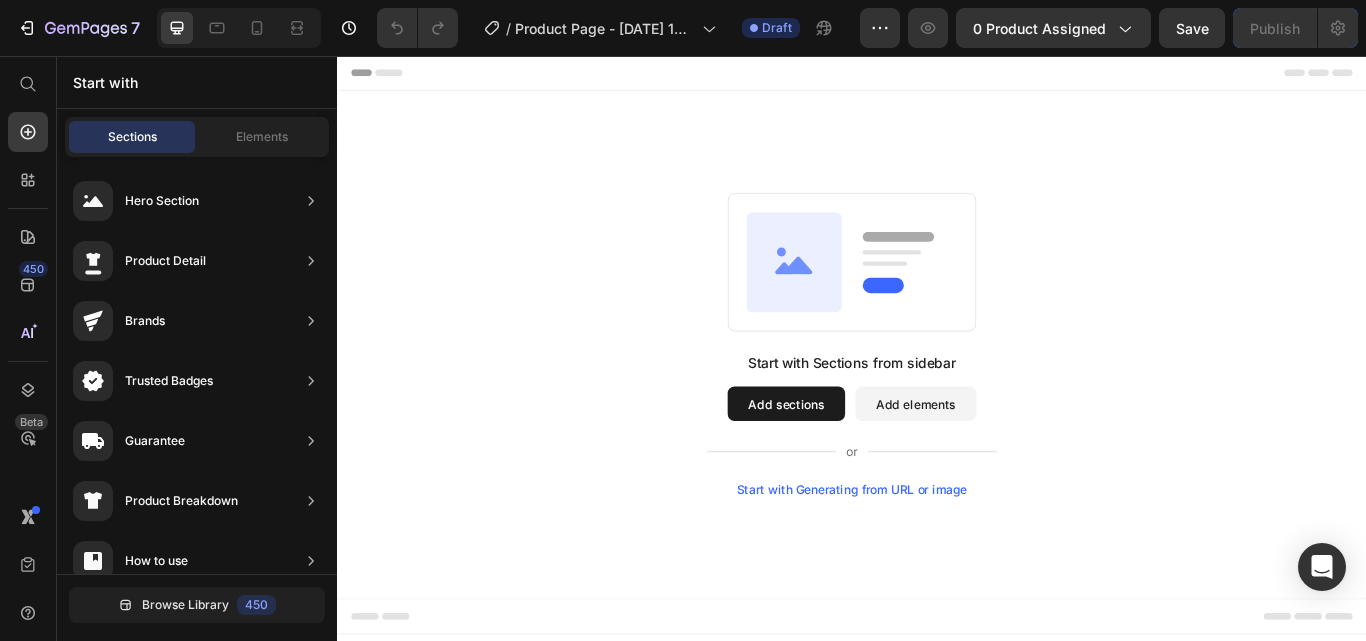 scroll, scrollTop: 0, scrollLeft: 0, axis: both 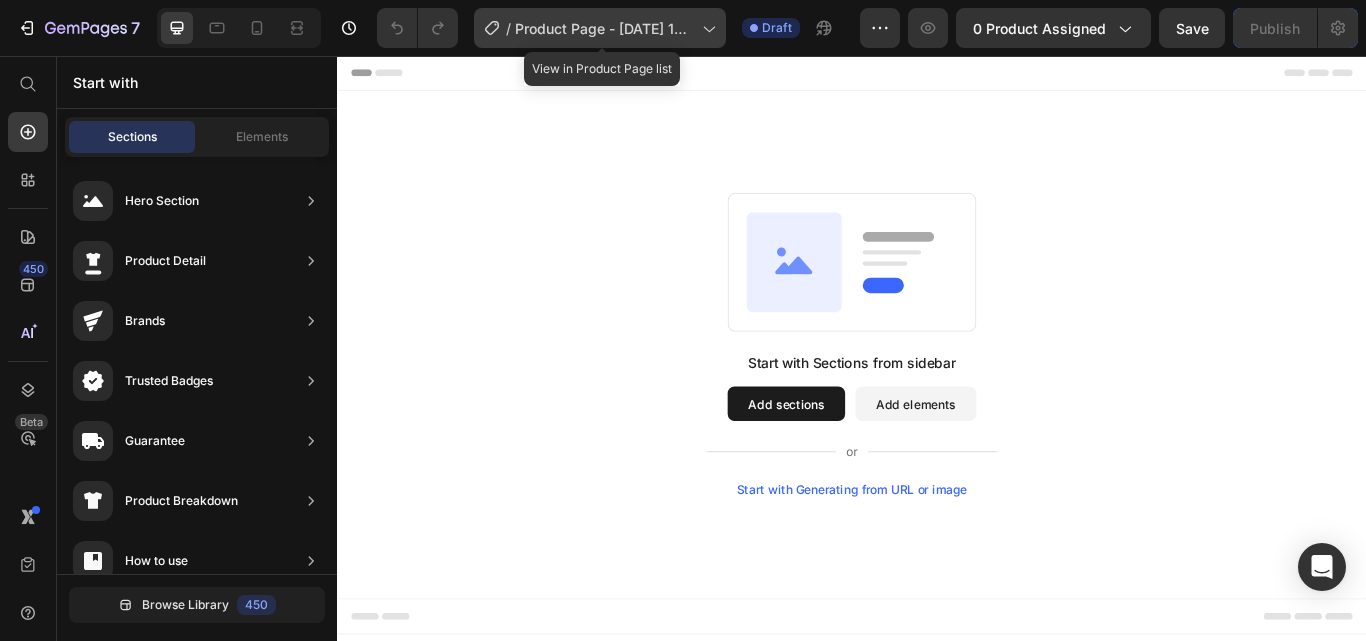 click 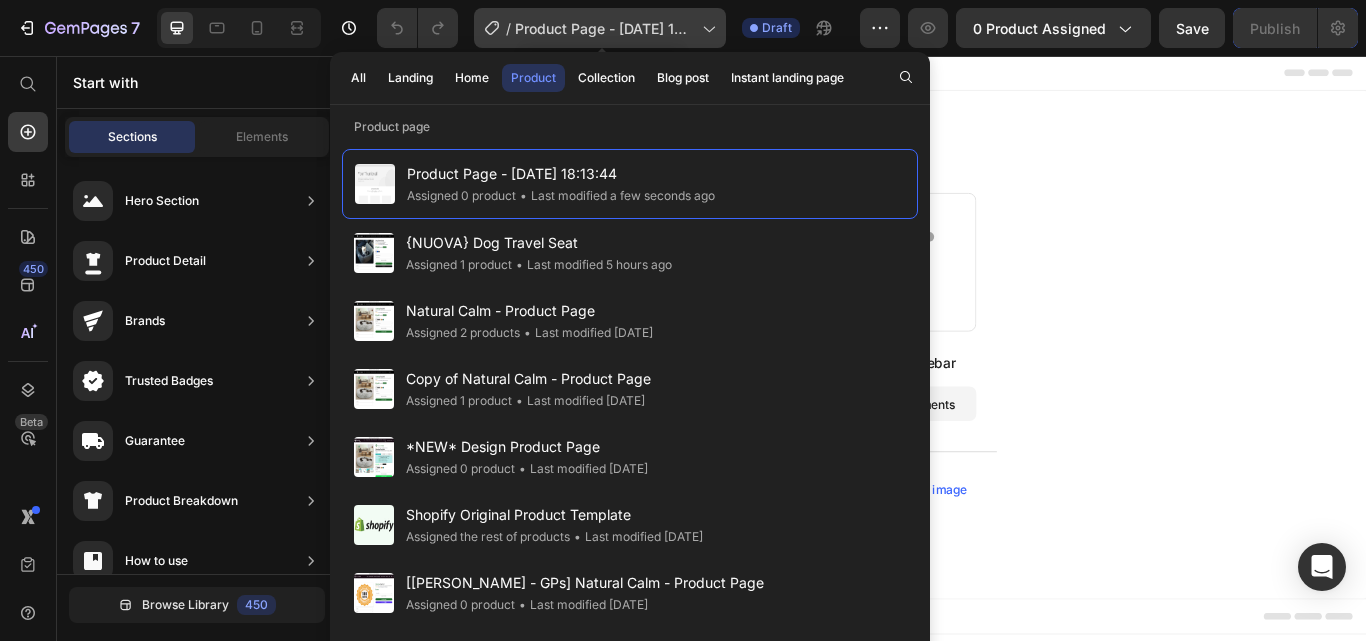 scroll, scrollTop: 0, scrollLeft: 0, axis: both 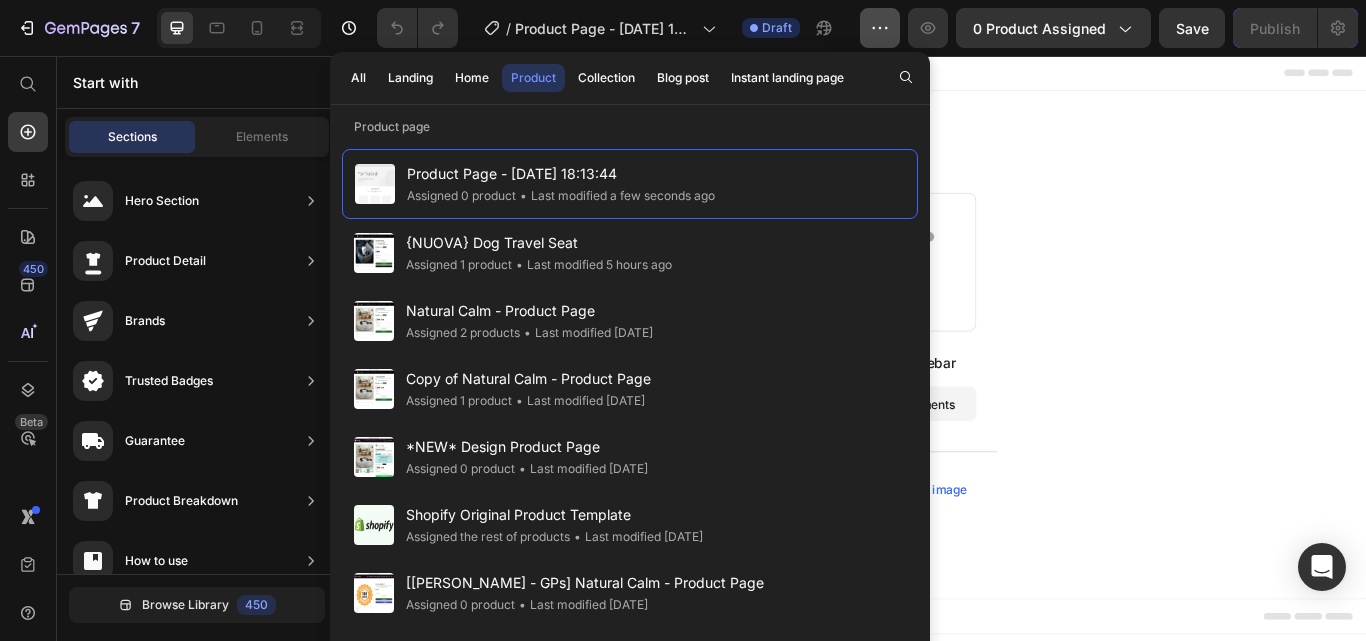 click 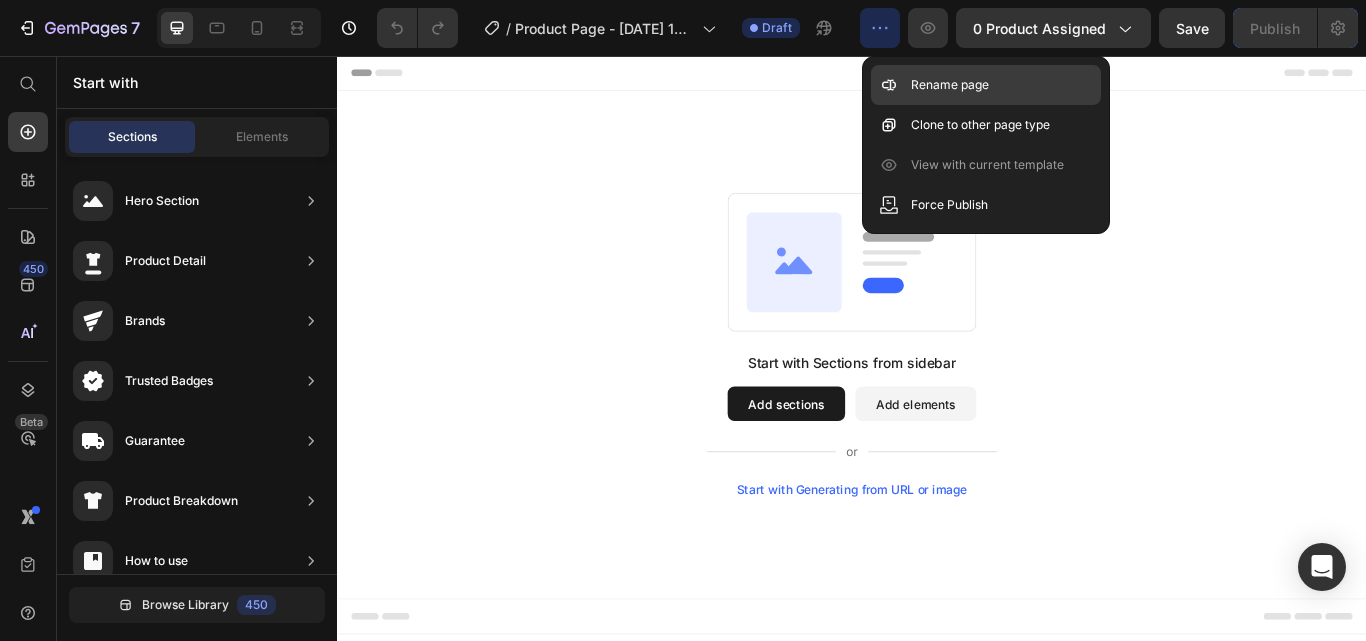 click on "Rename page" at bounding box center [950, 85] 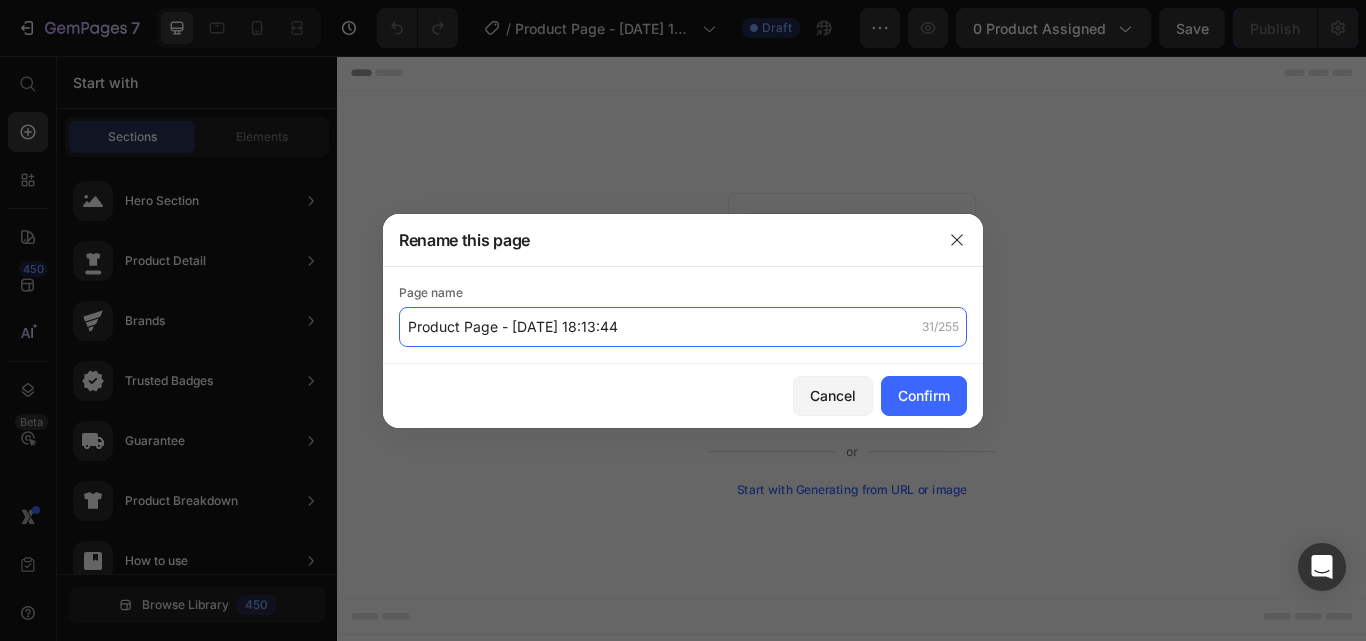 click on "Product Page - Jul 10, 18:13:44" 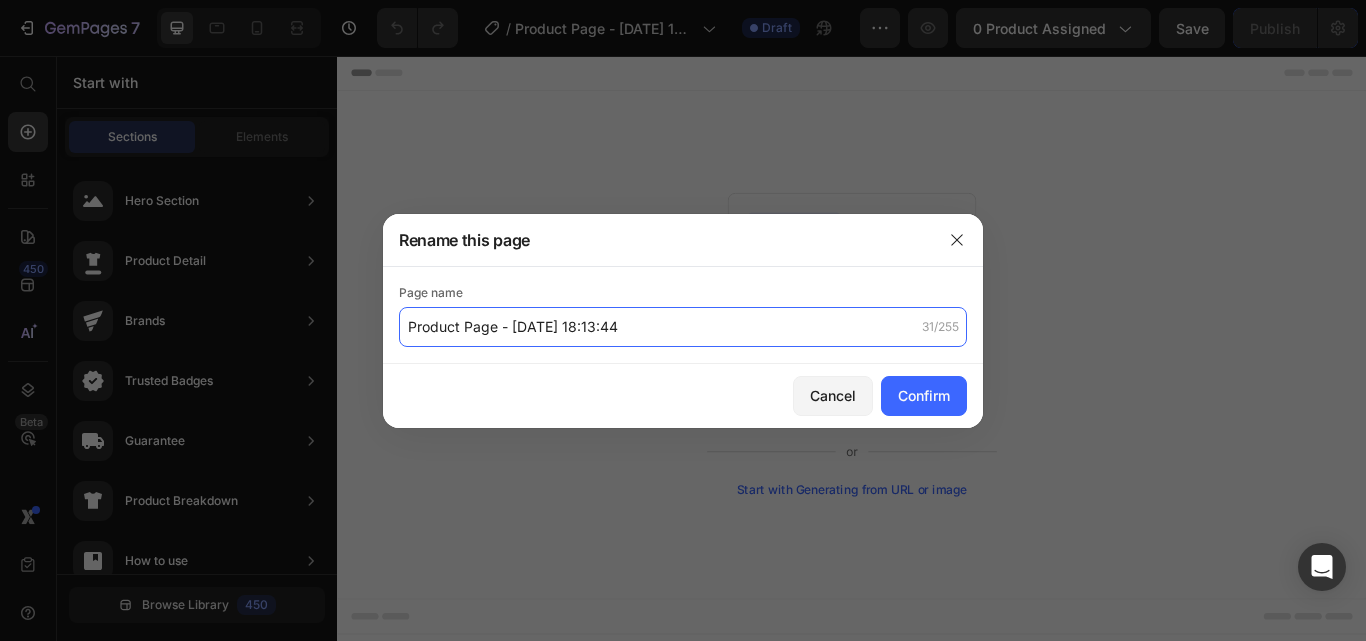 click on "Product Page - Jul 10, 18:13:44" 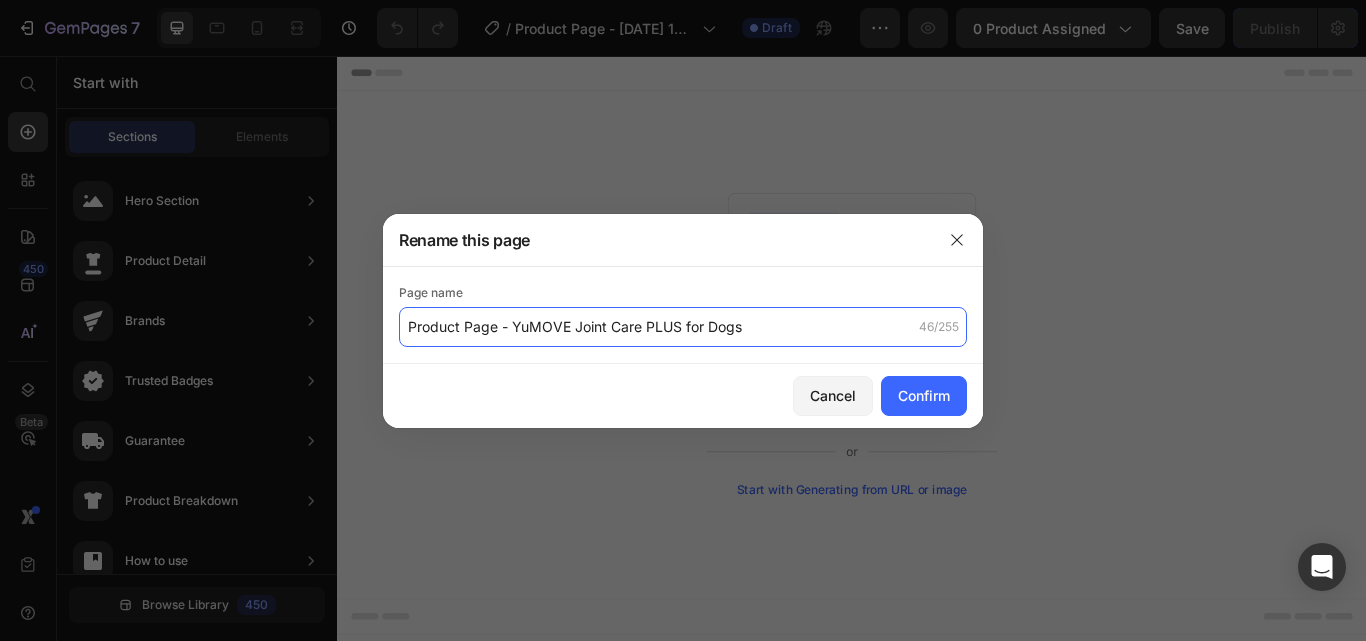 click on "Product Page - YuMOVE Joint Care PLUS for Dogs" 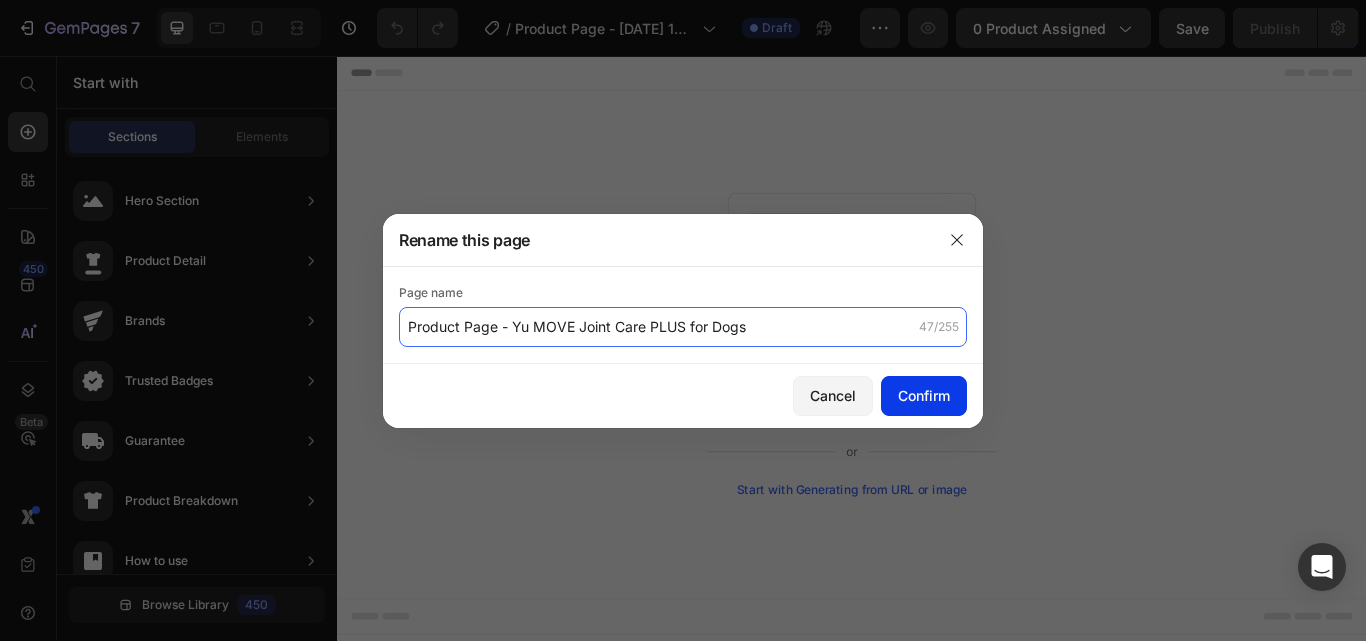 type on "Product Page - Yu MOVE Joint Care PLUS for Dogs" 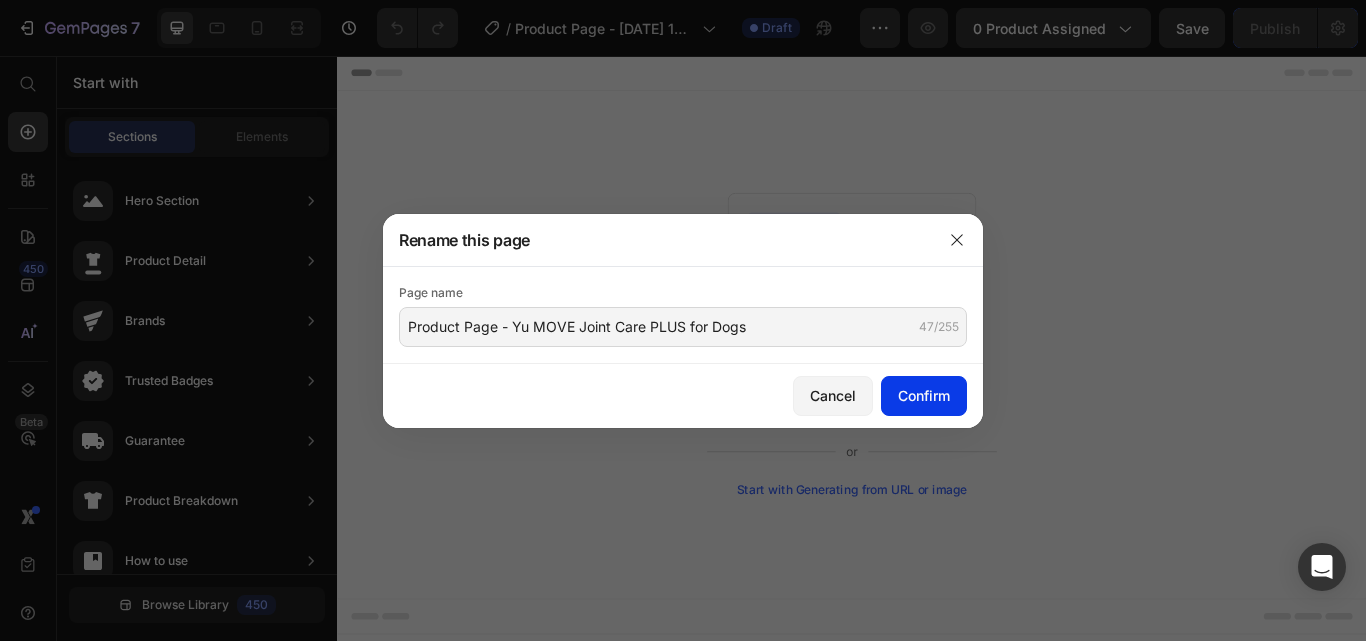 click on "Confirm" at bounding box center [924, 395] 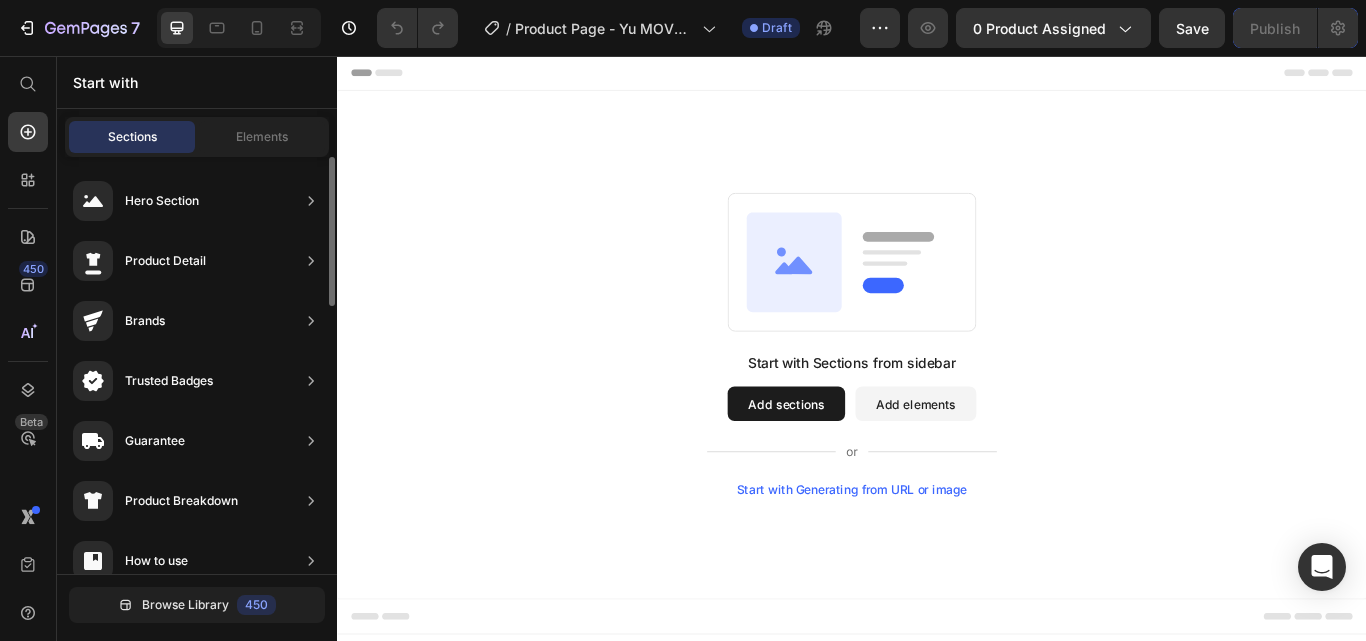click on "Product Detail" at bounding box center [165, 261] 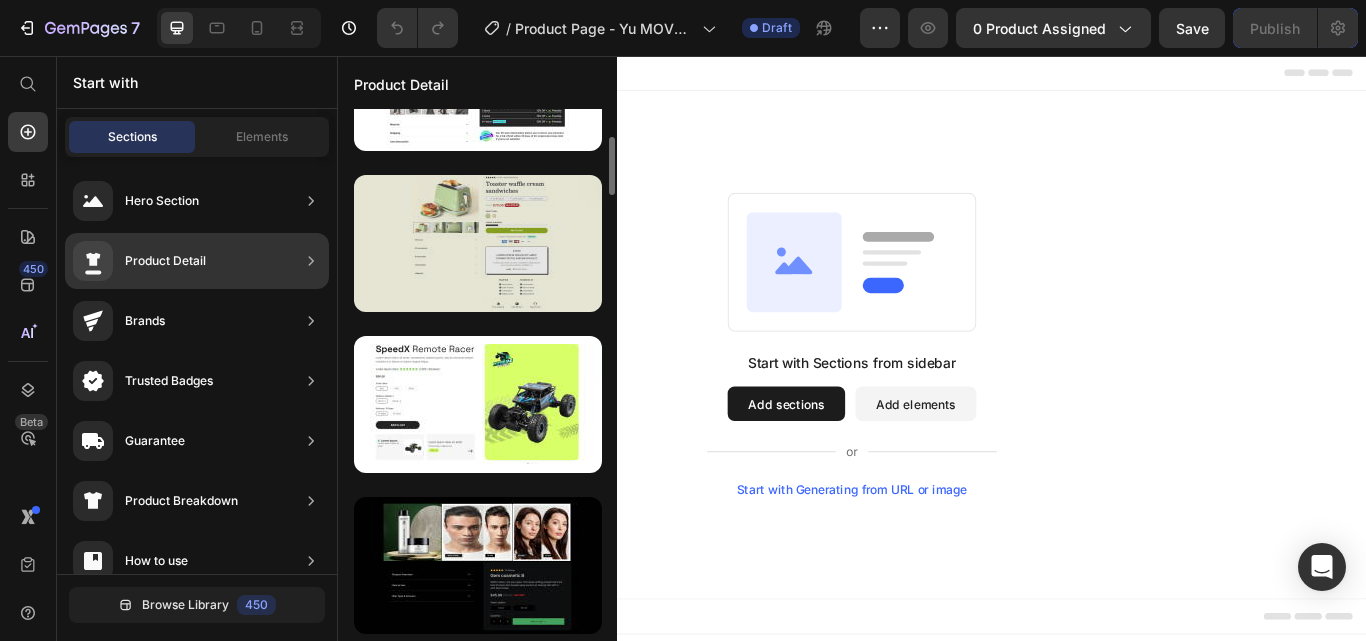 scroll, scrollTop: 0, scrollLeft: 0, axis: both 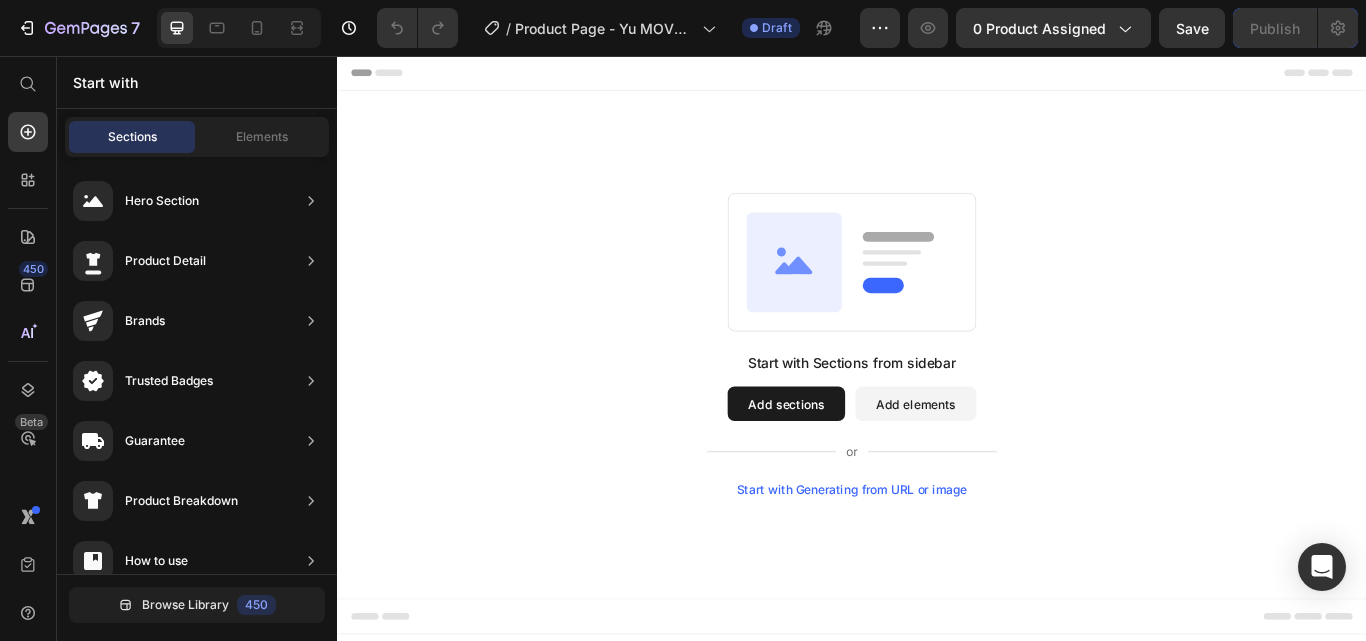 click on "Add sections" at bounding box center [860, 462] 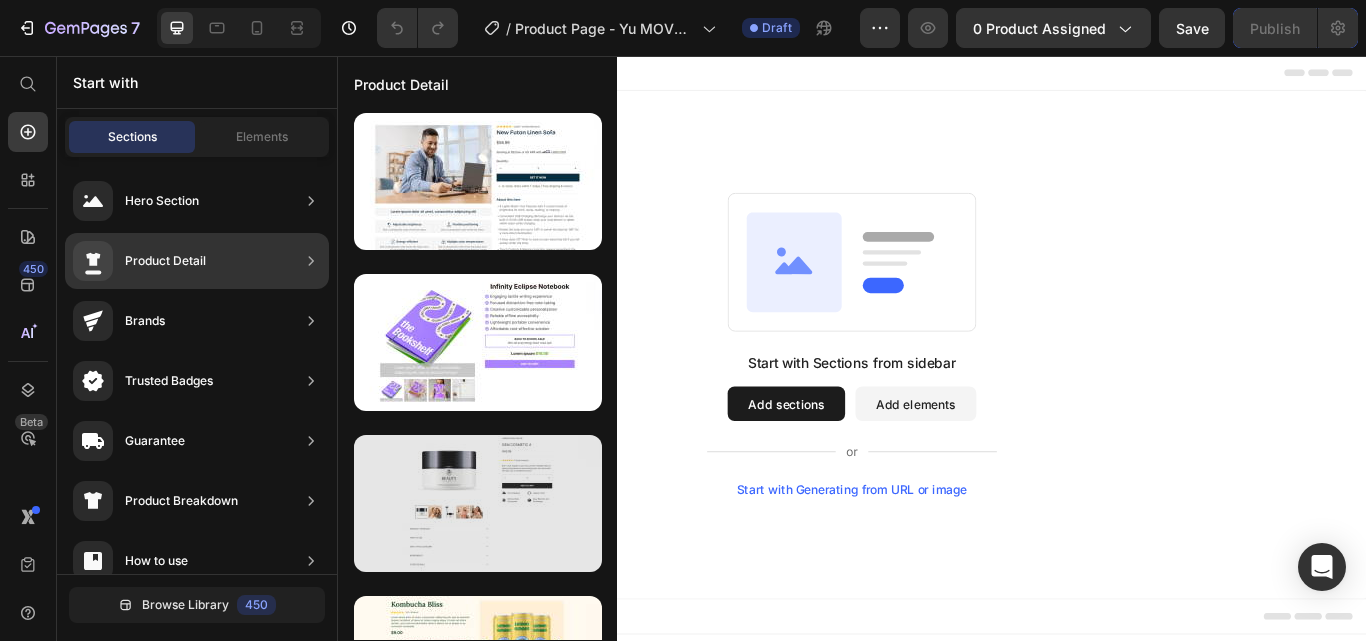 scroll, scrollTop: 3100, scrollLeft: 0, axis: vertical 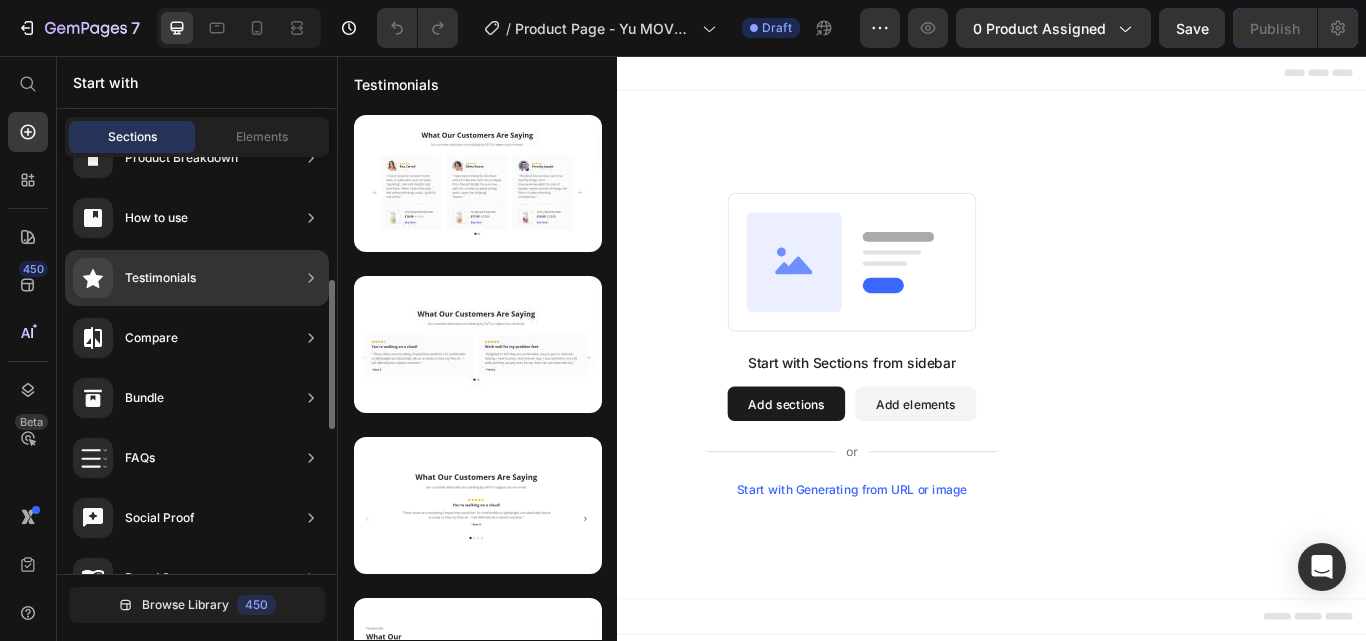 click on "Testimonials" at bounding box center (160, 278) 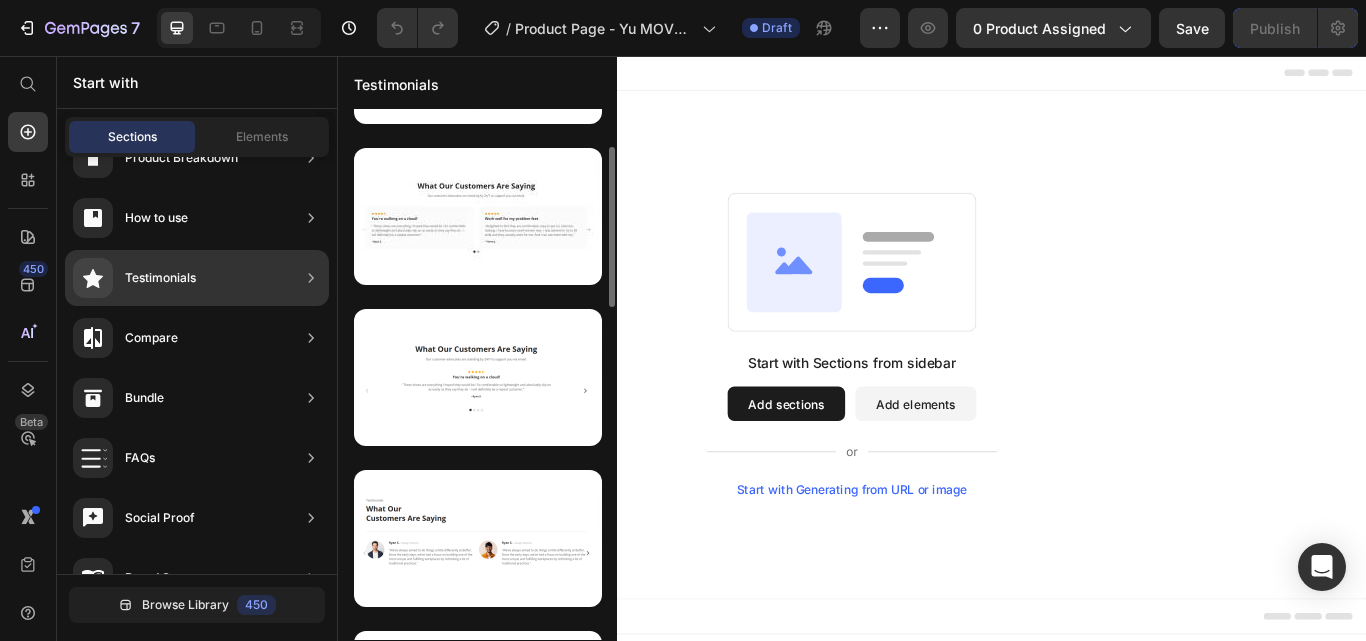 scroll, scrollTop: 0, scrollLeft: 0, axis: both 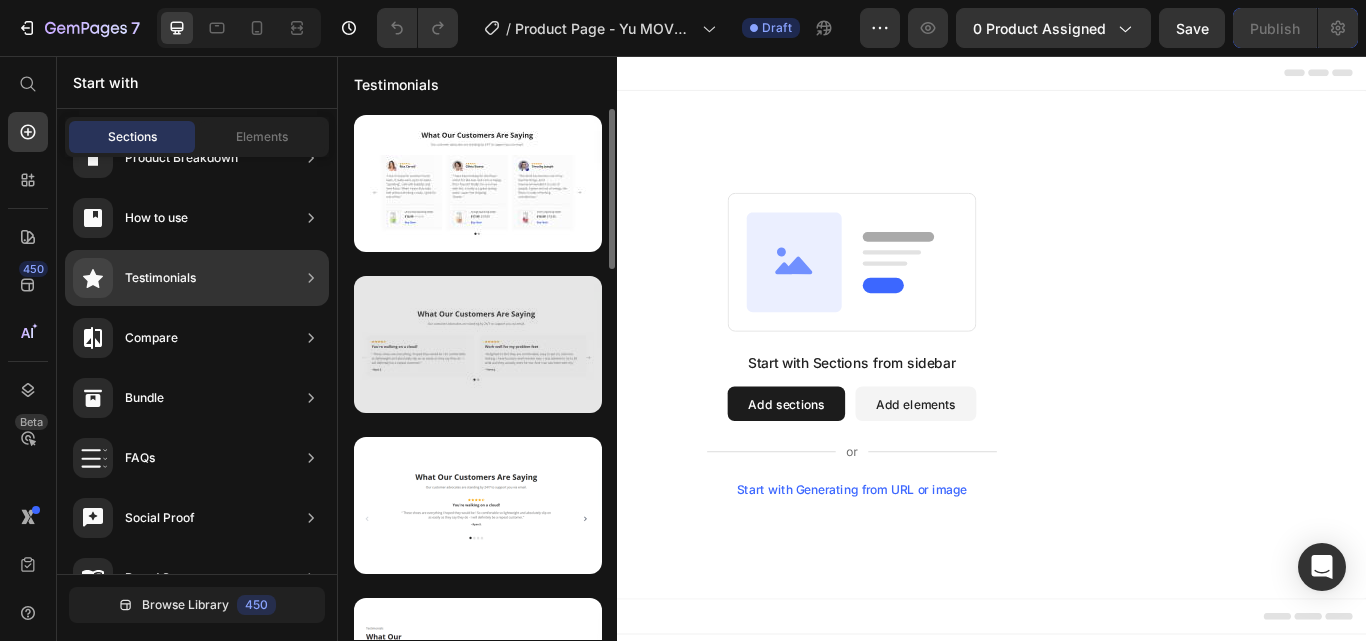 click at bounding box center (478, 344) 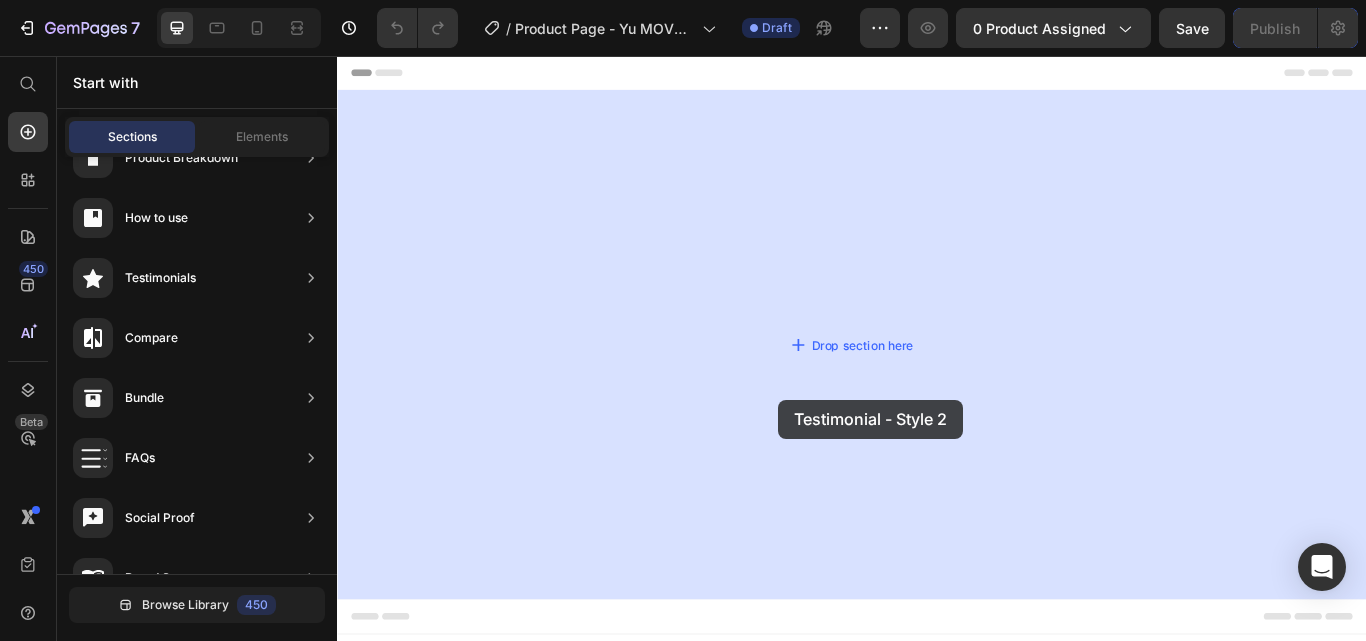 drag, startPoint x: 776, startPoint y: 429, endPoint x: 849, endPoint y: 66, distance: 370.26746 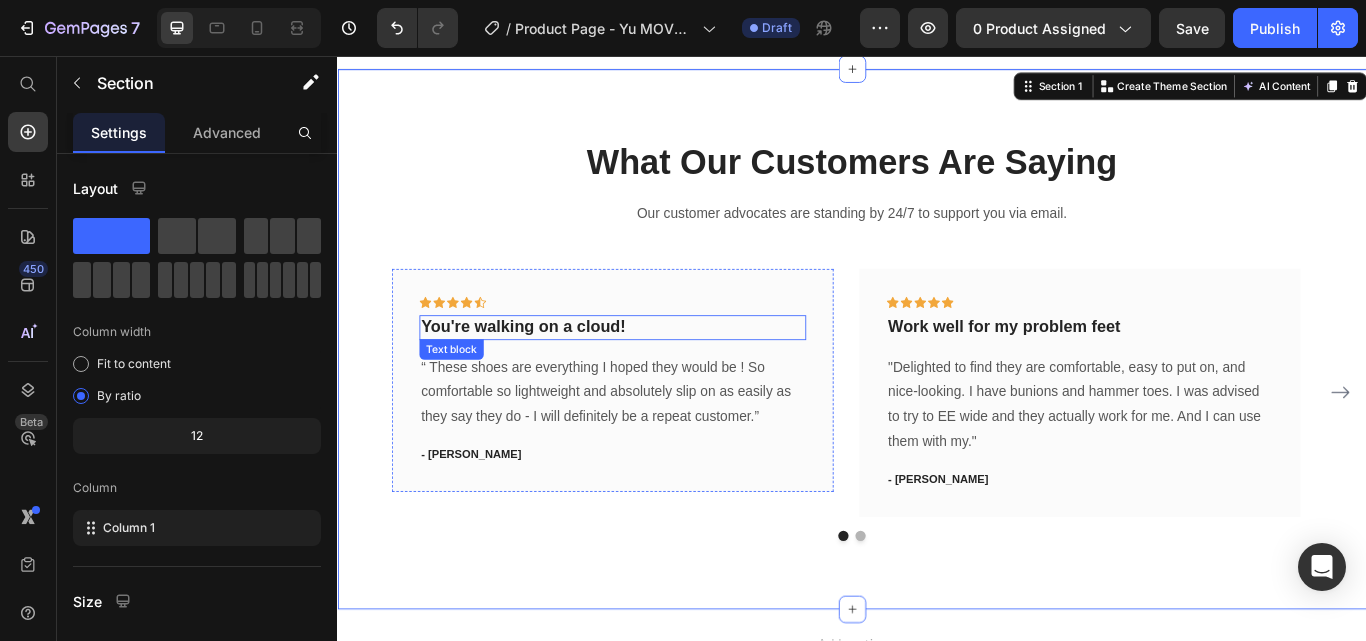 scroll, scrollTop: 0, scrollLeft: 0, axis: both 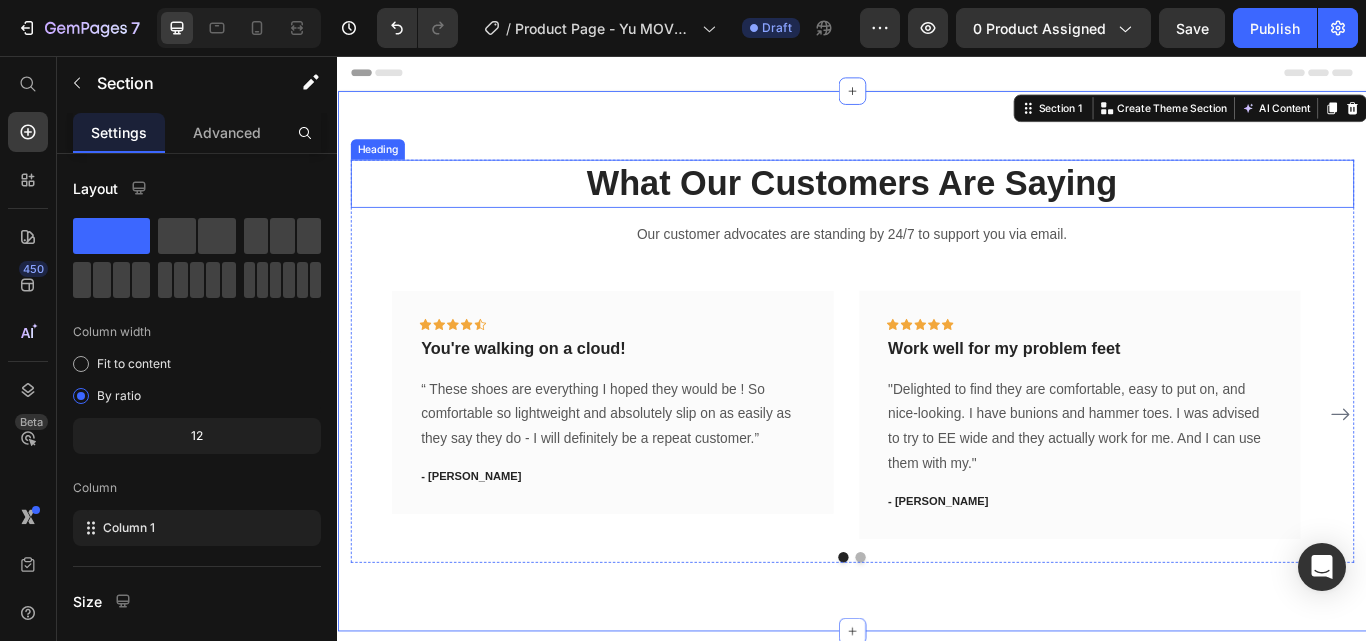 click on "What Our Customers Are Saying" at bounding box center (937, 205) 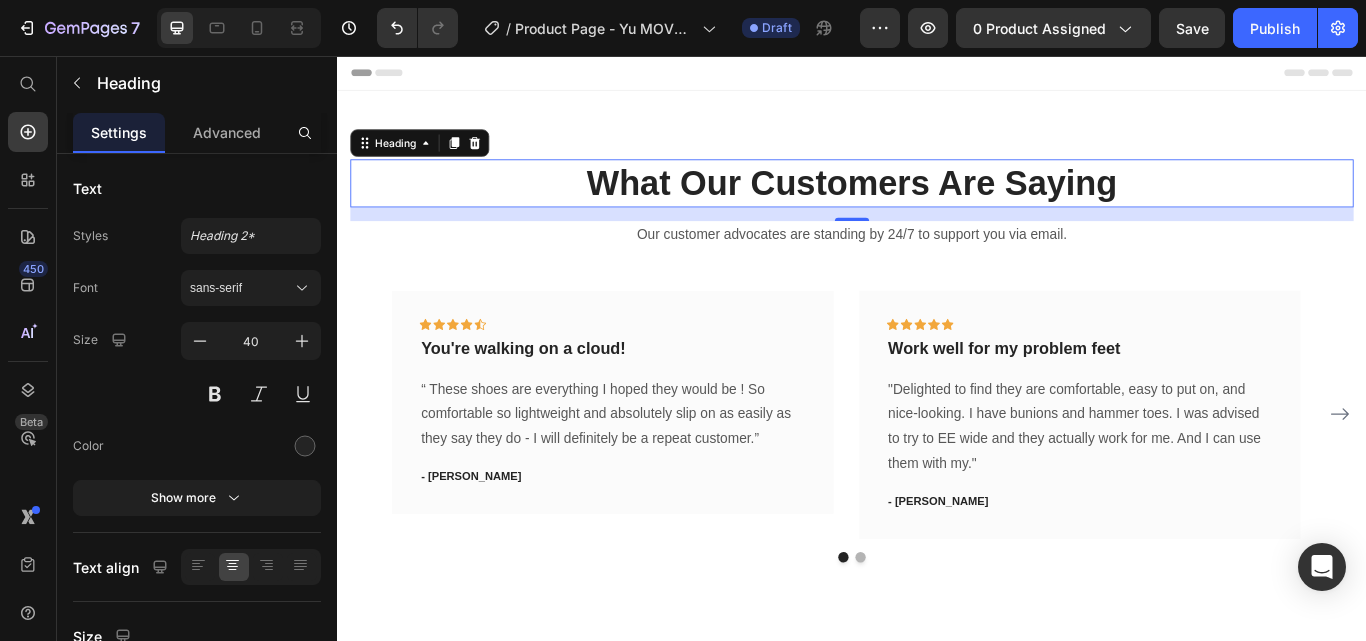 click on "What Our Customers Are Saying" at bounding box center [937, 205] 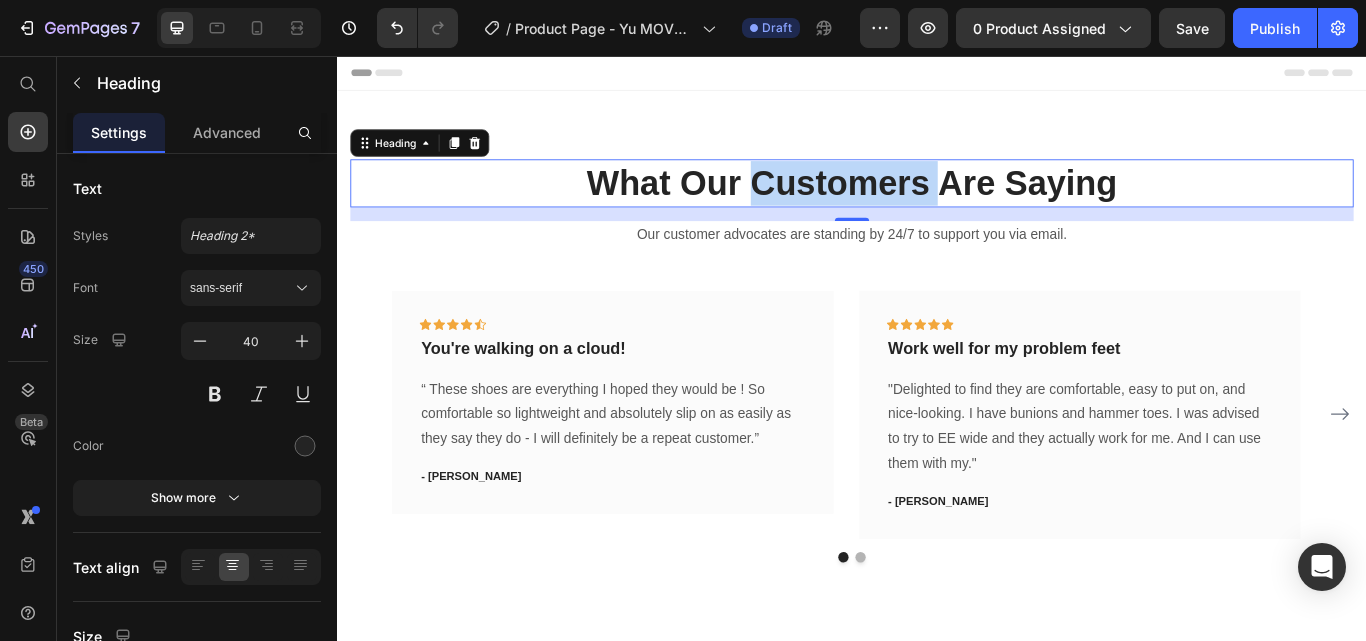 click on "What Our Customers Are Saying" at bounding box center (937, 205) 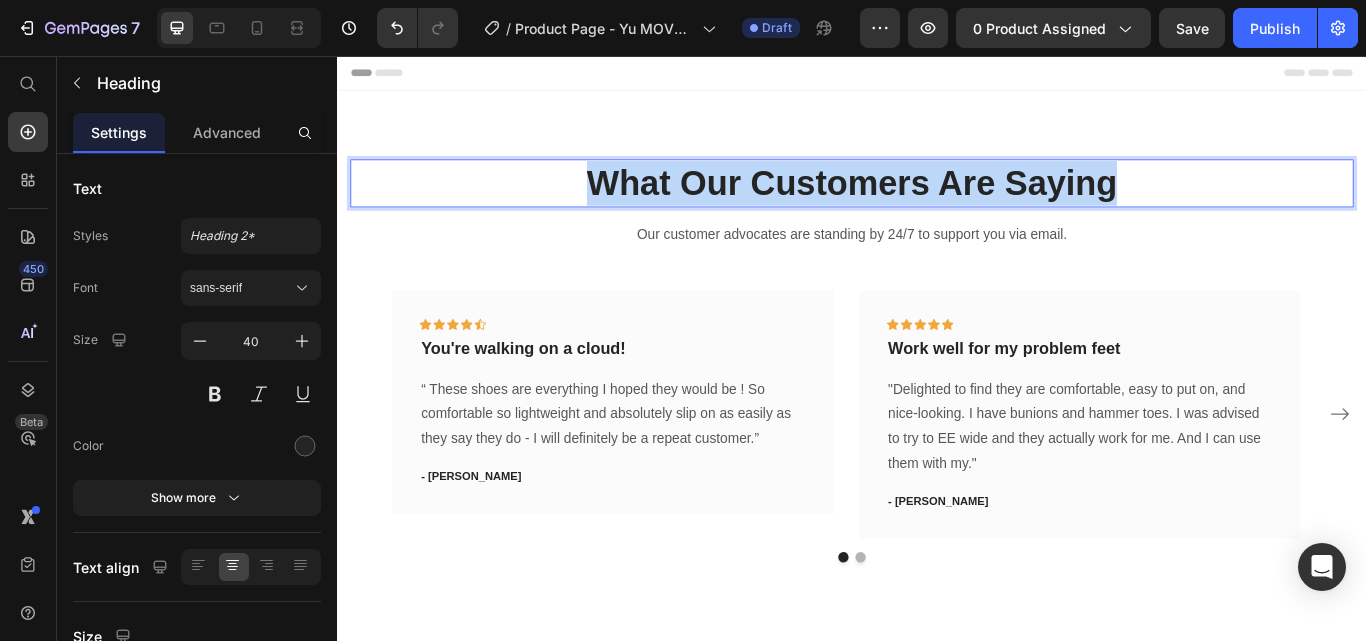 click on "What Our Customers Are Saying" at bounding box center [937, 205] 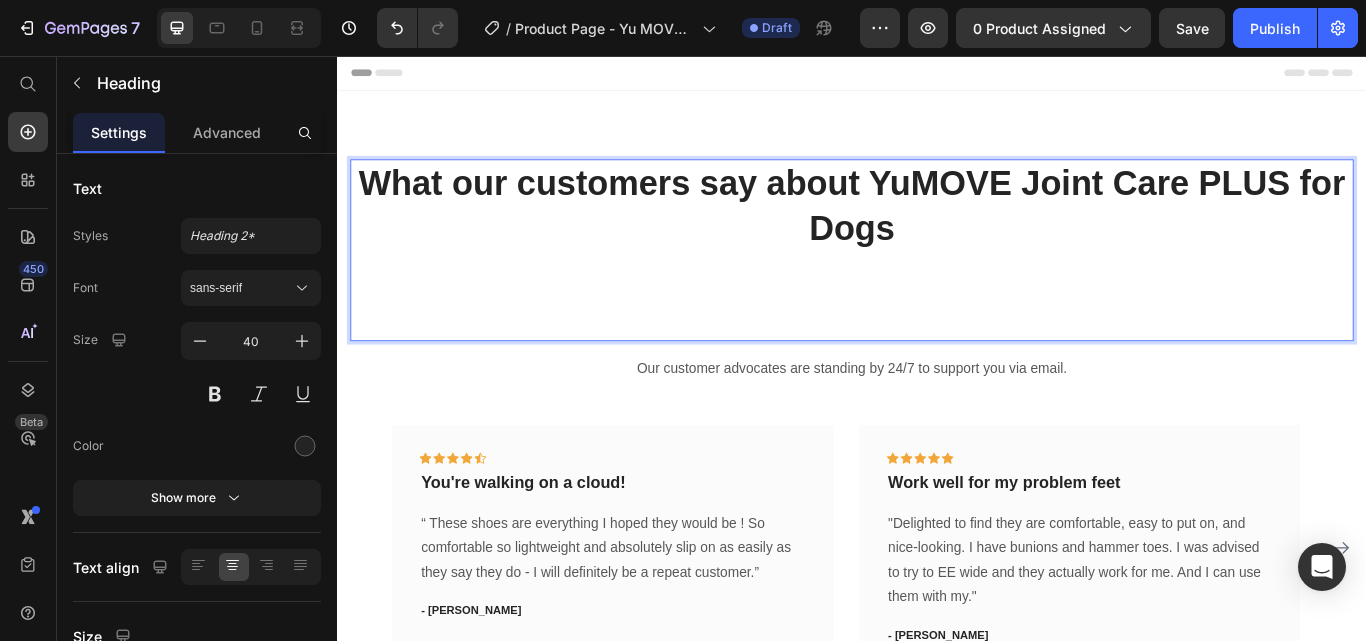click on "What our customers say about YuMOVE Joint Care PLUS for Dogs" at bounding box center [937, 231] 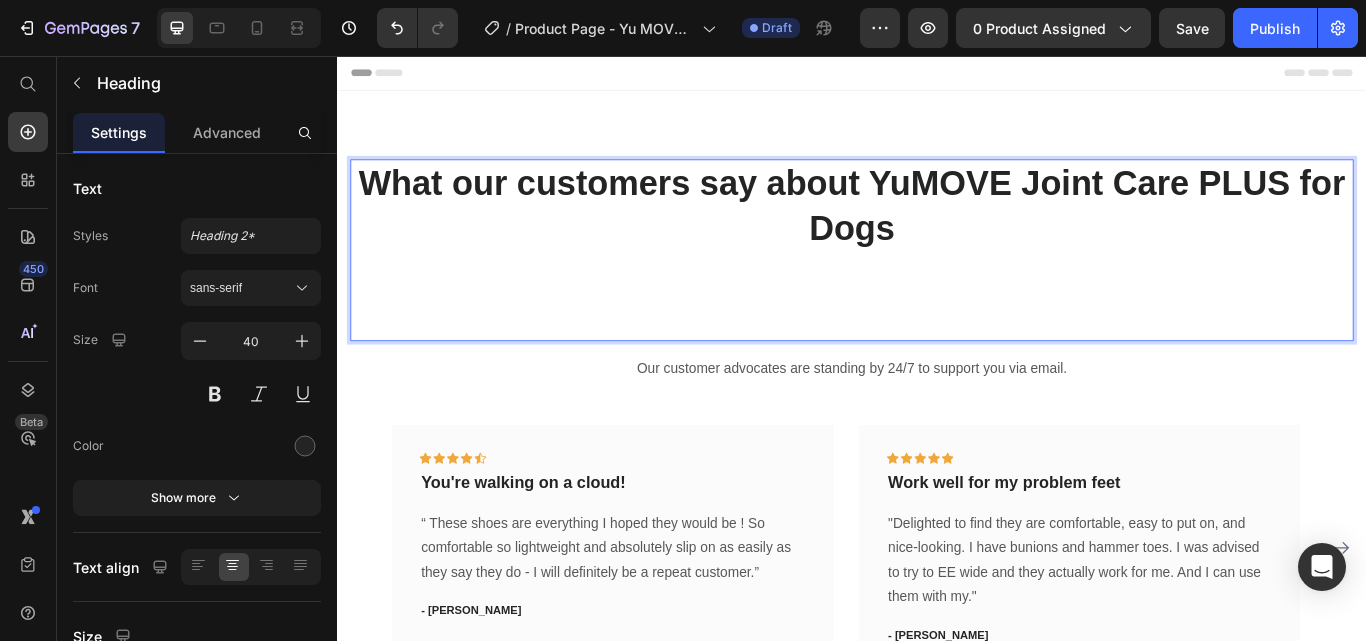click at bounding box center [937, 335] 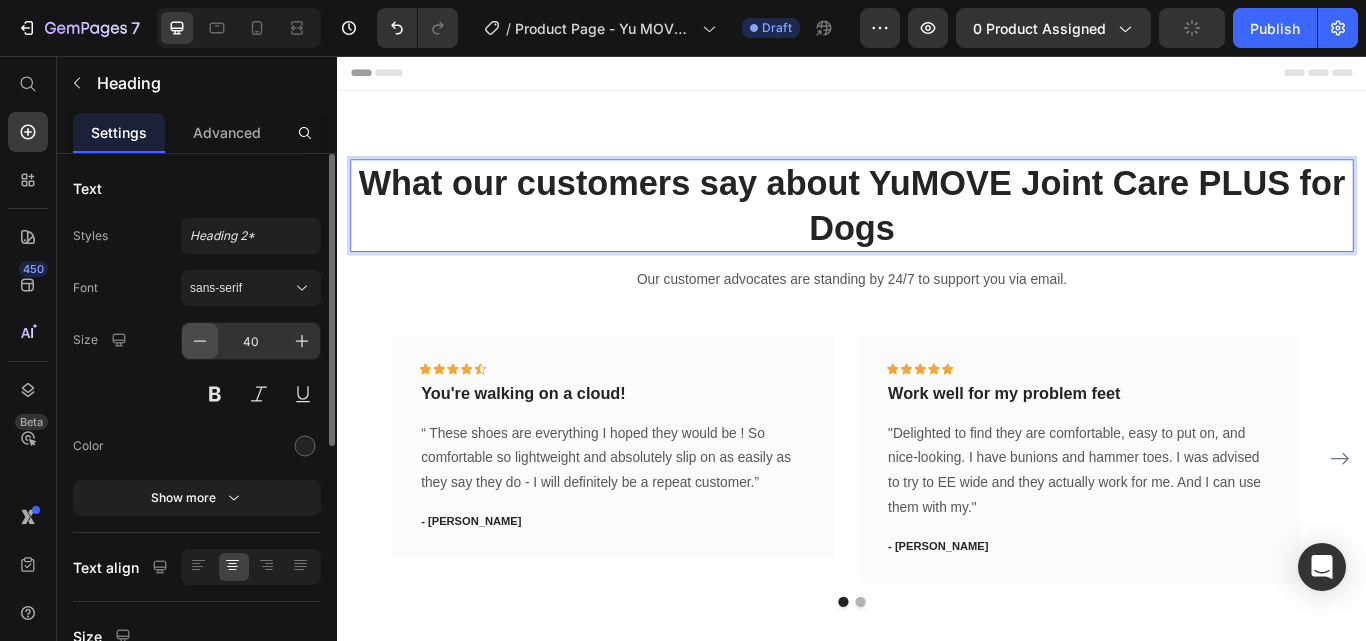 click 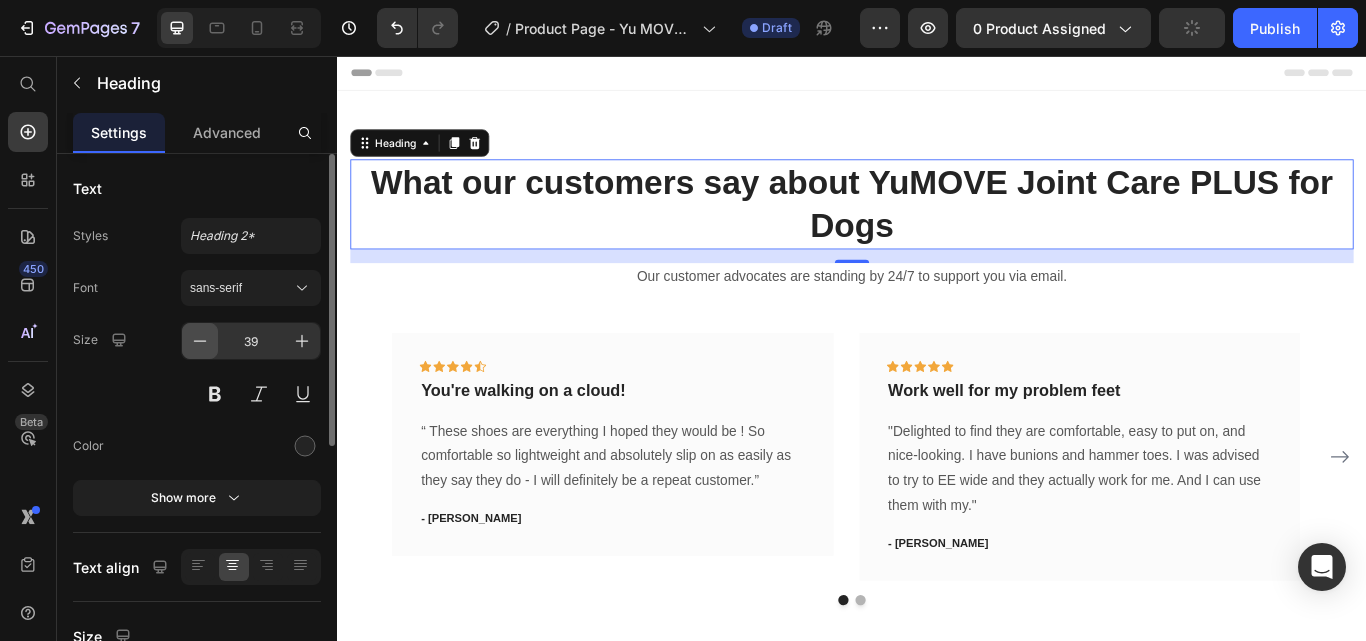 click 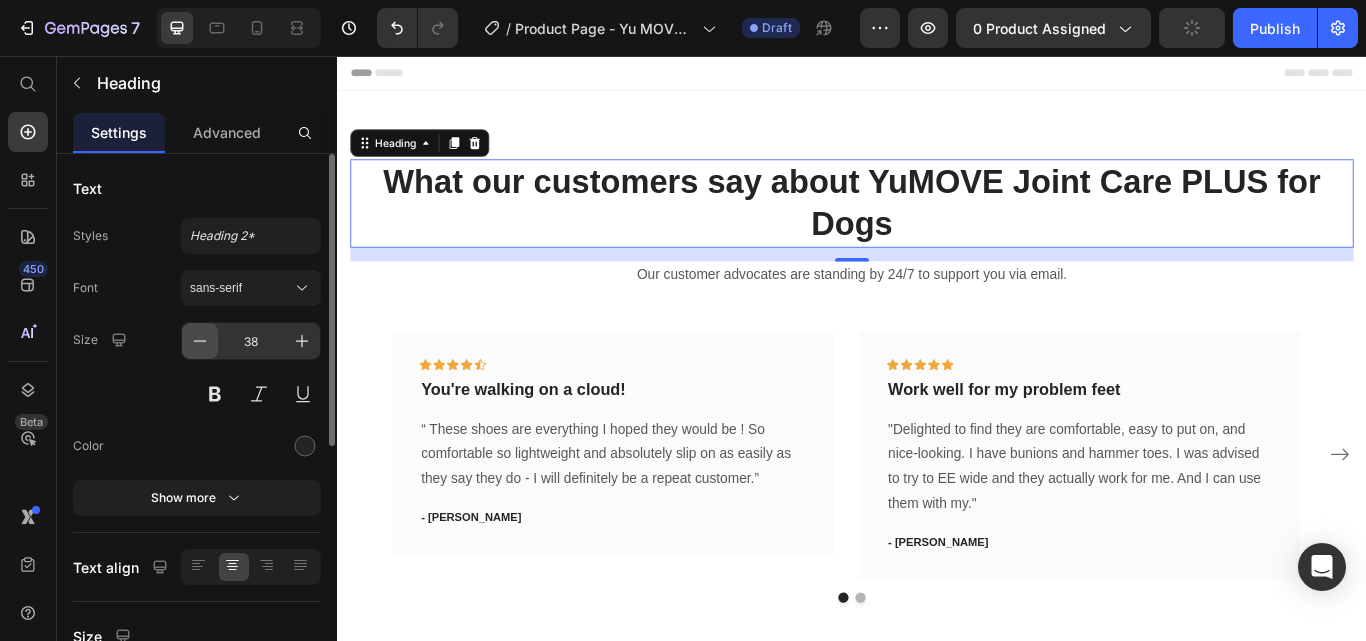 click 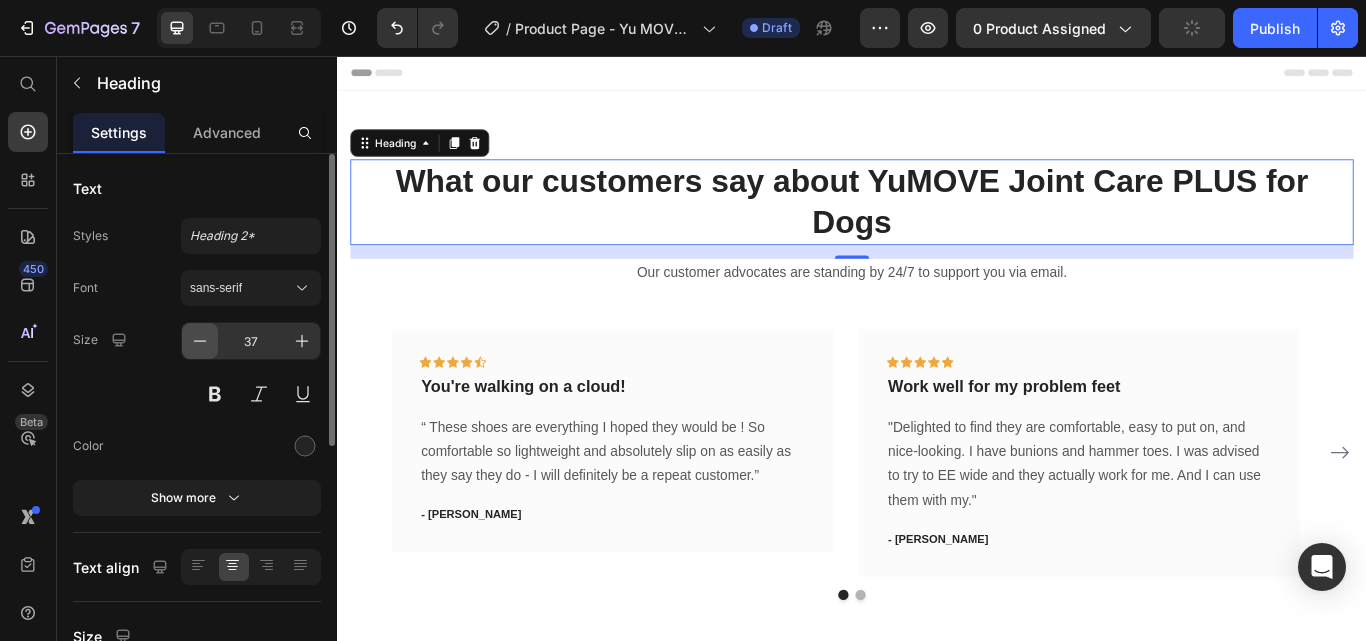 click 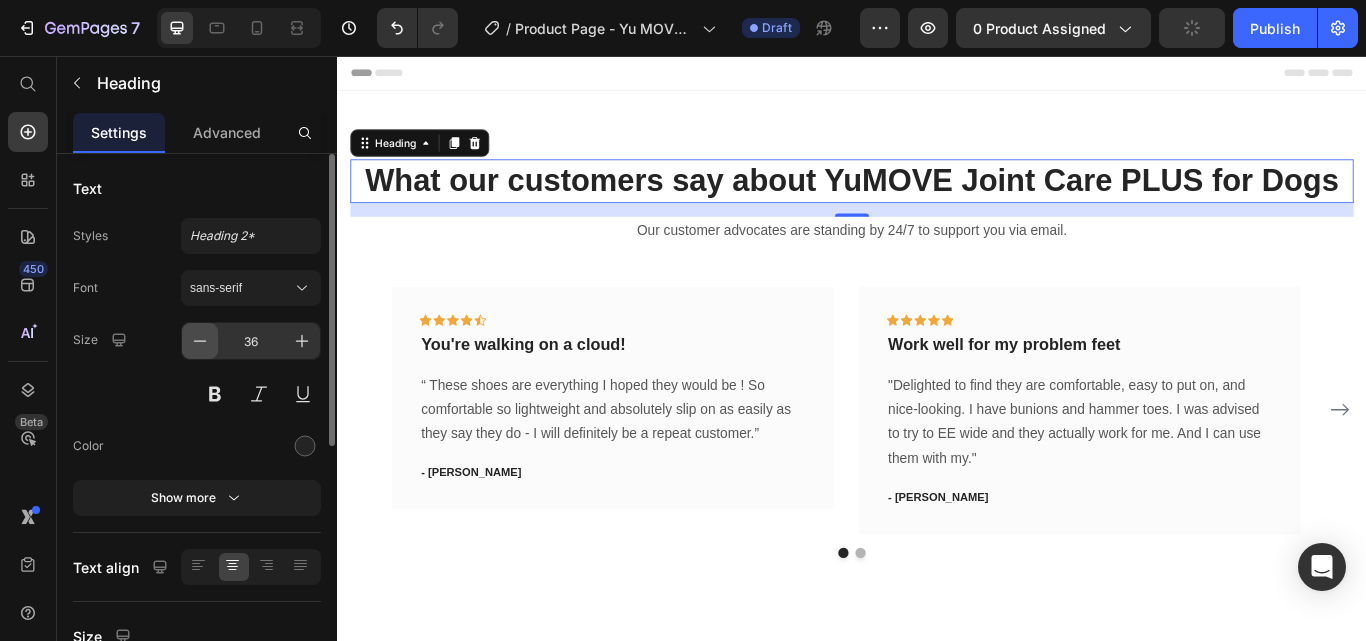click 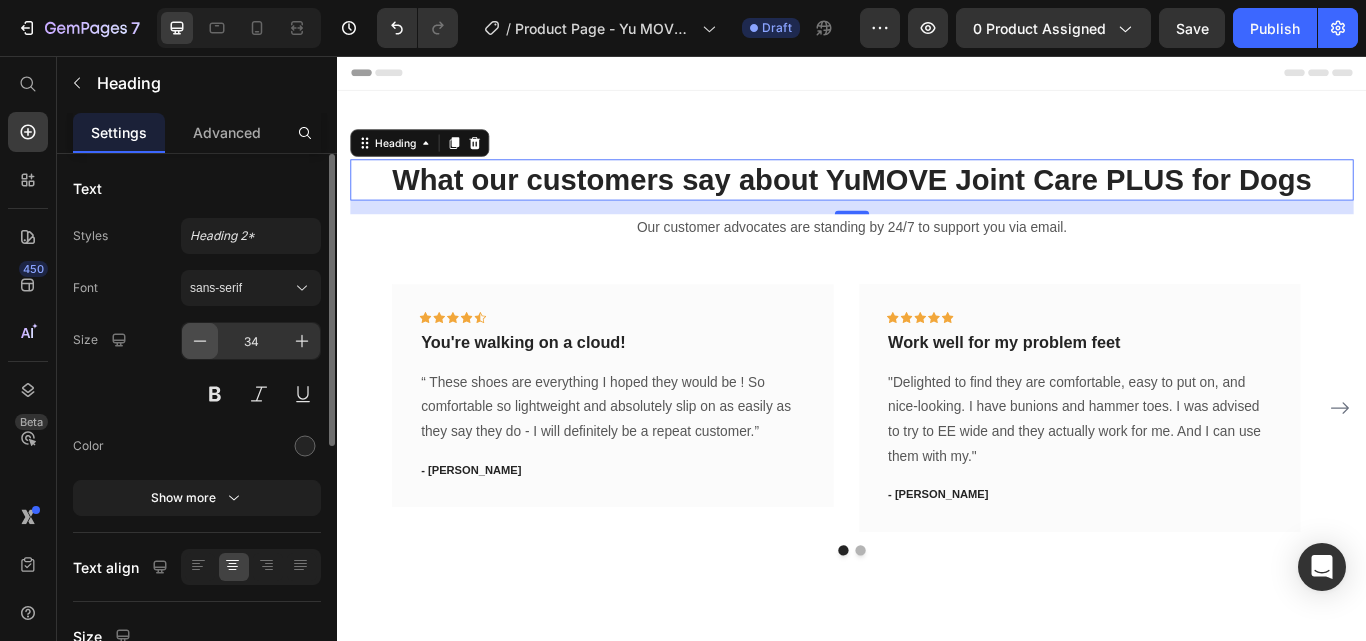 click 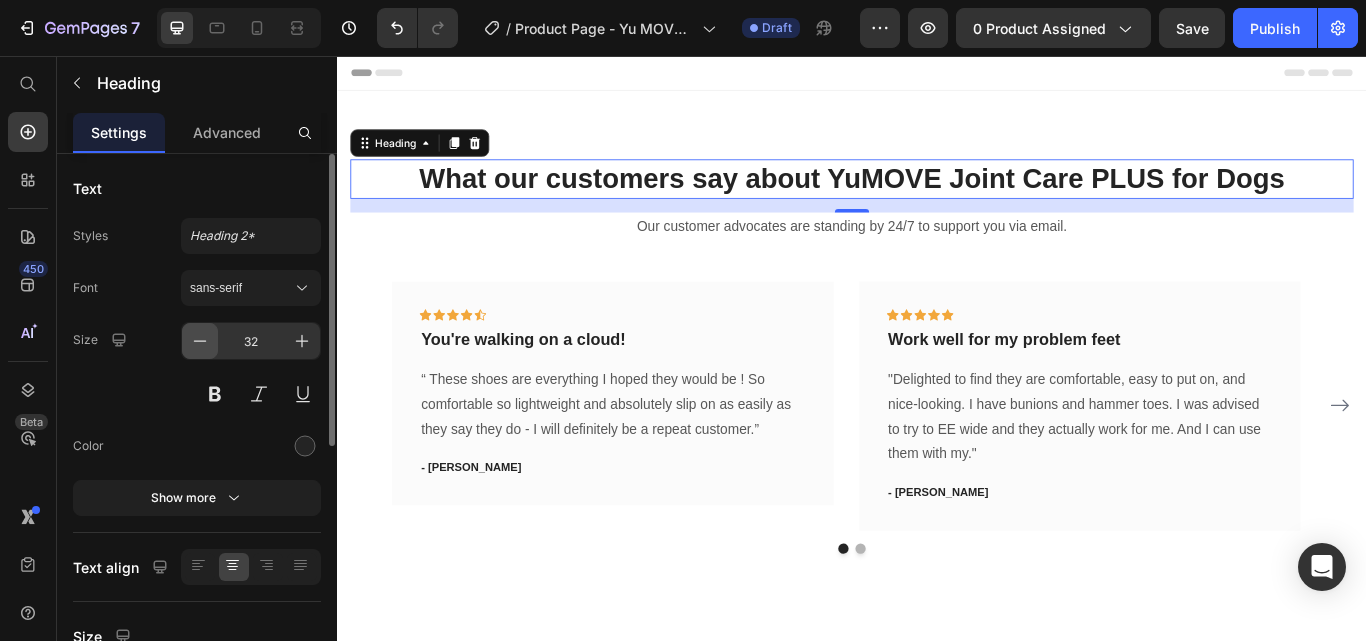click 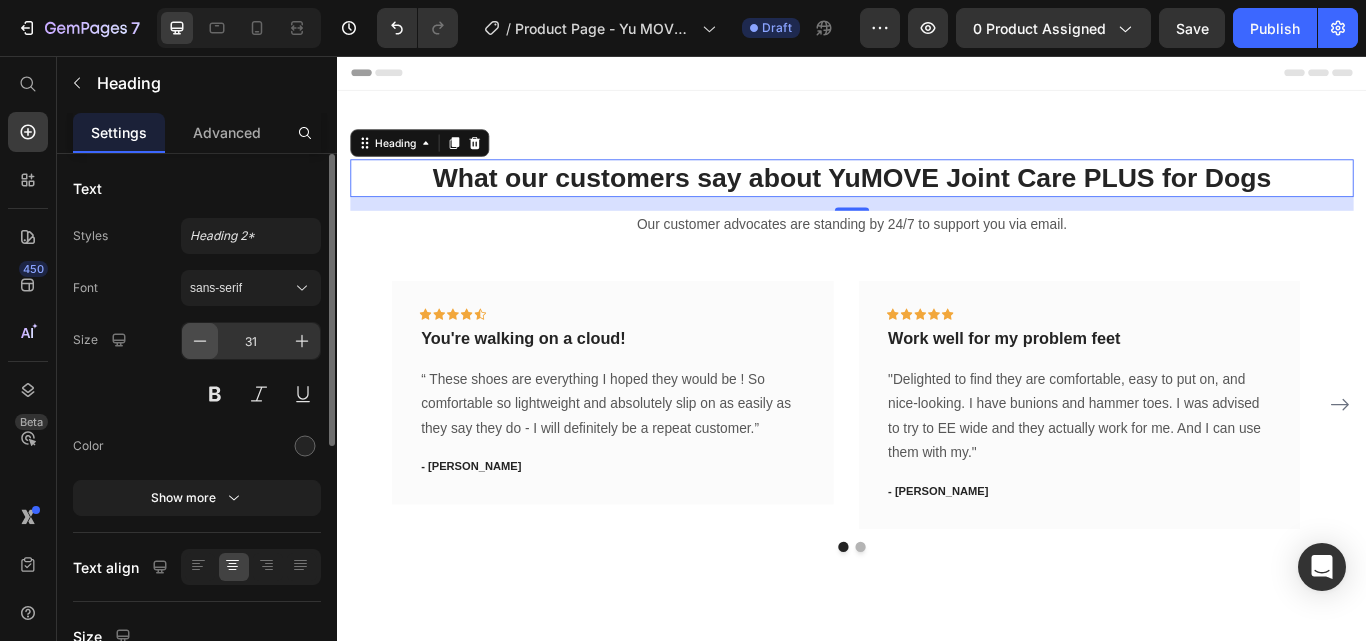 click 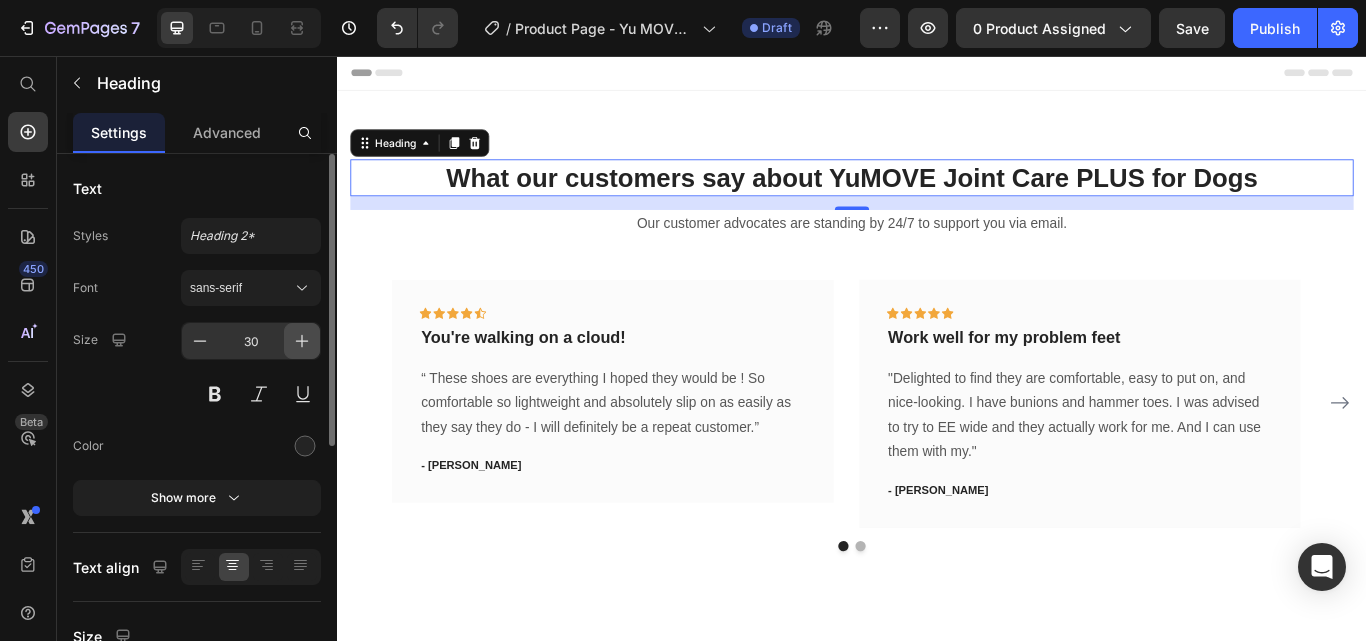 click 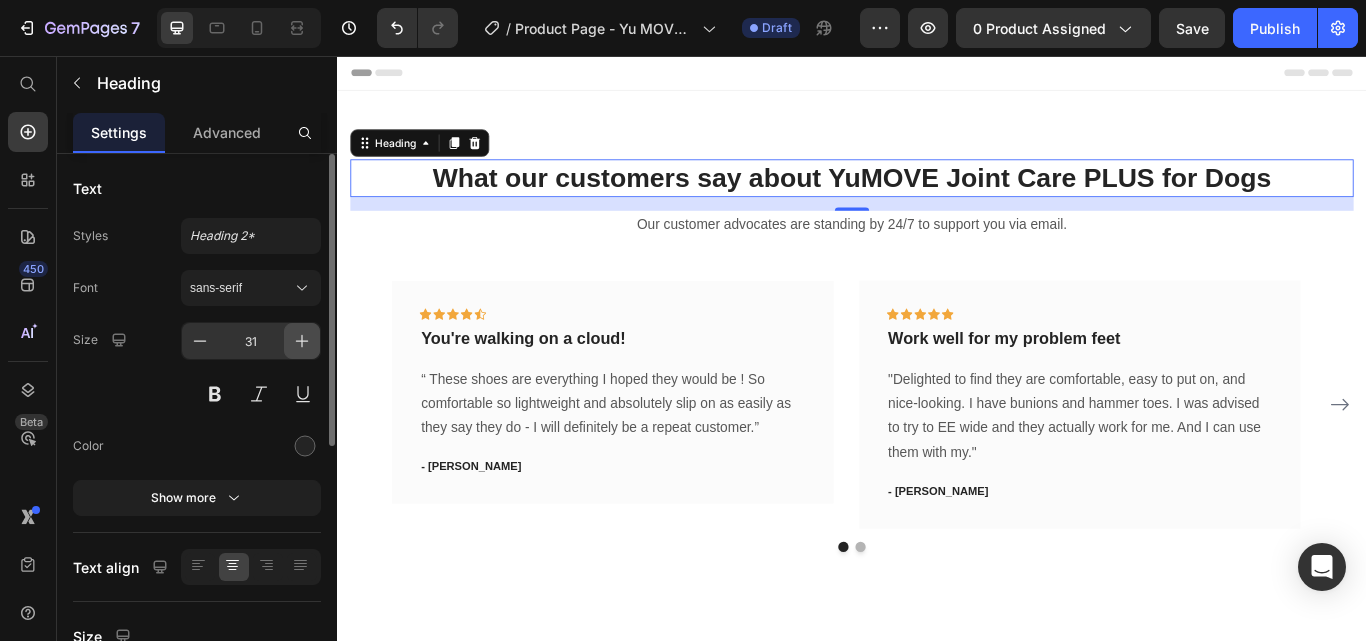 click 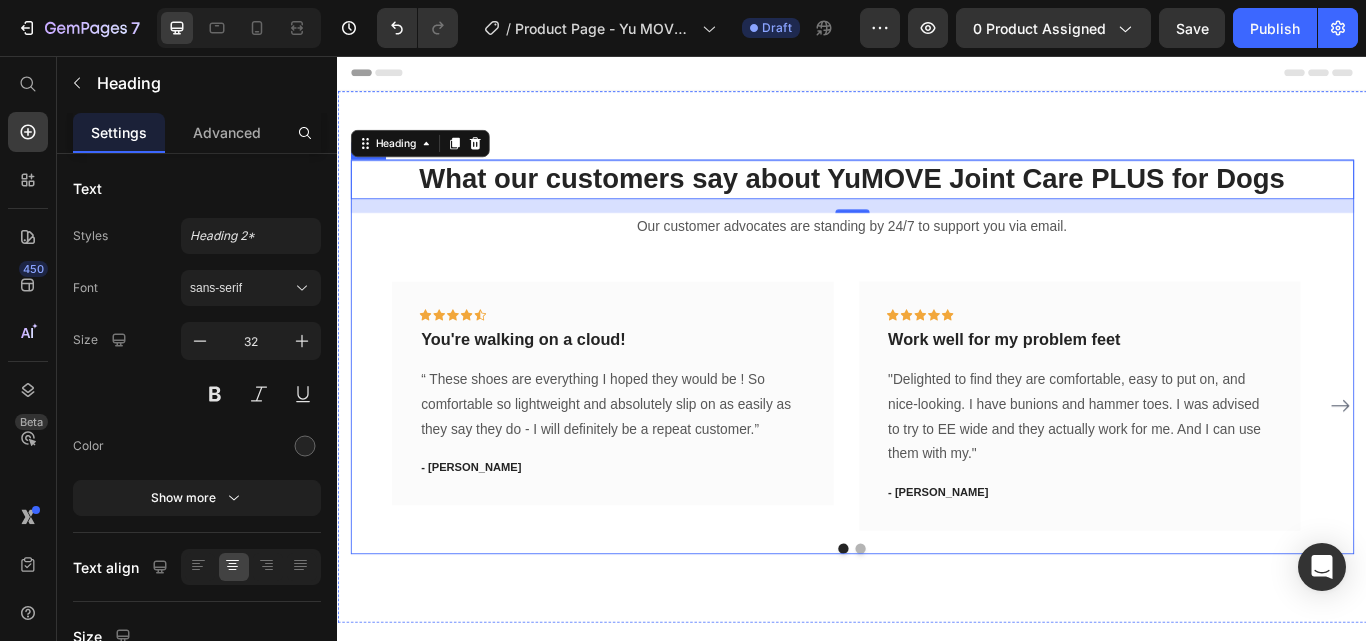 click on "Our customer advocates are standing by 24/7 to support you via email." at bounding box center (937, 255) 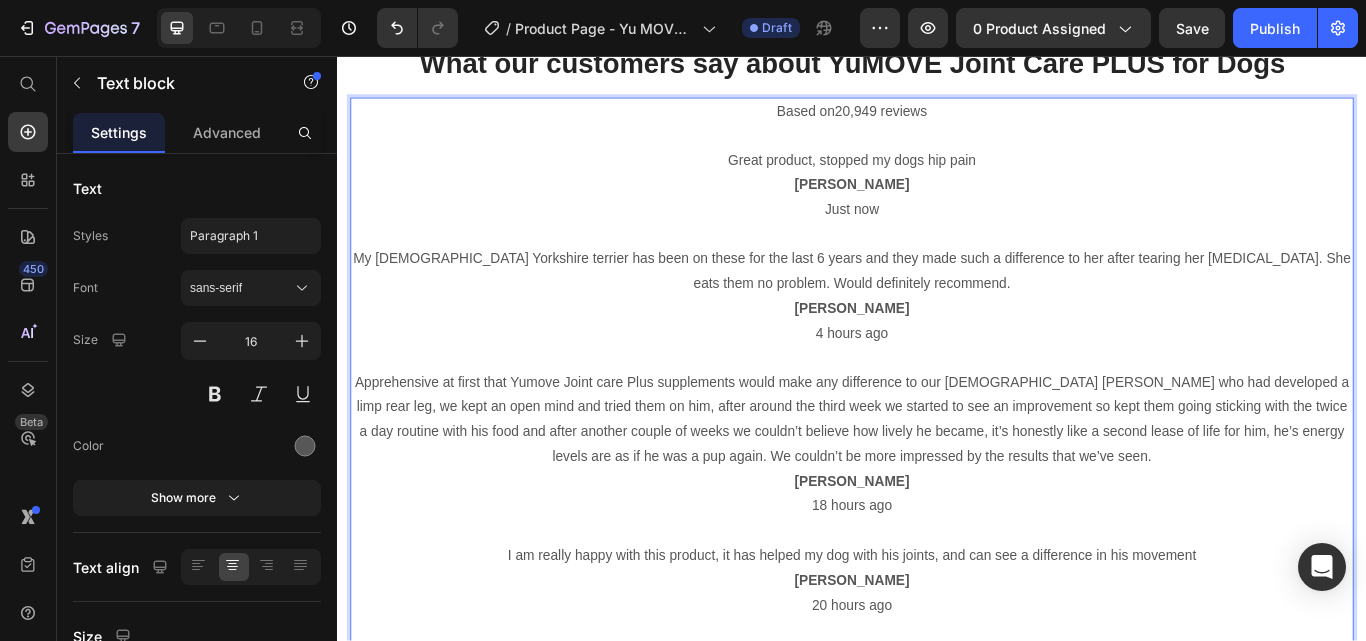 scroll, scrollTop: 34, scrollLeft: 0, axis: vertical 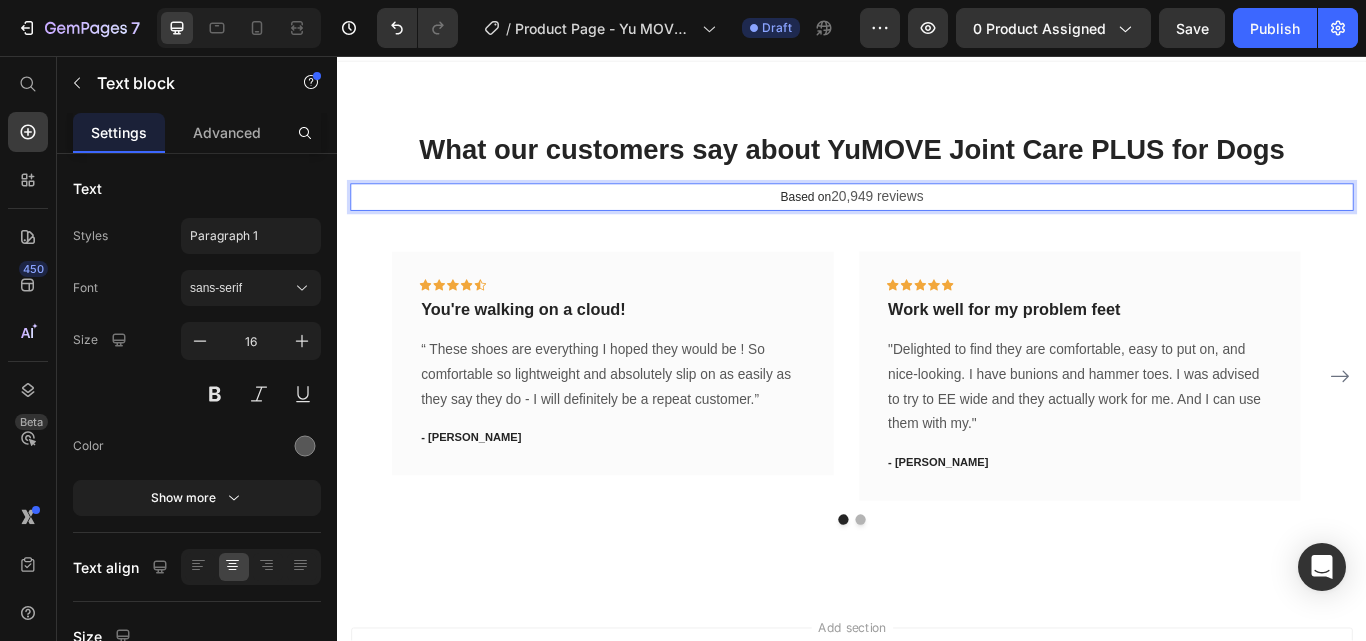 click on "Based on  20,949 reviews ⁠⁠⁠⁠⁠⁠⁠" at bounding box center [937, 221] 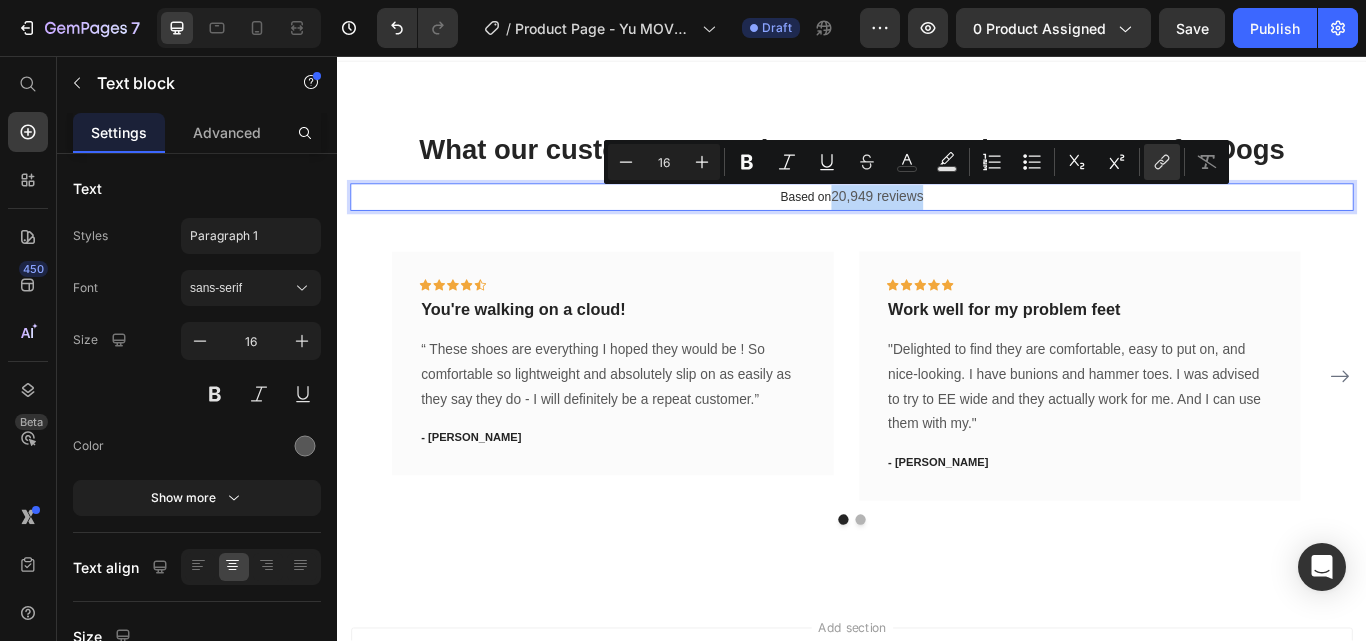 drag, startPoint x: 909, startPoint y: 225, endPoint x: 1023, endPoint y: 225, distance: 114 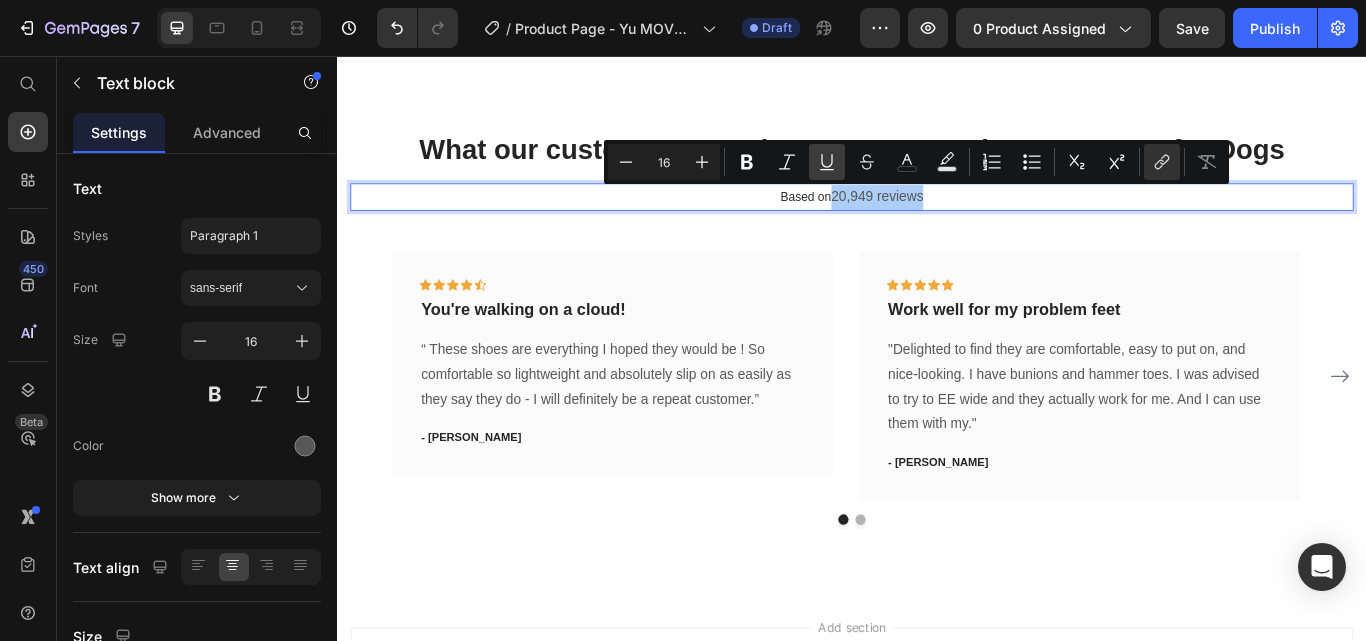 click on "Underline" at bounding box center (827, 162) 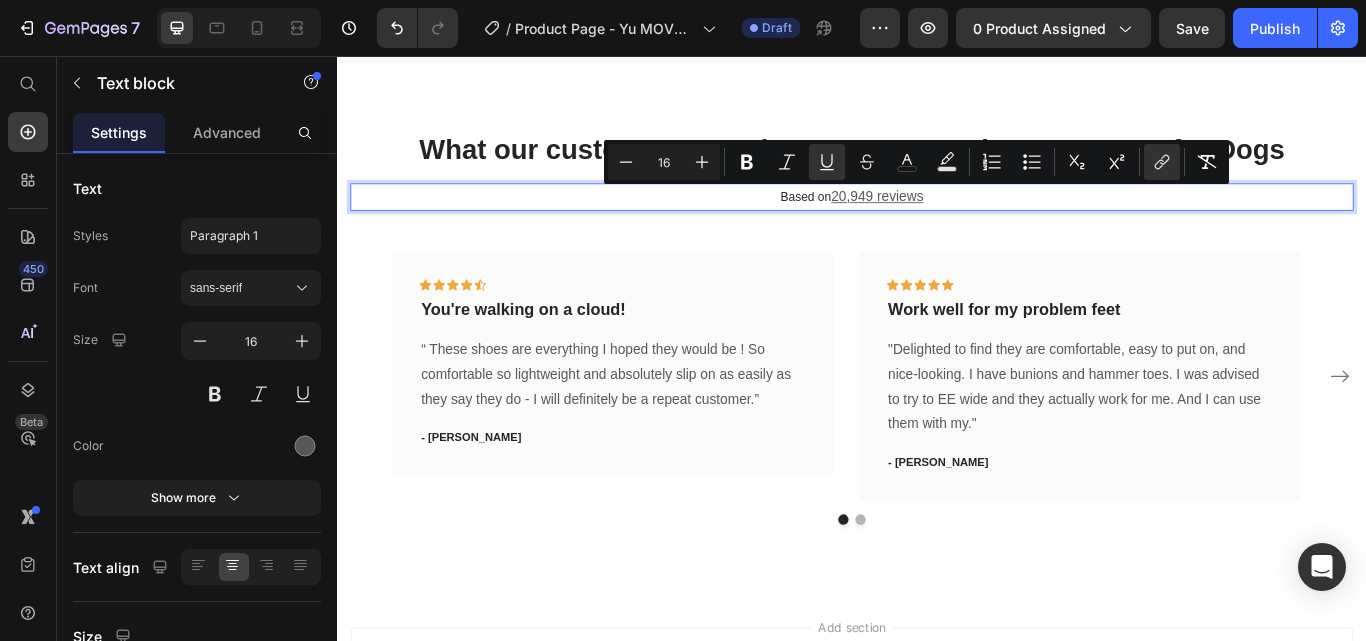 click on "Based on  20,949 reviews" at bounding box center [937, 221] 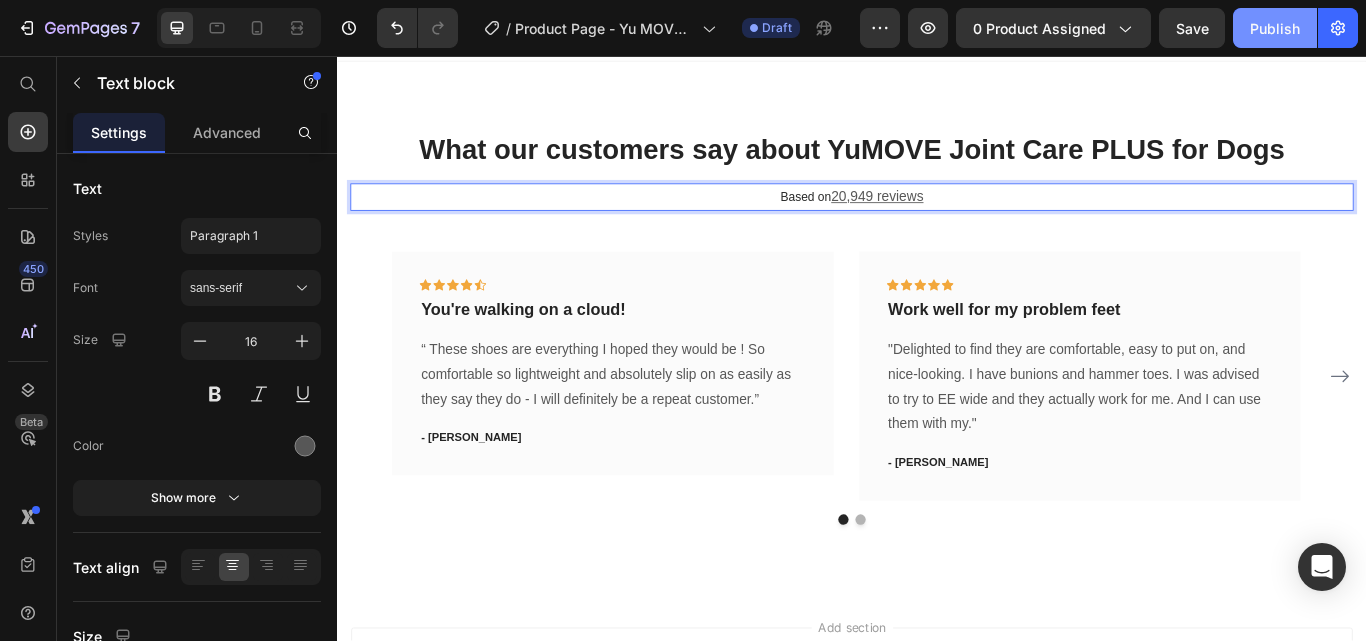click on "Publish" at bounding box center (1275, 28) 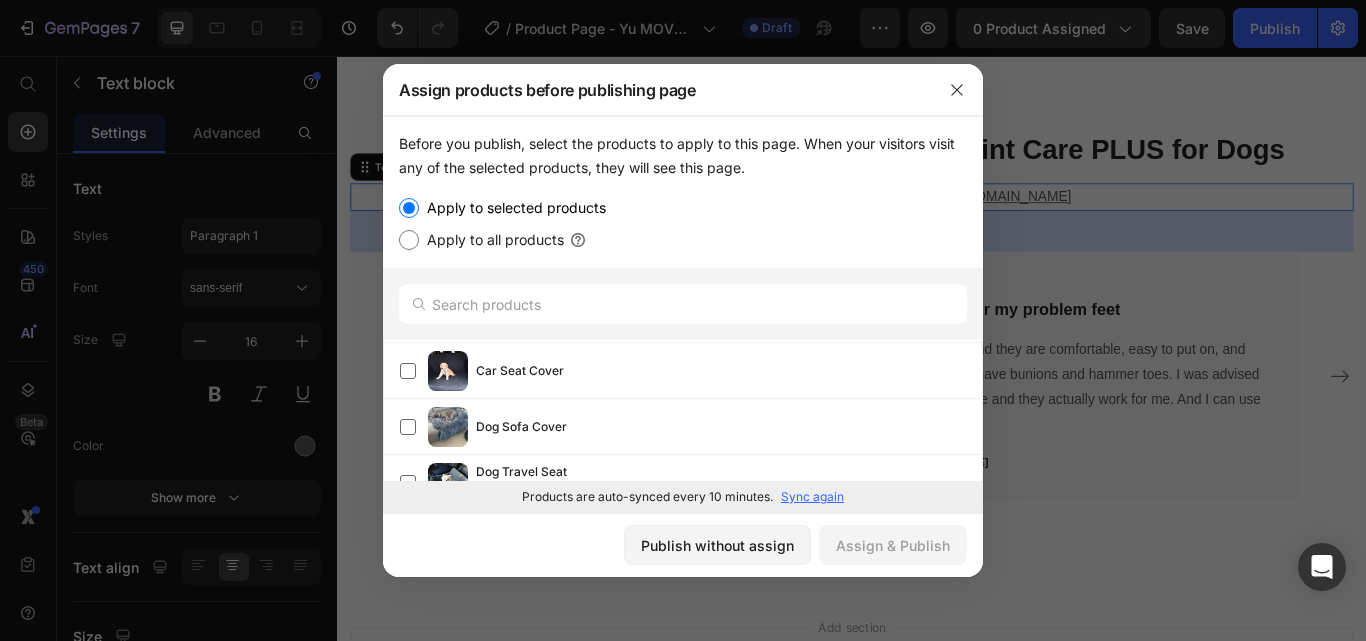 scroll, scrollTop: 0, scrollLeft: 0, axis: both 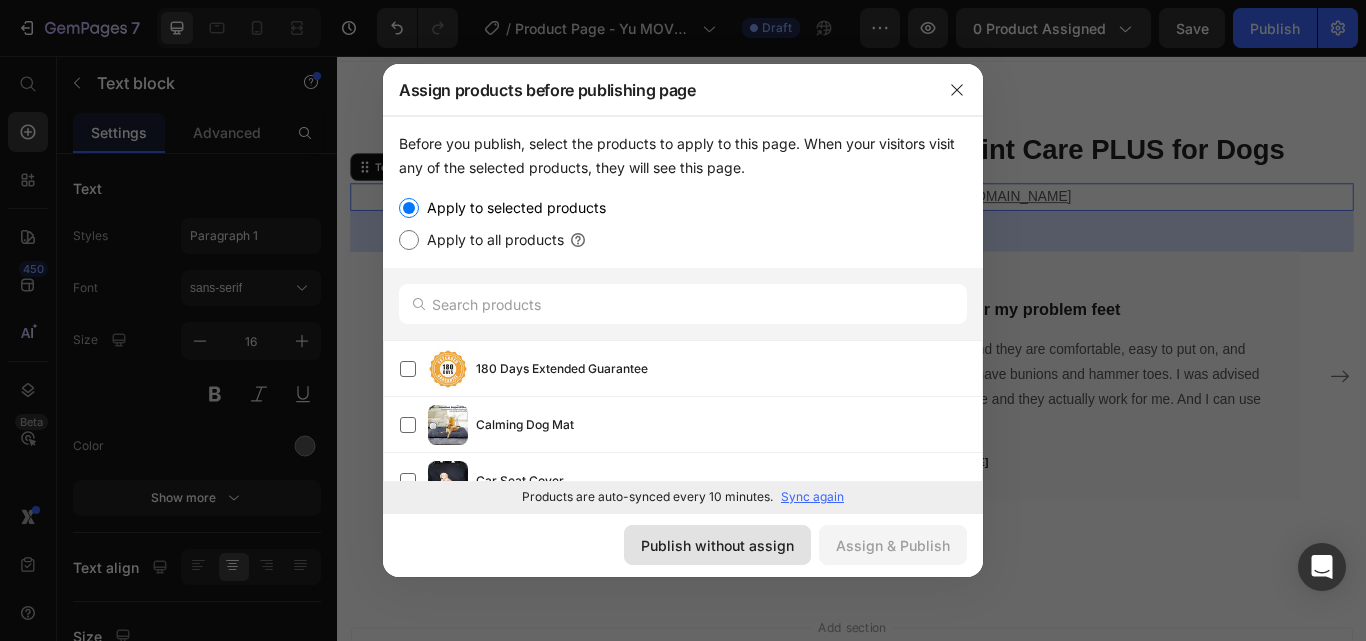 click on "Publish without assign" at bounding box center [717, 545] 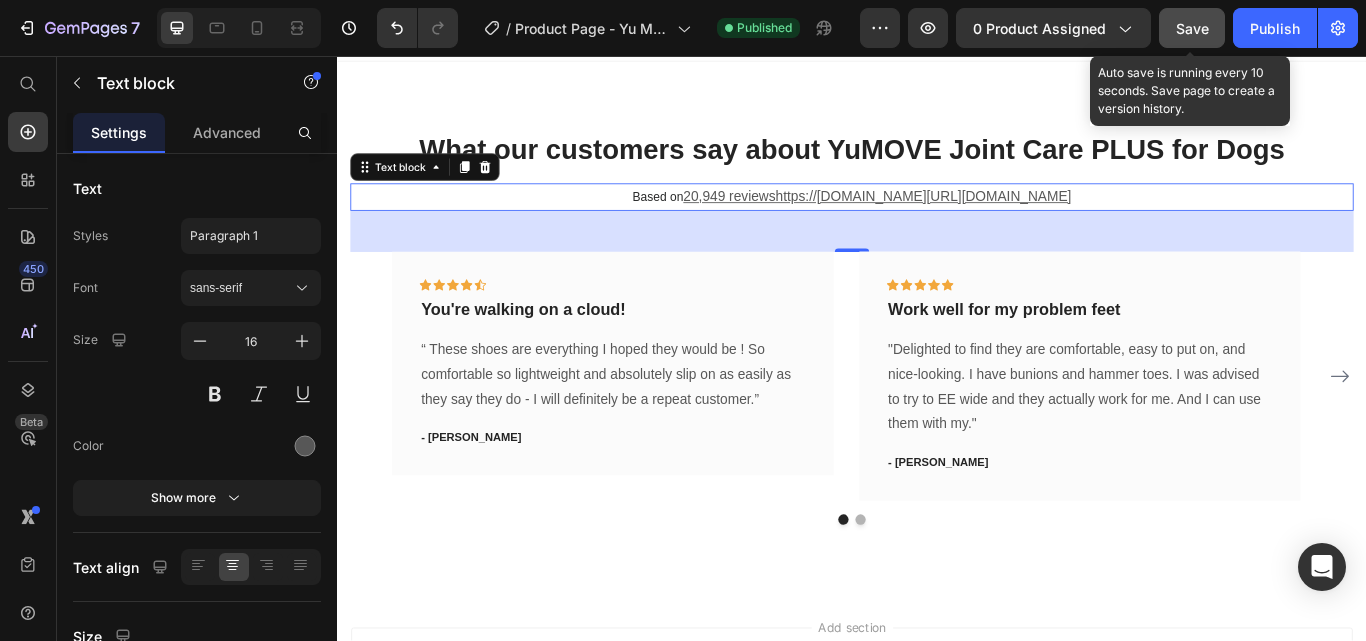 click on "Save" at bounding box center (1192, 28) 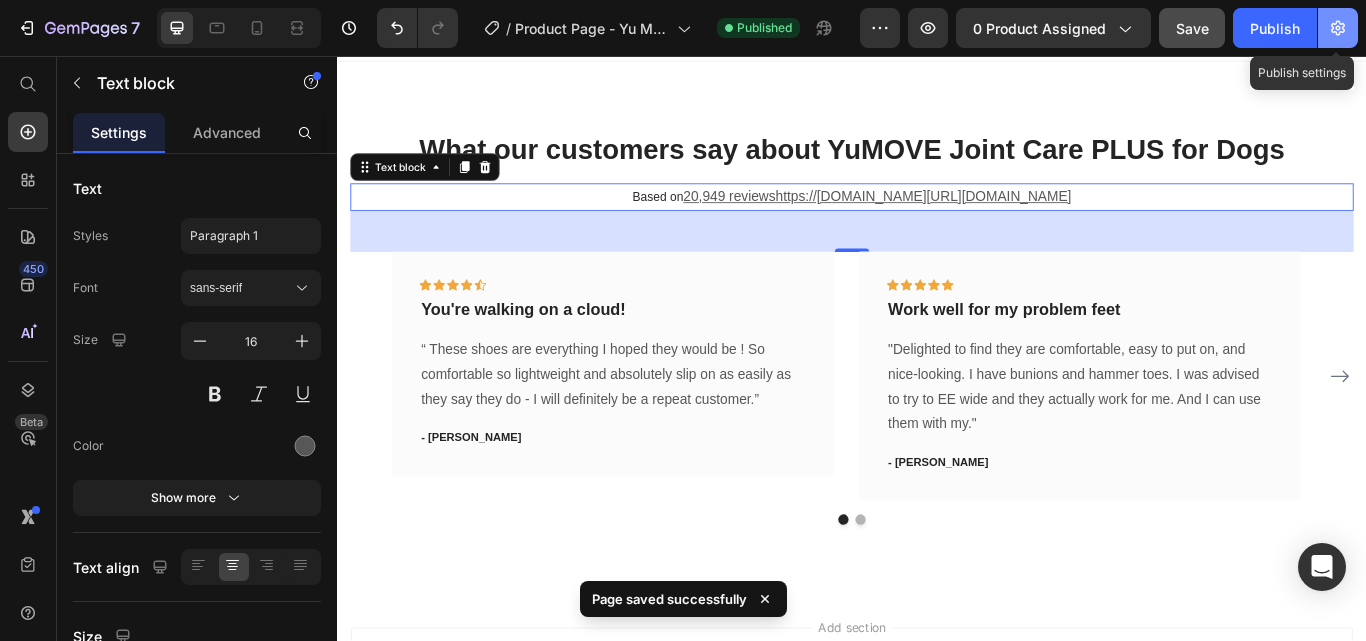 click 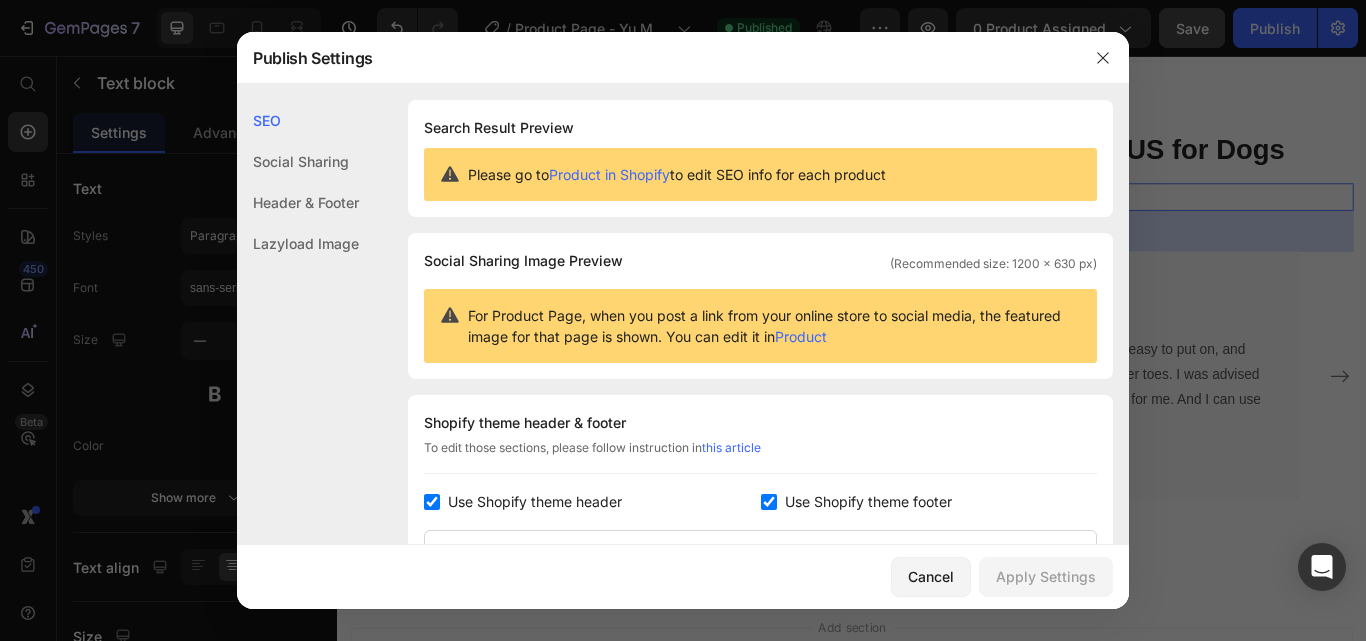 scroll, scrollTop: 480, scrollLeft: 0, axis: vertical 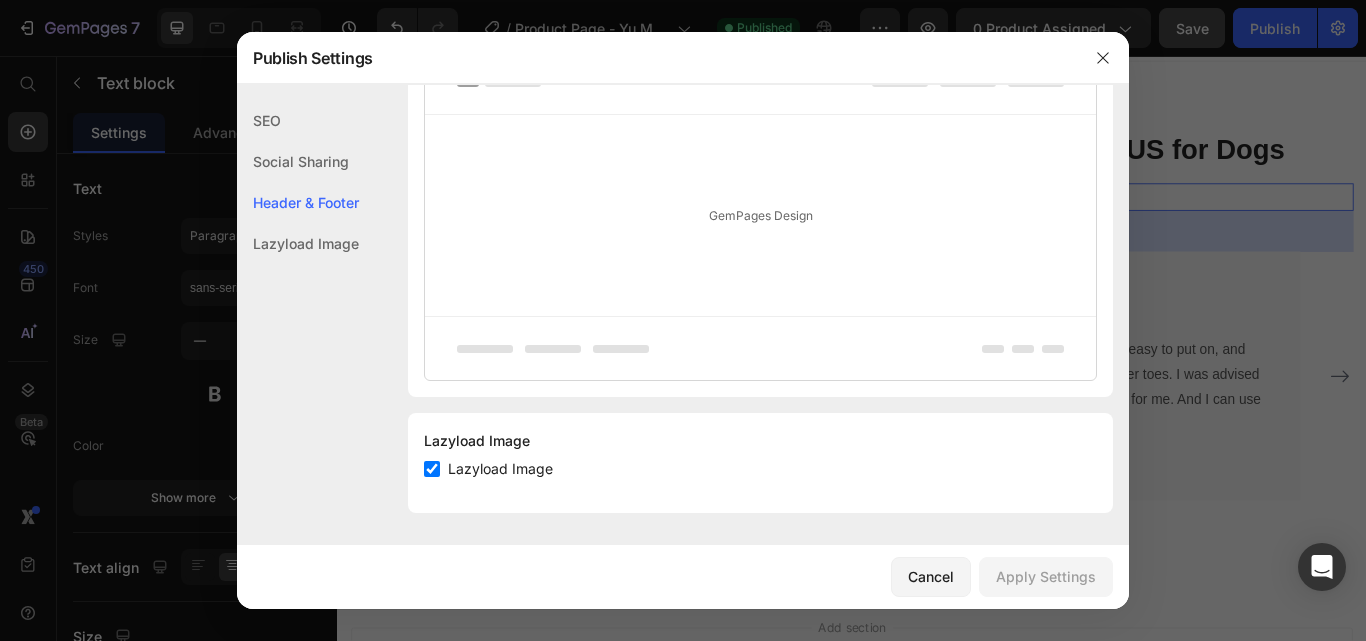click on "Lazyload Image" 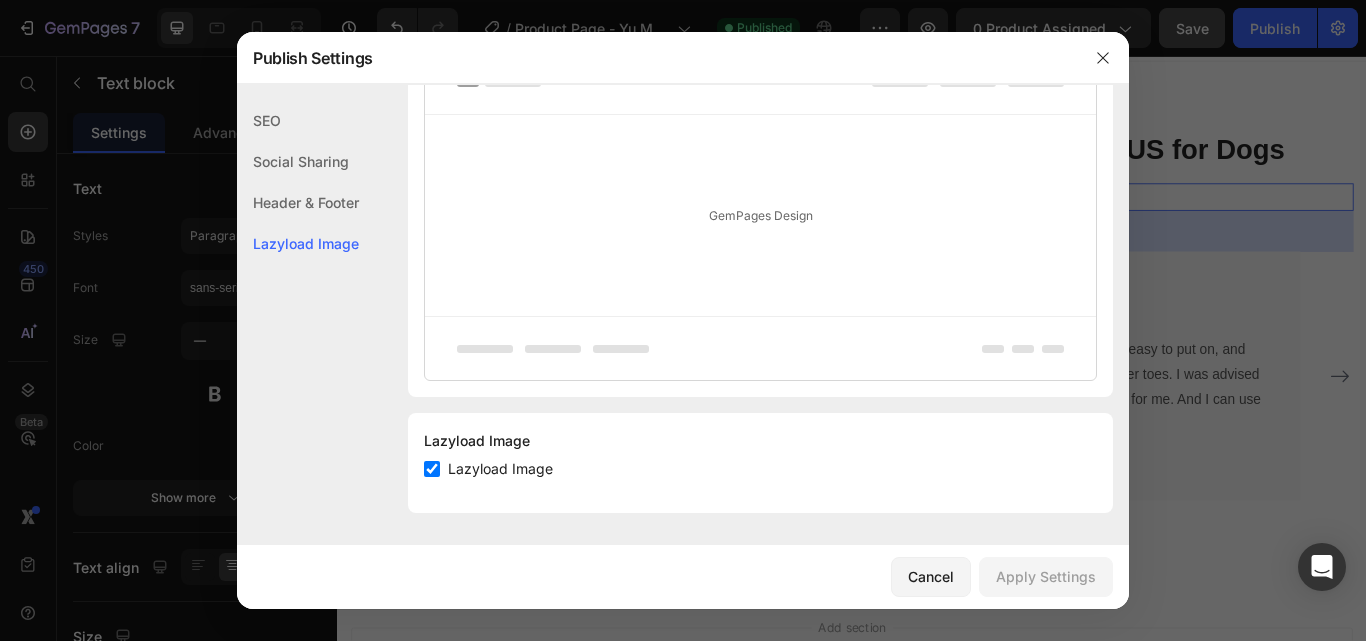 click on "Header & Footer" 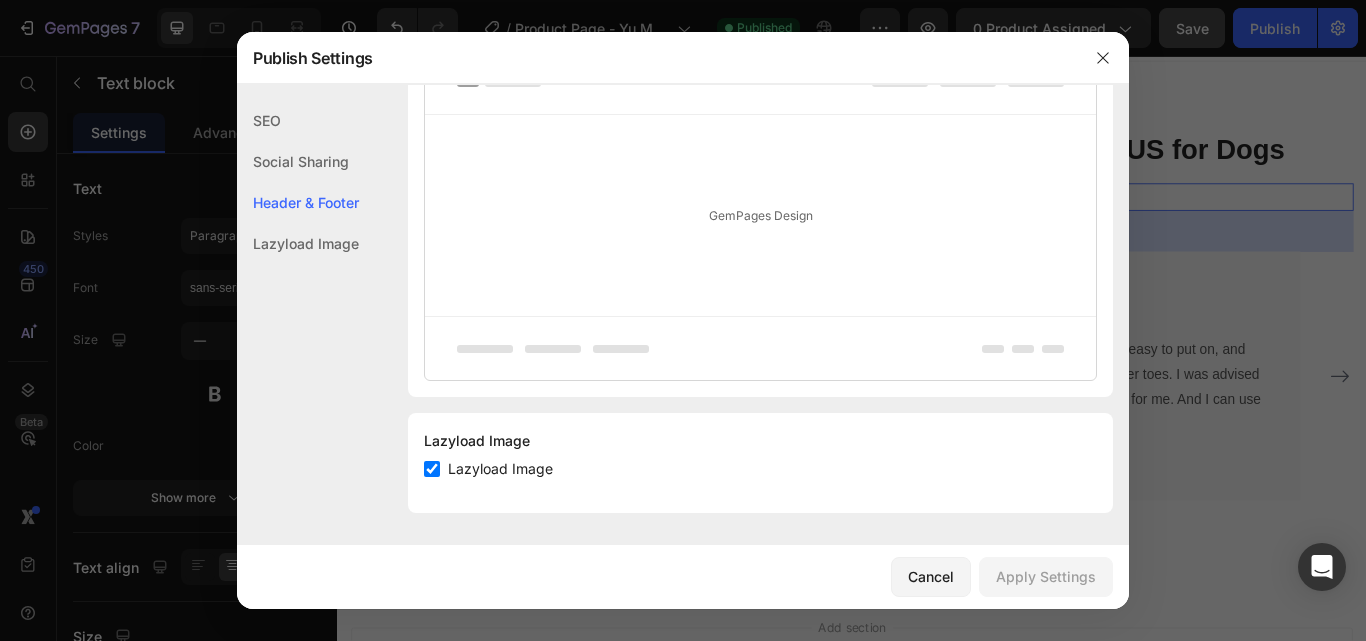 scroll, scrollTop: 291, scrollLeft: 0, axis: vertical 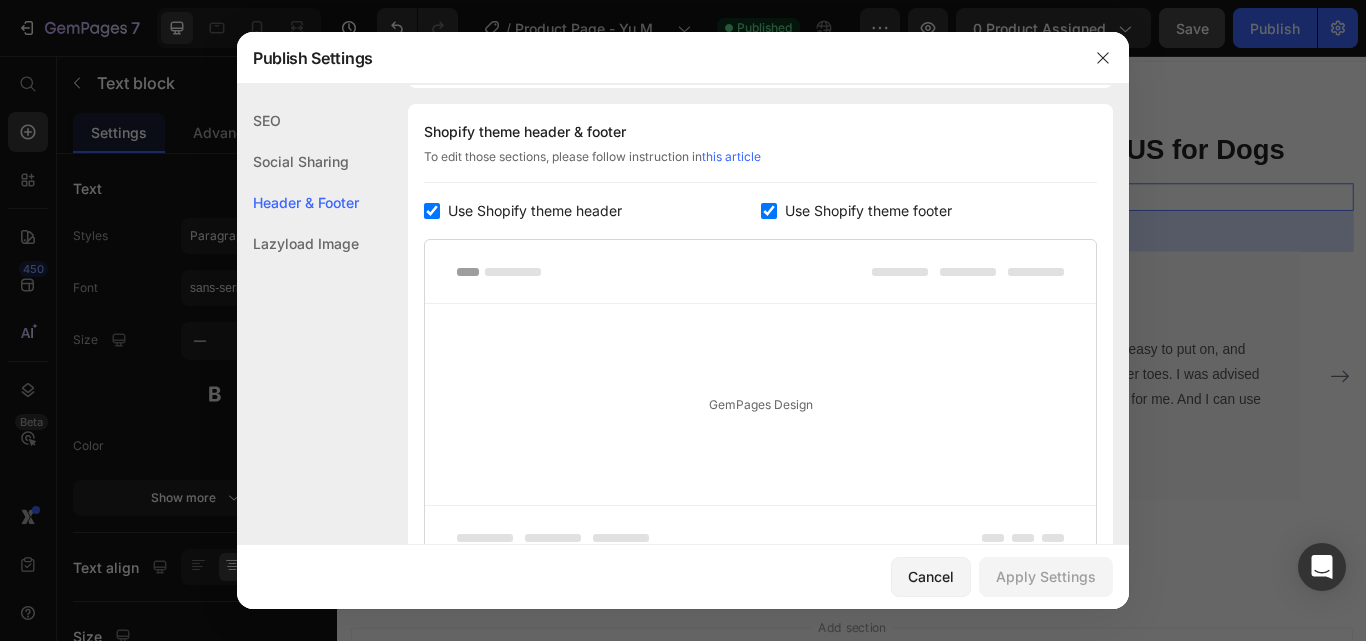 click on "Header & Footer" 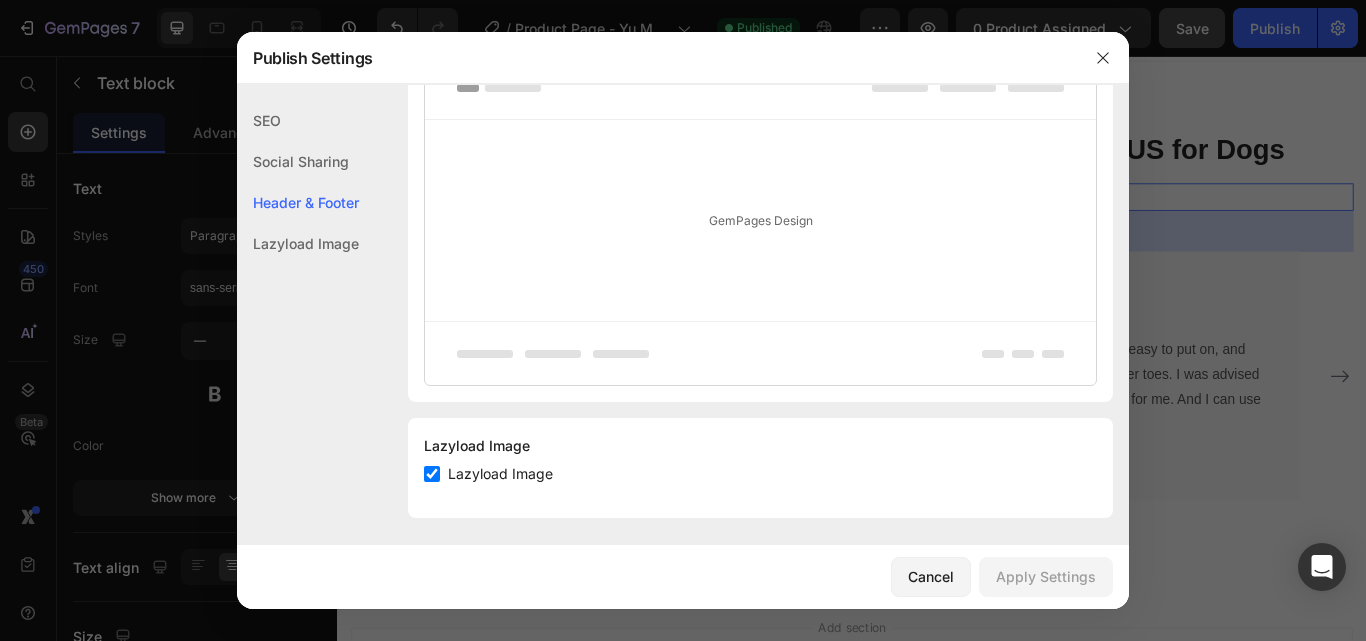 scroll, scrollTop: 480, scrollLeft: 0, axis: vertical 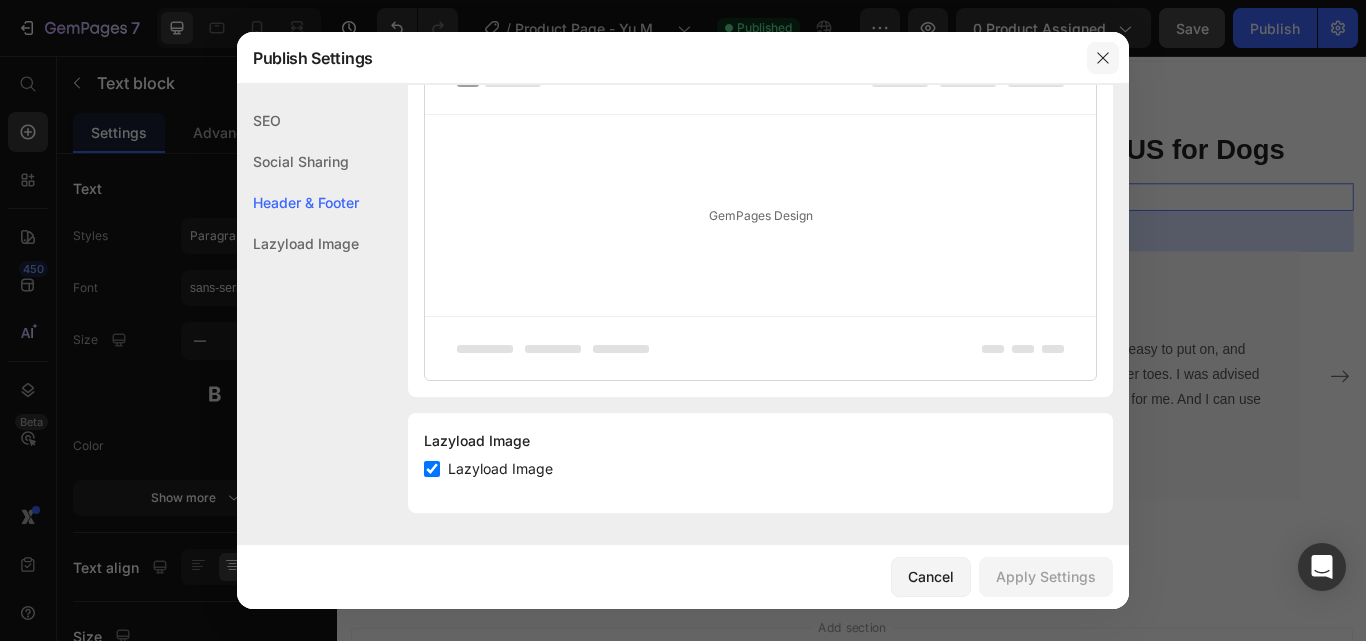 click at bounding box center (1103, 58) 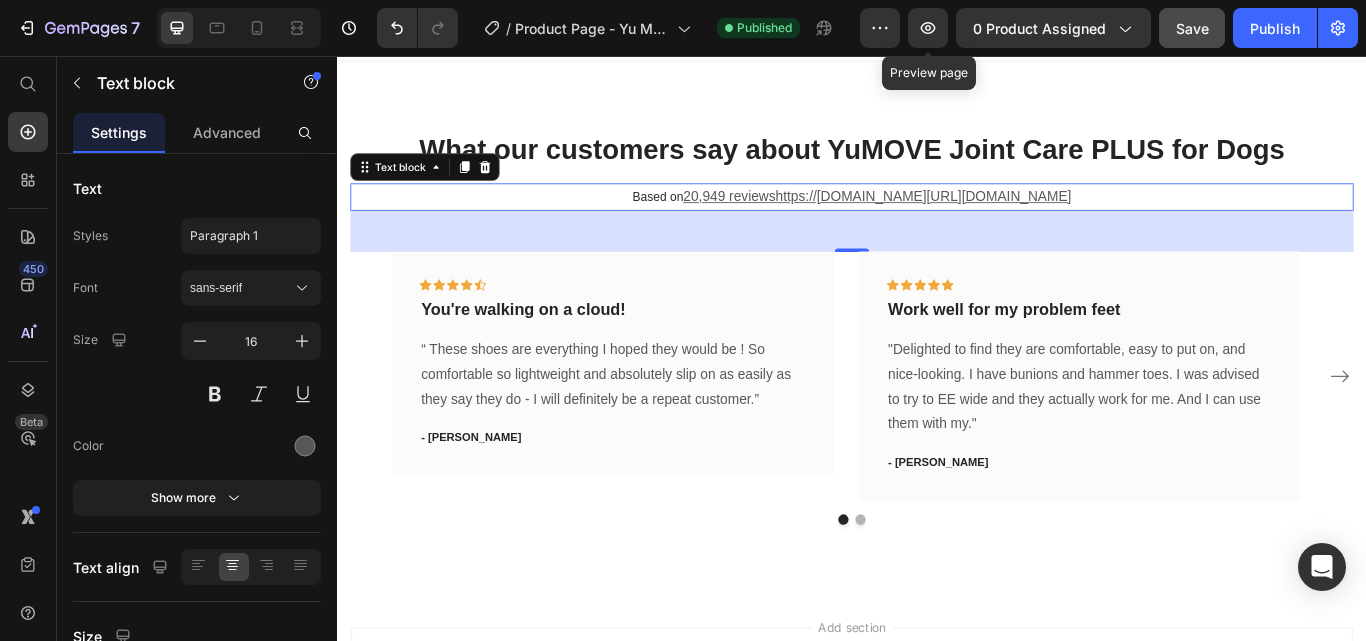 drag, startPoint x: 1251, startPoint y: 92, endPoint x: 866, endPoint y: 100, distance: 385.0831 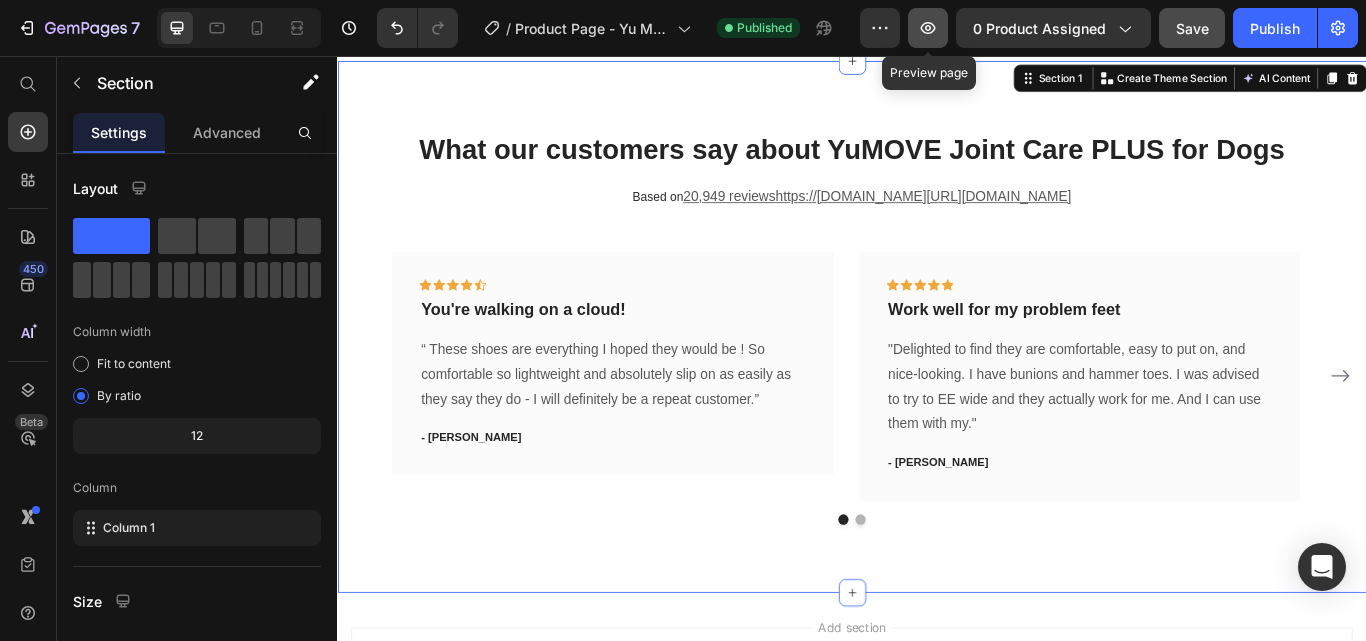 scroll, scrollTop: 0, scrollLeft: 0, axis: both 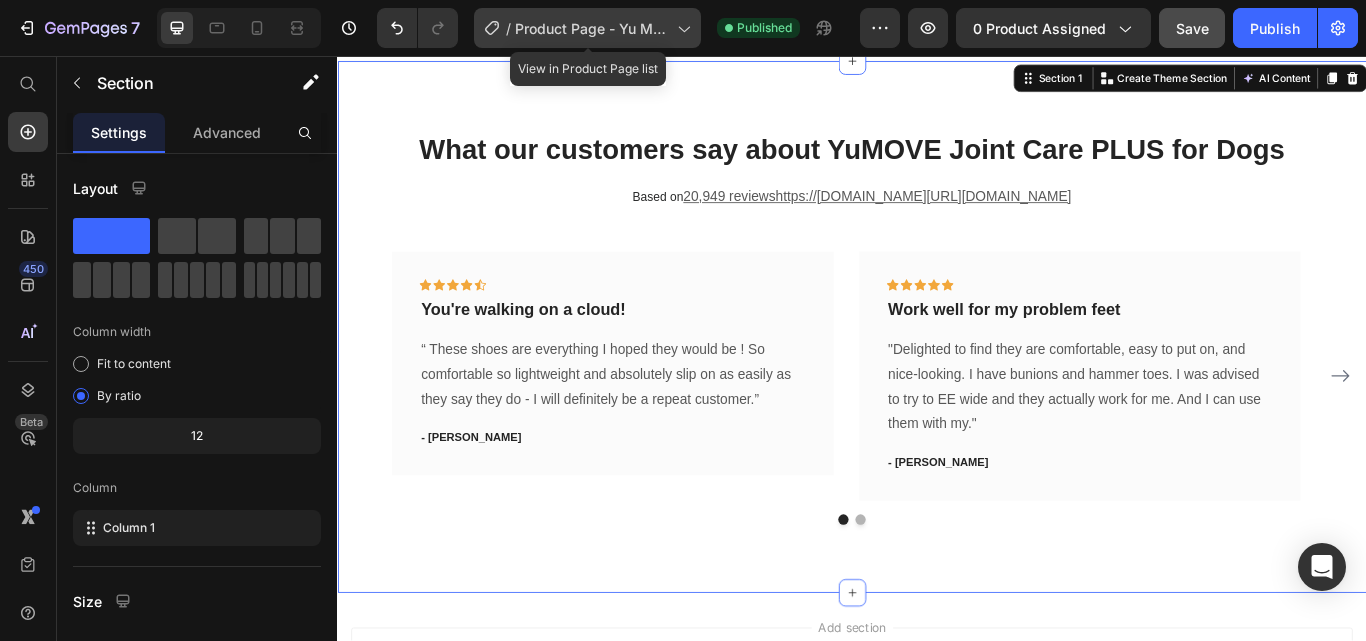 click 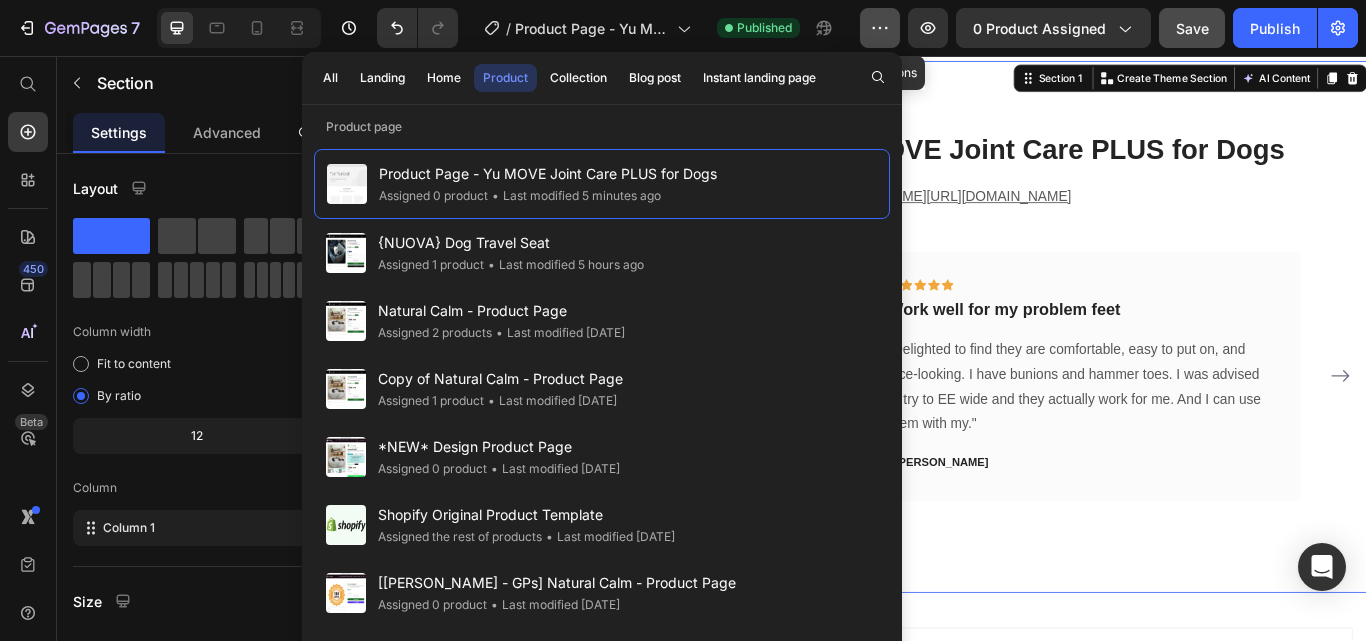 click 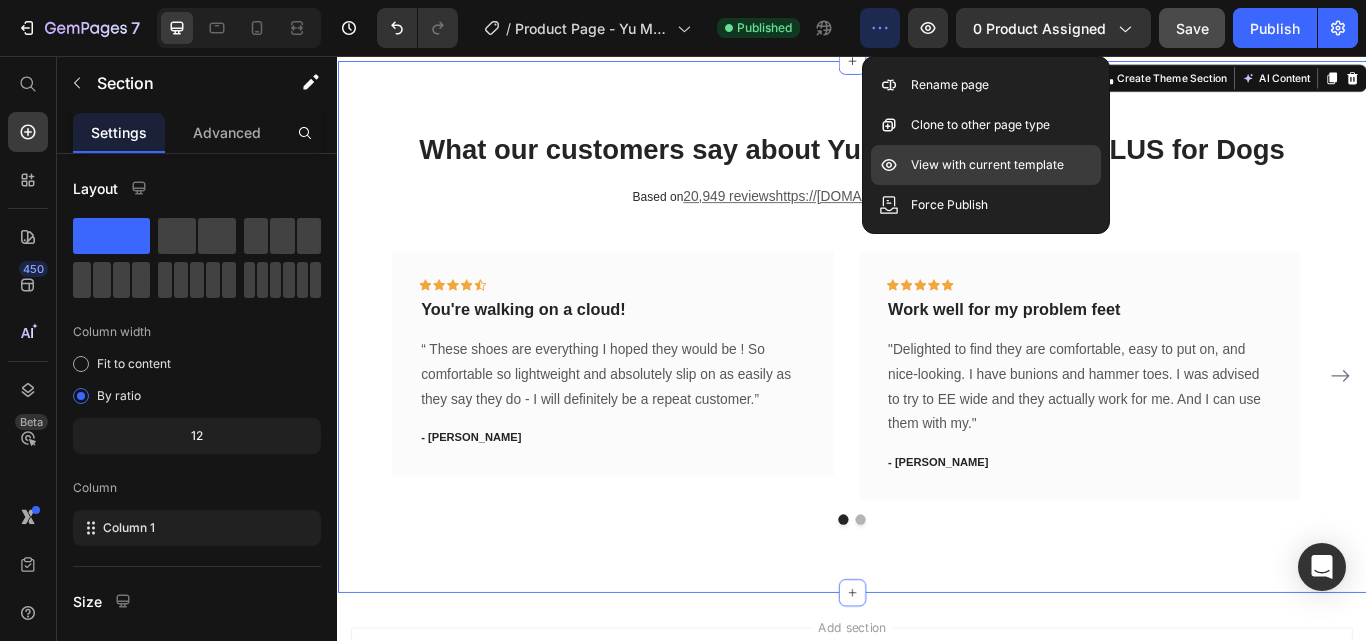 type 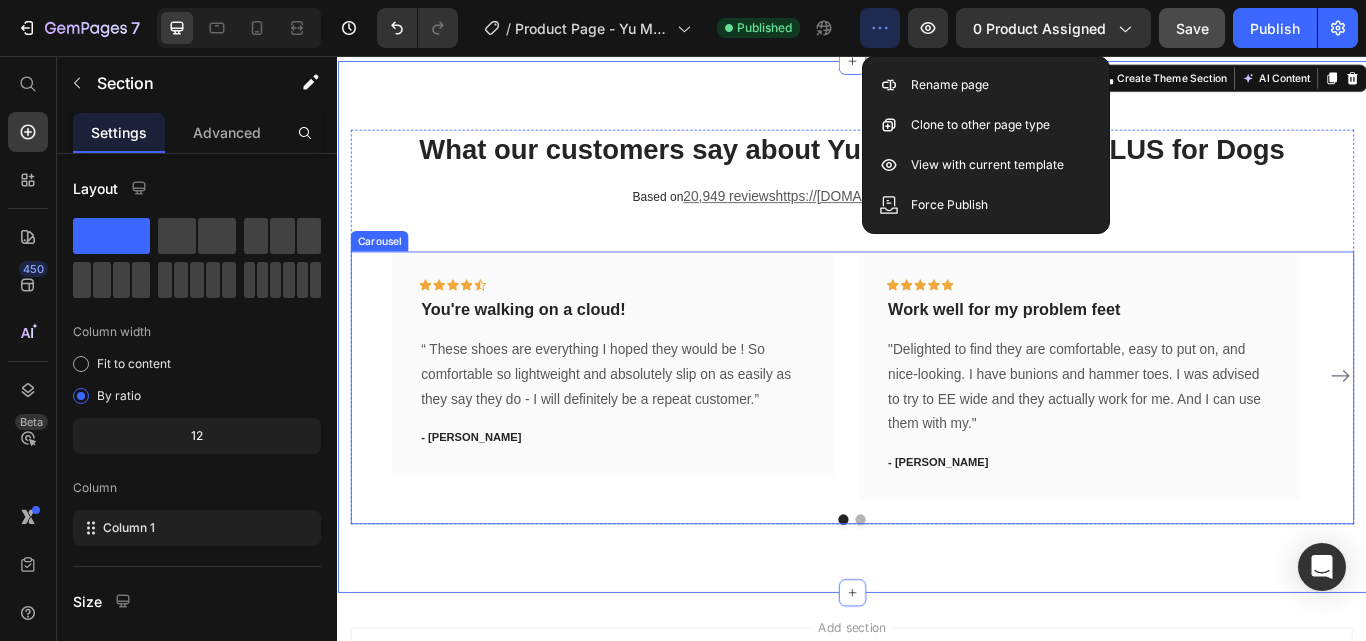 click on "Icon
Icon
Icon
Icon
Icon Row You're walking on a cloud! Text block “ These shoes are everything I hoped they would be ! So comfortable so lightweight and absolutely slip on as easily as they say they do - I will definitely be a repeat customer.” Text block - Ryan S. Text block Row
Icon
Icon
Icon
Icon
Icon Row Work well for my problem feet Text block "Delighted to find they are comfortable, easy to put on, and nice-looking. I have bunions and hammer toes. I was advised to try to EE wide and they actually work for me. And I can use them with my." Text block - Travis J. Text block Row
Icon
Icon
Icon
Icon
Icon Row You're walking on a cloud! Text block Text block - Ryan S. Text block Row
Icon
Icon
Icon
Icon Icon" at bounding box center (937, 429) 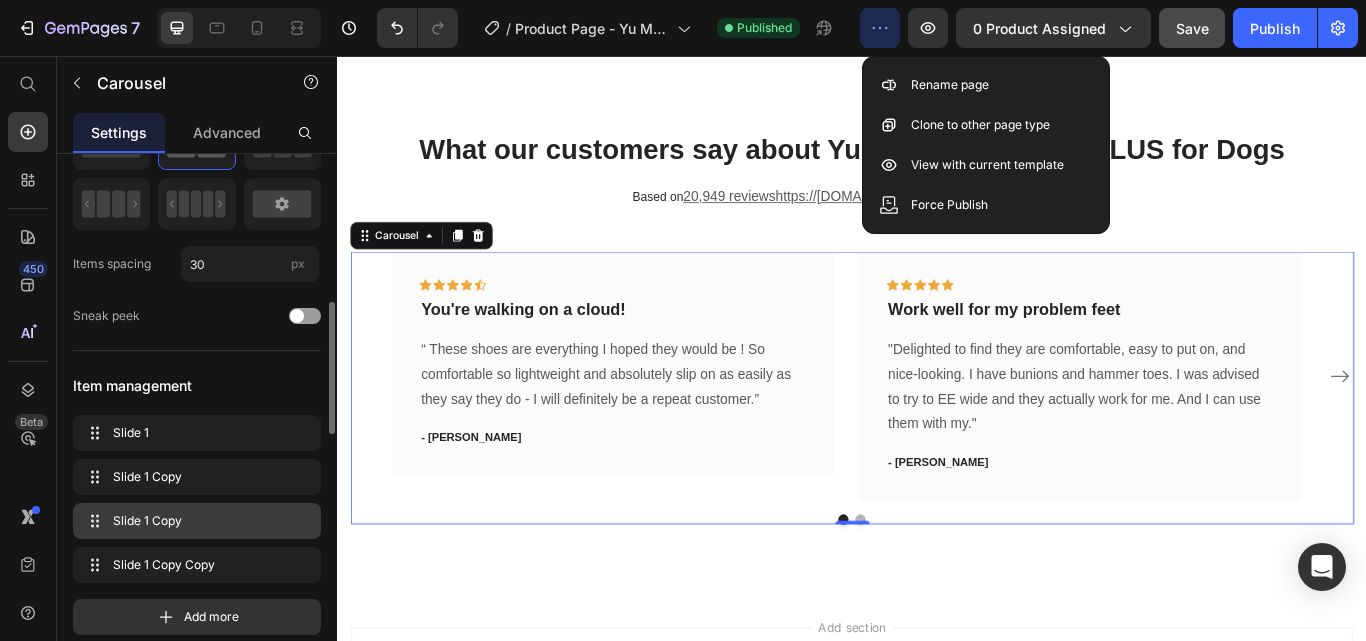 scroll, scrollTop: 200, scrollLeft: 0, axis: vertical 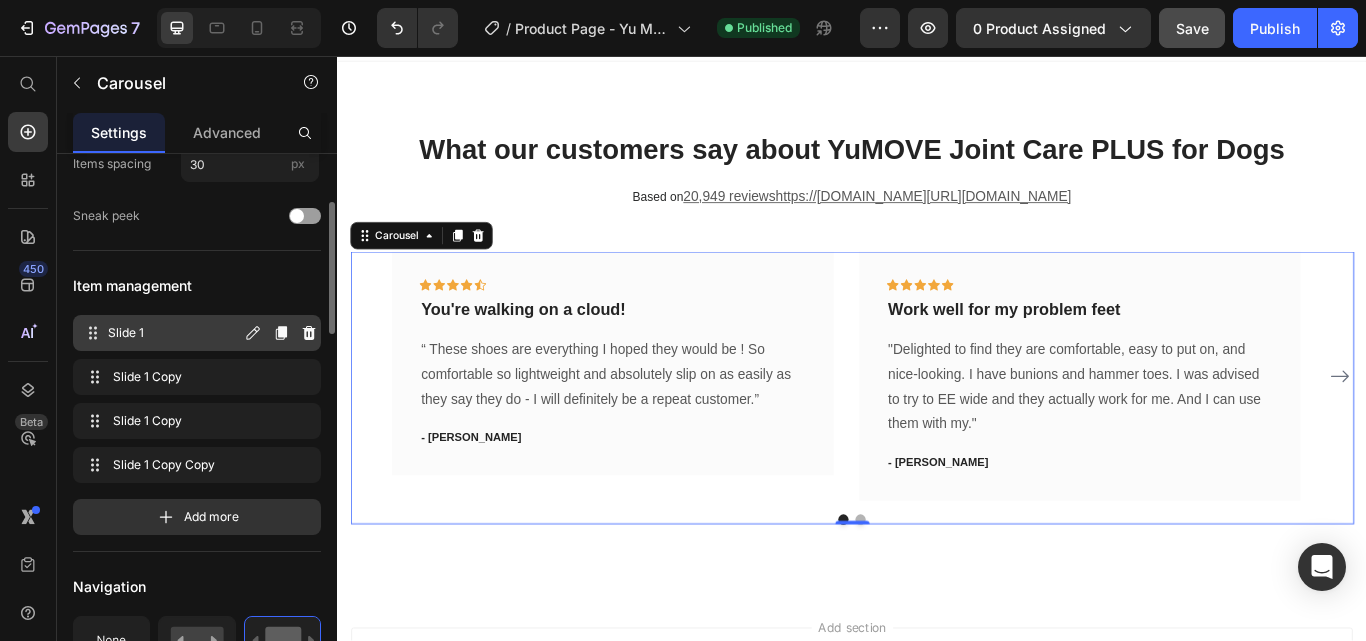 click on "Slide 1" at bounding box center (174, 333) 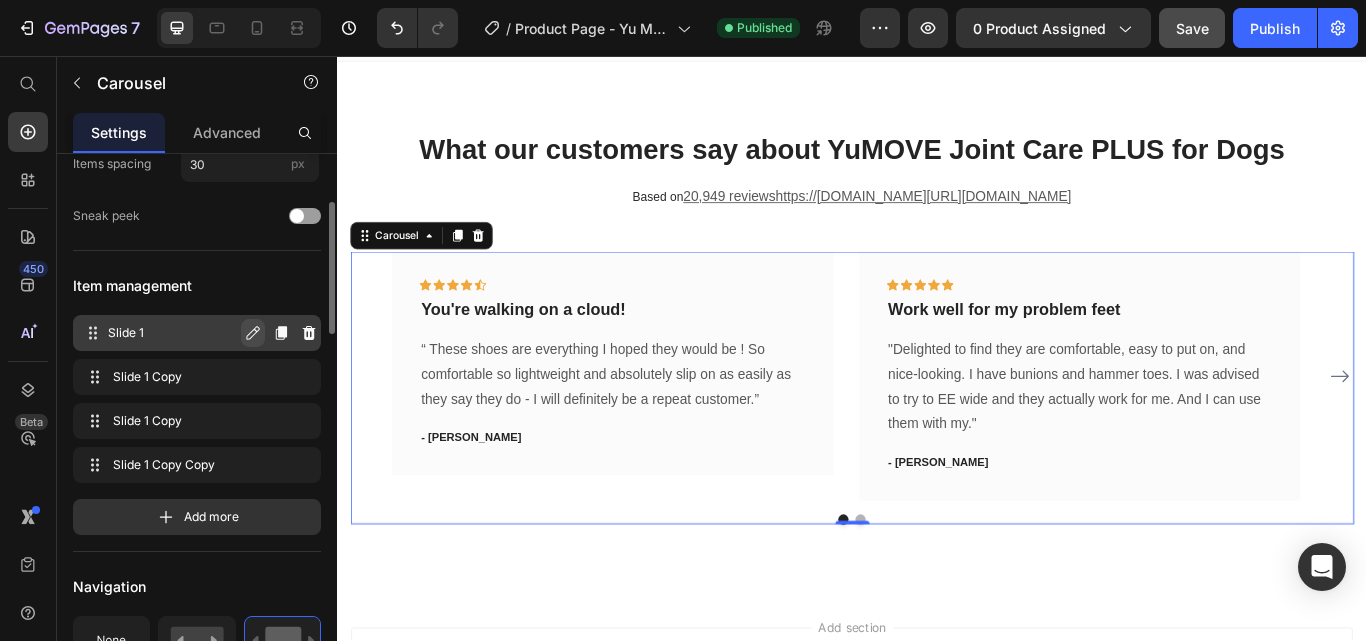click 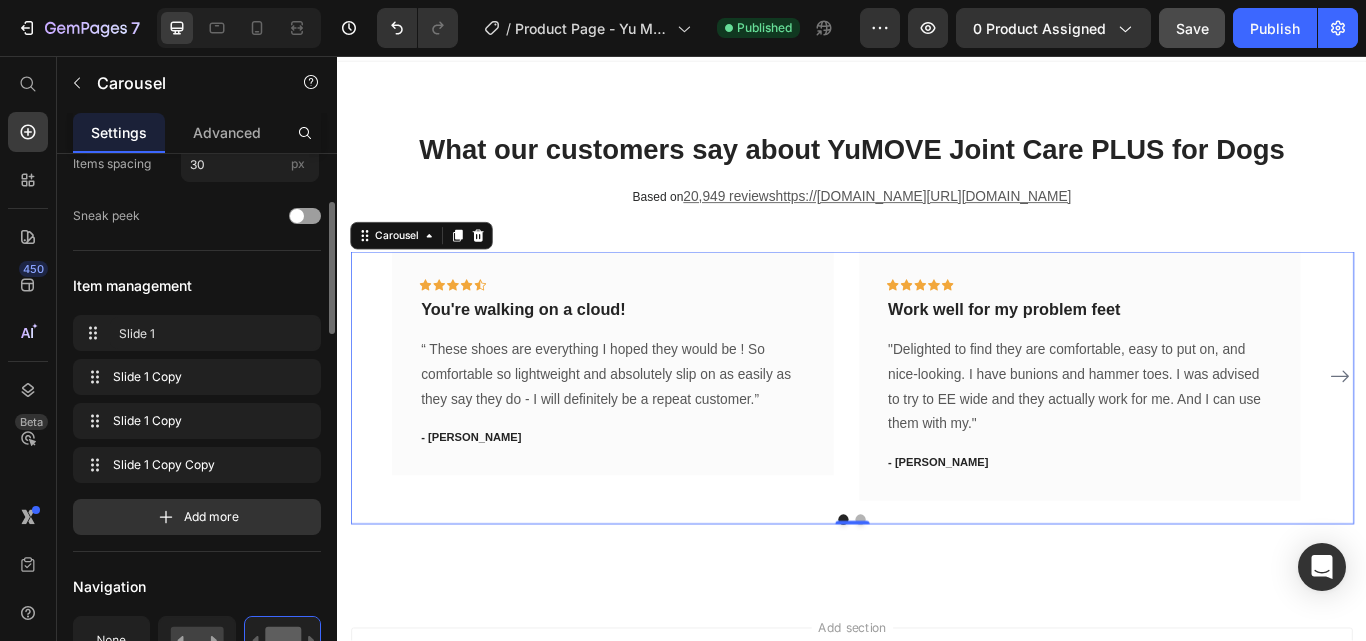 click on "Item management" at bounding box center (197, 285) 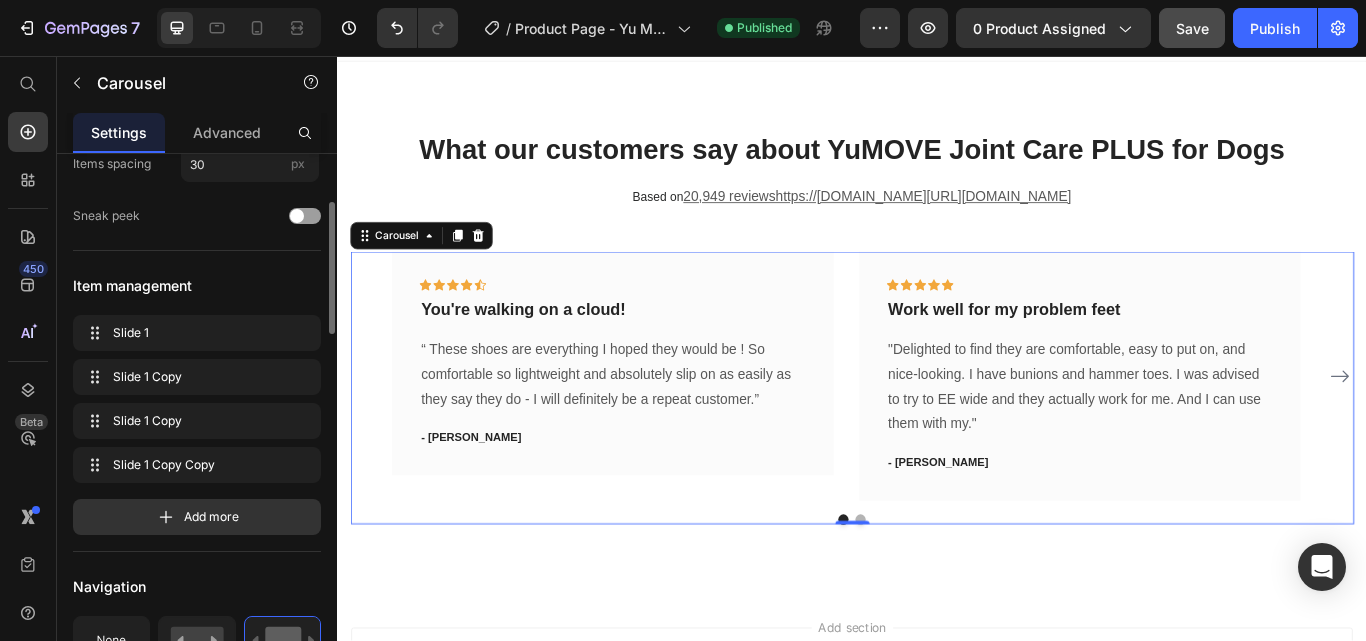 click on "Item management" at bounding box center [197, 285] 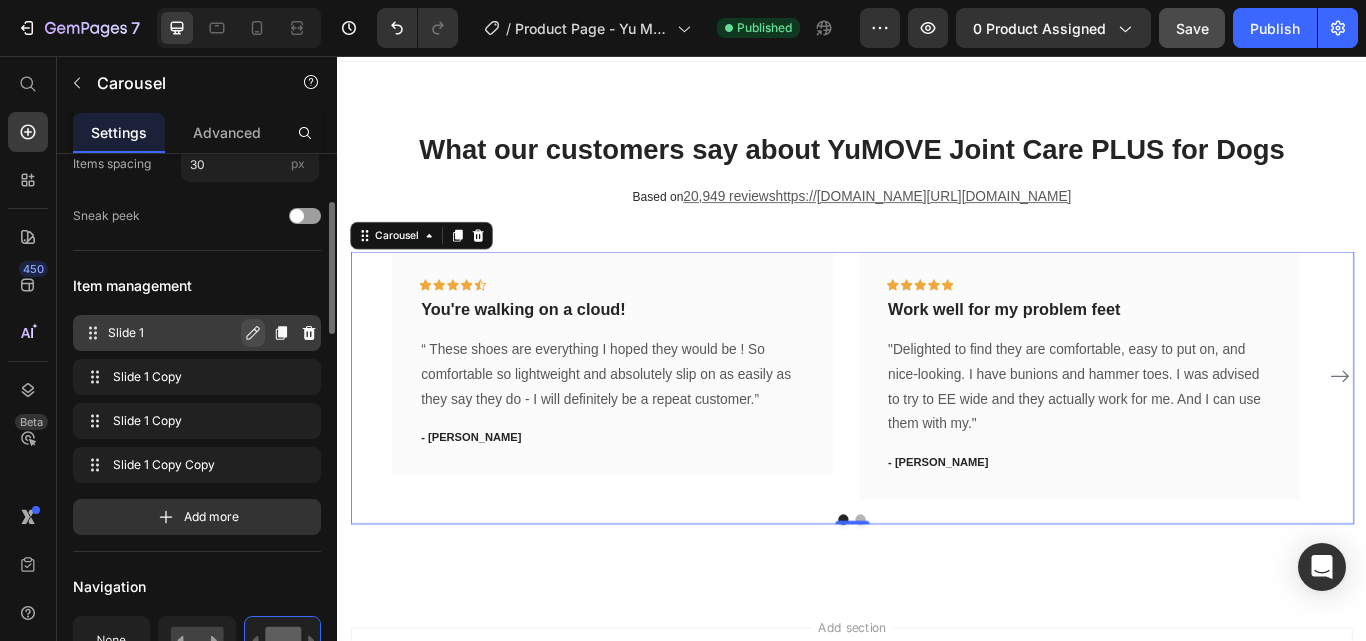 click 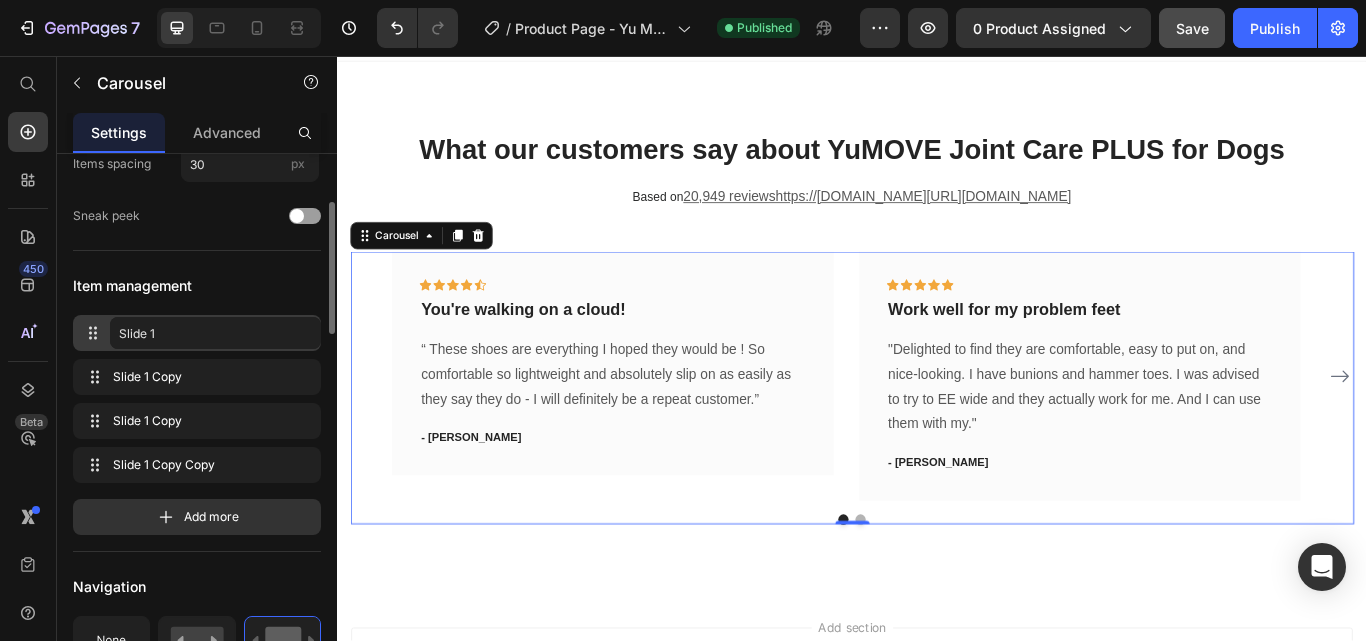 click on "Item management" at bounding box center (197, 285) 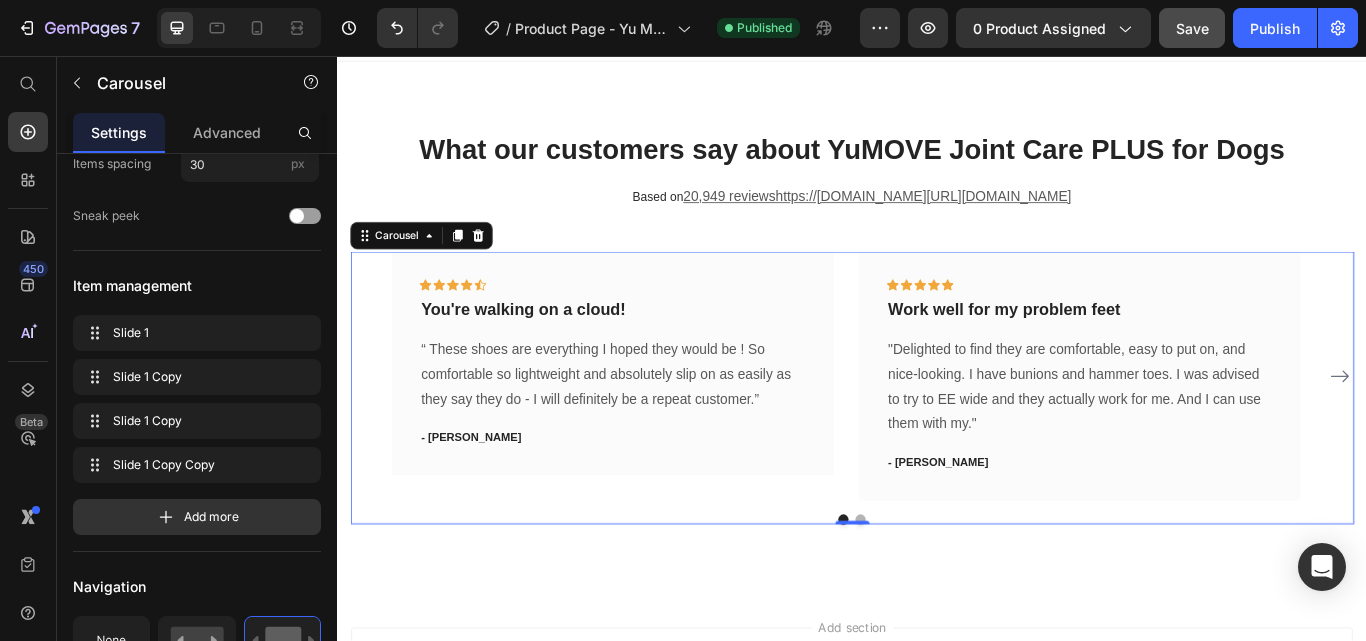 scroll, scrollTop: 700, scrollLeft: 0, axis: vertical 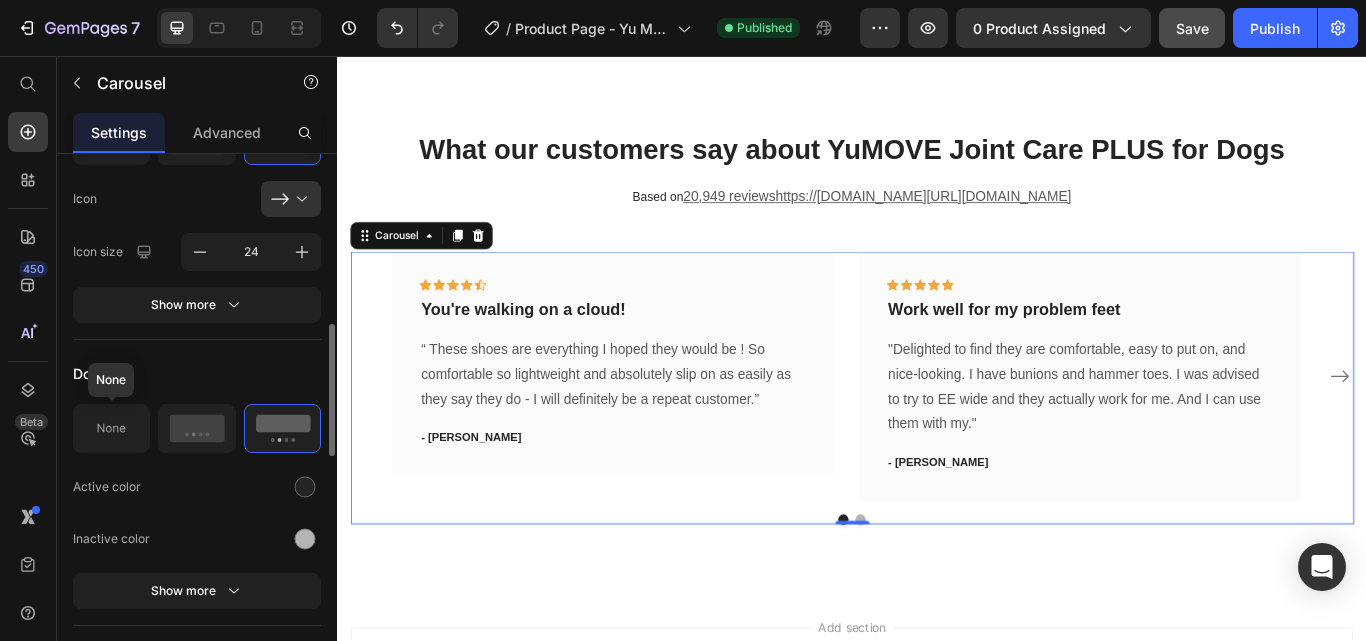 click 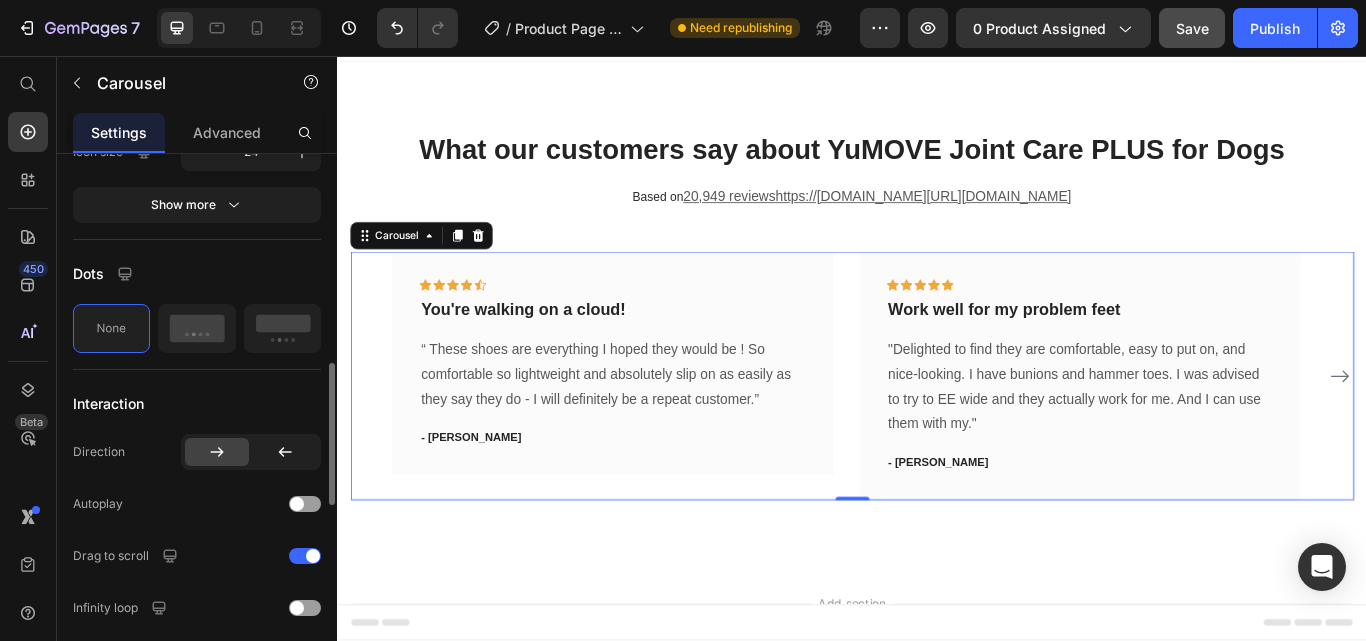 scroll, scrollTop: 1000, scrollLeft: 0, axis: vertical 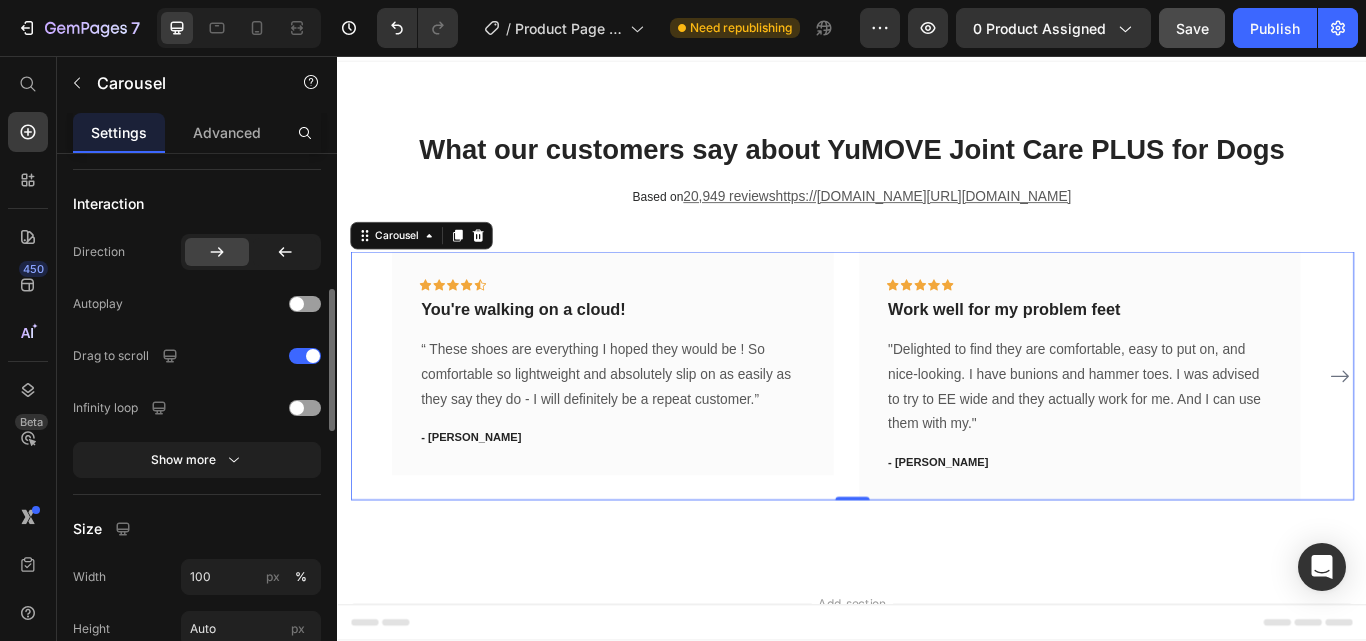 click on "Display Items spacing 30 px Sneak peek Item management Slide 1 Slide 1 Slide 1 Copy Slide 1 Copy Slide 1 Copy Slide 1 Copy Slide 1 Copy Copy Slide 1 Copy Copy Add more Navigation Icon
Icon size 24 Show more Dots Interaction Direction
Autoplay Drag to scroll Infinity loop Show more Size Width 100 px % Height Auto px Show more Shape Border Corner Shadow Background  Color  Align" at bounding box center [197, 144] 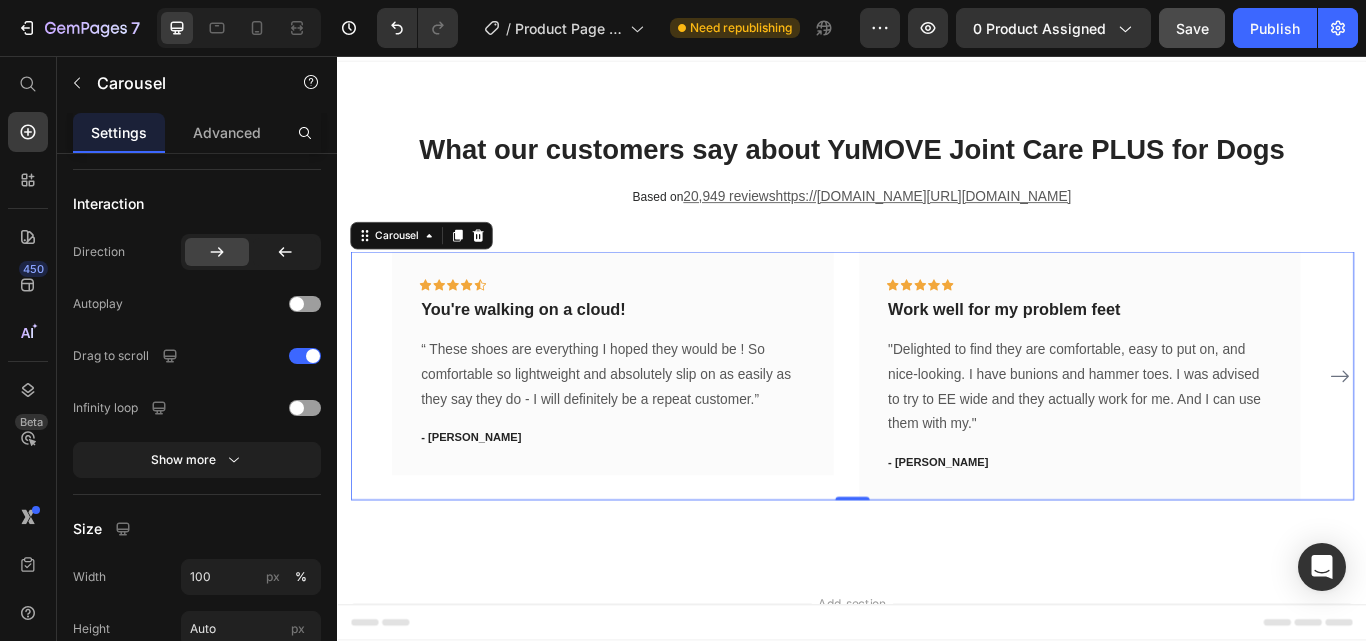 scroll, scrollTop: 600, scrollLeft: 0, axis: vertical 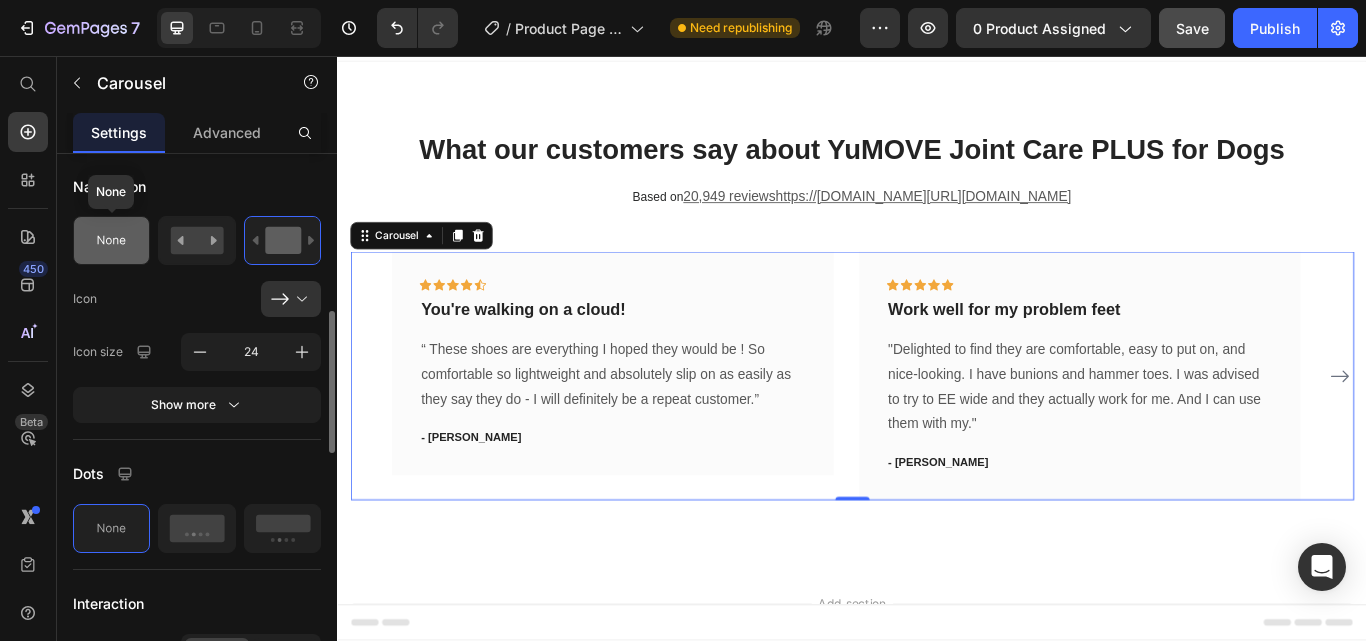 click 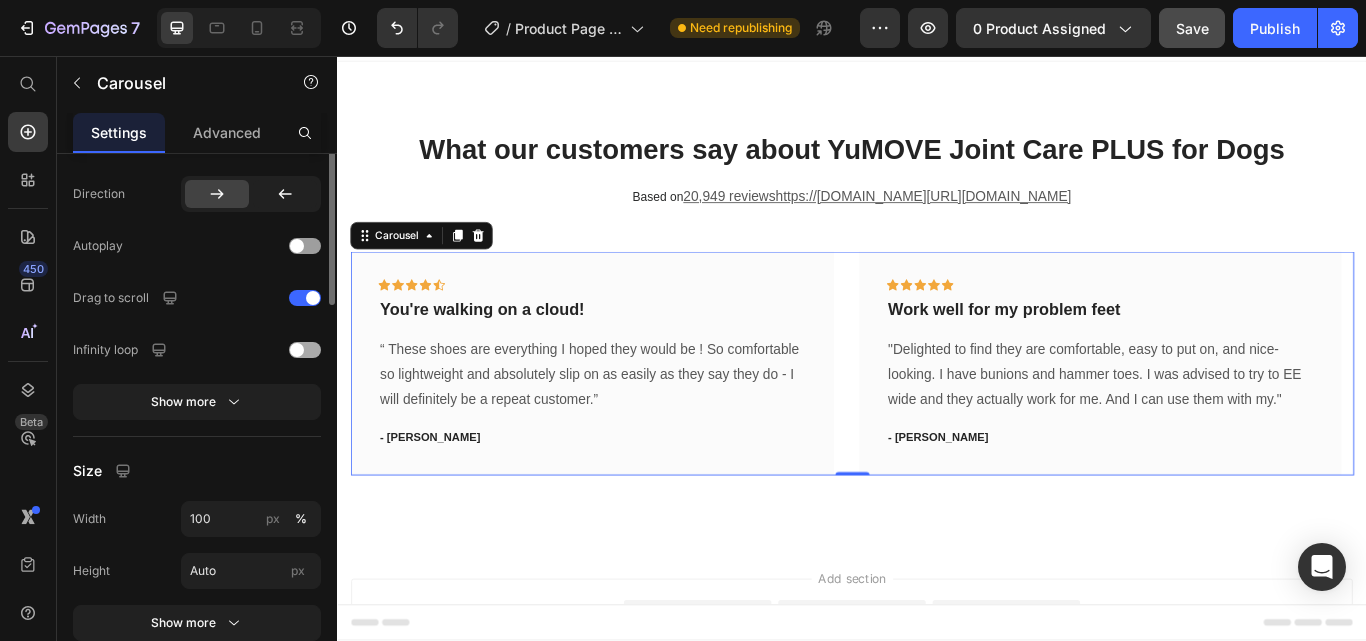 scroll, scrollTop: 600, scrollLeft: 0, axis: vertical 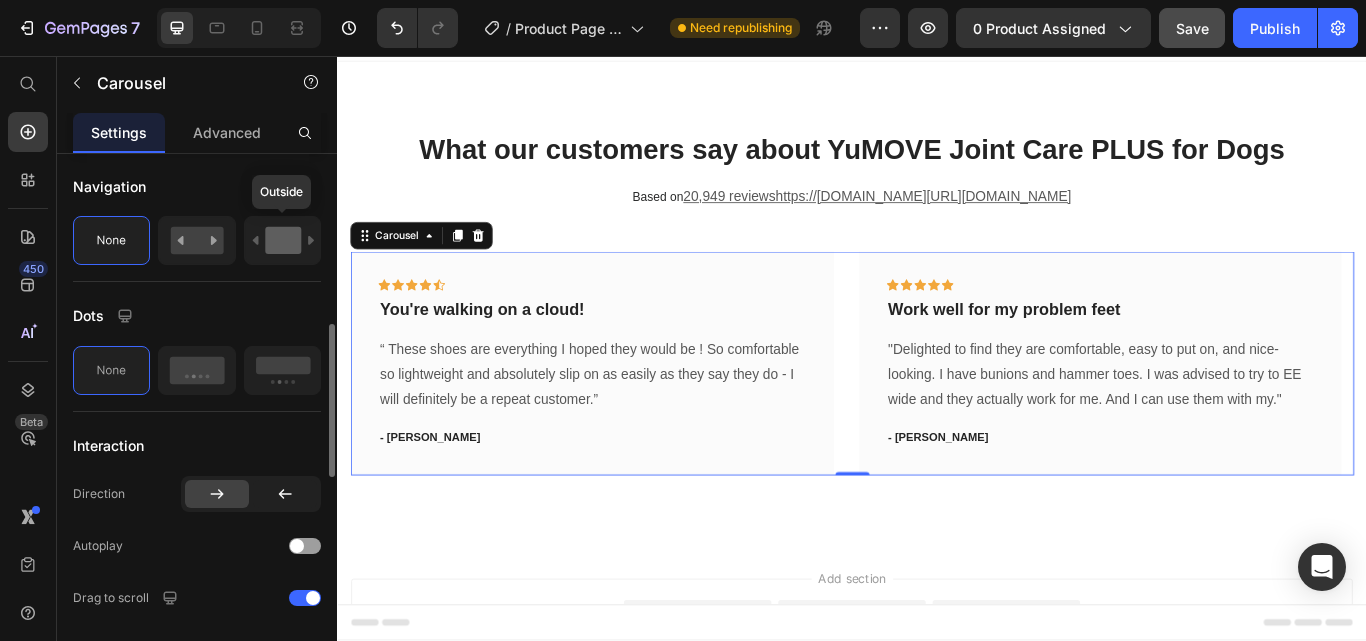 click 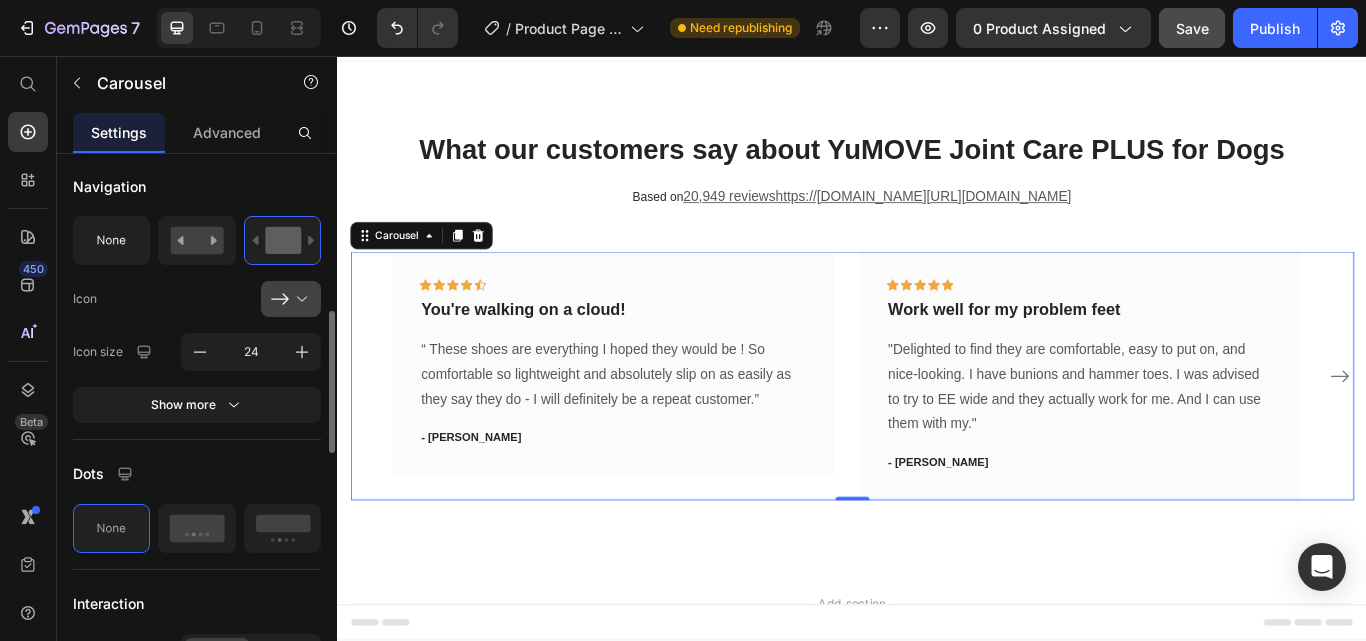 click at bounding box center [299, 299] 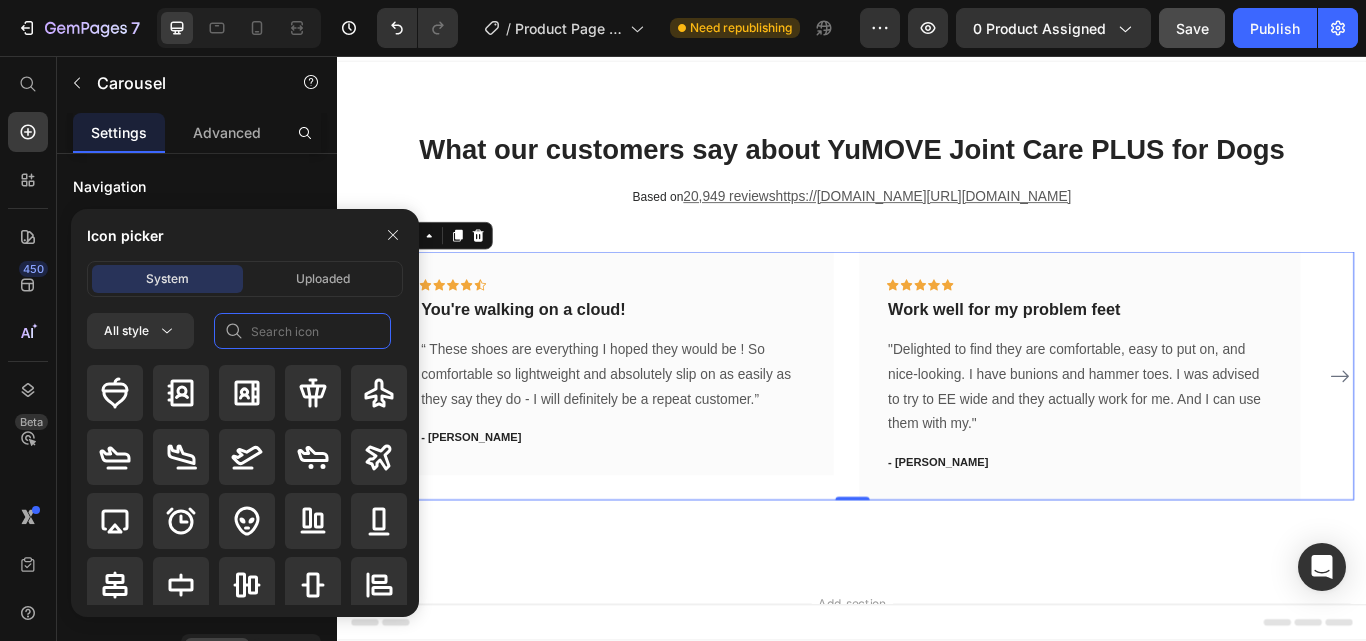 click 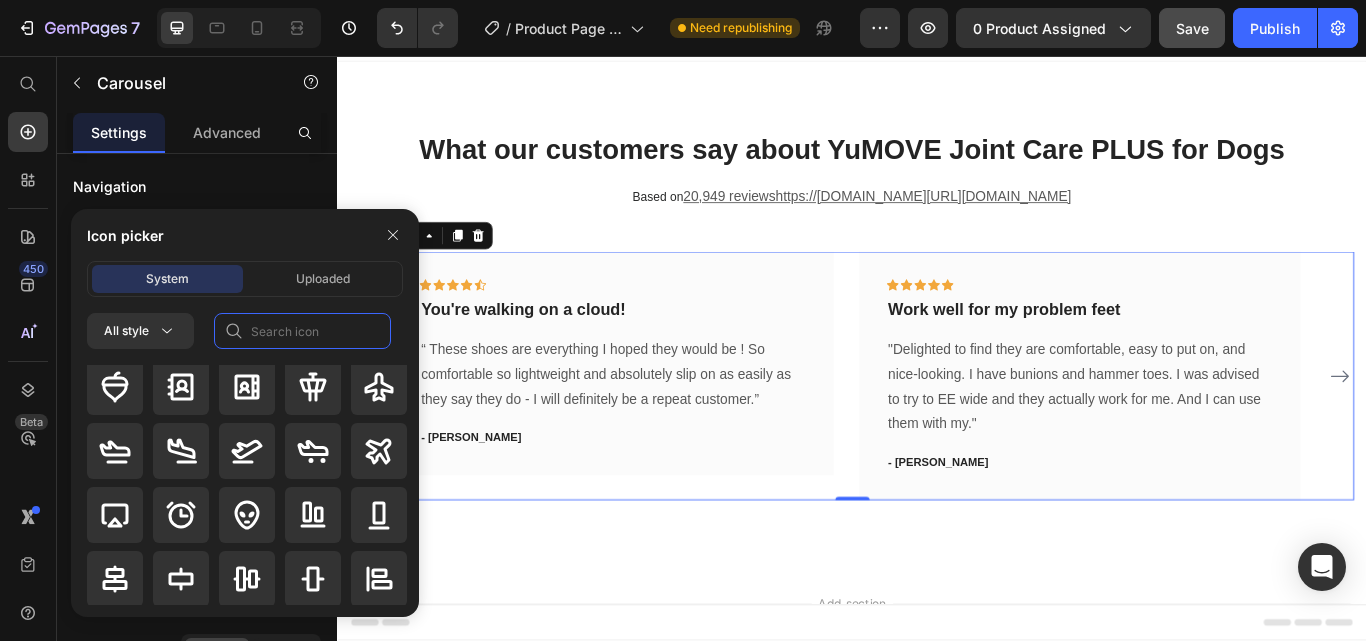 scroll, scrollTop: 0, scrollLeft: 0, axis: both 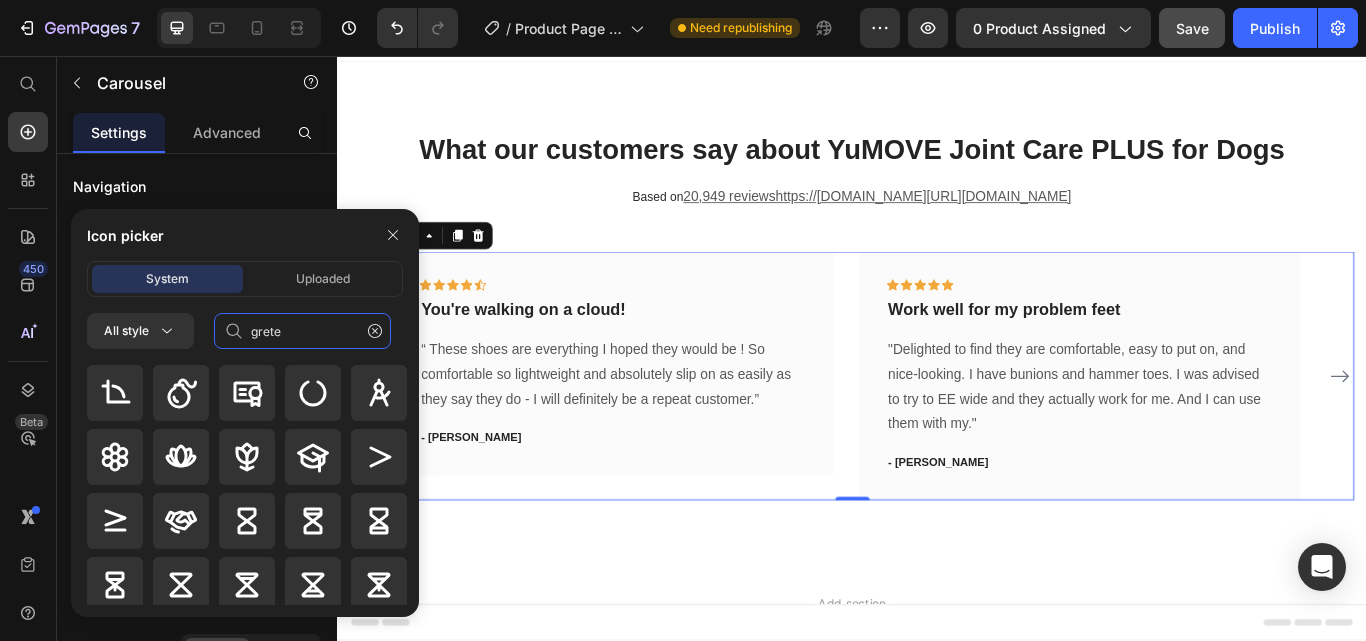 type on "greter" 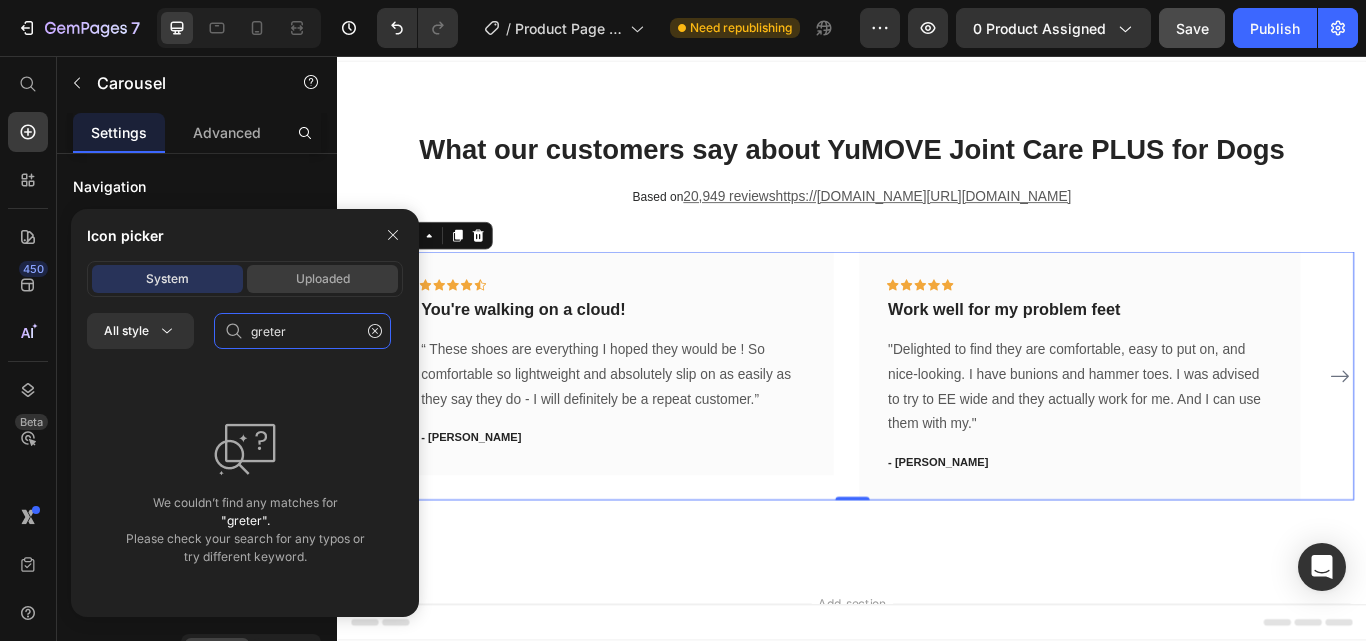 click on "Uploaded" at bounding box center [323, 279] 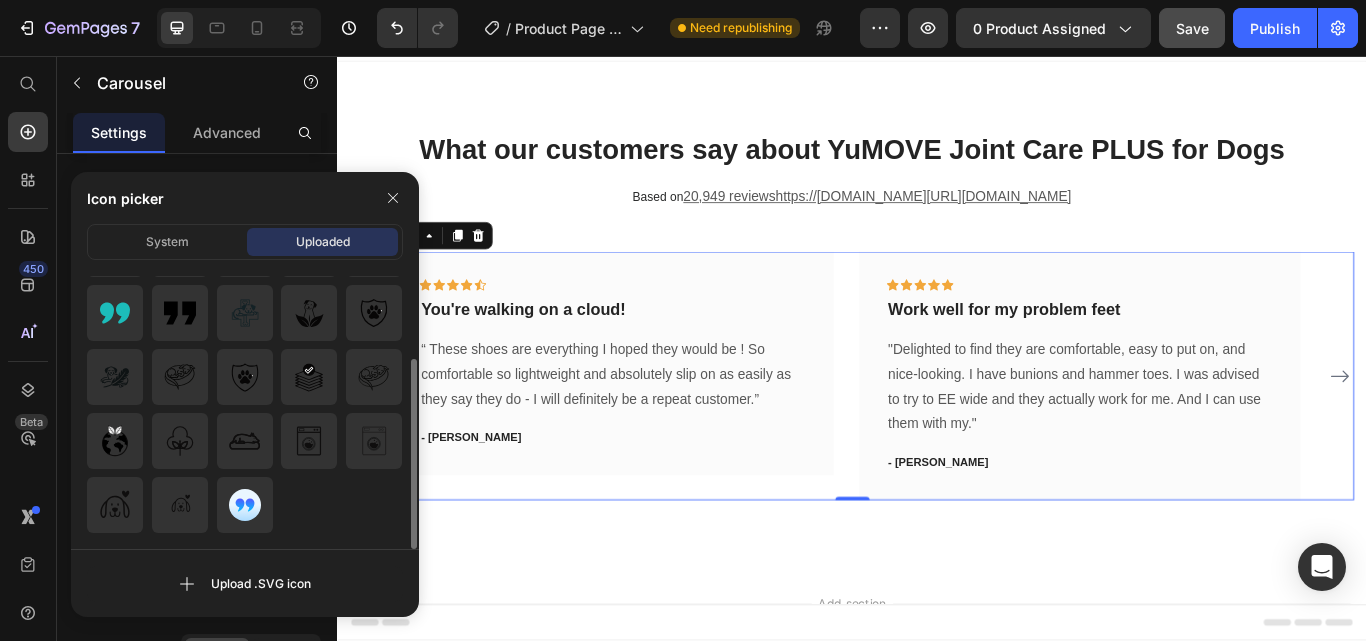 scroll, scrollTop: 0, scrollLeft: 0, axis: both 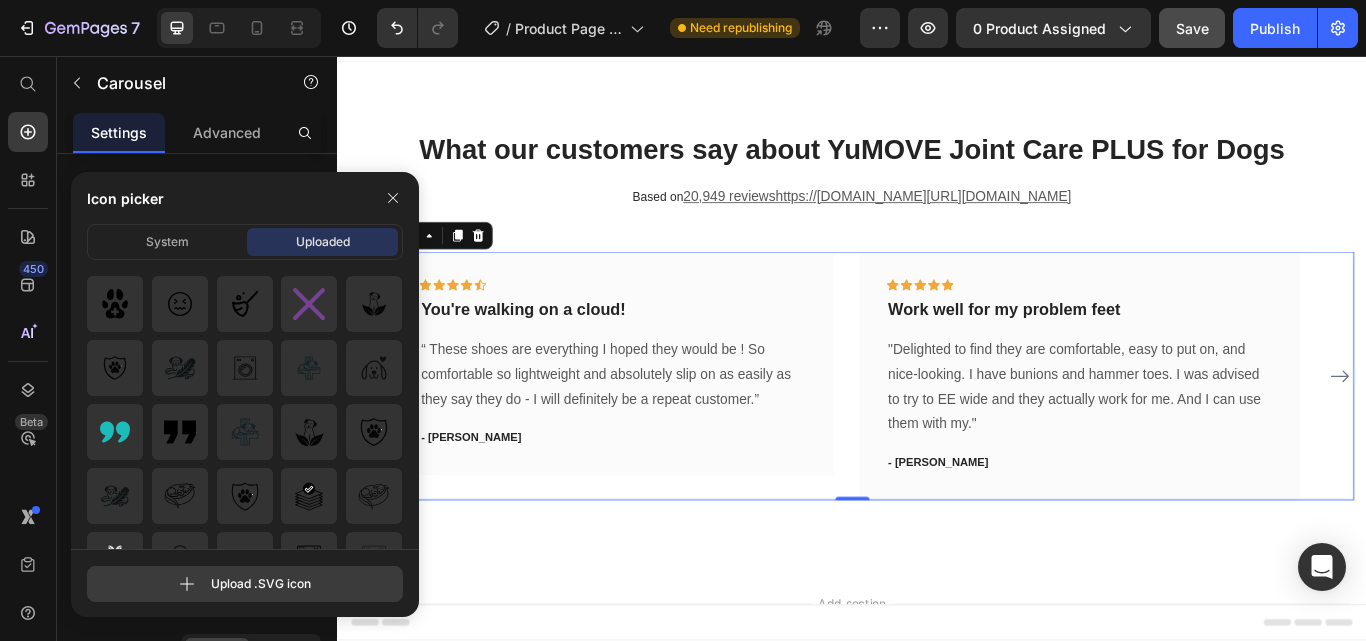 click 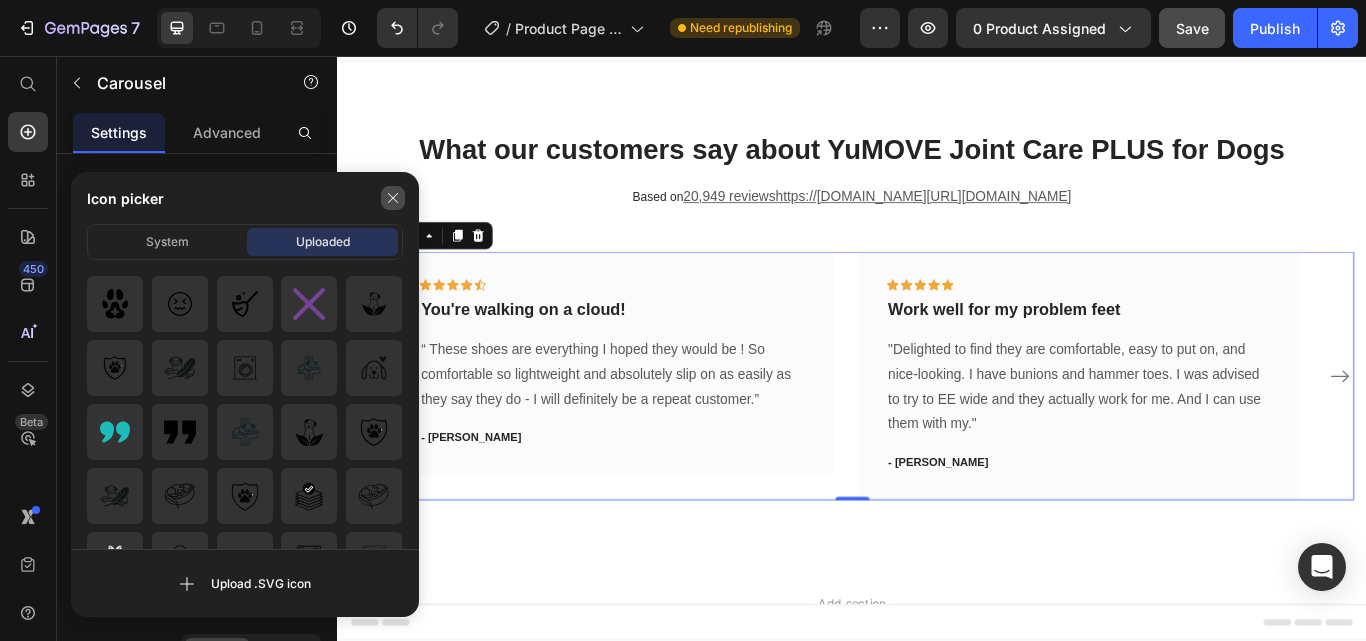 click at bounding box center [393, 198] 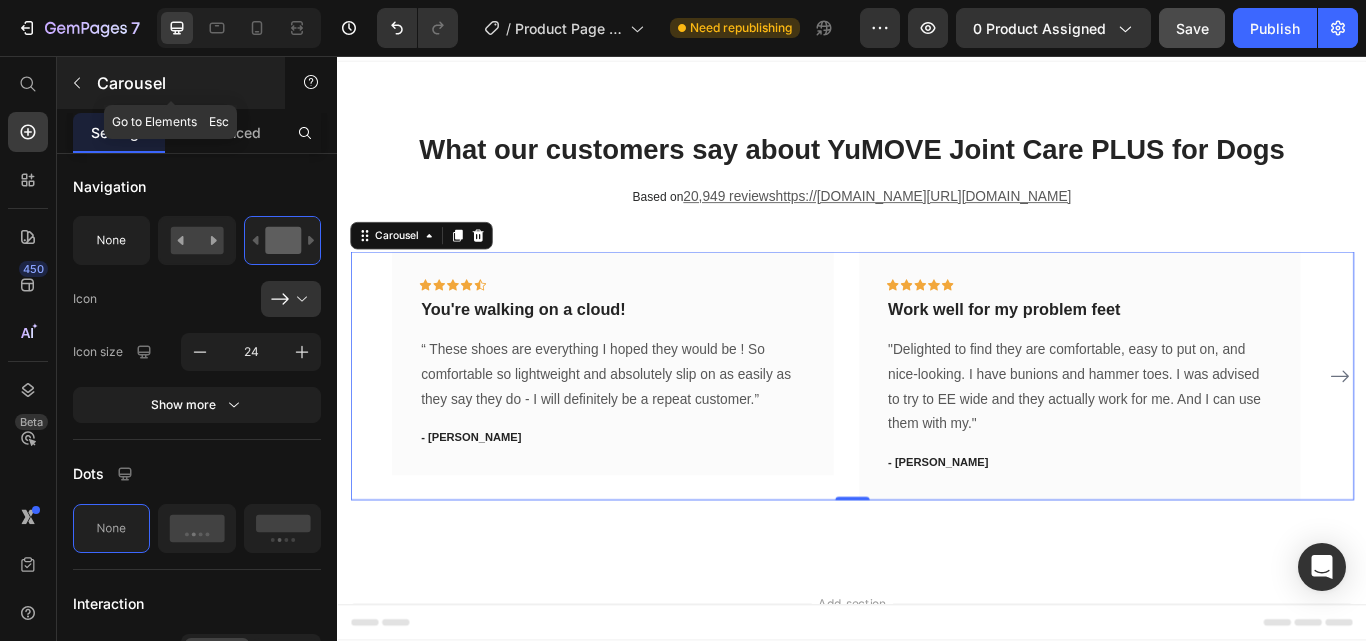 drag, startPoint x: 80, startPoint y: 89, endPoint x: 107, endPoint y: 40, distance: 55.946404 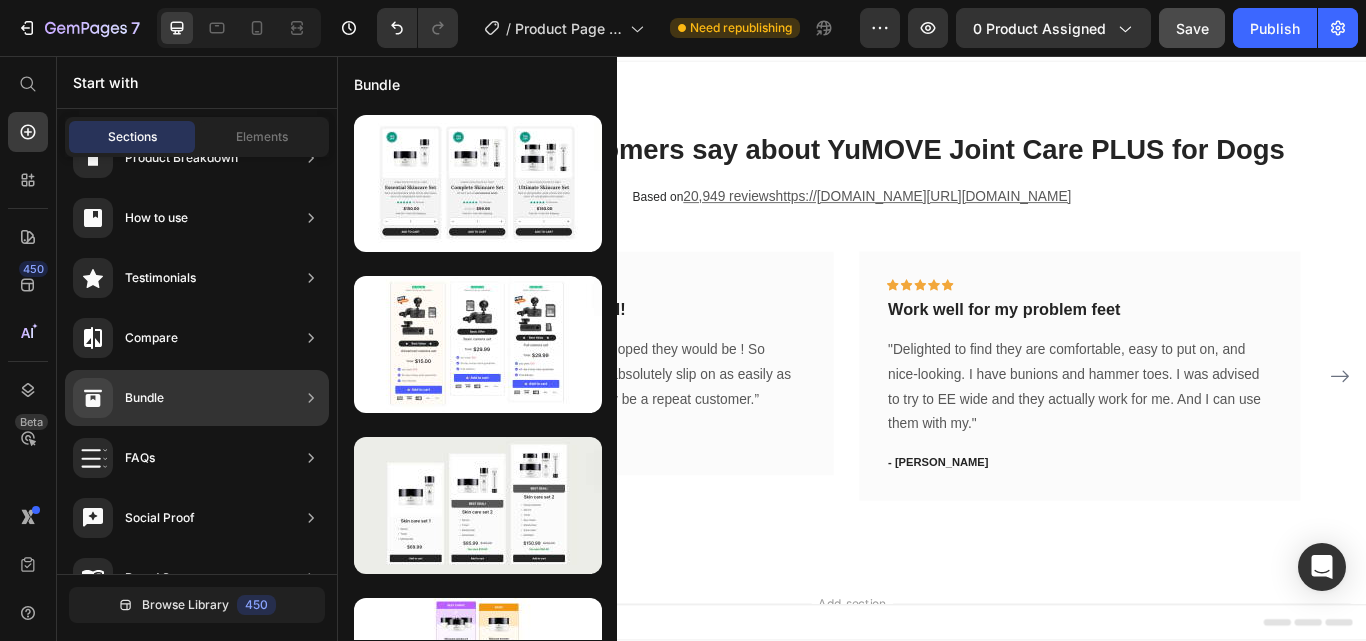 click on "Bundle" 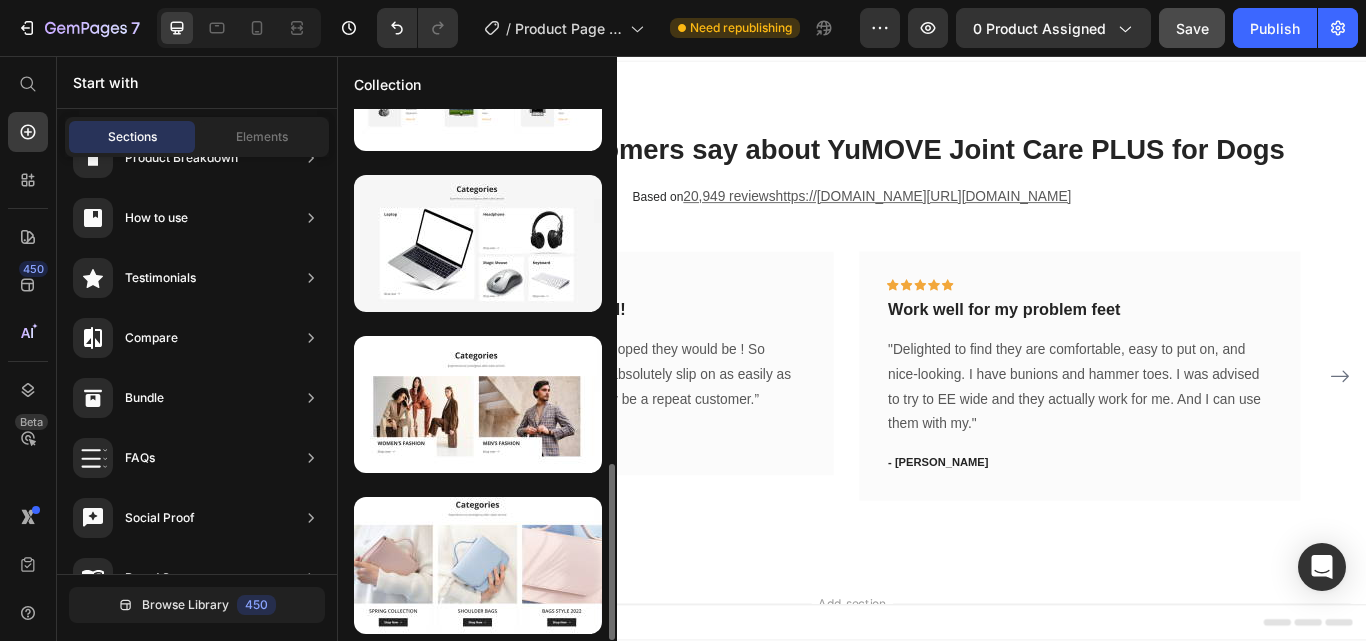 scroll, scrollTop: 1067, scrollLeft: 0, axis: vertical 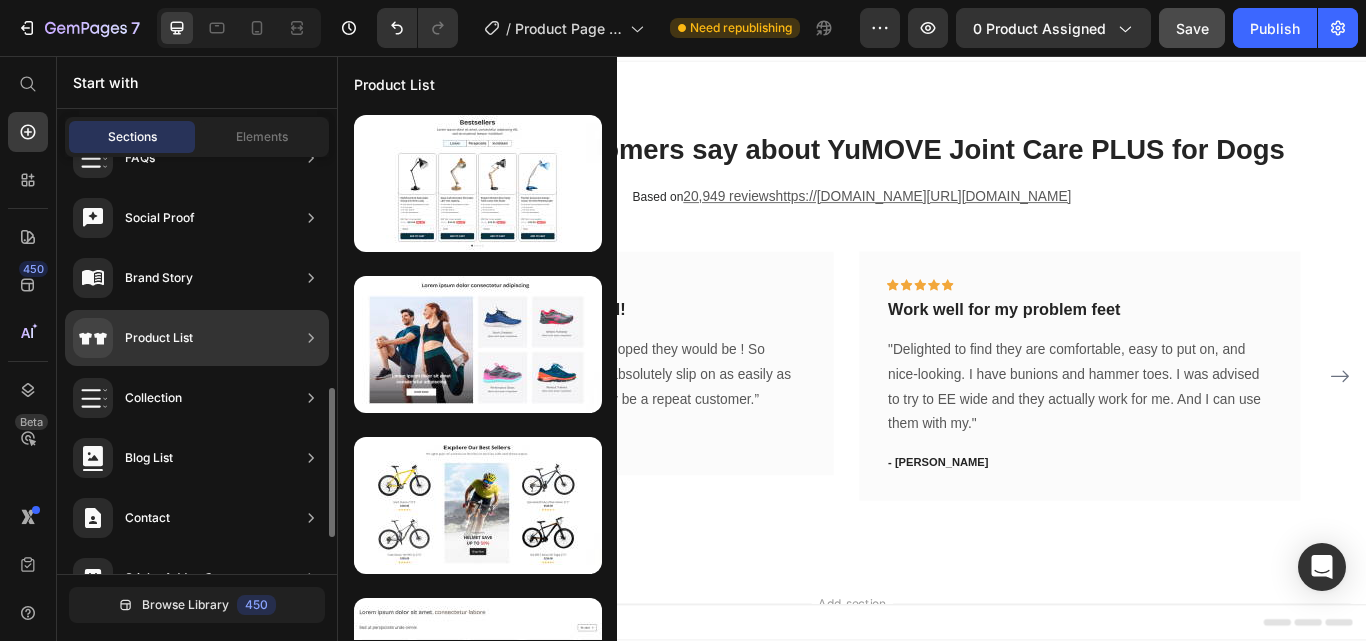 click on "Product List" at bounding box center [159, 338] 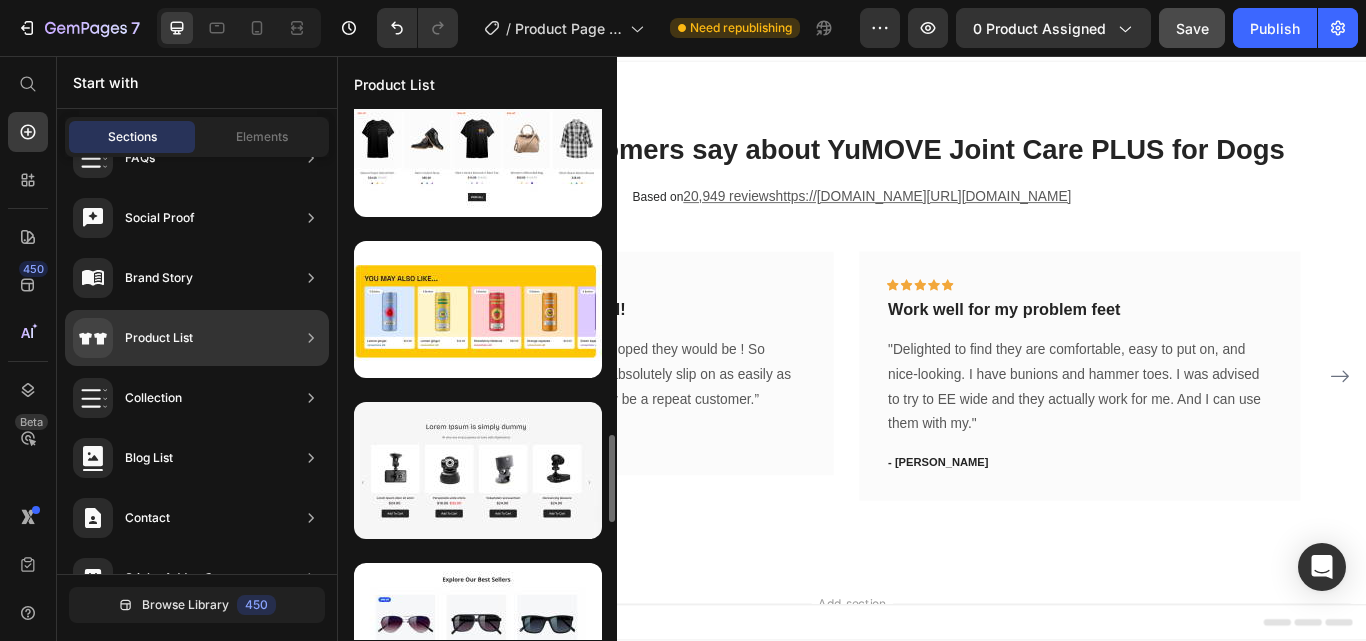 scroll, scrollTop: 2167, scrollLeft: 0, axis: vertical 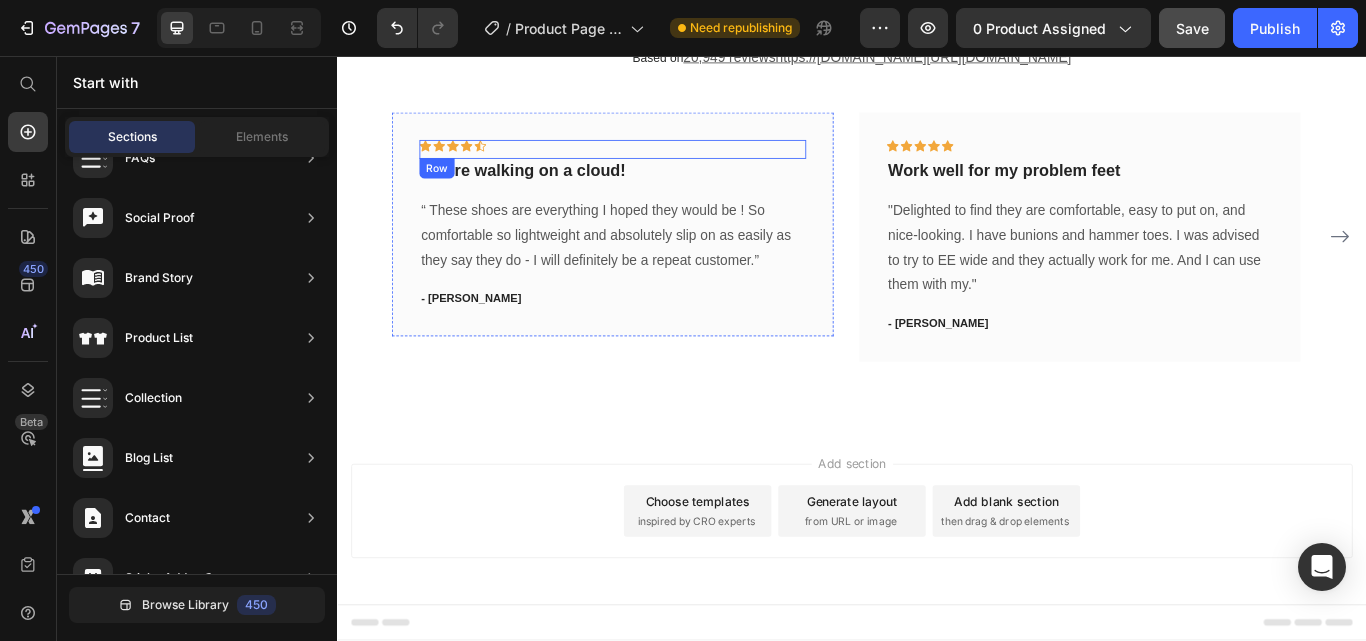 click on "Icon
Icon
Icon
Icon
Icon Row" at bounding box center (657, 165) 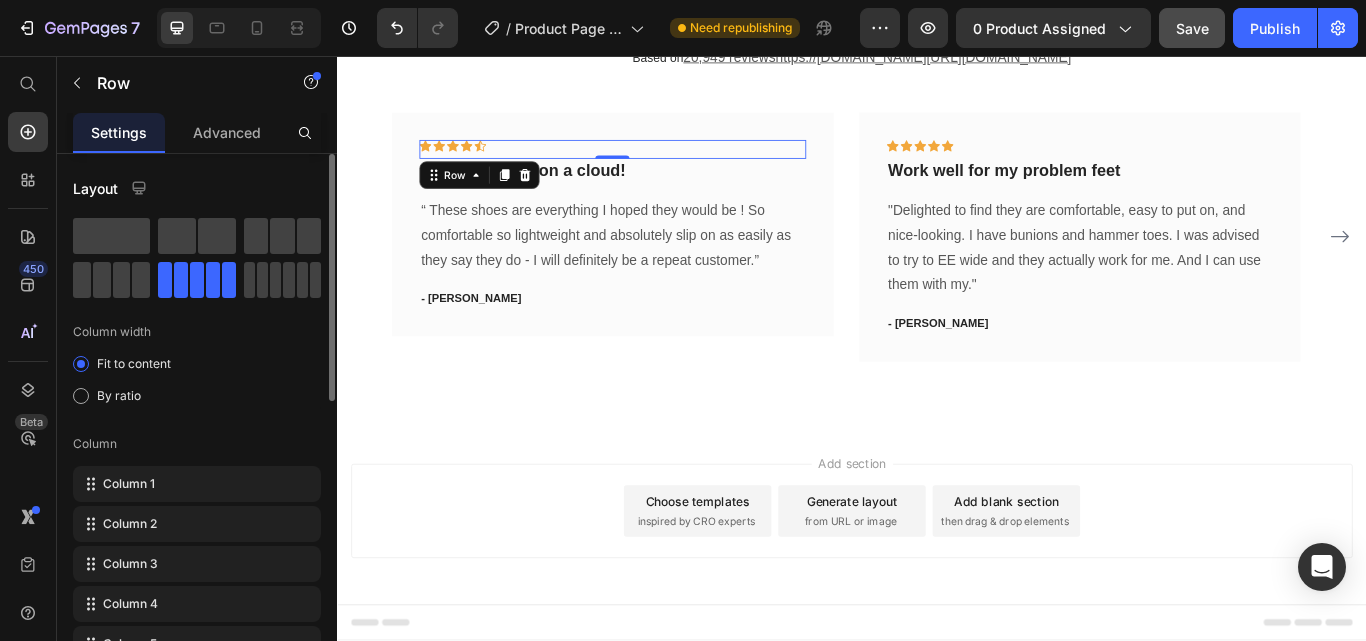 scroll, scrollTop: 200, scrollLeft: 0, axis: vertical 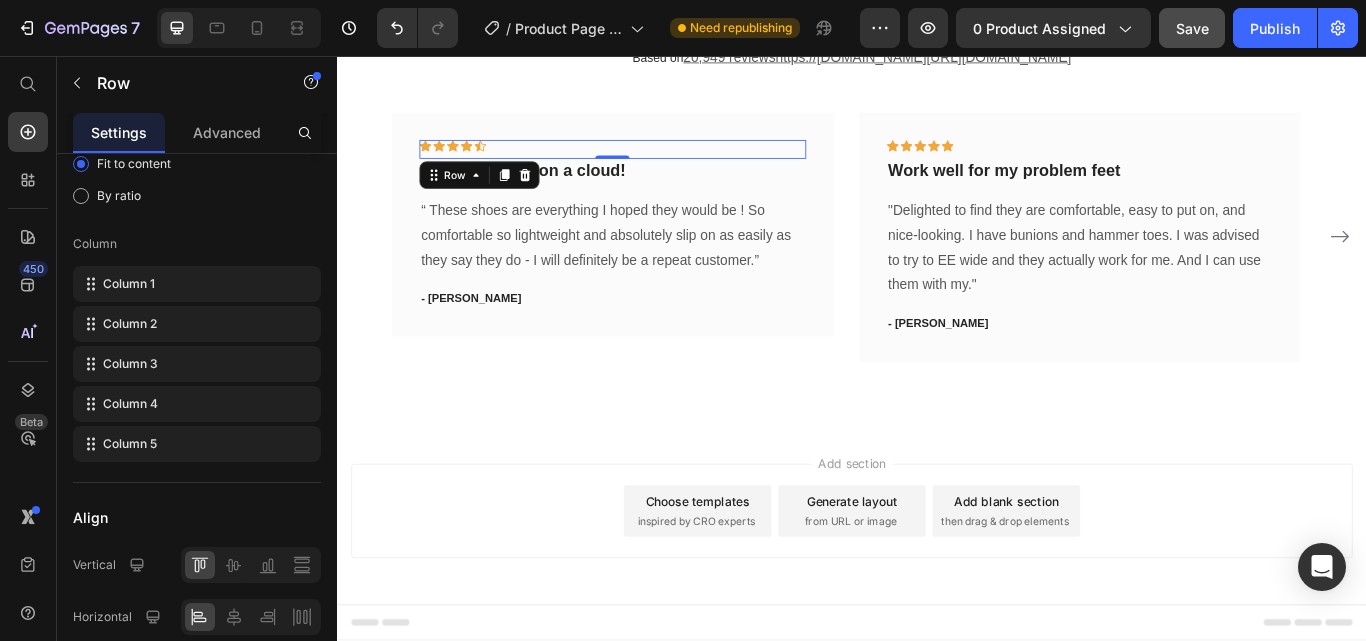 click on "Icon
Icon
Icon
Icon
Icon Row   0" at bounding box center [657, 165] 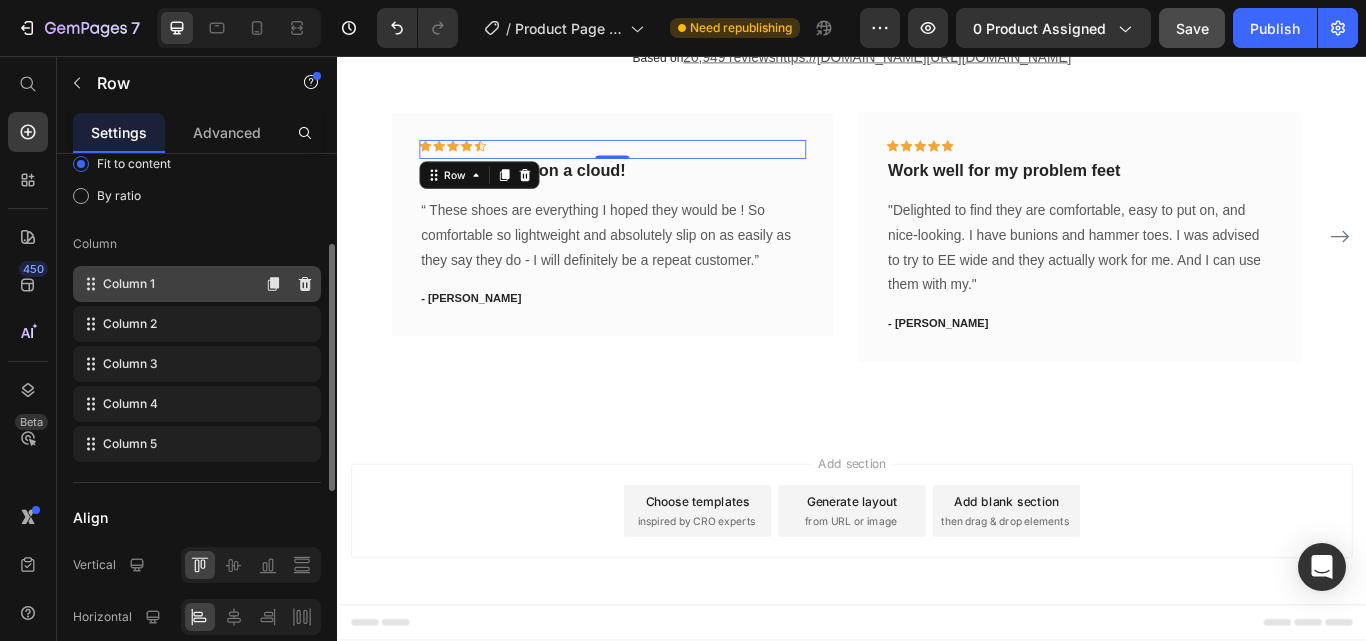 click 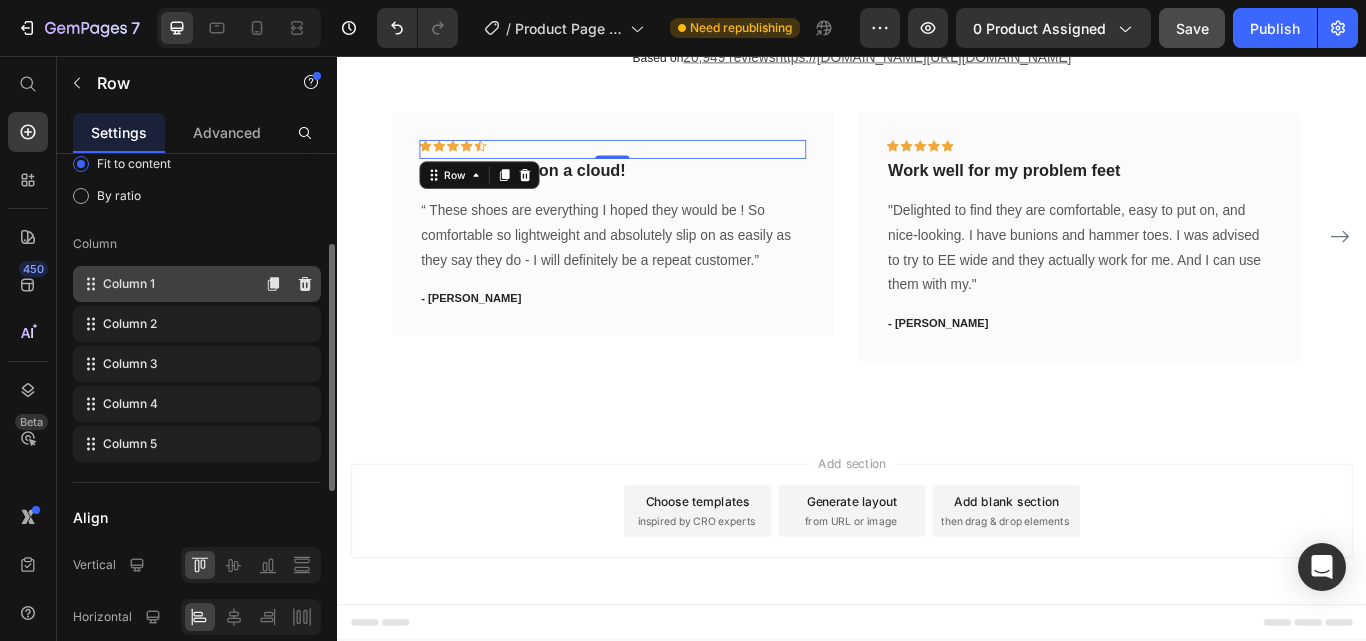 click on "Column 1" at bounding box center [129, 284] 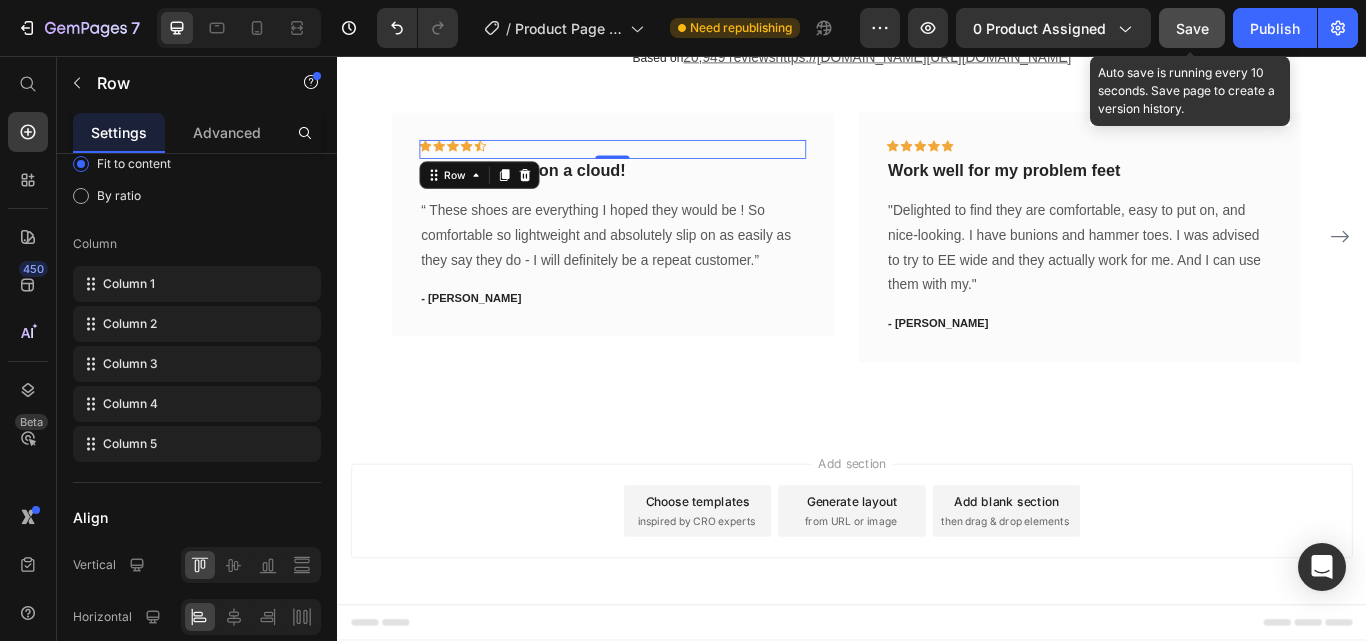 click on "Save" 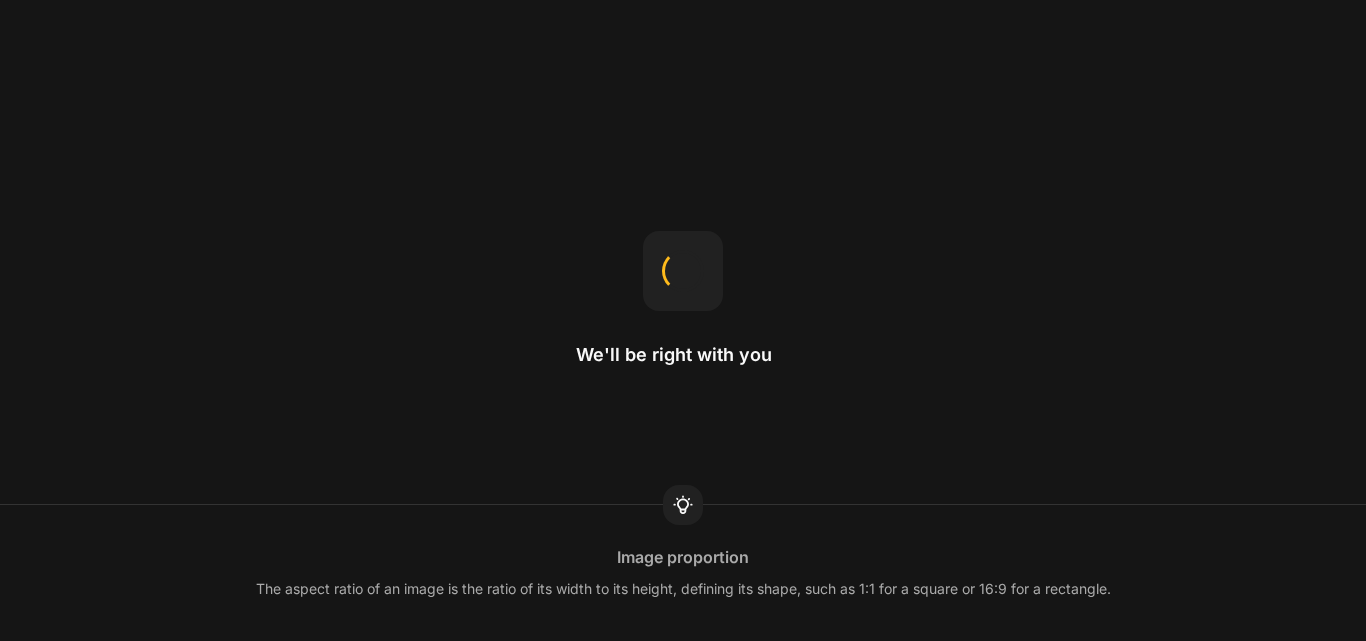 scroll, scrollTop: 0, scrollLeft: 0, axis: both 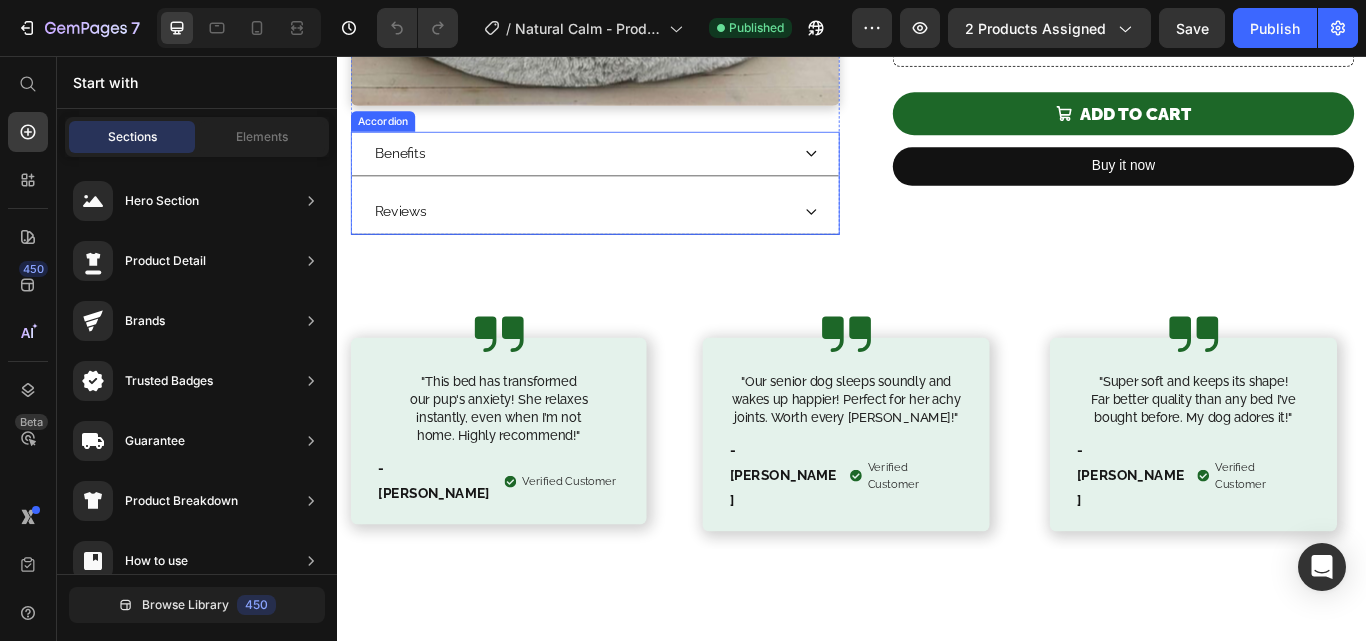 click on "Benefits" at bounding box center [637, 171] 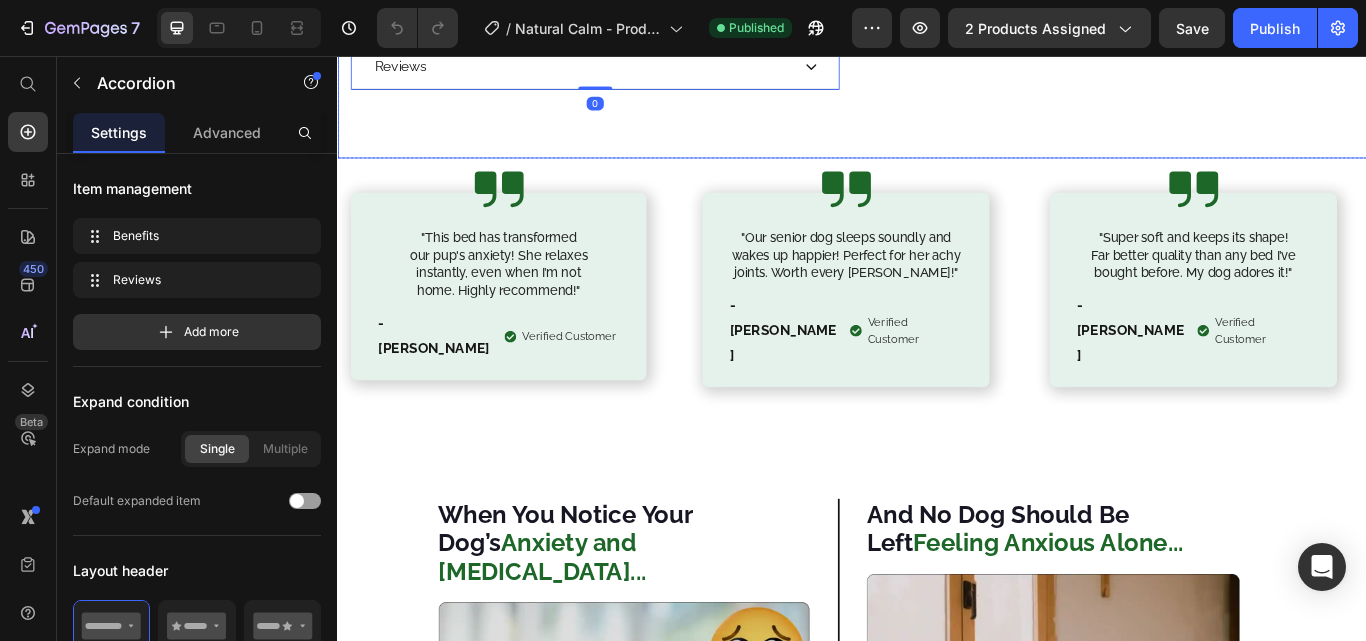 scroll, scrollTop: 1299, scrollLeft: 0, axis: vertical 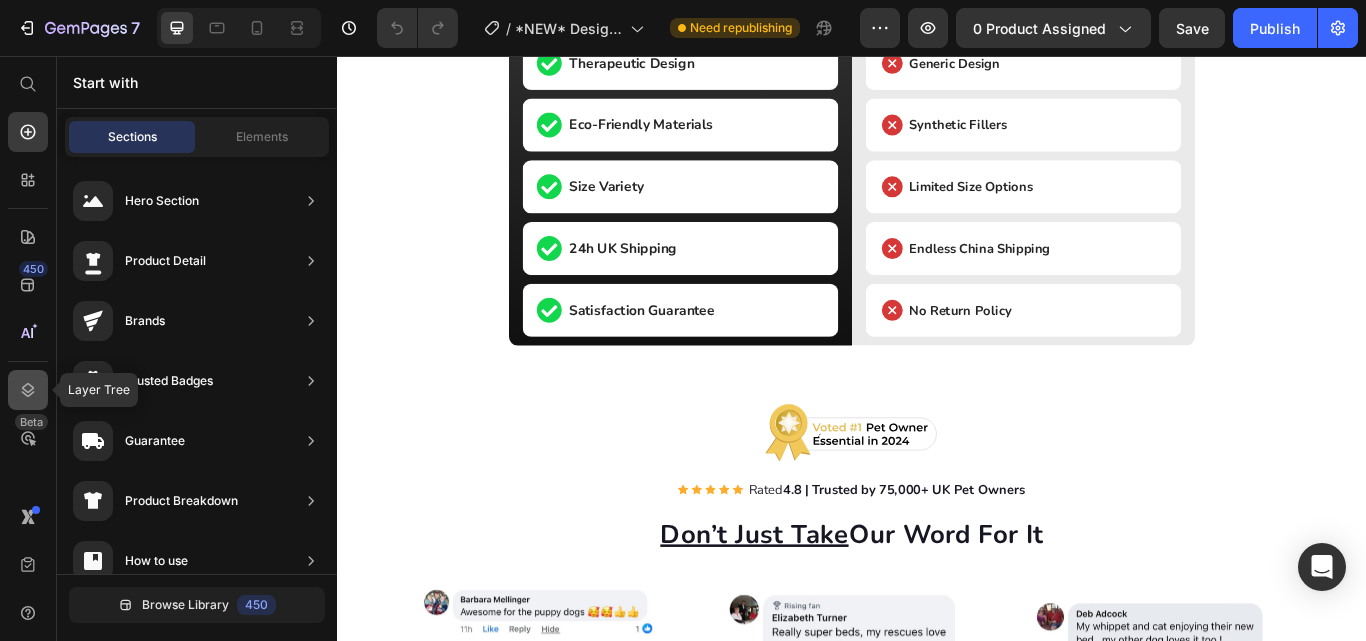 drag, startPoint x: 31, startPoint y: 397, endPoint x: 106, endPoint y: 345, distance: 91.26335 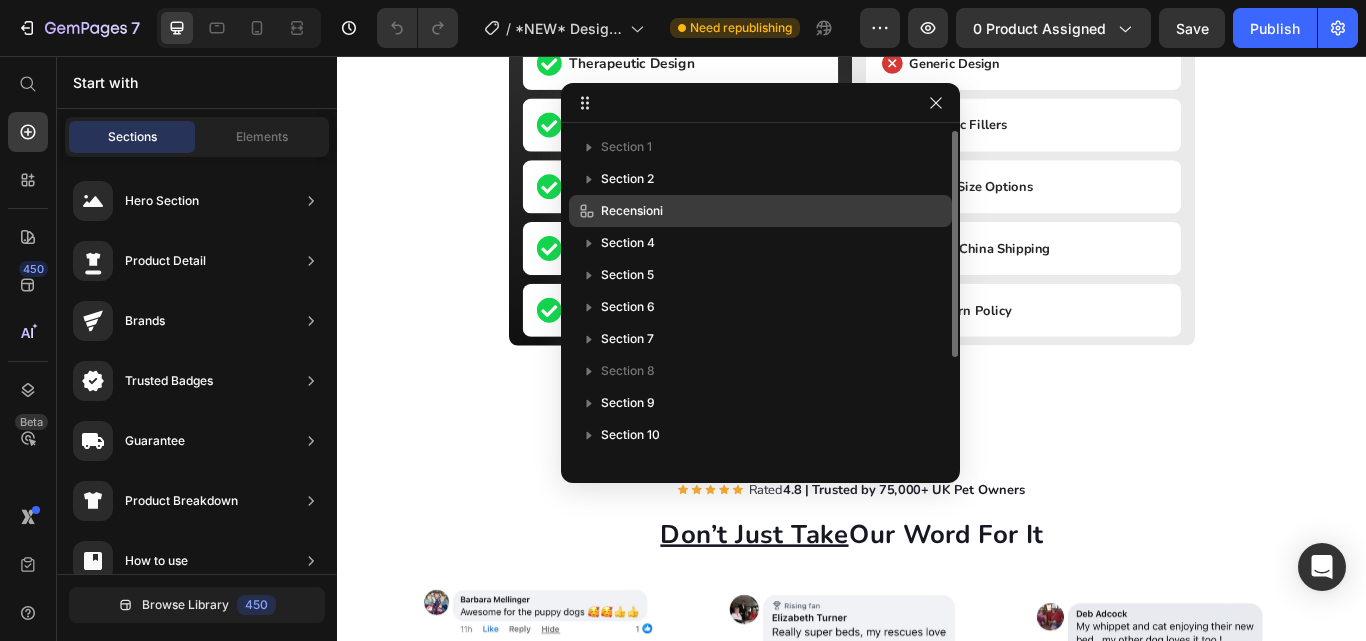 scroll, scrollTop: 5500, scrollLeft: 0, axis: vertical 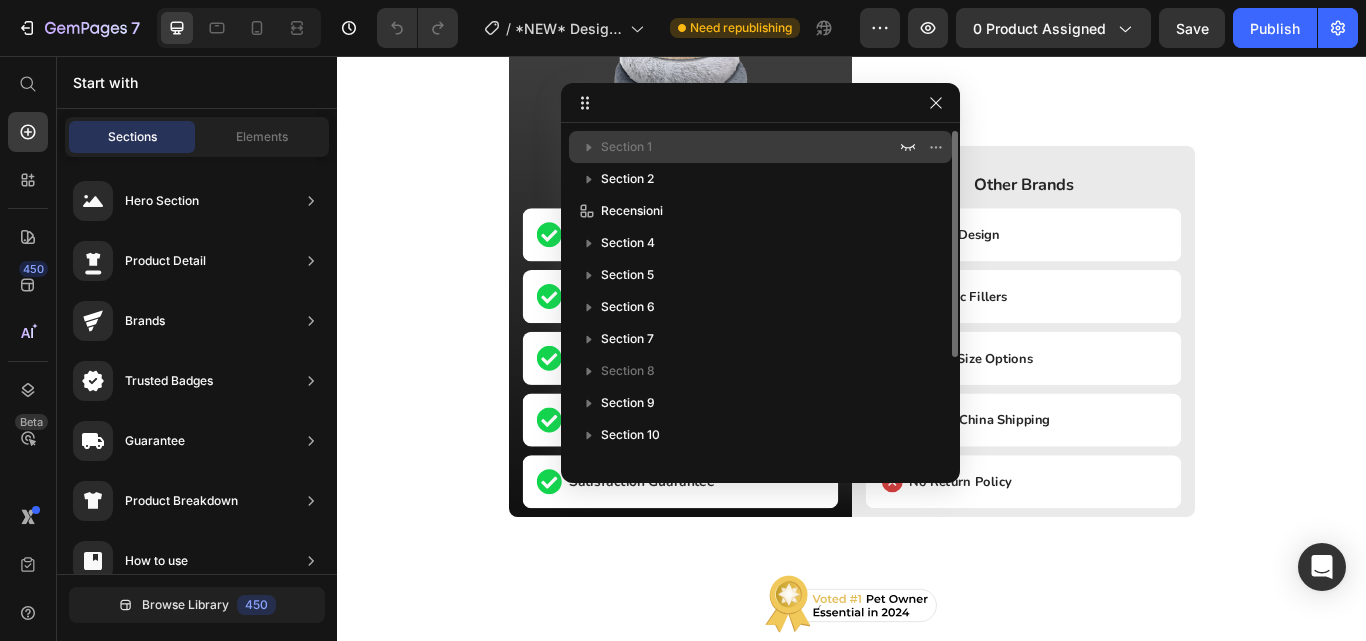 click 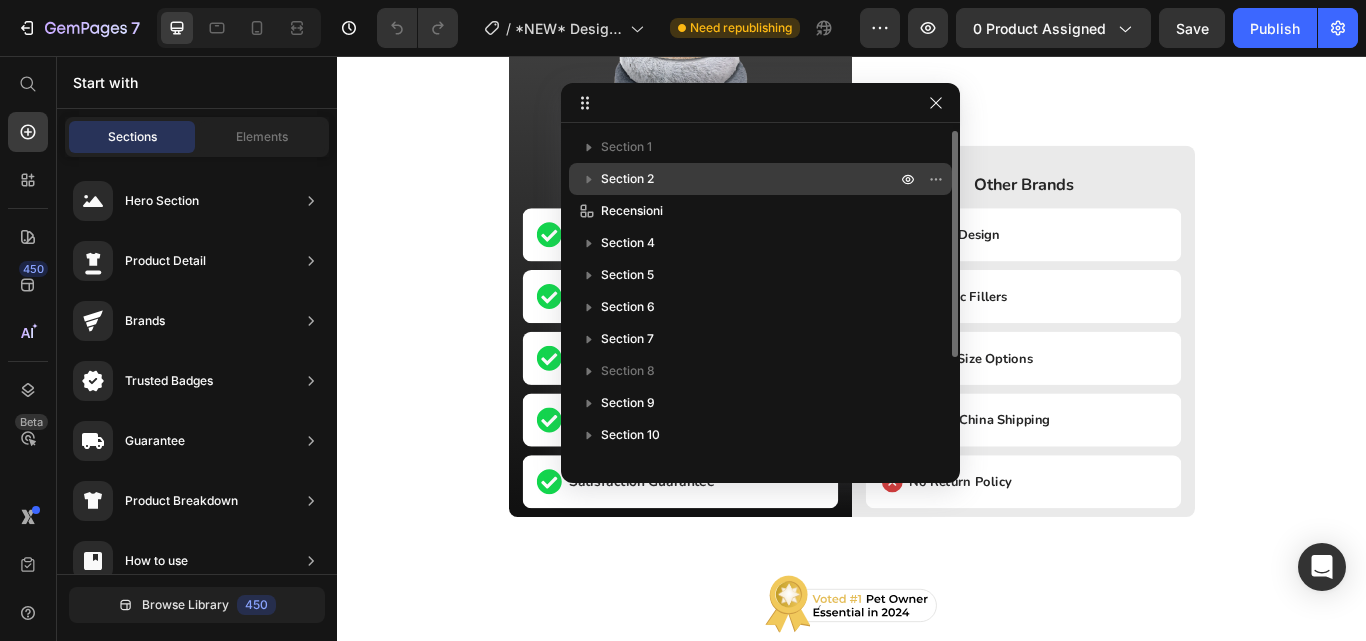 click 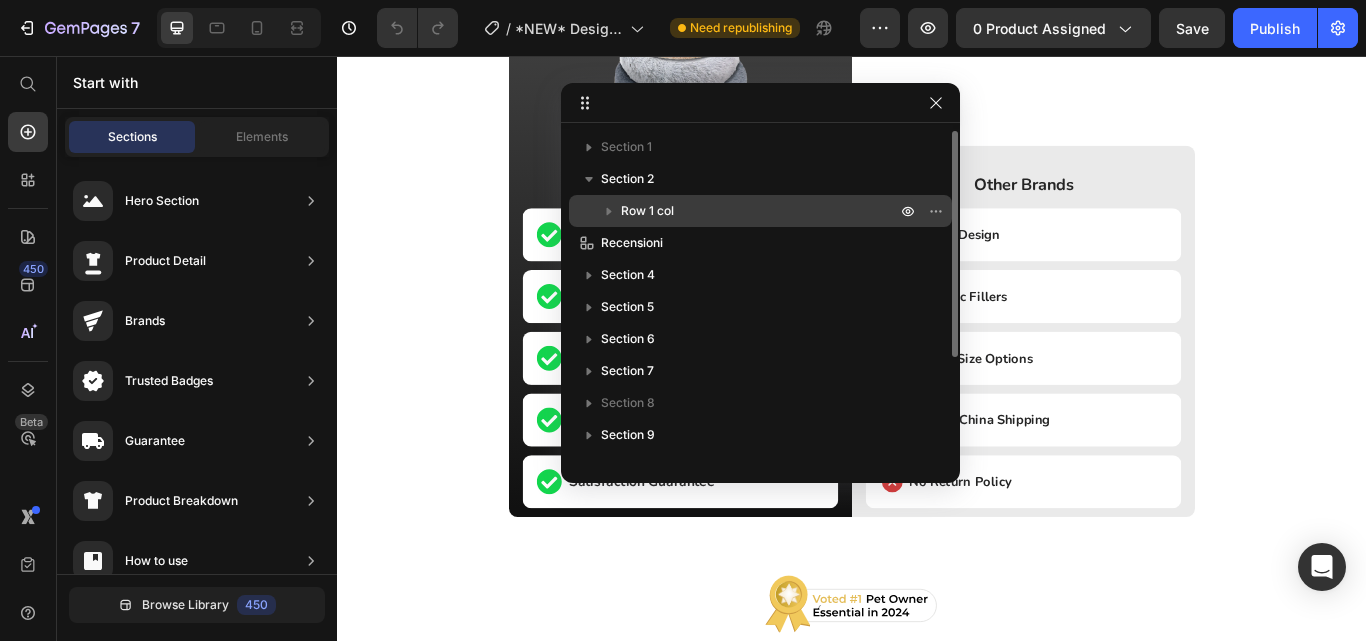 click 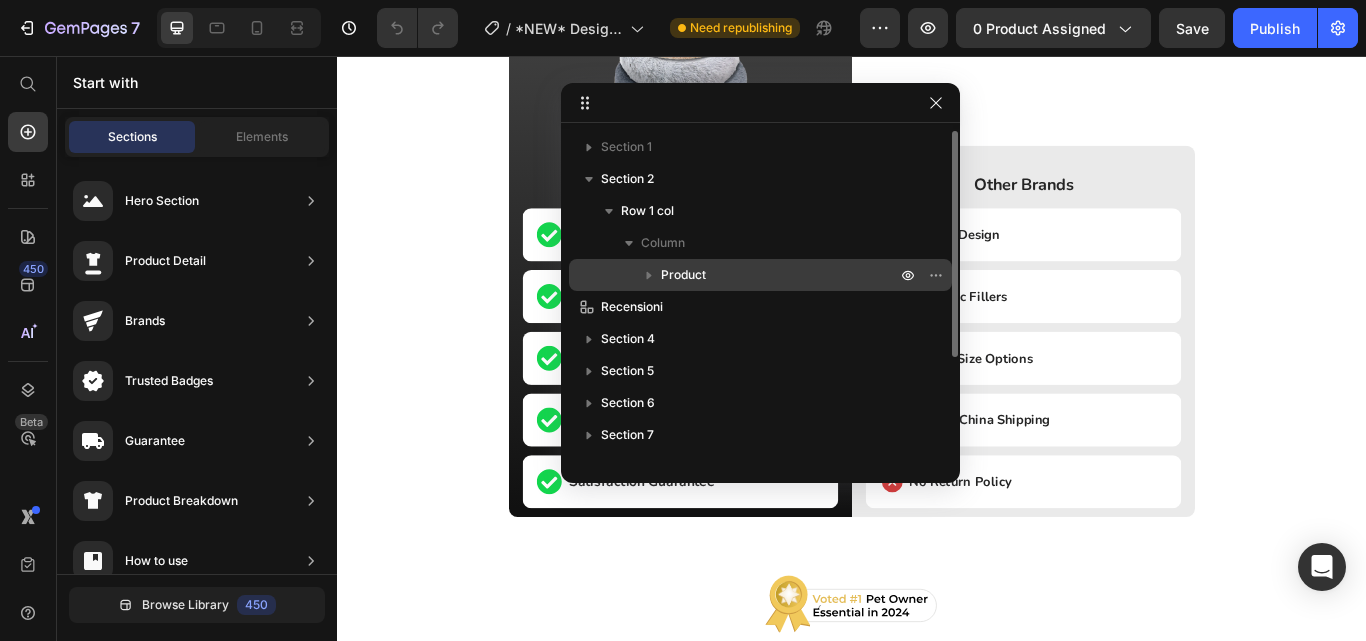 click 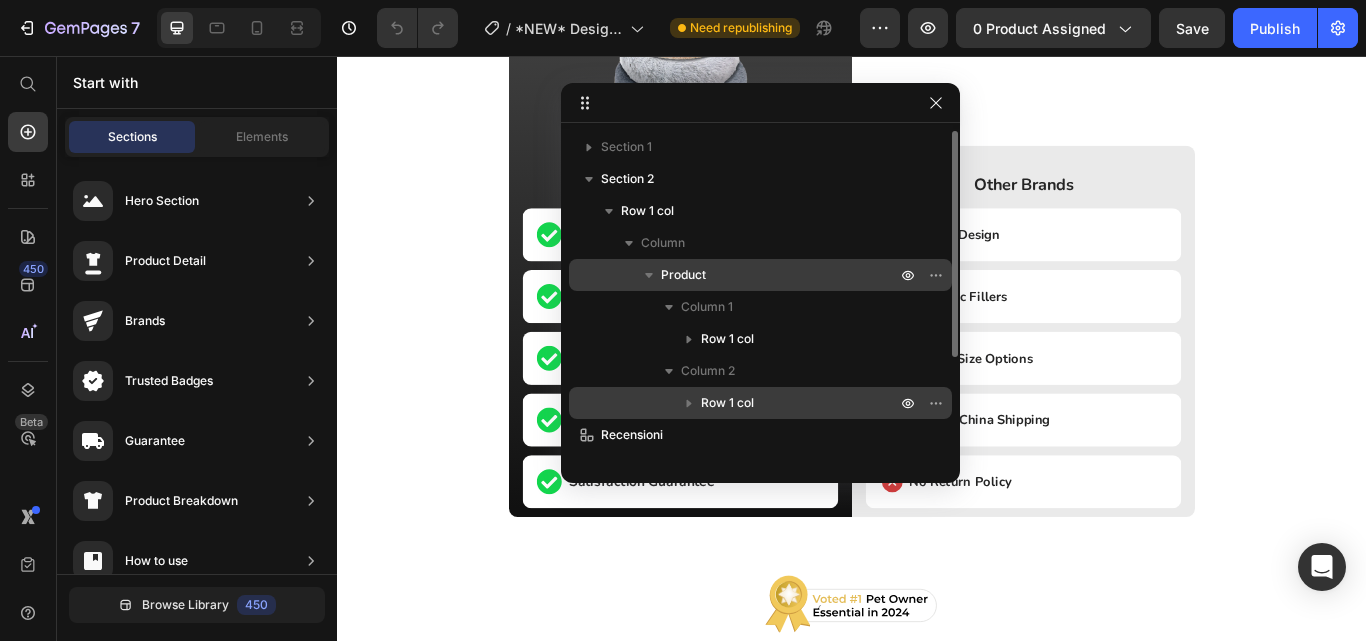 click on "Row 1 col" at bounding box center [727, 403] 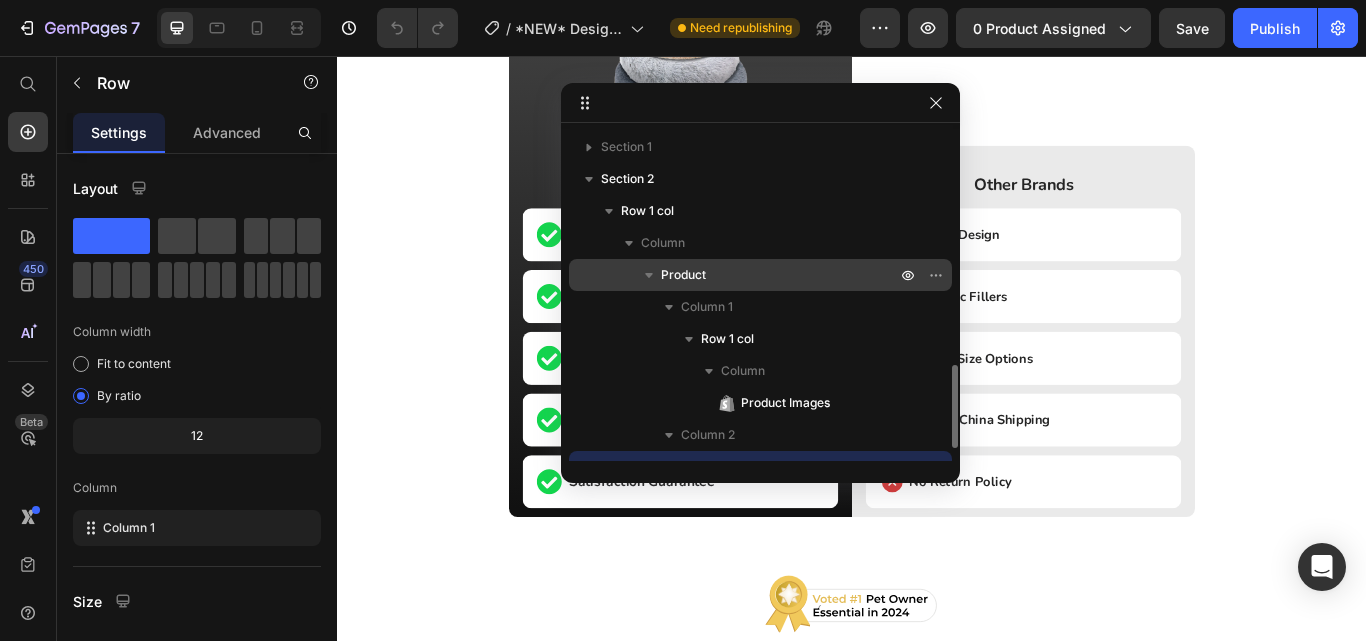 scroll, scrollTop: 187, scrollLeft: 0, axis: vertical 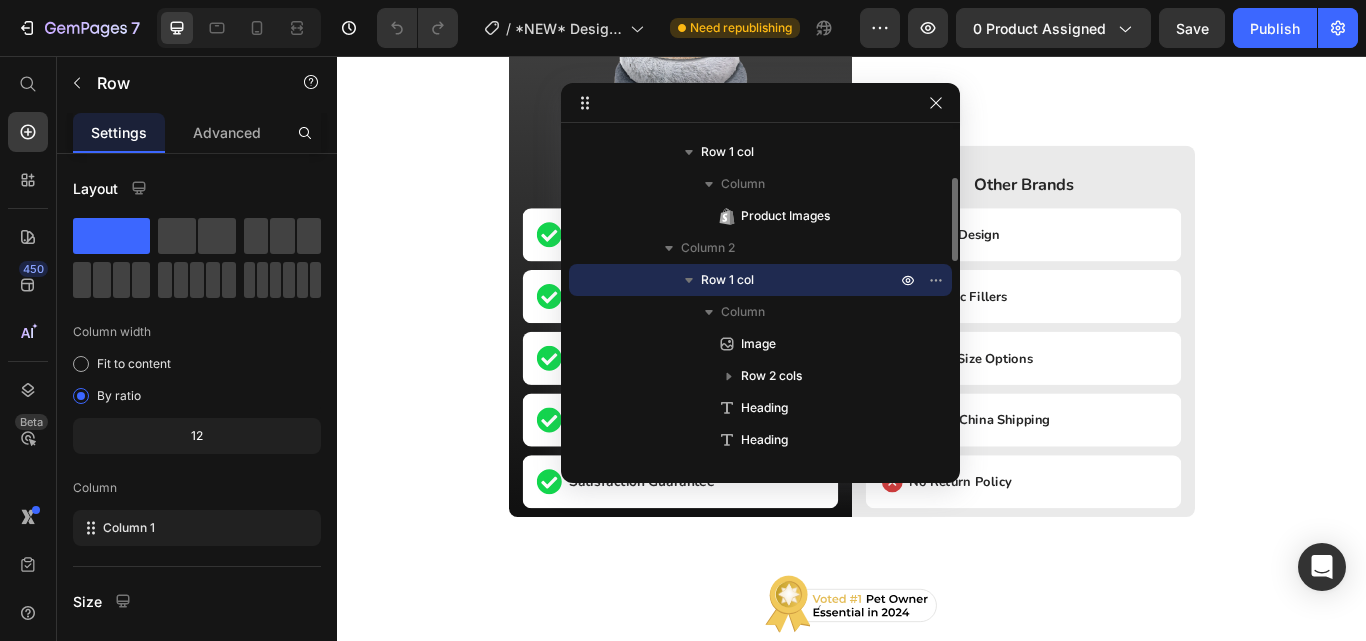 click on "Heading" at bounding box center [760, 408] 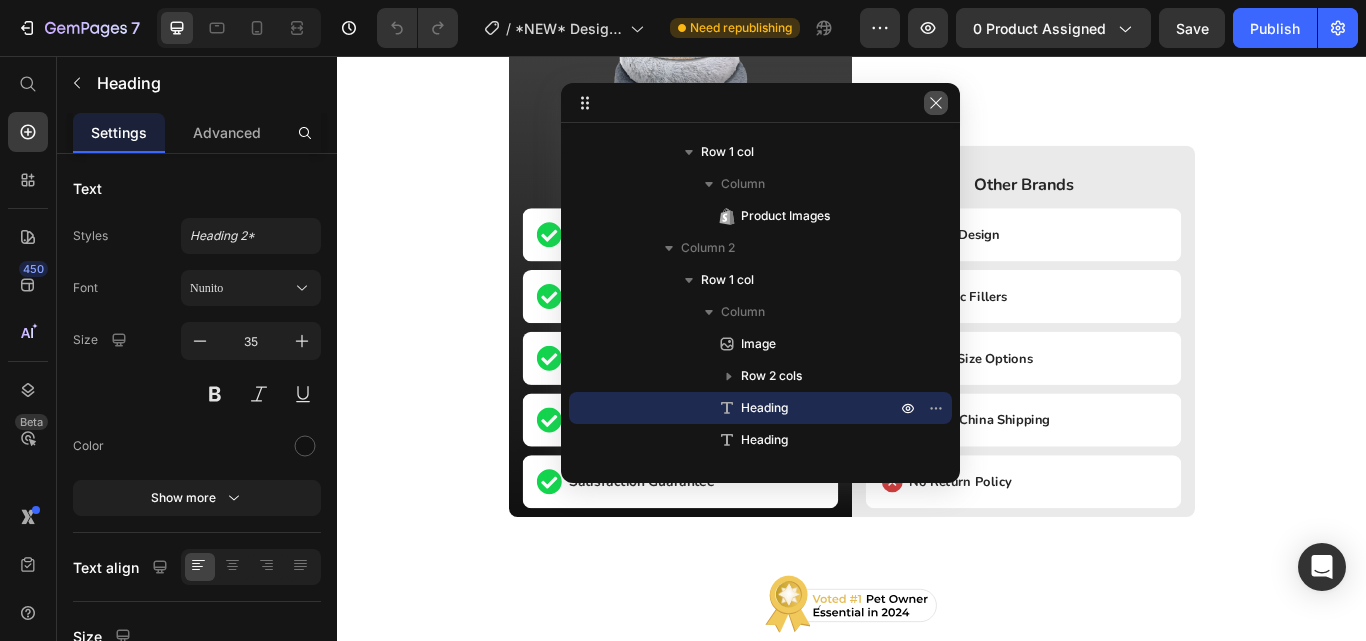 drag, startPoint x: 940, startPoint y: 102, endPoint x: 906, endPoint y: 327, distance: 227.55438 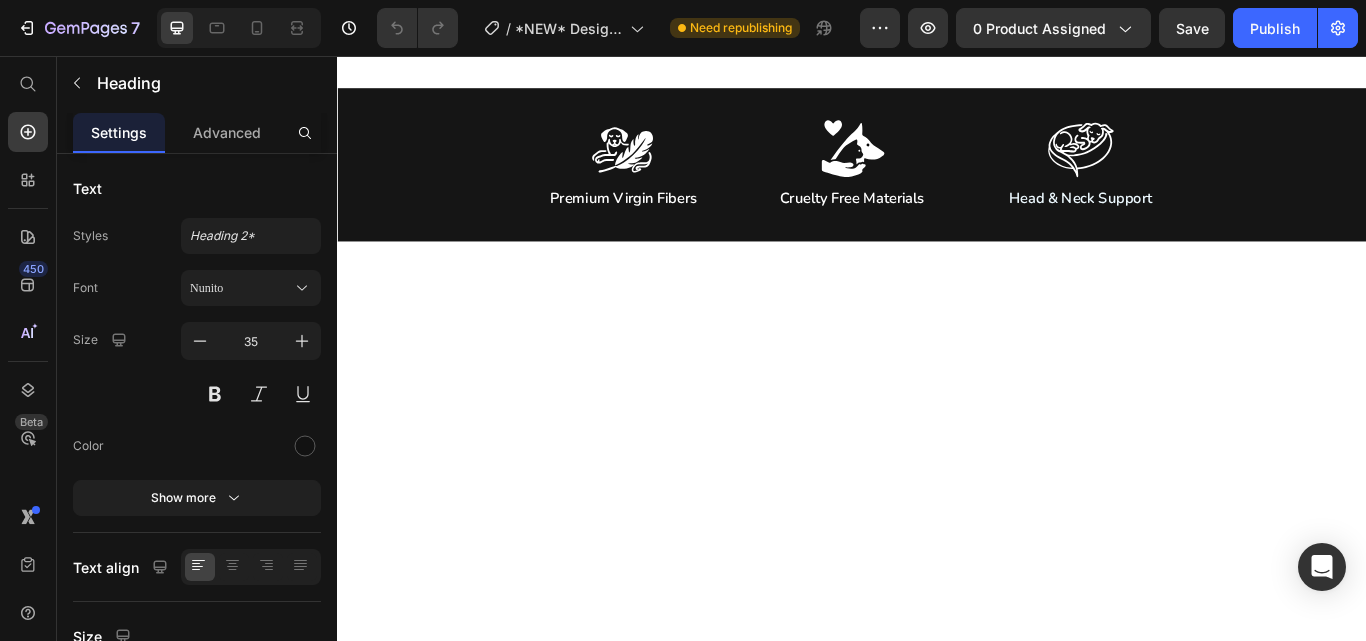 scroll, scrollTop: 2100, scrollLeft: 0, axis: vertical 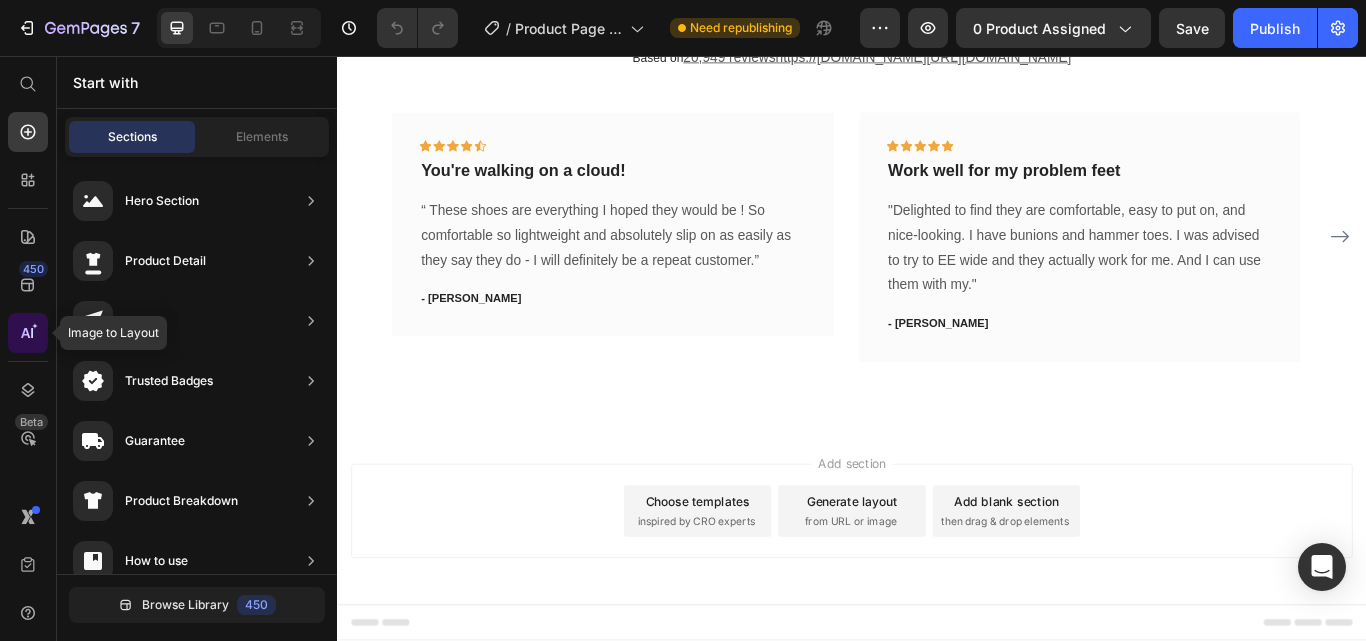 click 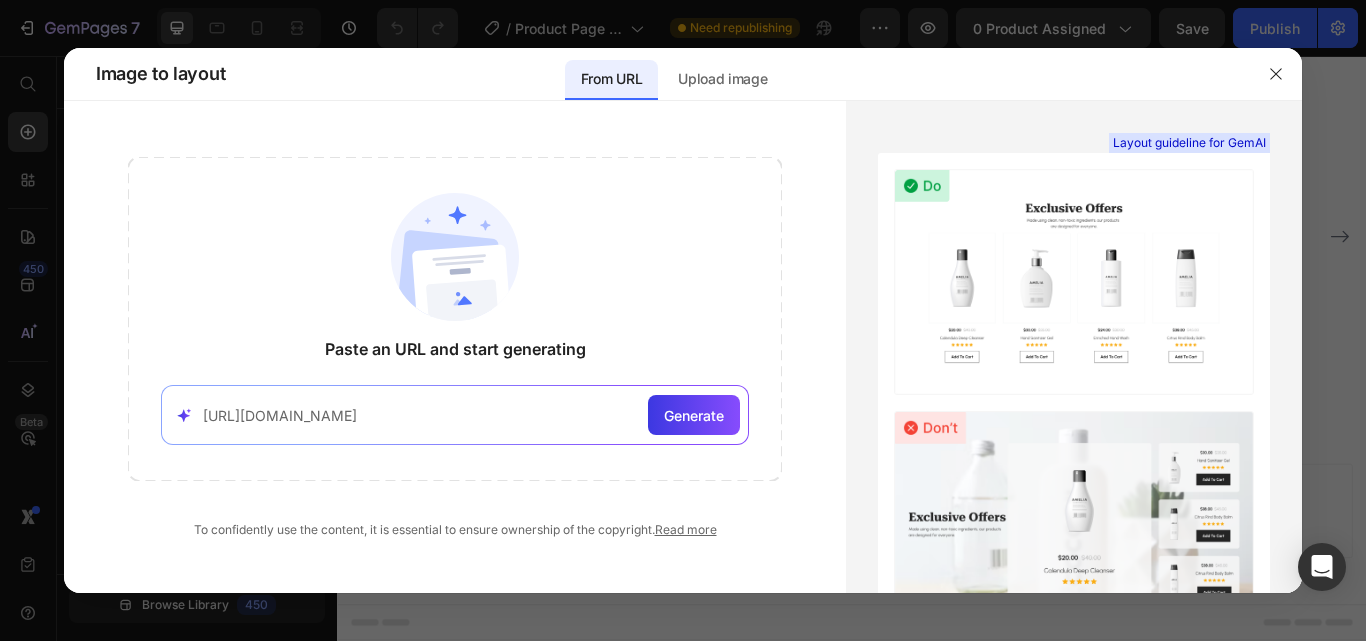 scroll, scrollTop: 0, scrollLeft: 103, axis: horizontal 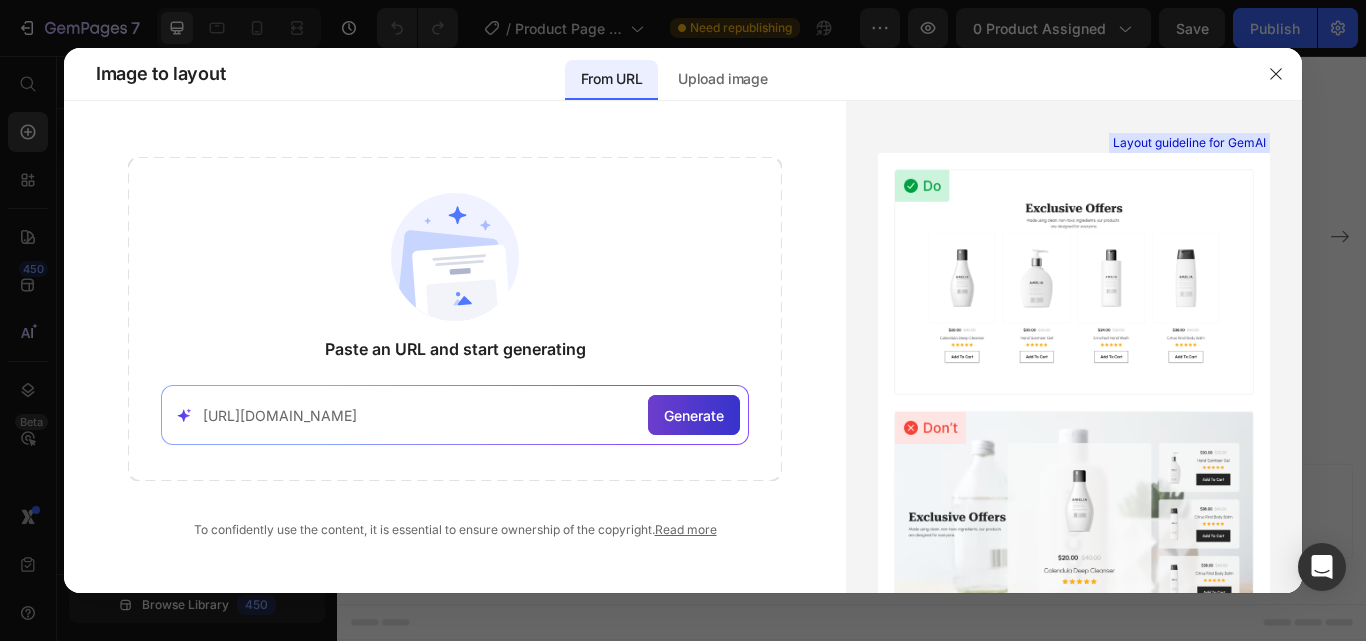 type on "https://yumove.co.uk/products/yumove-plus-for-dogs?variant=39983443312695" 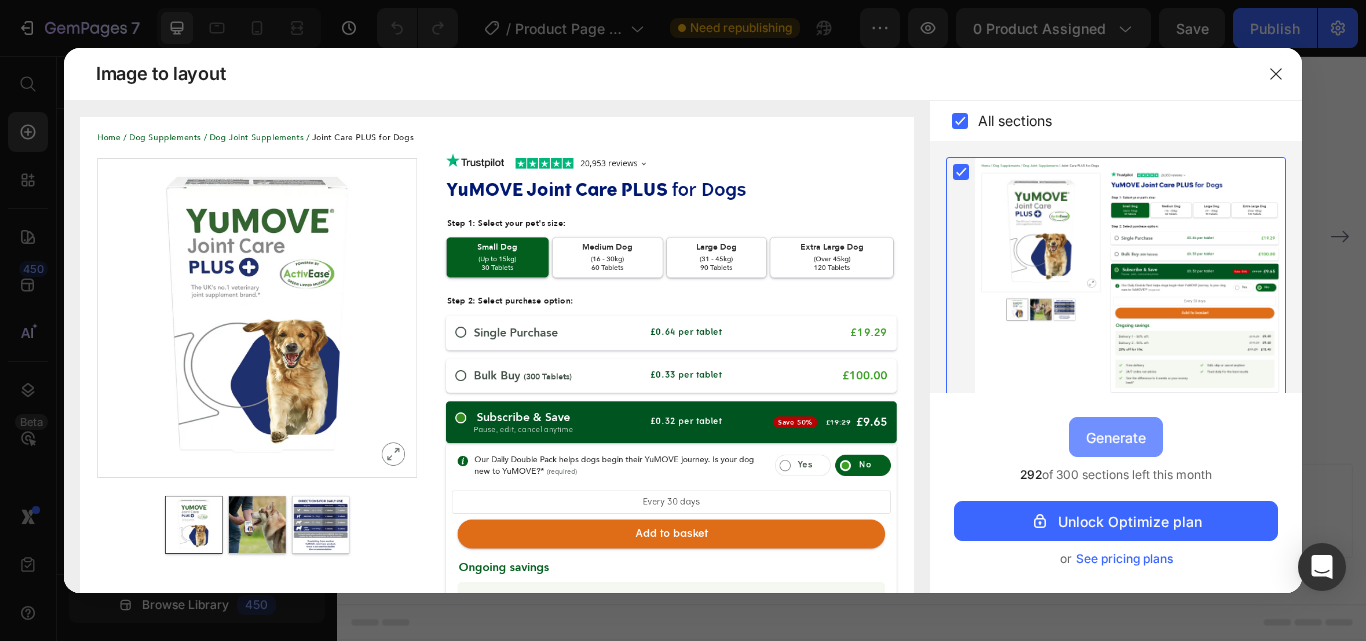 click on "Generate" at bounding box center (1116, 437) 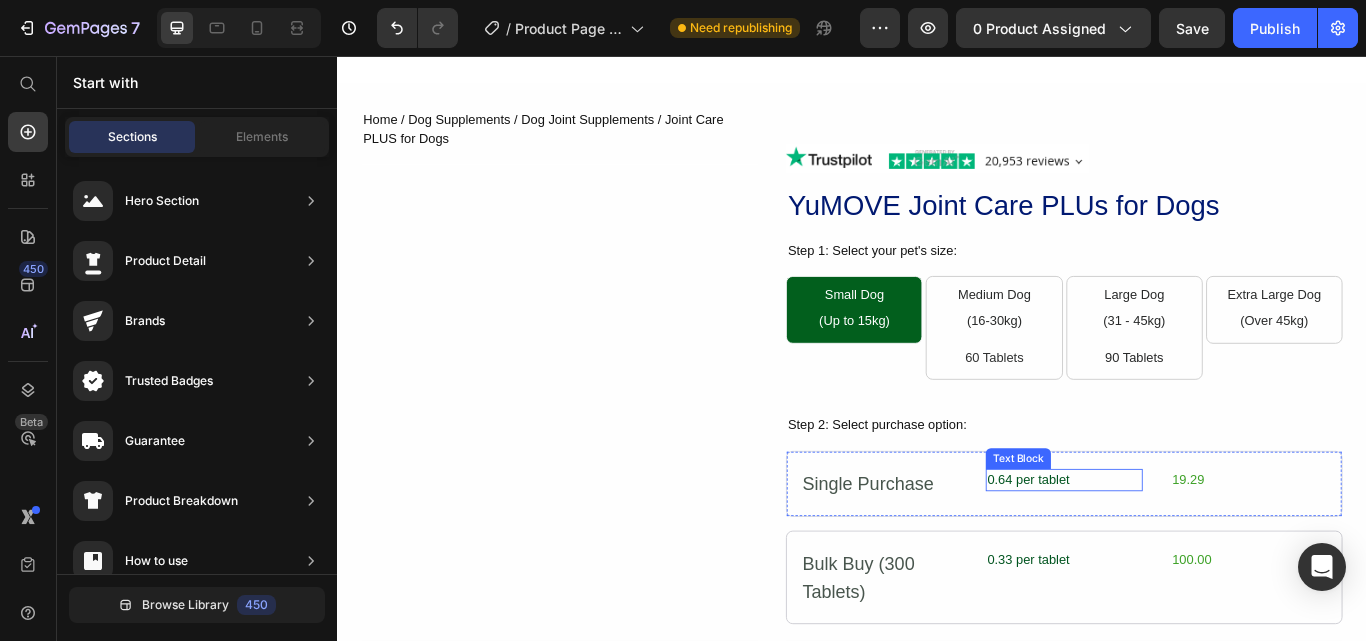 scroll, scrollTop: 501, scrollLeft: 0, axis: vertical 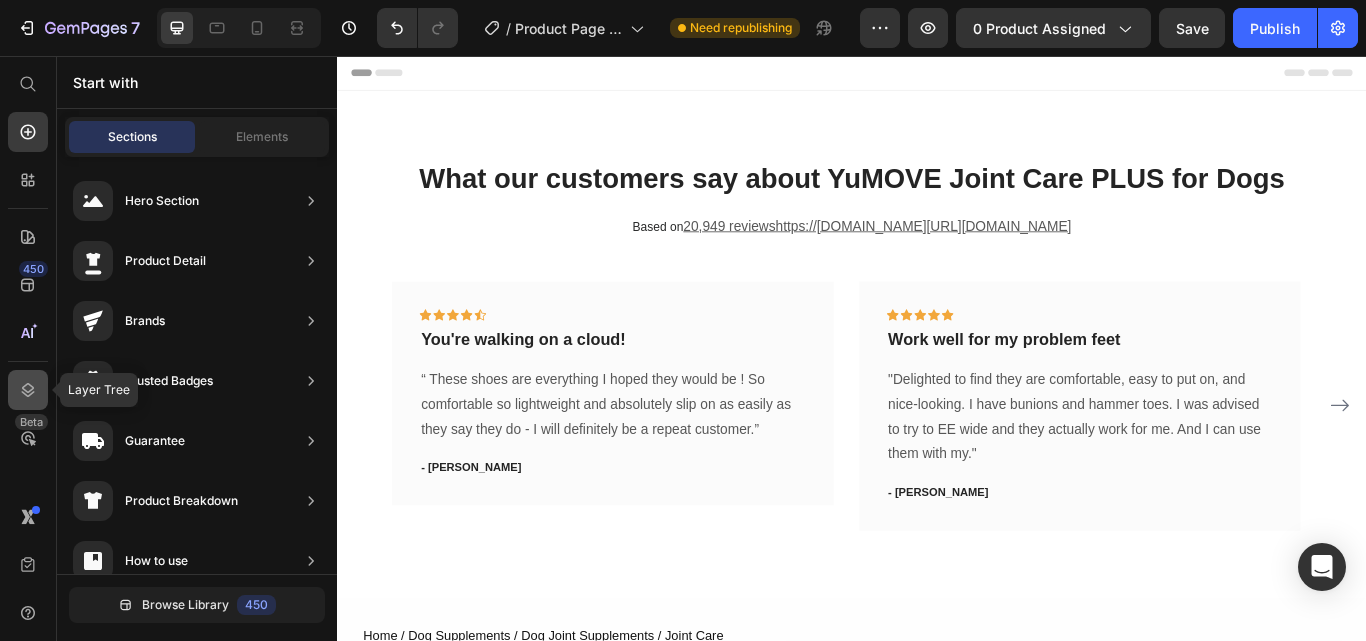 click 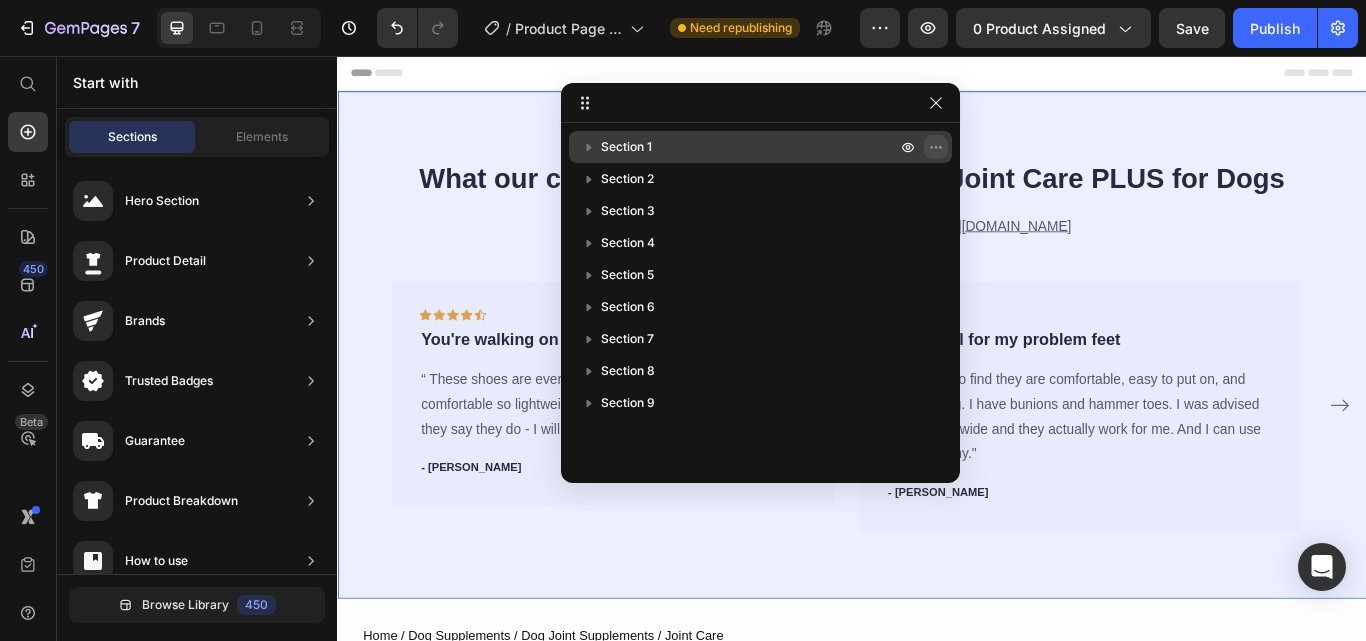 click 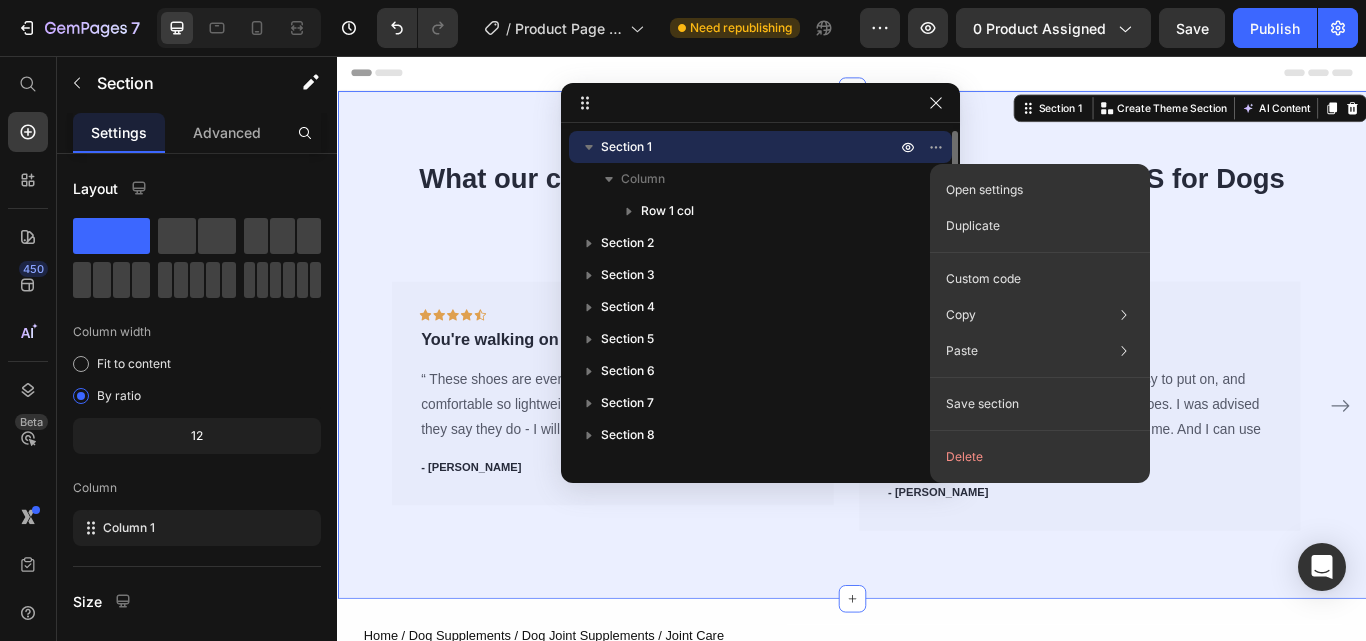 click on "Delete" 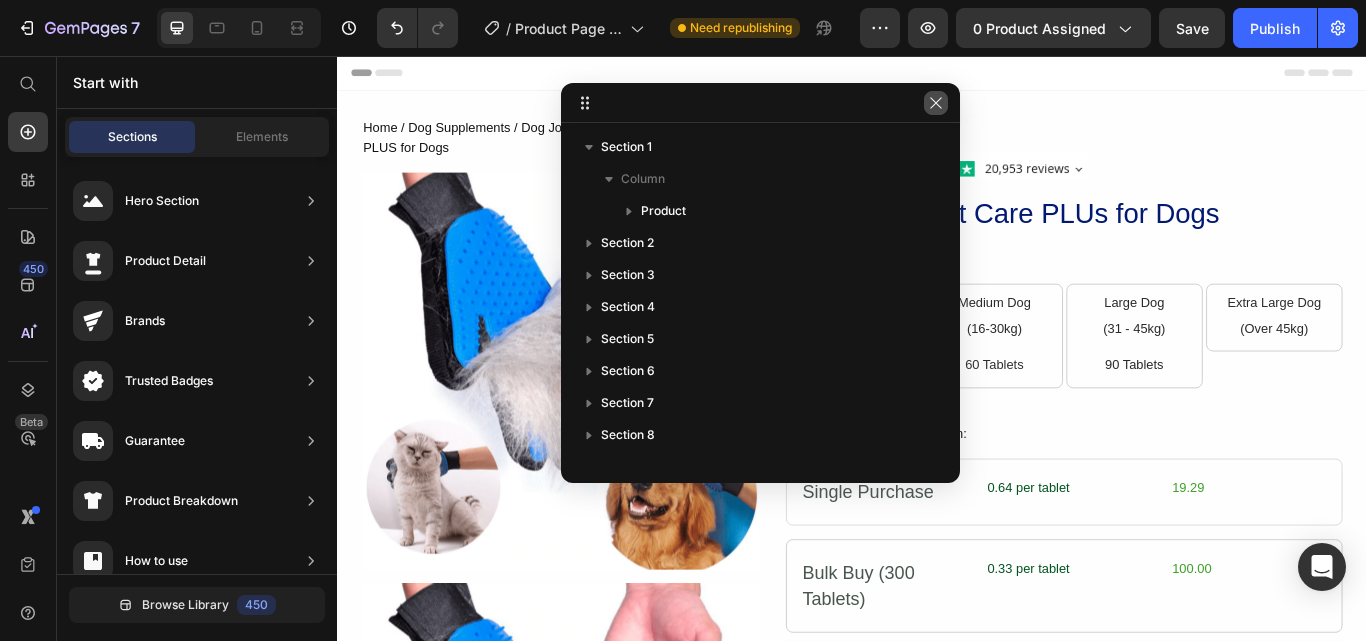 click at bounding box center [936, 103] 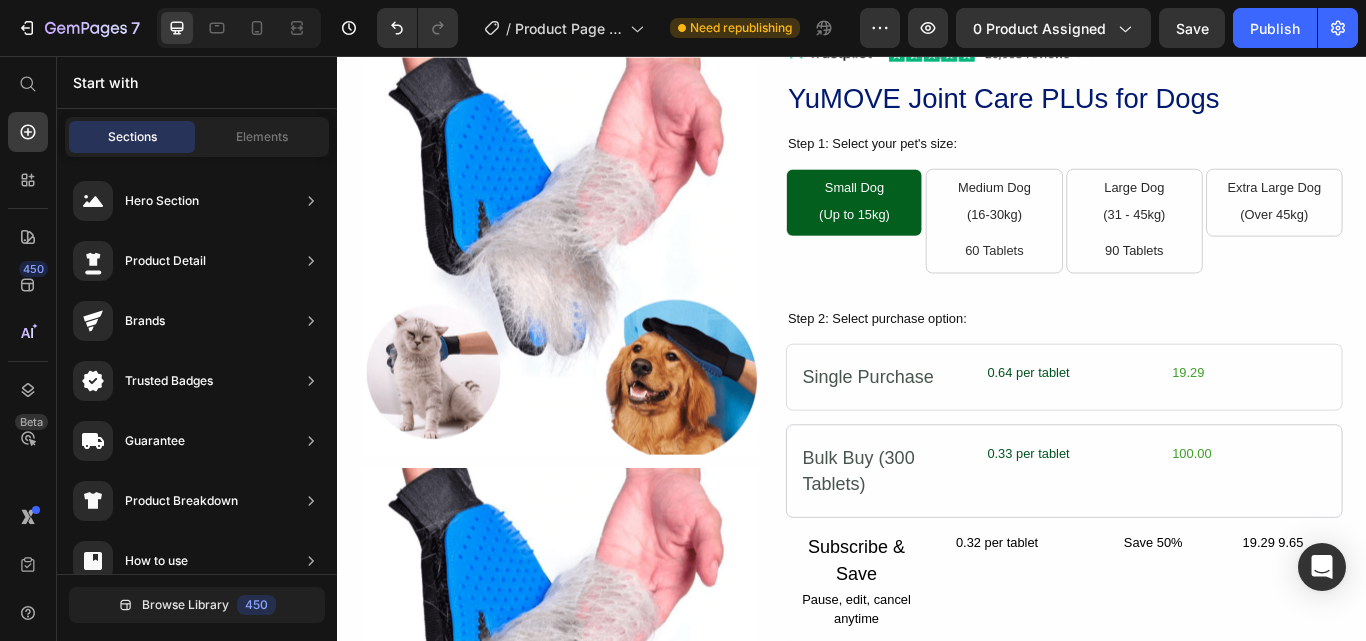 scroll, scrollTop: 1067, scrollLeft: 0, axis: vertical 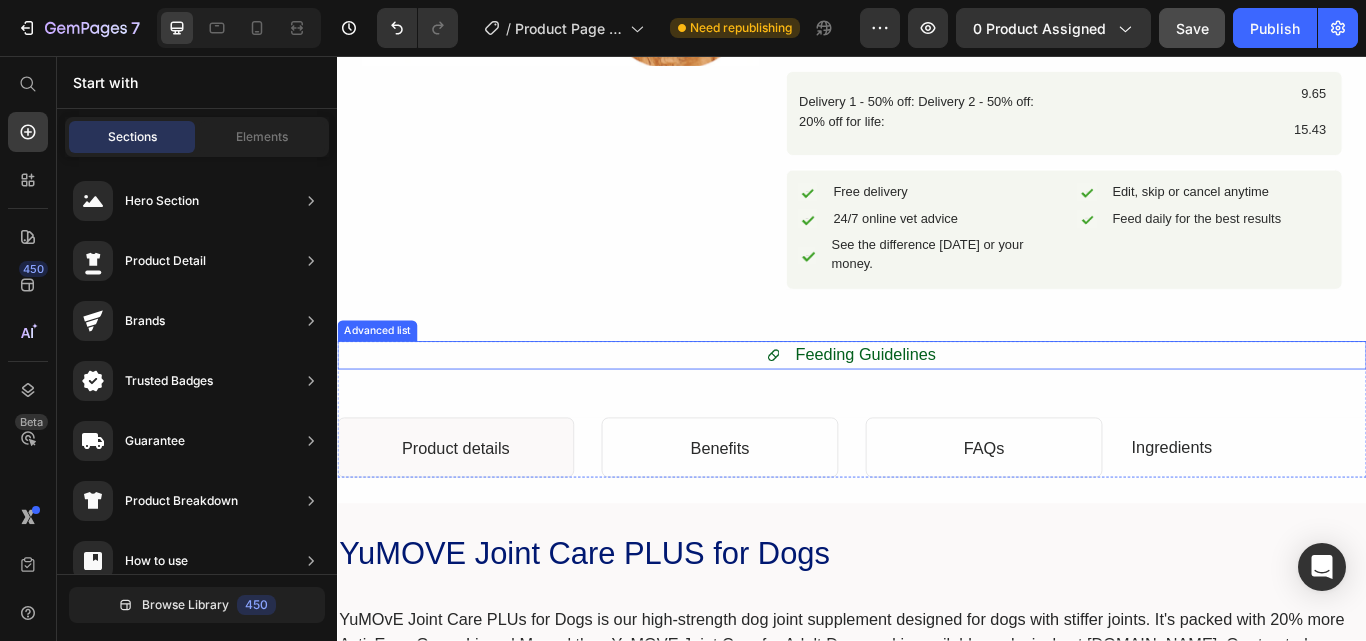 click on "Save" at bounding box center [1192, 28] 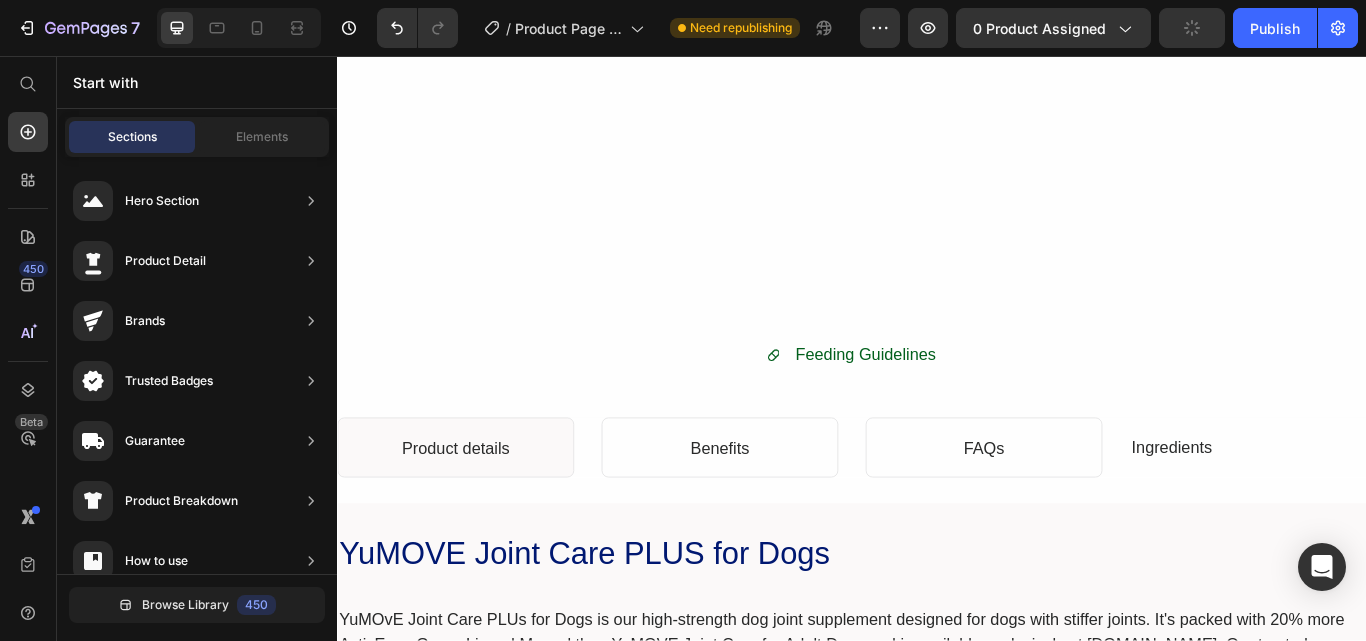 scroll, scrollTop: 800, scrollLeft: 0, axis: vertical 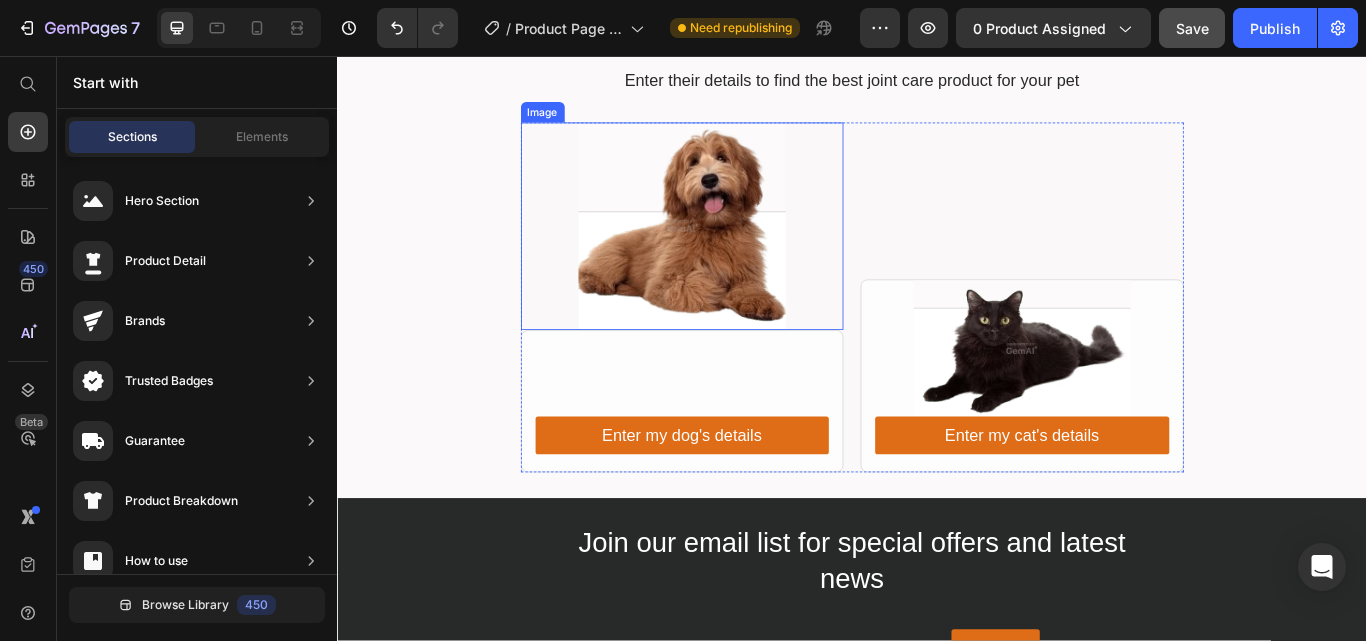 click at bounding box center [739, 255] 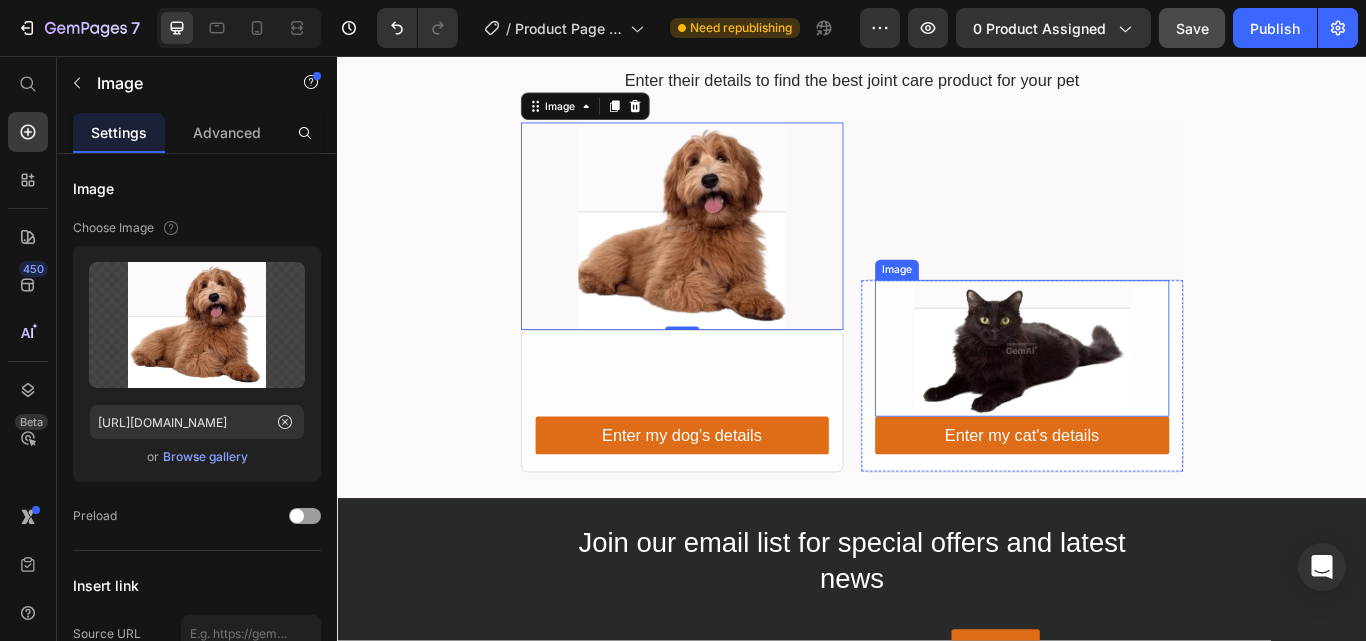 click at bounding box center [1135, 397] 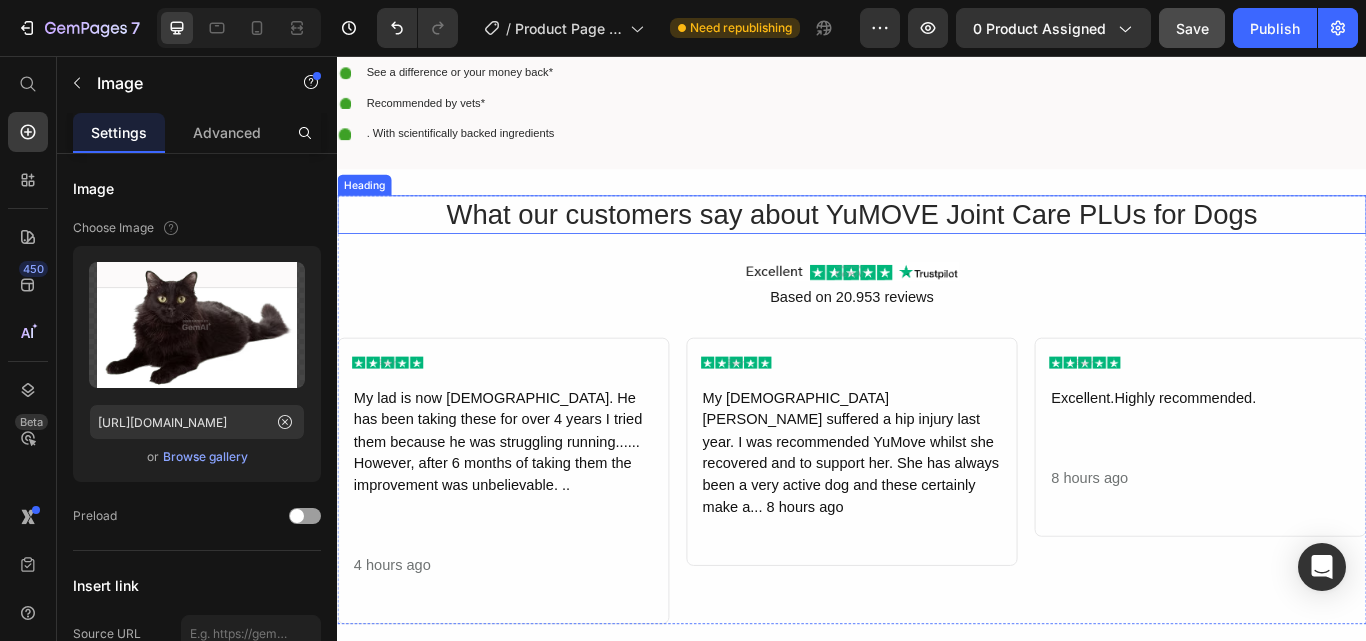 scroll, scrollTop: 1957, scrollLeft: 0, axis: vertical 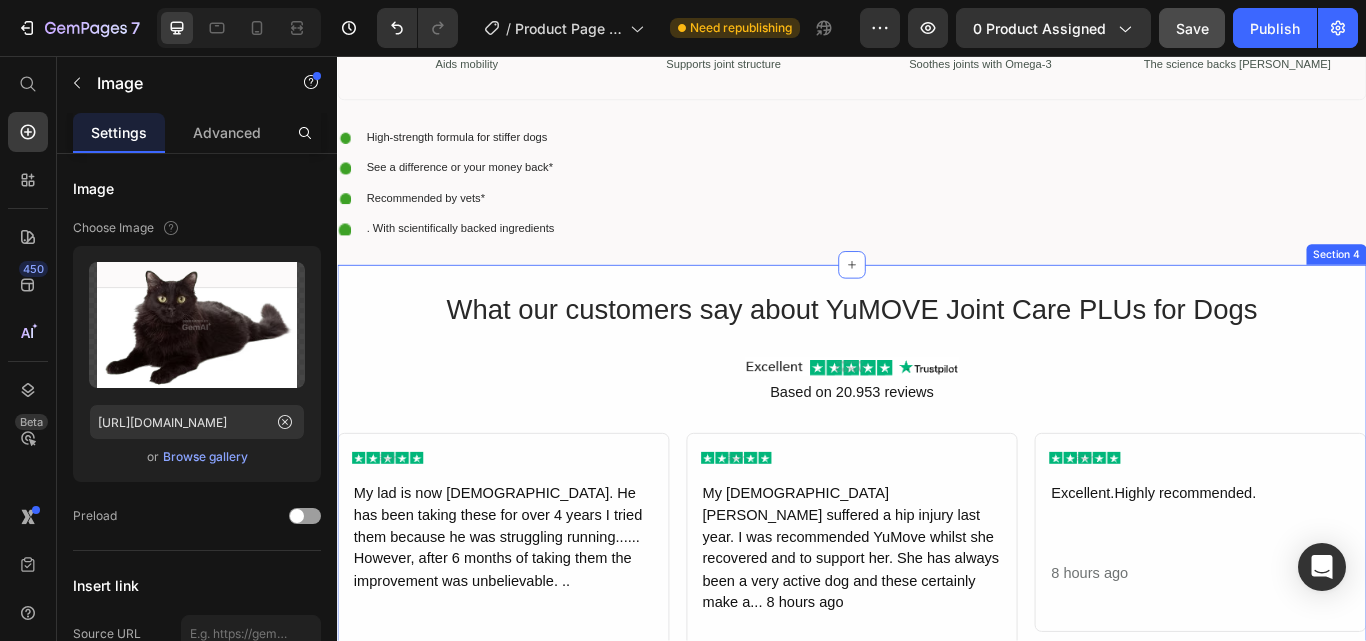 click on "What our customers say about YuMOVE Joint Care PLUs for Dogs Heading Image Based on 20.953 reviews Text Block Image My lad is now 10 years old. He has been taking these for over 4 years I tried them because he was struggling running...... However, after 6 months of taking them the improvement was unbelievable. .. Text Block 4 hours ago Text Block Row Image My 9 year old Cockapoo suffered a hip injury last year. I was recommended YuMove whilst she recovered and to support her. She has always been a very active dog and these certainly make a... 8 hours ago Text Block Row Image Excellent.Highly recommended. Text Block 8 hours ago Text Block Row Row Row Row Row Section 4" at bounding box center [937, 580] 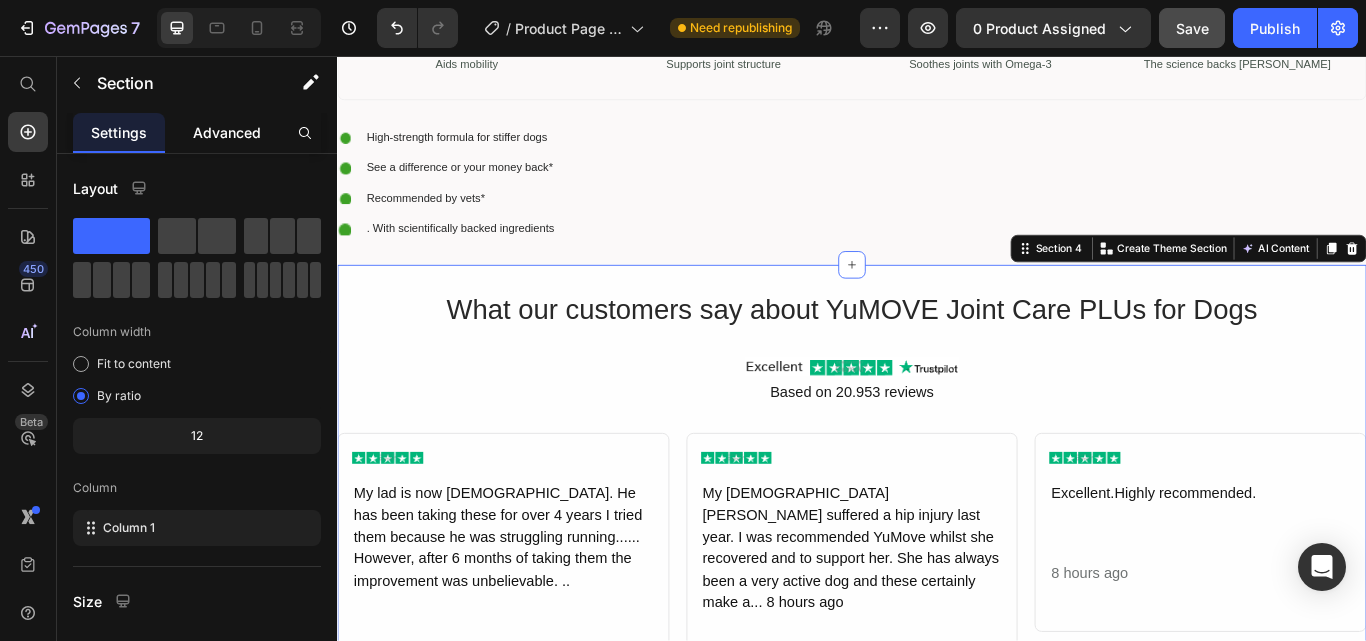 click on "Advanced" at bounding box center (227, 132) 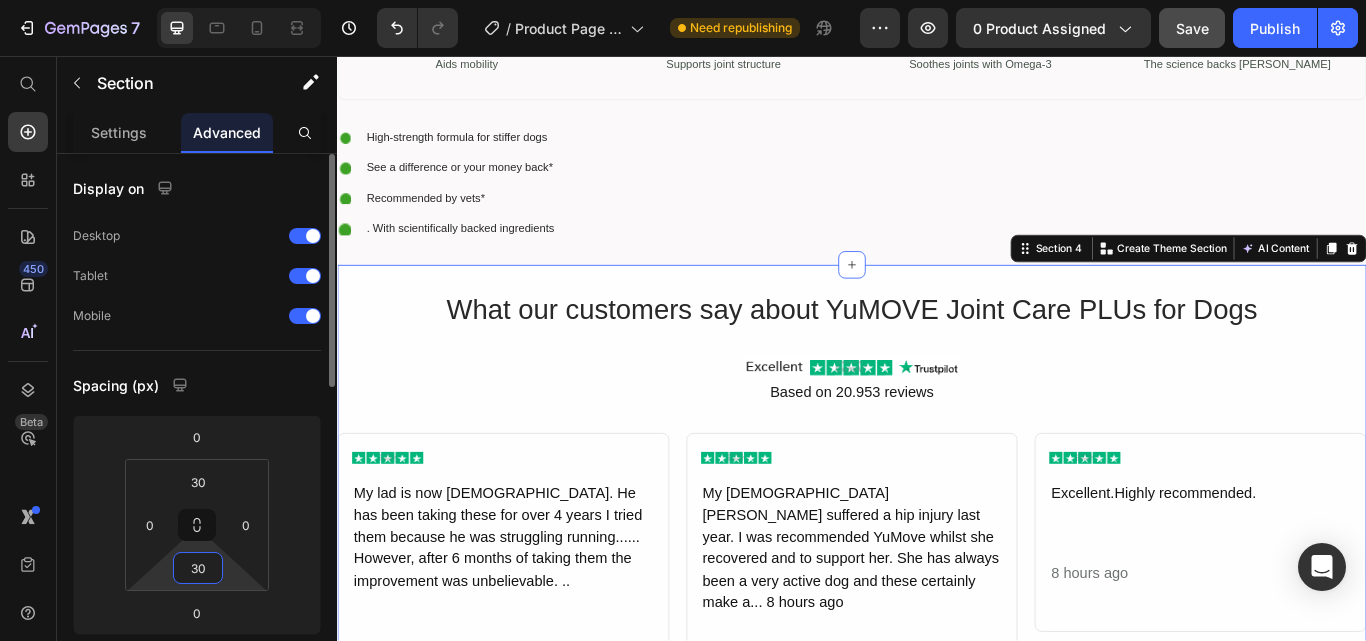 click on "30" at bounding box center (198, 568) 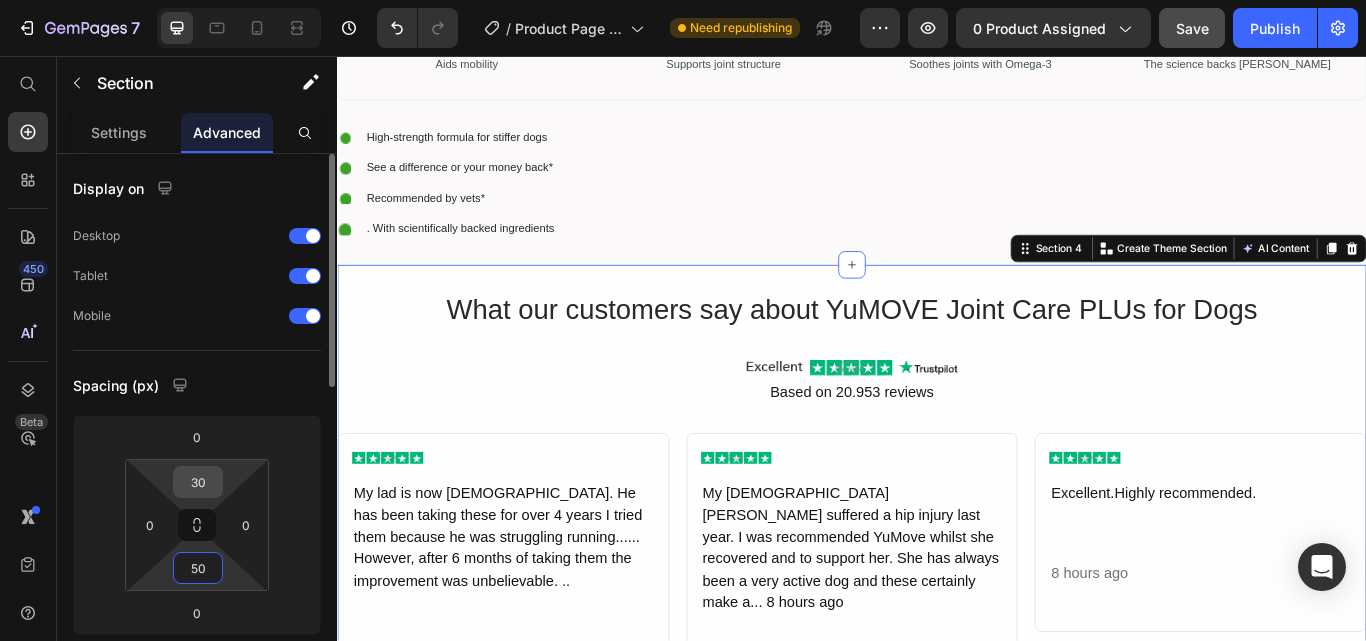 type on "50" 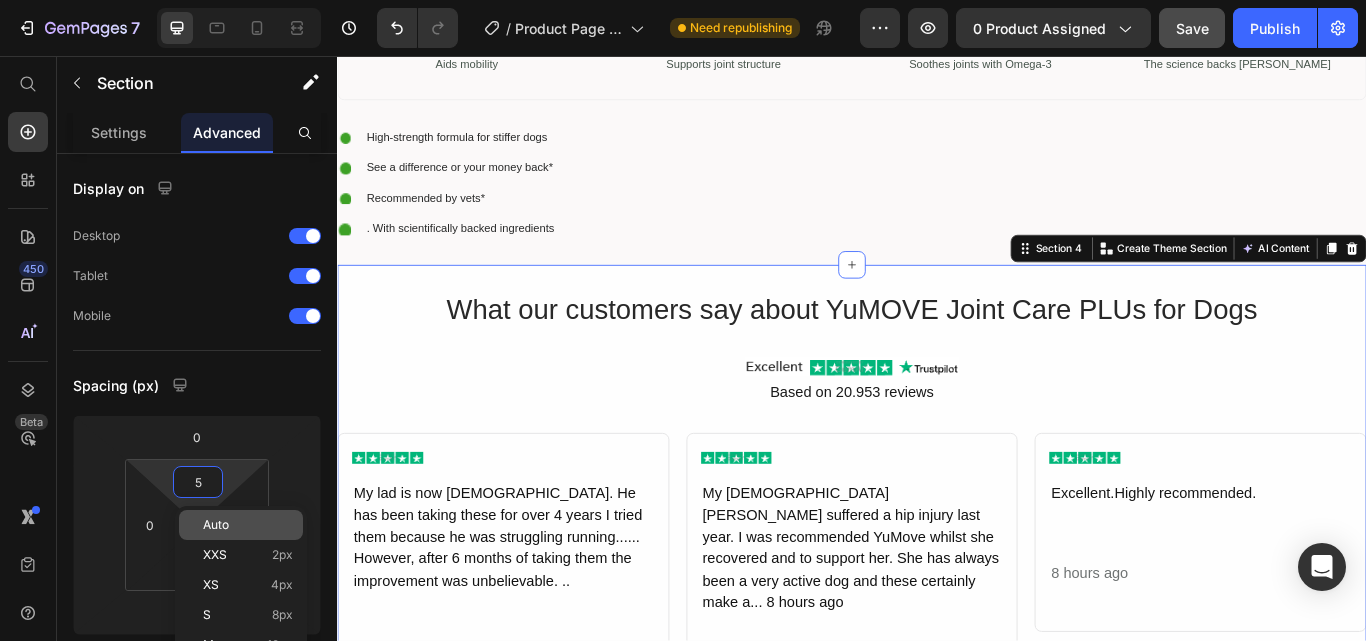 type on "50" 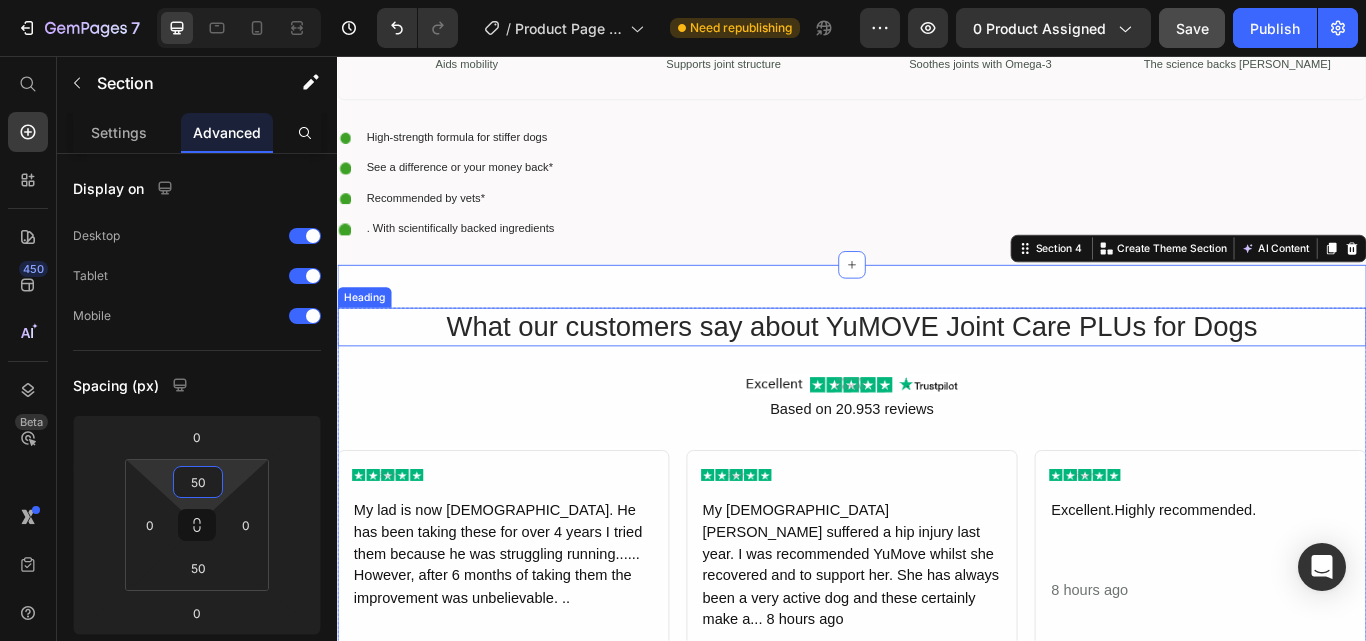 click on "What our customers say about YuMOVE Joint Care PLUs for Dogs" at bounding box center [937, 373] 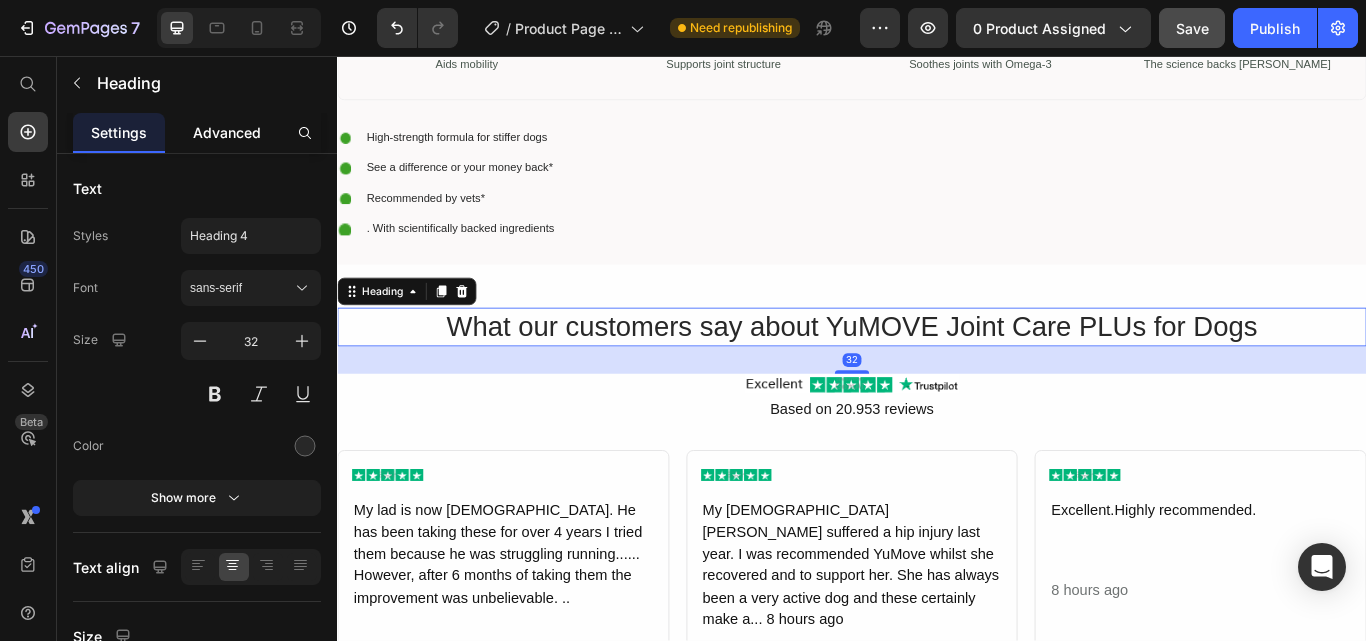 click on "Advanced" at bounding box center (227, 132) 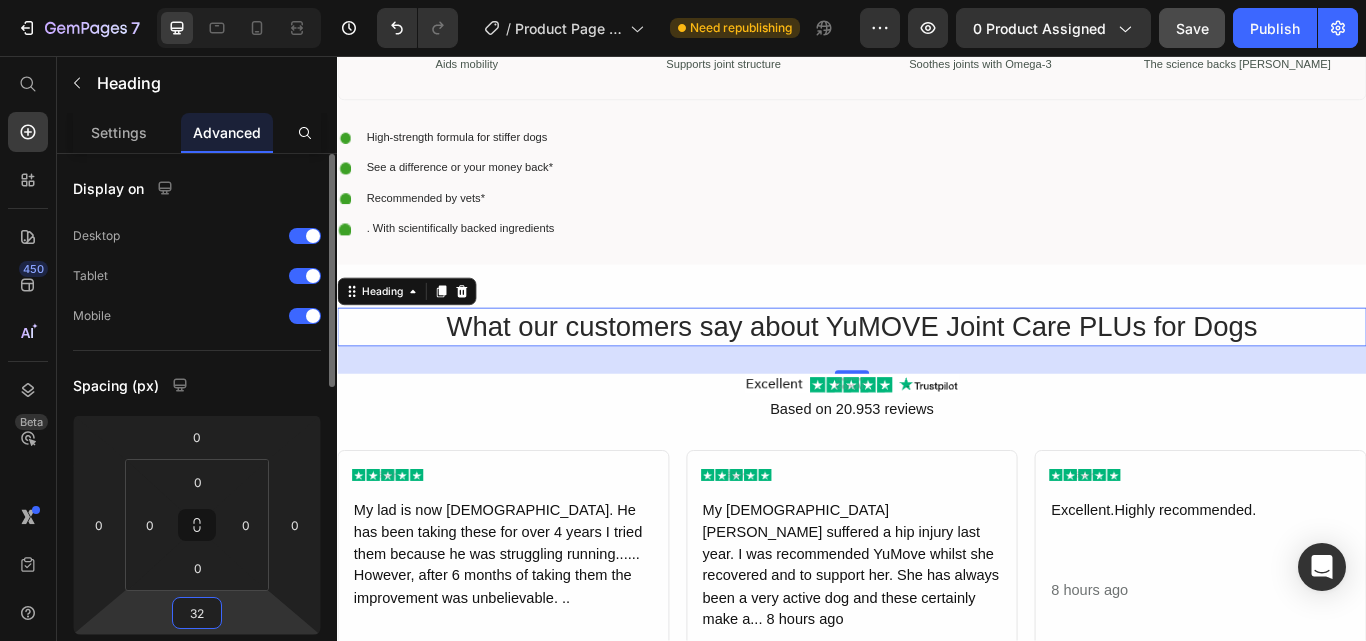 click on "32" at bounding box center [197, 613] 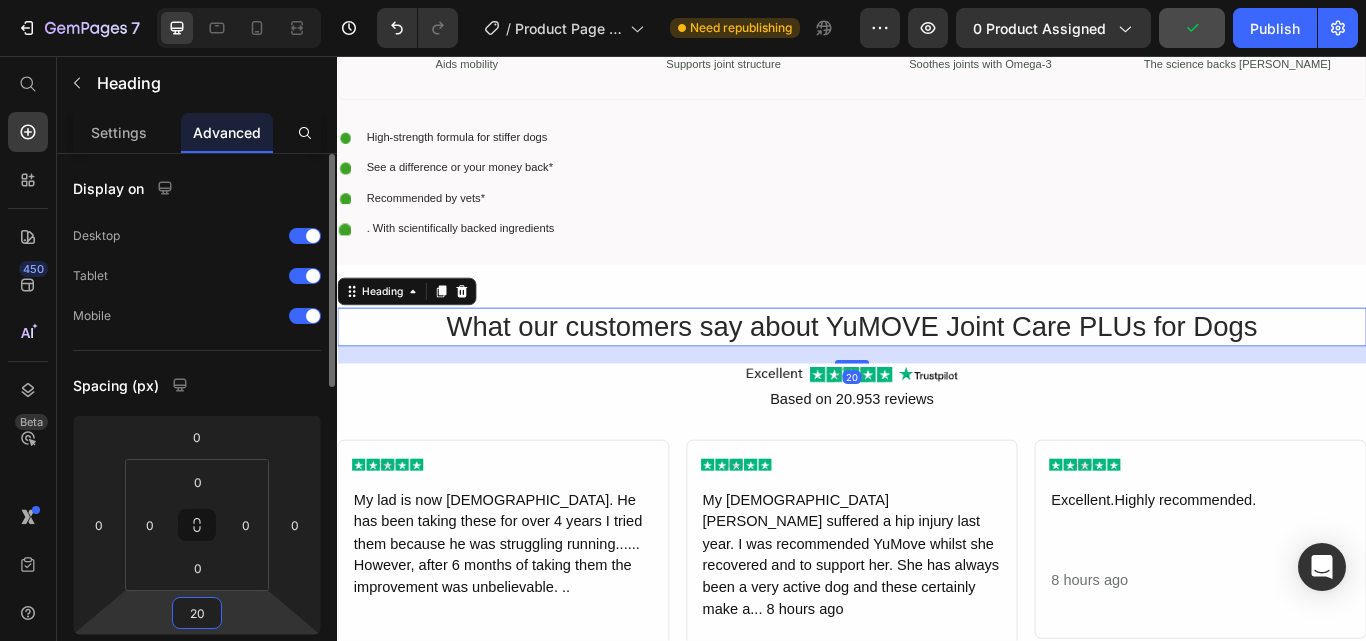drag, startPoint x: 207, startPoint y: 618, endPoint x: 183, endPoint y: 616, distance: 24.083189 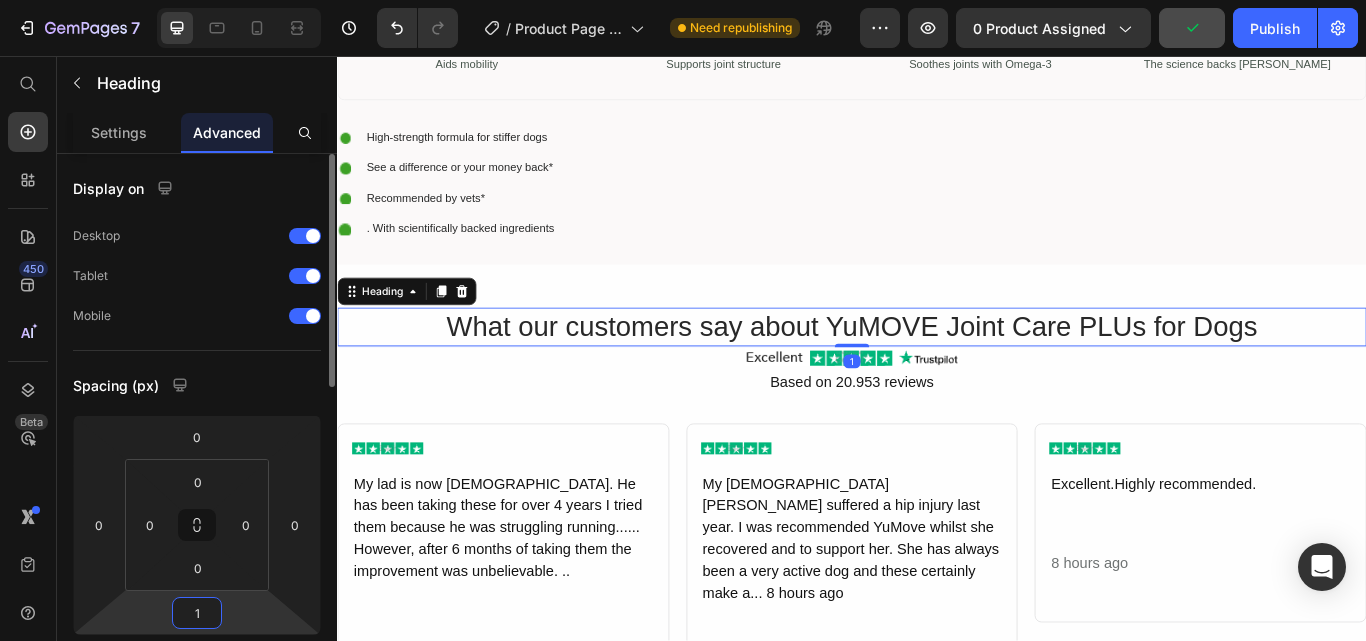 type on "10" 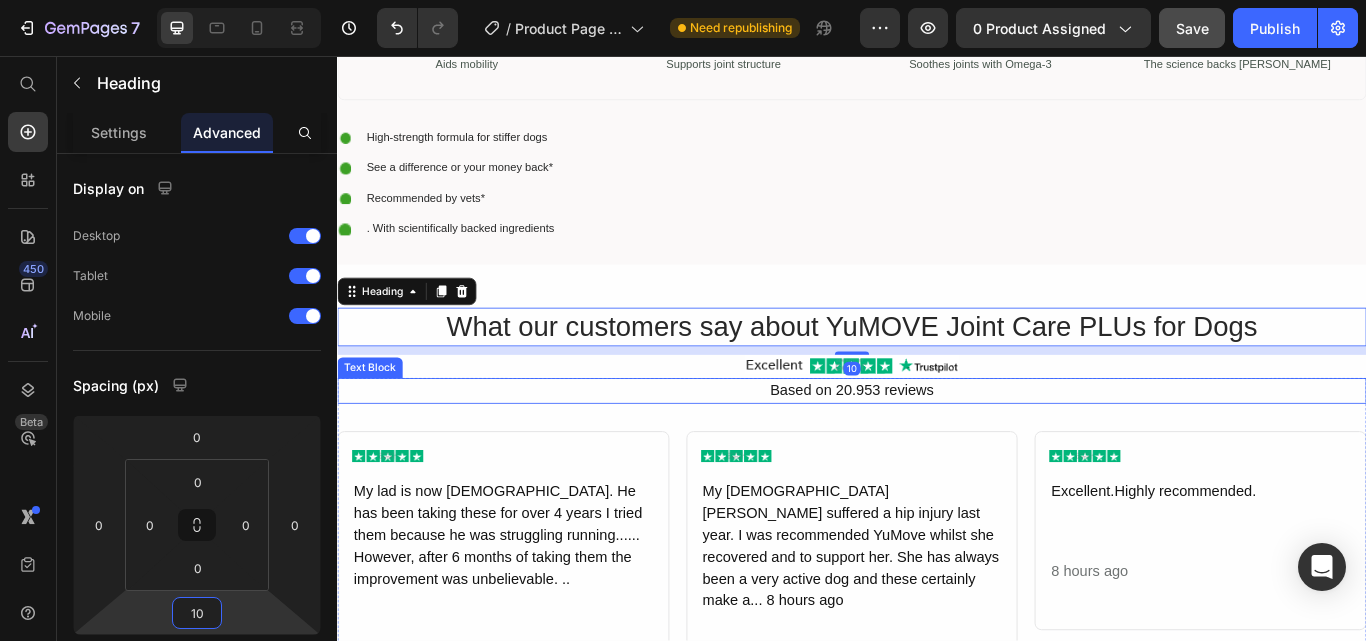 click on "Based on 20.953 reviews" at bounding box center [937, 447] 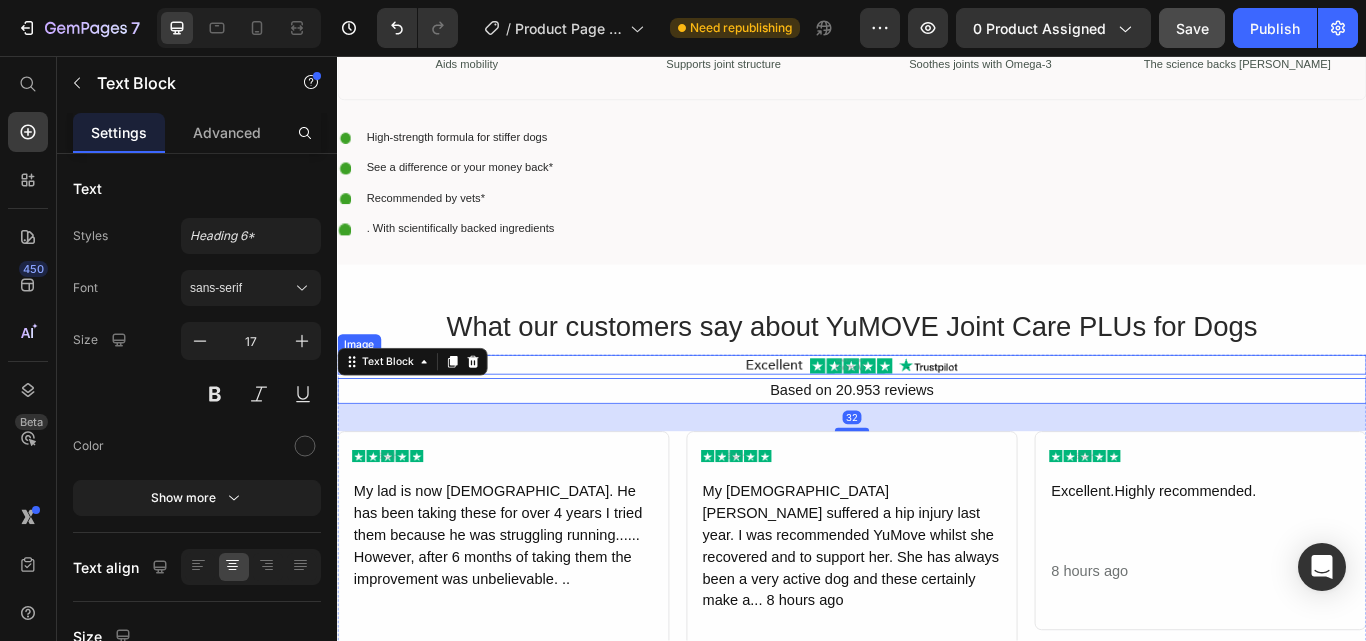 click at bounding box center (937, 416) 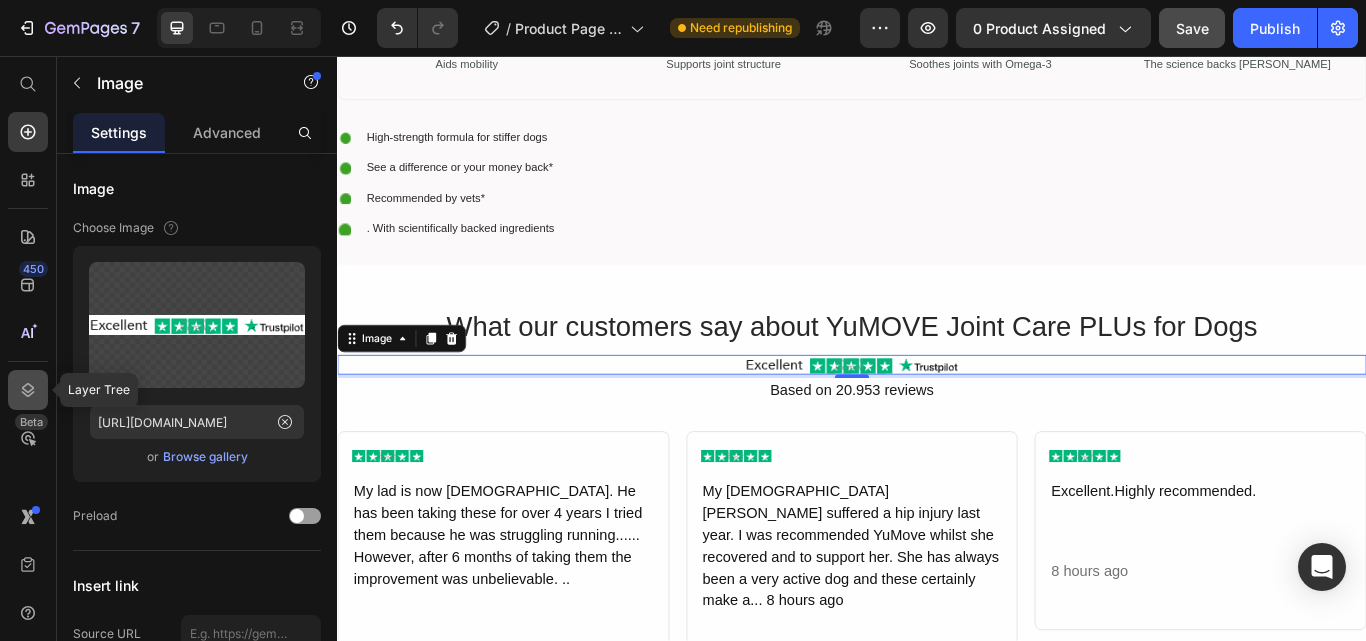 click 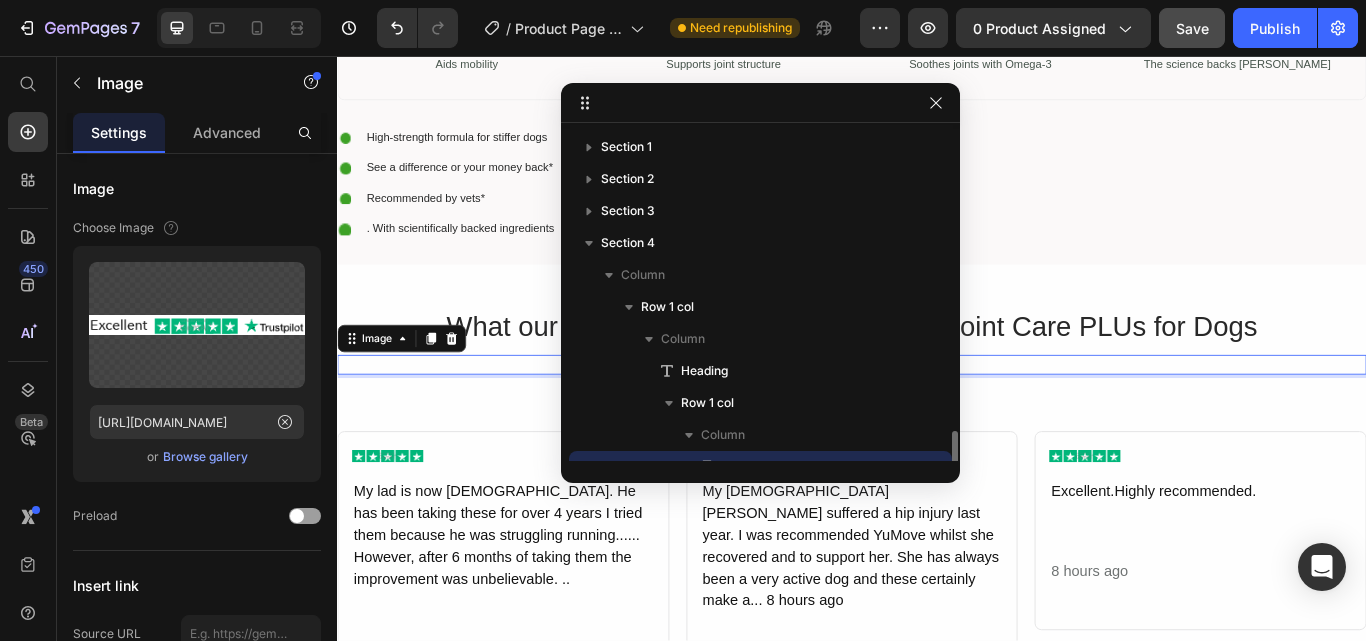 scroll, scrollTop: 182, scrollLeft: 0, axis: vertical 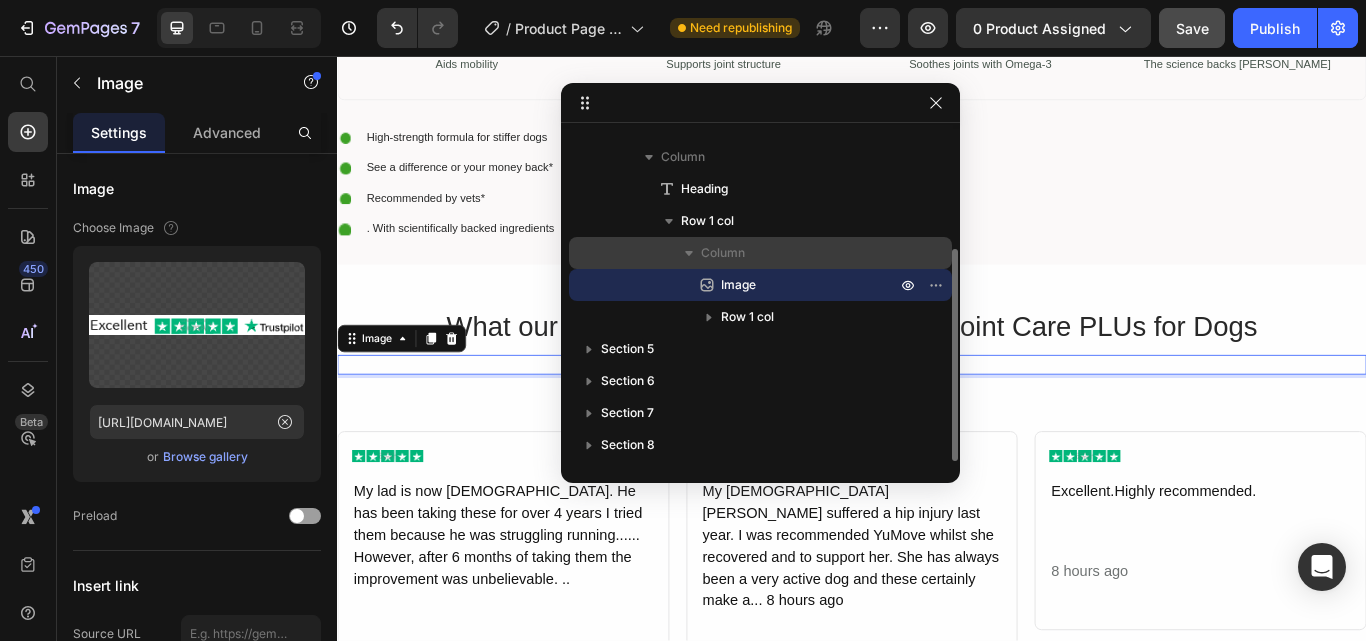 click on "Column" at bounding box center [723, 253] 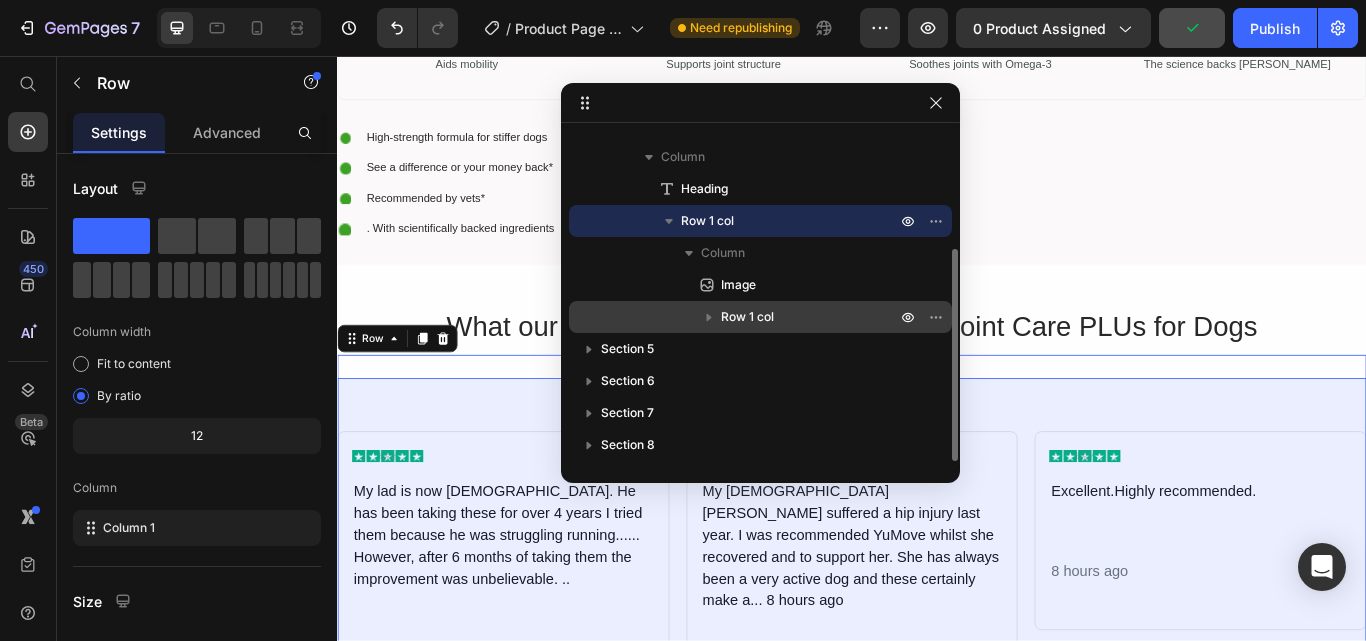 click on "Row 1 col" at bounding box center (747, 317) 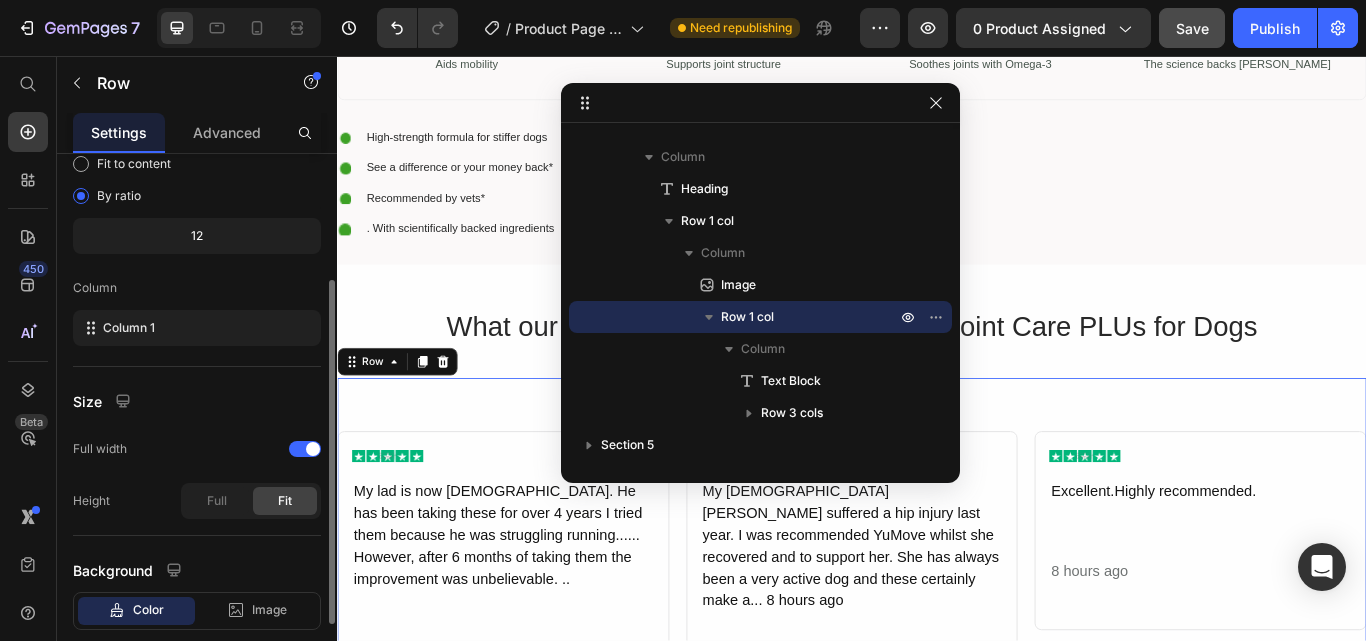 scroll, scrollTop: 300, scrollLeft: 0, axis: vertical 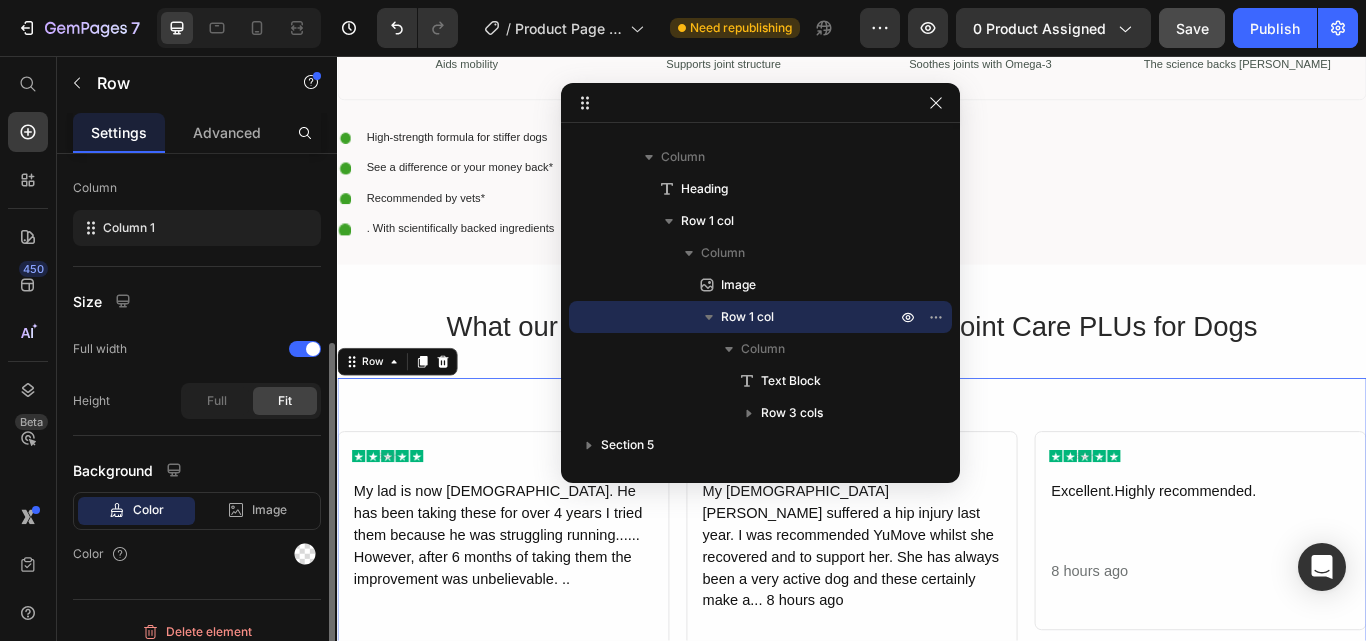 click on "Size Full width Height Full Fit" 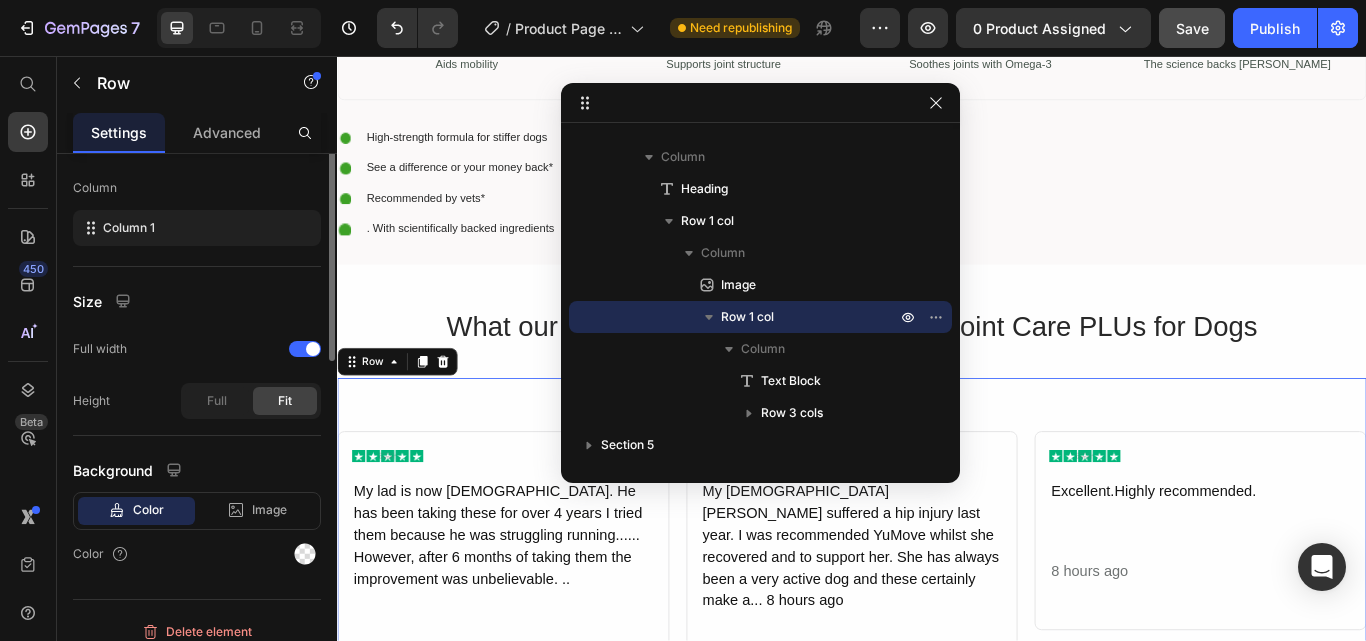 scroll, scrollTop: 0, scrollLeft: 0, axis: both 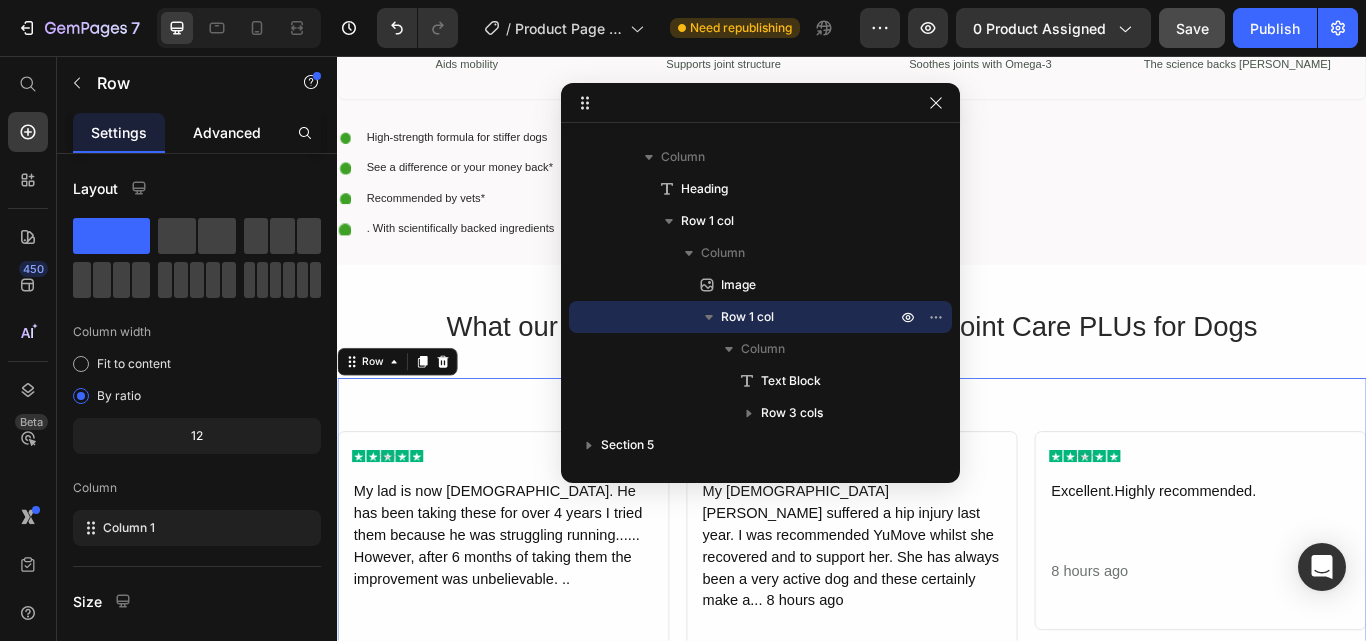 click on "Advanced" at bounding box center [227, 132] 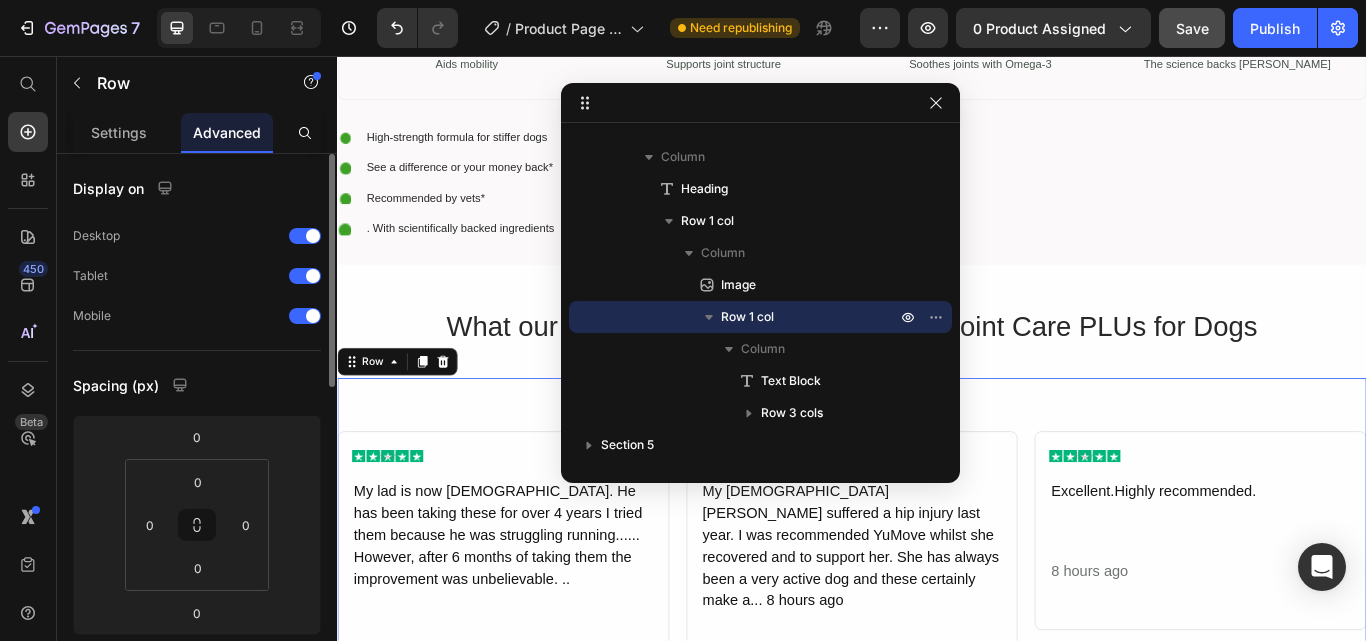 click on "Spacing (px)" at bounding box center [197, 385] 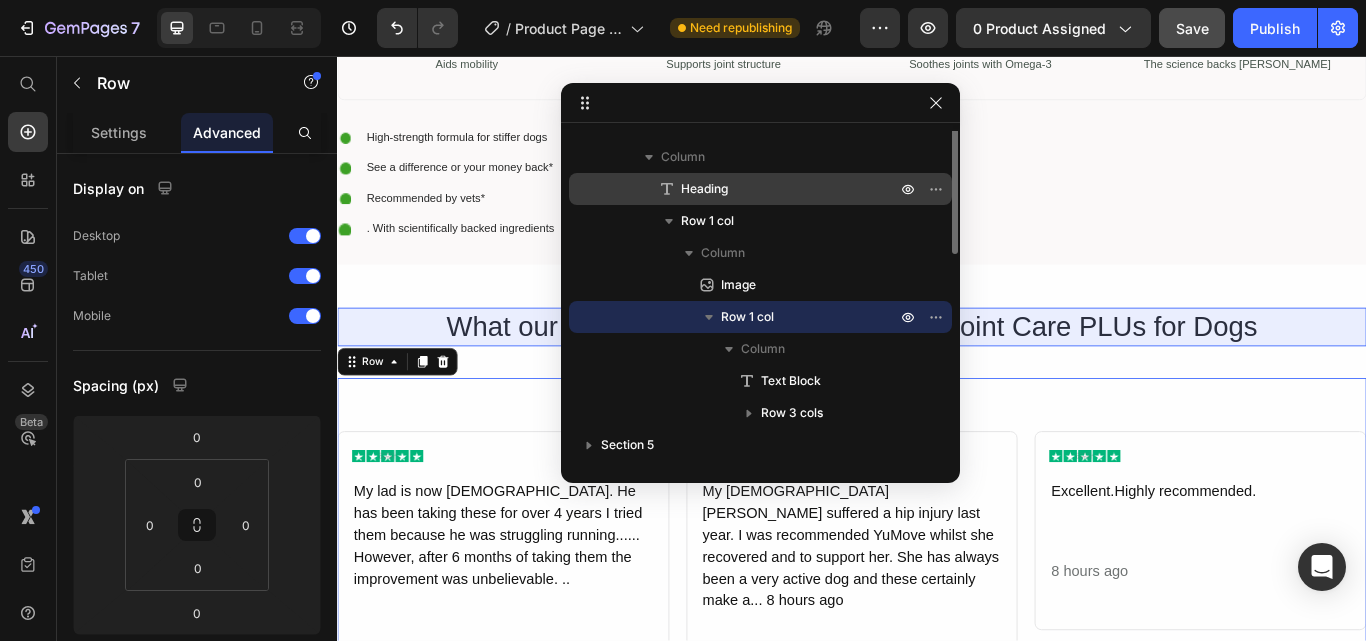 scroll, scrollTop: 0, scrollLeft: 0, axis: both 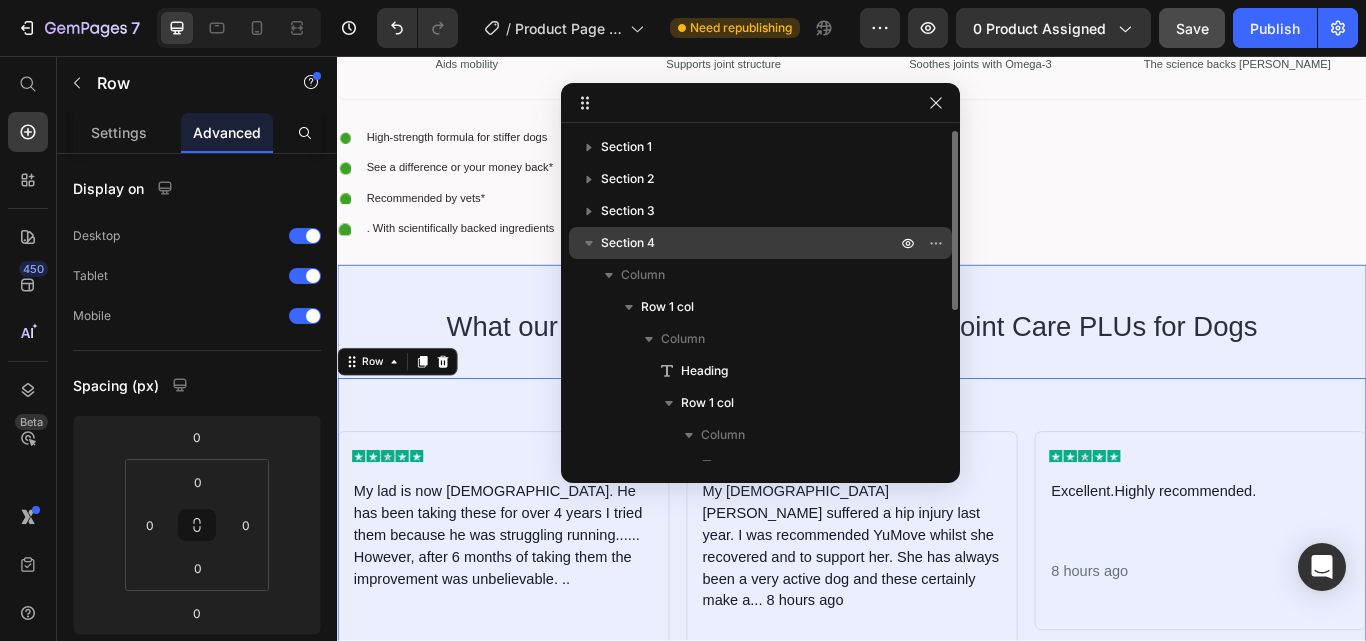 click on "Section 4" at bounding box center [750, 243] 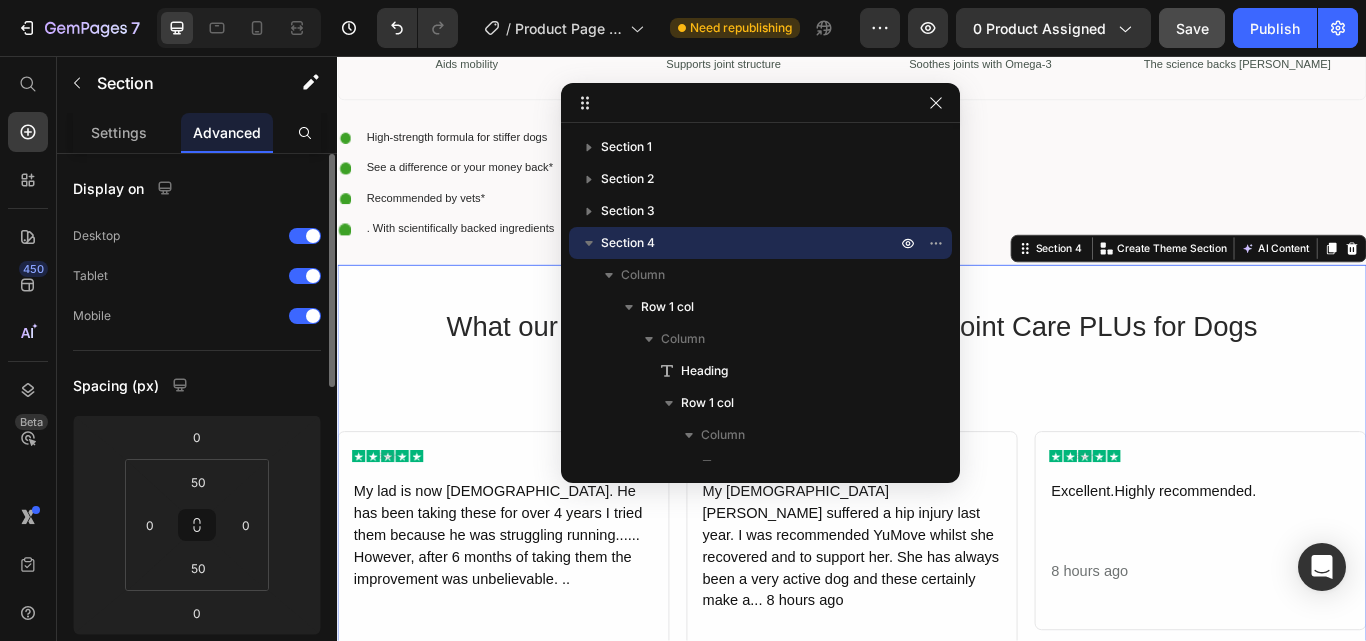 scroll, scrollTop: 0, scrollLeft: 0, axis: both 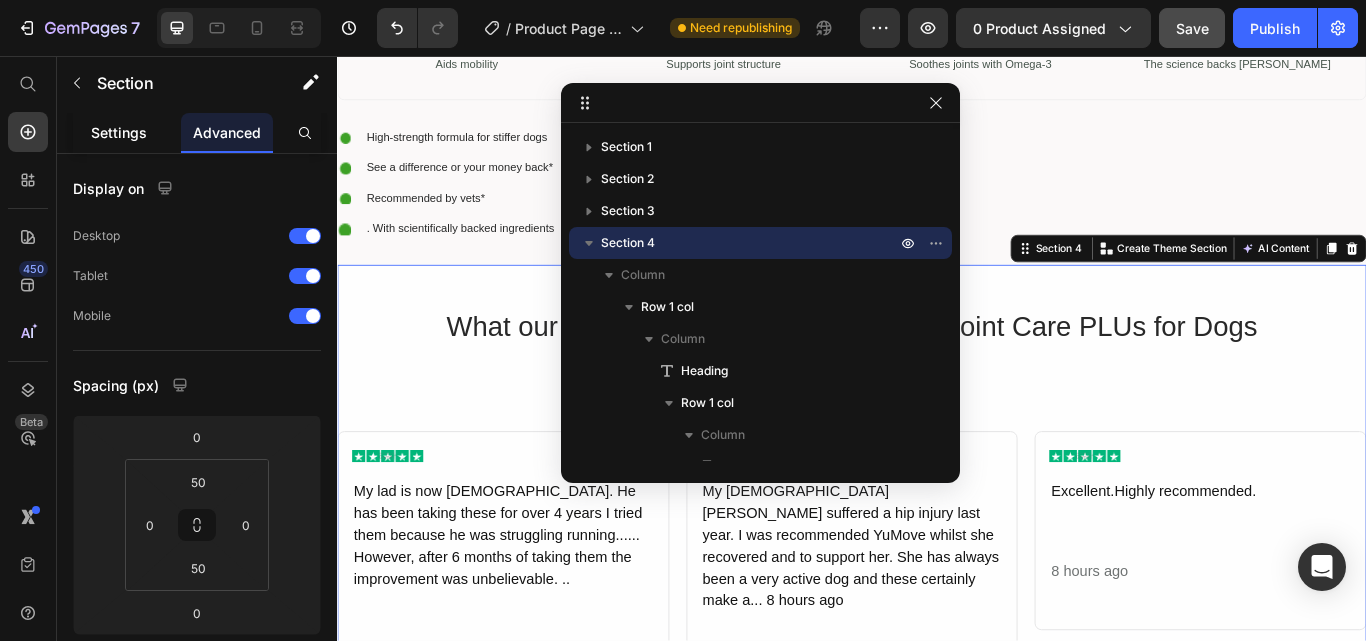 click on "Settings" at bounding box center [119, 132] 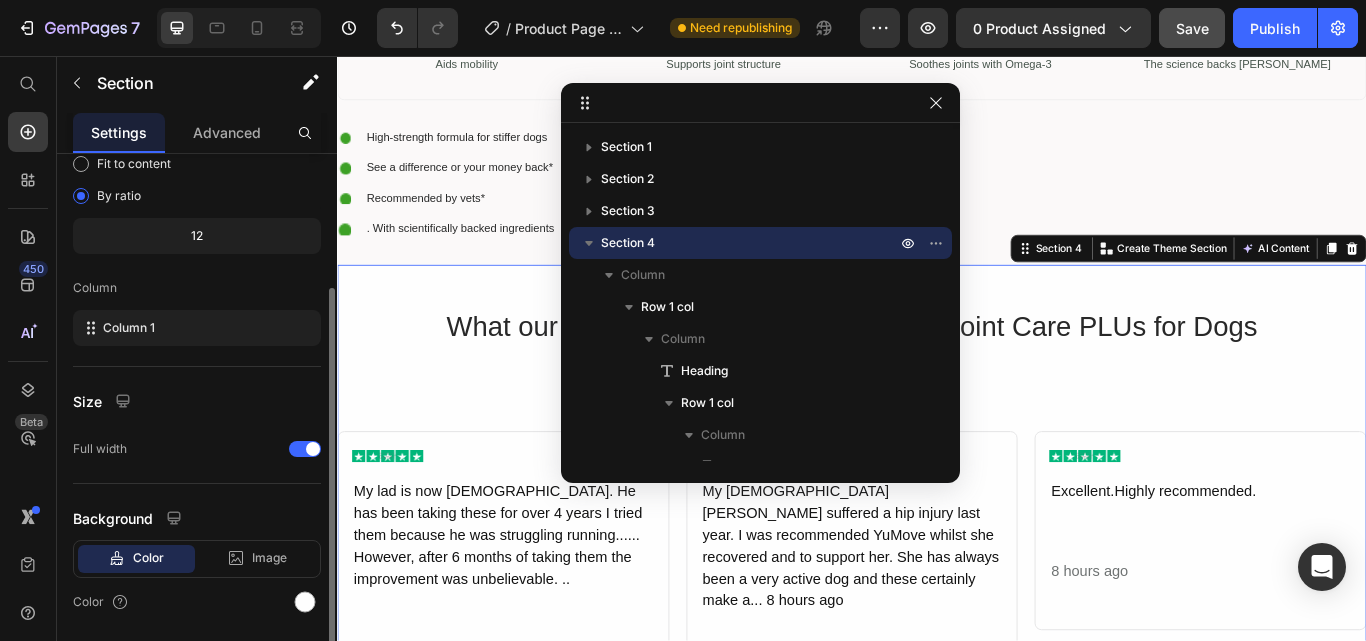 scroll, scrollTop: 264, scrollLeft: 0, axis: vertical 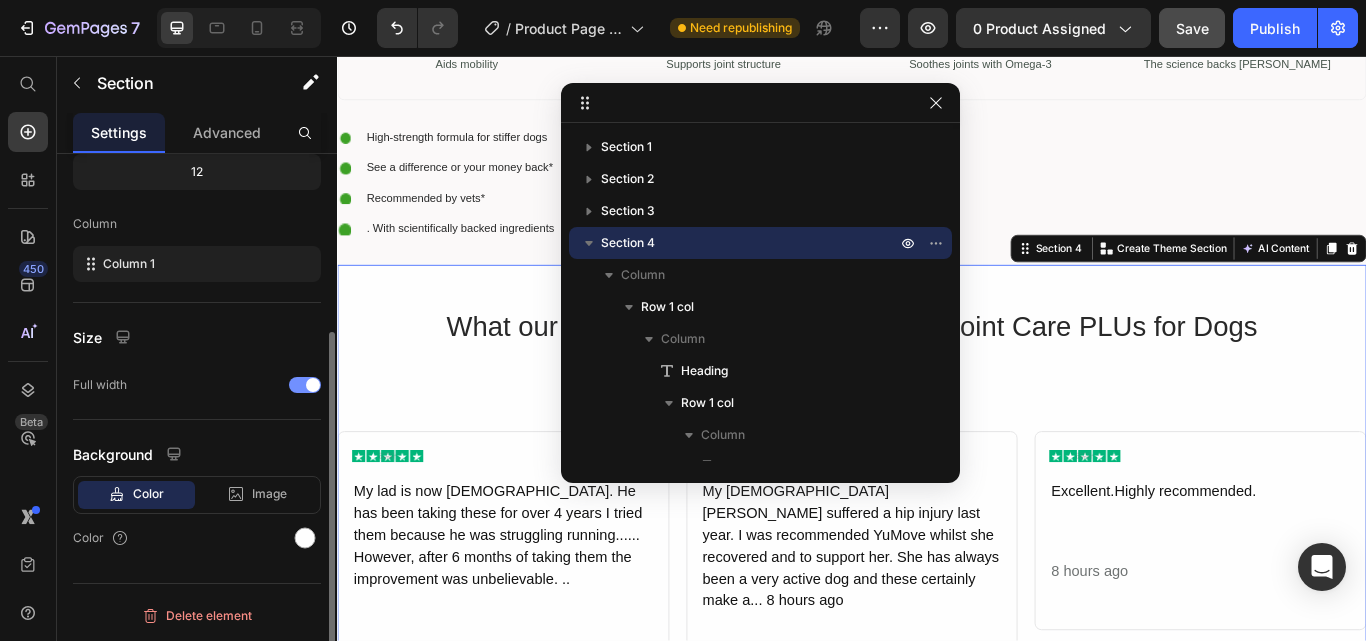 click at bounding box center [305, 385] 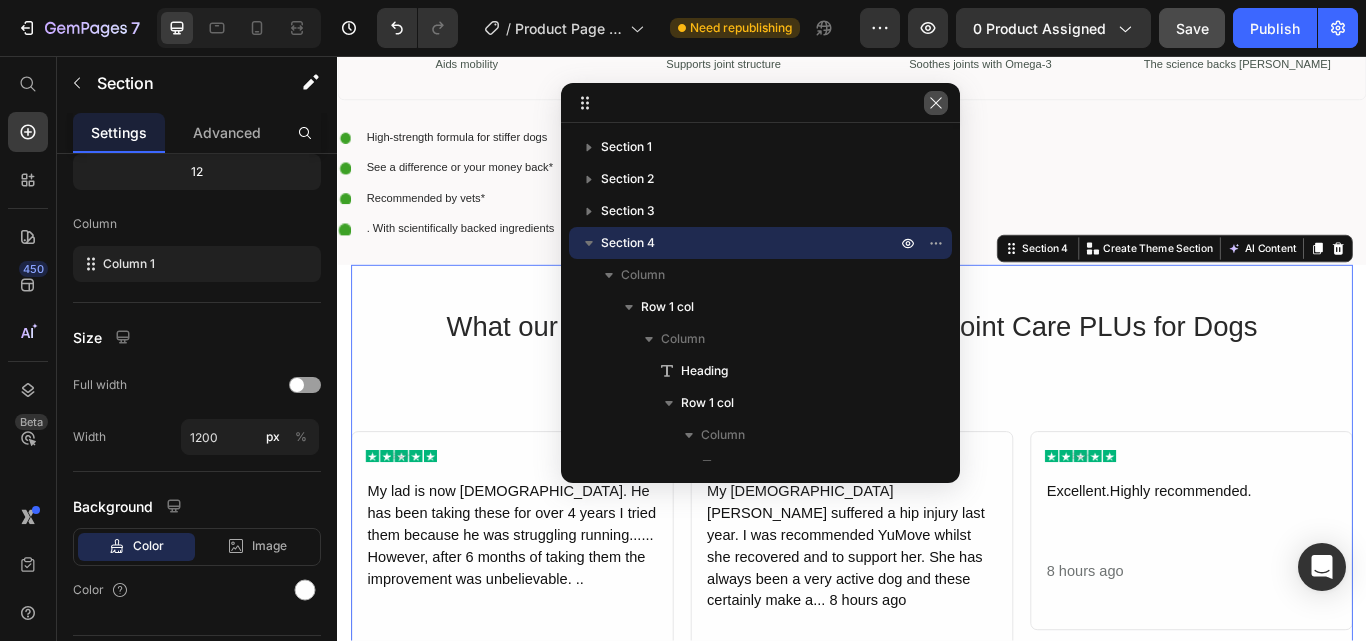 click 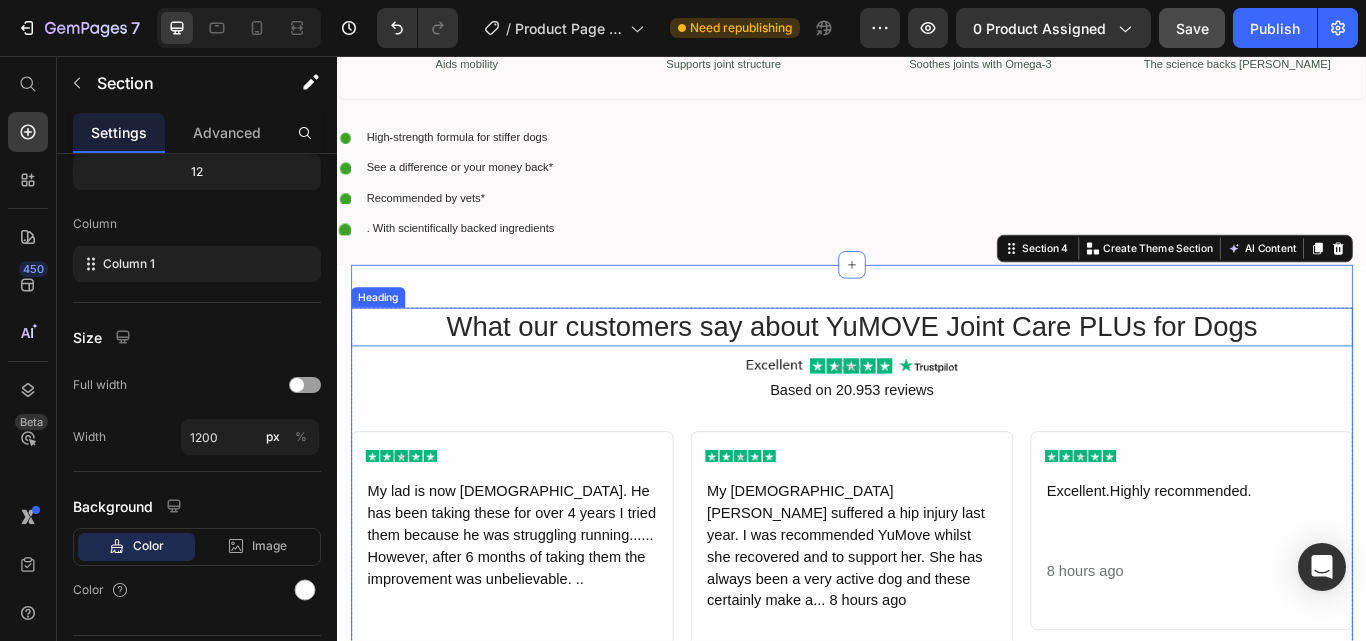 click on "What our customers say about YuMOVE Joint Care PLUs for Dogs" at bounding box center [937, 373] 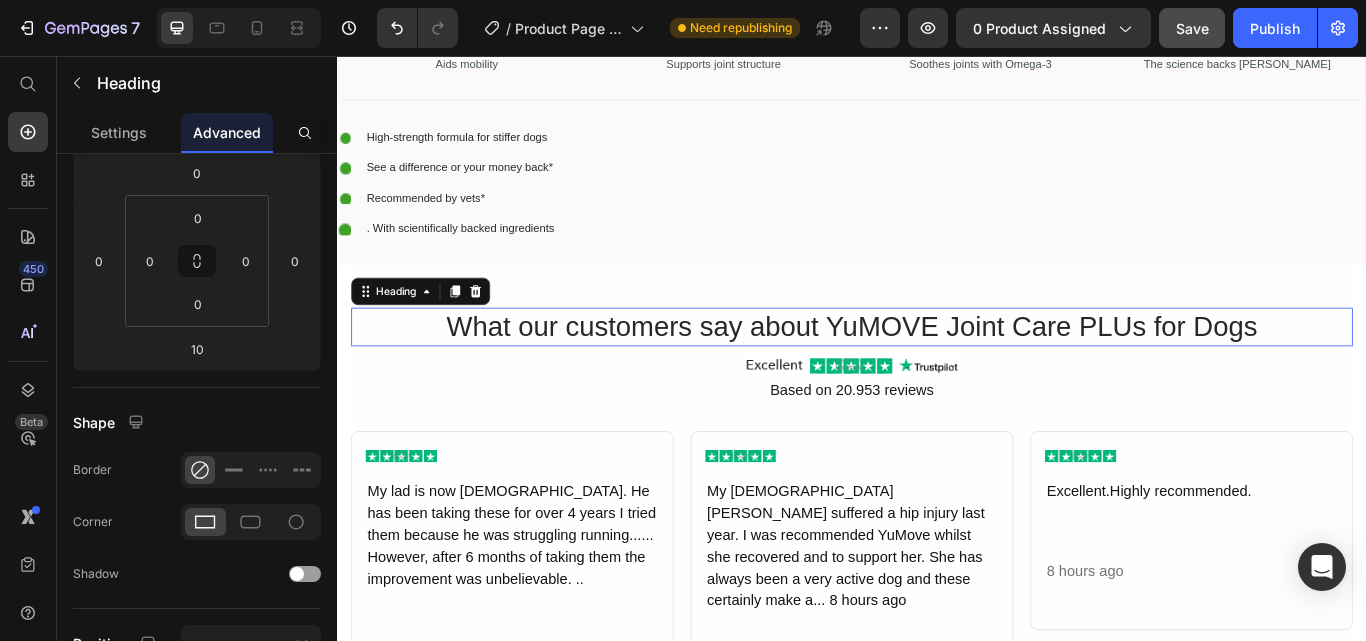 scroll, scrollTop: 0, scrollLeft: 0, axis: both 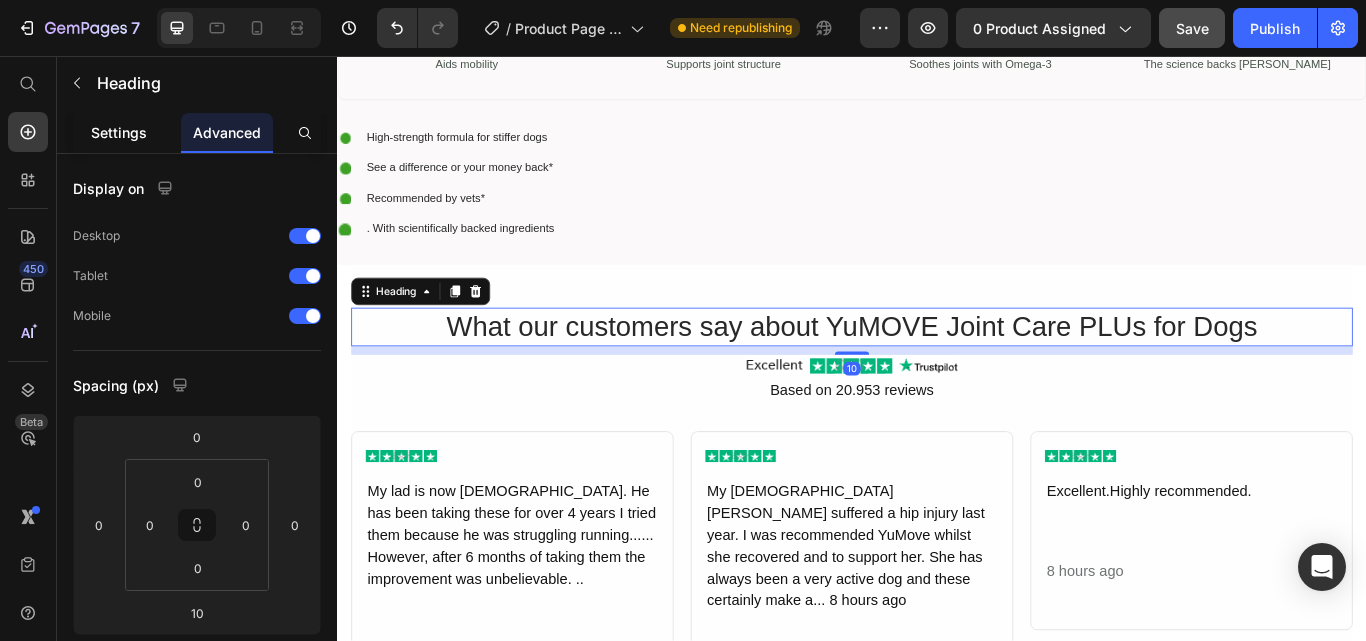 click on "Settings" 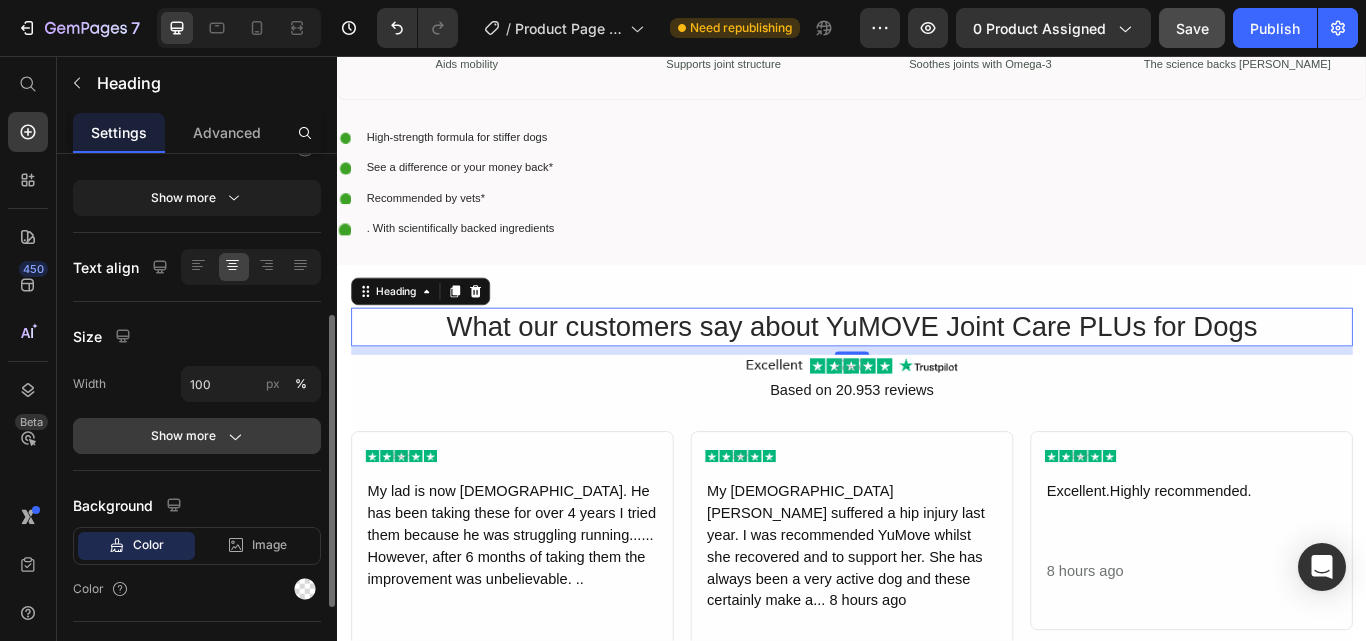 scroll, scrollTop: 468, scrollLeft: 0, axis: vertical 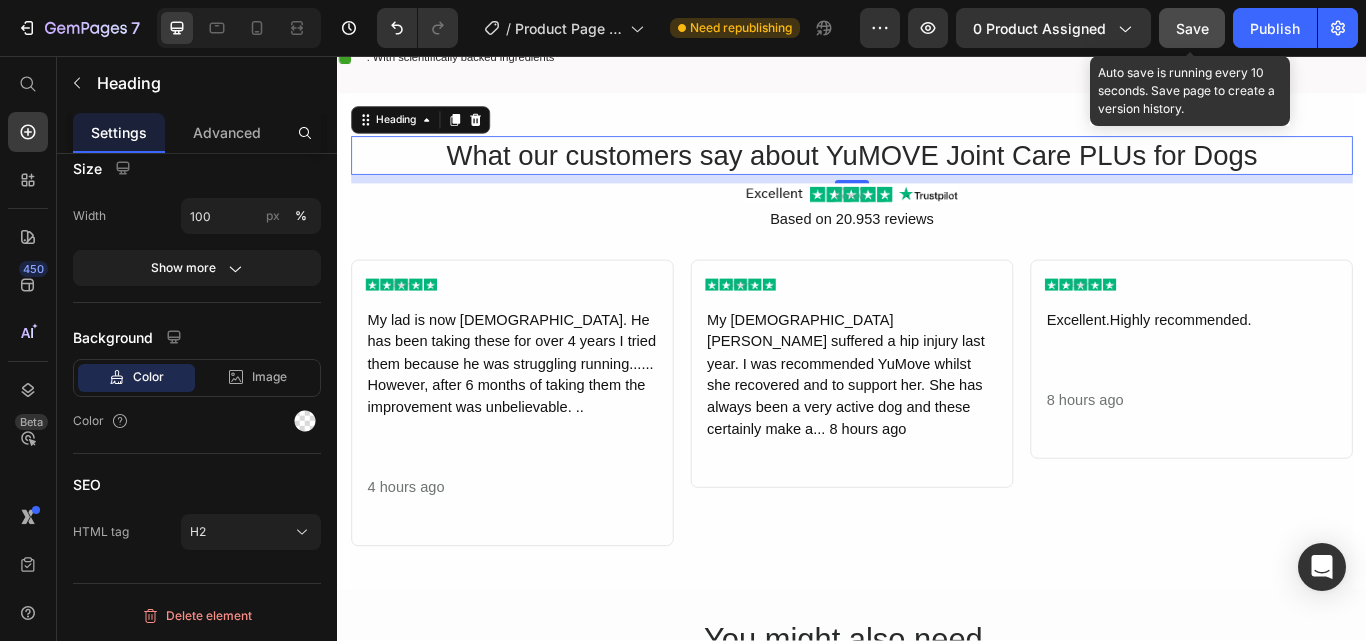 click on "Save" at bounding box center (1192, 28) 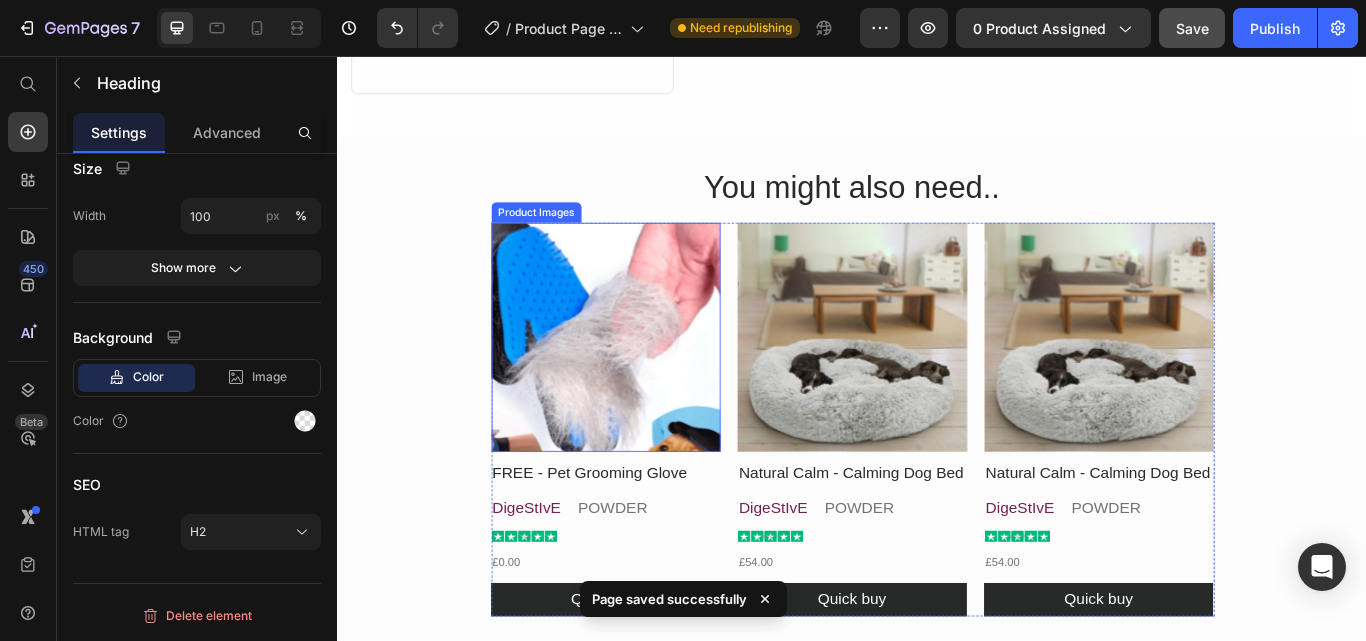 scroll, scrollTop: 2557, scrollLeft: 0, axis: vertical 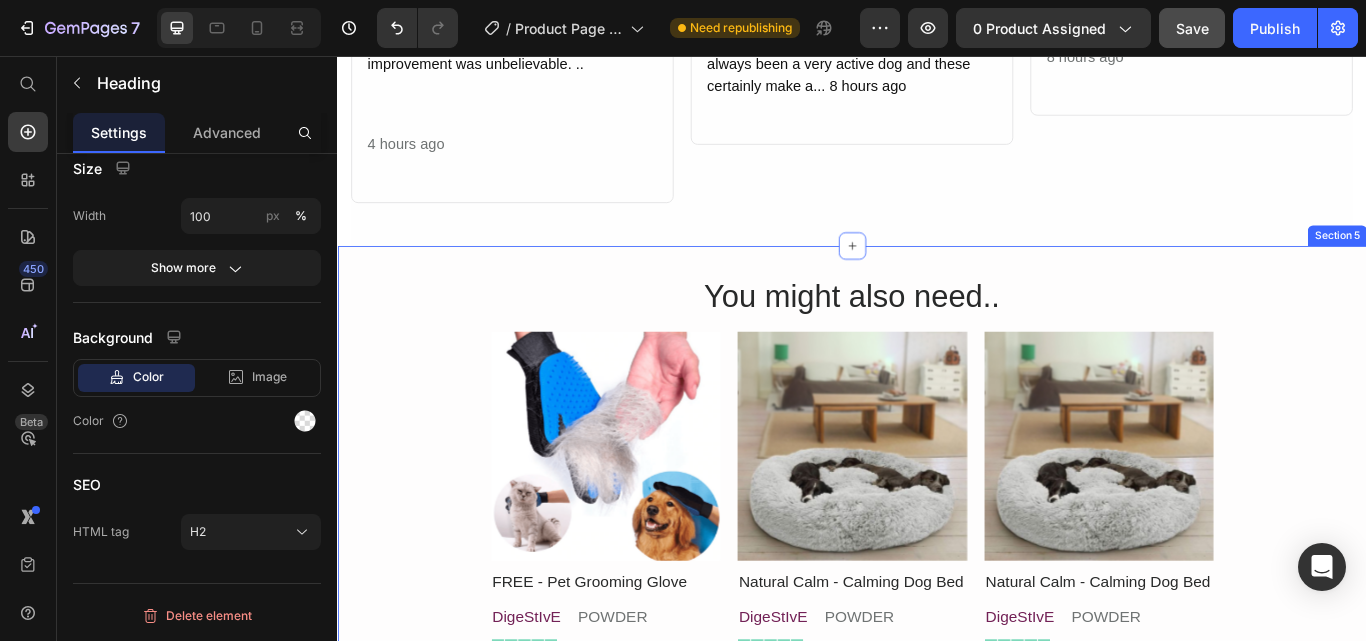 click on "You might also need.. Heading Product Images FREE - Pet Grooming Glove Product Title DigeStIvE Text Block POWDER Text Block Row Image £0.00 Product Price Quick buy Add to Cart Product Images Natural Calm - Calming Dog Bed Product Title DigeStIvE Text Block POWDER Text Block Row Image £54.00 Product Price Quick buy Add to Cart Product Images Natural Calm - Calming Dog Bed Product Title DigeStIvE Text Block POWDER Text Block Row Image £54.00 Product Price Quick buy Add to Cart Product List Row Section 5" at bounding box center (937, 572) 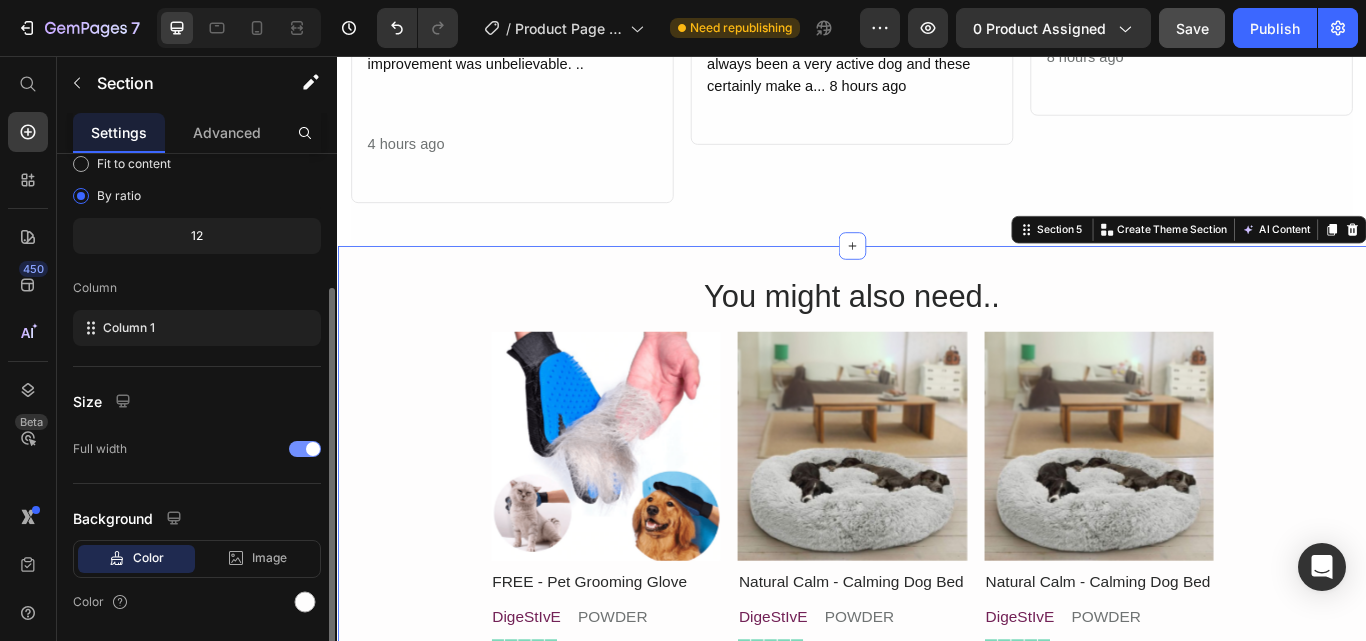 scroll, scrollTop: 264, scrollLeft: 0, axis: vertical 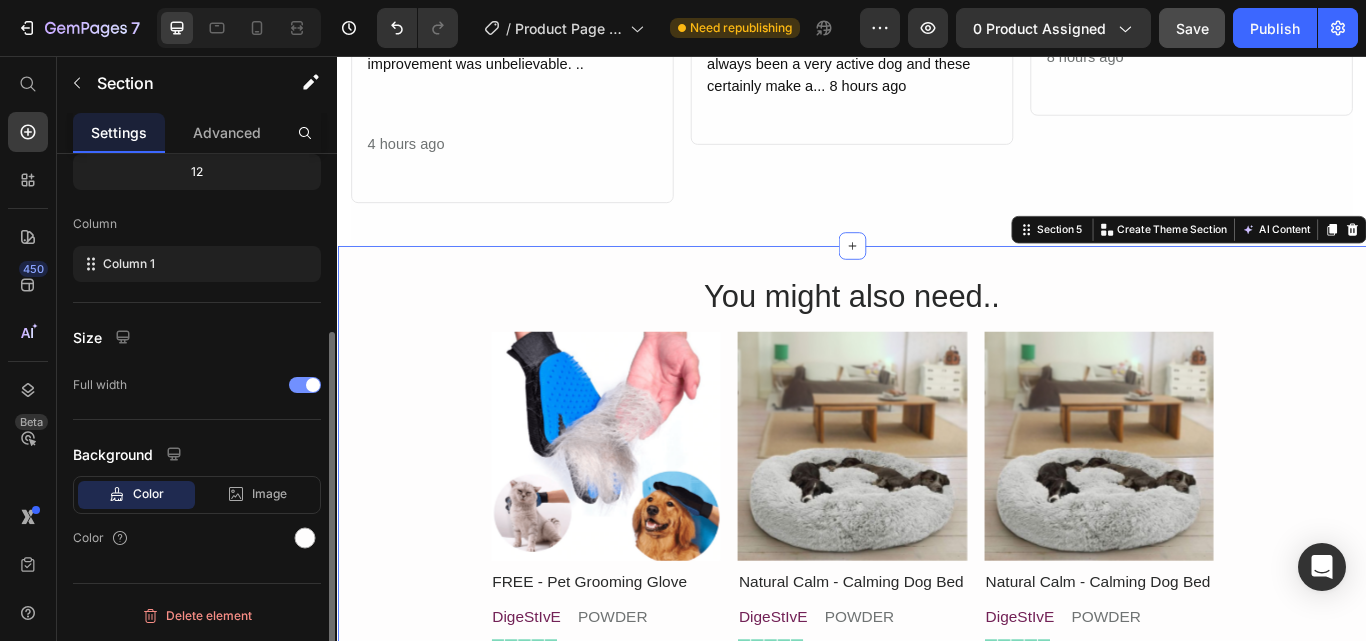 click at bounding box center [305, 385] 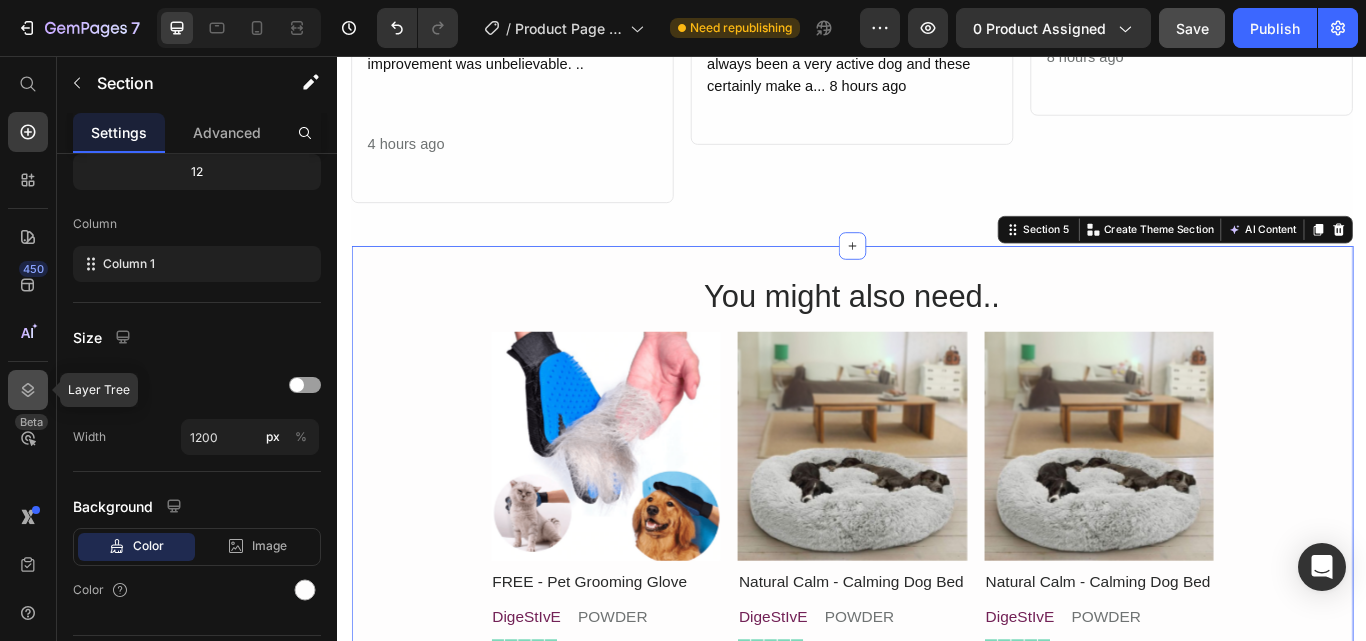 click 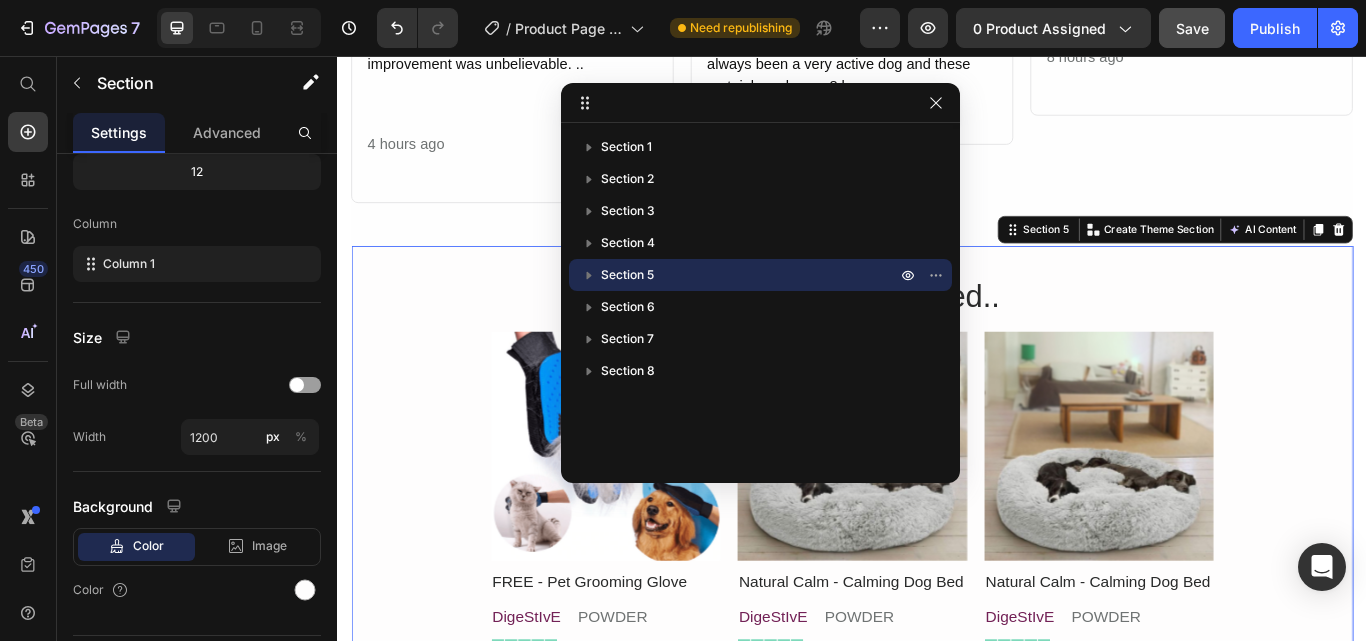 click 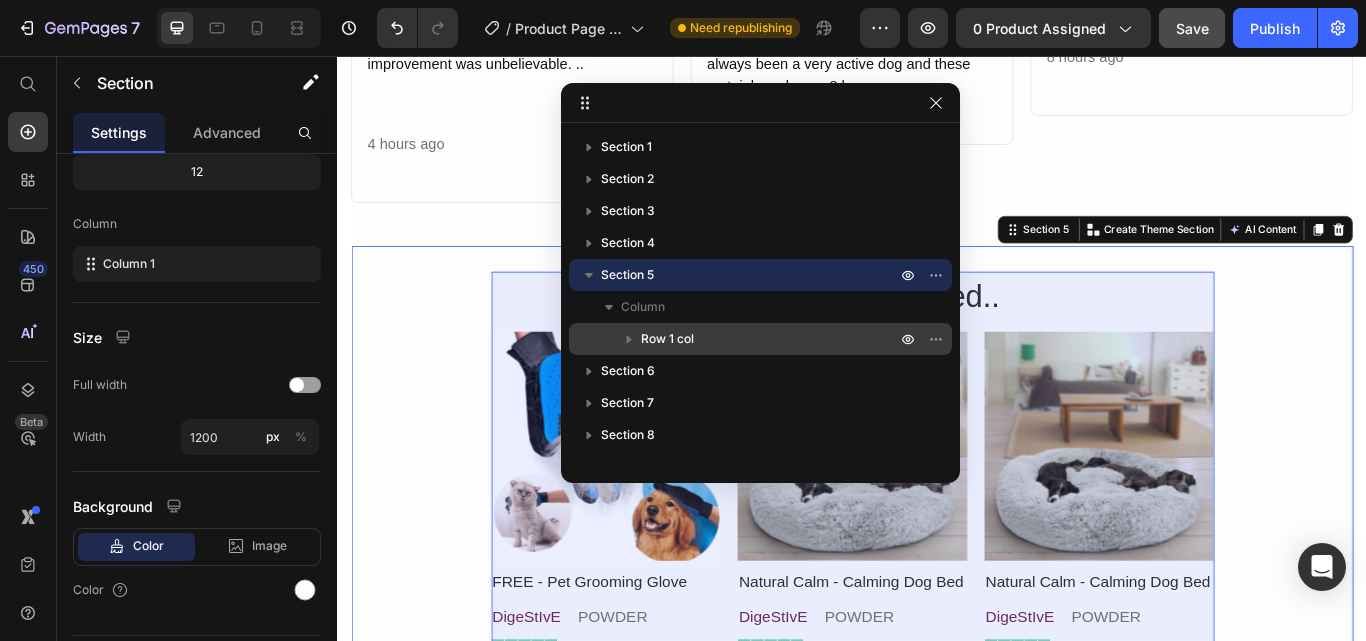 click on "Row 1 col" at bounding box center [667, 339] 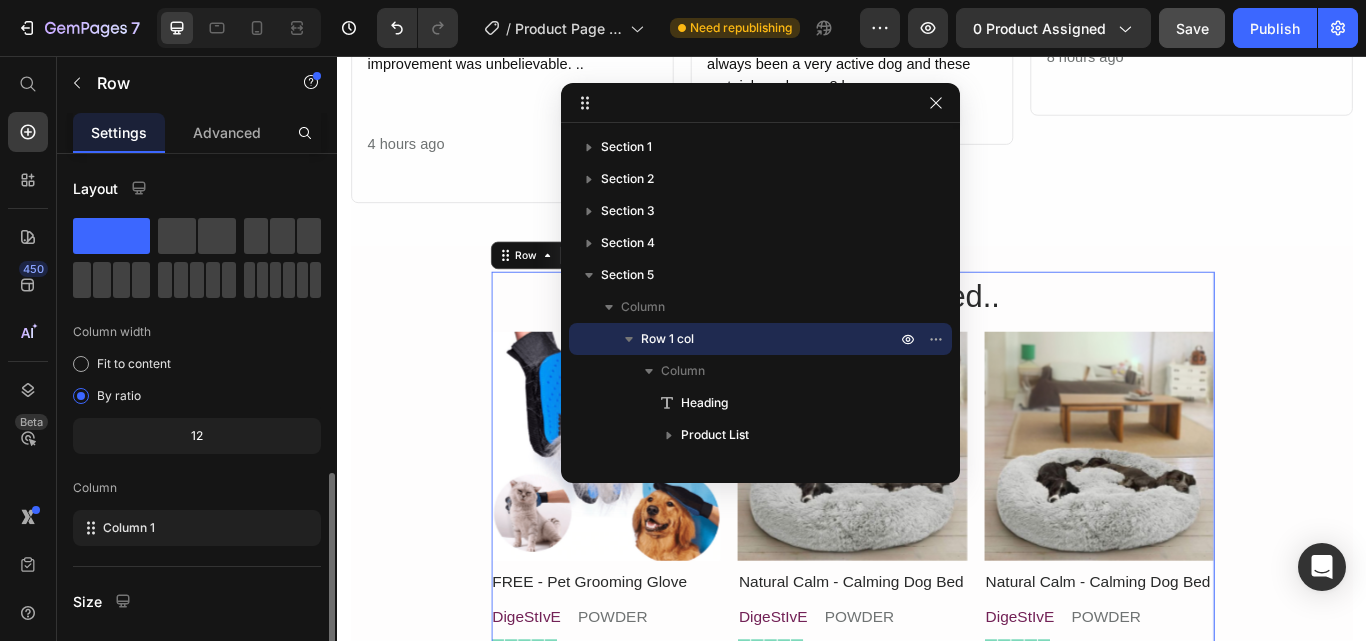 scroll, scrollTop: 200, scrollLeft: 0, axis: vertical 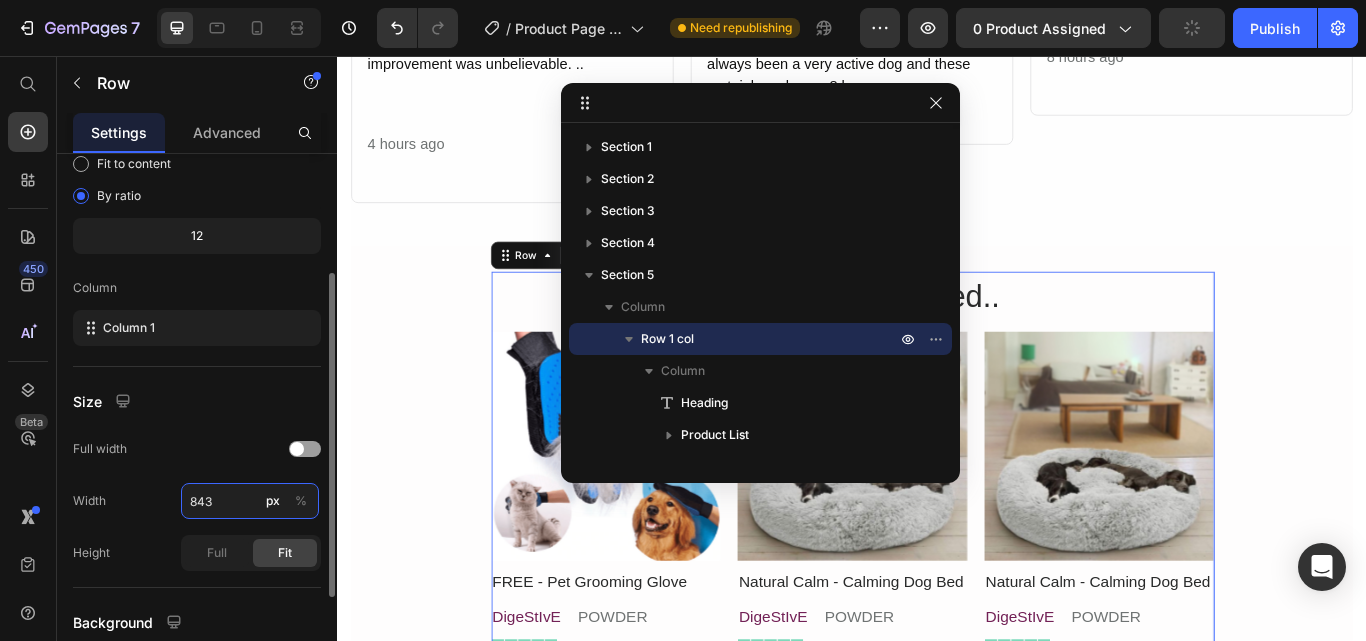 click on "843" at bounding box center [250, 501] 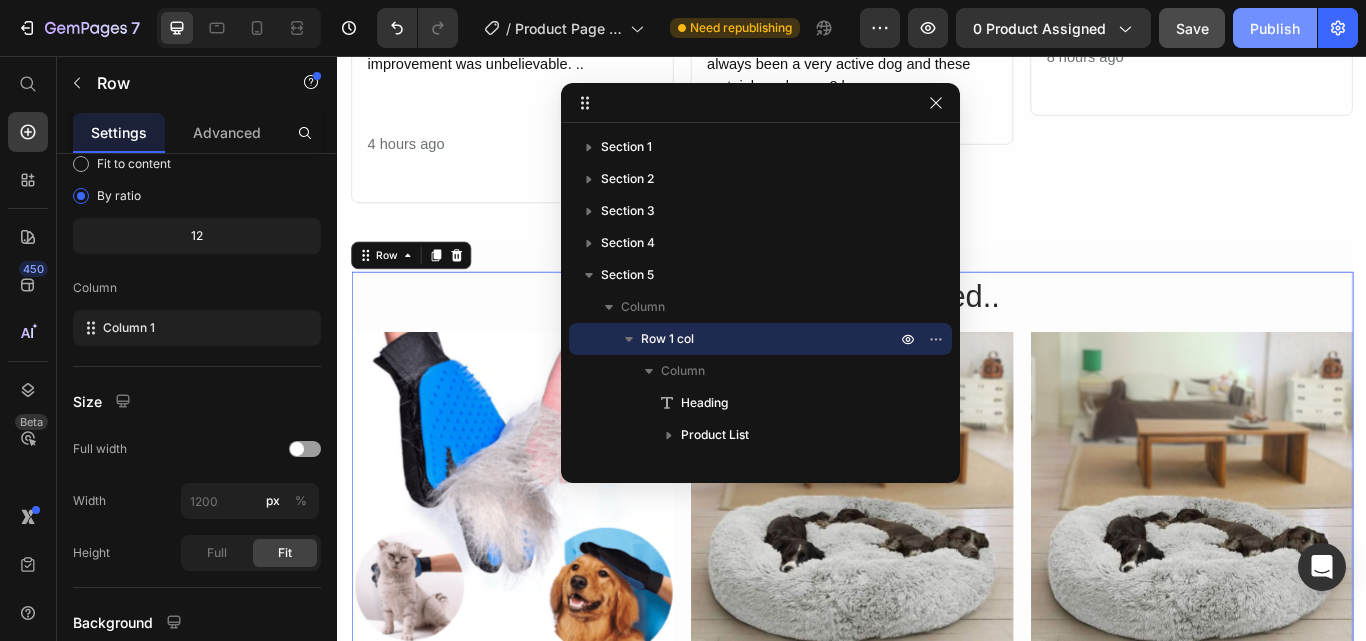 type on "1200" 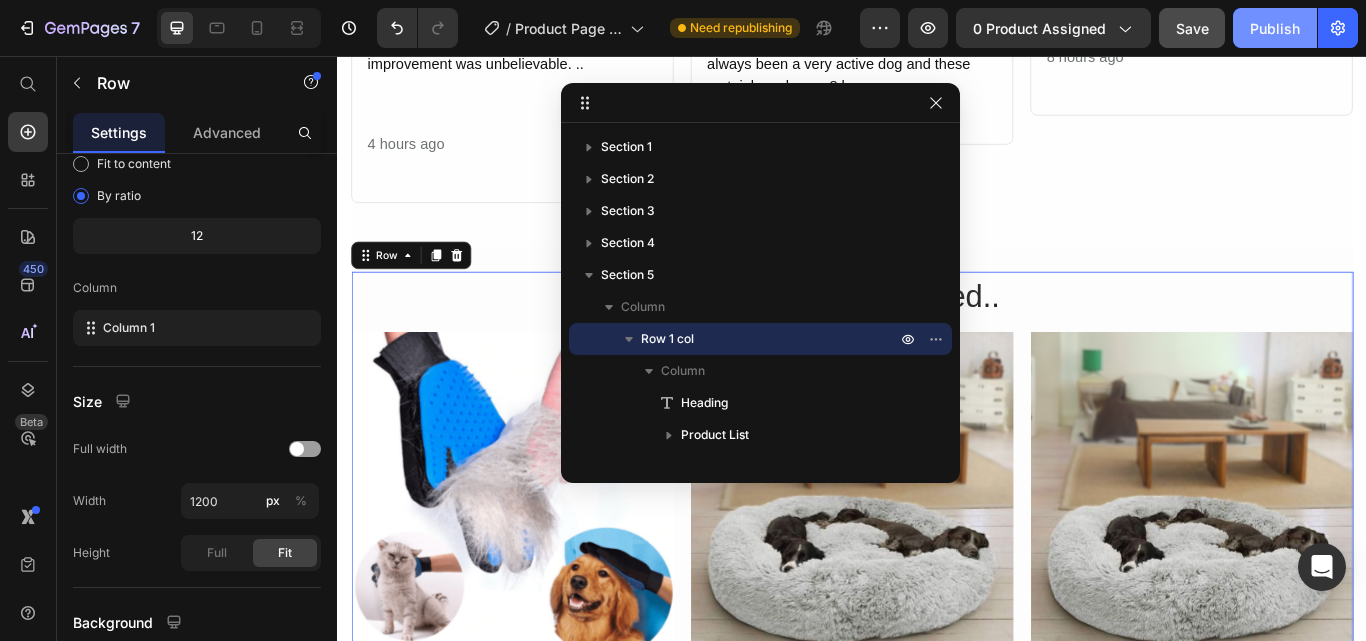 click on "Publish" at bounding box center [1275, 28] 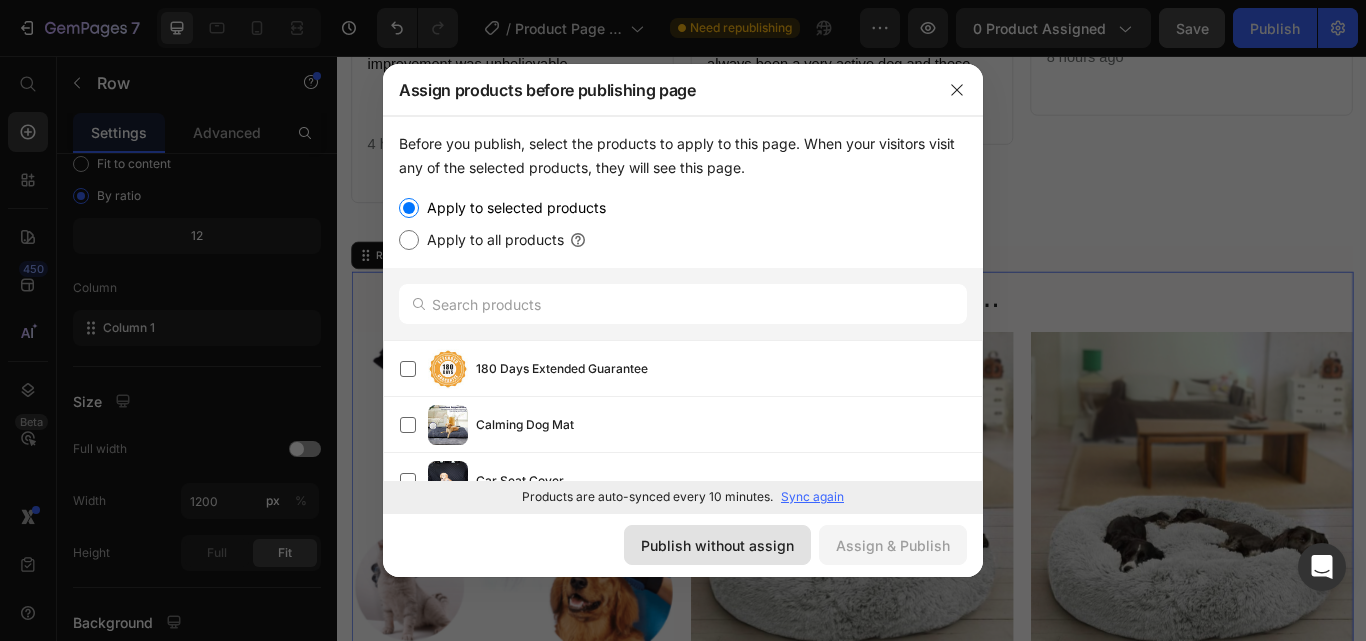 click on "Publish without assign" at bounding box center [717, 545] 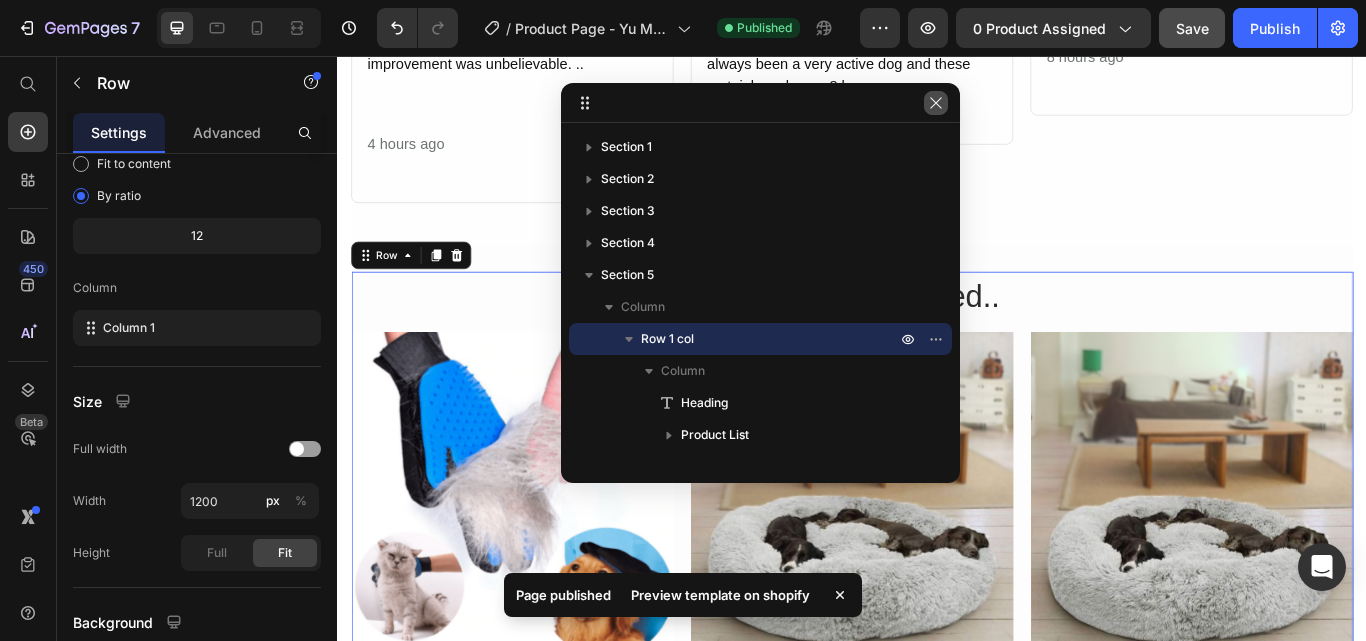 click 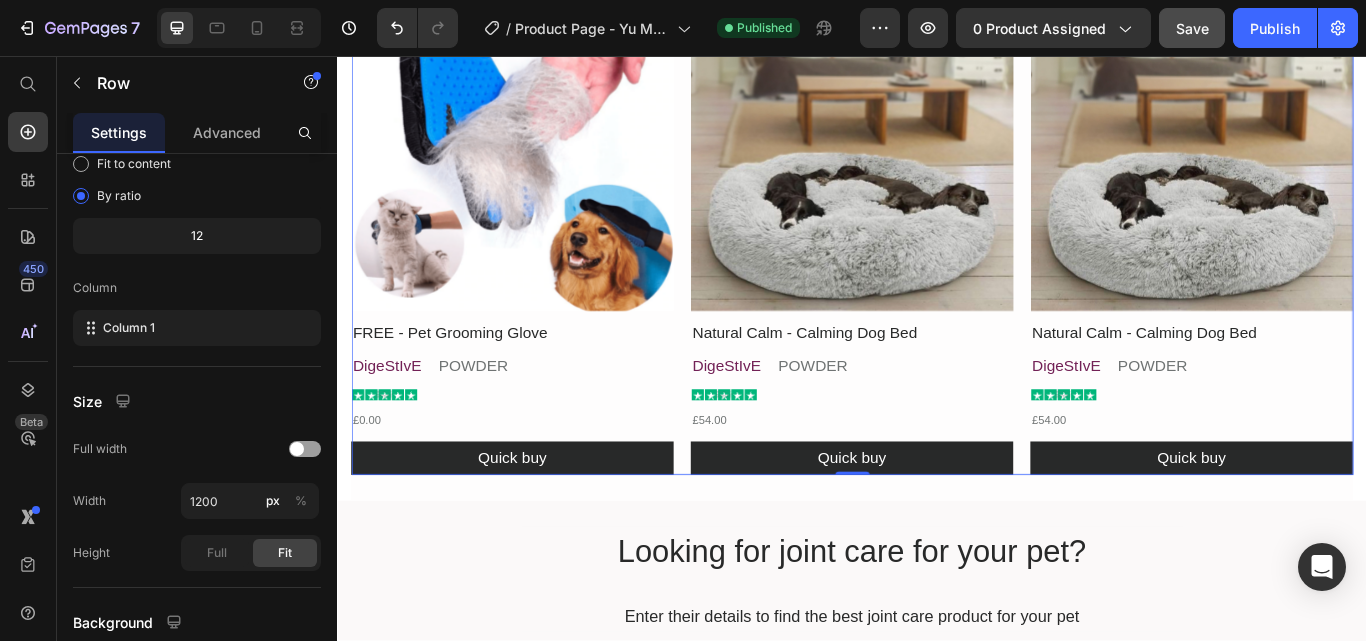 scroll, scrollTop: 3057, scrollLeft: 0, axis: vertical 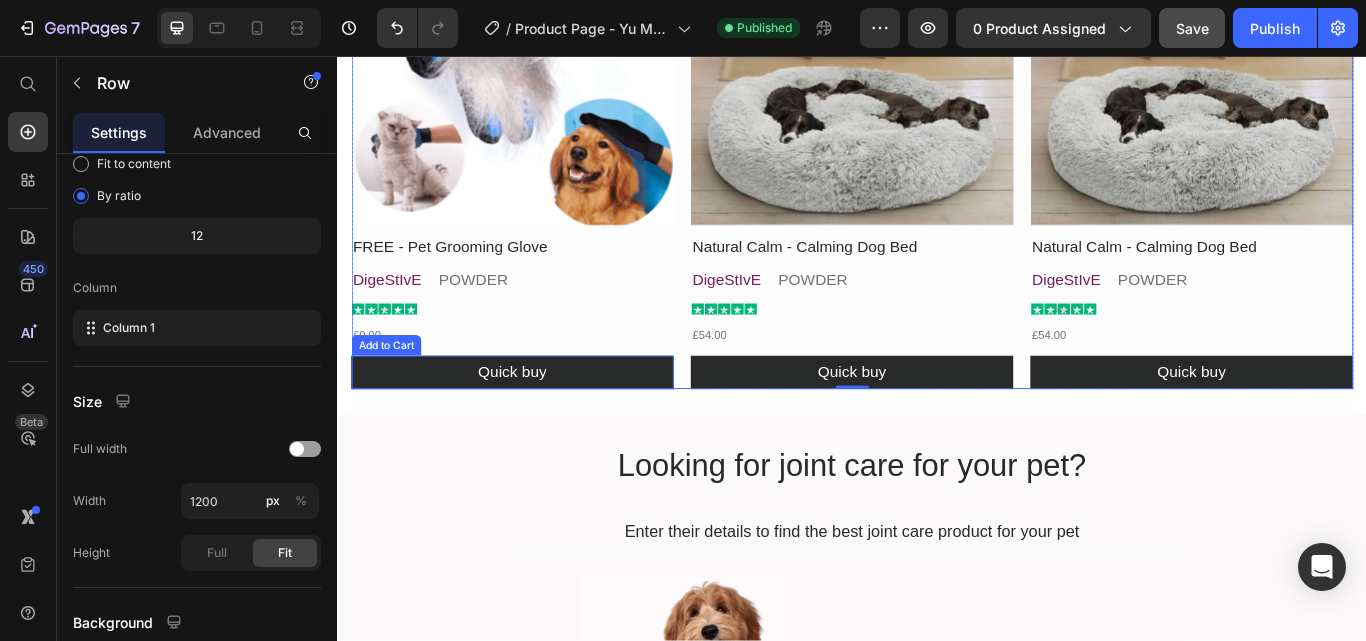 click on "Add to Cart" at bounding box center [393, 394] 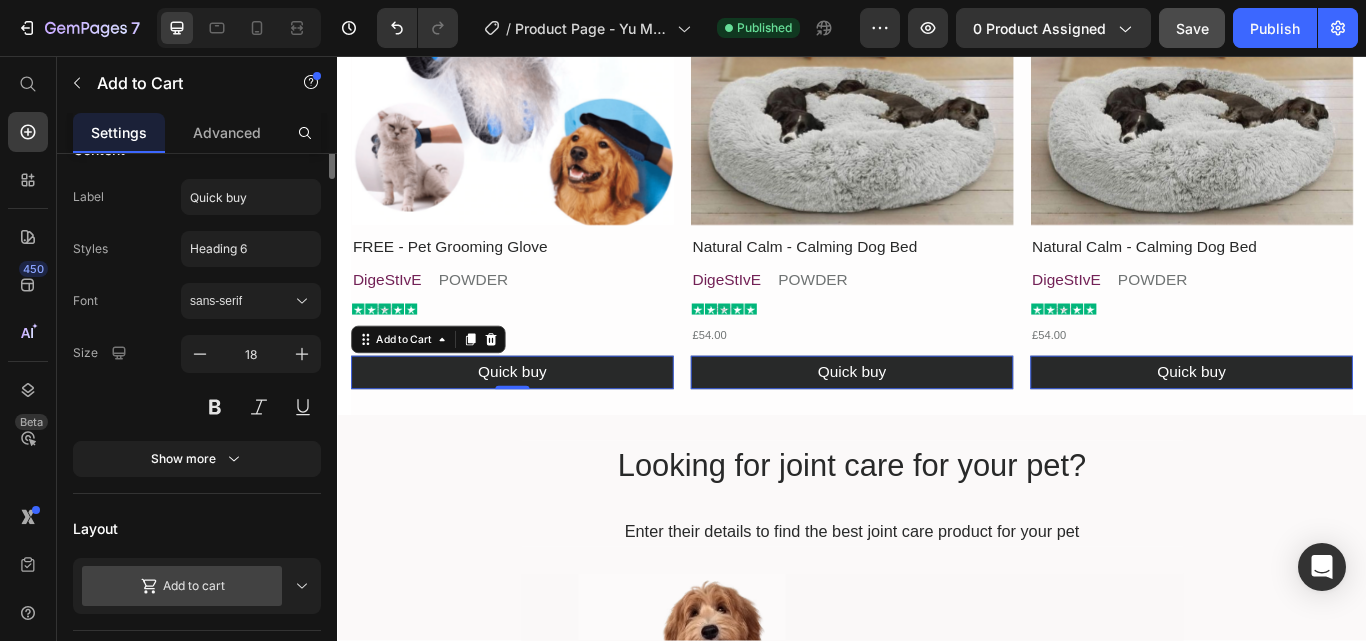 scroll, scrollTop: 100, scrollLeft: 0, axis: vertical 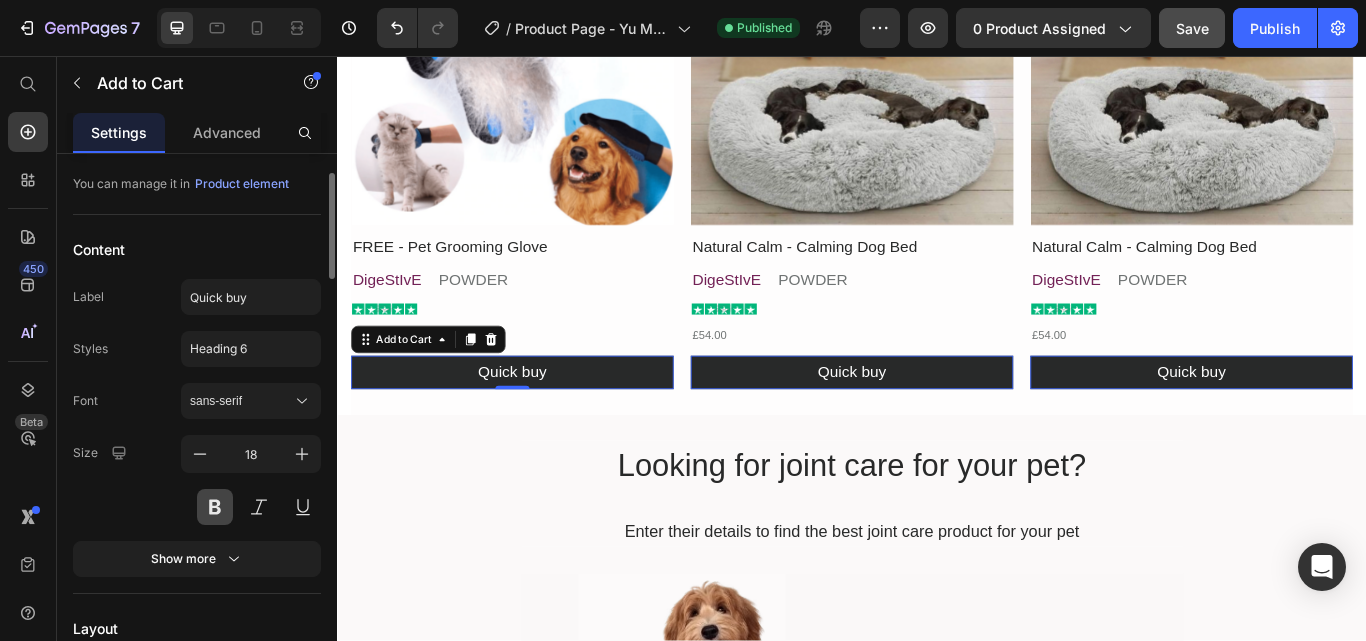 click at bounding box center [215, 507] 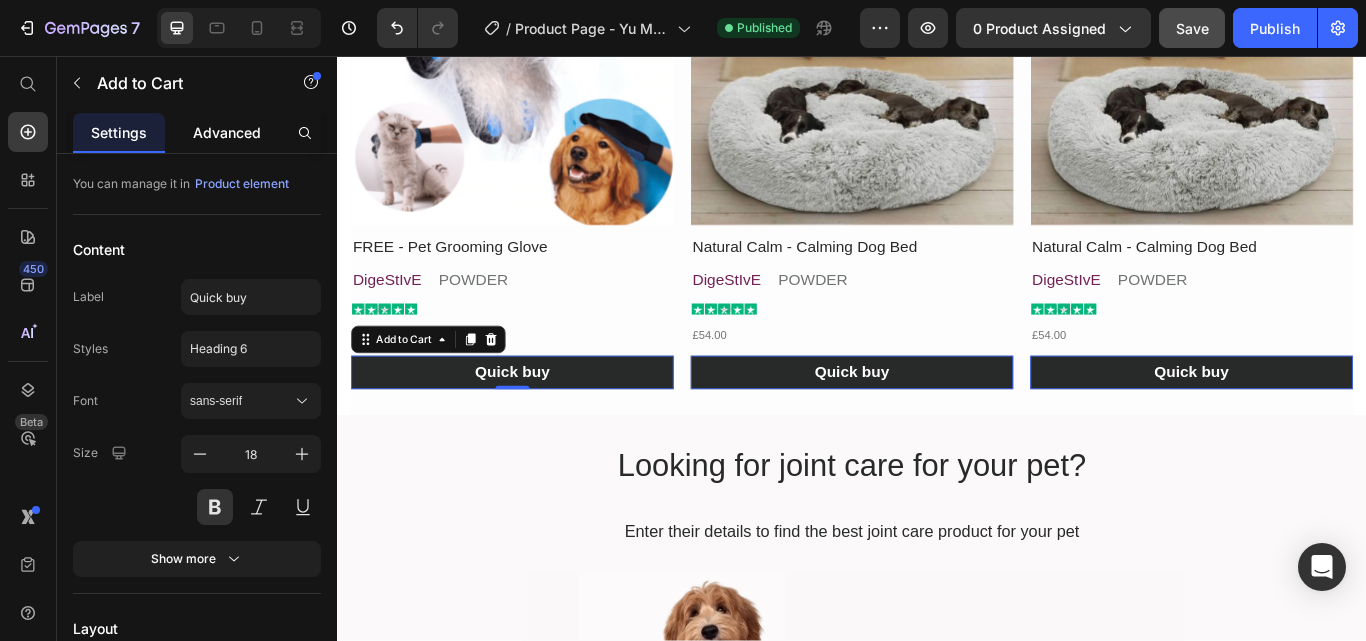 click on "Advanced" at bounding box center (227, 132) 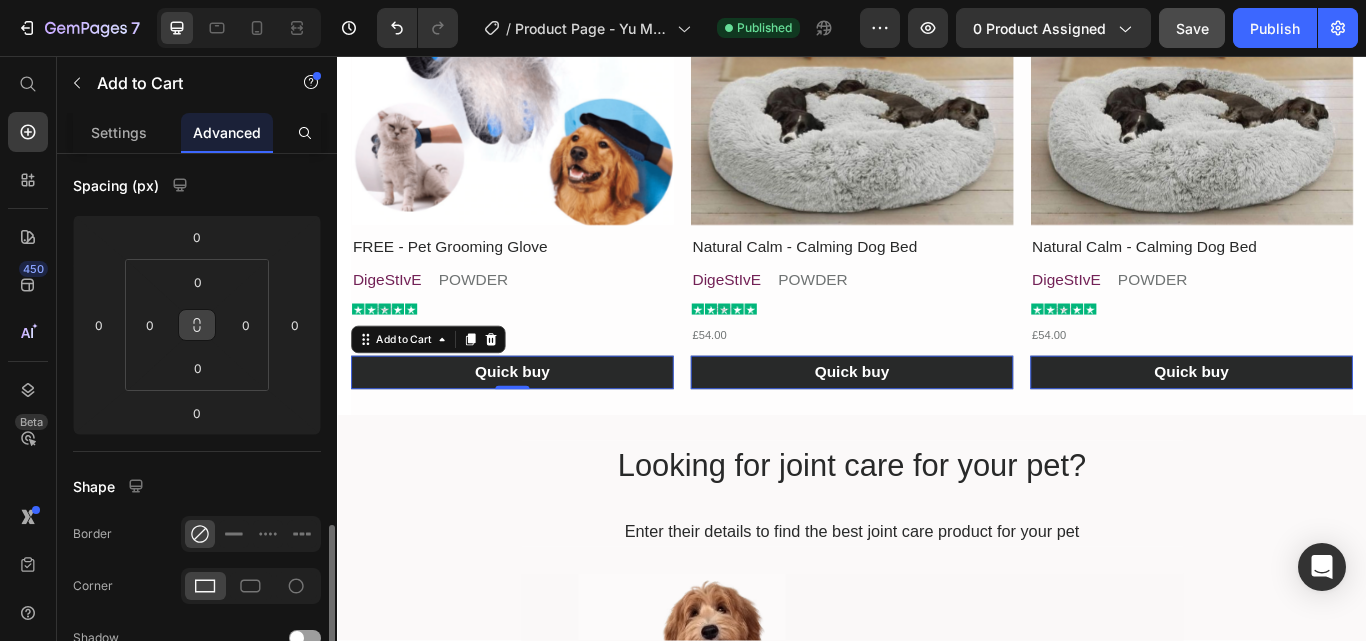 scroll, scrollTop: 500, scrollLeft: 0, axis: vertical 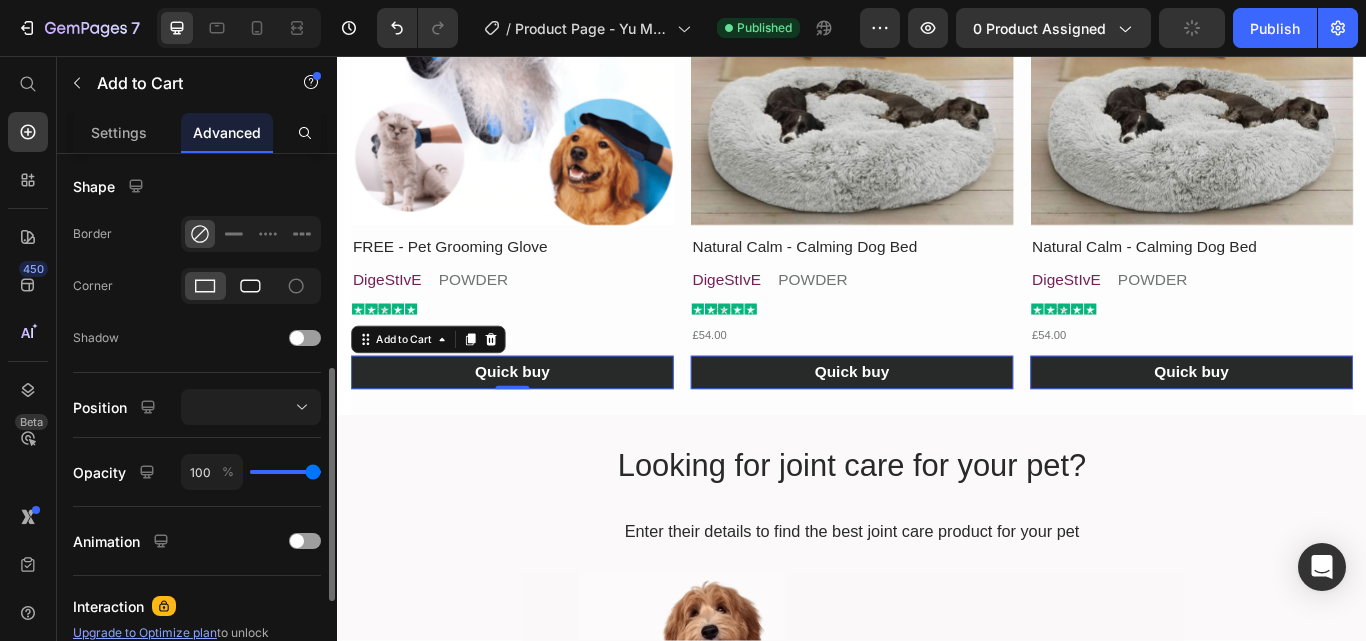 click 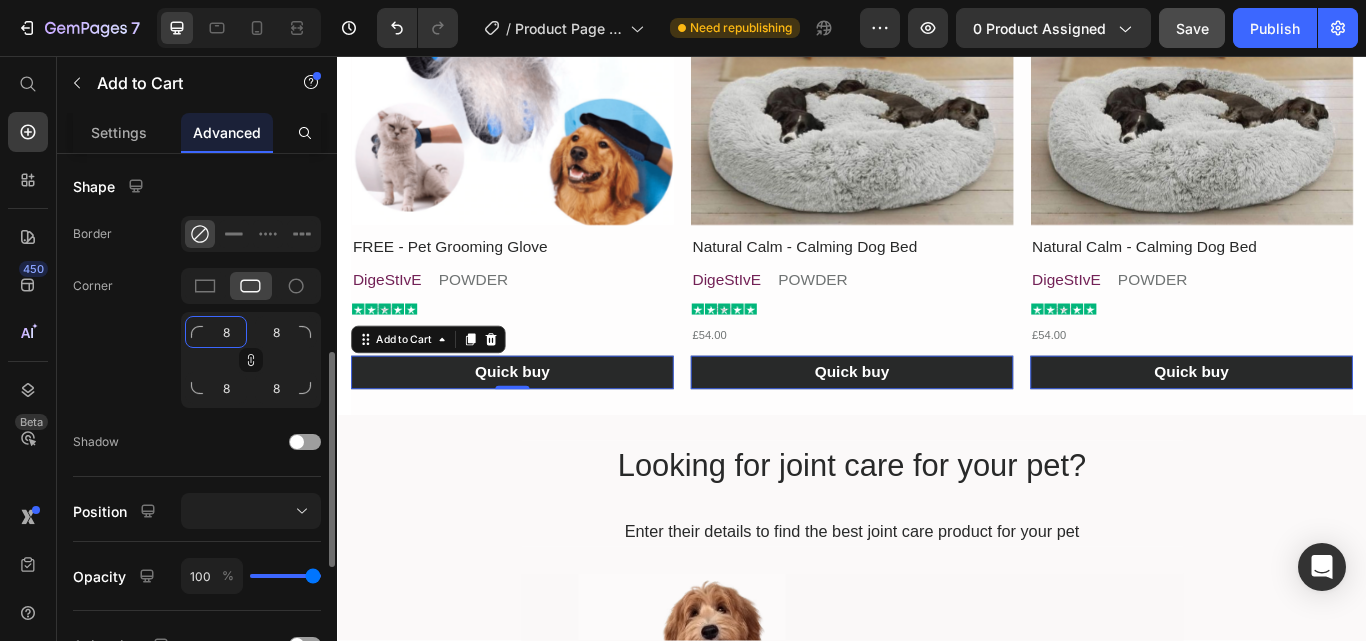 click on "8" 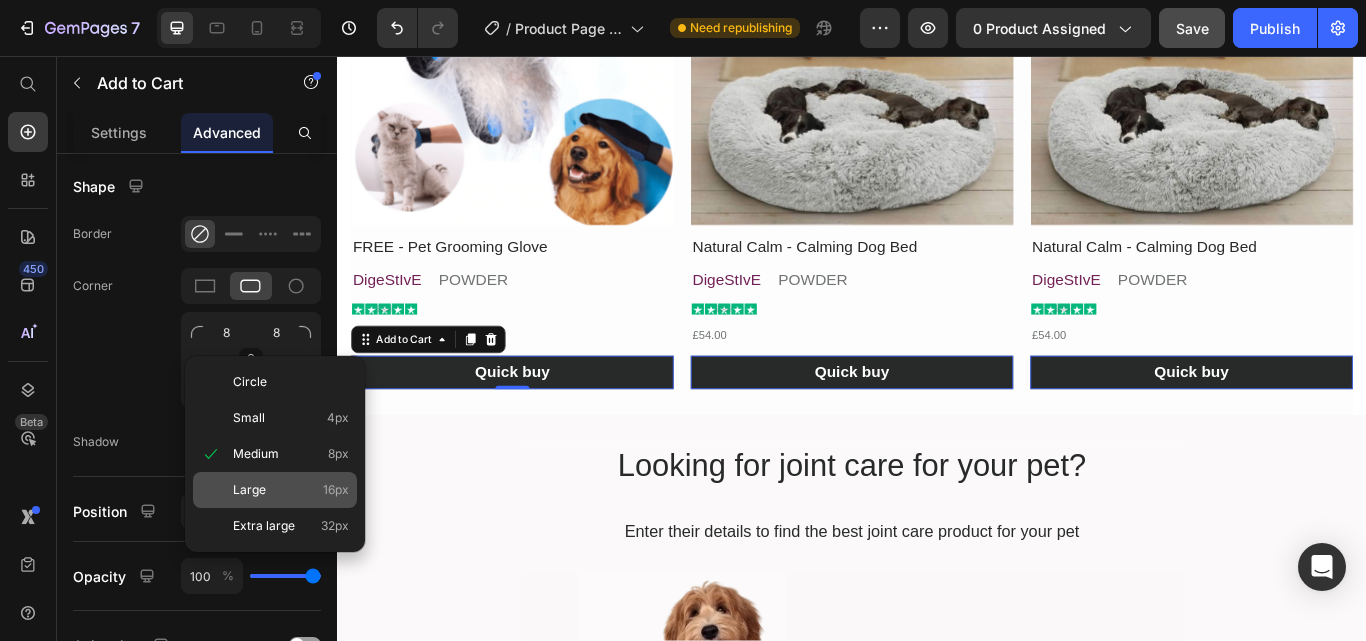 click on "Large" at bounding box center (249, 490) 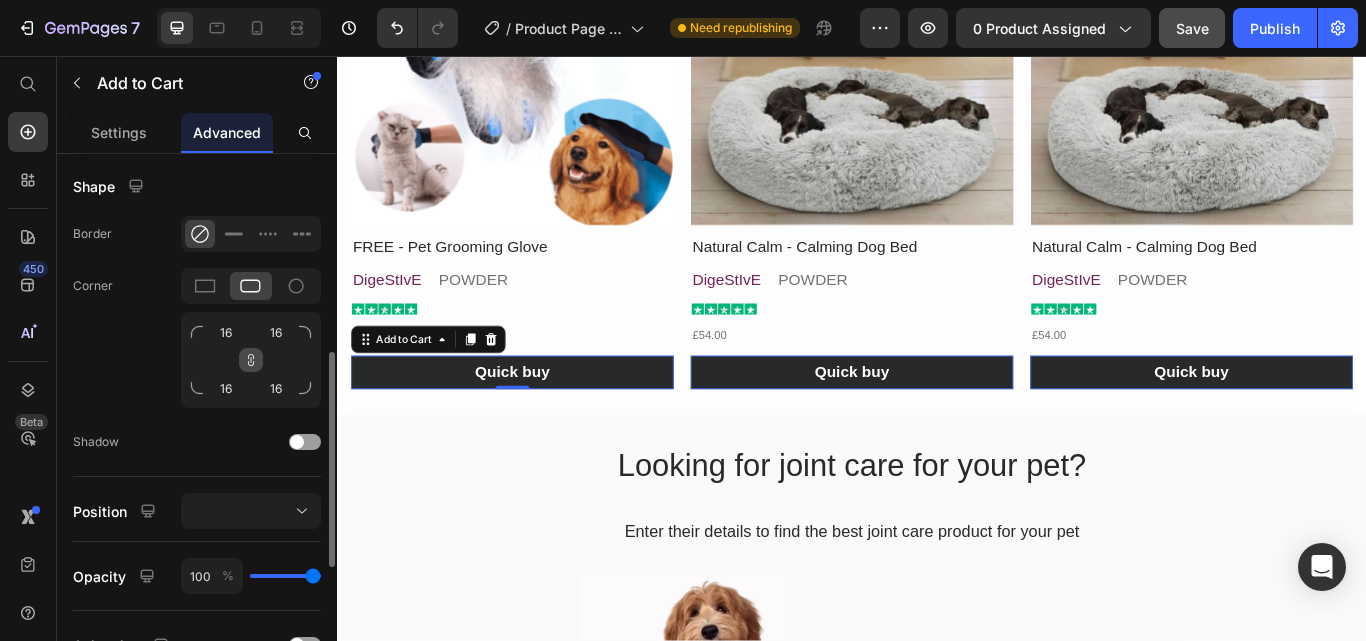click 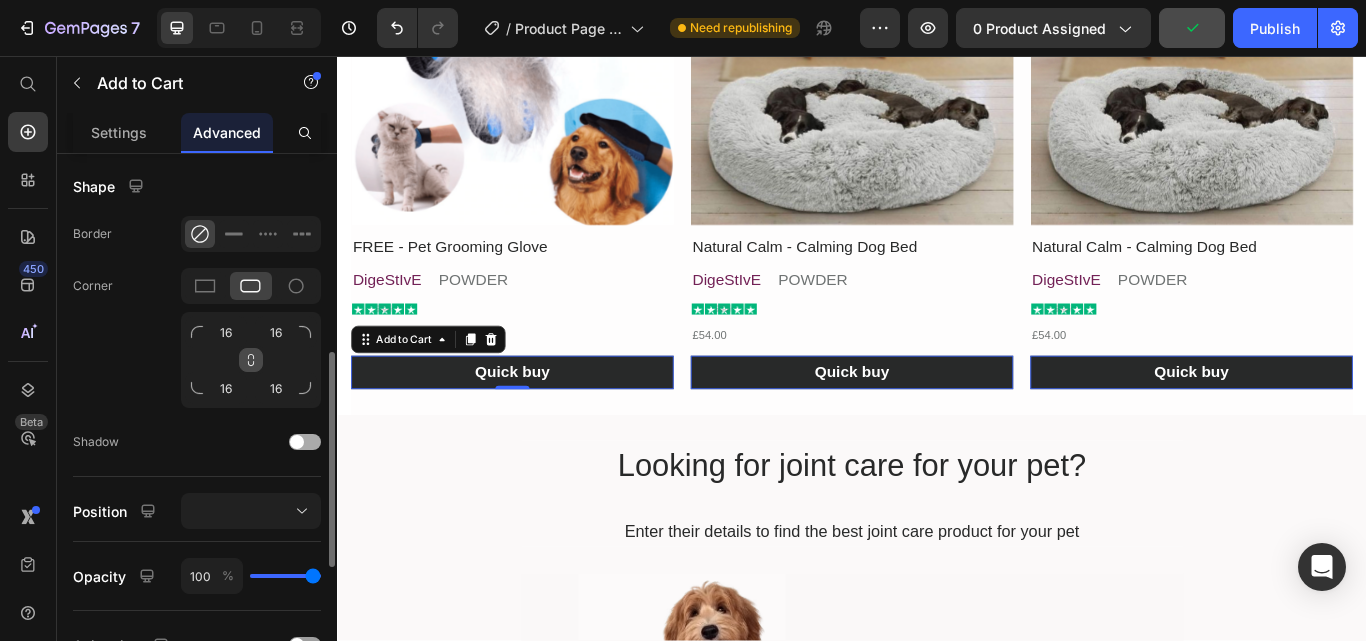 scroll, scrollTop: 700, scrollLeft: 0, axis: vertical 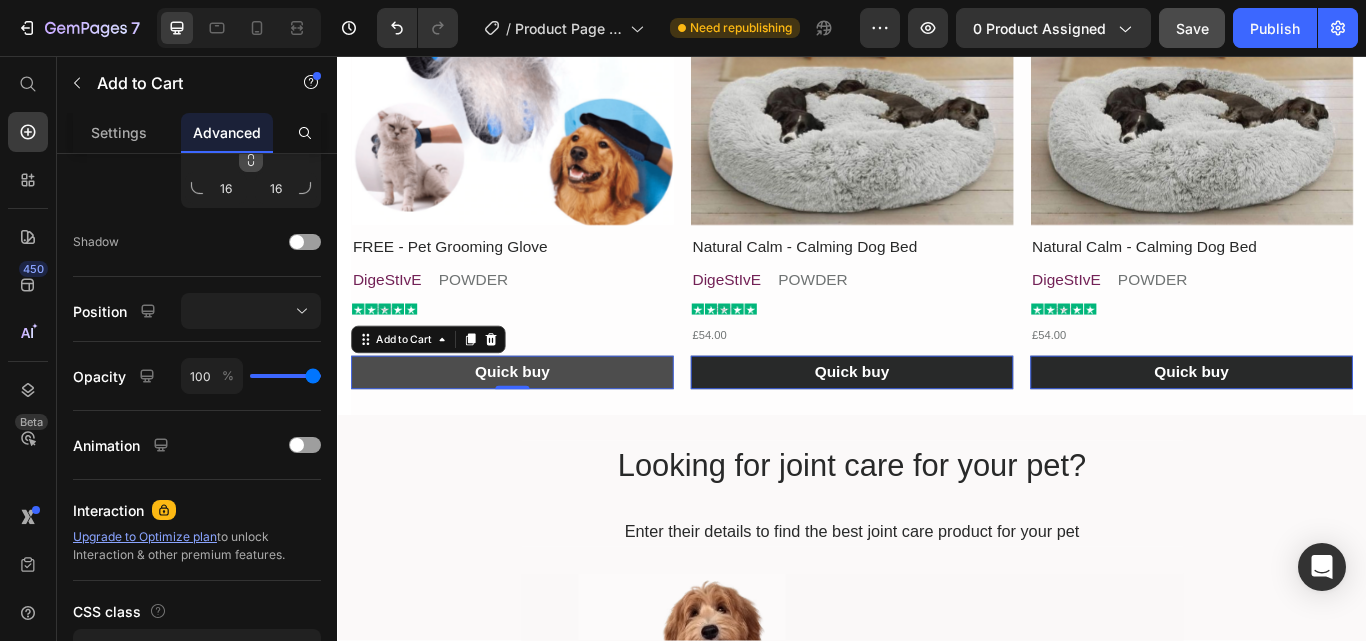 click on "Quick buy" at bounding box center (541, 425) 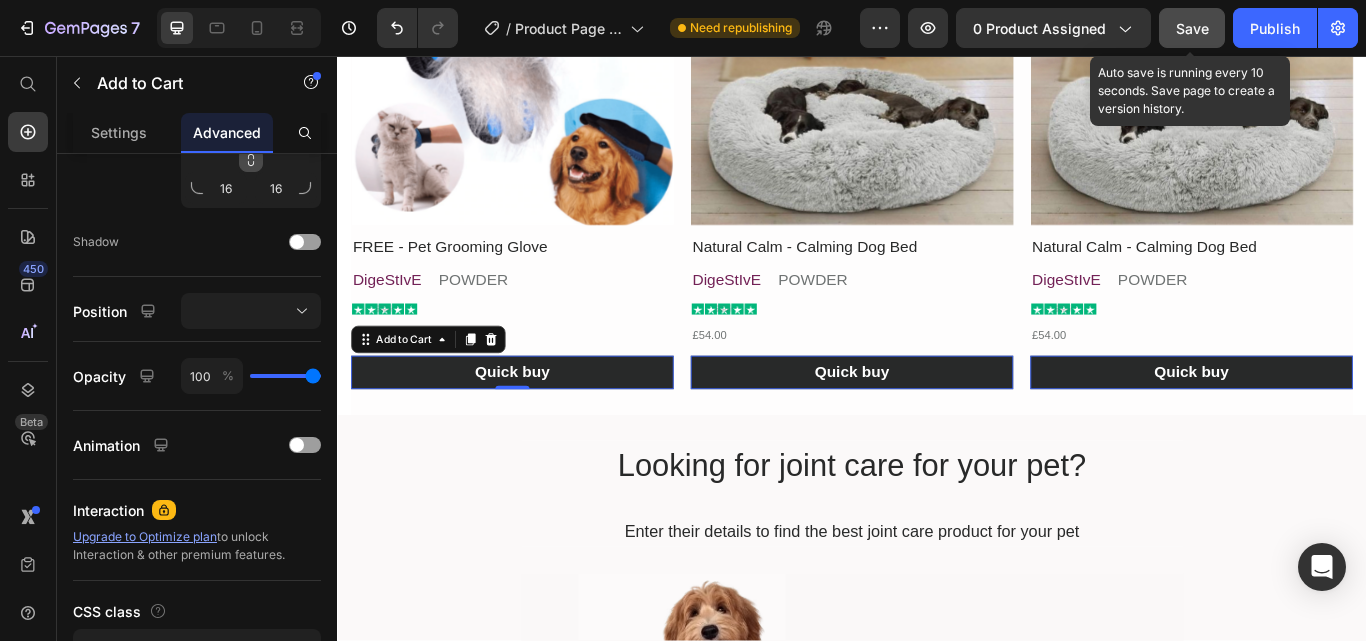 click on "Save" at bounding box center [1192, 28] 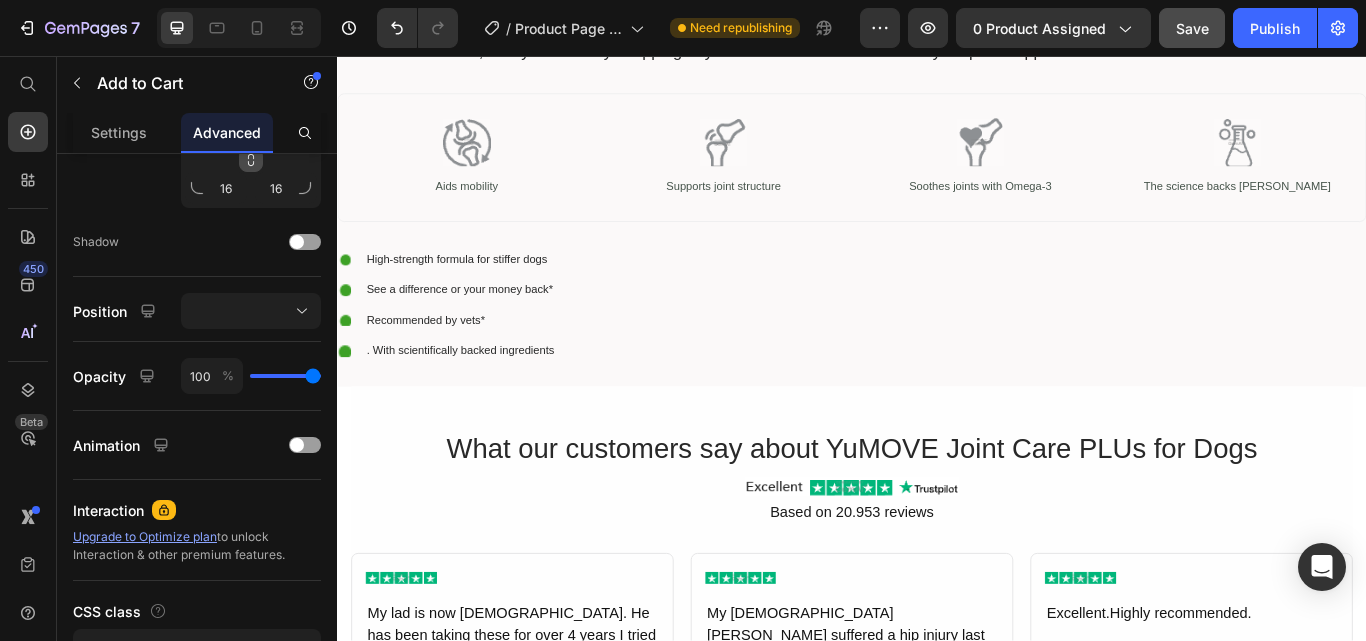 scroll, scrollTop: 1057, scrollLeft: 0, axis: vertical 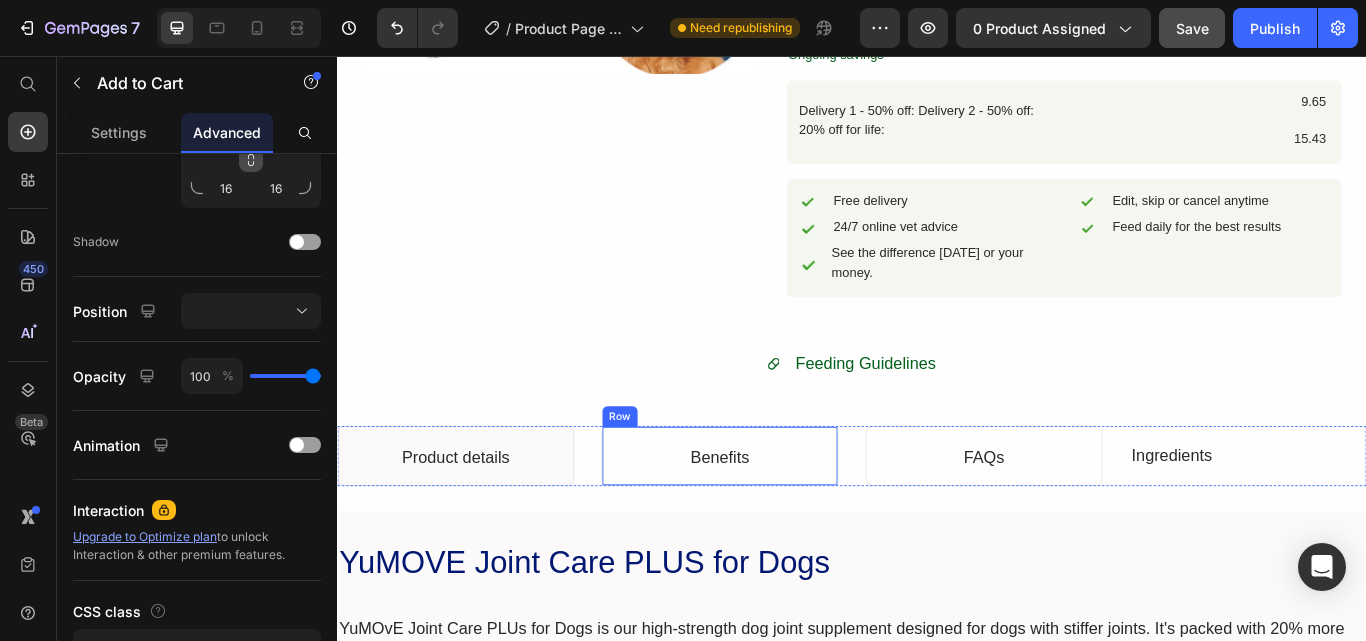 click on "Benefits Text Block Row" at bounding box center (783, 523) 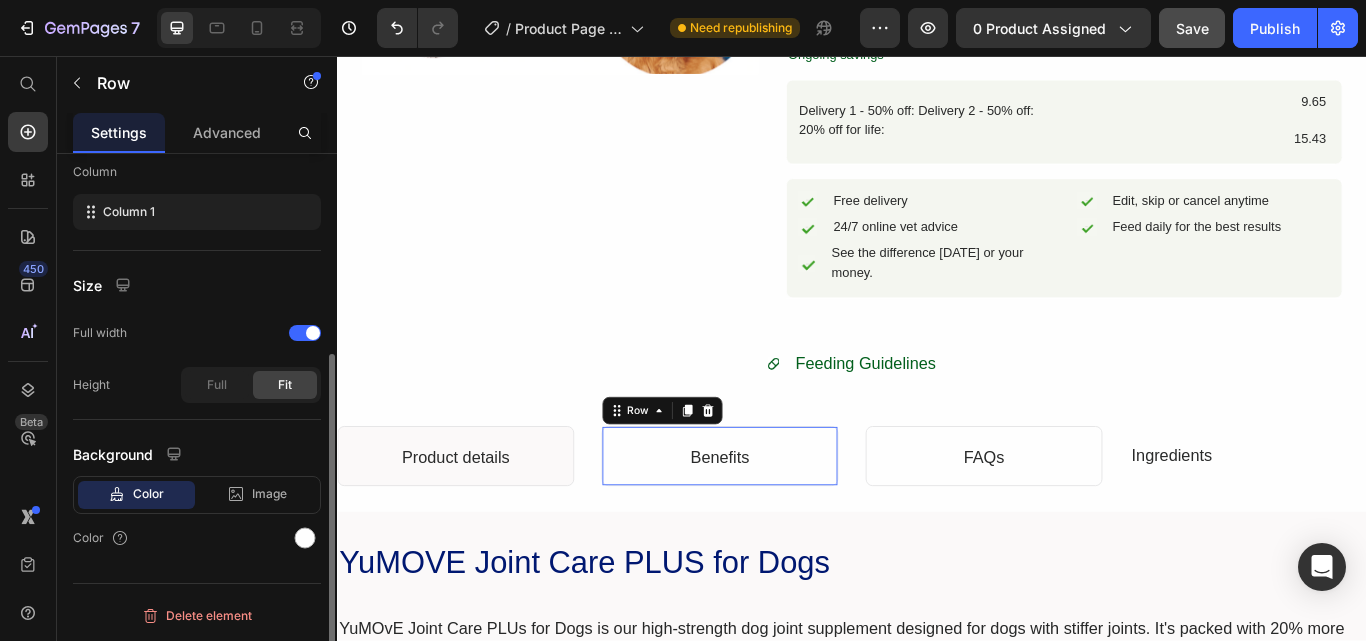 scroll, scrollTop: 0, scrollLeft: 0, axis: both 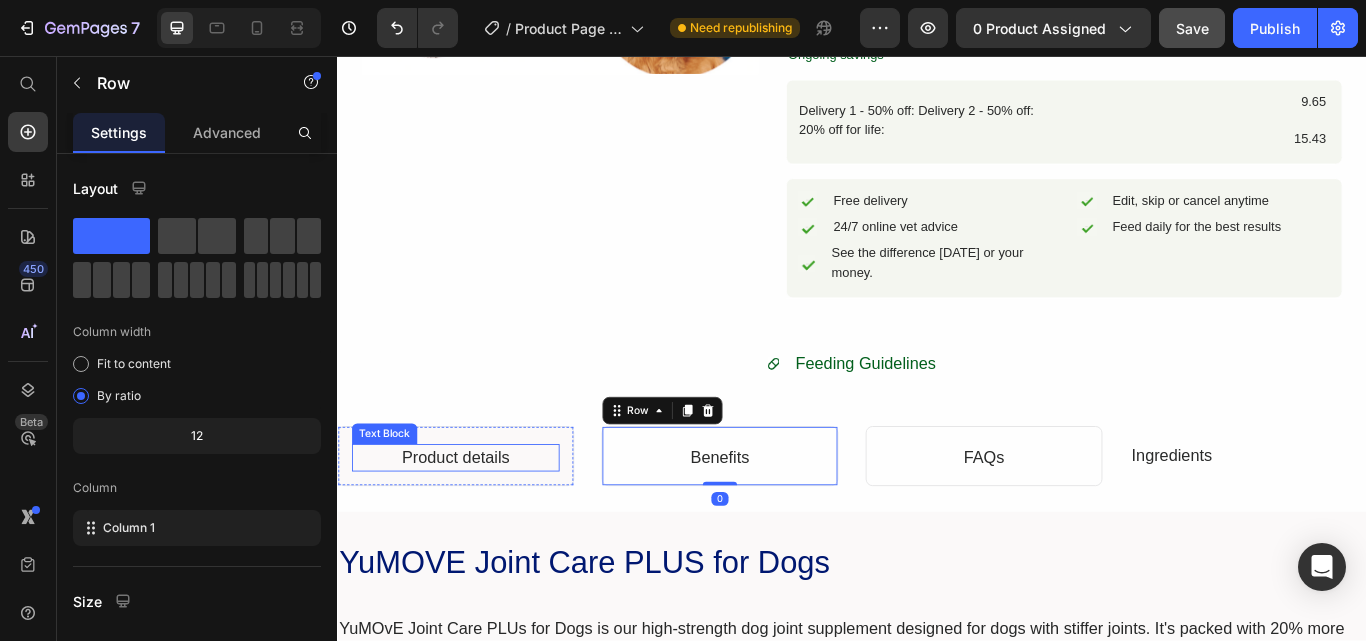 click on "Product details" at bounding box center [475, 525] 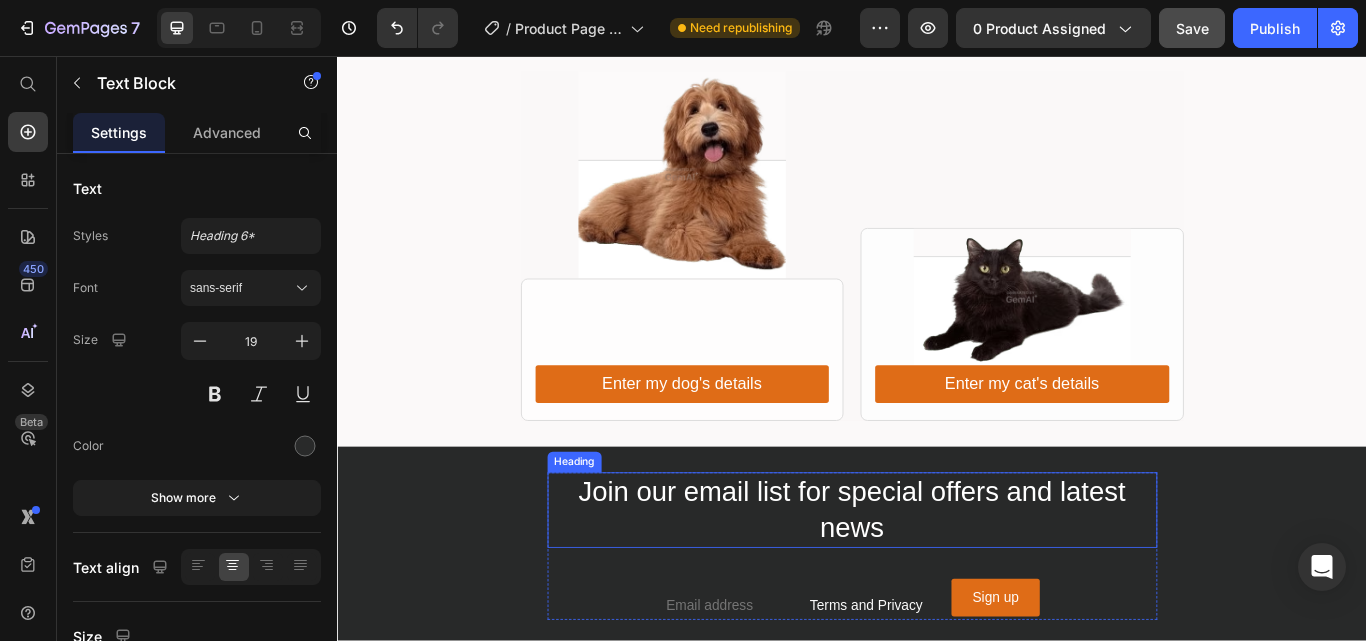 scroll, scrollTop: 3700, scrollLeft: 0, axis: vertical 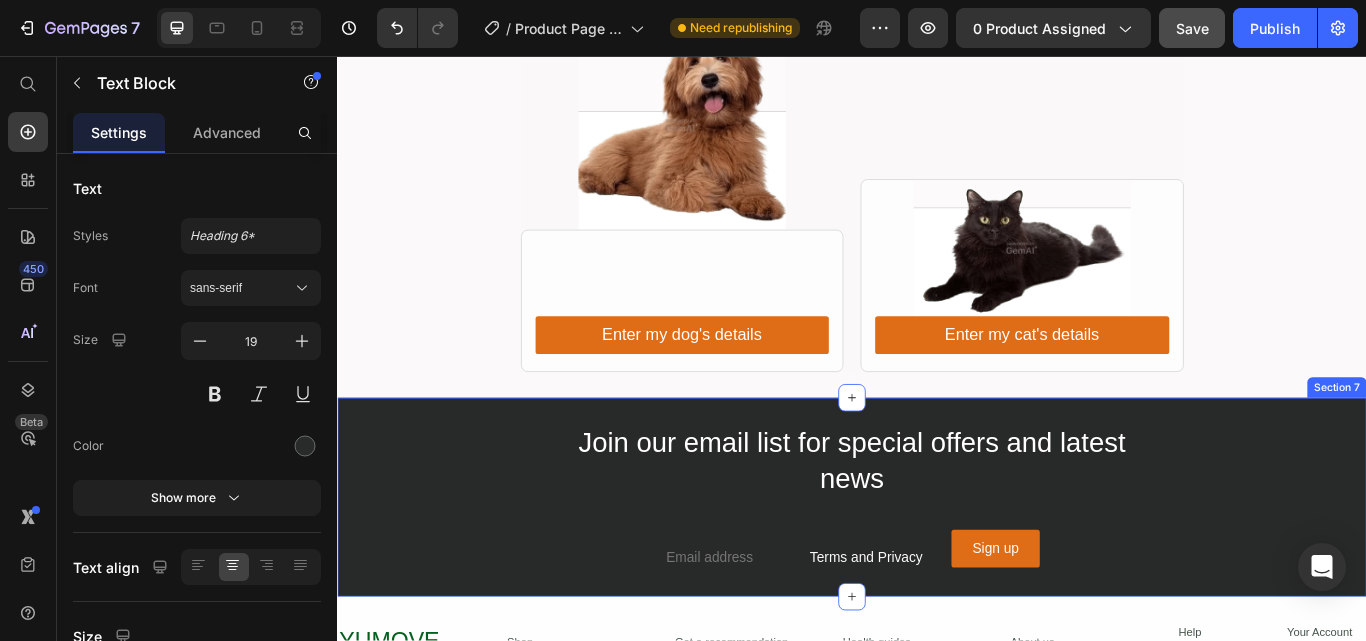 click on "Section 7" at bounding box center (1502, 443) 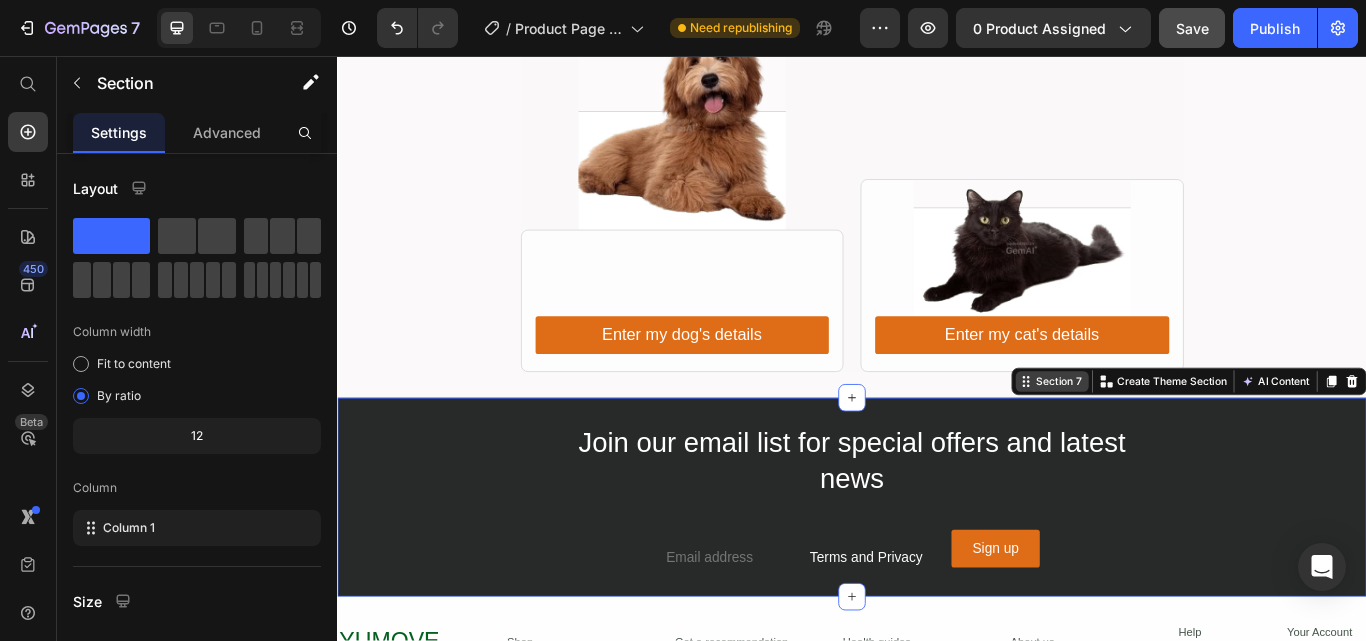 click 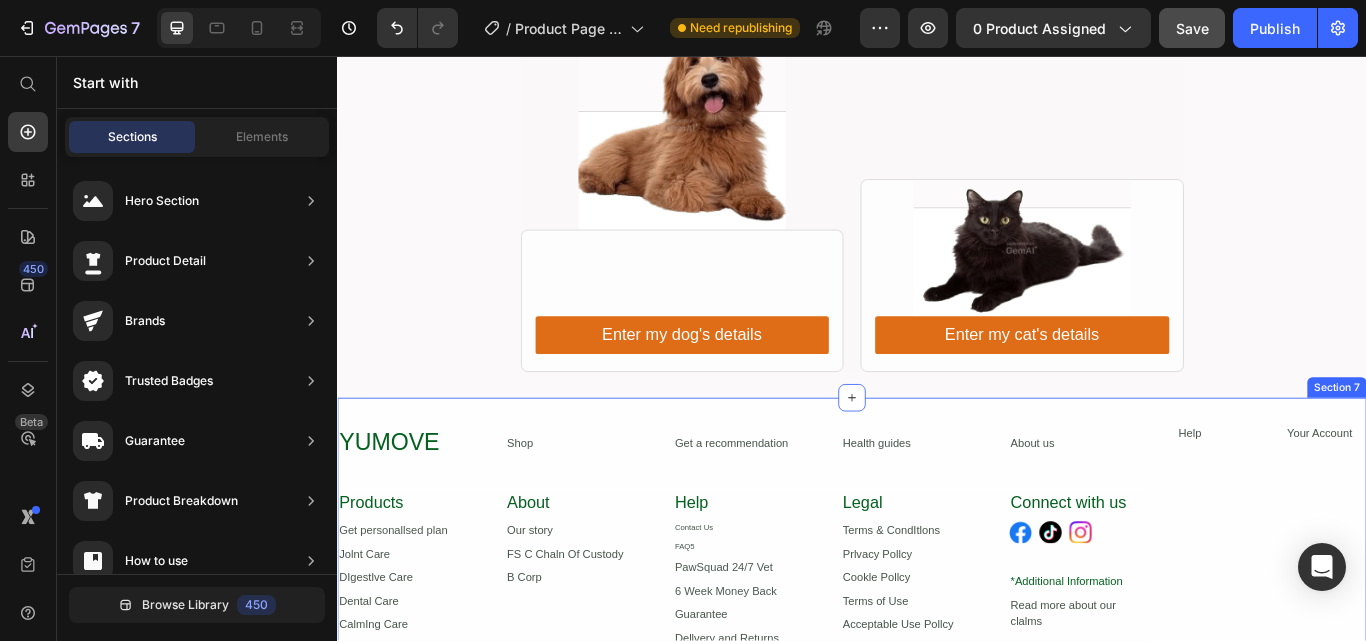 click on "Section 7" at bounding box center [1502, 443] 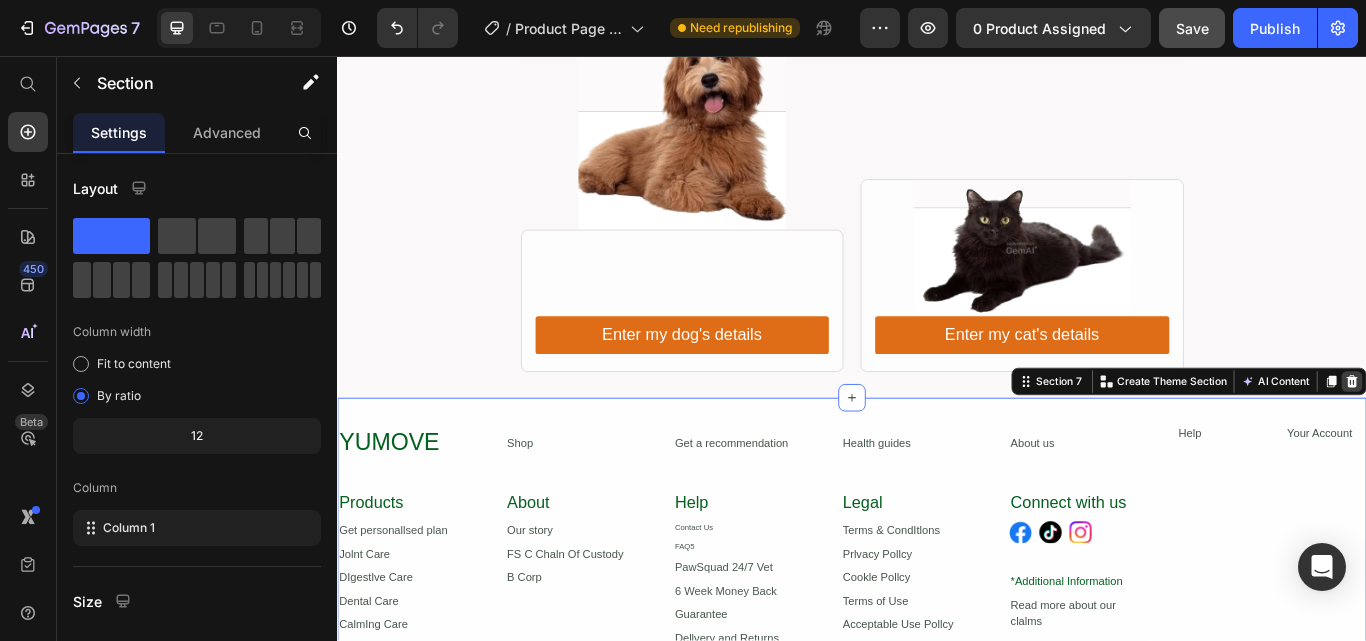 click 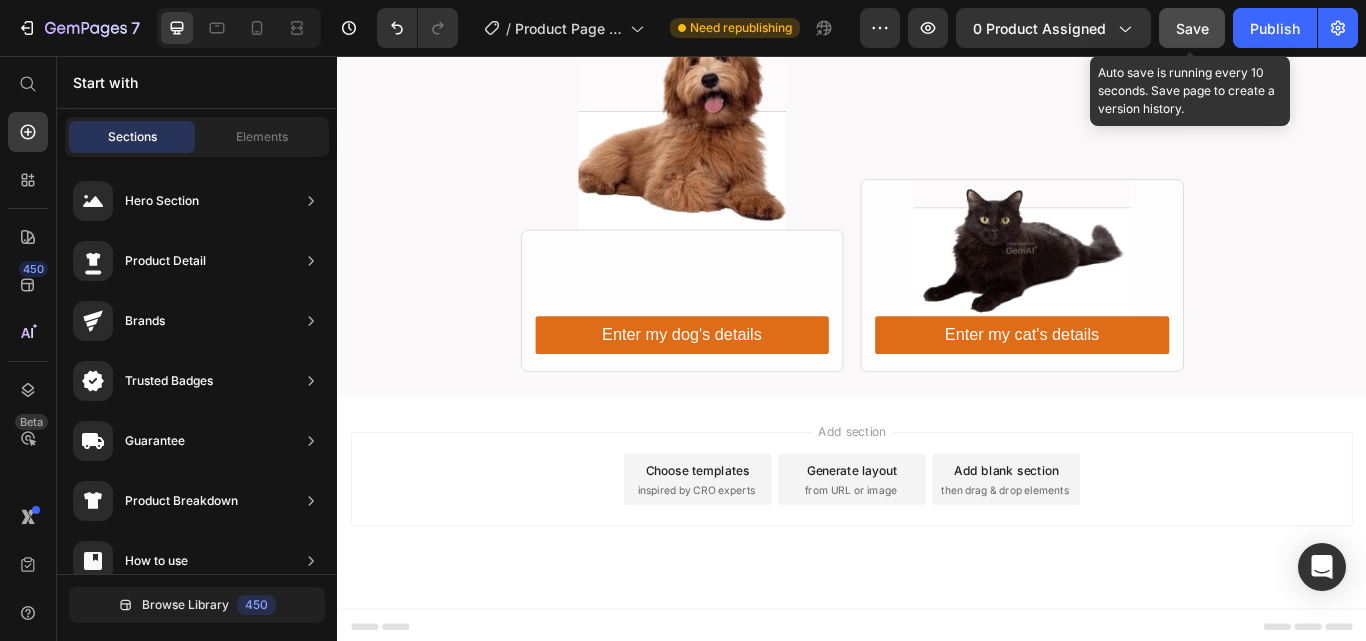 click on "Save" at bounding box center (1192, 28) 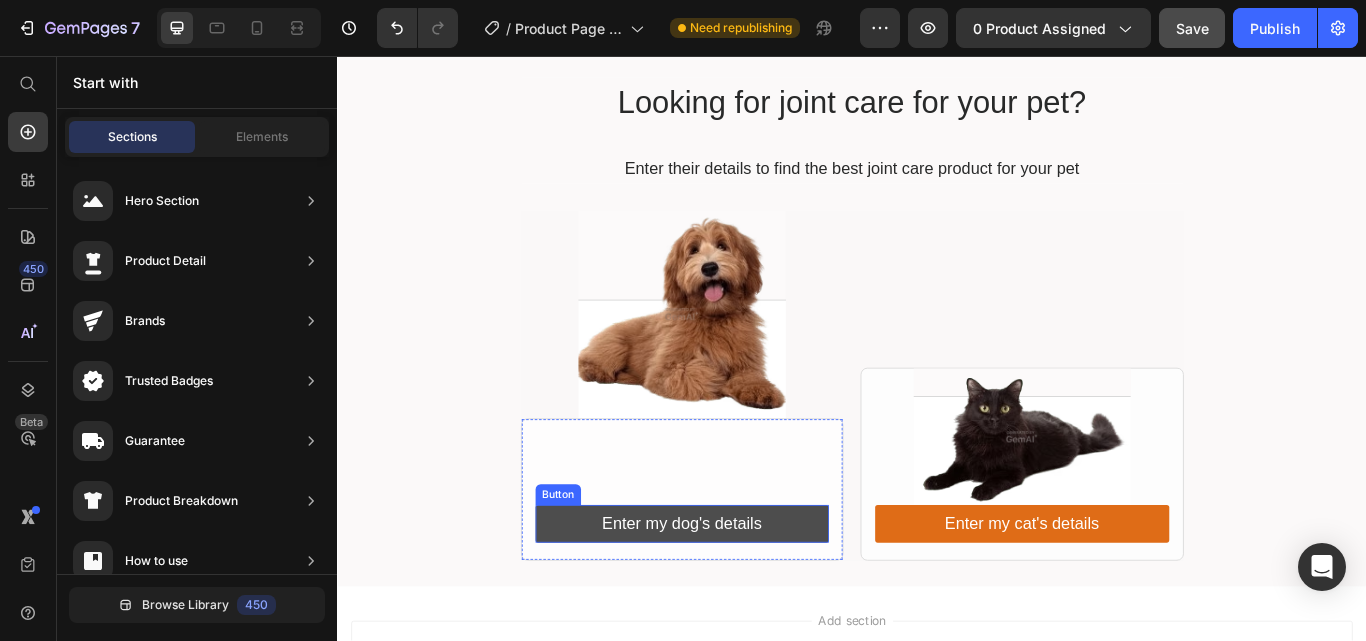 scroll, scrollTop: 3000, scrollLeft: 0, axis: vertical 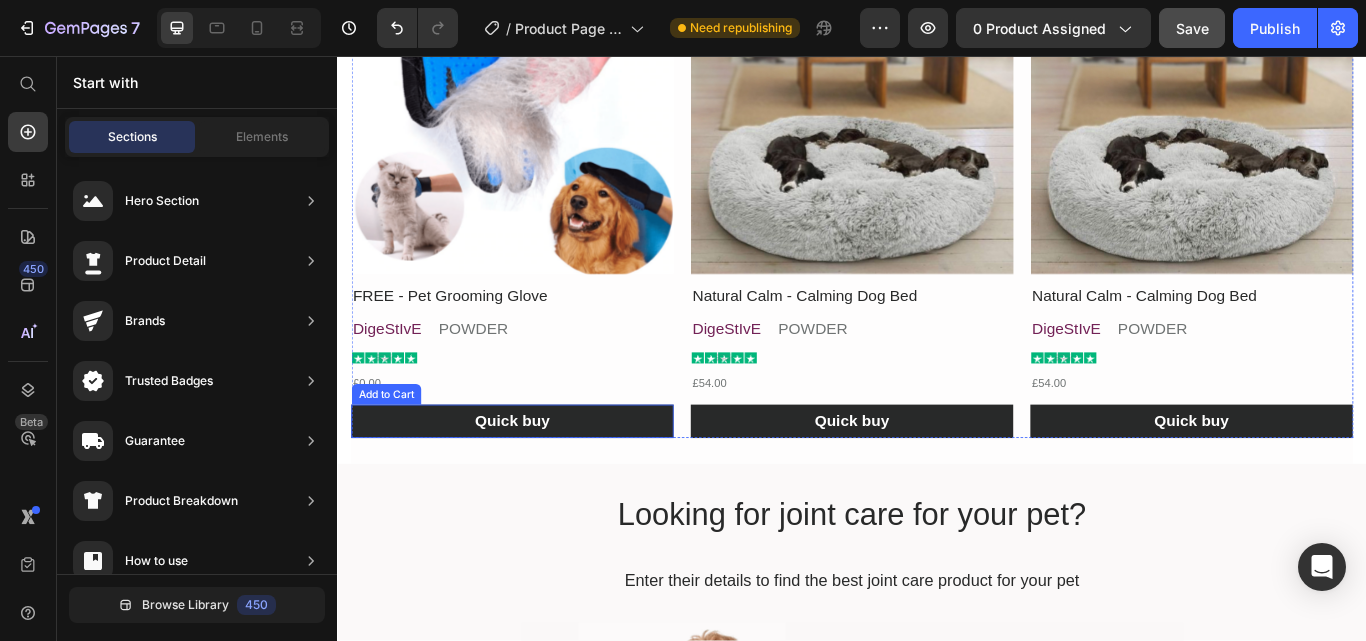 click on "Add to Cart" at bounding box center (393, 451) 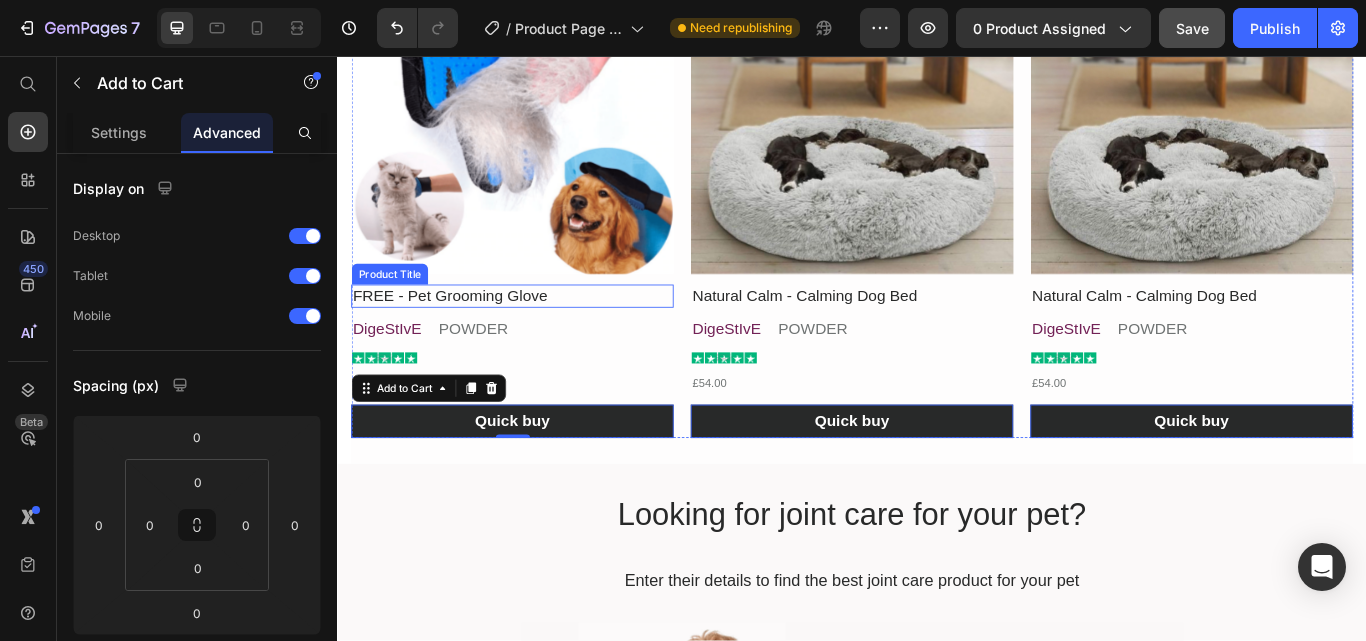click on "FREE - Pet Grooming Glove" at bounding box center [541, 336] 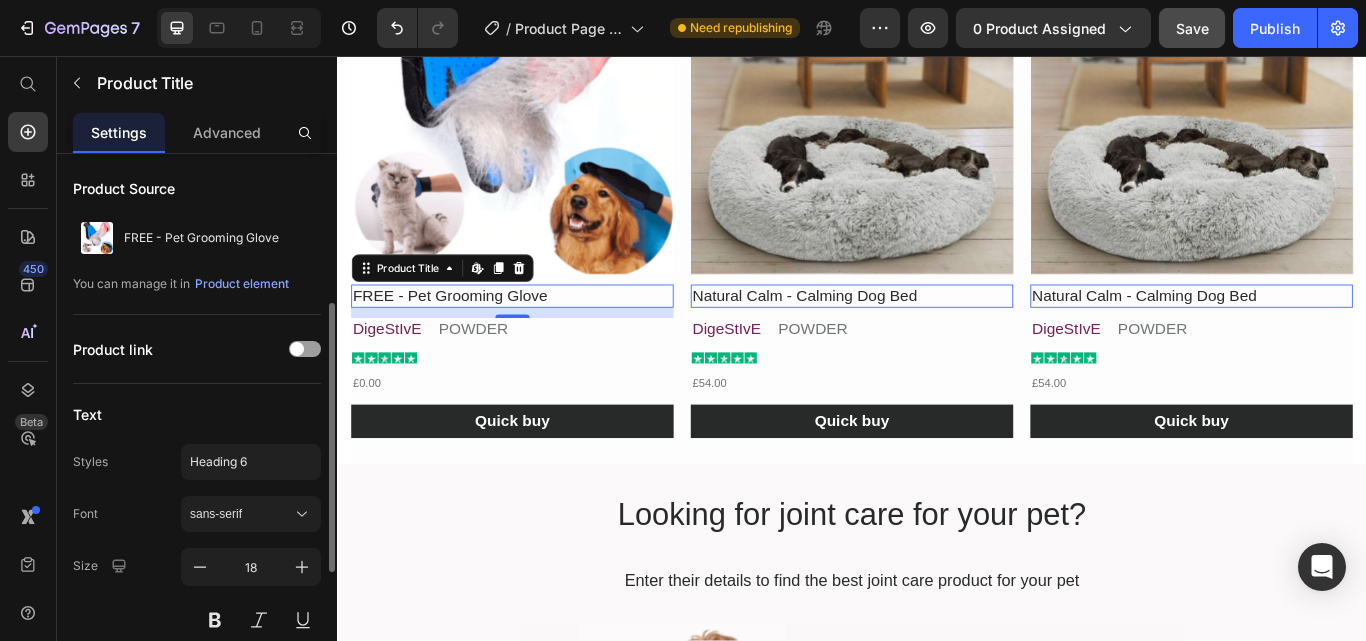 scroll, scrollTop: 100, scrollLeft: 0, axis: vertical 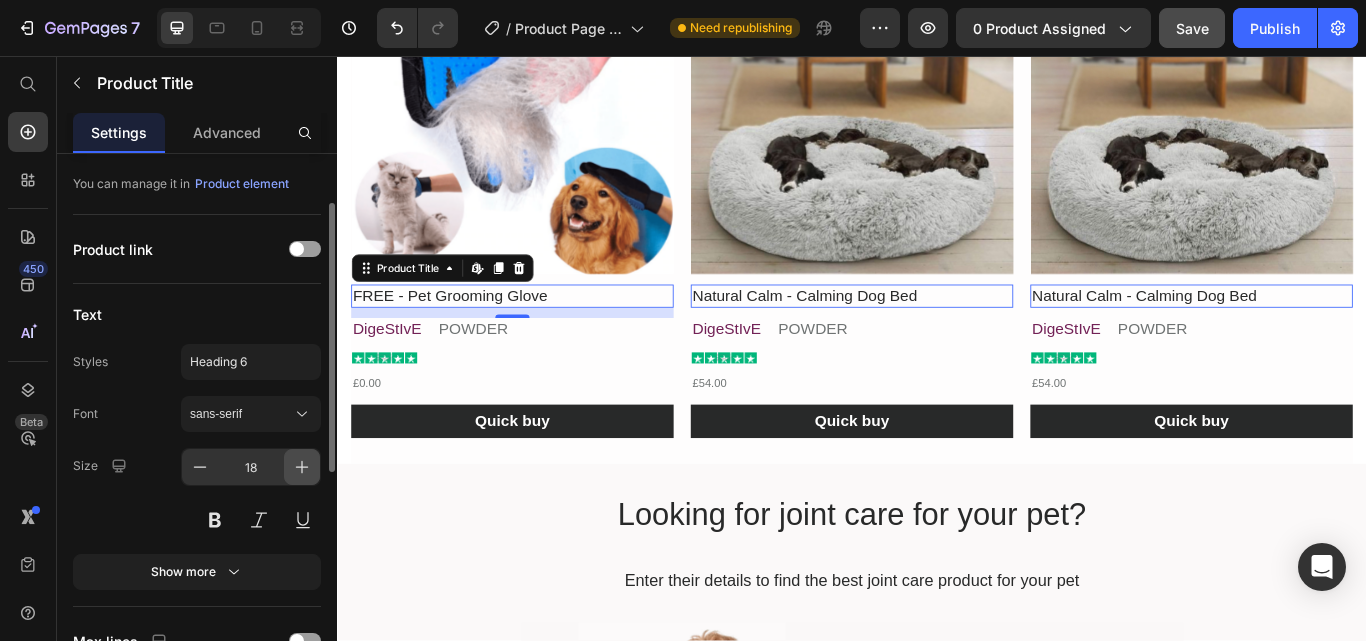click 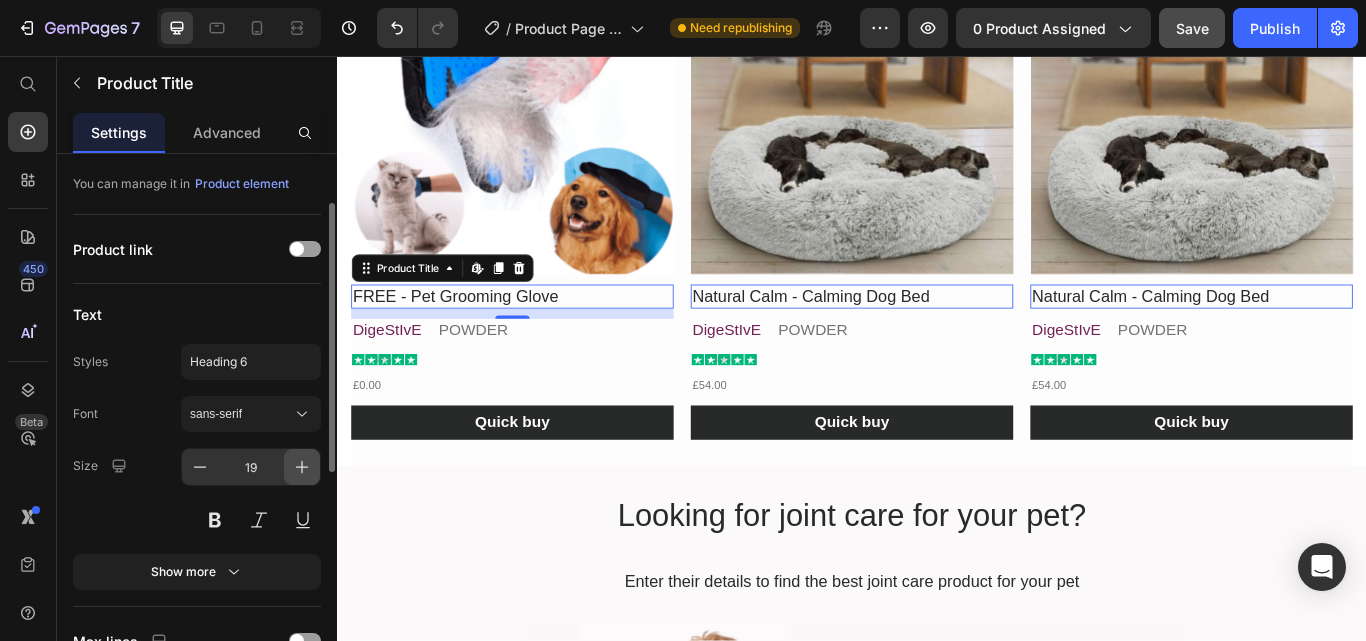 click 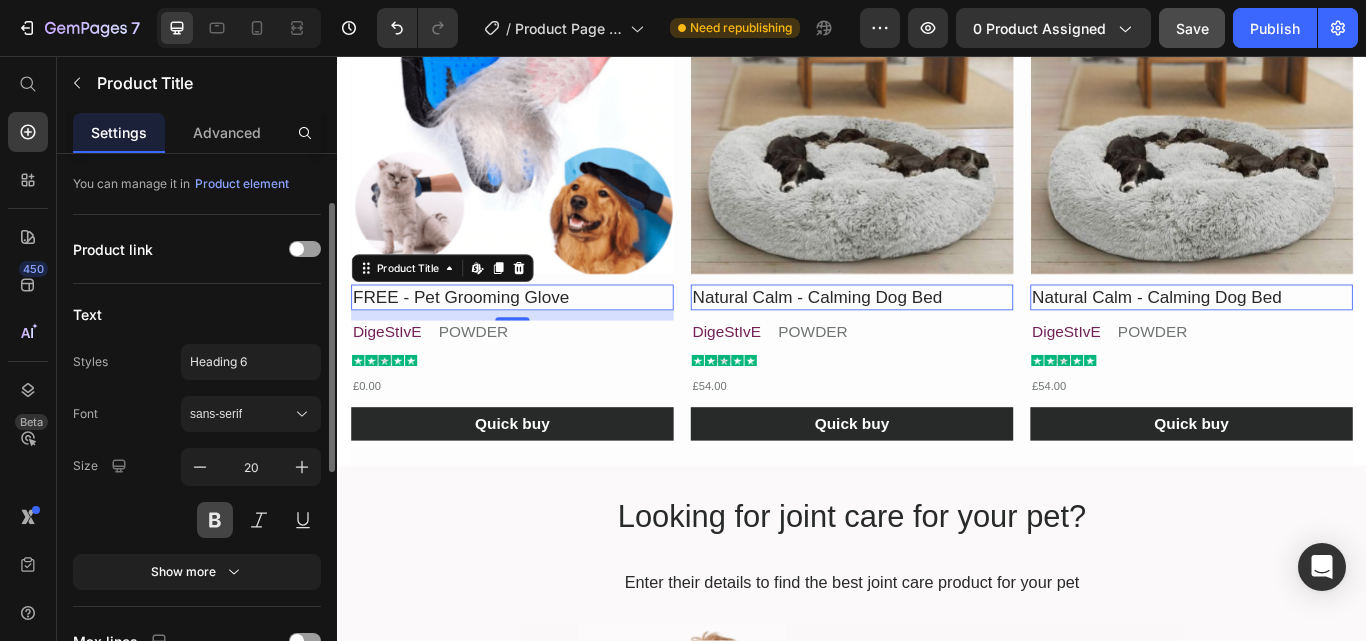click at bounding box center [215, 520] 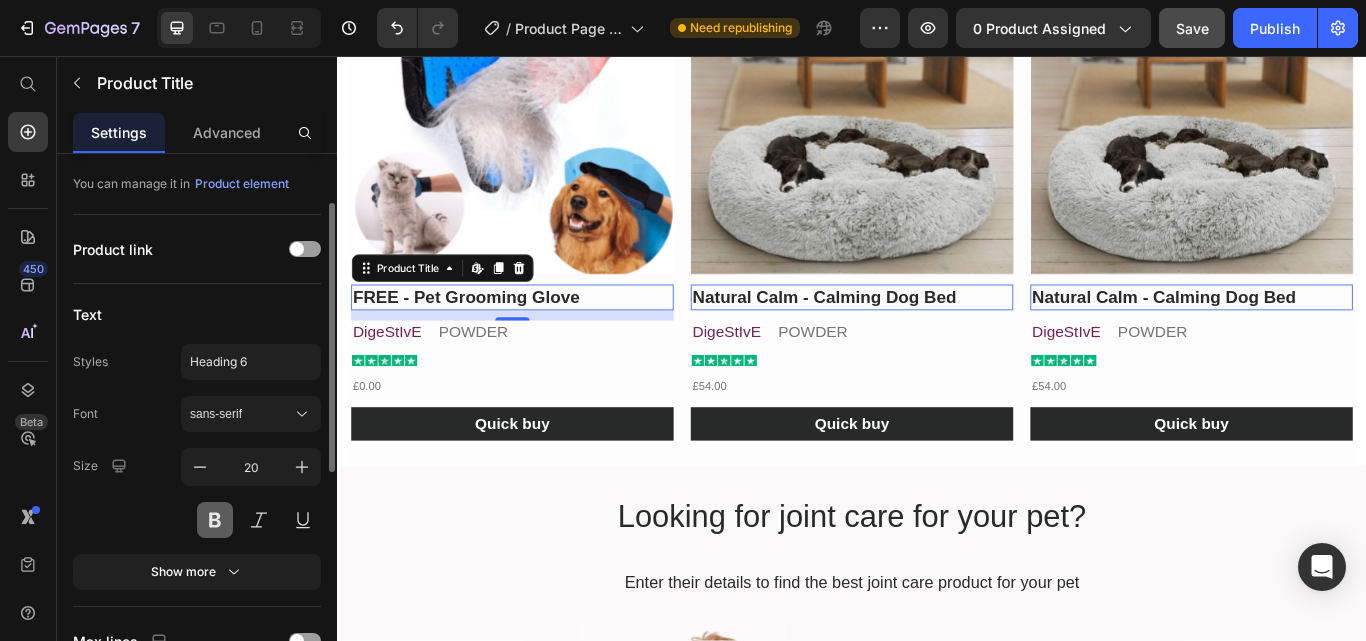 click at bounding box center [215, 520] 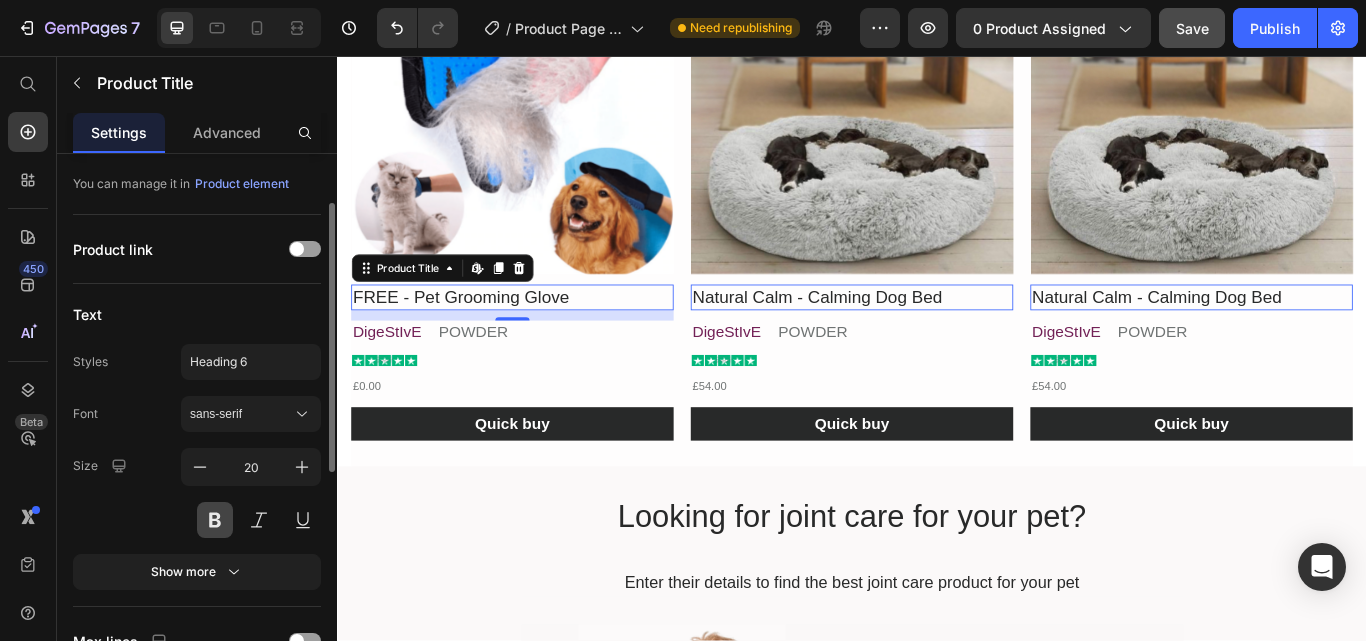 scroll, scrollTop: 300, scrollLeft: 0, axis: vertical 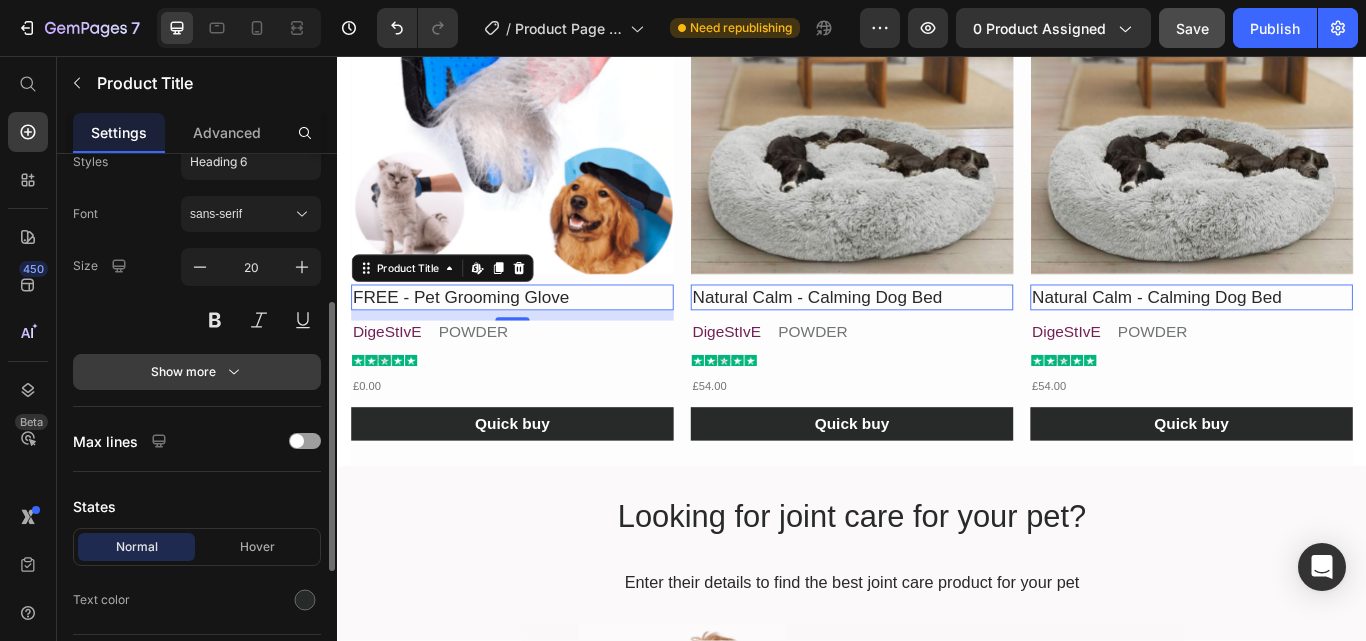 click on "Show more" at bounding box center (197, 372) 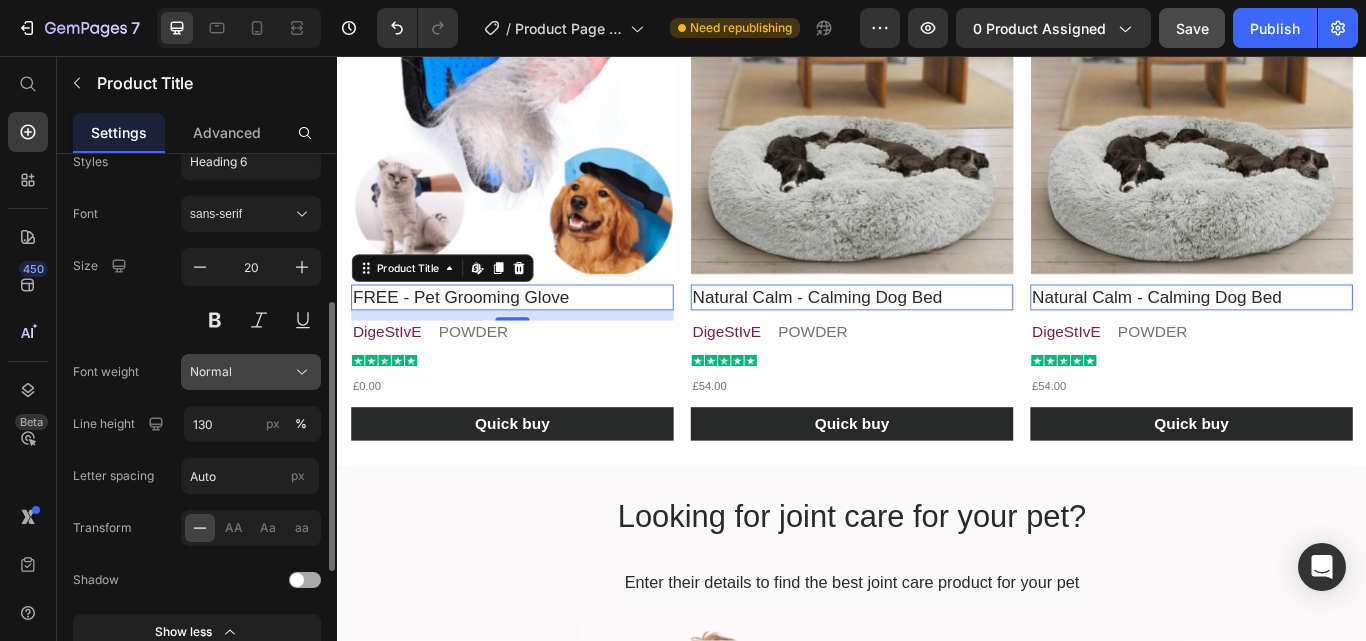 click on "Normal" at bounding box center [211, 372] 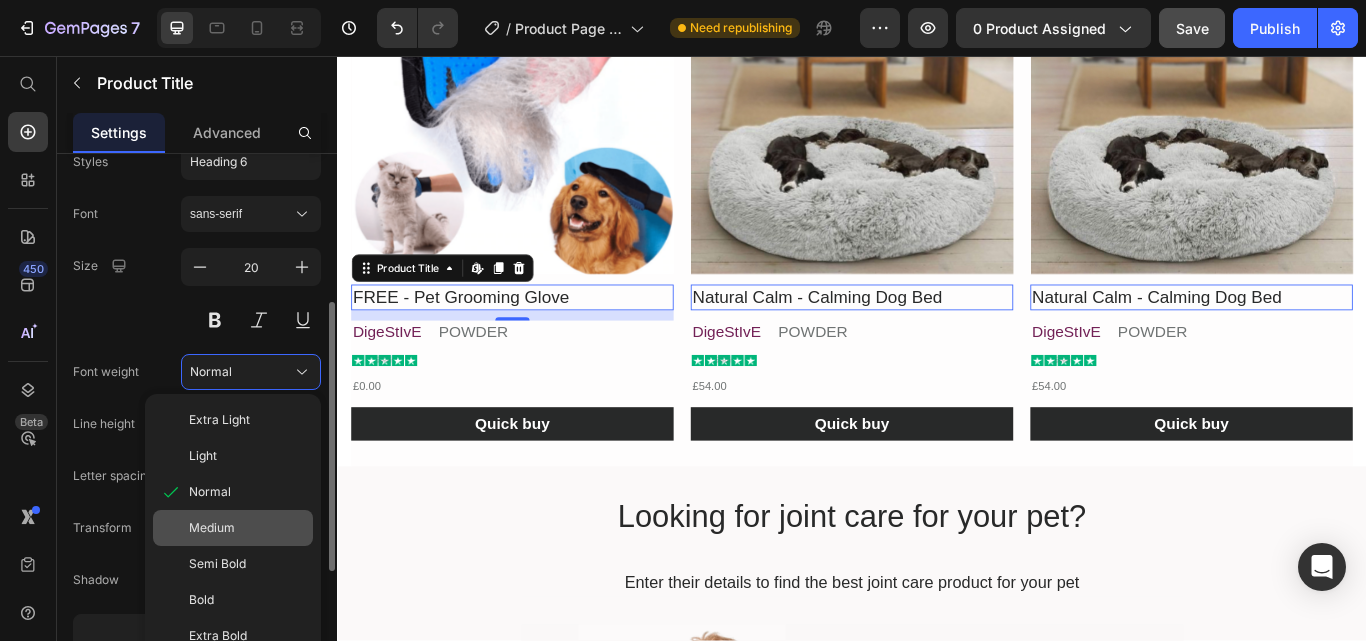 click on "Medium" at bounding box center [212, 528] 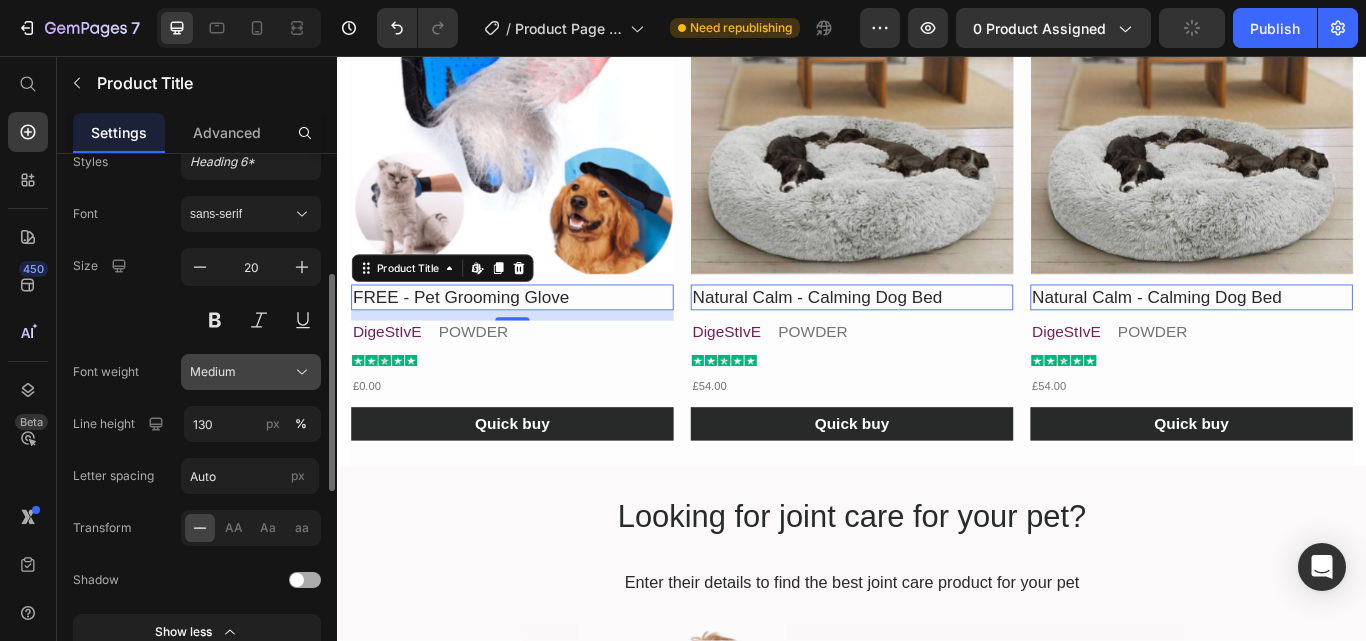 click on "Medium" at bounding box center [251, 372] 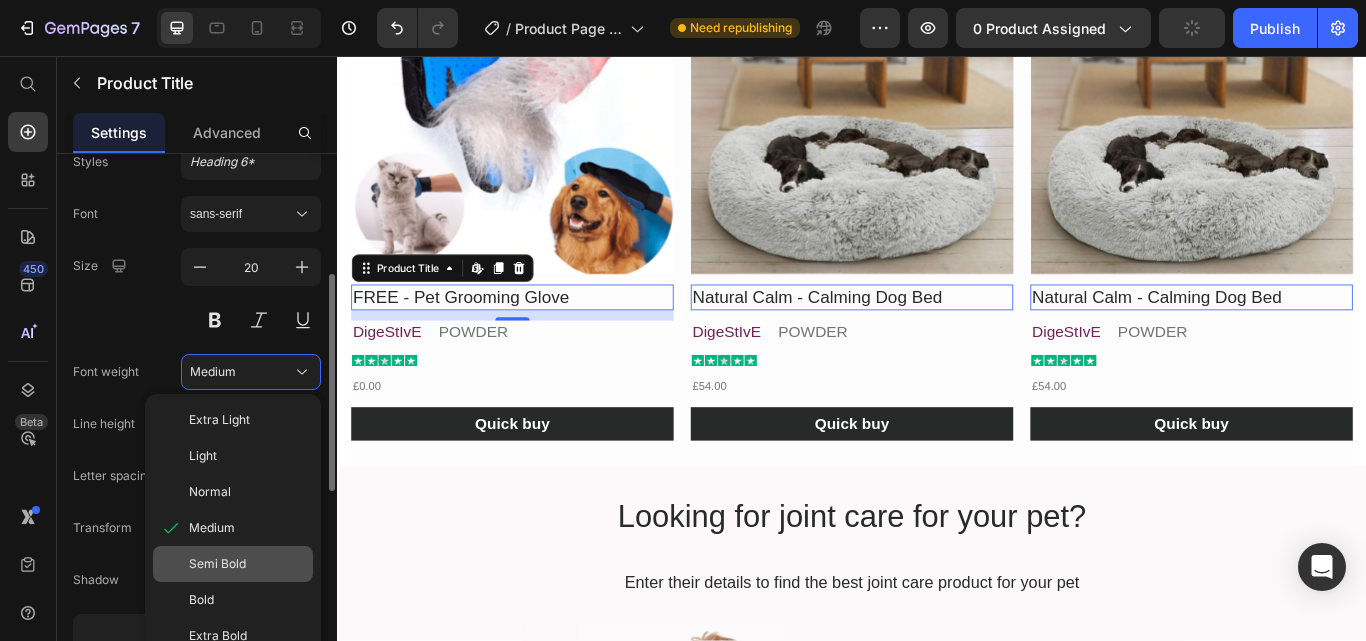 click on "Semi Bold" at bounding box center [217, 564] 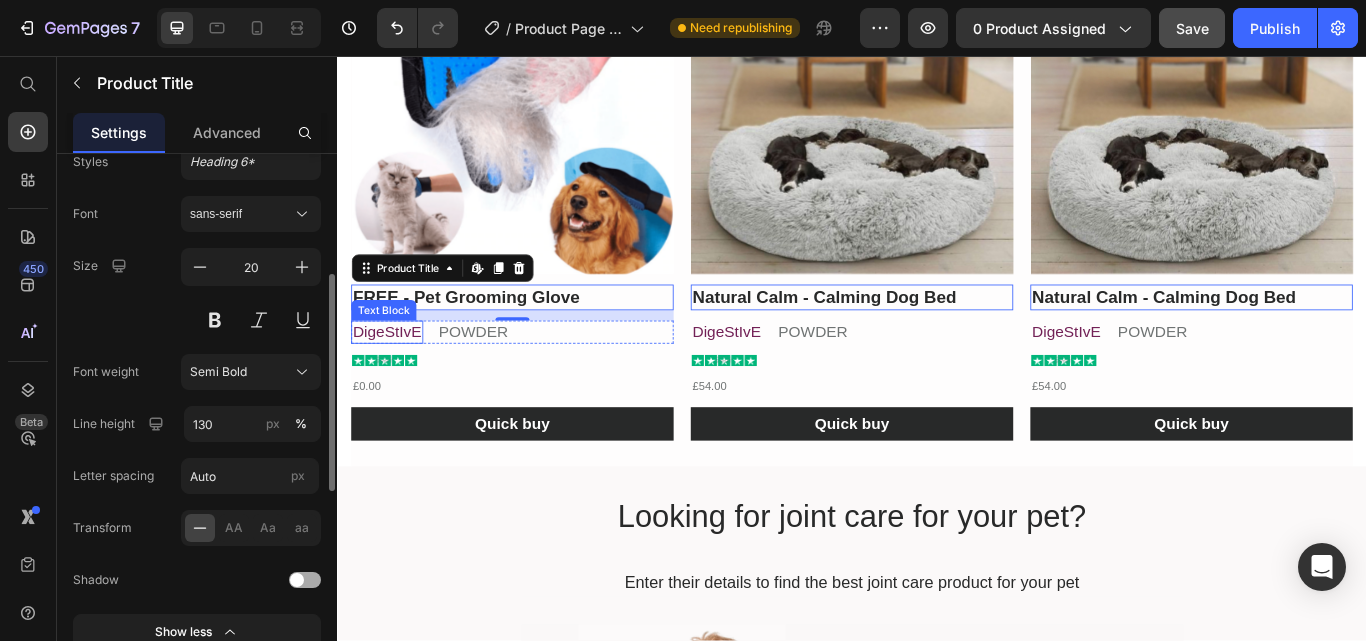 click on "DigeStIvE" at bounding box center [395, 378] 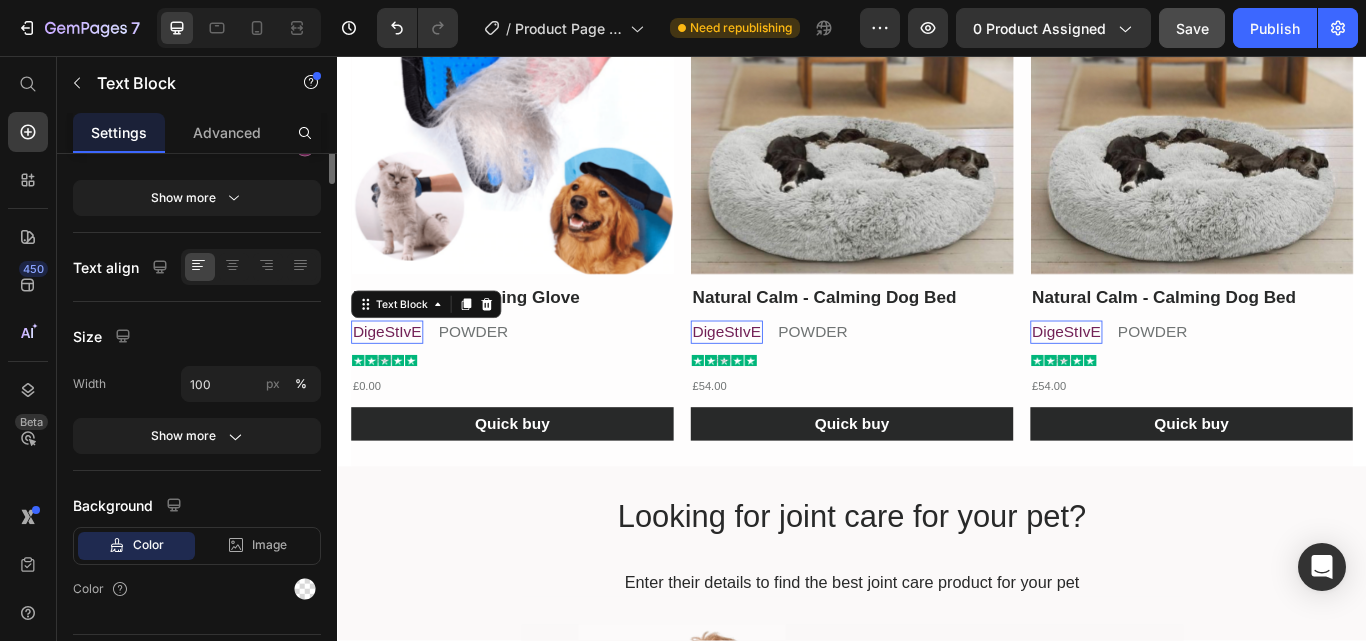 scroll, scrollTop: 0, scrollLeft: 0, axis: both 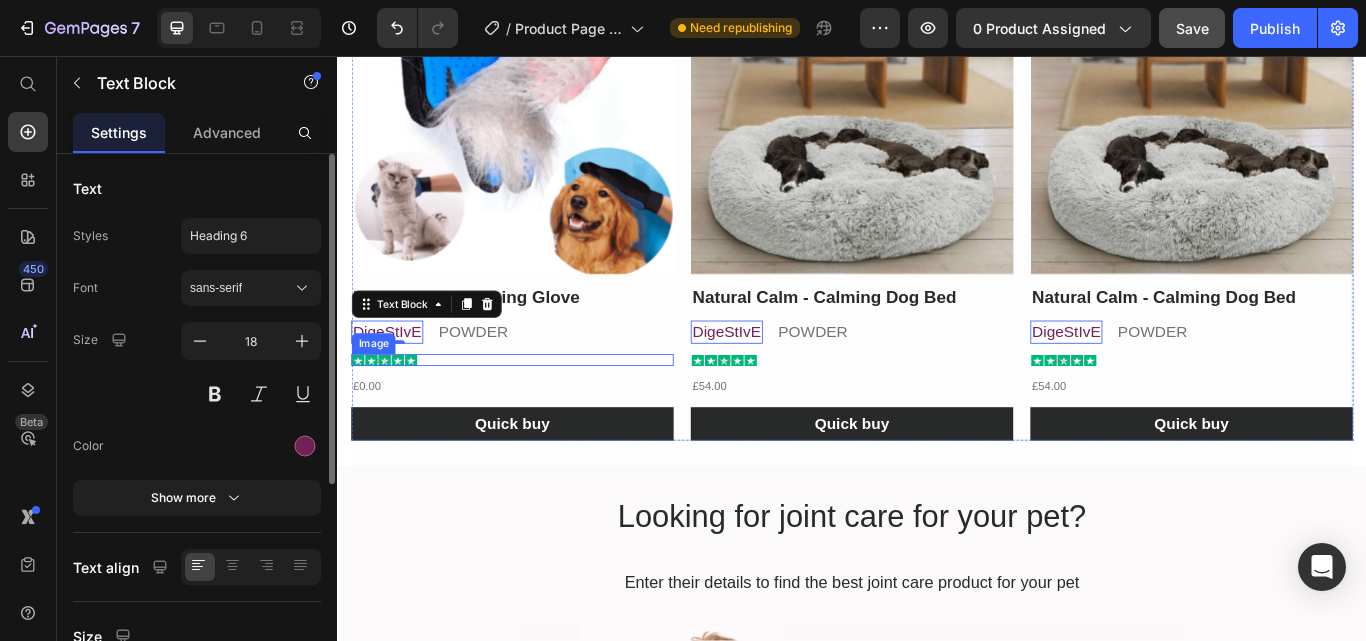 click at bounding box center [541, 411] 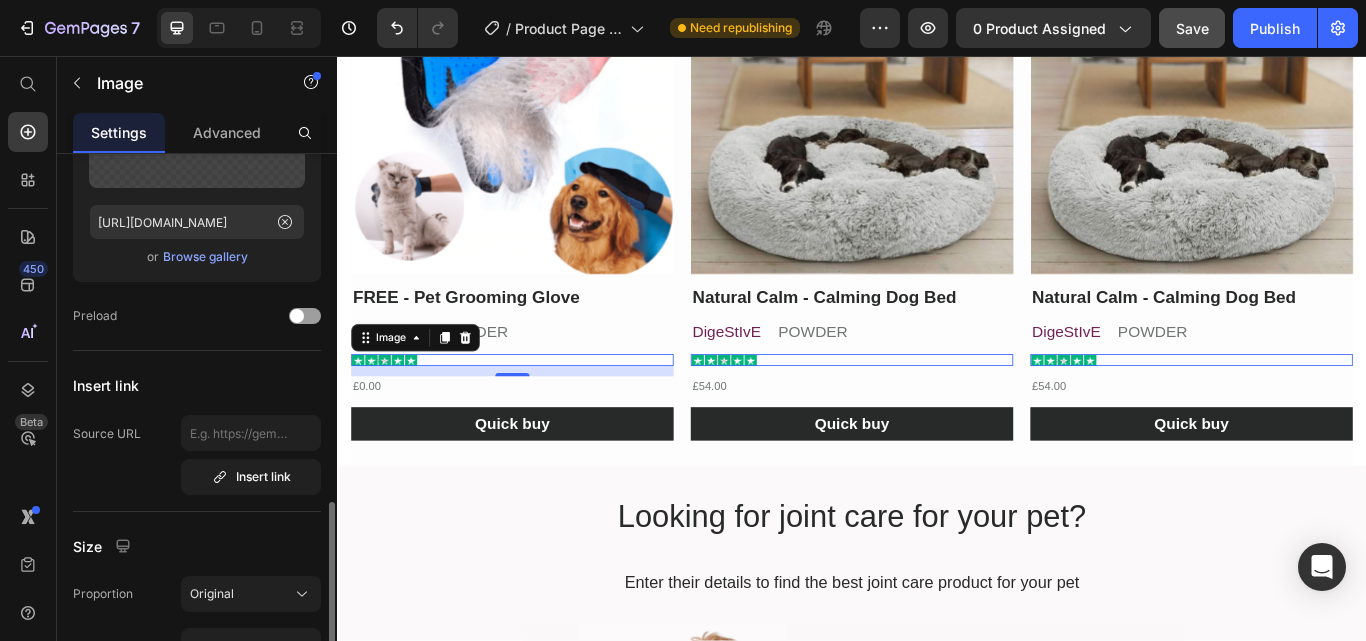 scroll, scrollTop: 400, scrollLeft: 0, axis: vertical 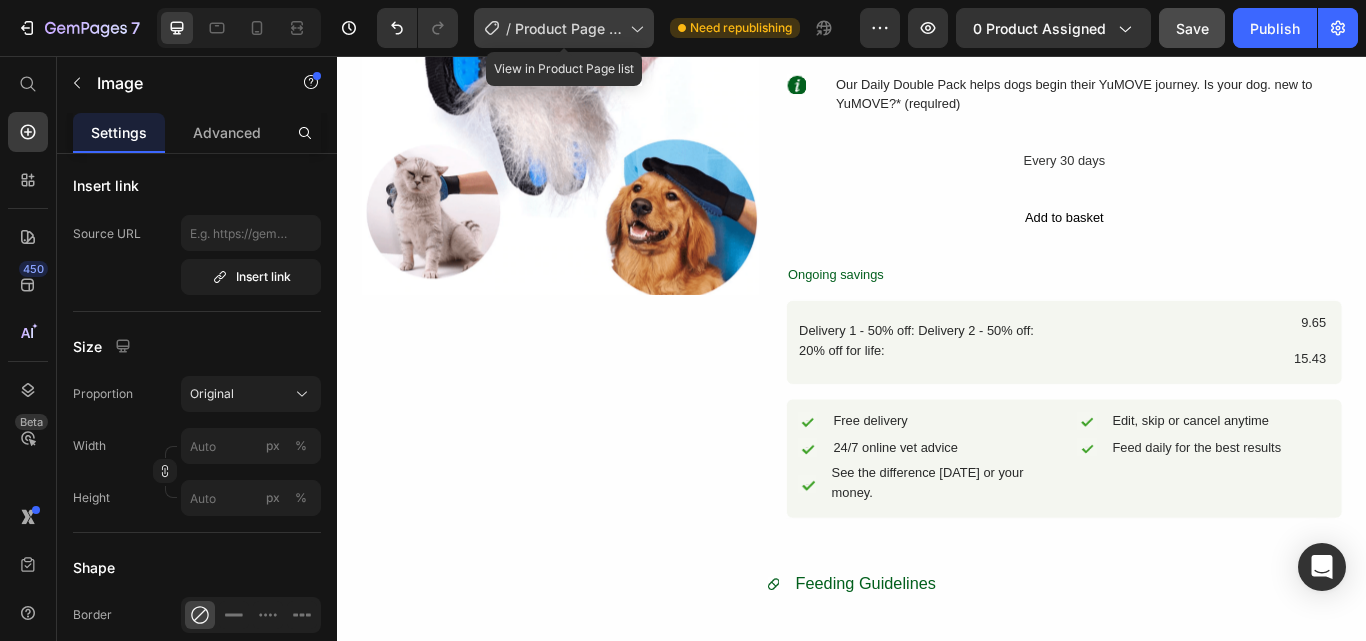 click 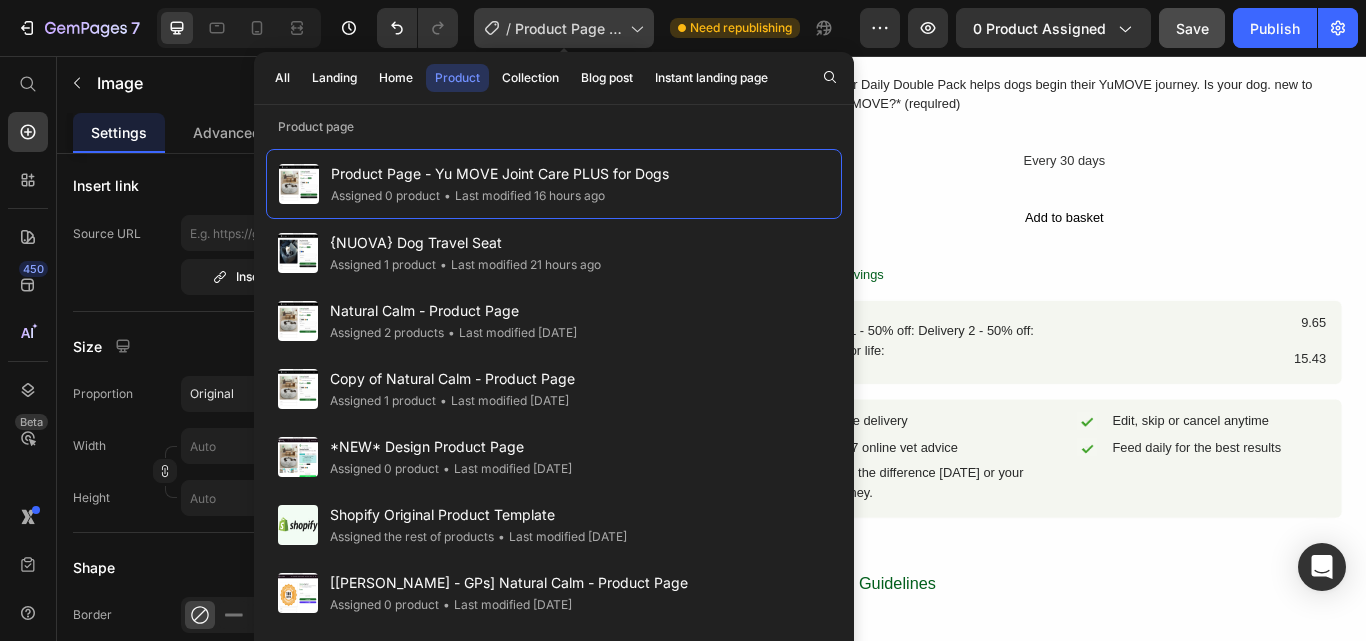 click 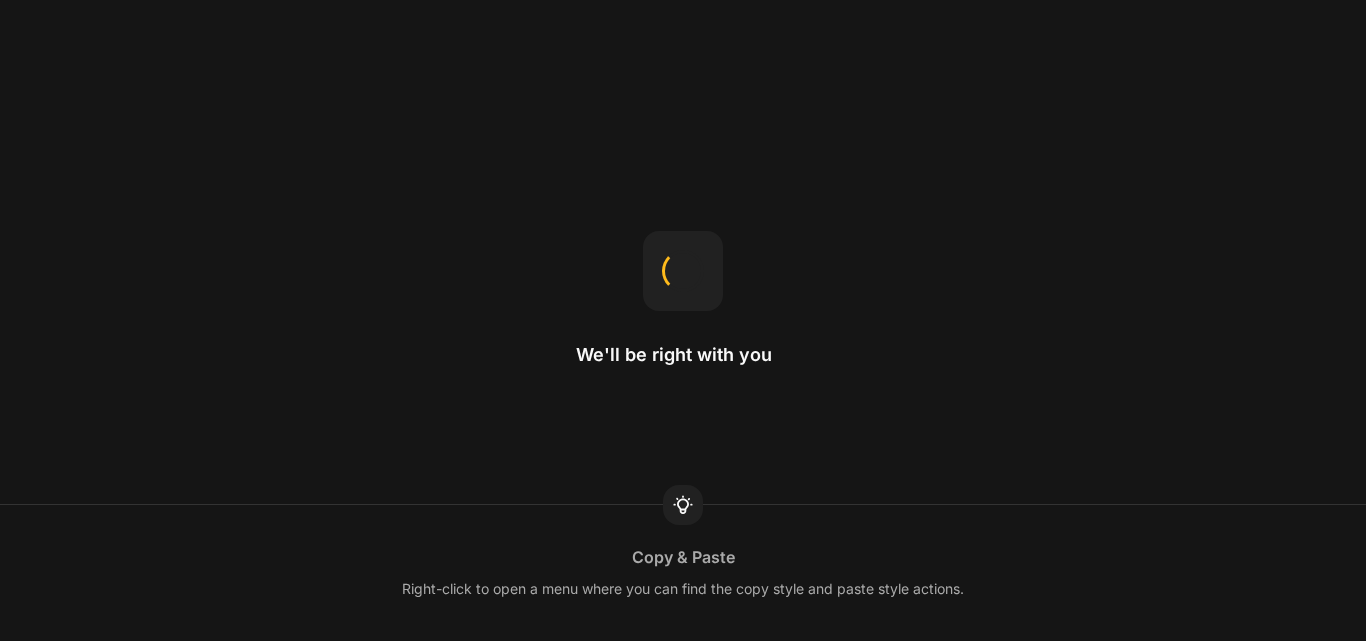 scroll, scrollTop: 0, scrollLeft: 0, axis: both 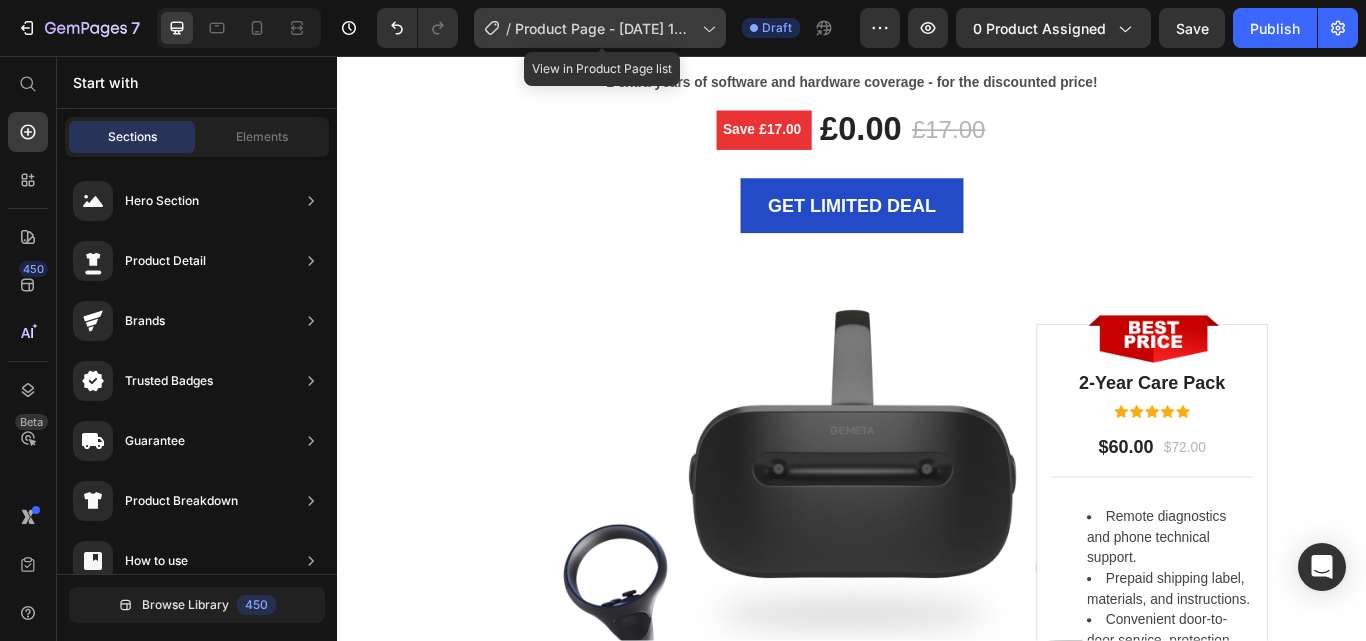 click 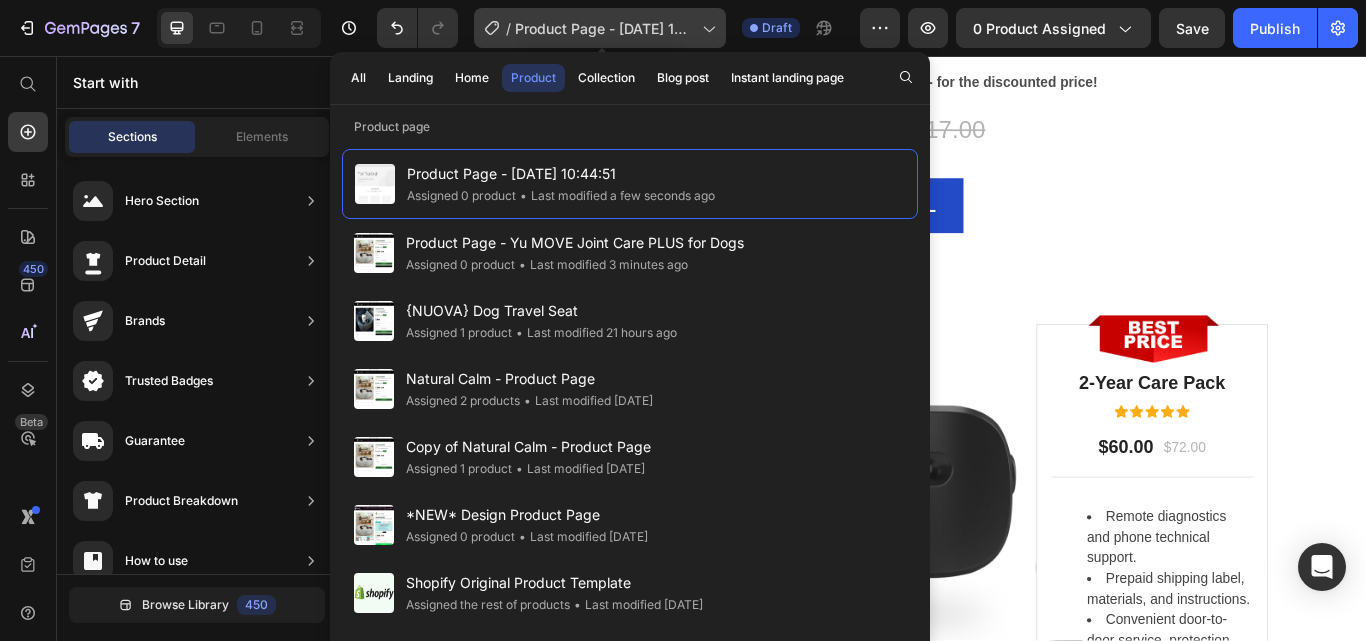 click on "Product Page - [DATE] 10:44:51" at bounding box center [604, 28] 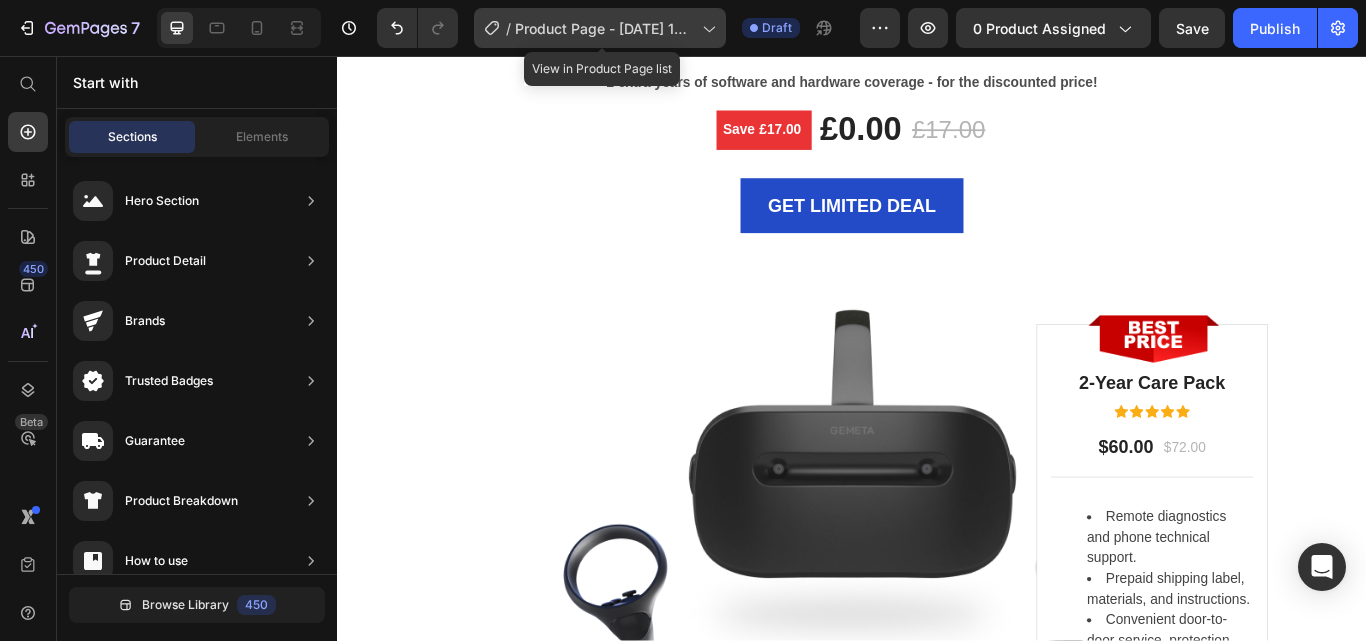click on "/  Product Page - [DATE] 10:44:51" 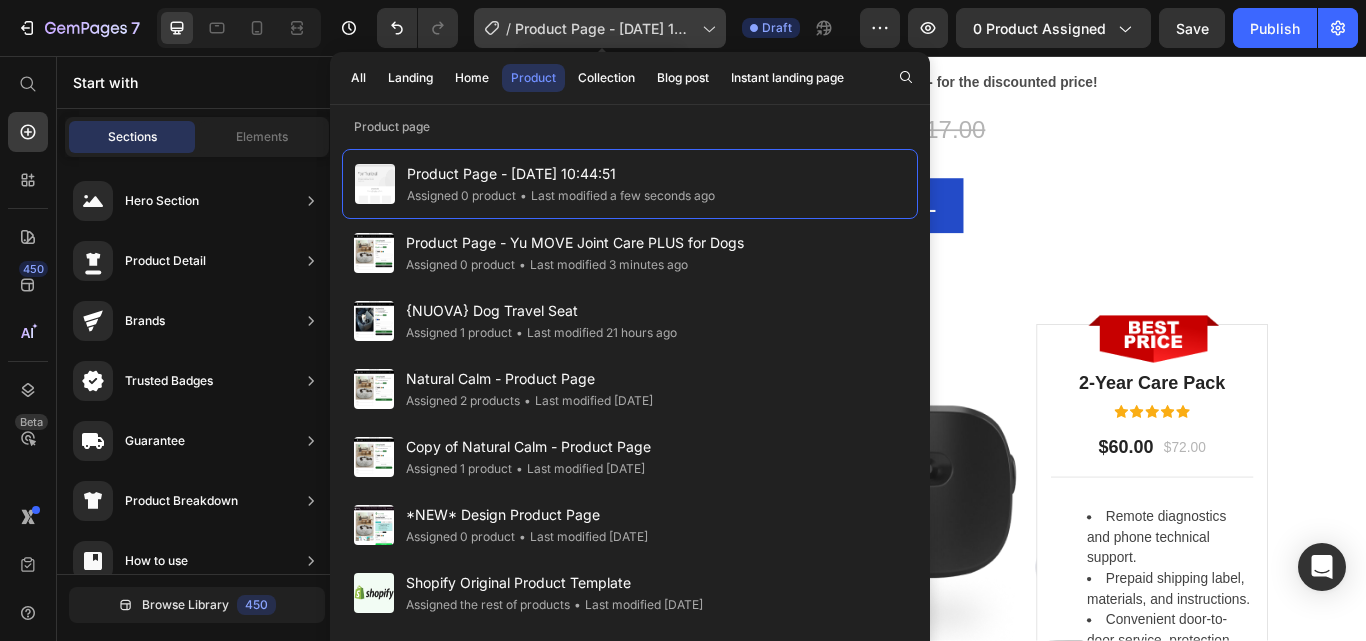 click on "Product Page - [DATE] 10:44:51" at bounding box center (604, 28) 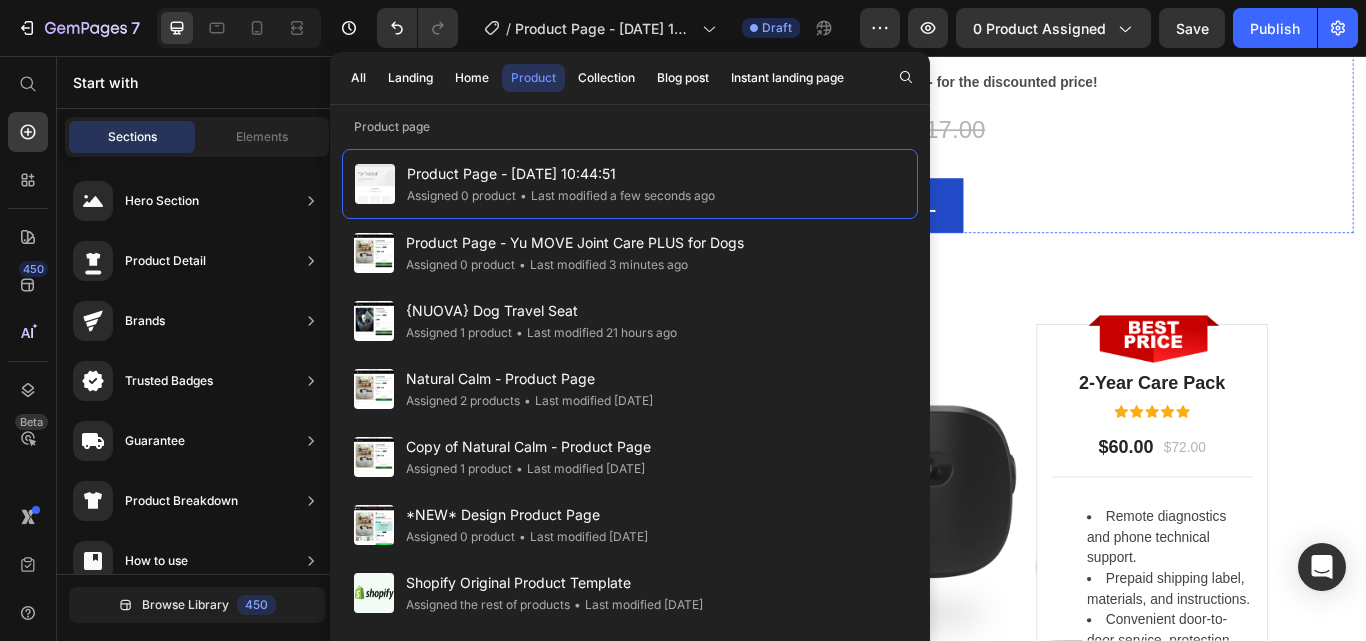 click on "PLAY WORRY-FREE  WITH OUR EXTENDED WARRANTY" at bounding box center [937, -152] 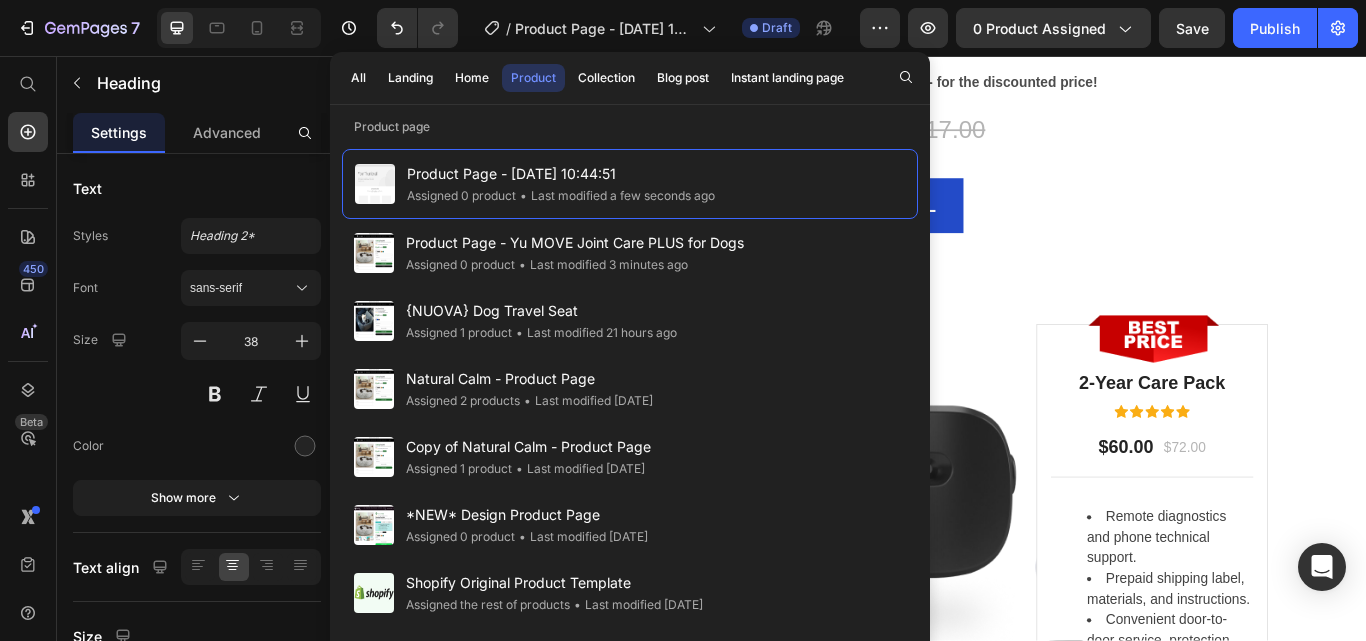 click on "LIMITED TIME DEAL" at bounding box center (937, -221) 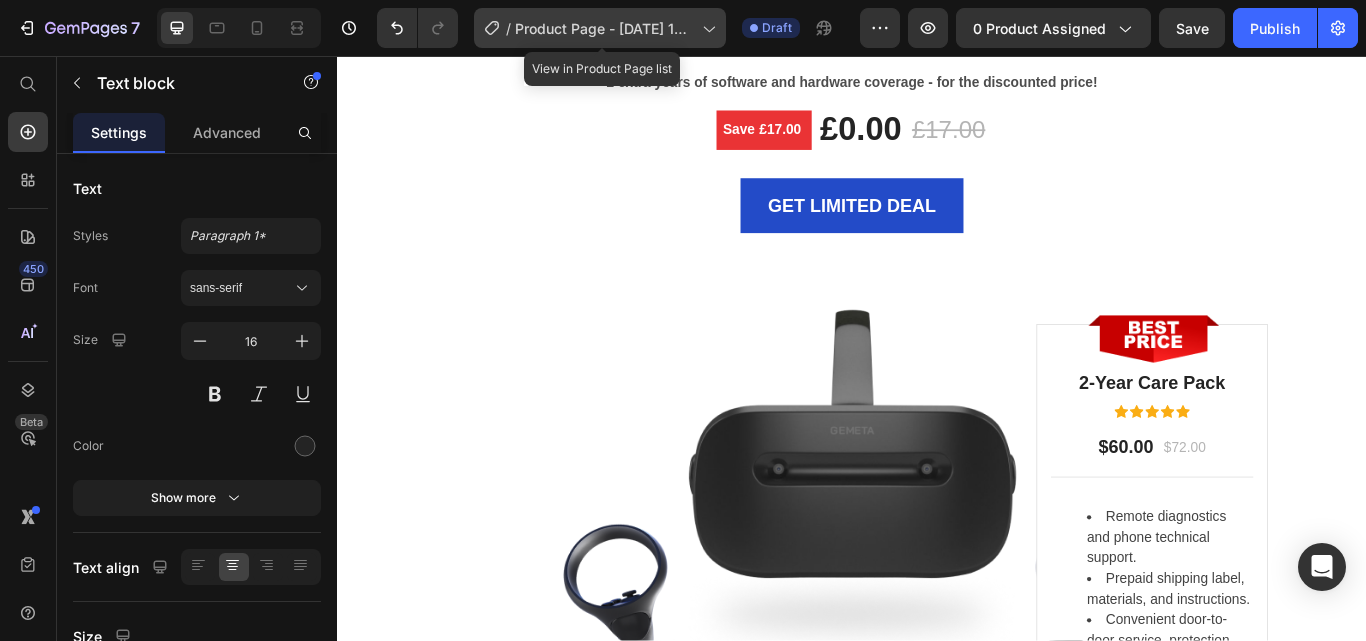 click on "Product Page - Jul 11, 10:44:51" at bounding box center [604, 28] 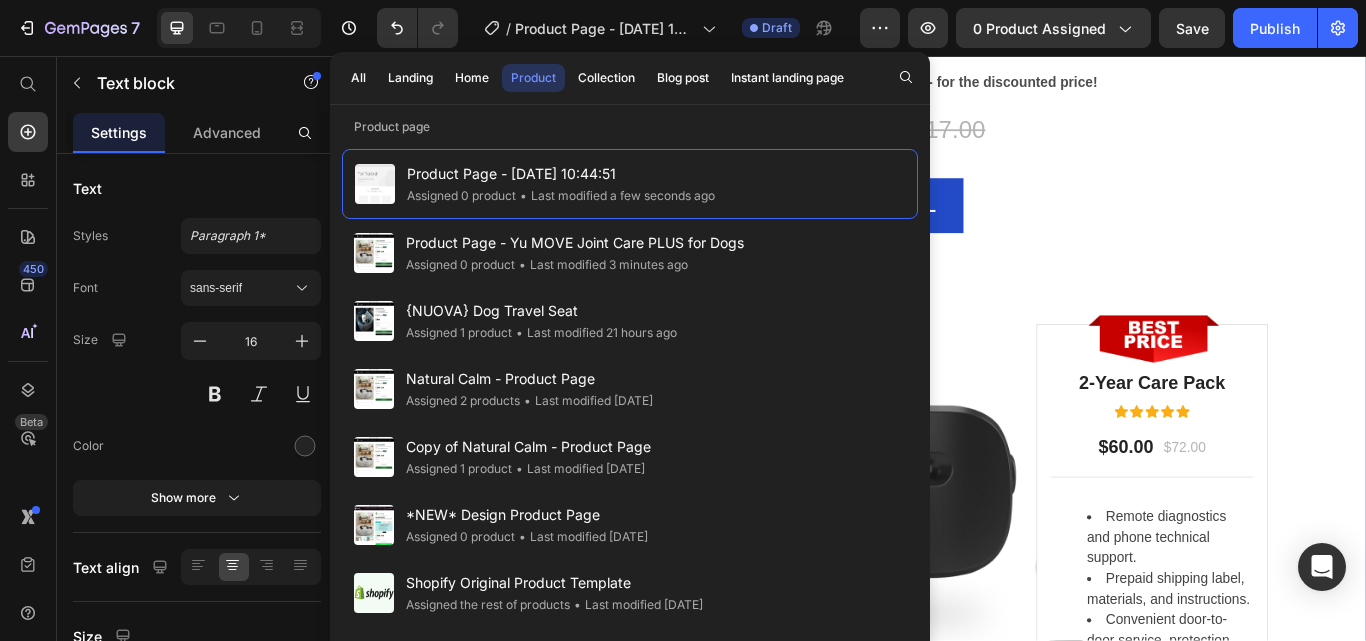 click on "LIMITED TIME DEAL Text block   8 PLAY WORRY-FREE  WITH OUR EXTENDED WARRANTY Heading 00 Days 04 Hours 02 Minutes 48 Seconds CountDown Timer 2 extra years of software and hardware coverage - for the discounted price! Text block Save £17.00 (P) Tag £0.00 (P) Price £17.00 (P) Price Row GET LIMITED DEAL (P) Cart Button Product Row Image Image 2-Year Care Pack Heading
Icon
Icon
Icon
Icon
Icon Icon List Hoz $60.00 Text block $72.00 Text block Row                Title Line Remote diagnostics and phone technical support. Prepaid shipping label, materials, and instructions. Convenient door-to-door service, protection against accidental damage. Next Business Day Exchange. Text block Row Row" at bounding box center (937, 299) 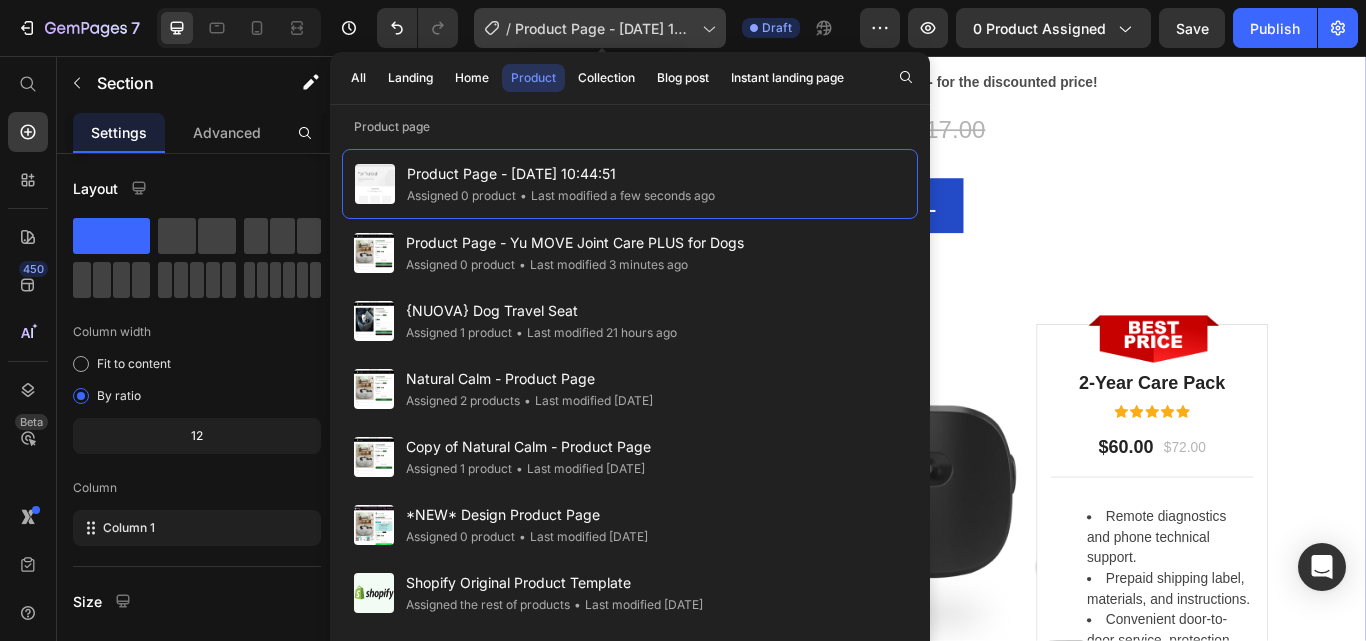 click 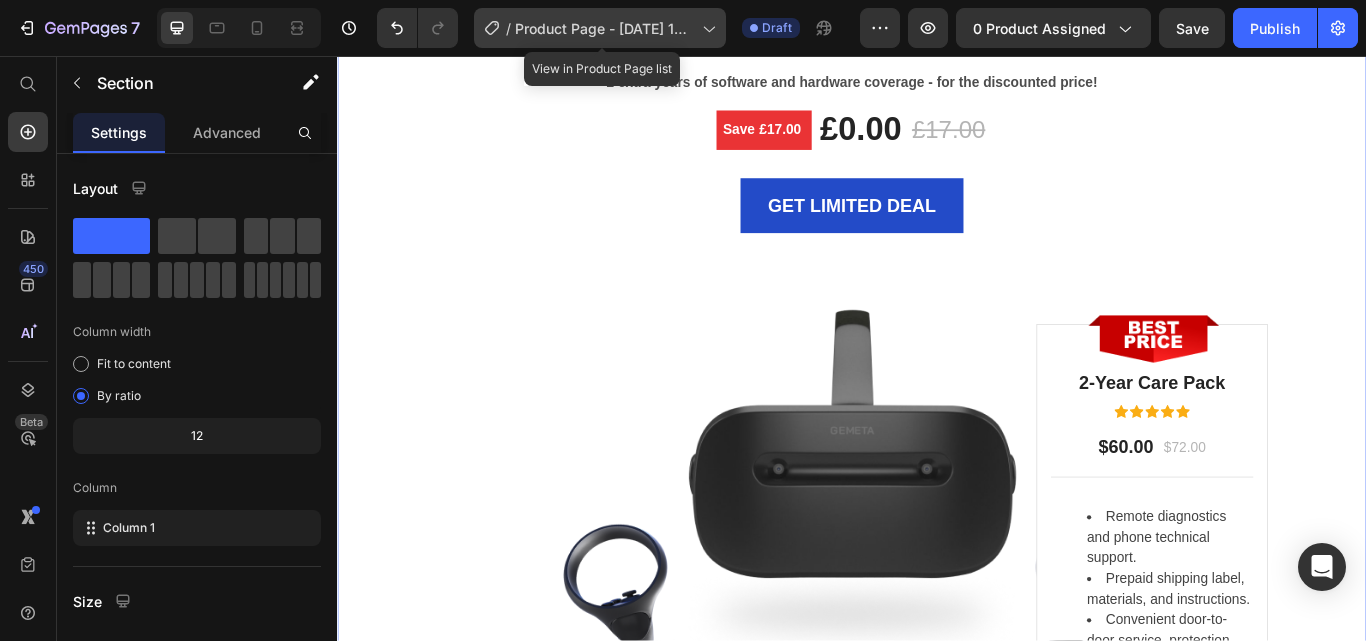 click 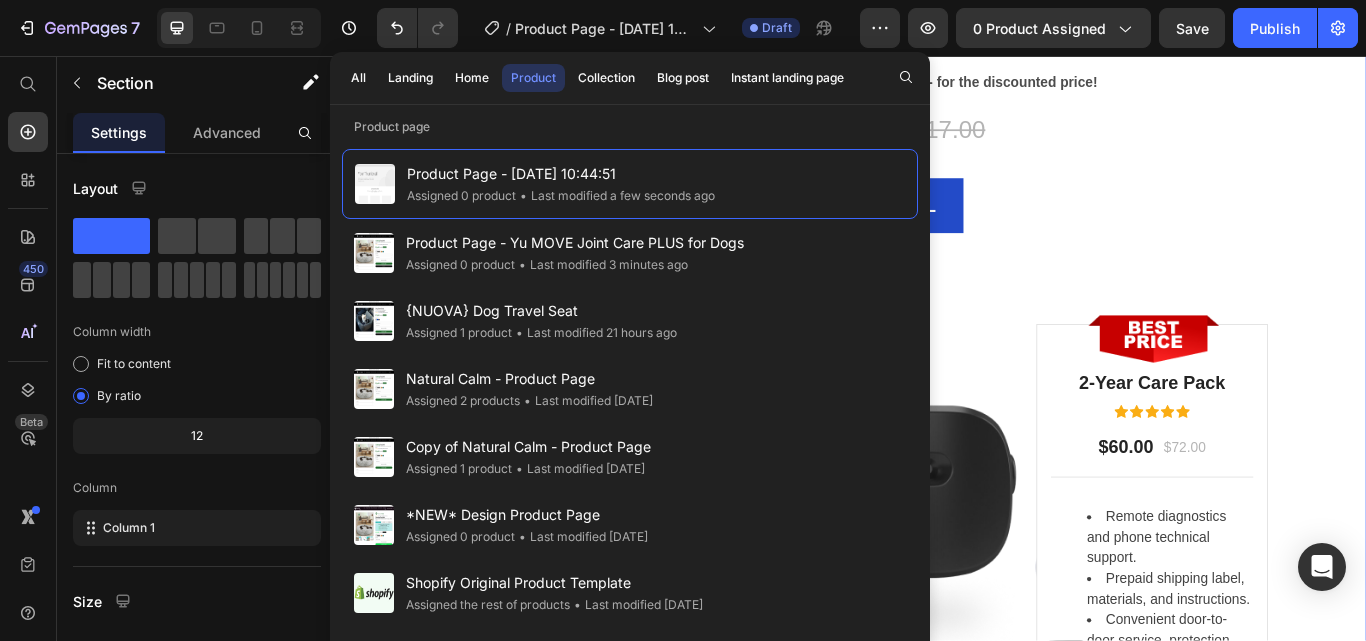 click on "Preview 0 product assigned  Save   Publish" at bounding box center (1109, 28) 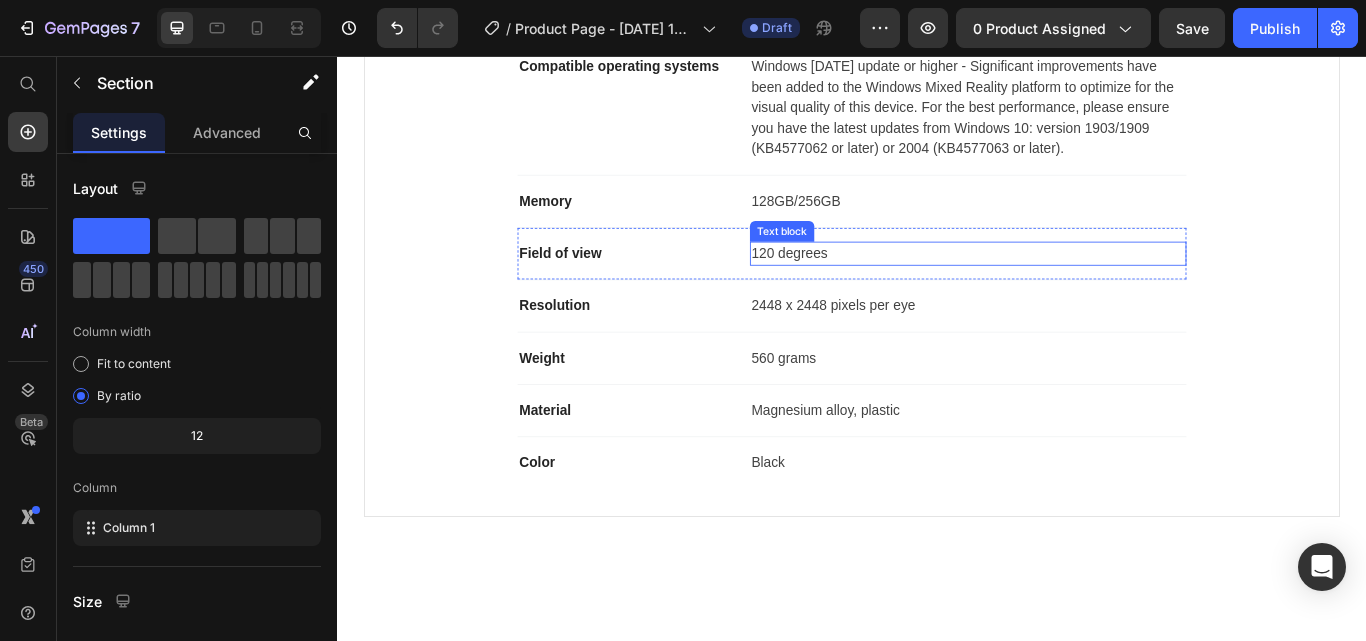 scroll, scrollTop: 2986, scrollLeft: 0, axis: vertical 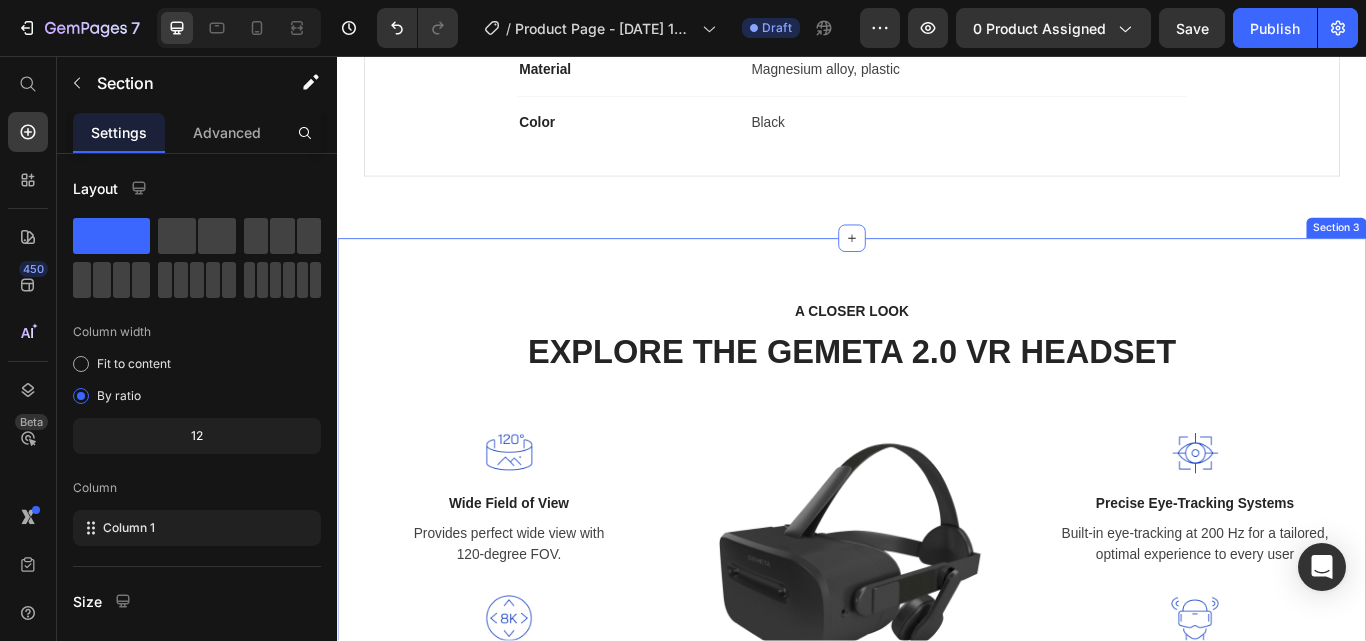 click on "Section 3" at bounding box center [1502, 257] 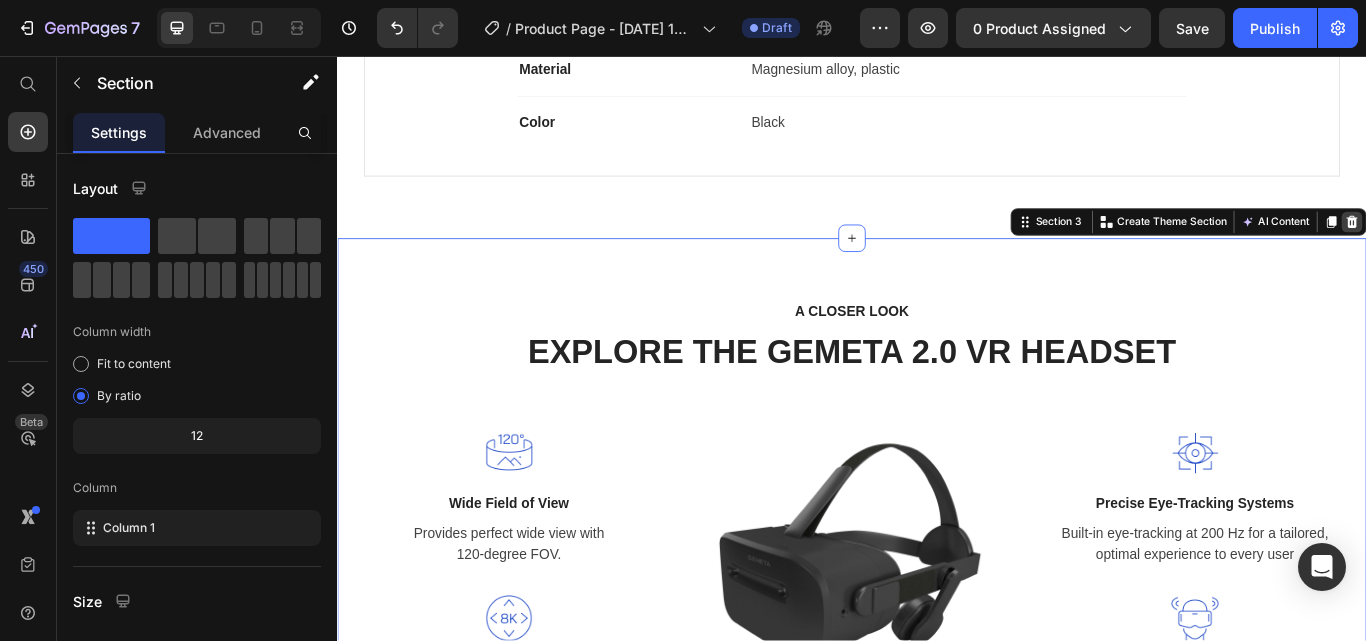click 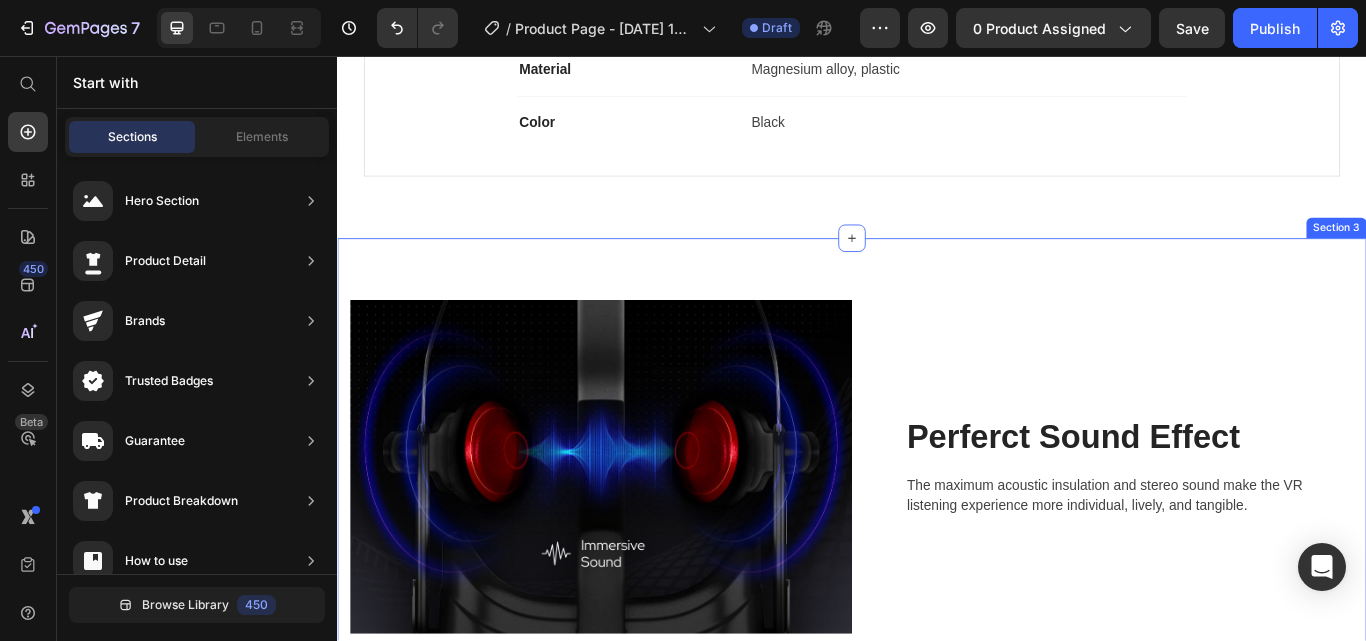 click on "Section 3" at bounding box center (1502, 257) 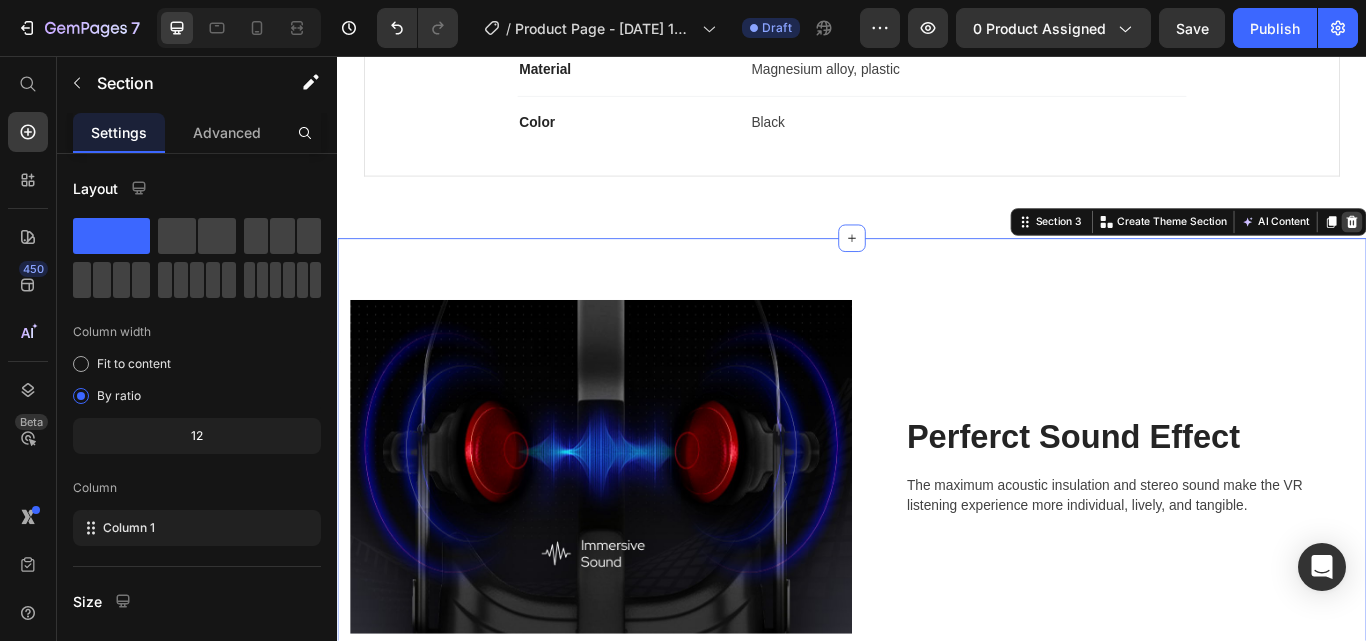 click 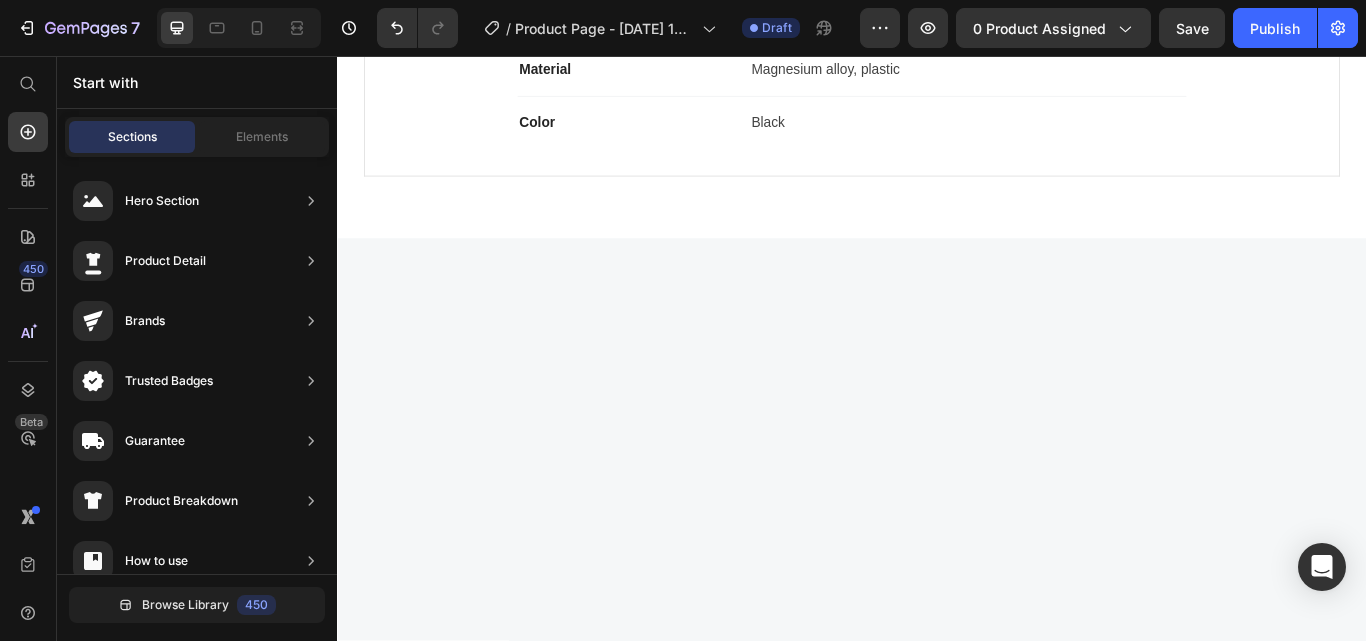 click at bounding box center (937, 1058) 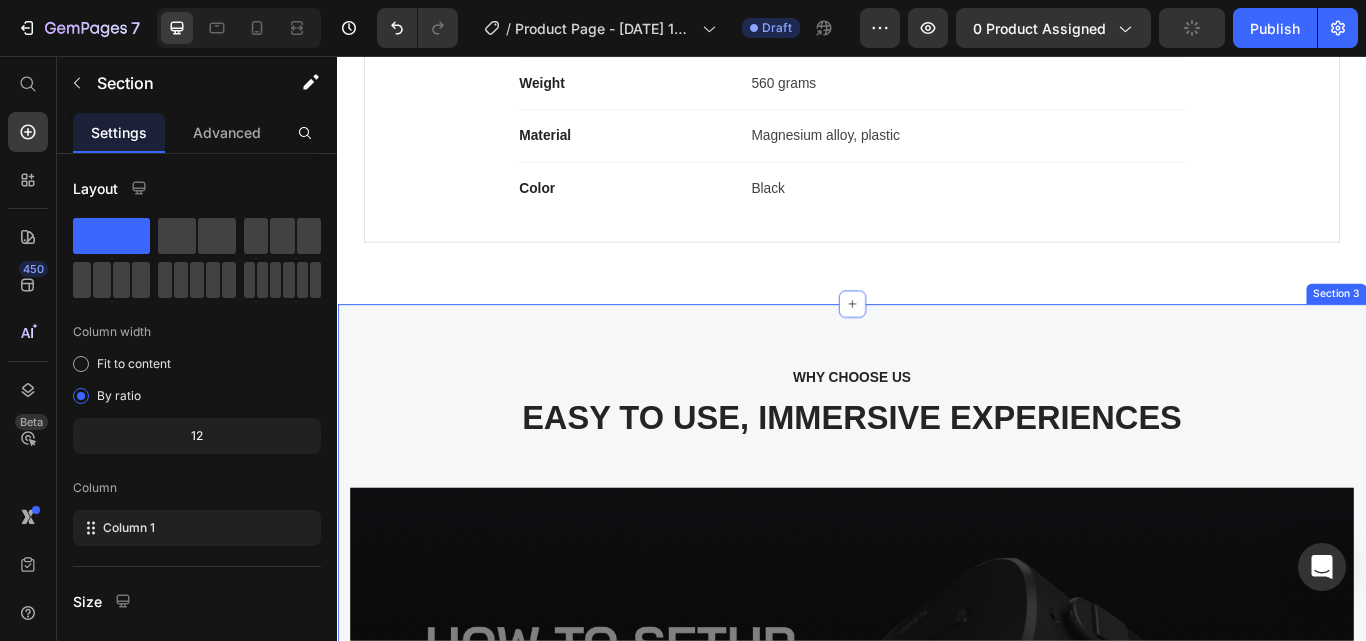 scroll, scrollTop: 2886, scrollLeft: 0, axis: vertical 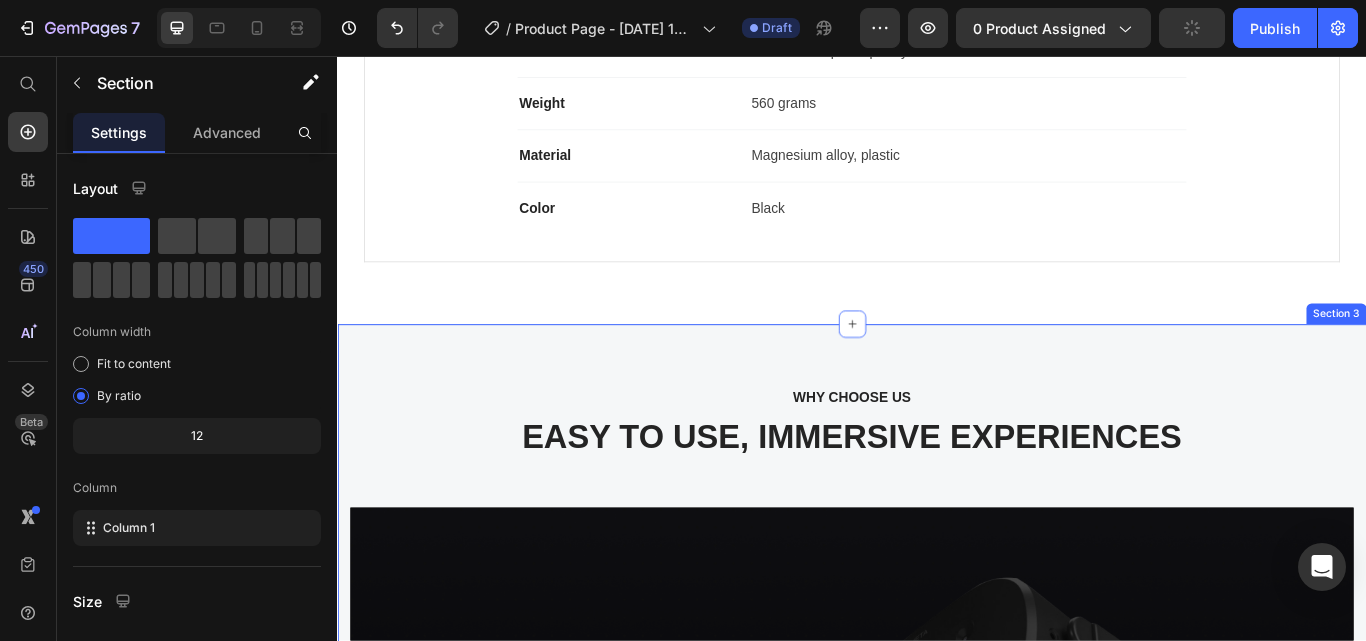 click on "Section 3" at bounding box center (1502, 357) 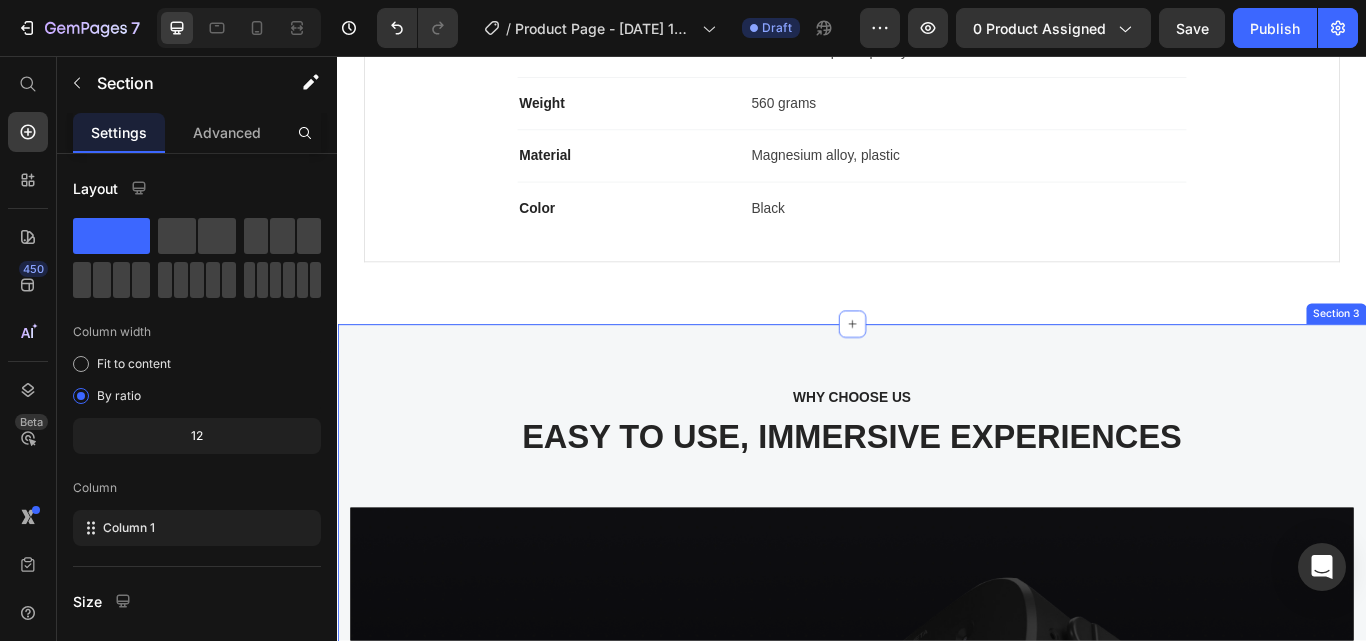 click on "Section 3" at bounding box center (1502, 357) 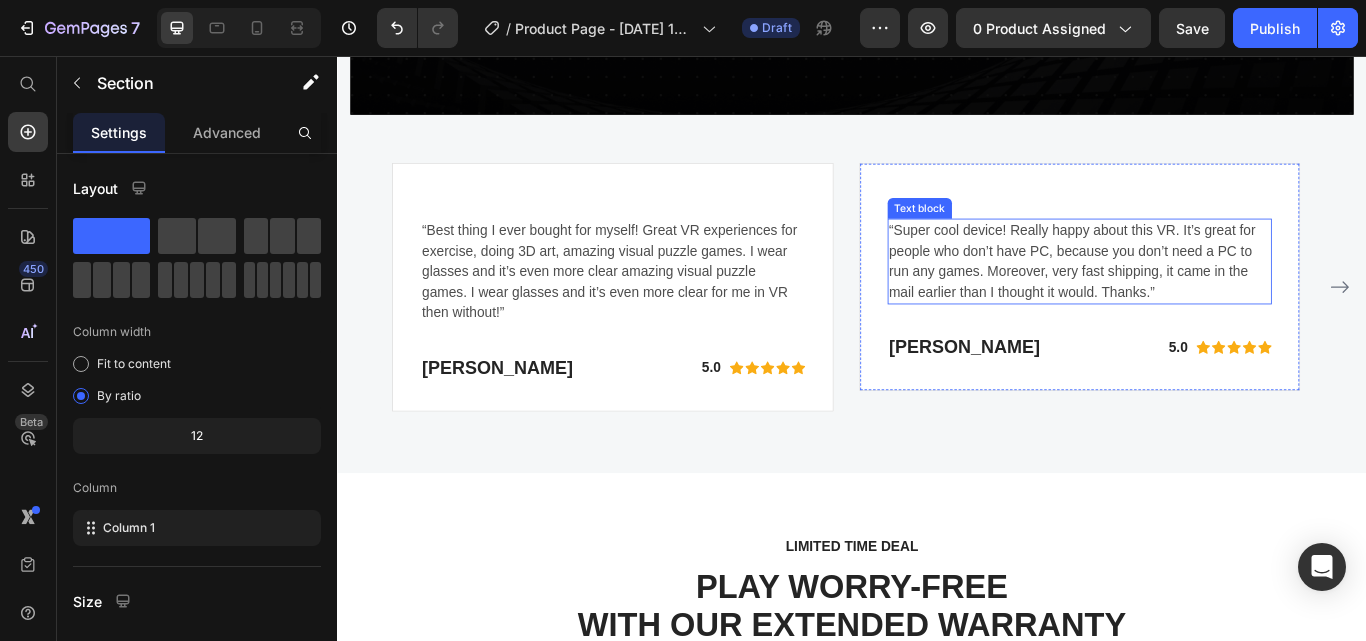 scroll, scrollTop: 3986, scrollLeft: 0, axis: vertical 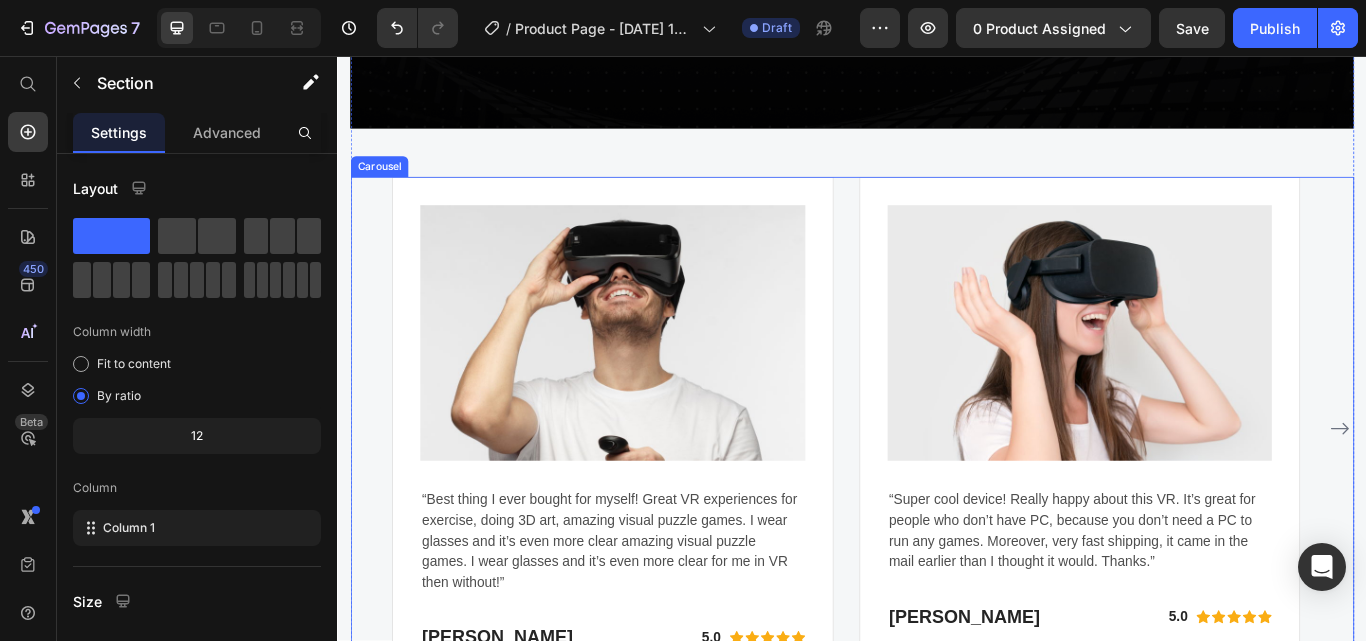 click 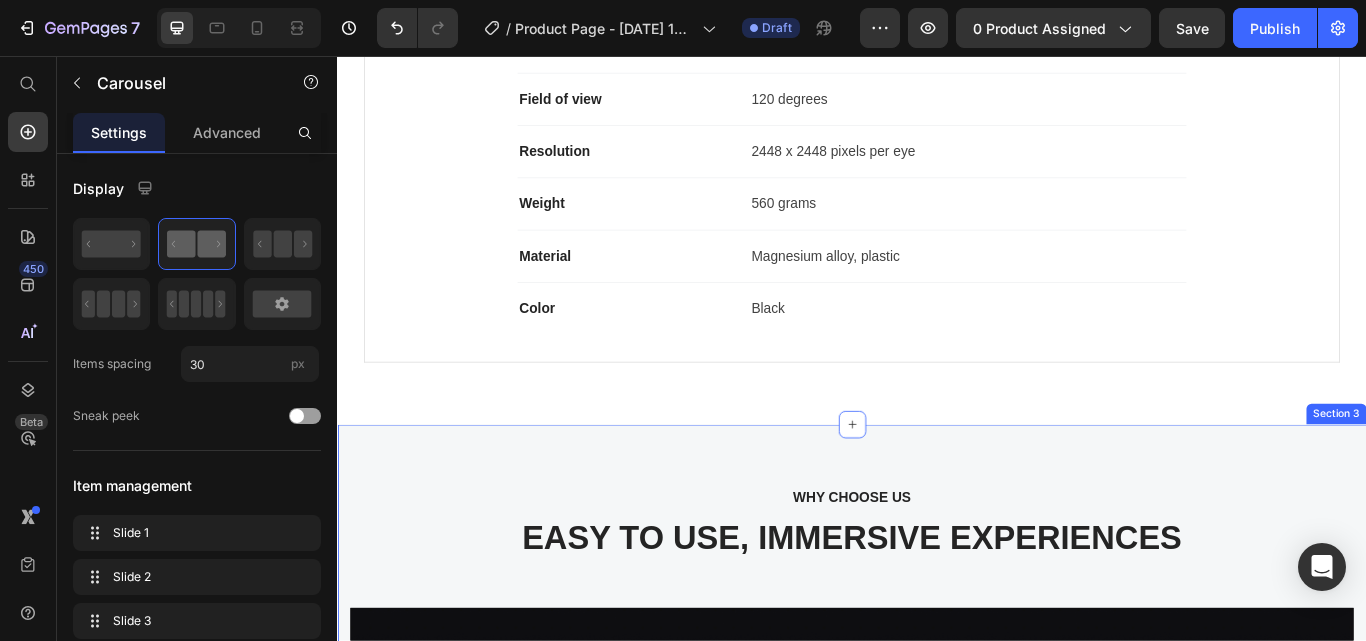 scroll, scrollTop: 2786, scrollLeft: 0, axis: vertical 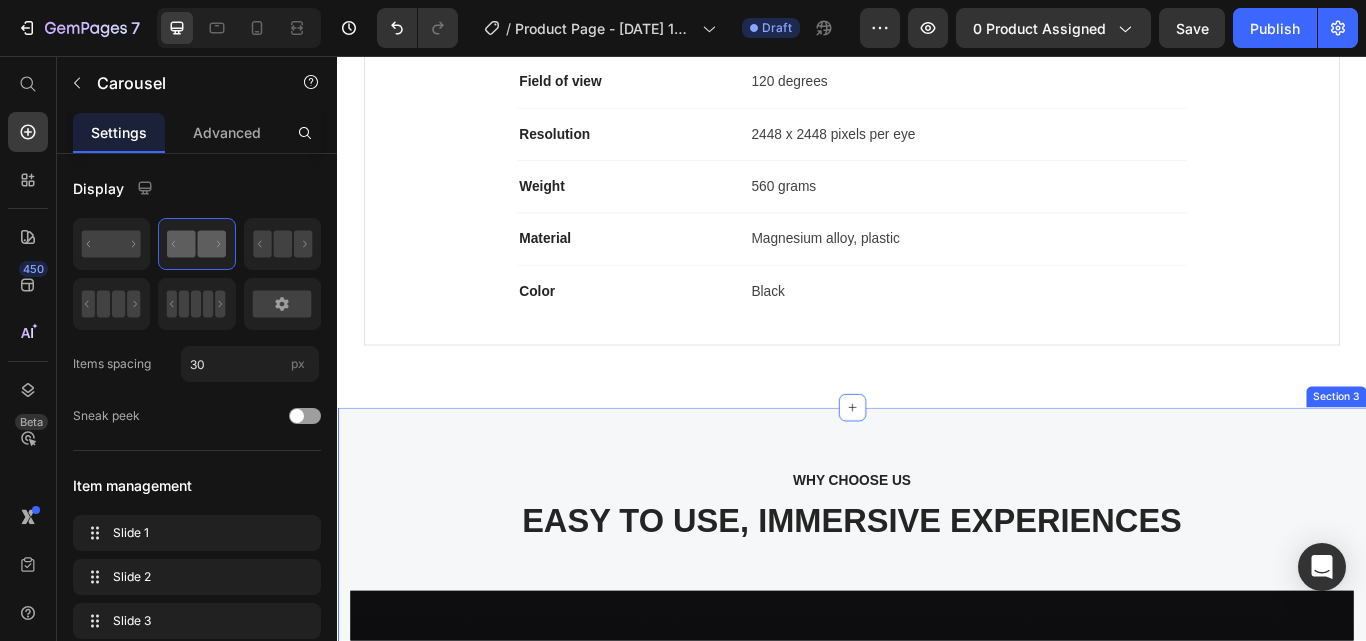 click on "Section 3" at bounding box center (1502, 454) 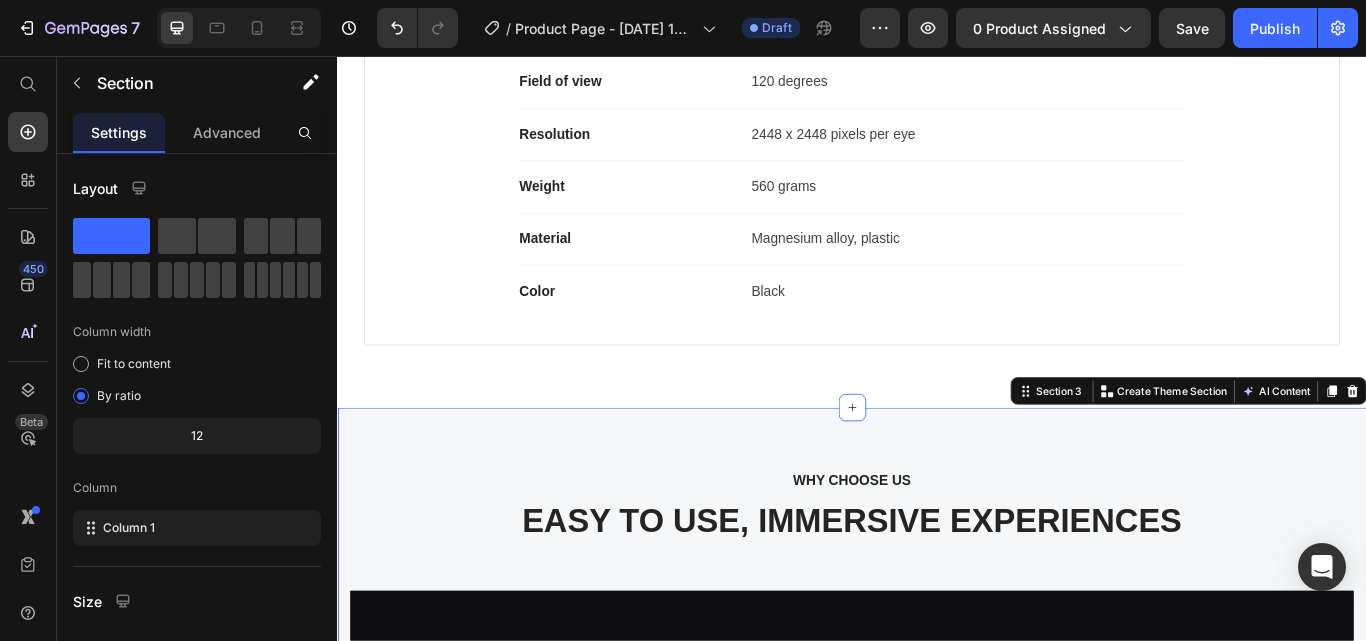 click 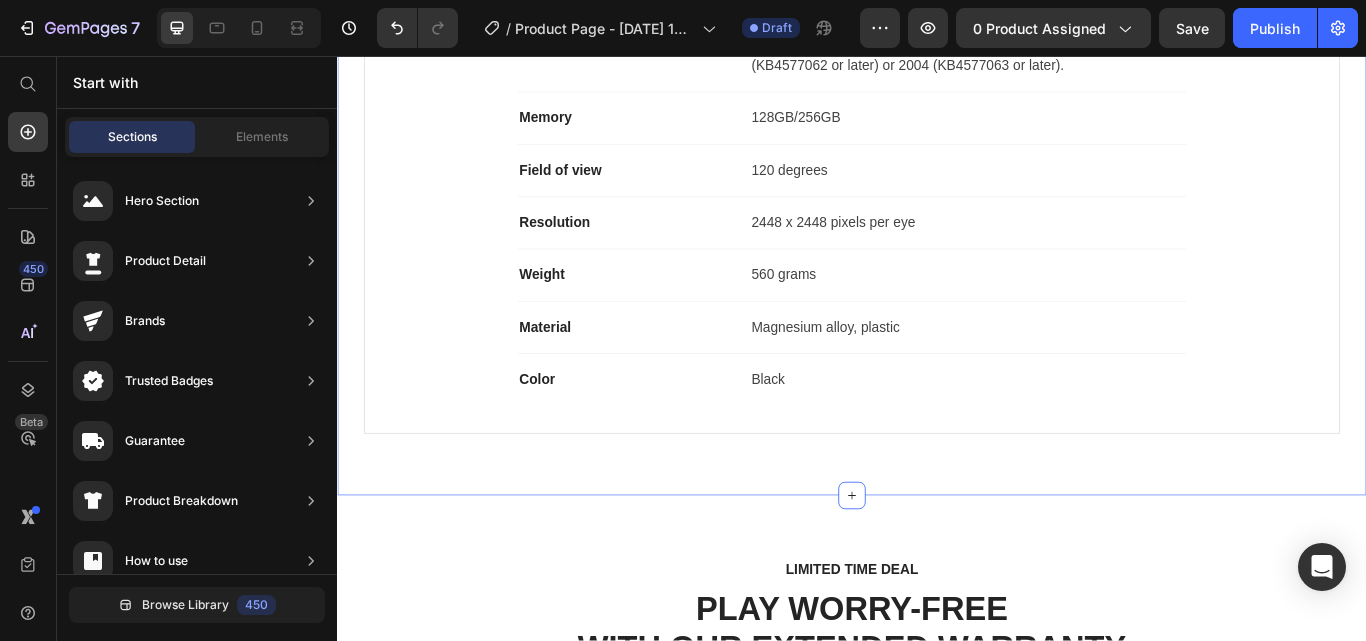 scroll, scrollTop: 3086, scrollLeft: 0, axis: vertical 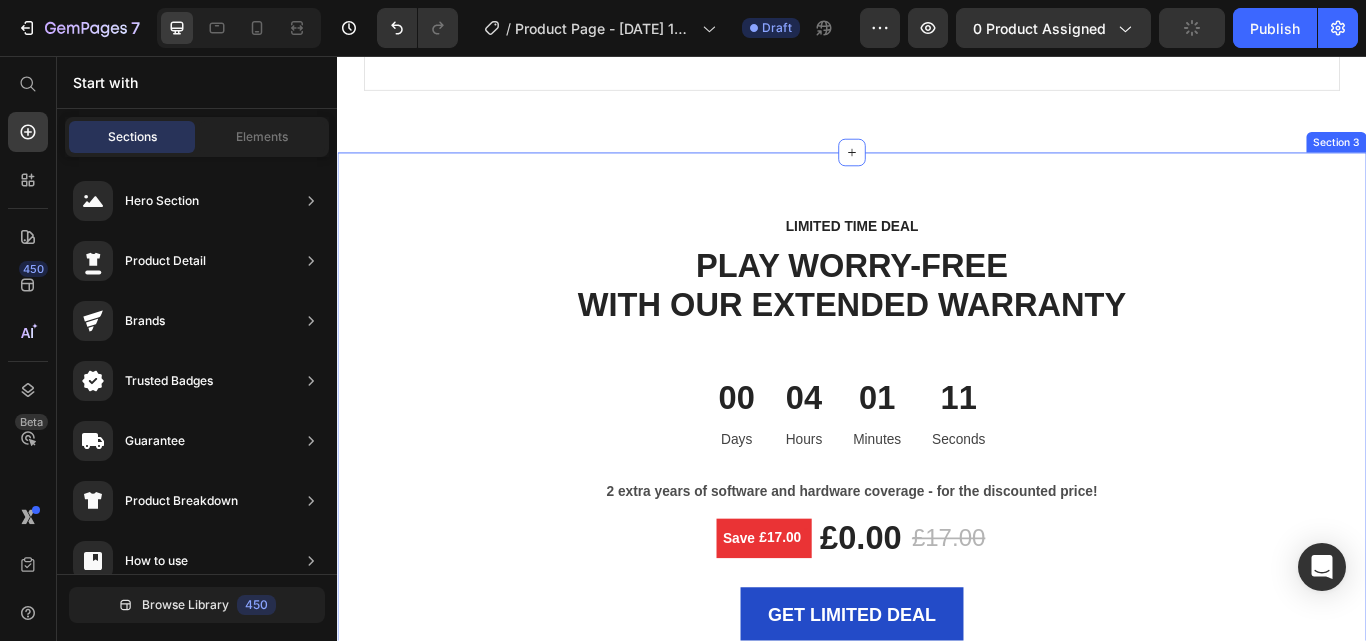 click on "Section 3" at bounding box center [1502, 157] 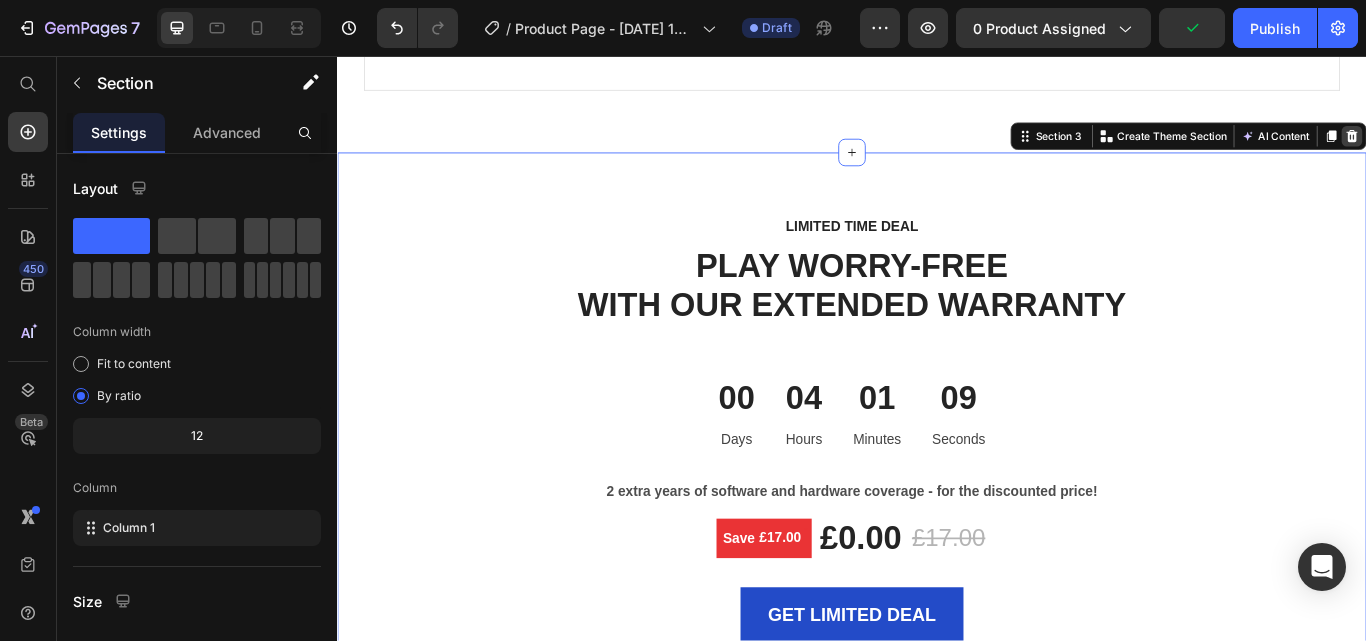 click 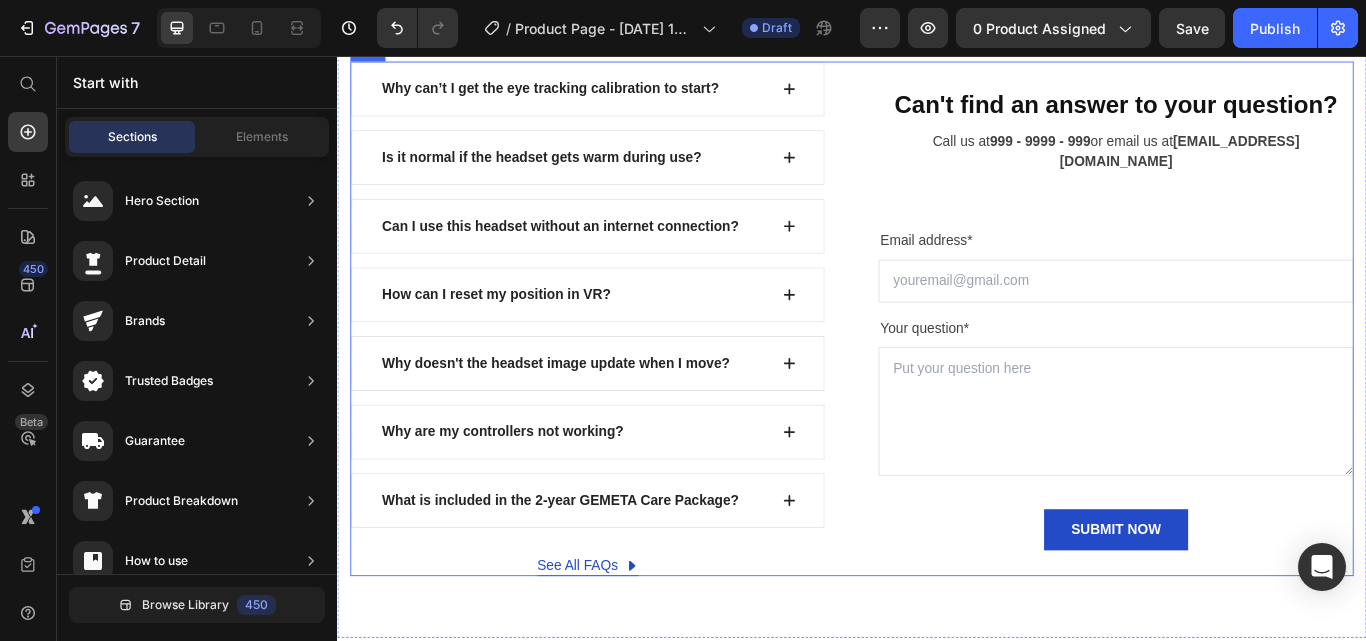scroll, scrollTop: 4000, scrollLeft: 0, axis: vertical 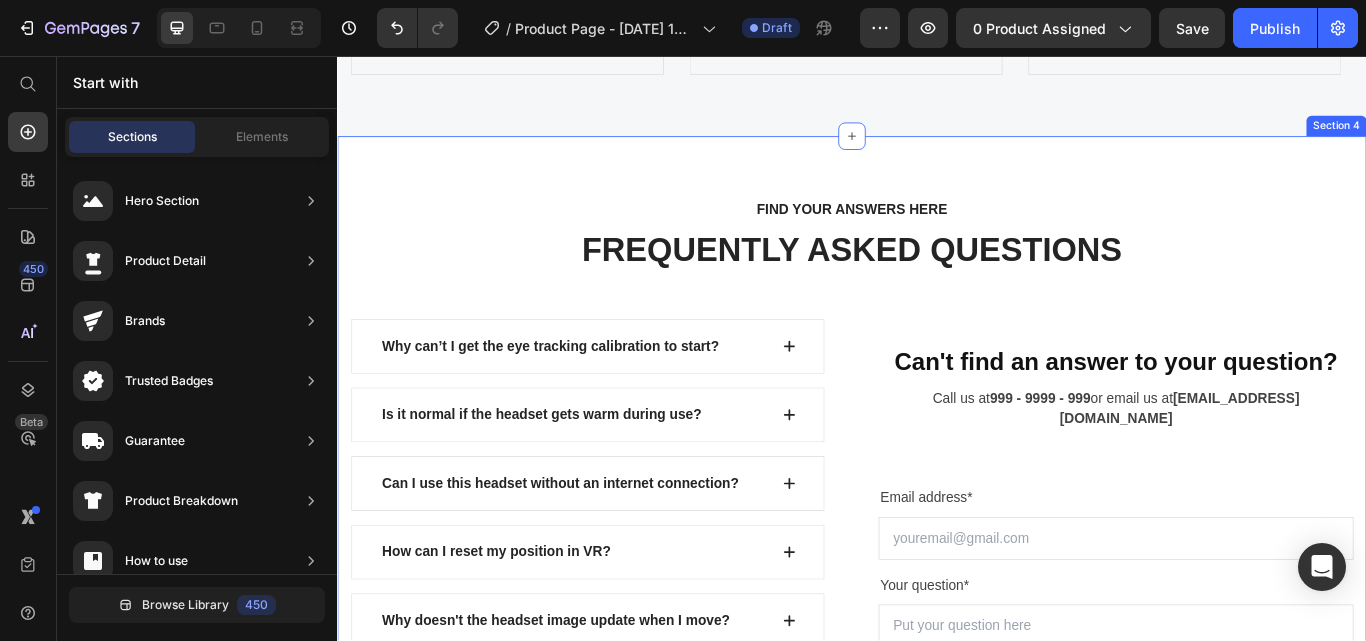 click on "Section 4" at bounding box center [1502, 138] 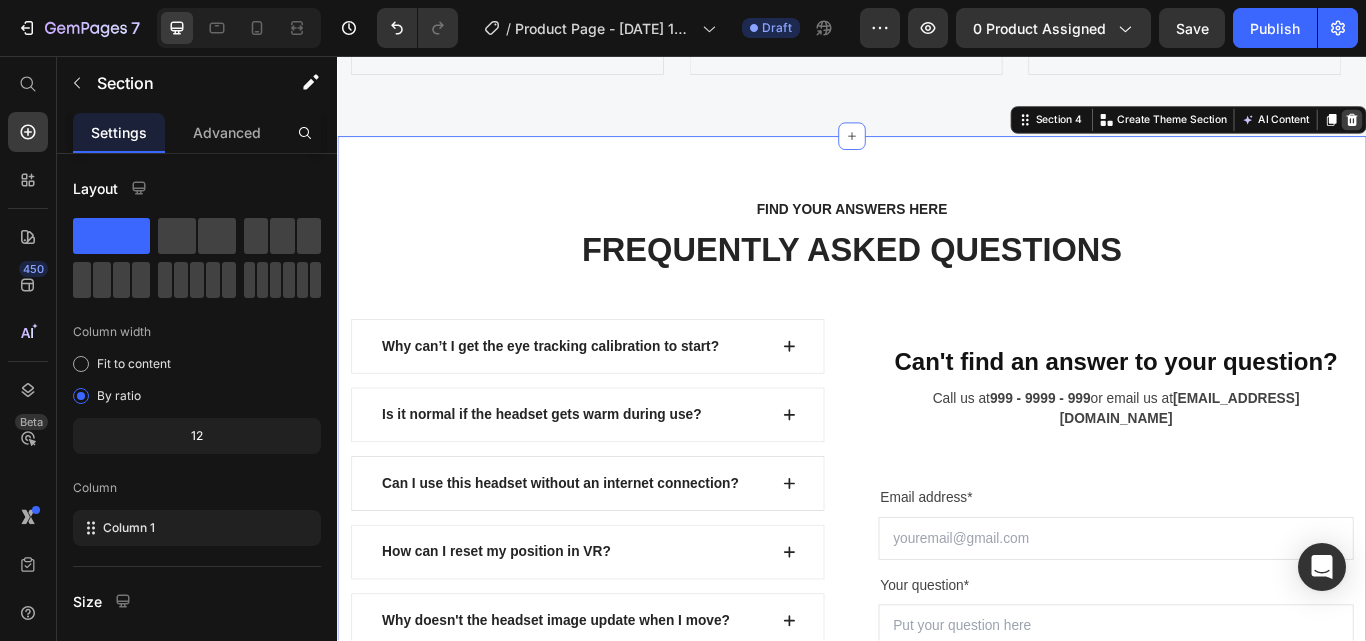 click 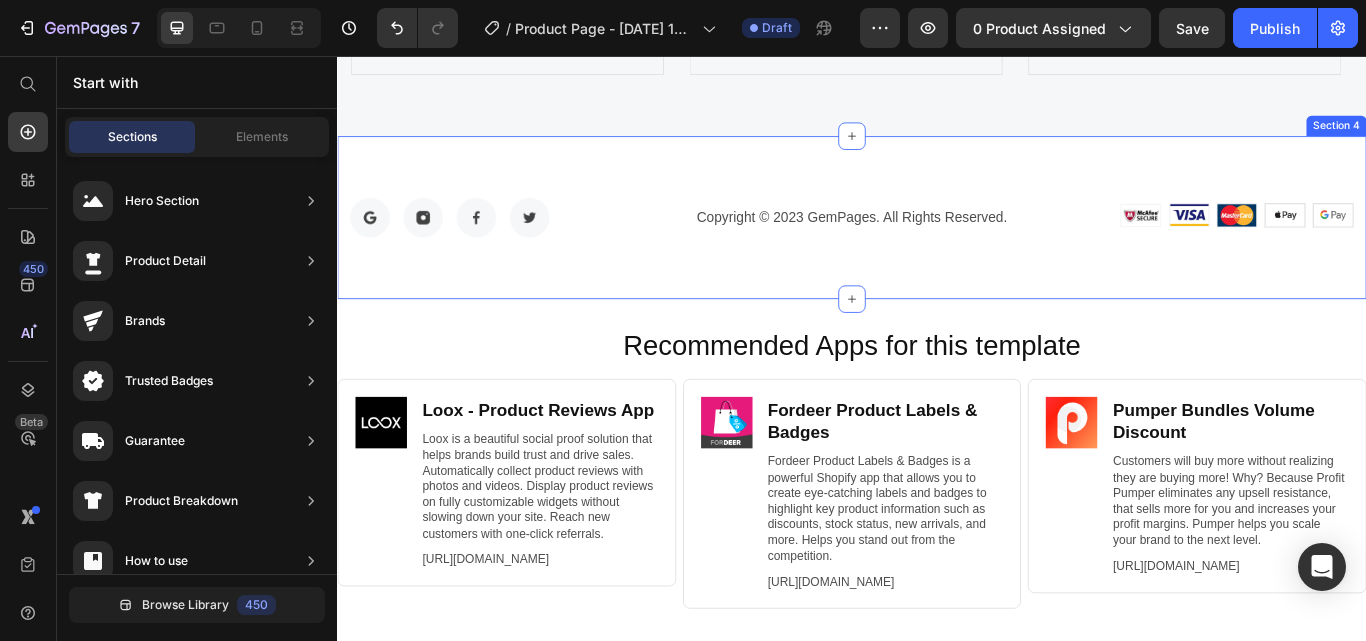 click on "Section 4" at bounding box center (1502, 138) 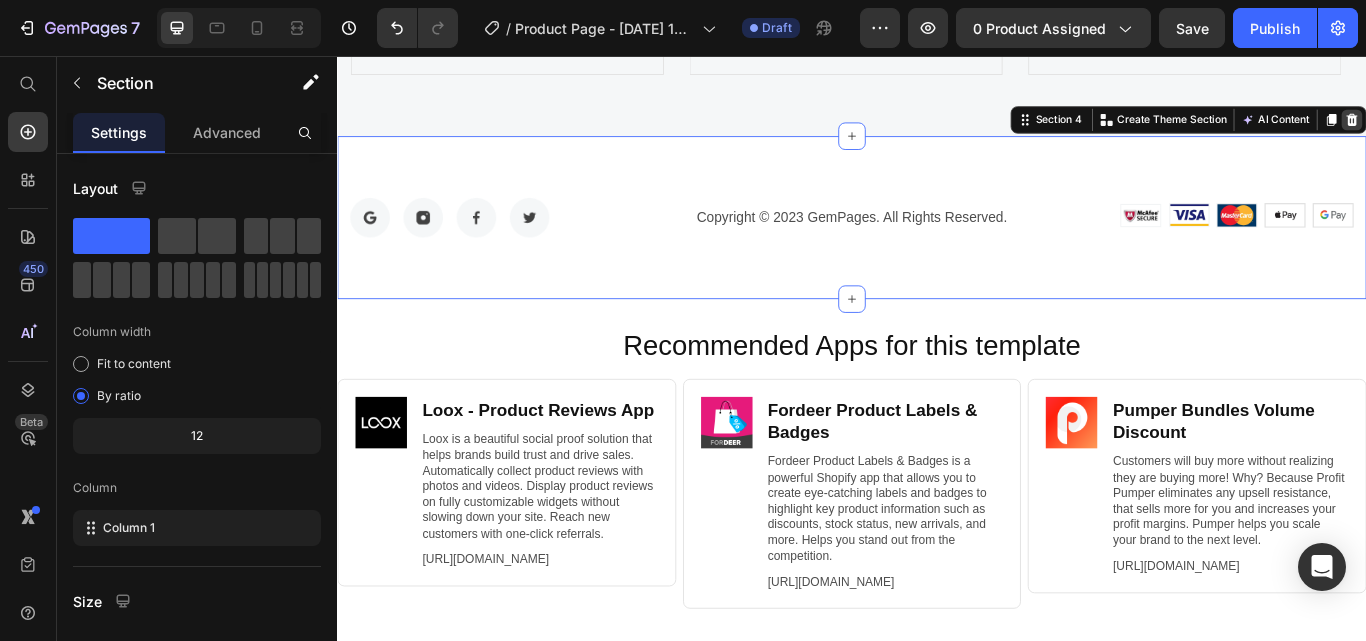 click 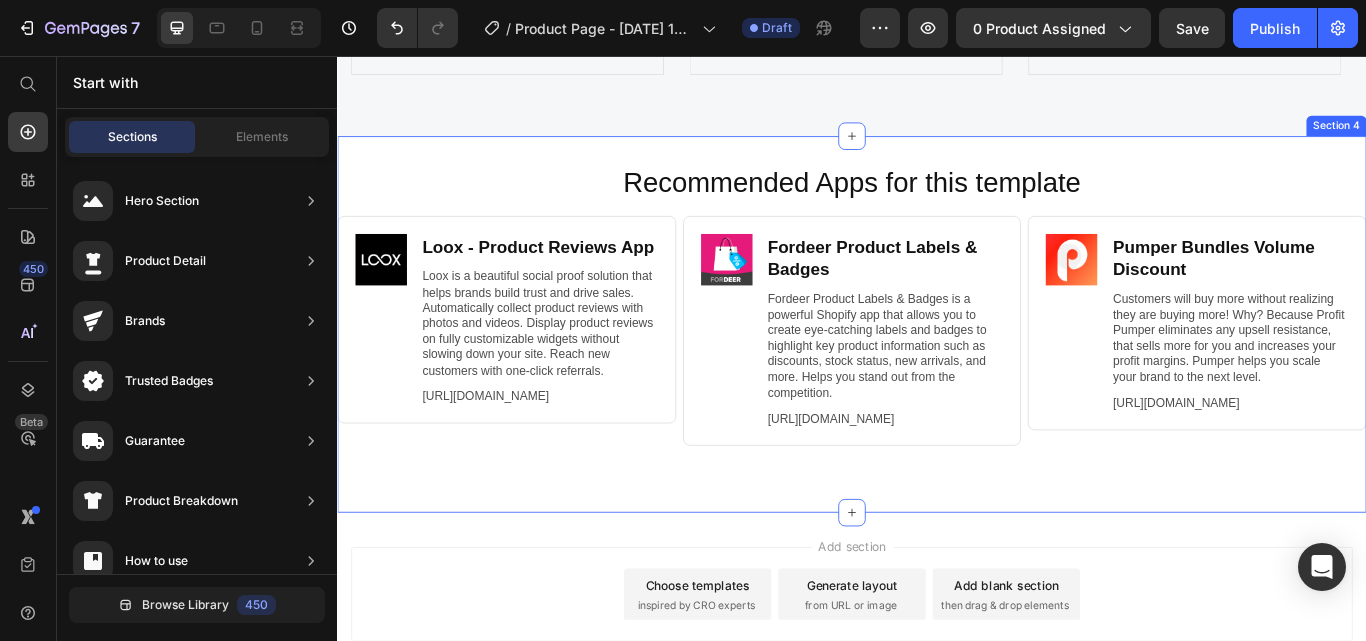 click on "Section 4" at bounding box center [1502, 138] 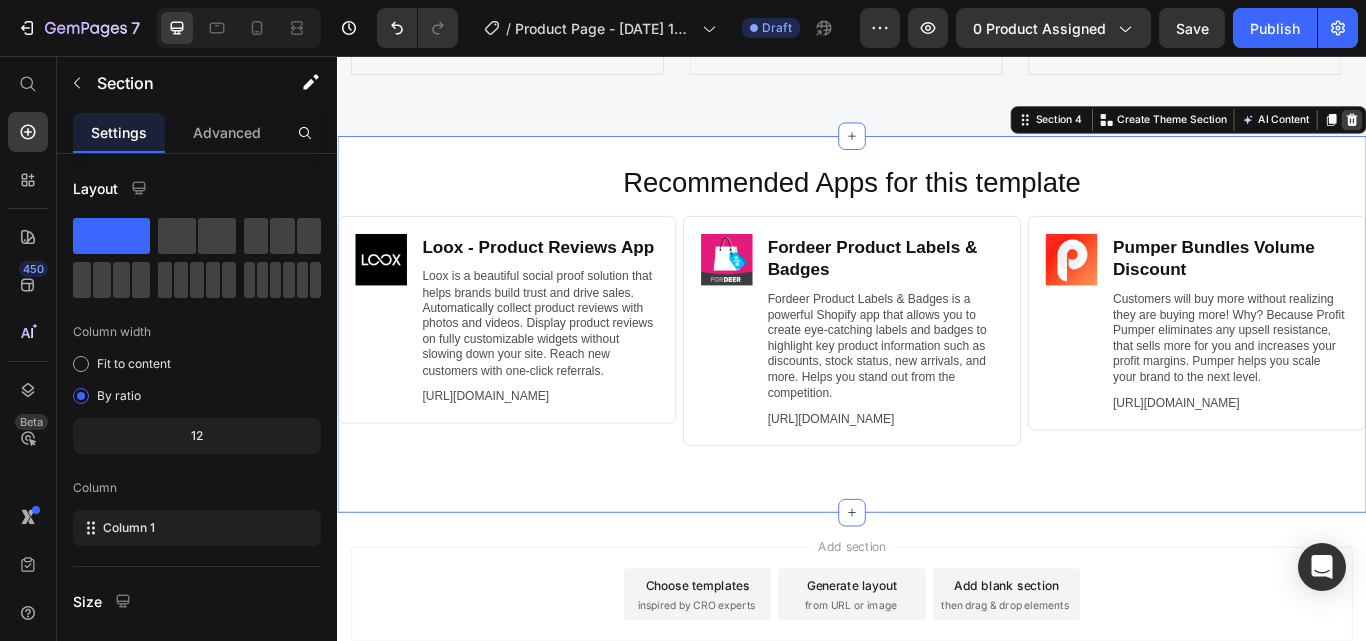click at bounding box center [1520, 131] 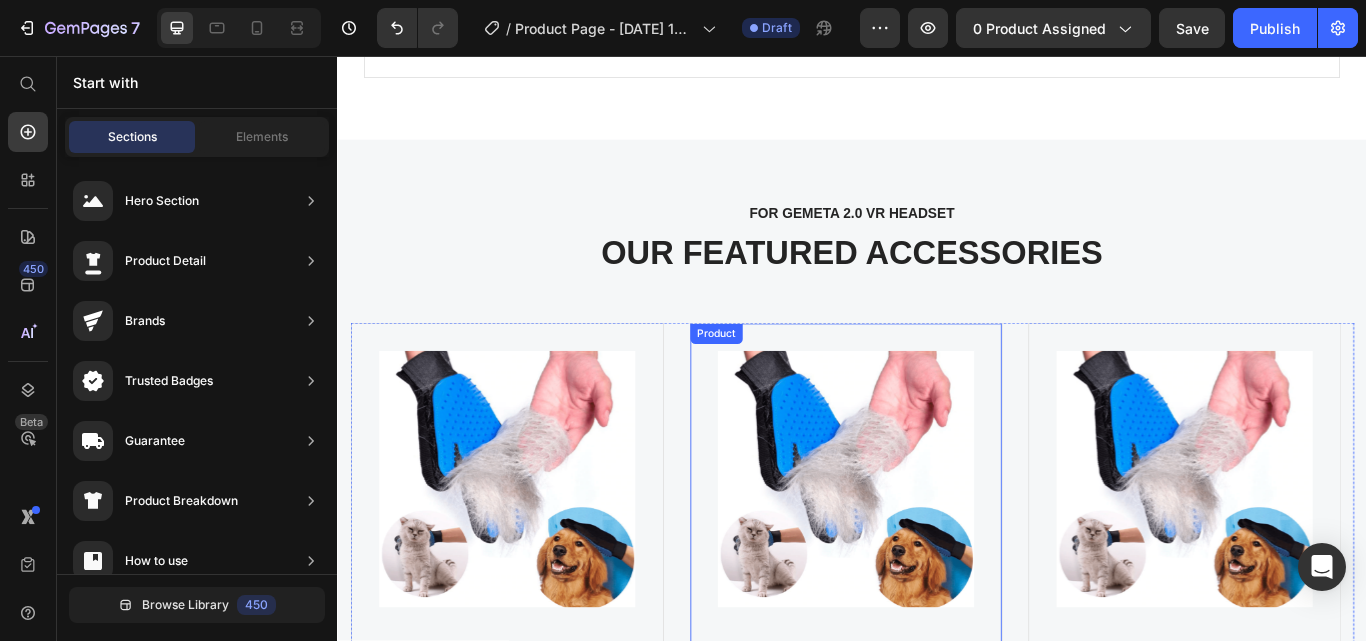 scroll, scrollTop: 3100, scrollLeft: 0, axis: vertical 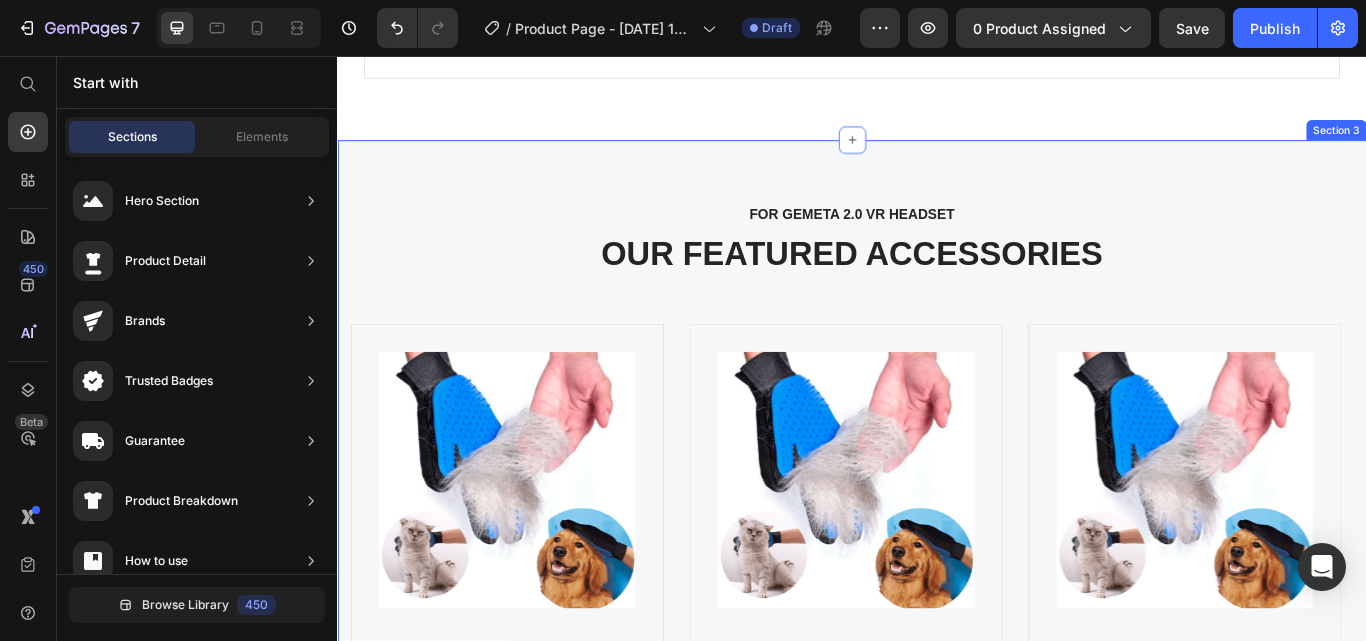 click on "Section 3" at bounding box center (1502, 143) 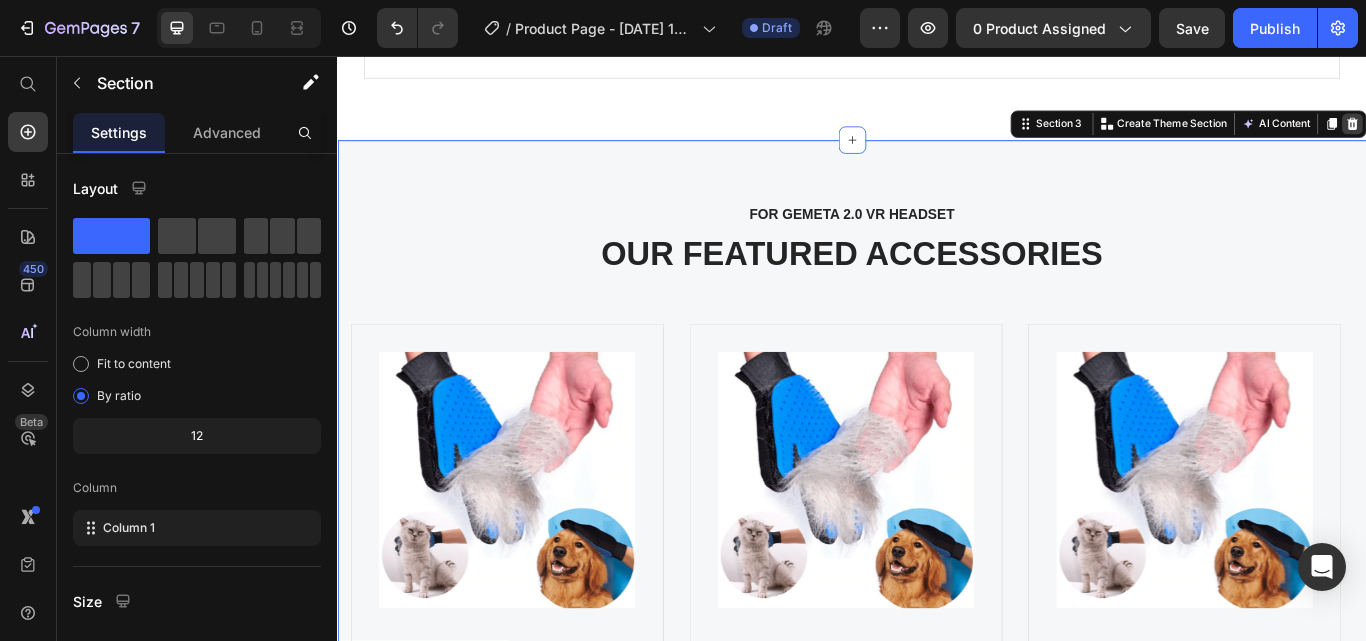 click 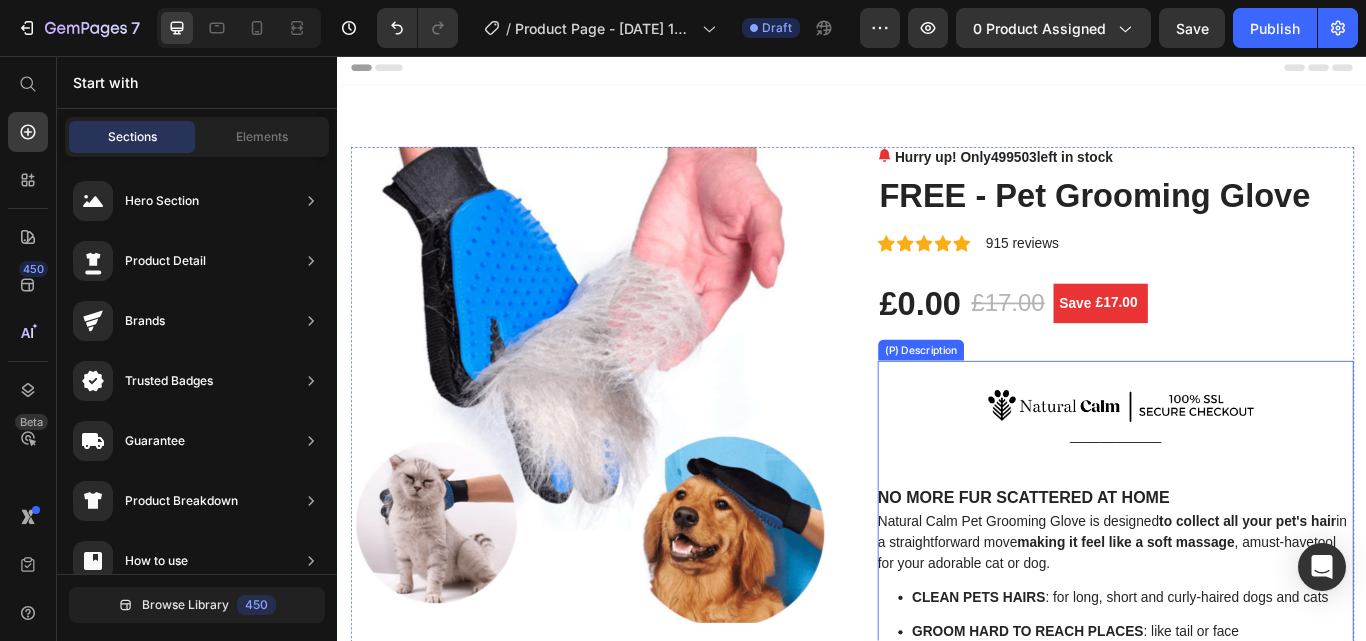 scroll, scrollTop: 0, scrollLeft: 0, axis: both 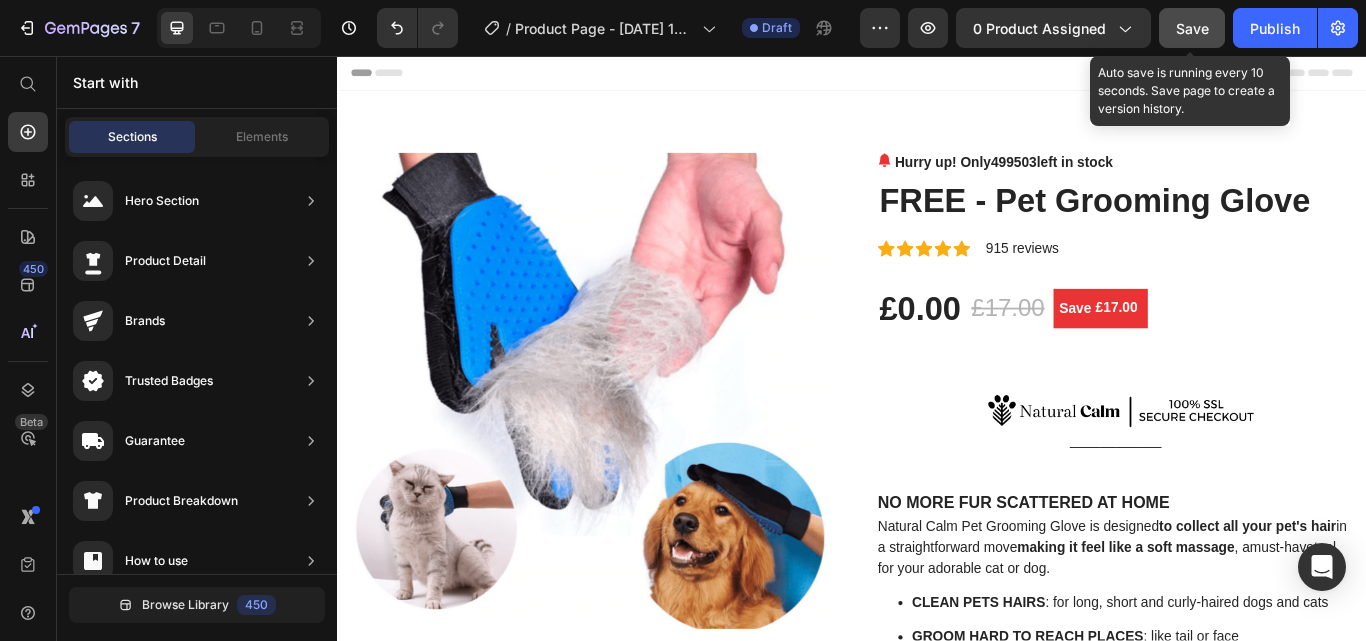 click on "Save" 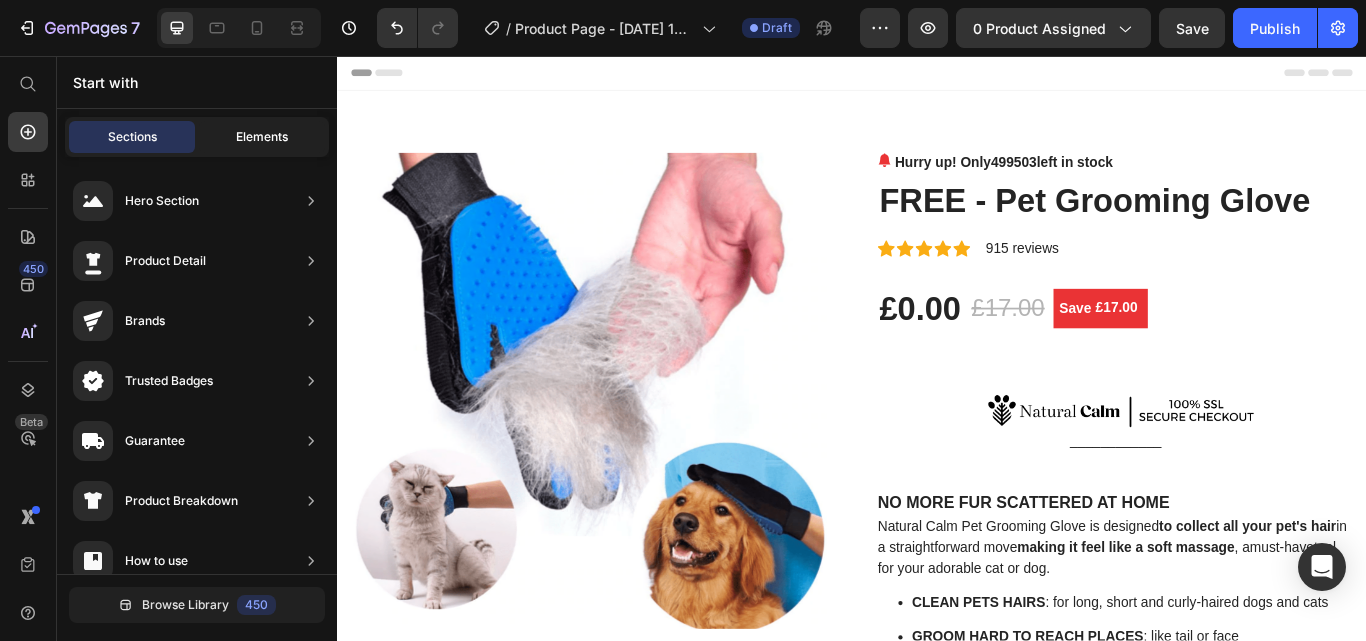 click on "Elements" at bounding box center (262, 137) 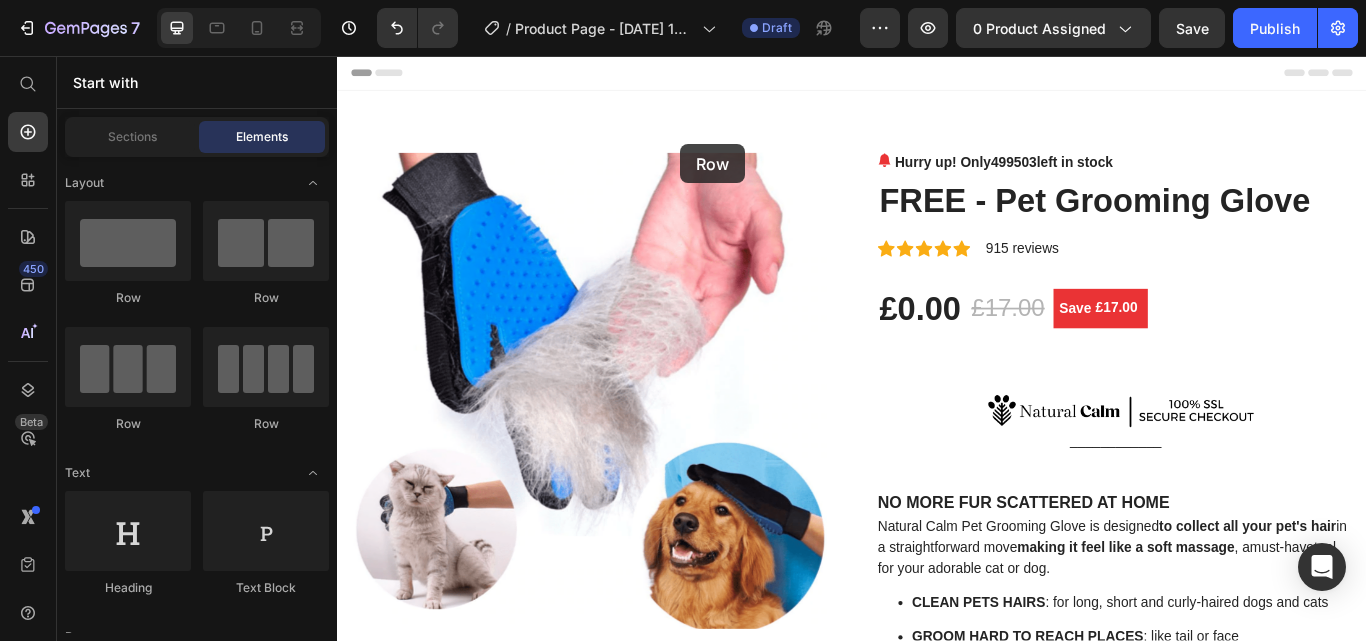 drag, startPoint x: 468, startPoint y: 323, endPoint x: 787, endPoint y: 151, distance: 362.4155 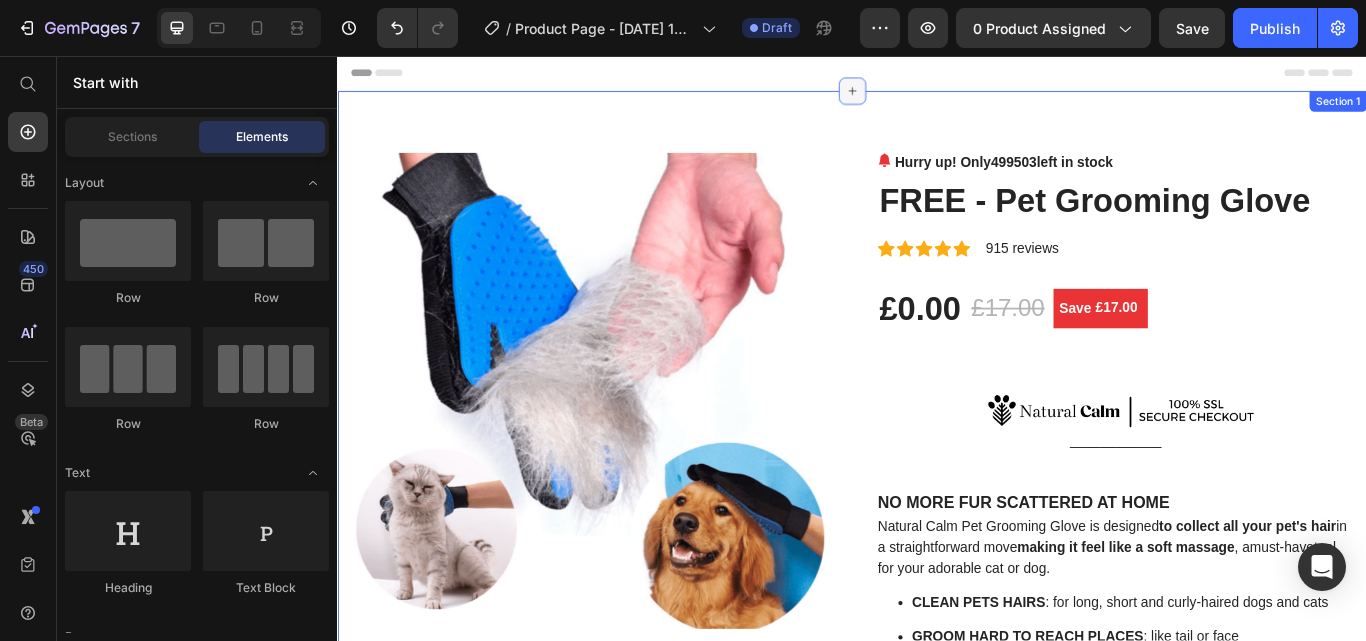 click 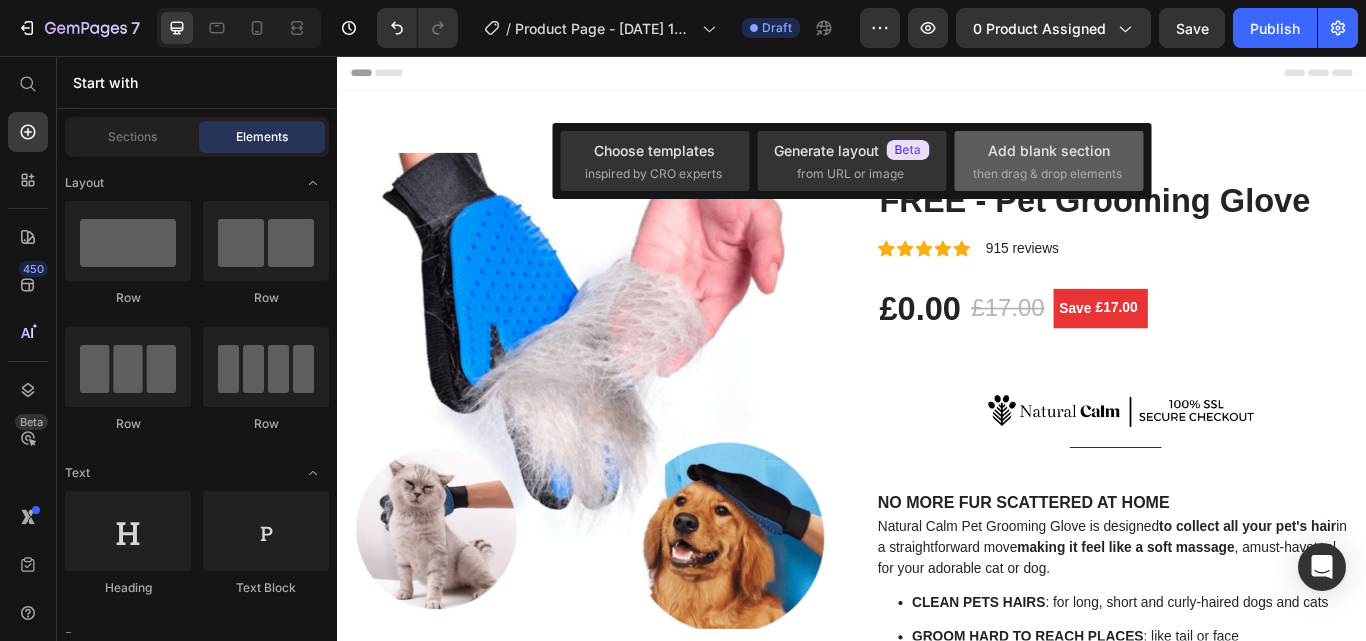 click on "Add blank section" at bounding box center (1049, 150) 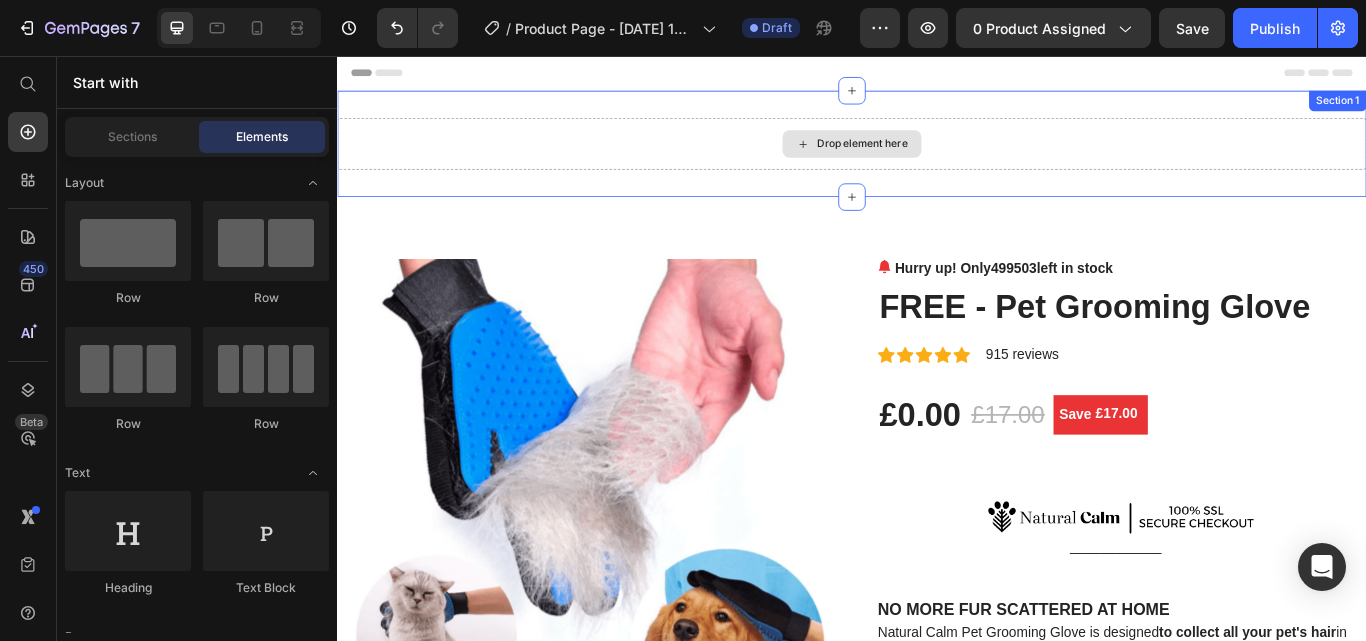 click on "Drop element here" at bounding box center [949, 159] 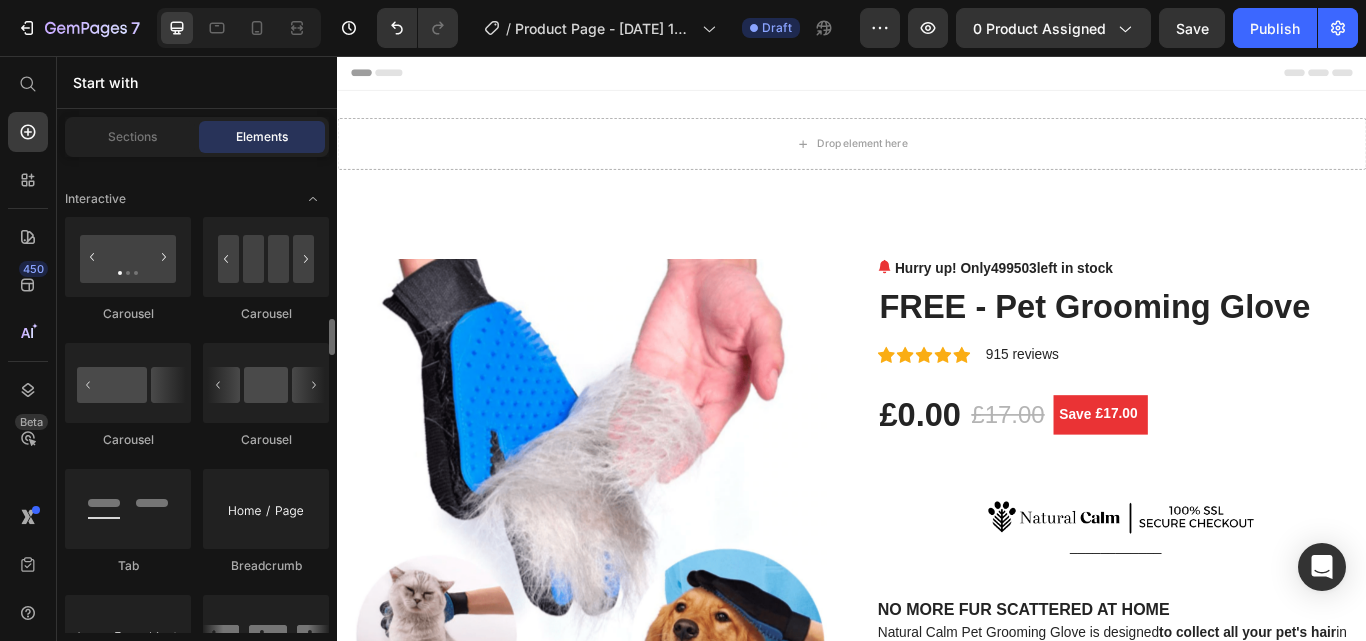 scroll, scrollTop: 2308, scrollLeft: 0, axis: vertical 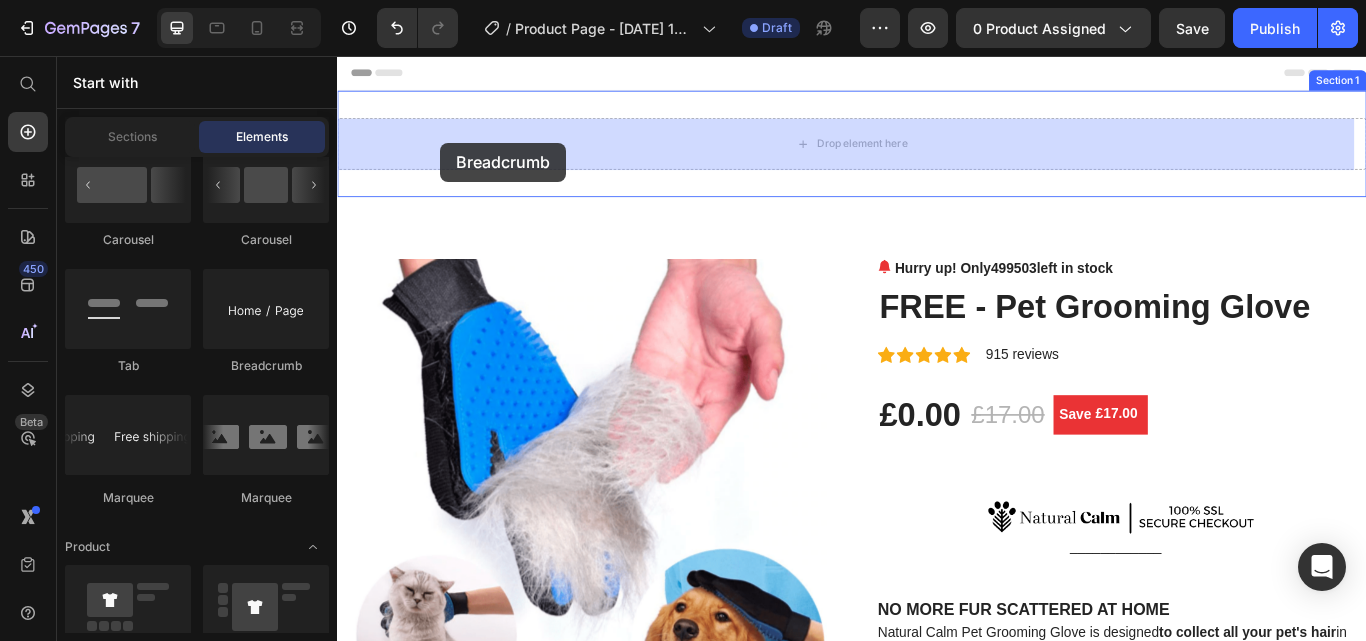 drag, startPoint x: 457, startPoint y: 157, endPoint x: 714, endPoint y: 252, distance: 273.99634 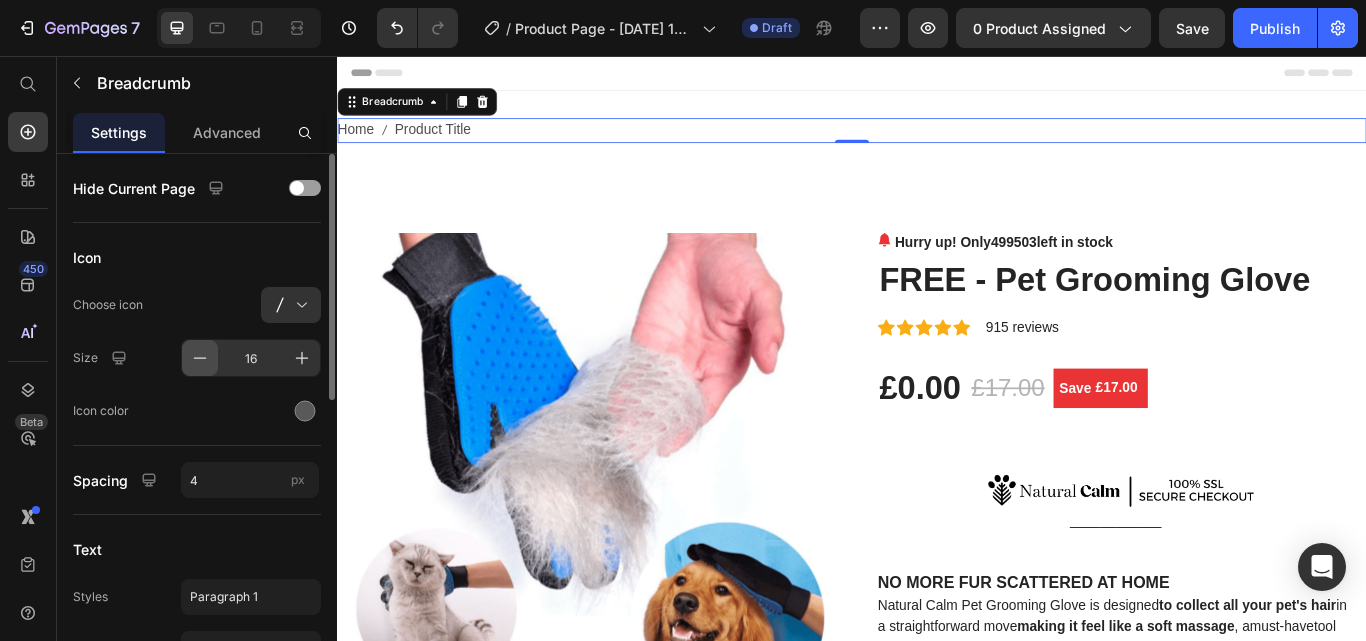 click at bounding box center [200, 358] 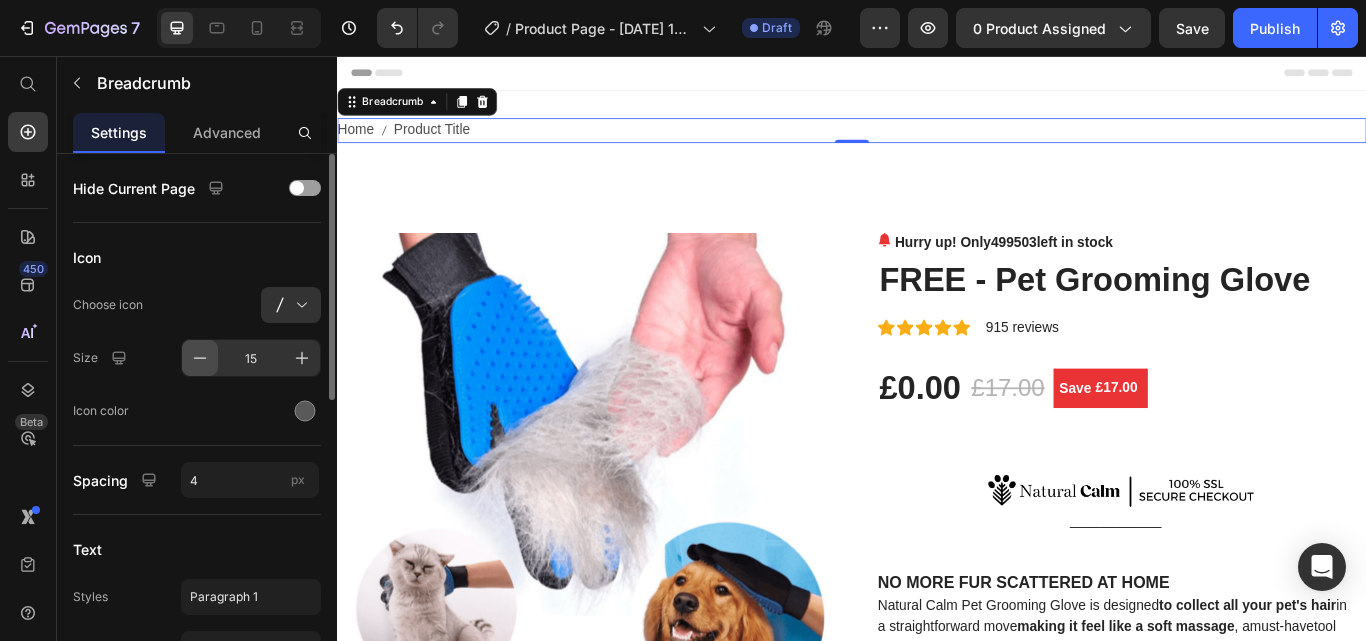 click at bounding box center [200, 358] 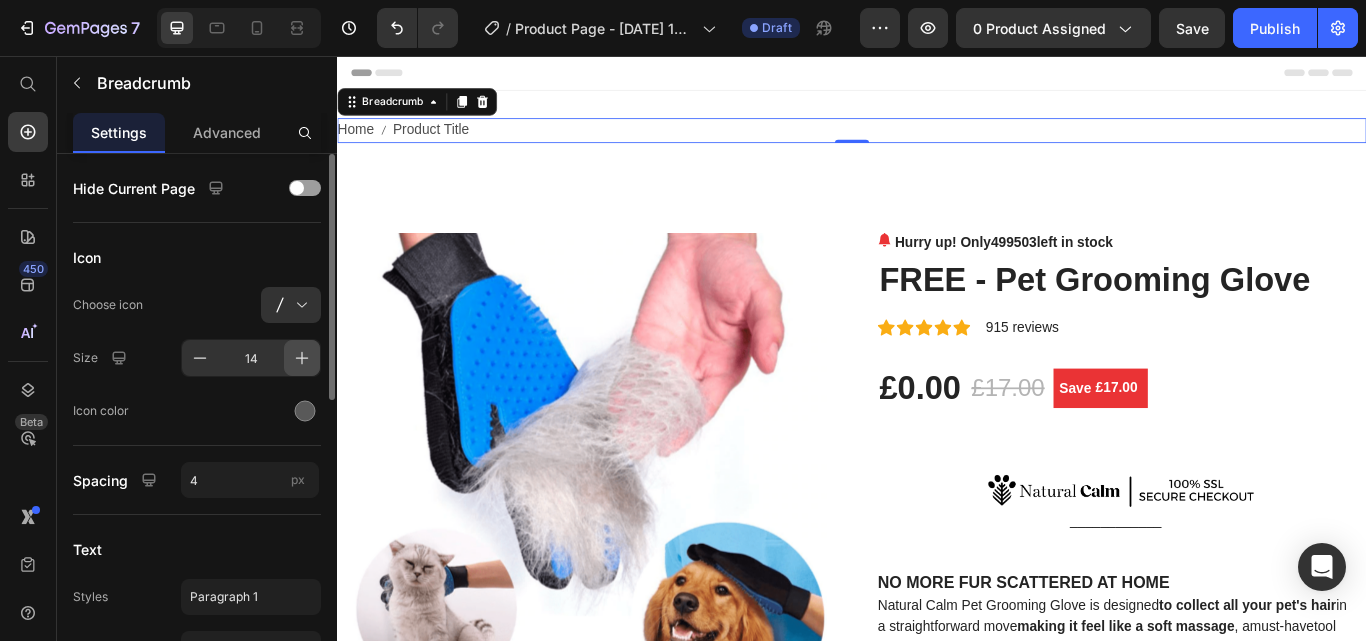 click 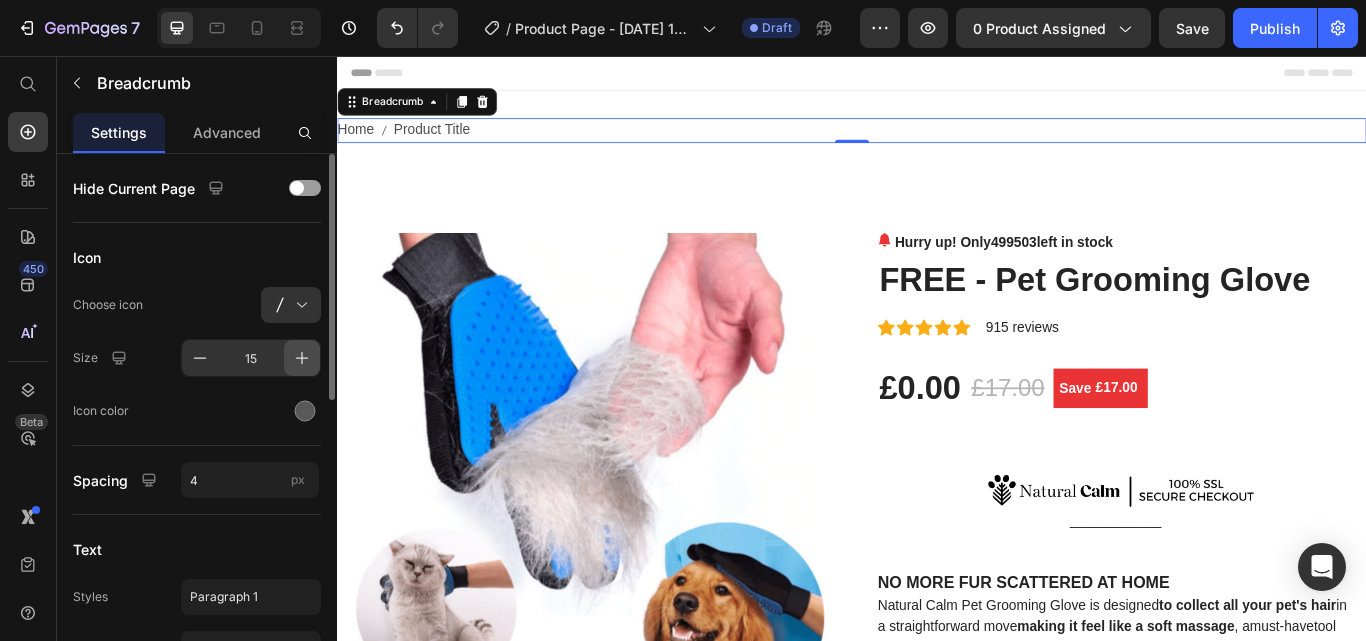 click 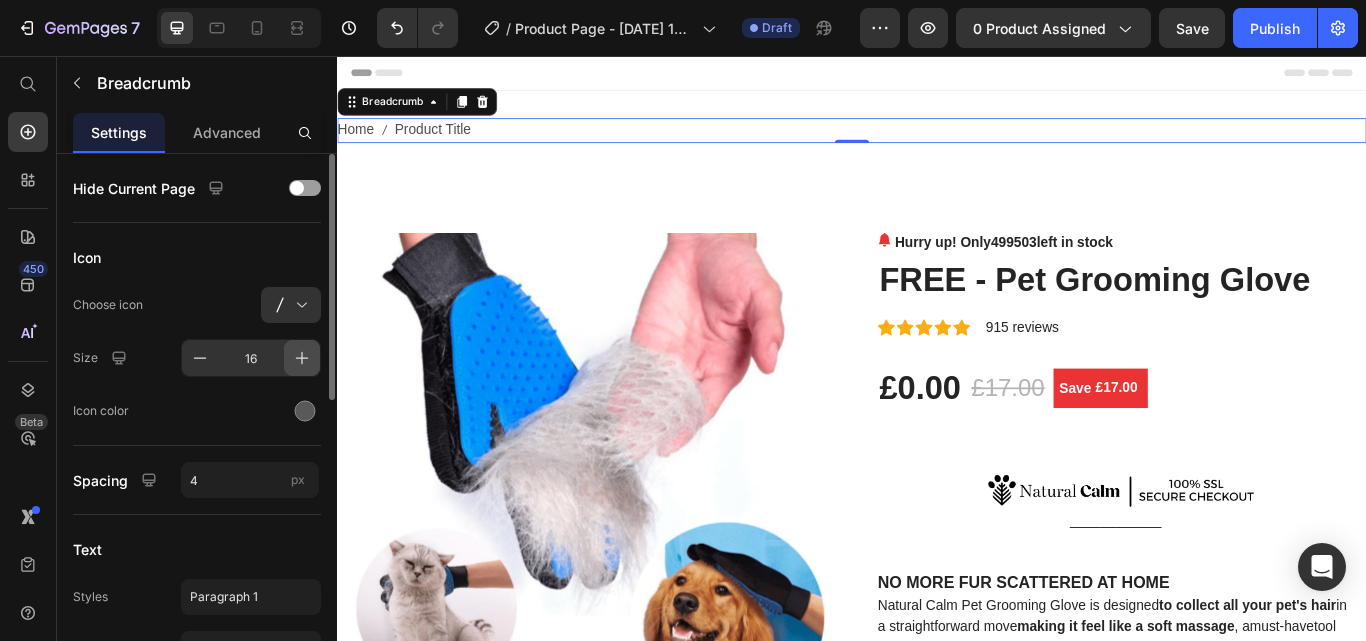 type 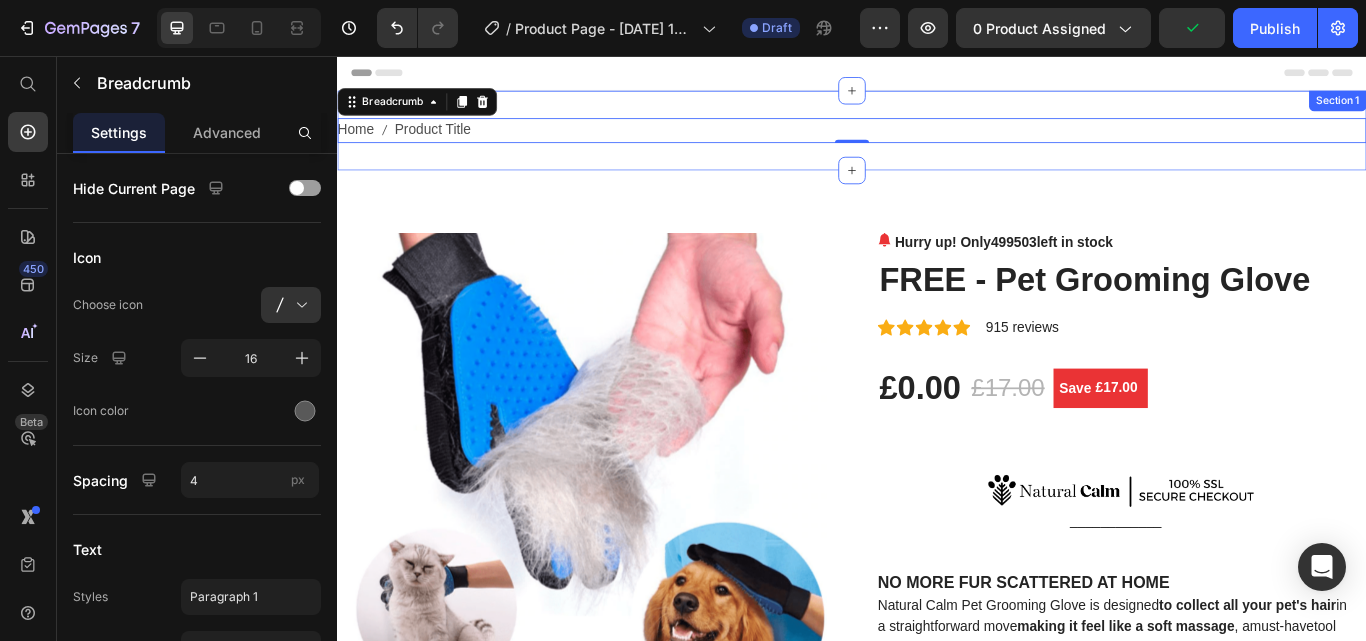 click on "Home
Product Title Breadcrumb   0 Section 1" at bounding box center [937, 143] 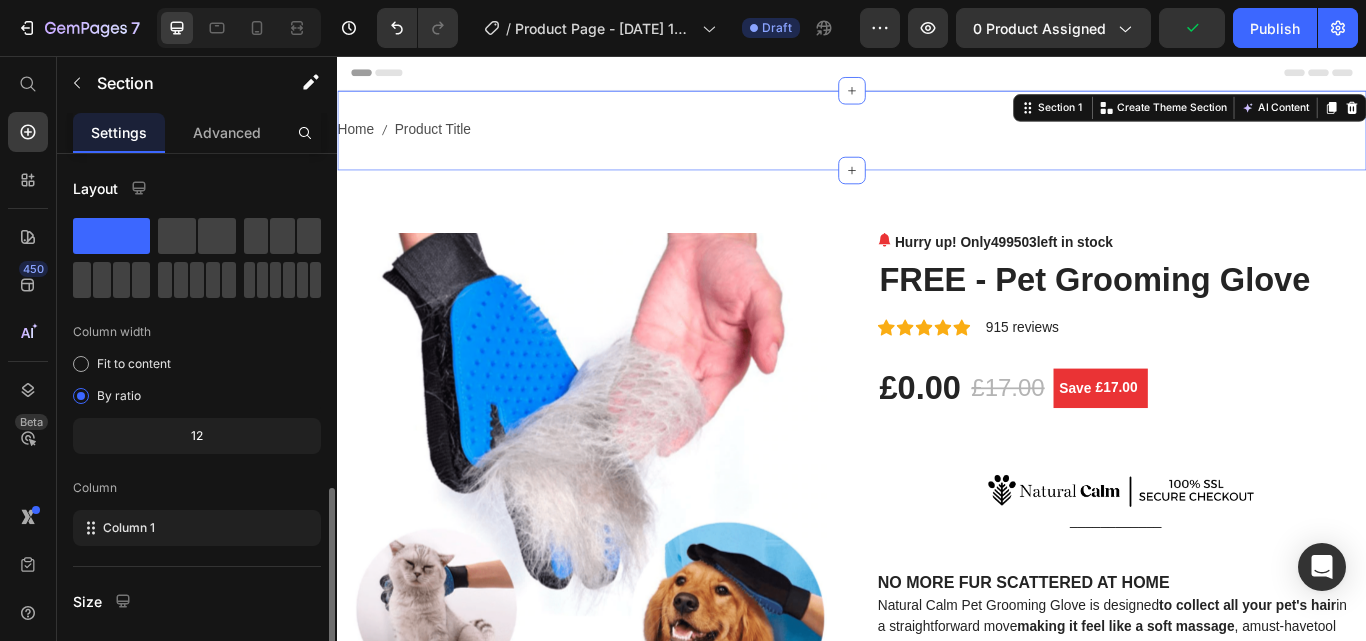 scroll, scrollTop: 264, scrollLeft: 0, axis: vertical 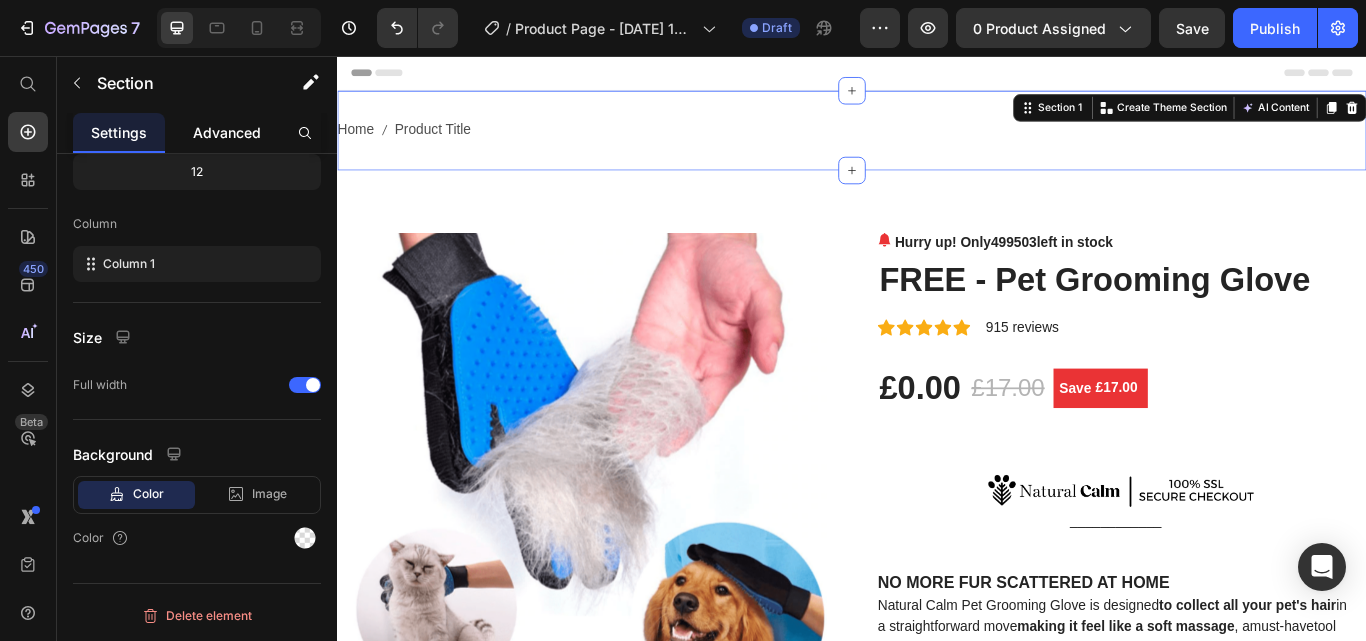 click on "Advanced" at bounding box center [227, 132] 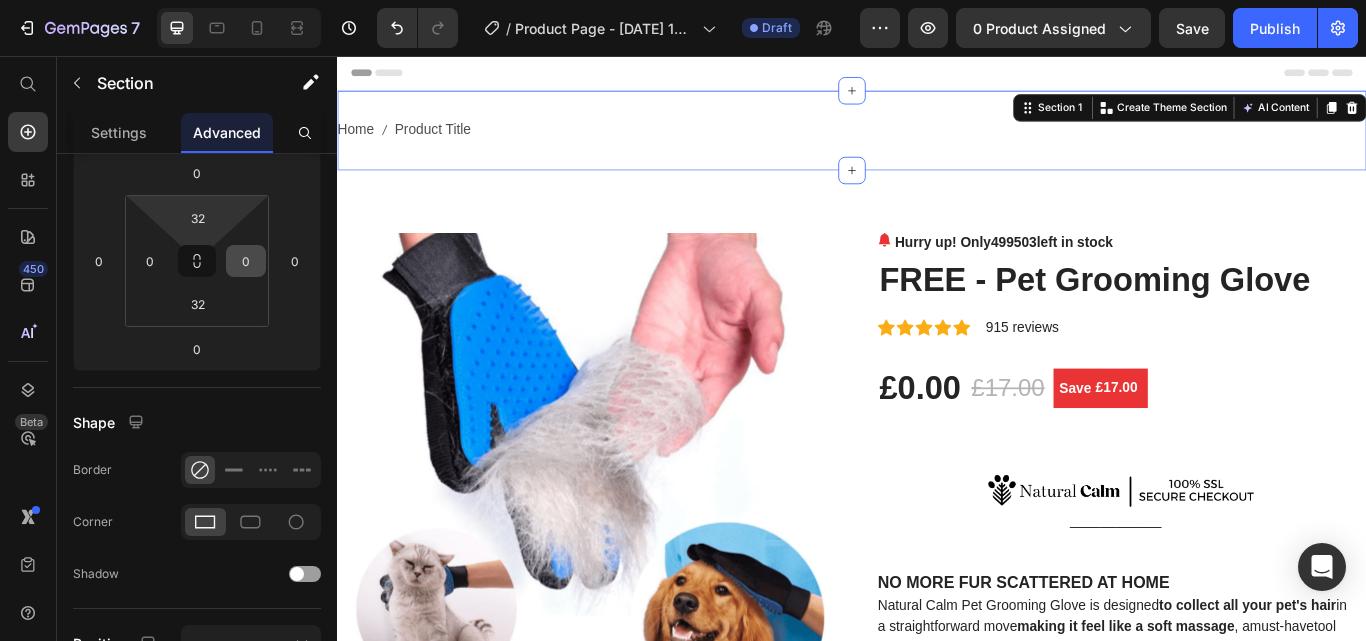 scroll, scrollTop: 0, scrollLeft: 0, axis: both 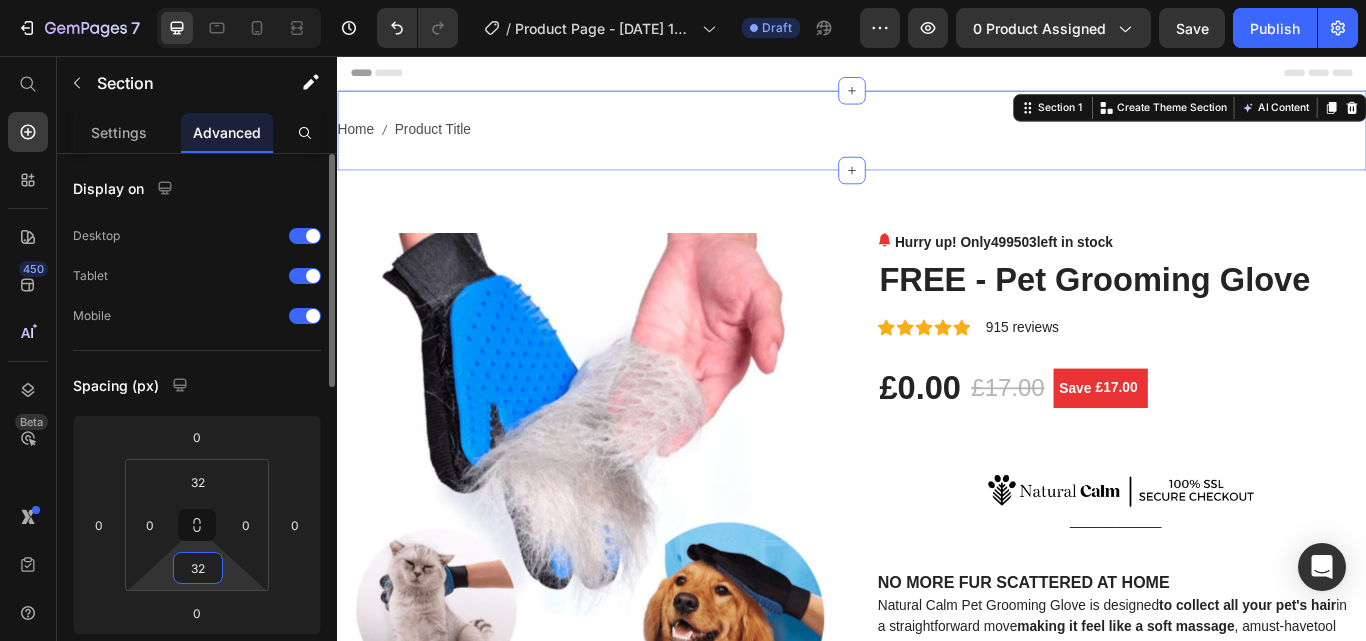click on "32" at bounding box center [198, 568] 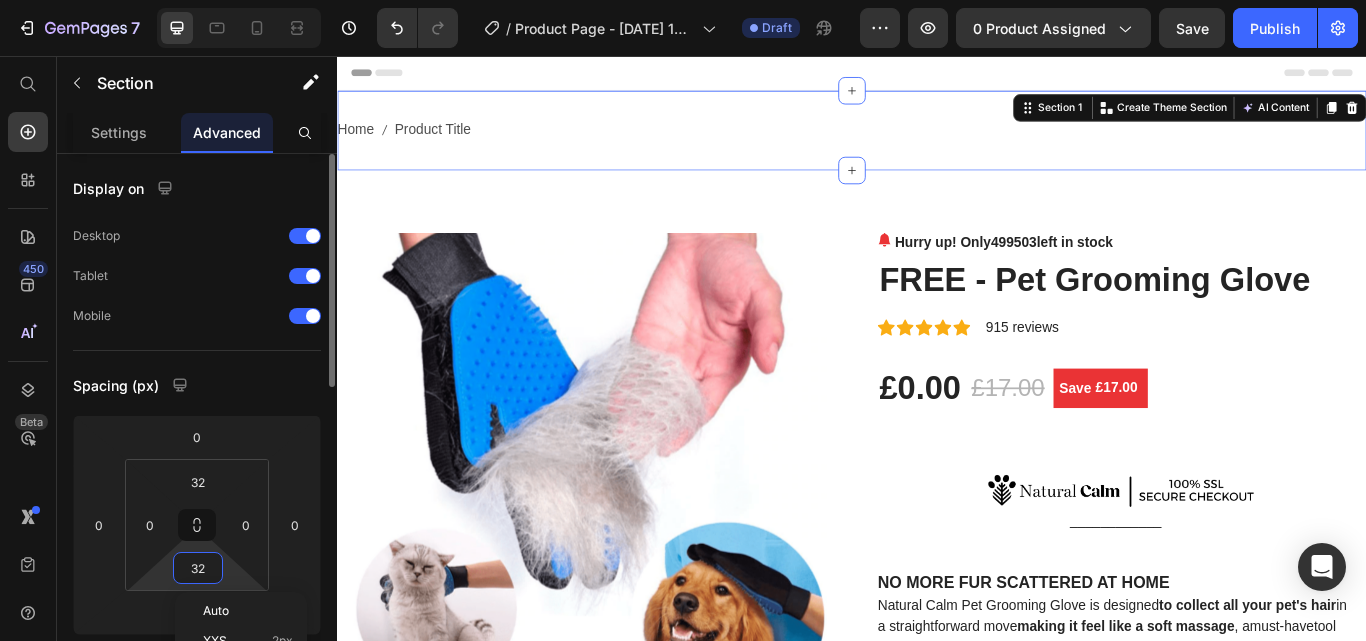 type on "0" 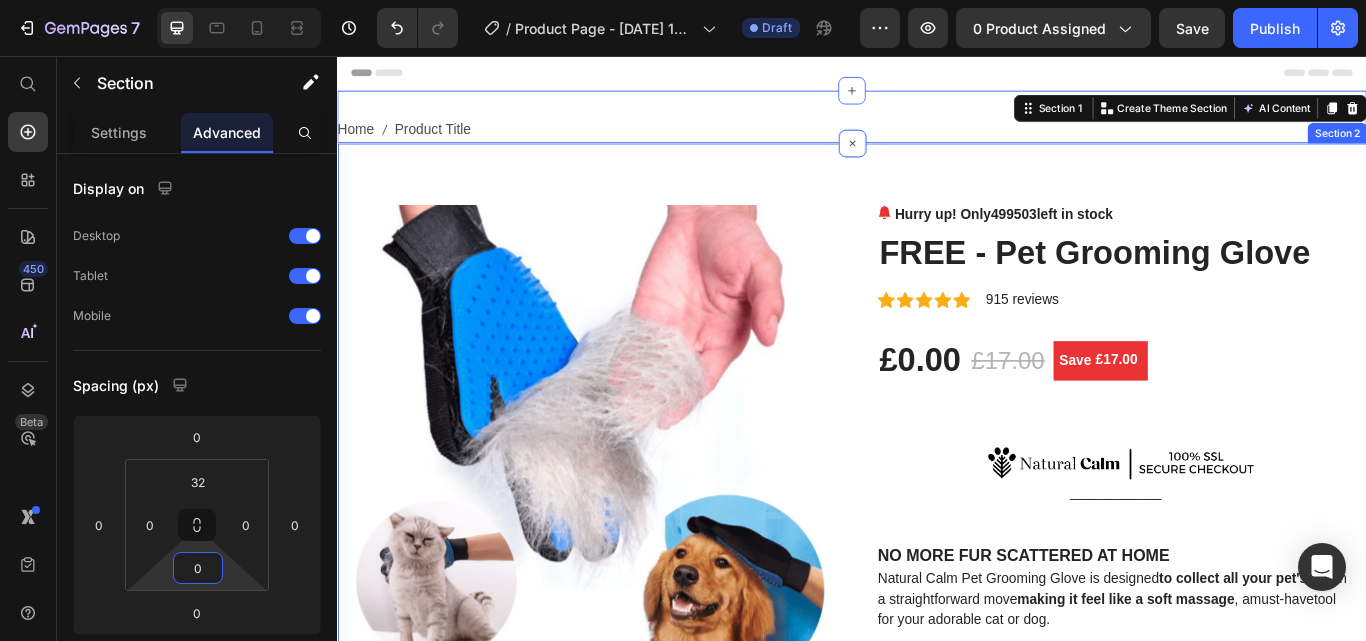 click on "Product Images
Hurry up! Only  499503  left in stock (P) Stock Counter FREE - Pet Grooming Glove (P) Title
Icon
Icon
Icon
Icon
Icon Icon List Hoz 915 reviews Text block Row £0.00 (P) Price £17.00 (P) Price Save £17.00 (P) Tag Row
____________
NO MORE FUR SCATTERED AT HOME
Natural Calm Pet Grooming Glove is designed  to collect all your pet's hair  in a straightforward move  making it feel like a soft massage , a  must-have  tool for your adorable cat or dog.
CLEAN PETS HAIRS : for long, short and curly-haired dogs and cats
GROOM HARD TO REACH PLACES : like tail or face
FIVE FINGER DESIGN : the layer of fur is easy to peel off from the glove
SOFT TOOTH BRUSH : pets will feel very comfortable while cleaning their hairs
The  premium quality materials  of our grooming gloves are studied to be  safe  and  not irritate ." at bounding box center (937, 1299) 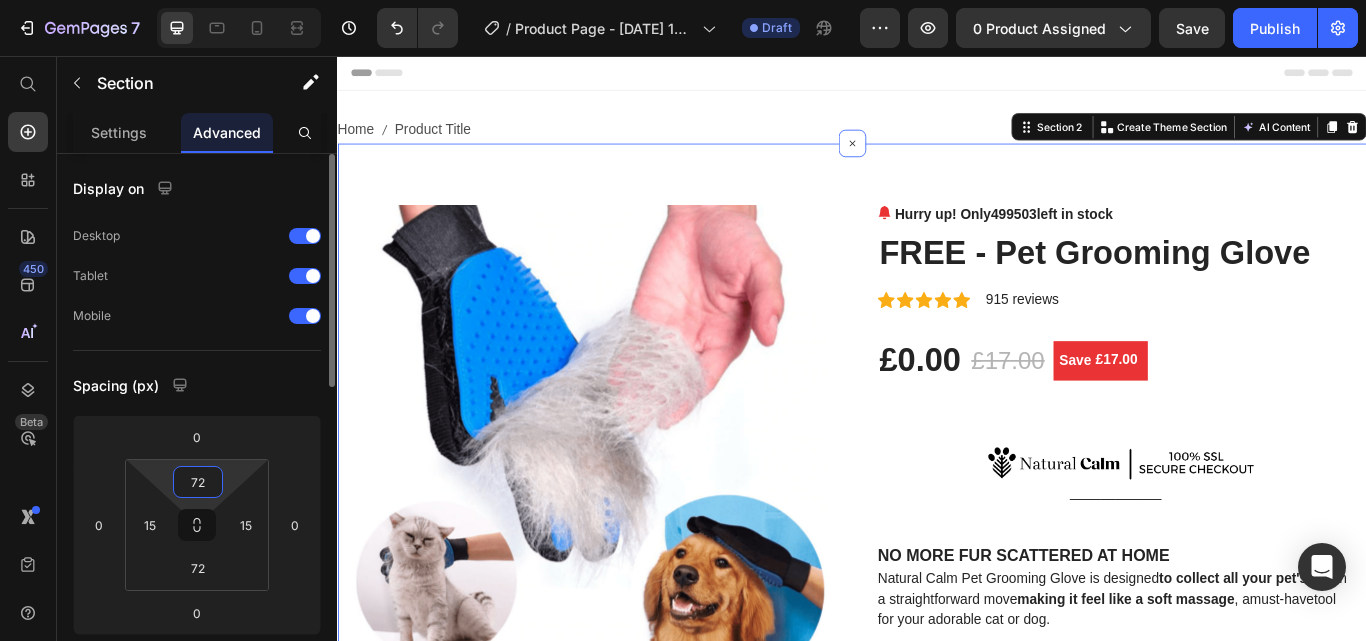 click on "72" at bounding box center (198, 482) 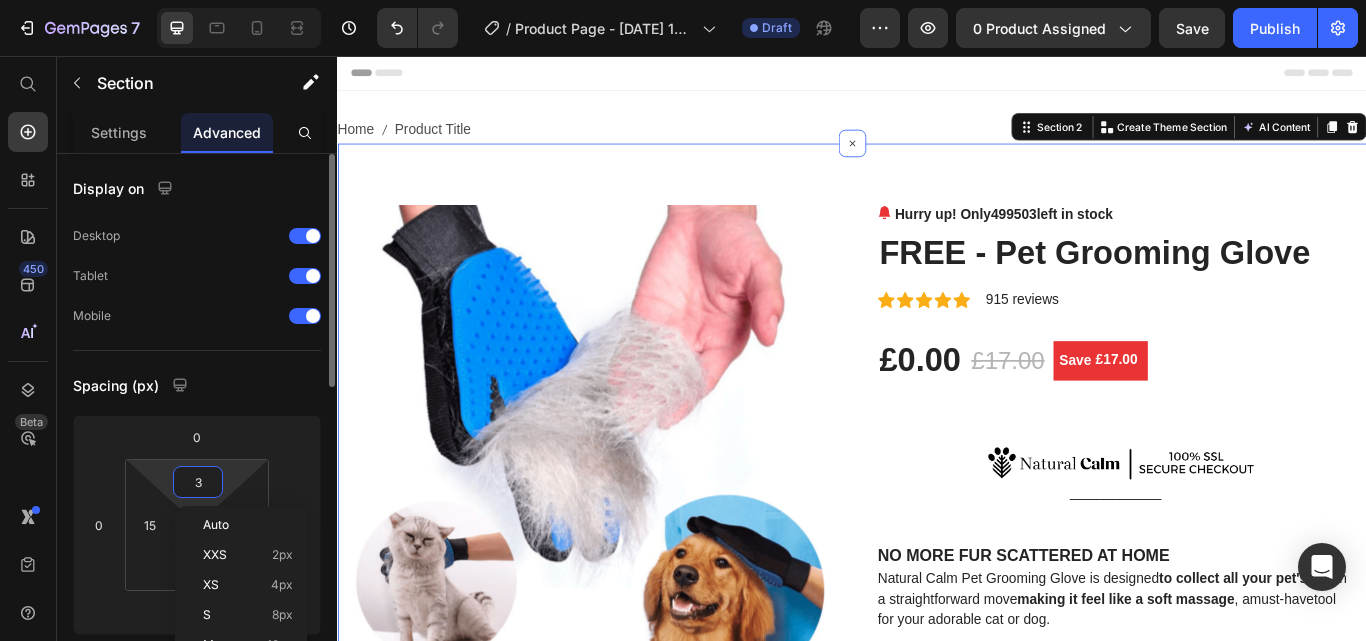 type on "32" 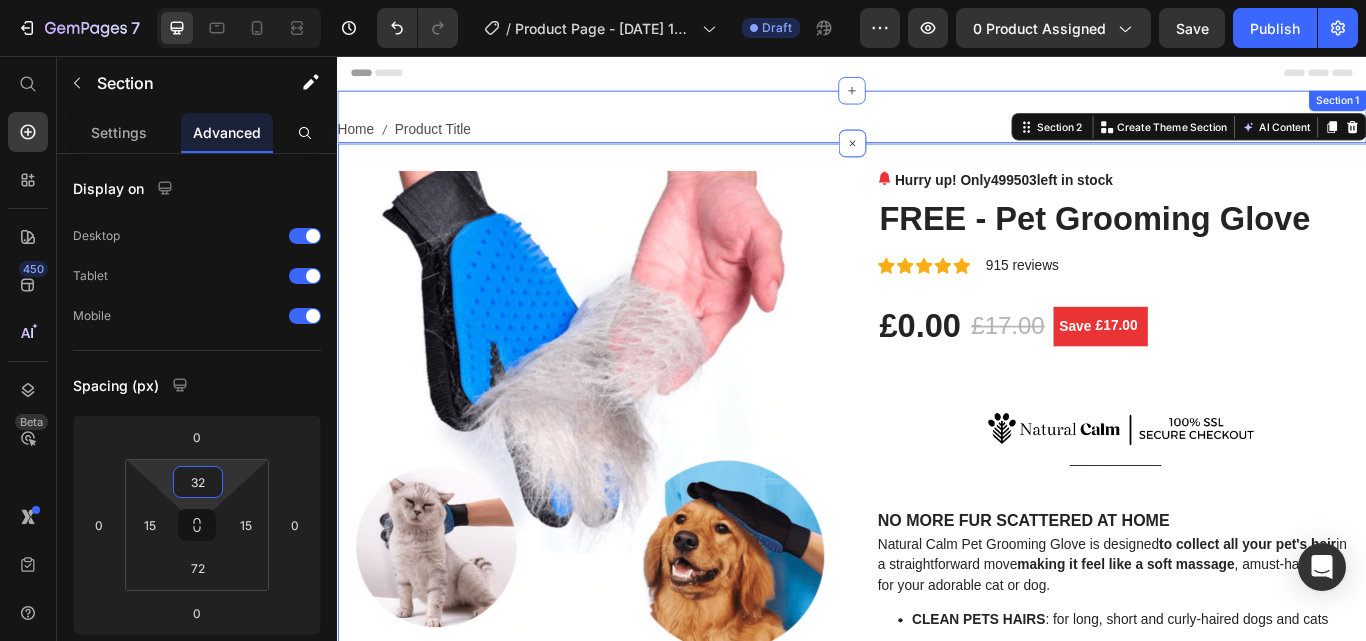 click on "Home
Product Title Breadcrumb Section 1" at bounding box center (937, 127) 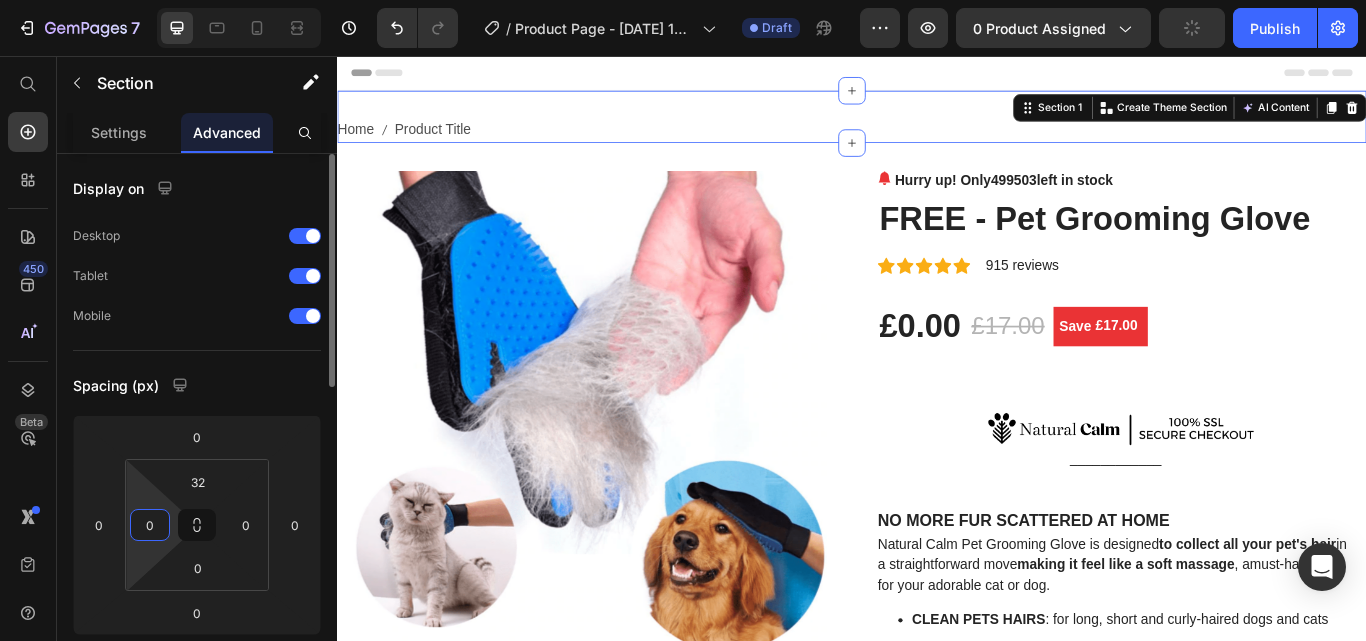 type 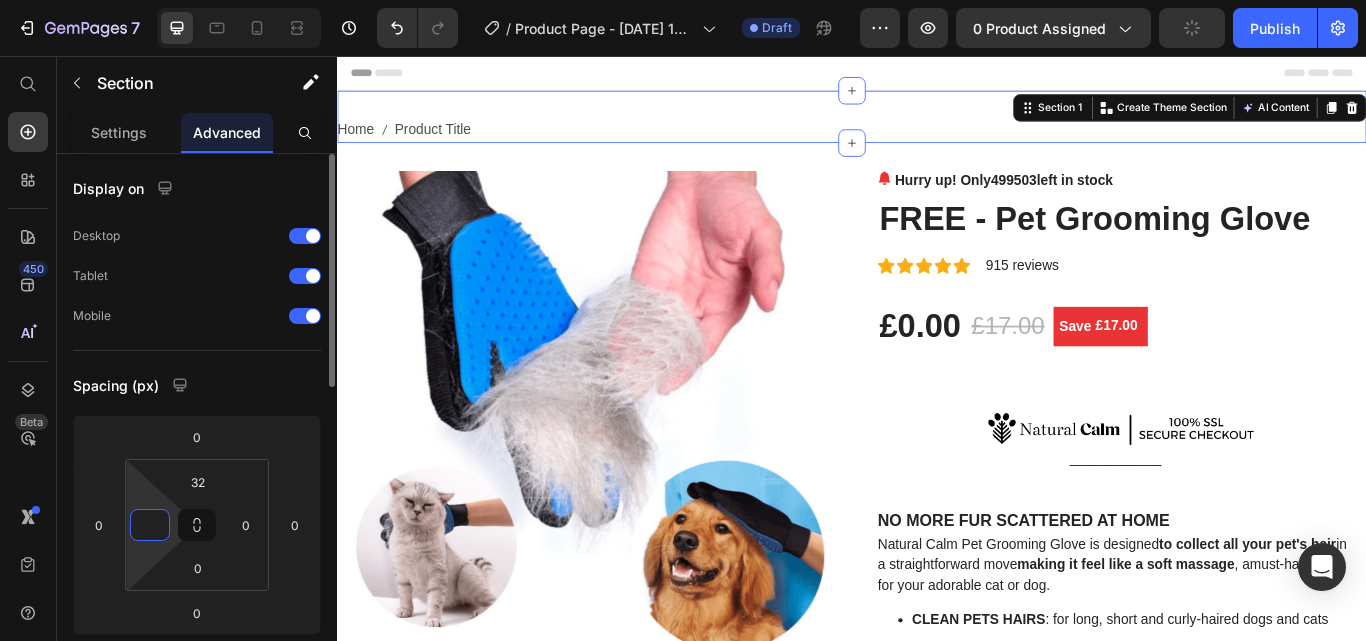 type on "00" 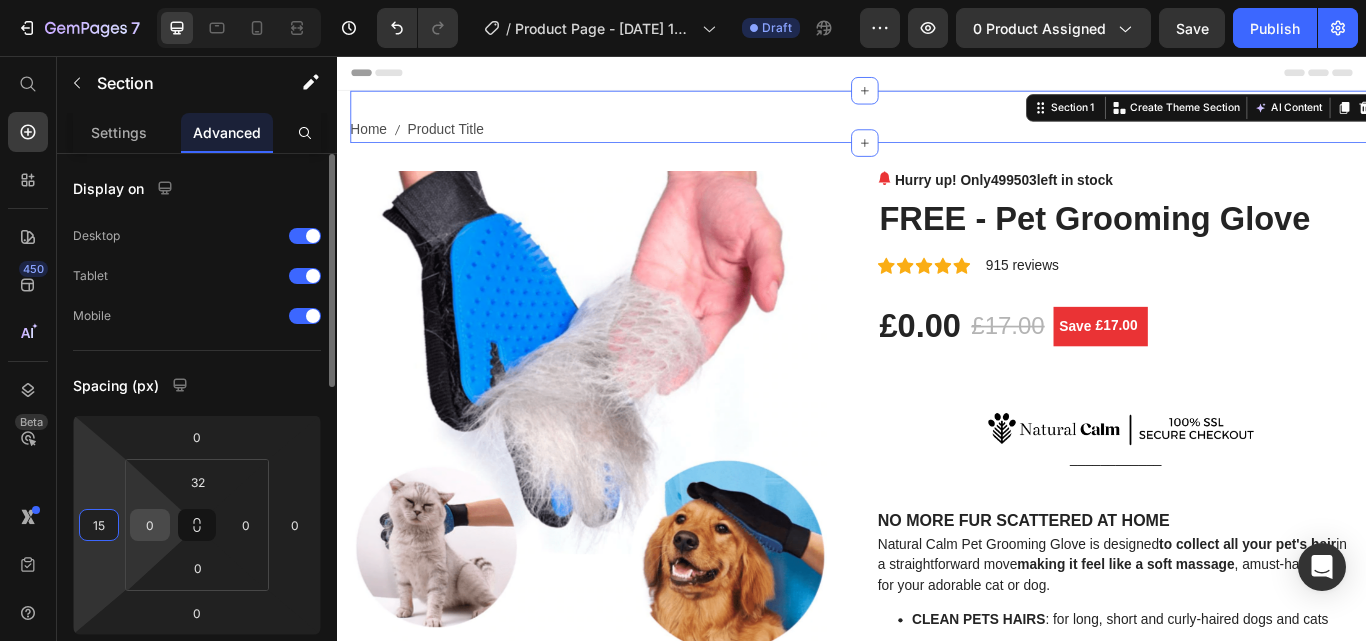 type on "15" 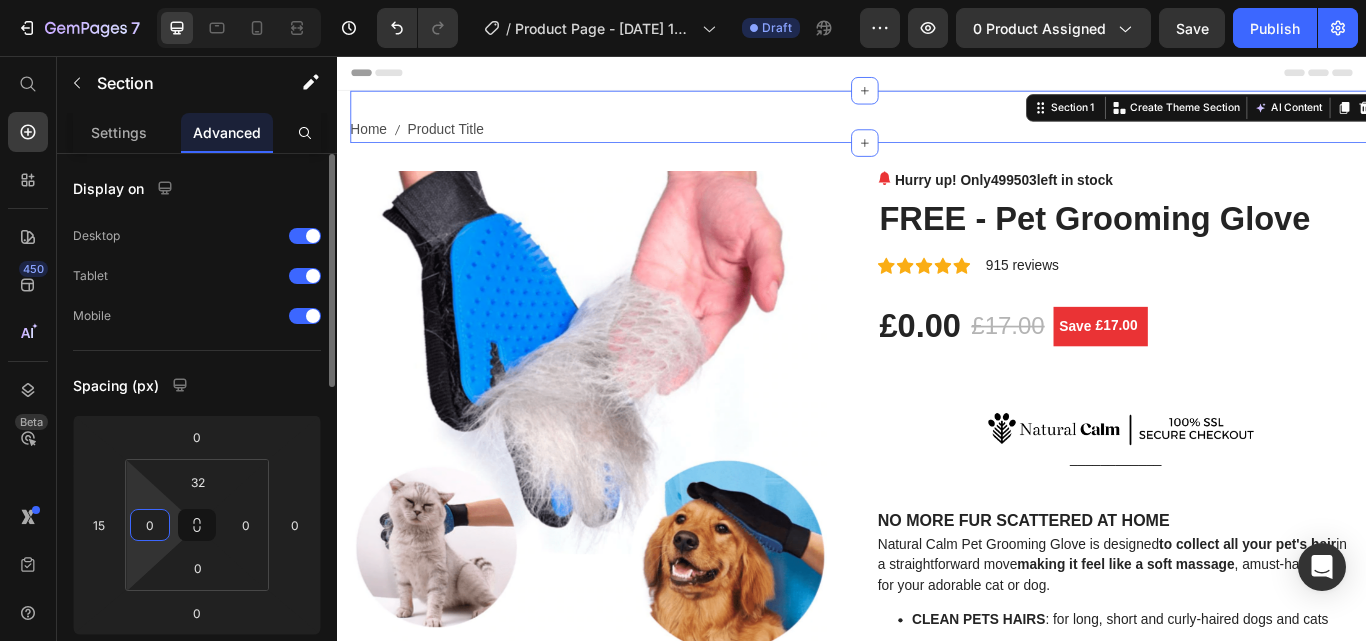 click on "0" at bounding box center (150, 525) 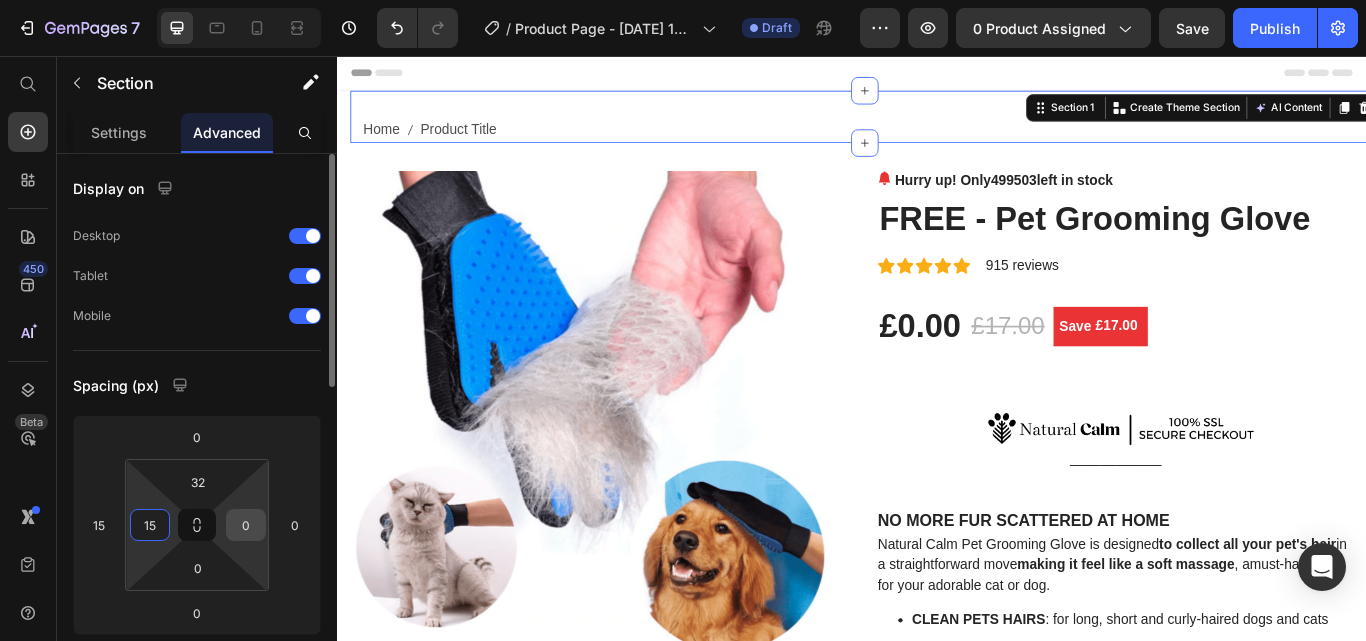 type on "15" 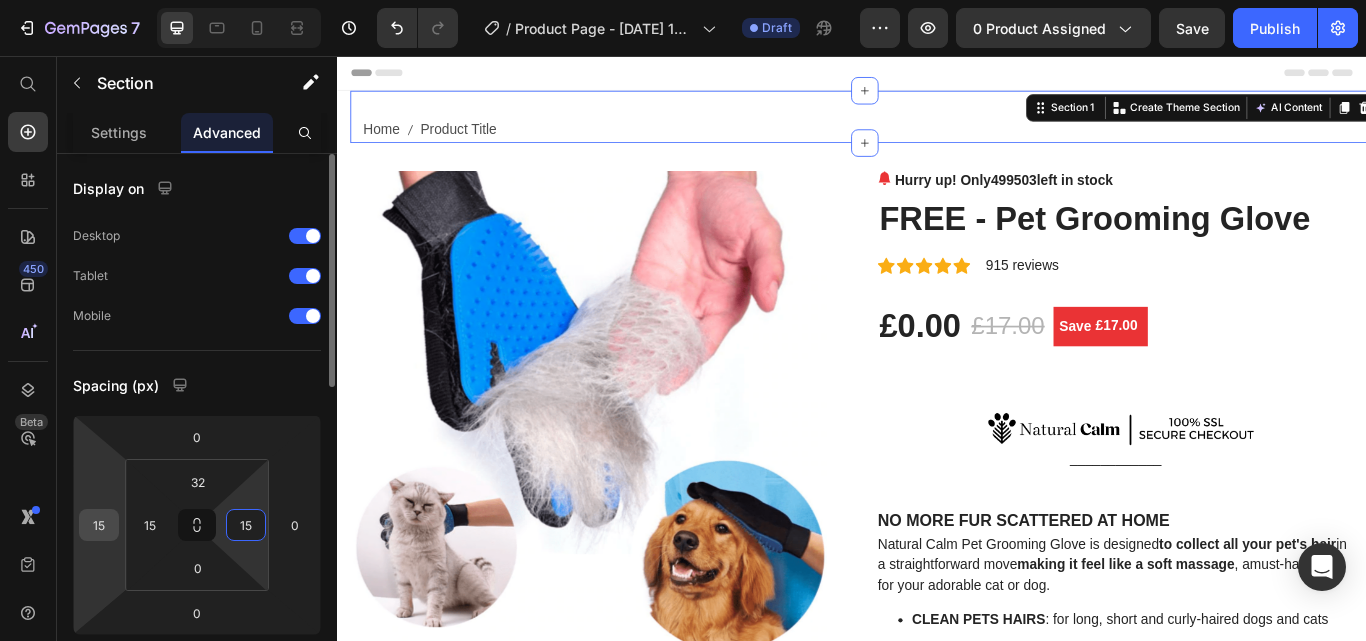 type on "15" 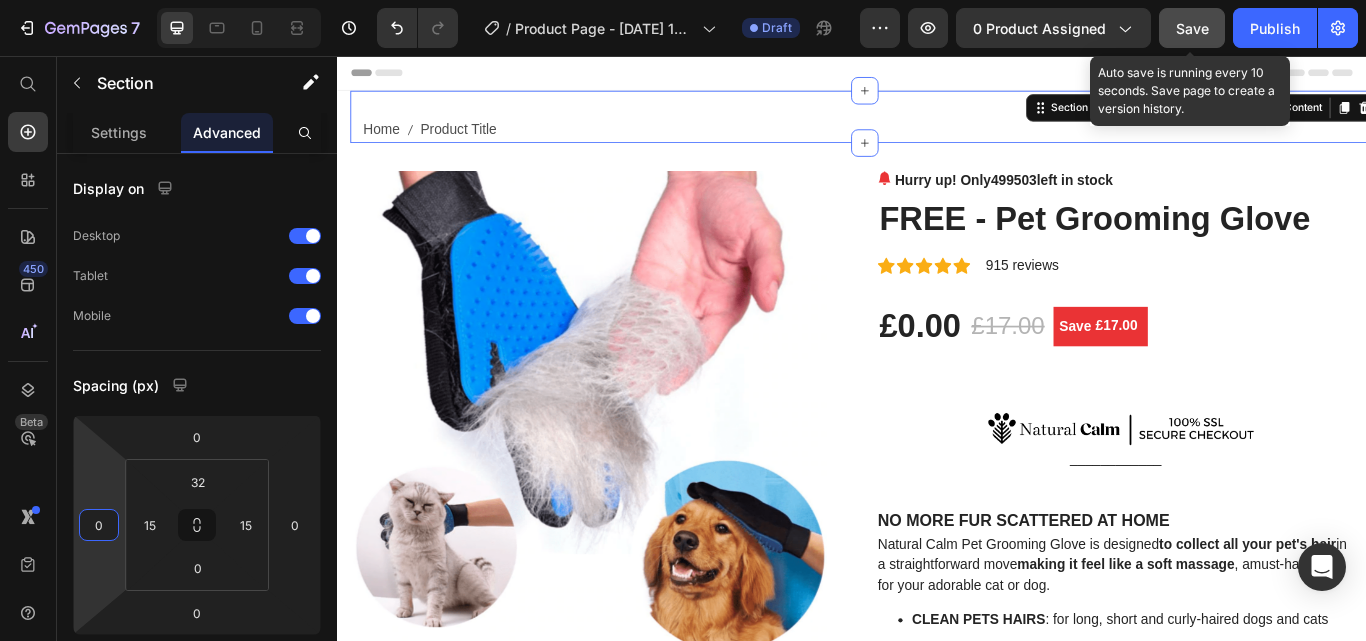 type on "0" 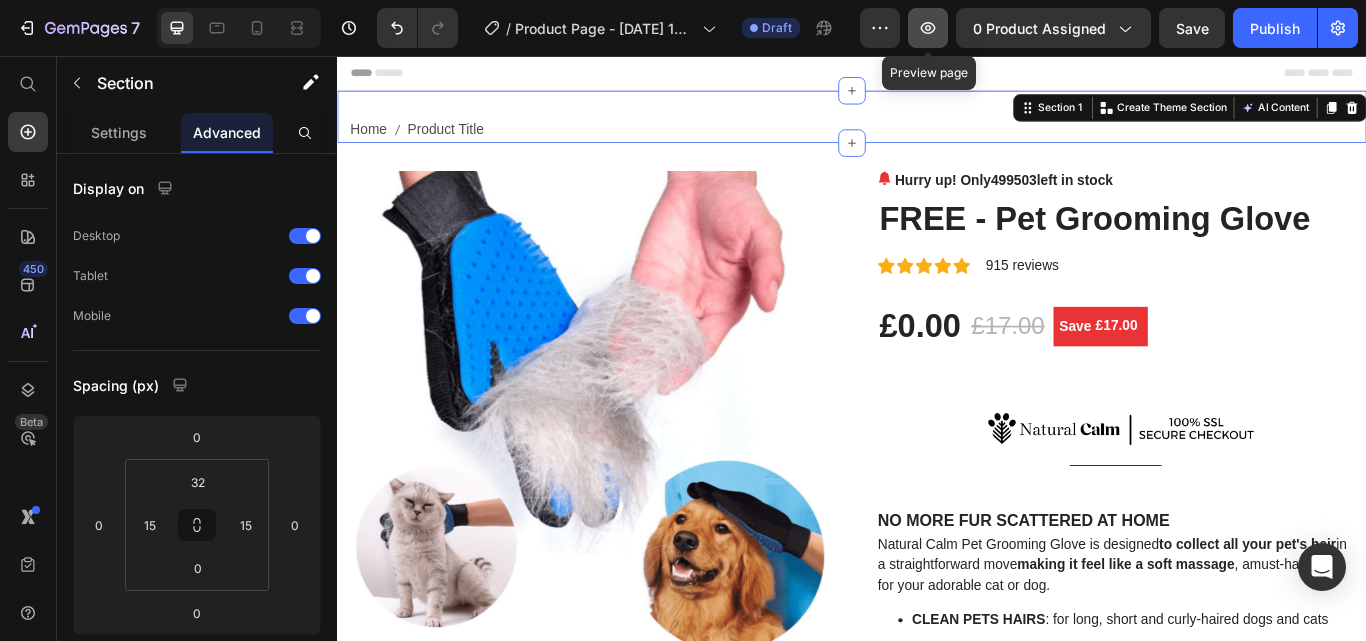 type 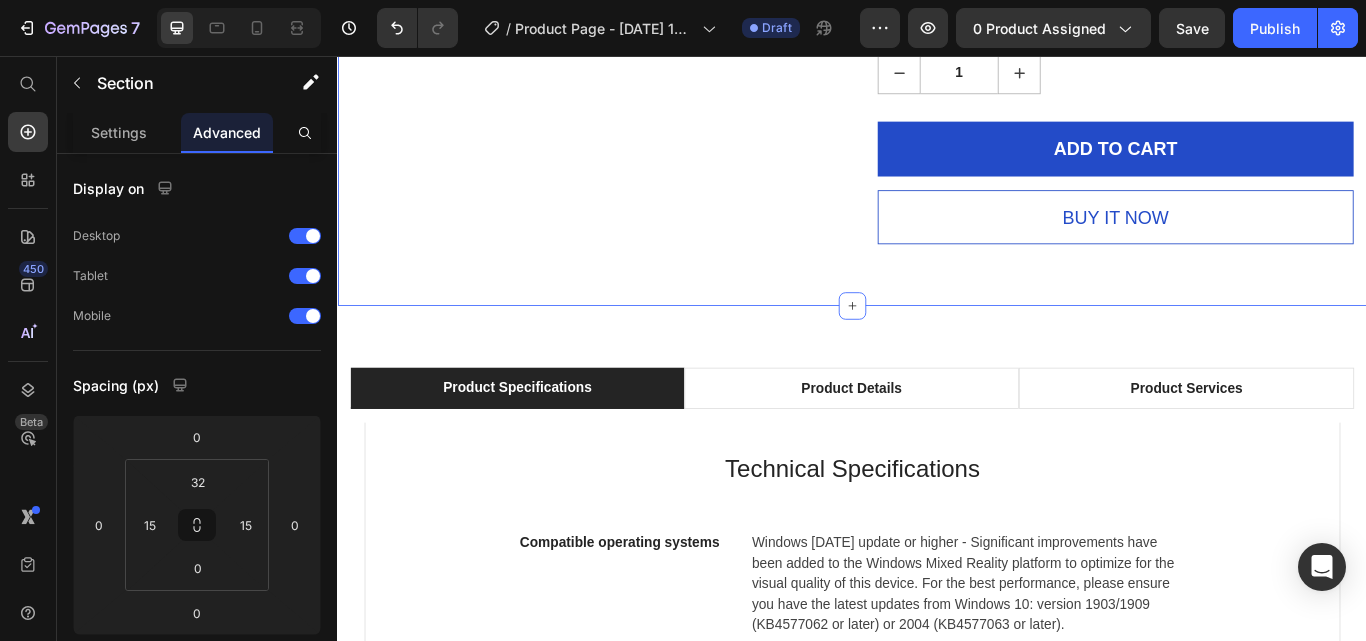 scroll, scrollTop: 2100, scrollLeft: 0, axis: vertical 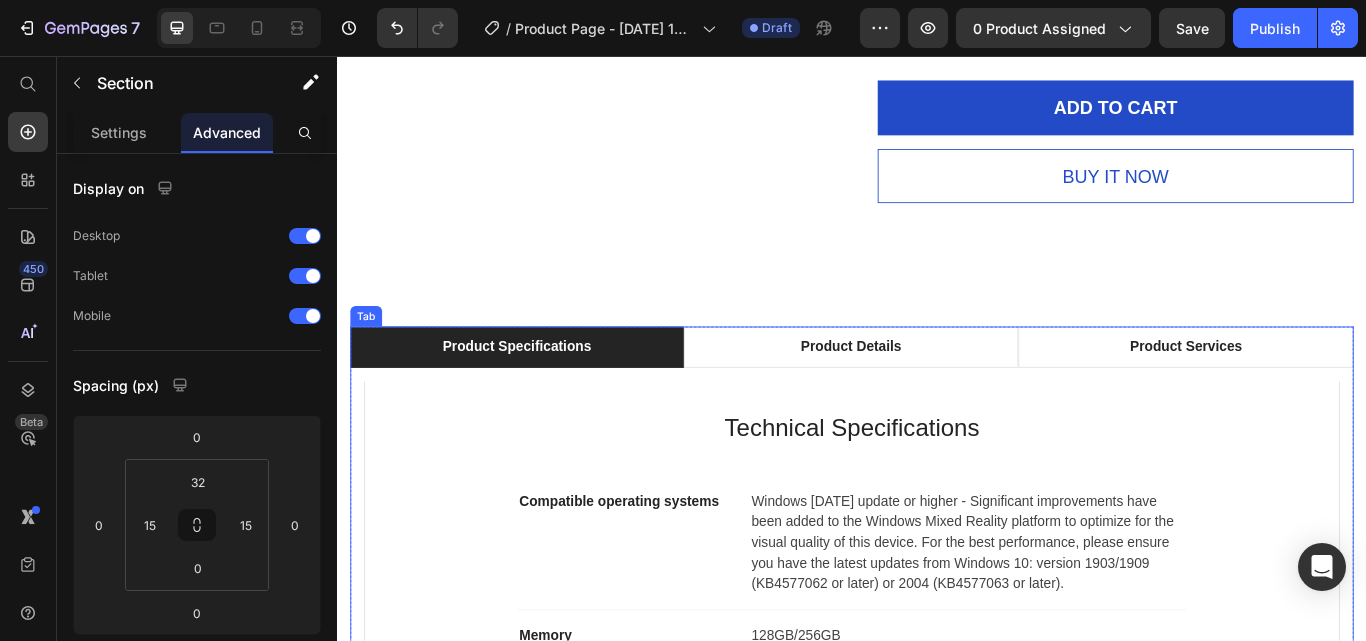 click on "Product Specifications" at bounding box center (546, 395) 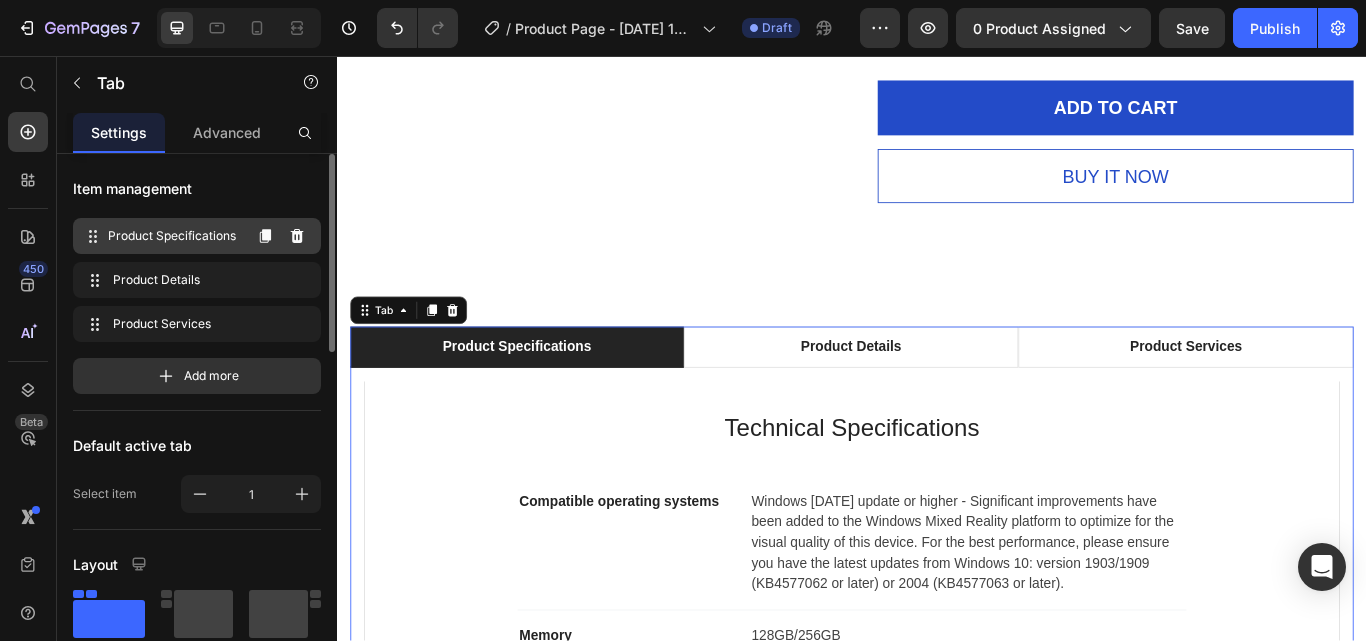 click on "Product Specifications" at bounding box center (174, 236) 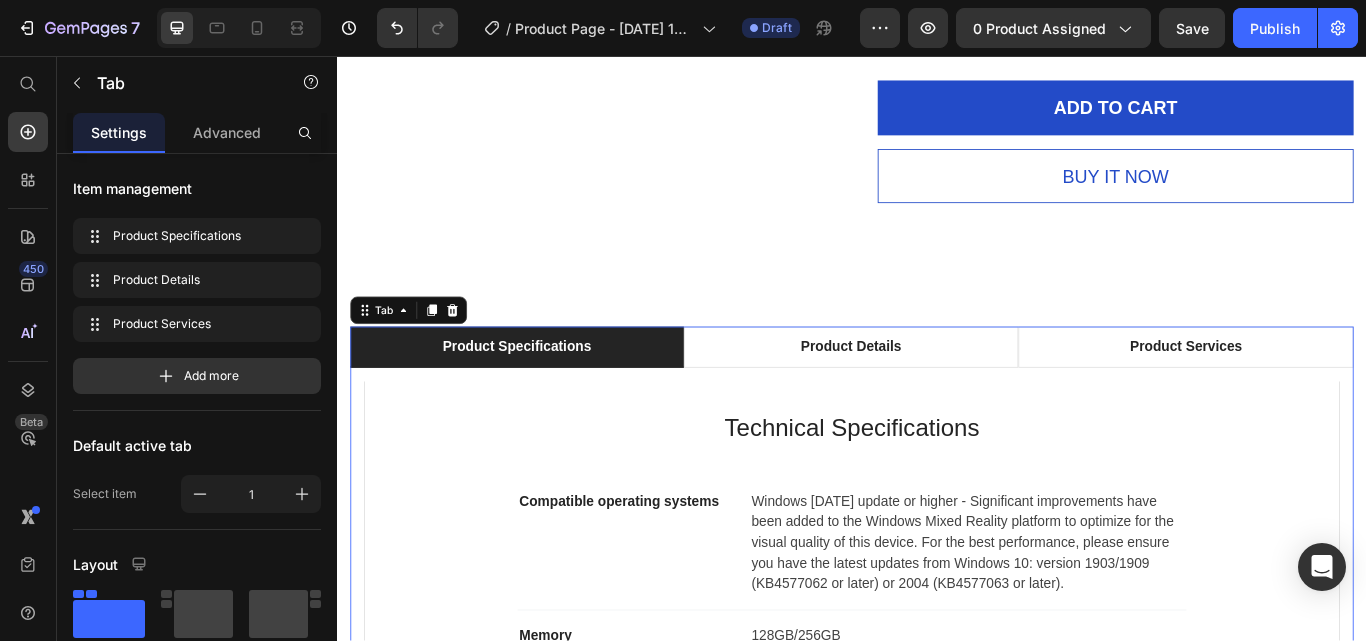 click on "Product Specifications" at bounding box center [546, 395] 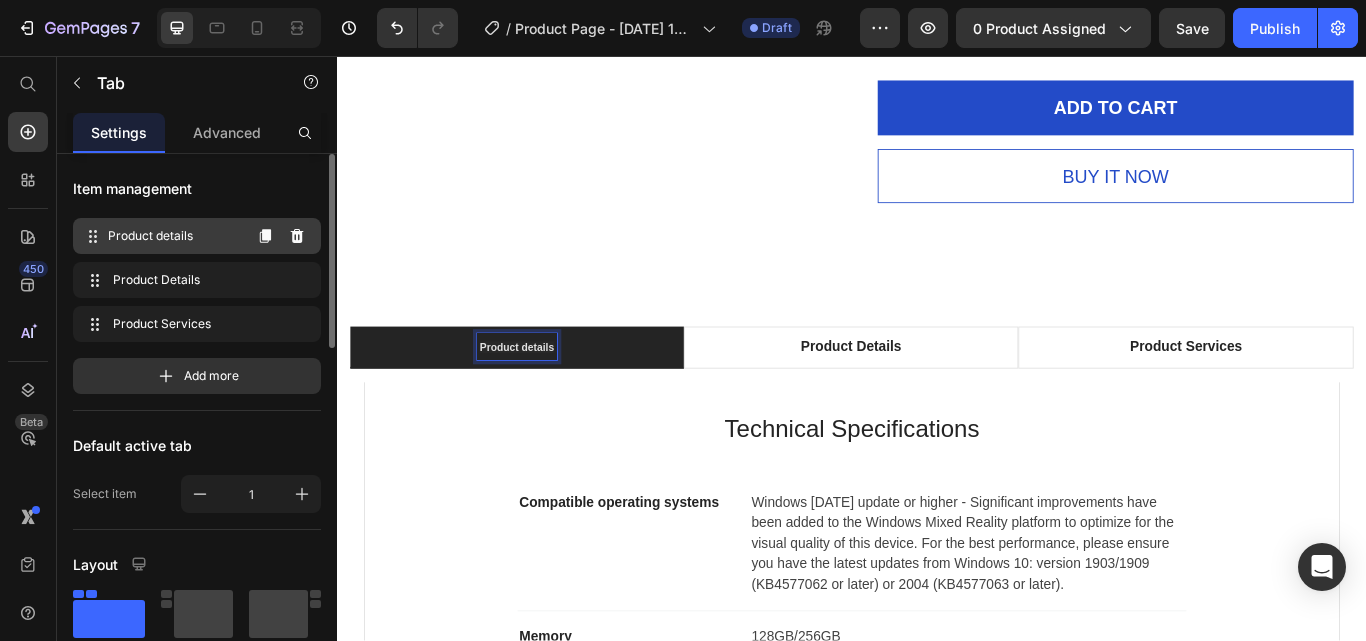 click on "Product details" at bounding box center (174, 236) 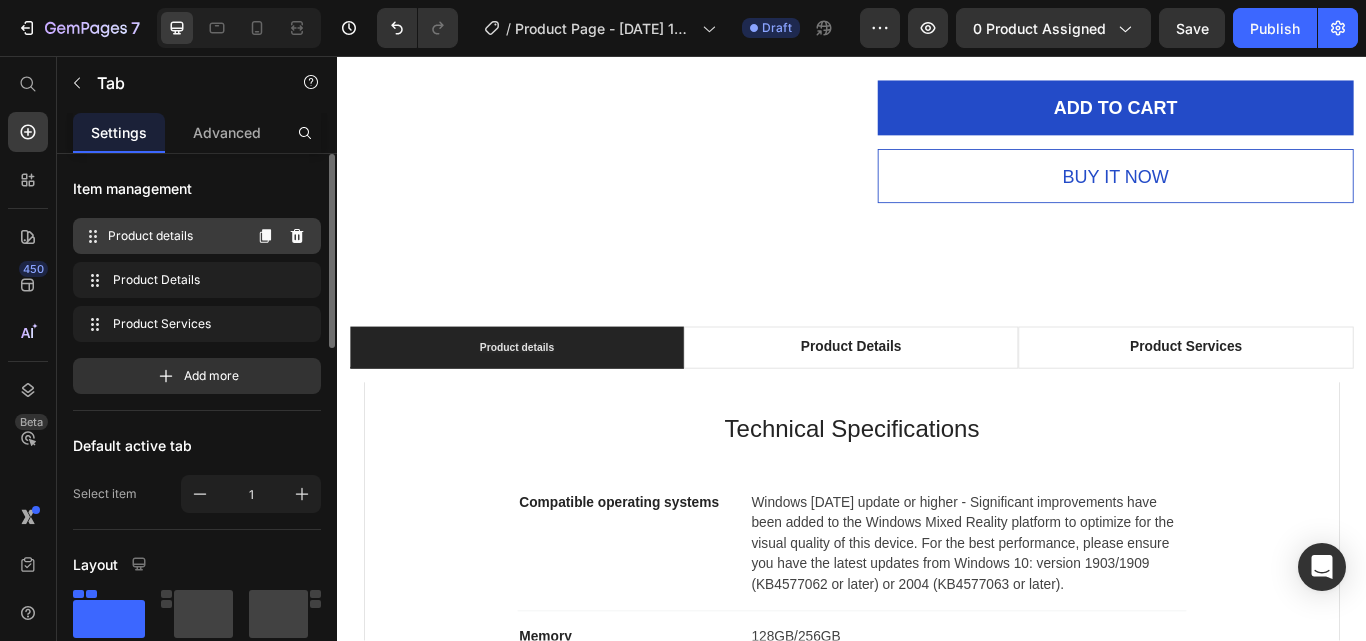 click on "Product details" at bounding box center [174, 236] 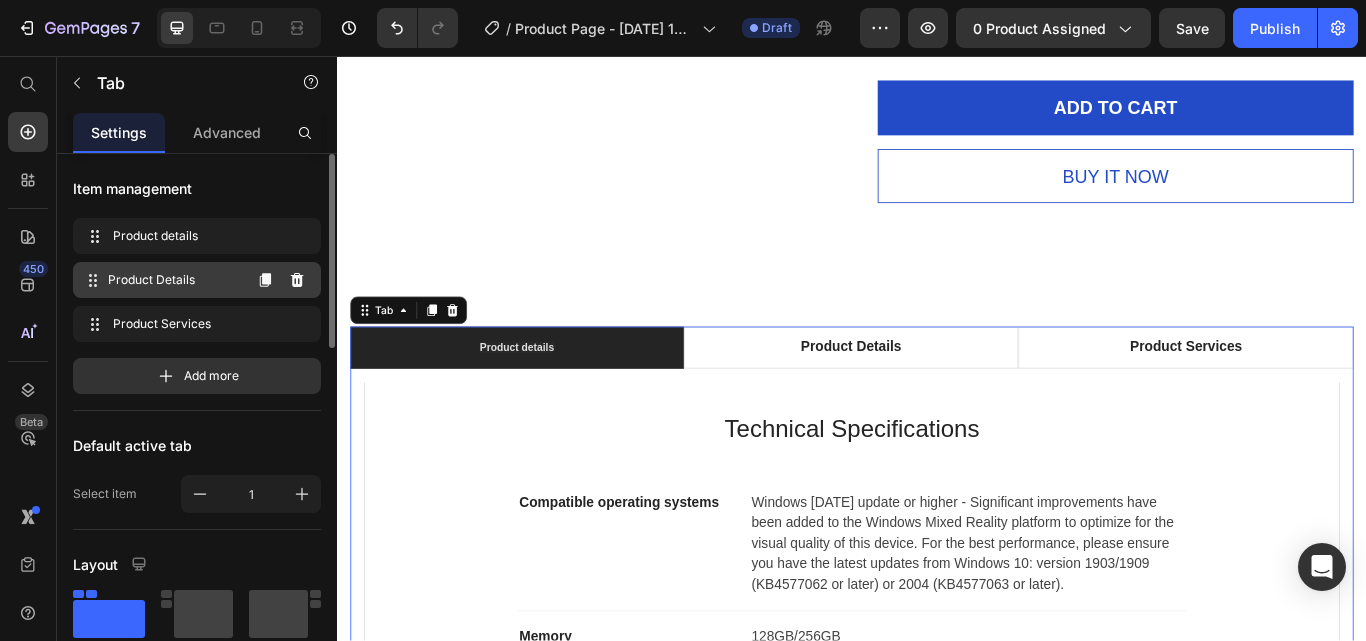 click on "Product Details" at bounding box center (174, 280) 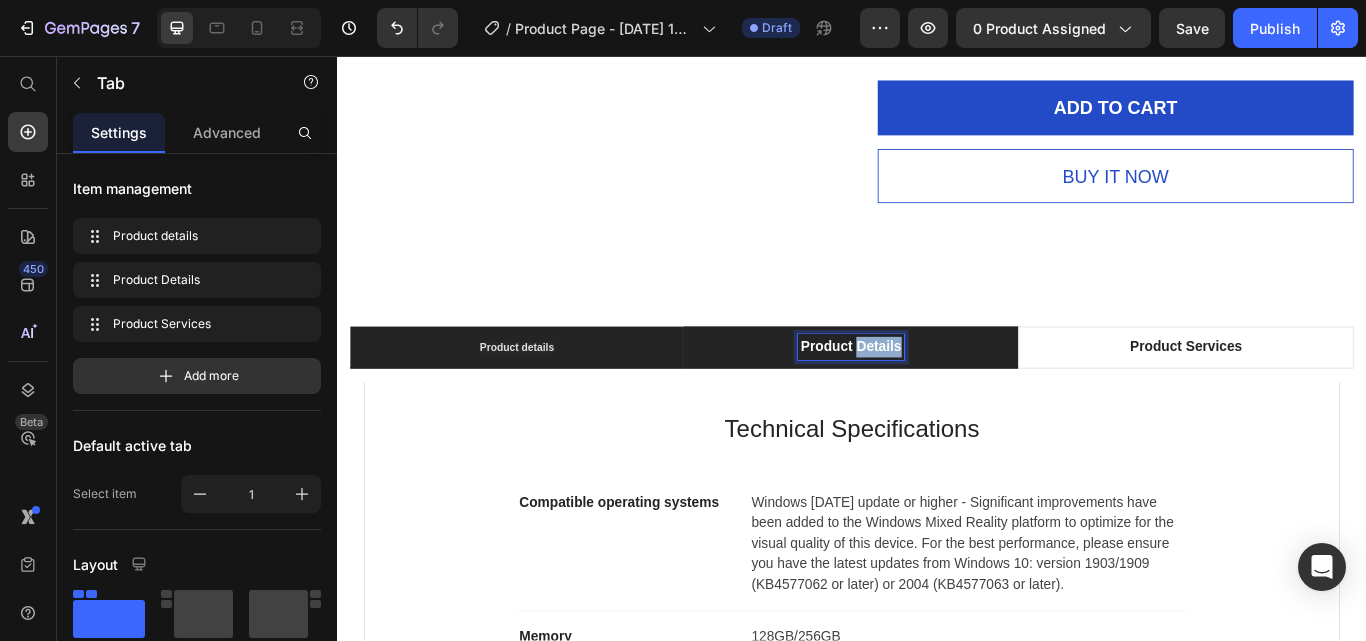 click on "Product Details" at bounding box center [935, 396] 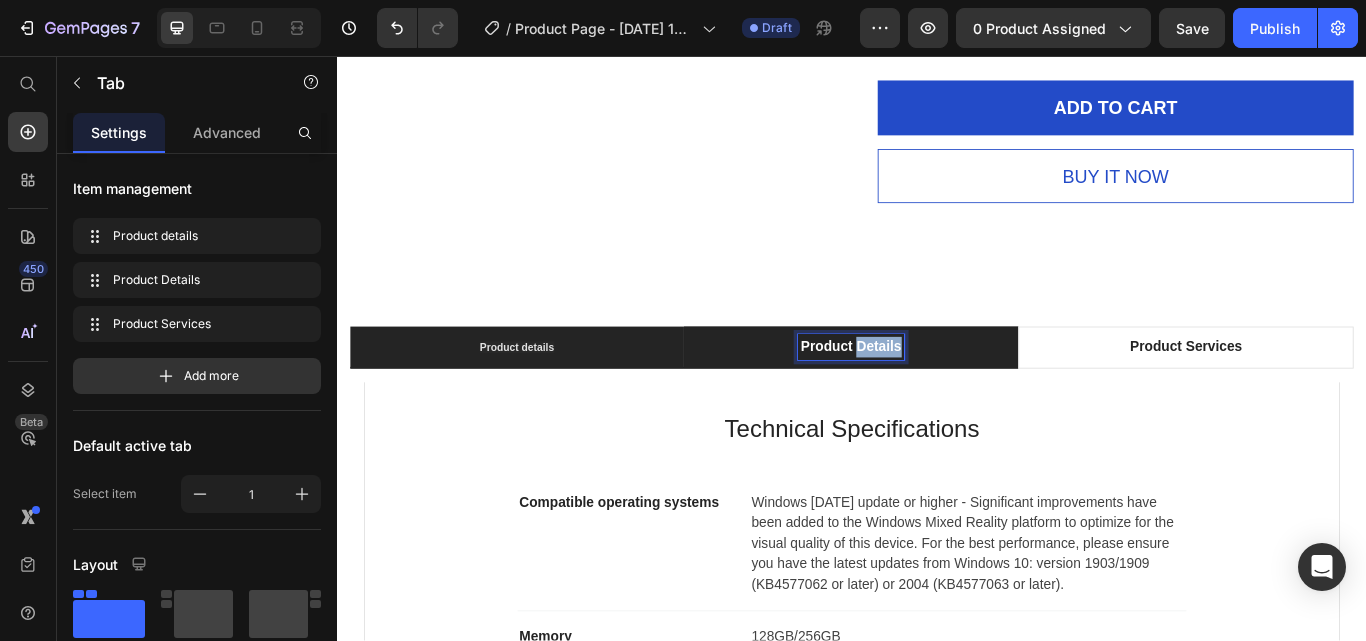 click on "Product Details" at bounding box center [935, 396] 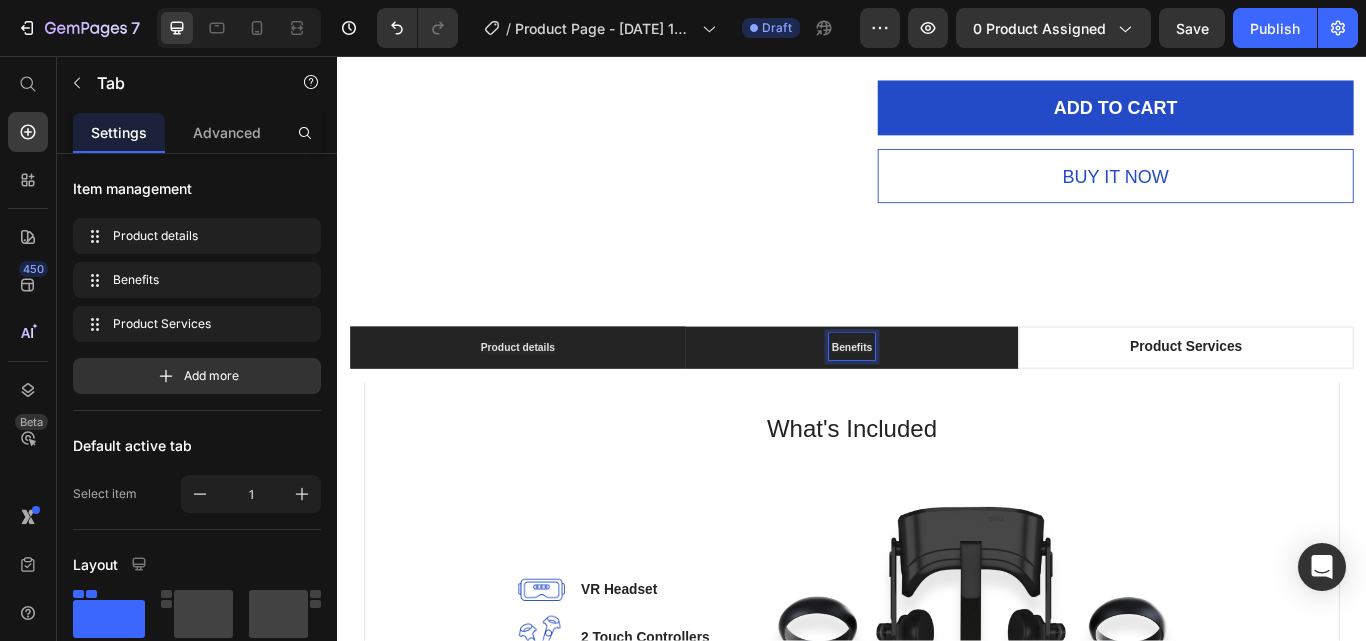 click on "Product details" at bounding box center [547, 397] 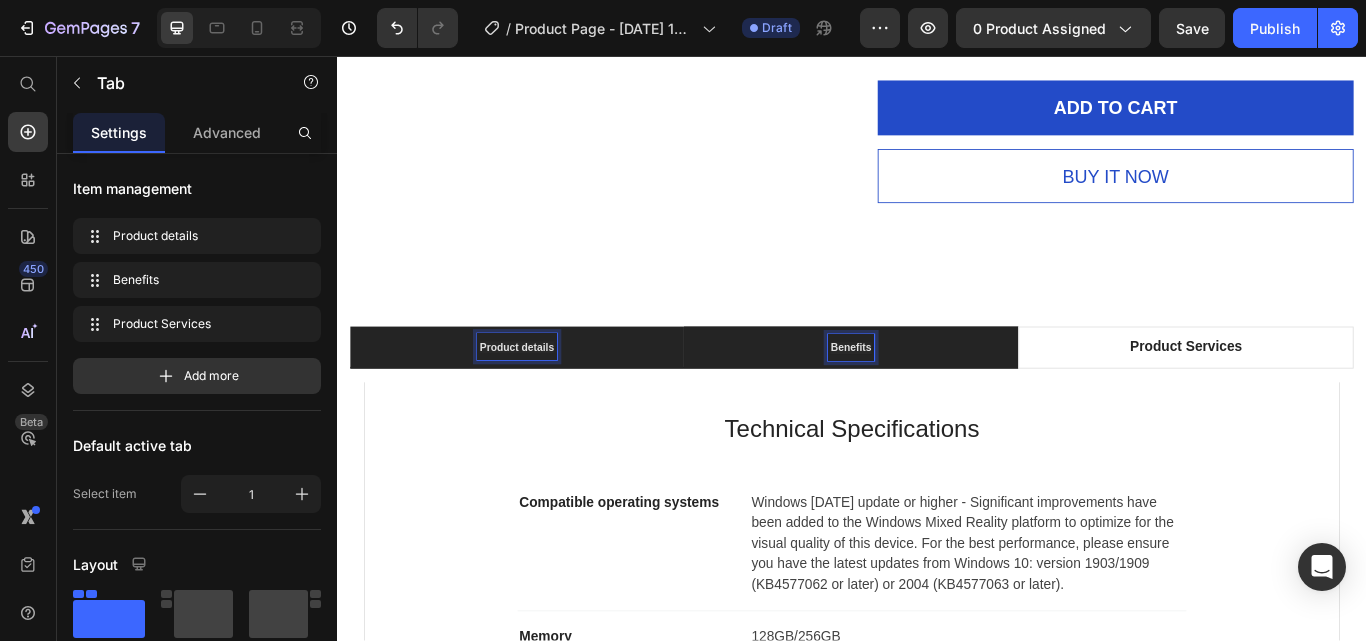 click on "Product details" at bounding box center [546, 396] 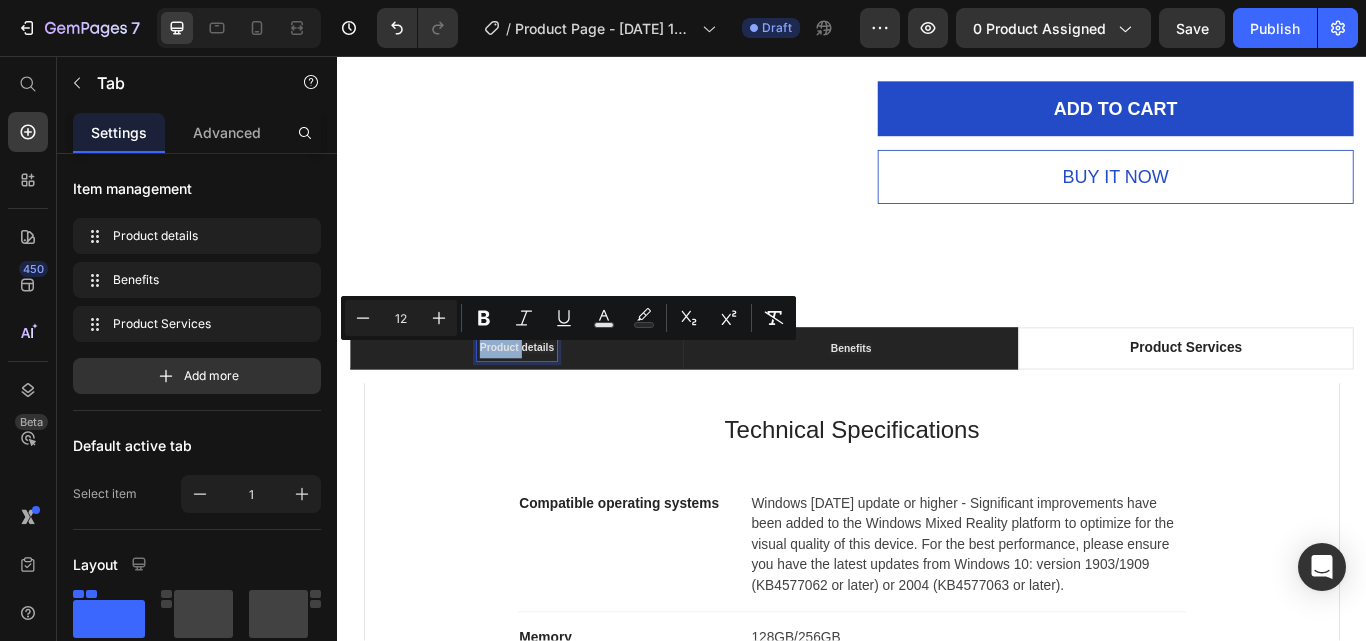 click on "Product details" at bounding box center [546, 397] 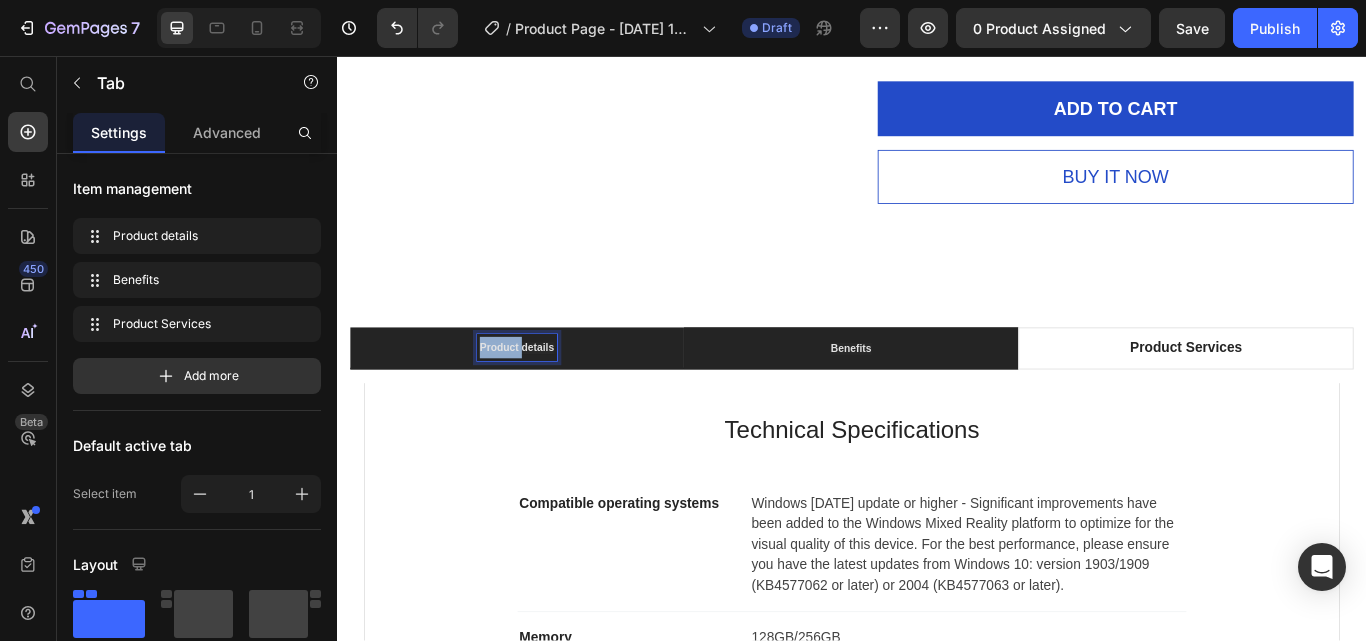 click on "Product details" at bounding box center [546, 397] 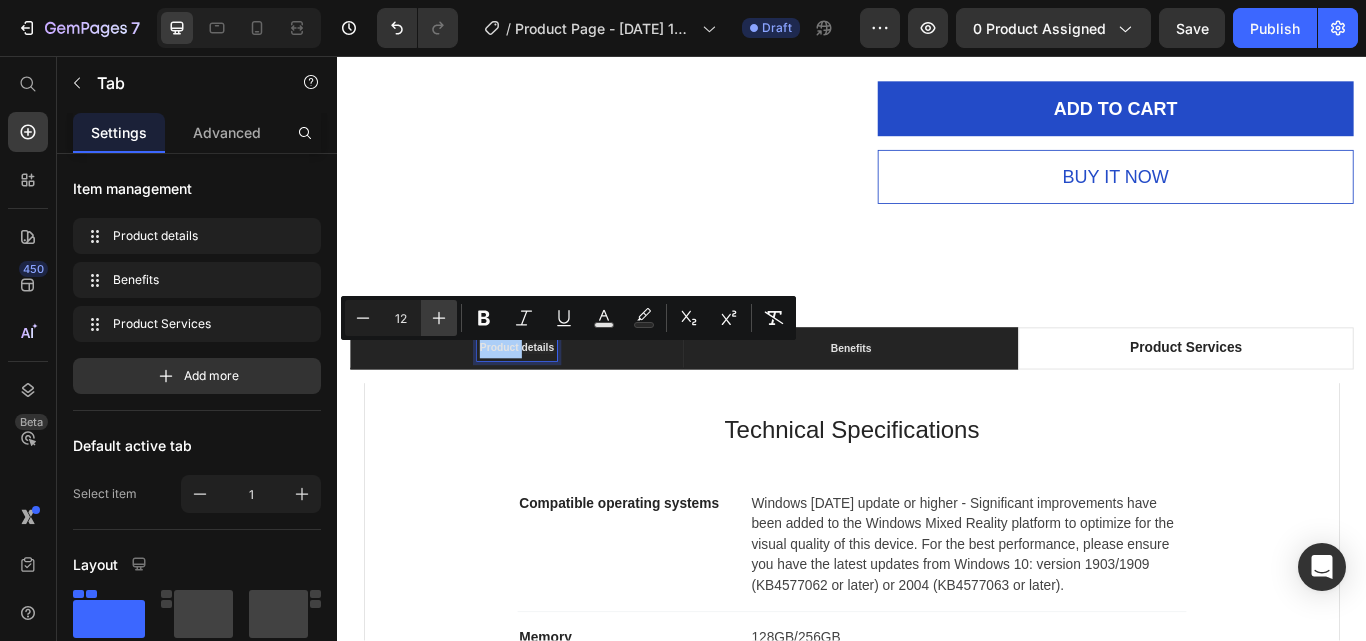 click 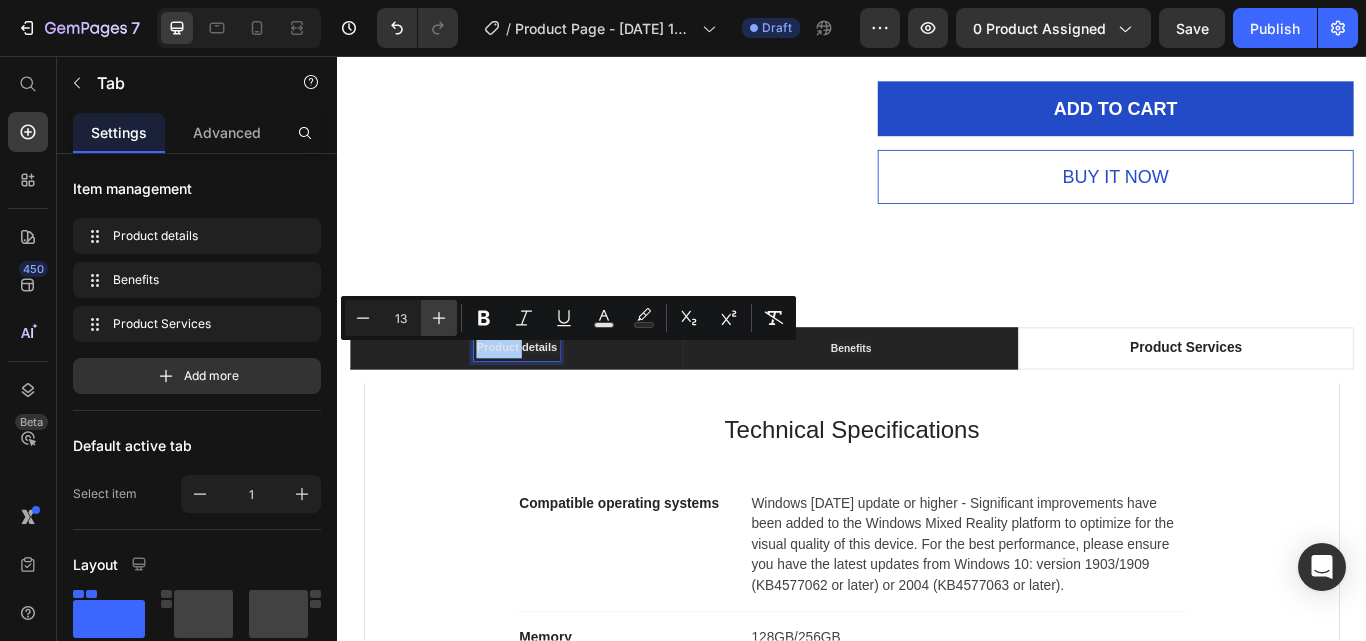 click 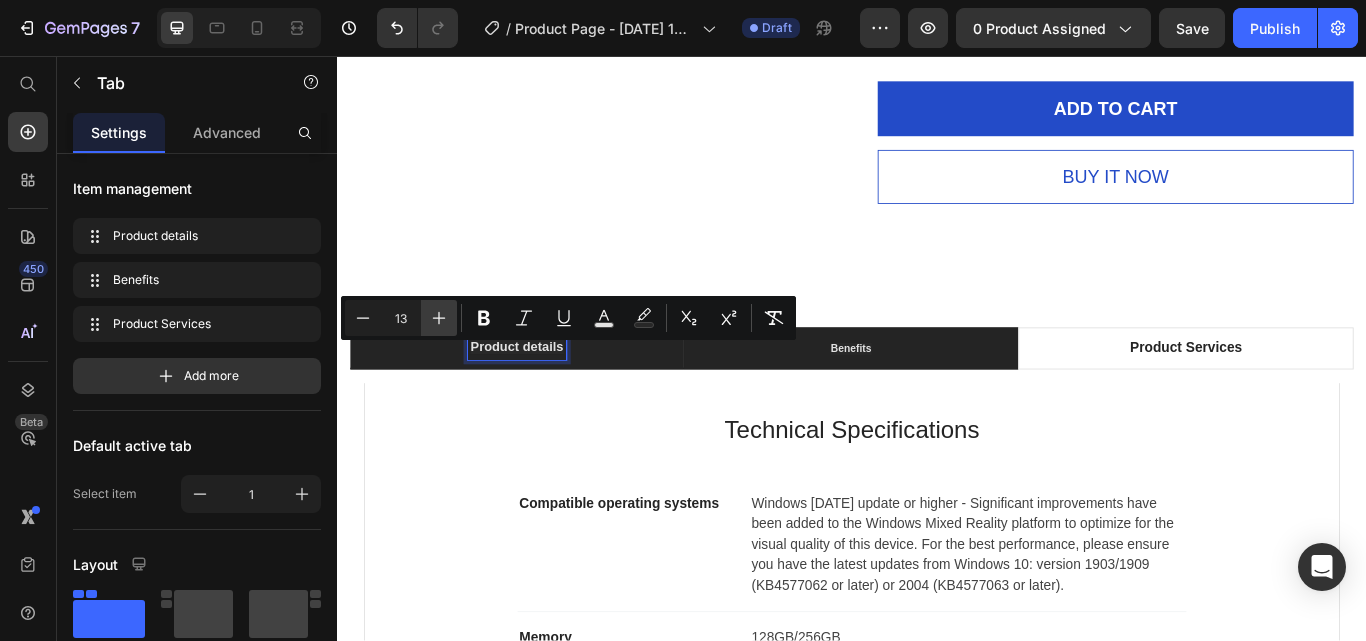 click 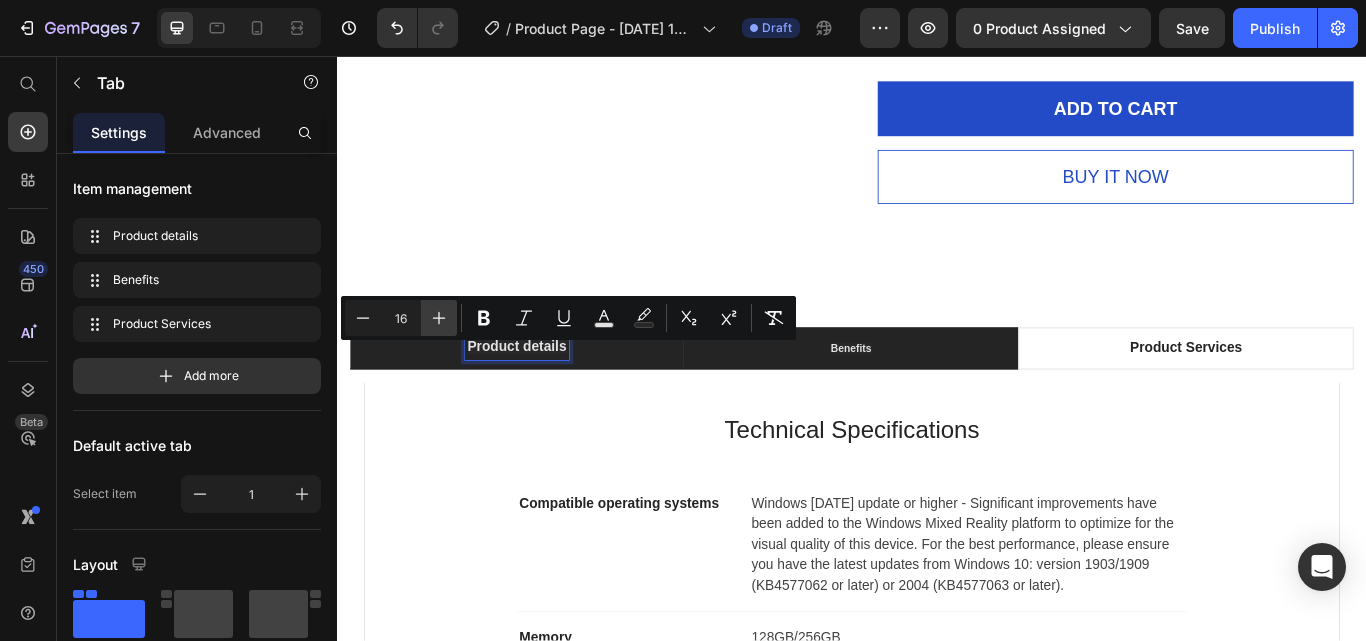 click 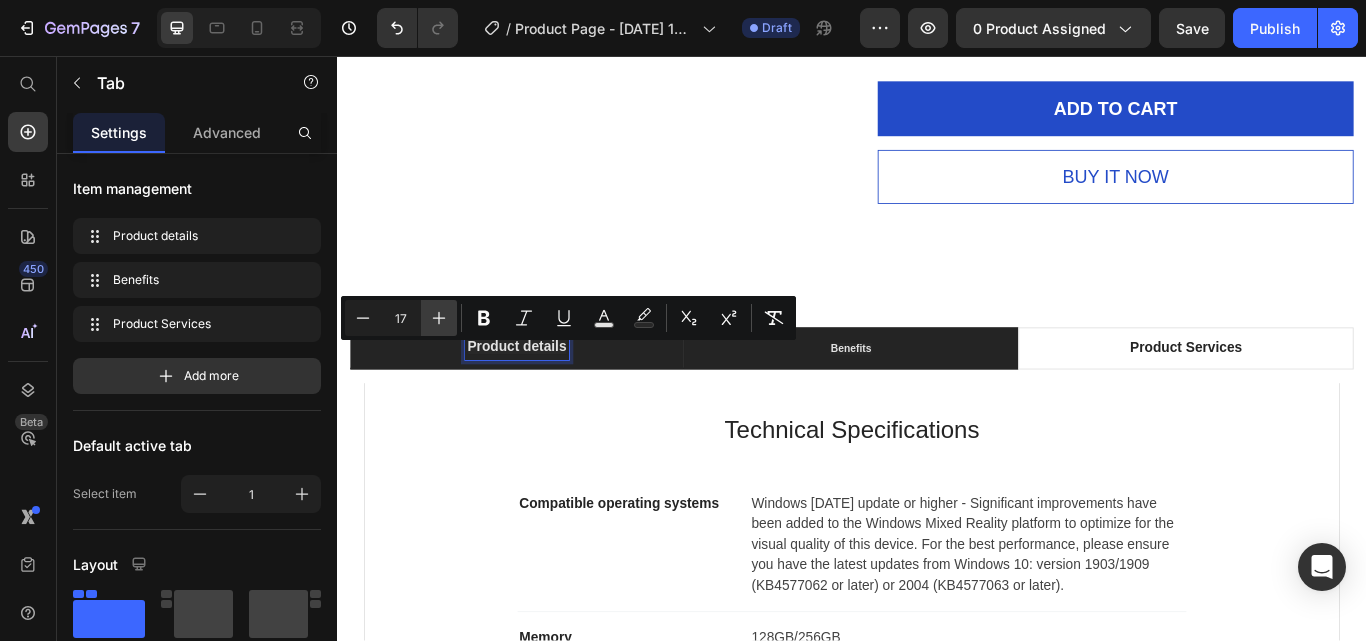 click 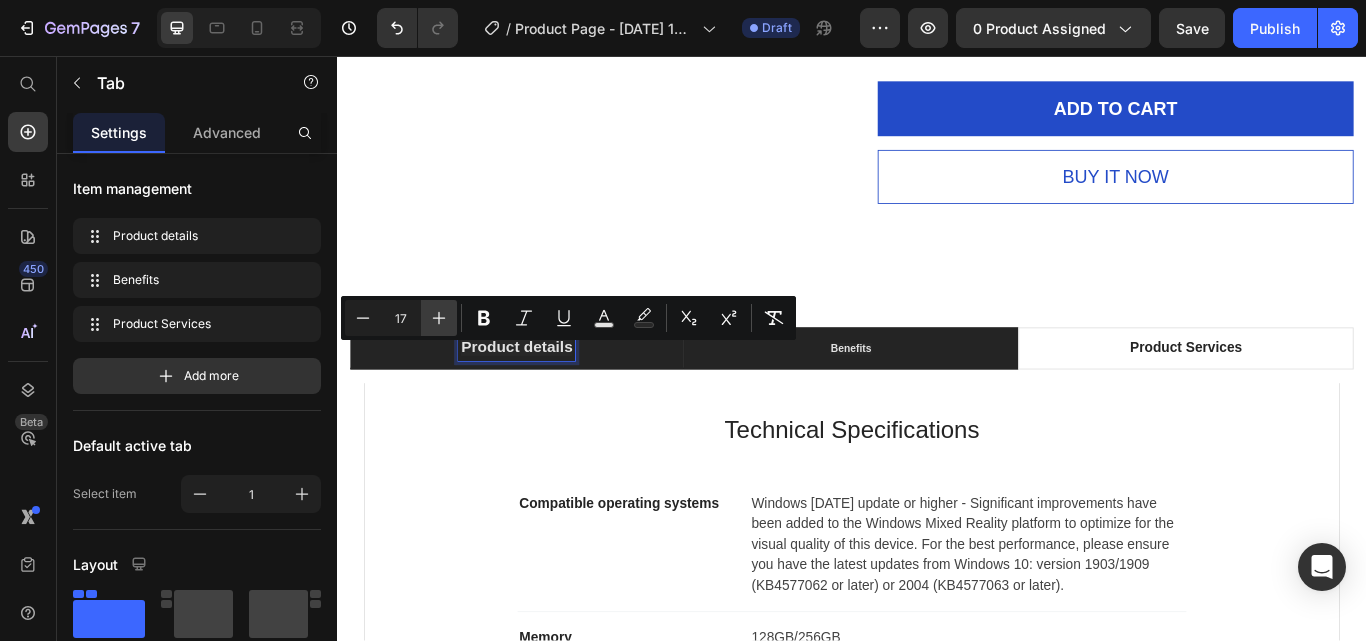 type on "18" 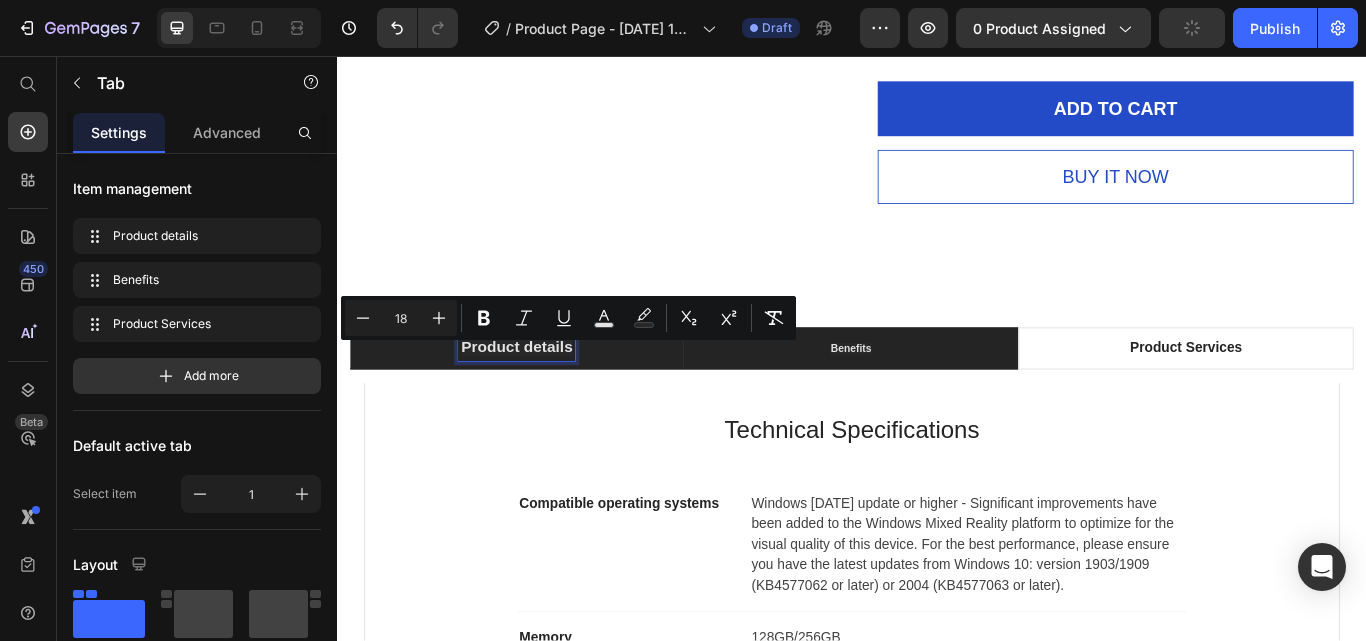 click on "Product details" at bounding box center [546, 397] 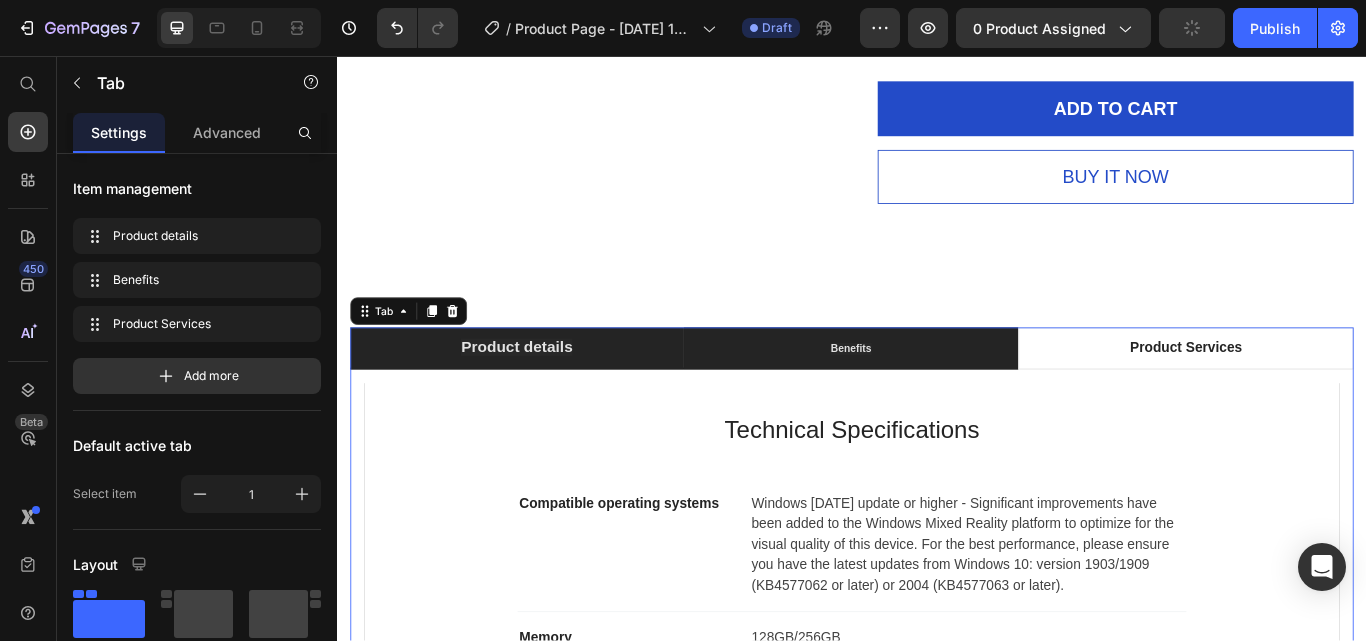 click on "Product details" at bounding box center (546, 396) 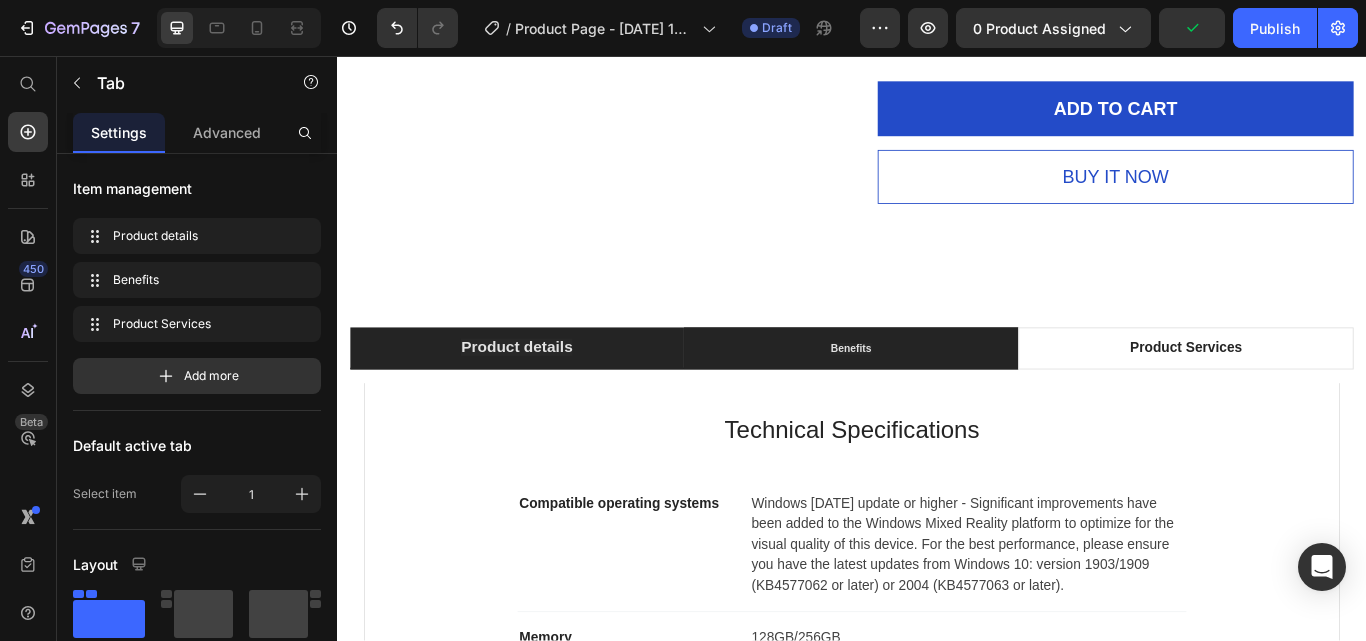 click on "Product details" at bounding box center (546, 397) 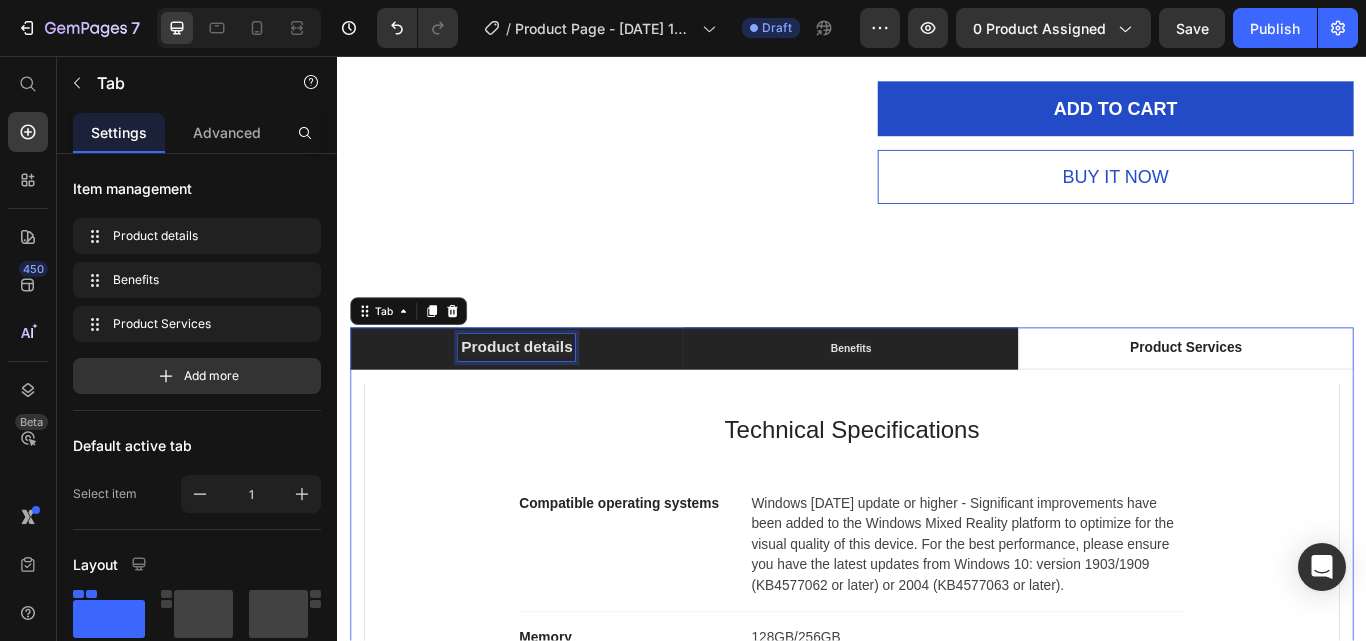 click on "Product details" at bounding box center (546, 396) 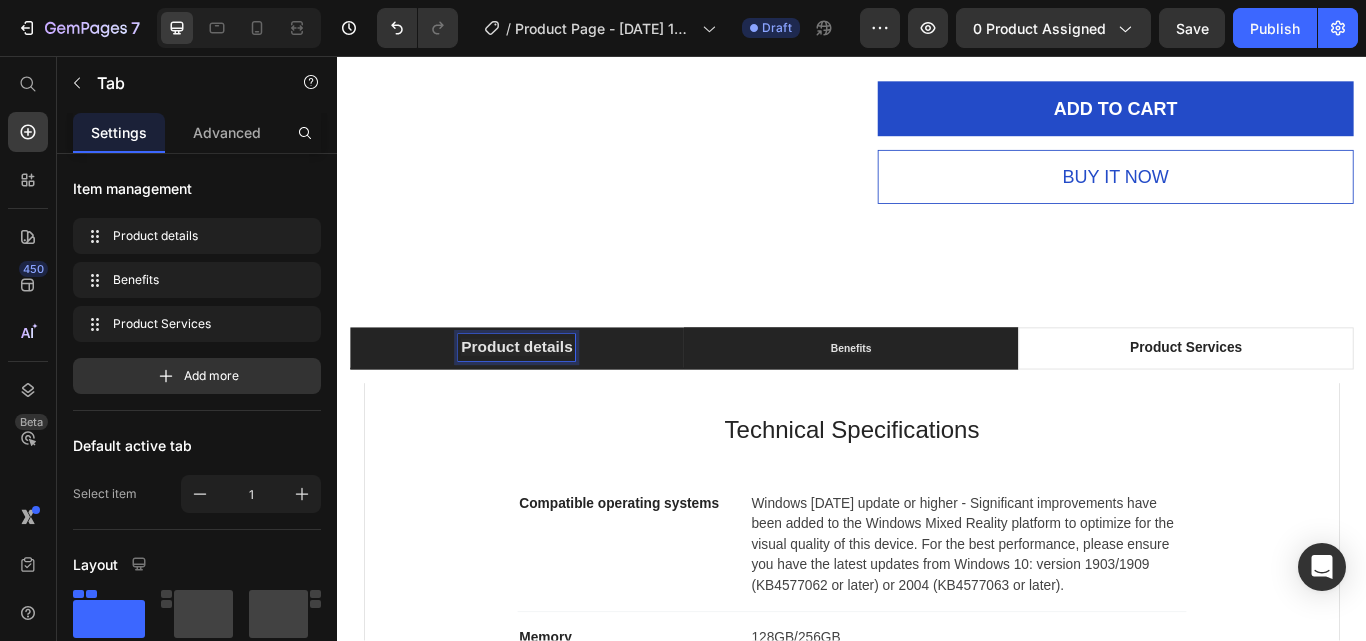 click on "Product details" at bounding box center (546, 396) 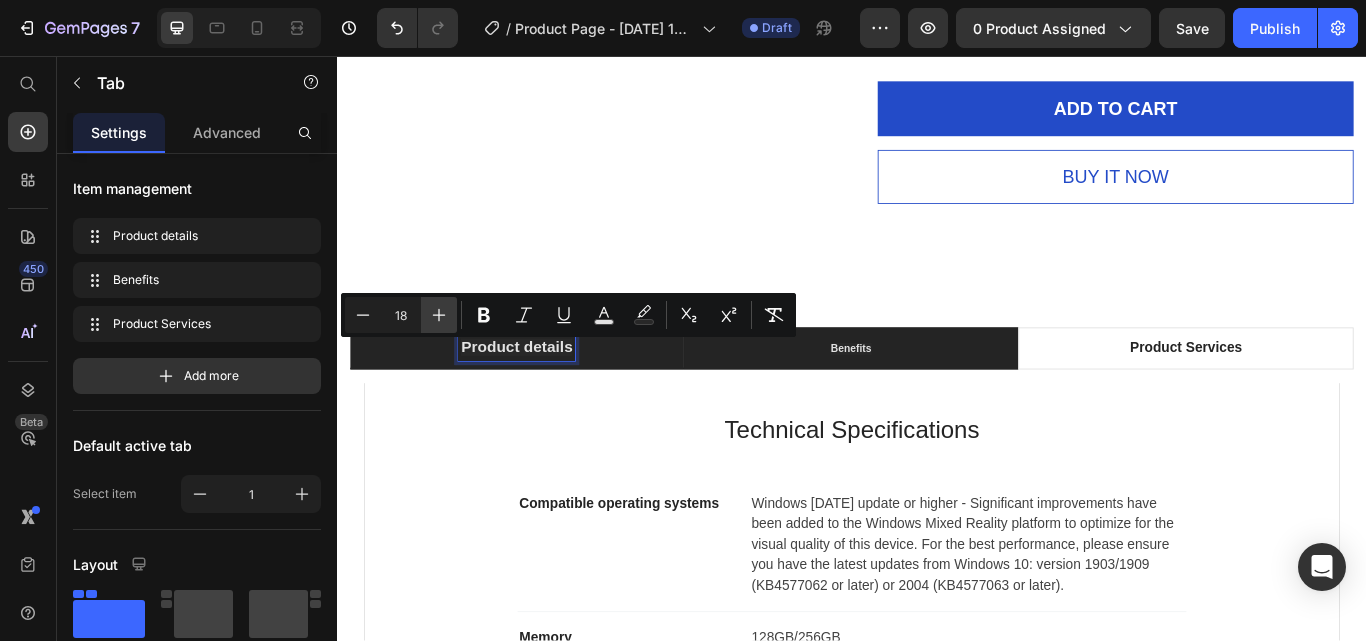 click 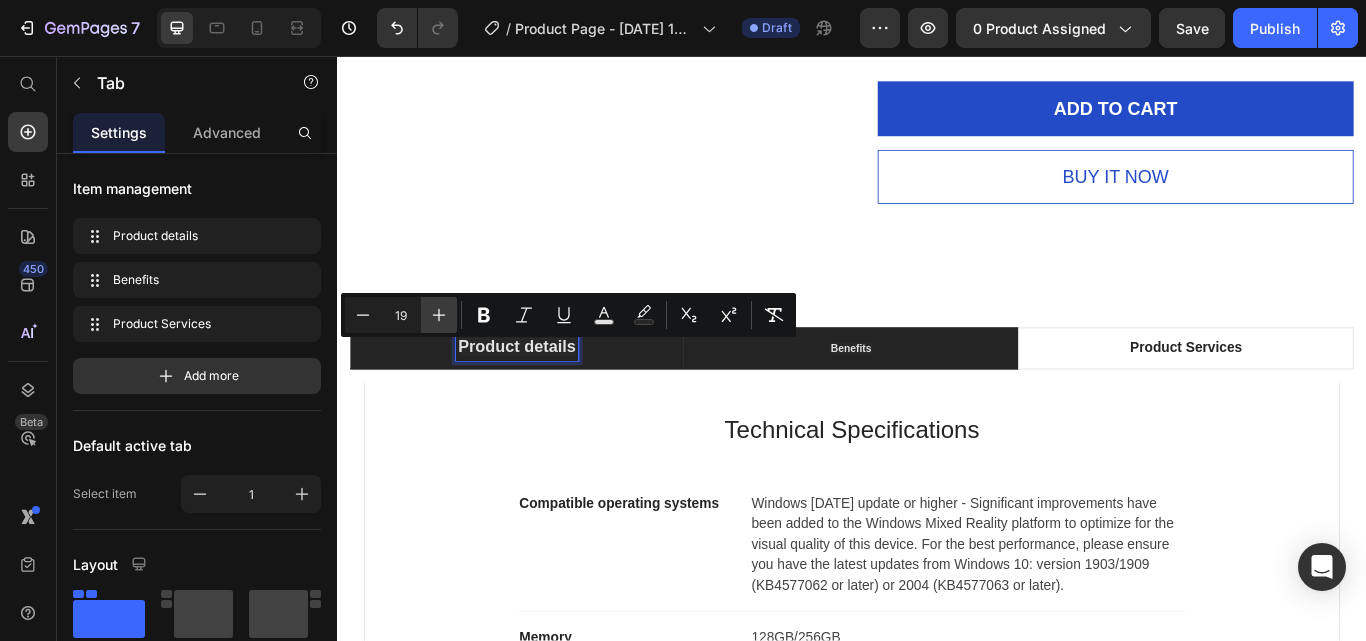 click 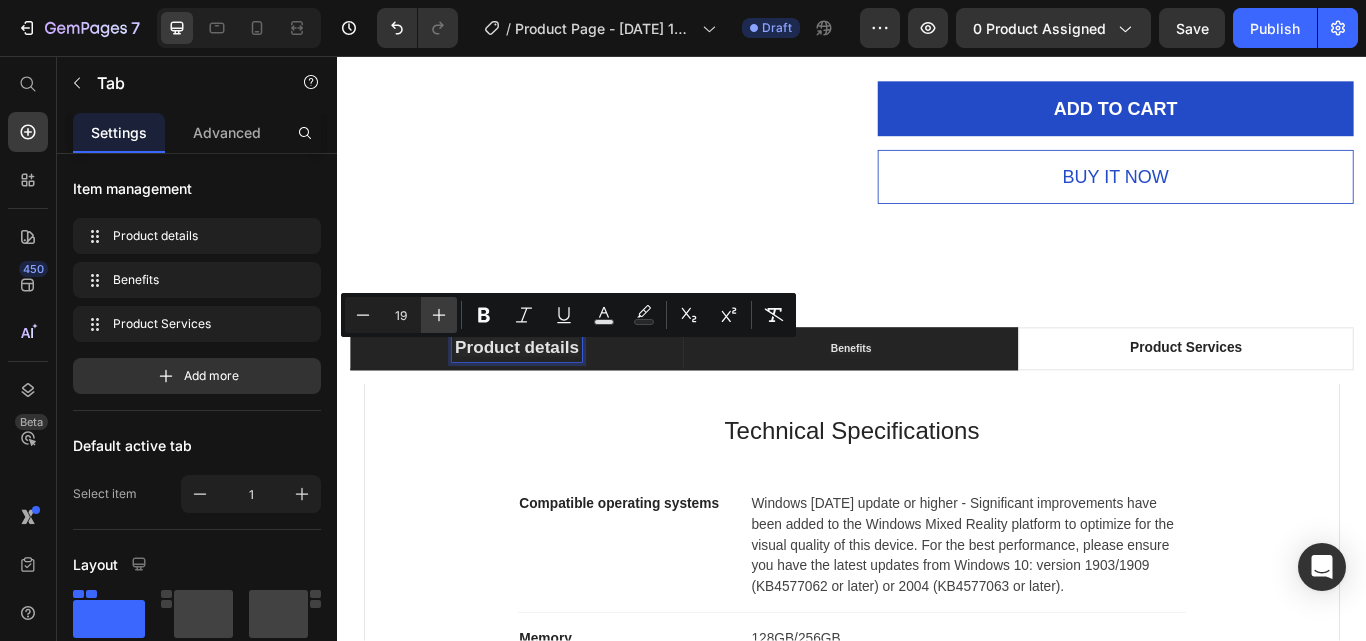 type on "20" 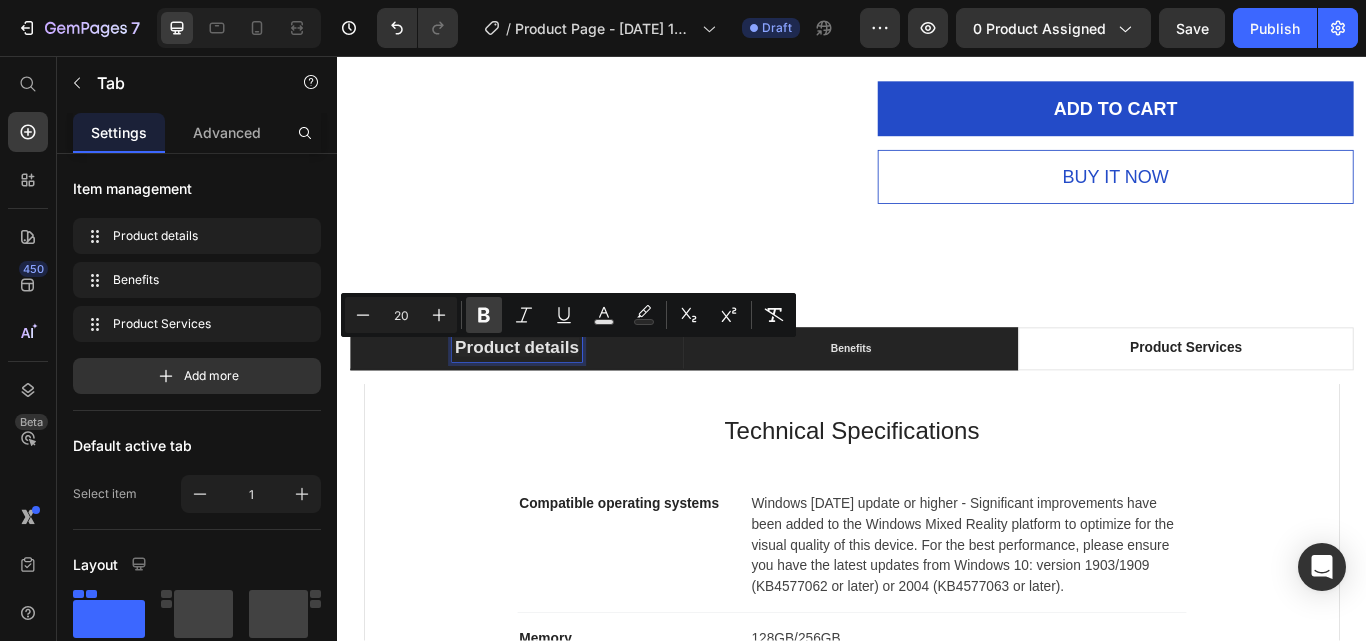 click 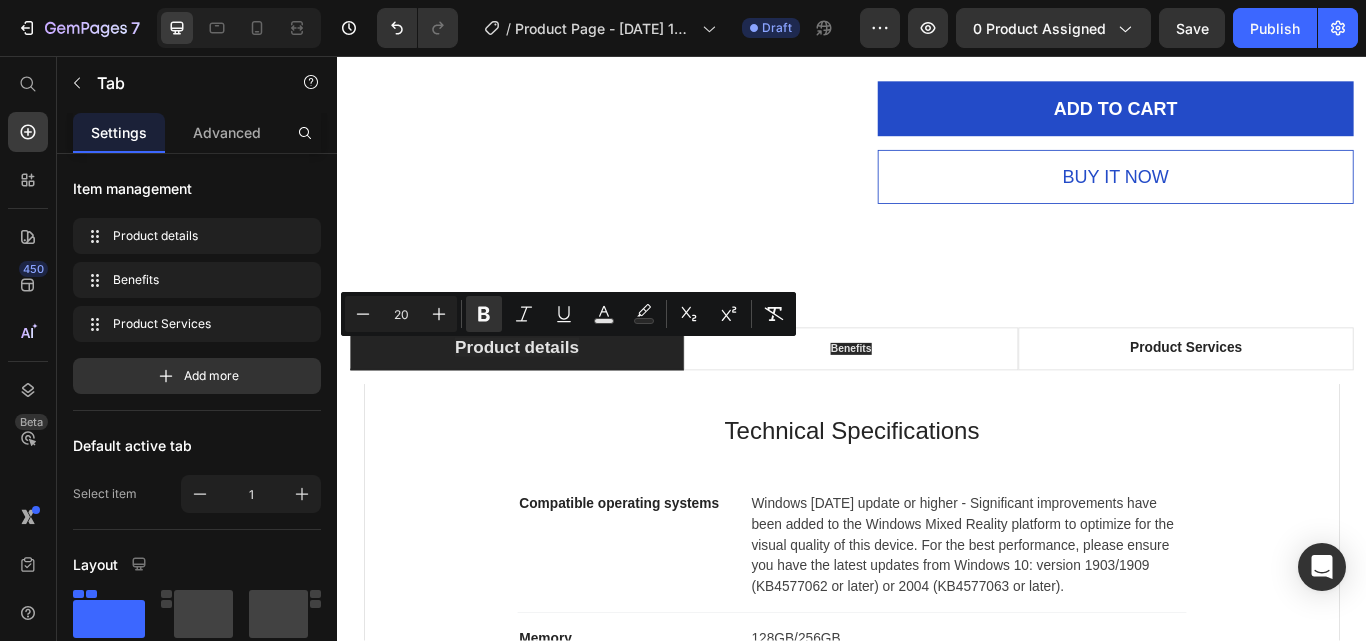 click on "Product details" at bounding box center [546, 398] 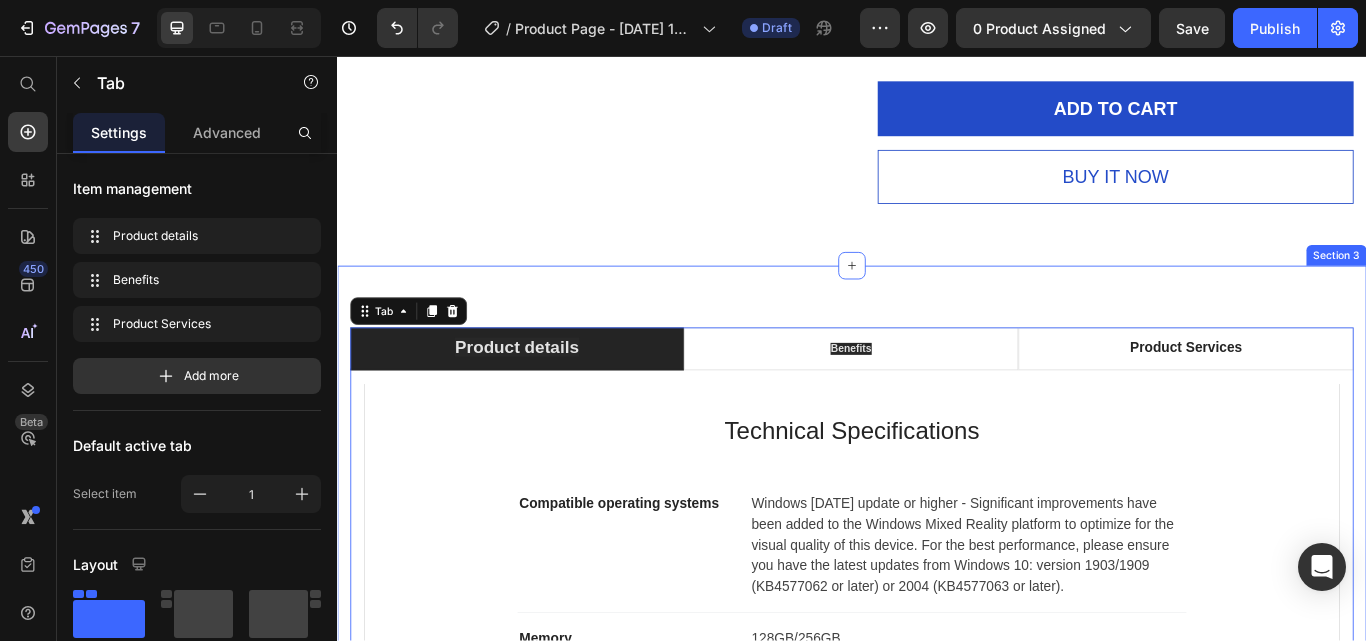 click on "Product details  Benefits  Product Services Technical Specifications Heading Compatible operating systems Text block Windows 10 May 2019 update or higher - Significant improvements have been added to the Windows Mixed Reality platform to optimize for the visual quality of this device. For the best performance, please ensure you have the latest updates from Windows 10: version 1903/1909 (KB4577062 or later) or 2004 (KB4577063 or later). Text block Row Memory Text block 128GB/256GB Text block Row Field of view Text block 120 degrees Text block Row Resolution Text block 2448 x 2448 pixels per eye Text block Row Weight Text block 560 grams Text block Row Material Text block Magnesium alloy, plastic Text block Row Color Text block Black Text block Row Row What's Included Heading Image VR Headset Text block Image 2 Touch Controllers Text block Image Charging Cable Text block Image Power Adapter Text block Image Glasses Spacer Text block Icon List Image Row Row Professional Support Heading Image Installation Image" at bounding box center (937, 738) 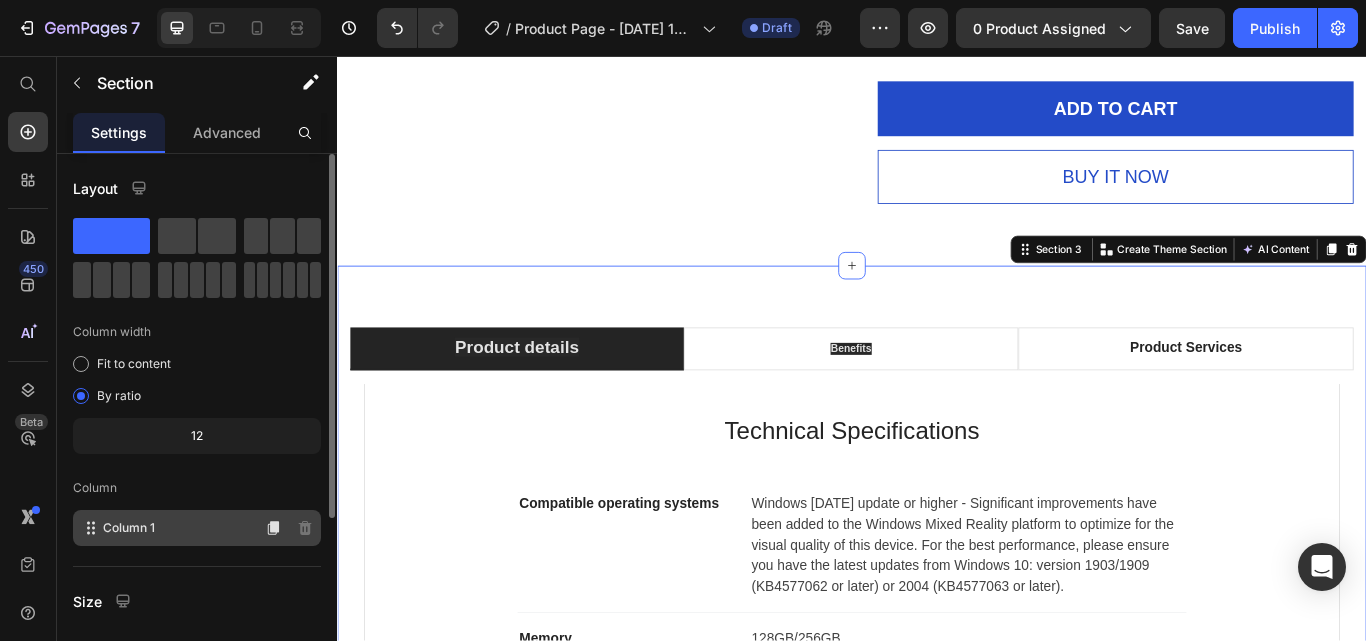 scroll, scrollTop: 200, scrollLeft: 0, axis: vertical 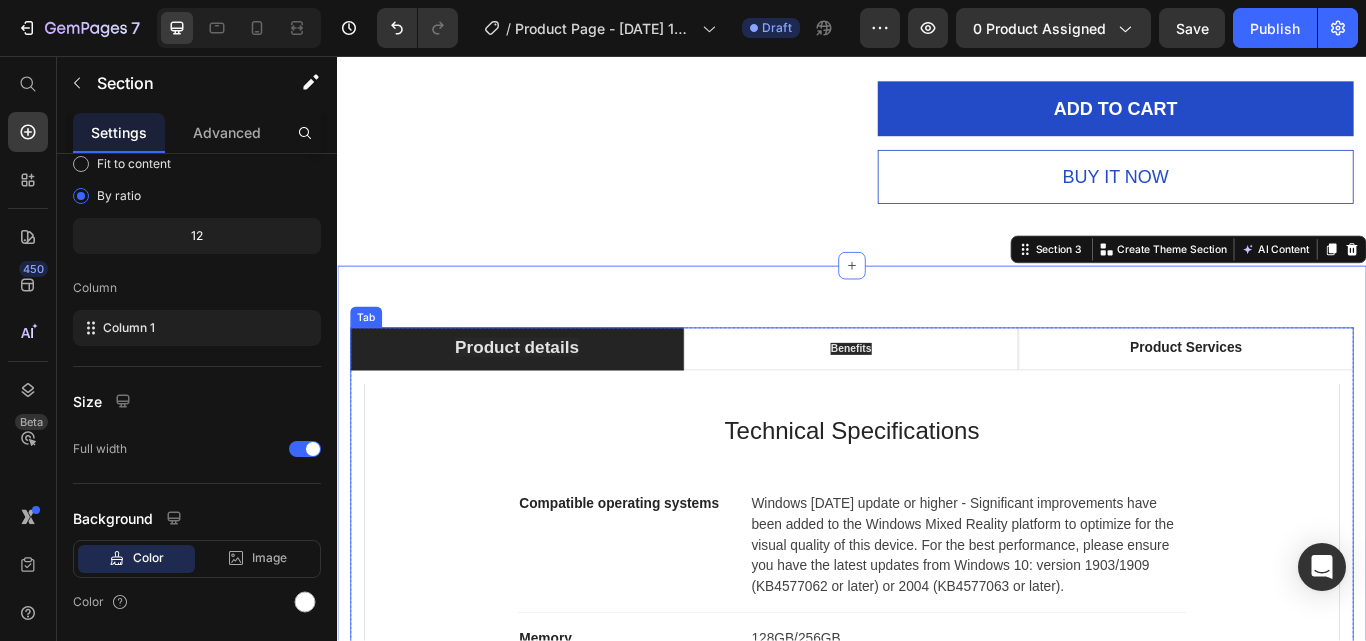 click on "Tab" at bounding box center (370, 361) 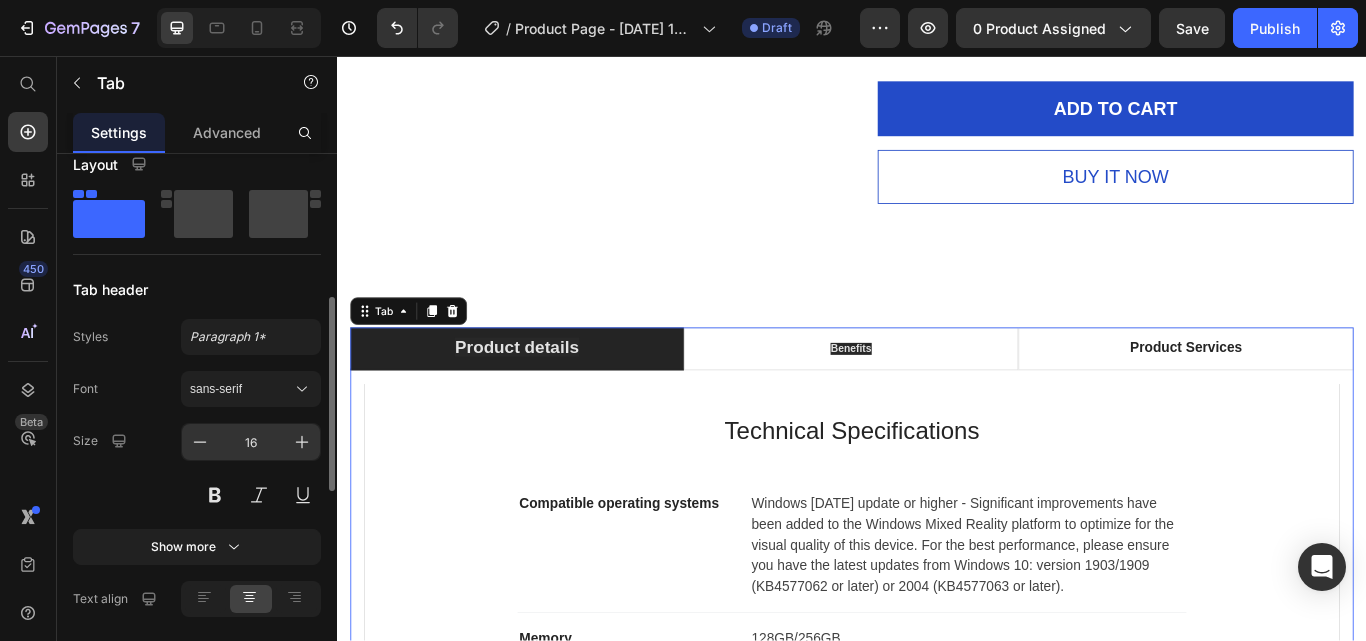 scroll, scrollTop: 500, scrollLeft: 0, axis: vertical 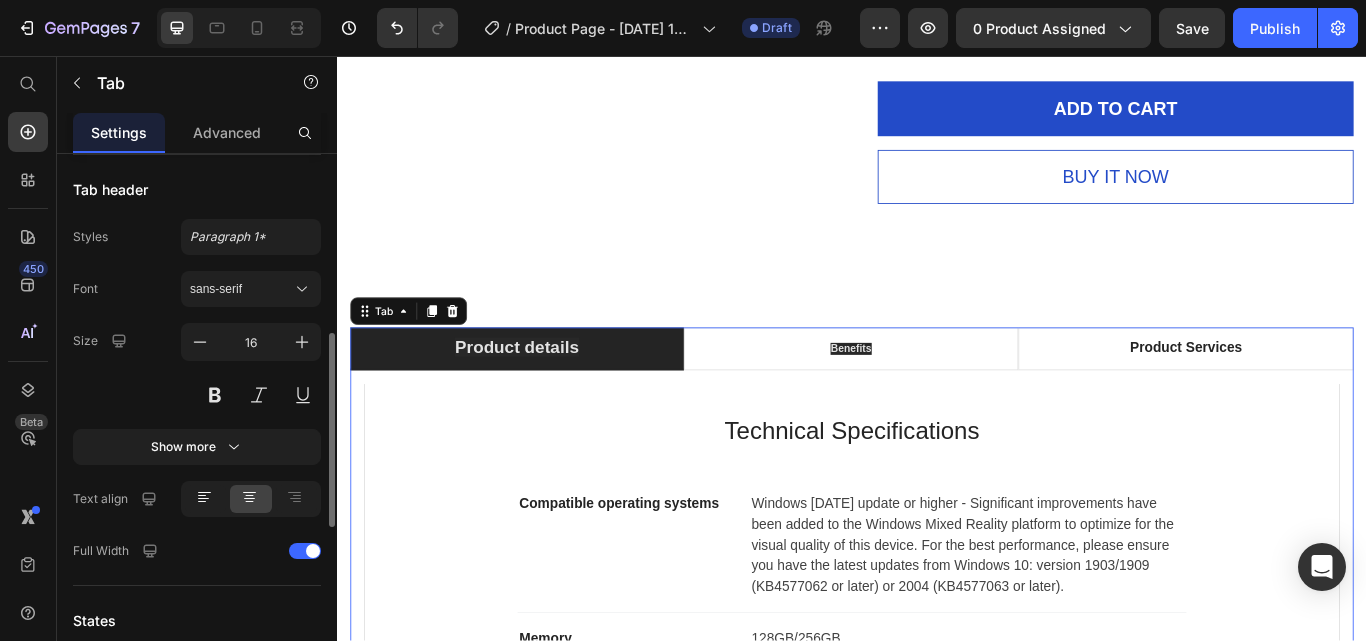 click 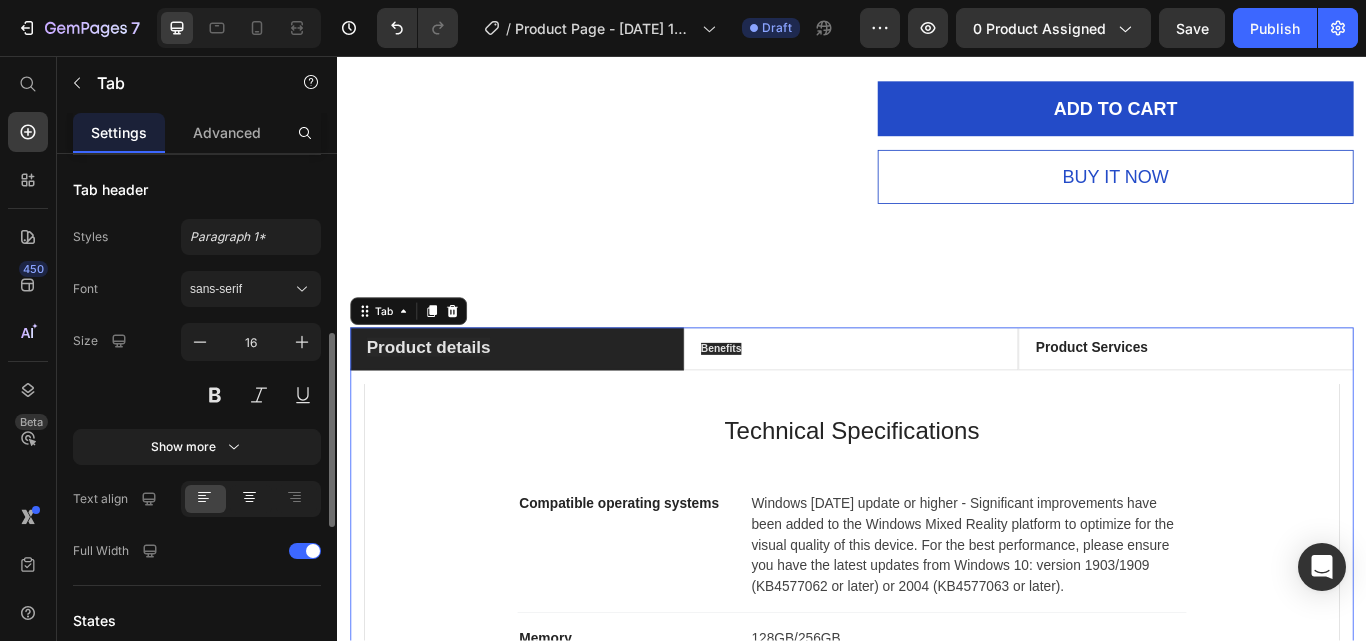 click 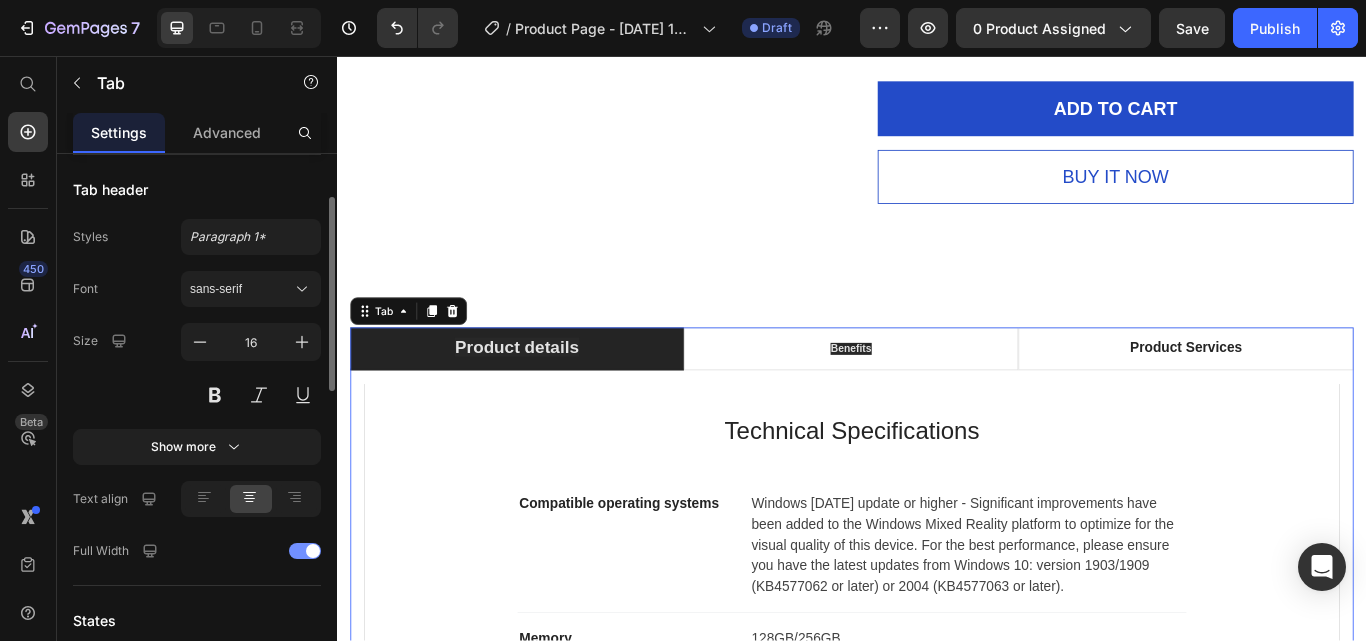 scroll, scrollTop: 300, scrollLeft: 0, axis: vertical 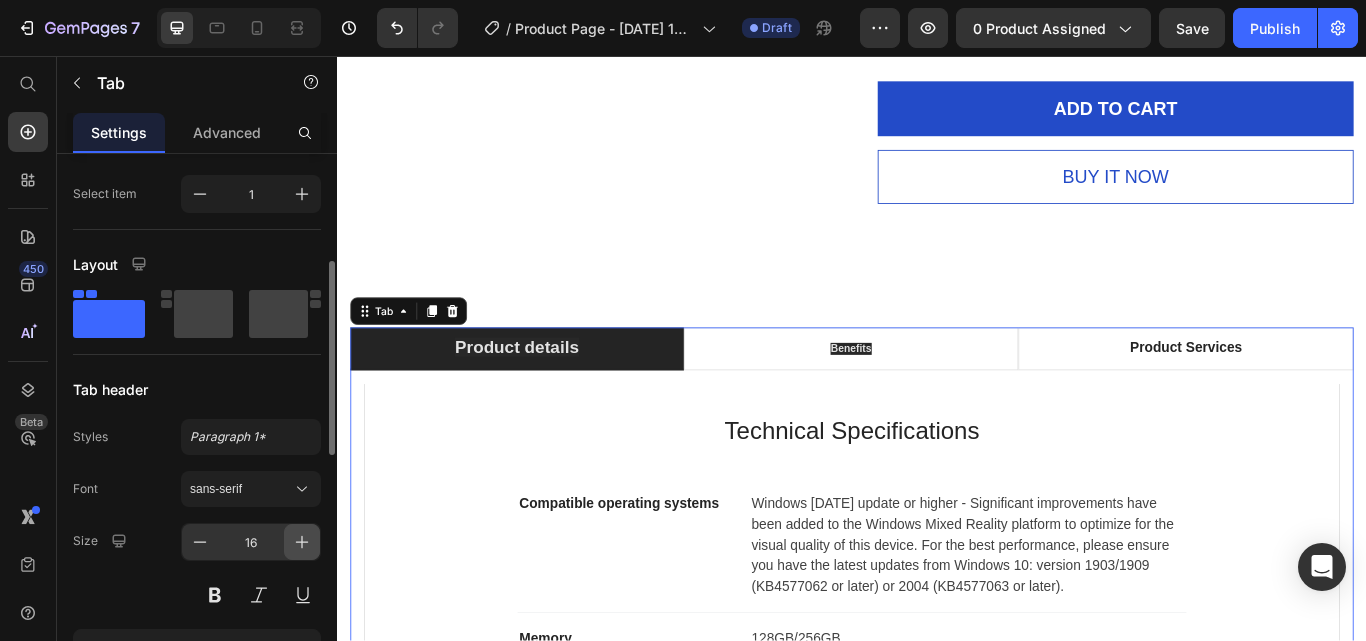 click 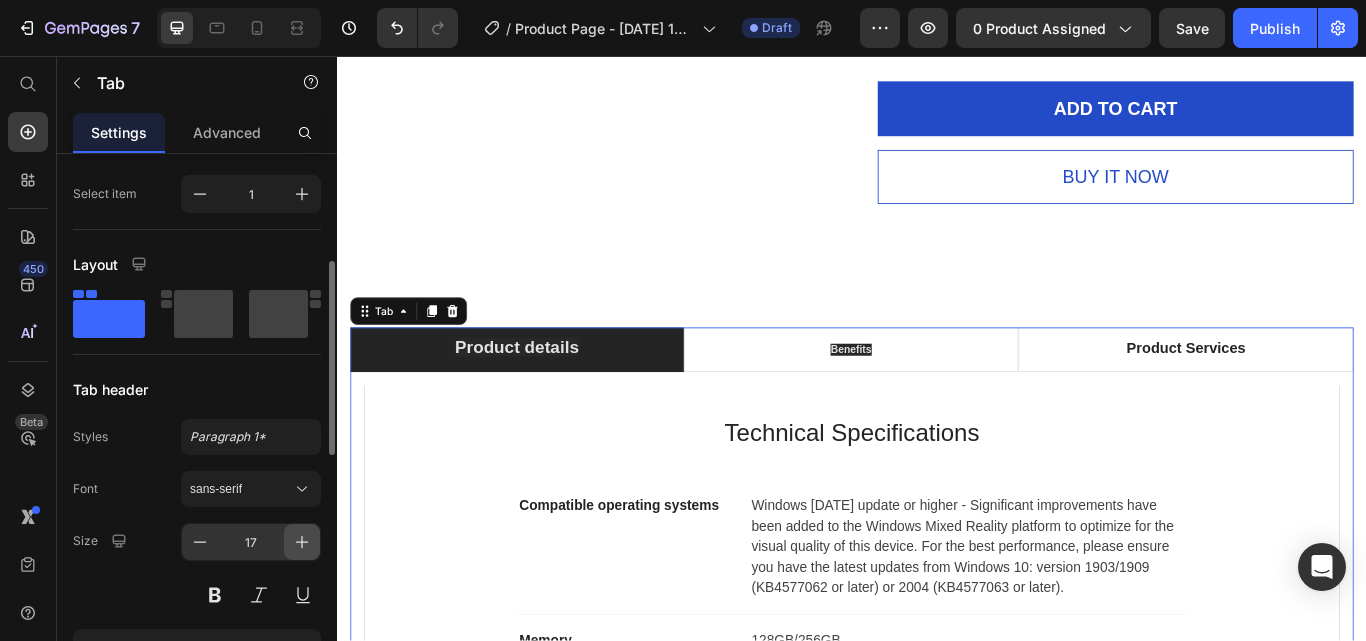 click 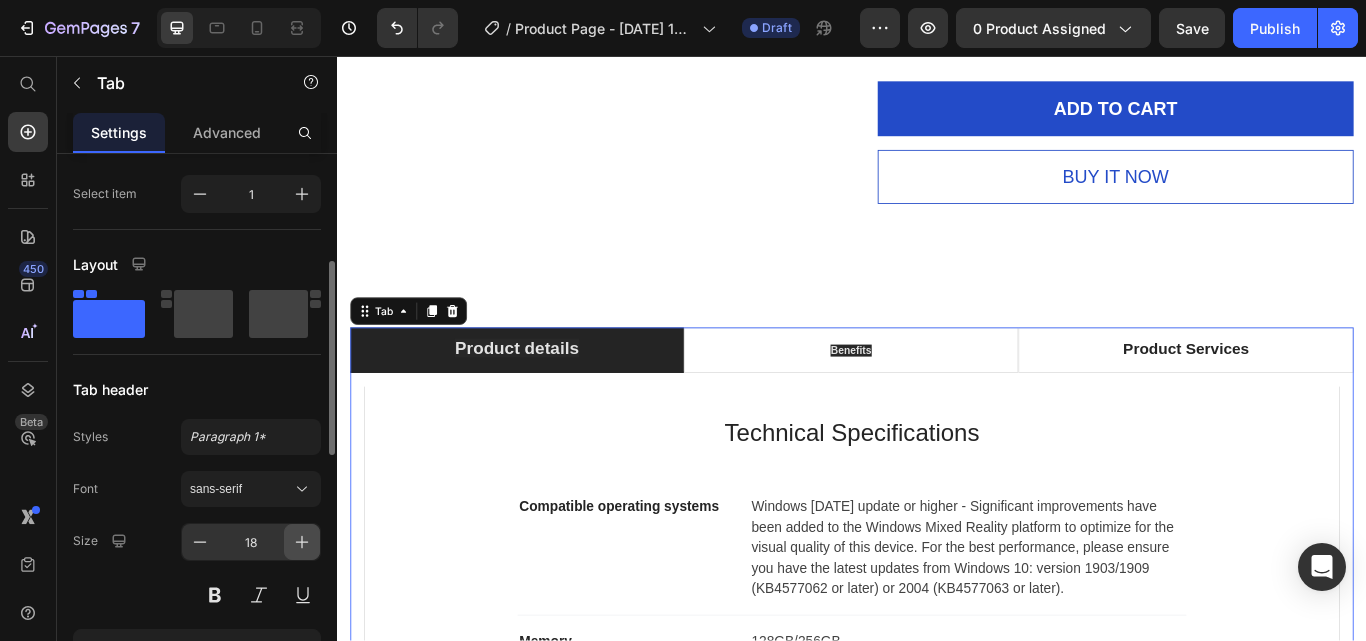 click 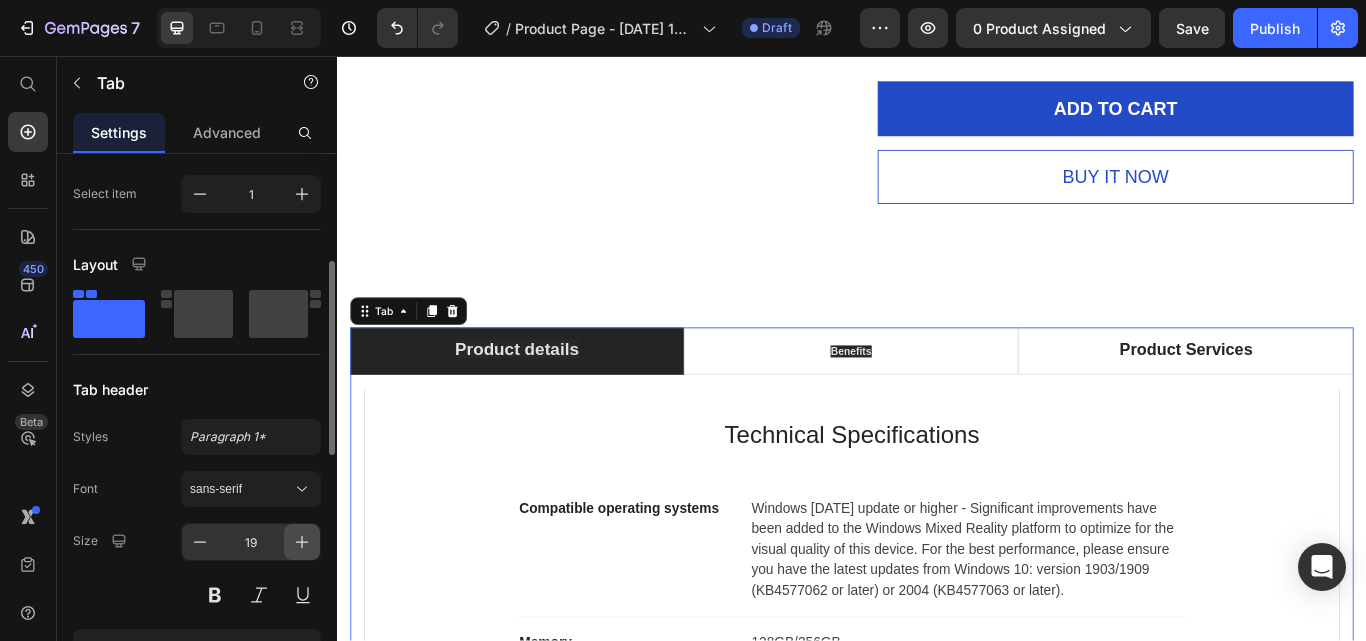 click 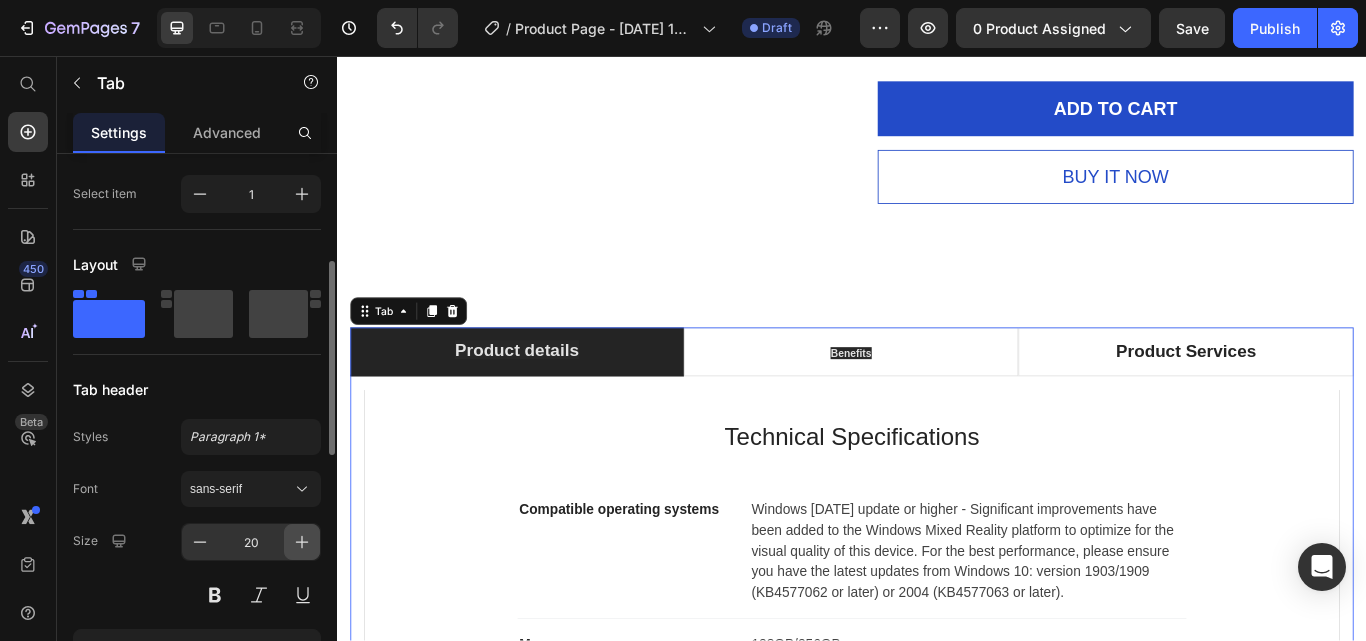 click 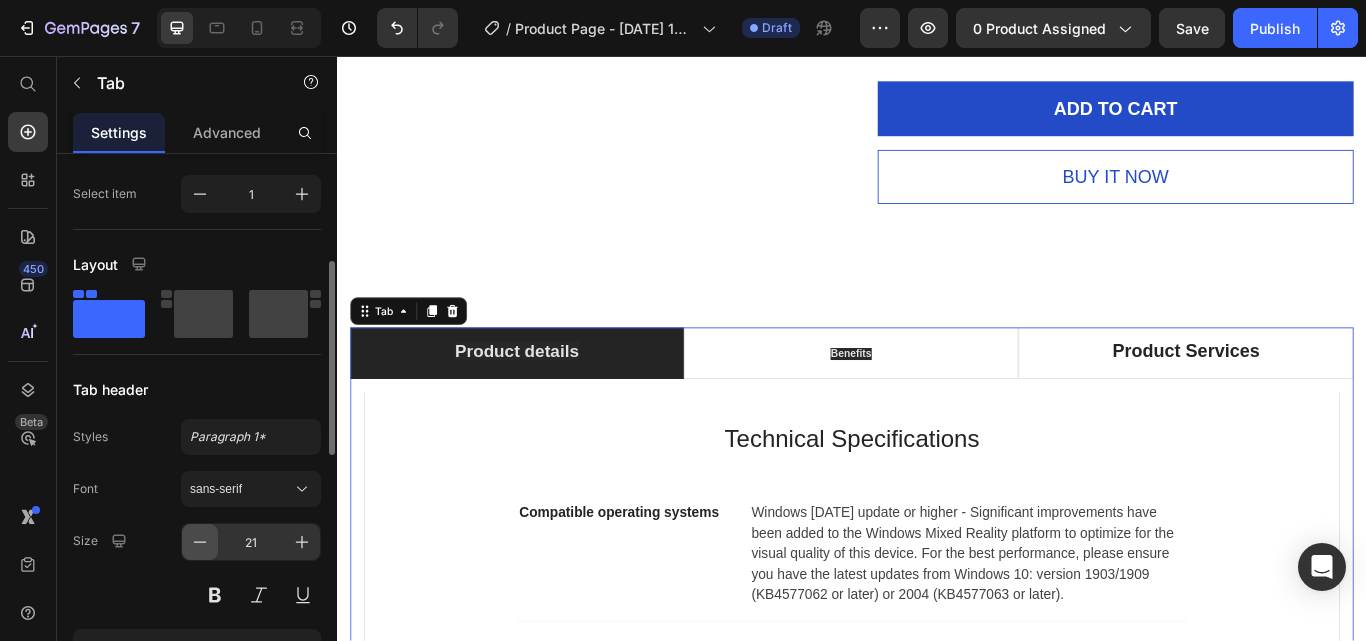 click 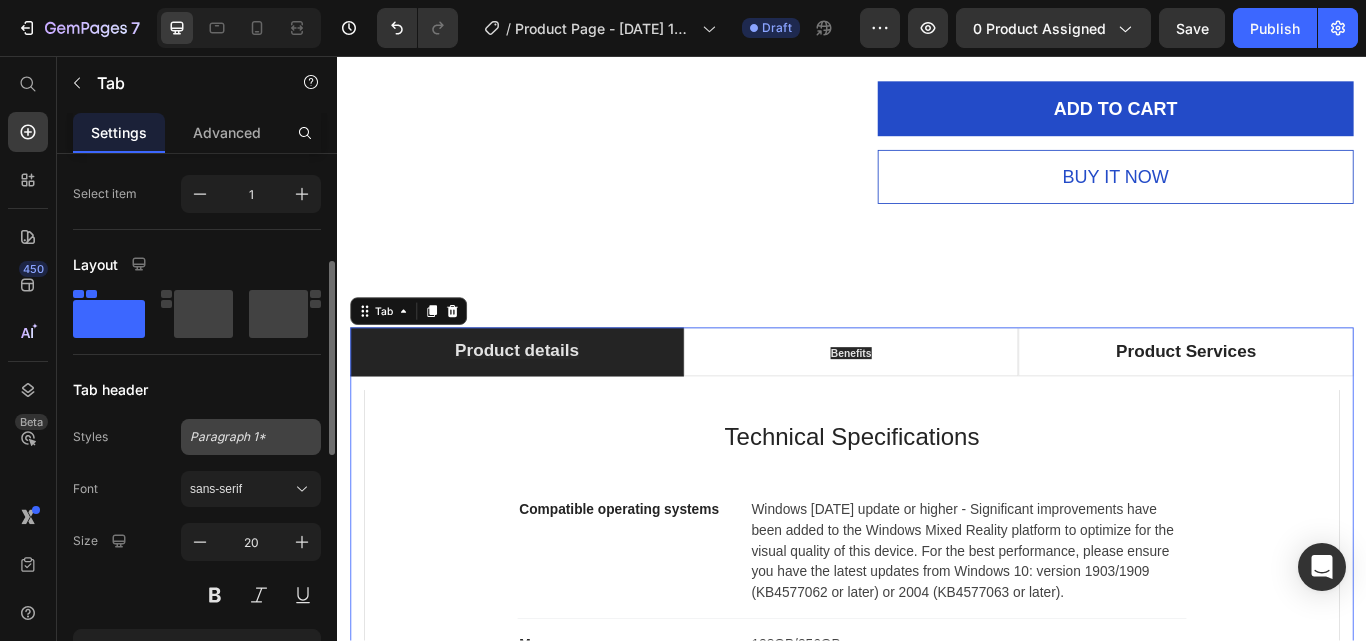 click on "Paragraph 1*" at bounding box center (251, 437) 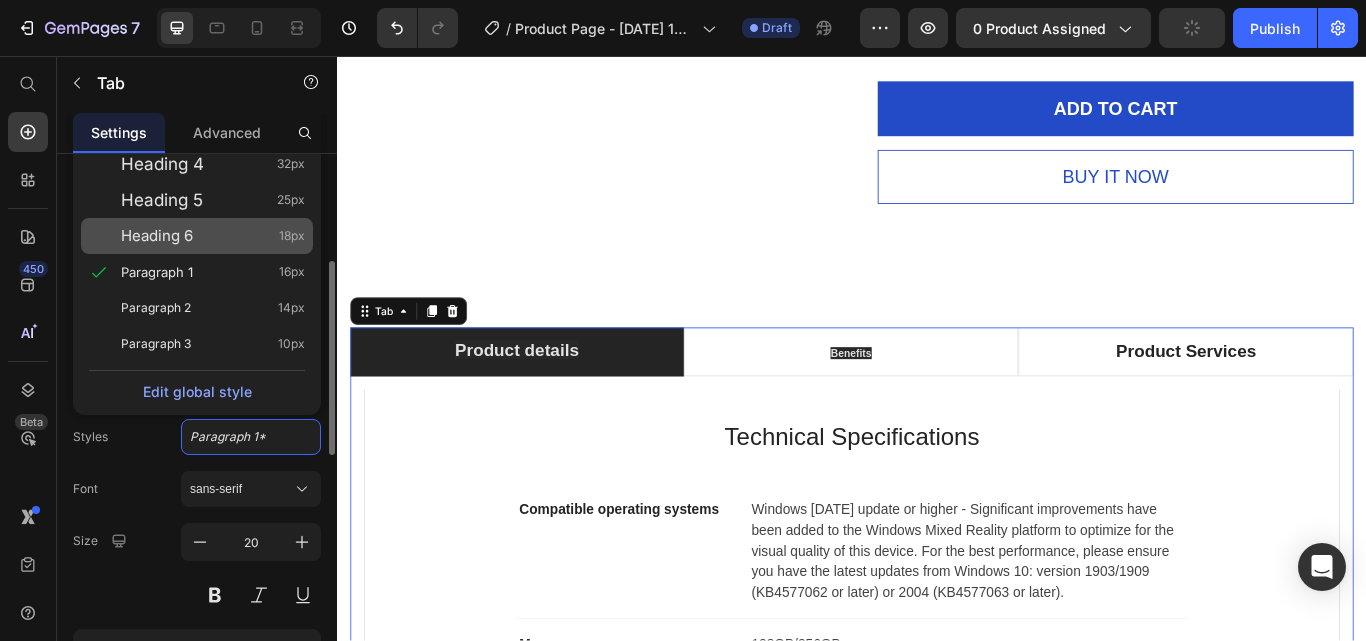 click on "Heading 6" at bounding box center (157, 236) 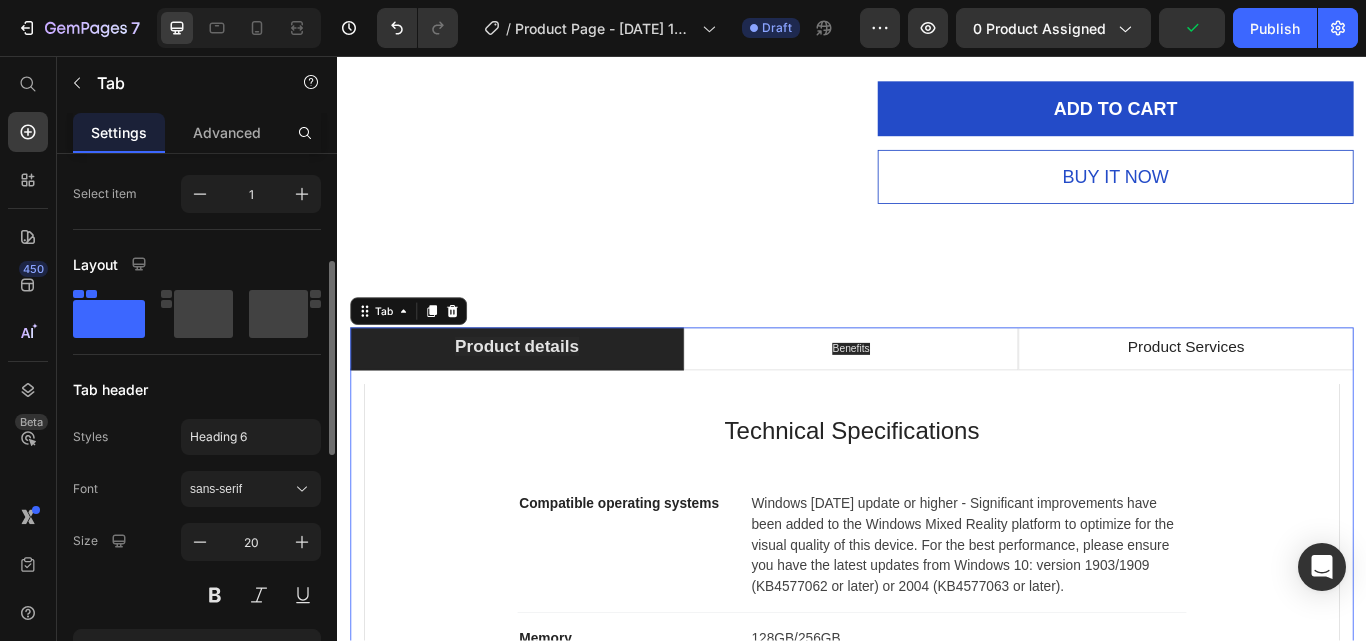 type on "18" 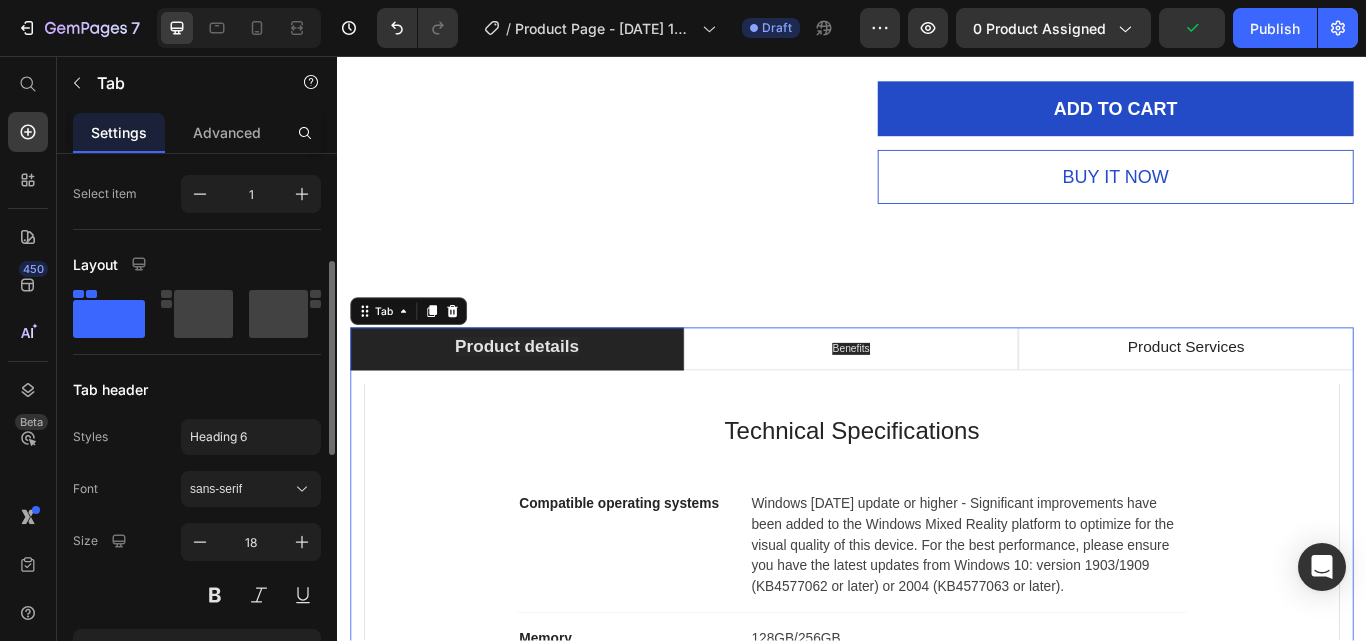 click on "Tab header" at bounding box center (197, 389) 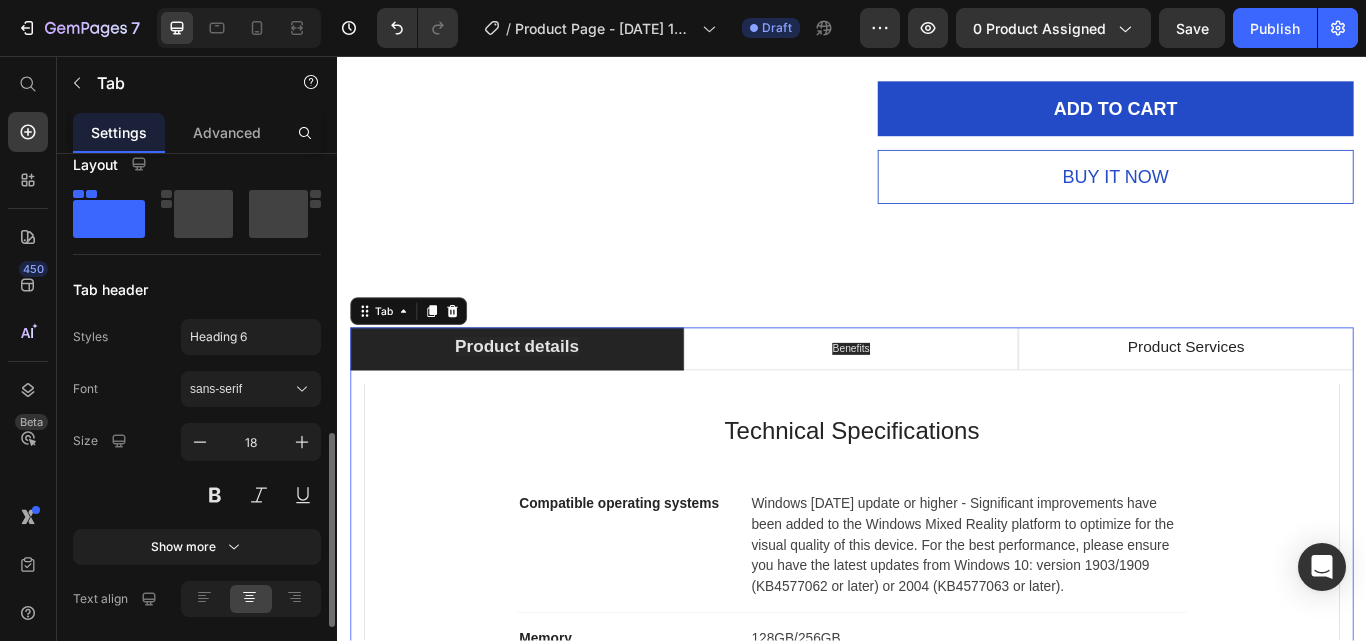 scroll, scrollTop: 500, scrollLeft: 0, axis: vertical 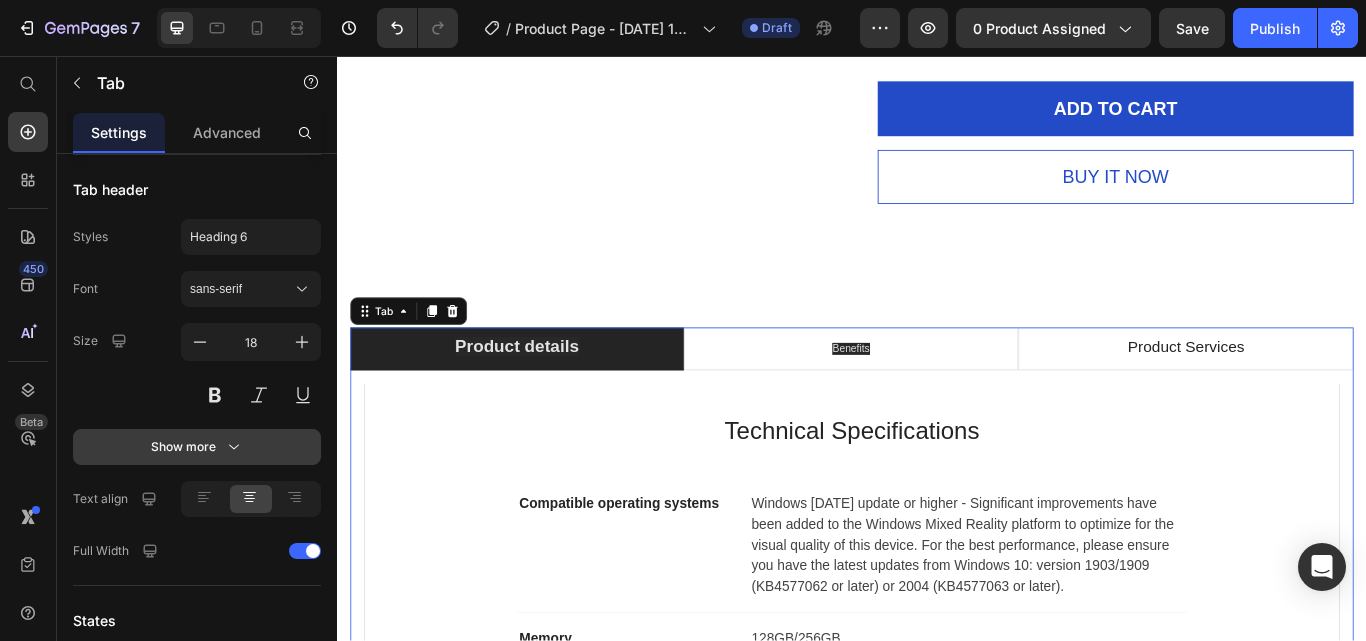 click on "Show more" at bounding box center [197, 447] 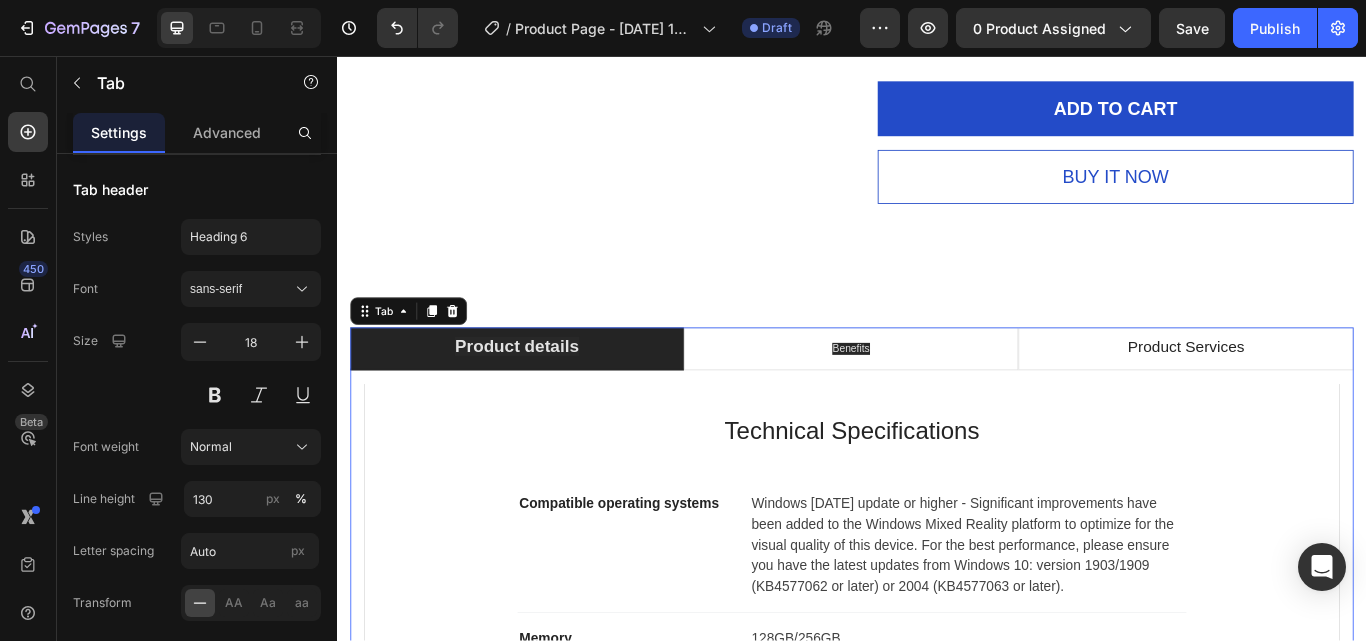 type 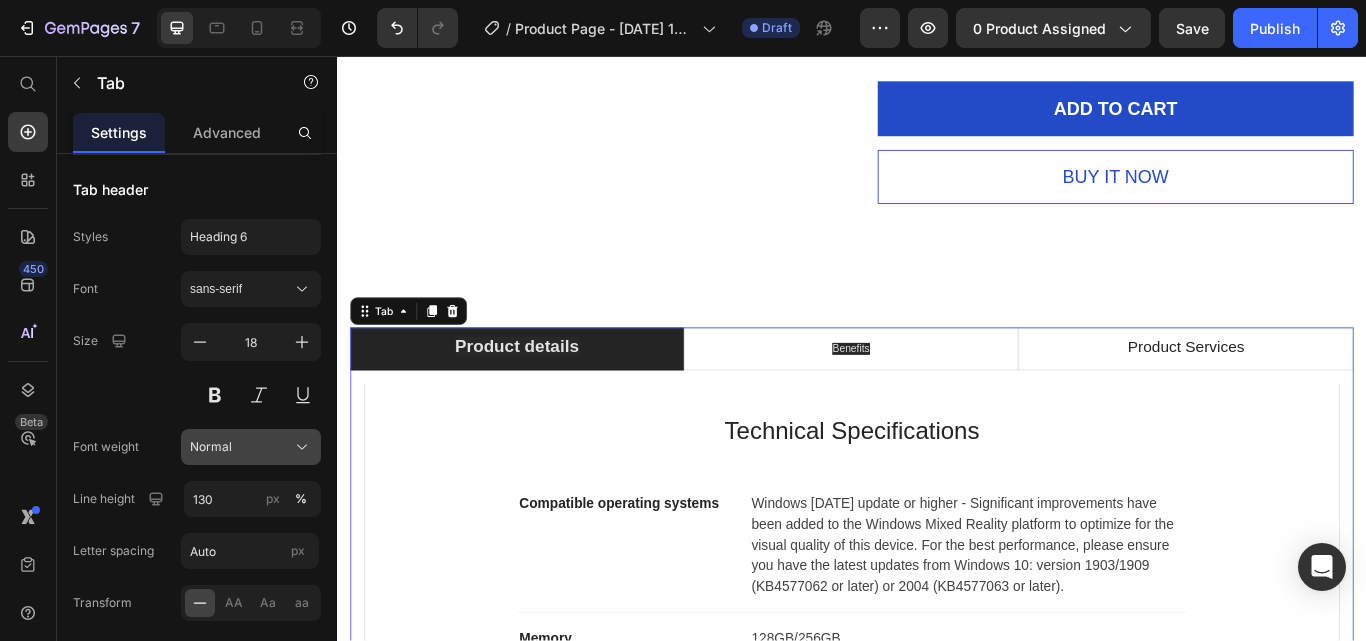 click on "Normal" at bounding box center (211, 447) 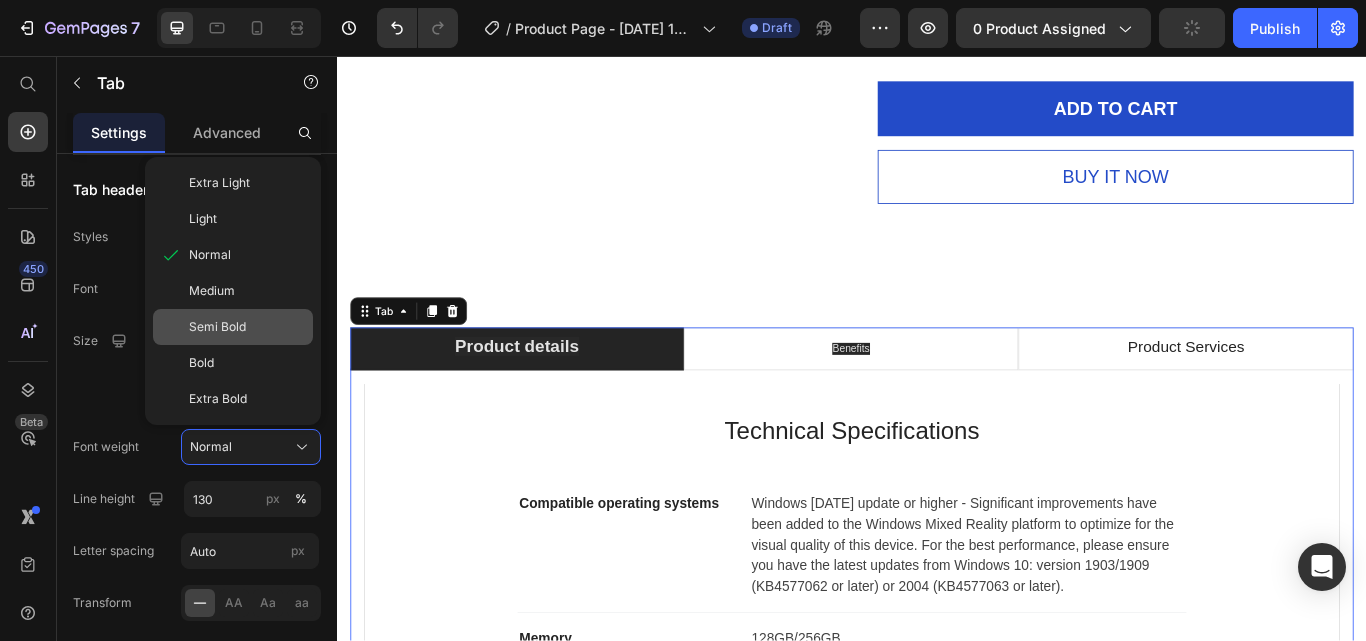click on "Semi Bold" 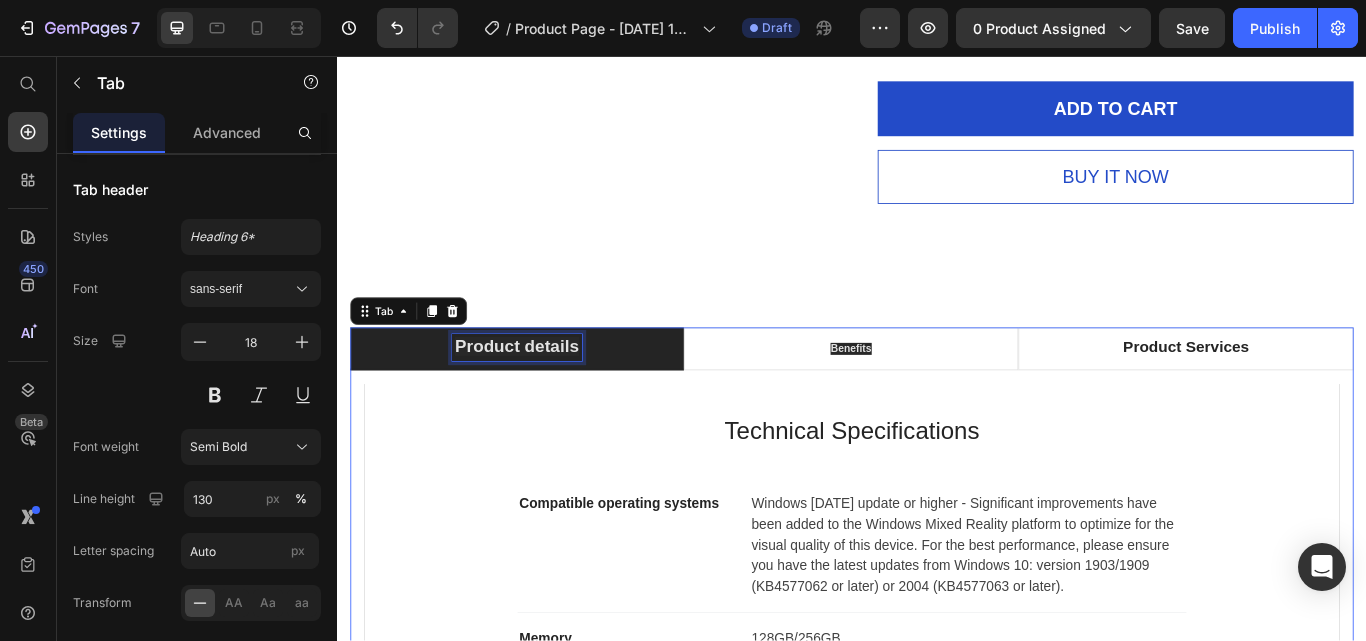 click on "Product details" at bounding box center (546, 395) 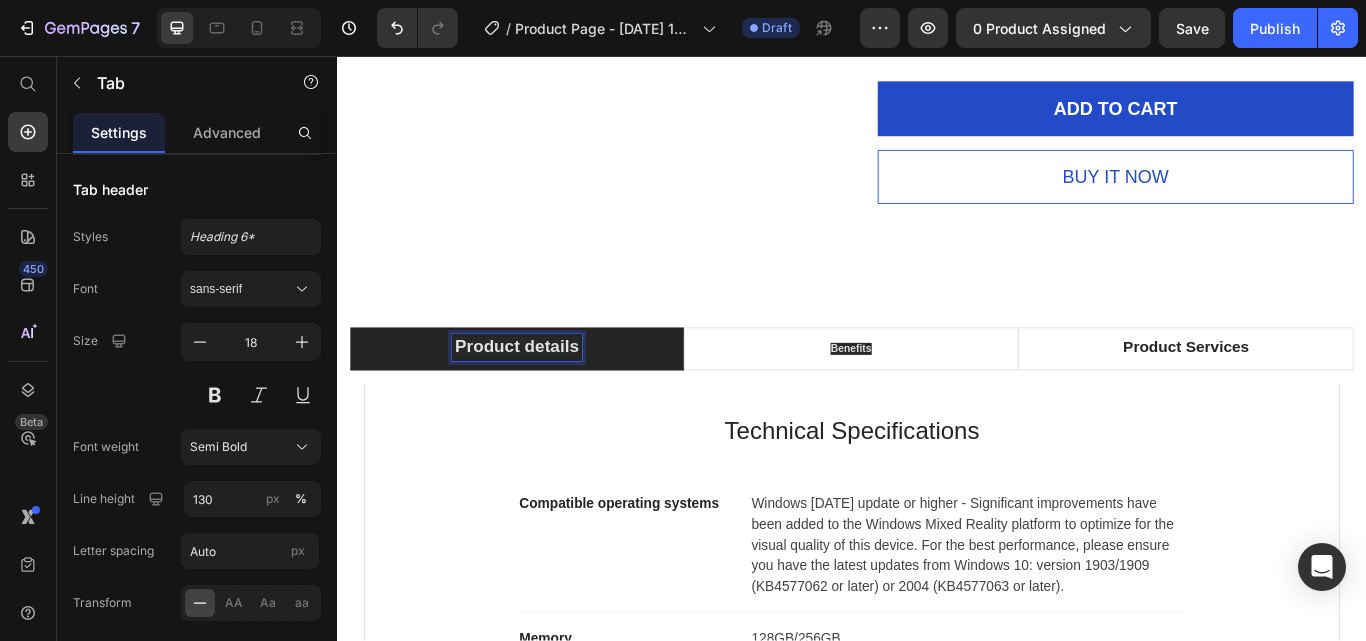 click on "Product details" at bounding box center (546, 395) 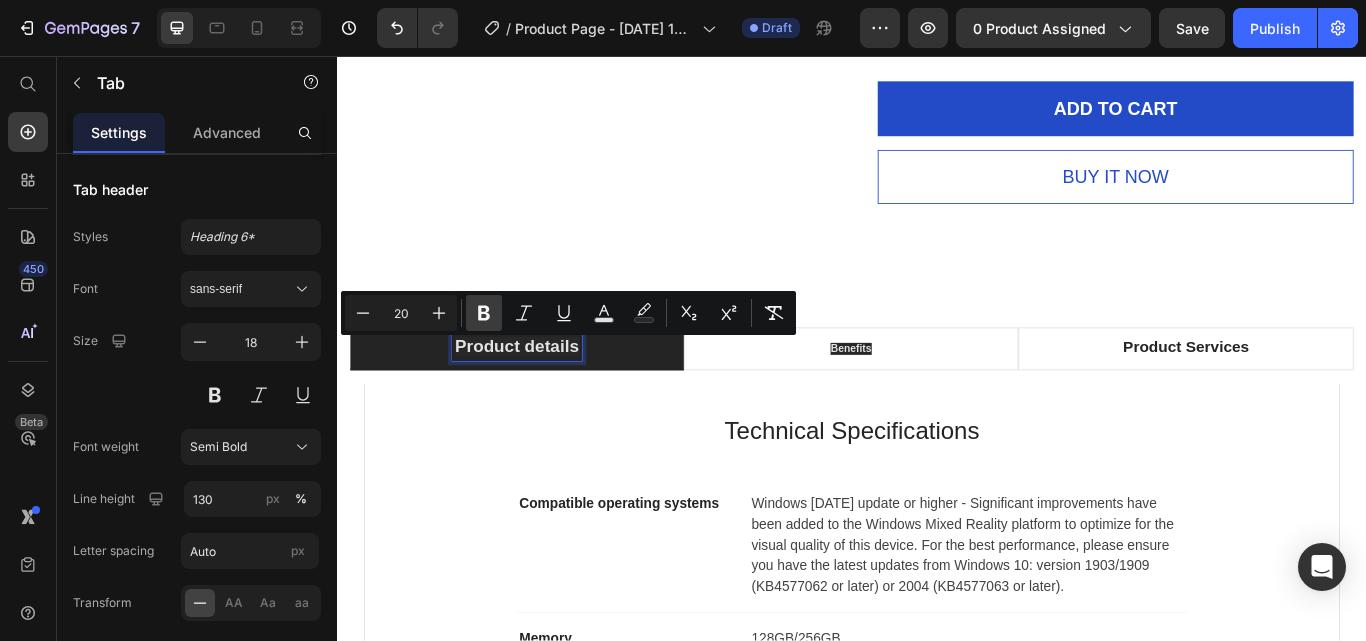 click 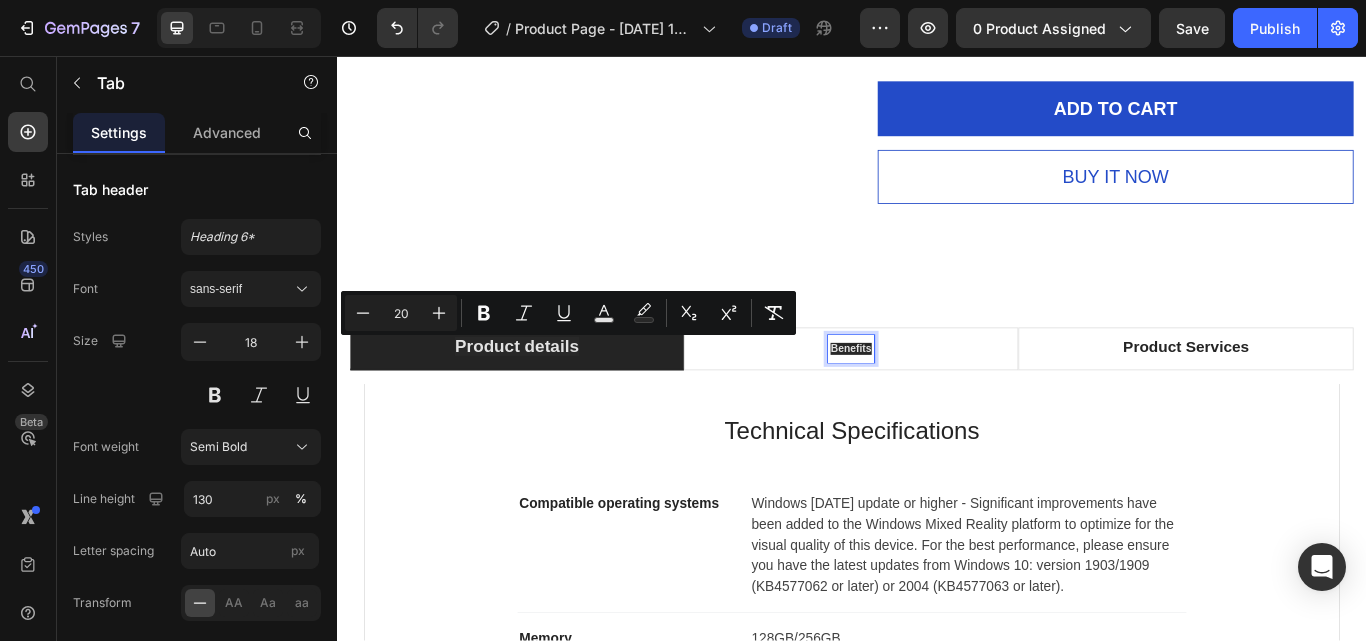 click on "Benefits" at bounding box center (935, 398) 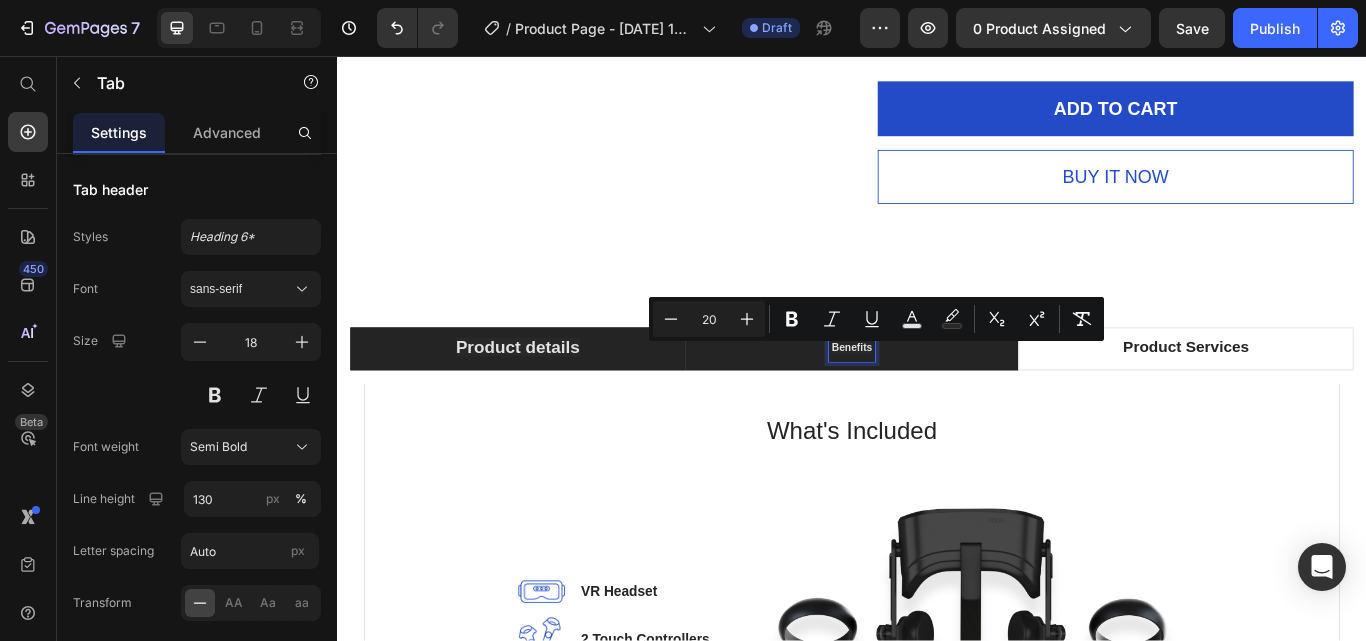 scroll, scrollTop: 2098, scrollLeft: 0, axis: vertical 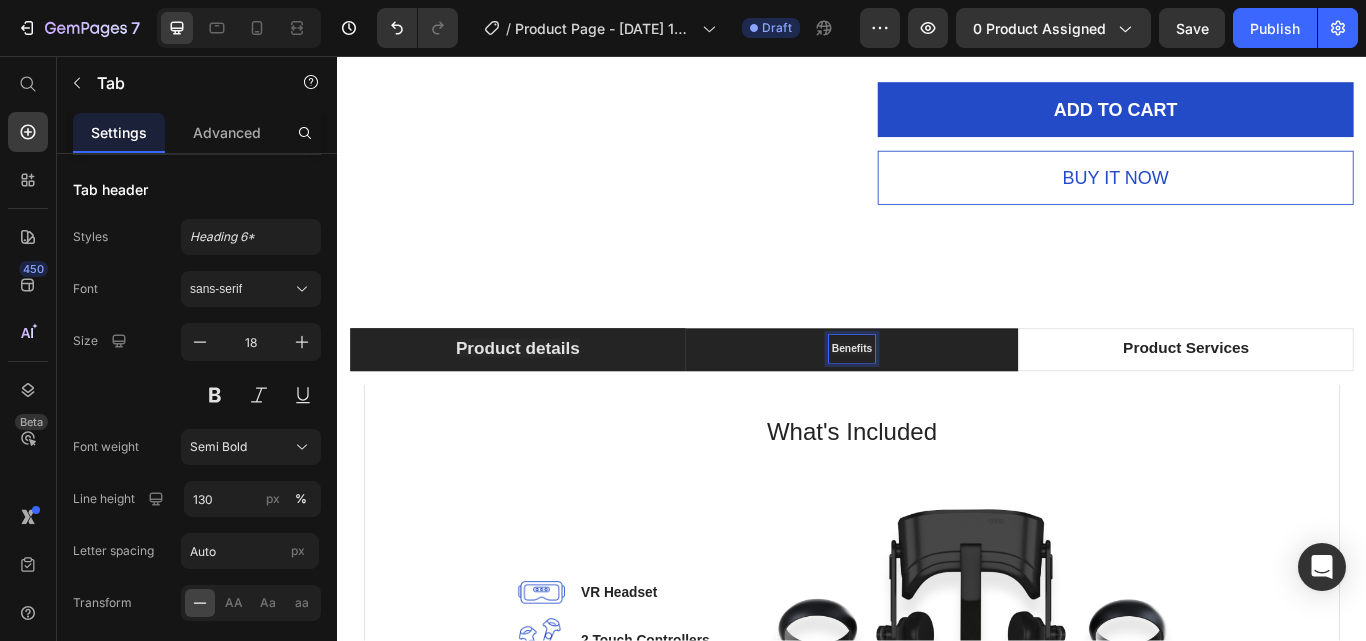 click on "Benefits" at bounding box center [936, 398] 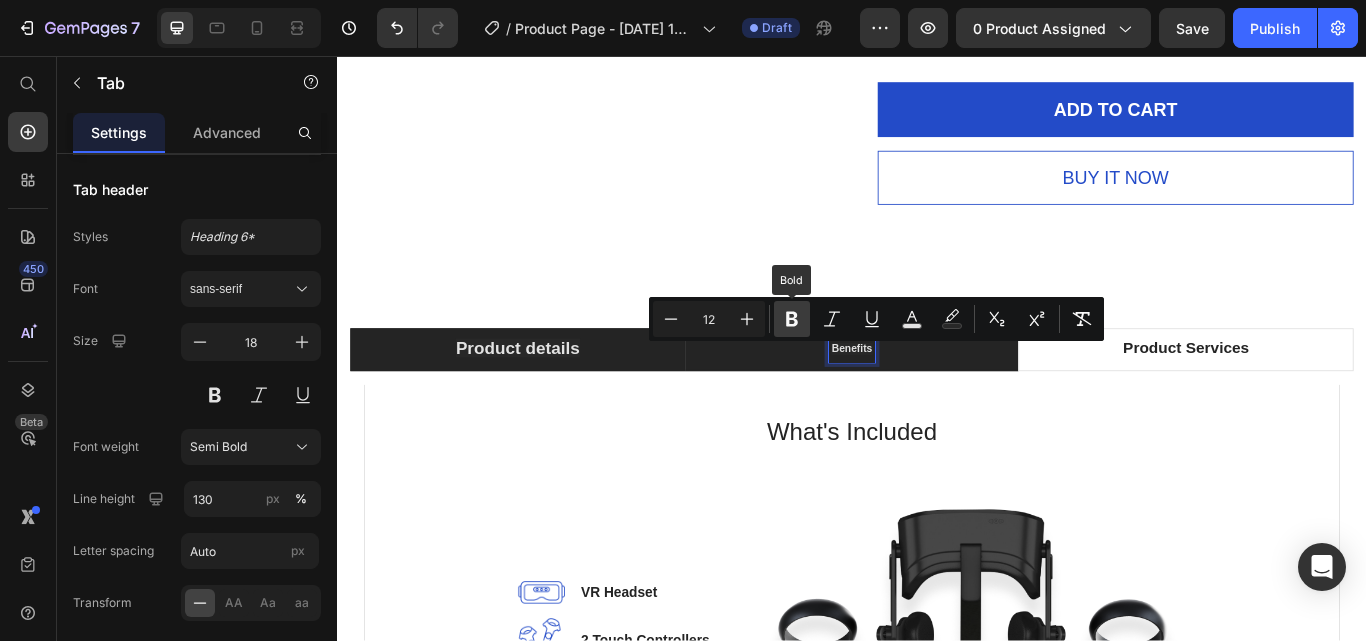 click 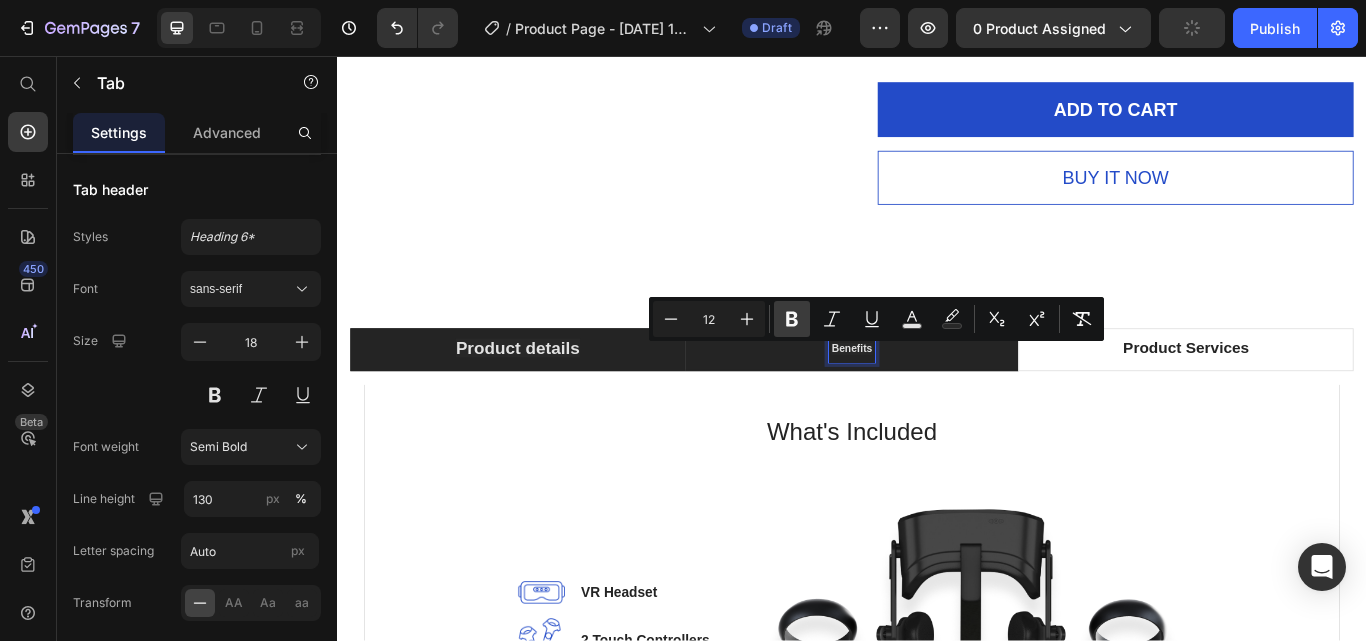 click on "Bold" at bounding box center [792, 319] 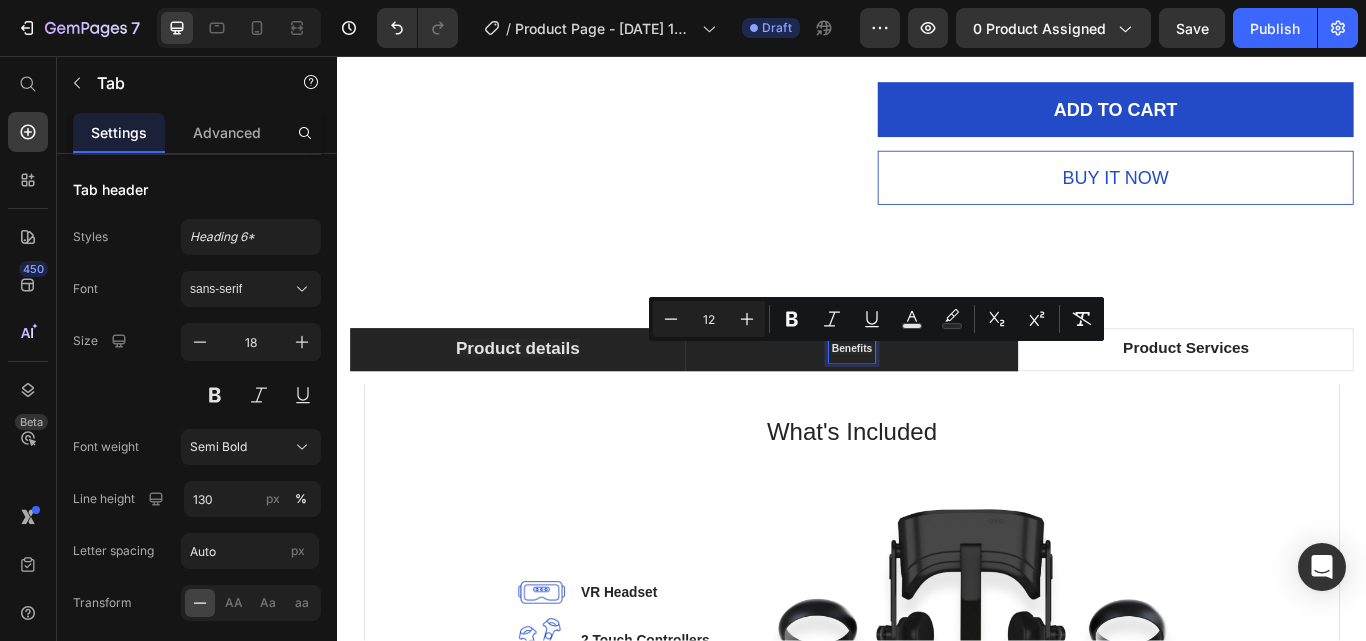 click on "Product details" at bounding box center [547, 397] 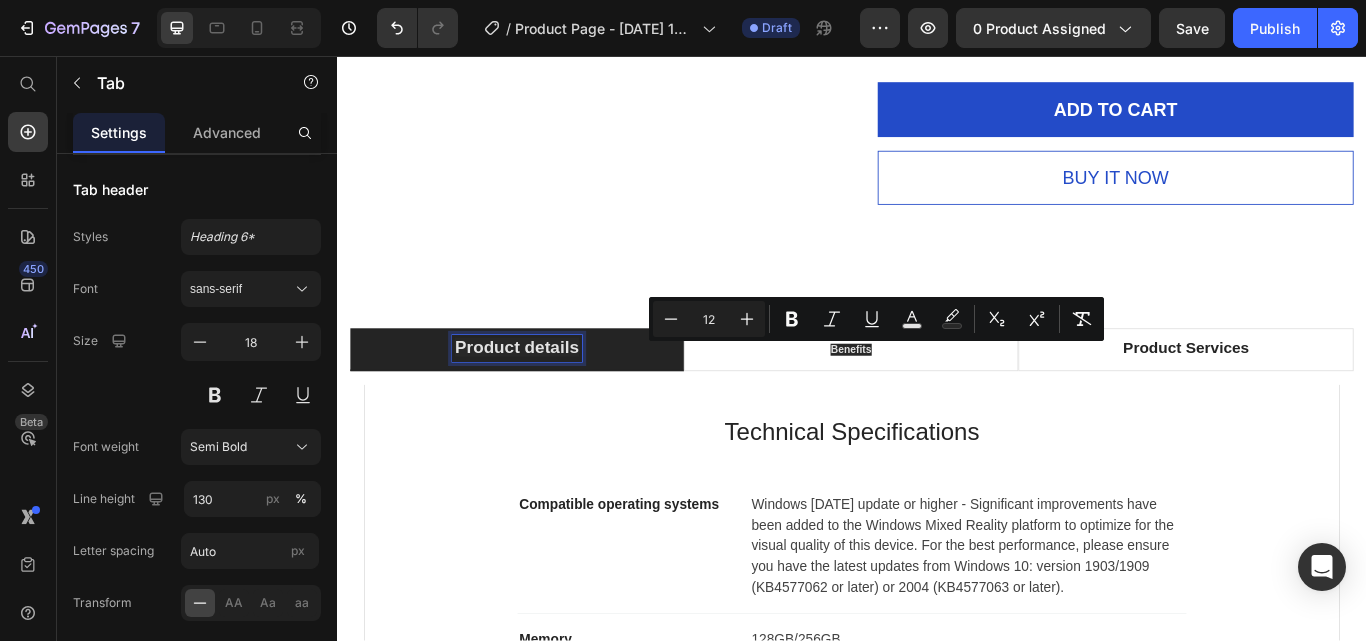 scroll, scrollTop: 2097, scrollLeft: 0, axis: vertical 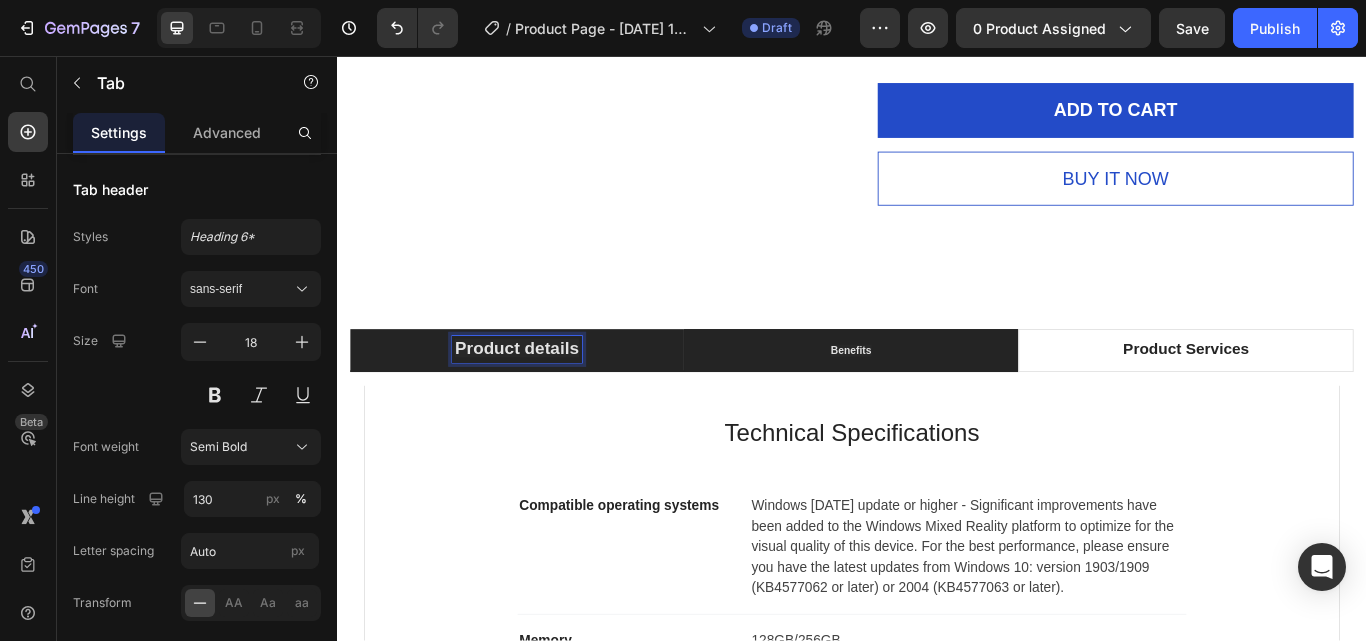 click on "Benefits" at bounding box center (936, 399) 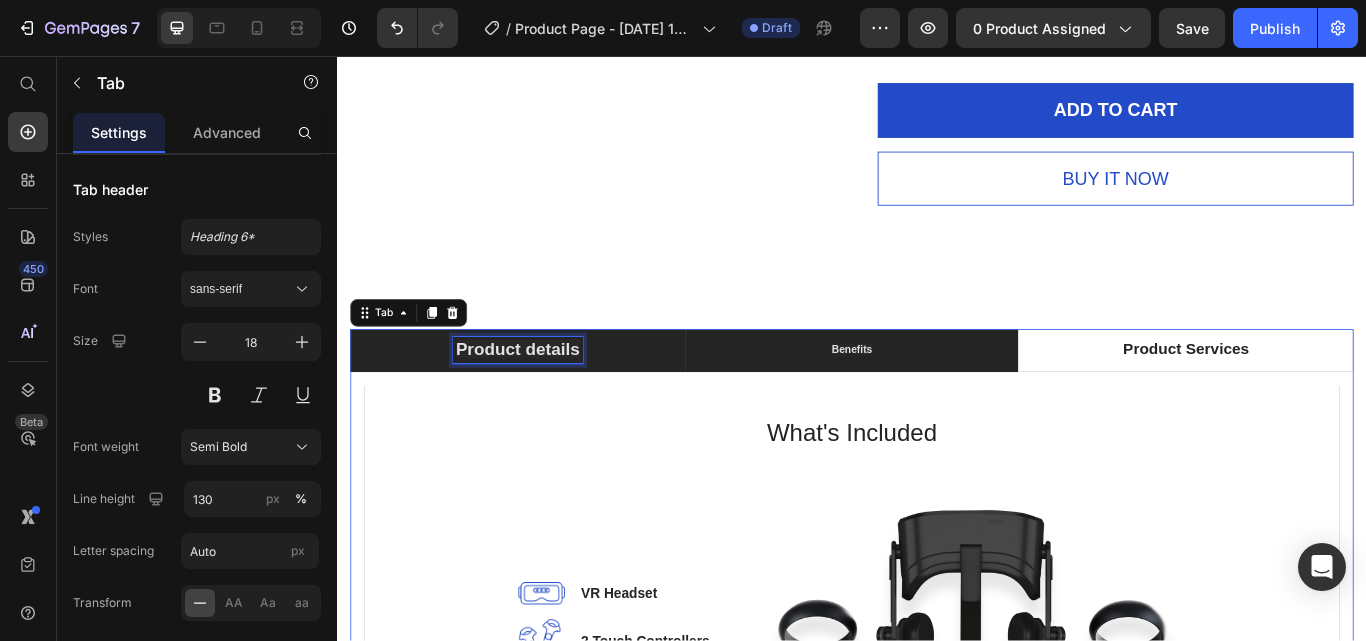 click on "Product details" at bounding box center (547, 398) 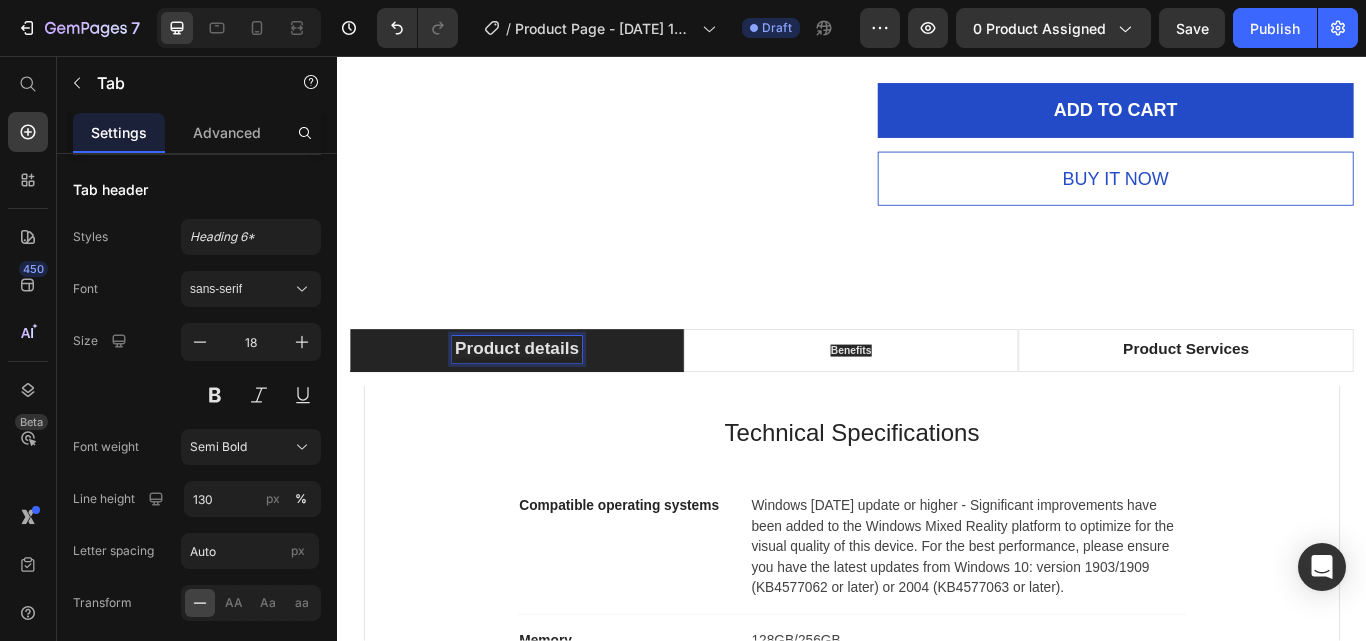 click on "Product details" at bounding box center (546, 397) 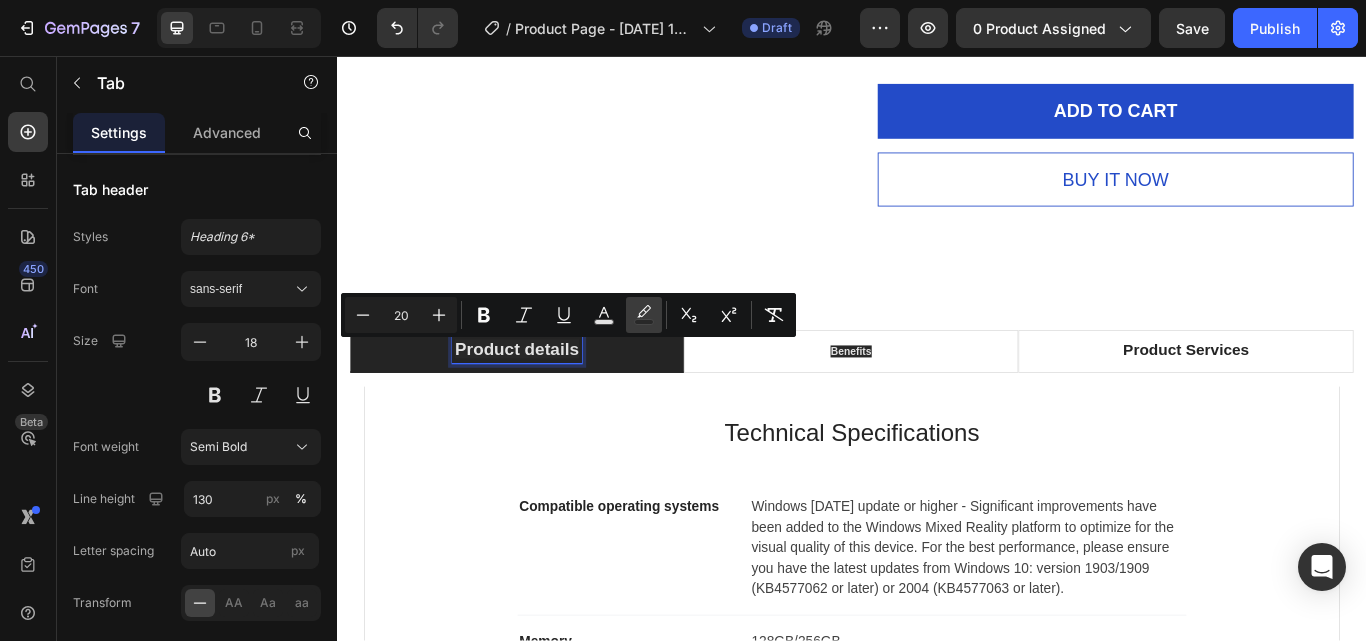 click 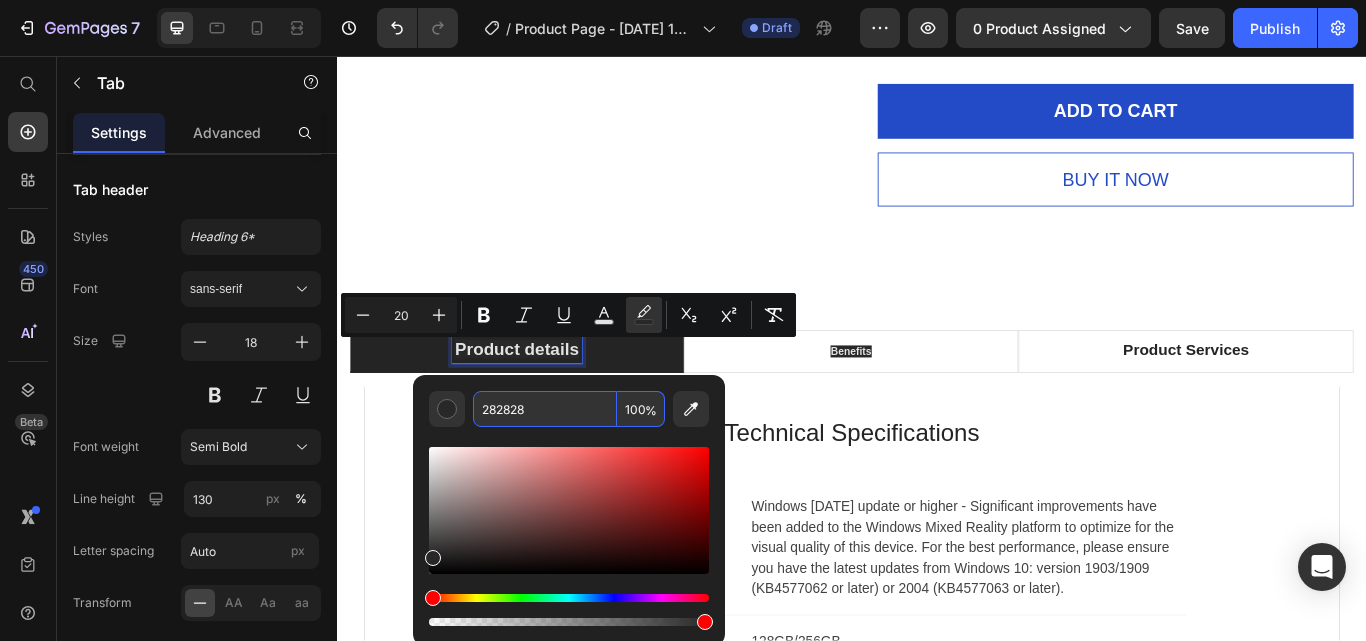 click on "100" at bounding box center (641, 409) 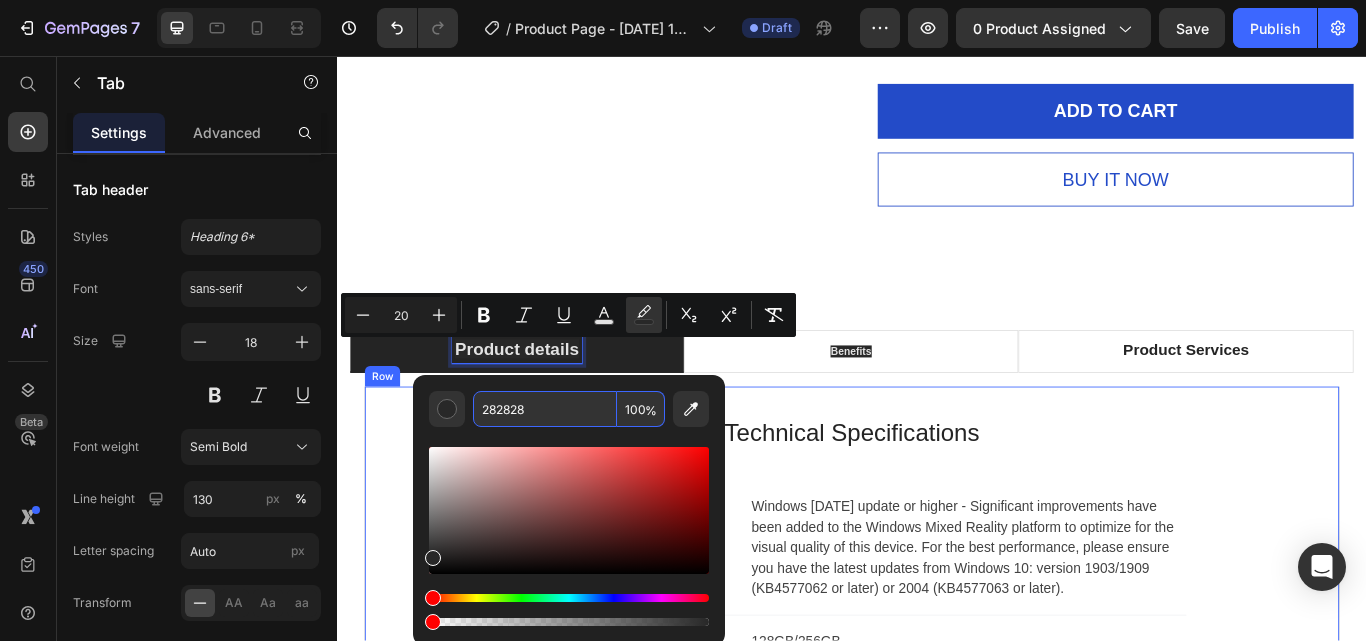 drag, startPoint x: 1036, startPoint y: 672, endPoint x: 417, endPoint y: 697, distance: 619.50464 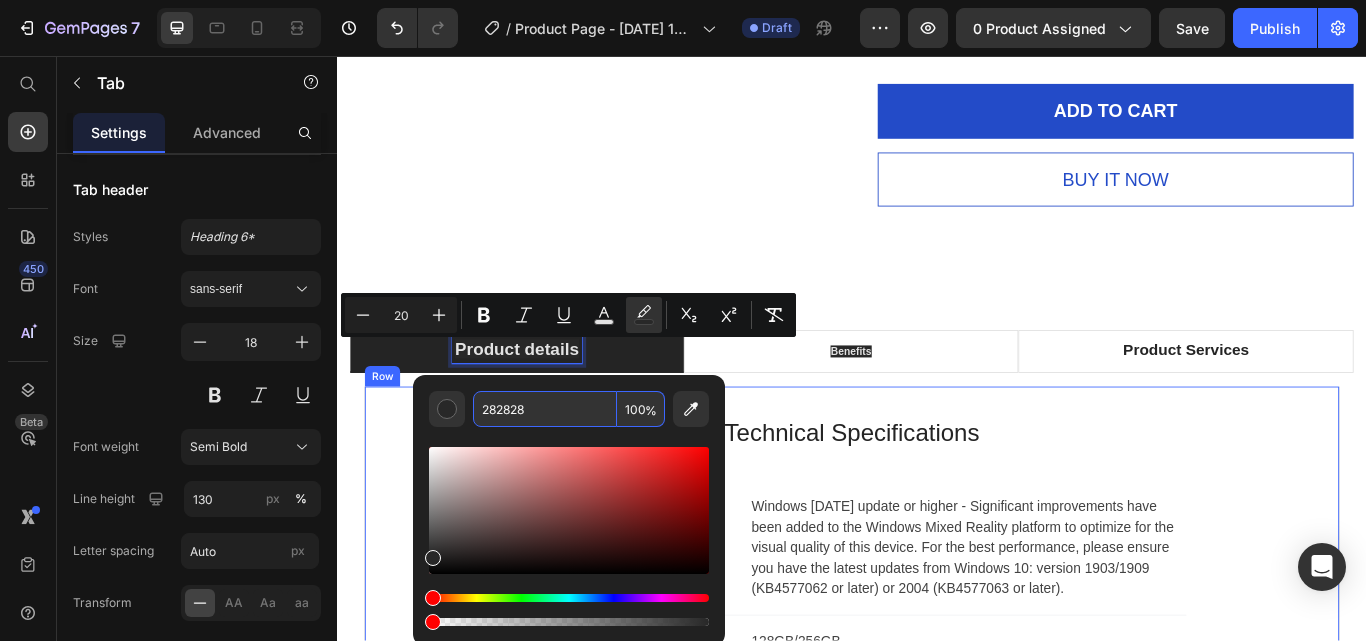 click on "282828 100 %" at bounding box center [569, 502] 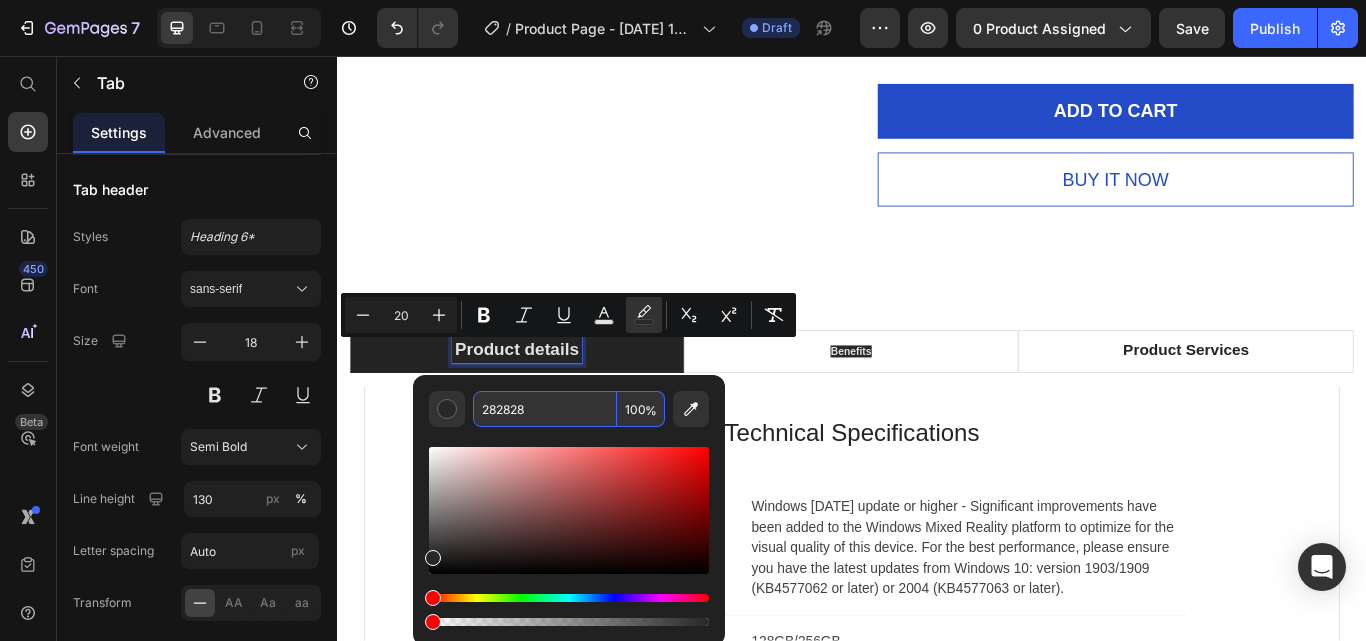 type on "0" 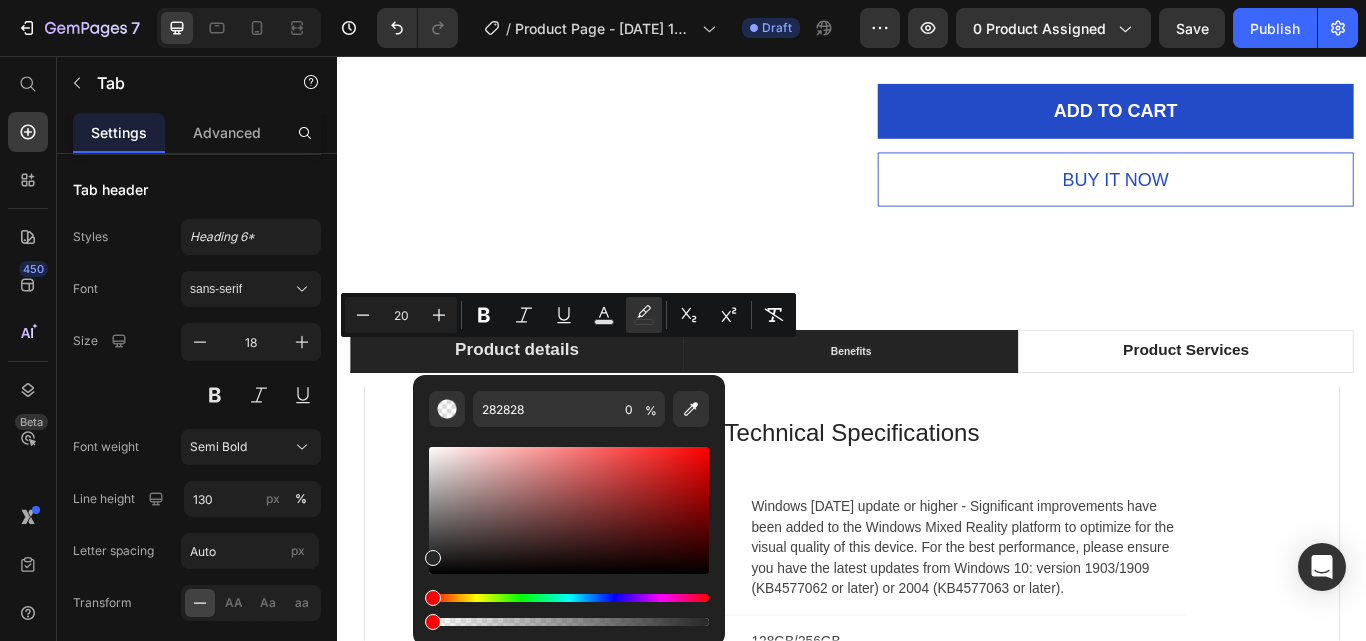 click on "Benefits" at bounding box center [936, 400] 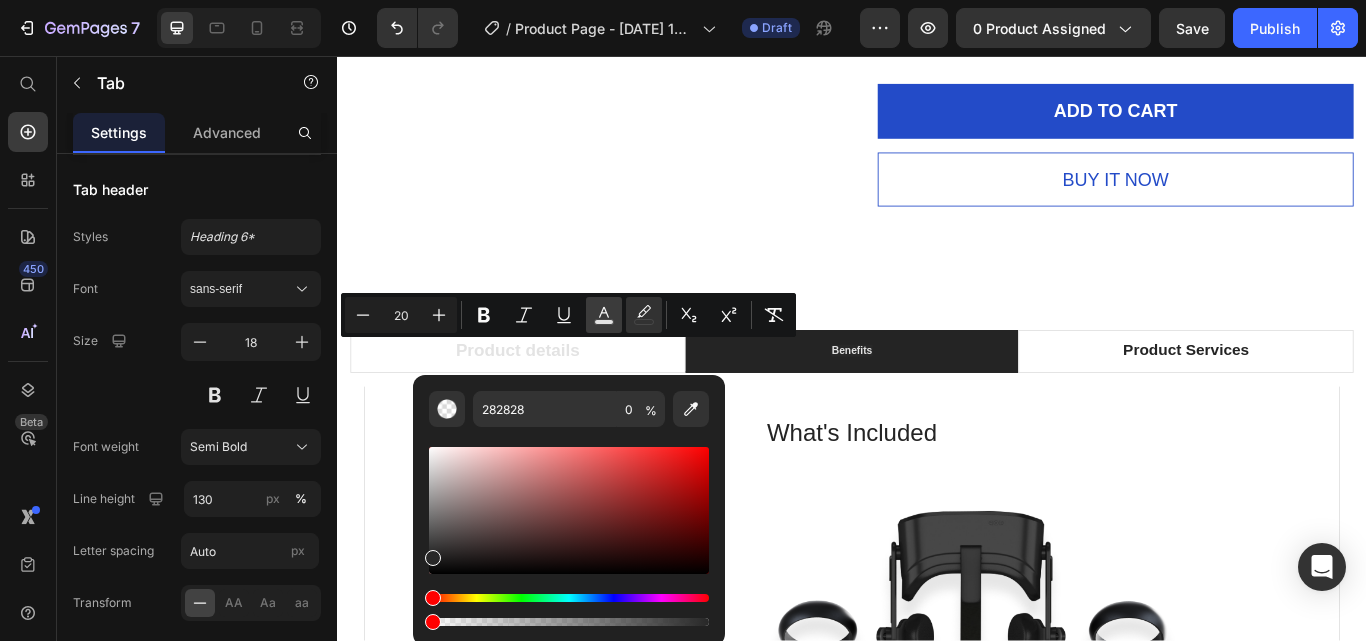 click 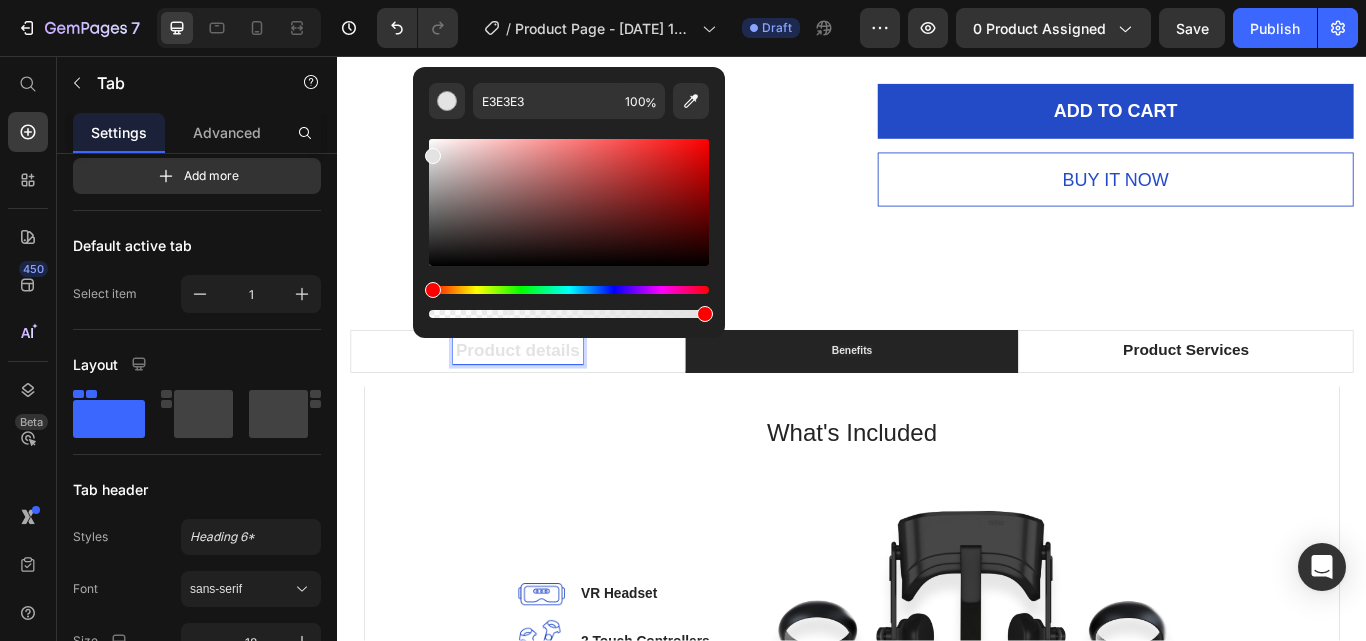 scroll, scrollTop: 0, scrollLeft: 0, axis: both 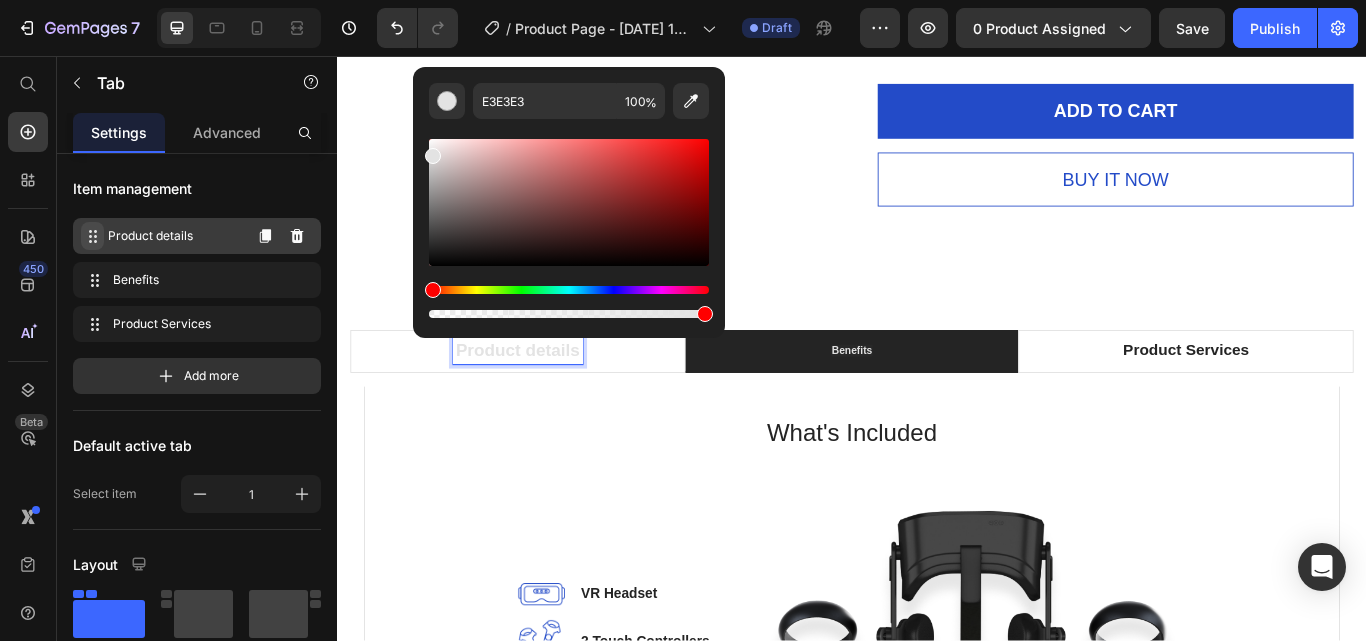 click 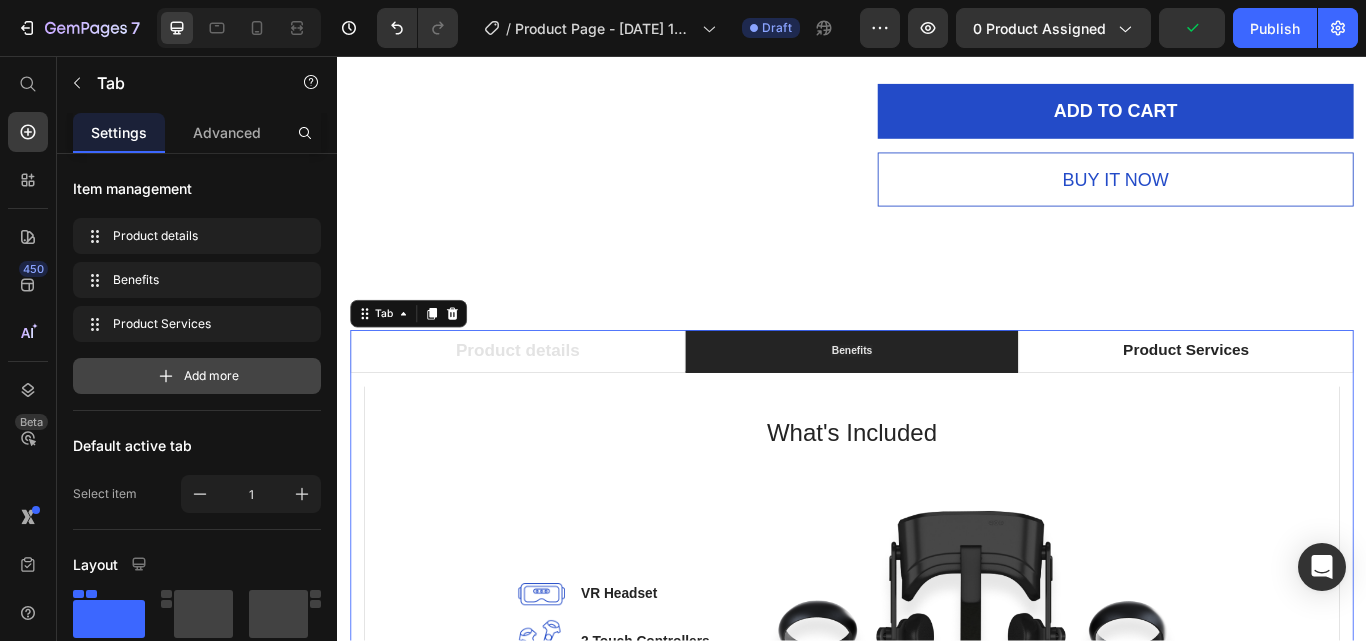 click 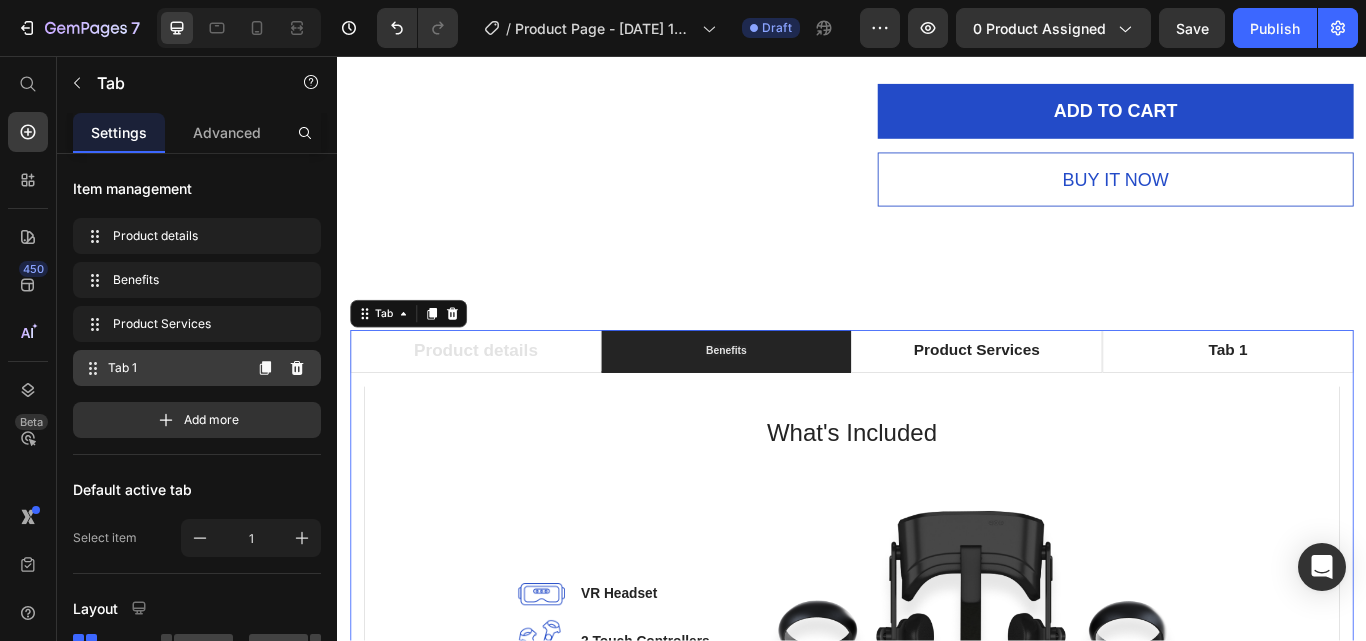 click on "Tab 1" at bounding box center (174, 368) 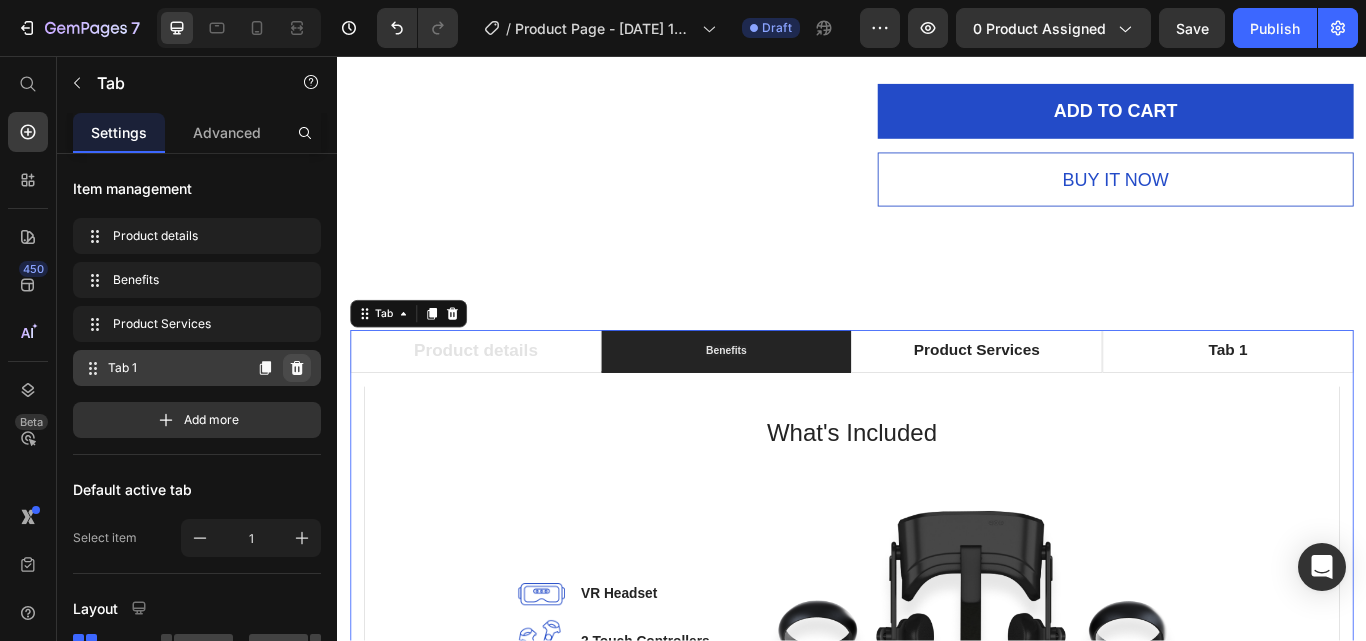 click 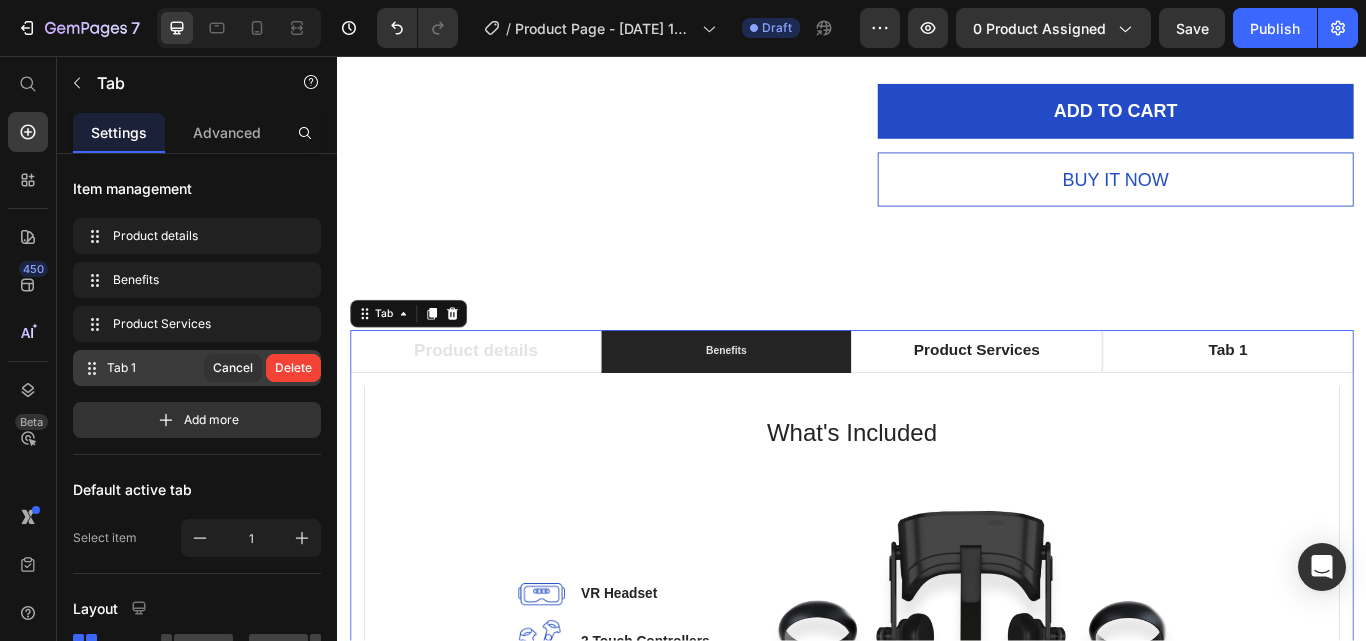 click on "Delete" at bounding box center [293, 368] 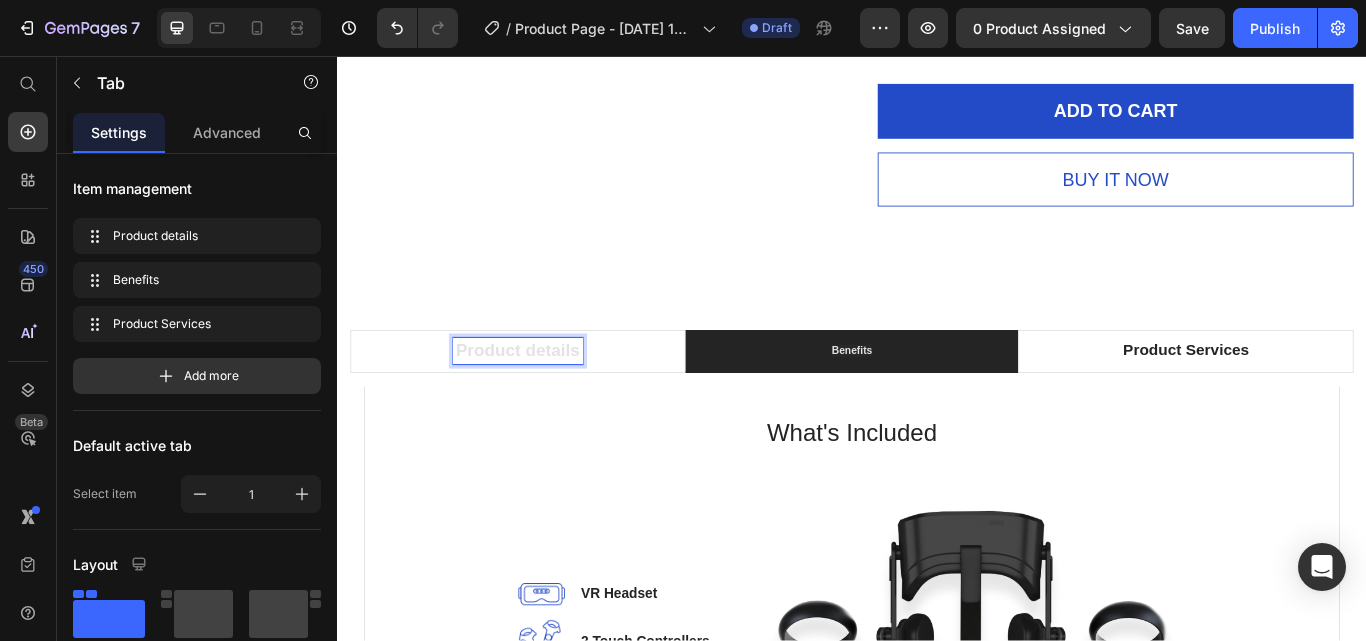 click on "Product details" at bounding box center (547, 399) 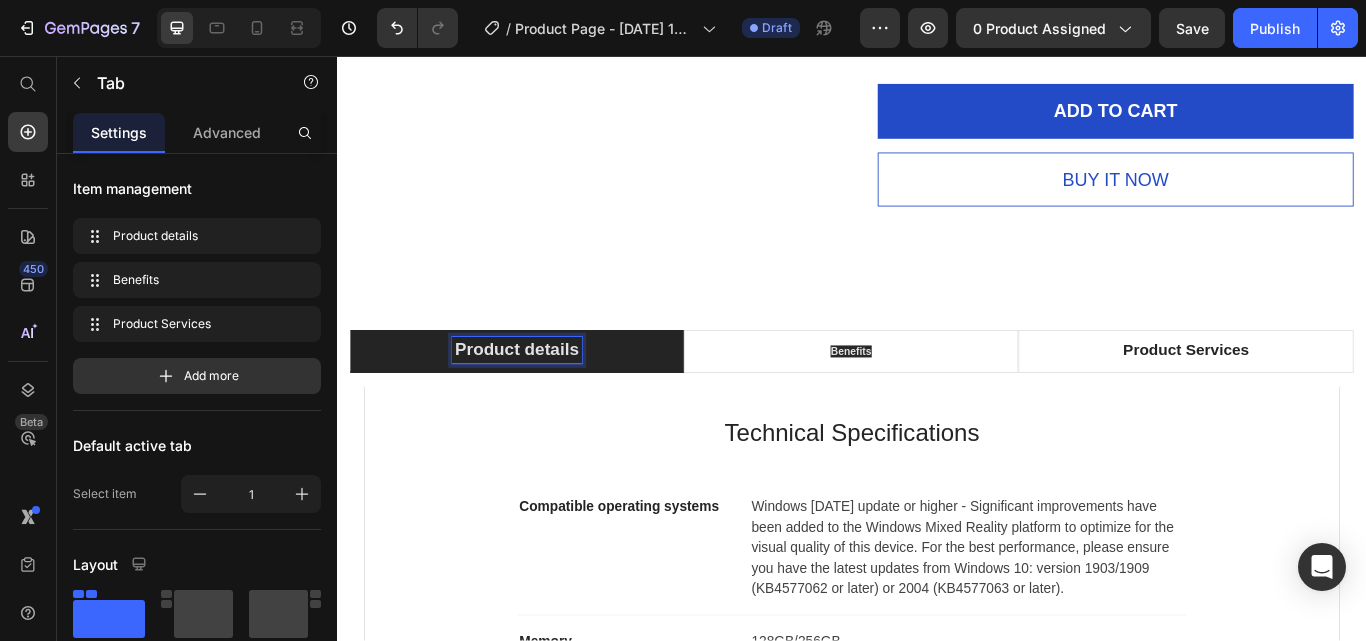scroll, scrollTop: 2095, scrollLeft: 0, axis: vertical 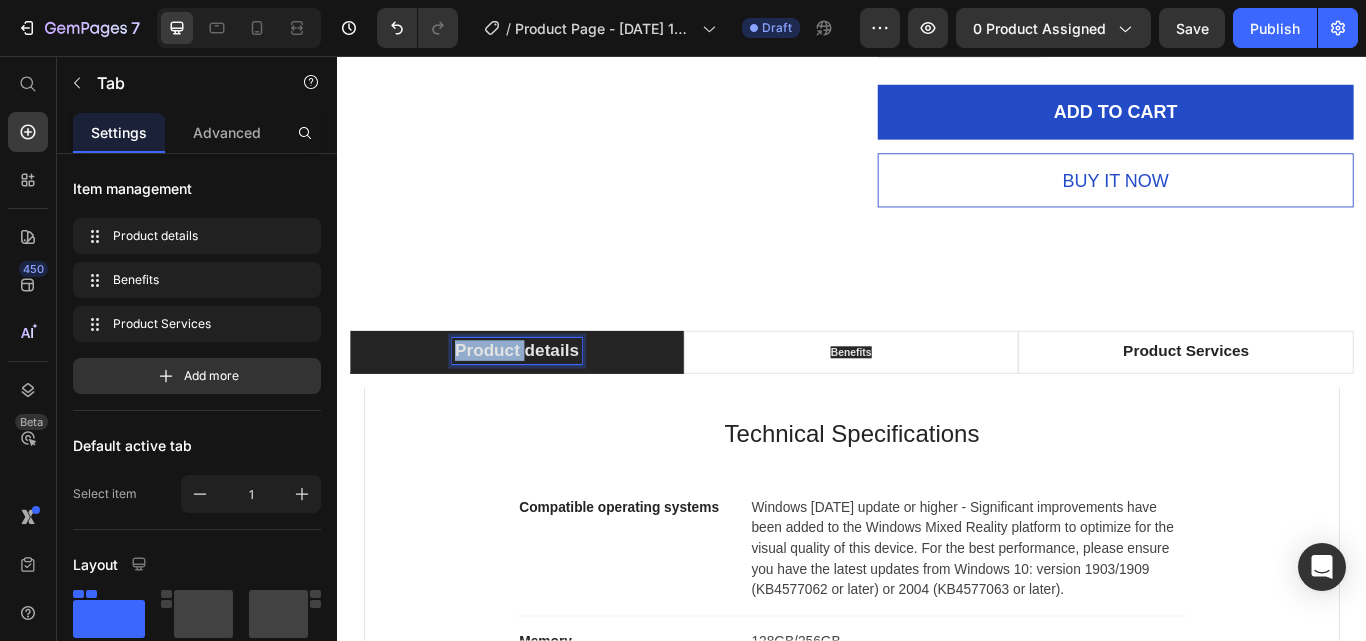 click on "Product details" at bounding box center [546, 399] 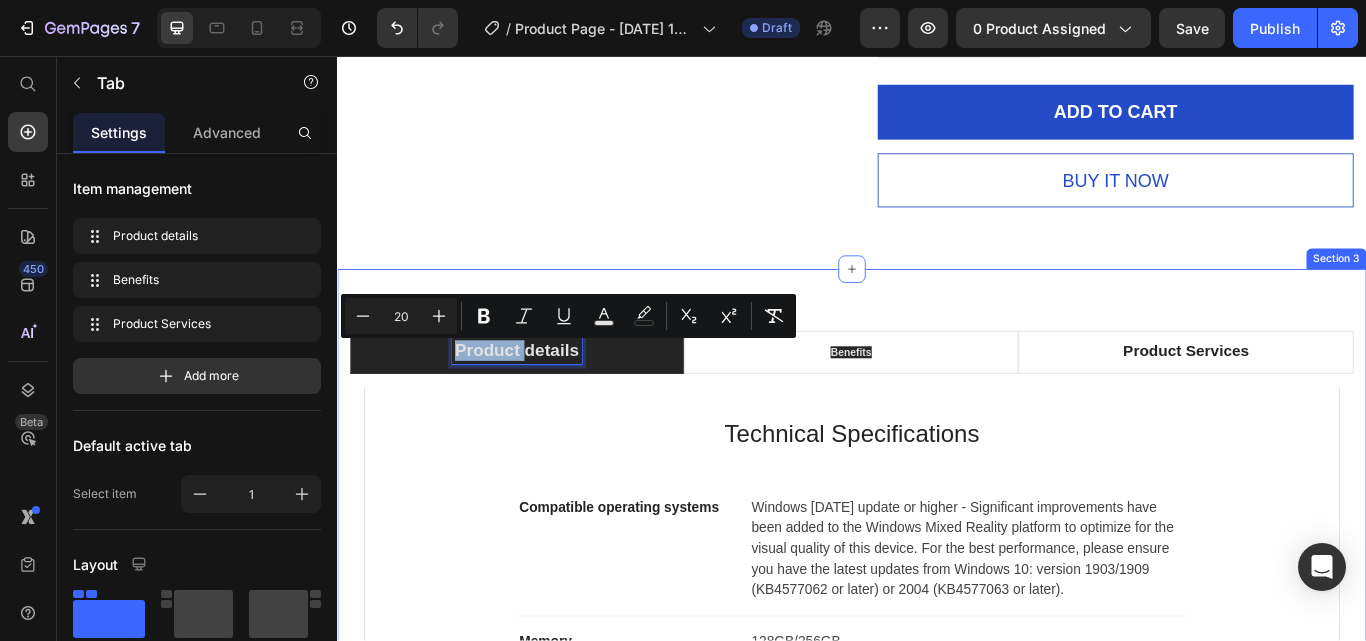 click on "Product details  Benefits  Product Services Technical Specifications Heading Compatible operating systems Text block Windows 10 May 2019 update or higher - Significant improvements have been added to the Windows Mixed Reality platform to optimize for the visual quality of this device. For the best performance, please ensure you have the latest updates from Windows 10: version 1903/1909 (KB4577062 or later) or 2004 (KB4577063 or later). Text block Row Memory Text block 128GB/256GB Text block Row Field of view Text block 120 degrees Text block Row Resolution Text block 2448 x 2448 pixels per eye Text block Row Weight Text block 560 grams Text block Row Material Text block Magnesium alloy, plastic Text block Row Color Text block Black Text block Row Row What's Included Heading Image VR Headset Text block Image 2 Touch Controllers Text block Image Charging Cable Text block Image Power Adapter Text block Image Glasses Spacer Text block Icon List Image Row Row Professional Support Heading Image Installation Image" at bounding box center (937, 742) 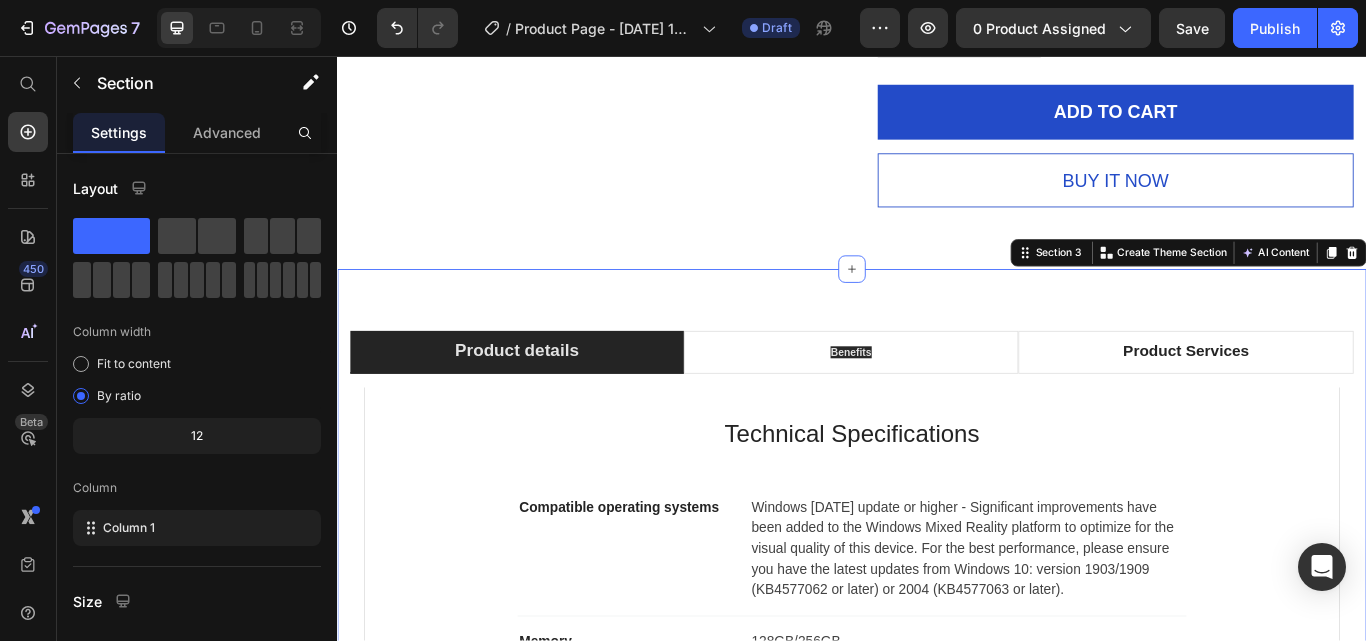 click on "Product details  Benefits  Product Services Technical Specifications Heading Compatible operating systems Text block Windows 10 May 2019 update or higher - Significant improvements have been added to the Windows Mixed Reality platform to optimize for the visual quality of this device. For the best performance, please ensure you have the latest updates from Windows 10: version 1903/1909 (KB4577062 or later) or 2004 (KB4577063 or later). Text block Row Memory Text block 128GB/256GB Text block Row Field of view Text block 120 degrees Text block Row Resolution Text block 2448 x 2448 pixels per eye Text block Row Weight Text block 560 grams Text block Row Material Text block Magnesium alloy, plastic Text block Row Color Text block Black Text block Row Row What's Included Heading Image VR Headset Text block Image 2 Touch Controllers Text block Image Charging Cable Text block Image Power Adapter Text block Image Glasses Spacer Text block Icon List Image Row Row Professional Support Heading Image Installation Image" at bounding box center (937, 742) 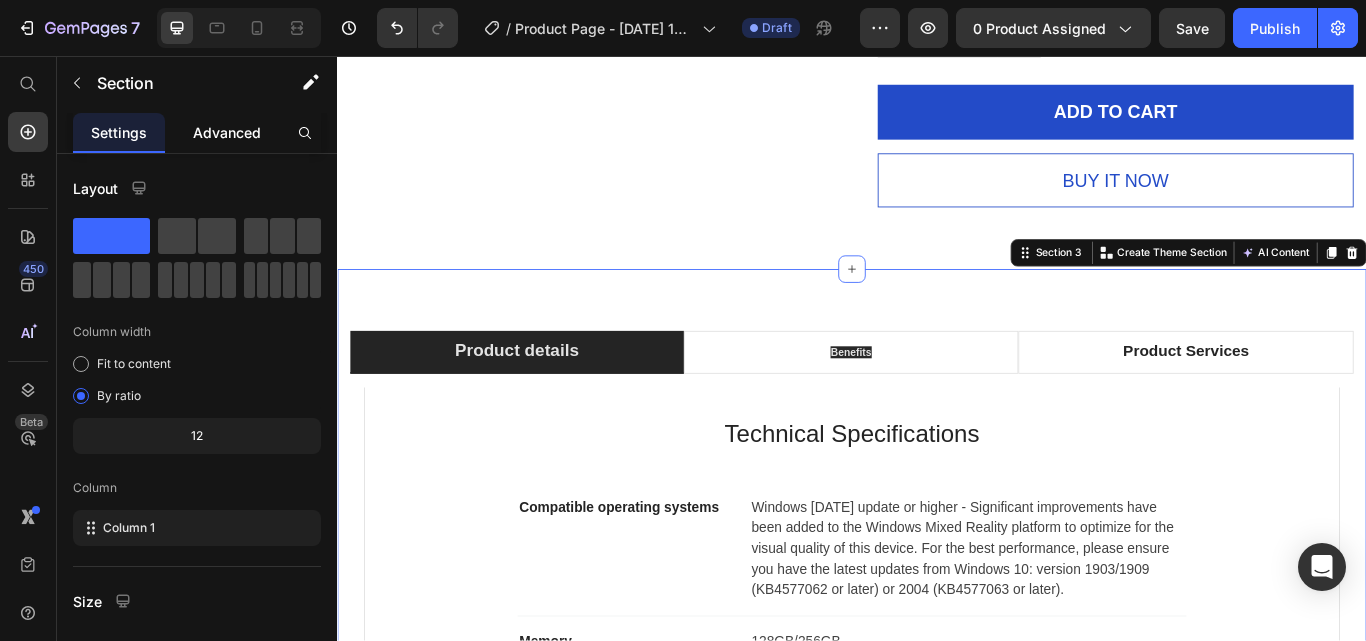 click on "Advanced" at bounding box center [227, 132] 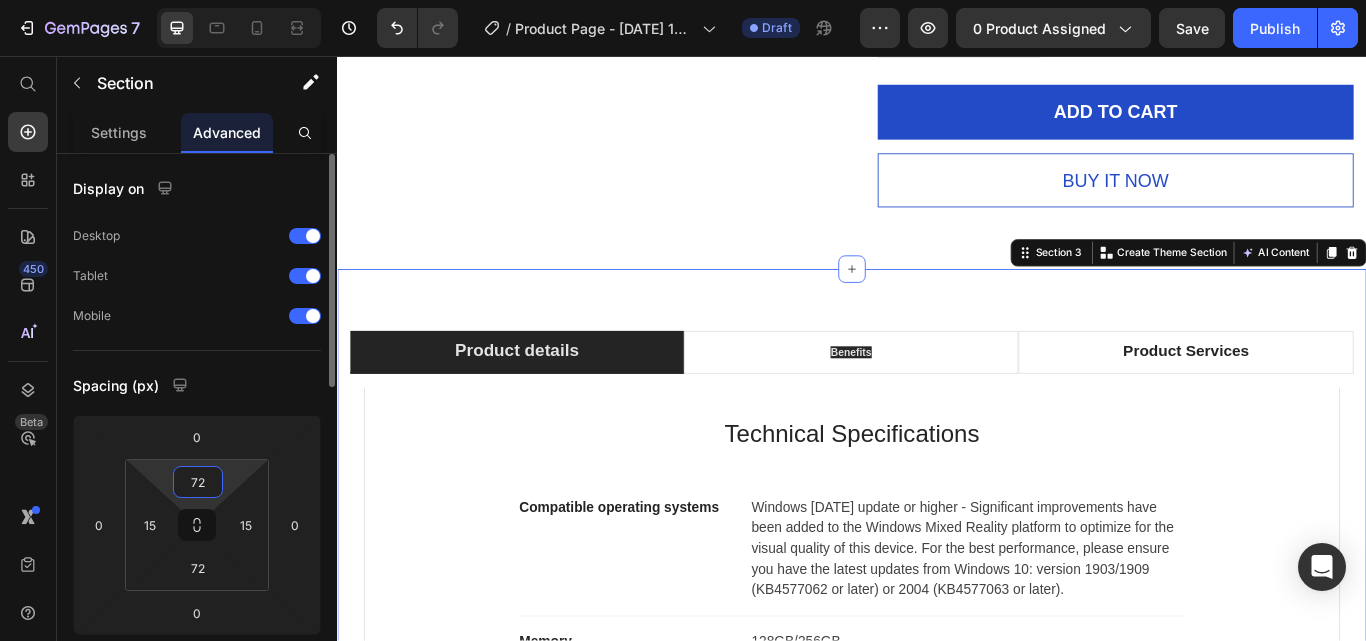 click on "72" at bounding box center (198, 482) 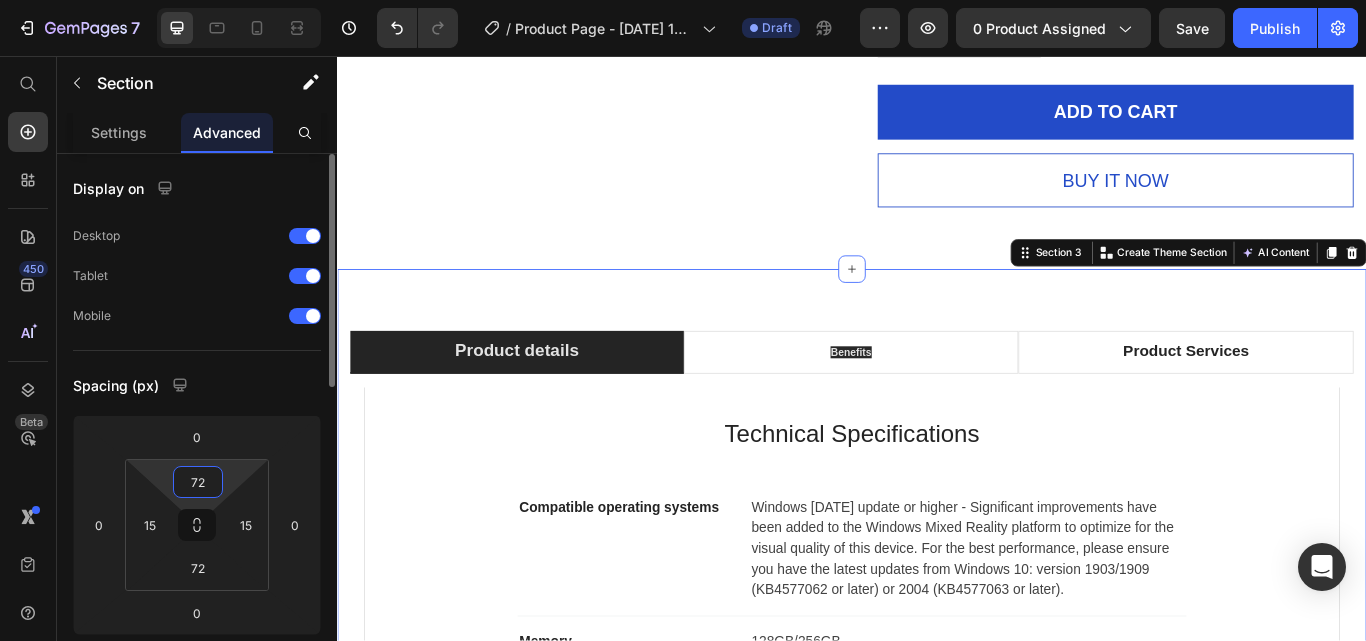 click on "72" at bounding box center [198, 482] 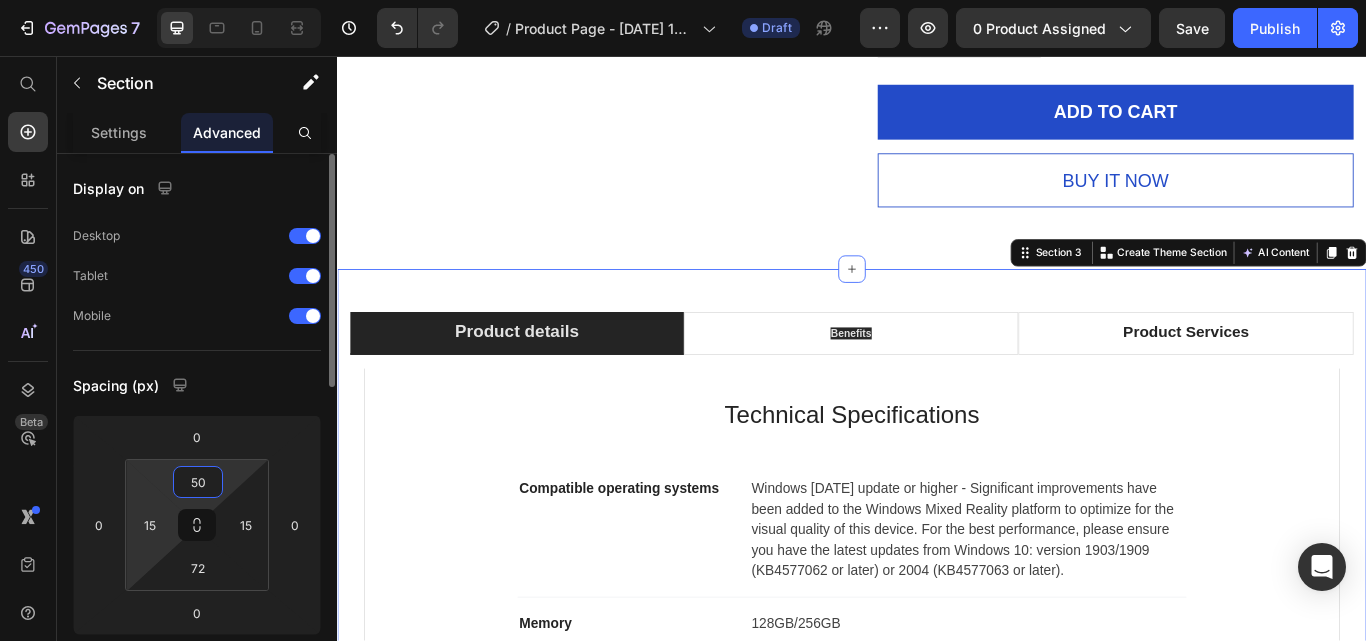 type on "50" 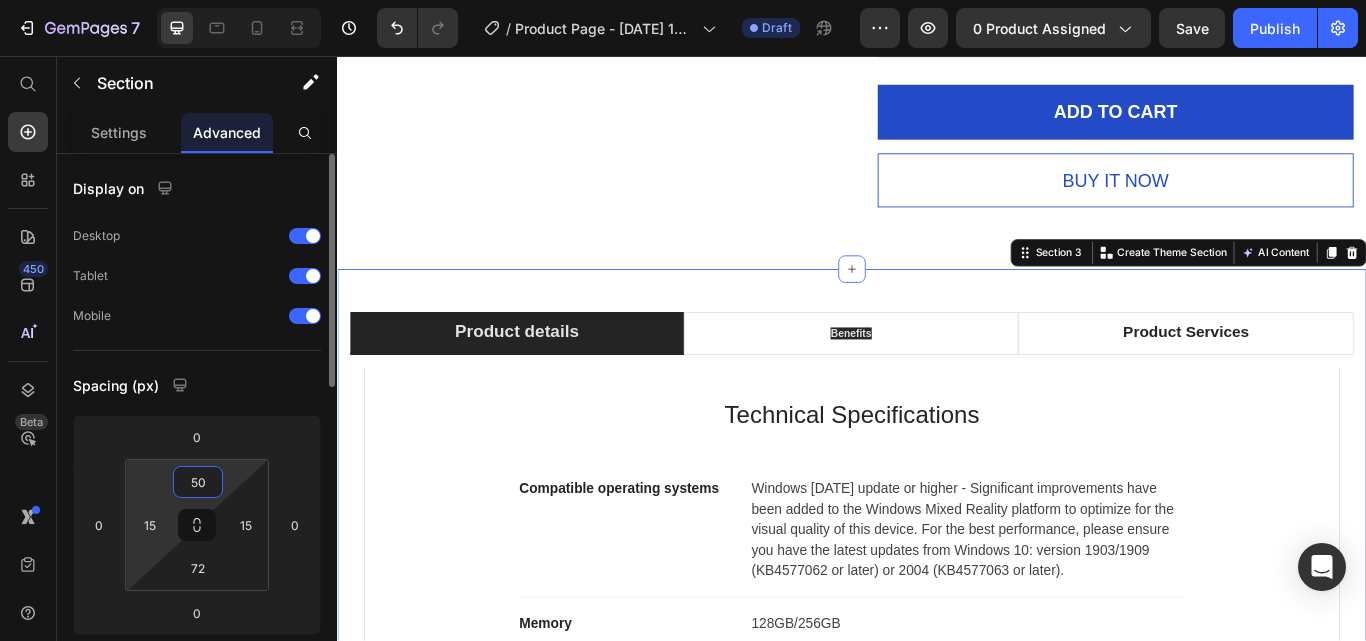 click on "7  Version history  /  Product Page - Jul 11, 10:44:51 Draft Preview 0 product assigned  Save   Publish  450 Beta Start with Sections Elements Hero Section Product Detail Brands Trusted Badges Guarantee Product Breakdown How to use Testimonials Compare Bundle FAQs Social Proof Brand Story Product List Collection Blog List Contact Sticky Add to Cart Custom Footer Browse Library 450 Layout
Row
Row
Row
Row Text
Heading
Text Block Button
Button
Button
Sticky Back to top Media" at bounding box center (683, 0) 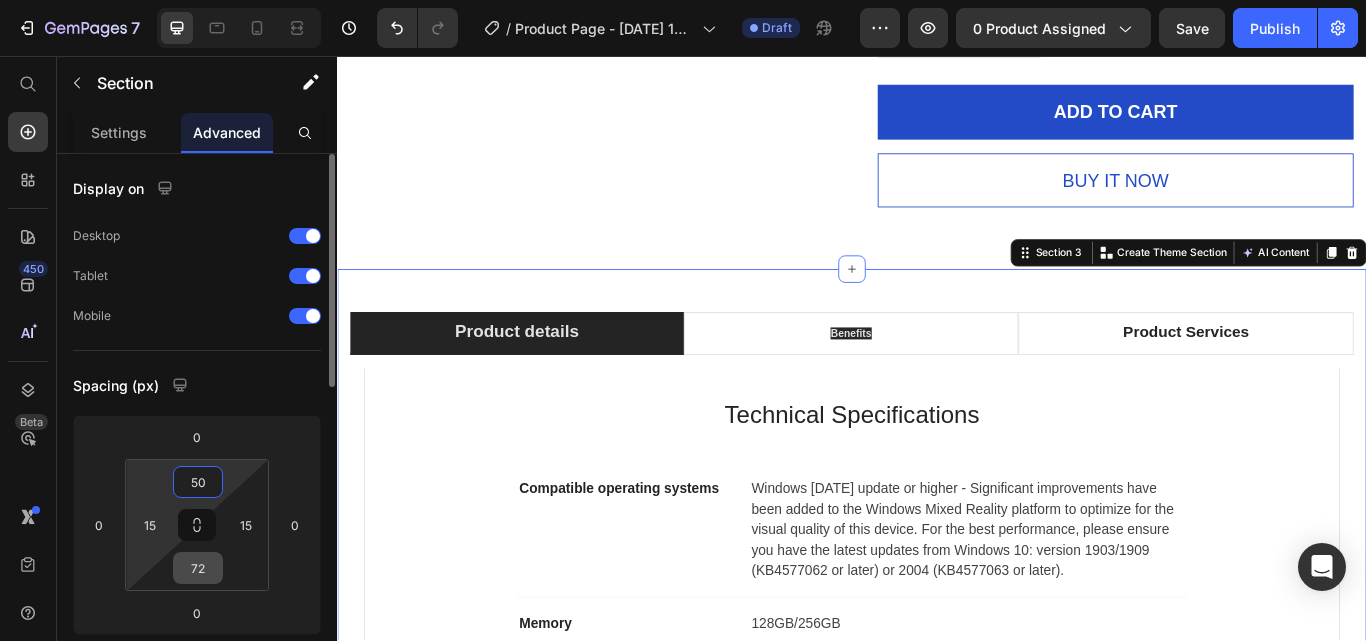click on "72" at bounding box center (198, 568) 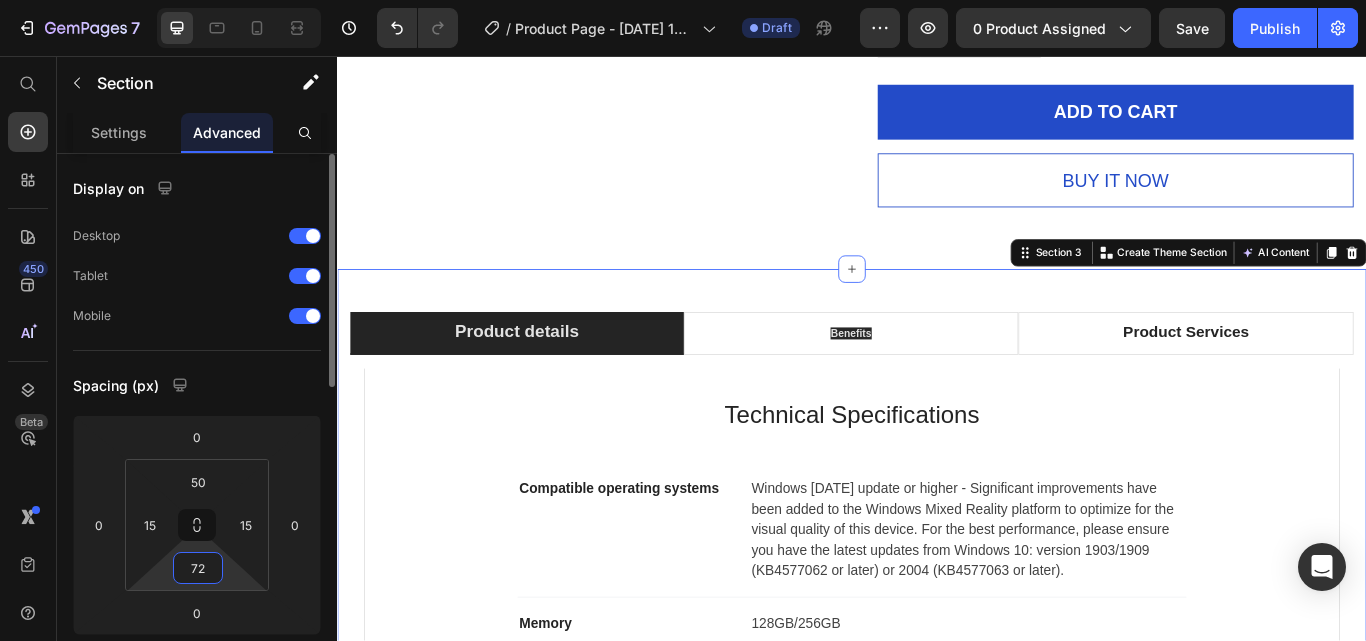 click on "72" at bounding box center (198, 568) 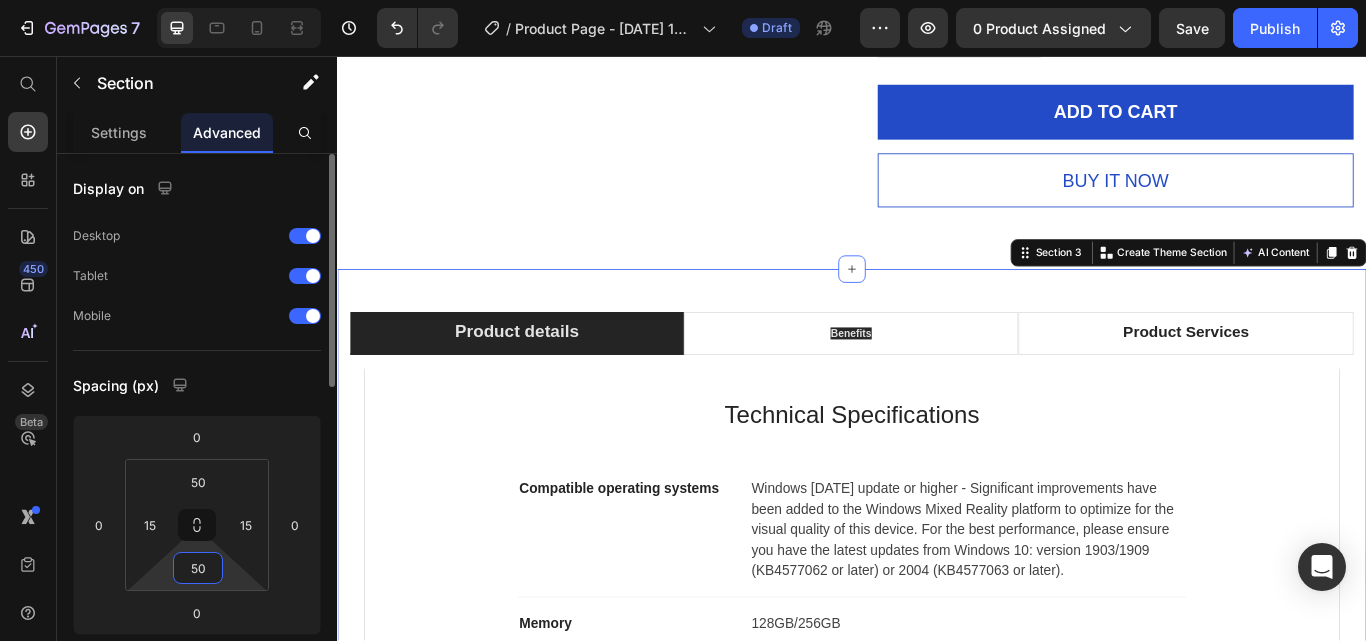 type on "50" 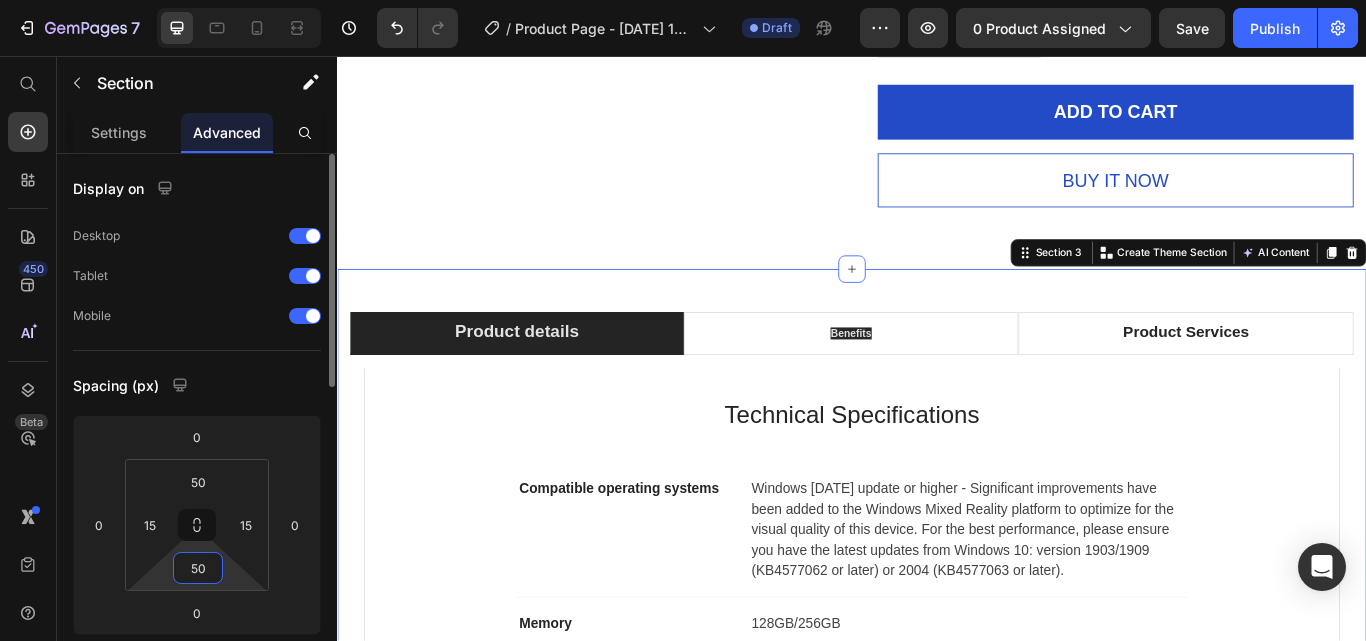 click on "50" at bounding box center [198, 568] 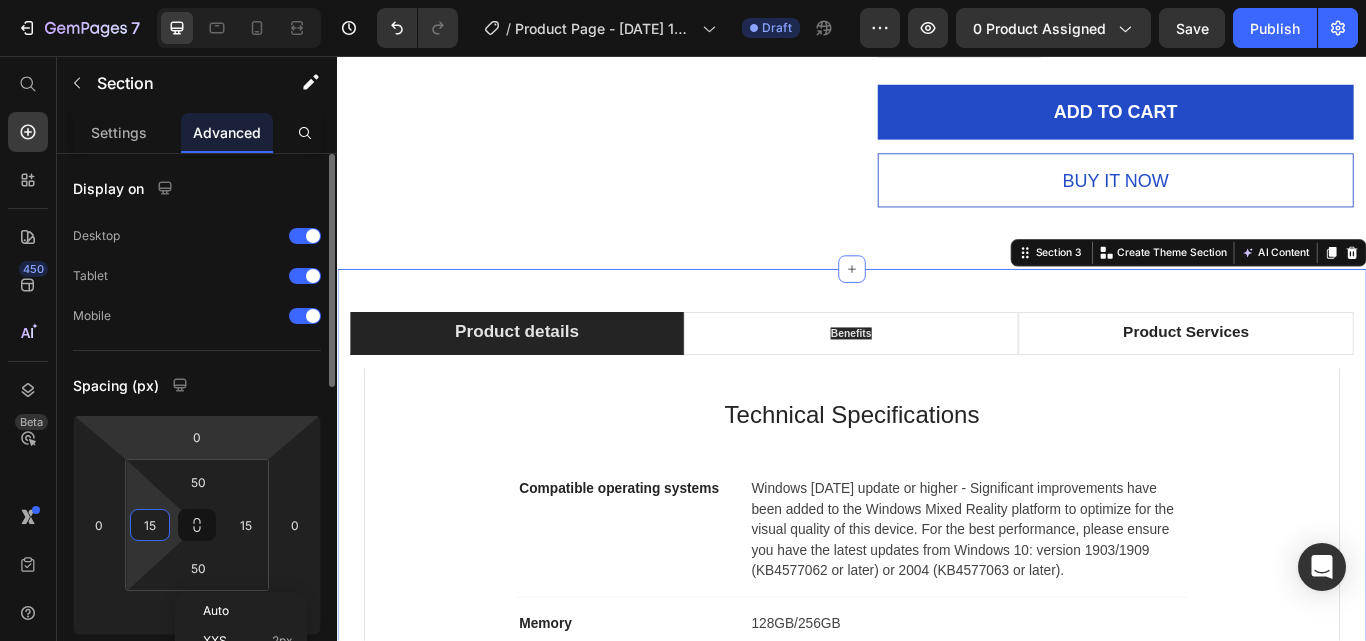 click on "Spacing (px) 0 0 0 0 50 15 50 15" 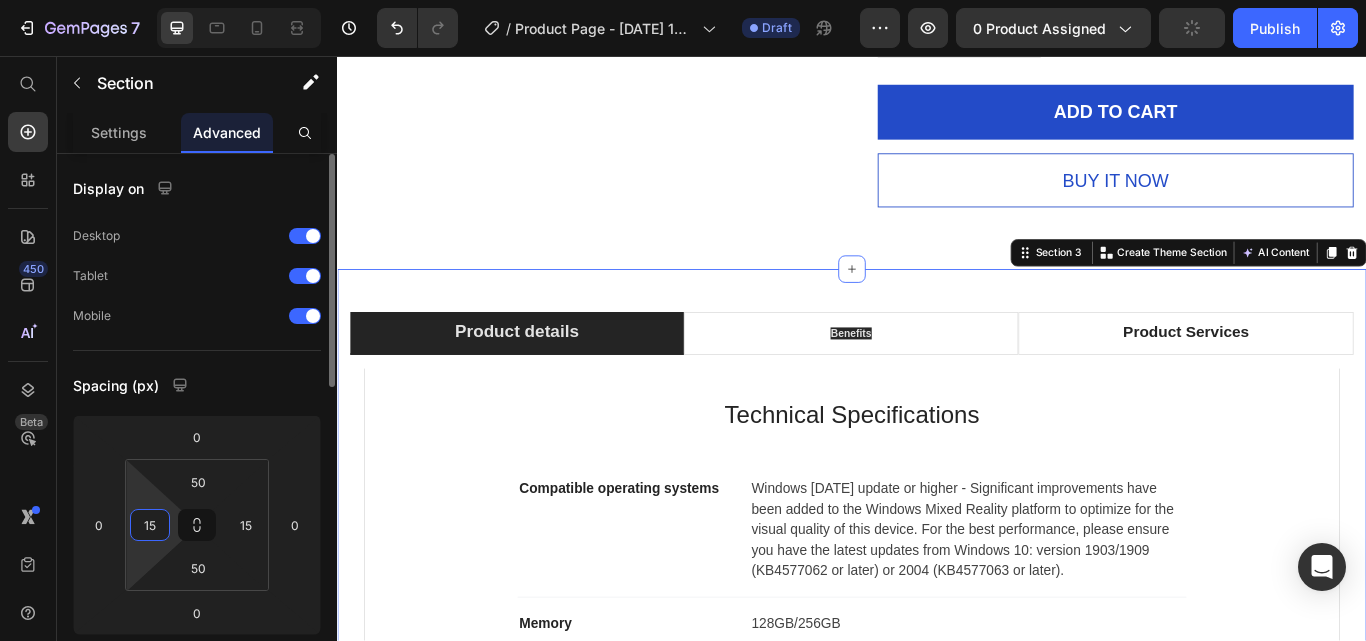 click on "Spacing (px)" at bounding box center (197, 385) 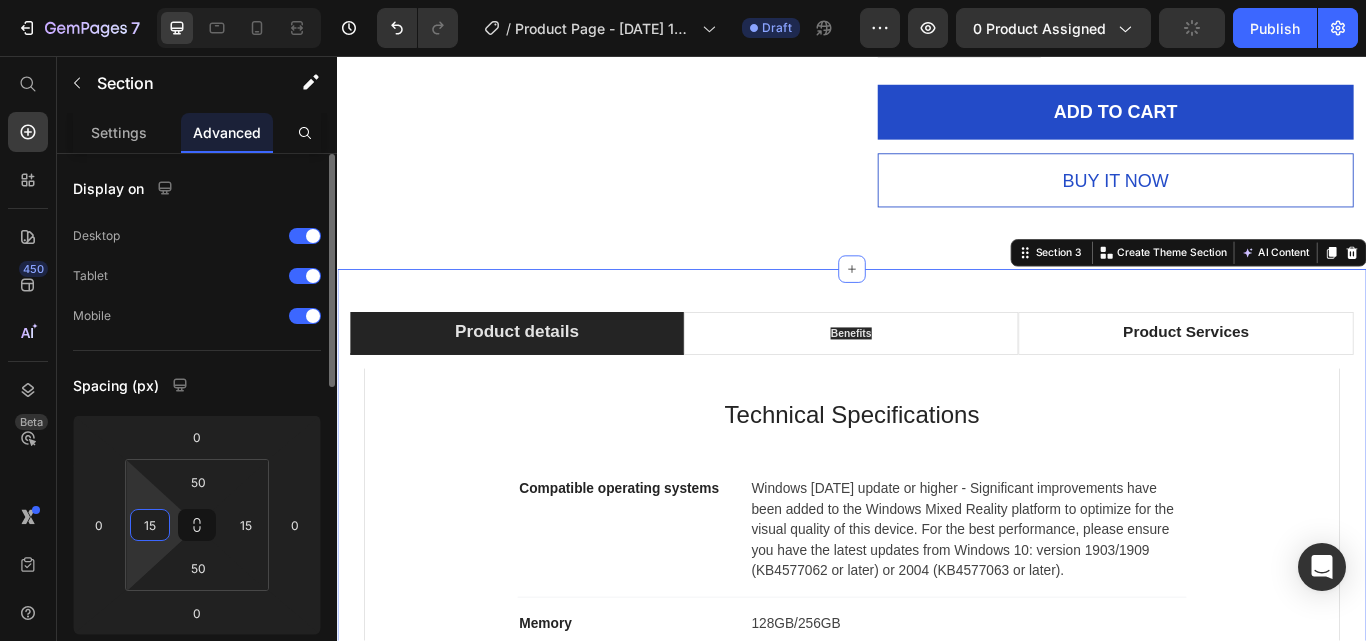 click on "Spacing (px)" at bounding box center (197, 385) 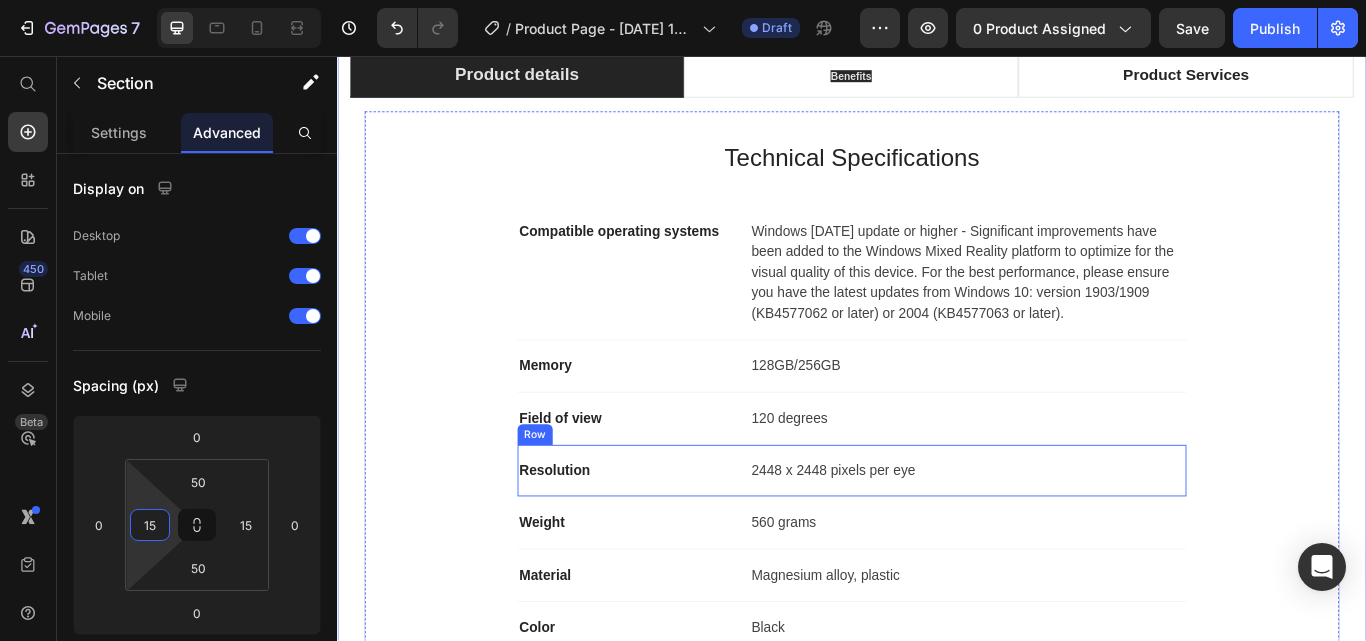 scroll, scrollTop: 2195, scrollLeft: 0, axis: vertical 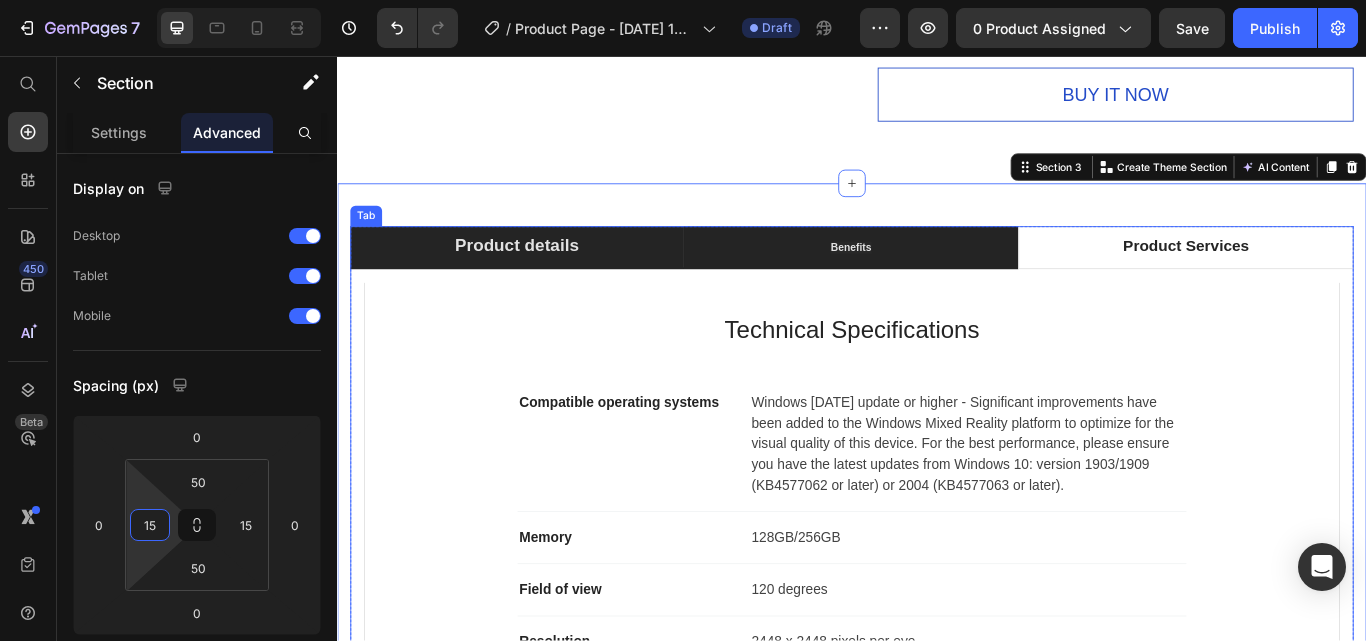 click on "Benefits" at bounding box center [936, 279] 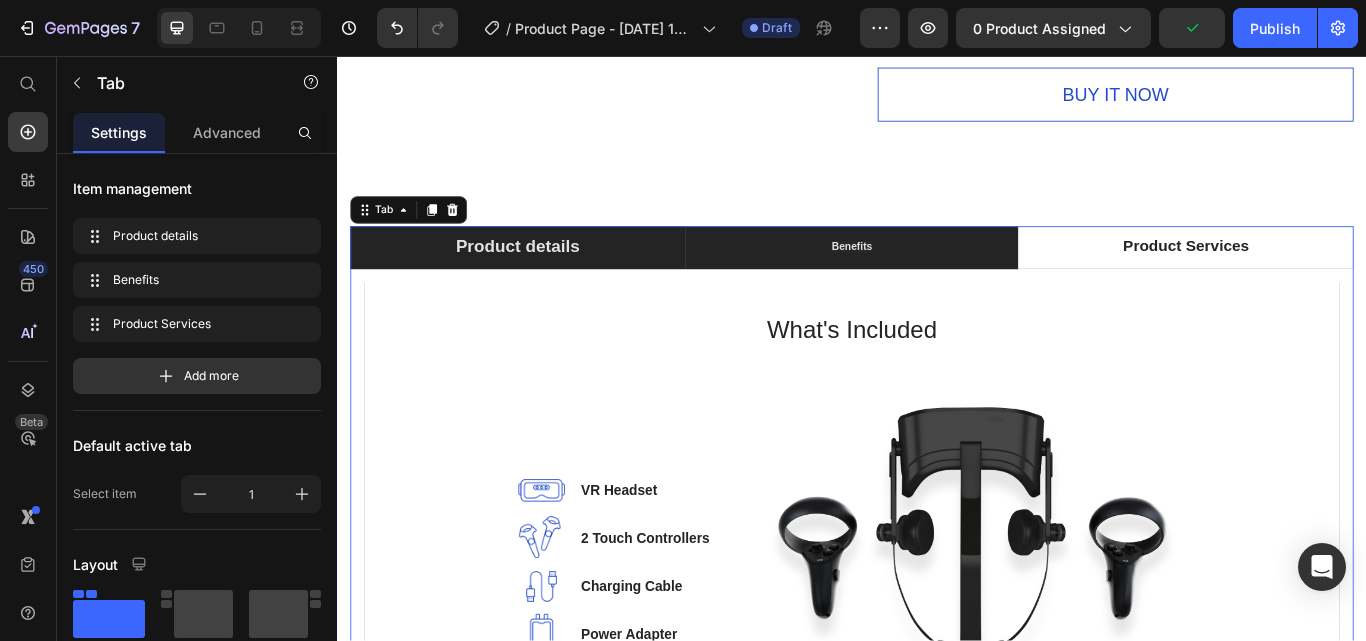 click on "Product details" at bounding box center (547, 279) 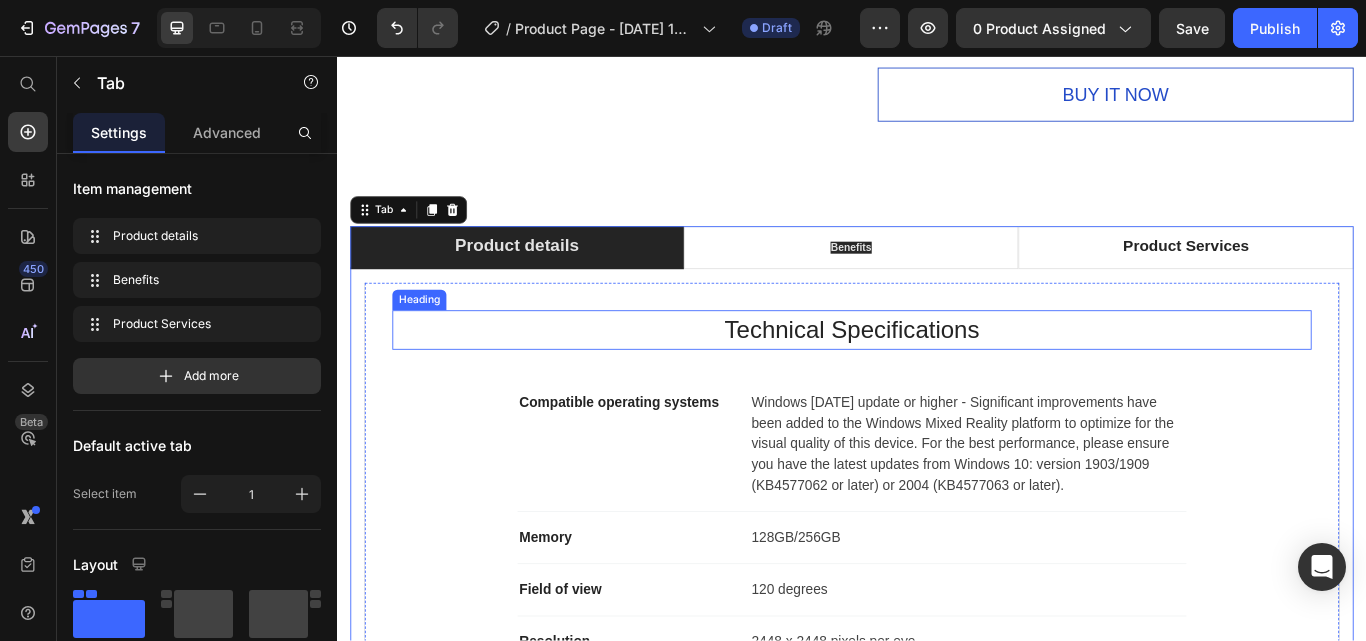 click on "Technical Specifications" at bounding box center (937, 376) 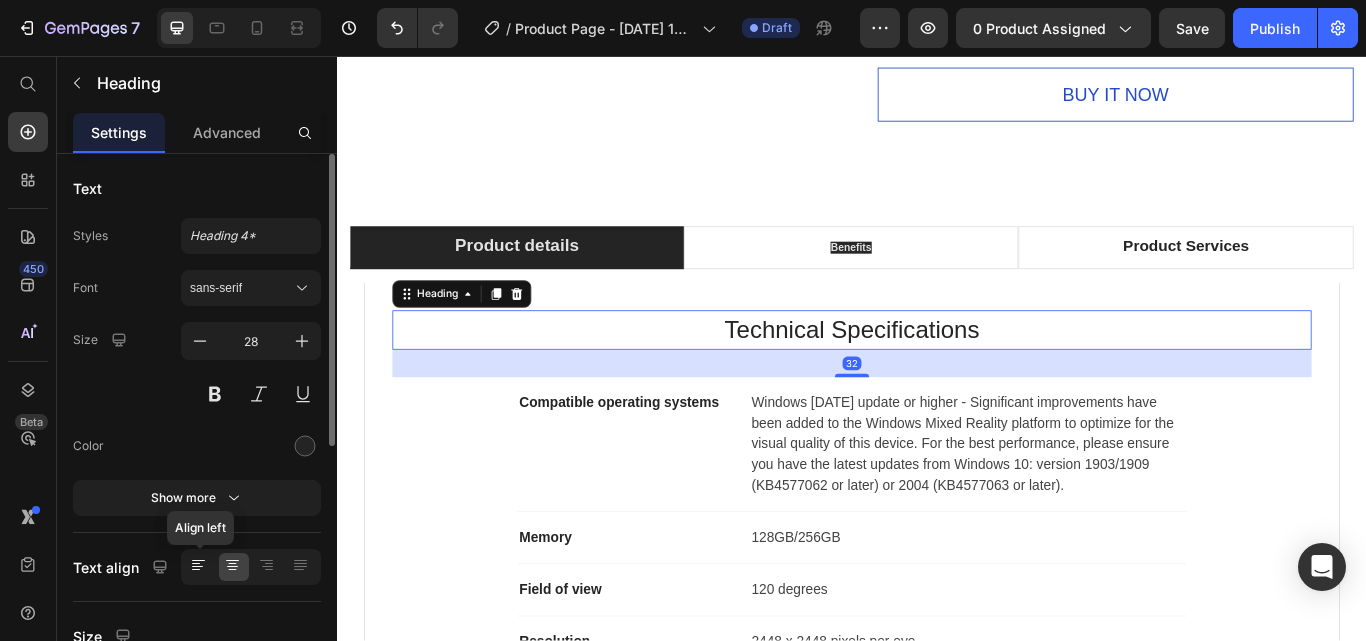 click 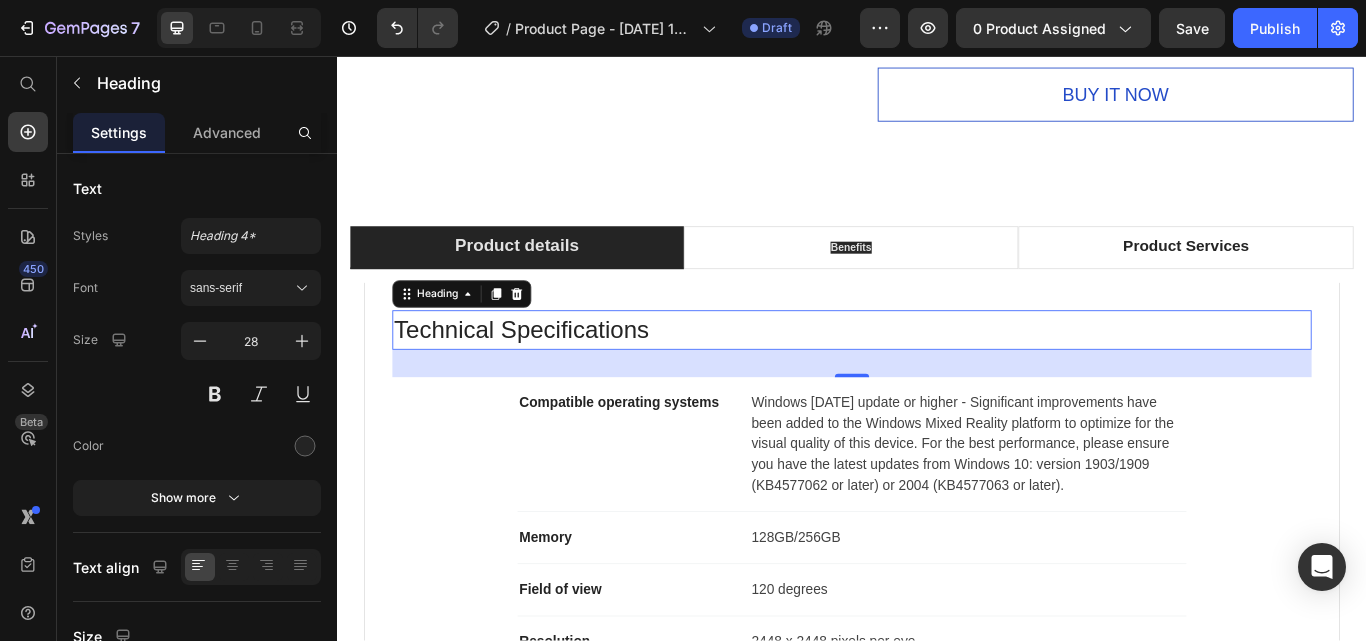 click on "Technical Specifications" at bounding box center (937, 376) 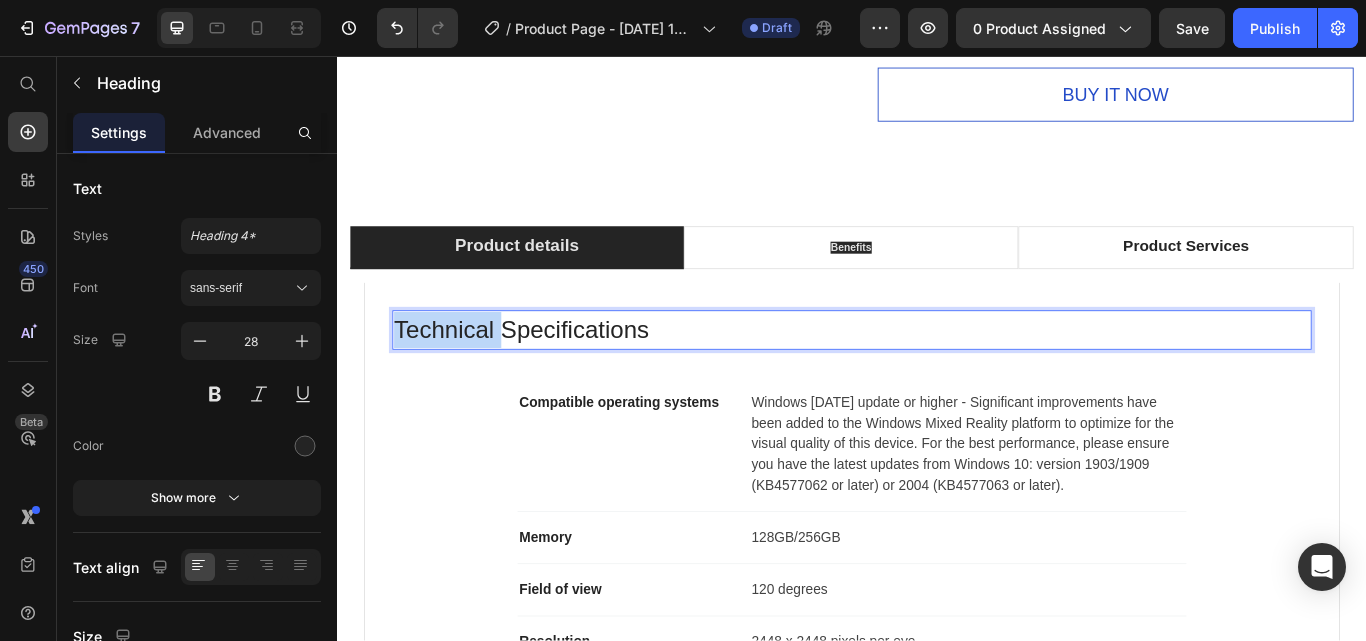 click on "Technical Specifications" at bounding box center (937, 376) 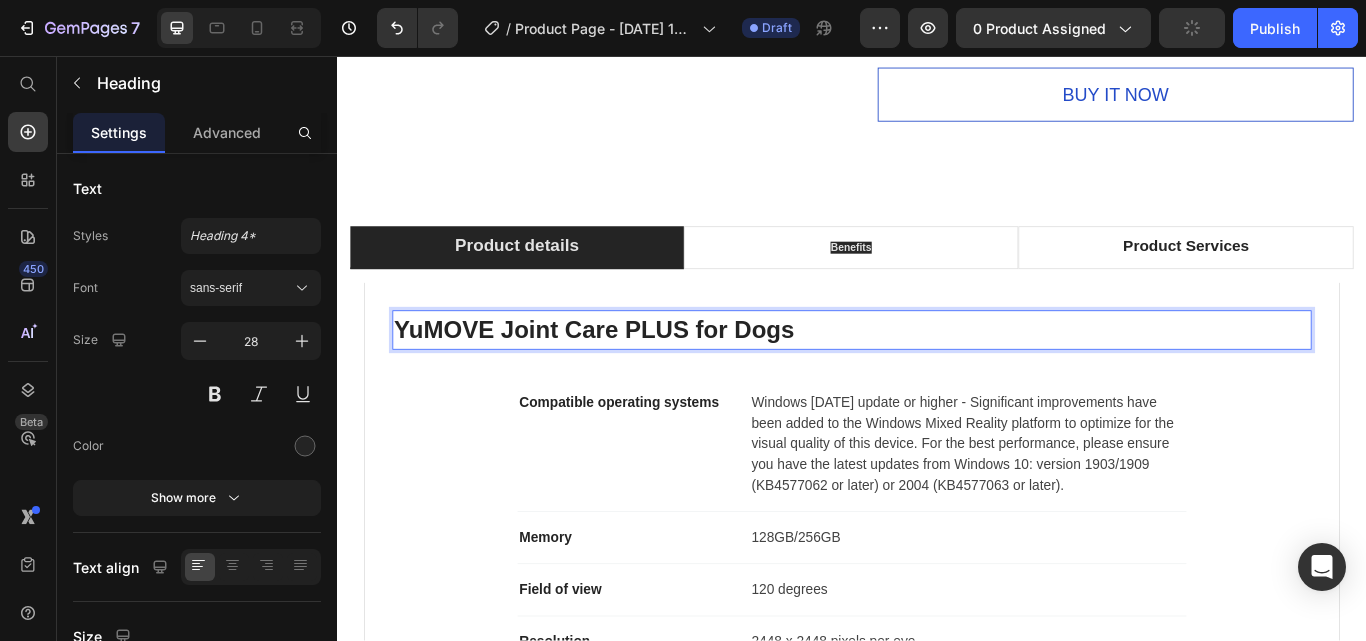 click on "YuMOVE Joint Care PLUS for Dogs" at bounding box center [937, 376] 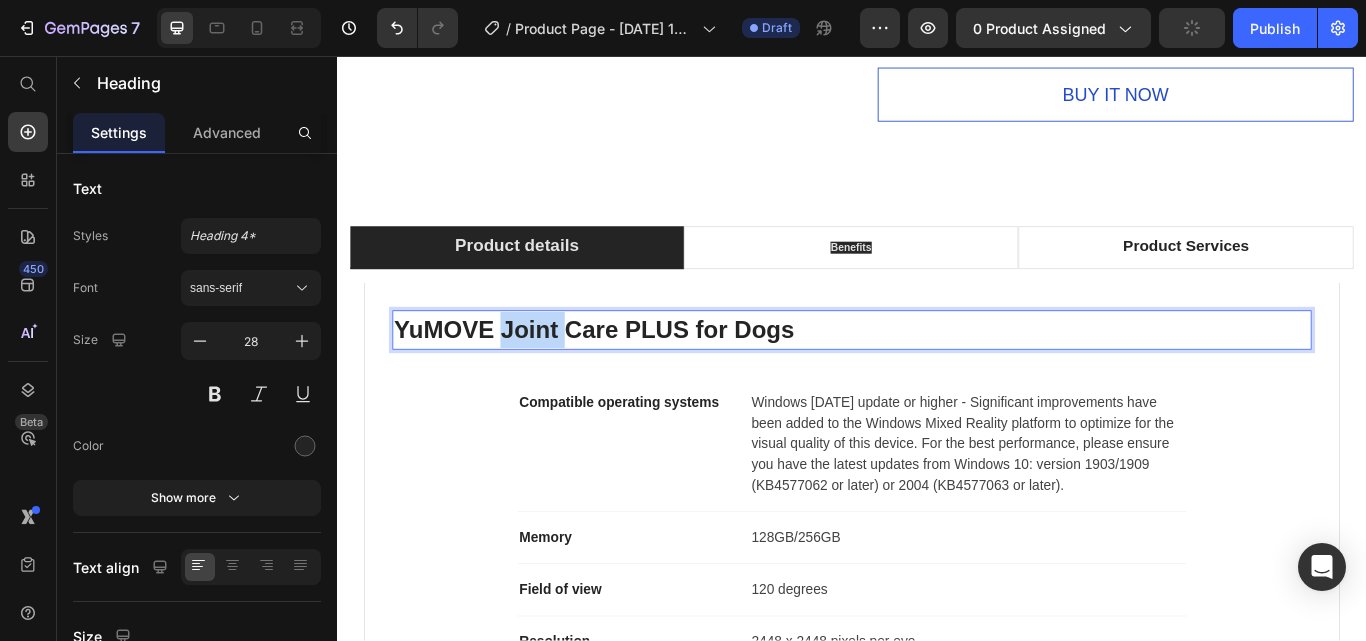 click on "YuMOVE Joint Care PLUS for Dogs" at bounding box center [937, 376] 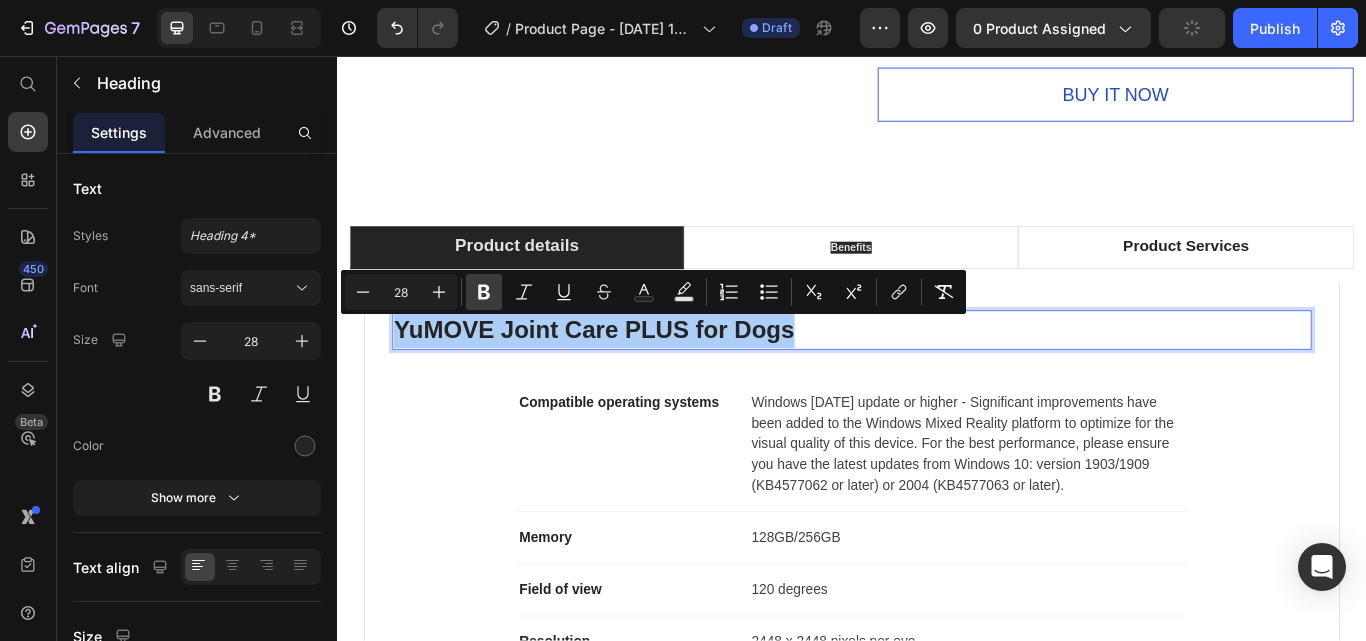 click 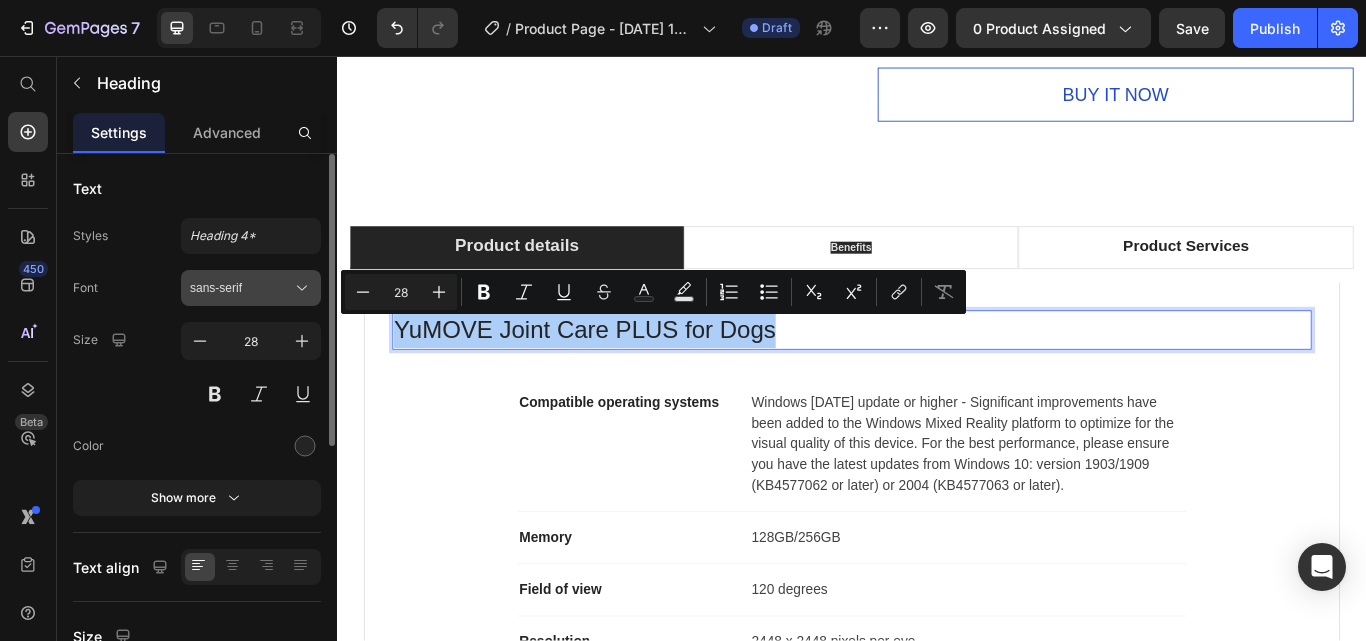 click 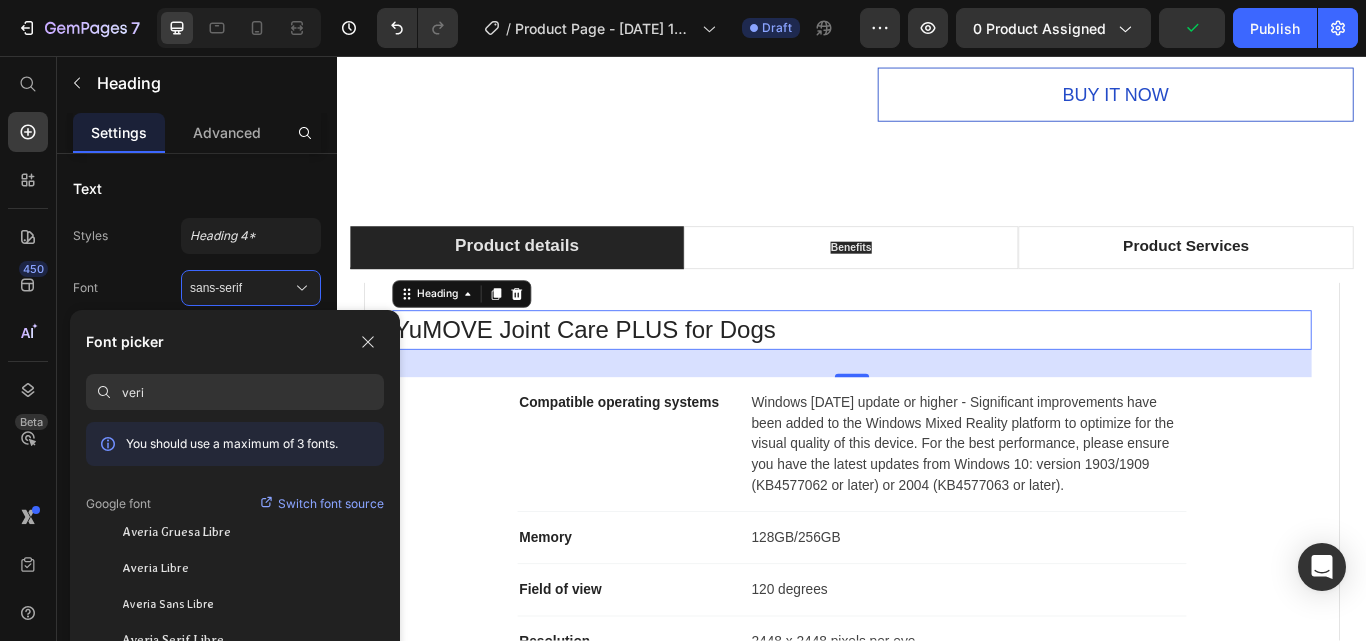 click on "veri" at bounding box center (253, 392) 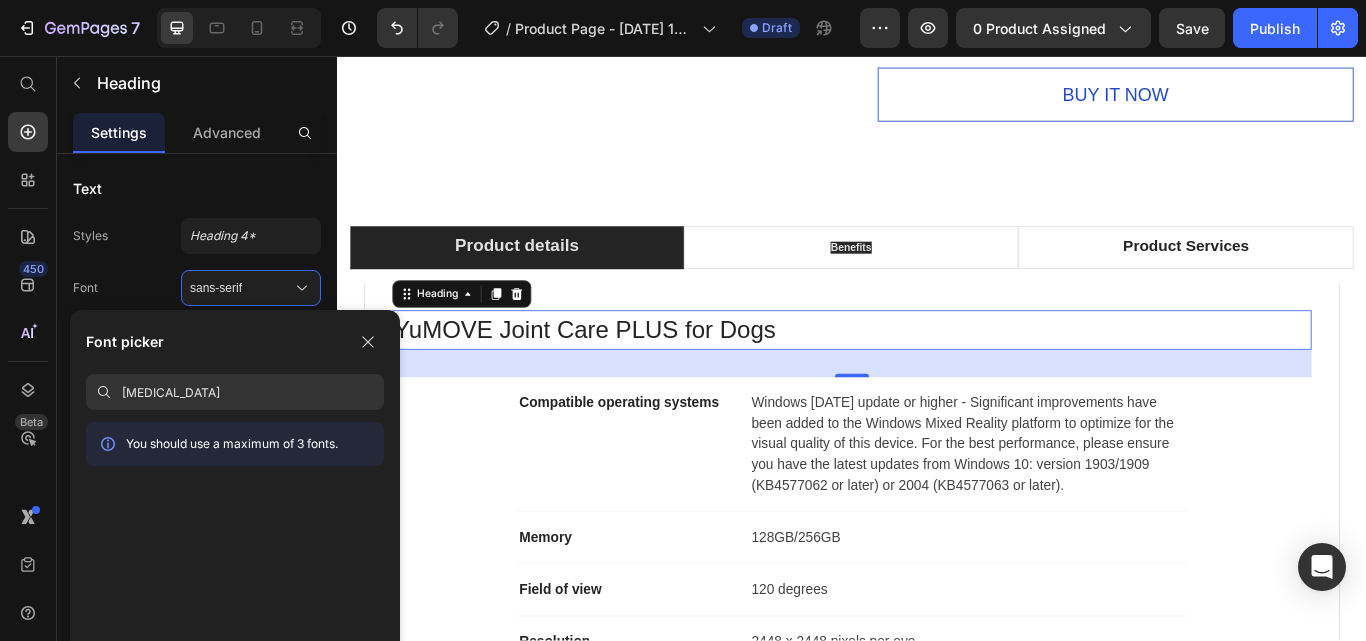click on "Vertigo" at bounding box center (253, 392) 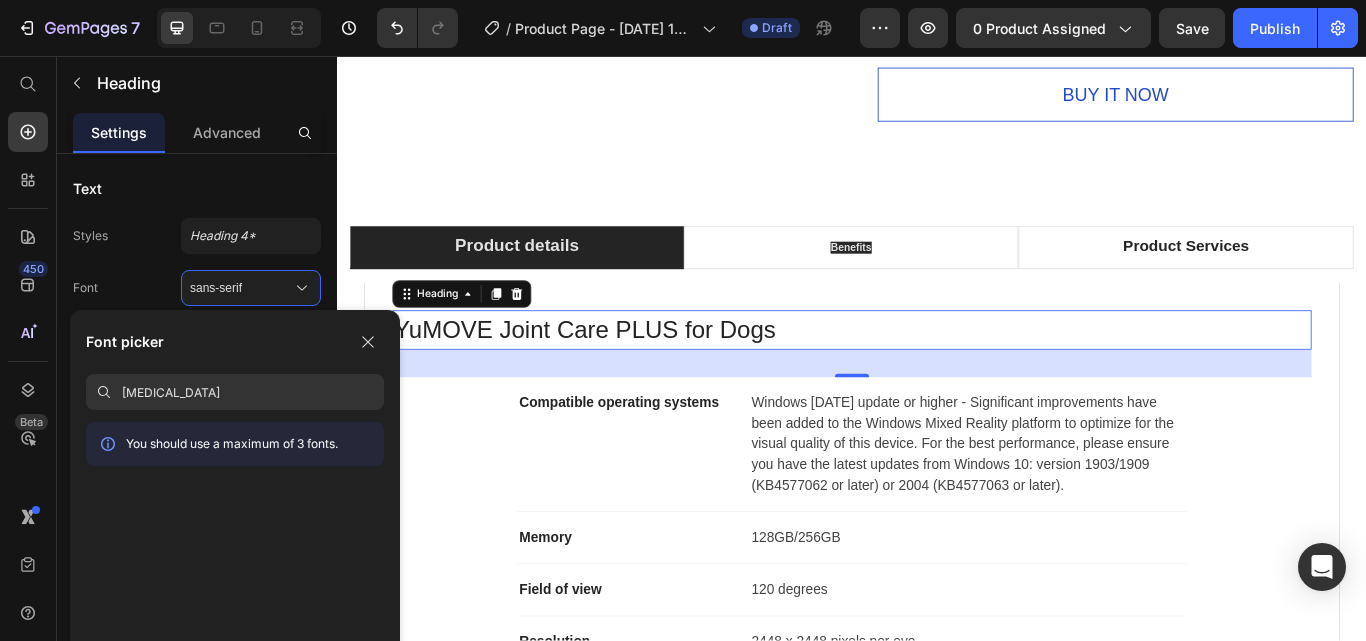 click on "Vertigo" at bounding box center (253, 392) 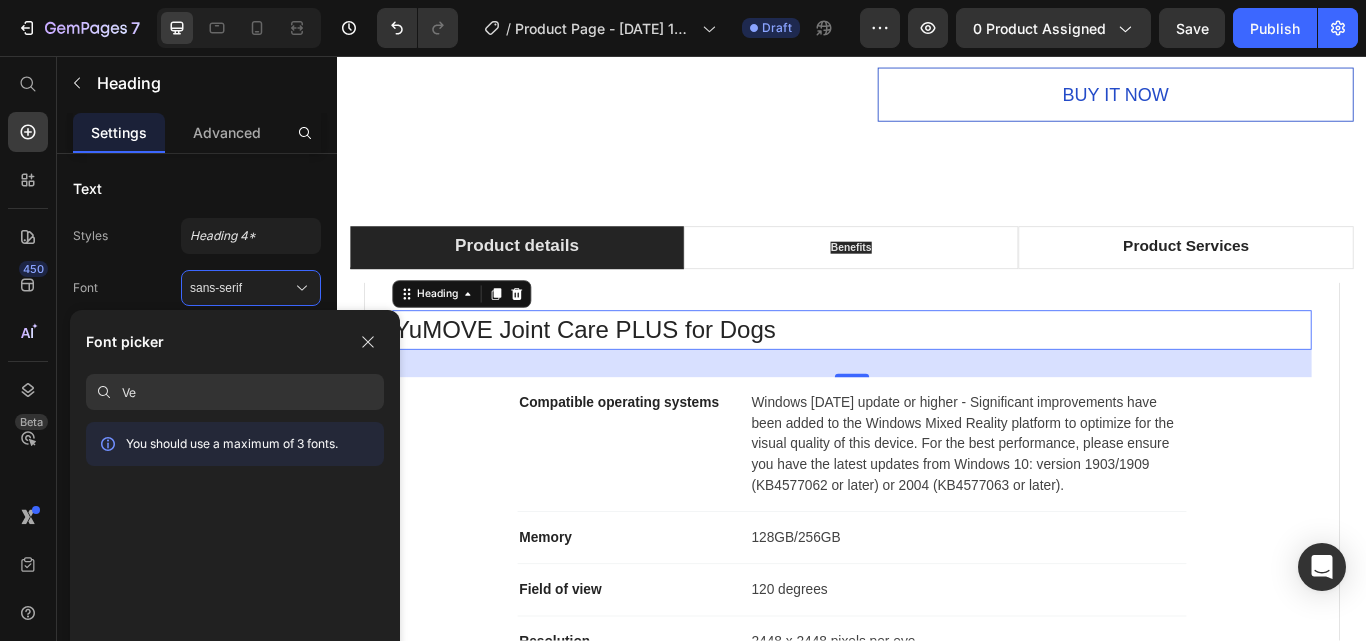 type on "V" 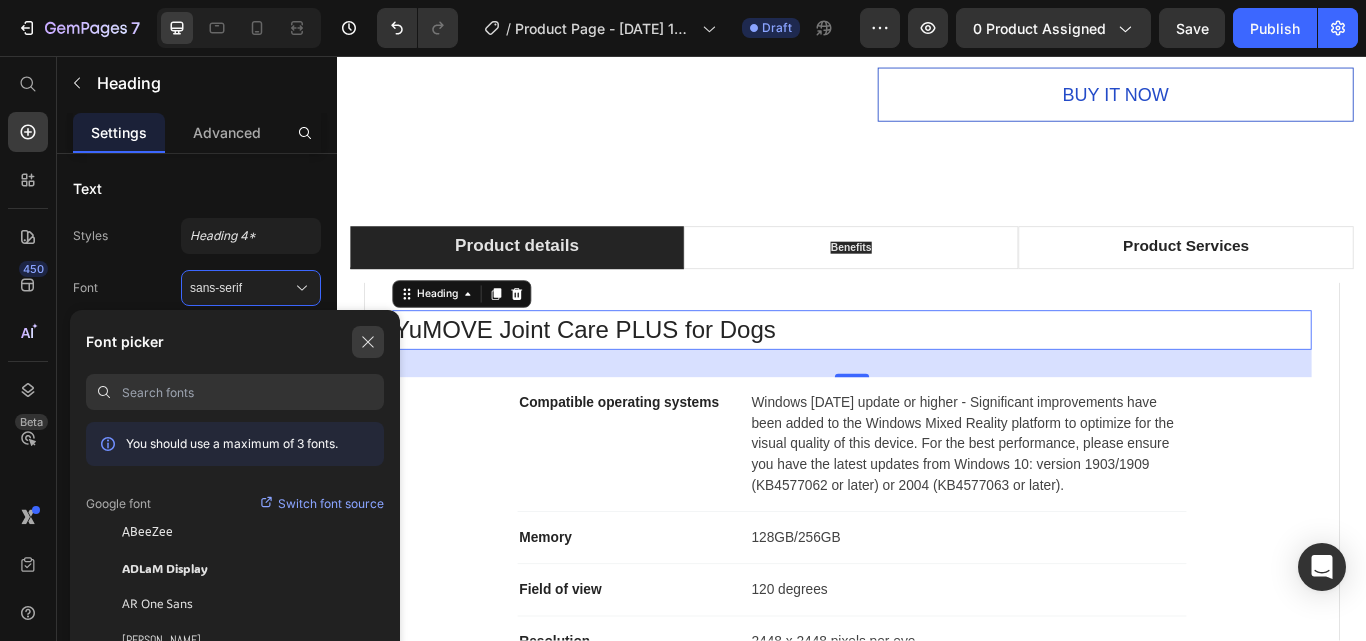 type 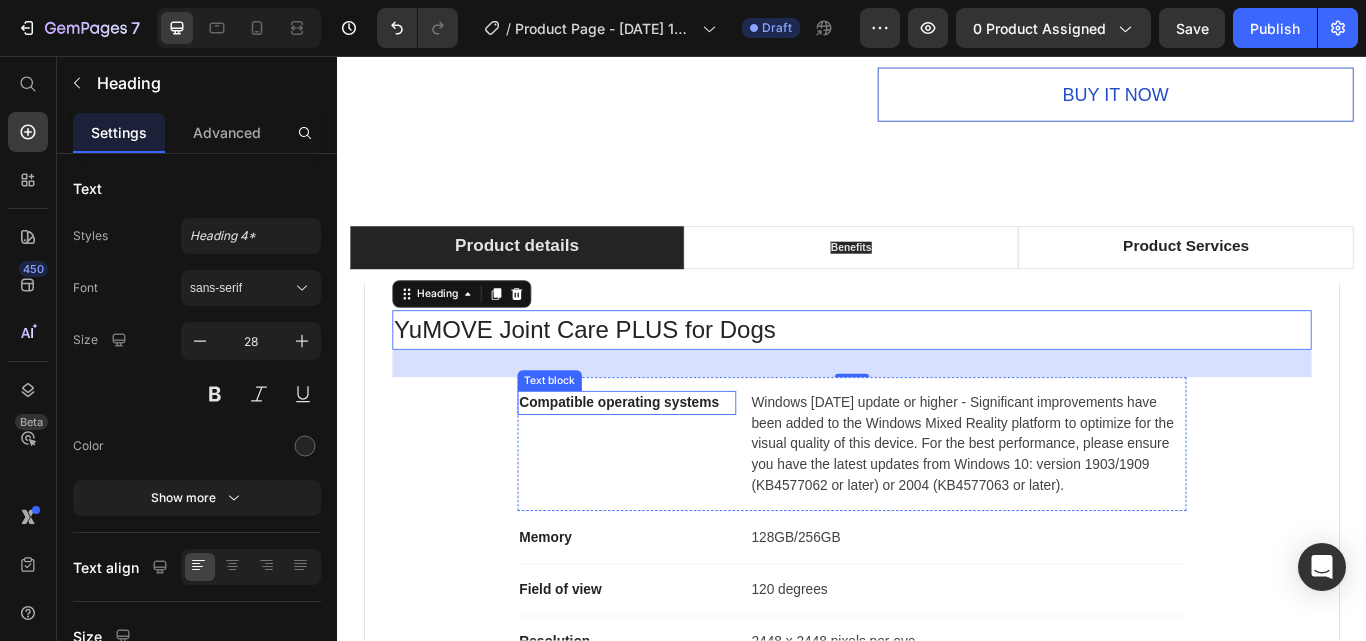 click on "Text block" at bounding box center (584, 435) 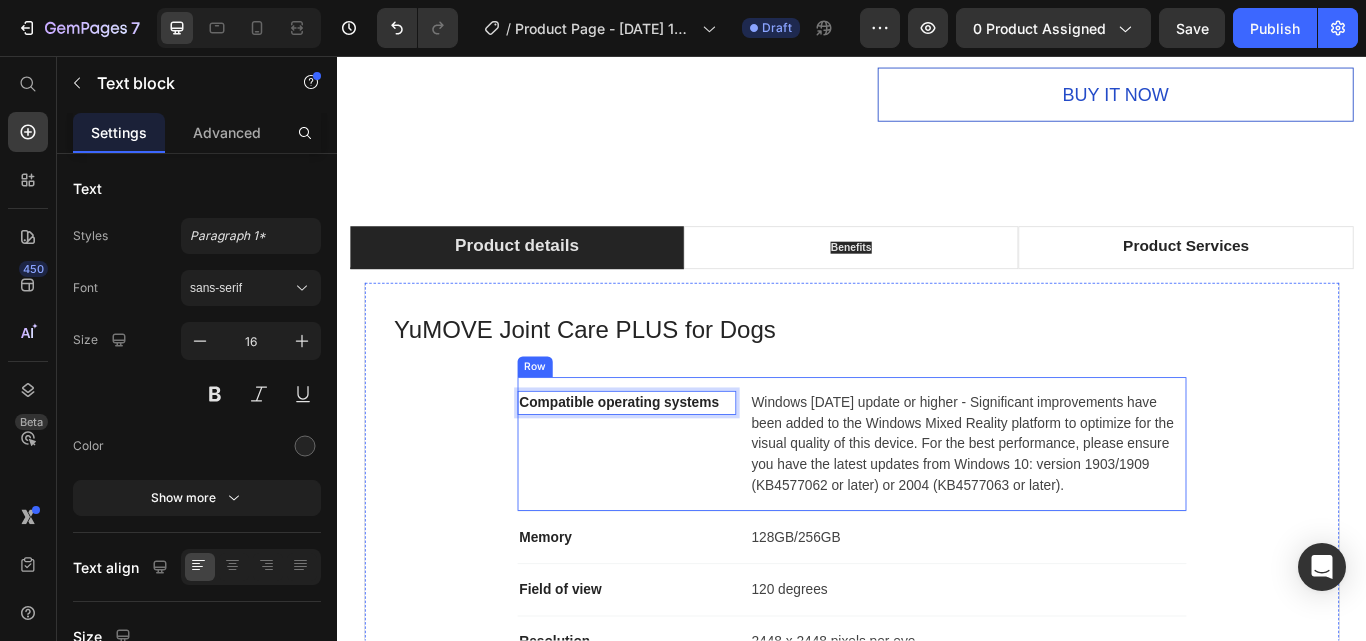 click on "Row" at bounding box center (567, 419) 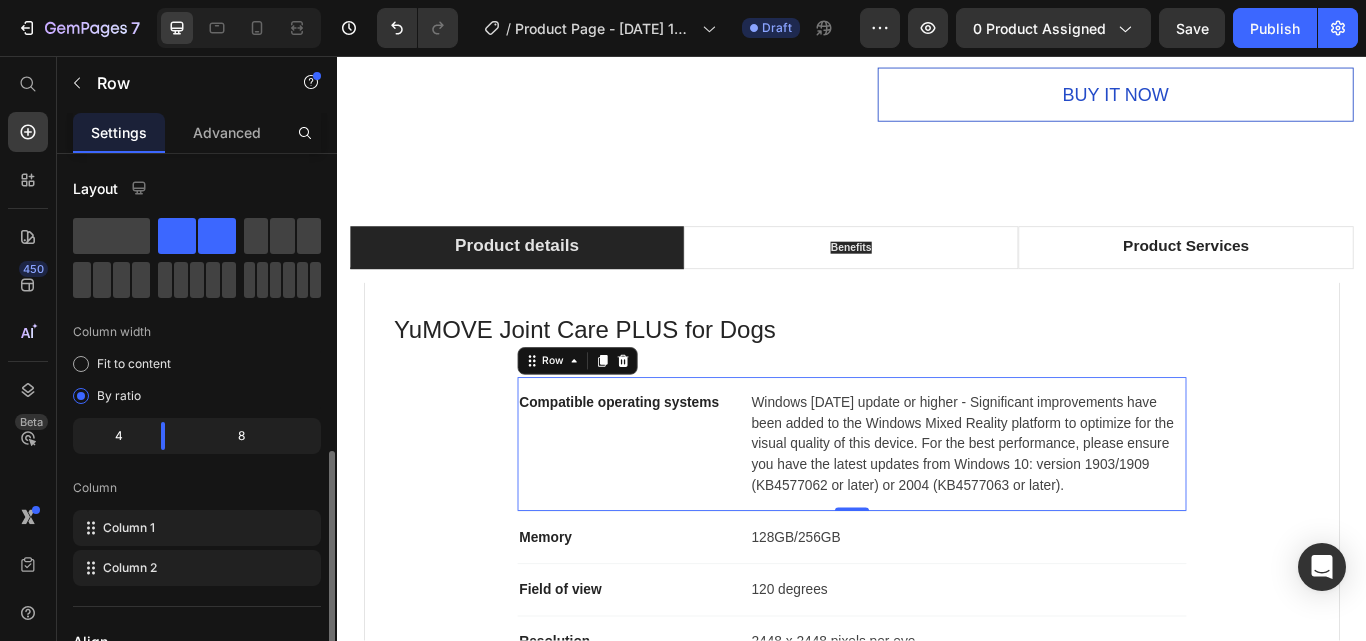 scroll, scrollTop: 300, scrollLeft: 0, axis: vertical 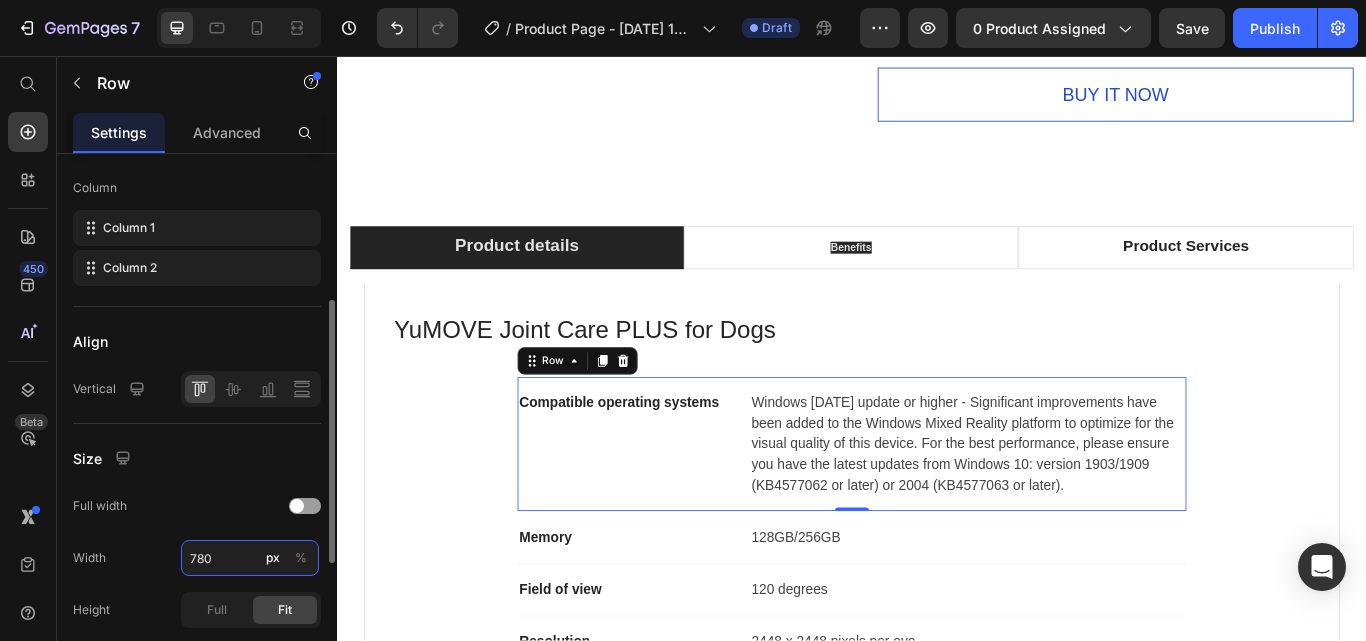 click on "780" at bounding box center [250, 558] 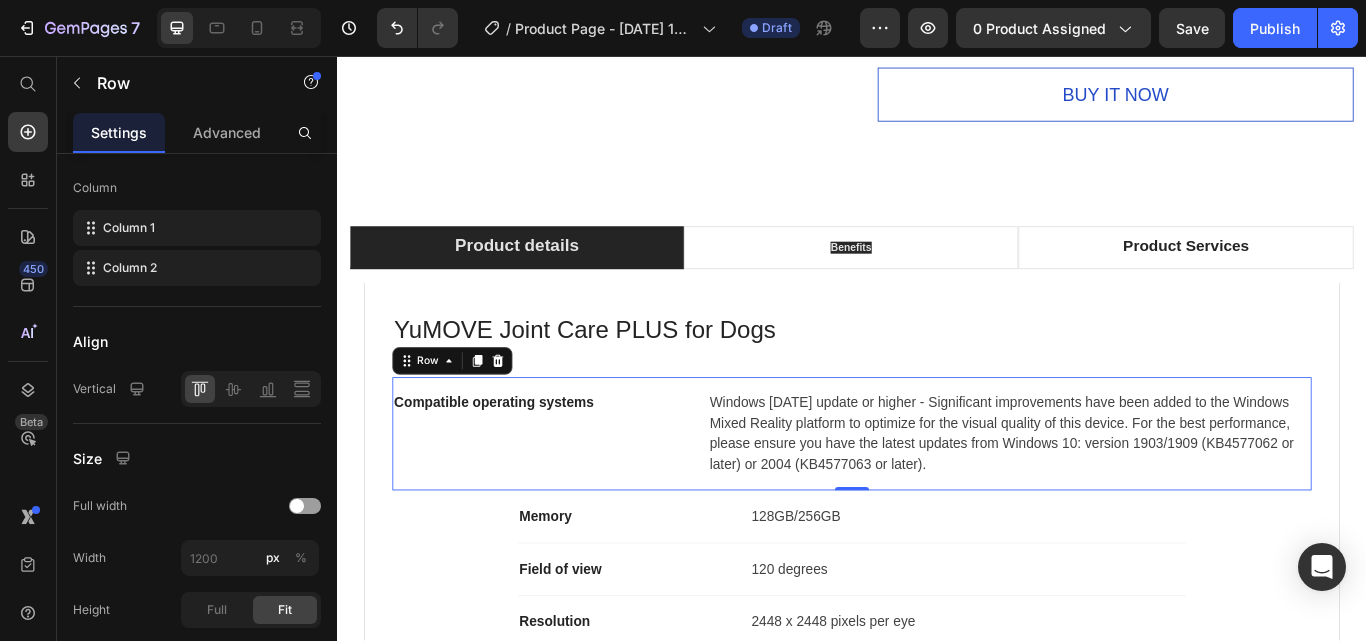 type on "1200" 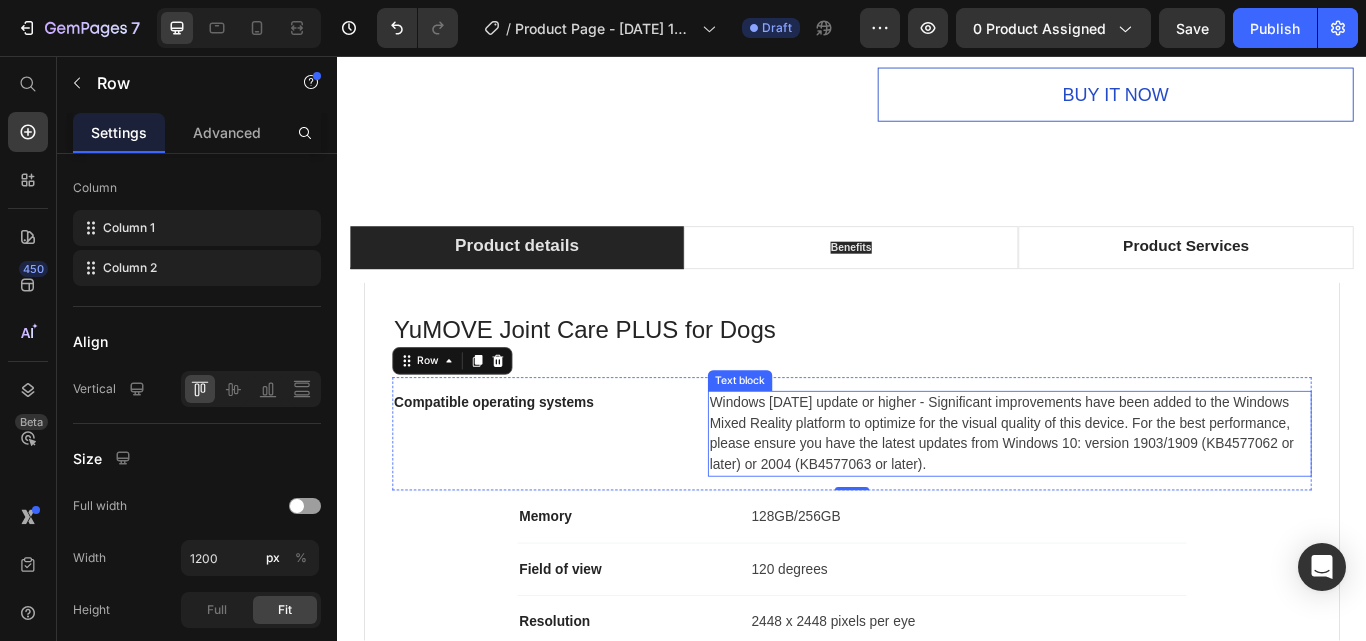 click on "Text block" at bounding box center (806, 435) 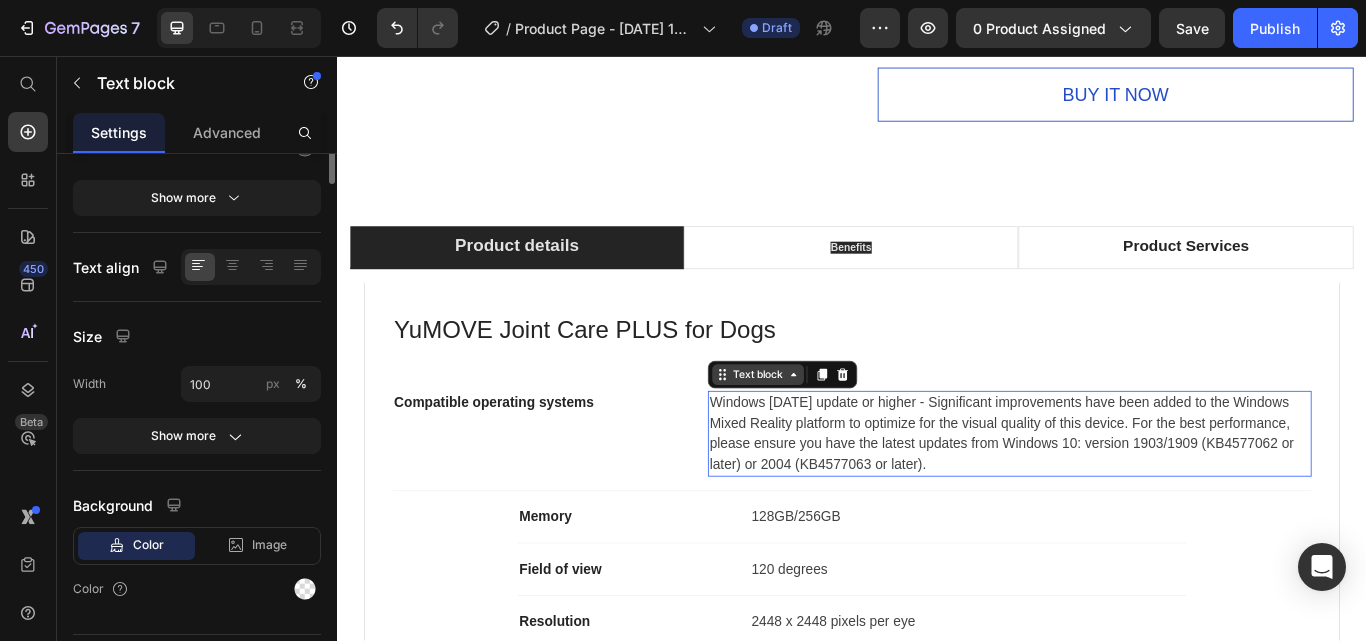 scroll, scrollTop: 0, scrollLeft: 0, axis: both 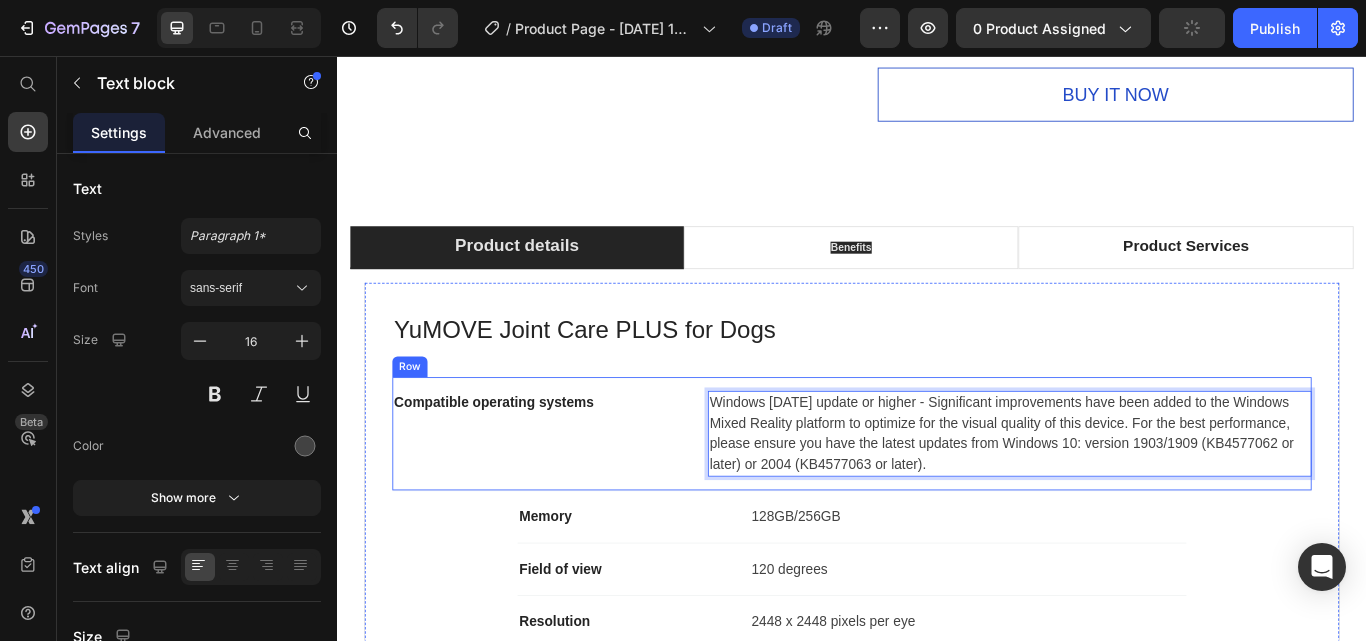 click on "Compatible operating systems Text block" at bounding box center (577, 497) 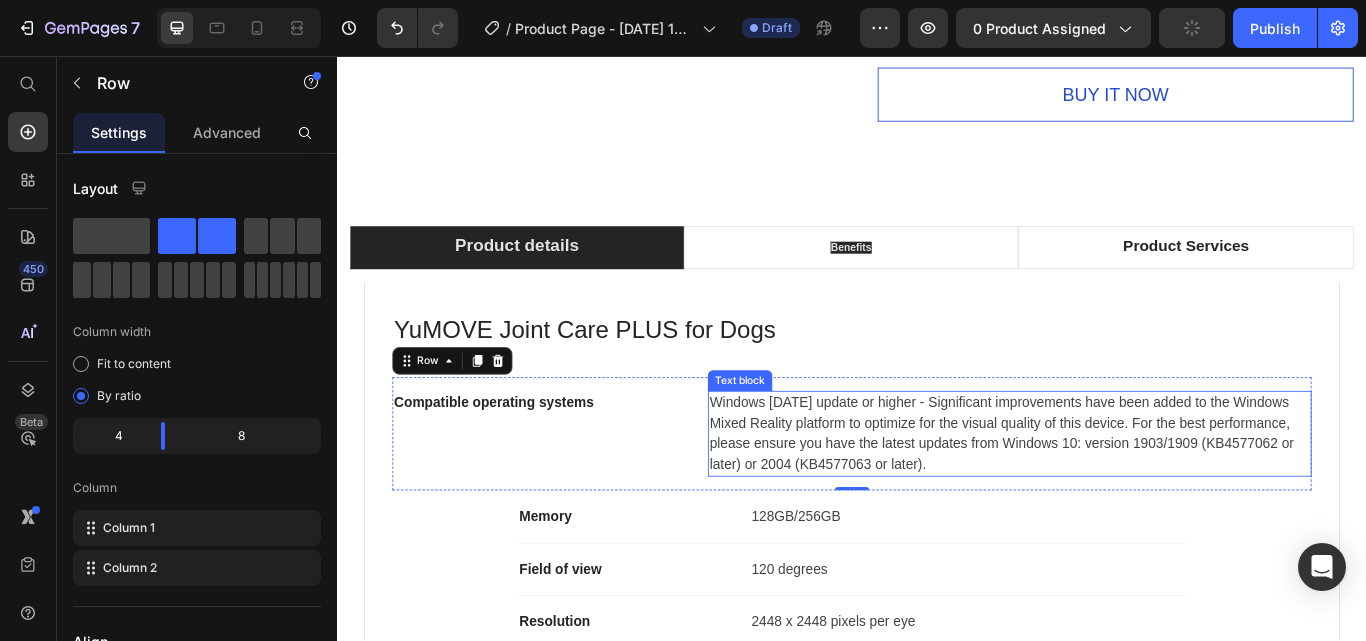 click on "Text block" at bounding box center [806, 435] 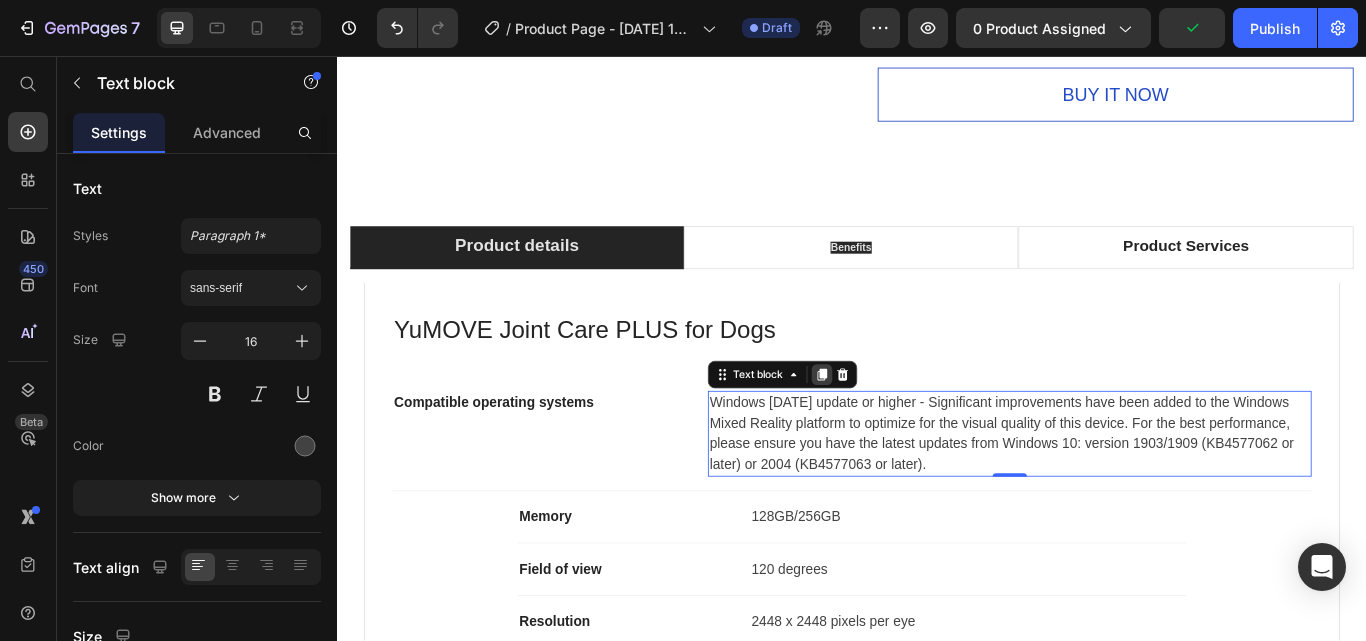 click 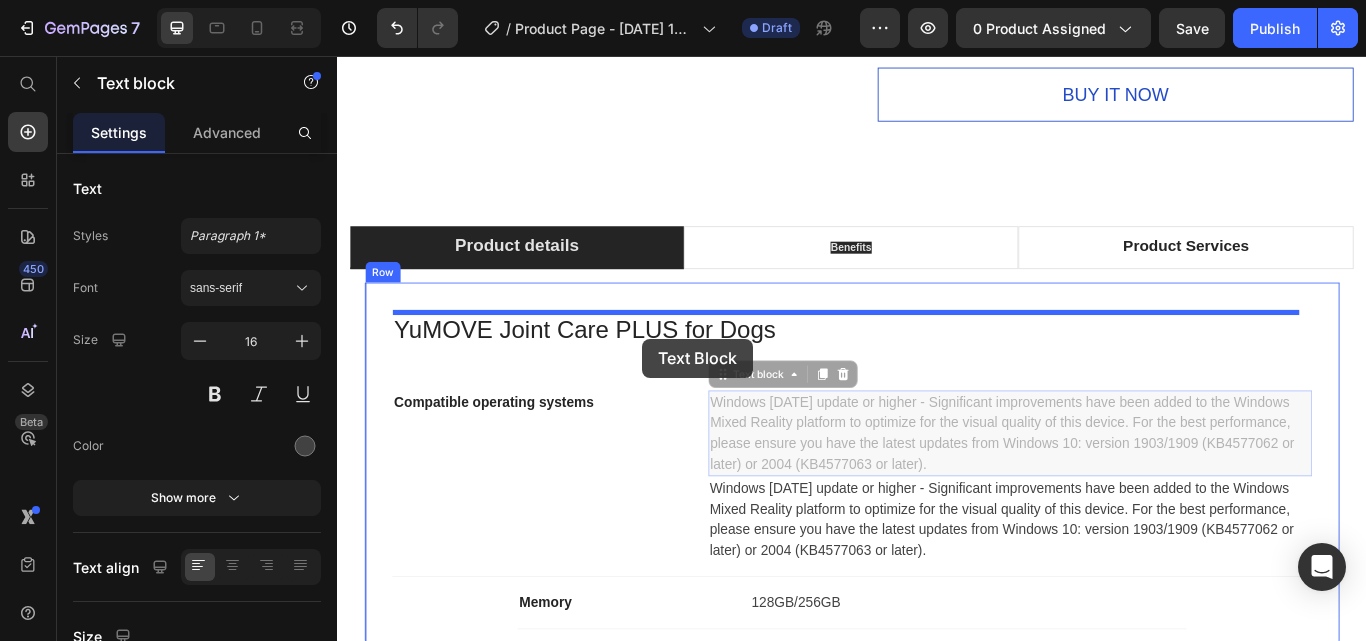 drag, startPoint x: 805, startPoint y: 440, endPoint x: 693, endPoint y: 386, distance: 124.33825 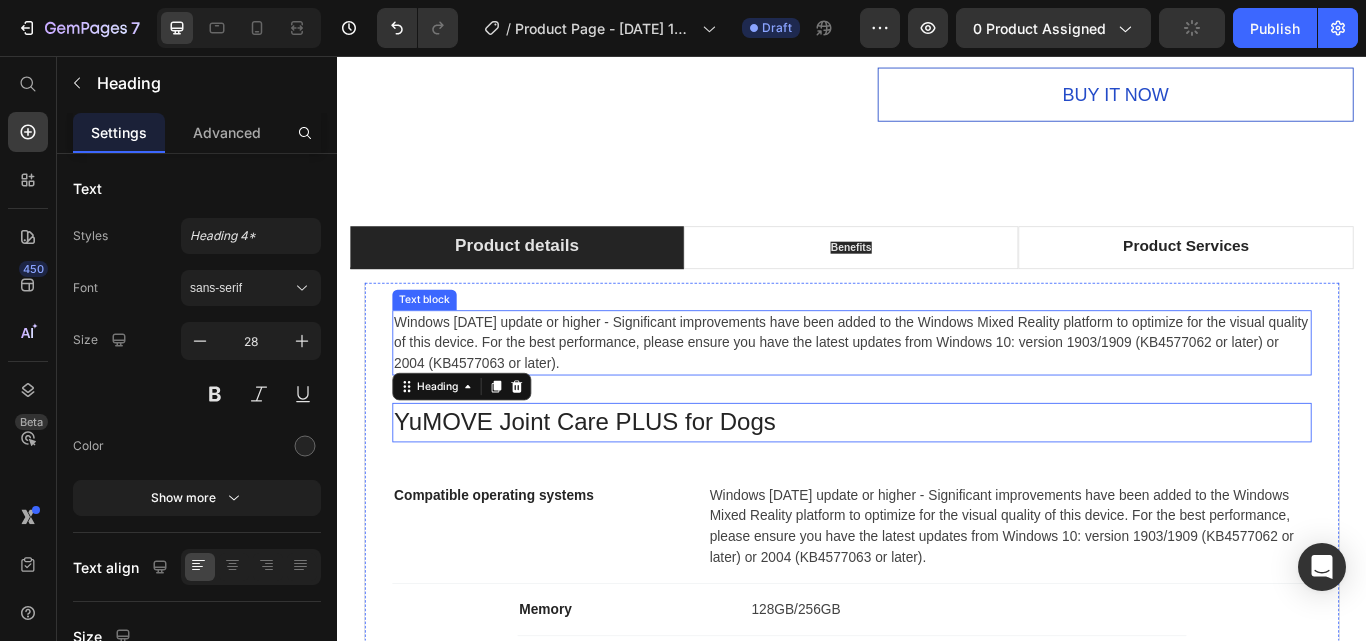 drag, startPoint x: 530, startPoint y: 437, endPoint x: 552, endPoint y: 344, distance: 95.566734 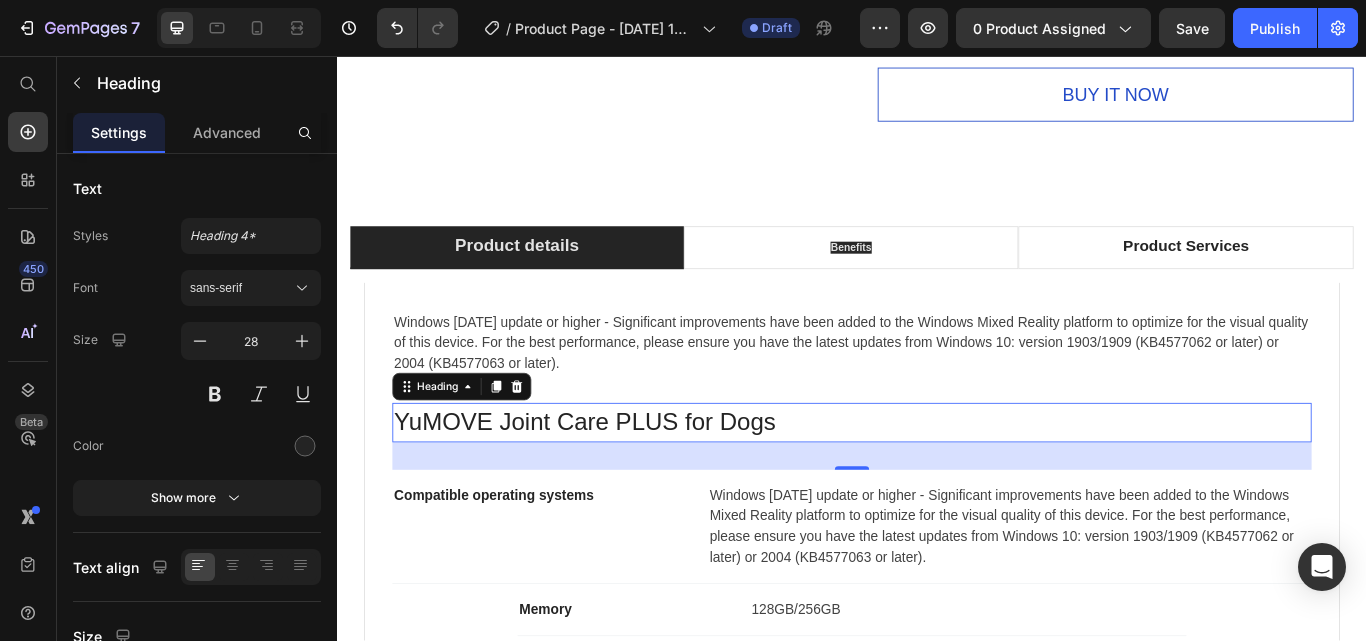 drag, startPoint x: 411, startPoint y: 447, endPoint x: 474, endPoint y: 359, distance: 108.226616 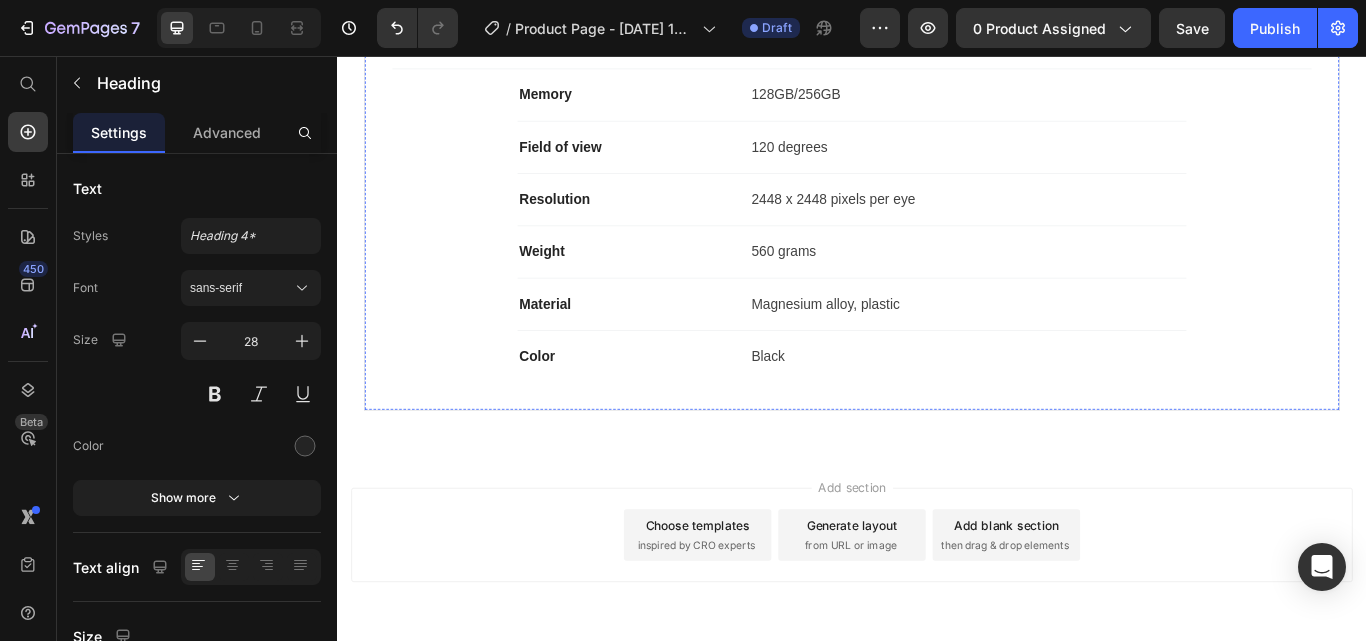 scroll, scrollTop: 2395, scrollLeft: 0, axis: vertical 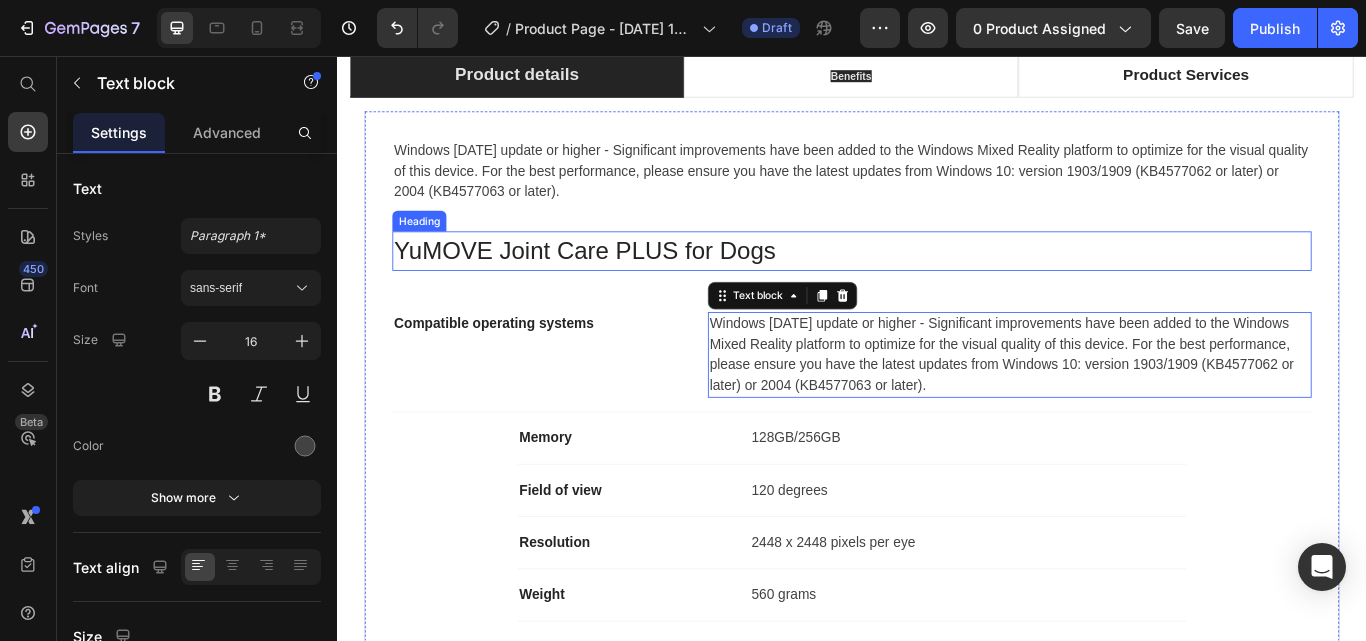 drag, startPoint x: 801, startPoint y: 341, endPoint x: 594, endPoint y: 179, distance: 262.85547 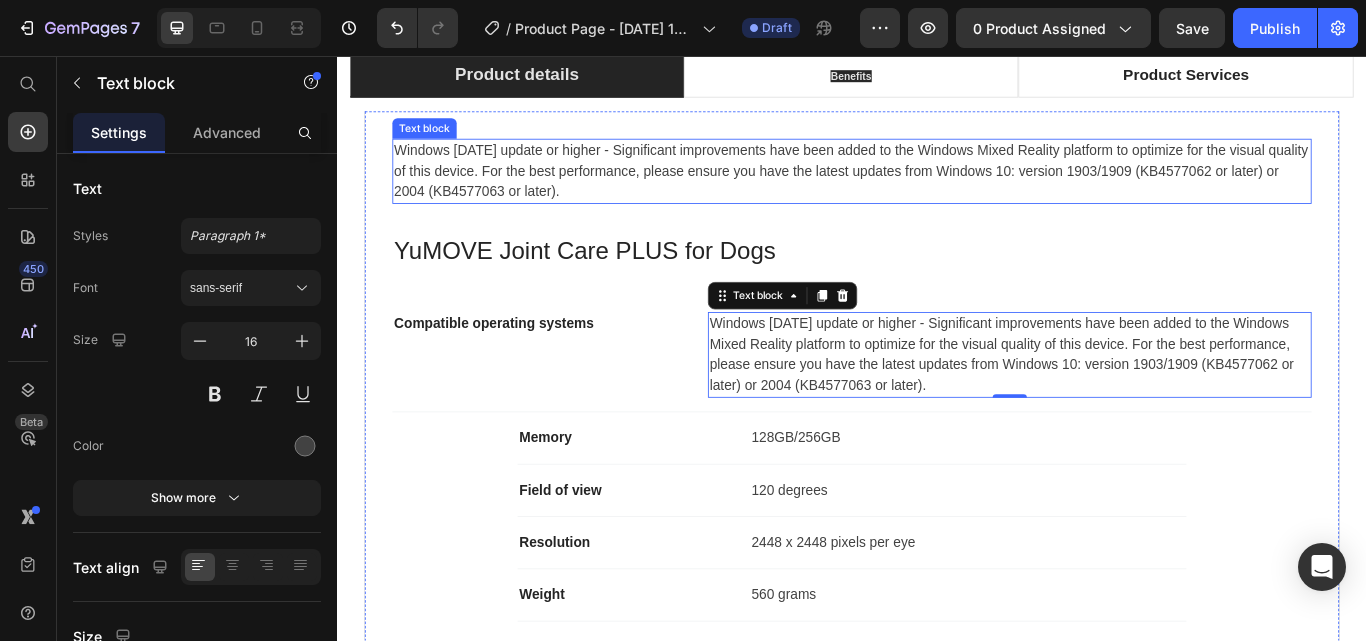 click on "Windows 10 May 2019 update or higher - Significant improvements have been added to the Windows Mixed Reality platform to optimize for the visual quality of this device. For the best performance, please ensure you have the latest updates from Windows 10: version 1903/1909 (KB4577062 or later) or 2004 (KB4577063 or later)." at bounding box center (937, 191) 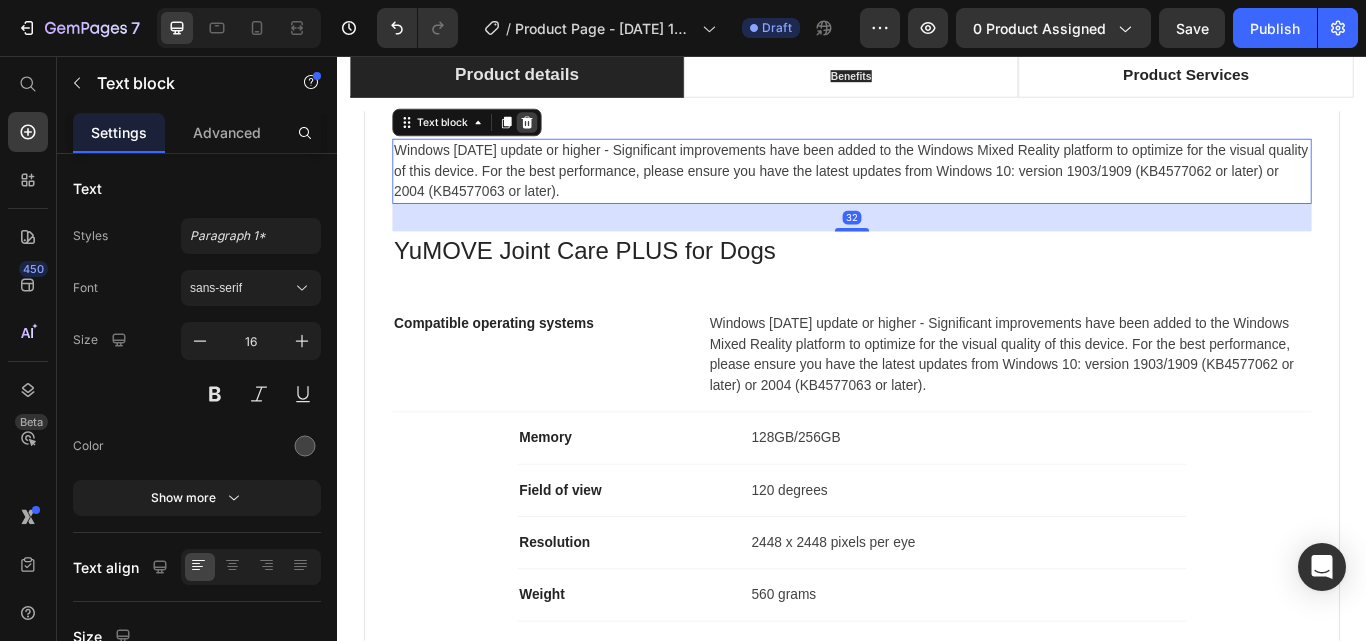 click 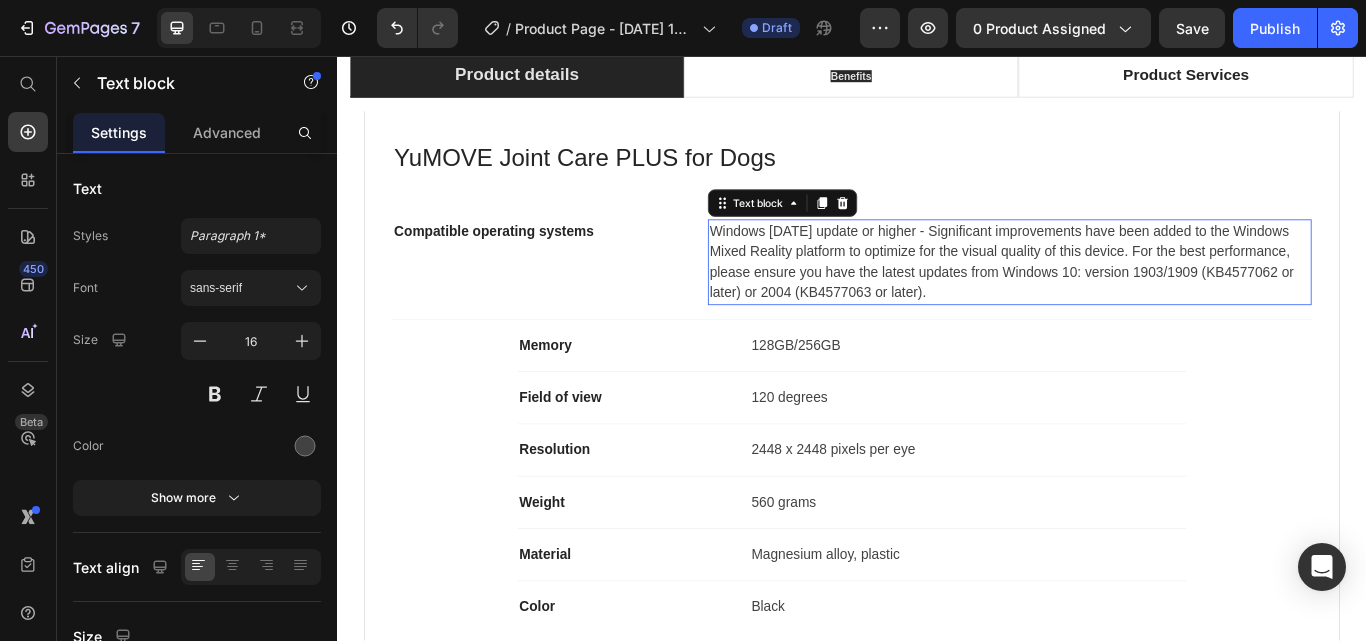 drag, startPoint x: 785, startPoint y: 237, endPoint x: 716, endPoint y: 191, distance: 82.92768 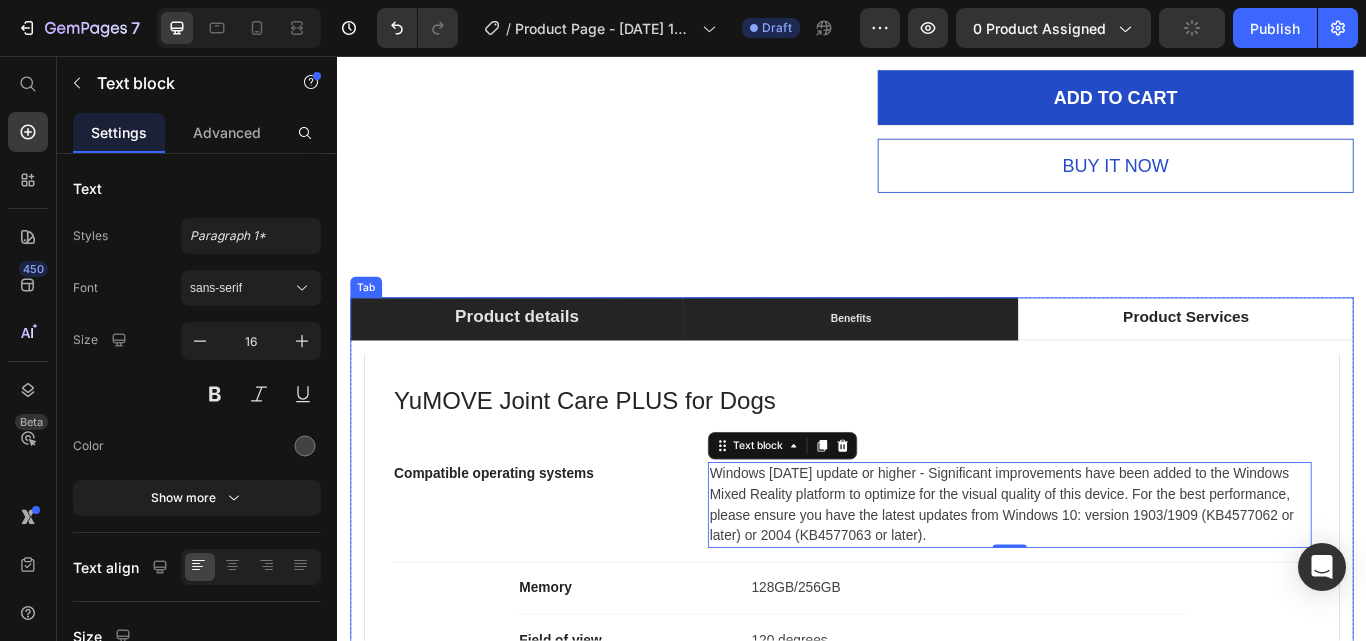 scroll, scrollTop: 2095, scrollLeft: 0, axis: vertical 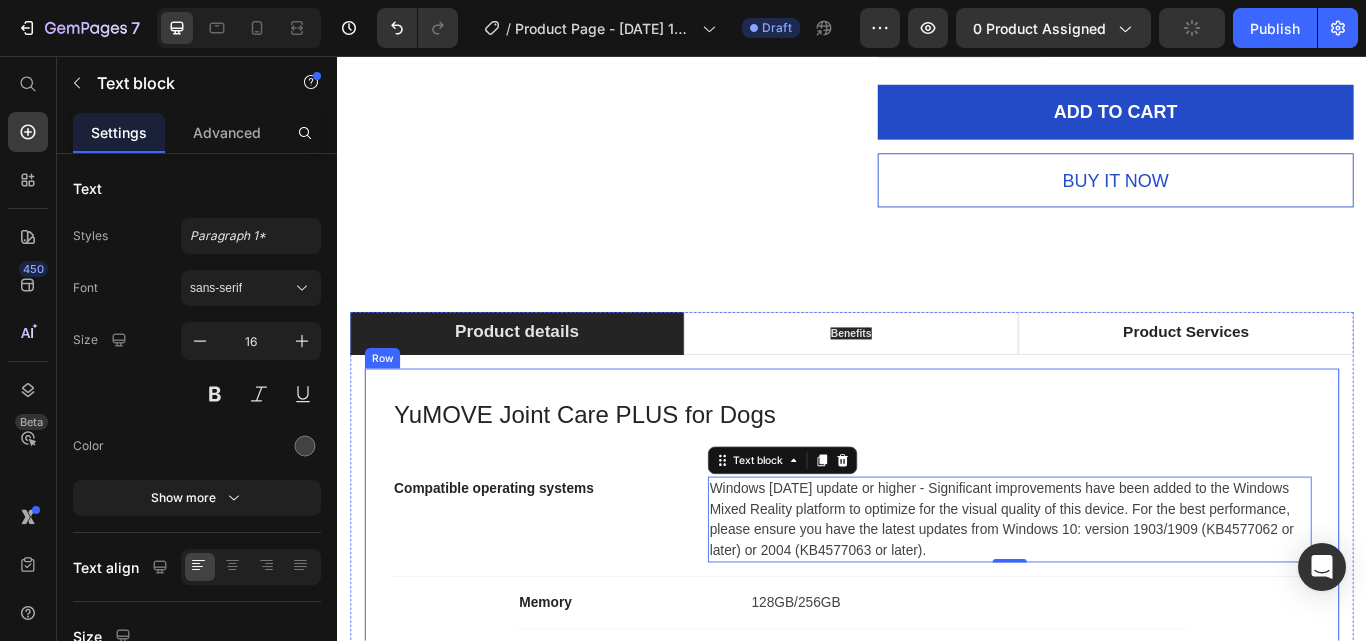 click on "Row" at bounding box center (389, 409) 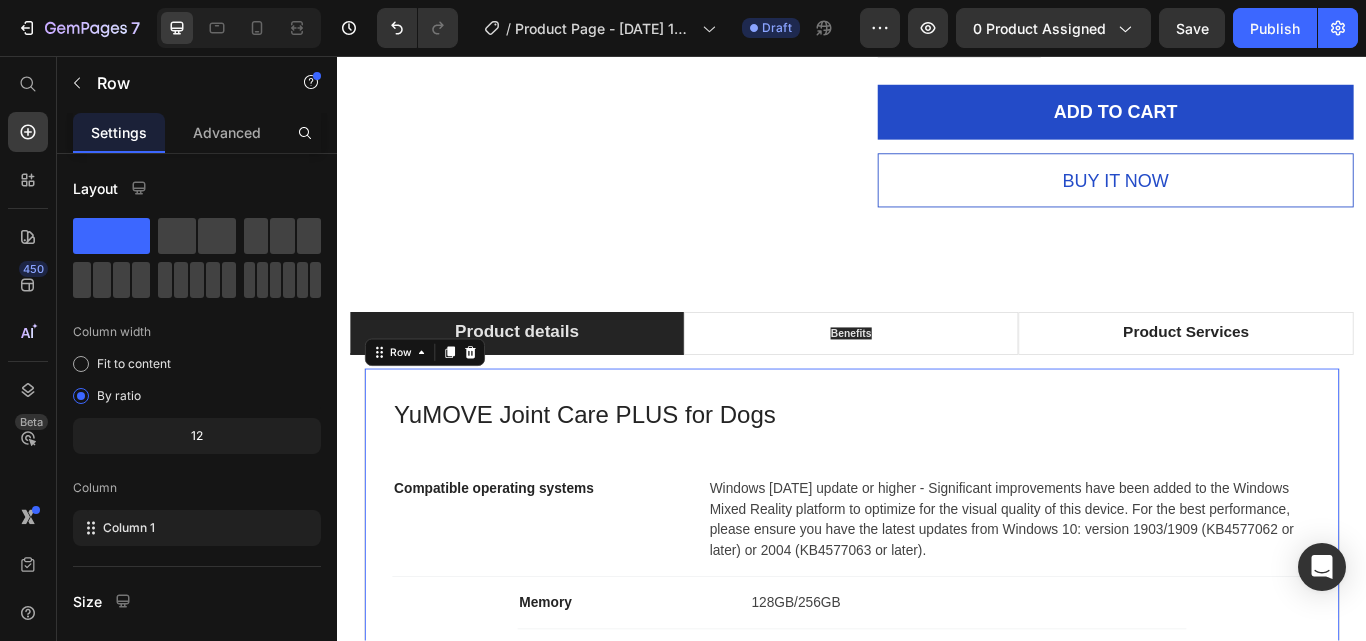 scroll, scrollTop: 316, scrollLeft: 0, axis: vertical 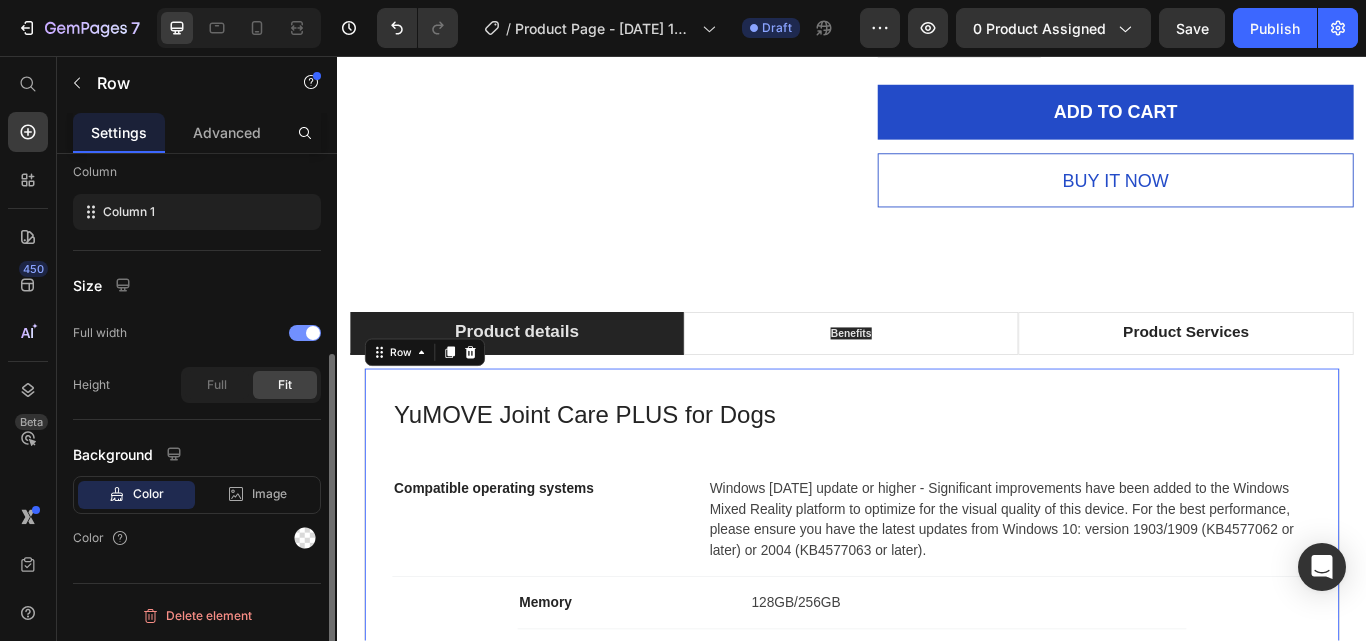 click on "Full width" 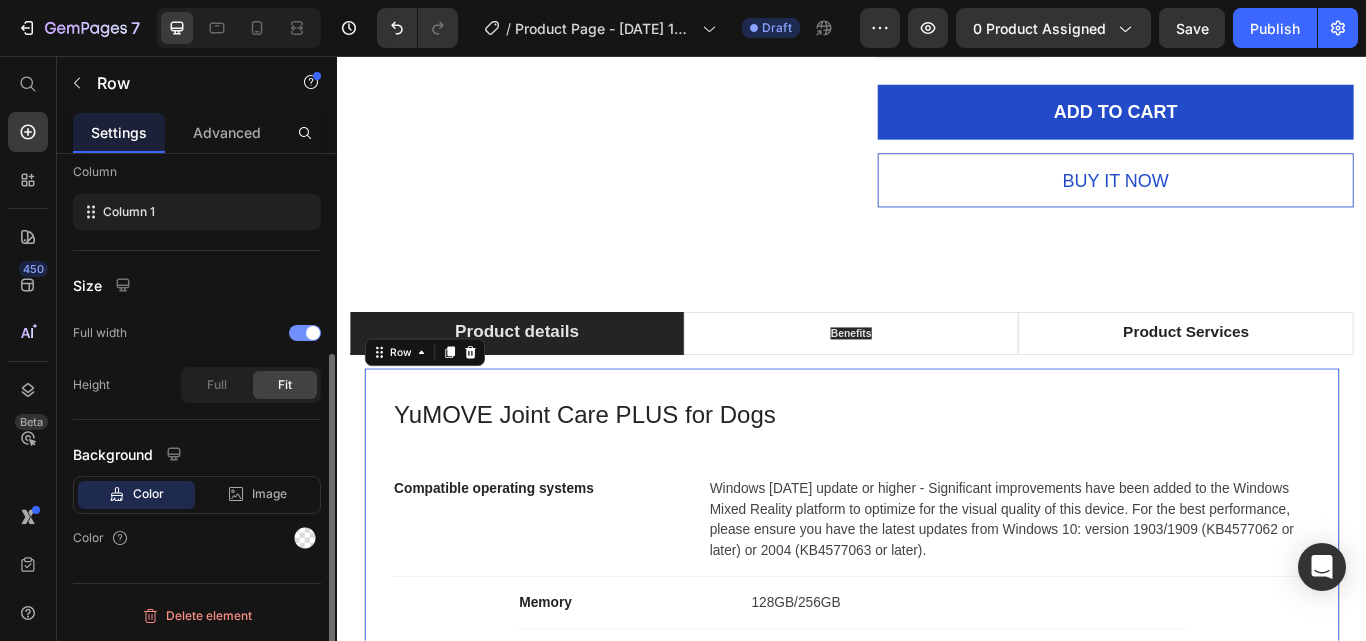 click at bounding box center (305, 333) 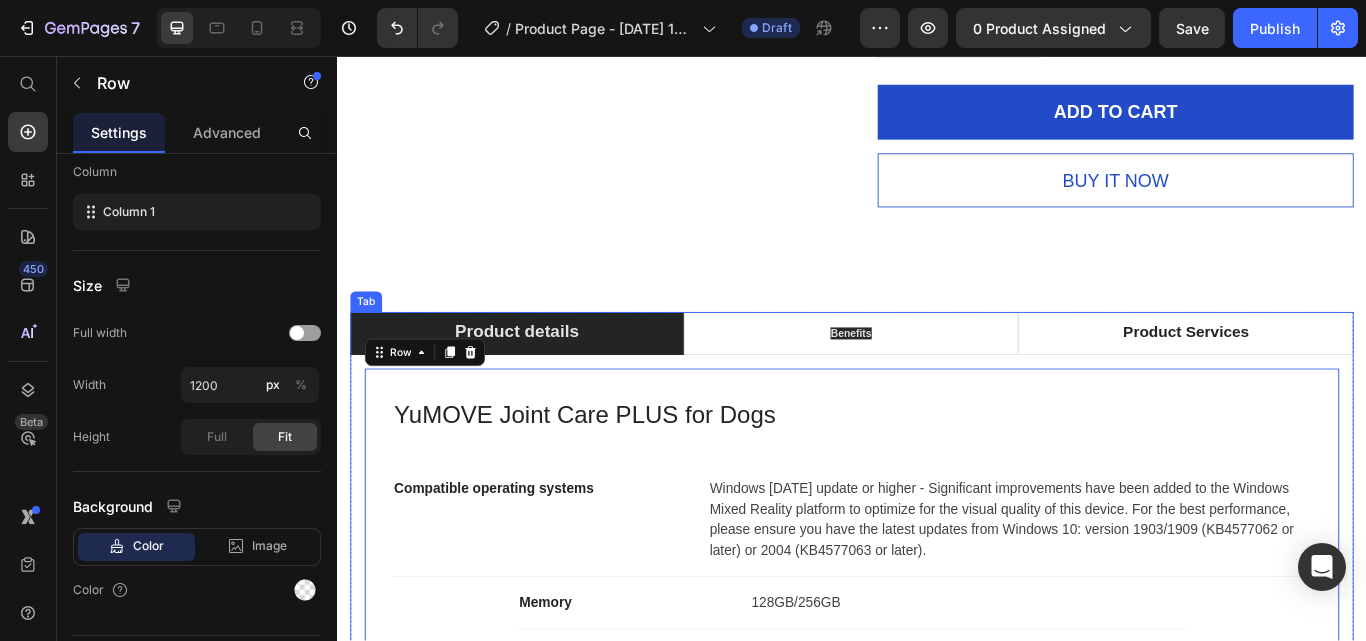 click on "Tab" at bounding box center (370, 343) 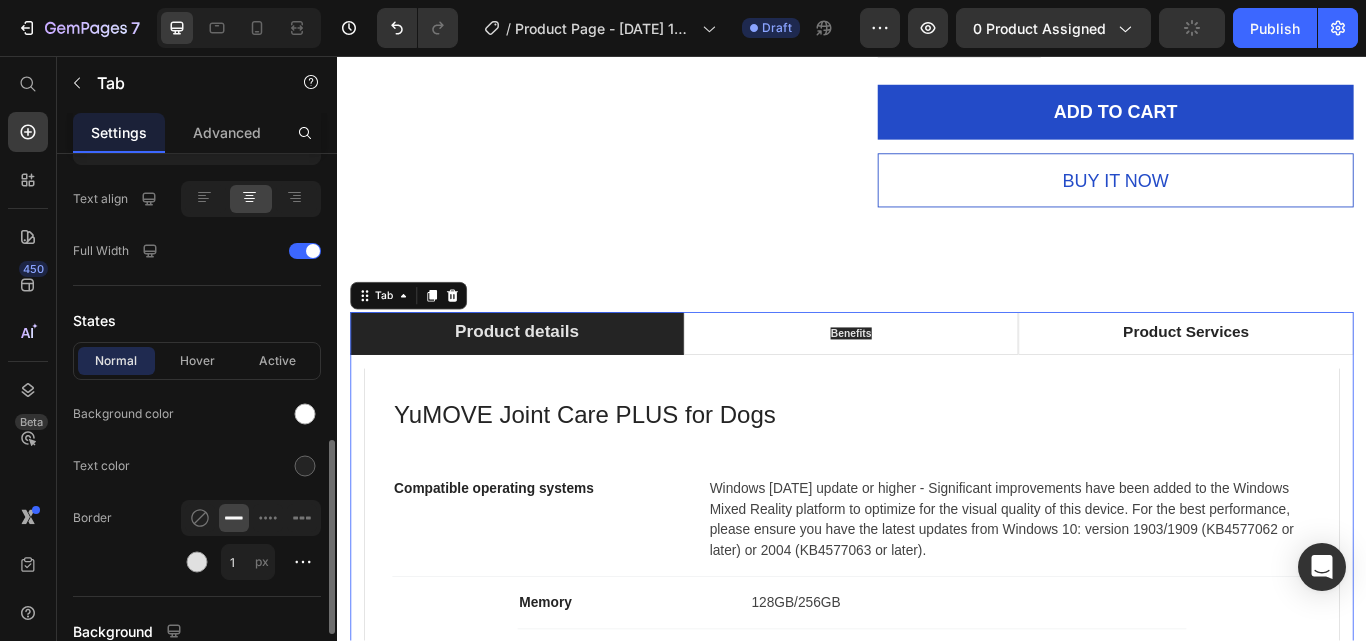 scroll, scrollTop: 977, scrollLeft: 0, axis: vertical 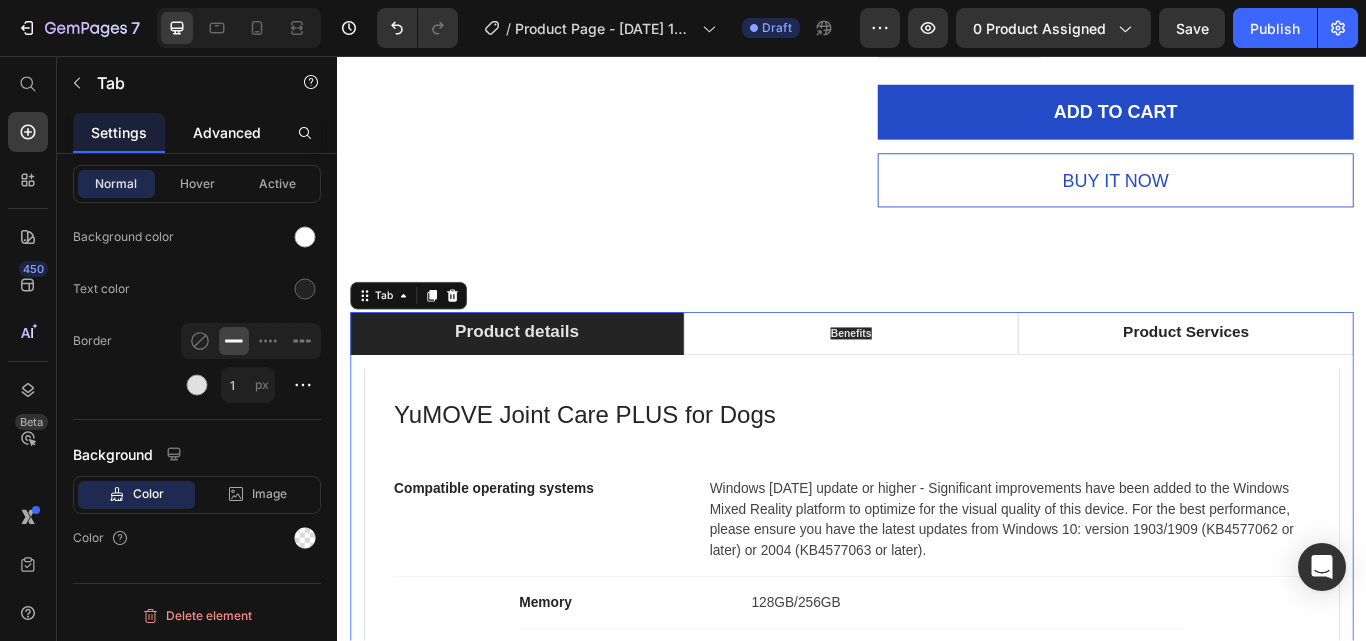 click on "Advanced" at bounding box center [227, 132] 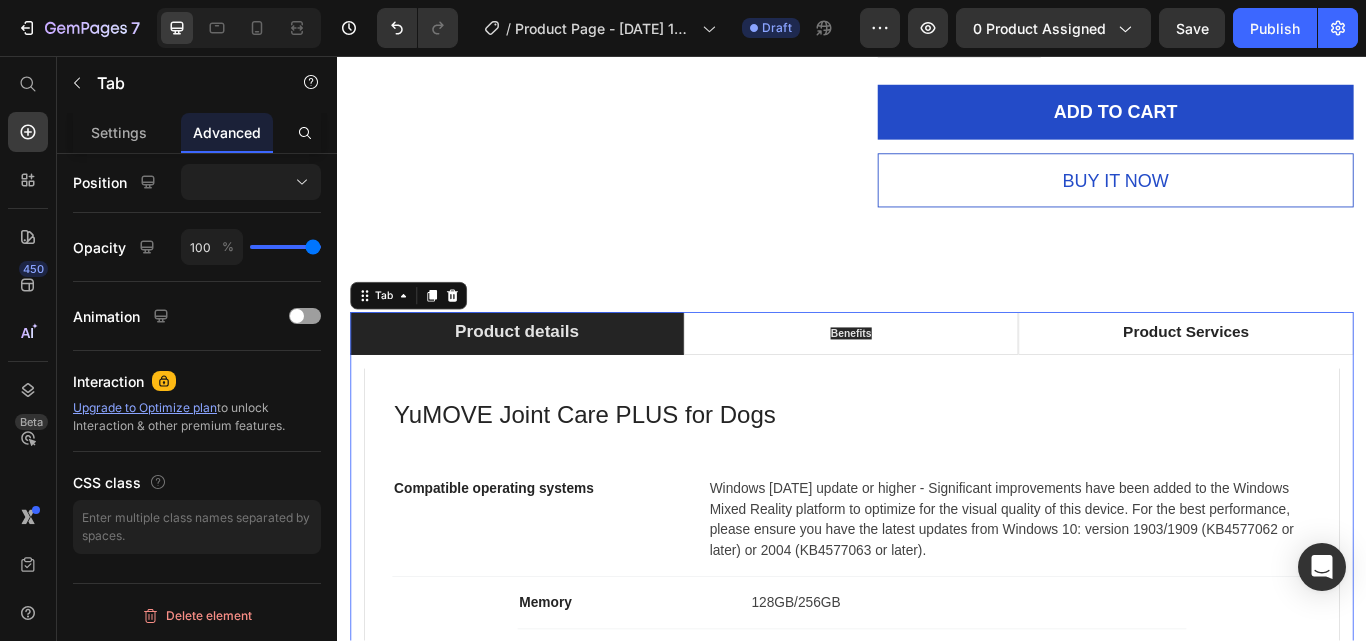 scroll, scrollTop: 0, scrollLeft: 0, axis: both 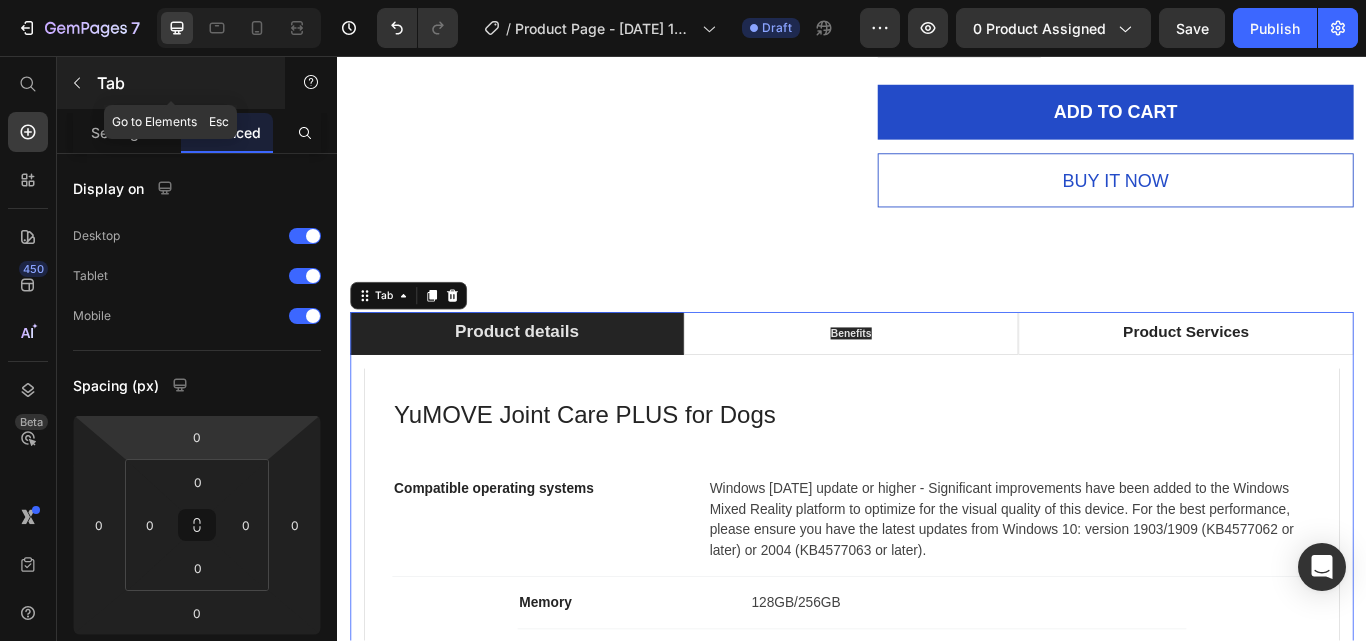 click 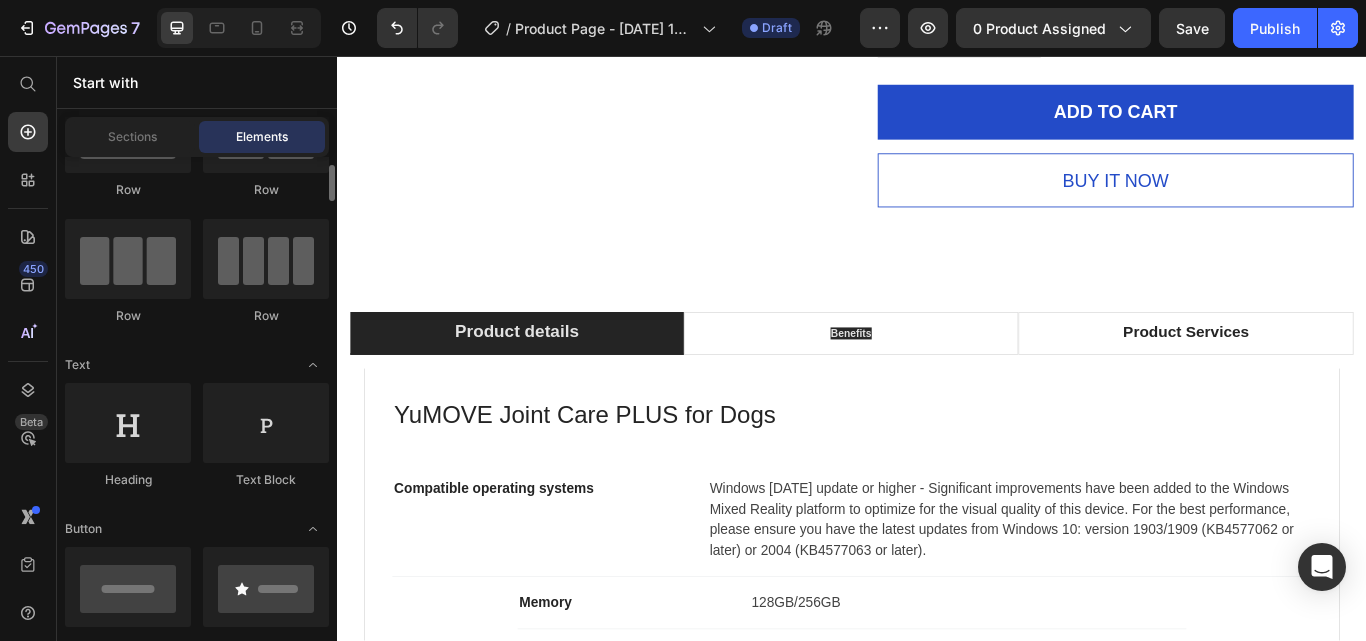scroll, scrollTop: 0, scrollLeft: 0, axis: both 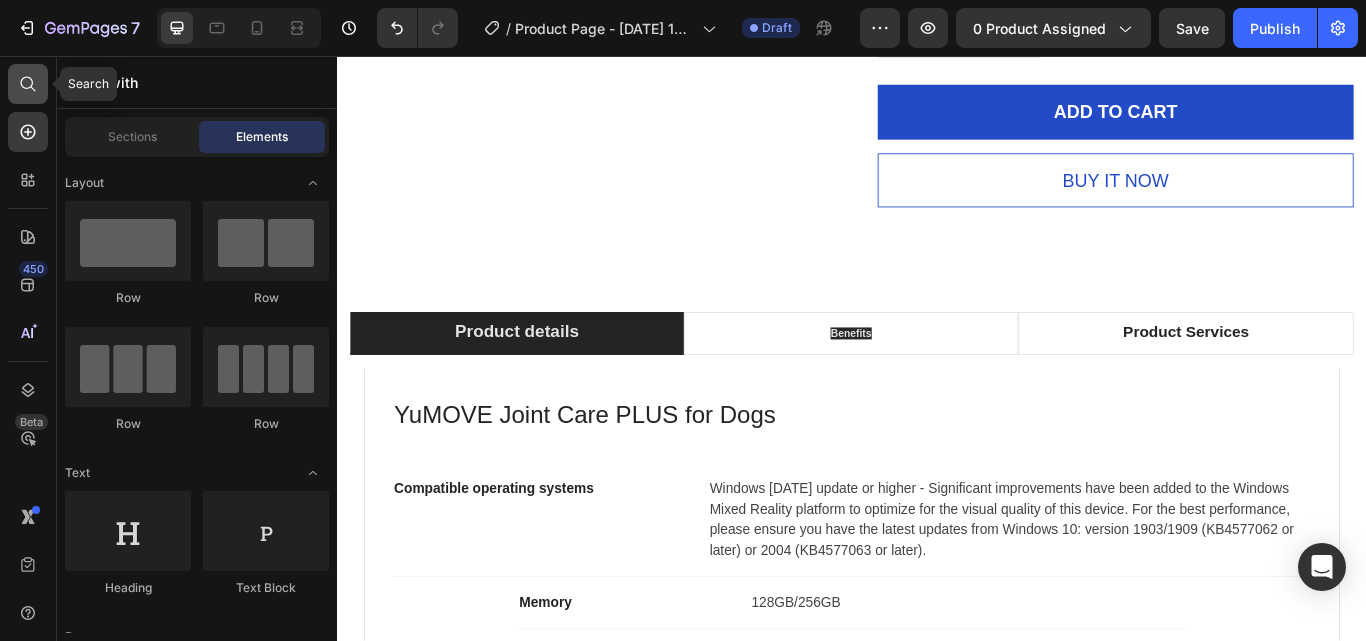 click 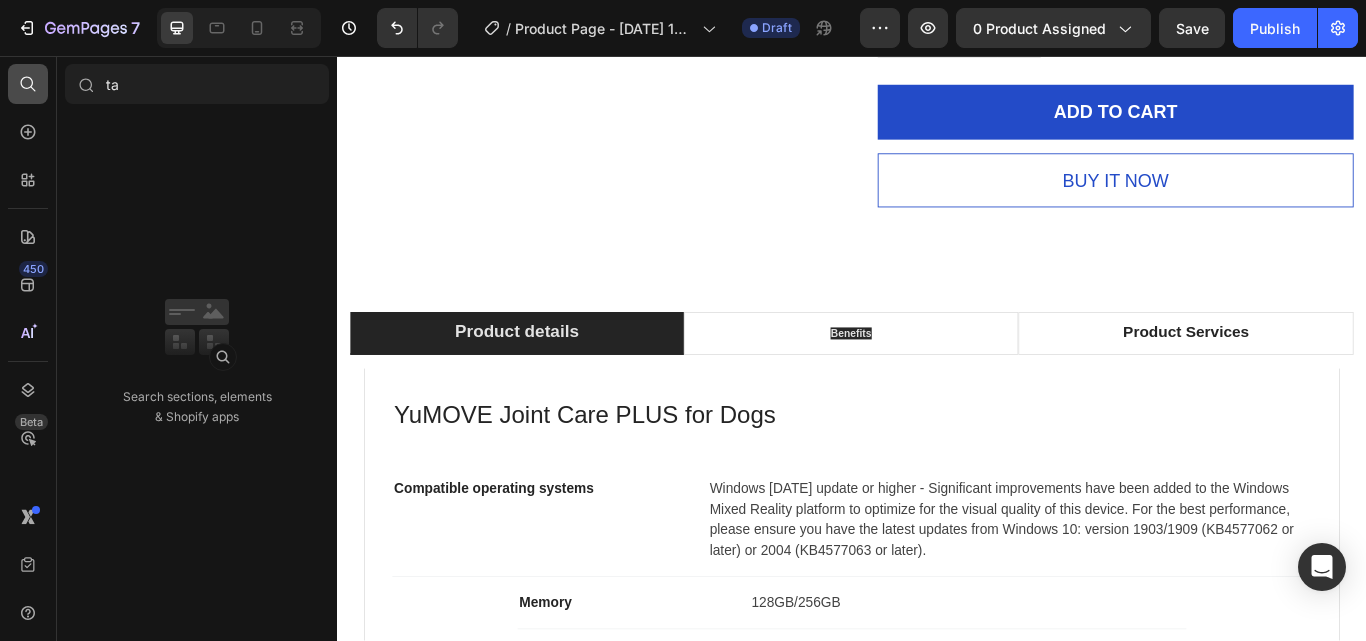 type on "tab" 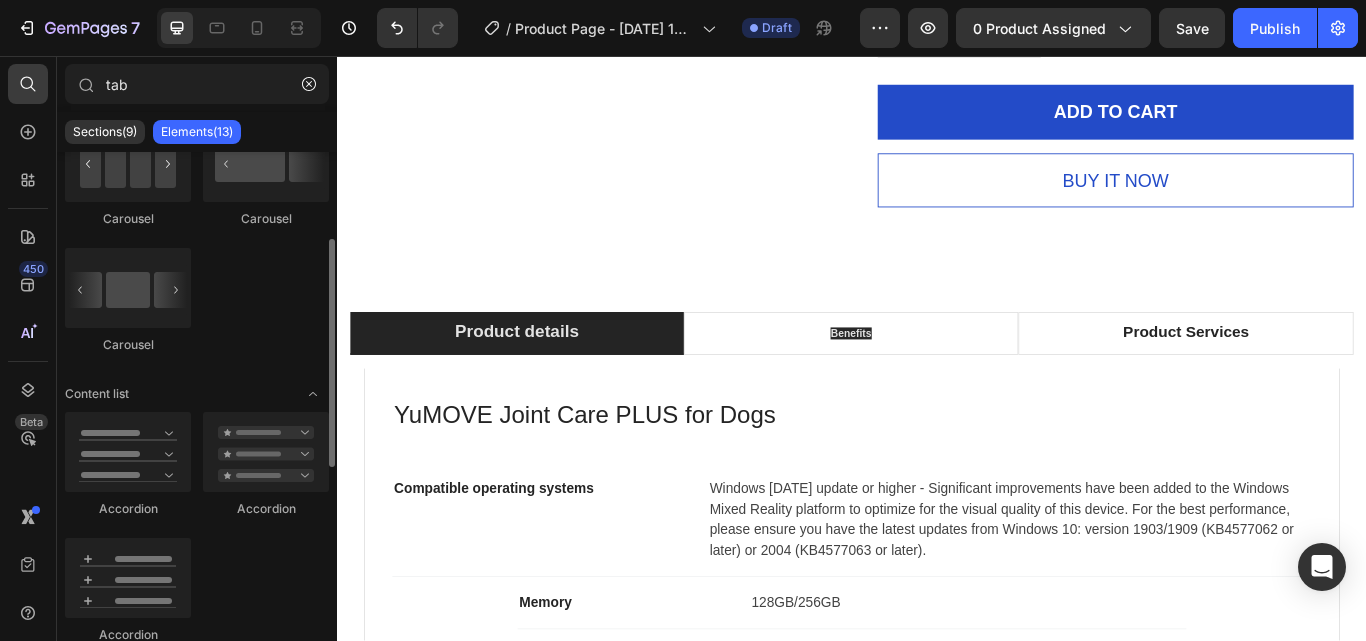 scroll, scrollTop: 0, scrollLeft: 0, axis: both 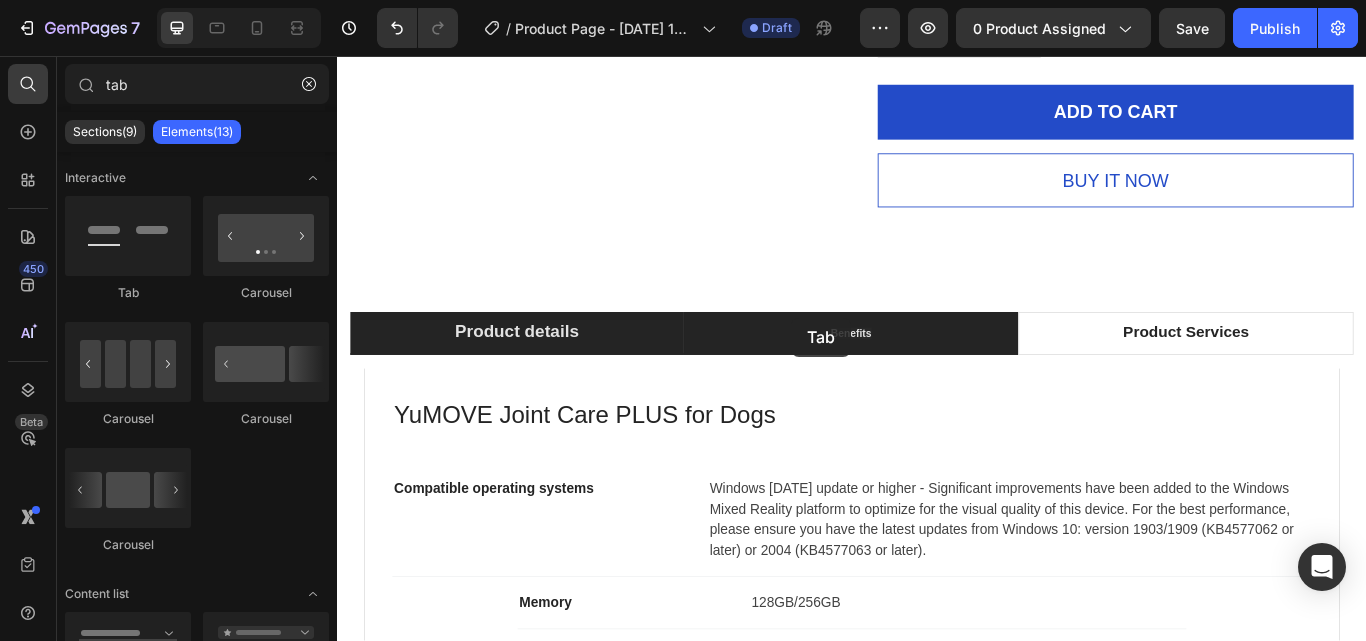 drag, startPoint x: 866, startPoint y: 361, endPoint x: 1013, endPoint y: 360, distance: 147.0034 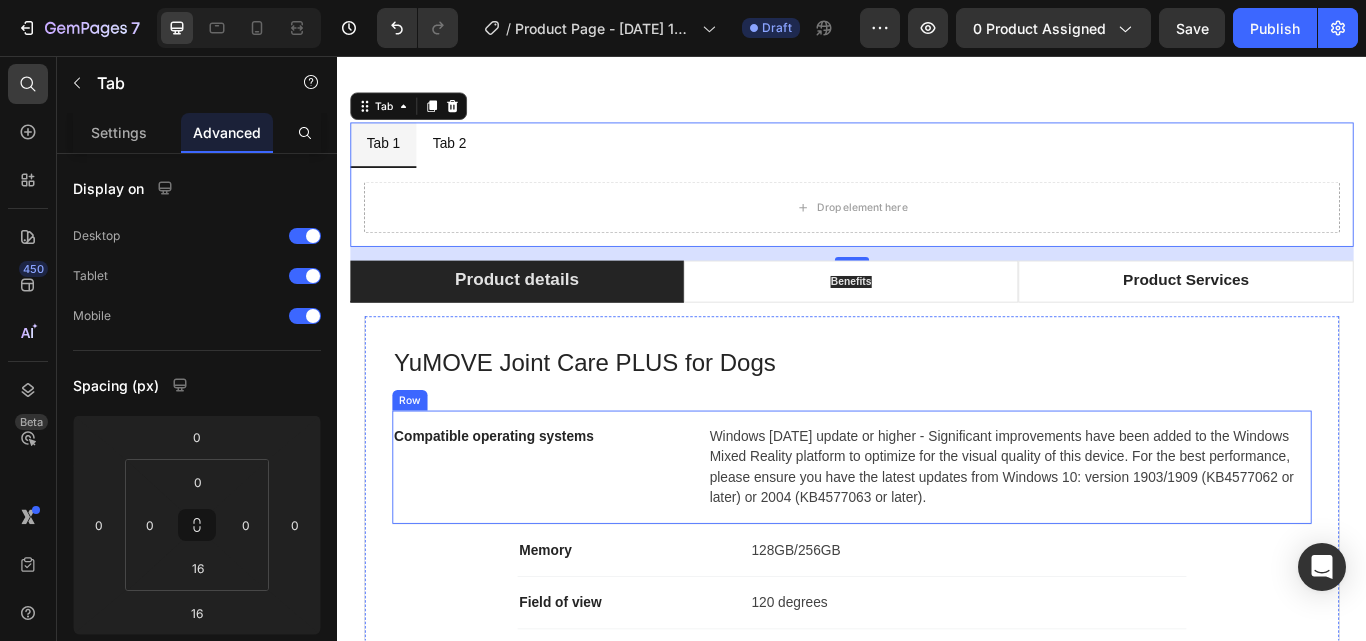 scroll, scrollTop: 2195, scrollLeft: 0, axis: vertical 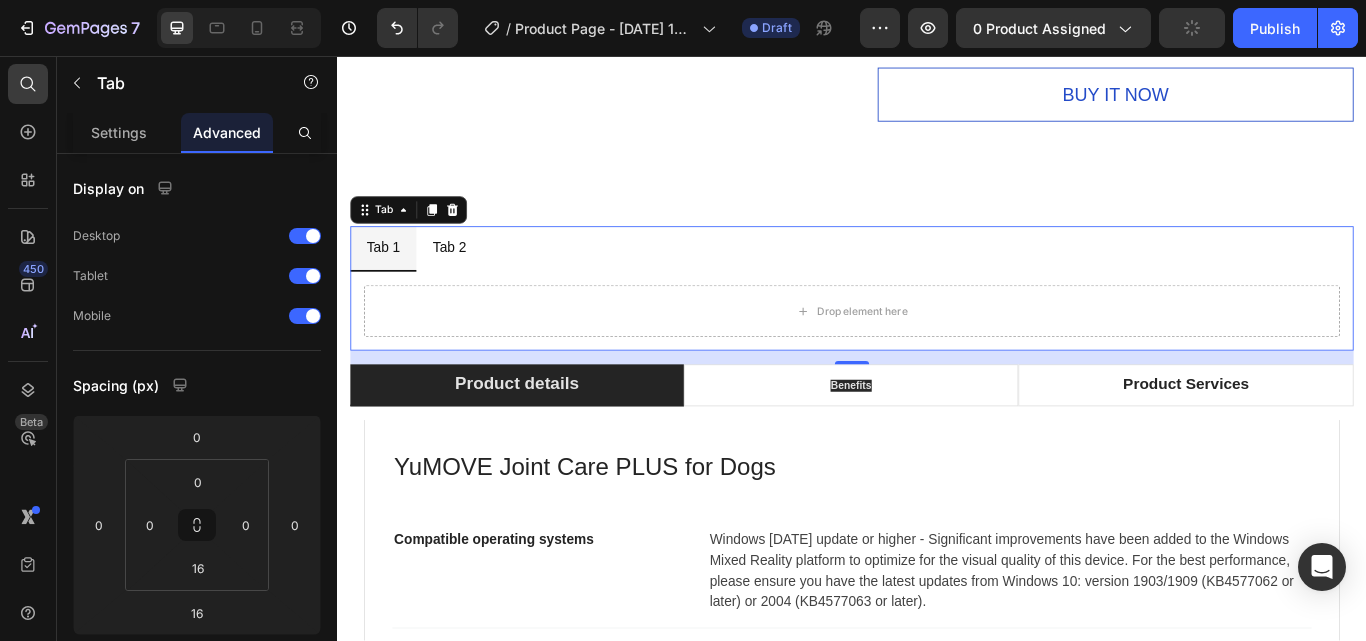 click on "Tab" at bounding box center [420, 236] 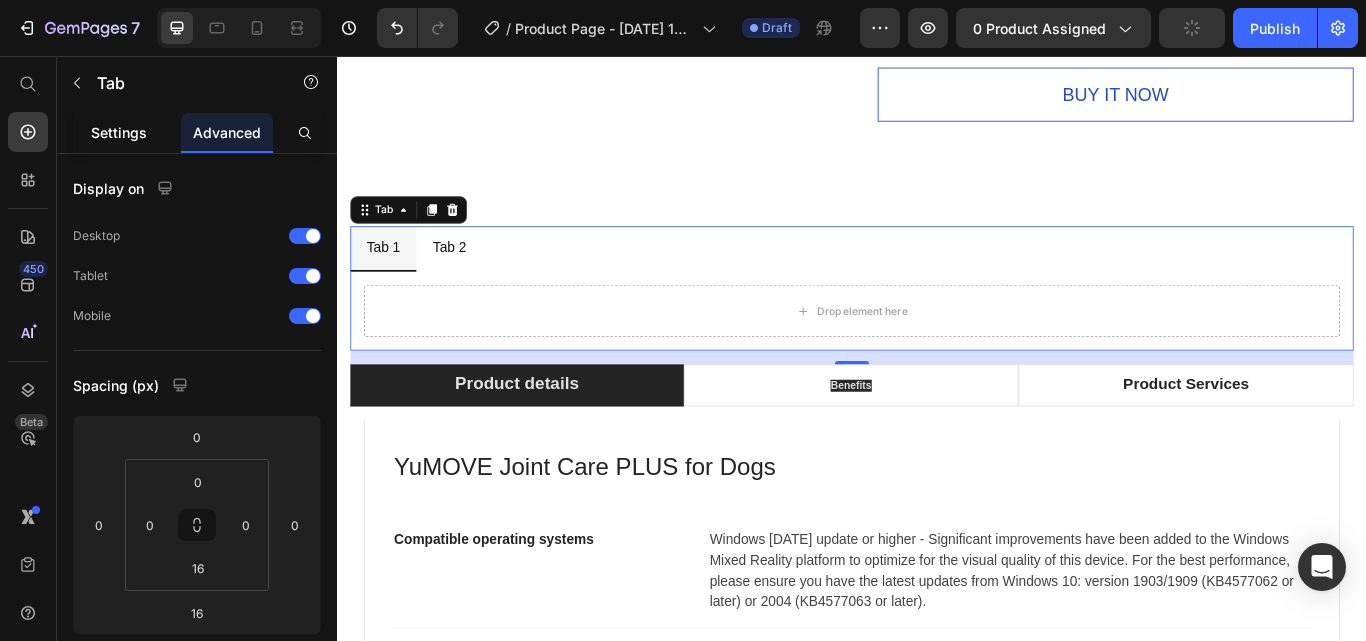 click on "Settings" at bounding box center [119, 132] 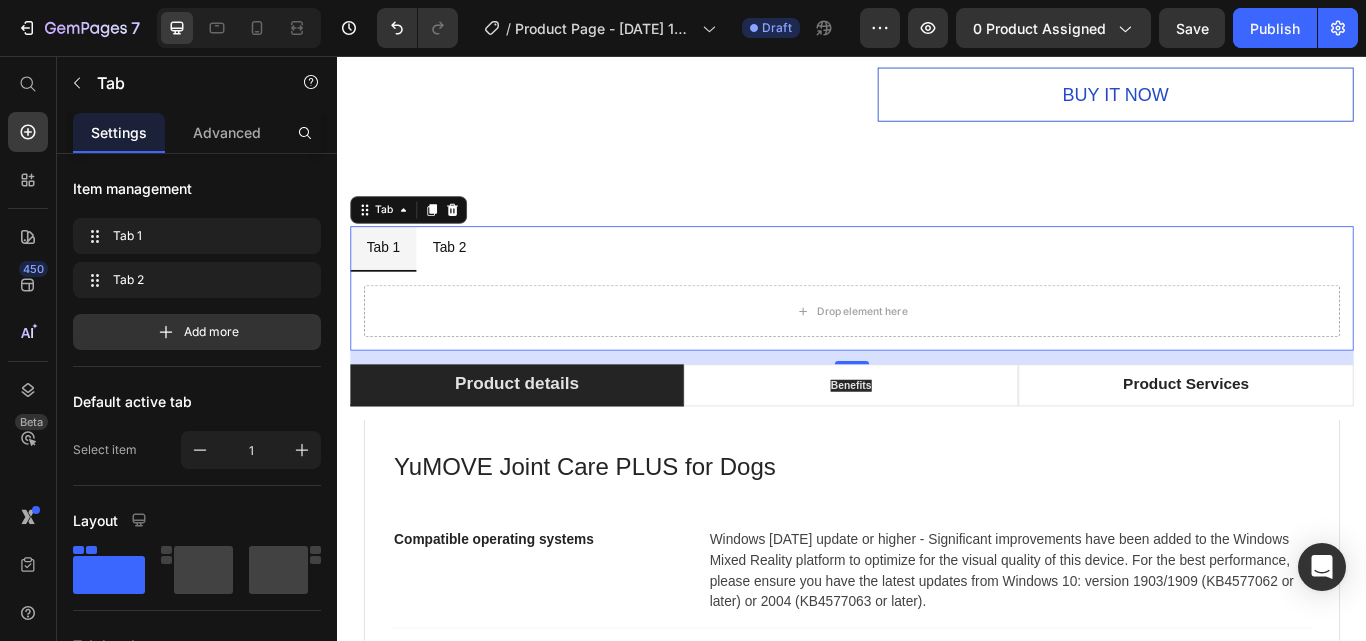 click on "Tab 1" at bounding box center (390, 280) 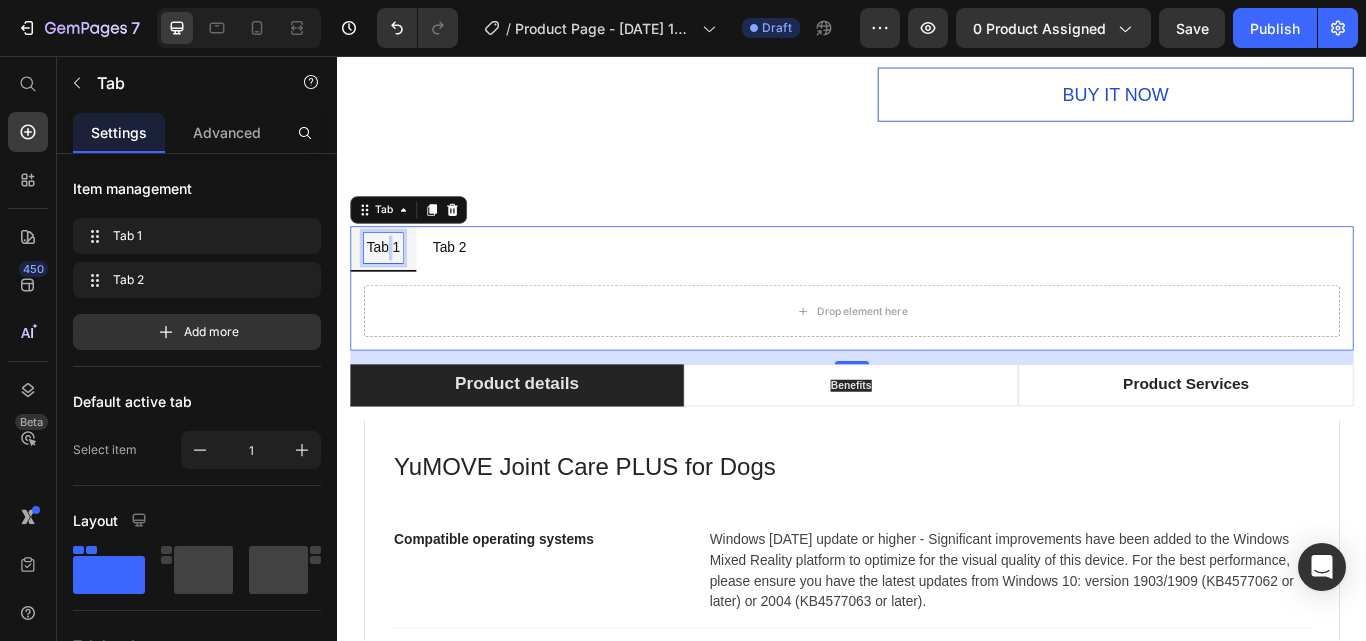click on "Tab 1" at bounding box center [390, 280] 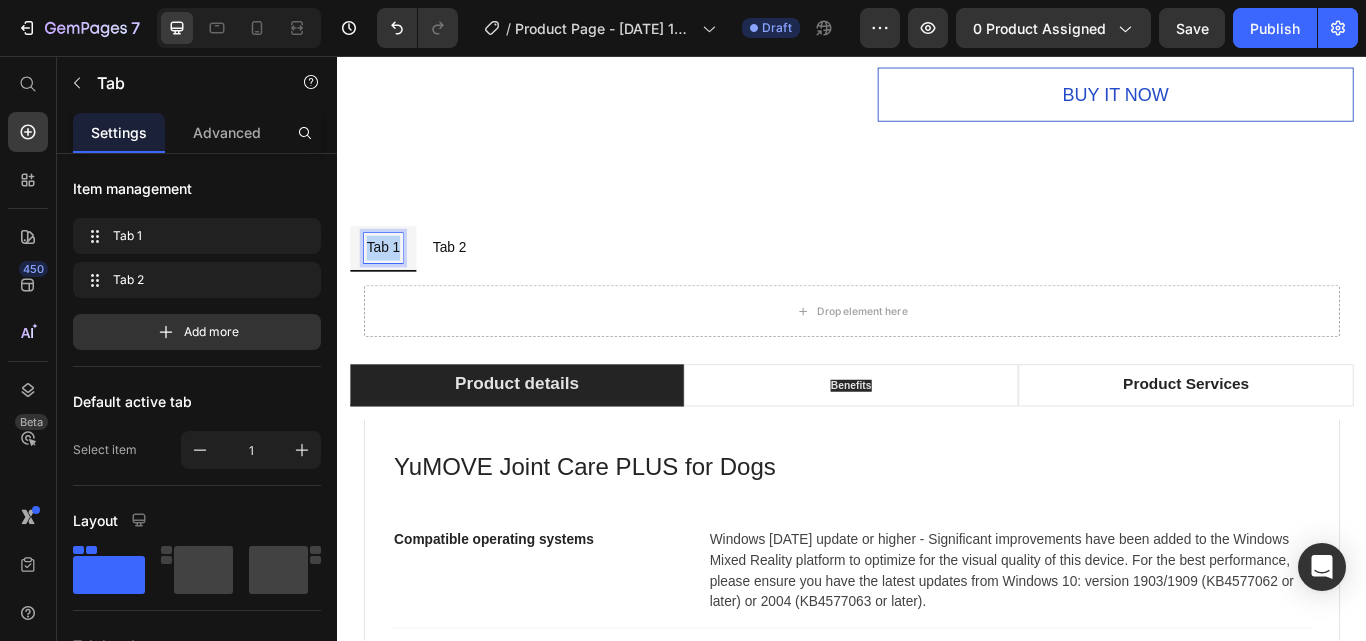 click on "Tab 1" at bounding box center [390, 280] 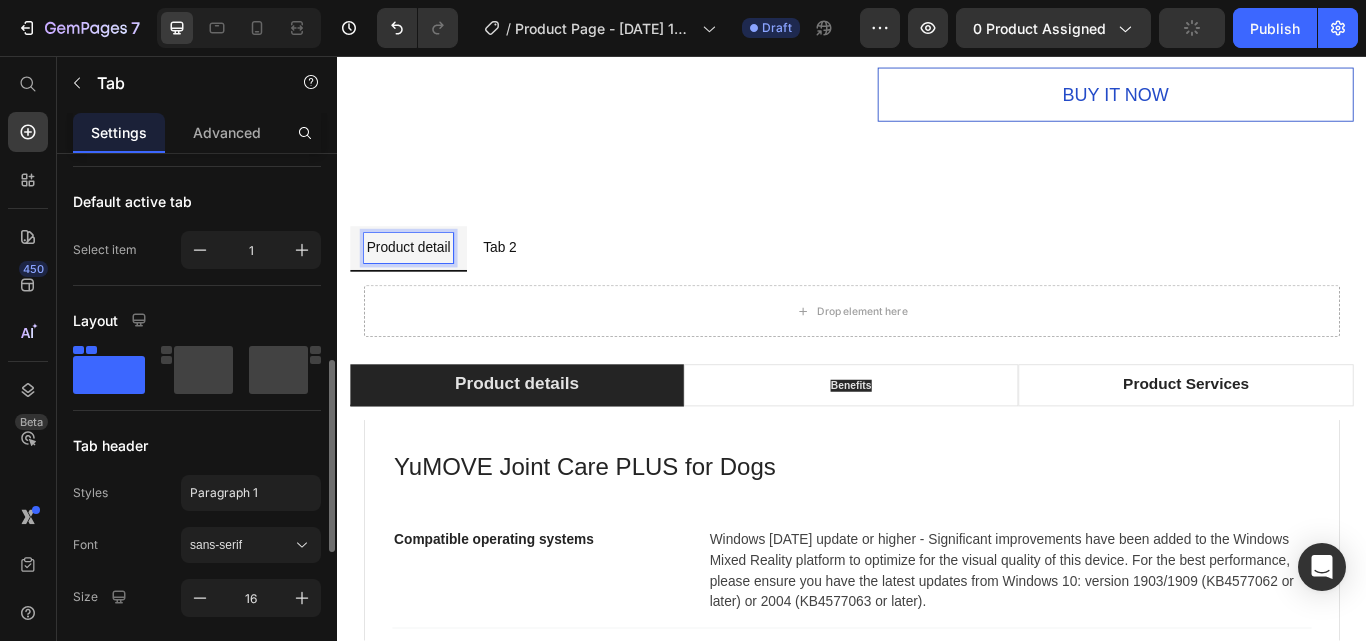 scroll, scrollTop: 400, scrollLeft: 0, axis: vertical 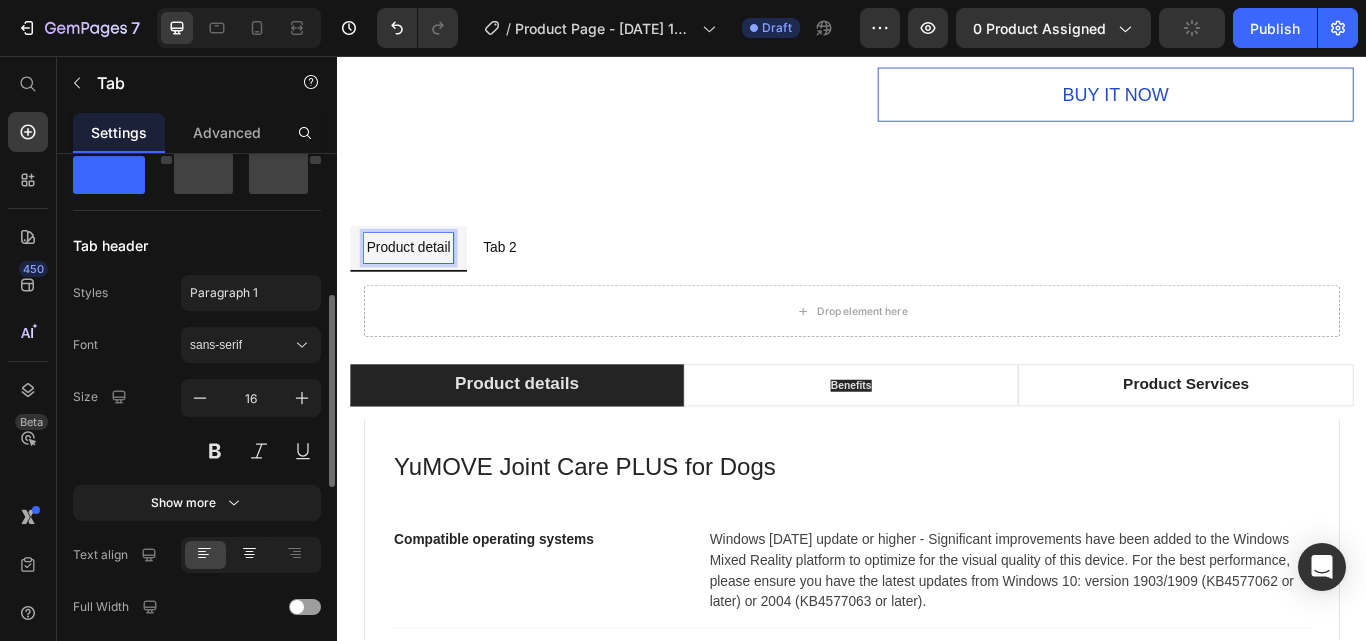 click 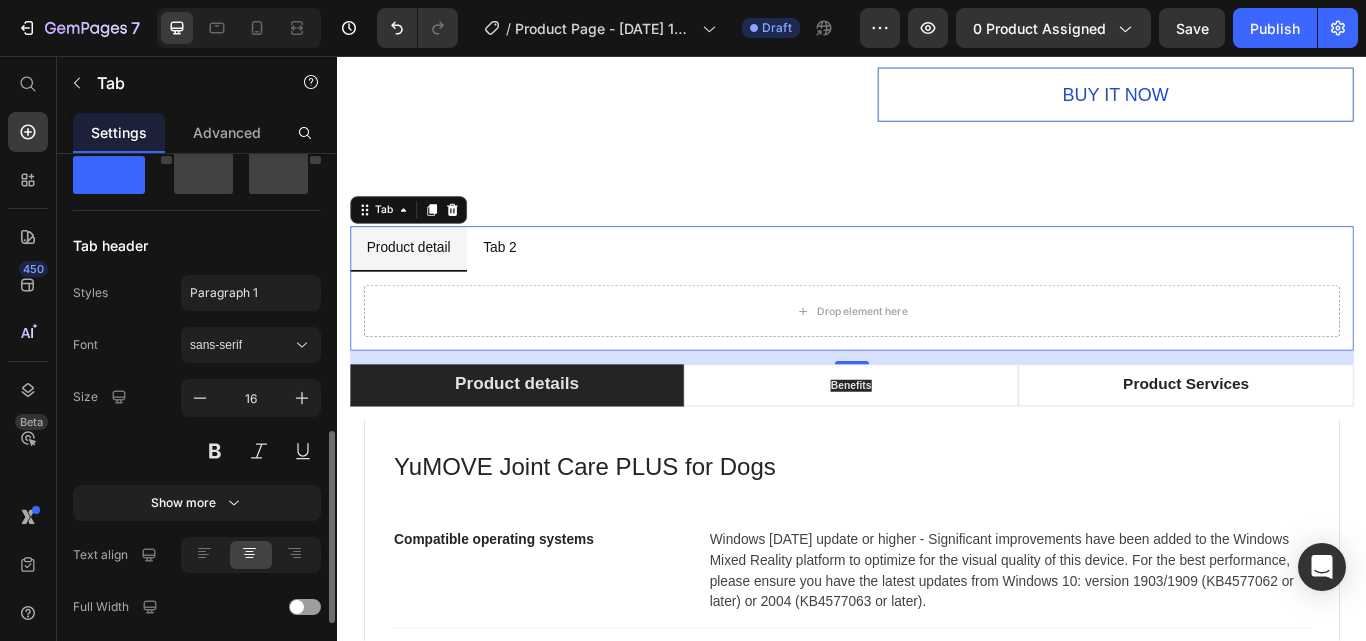 scroll, scrollTop: 600, scrollLeft: 0, axis: vertical 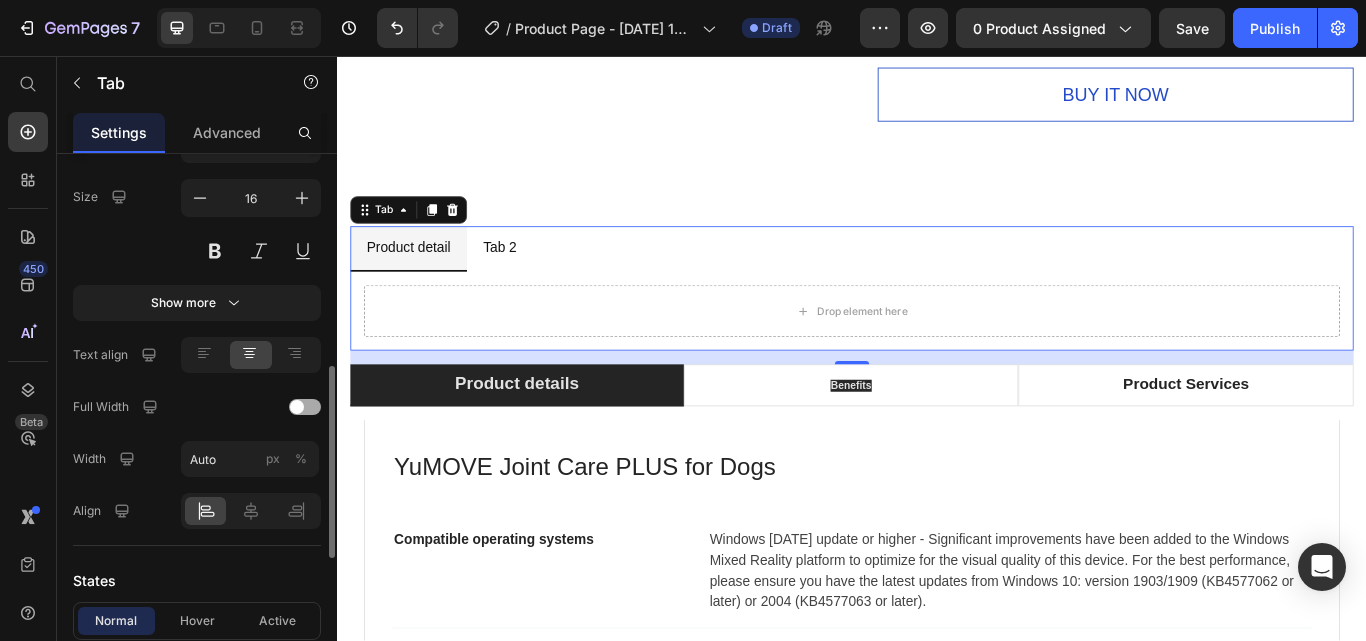 click at bounding box center [305, 407] 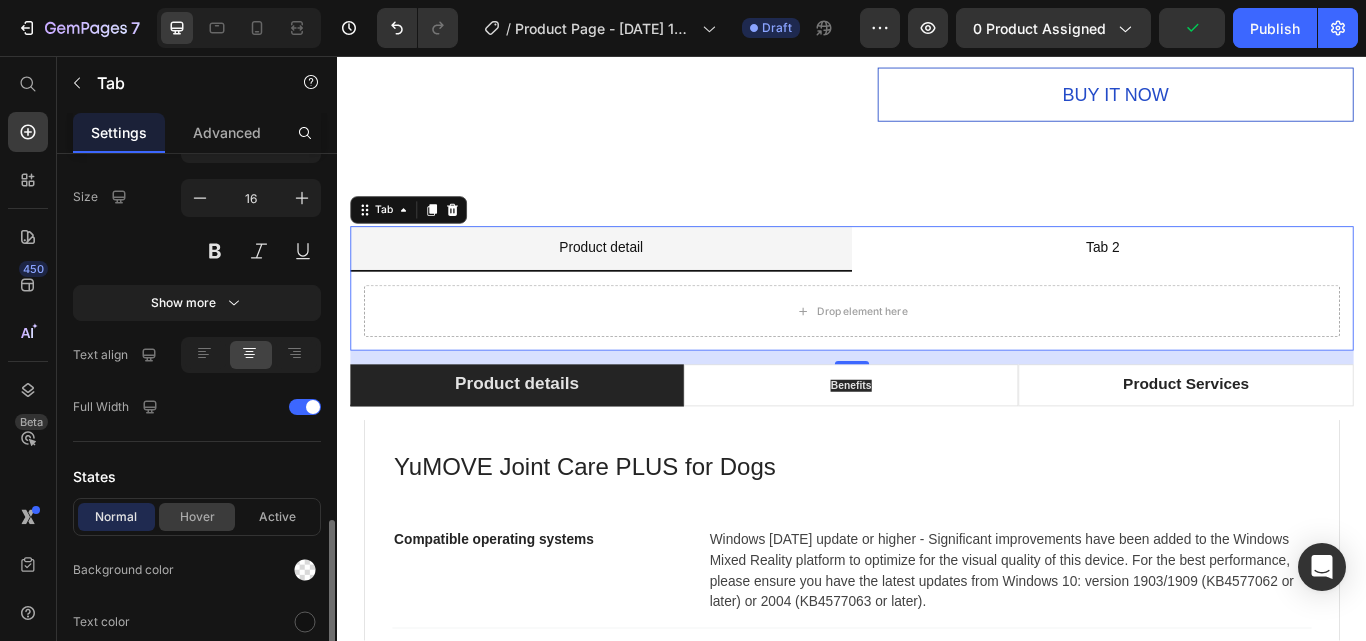 scroll, scrollTop: 800, scrollLeft: 0, axis: vertical 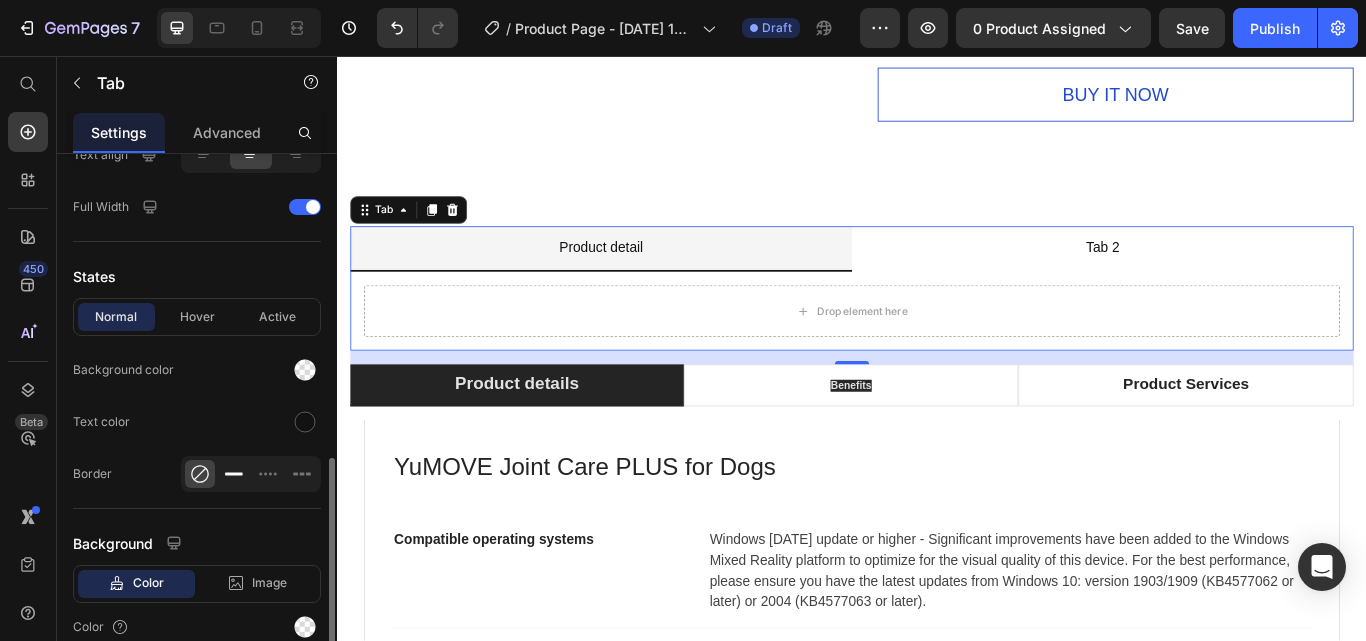 click 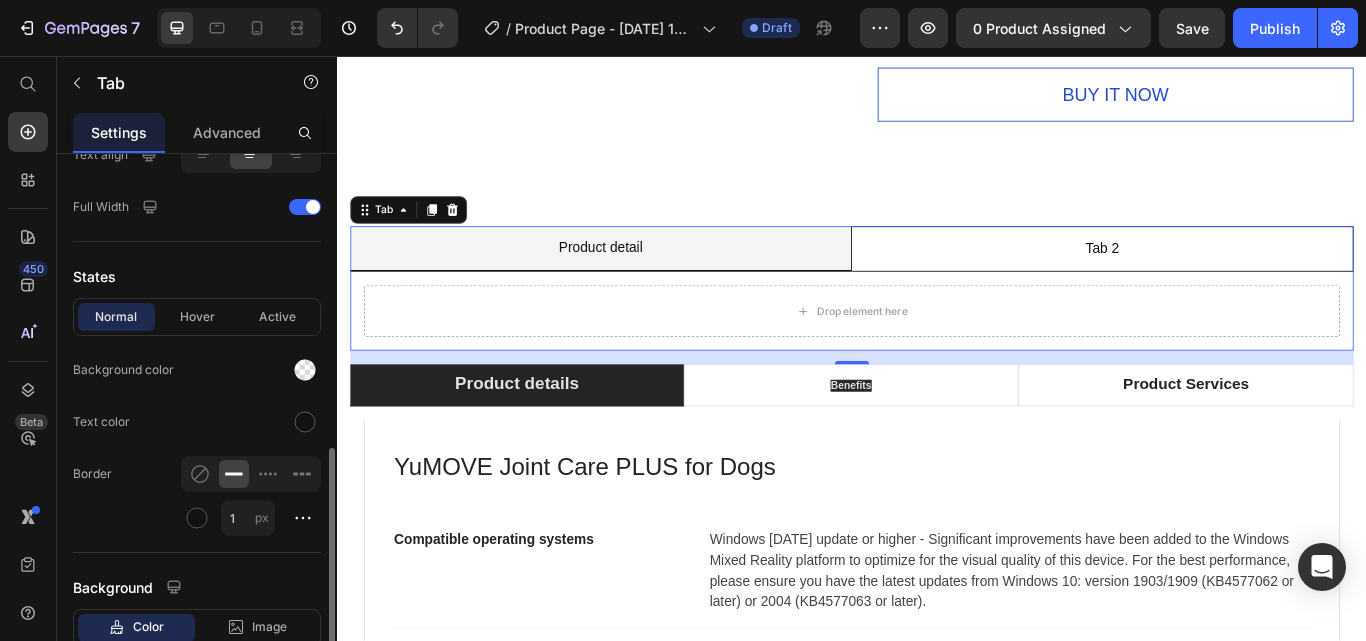 scroll, scrollTop: 900, scrollLeft: 0, axis: vertical 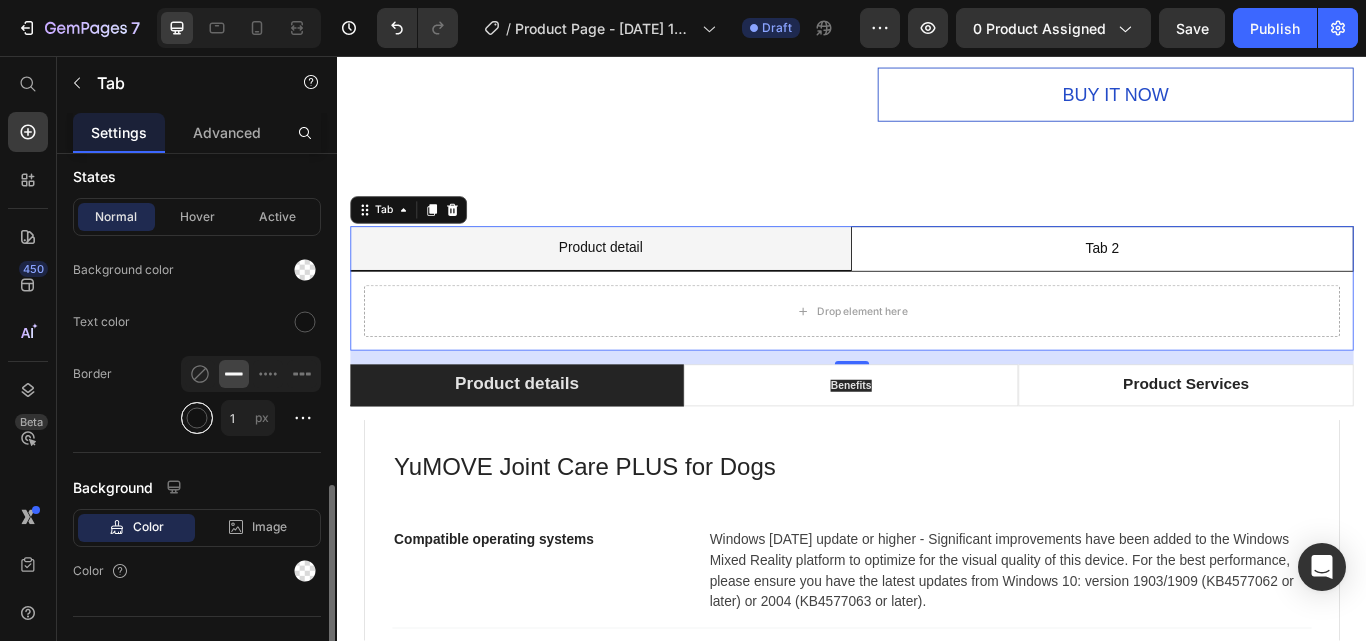 click at bounding box center (197, 418) 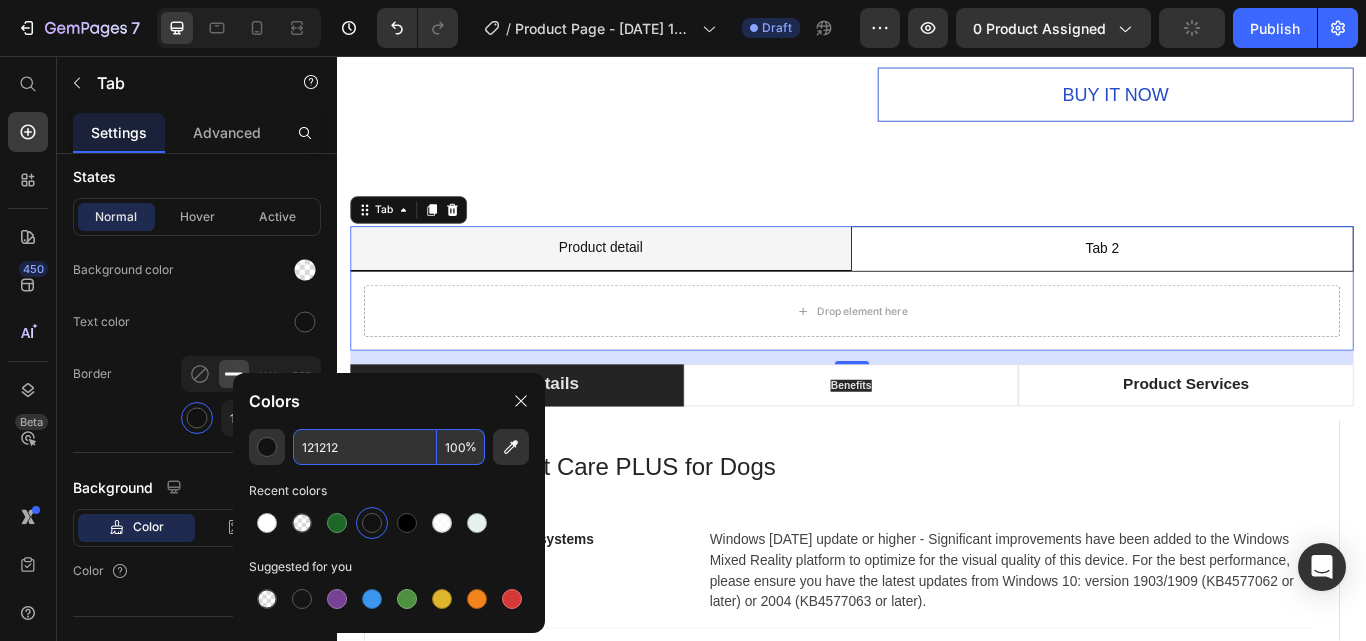 click on "121212" at bounding box center [365, 447] 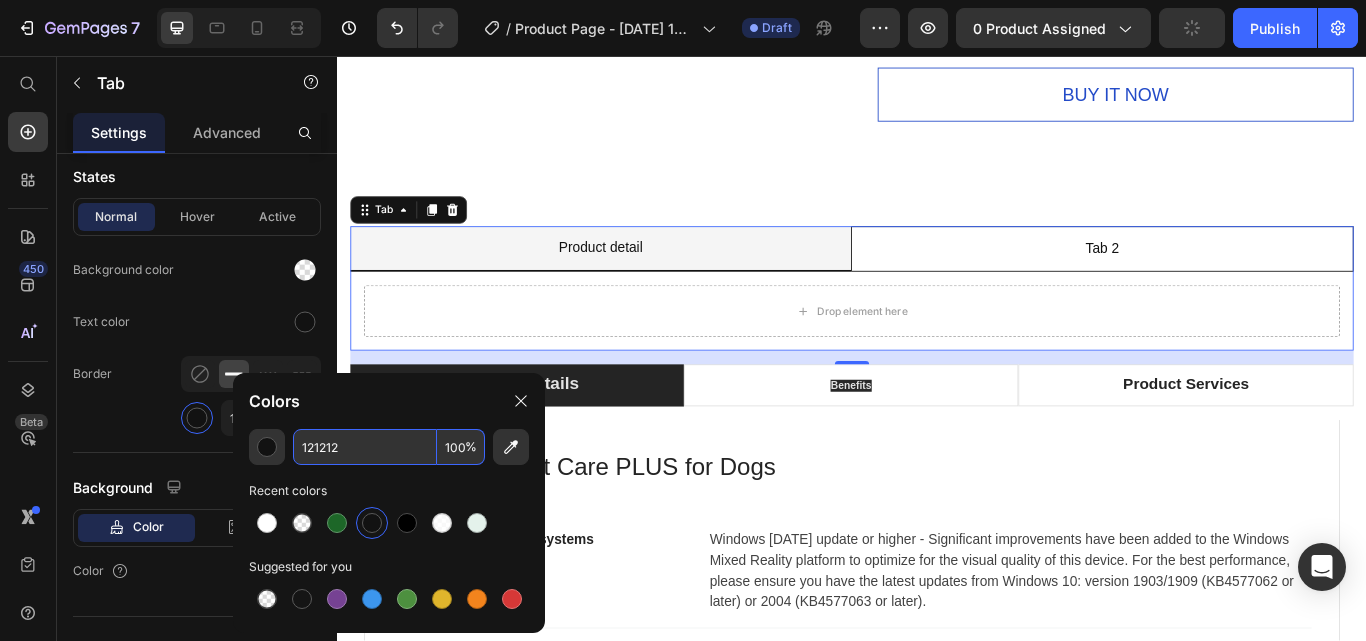 paste on "#fcfafa" 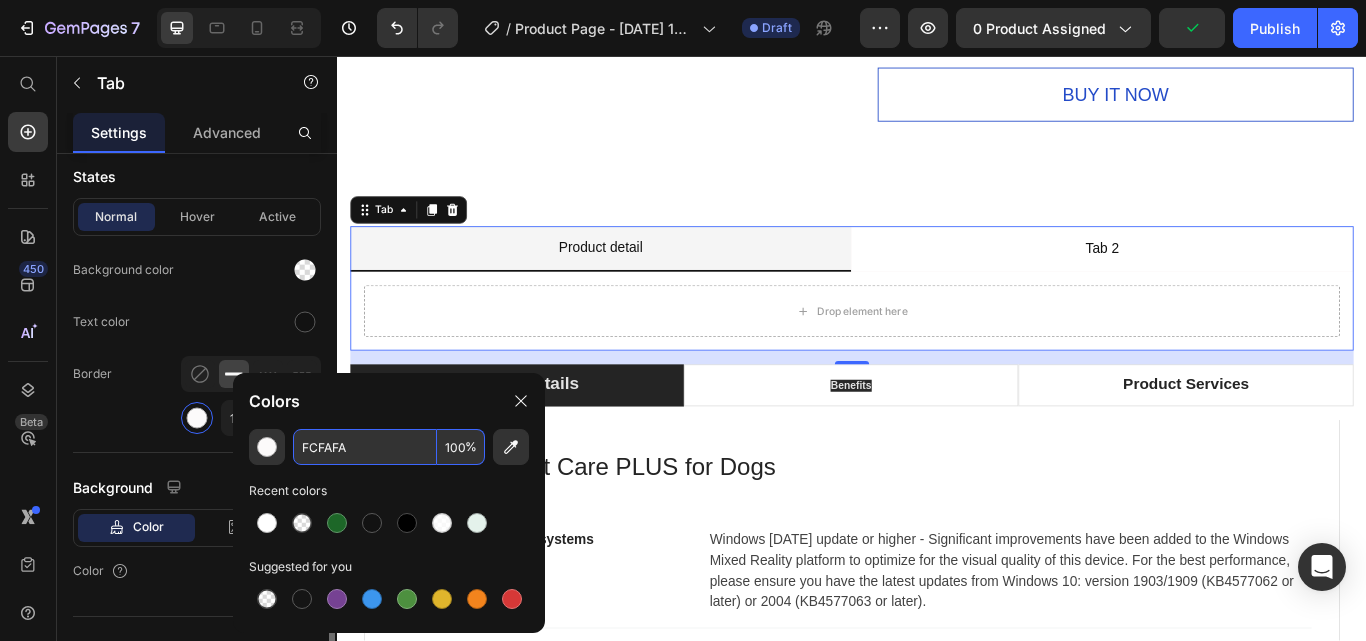 type on "FCFAFA" 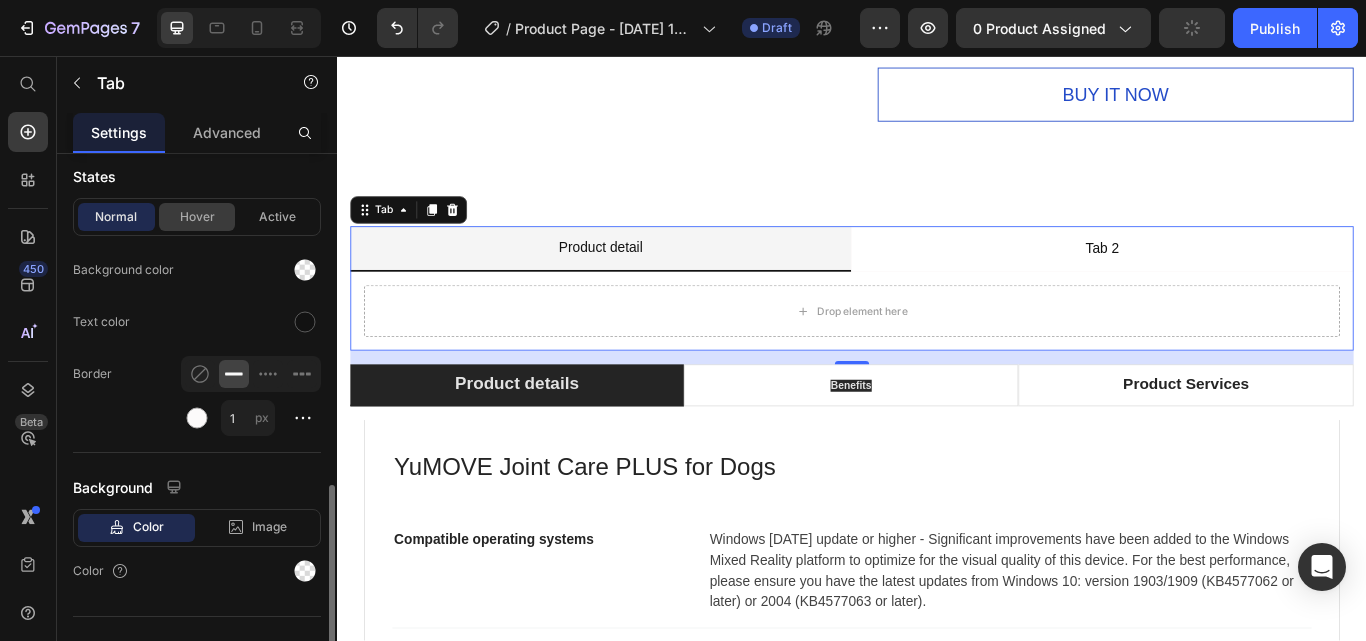 click on "Hover" at bounding box center [197, 217] 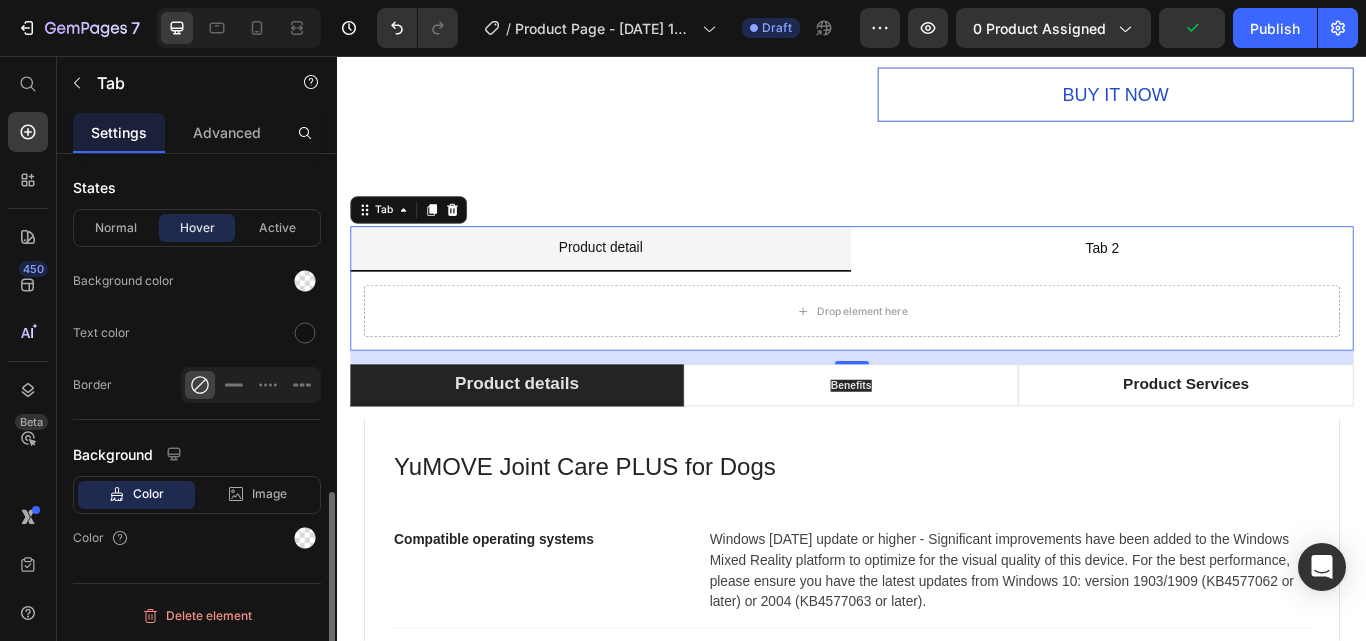 scroll, scrollTop: 889, scrollLeft: 0, axis: vertical 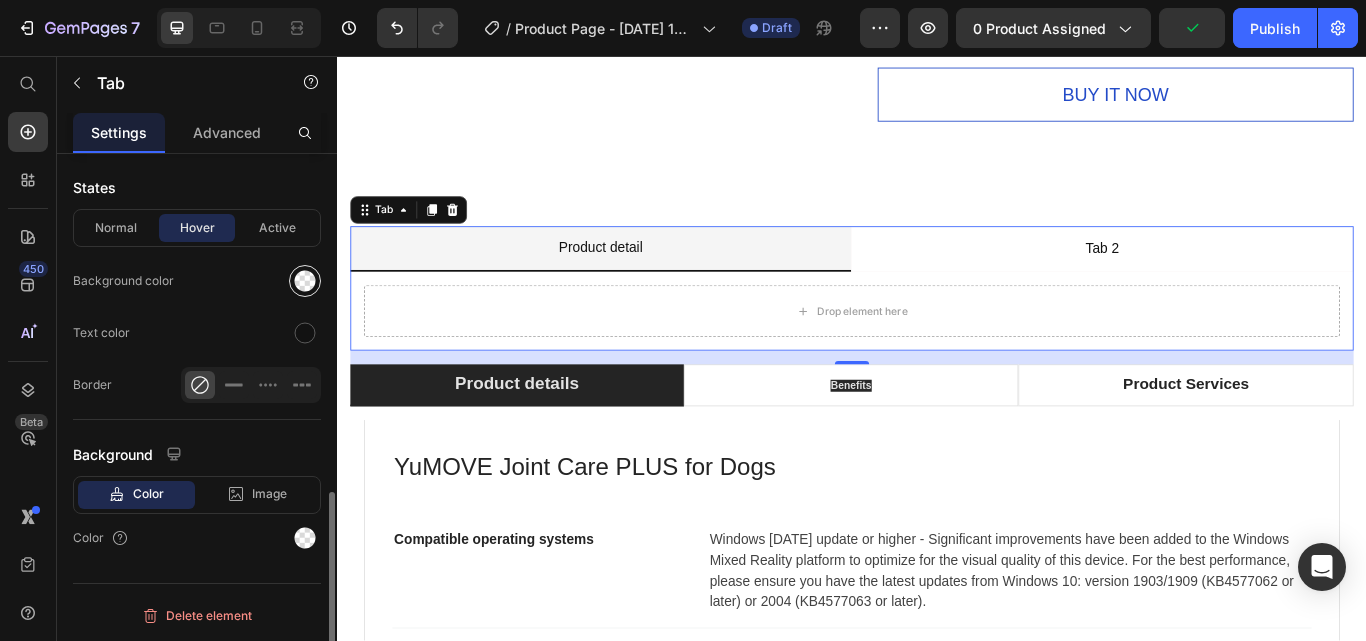 click at bounding box center [305, 281] 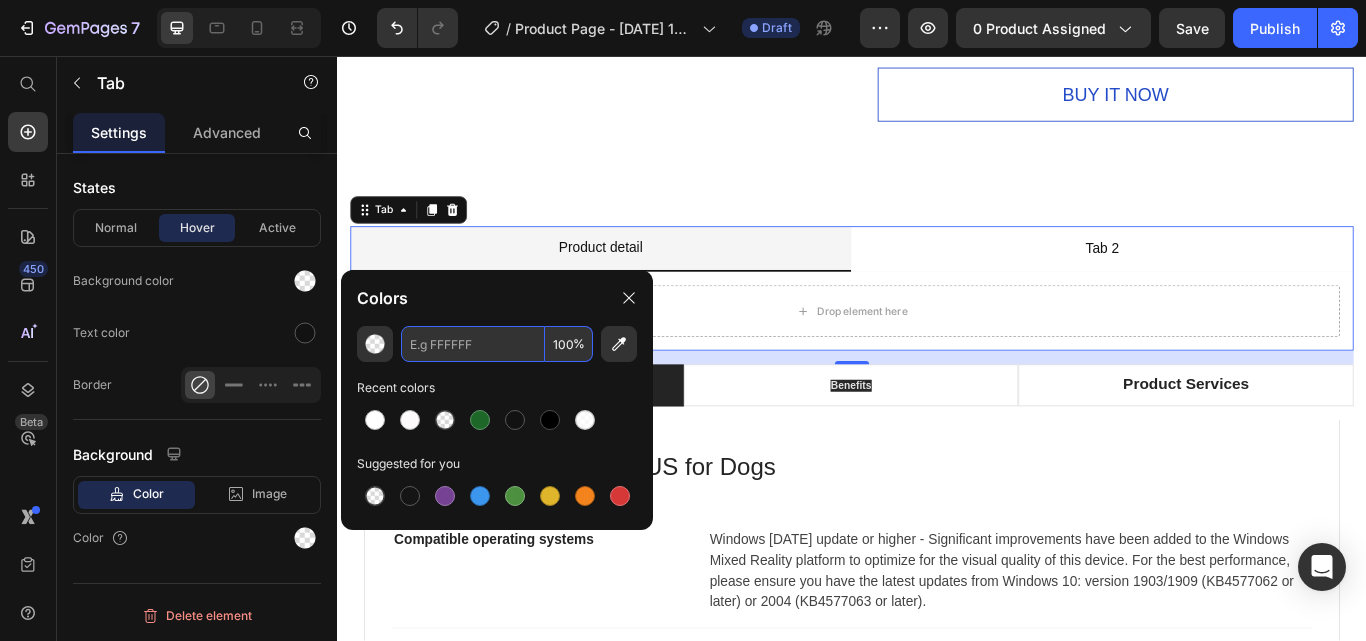 click at bounding box center [473, 344] 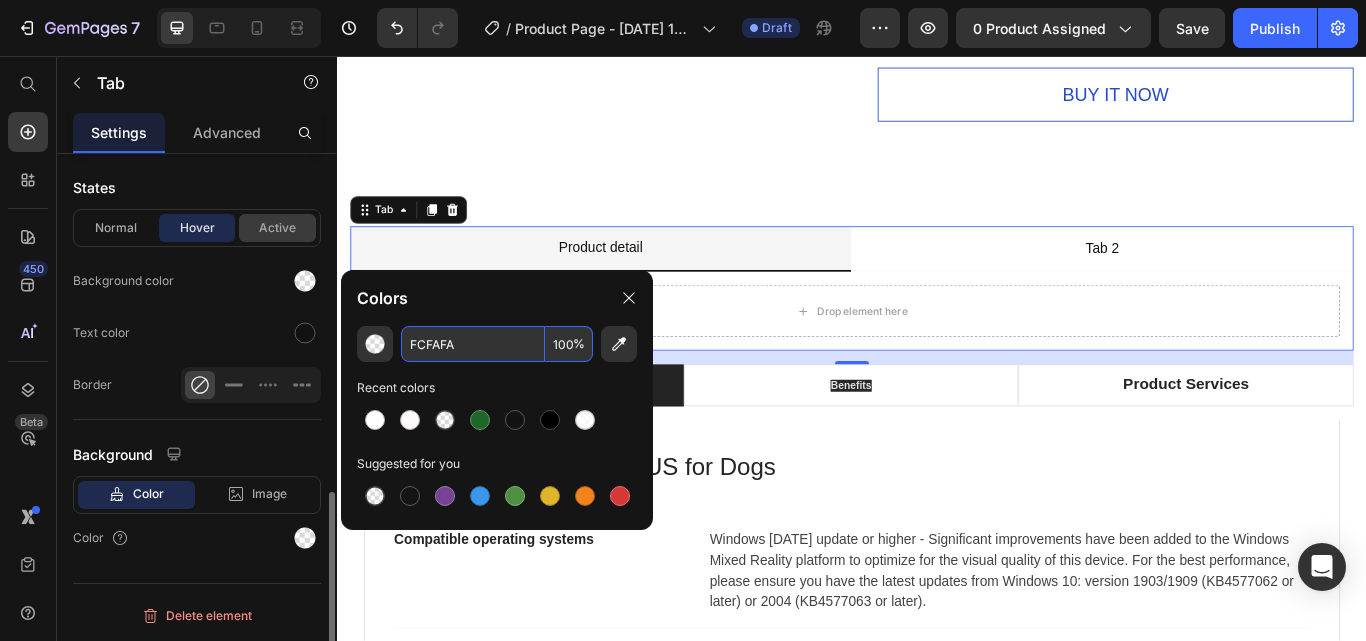 type on "FCFAFA" 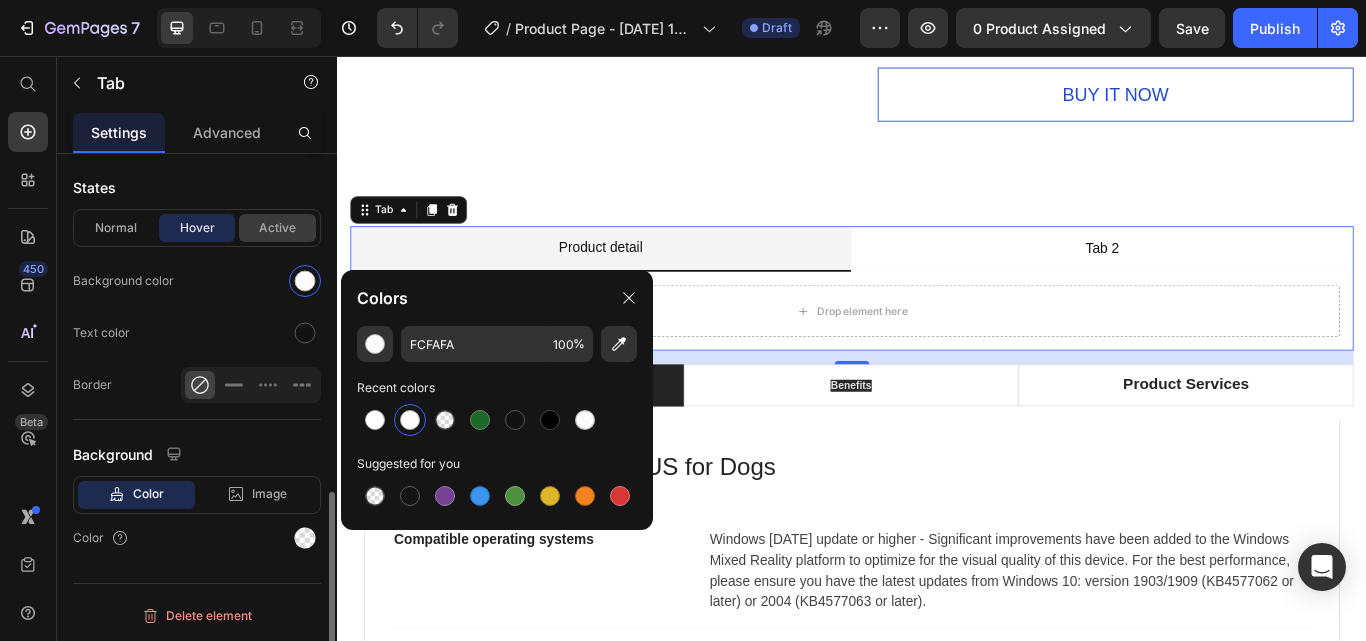 drag, startPoint x: 288, startPoint y: 233, endPoint x: 1, endPoint y: 228, distance: 287.04355 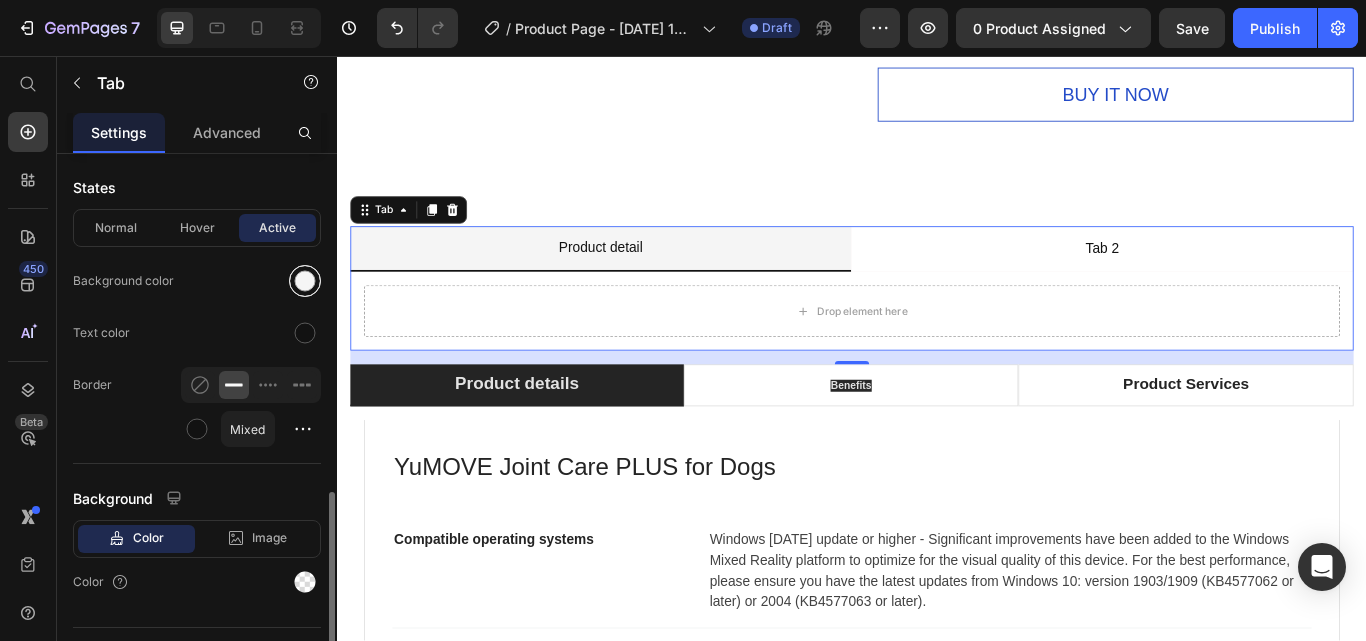 click at bounding box center [305, 281] 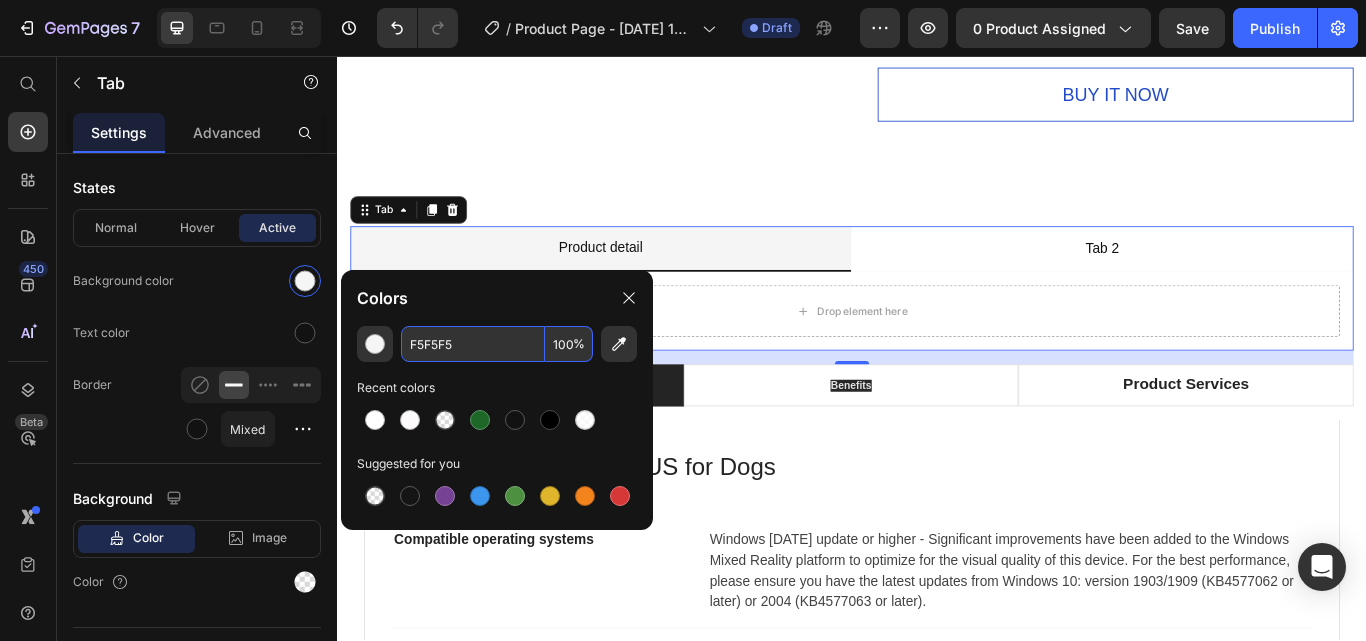 click on "F5F5F5" at bounding box center [473, 344] 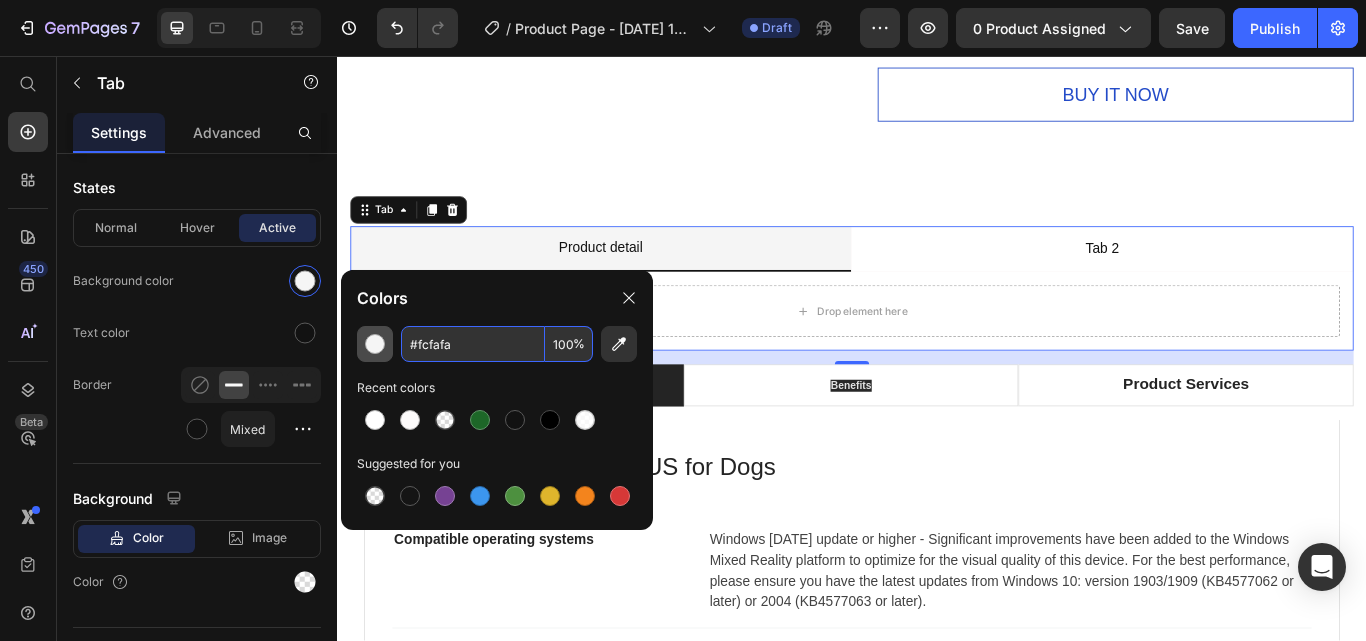 type on "FCFAFA" 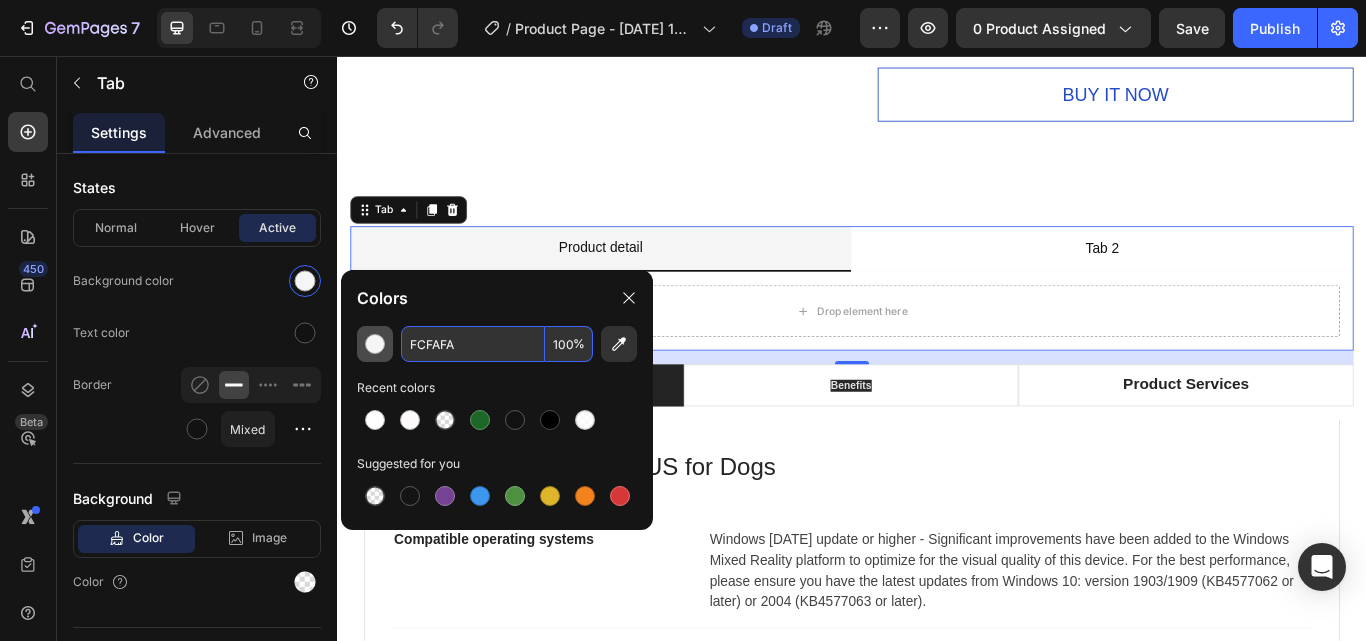 click at bounding box center [375, 344] 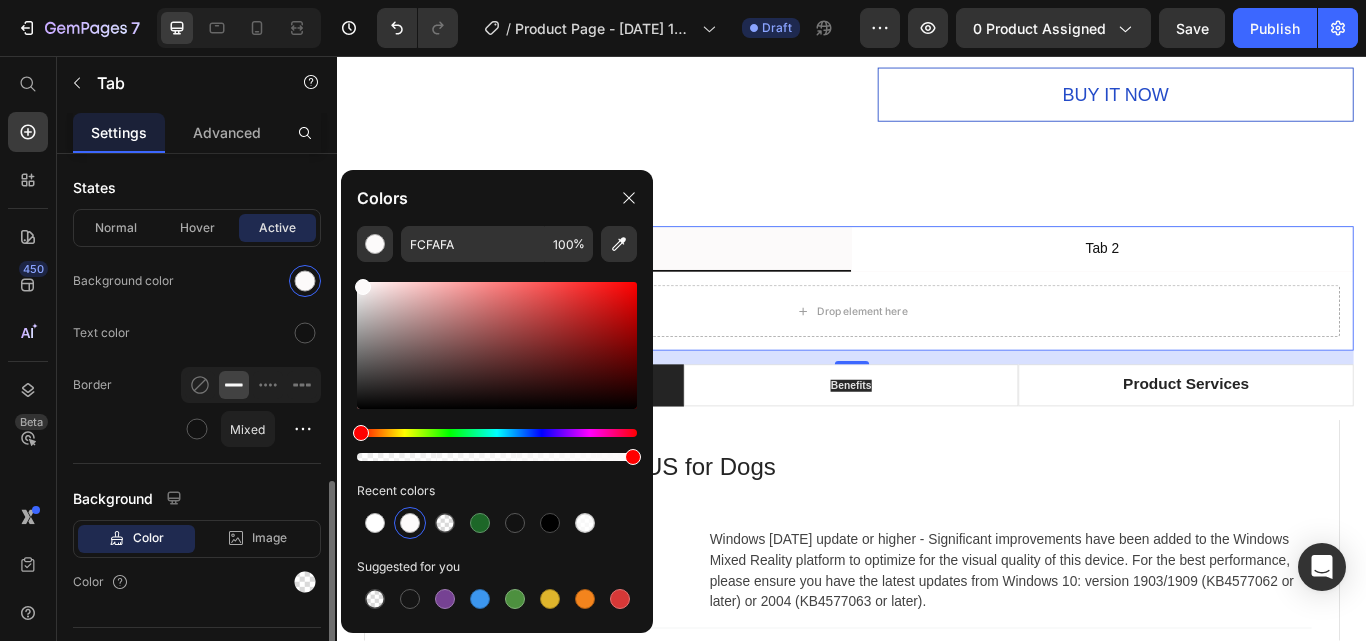 click on "Normal Hover Active Background color Text color Border Mixed" 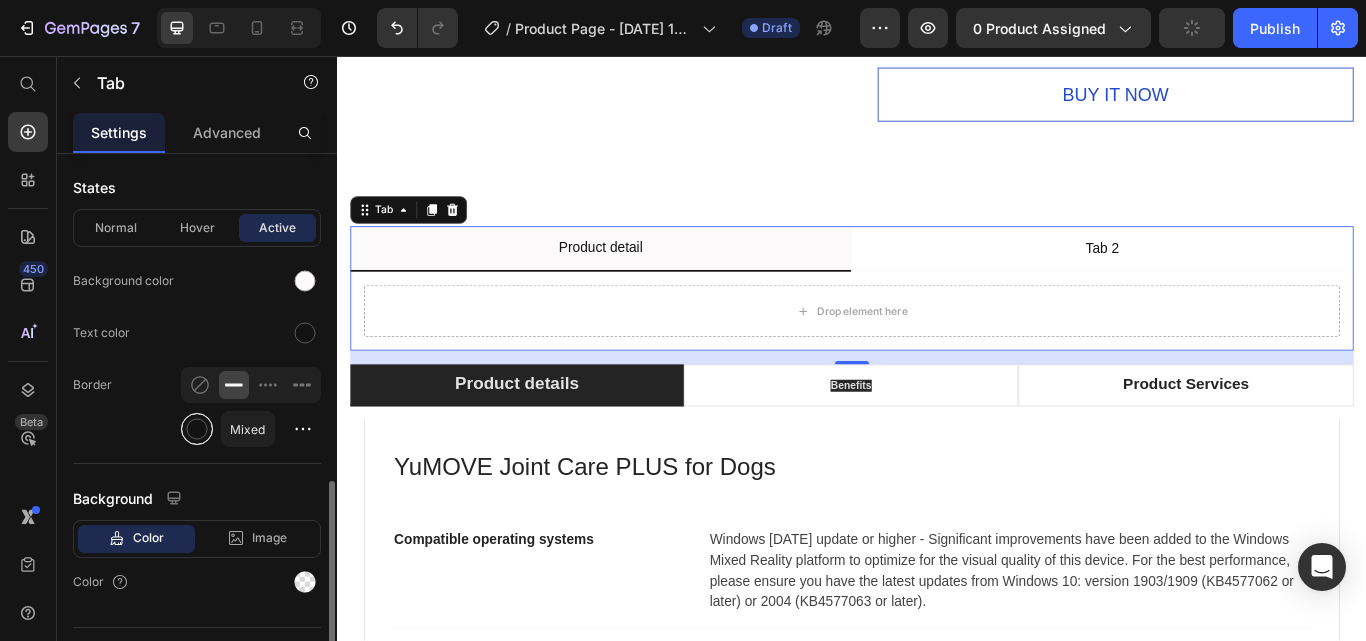 click at bounding box center [197, 429] 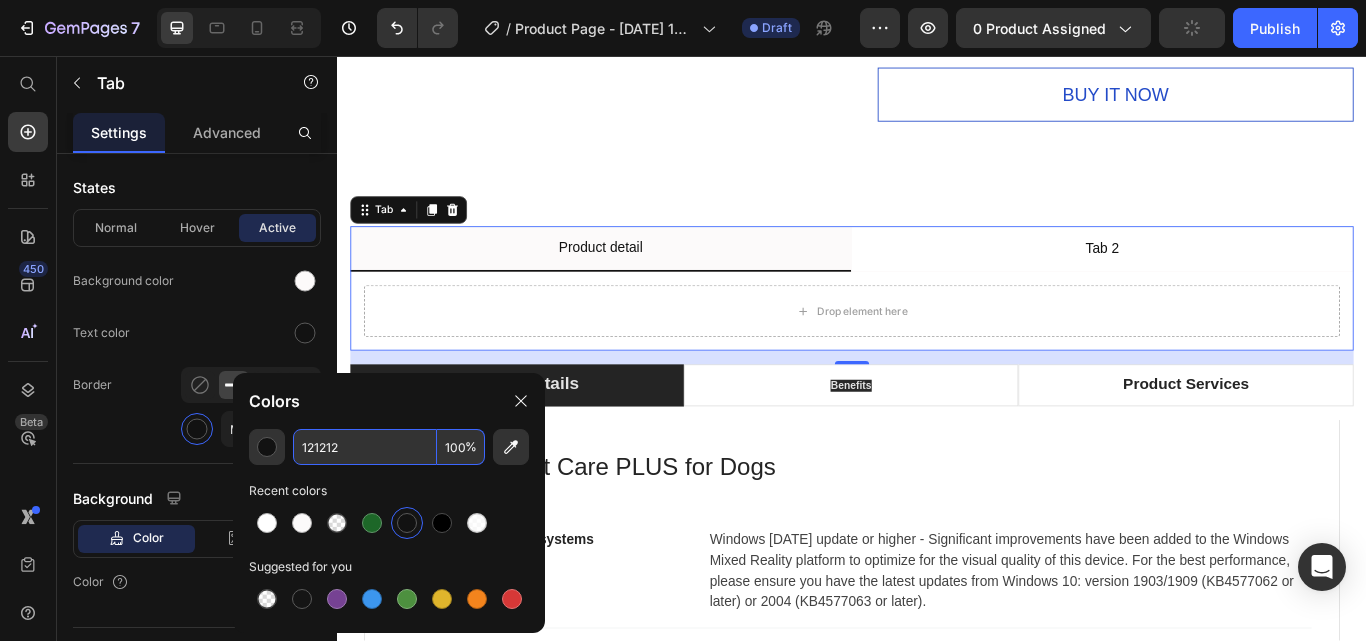 click on "121212" at bounding box center (365, 447) 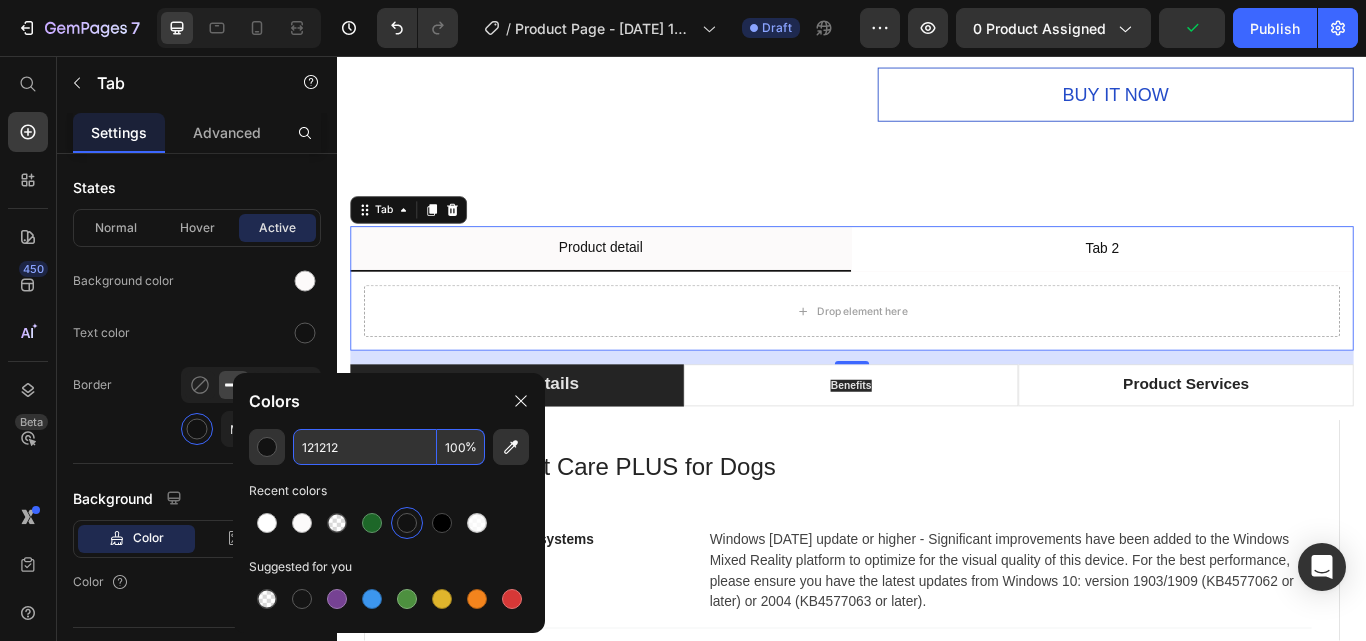 click on "121212" at bounding box center (365, 447) 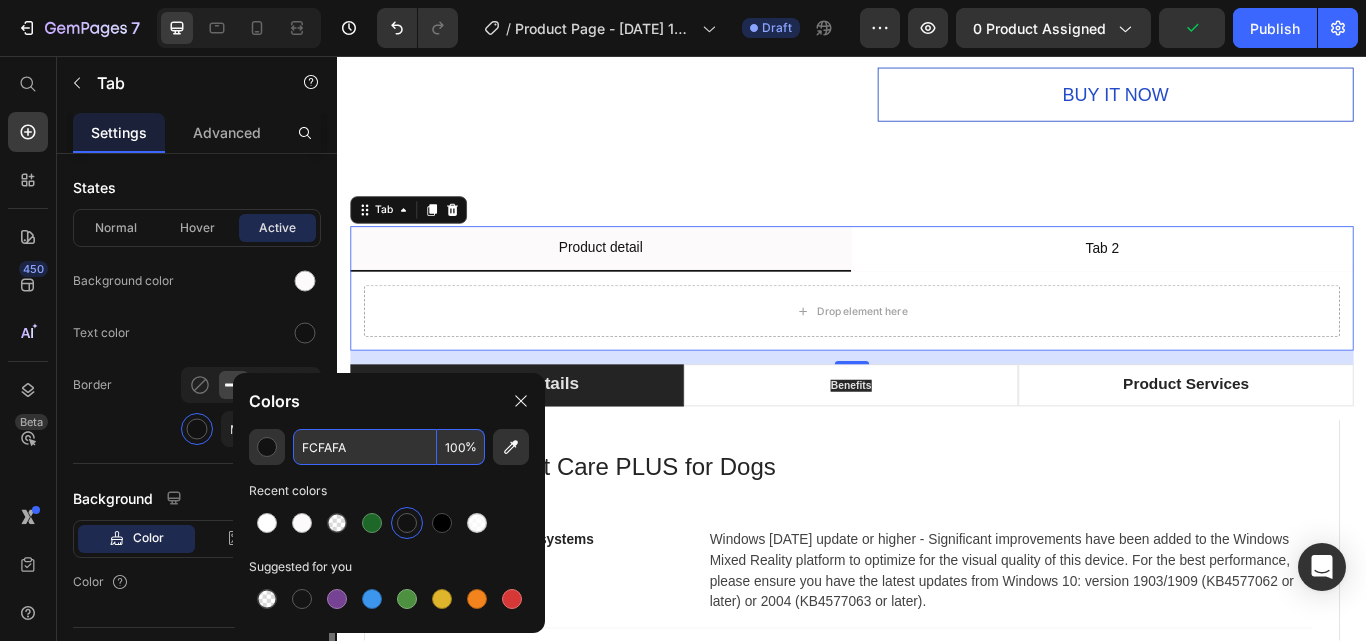 click on "States Normal Hover Active Background color Text color Border Mixed" 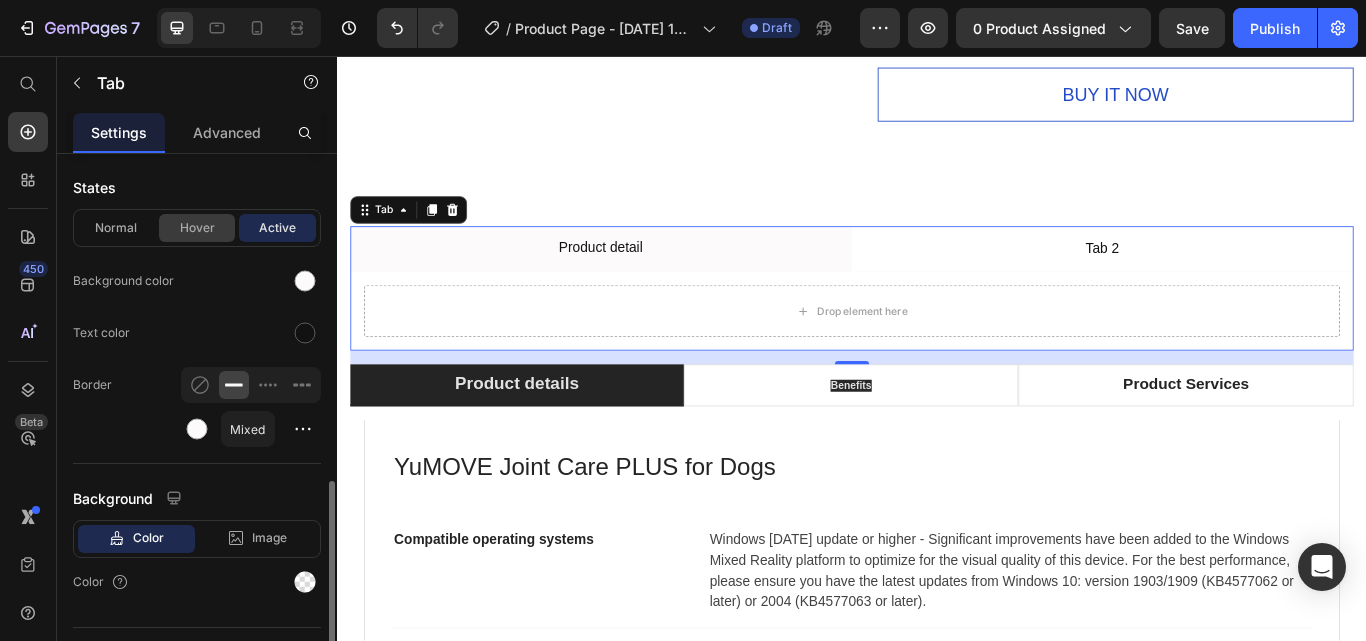 click on "Hover" at bounding box center [197, 228] 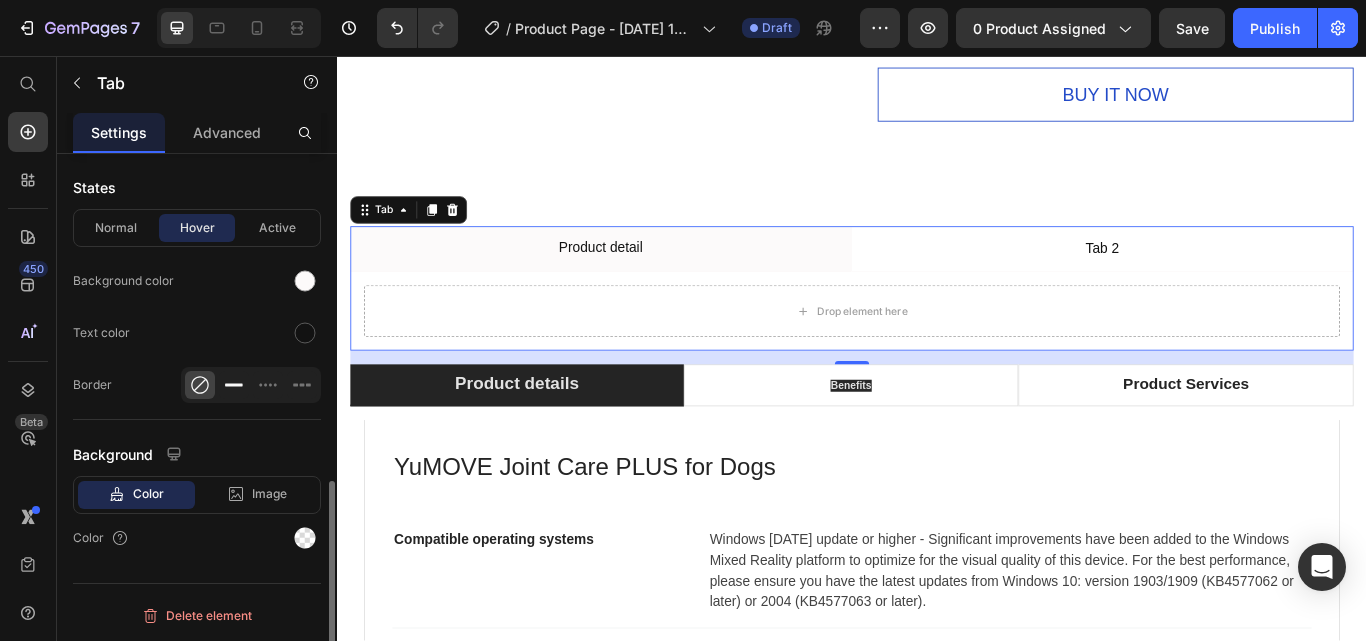 click 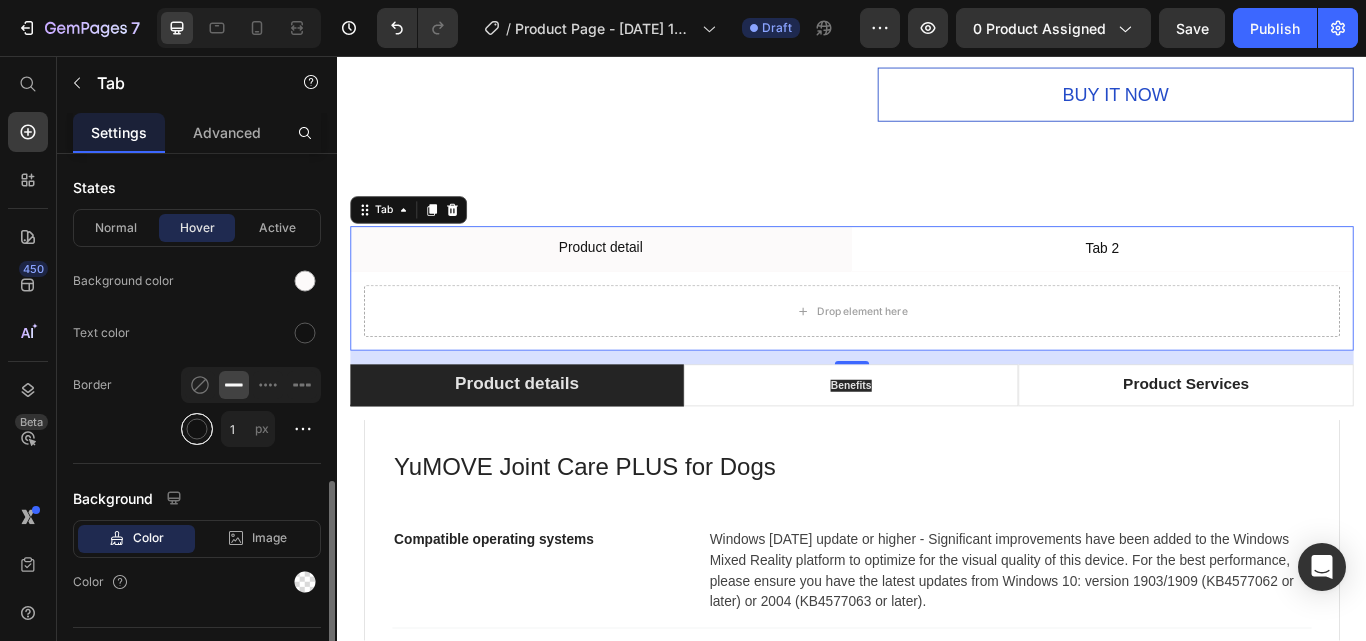 click at bounding box center (197, 429) 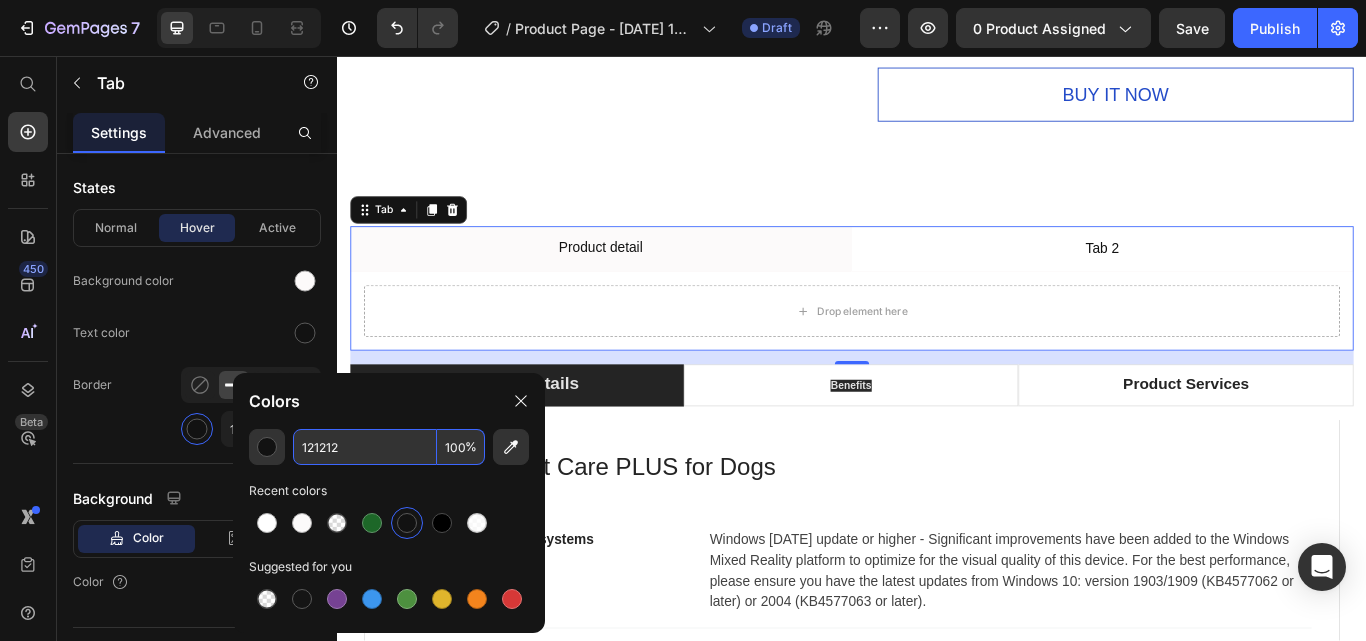 click on "121212" at bounding box center [365, 447] 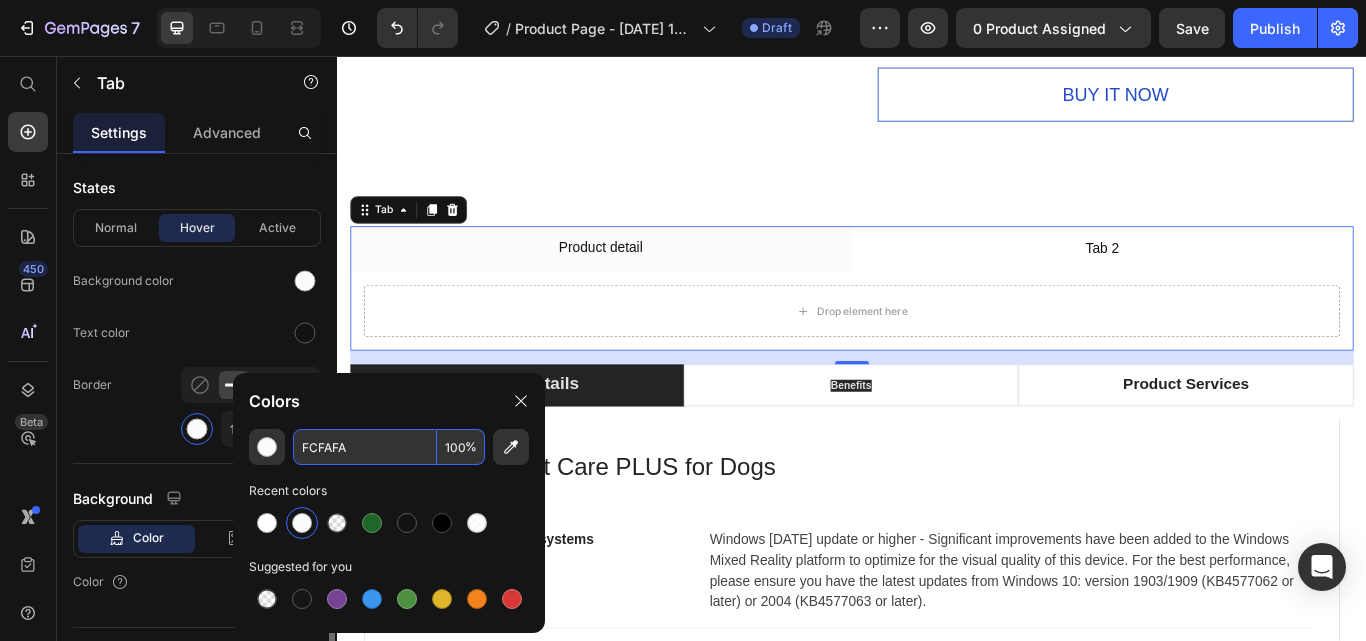 type on "FCFAFA" 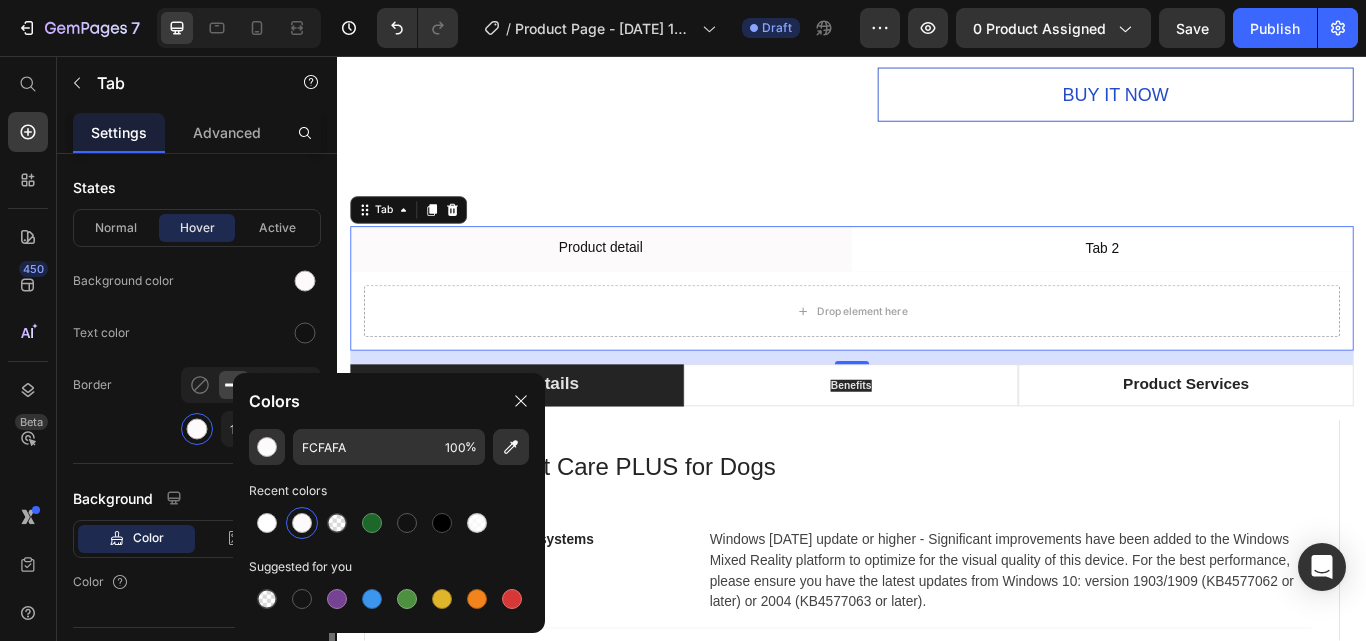 click on "Border 1 px" 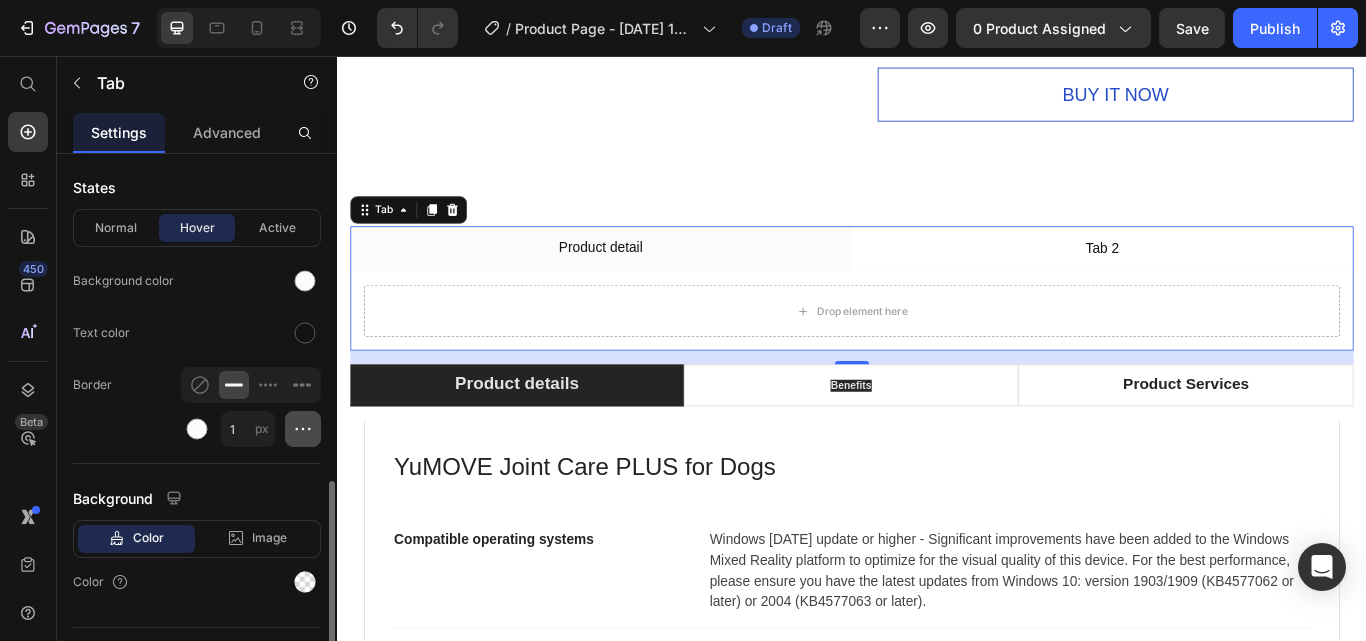 click 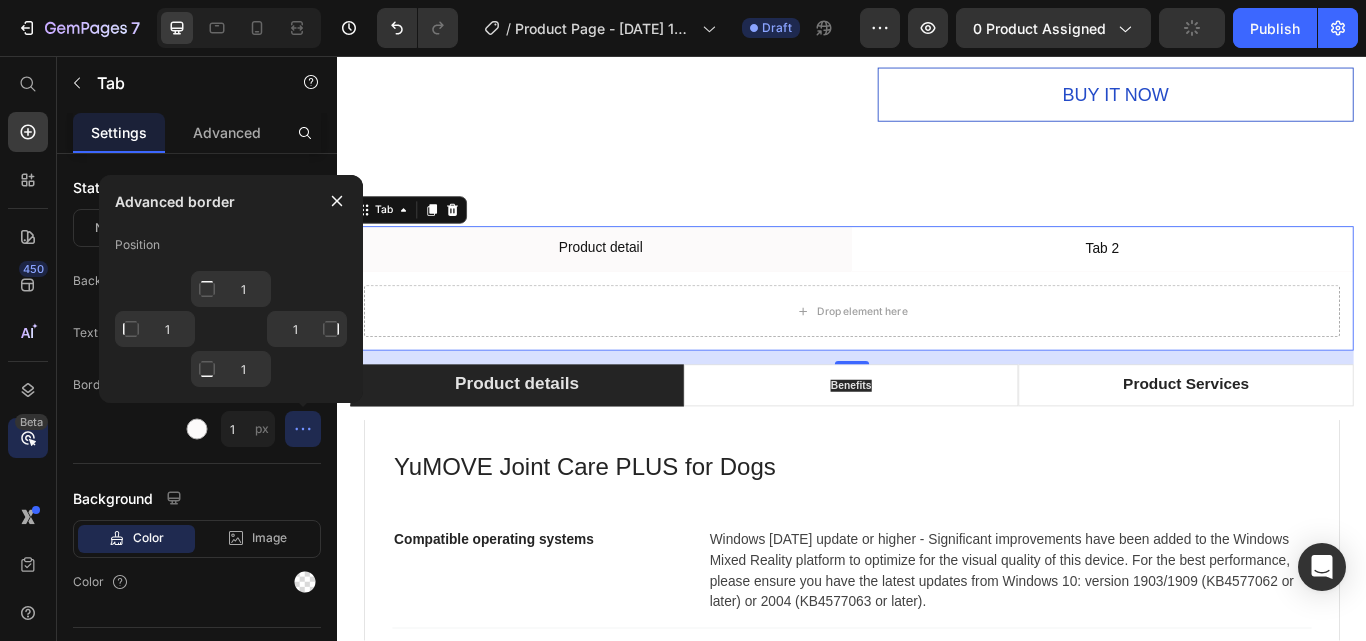 click on "Beta" 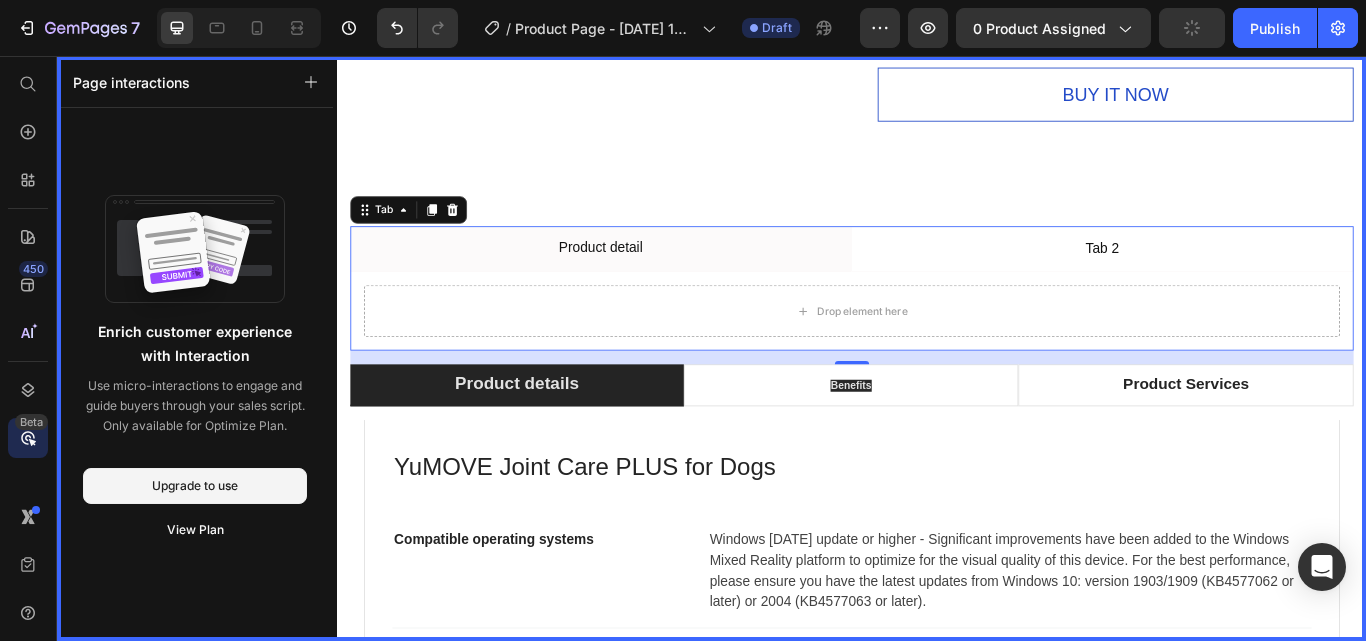 click on "Enrich customer experience with Interaction   Use micro-interactions to engage and guide buyers through your sales script.   Only available for Optimize Plan.  Upgrade to use  View Plan" at bounding box center [195, 443] 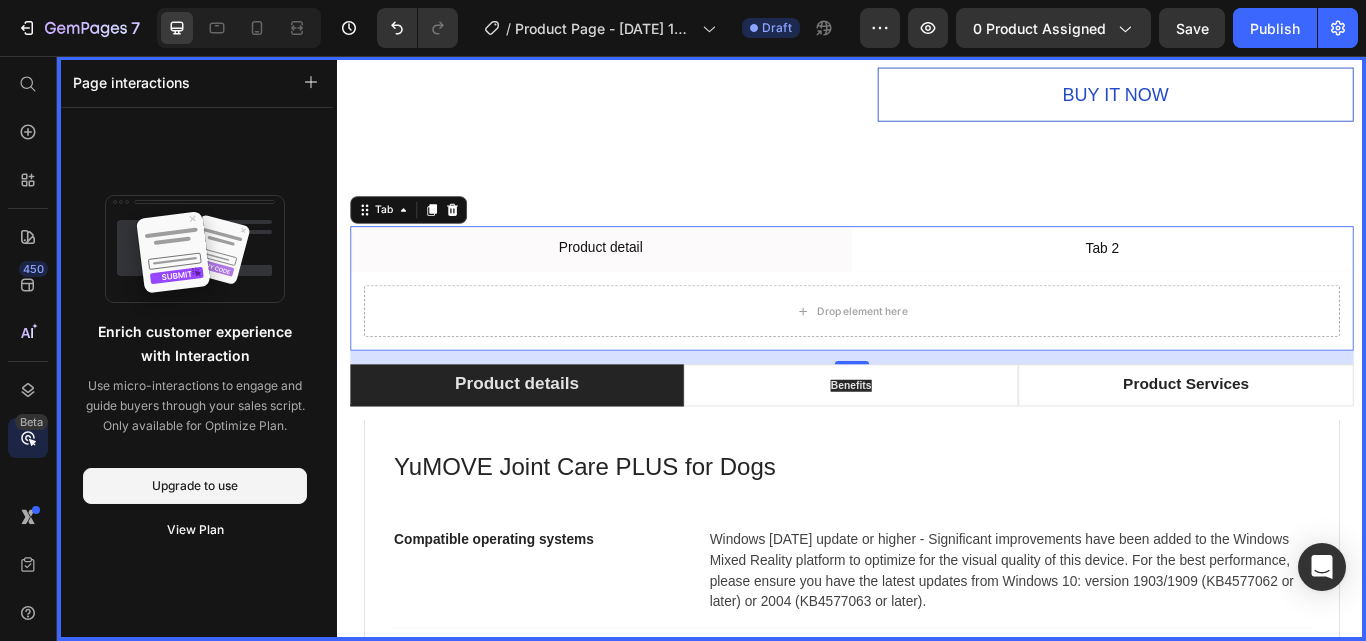 click at bounding box center [937, 397] 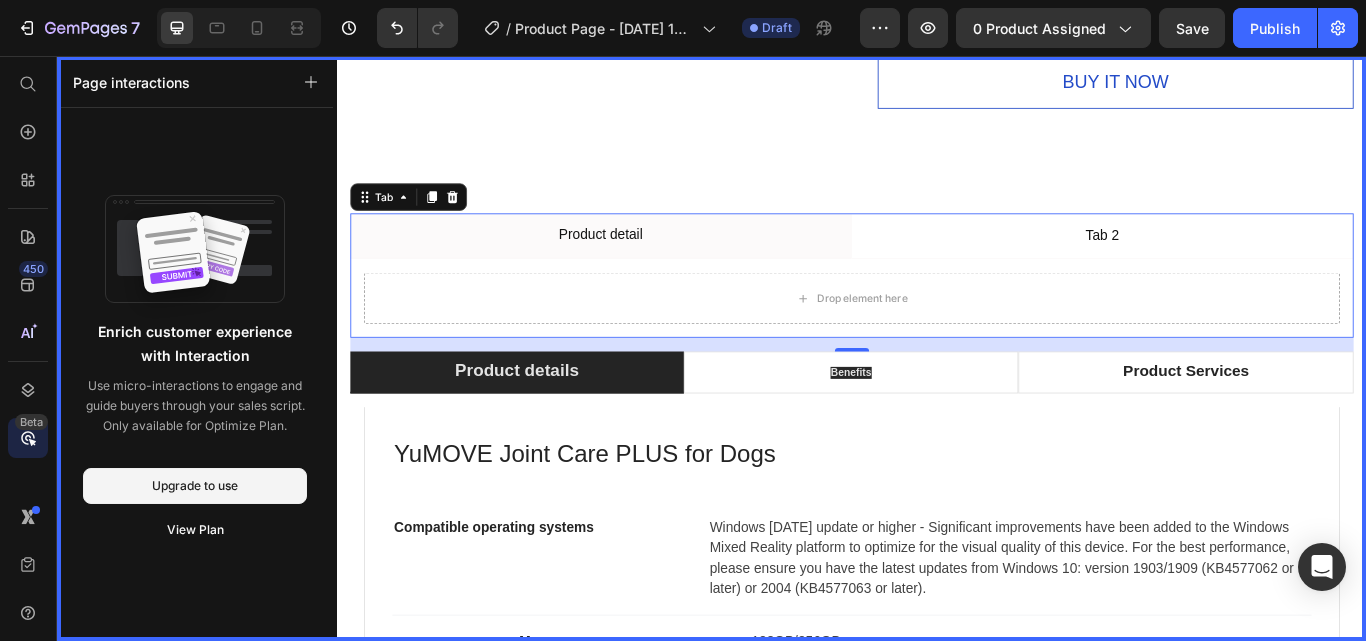 scroll, scrollTop: 2195, scrollLeft: 0, axis: vertical 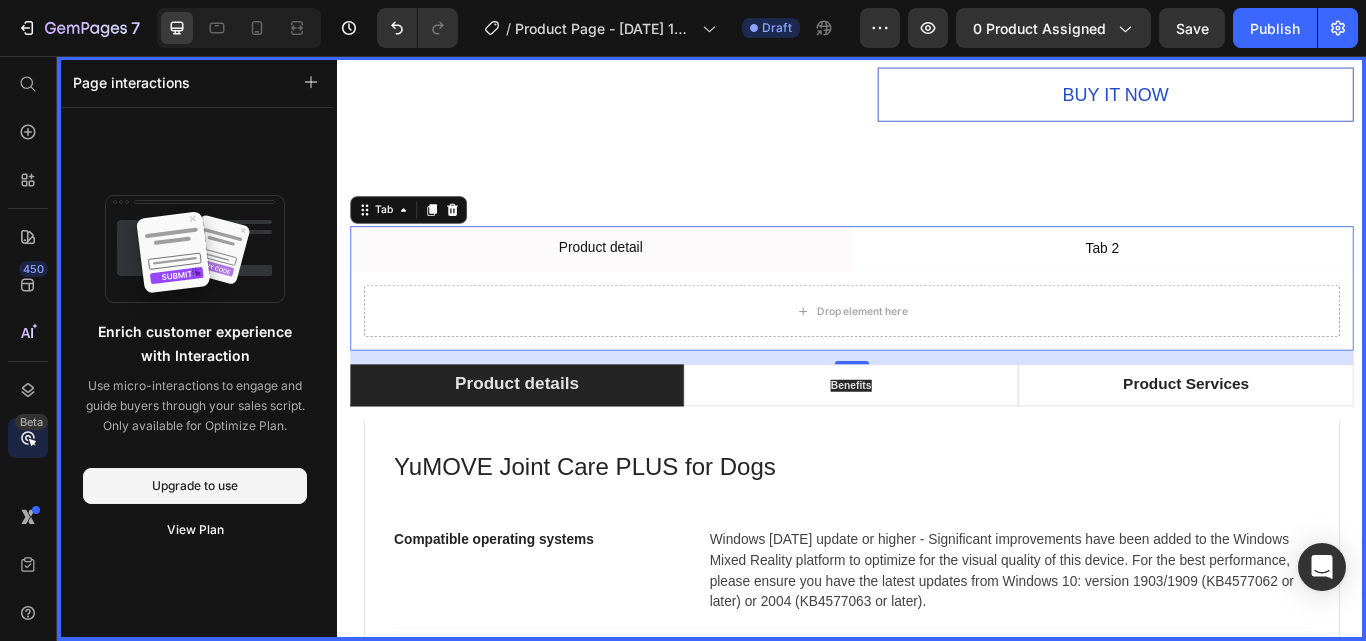 click at bounding box center (937, 397) 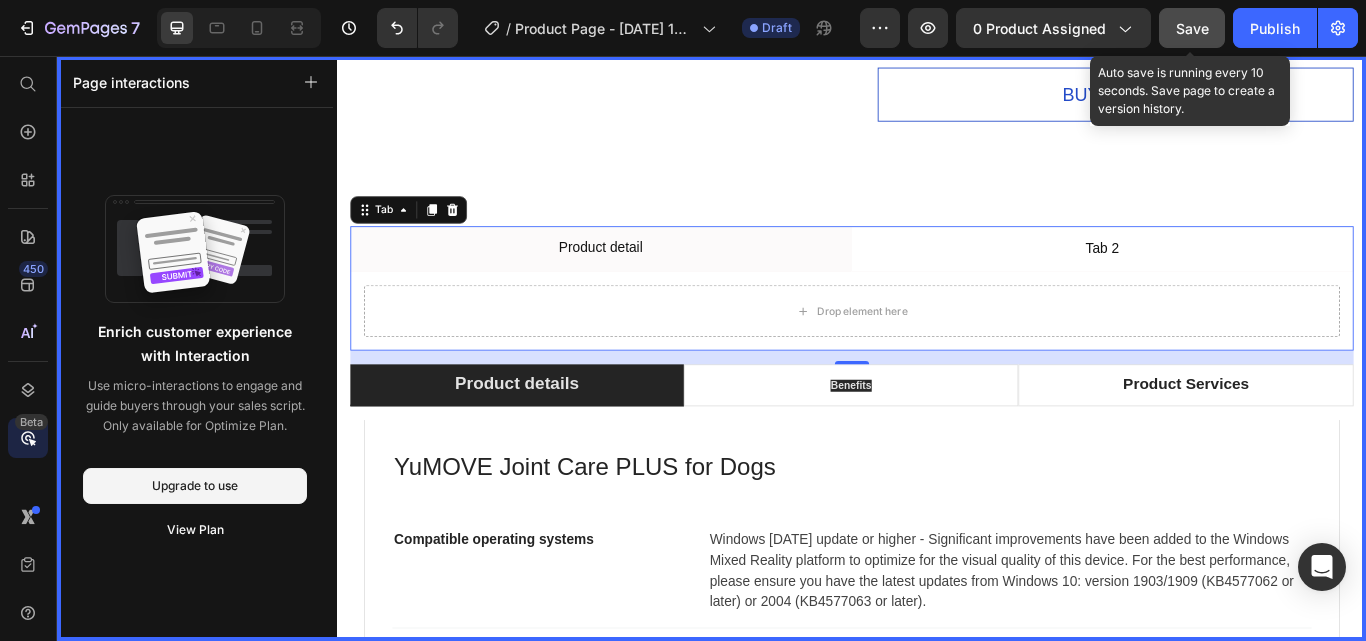 click on "Save" at bounding box center [1192, 28] 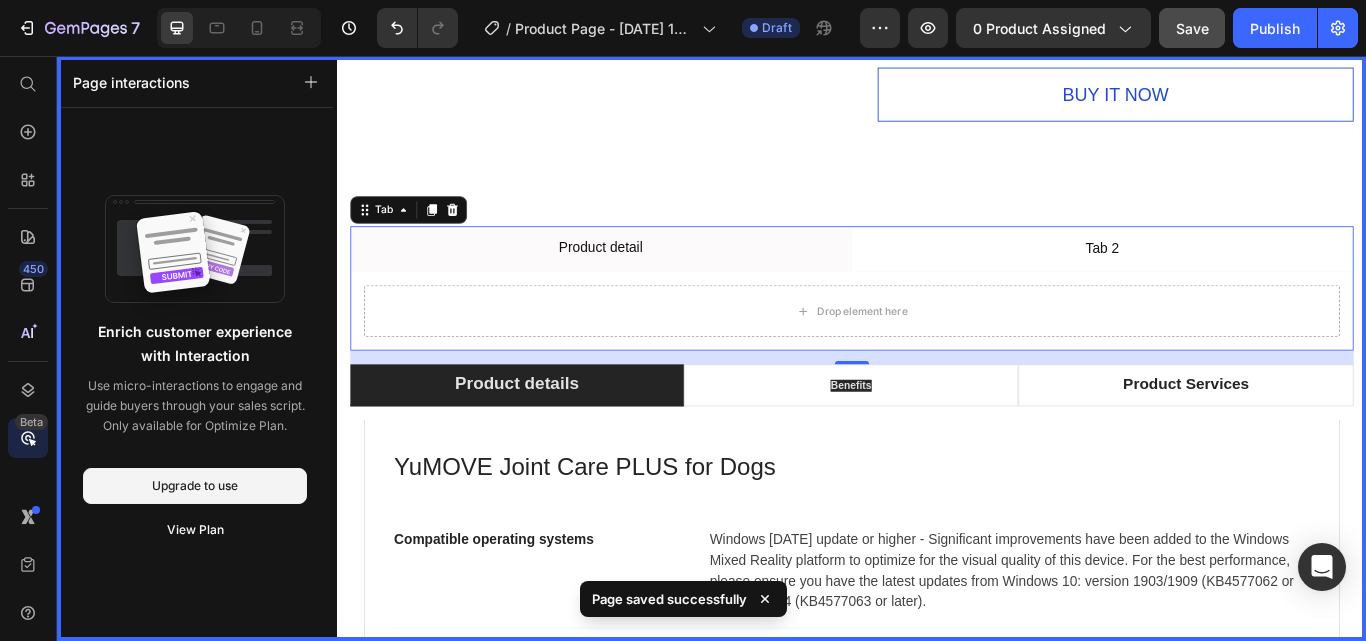 click at bounding box center [937, 397] 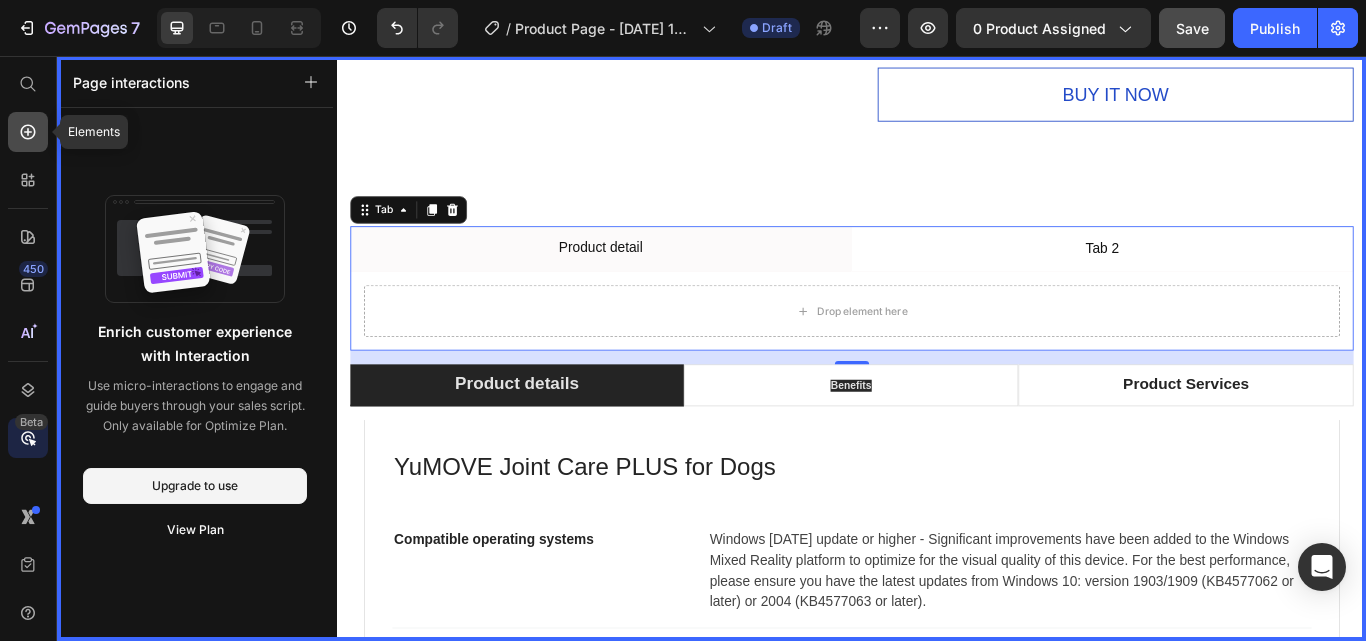 click 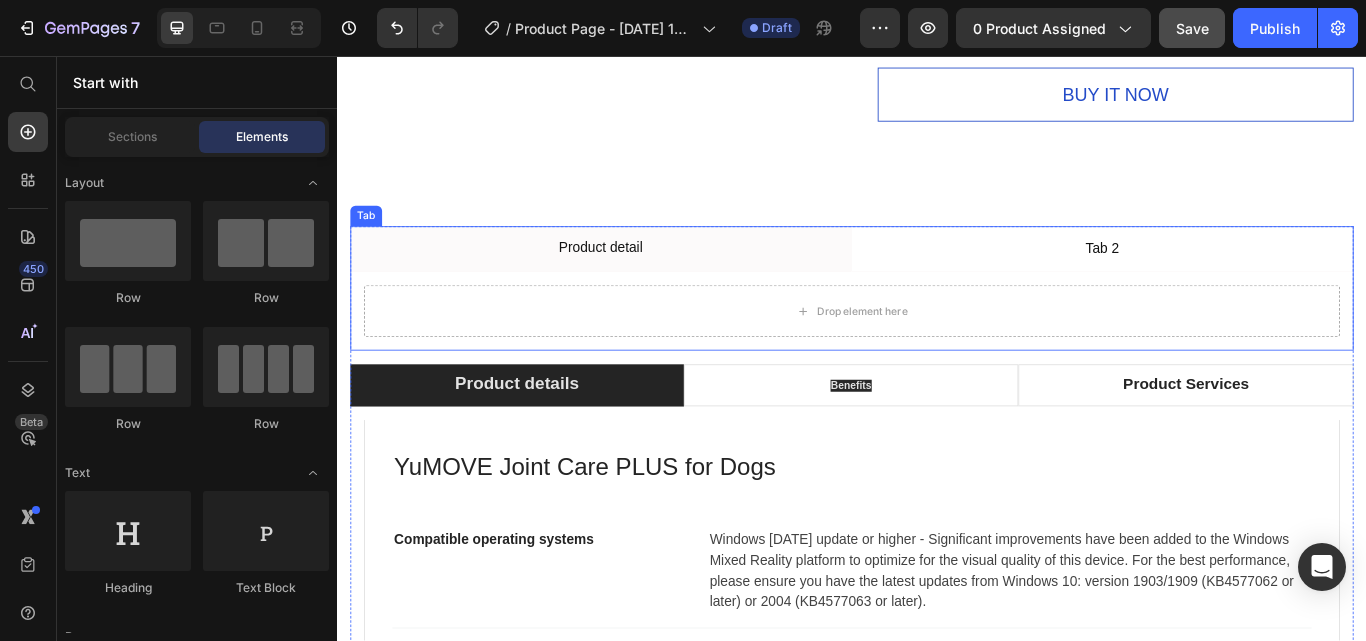 click on "Tab" at bounding box center [370, 243] 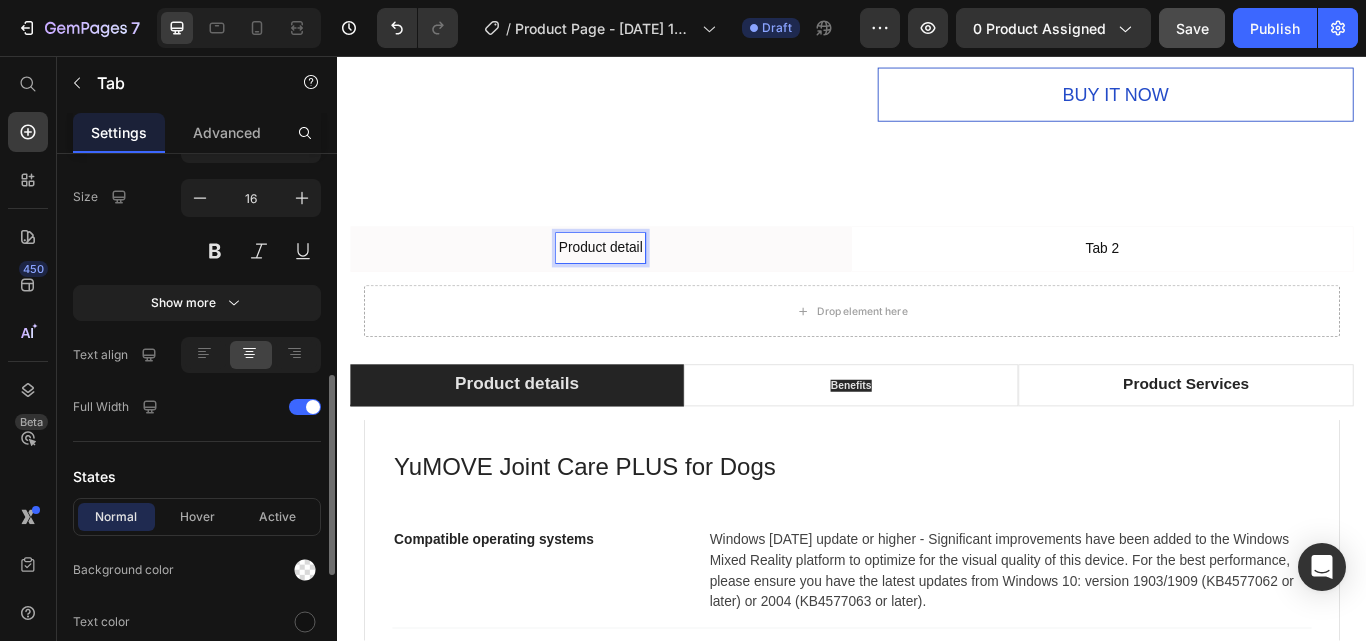 scroll, scrollTop: 800, scrollLeft: 0, axis: vertical 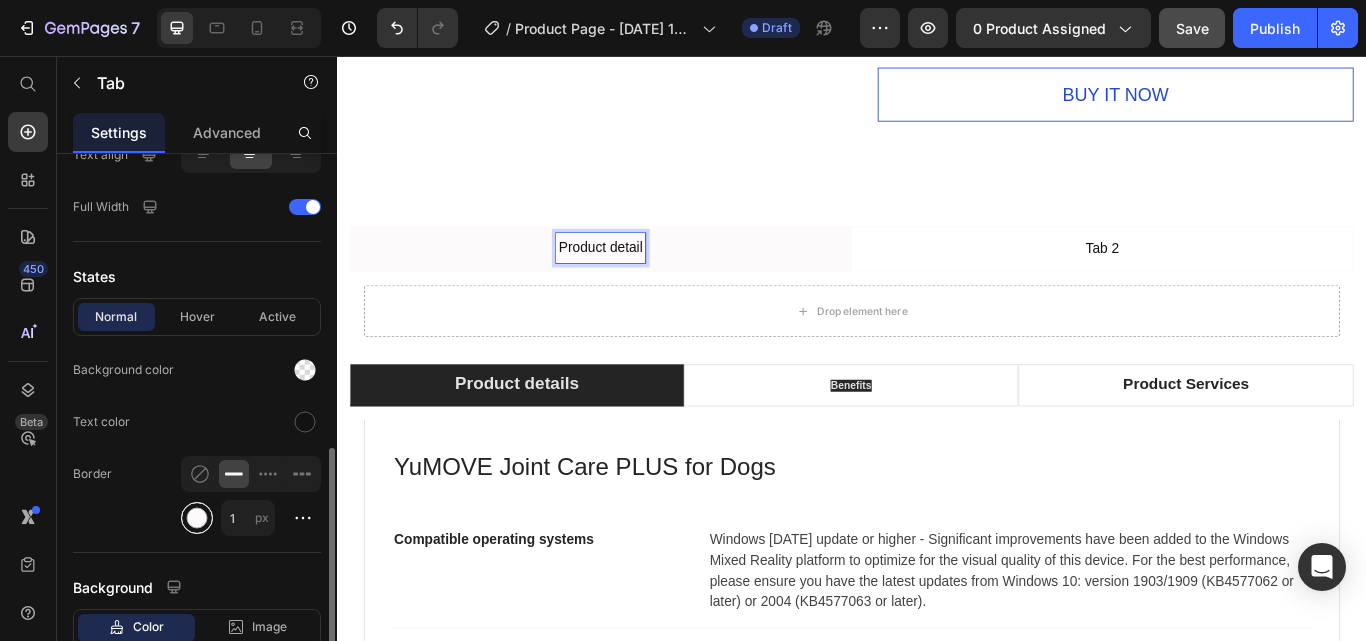 click at bounding box center (197, 518) 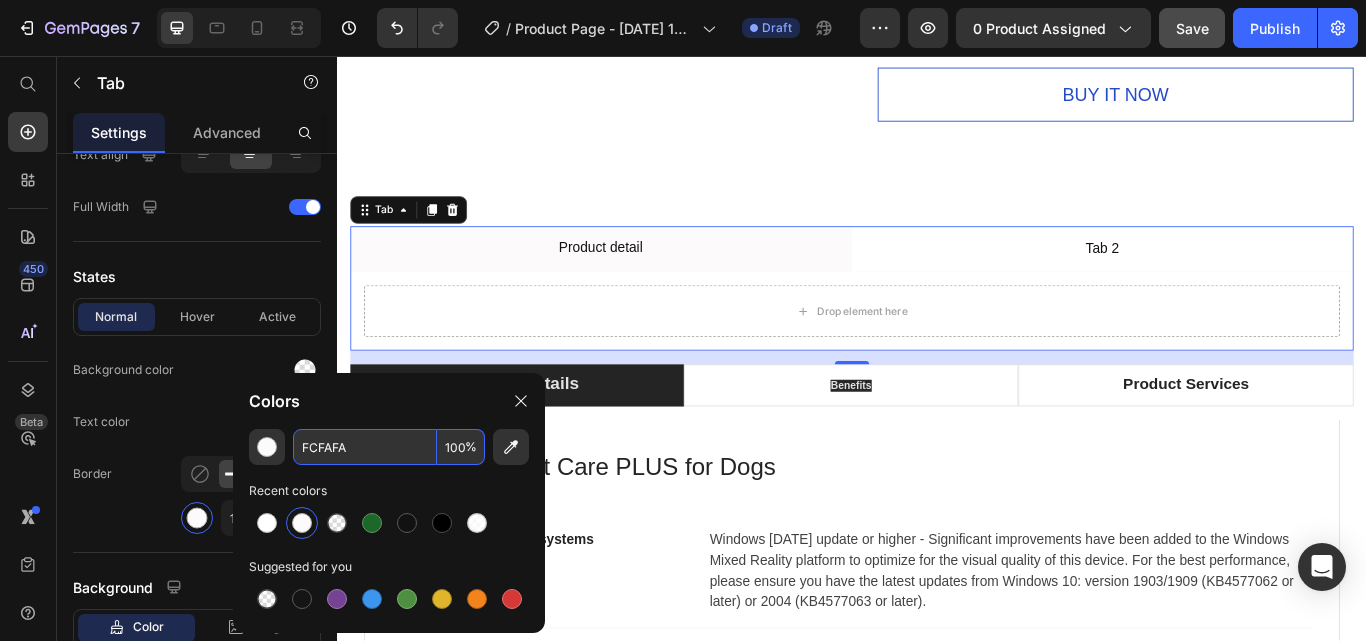 click on "FCFAFA" at bounding box center [365, 447] 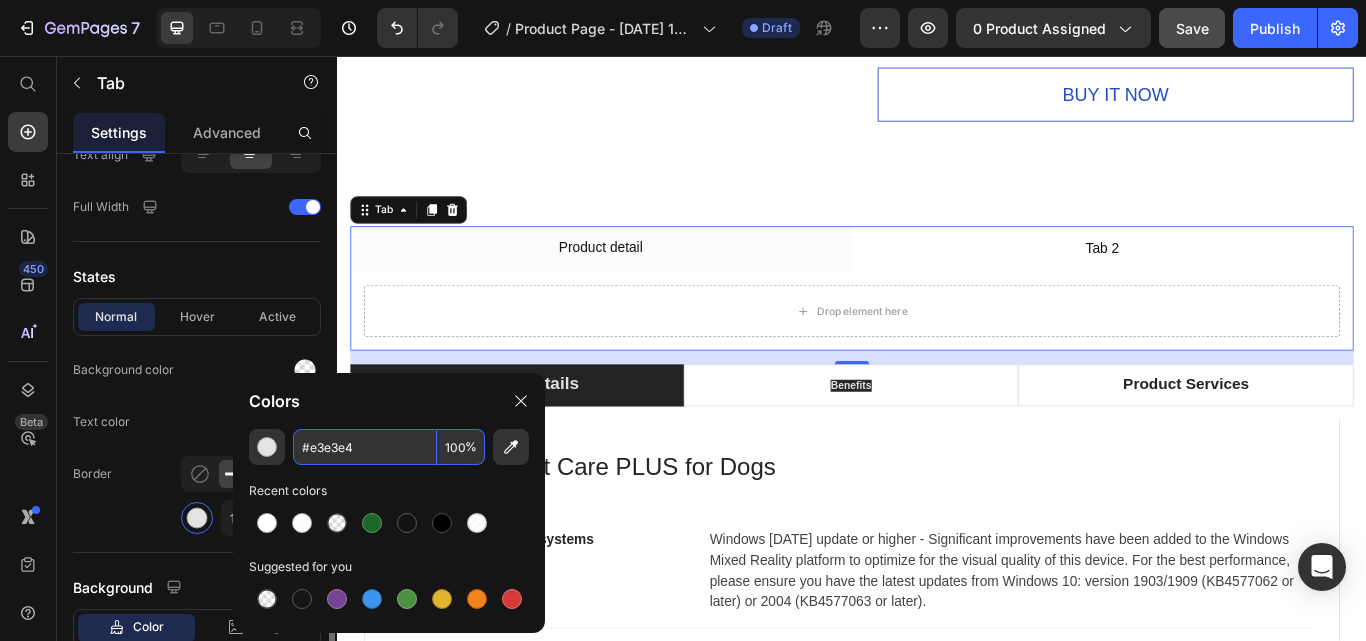 type on "E3E3E4" 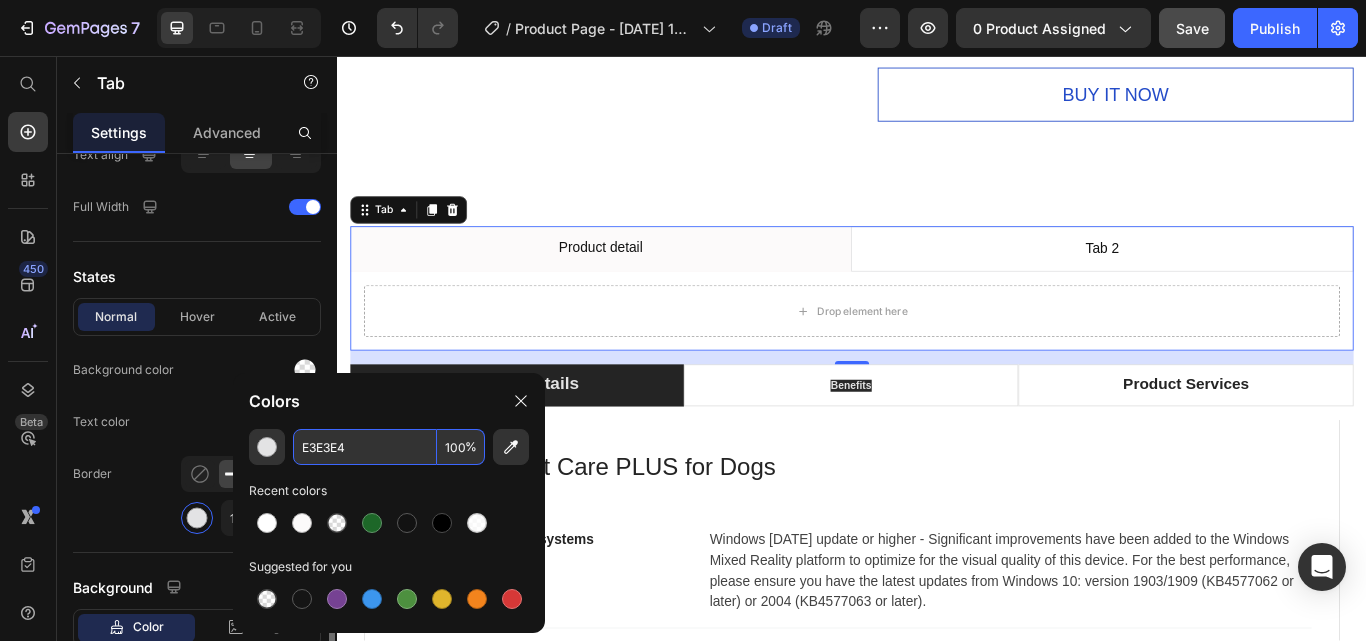 click on "Text color" 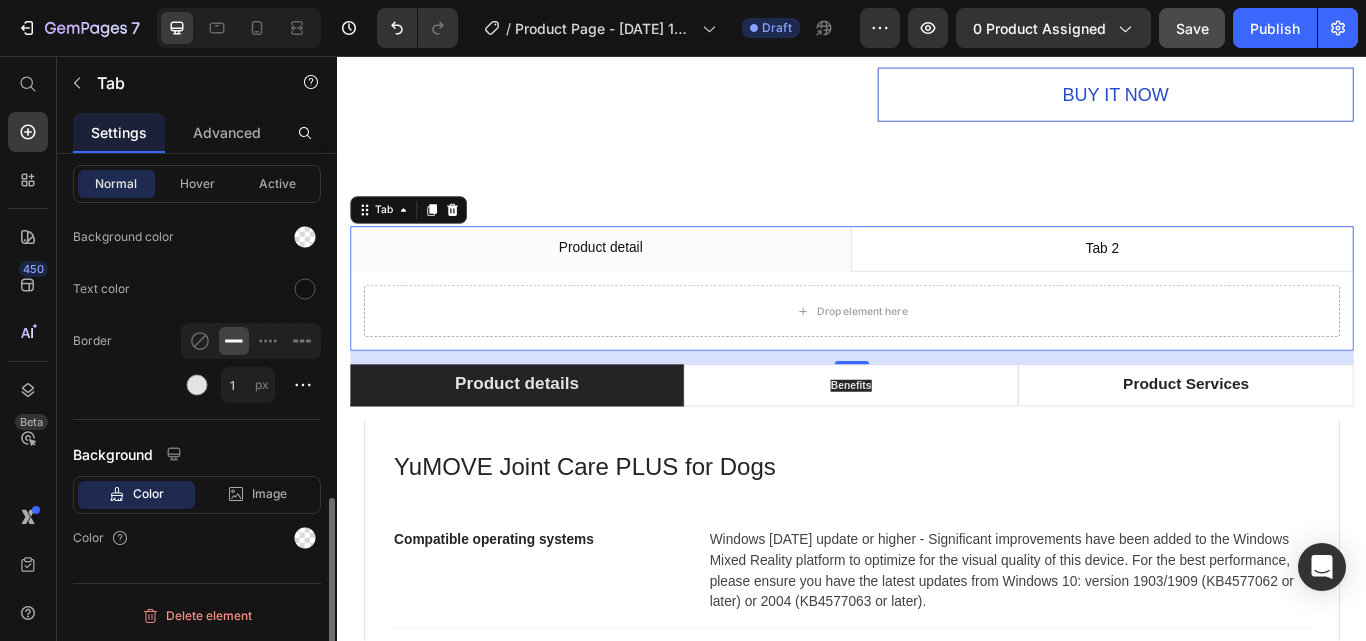 scroll, scrollTop: 733, scrollLeft: 0, axis: vertical 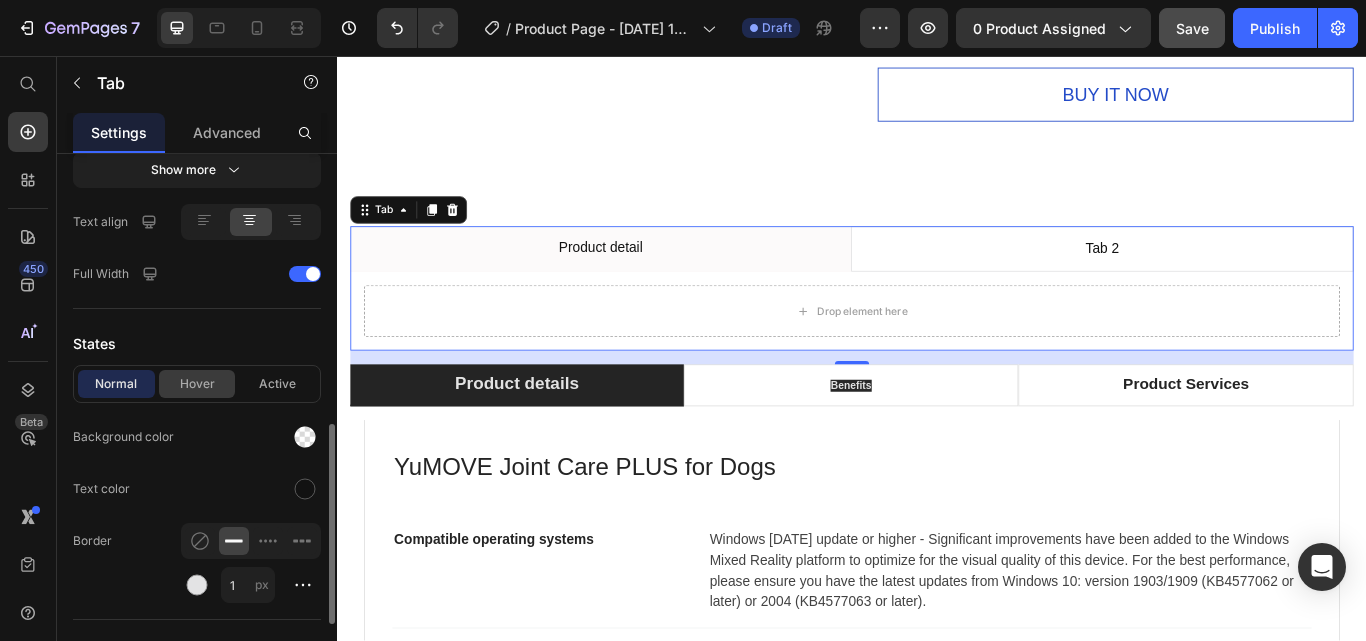 click on "Hover" at bounding box center [197, 384] 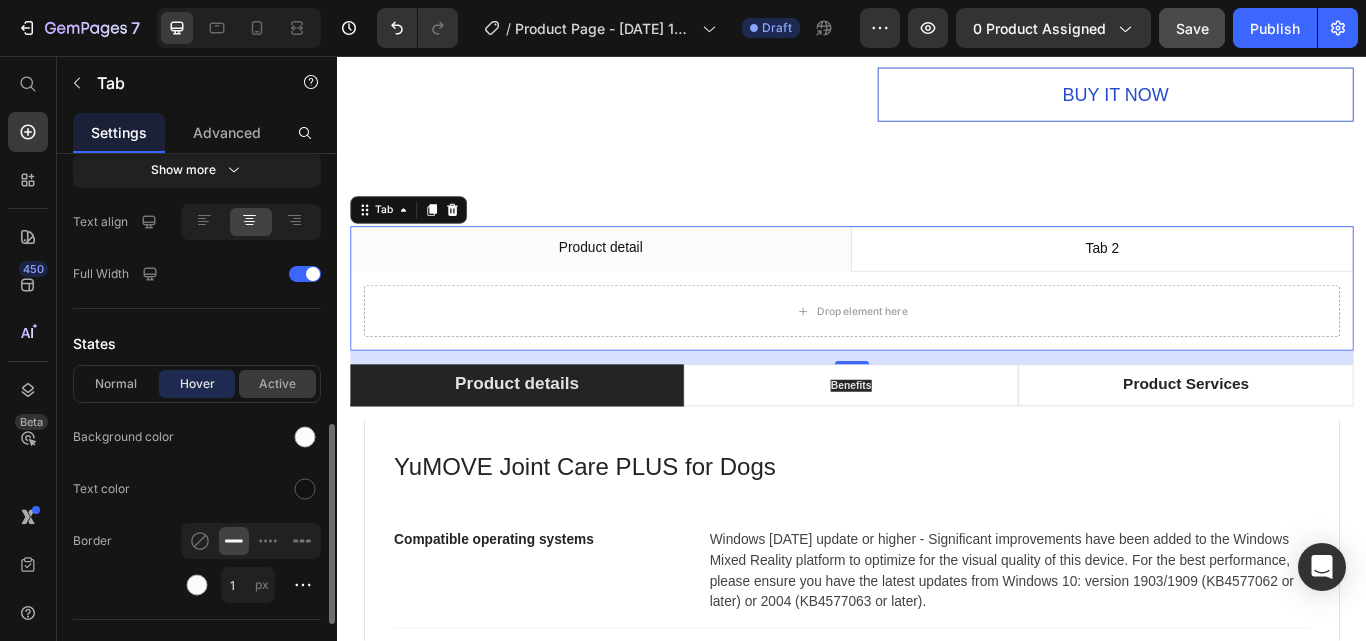 click on "Active" at bounding box center [277, 384] 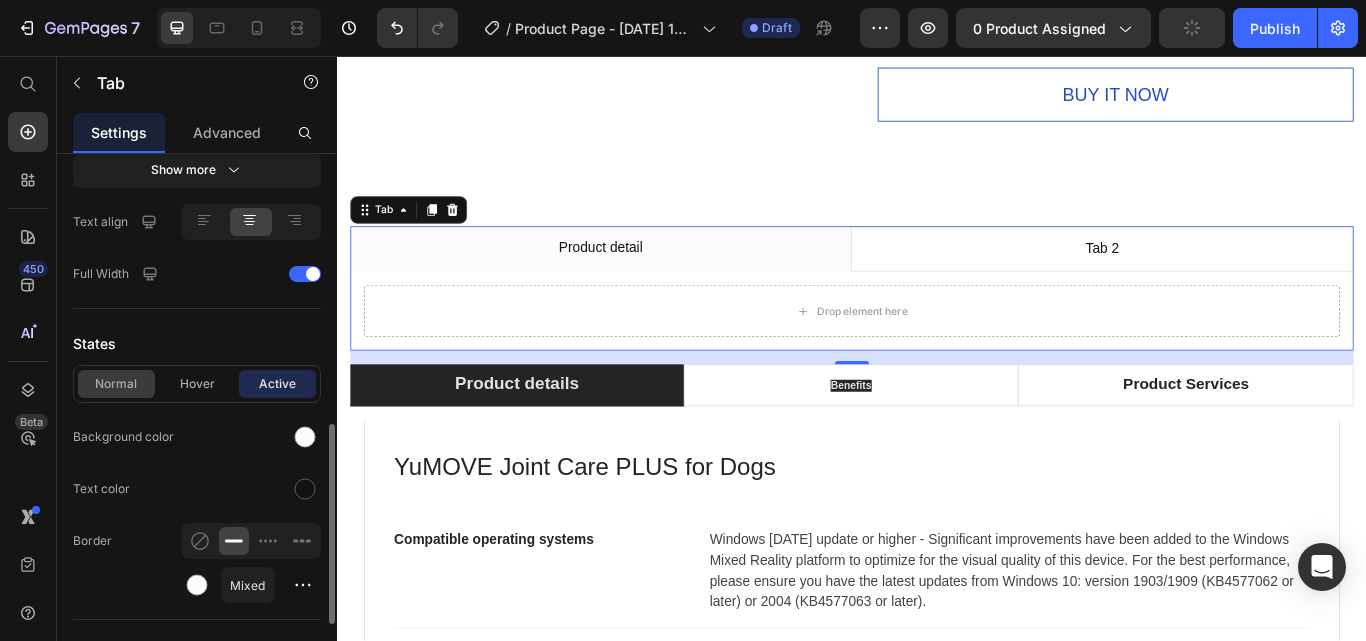 click on "Normal" at bounding box center [116, 384] 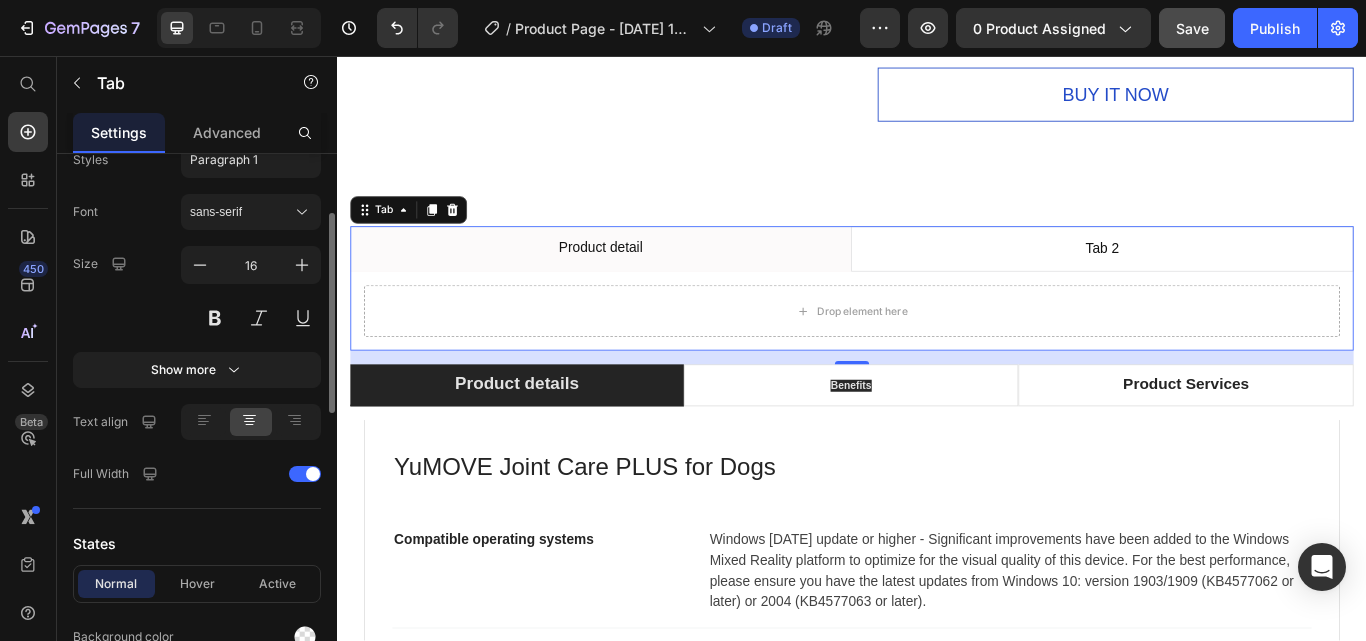 scroll, scrollTop: 433, scrollLeft: 0, axis: vertical 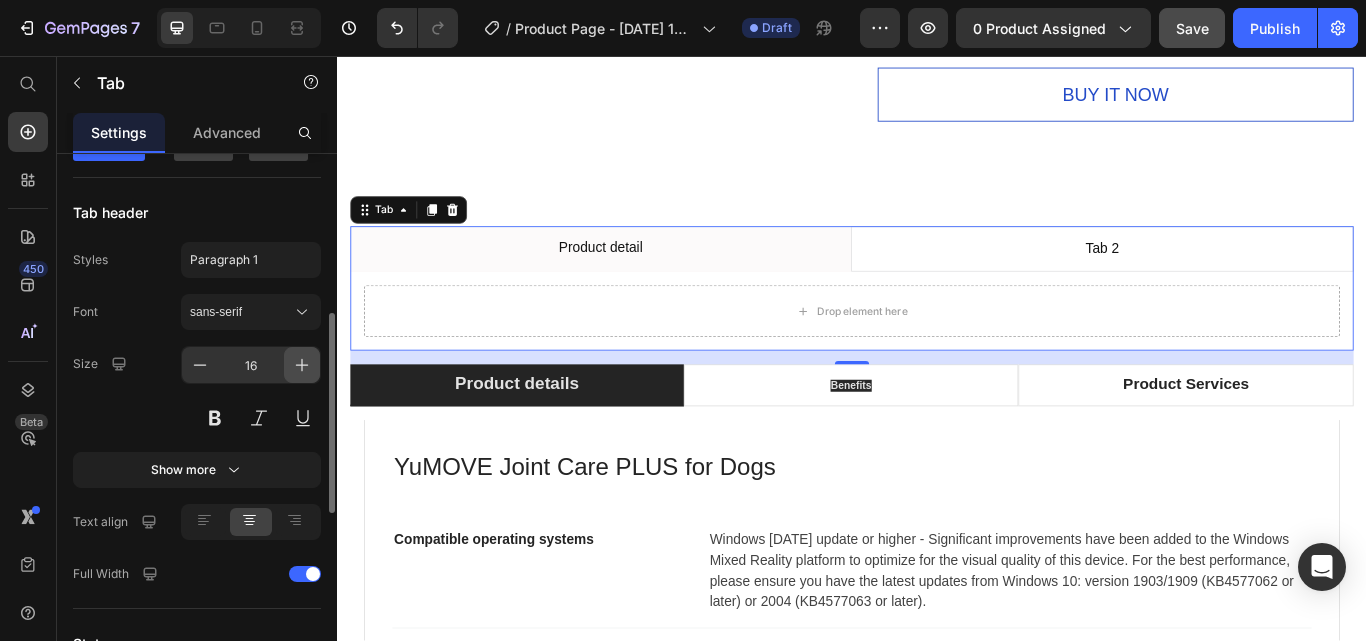 click 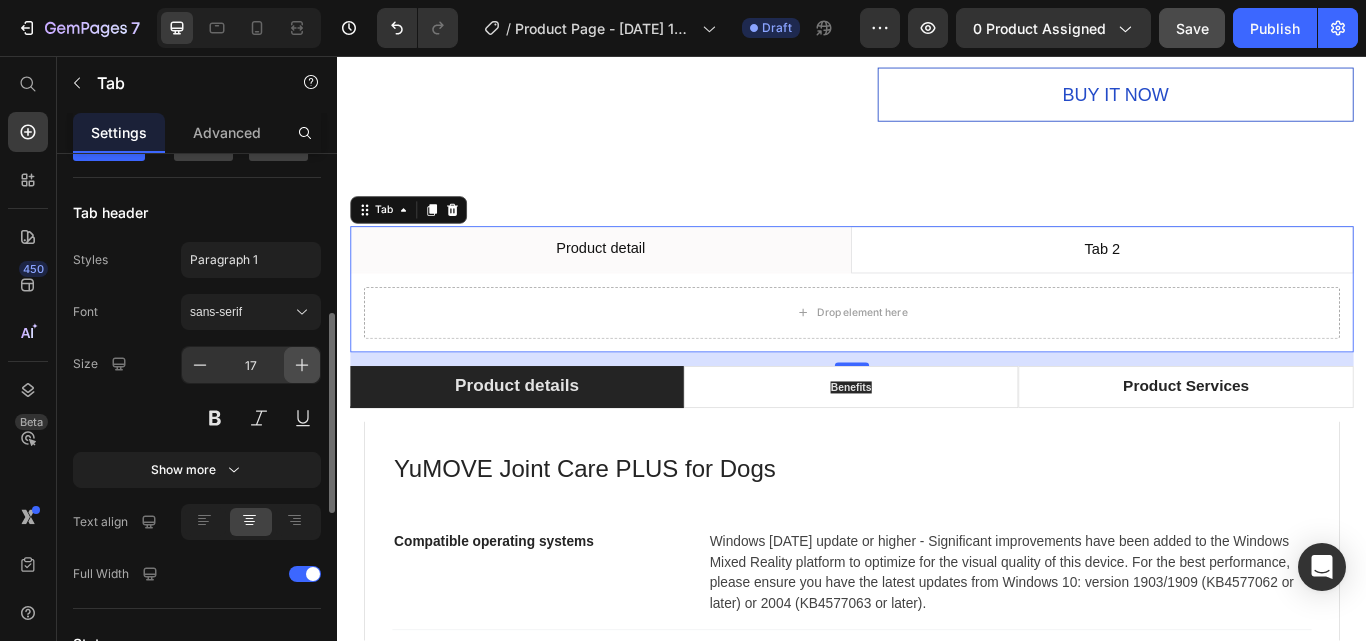 click 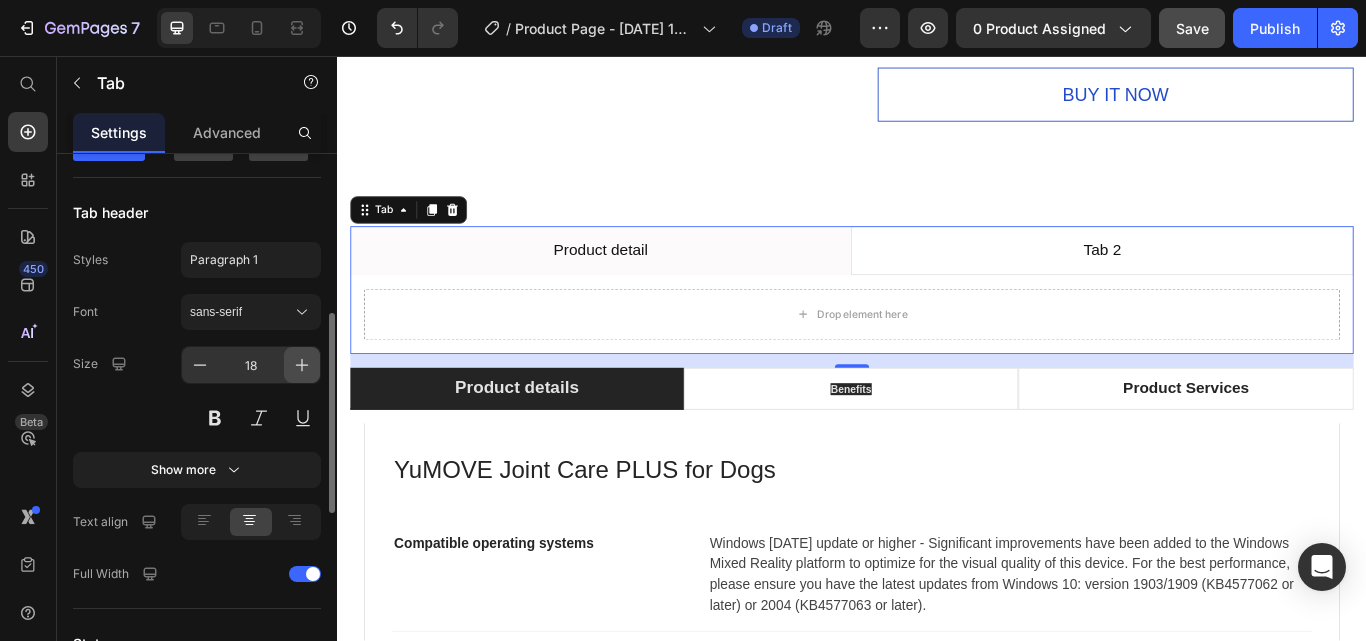 click 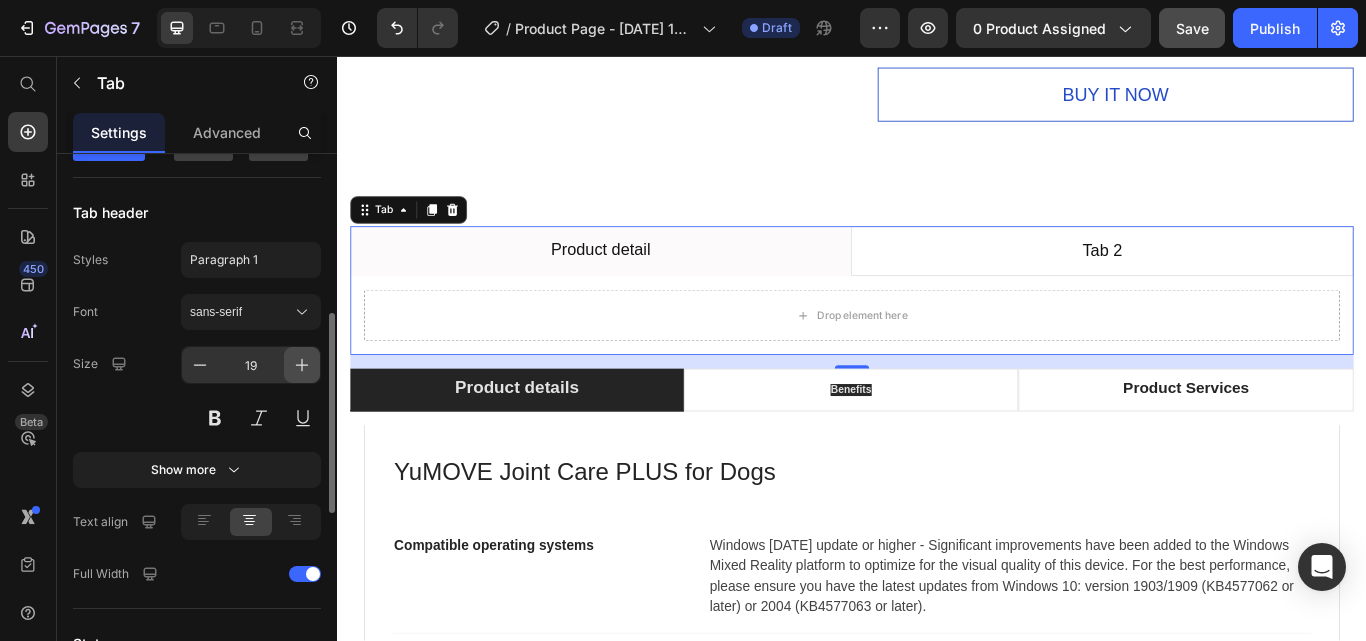 click 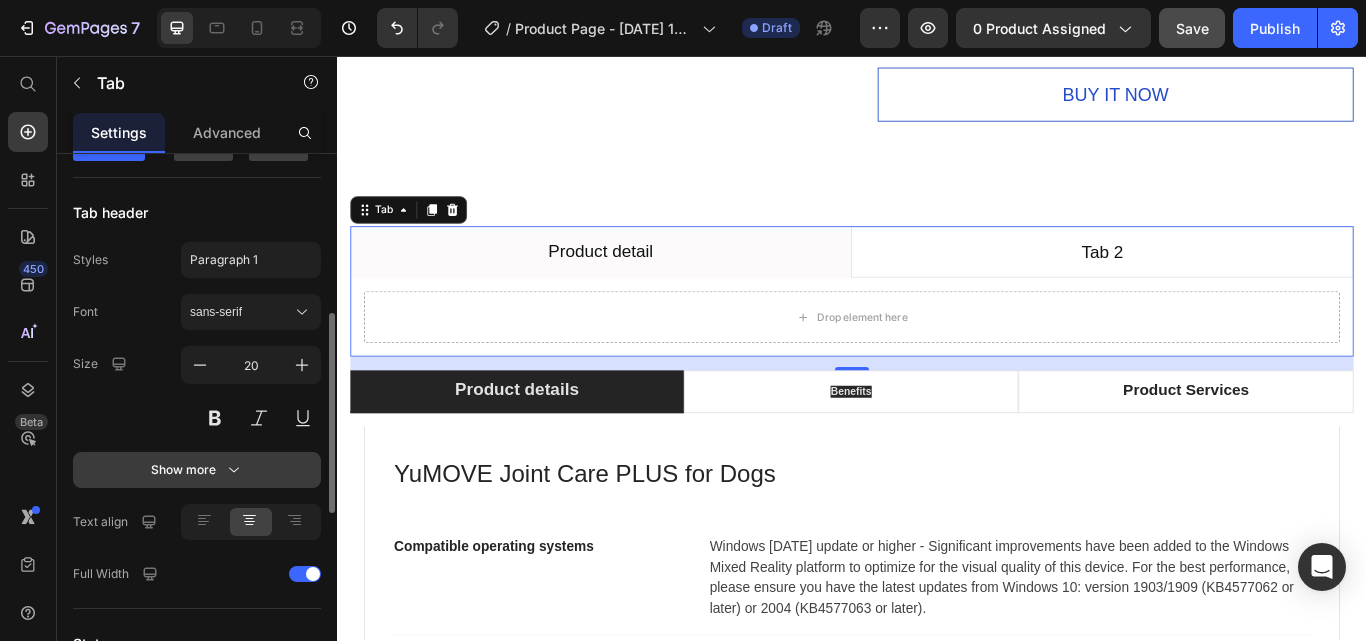 click on "Show more" at bounding box center [197, 470] 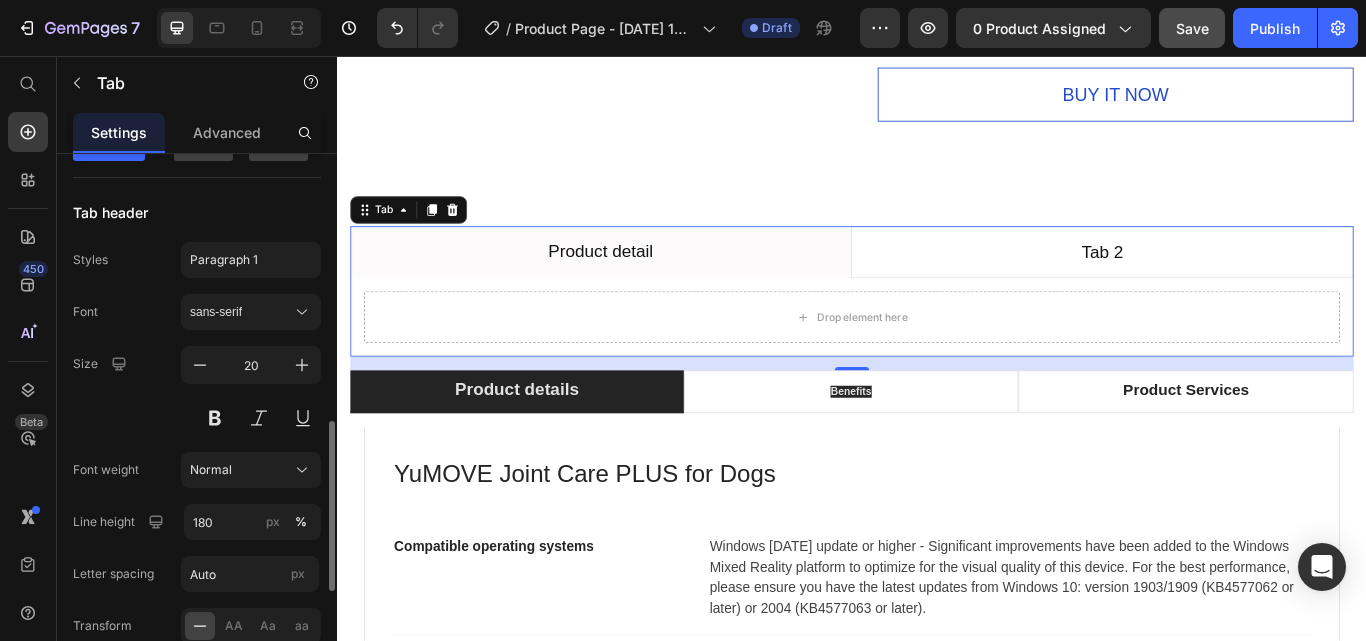 scroll, scrollTop: 533, scrollLeft: 0, axis: vertical 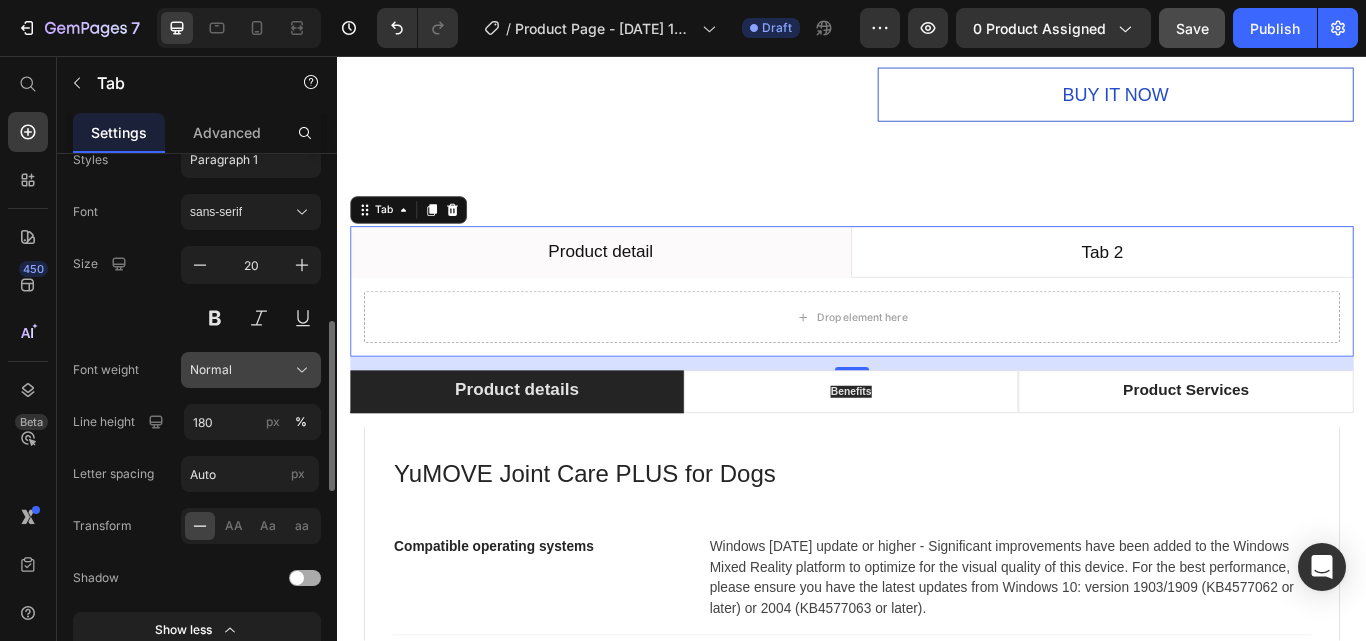 click on "Normal" 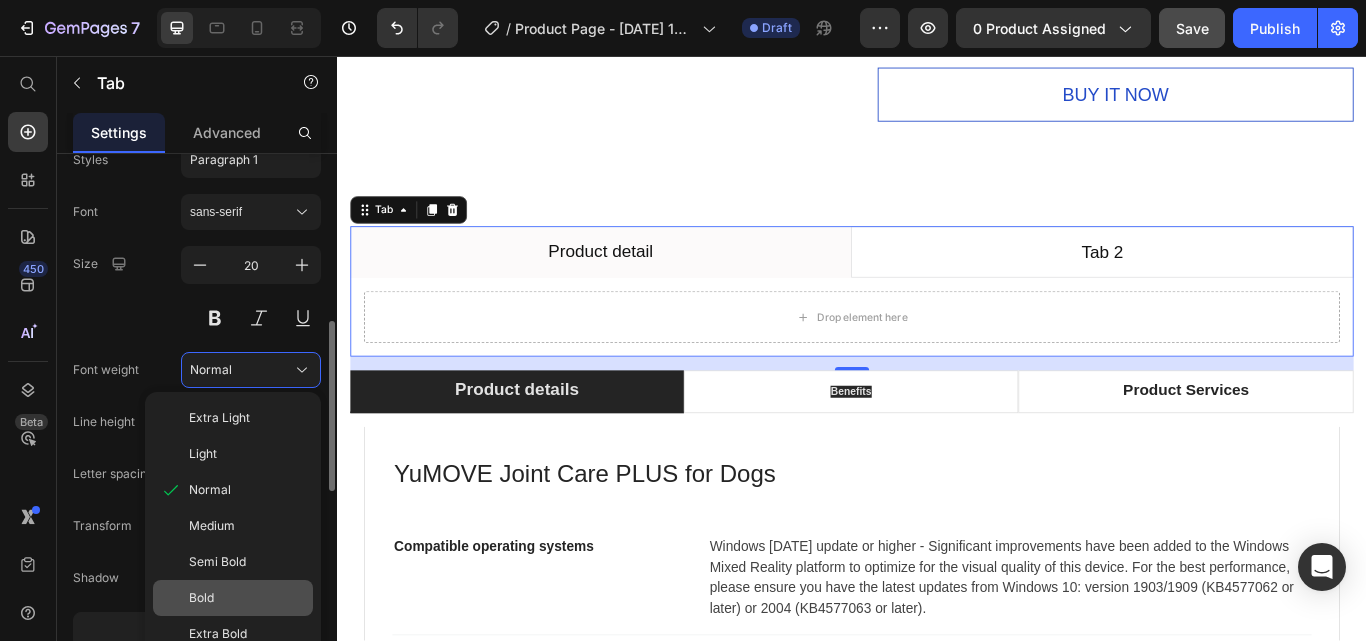 click on "Bold" at bounding box center (247, 598) 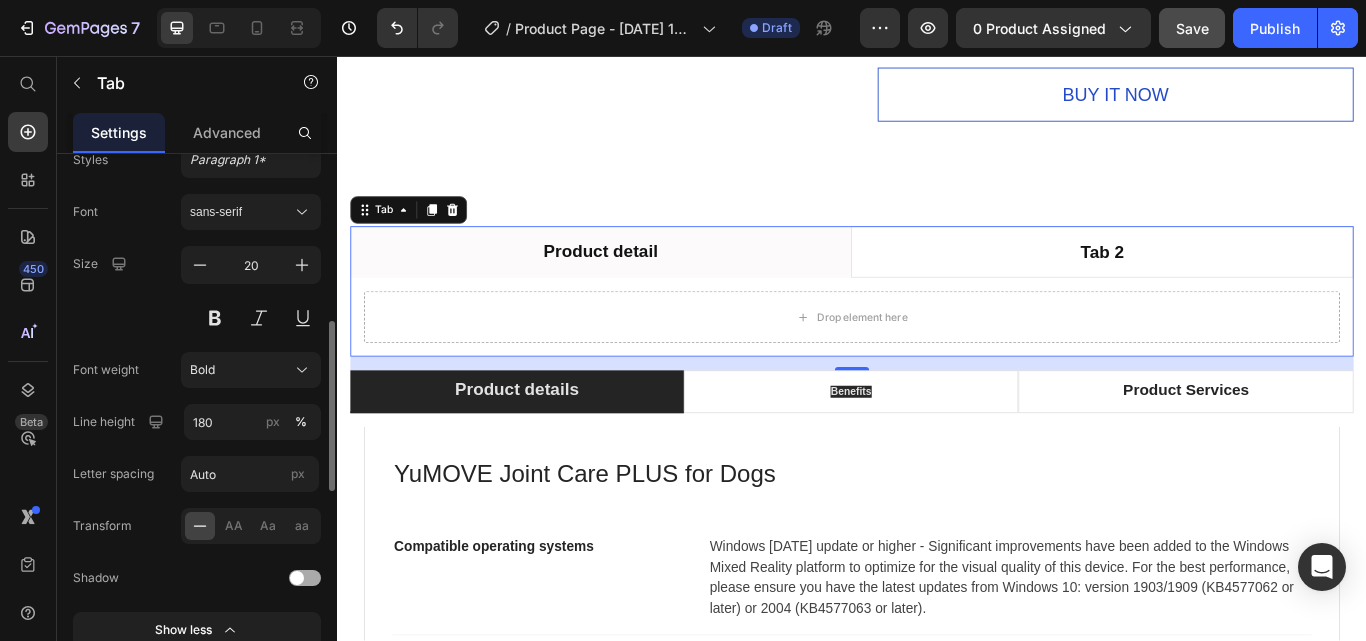 click at bounding box center [220, 578] 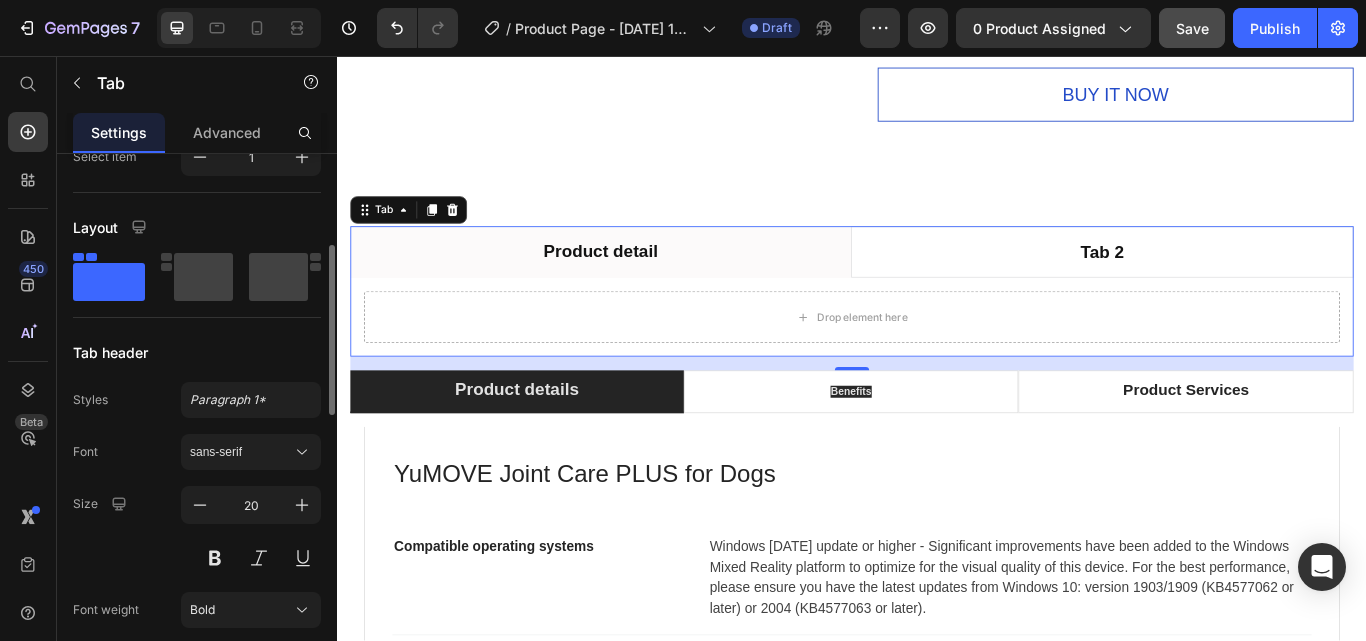 scroll, scrollTop: 0, scrollLeft: 0, axis: both 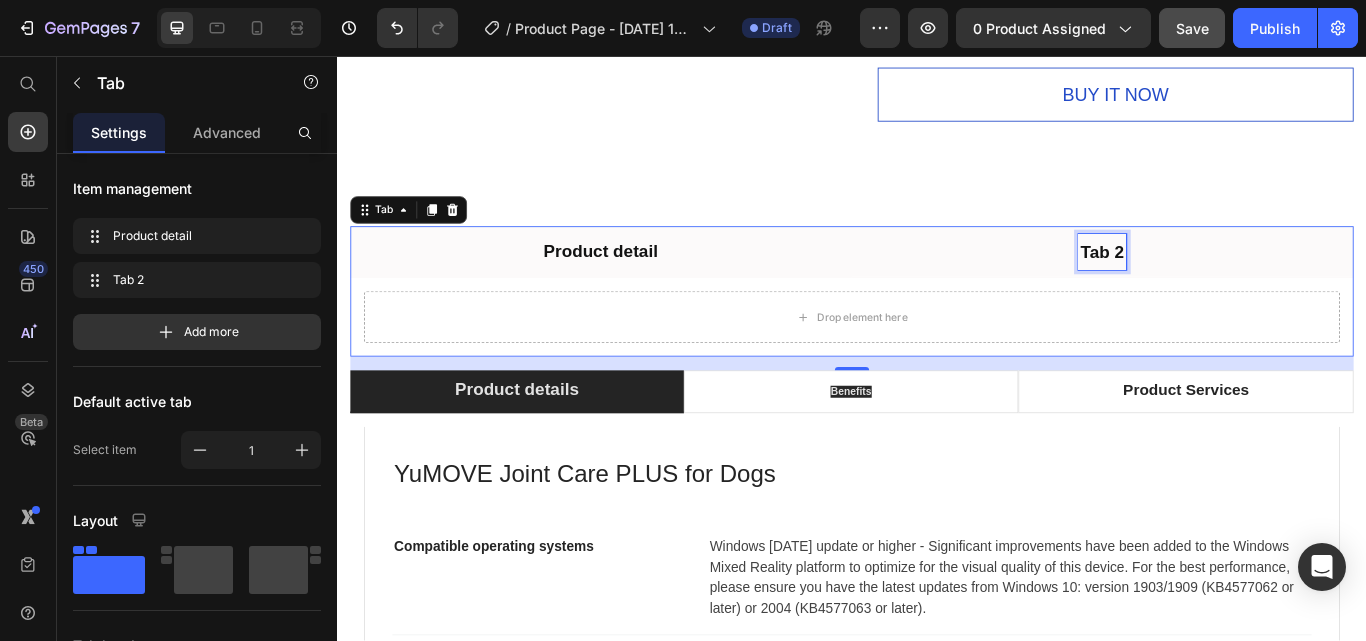 click on "Tab 2" at bounding box center (1229, 285) 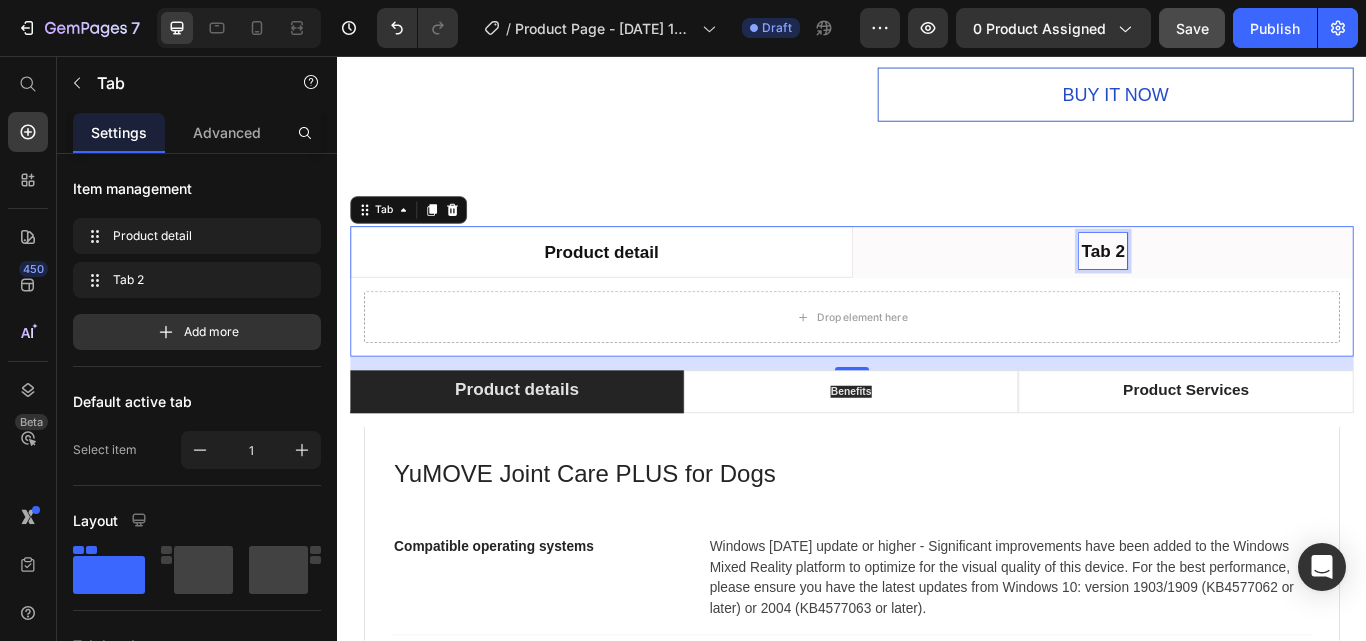 scroll, scrollTop: 2194, scrollLeft: 0, axis: vertical 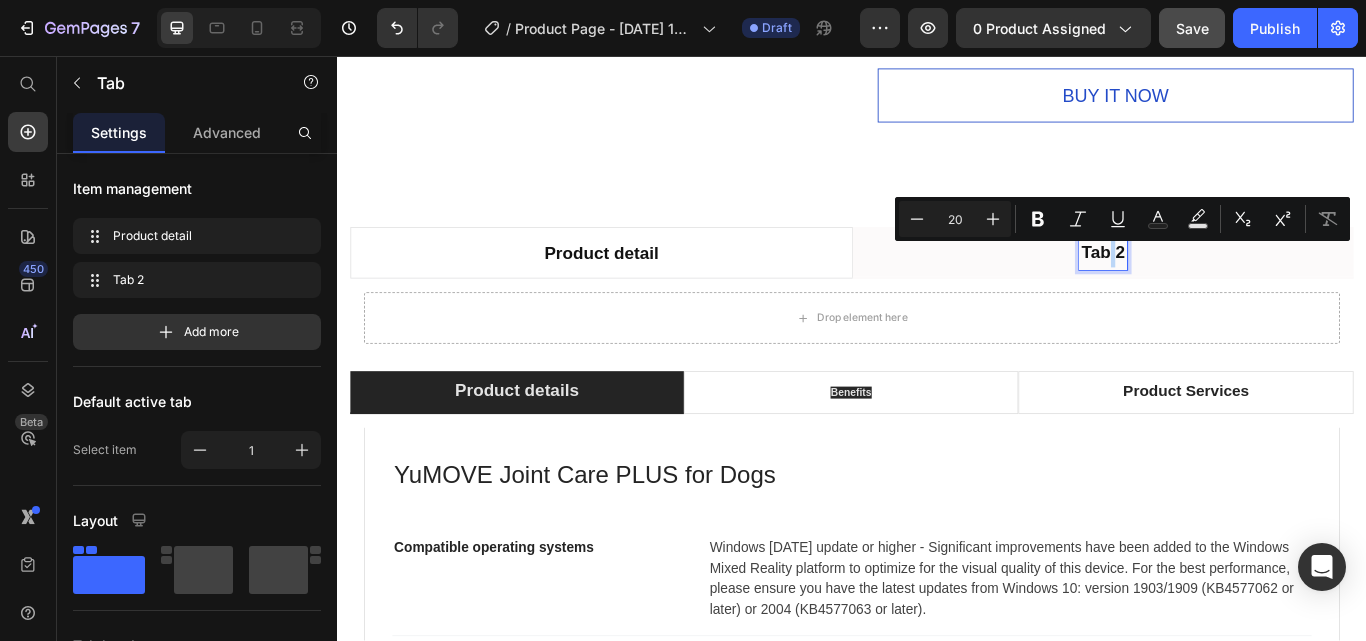 click on "Tab 2" at bounding box center (1230, 285) 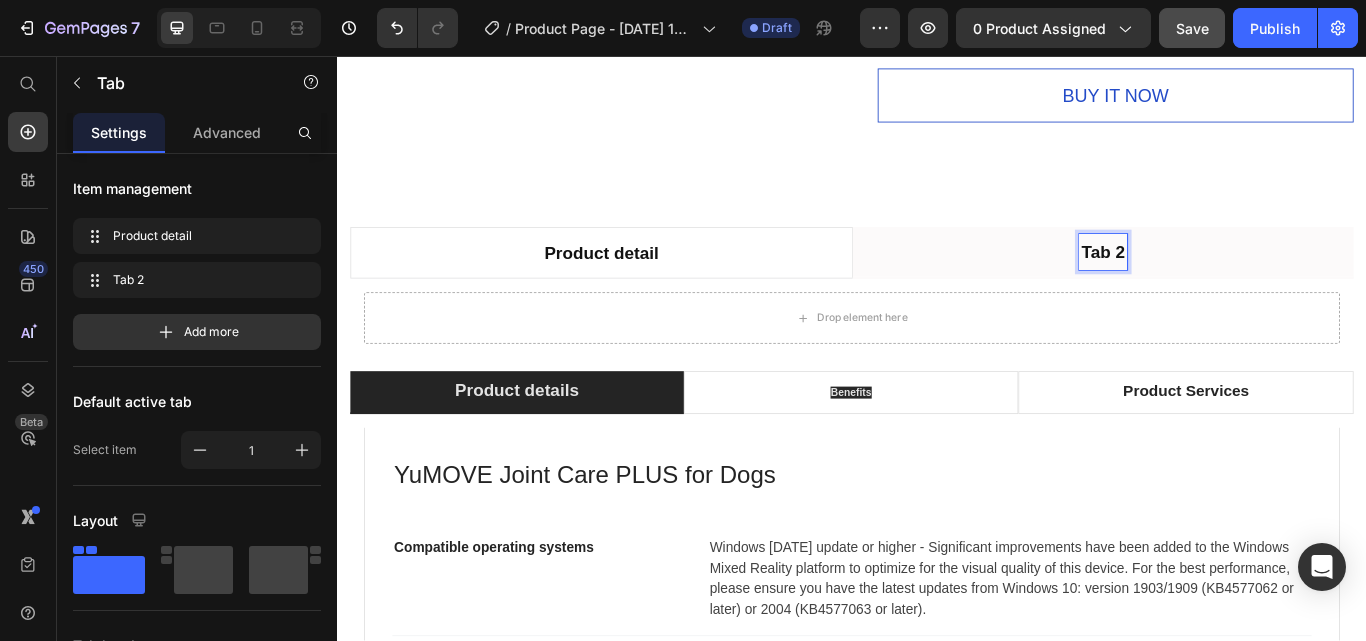 click on "Tab 2" at bounding box center [1230, 285] 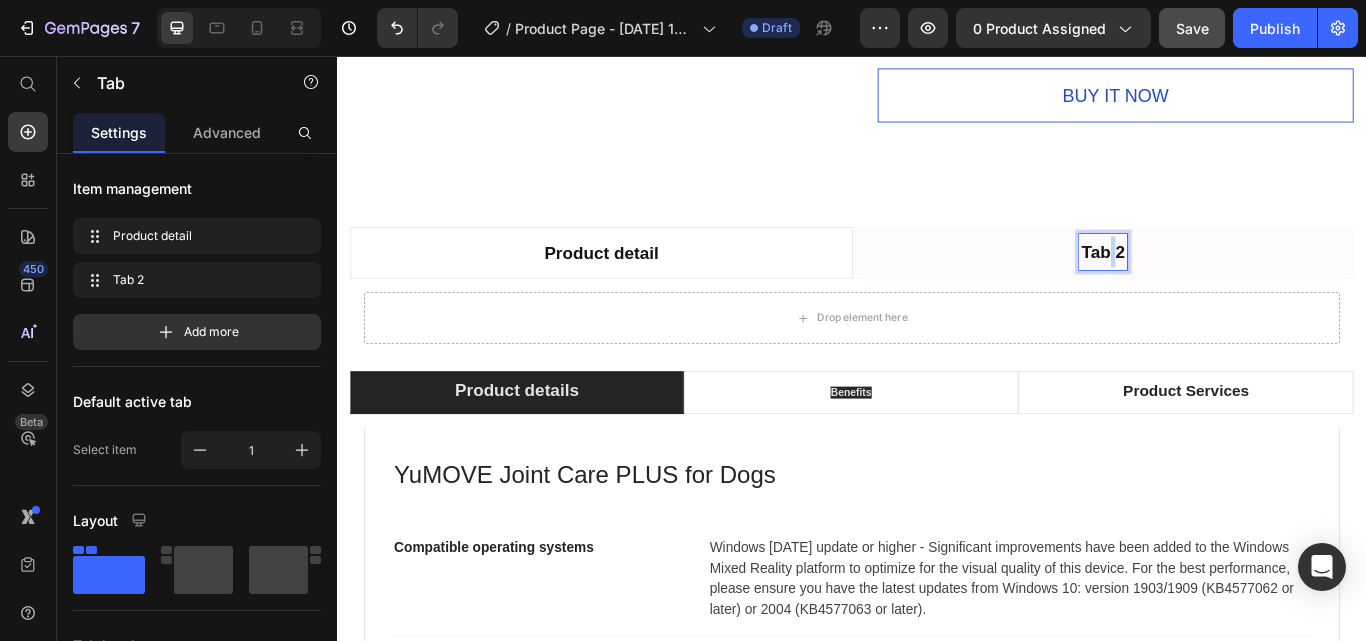 click on "Tab 2" at bounding box center (1230, 285) 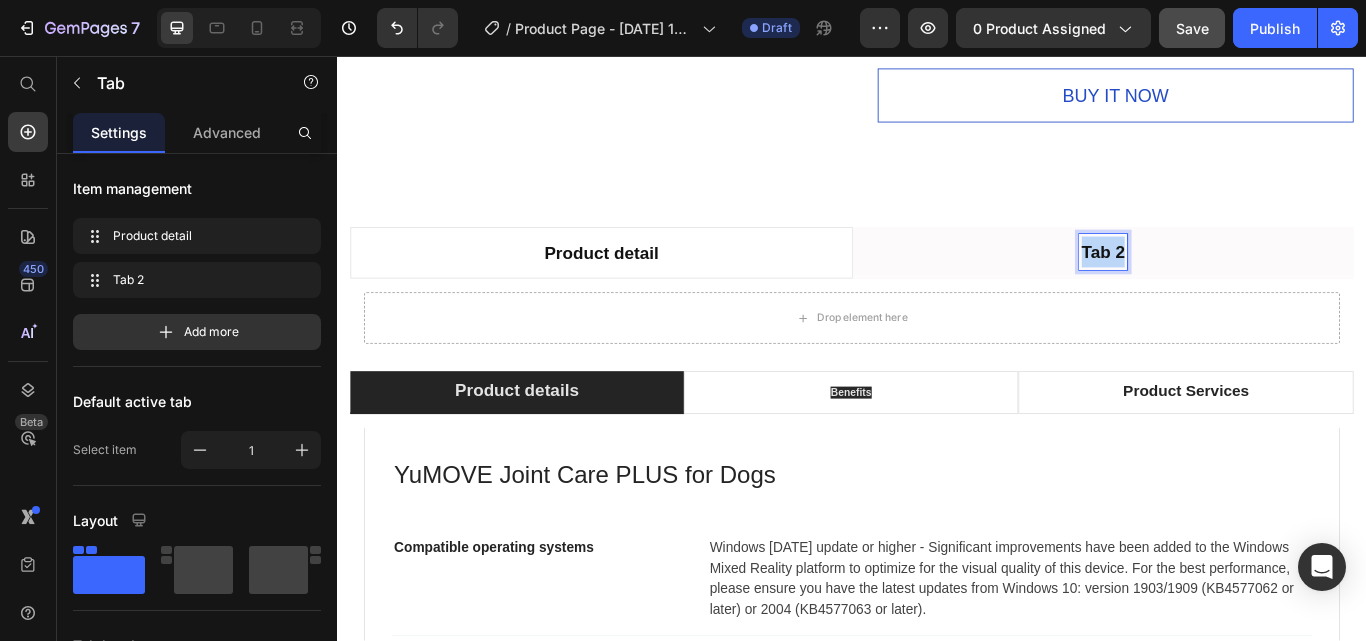 click on "Tab 2" at bounding box center [1230, 285] 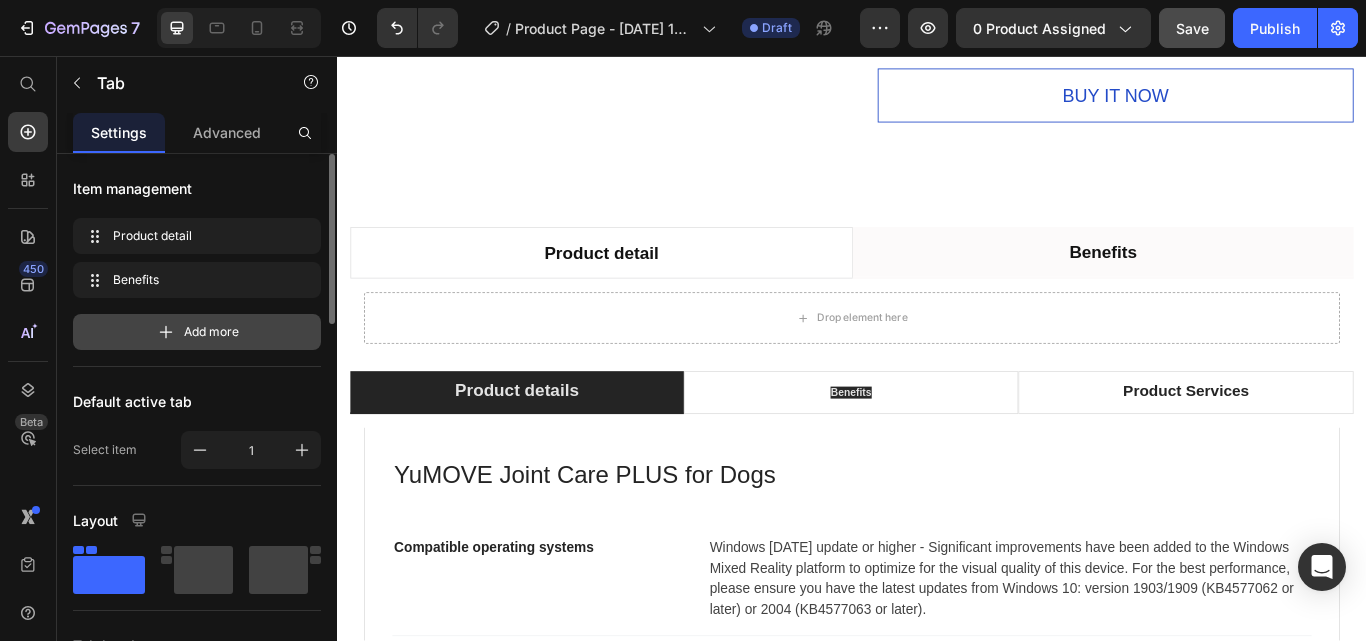 click on "Add more" at bounding box center (197, 332) 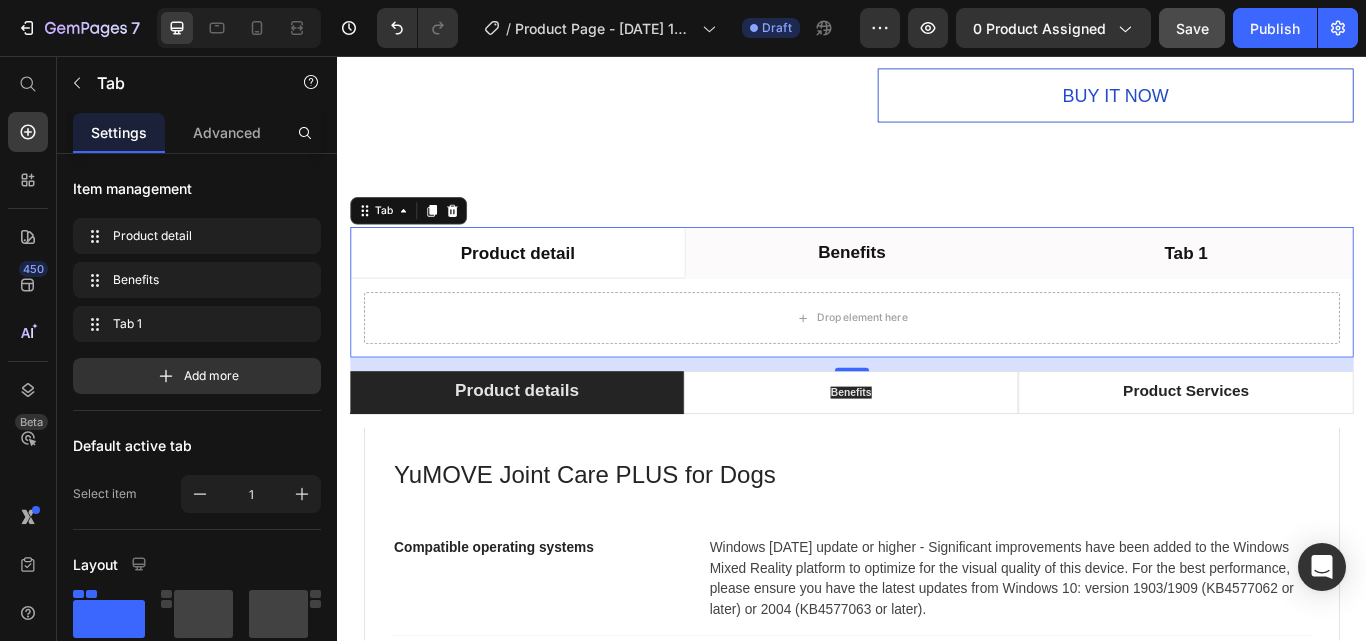 click on "Tab 1" at bounding box center [1326, 286] 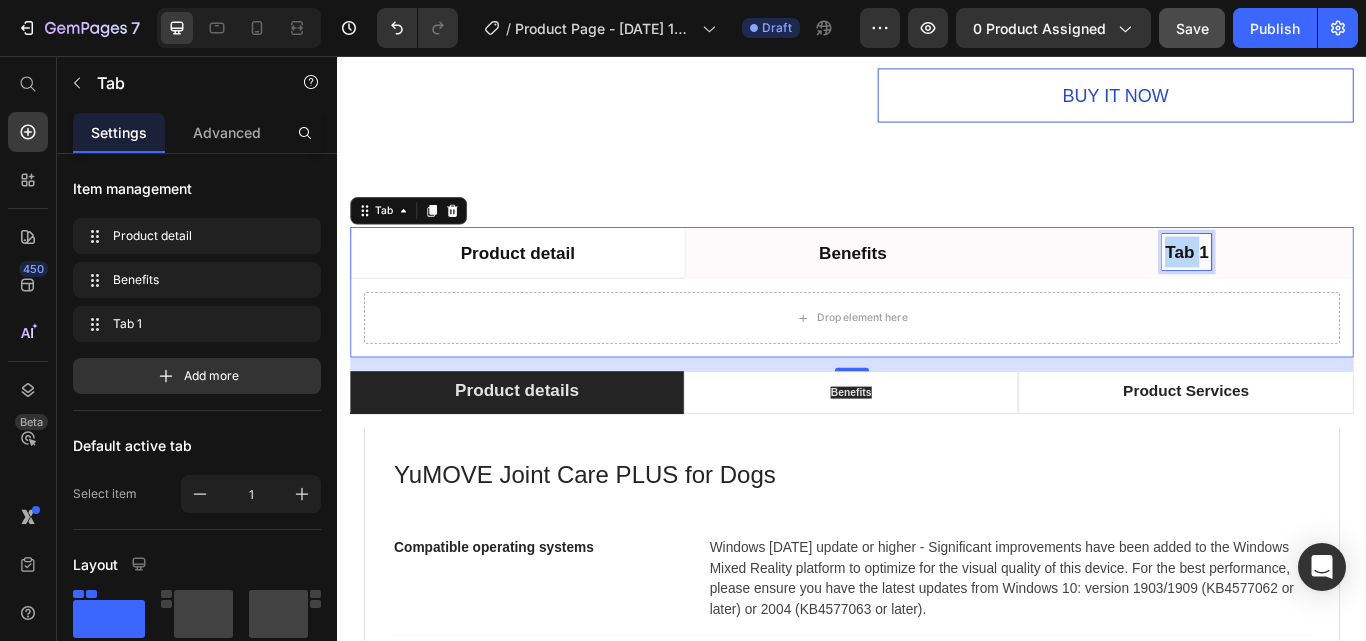 scroll, scrollTop: 2193, scrollLeft: 0, axis: vertical 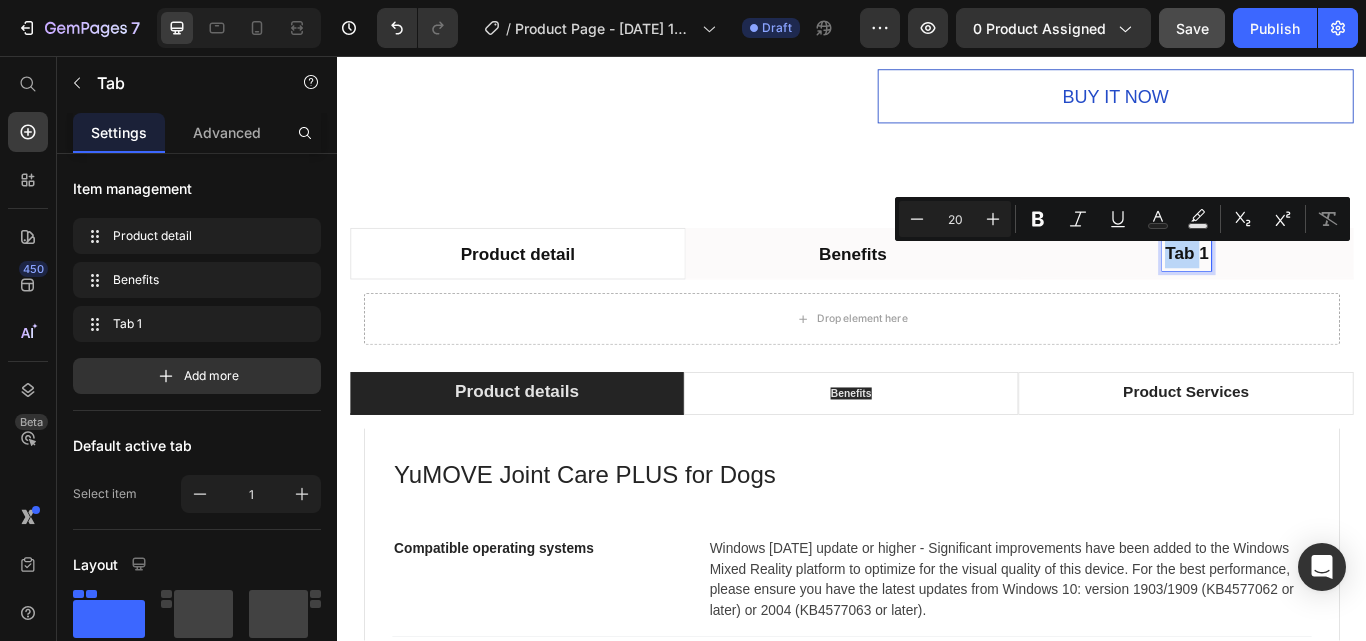 click on "Tab 1" at bounding box center [1327, 286] 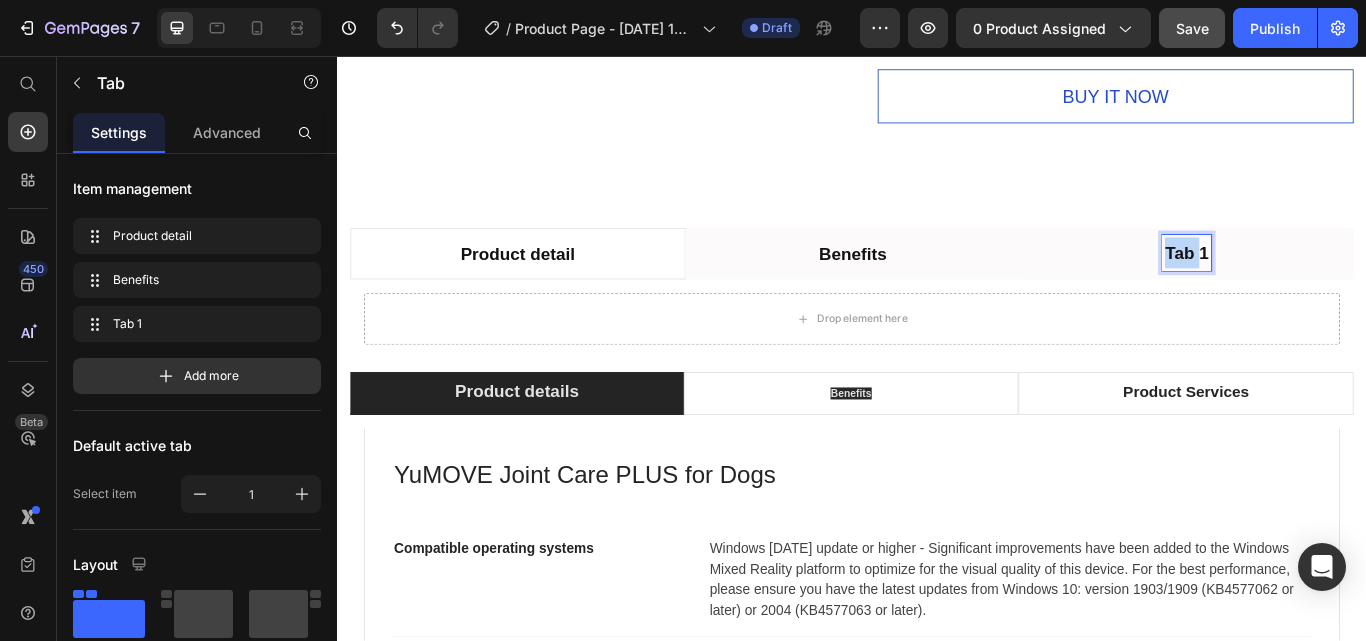 click on "Tab 1" at bounding box center [1327, 286] 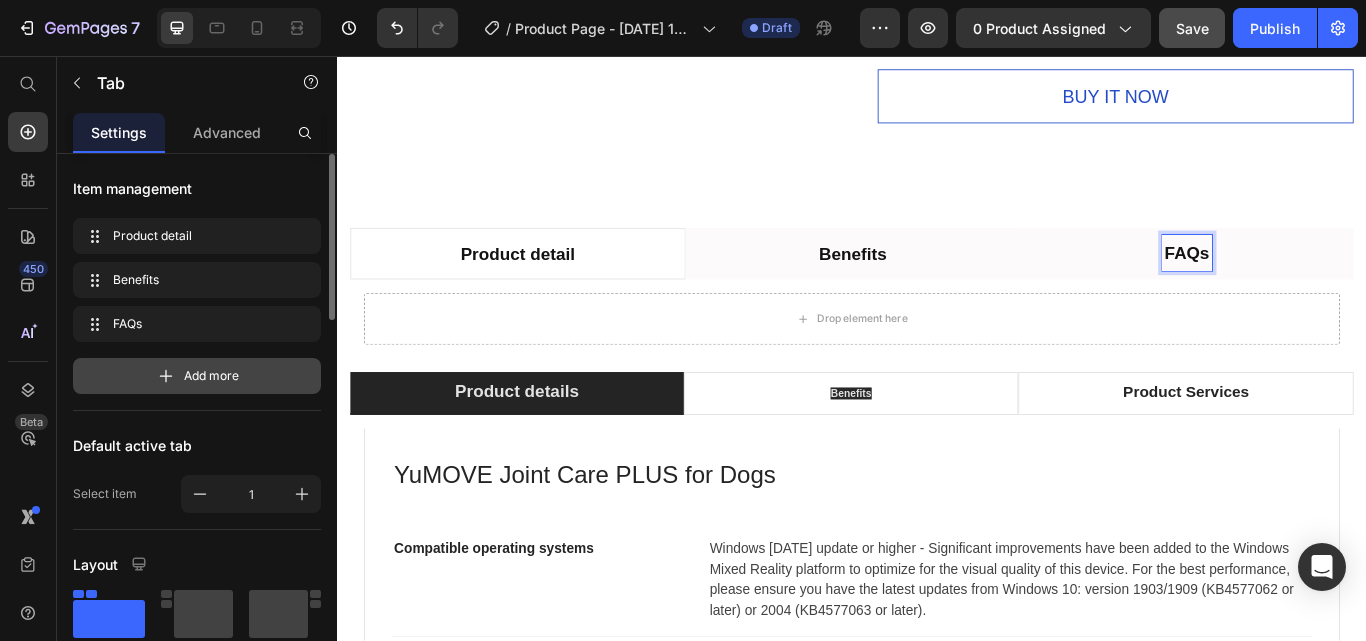 drag, startPoint x: 206, startPoint y: 376, endPoint x: 1049, endPoint y: 281, distance: 848.336 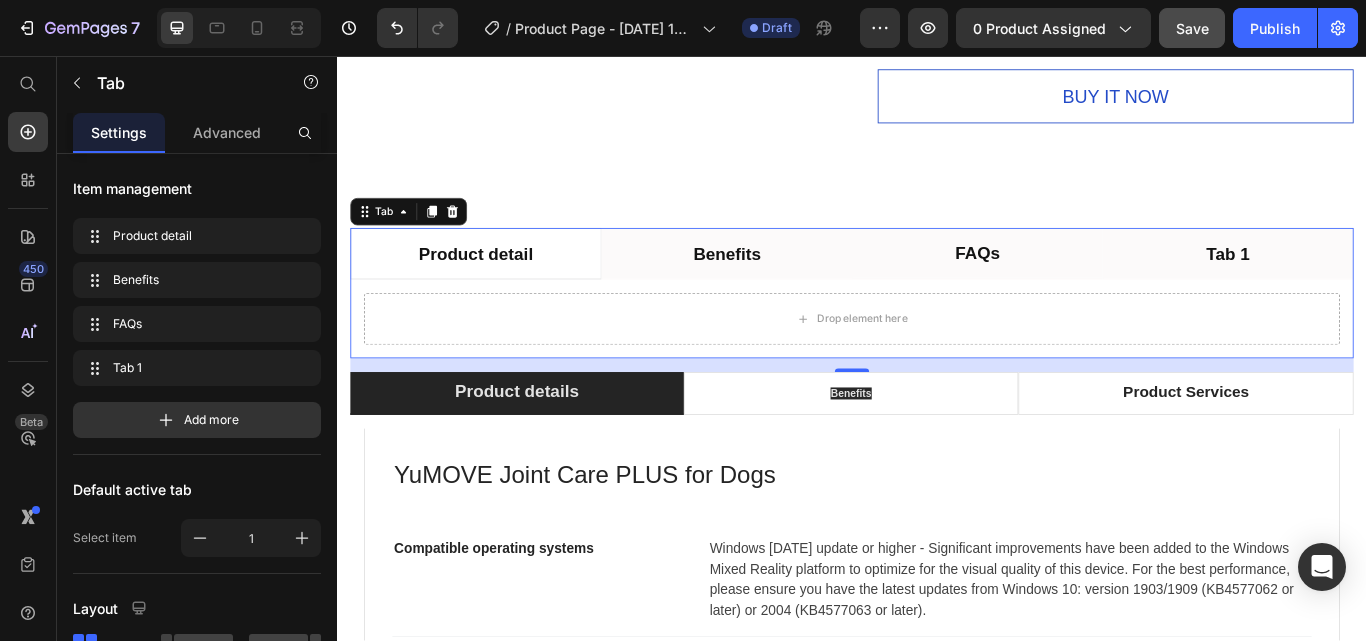 click on "Tab 1" at bounding box center [1375, 287] 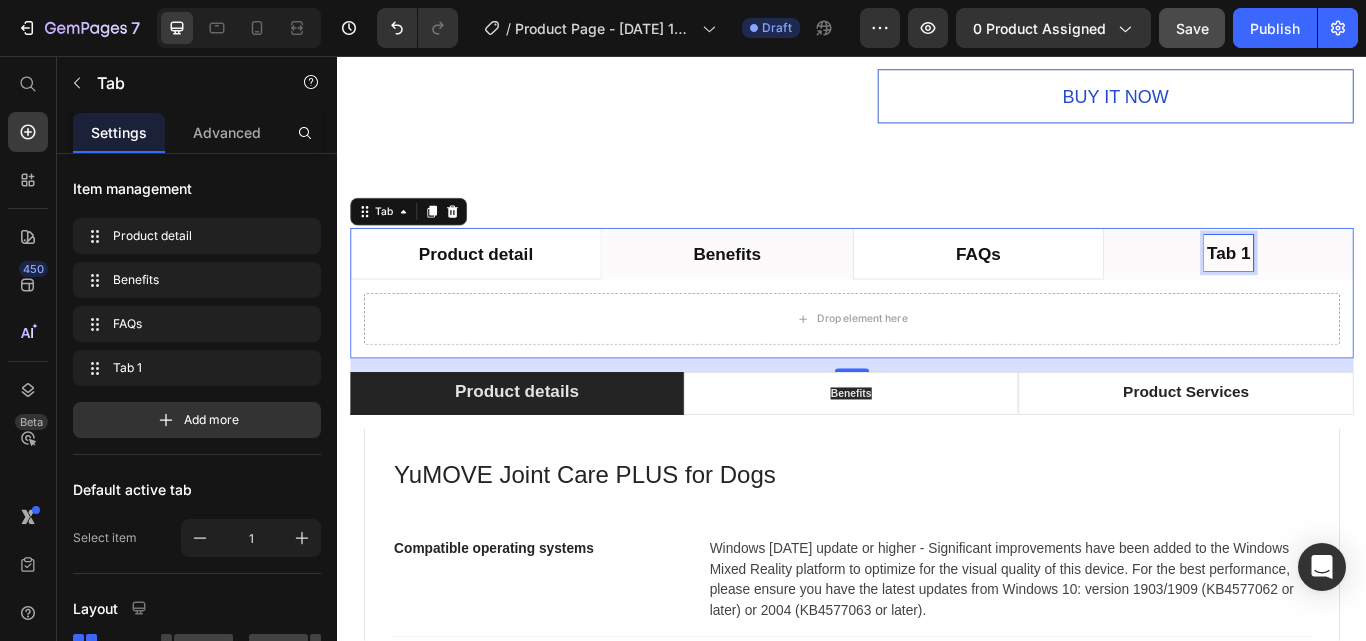 scroll, scrollTop: 2192, scrollLeft: 0, axis: vertical 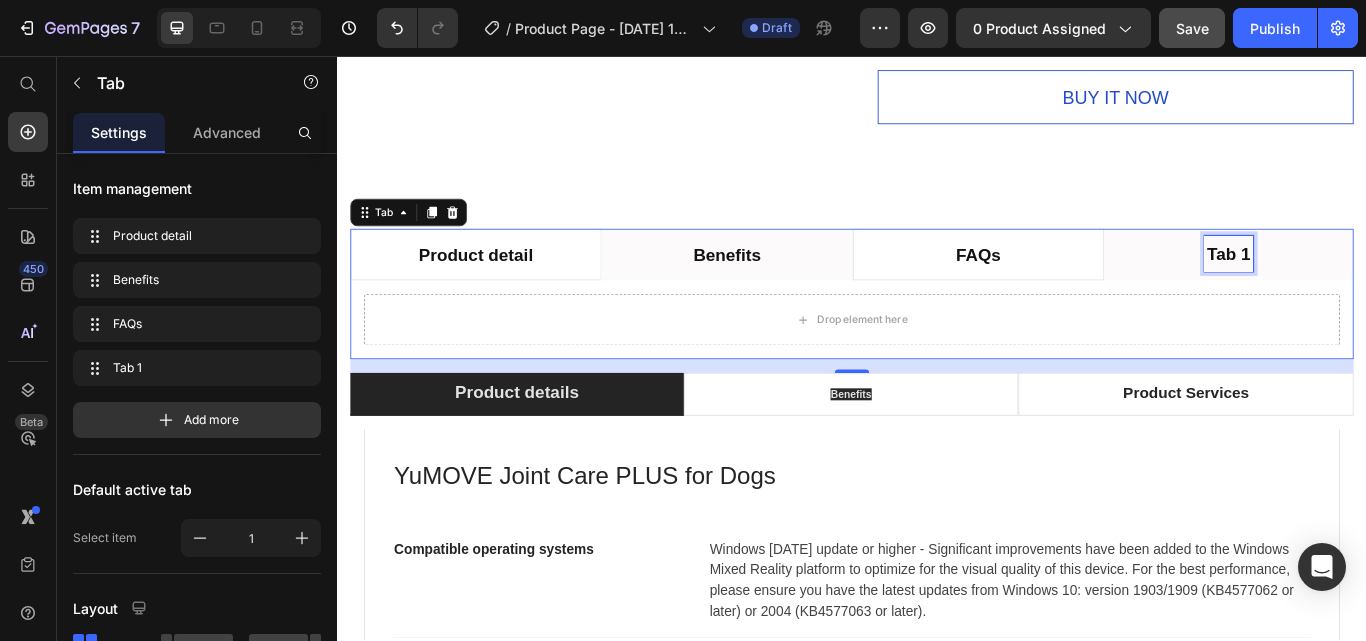 click on "Tab 1" at bounding box center [1376, 287] 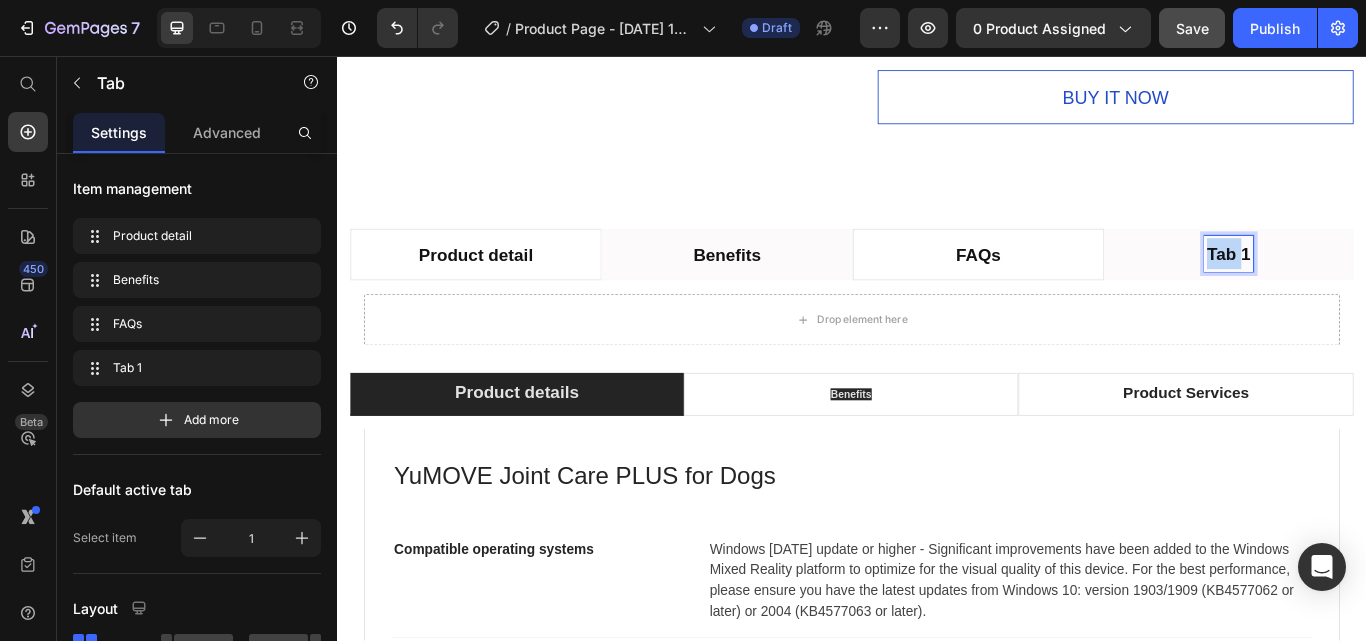 click on "Tab 1" at bounding box center (1376, 287) 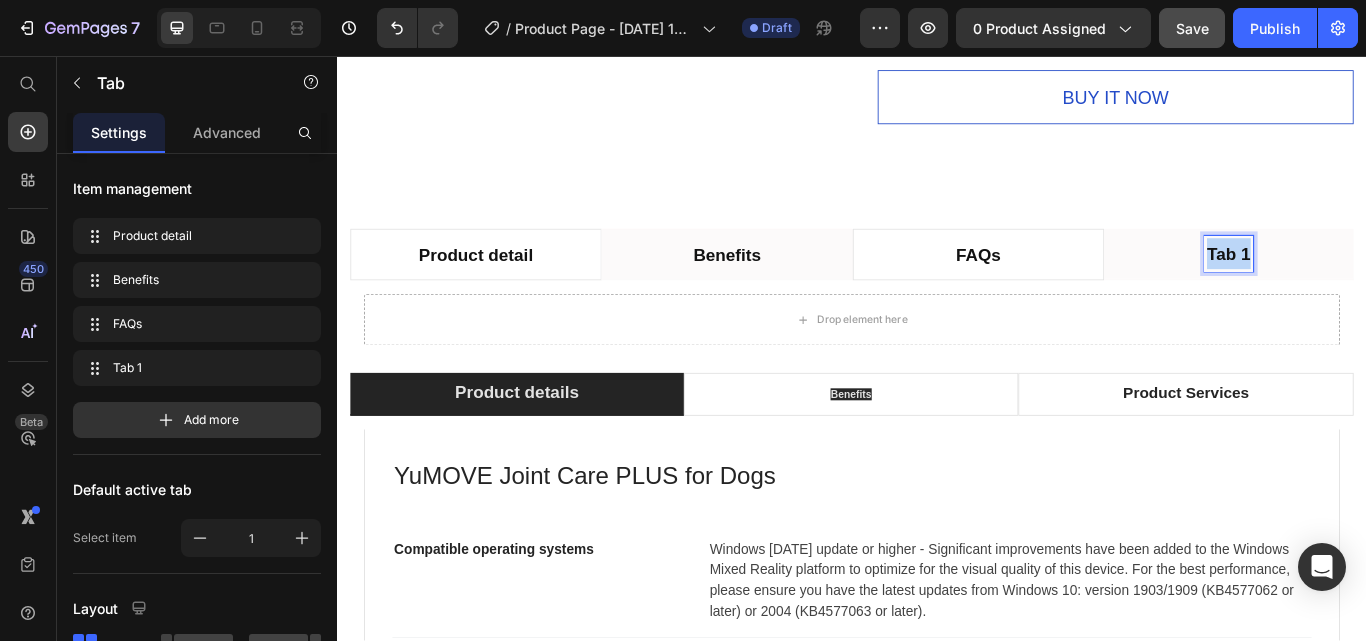 click on "Tab 1" at bounding box center (1376, 287) 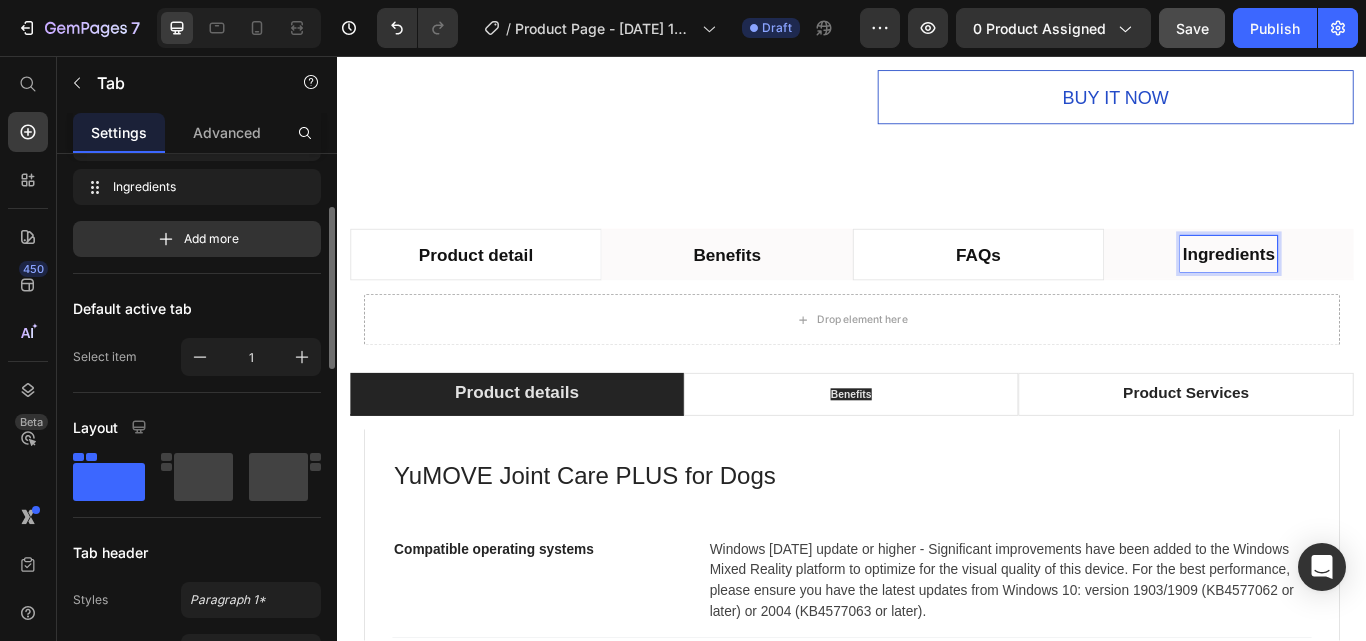 scroll, scrollTop: 81, scrollLeft: 0, axis: vertical 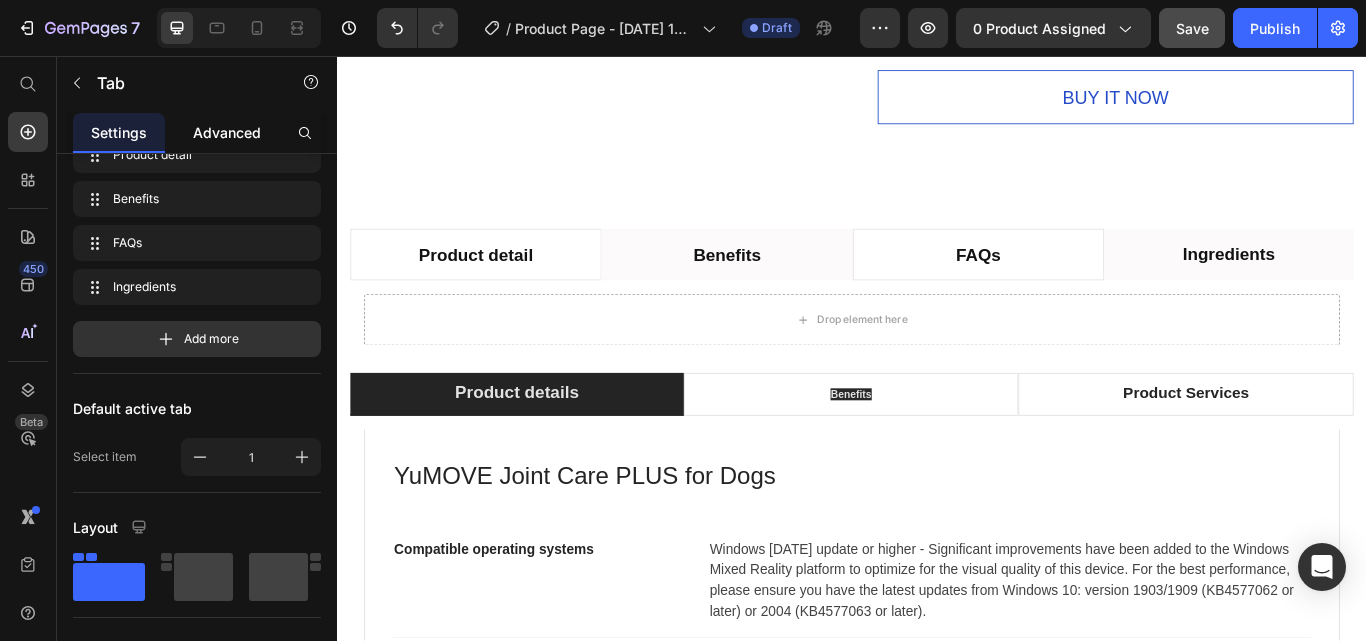 click on "Advanced" at bounding box center (227, 132) 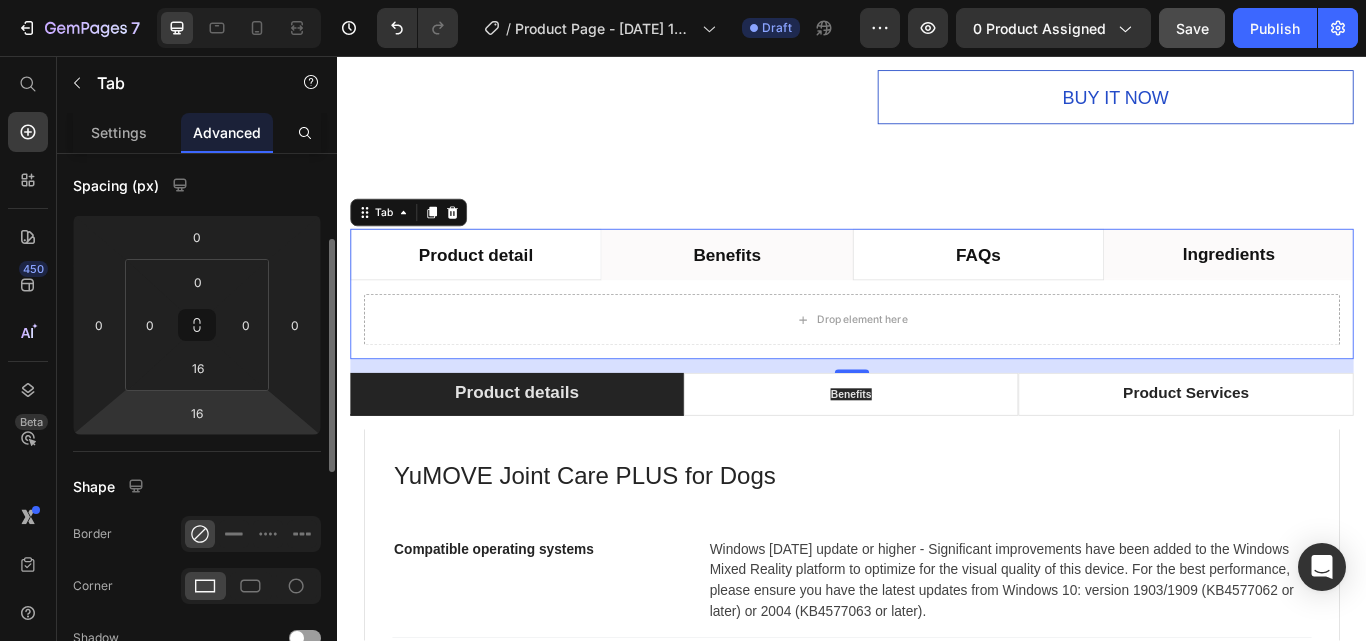 scroll, scrollTop: 400, scrollLeft: 0, axis: vertical 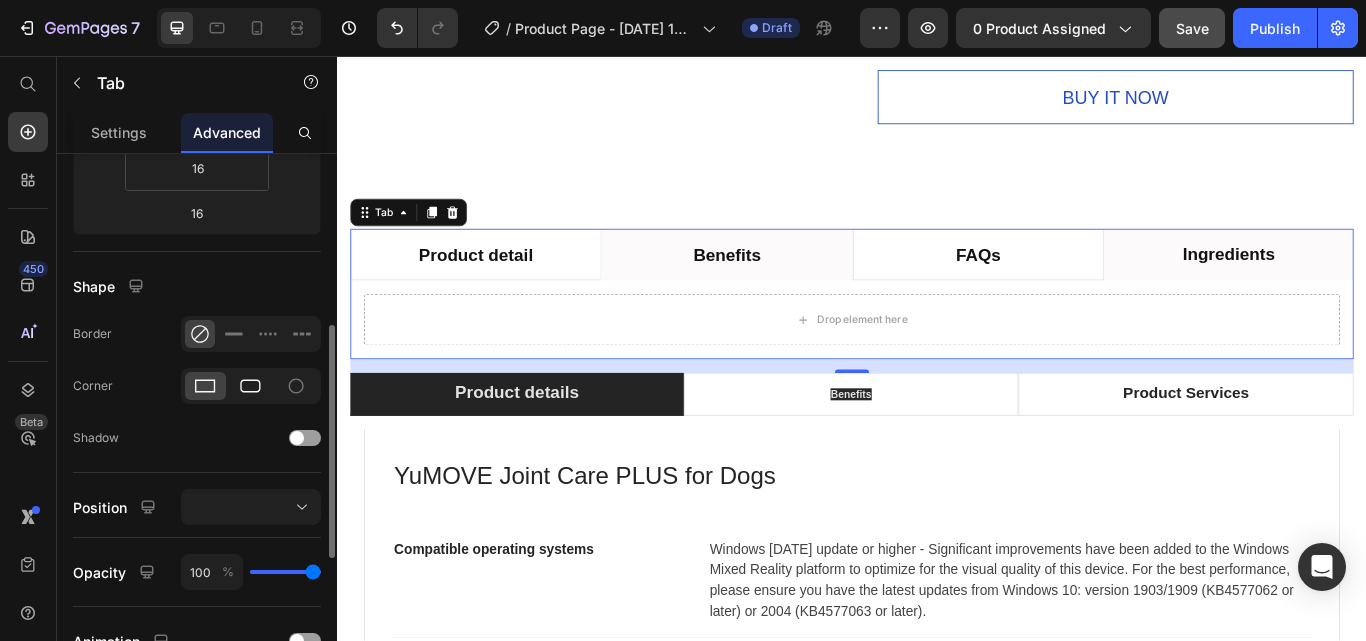 click 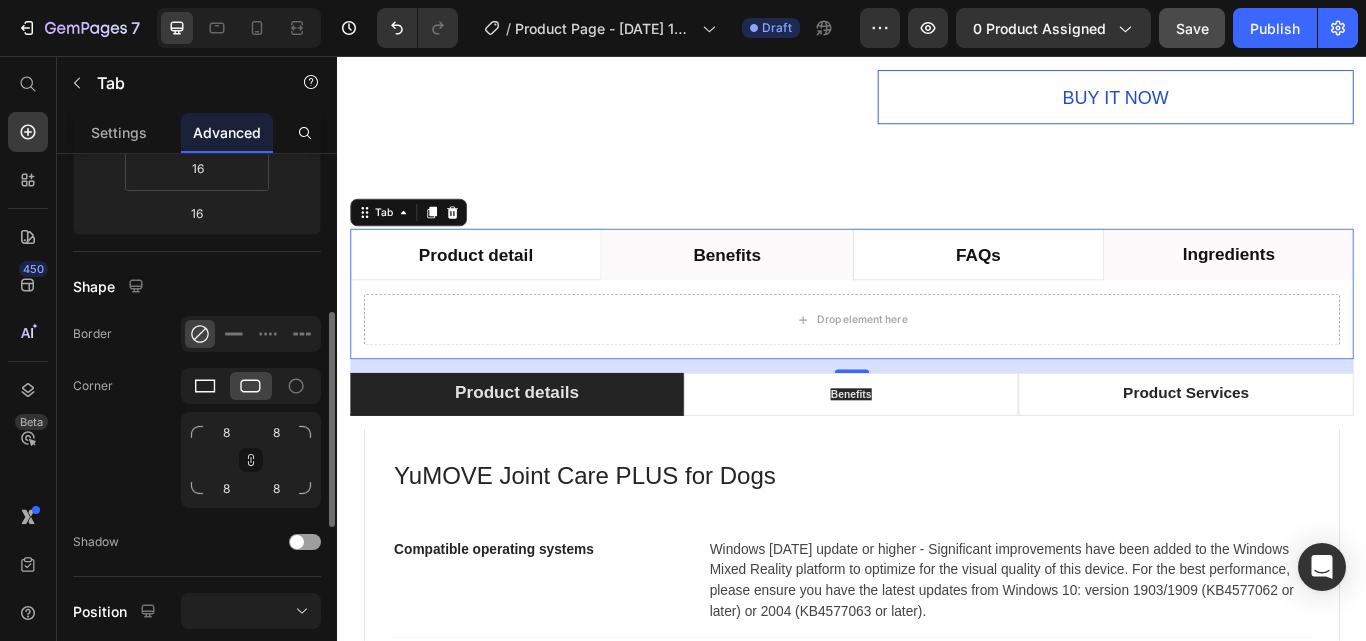 click 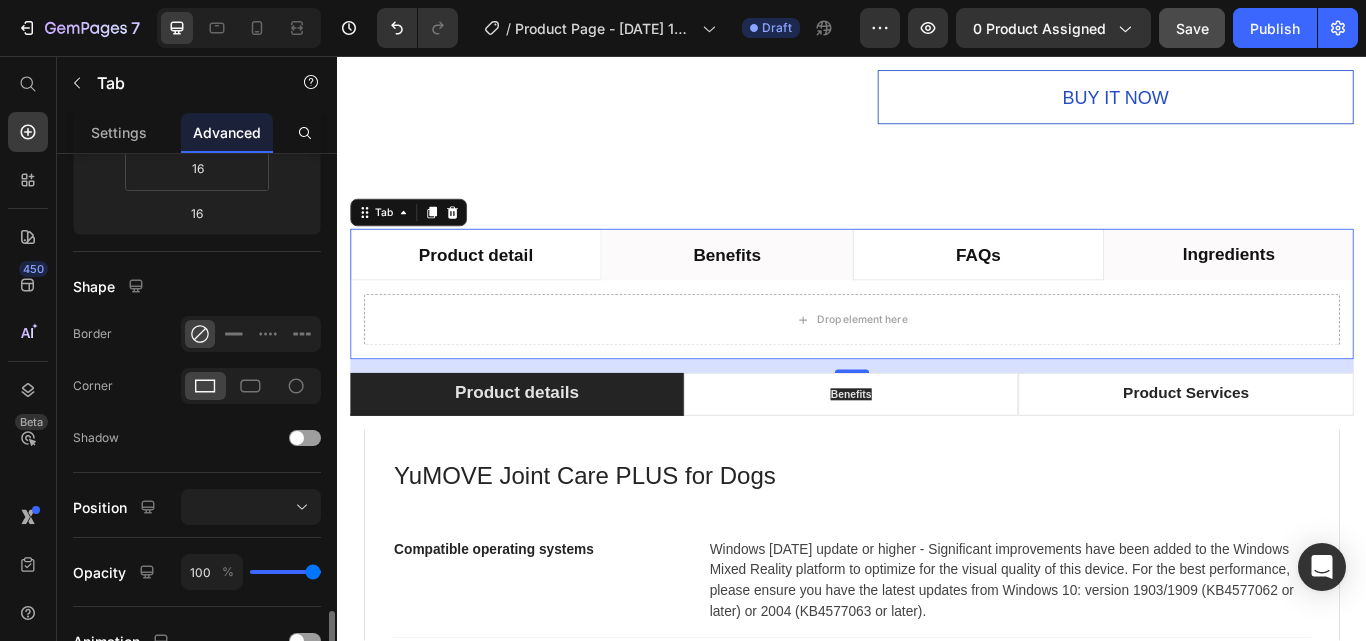 scroll, scrollTop: 600, scrollLeft: 0, axis: vertical 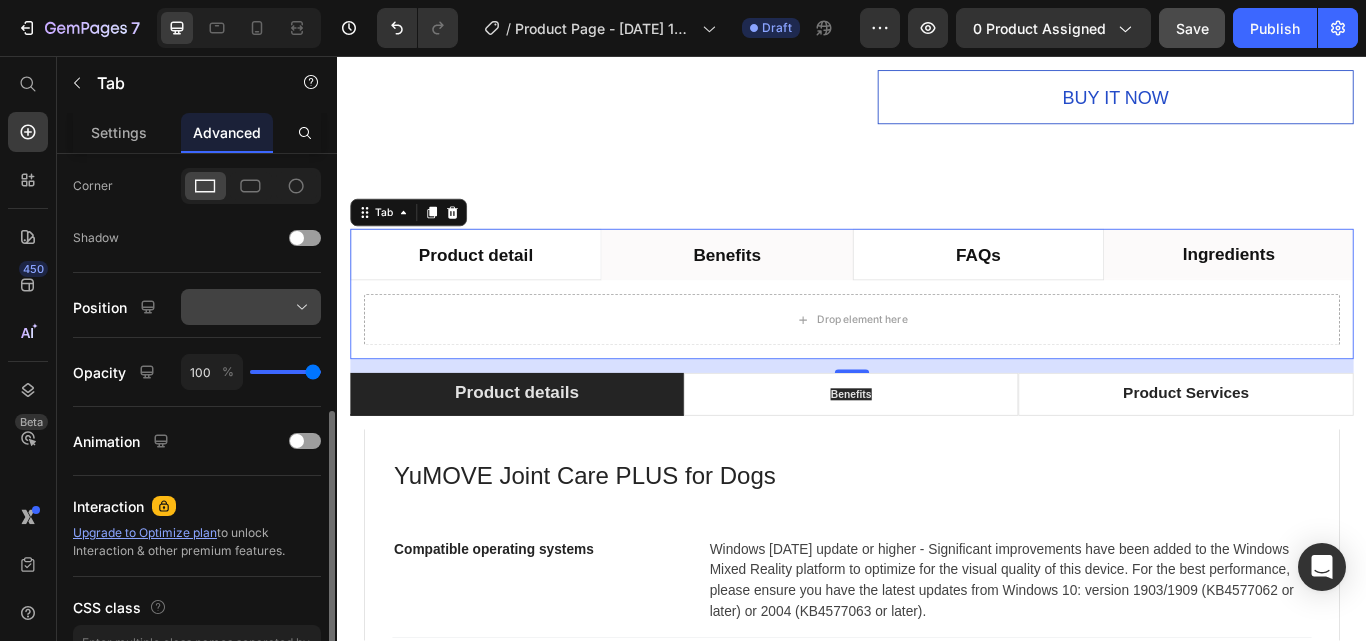 click at bounding box center (251, 307) 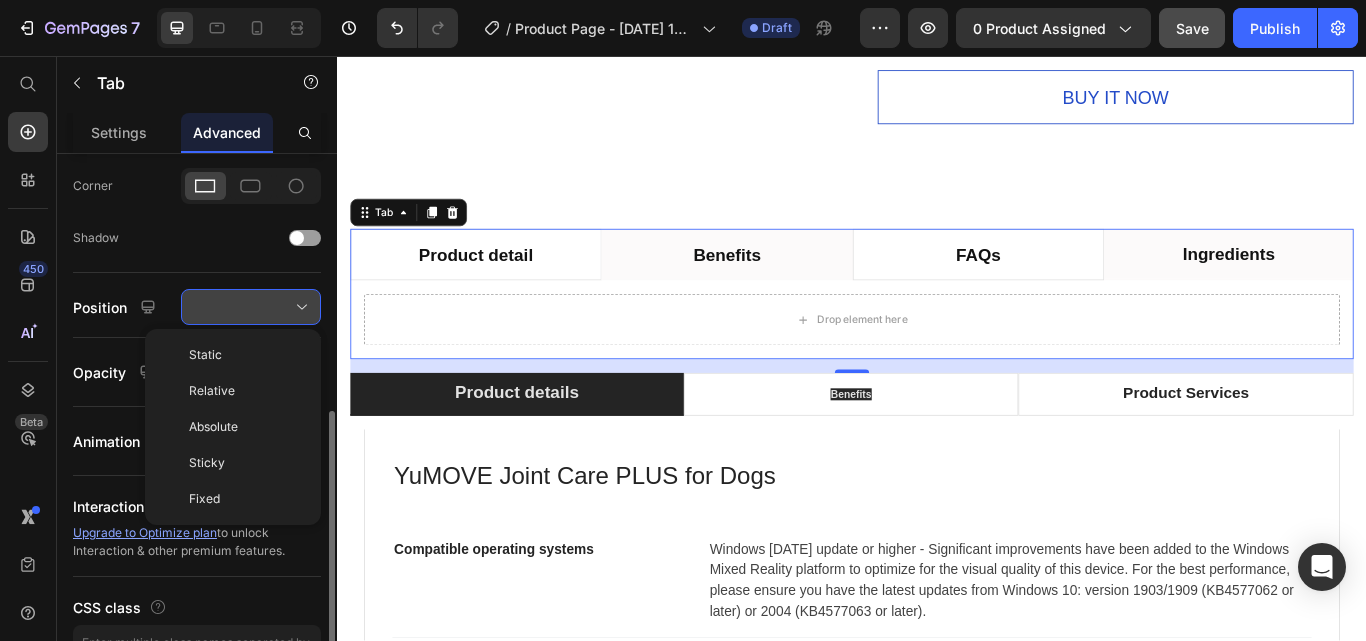 click at bounding box center [251, 307] 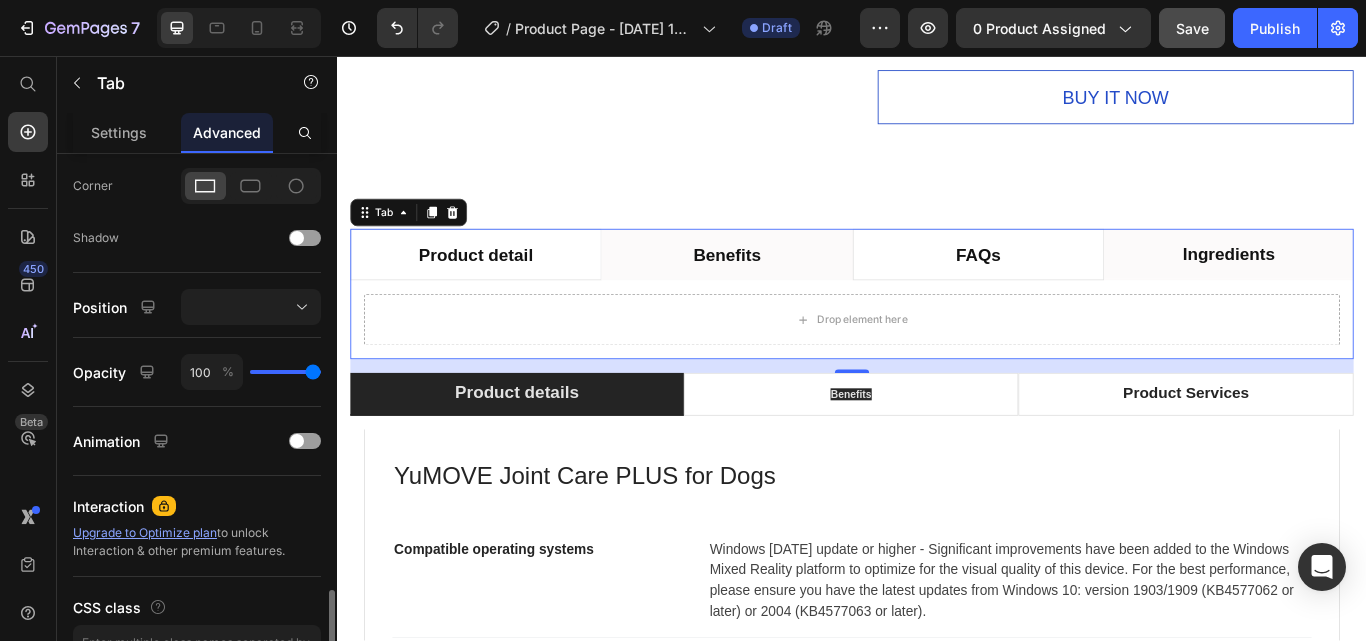 scroll, scrollTop: 725, scrollLeft: 0, axis: vertical 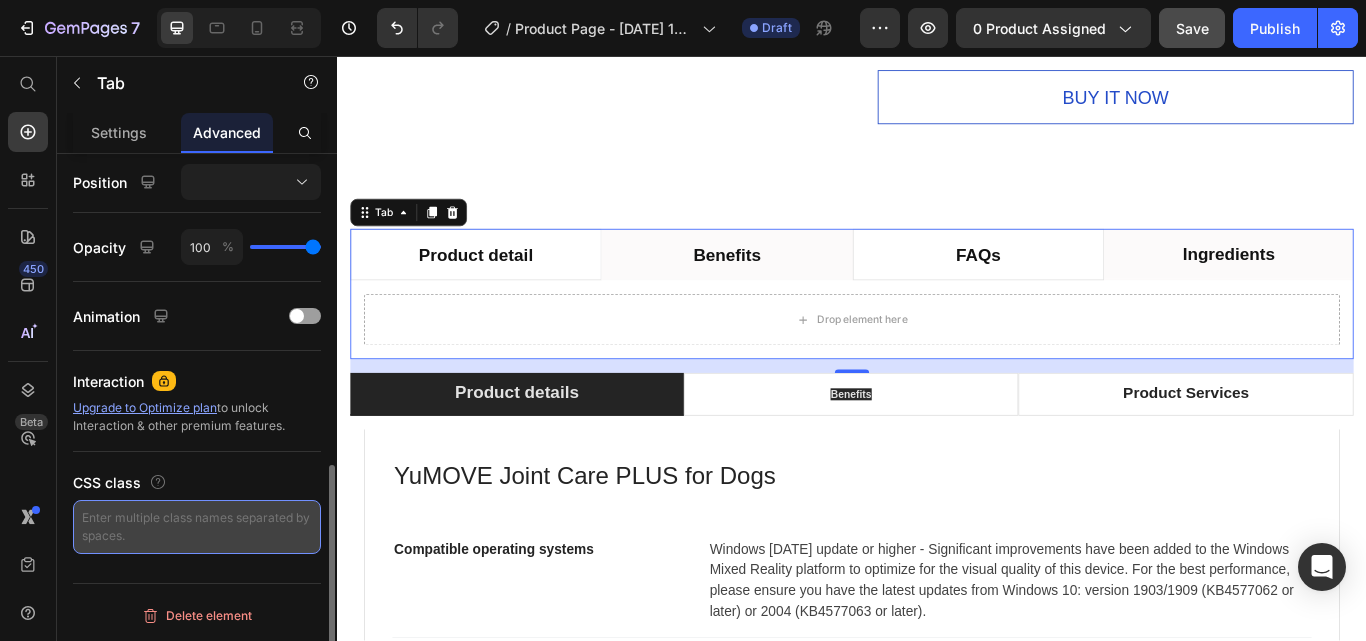 click at bounding box center (197, 527) 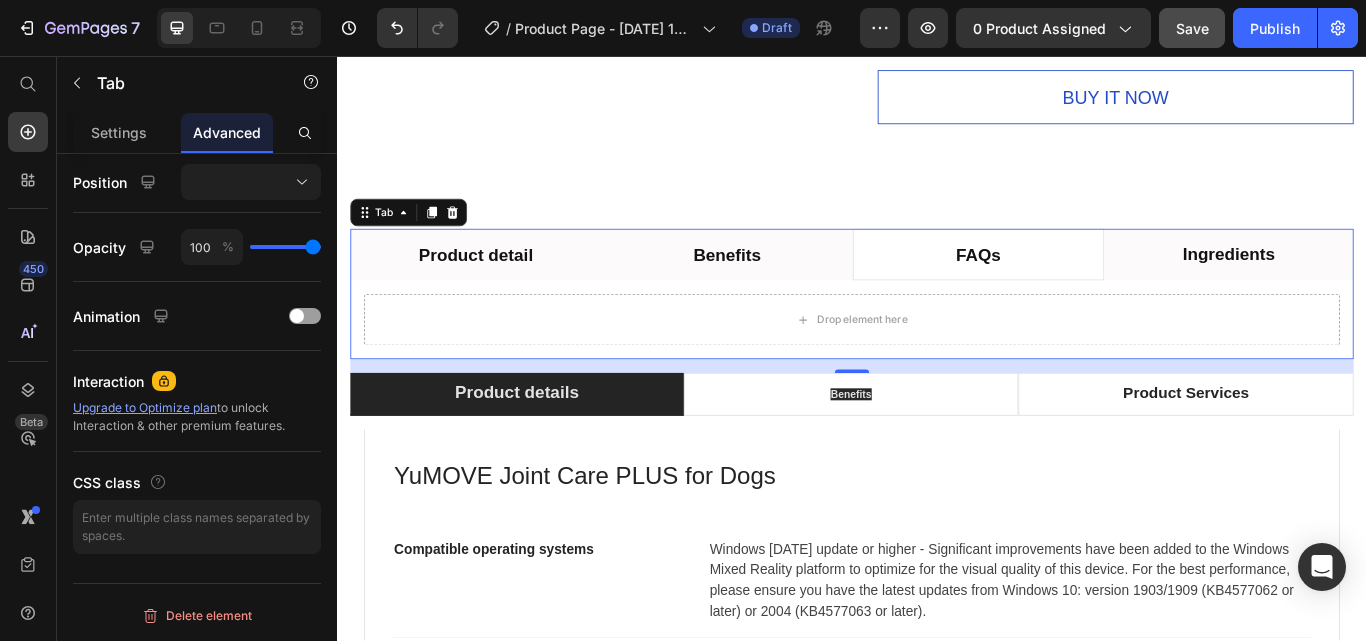 click on "Product detail" at bounding box center [498, 288] 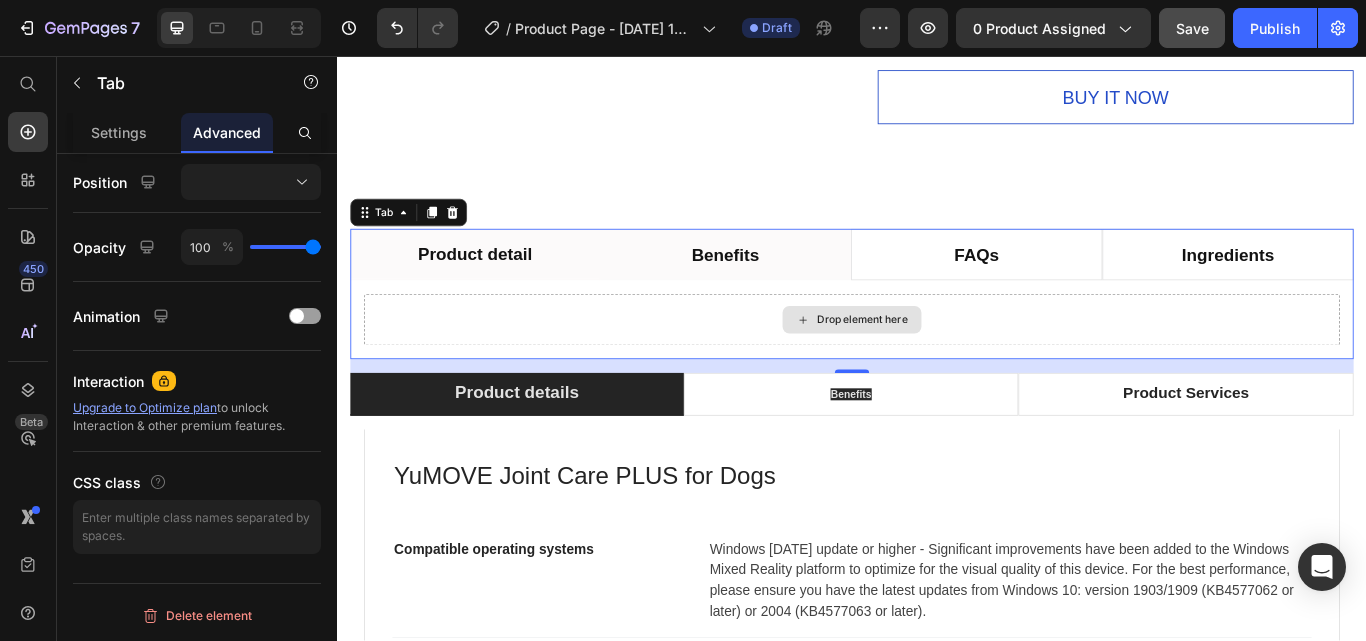 click on "Drop element here" at bounding box center (937, 364) 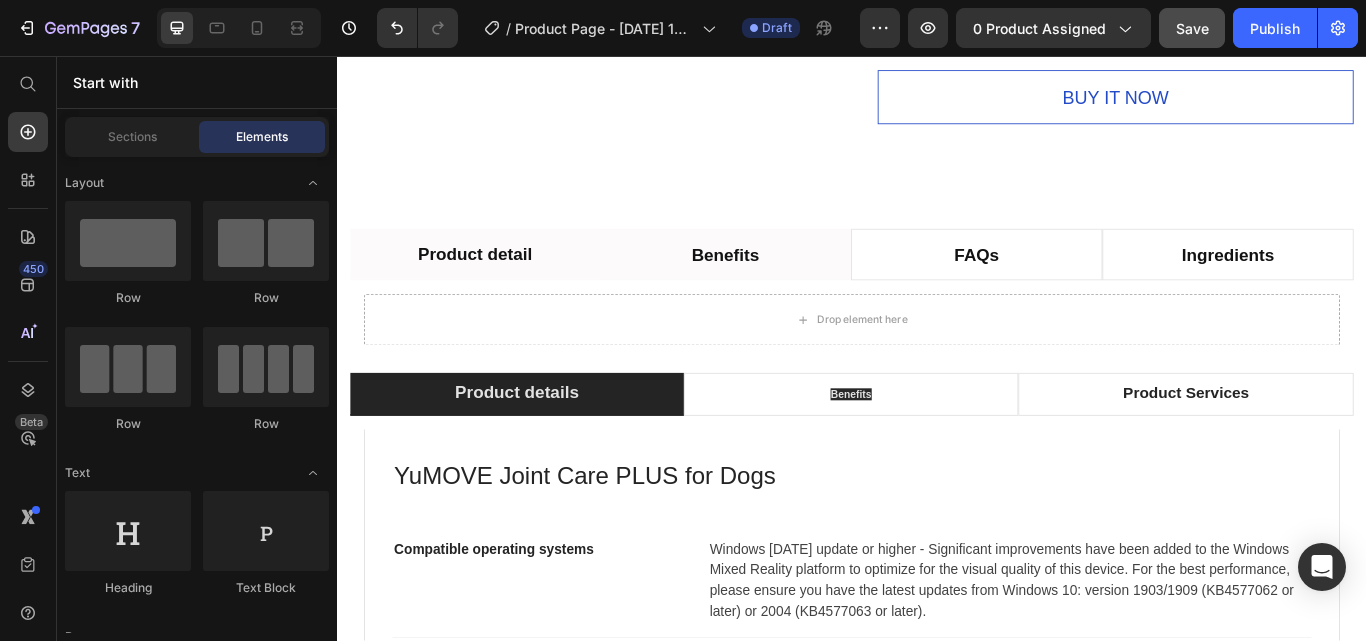 drag, startPoint x: 930, startPoint y: 366, endPoint x: 825, endPoint y: 375, distance: 105.38501 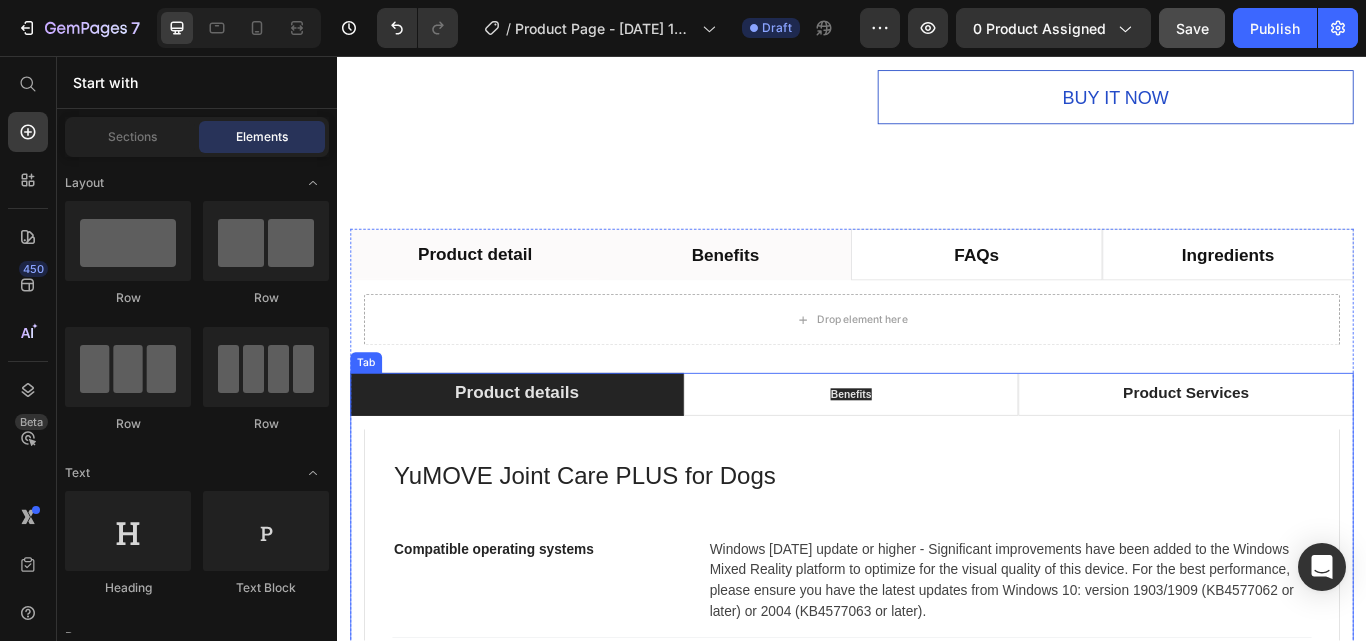 click on "YuMOVE Joint Care PLUS for Dogs Heading Compatible operating systems Text block Windows 10 May 2019 update or higher - Significant improvements have been added to the Windows Mixed Reality platform to optimize for the visual quality of this device. For the best performance, please ensure you have the latest updates from Windows 10: version 1903/1909 (KB4577062 or later) or 2004 (KB4577063 or later). Text block Row Memory Text block 128GB/256GB Text block Row Field of view Text block 120 degrees Text block Row Resolution Text block 2448 x 2448 pixels per eye Text block Row Weight Text block 560 grams Text block Row Material Text block Magnesium alloy, plastic Text block Row Color Text block Black Text block Row Row What's Included Heading Image VR Headset Text block Image 2 Touch Controllers Text block Image Charging Cable Text block Image Power Adapter Text block Image Glasses Spacer Text block Icon List Image Row Row Professional Support Heading Image Installation Text block Text block Image Text block Row" at bounding box center [937, 804] 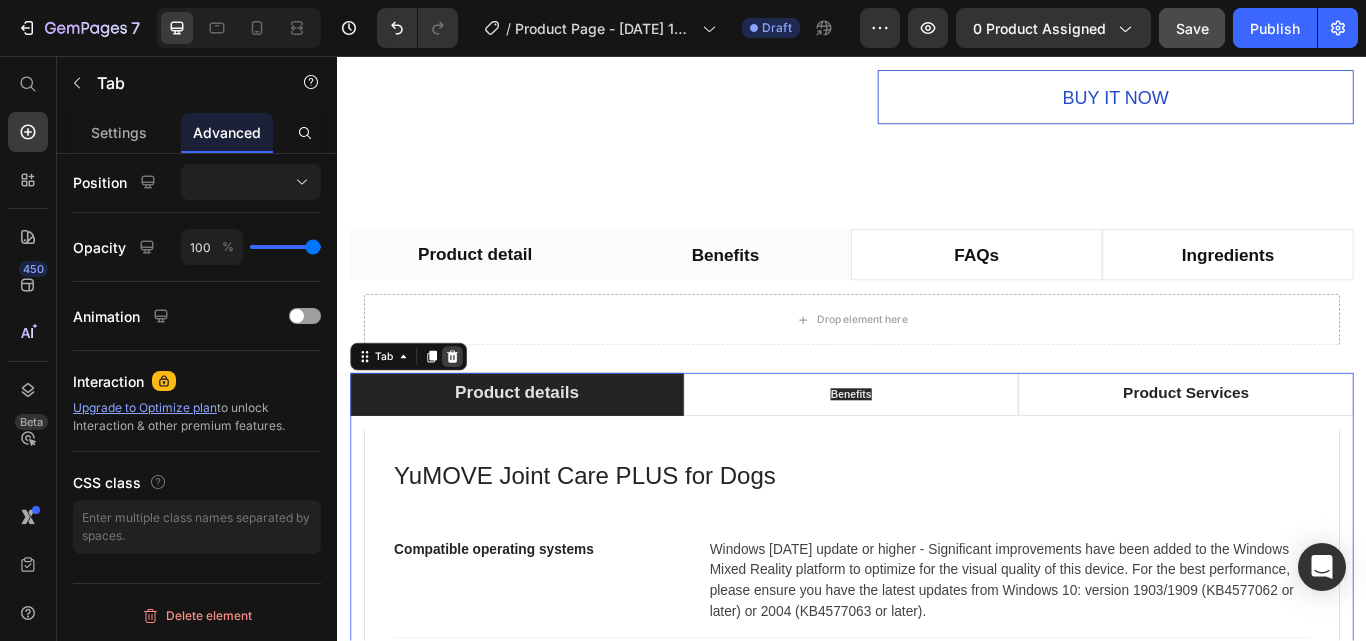 click 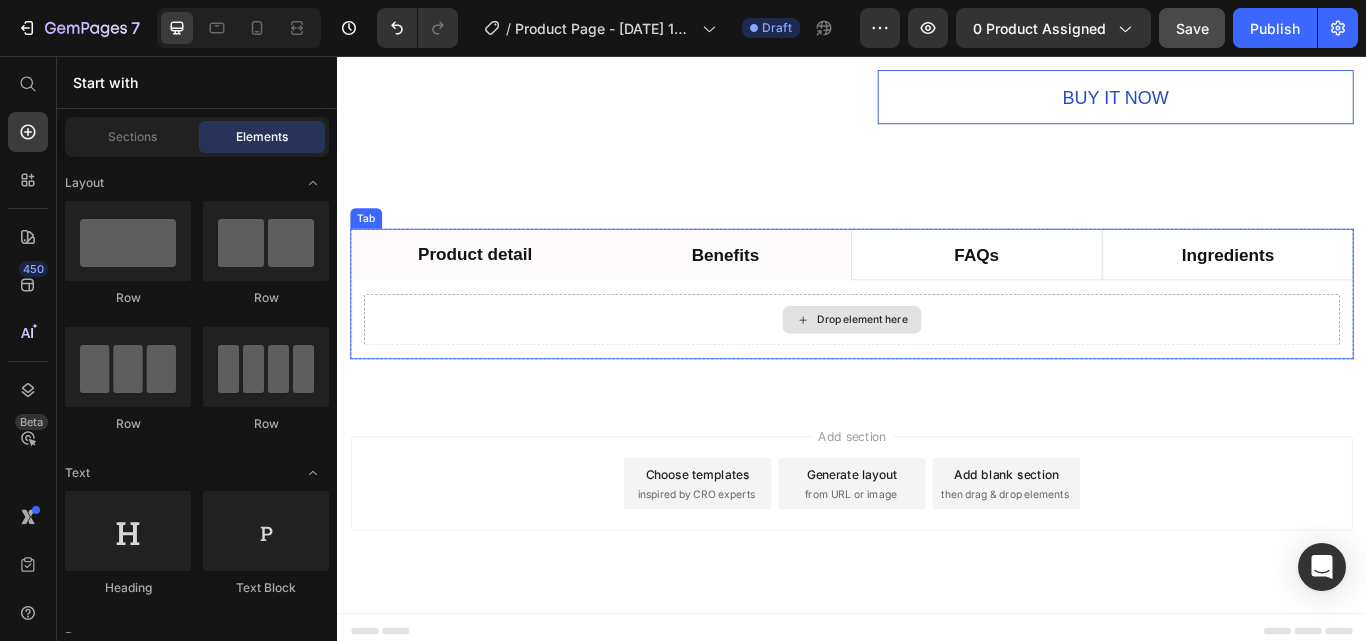 click on "Drop element here" at bounding box center (937, 364) 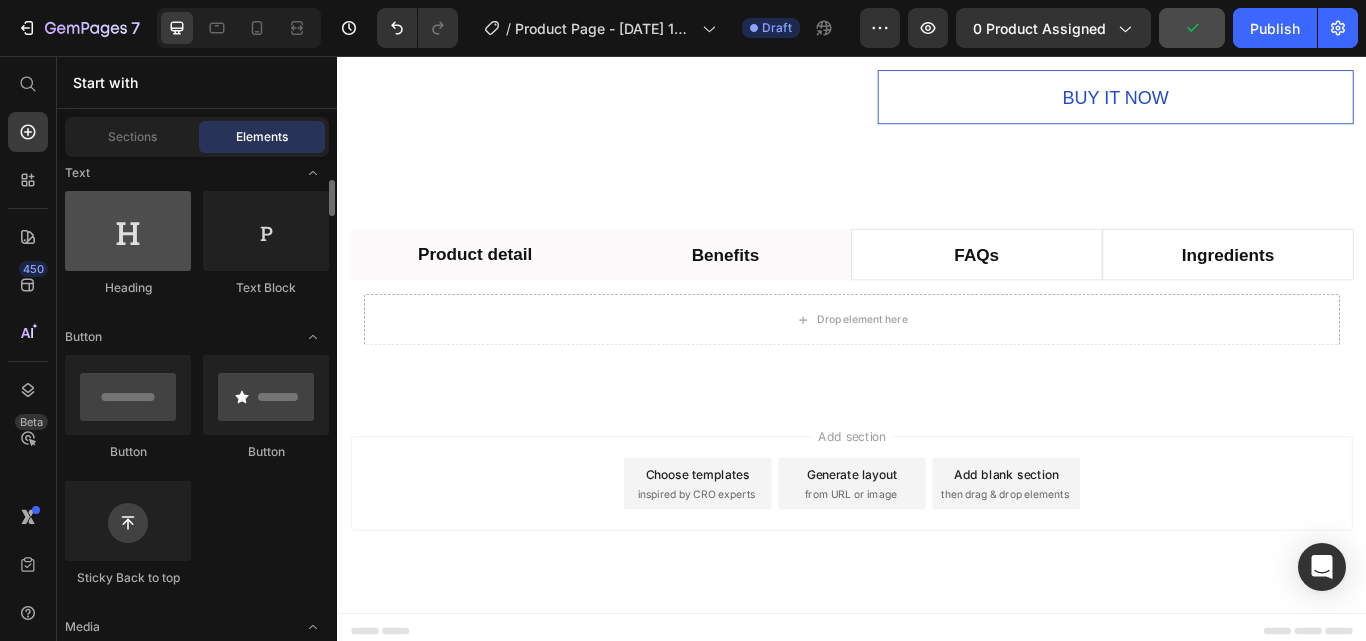 scroll, scrollTop: 100, scrollLeft: 0, axis: vertical 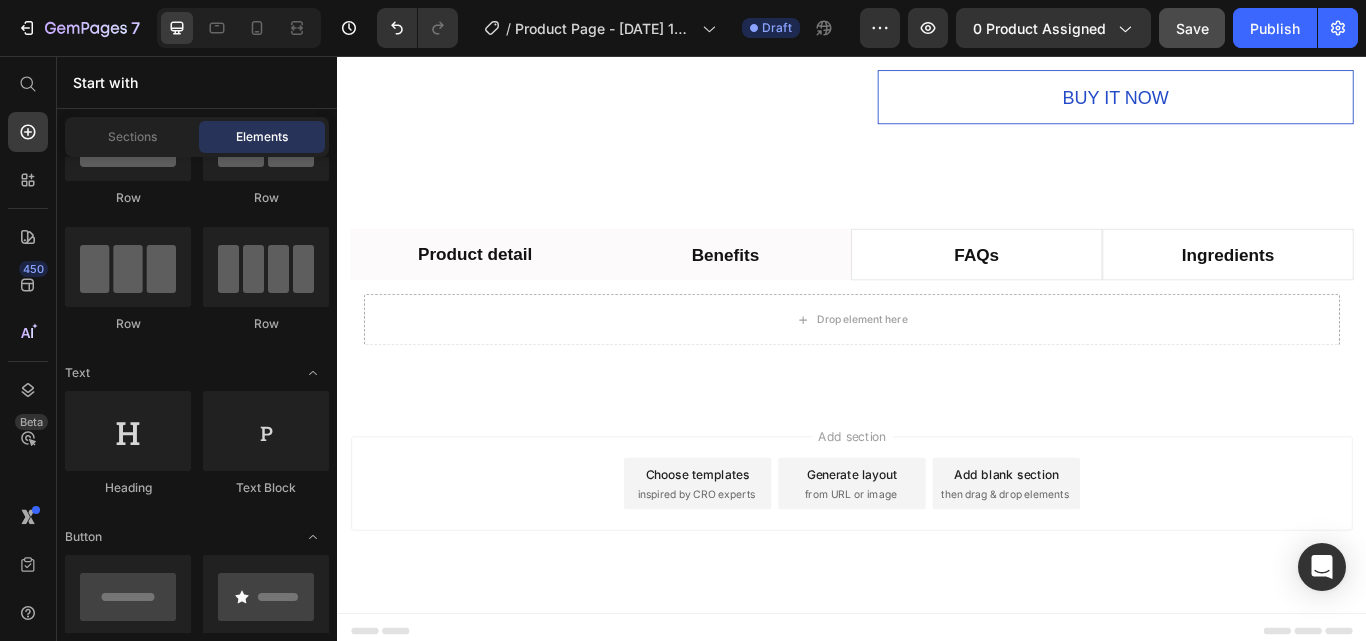 drag, startPoint x: 1194, startPoint y: 387, endPoint x: 899, endPoint y: 369, distance: 295.54865 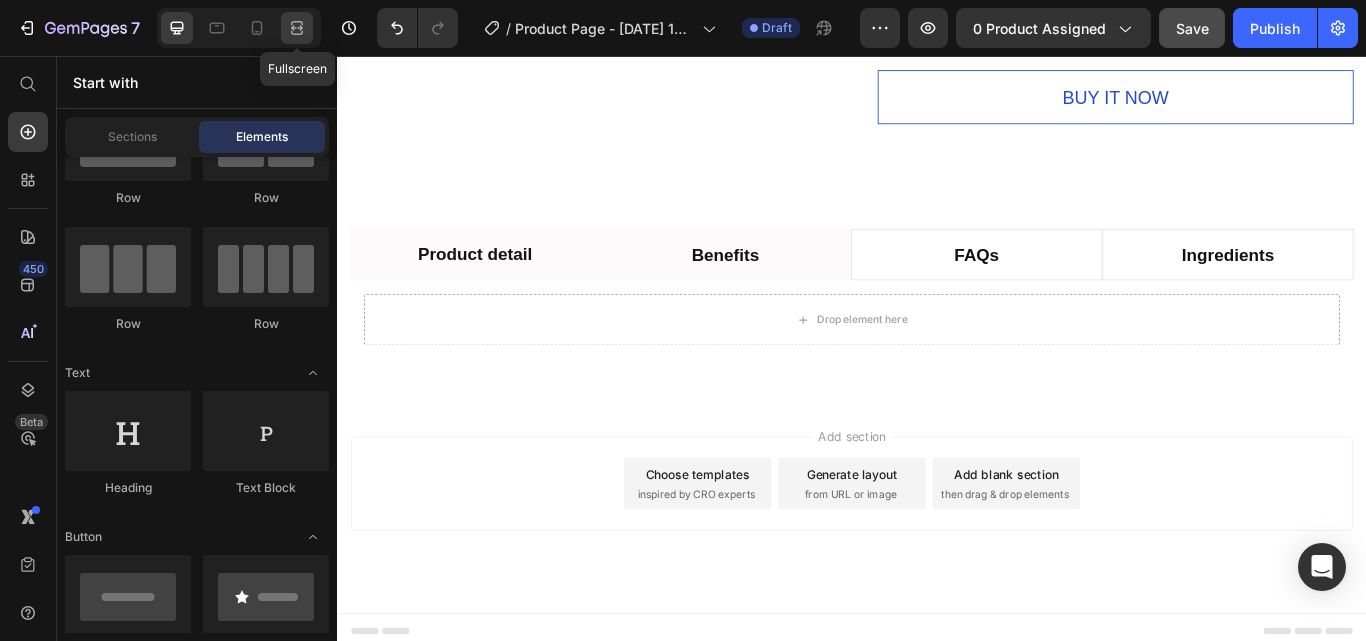 click 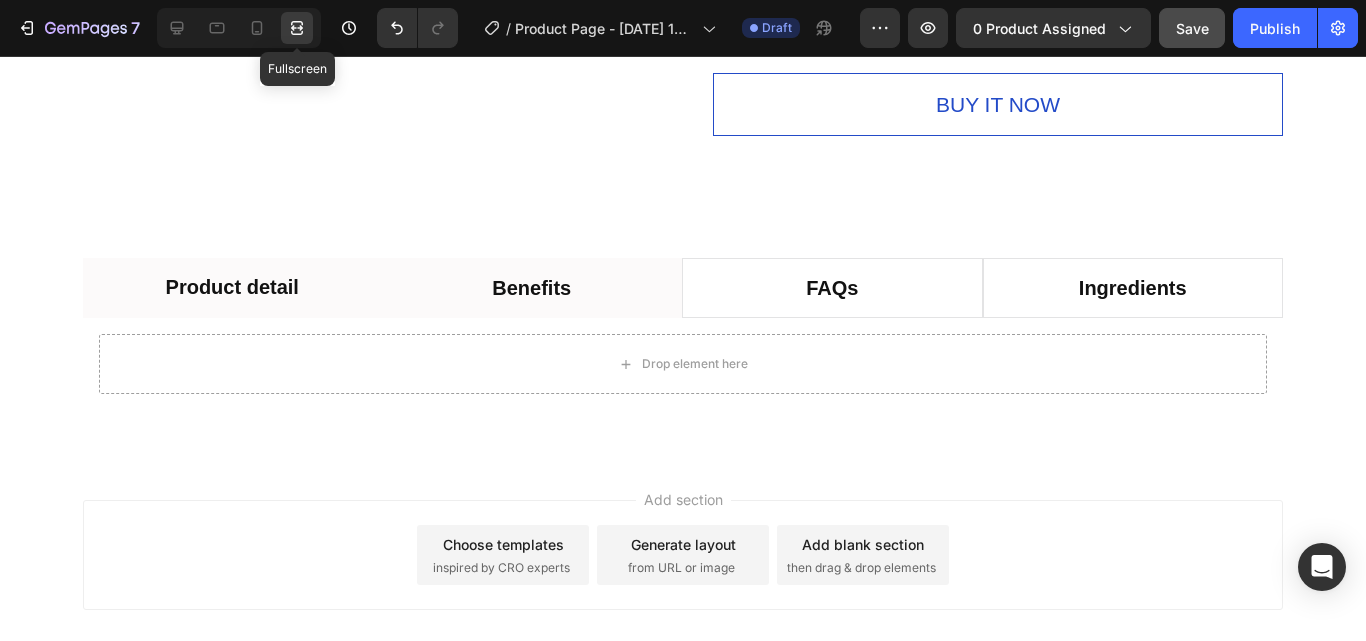 click 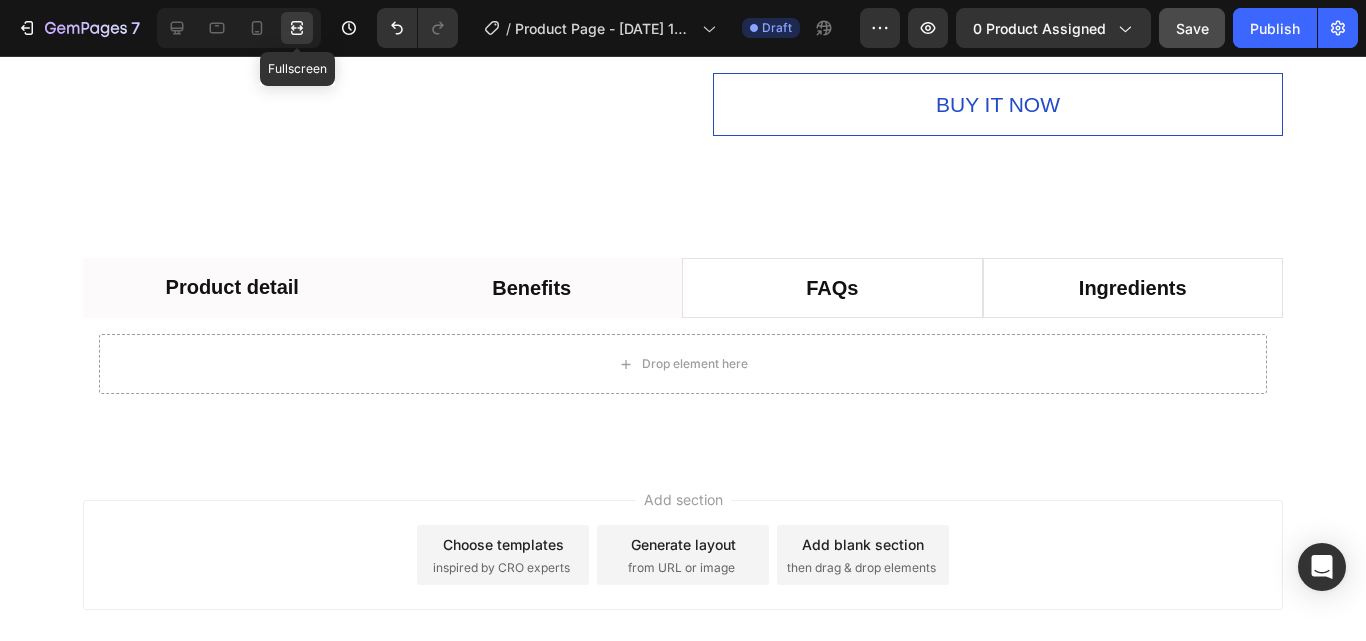 click 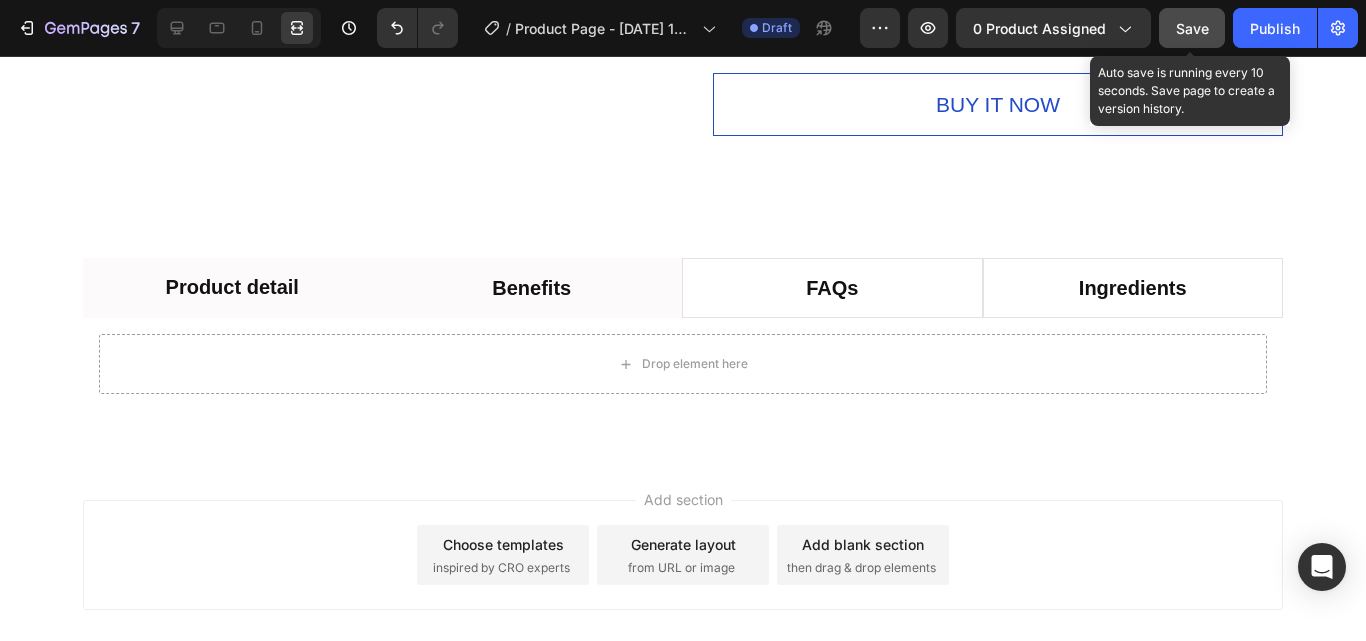 click on "Save" at bounding box center [1192, 28] 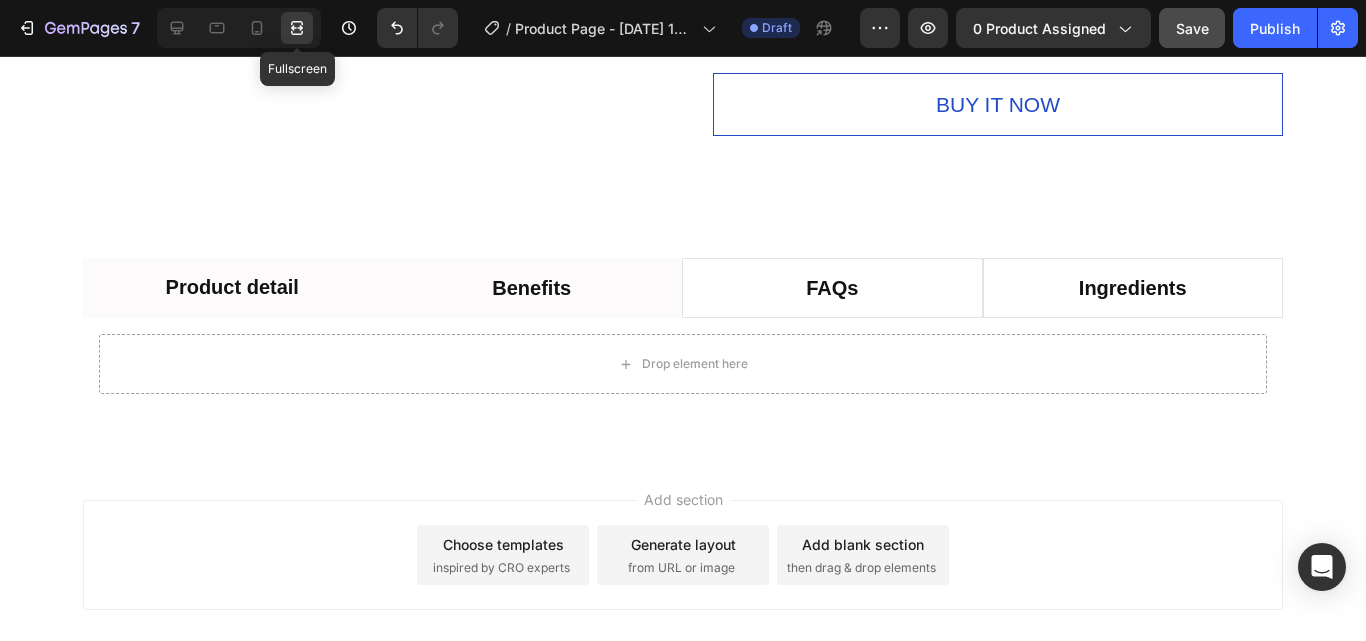 click 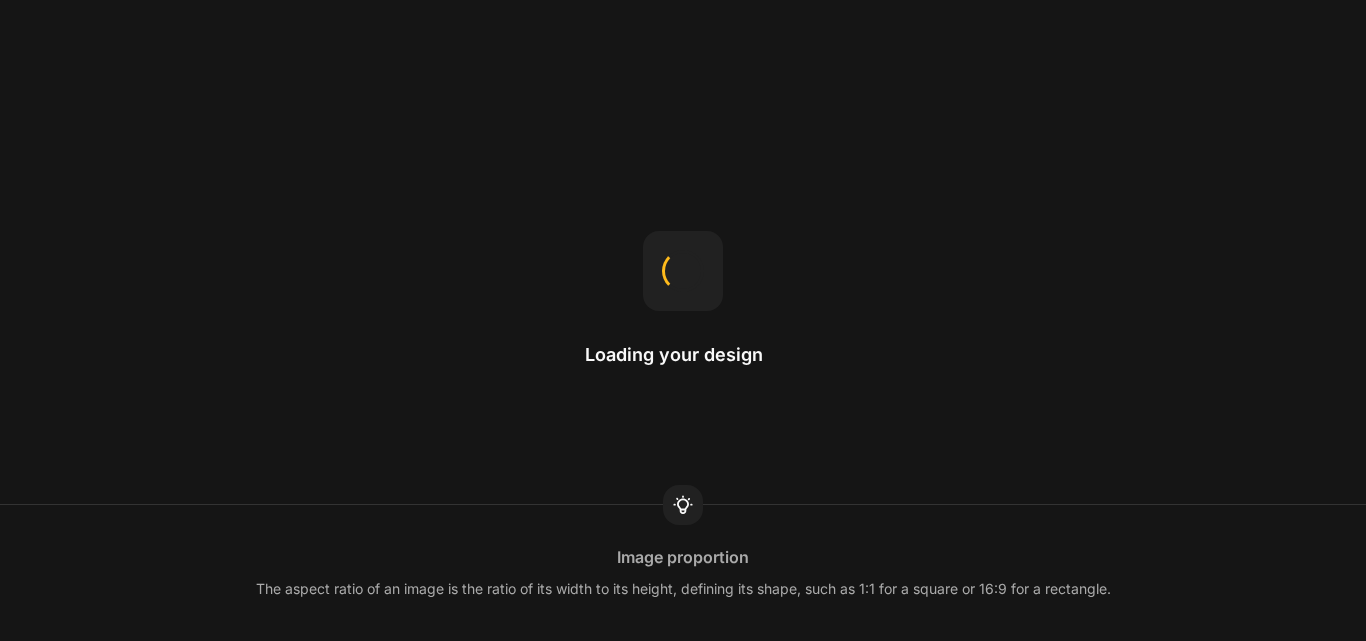 scroll, scrollTop: 0, scrollLeft: 0, axis: both 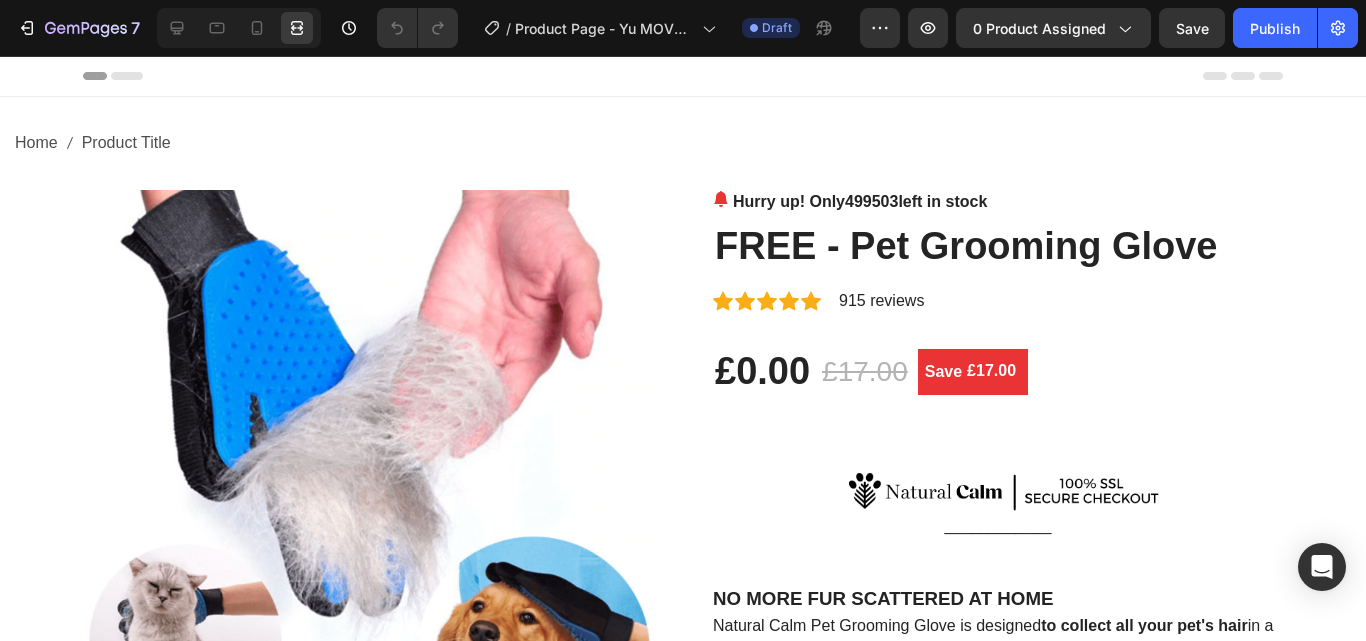click on "Header" at bounding box center [57, 76] 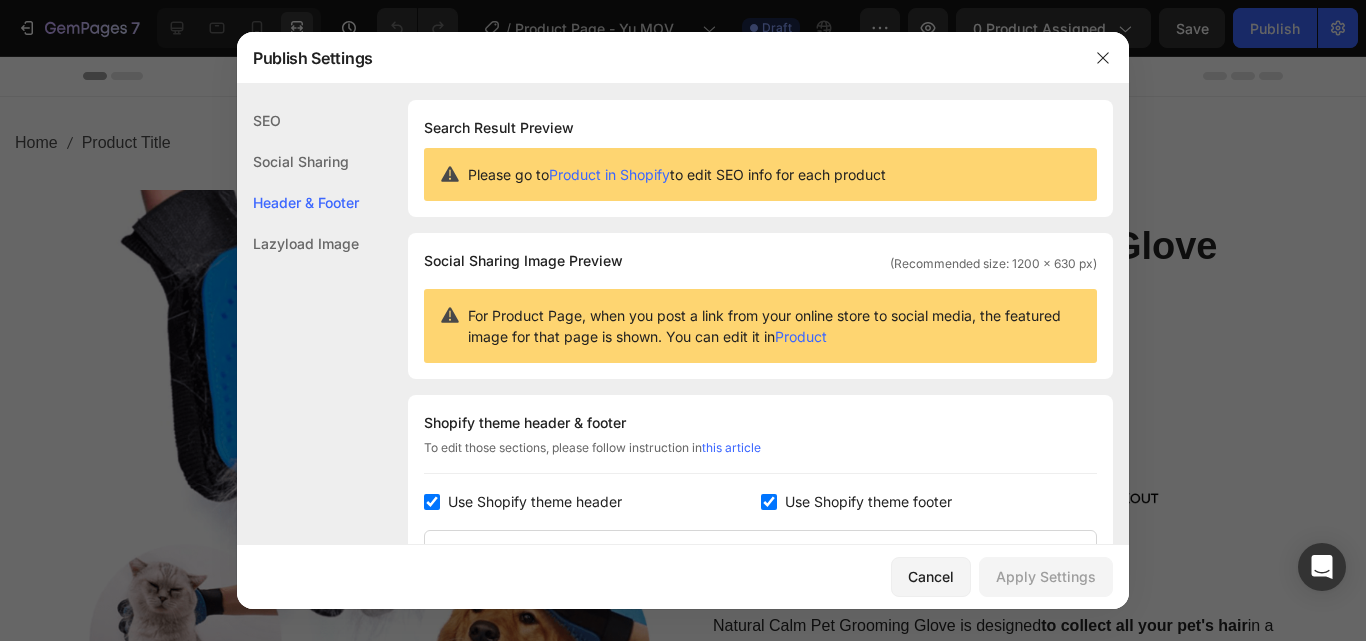 scroll, scrollTop: 291, scrollLeft: 0, axis: vertical 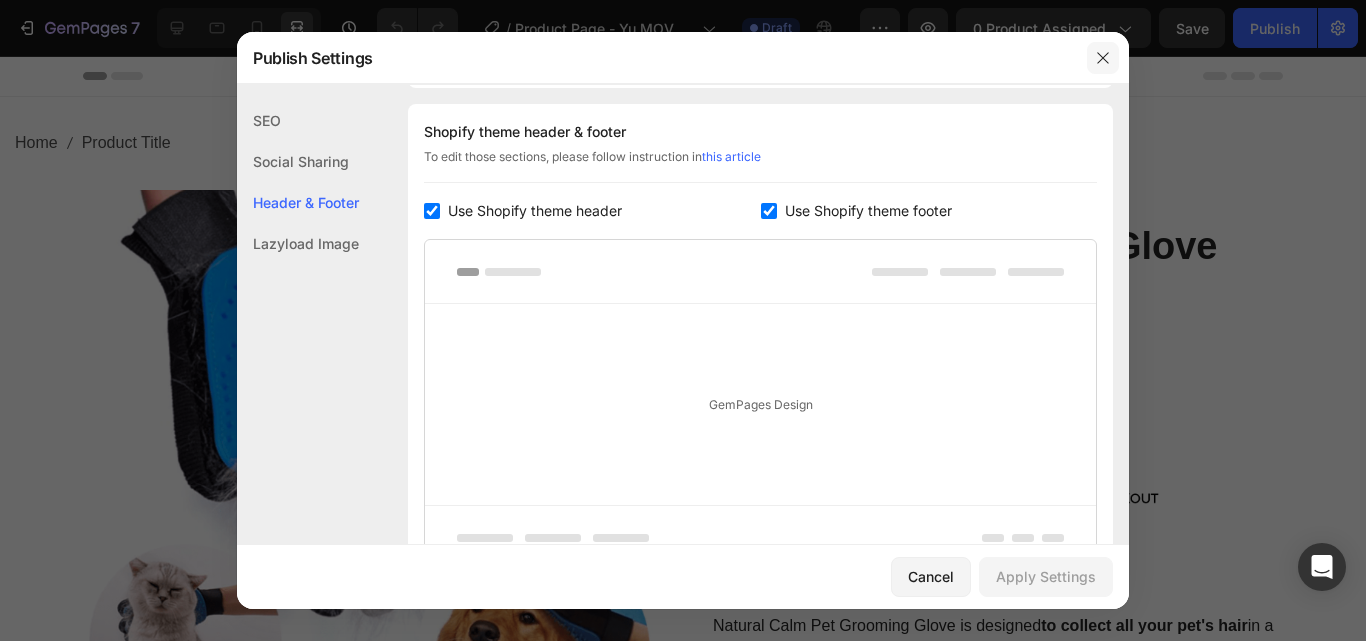 click 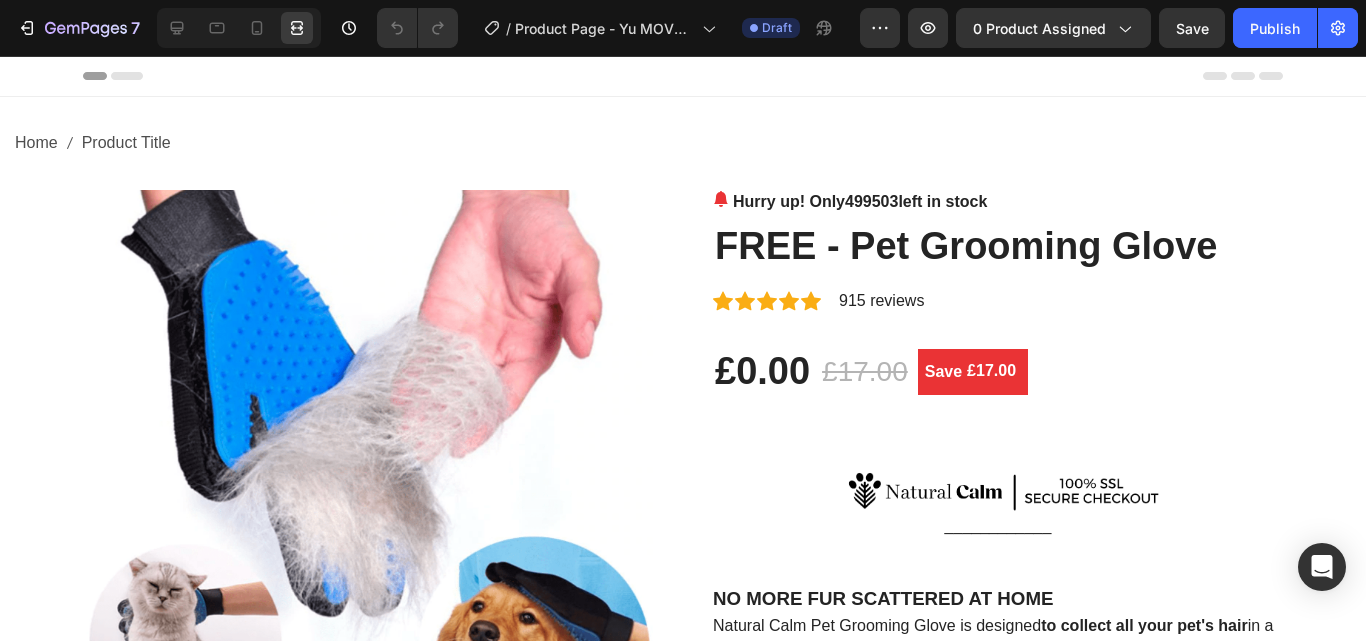 click 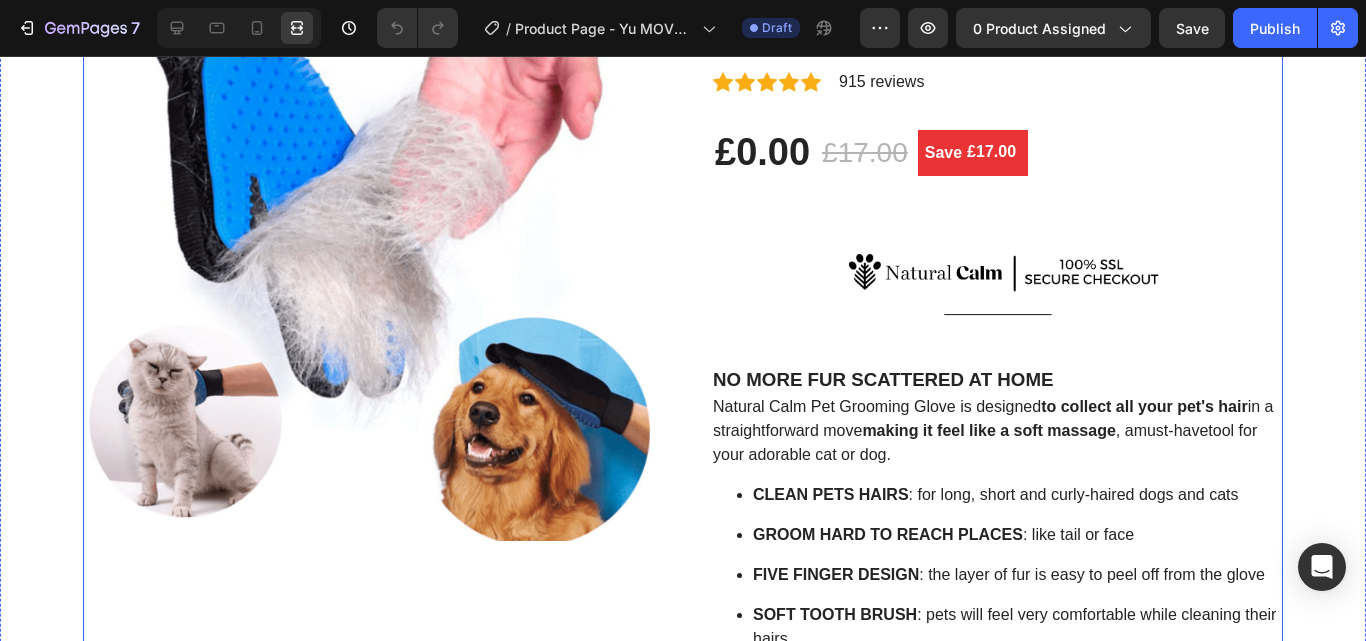 scroll, scrollTop: 0, scrollLeft: 0, axis: both 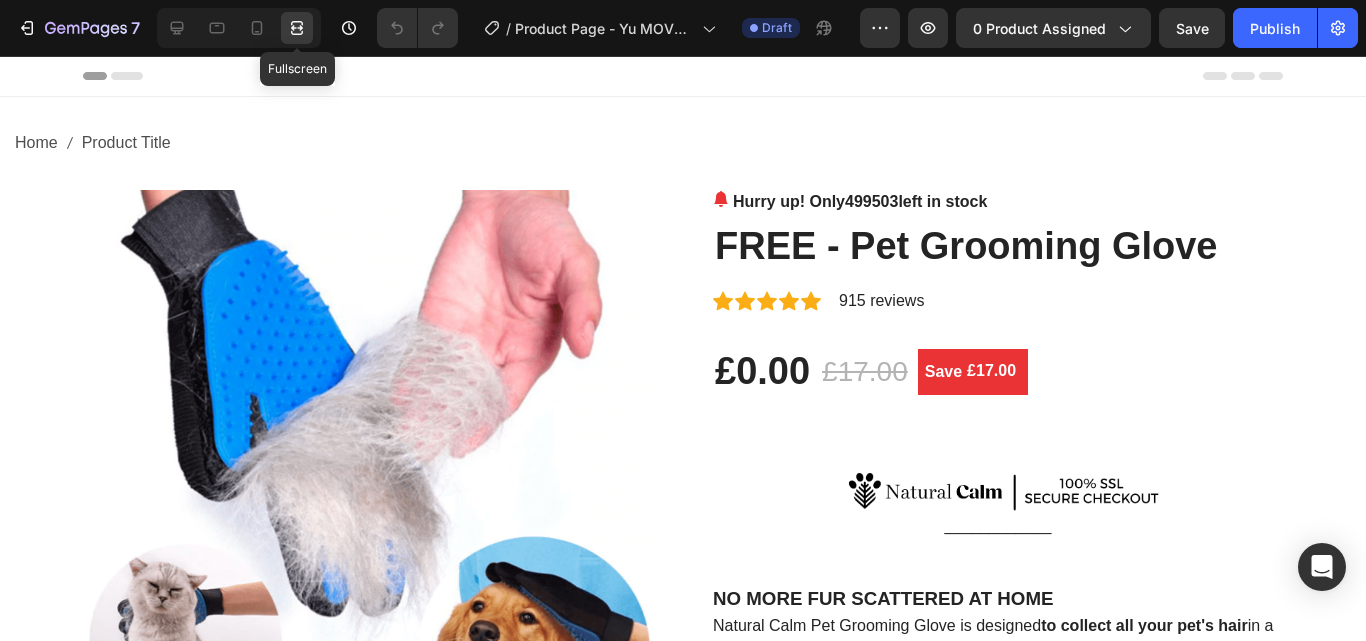 click 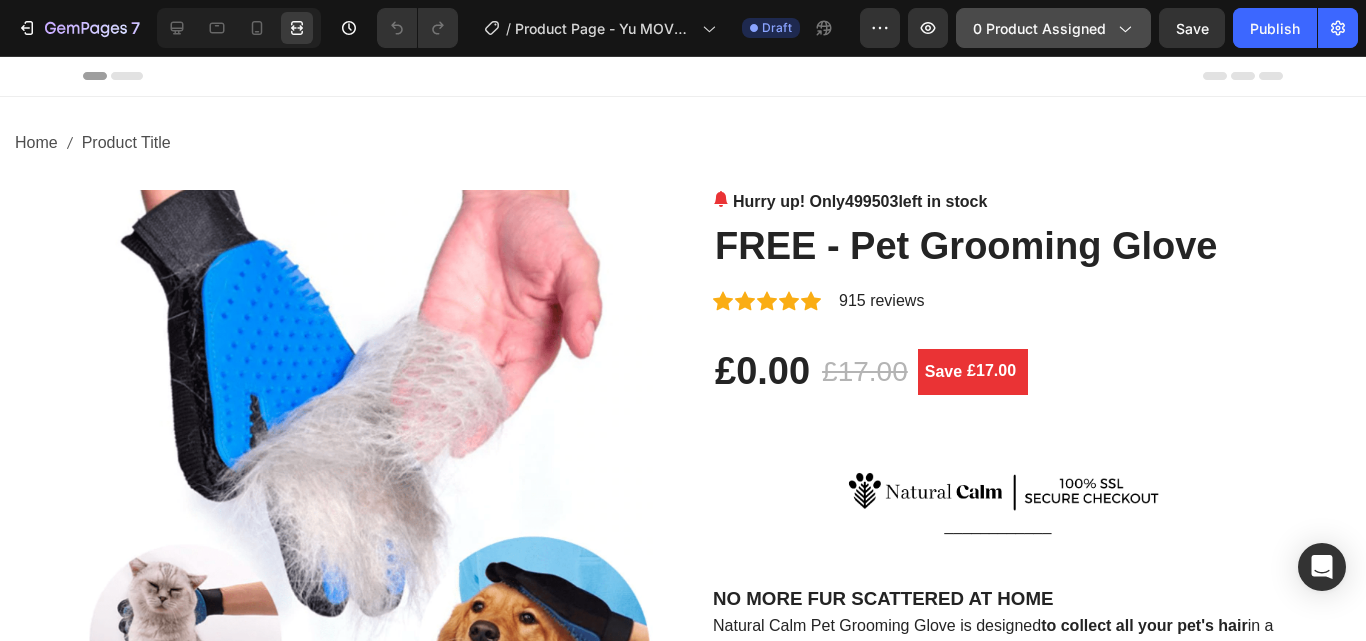 click on "0 product assigned" 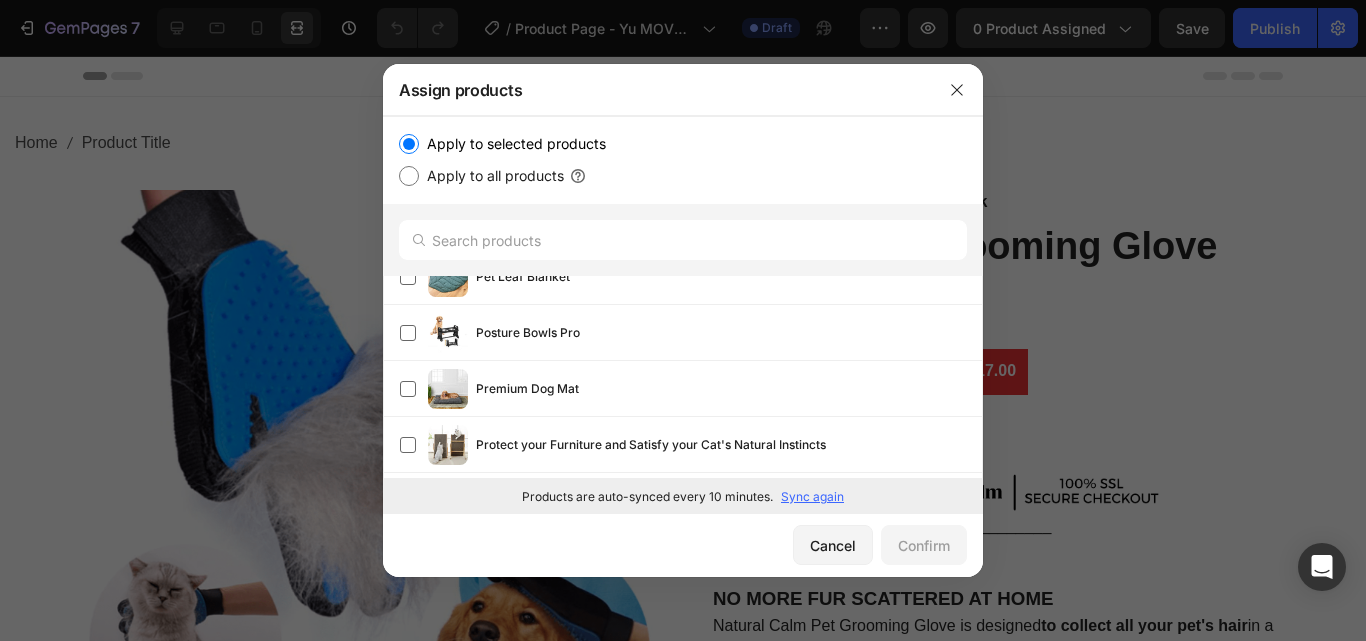 scroll, scrollTop: 750, scrollLeft: 0, axis: vertical 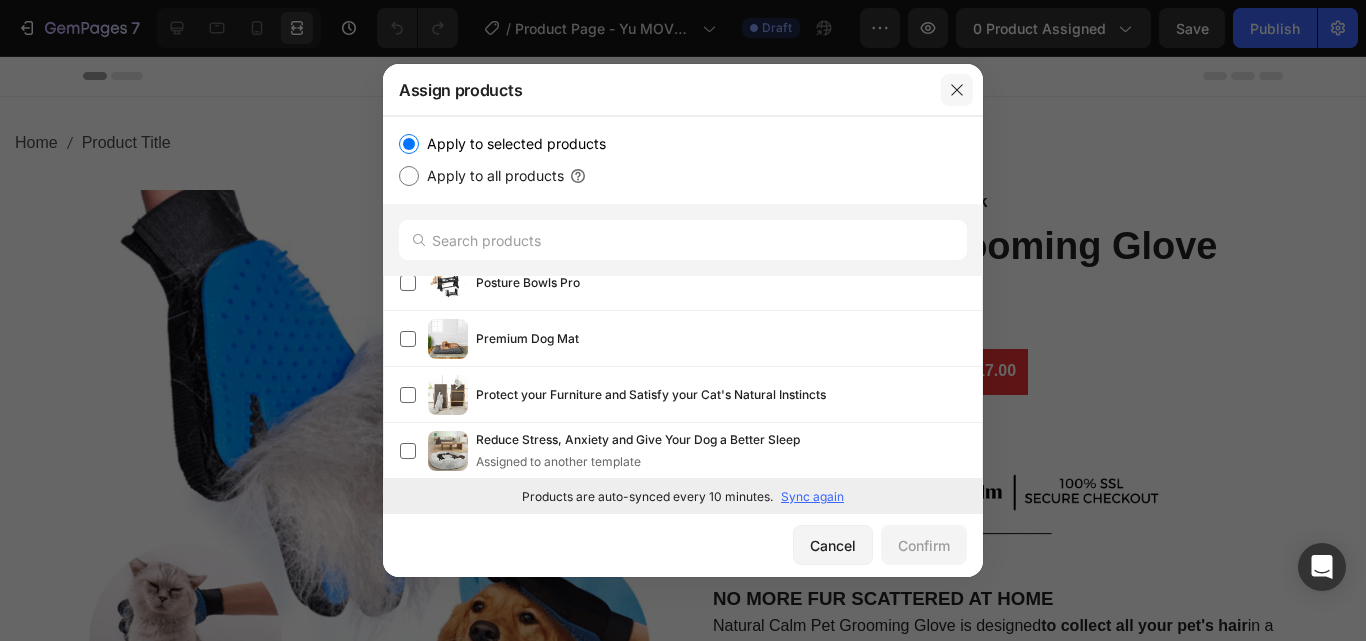 drag, startPoint x: 958, startPoint y: 88, endPoint x: 748, endPoint y: 148, distance: 218.40329 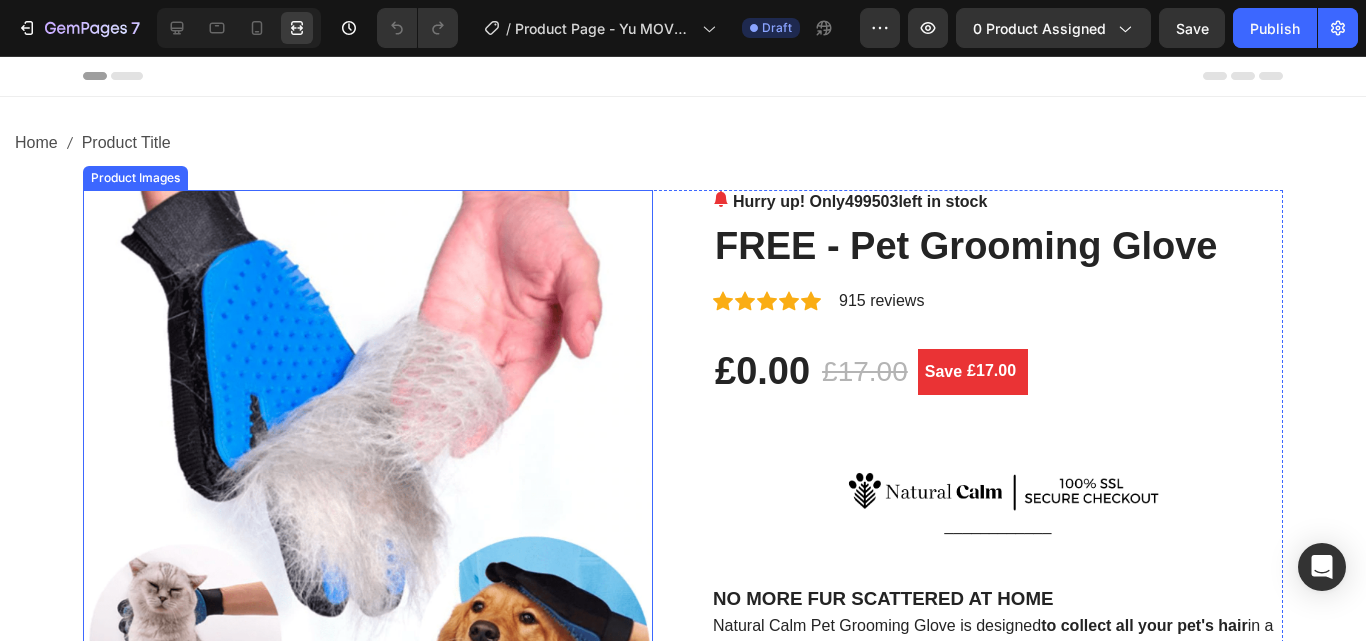 click at bounding box center (368, 475) 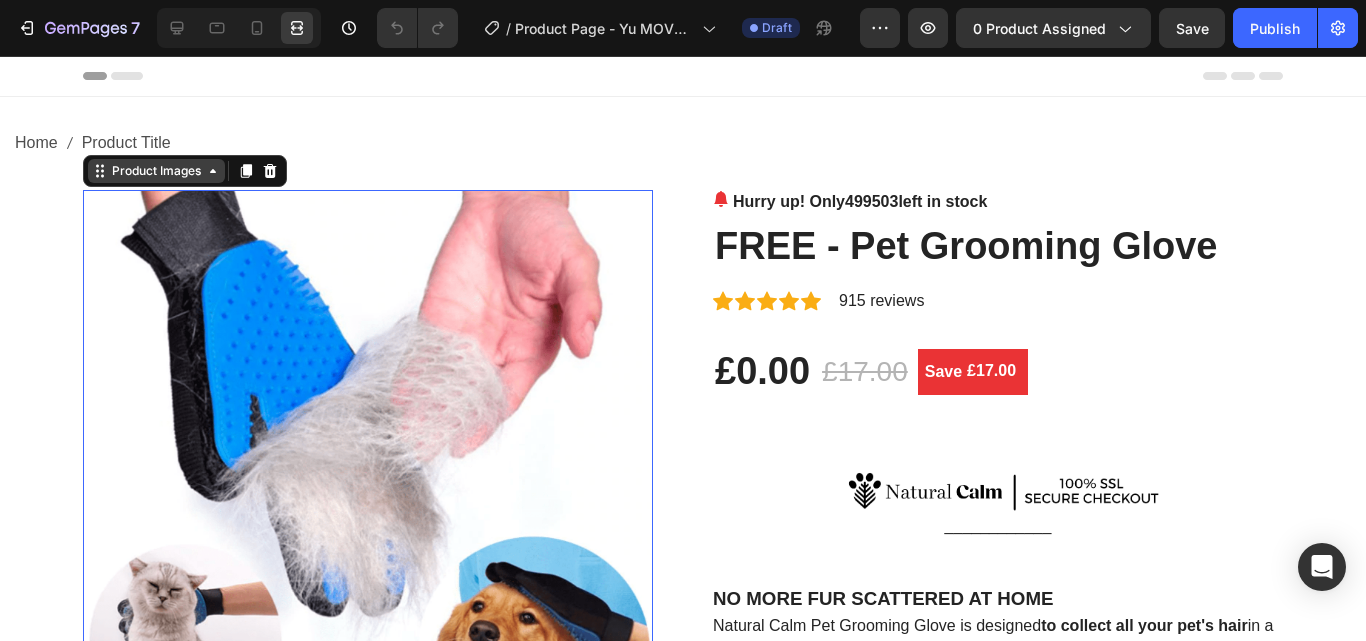 click on "Product Images" at bounding box center [156, 171] 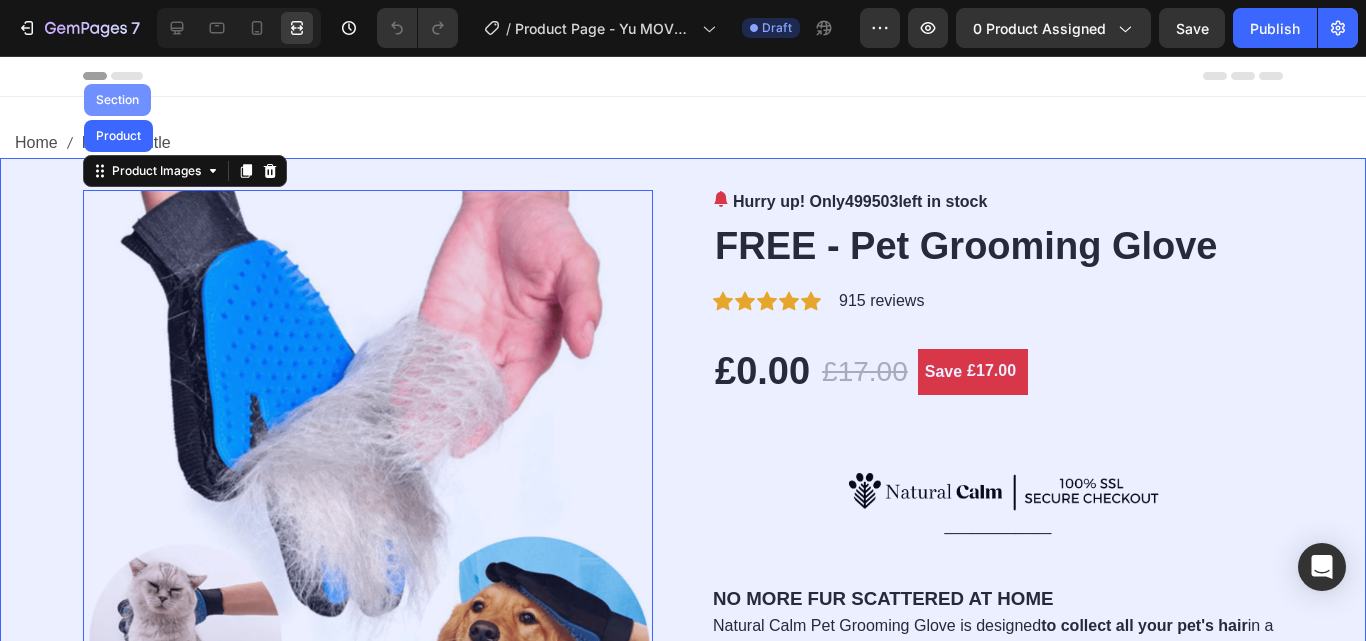 click on "Section" at bounding box center (117, 100) 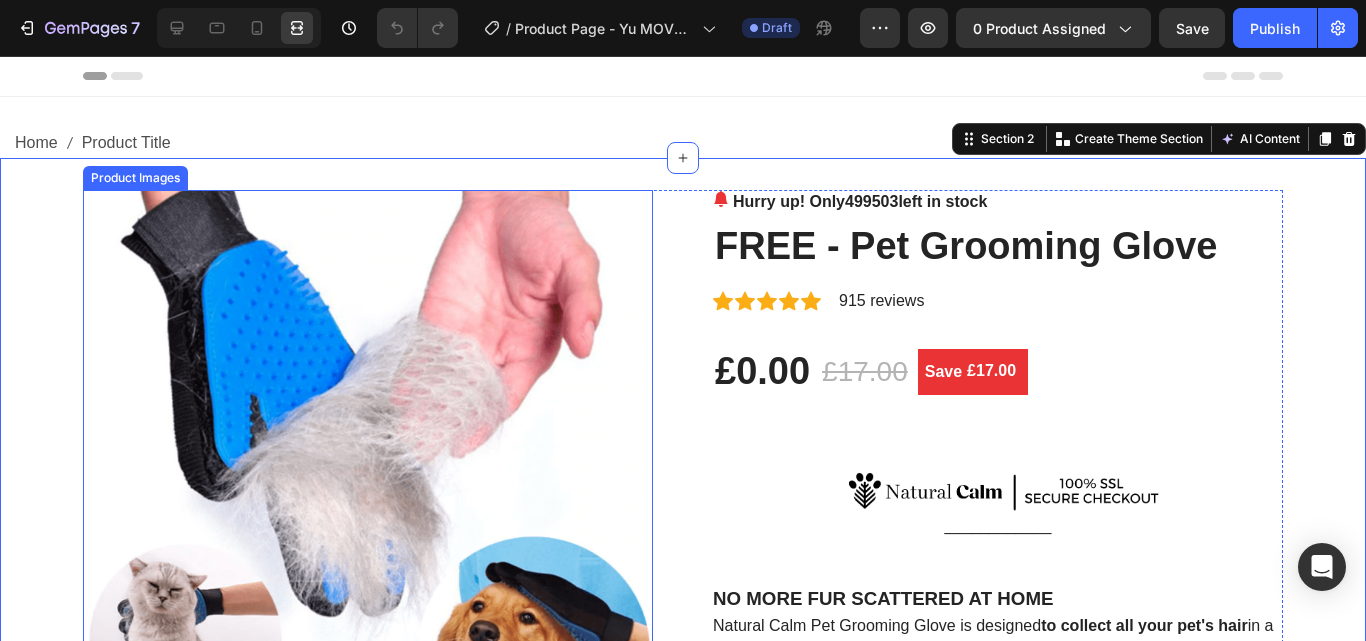 click at bounding box center [368, 475] 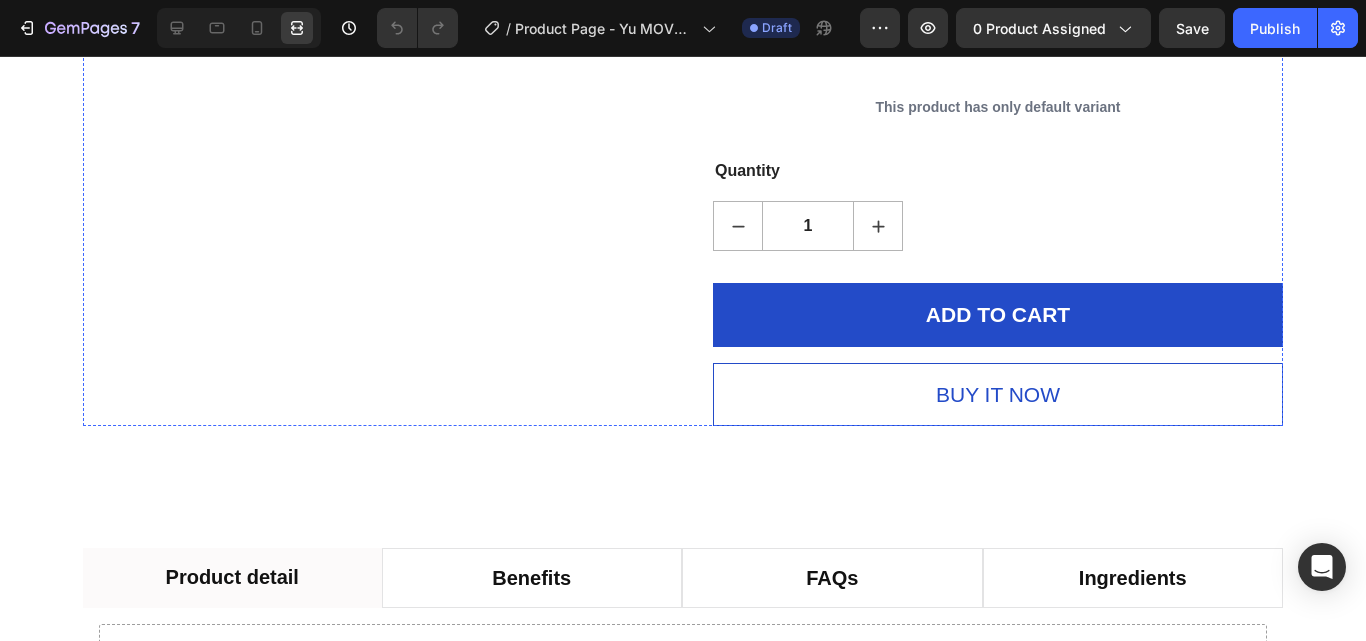 scroll, scrollTop: 2200, scrollLeft: 0, axis: vertical 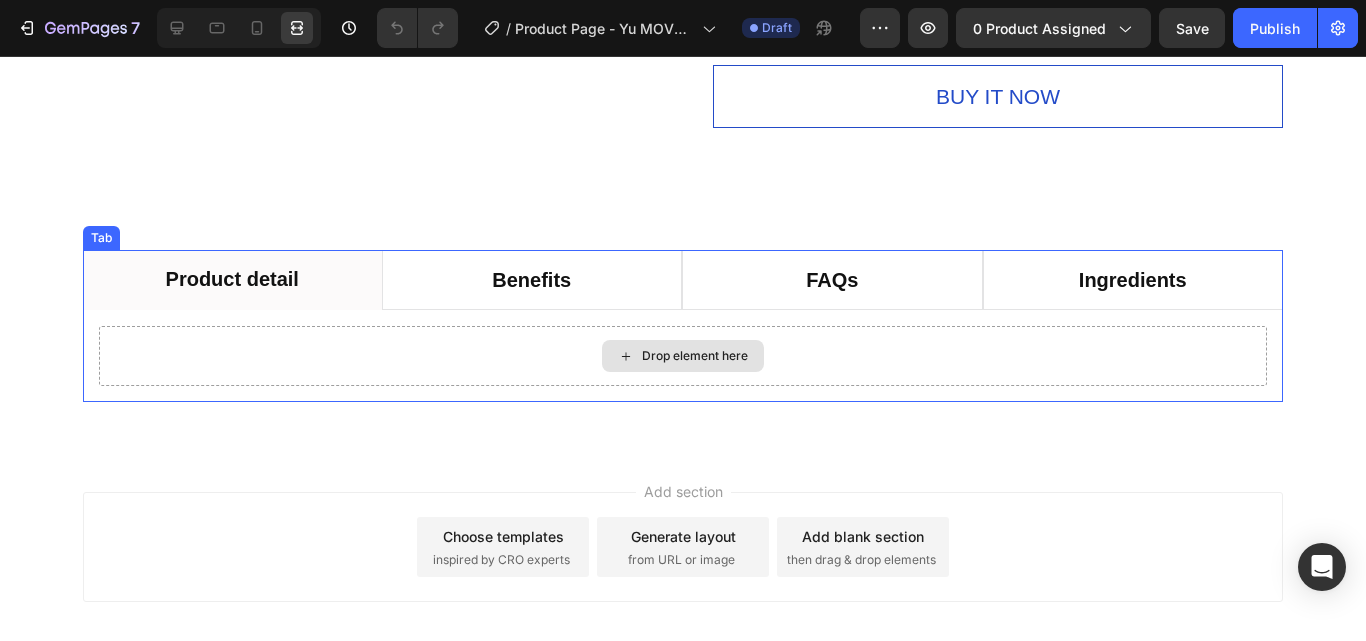 click on "Drop element here" at bounding box center (695, 356) 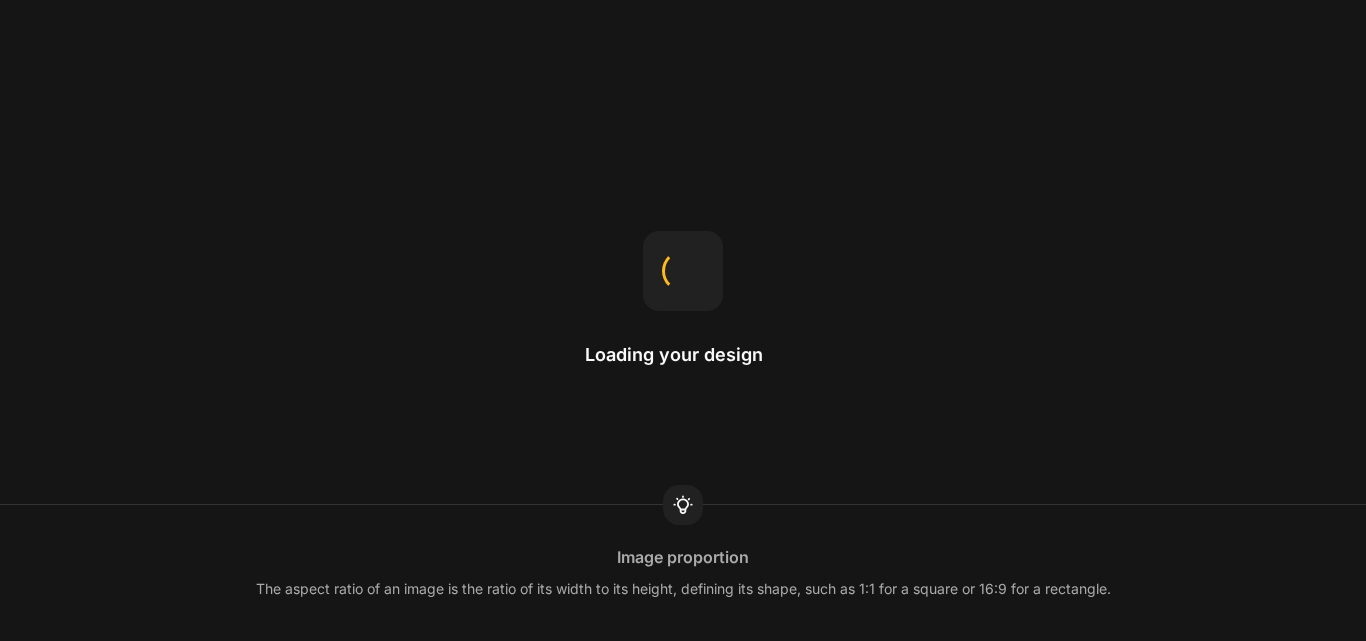 scroll, scrollTop: 0, scrollLeft: 0, axis: both 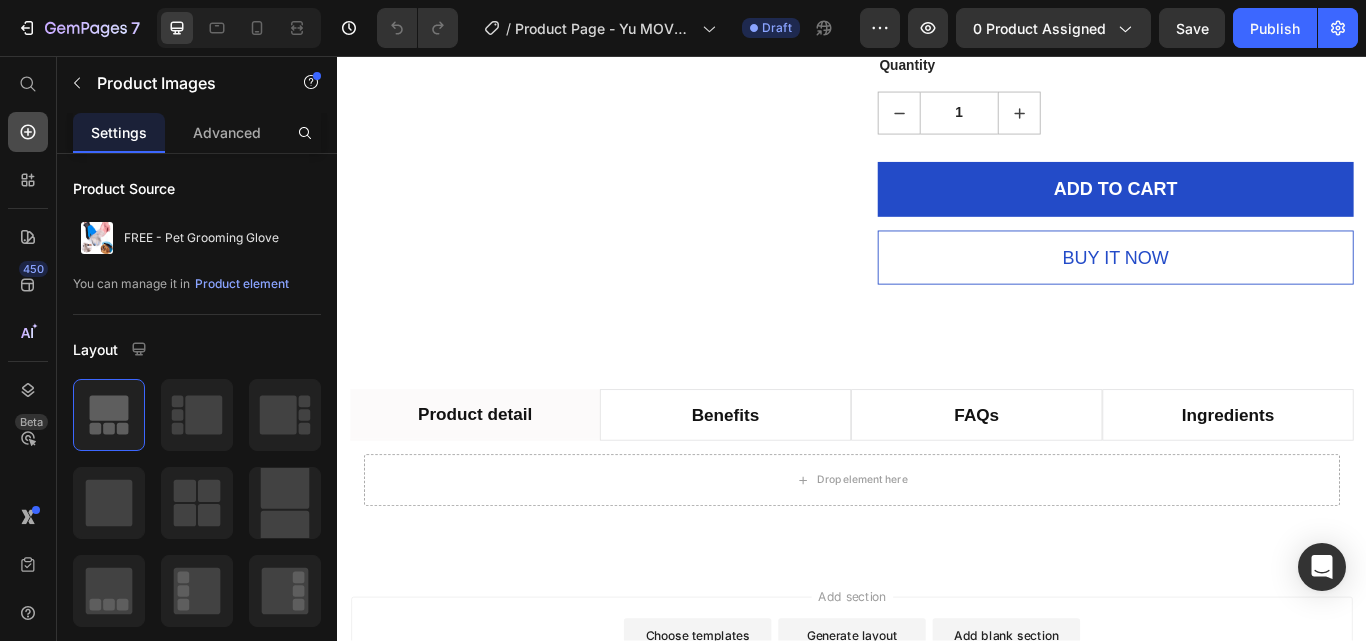 click 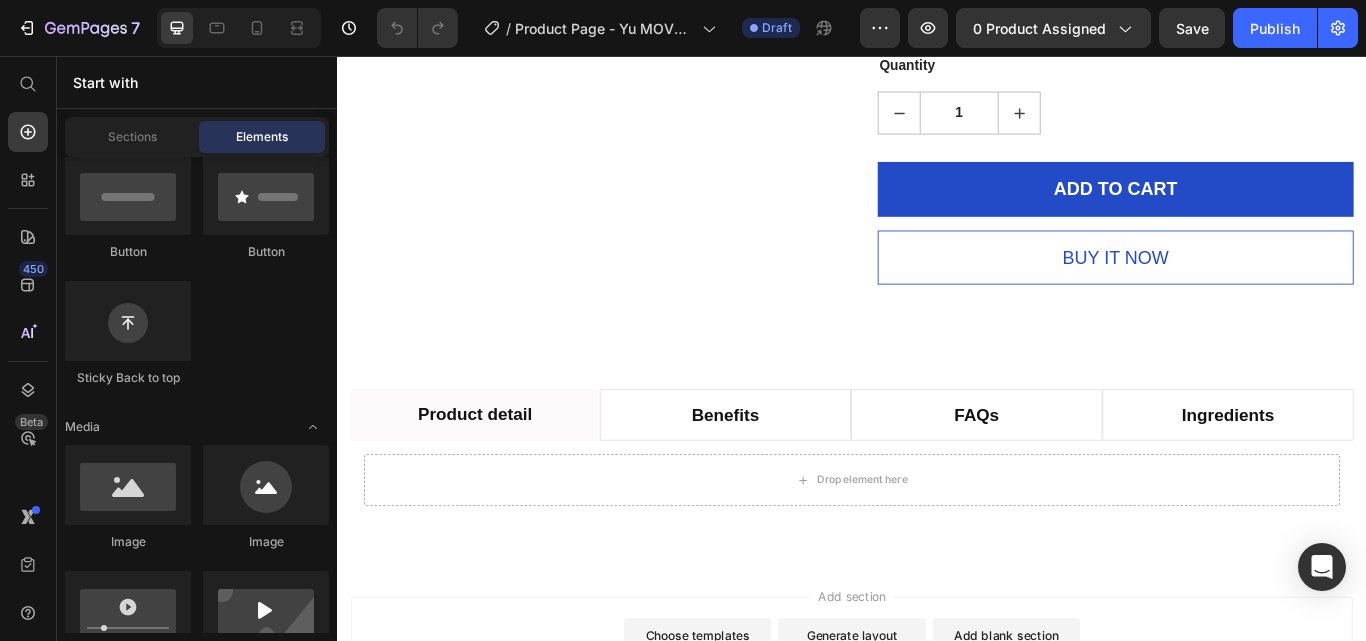 scroll, scrollTop: 200, scrollLeft: 0, axis: vertical 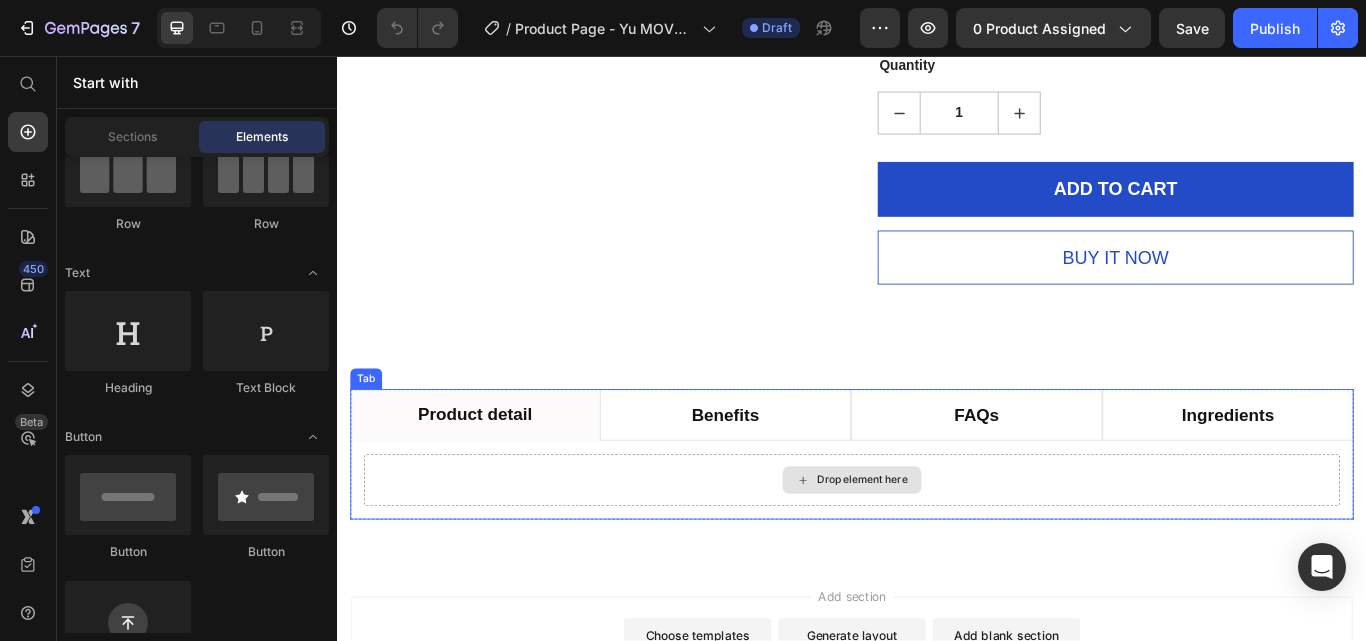 click on "Drop element here" at bounding box center [949, 551] 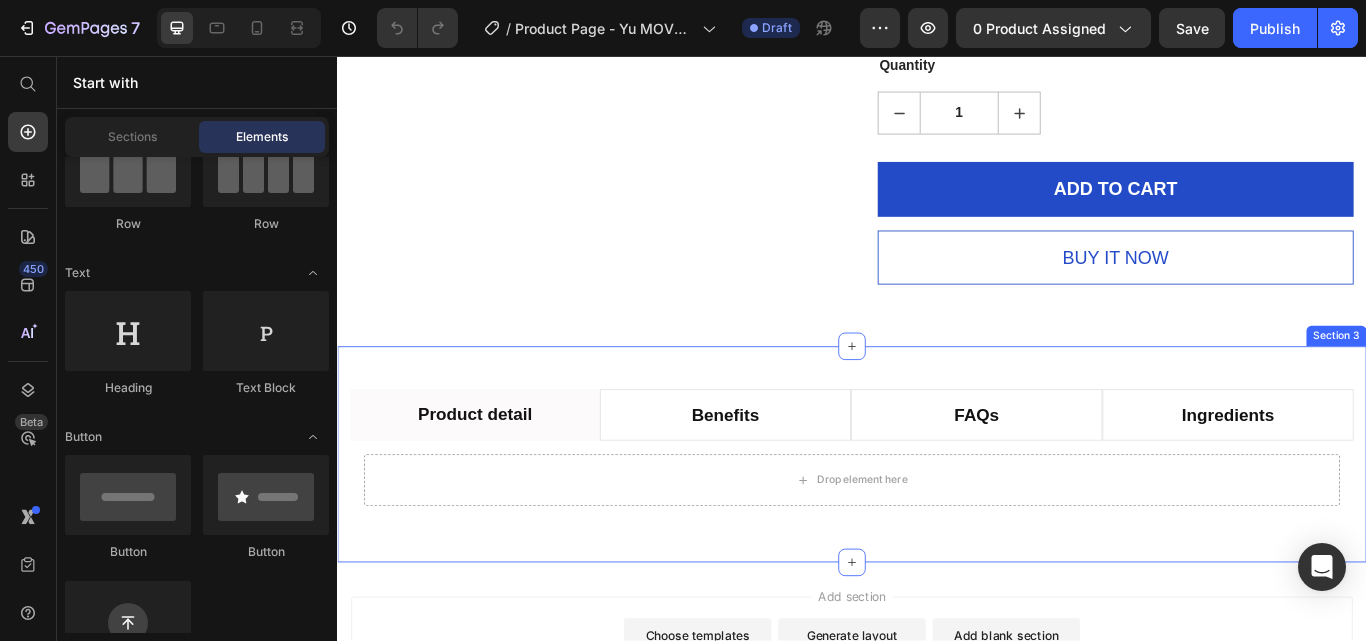 click on "Product detail Benefits FAQs Ingredients
Drop element here
Tab Row Section 3" at bounding box center (937, 521) 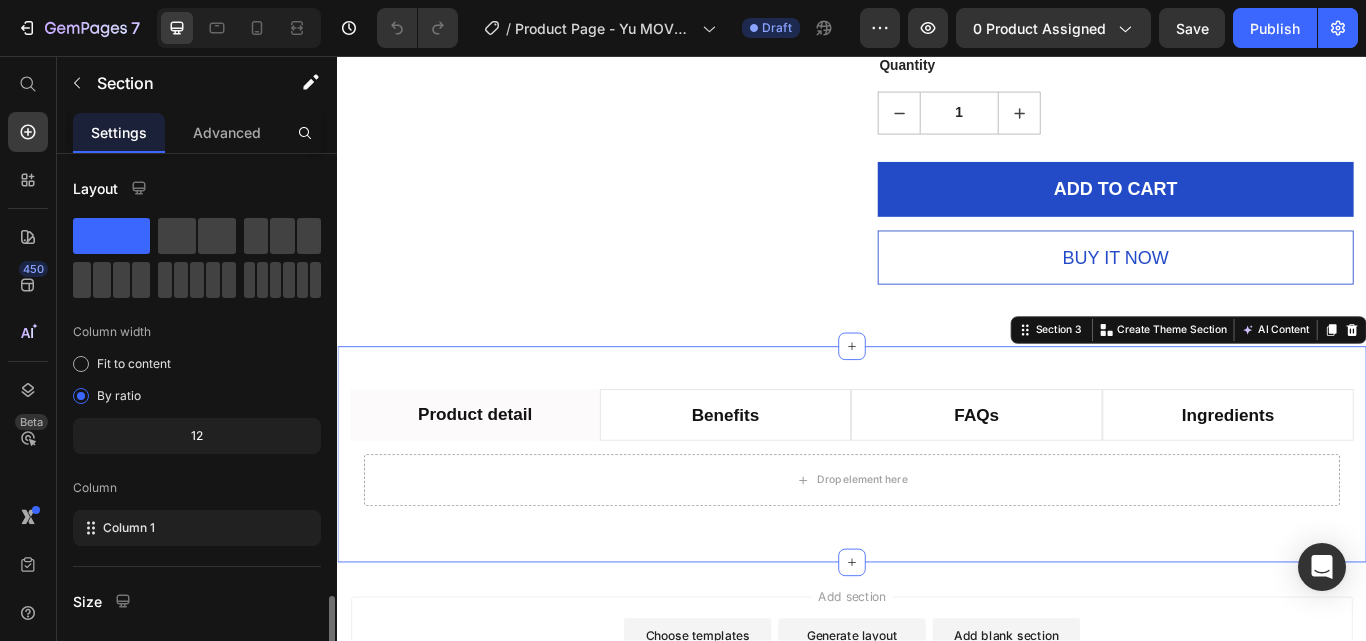 scroll, scrollTop: 264, scrollLeft: 0, axis: vertical 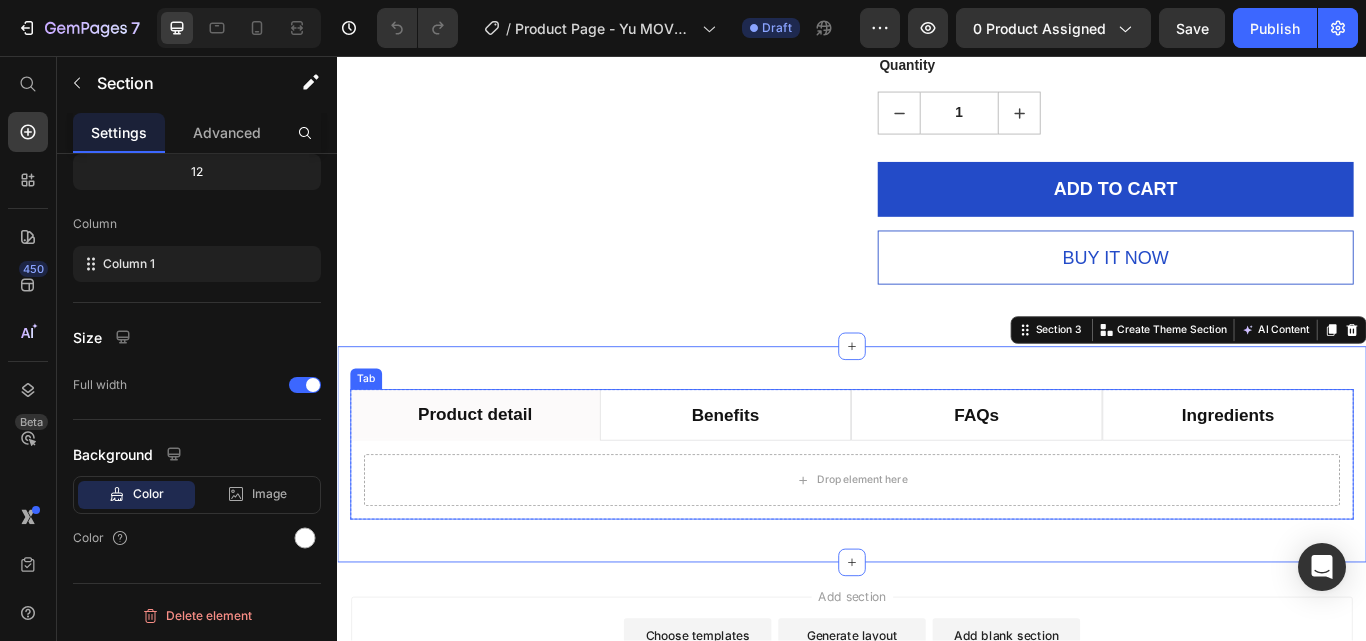 click on "Tab" at bounding box center (370, 433) 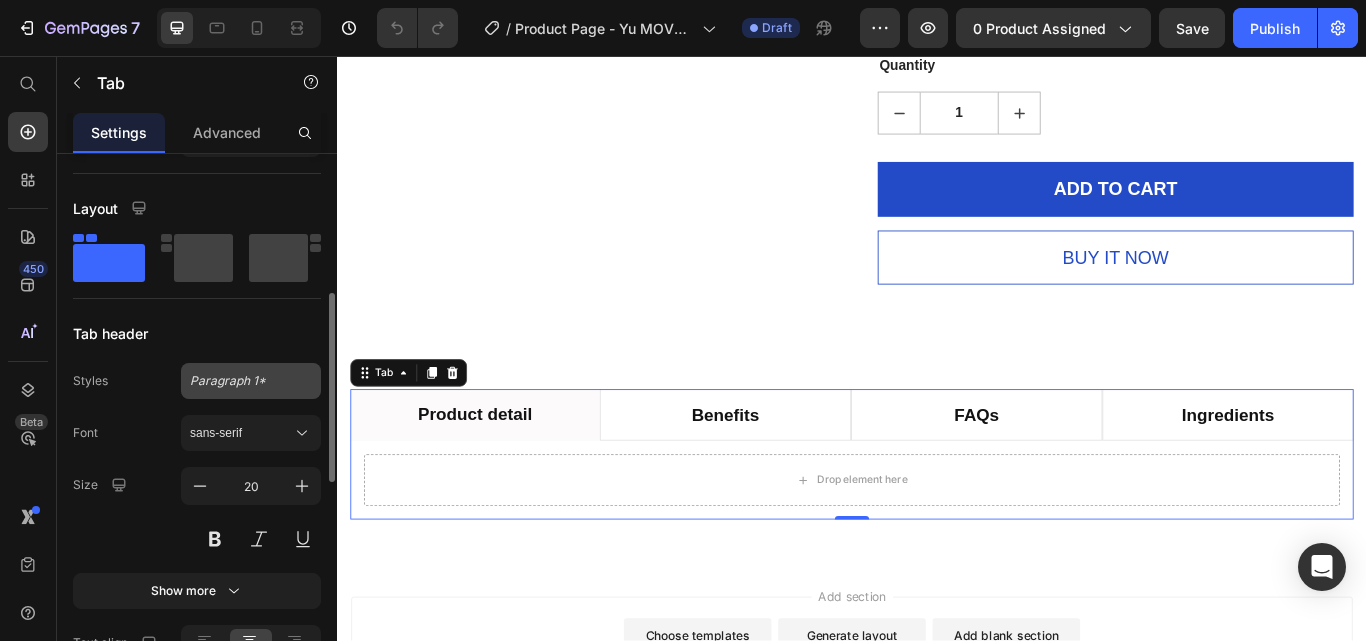 scroll, scrollTop: 300, scrollLeft: 0, axis: vertical 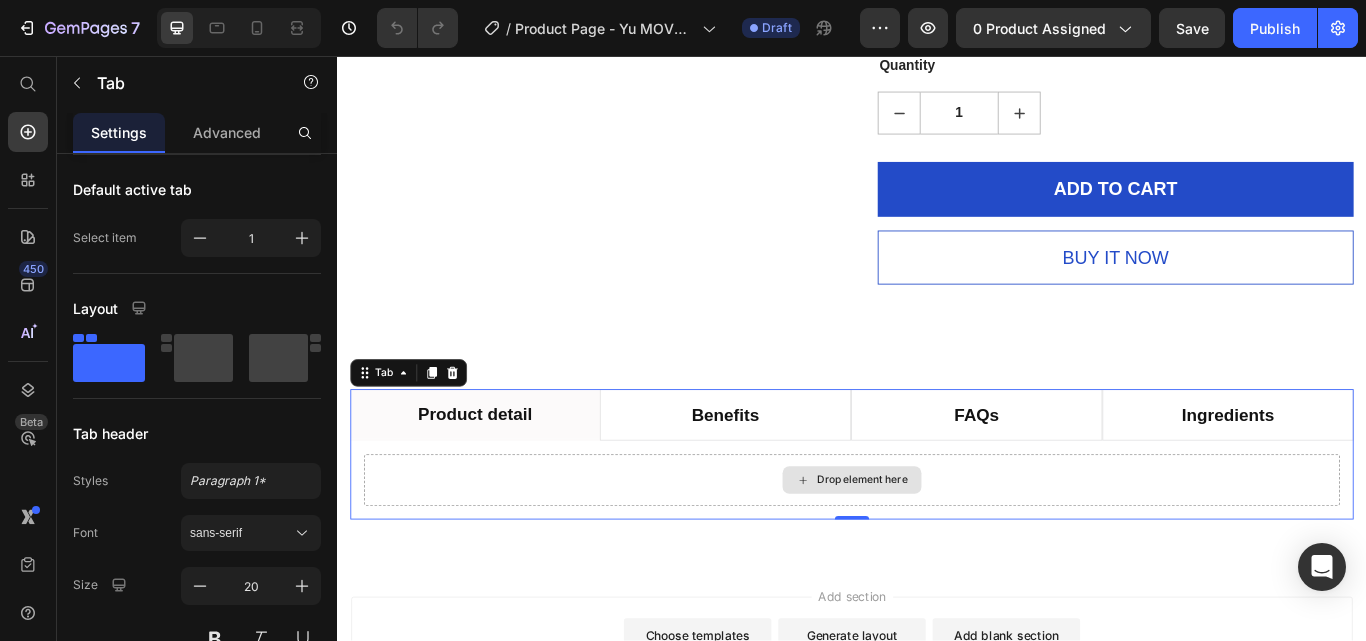 click 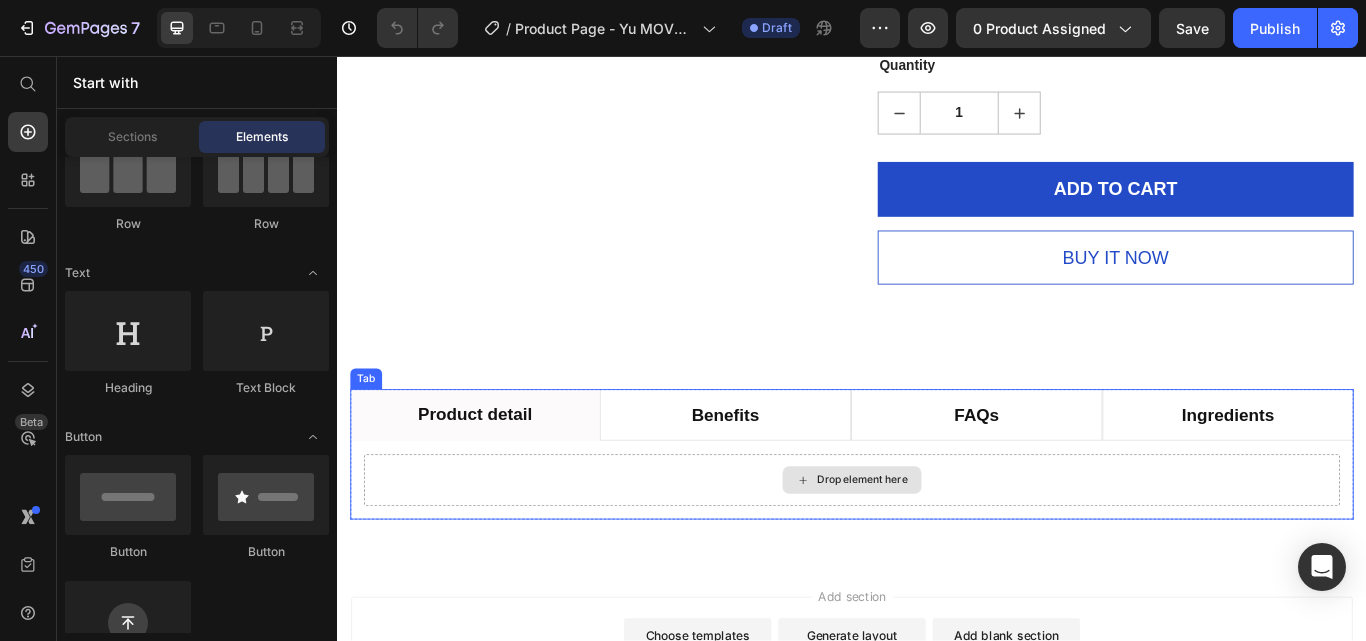 click on "Drop element here" at bounding box center [949, 551] 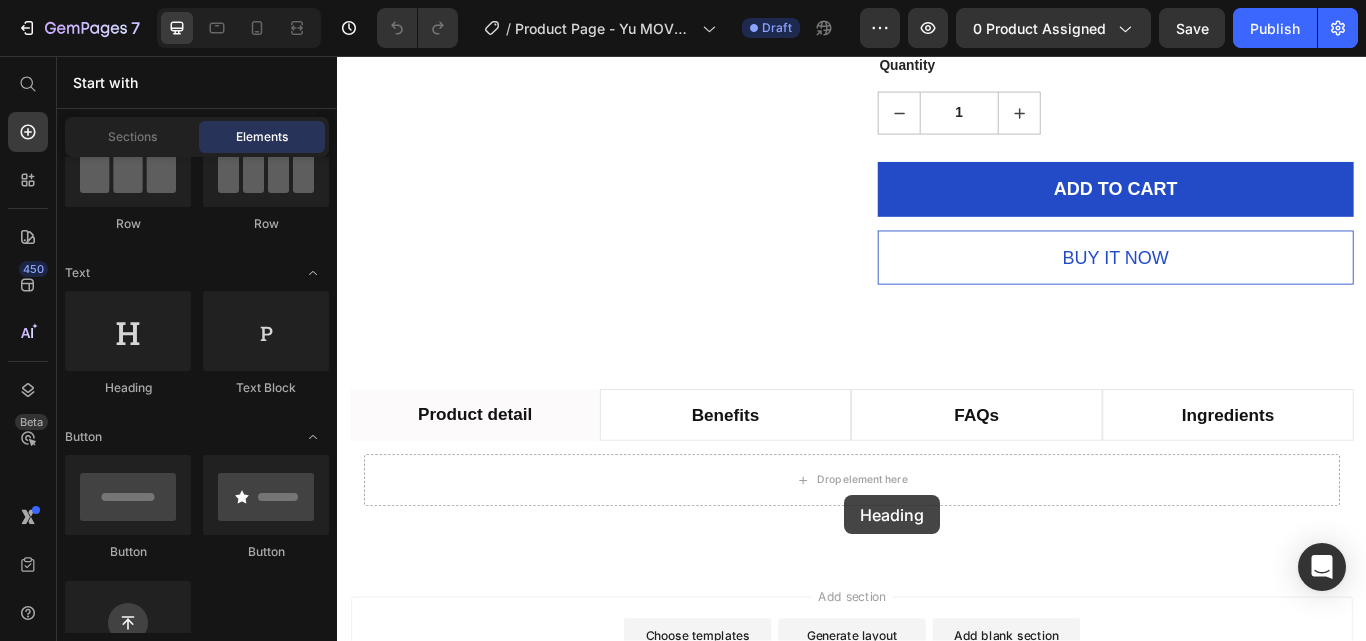 drag, startPoint x: 475, startPoint y: 381, endPoint x: 929, endPoint y: 557, distance: 486.92093 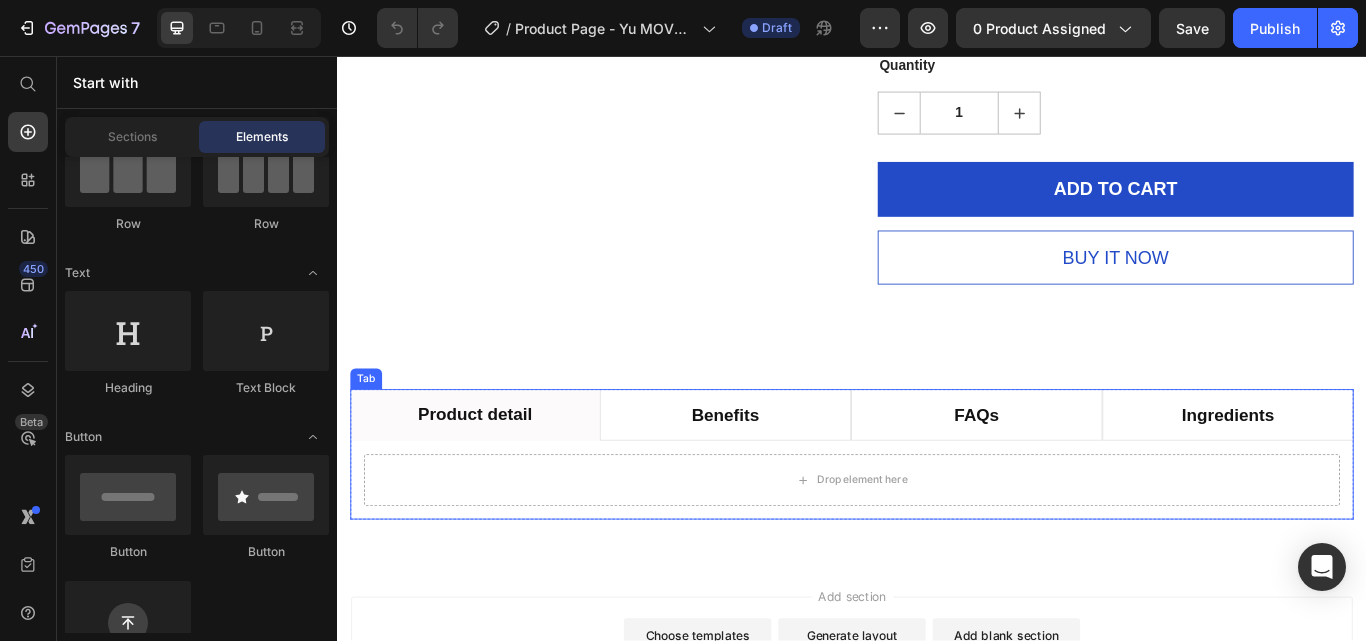 click on "Drop element here" at bounding box center [949, 551] 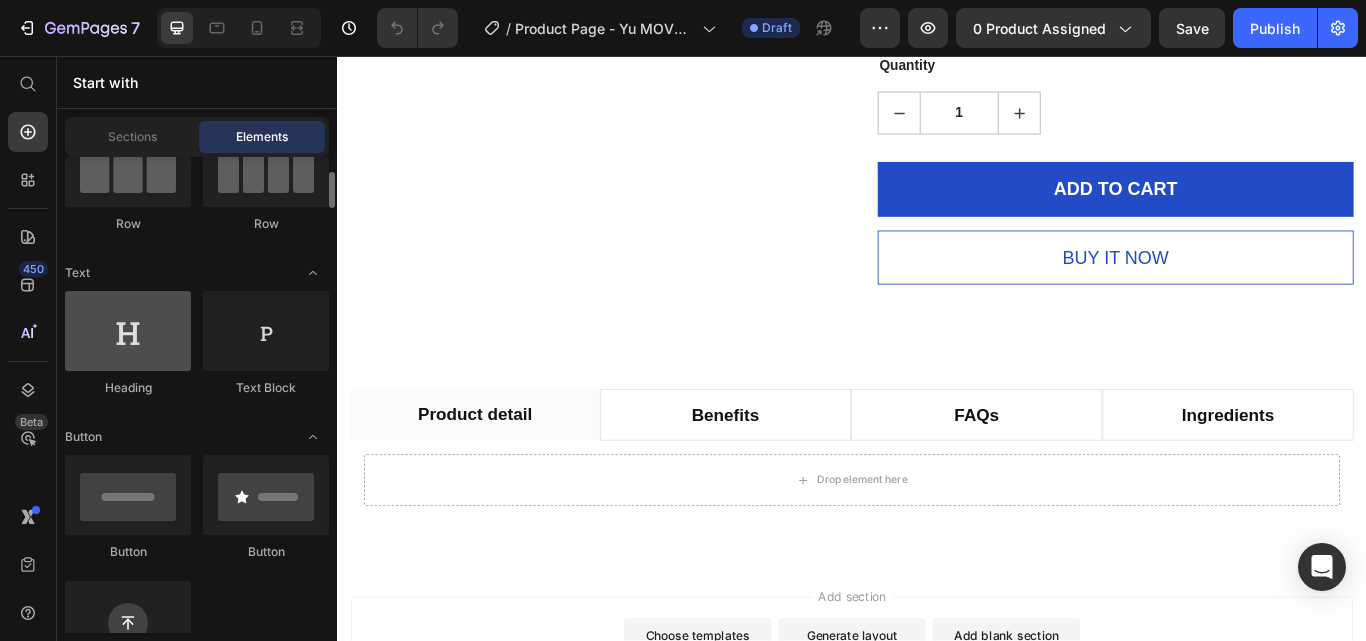 click at bounding box center (128, 331) 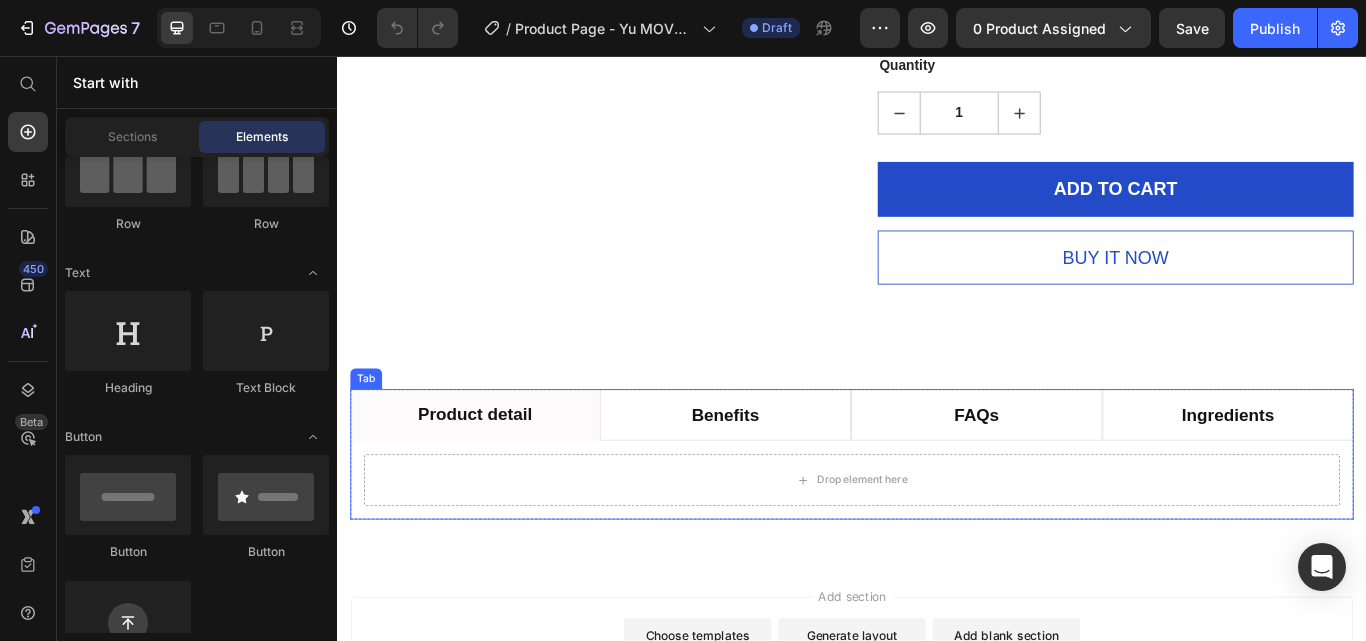 drag, startPoint x: 464, startPoint y: 385, endPoint x: 847, endPoint y: 562, distance: 421.92178 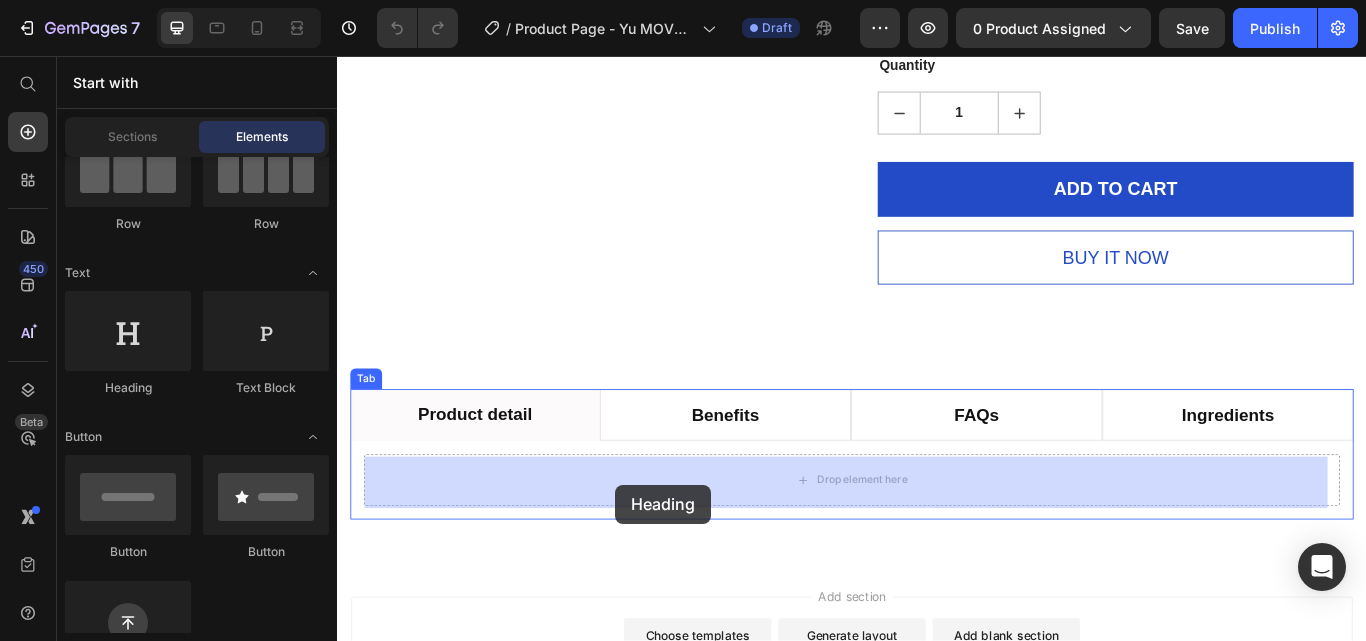 drag, startPoint x: 467, startPoint y: 373, endPoint x: 661, endPoint y: 556, distance: 266.69272 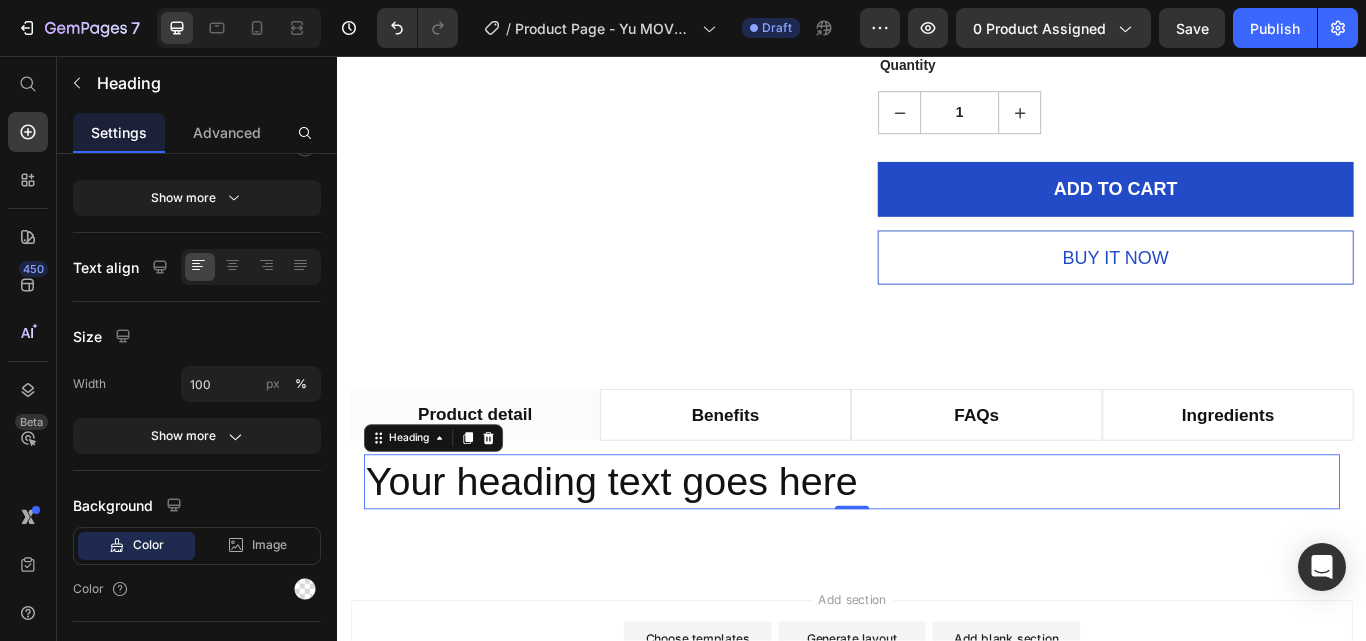 scroll, scrollTop: 0, scrollLeft: 0, axis: both 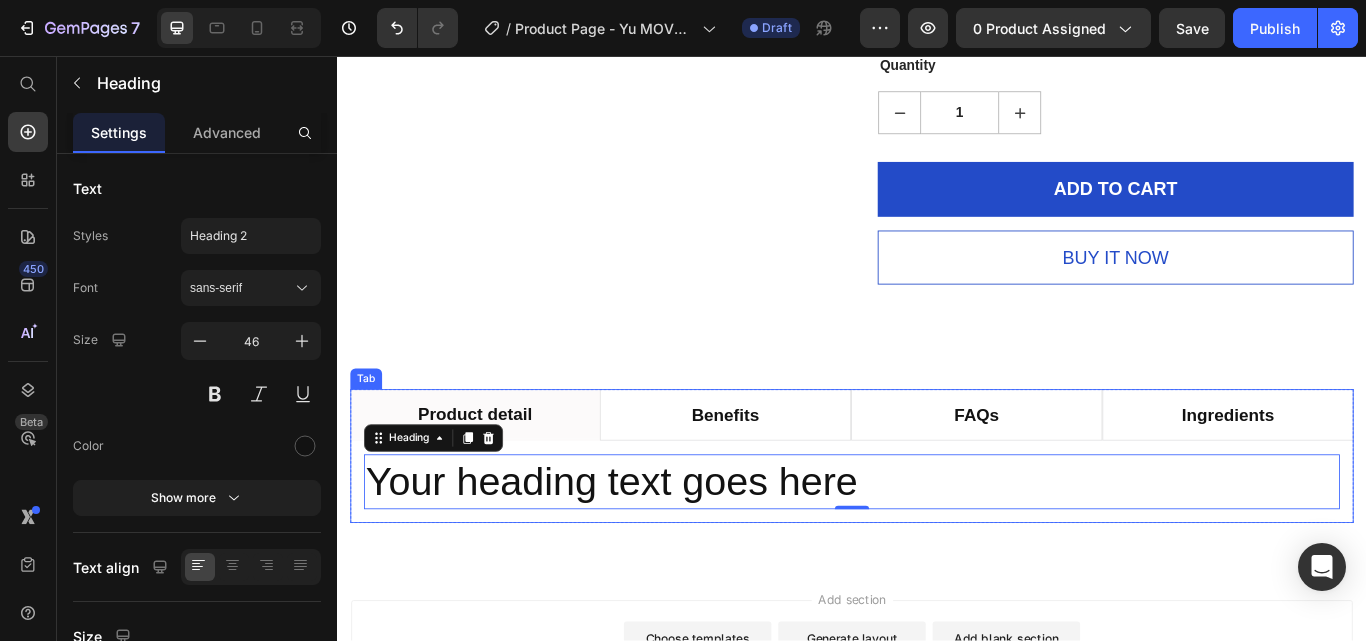 click on "Your heading text goes here Heading   0" at bounding box center (937, 545) 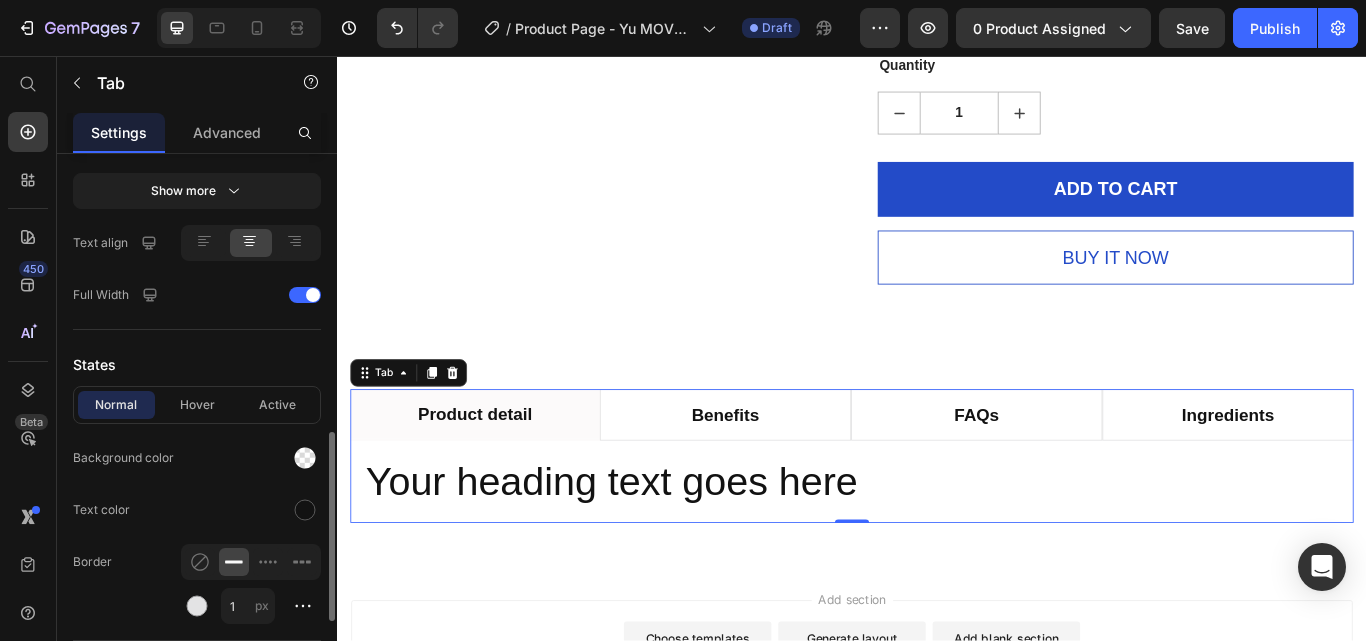 scroll, scrollTop: 1021, scrollLeft: 0, axis: vertical 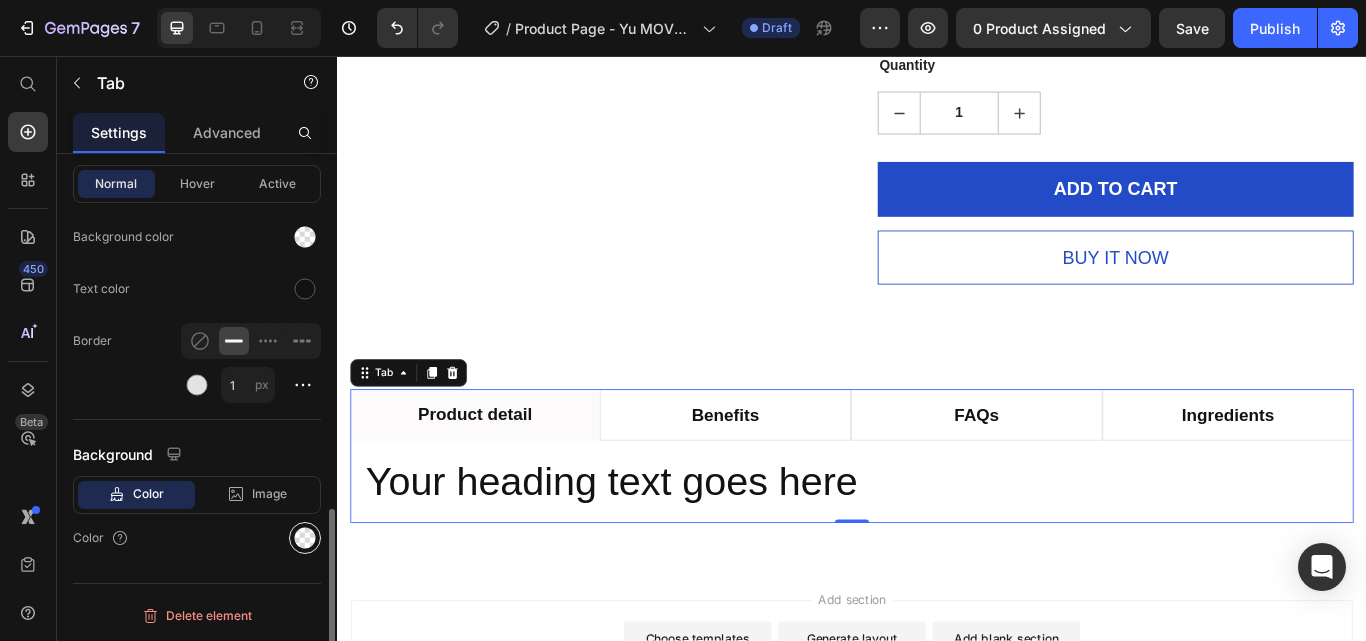 click at bounding box center [305, 538] 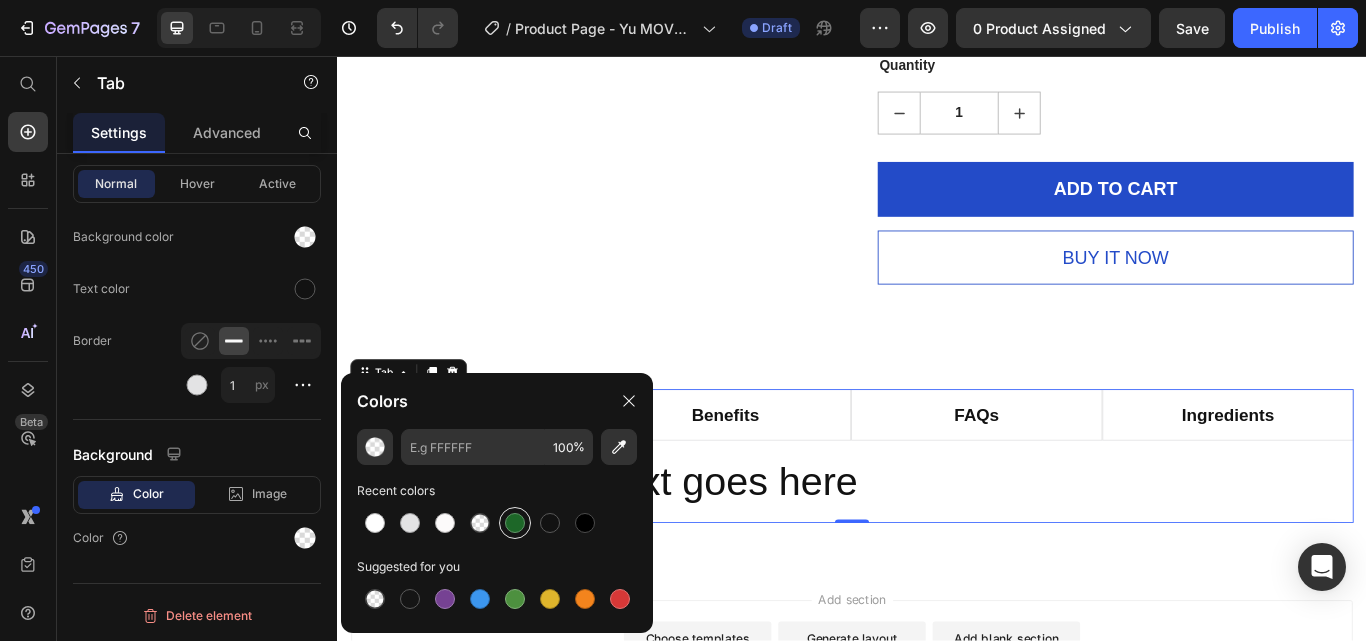 click at bounding box center (515, 523) 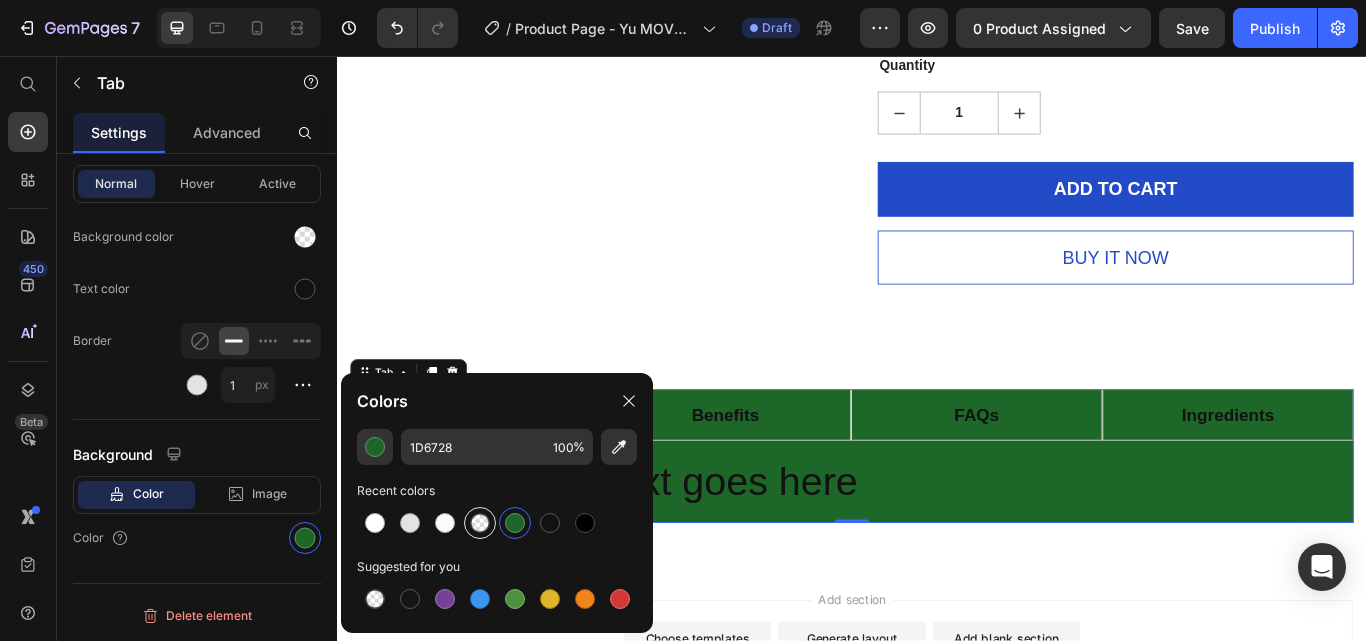 click at bounding box center [480, 523] 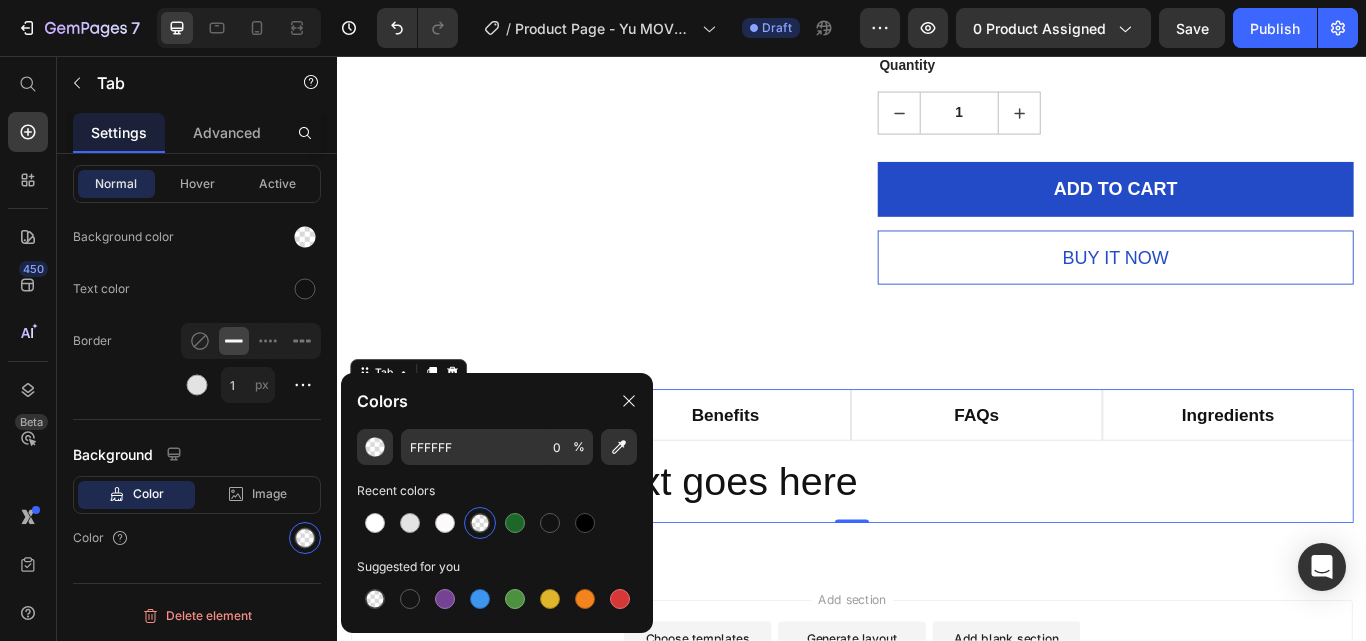 click on "Product Images
Hurry up! Only  499503  left in stock (P) Stock Counter FREE - Pet Grooming Glove (P) Title
Icon
Icon
Icon
Icon
Icon Icon List Hoz 915 reviews Text block Row £0.00 (P) Price £17.00 (P) Price Save £17.00 (P) Tag Row
____________
NO MORE FUR SCATTERED AT HOME
Natural Calm Pet Grooming Glove is designed  to collect all your pet's hair  in a straightforward move  making it feel like a soft massage , a  must-have  tool for your adorable cat or dog.
CLEAN PETS HAIRS : for long, short and curly-haired dogs and cats
GROOM HARD TO REACH PLACES : like tail or face
FIVE FINGER DESIGN : the layer of fur is easy to peel off from the glove
SOFT TOOTH BRUSH : pets will feel very comfortable while cleaning their hairs
The  premium quality materials  of our grooming gloves are studied to be  safe  and  not irritate ." at bounding box center [937, -726] 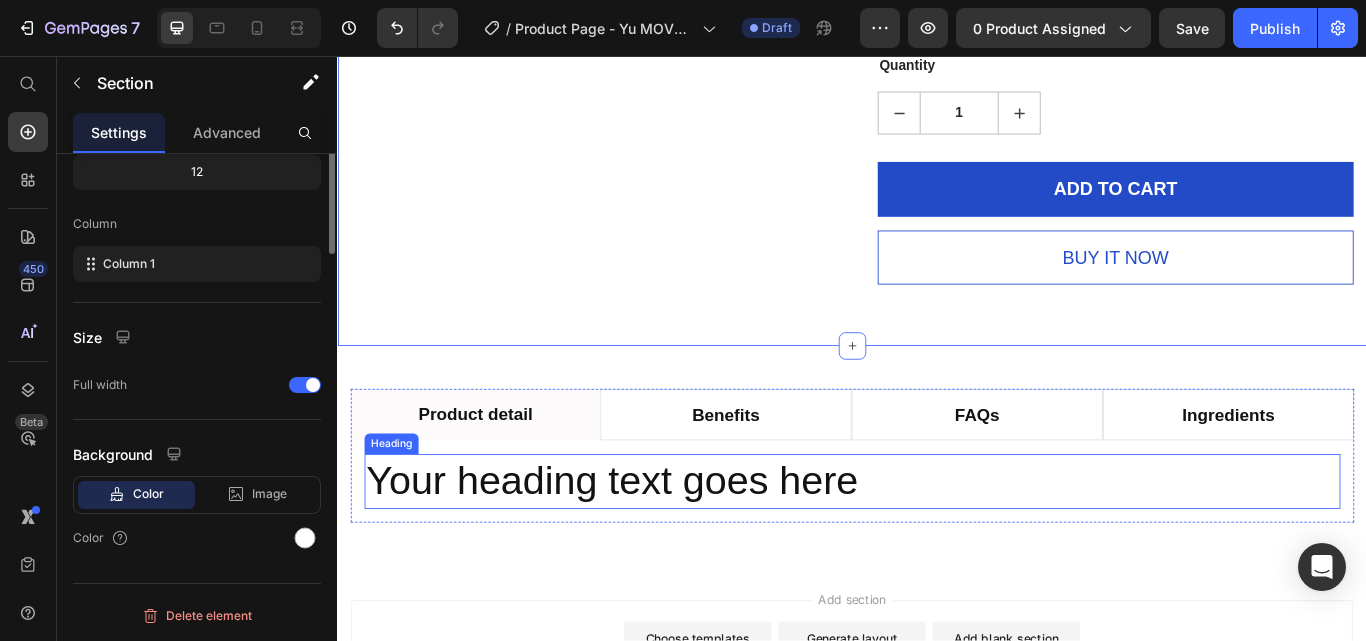 scroll, scrollTop: 0, scrollLeft: 0, axis: both 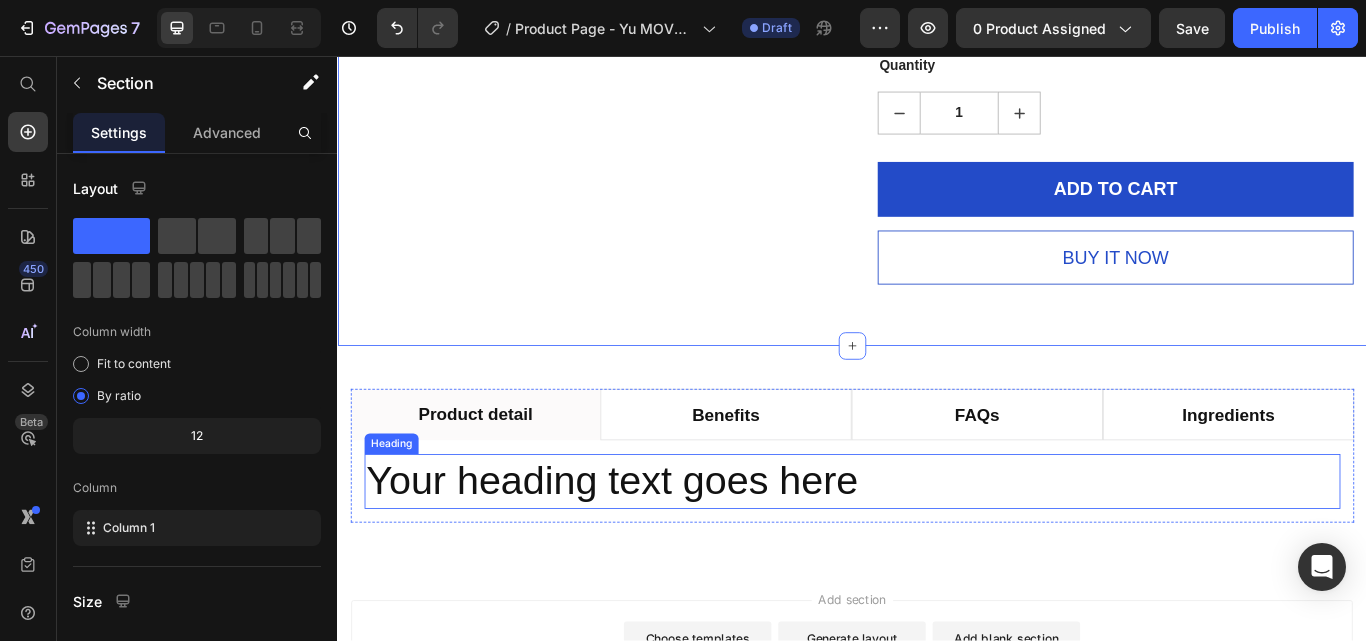 click on "Your heading text goes here" at bounding box center [937, 553] 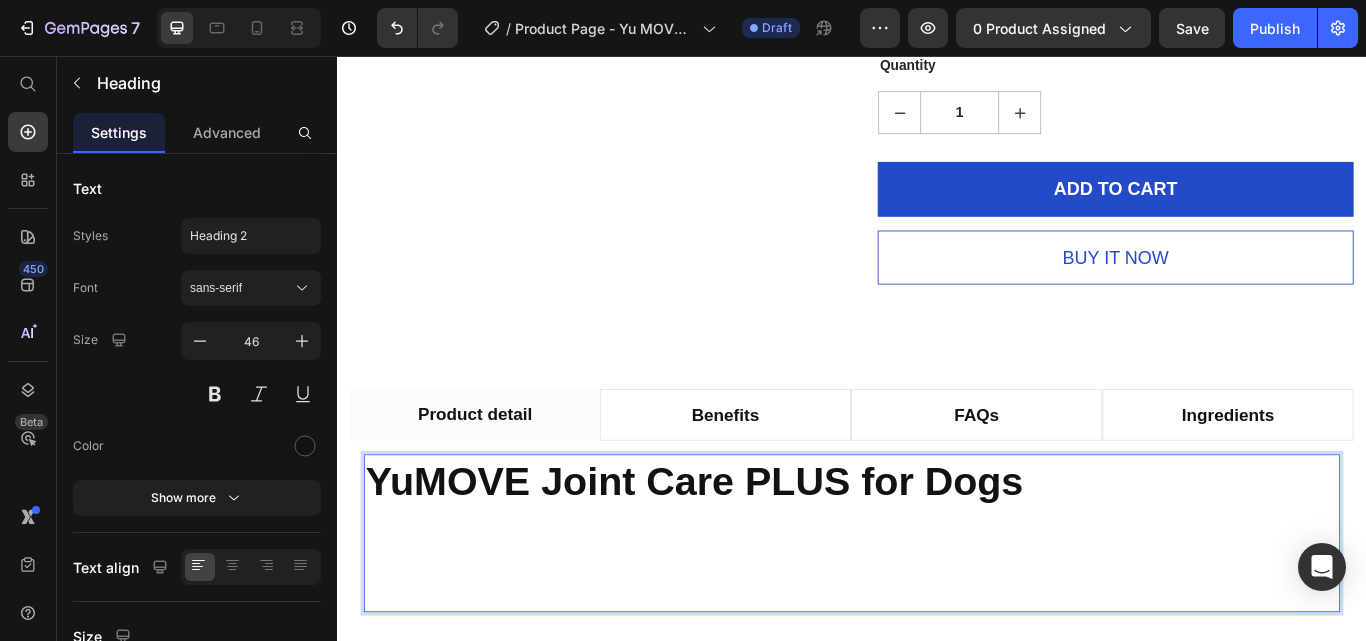 scroll, scrollTop: 110, scrollLeft: 0, axis: vertical 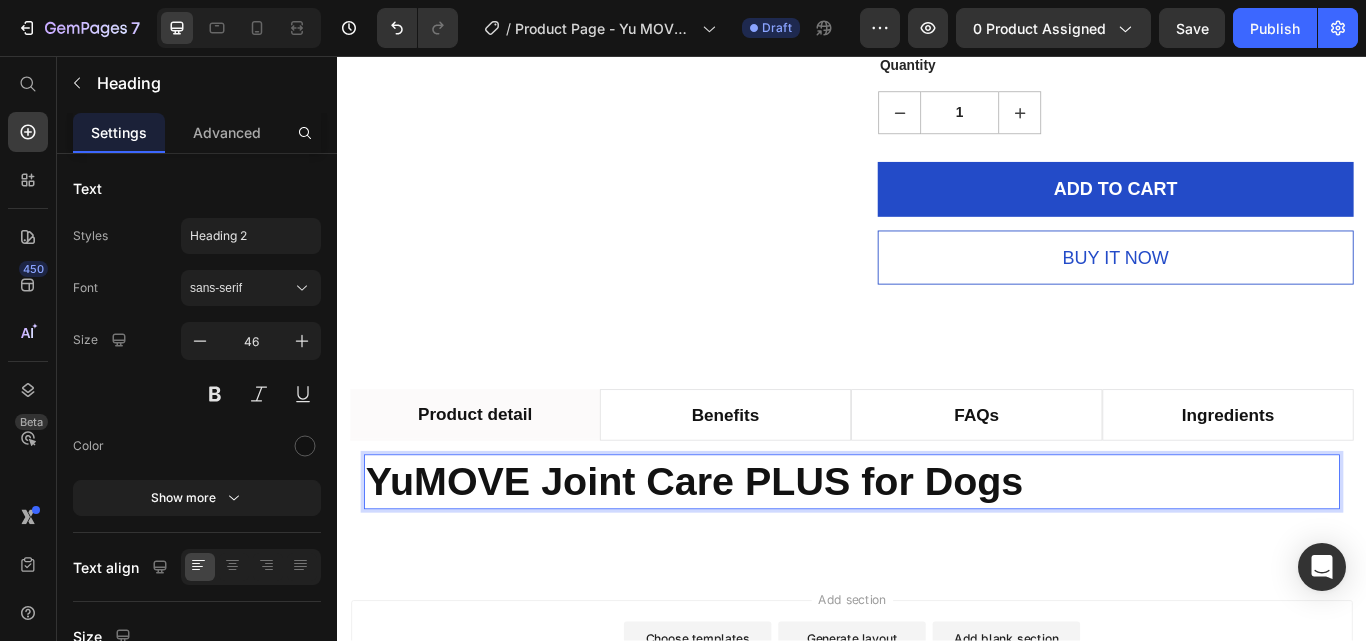 click on "YuMOVE Joint Care PLUS for Dogs" at bounding box center [753, 552] 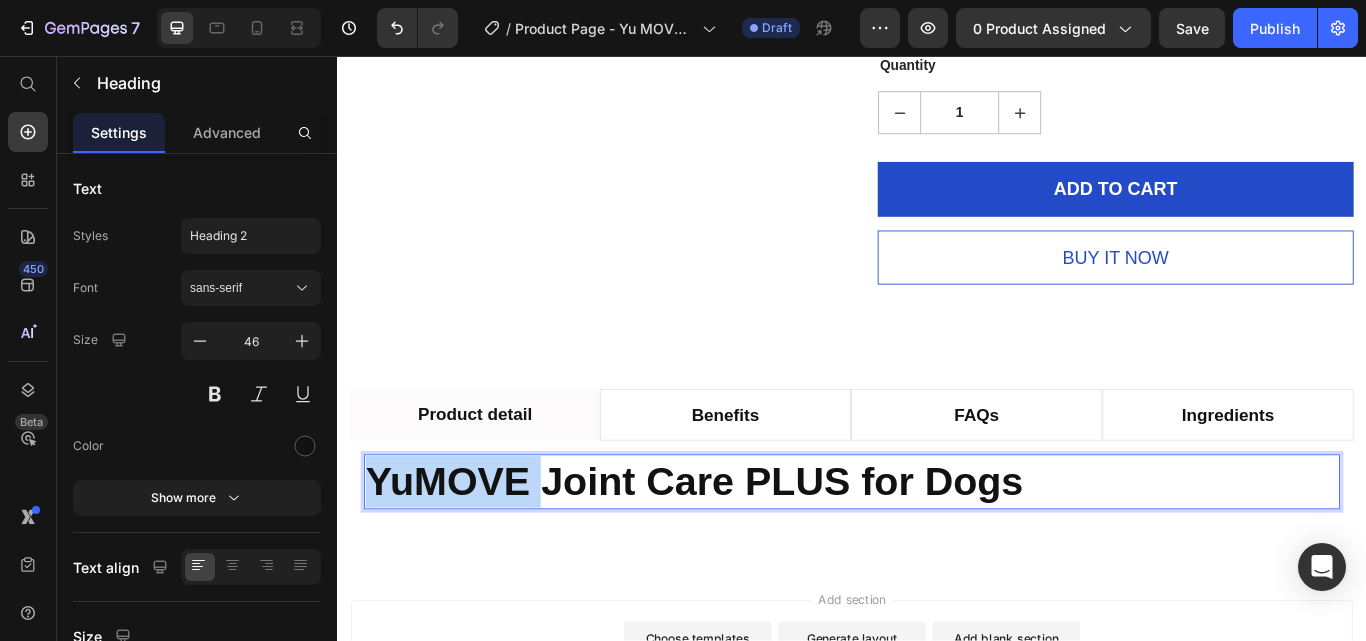 click on "YuMOVE Joint Care PLUS for Dogs" at bounding box center [753, 552] 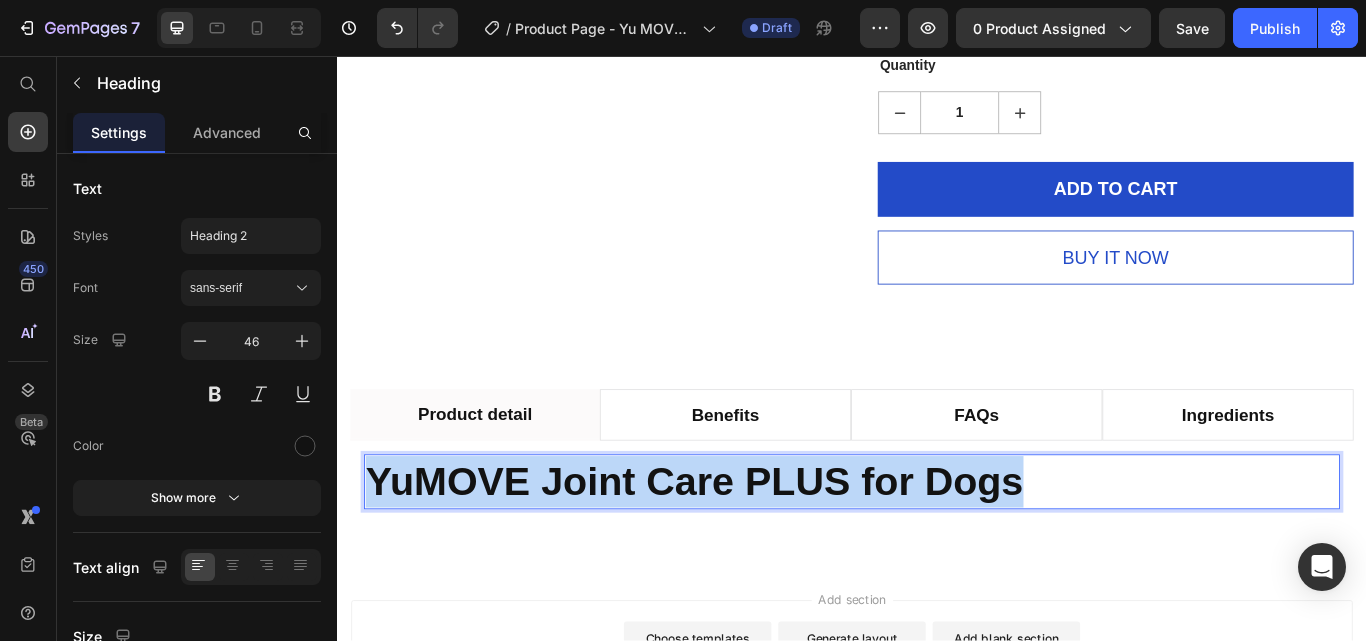 click on "YuMOVE Joint Care PLUS for Dogs" at bounding box center (753, 552) 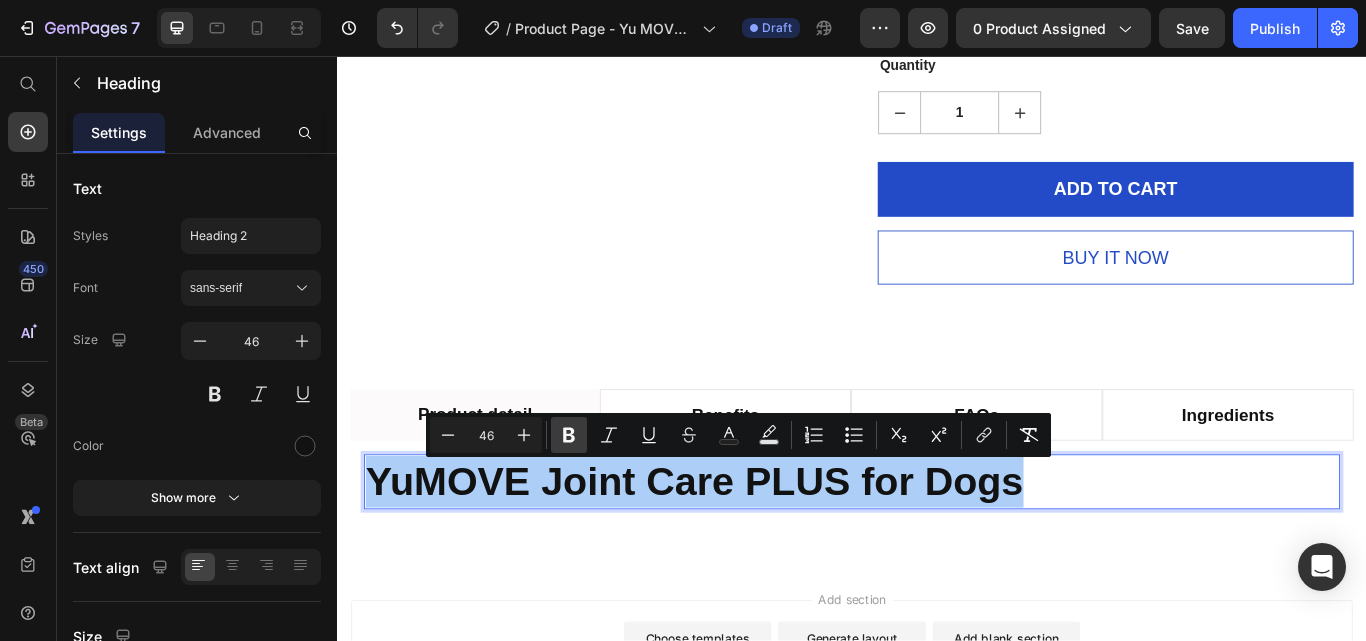 click 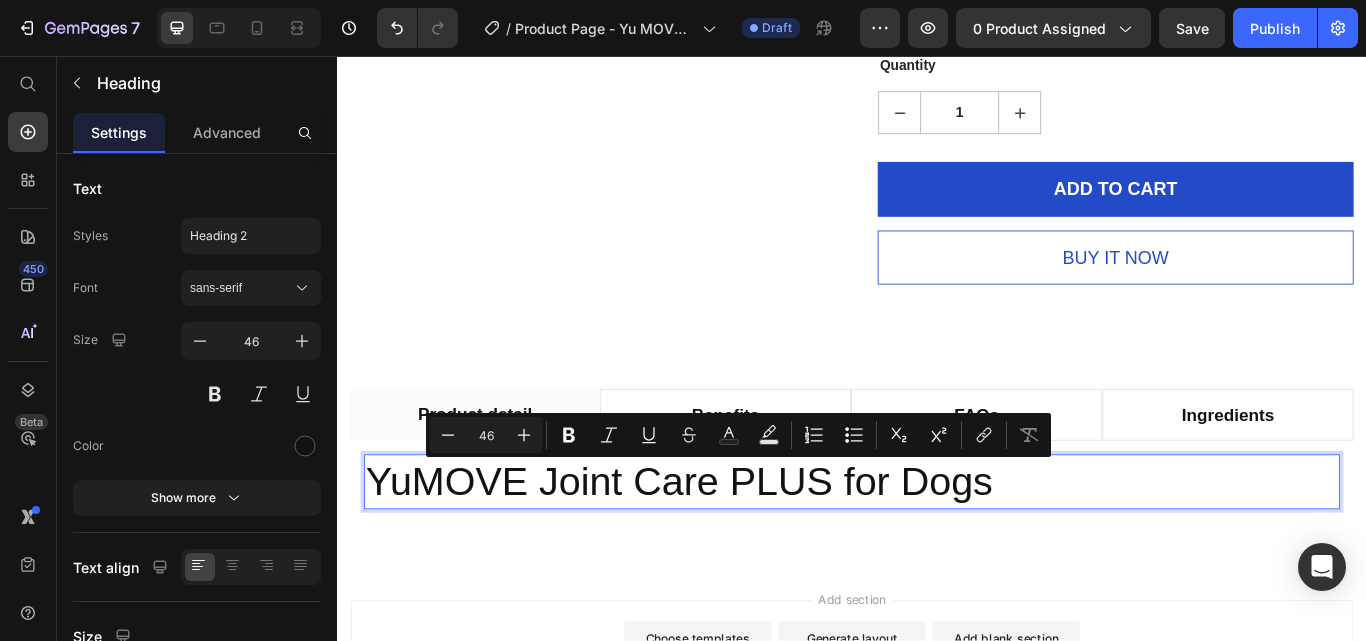 click on "YuMOVE Joint Care PLUS for Dogs" at bounding box center [937, 553] 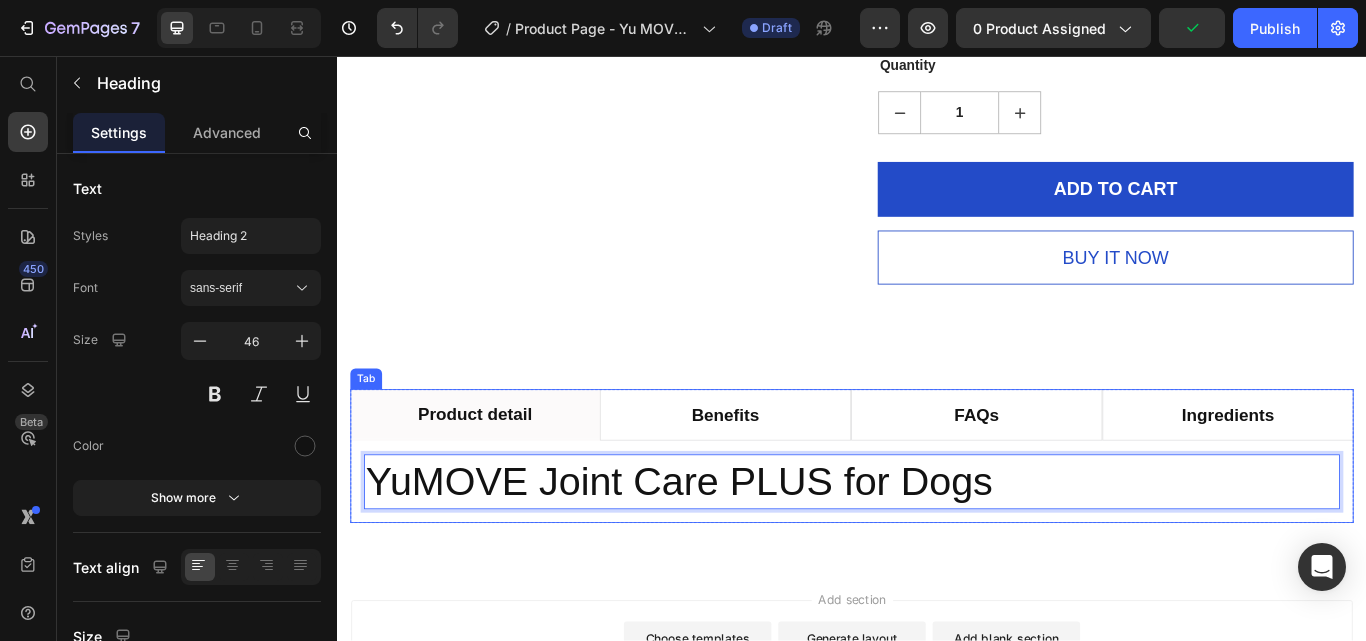 click on "YuMOVE Joint Care PLUS for Dogs Heading   0" at bounding box center [937, 545] 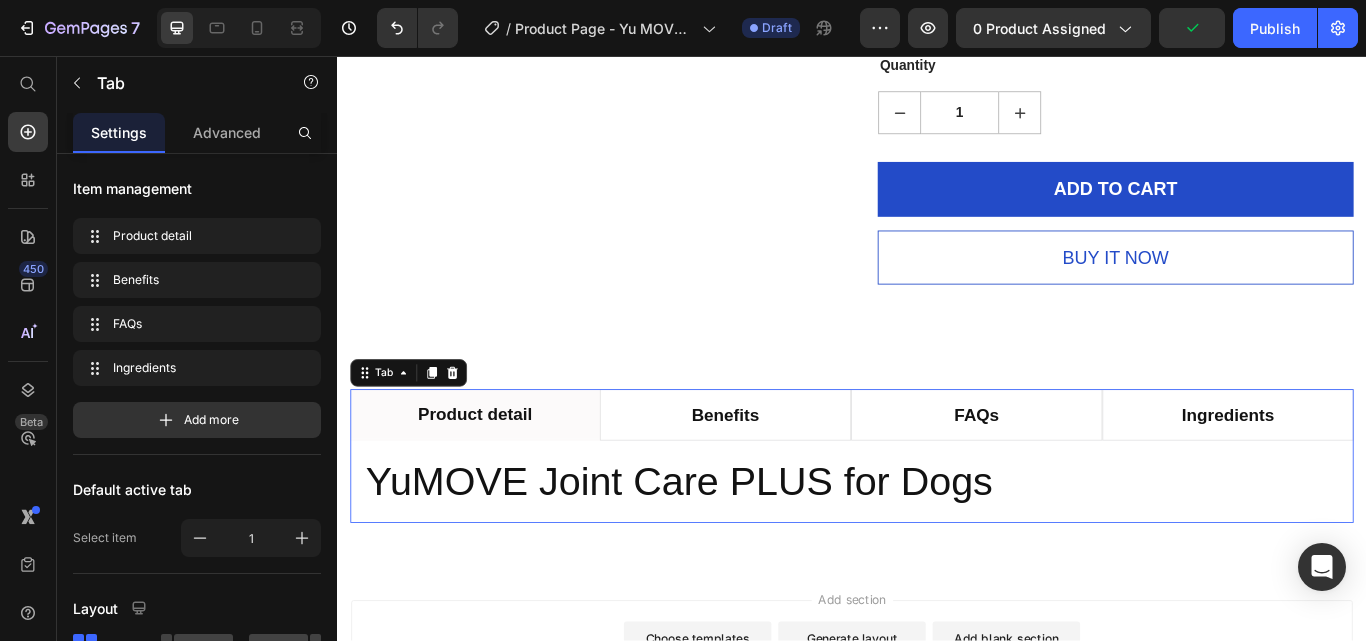 scroll, scrollTop: 0, scrollLeft: 0, axis: both 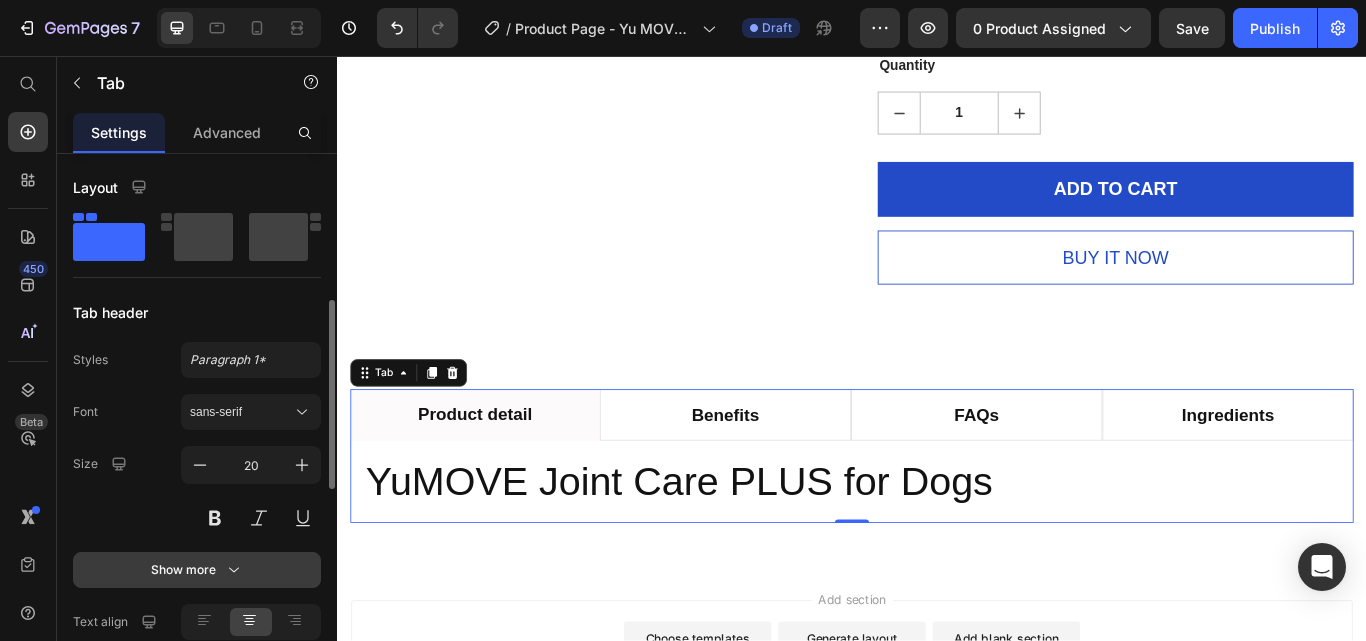 click on "Show more" at bounding box center [197, 570] 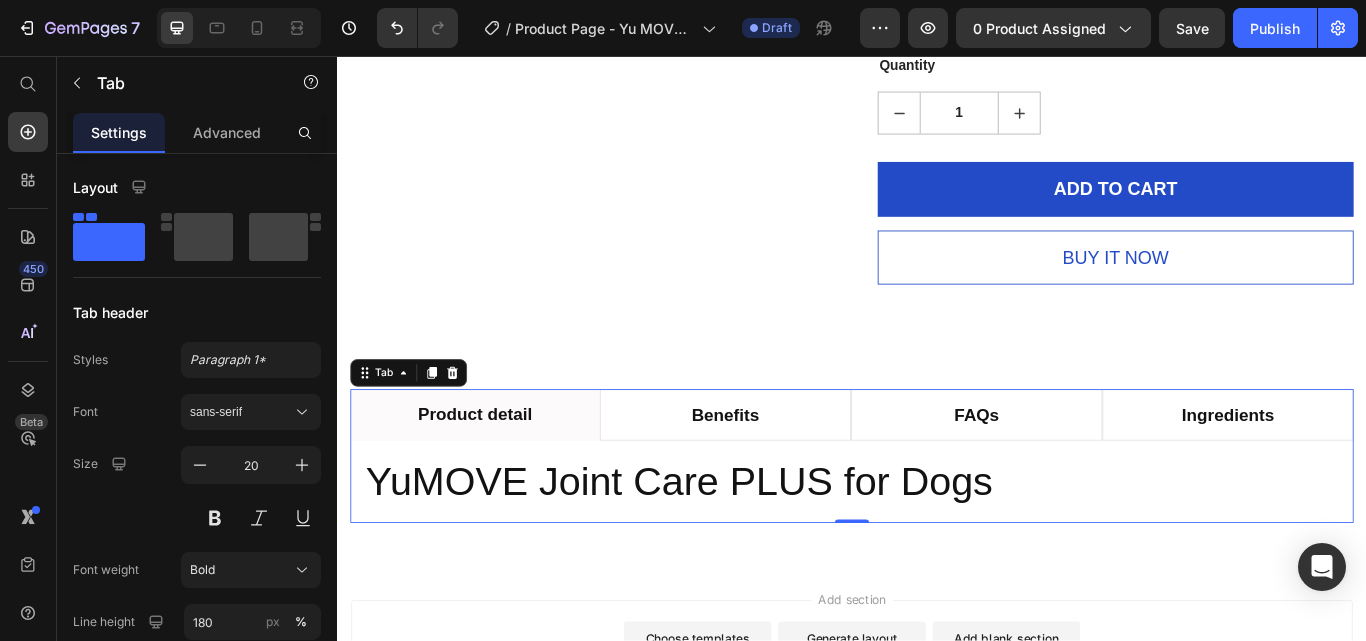 scroll, scrollTop: 921, scrollLeft: 0, axis: vertical 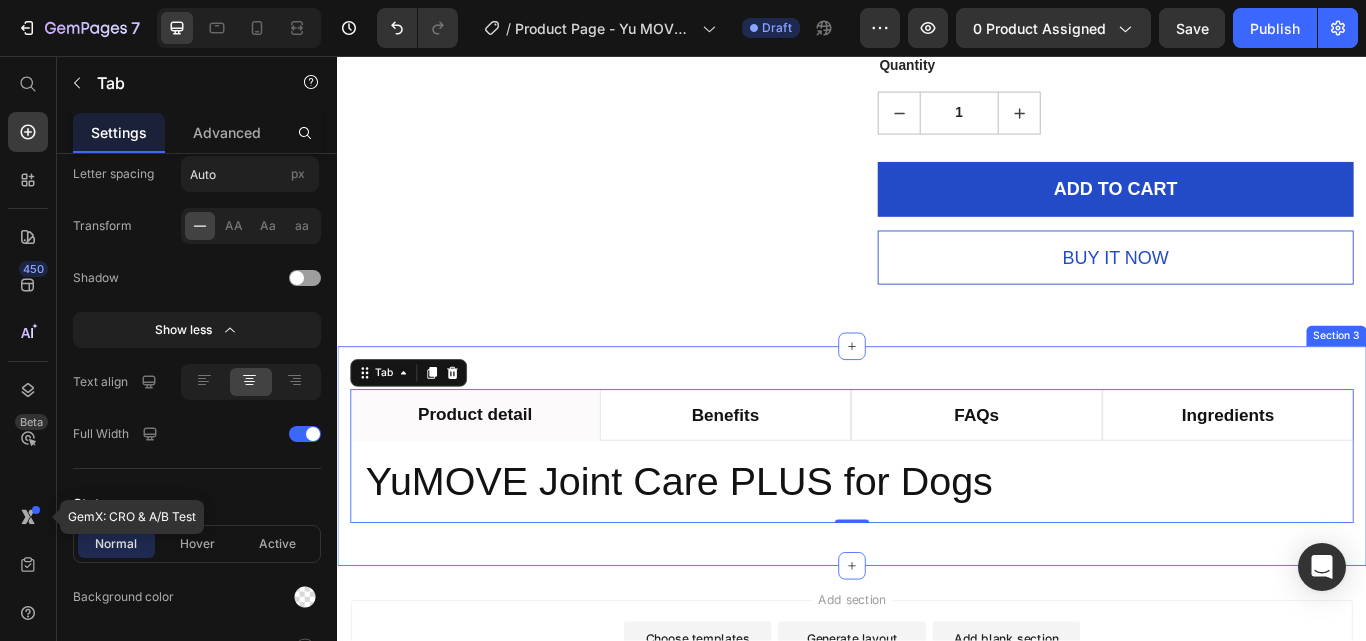 type 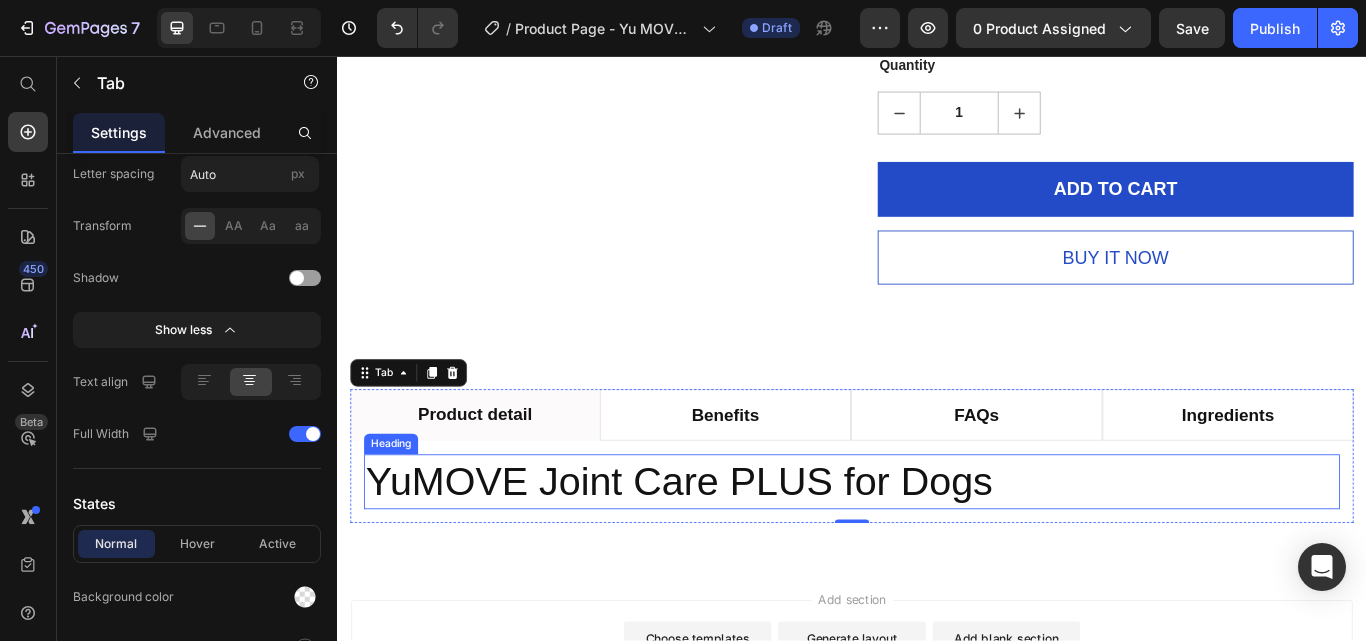 click on "YuMOVE Joint Care PLUS for Dogs" at bounding box center [937, 553] 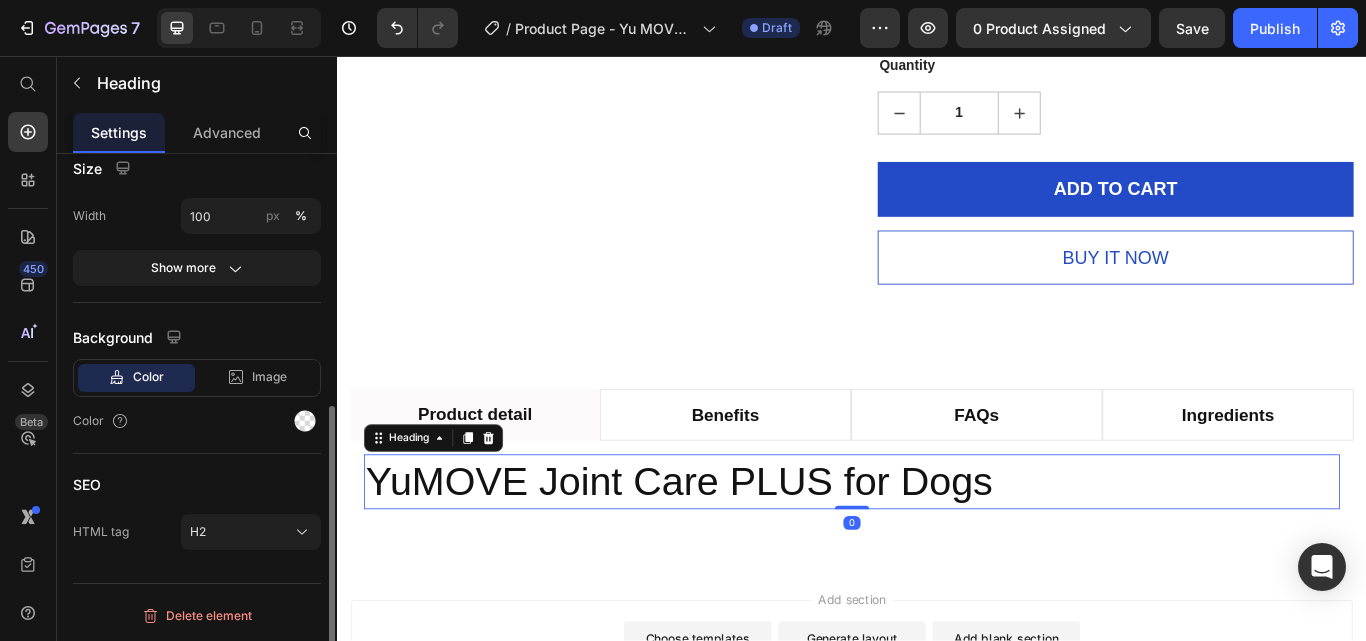 scroll, scrollTop: 0, scrollLeft: 0, axis: both 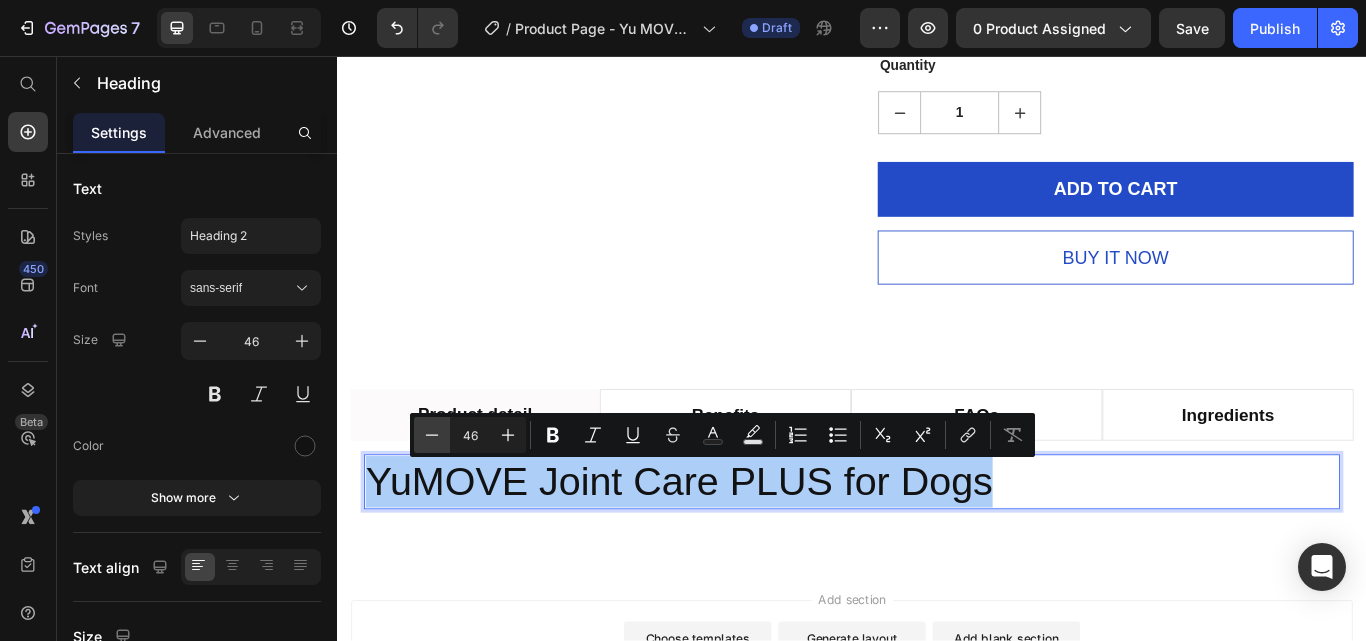 click 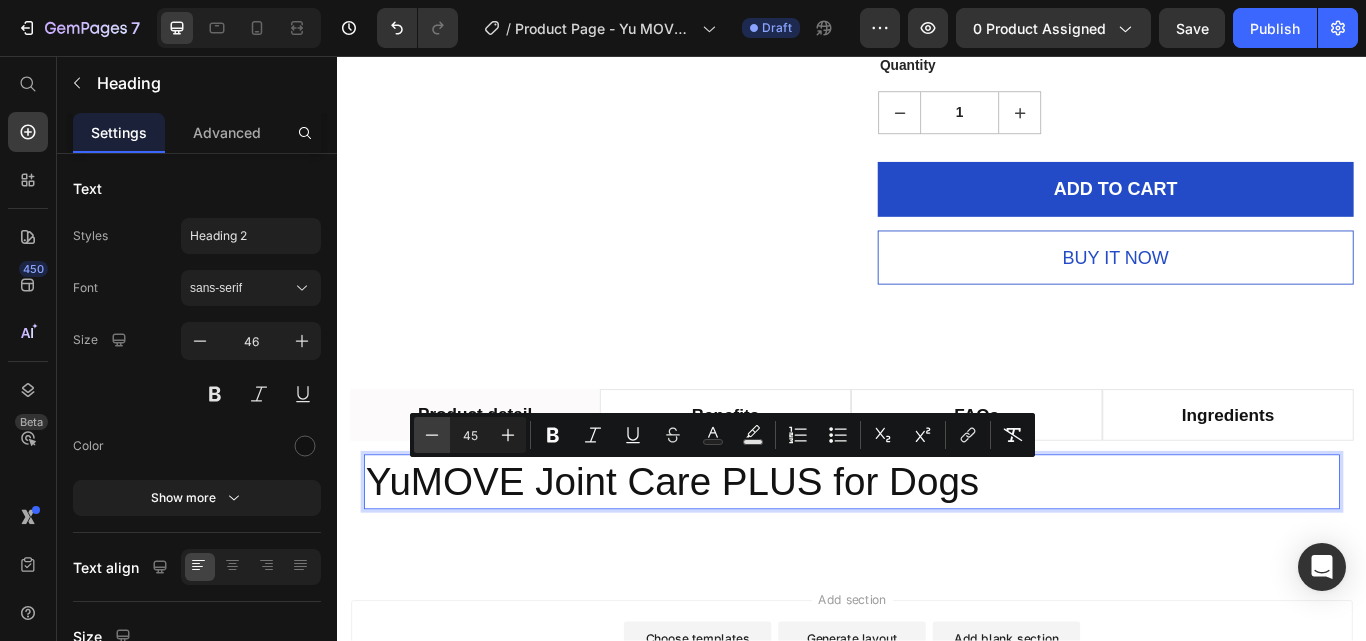 click 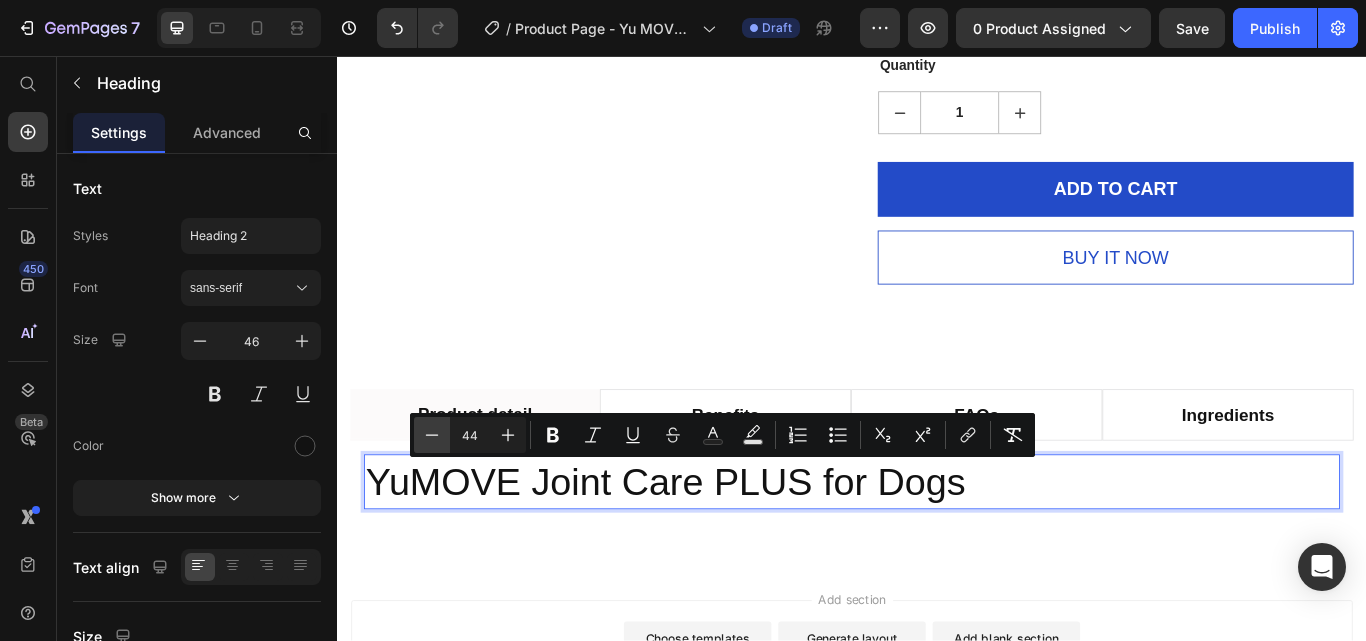 click 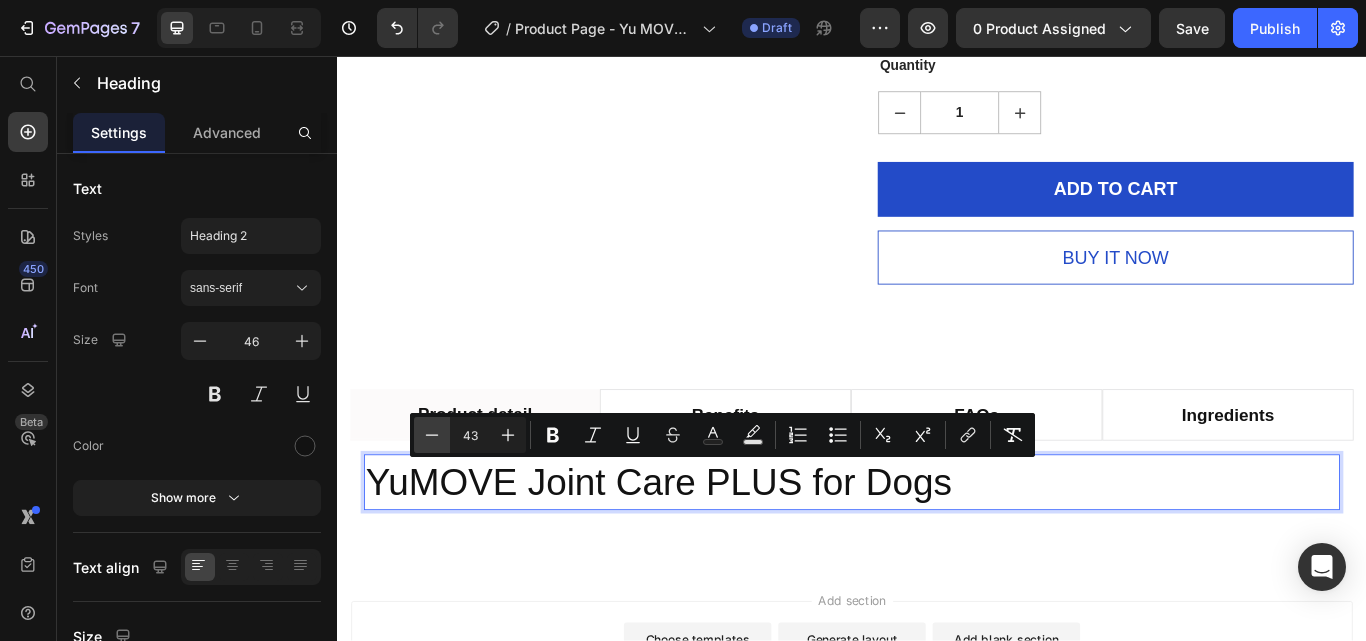 click 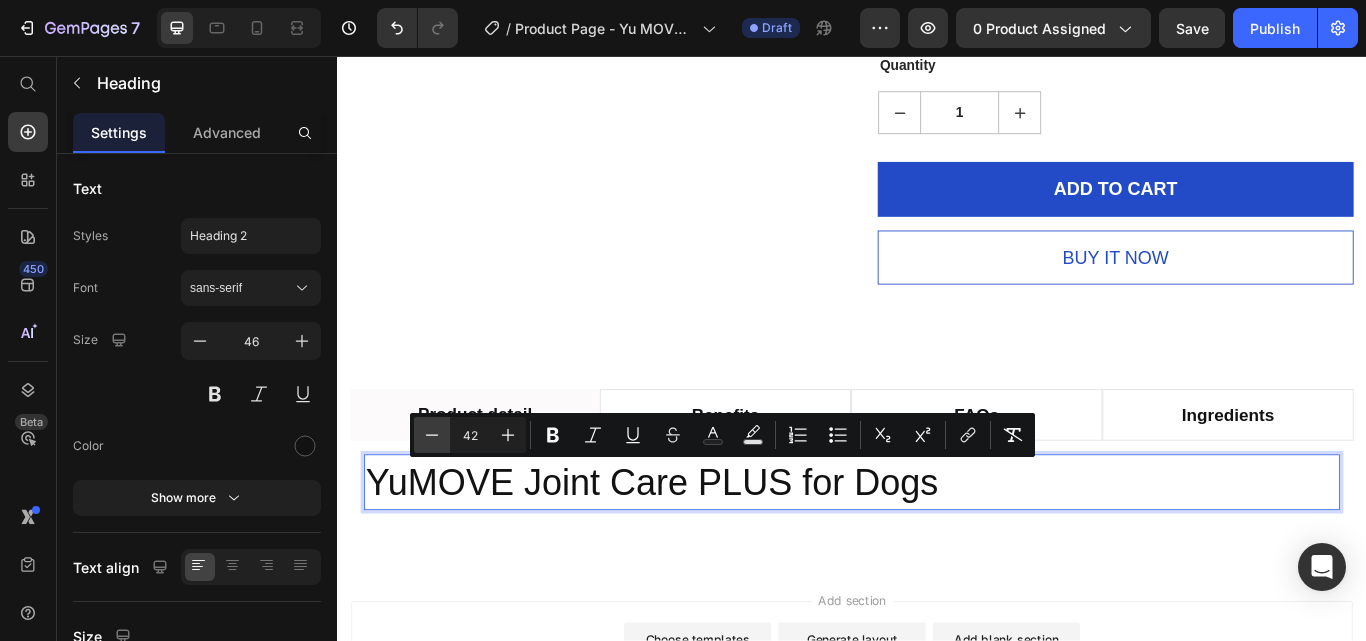 click 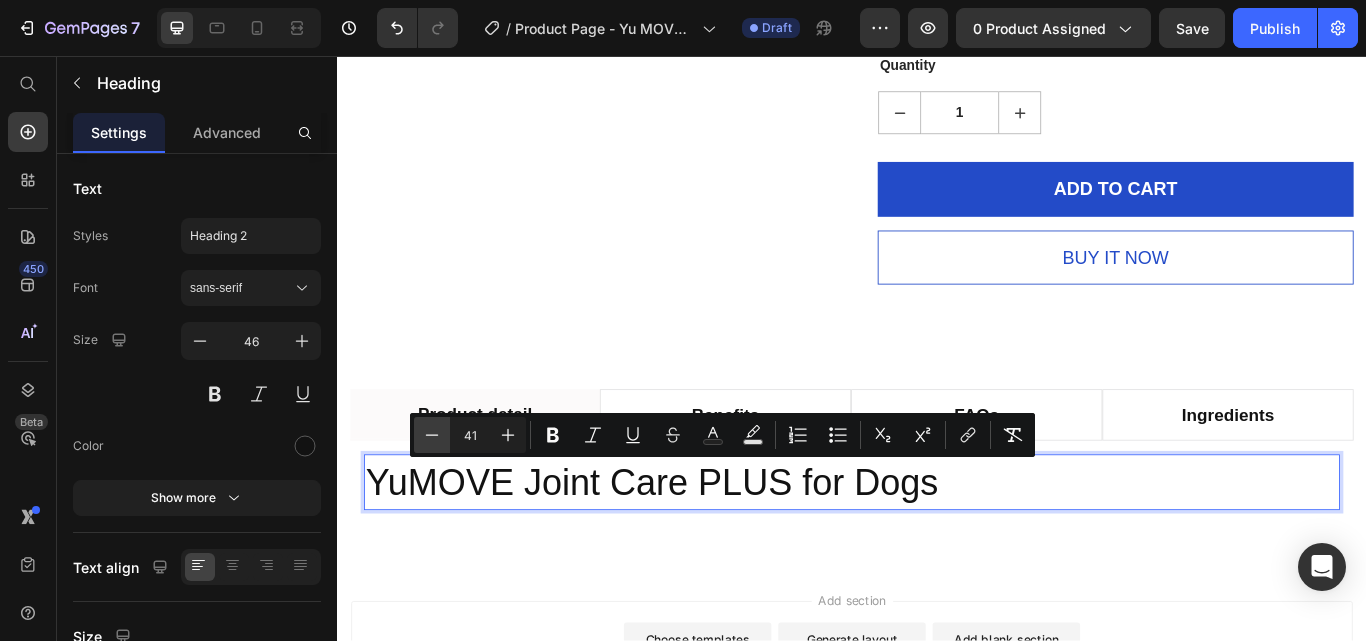 click 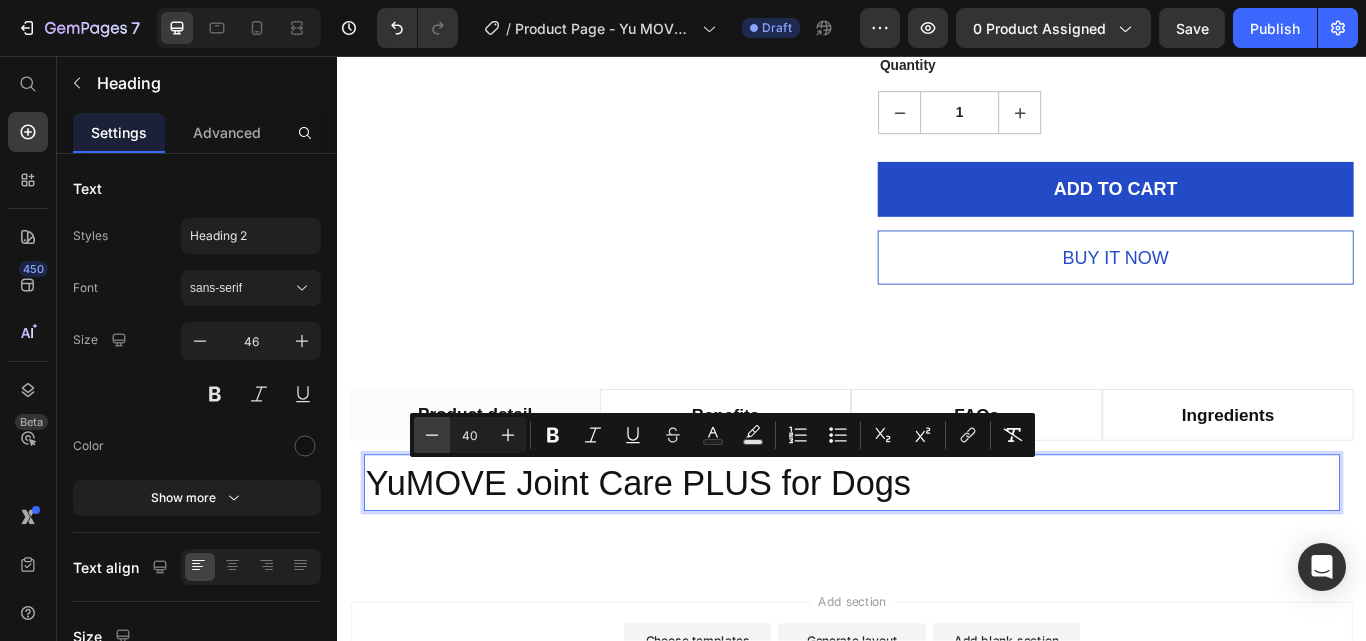 click 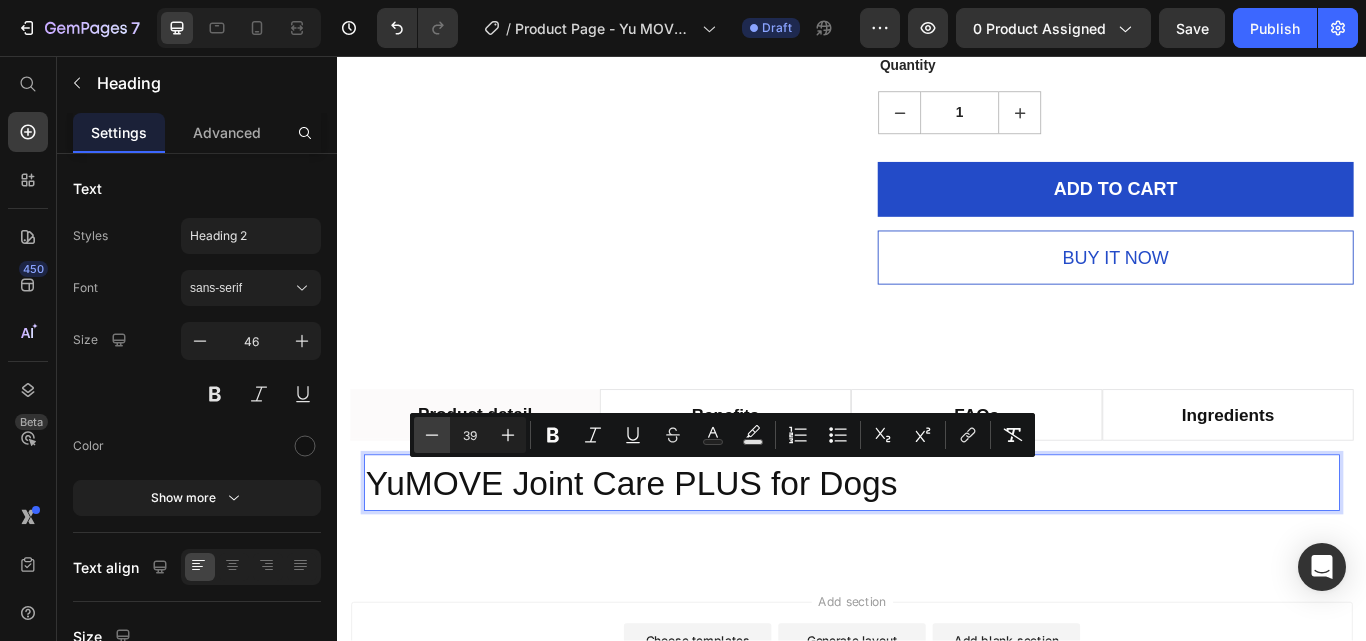 click 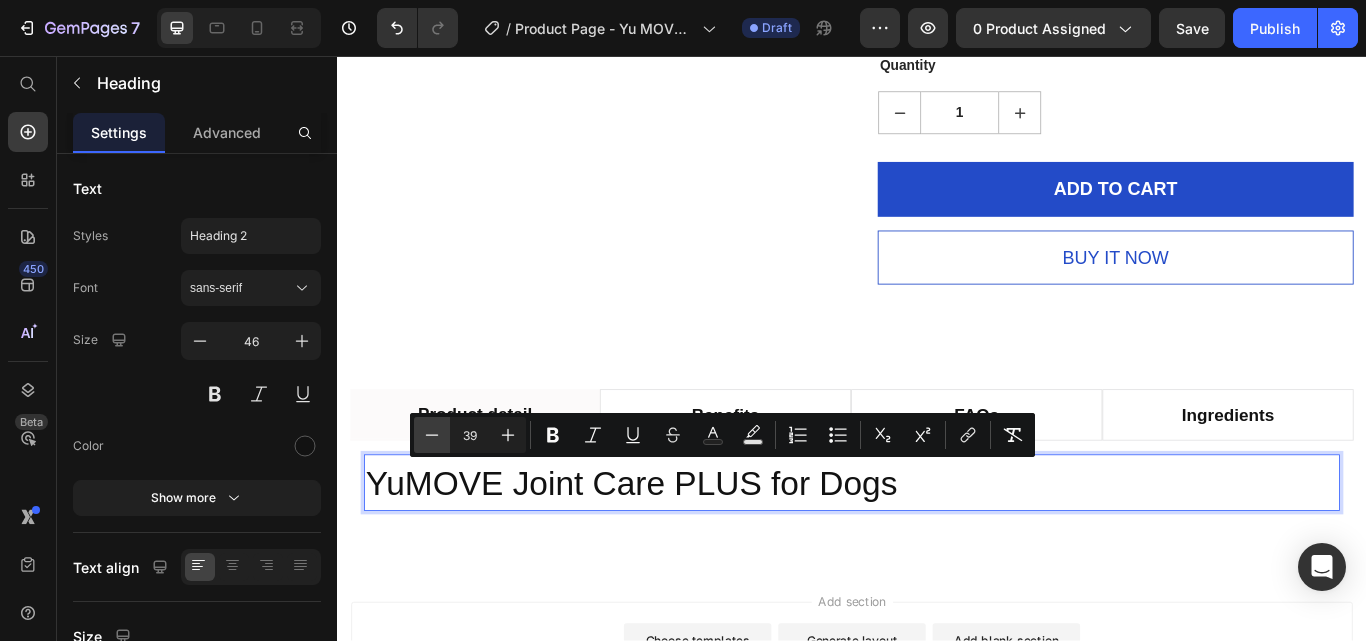 type on "38" 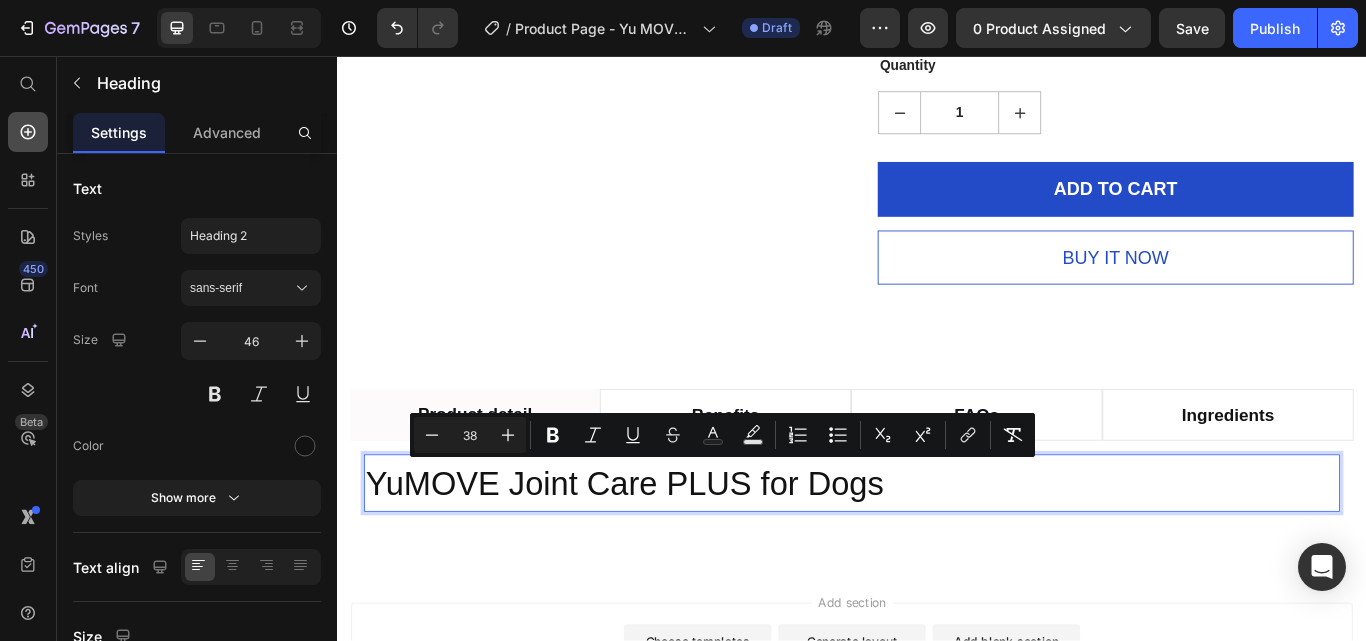 click 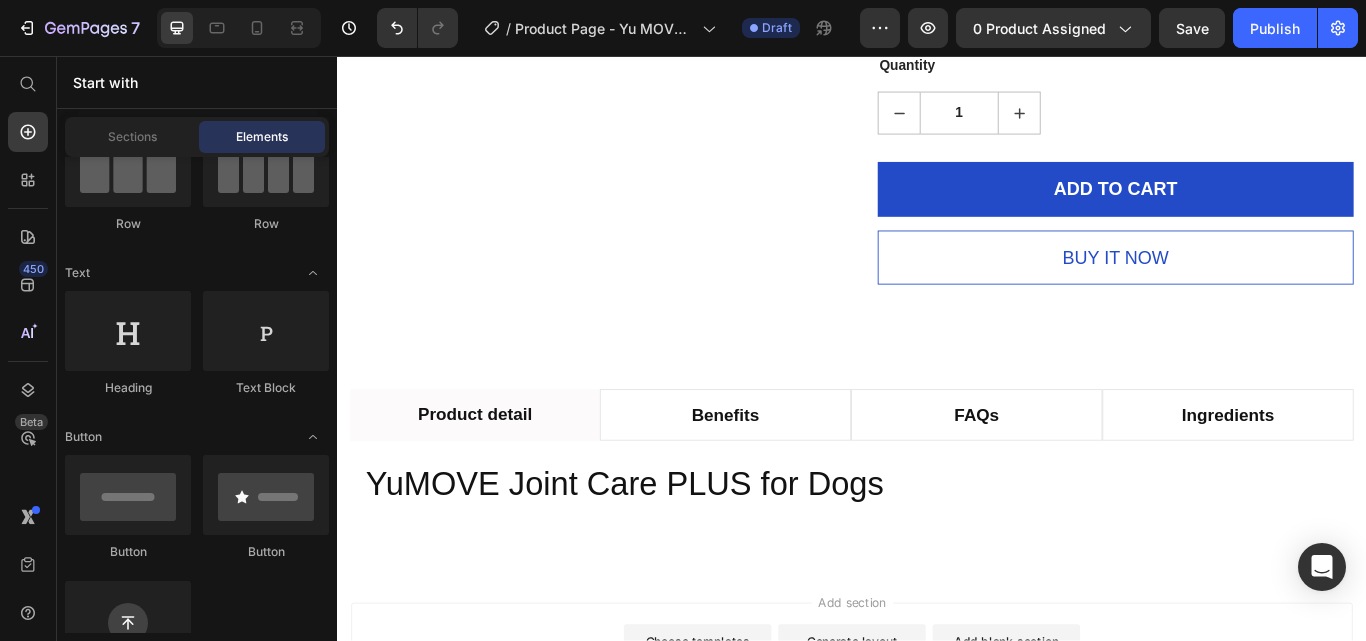 click on "YuMOVE Joint Care PLUS for Dogs" at bounding box center [672, 555] 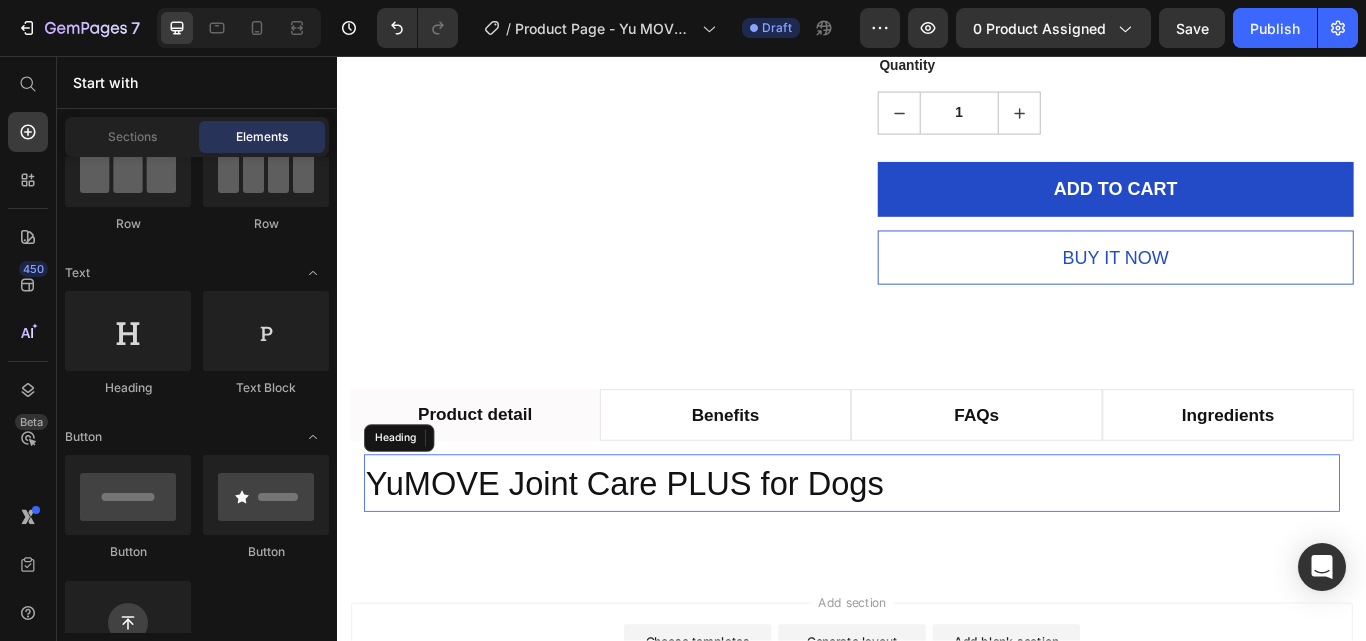 click on "YuMOVE Joint Care PLUS for Dogs" at bounding box center (672, 555) 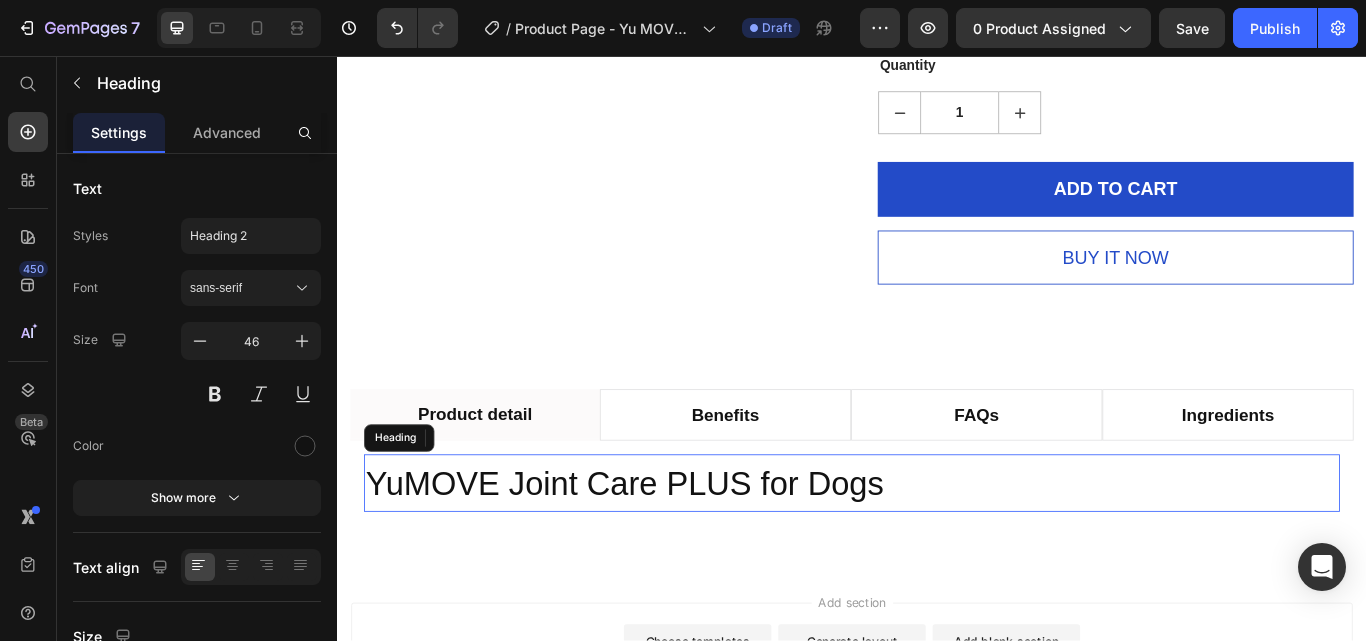 click on "YuMOVE Joint Care PLUS for Dogs" at bounding box center [672, 555] 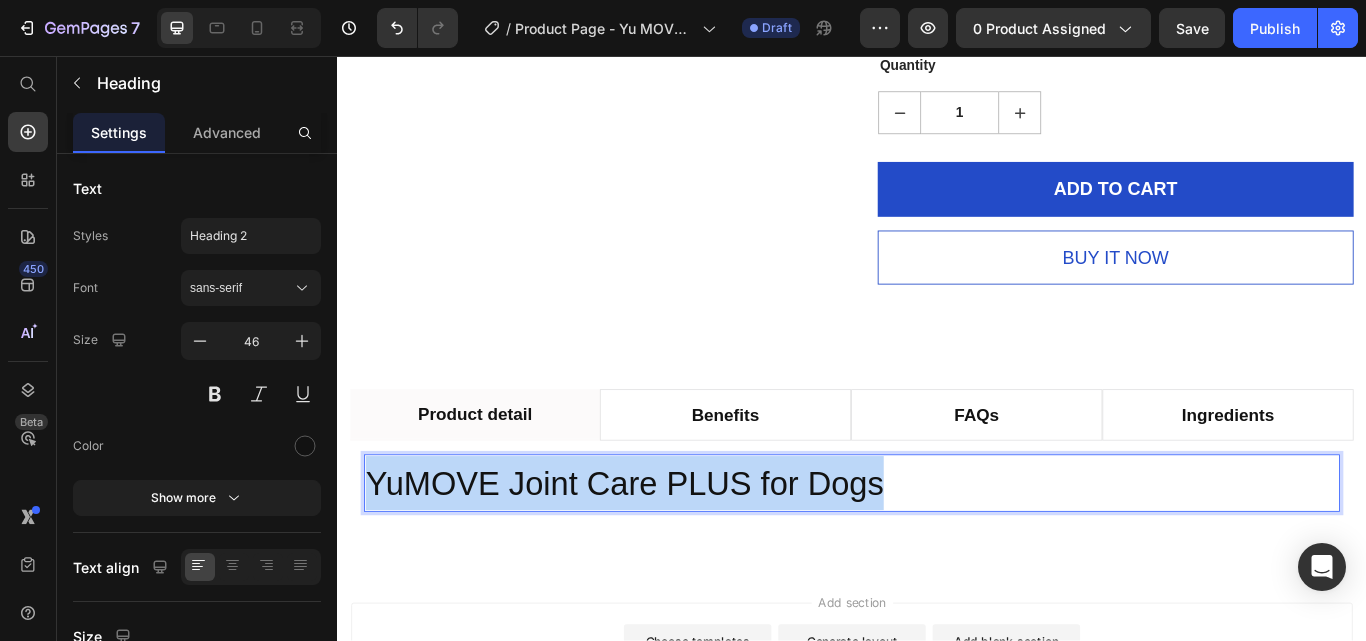 click on "YuMOVE Joint Care PLUS for Dogs" at bounding box center [672, 555] 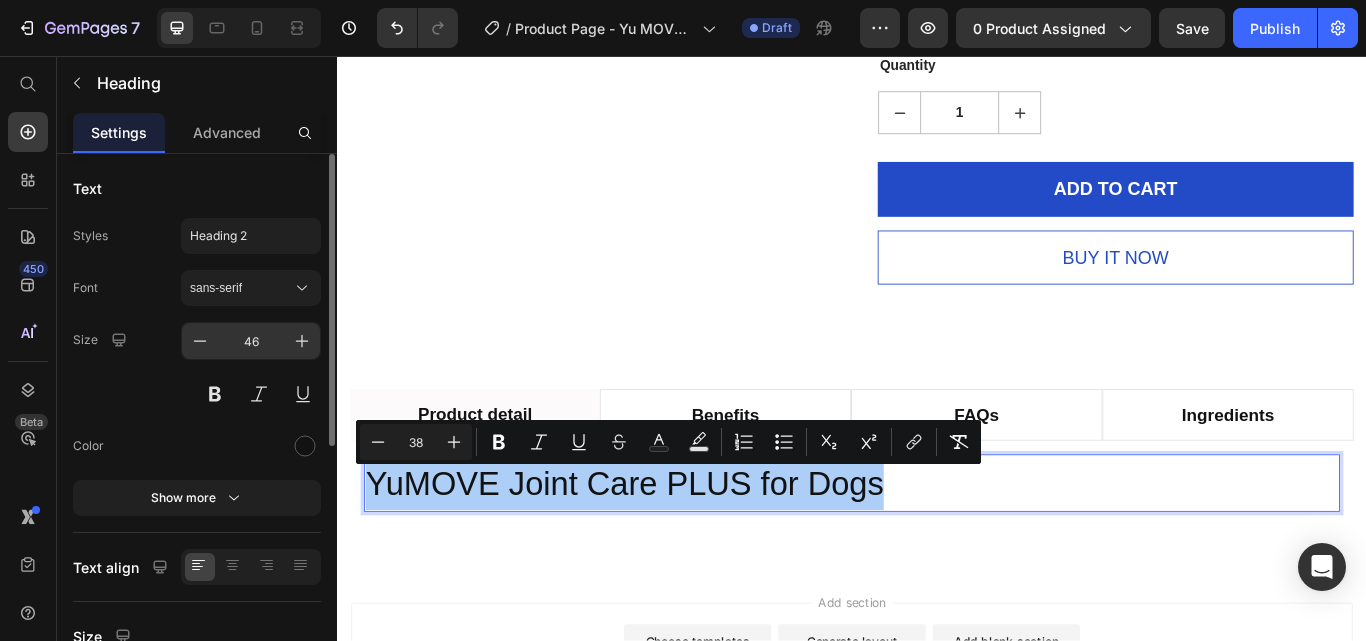 click on "46" at bounding box center (251, 341) 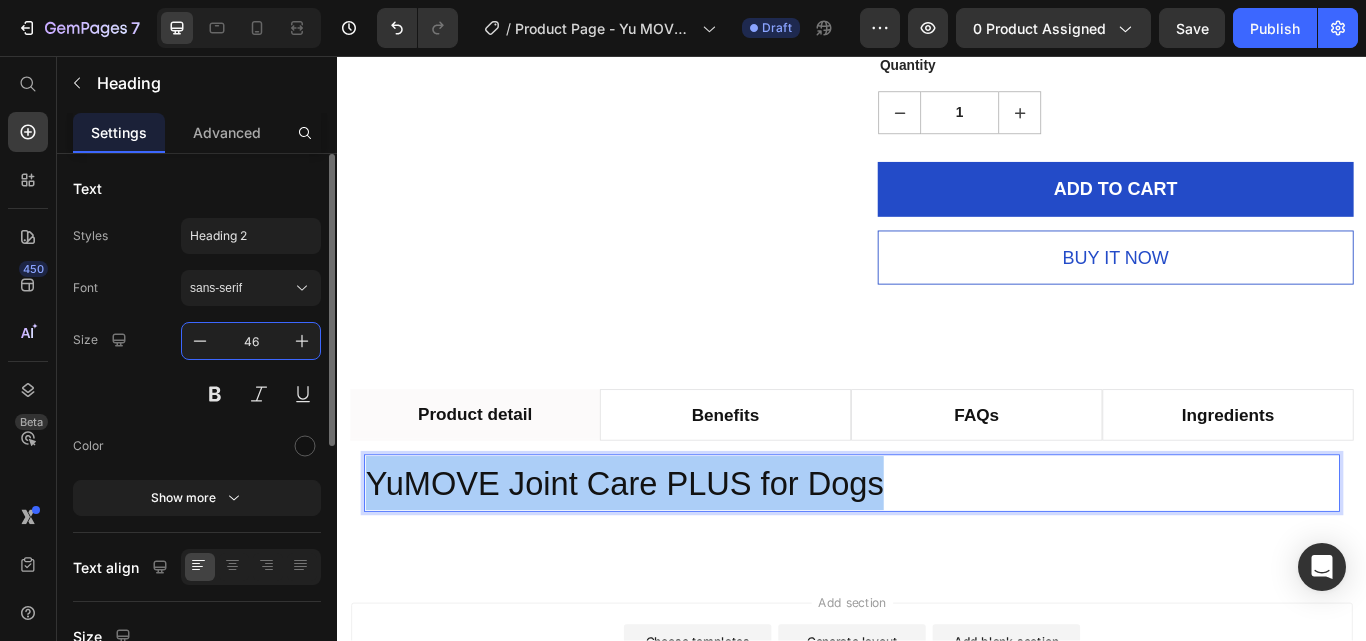 click on "46" at bounding box center [251, 341] 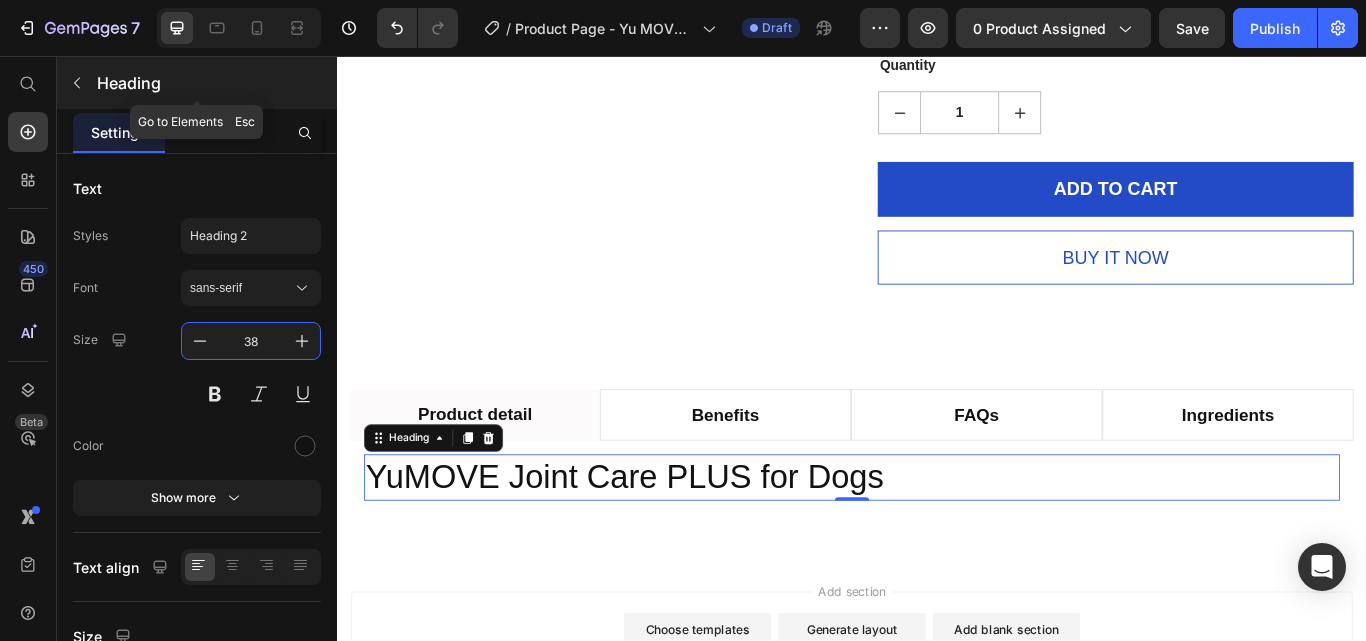 type on "38" 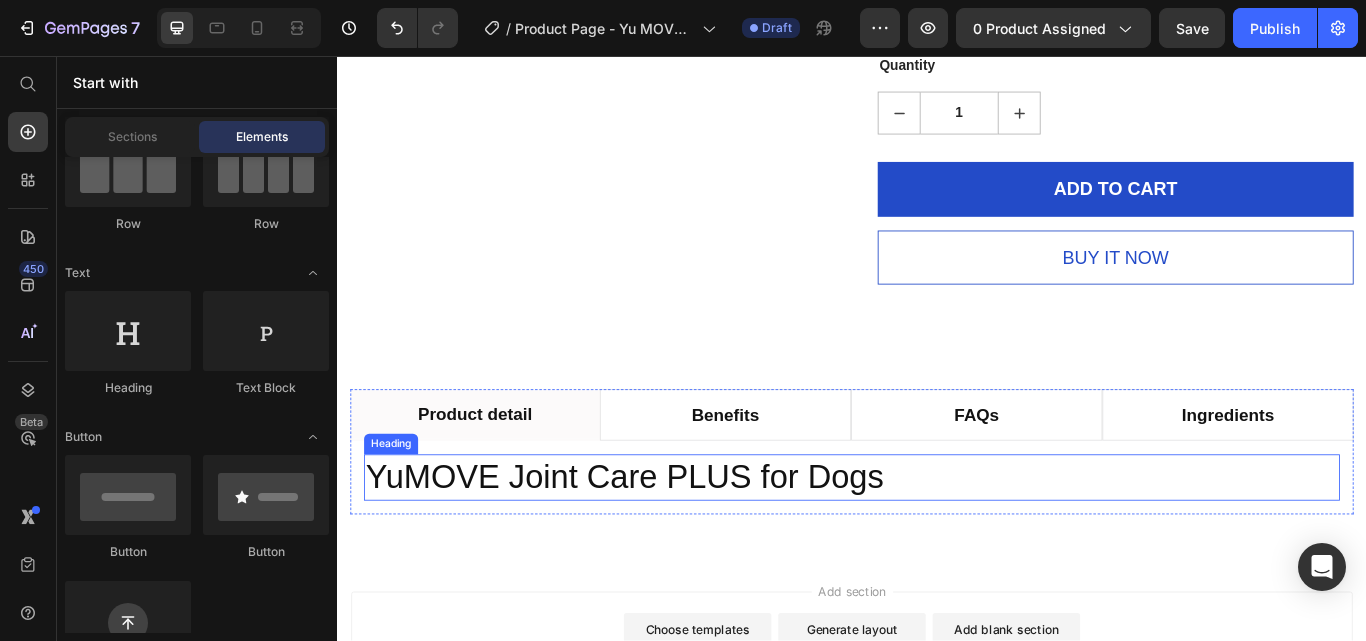 click on "YuMOVE Joint Care PLUS for Dogs" at bounding box center [672, 547] 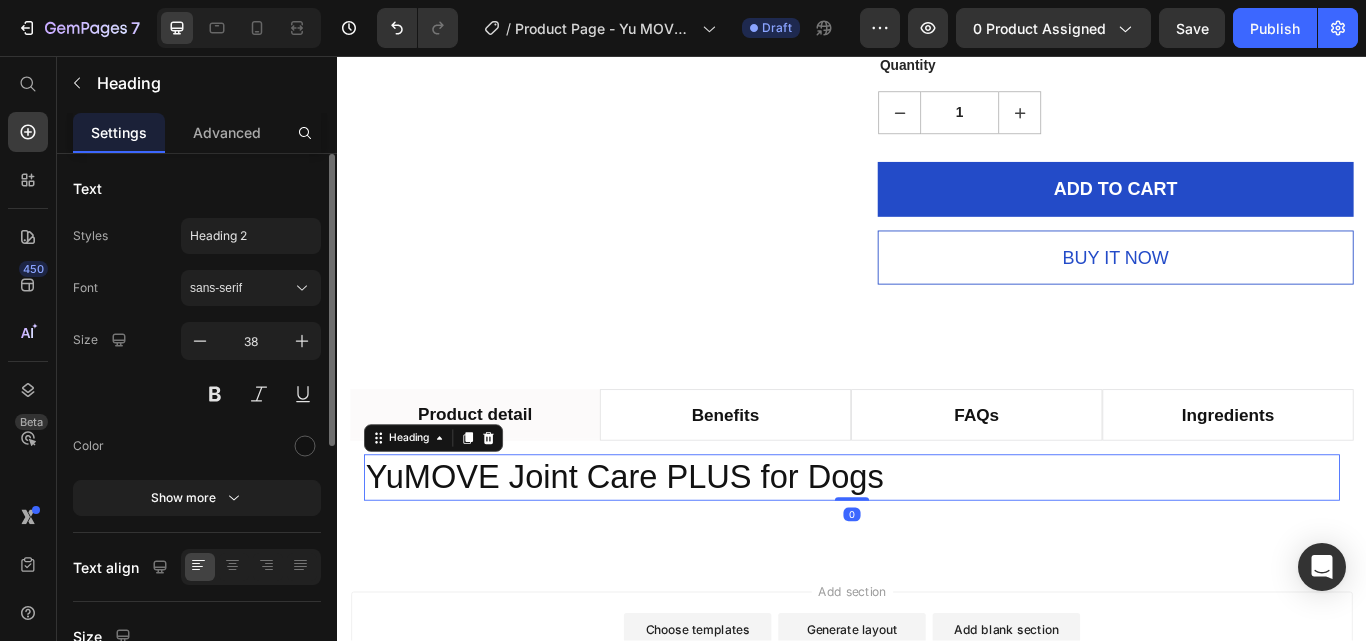 scroll, scrollTop: 100, scrollLeft: 0, axis: vertical 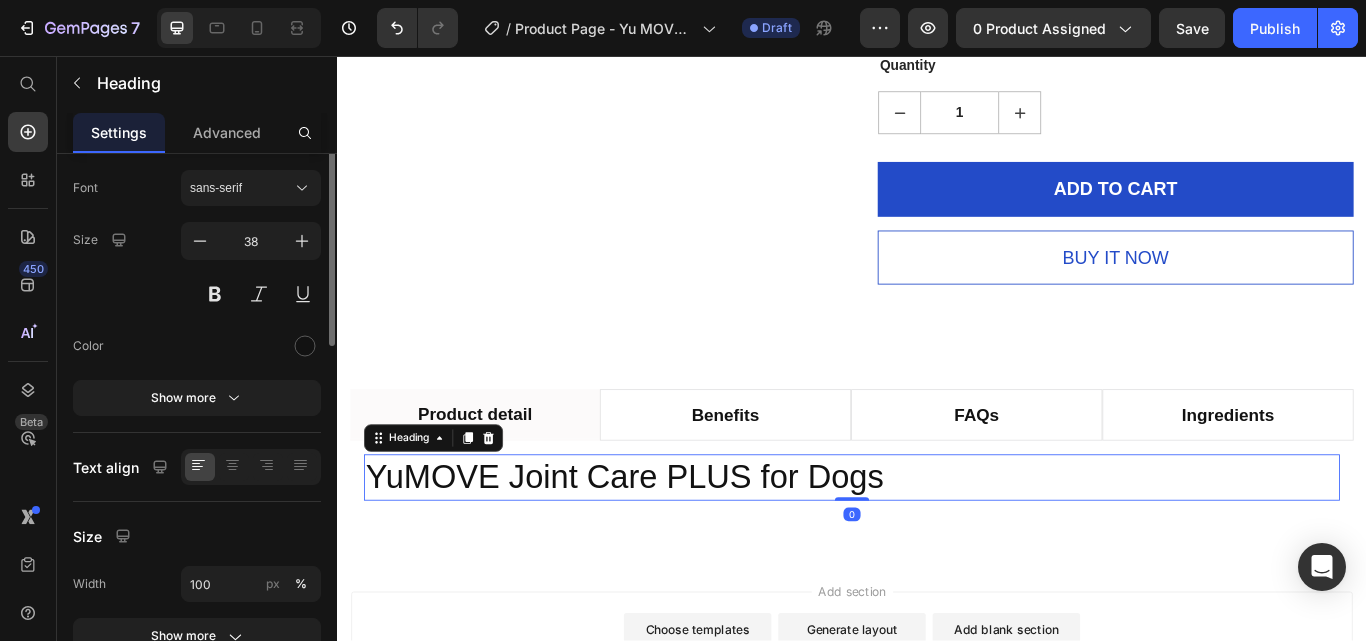 click on "Text Styles Heading 2 Font sans-serif Size 38 Color Show more Text align Size Width 100 px % Show more Background Color Image Video  Color  SEO HTML tag H2" at bounding box center [197, 510] 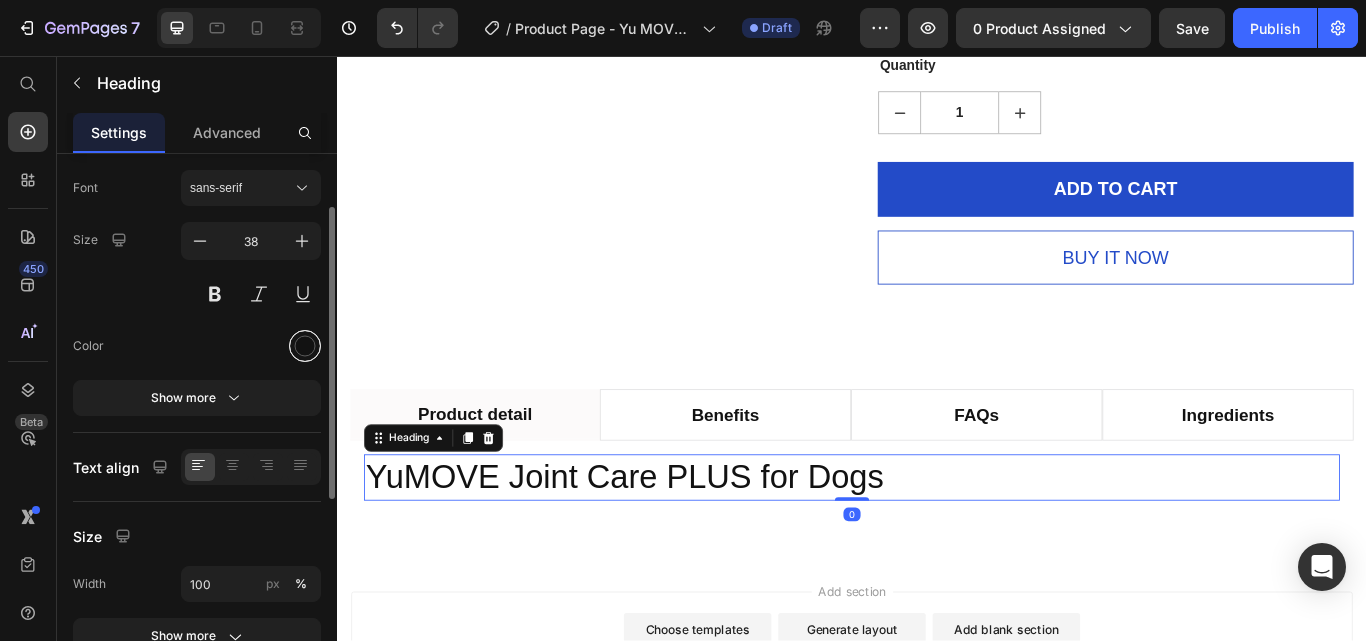 click at bounding box center [305, 346] 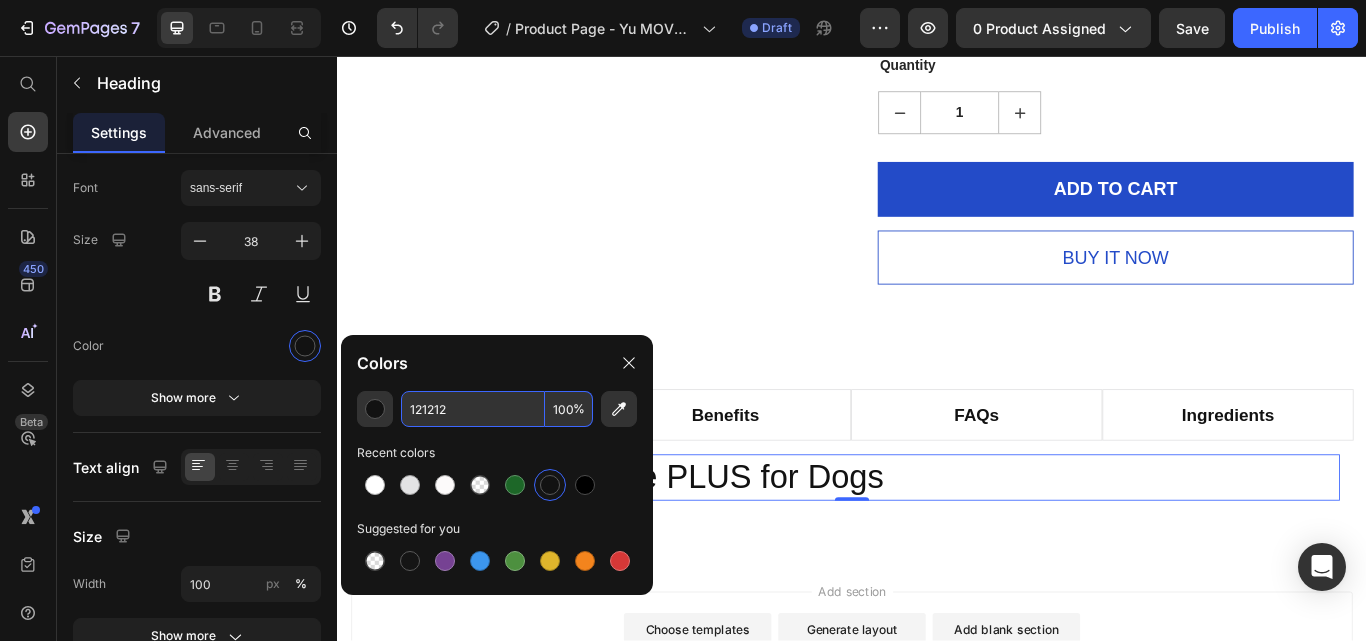 click on "121212" at bounding box center [473, 409] 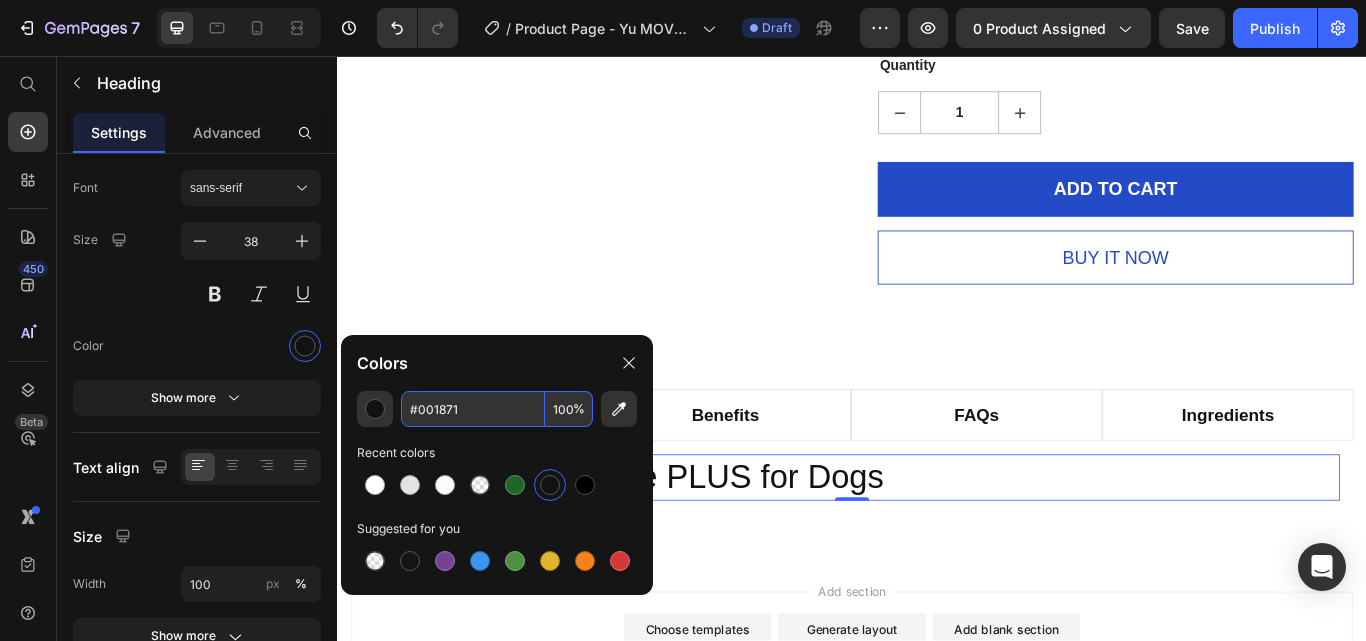 type on "001871" 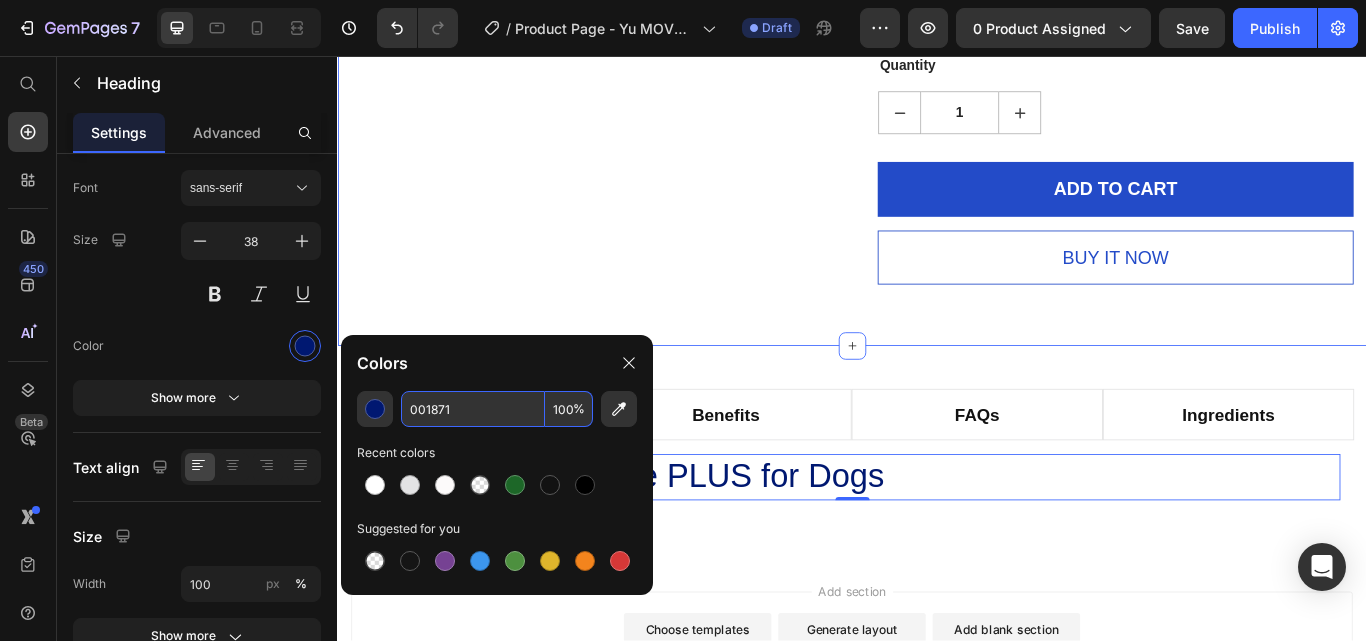 click on "Product Images
Hurry up! Only  499503  left in stock (P) Stock Counter FREE - Pet Grooming Glove (P) Title
Icon
Icon
Icon
Icon
Icon Icon List Hoz 915 reviews Text block Row £0.00 (P) Price £17.00 (P) Price Save £17.00 (P) Tag Row
____________
NO MORE FUR SCATTERED AT HOME
Natural Calm Pet Grooming Glove is designed  to collect all your pet's hair  in a straightforward move  making it feel like a soft massage , a  must-have  tool for your adorable cat or dog.
CLEAN PETS HAIRS : for long, short and curly-haired dogs and cats
GROOM HARD TO REACH PLACES : like tail or face
FIVE FINGER DESIGN : the layer of fur is easy to peel off from the glove
SOFT TOOTH BRUSH : pets will feel very comfortable while cleaning their hairs
The  premium quality materials  of our grooming gloves are studied to be  safe  and  not irritate ." at bounding box center (937, -726) 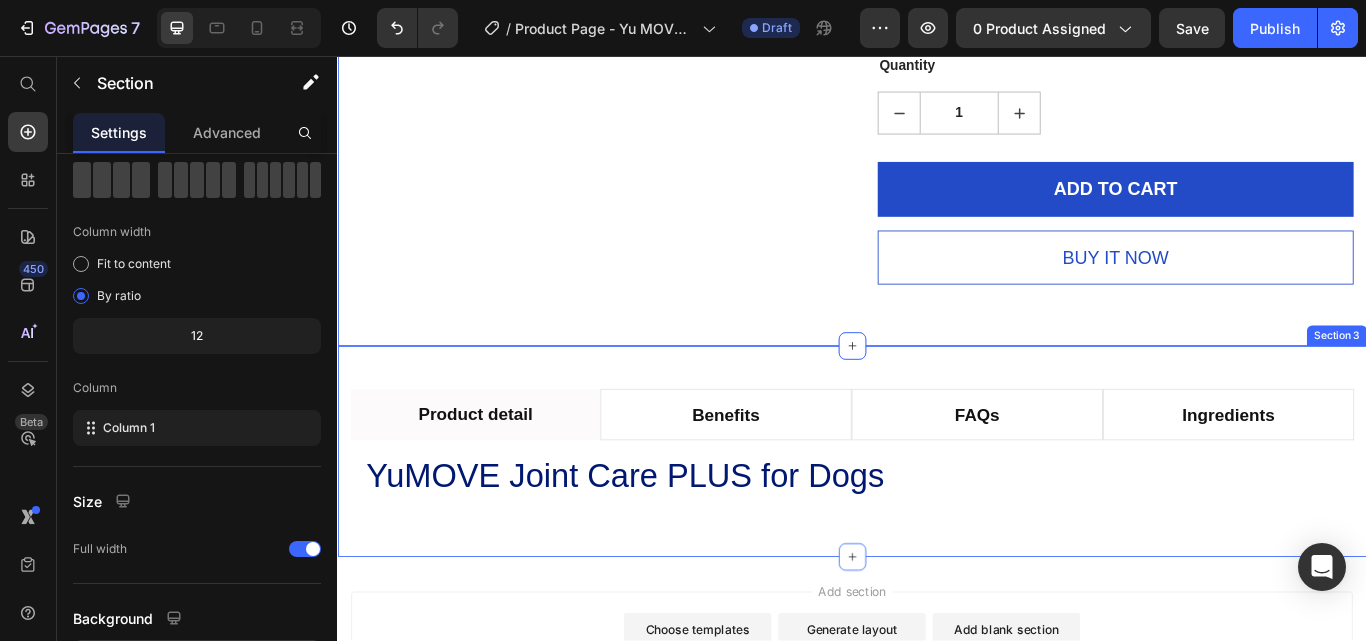 scroll, scrollTop: 0, scrollLeft: 0, axis: both 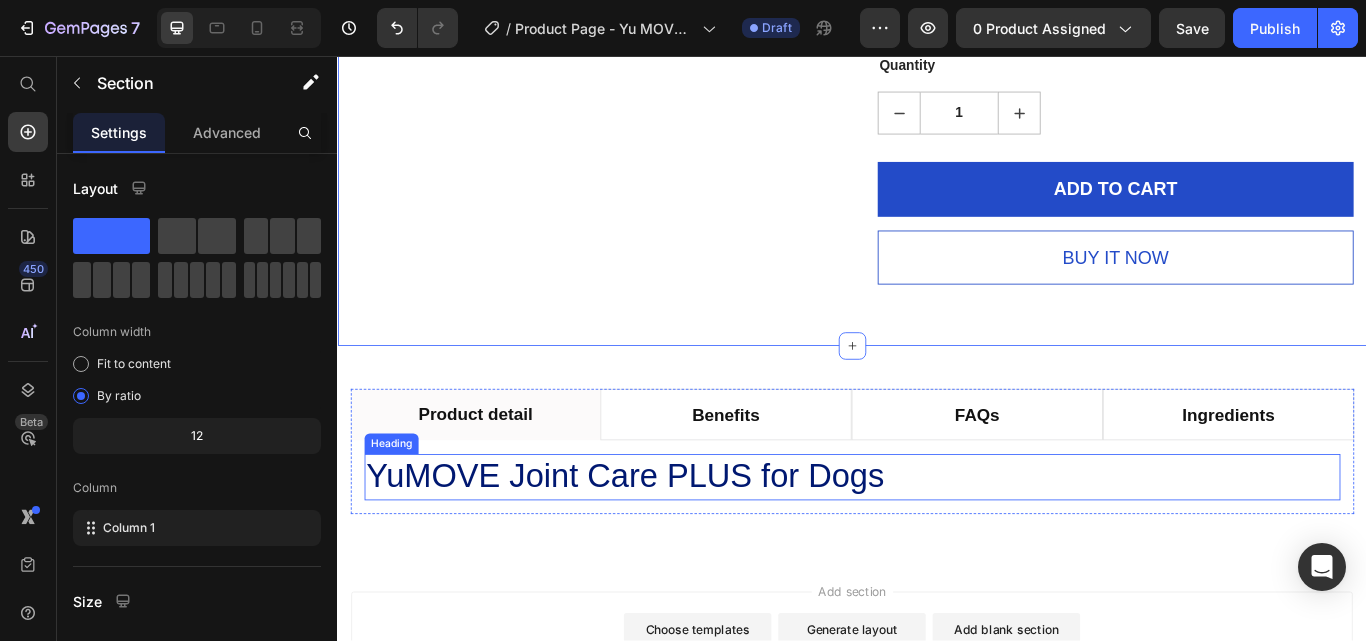click on "YuMOVE Joint Care PLUS for Dogs" at bounding box center [672, 547] 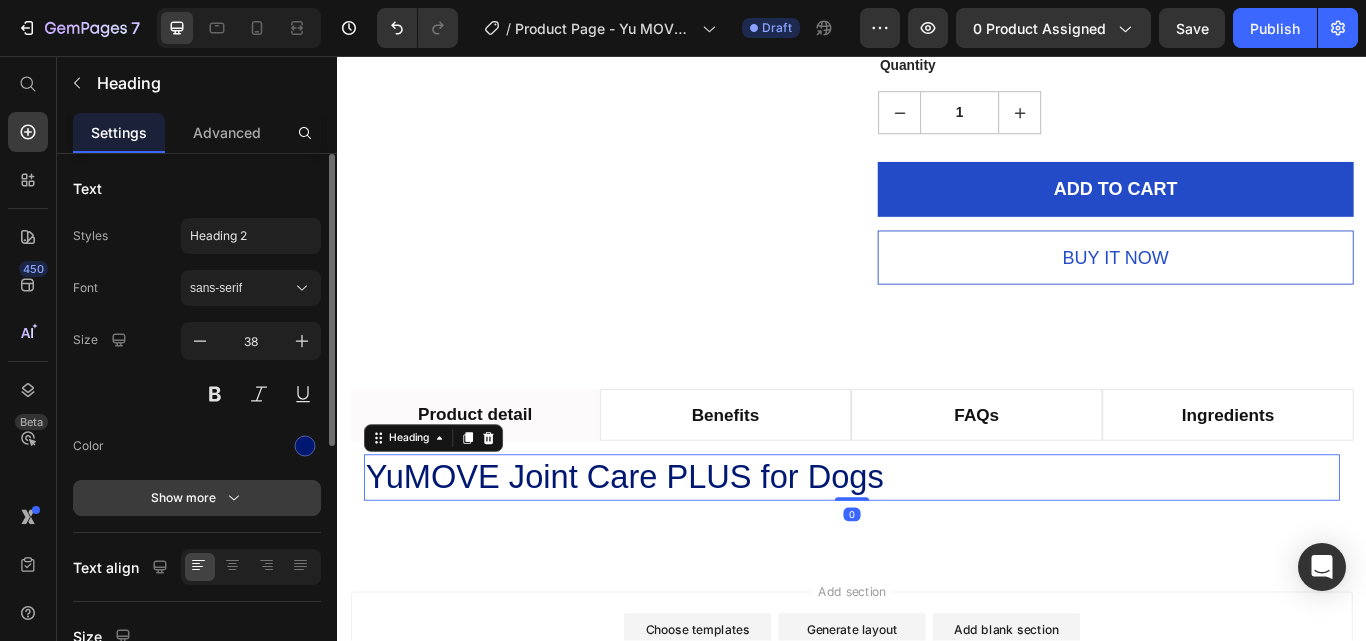 click 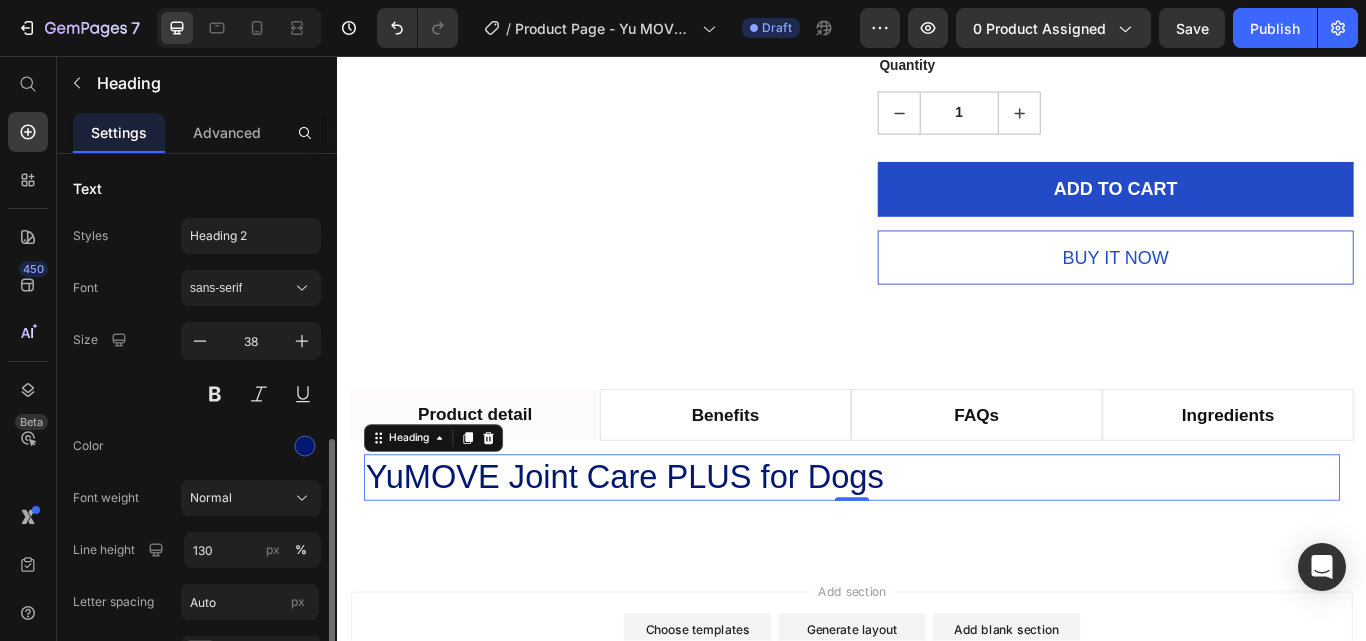 scroll, scrollTop: 200, scrollLeft: 0, axis: vertical 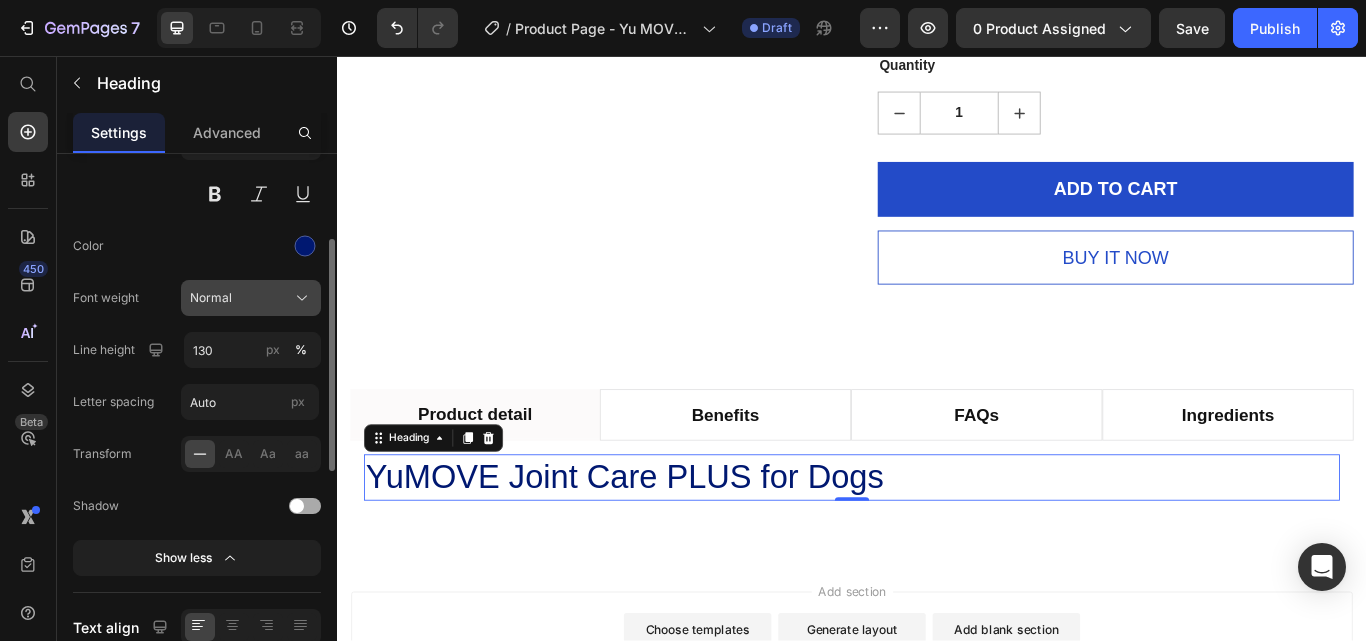 click on "Normal" at bounding box center [251, 298] 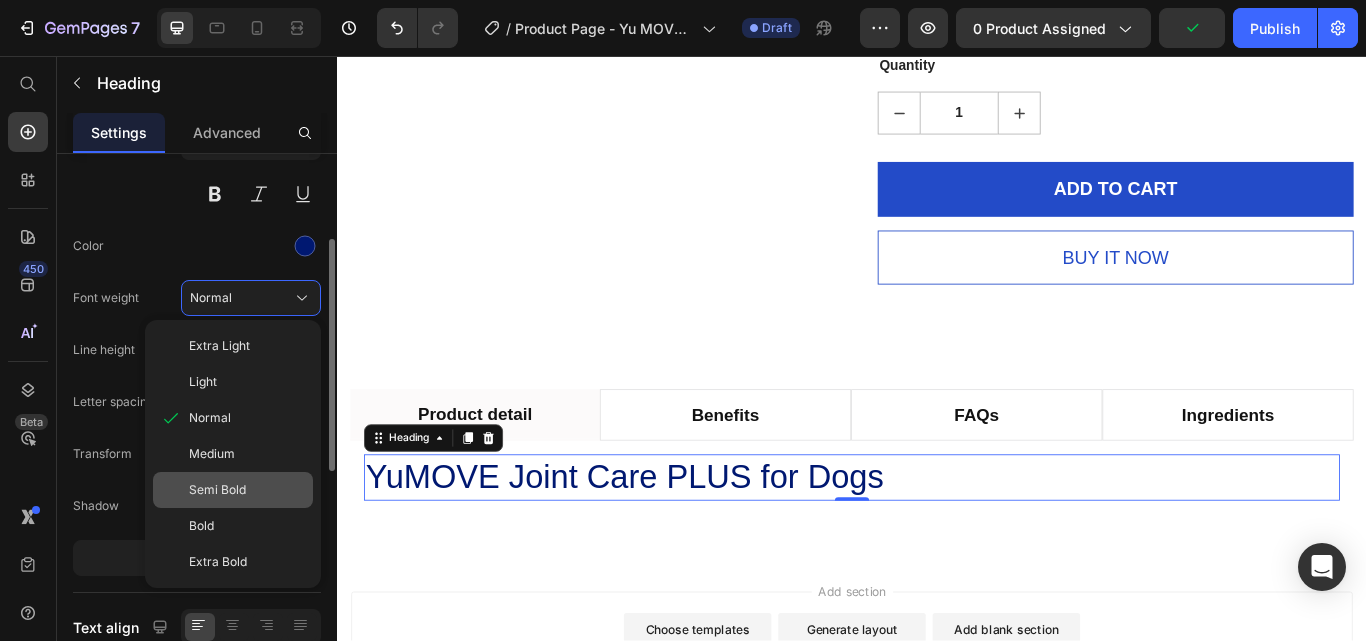 click on "Semi Bold" at bounding box center (217, 490) 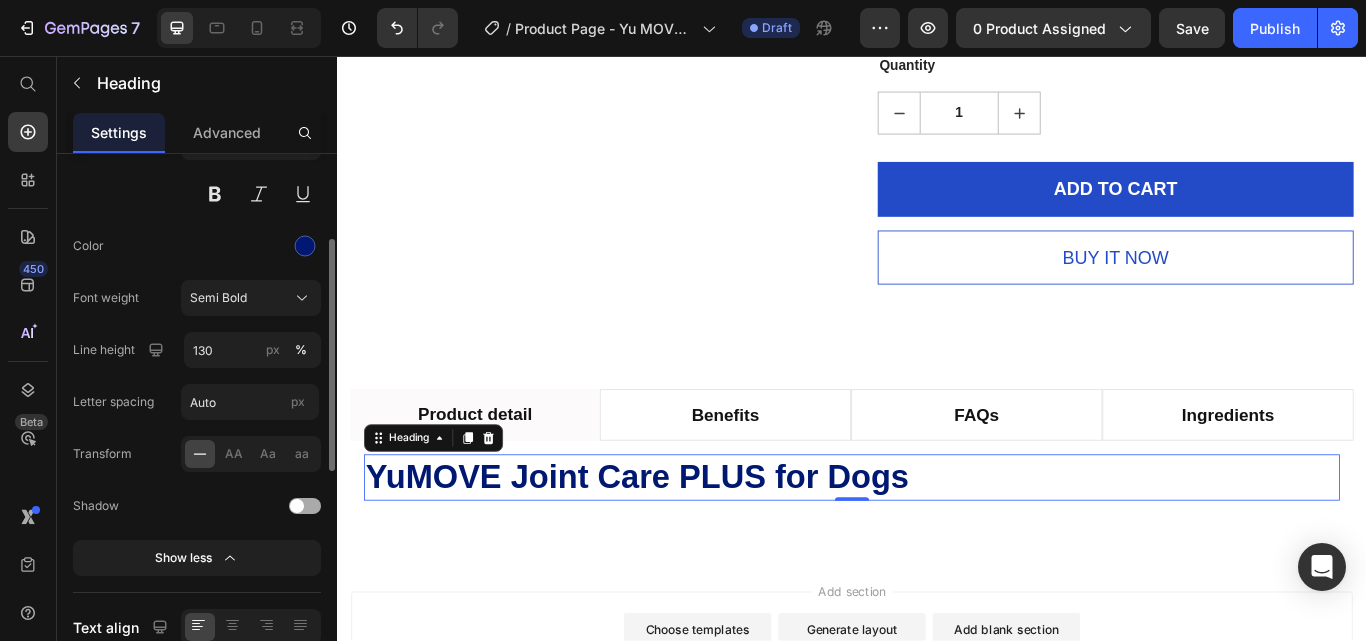 scroll, scrollTop: 0, scrollLeft: 0, axis: both 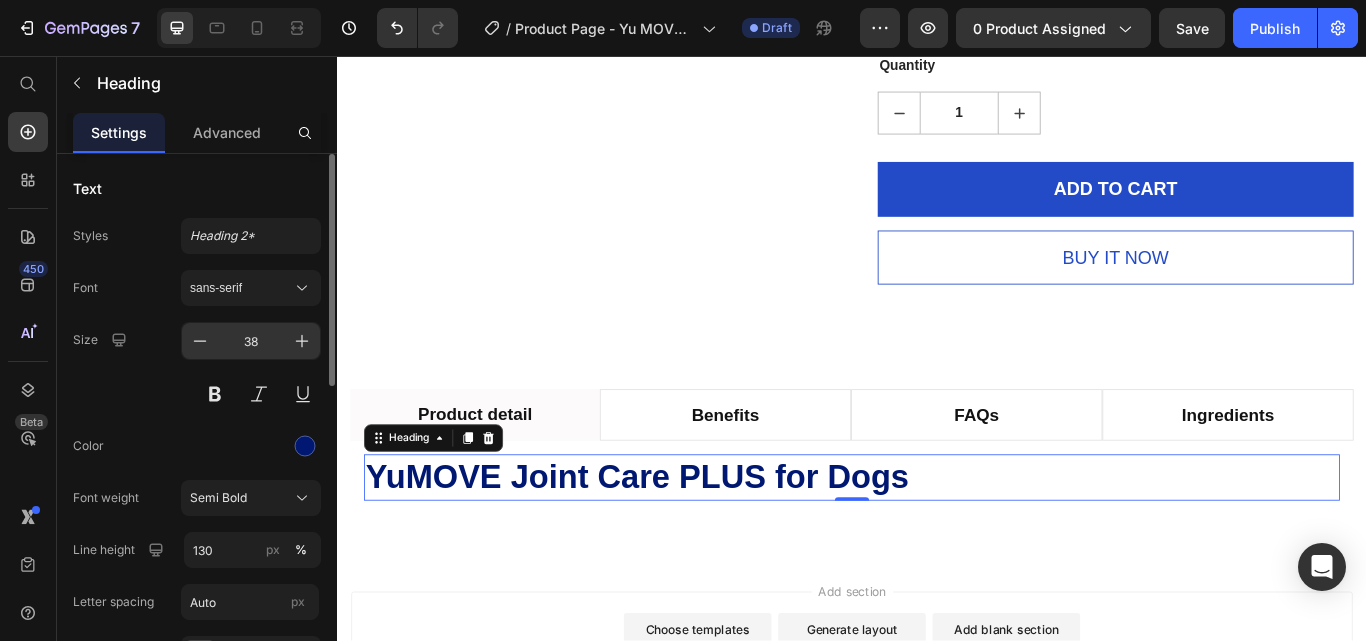 click on "38" at bounding box center [251, 341] 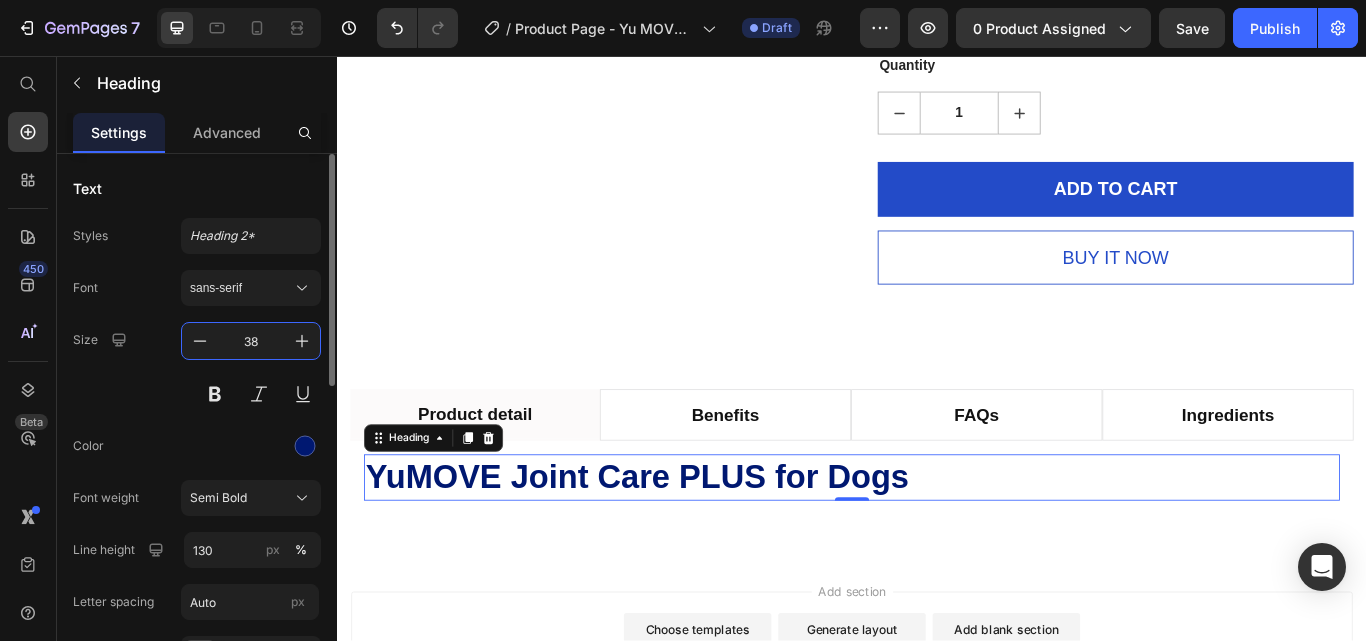 click on "38" at bounding box center [251, 341] 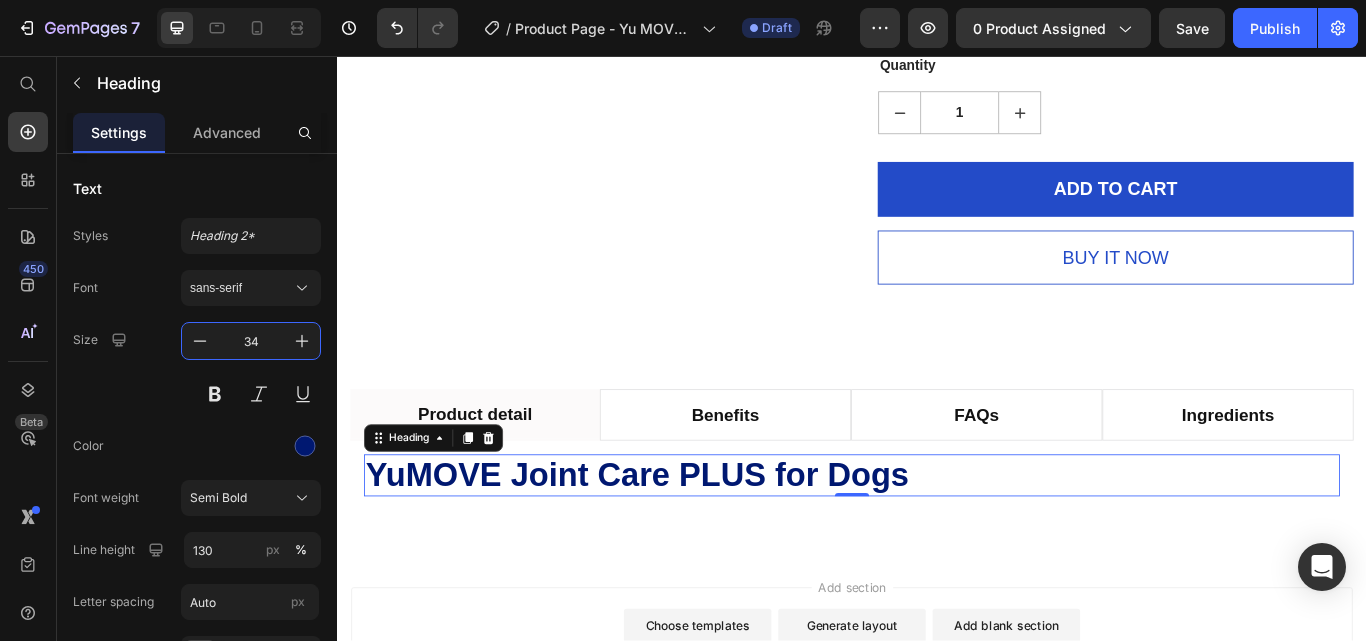 type on "34" 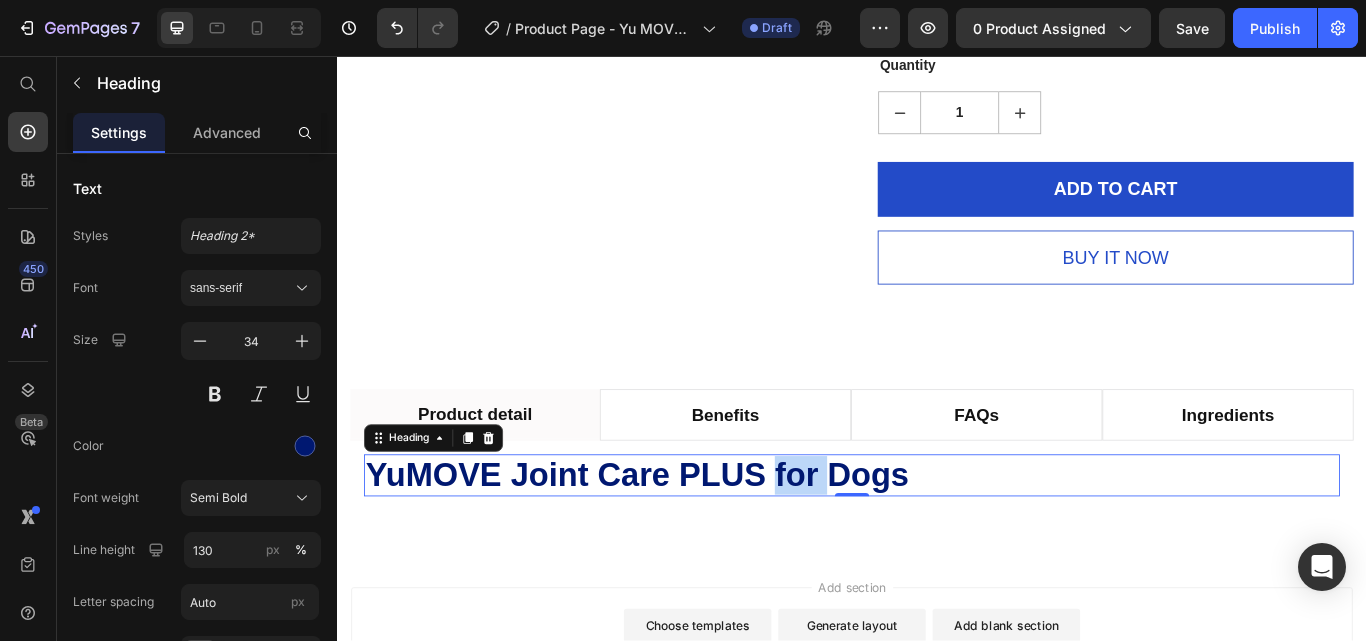 click on "YuMOVE Joint Care PLUS for Dogs" at bounding box center (686, 545) 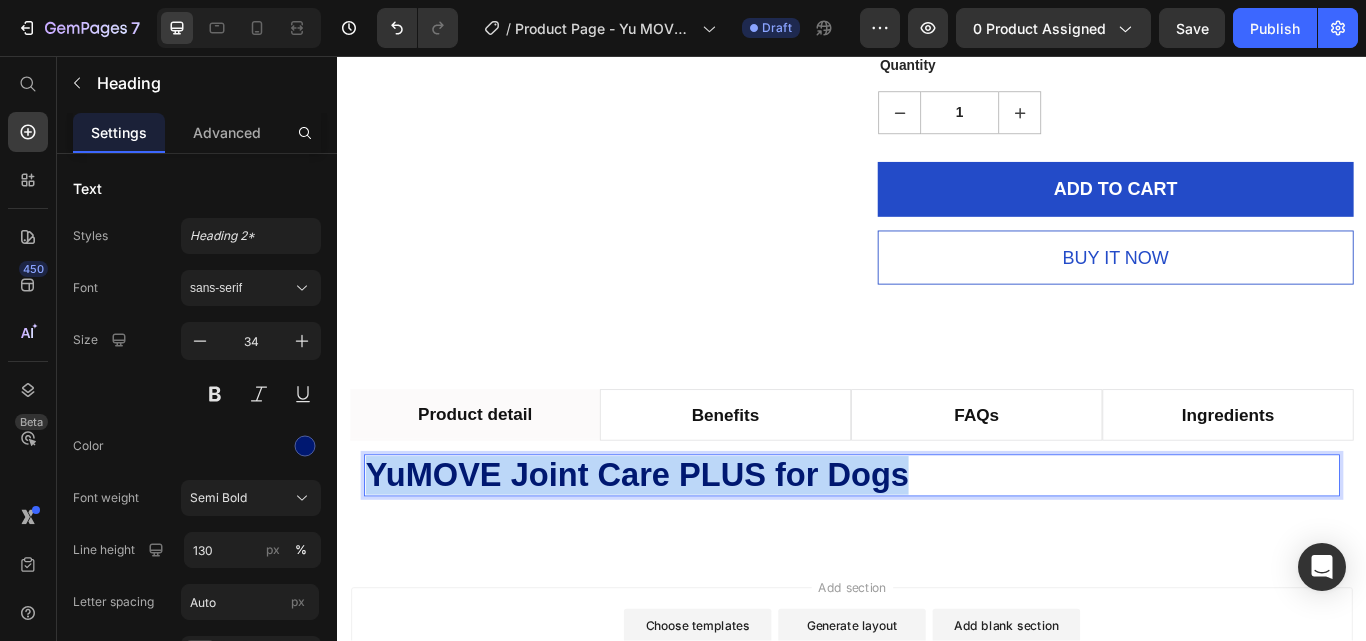 click on "YuMOVE Joint Care PLUS for Dogs" at bounding box center [686, 545] 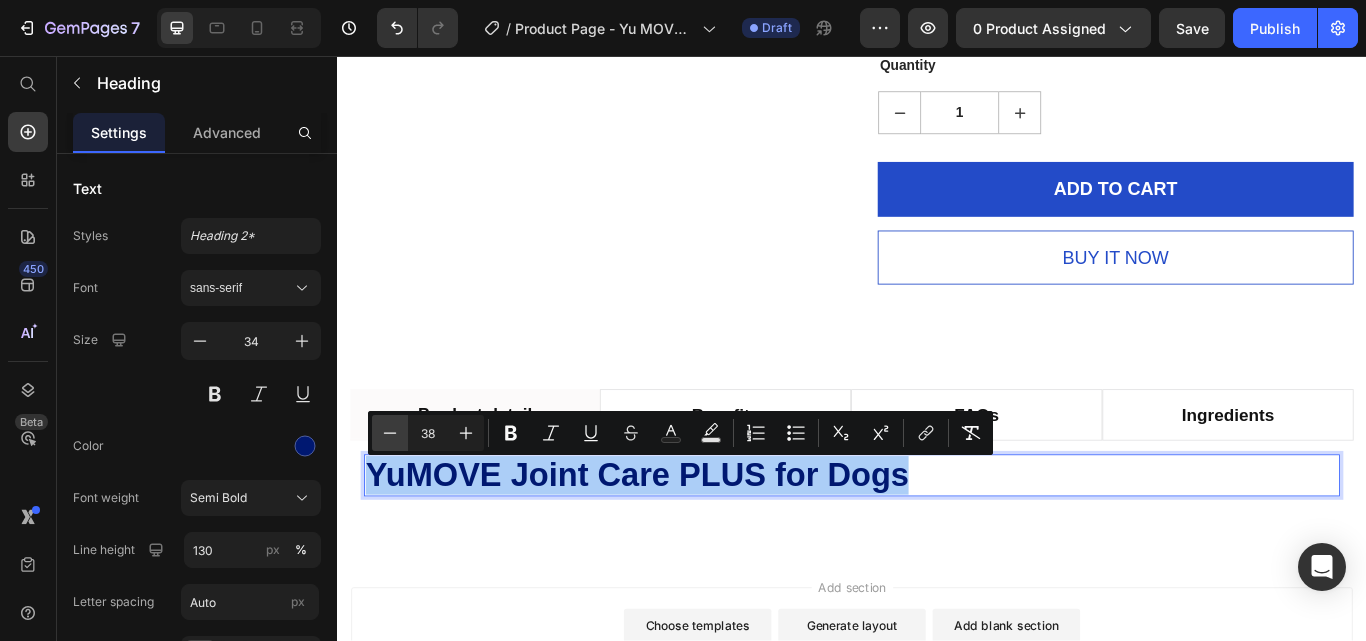 click 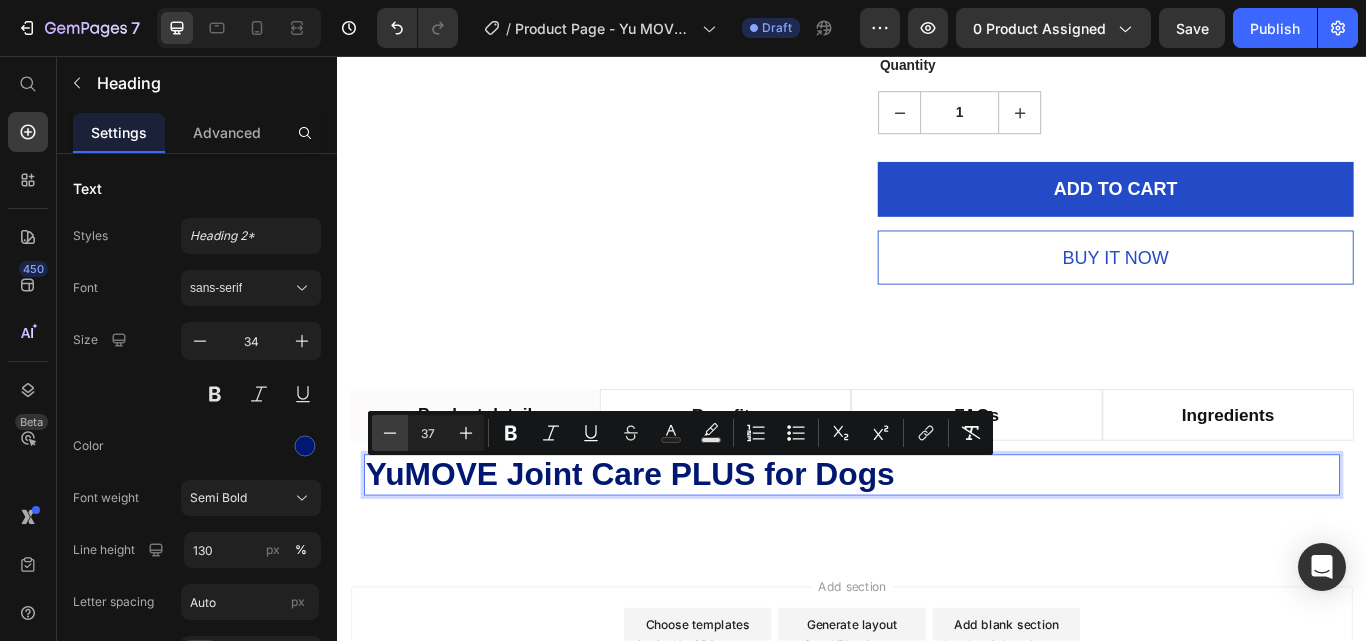 click 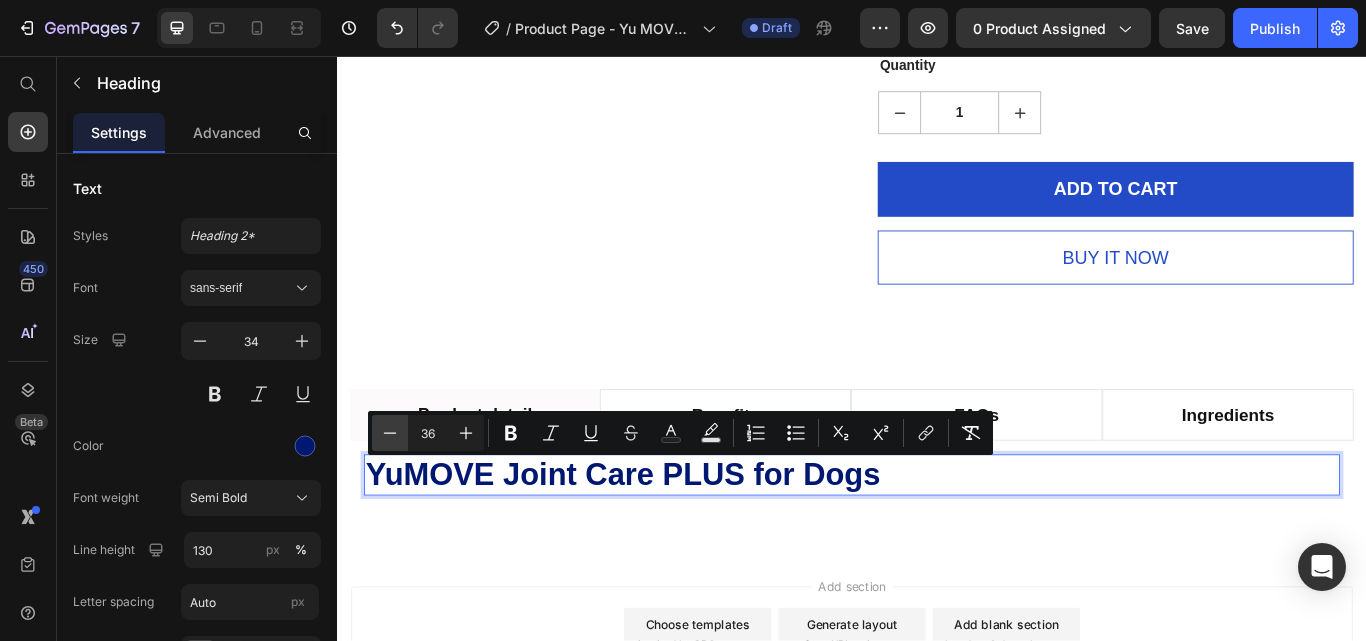 click 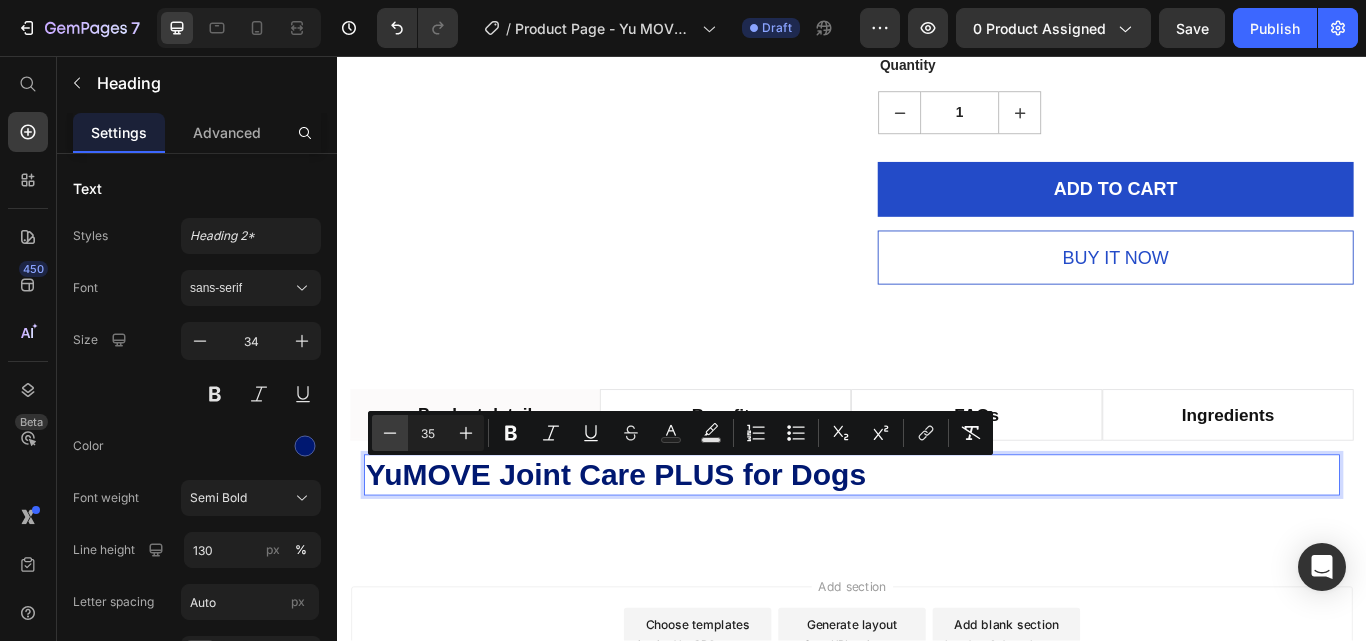click 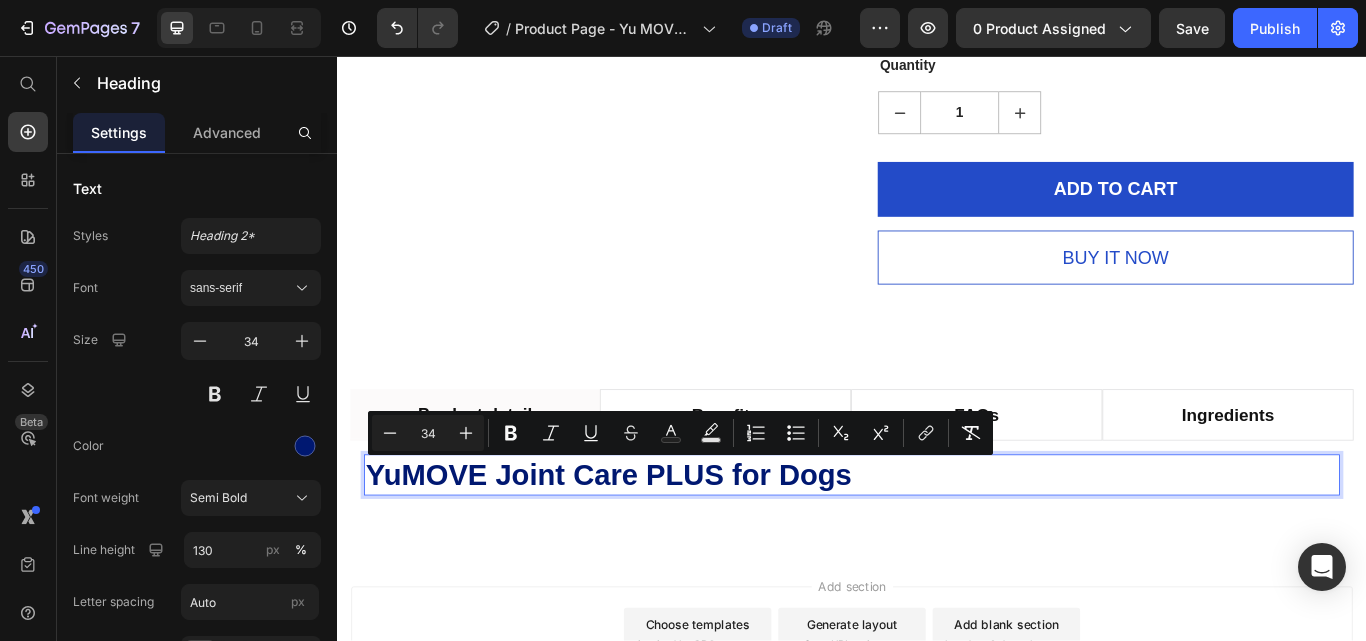 click on "YuMOVE Joint Care PLUS for Dogs" at bounding box center (937, 545) 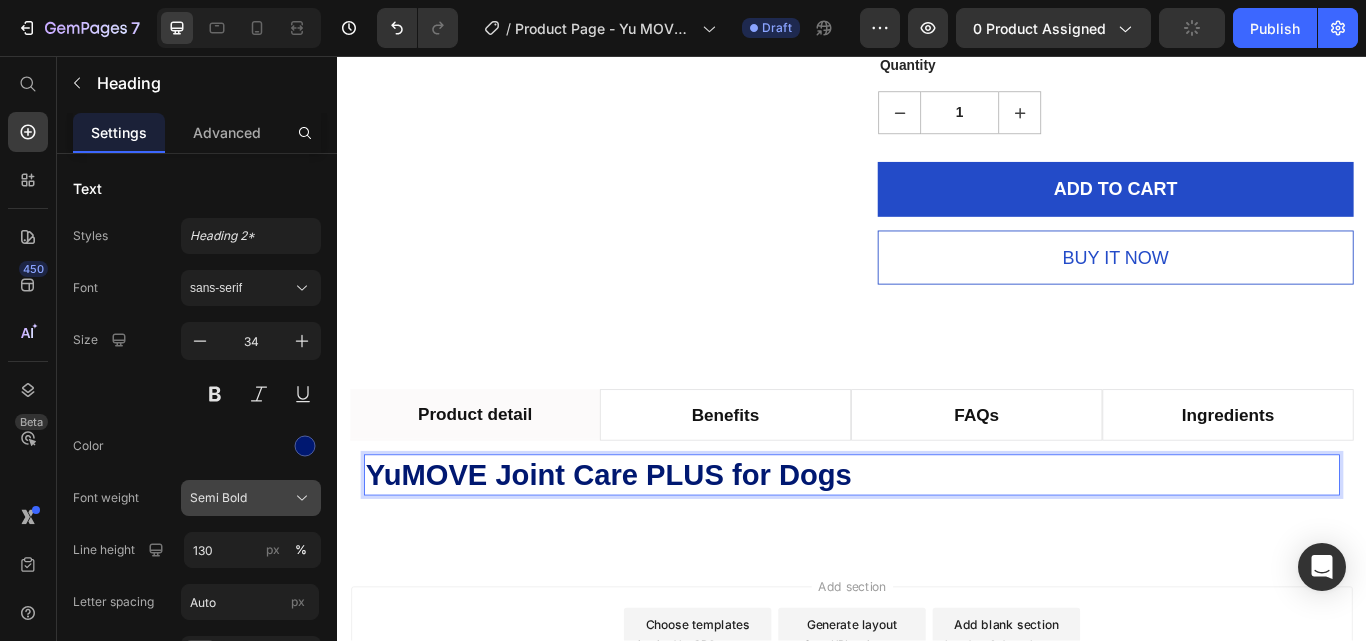 click on "Semi Bold" at bounding box center [218, 498] 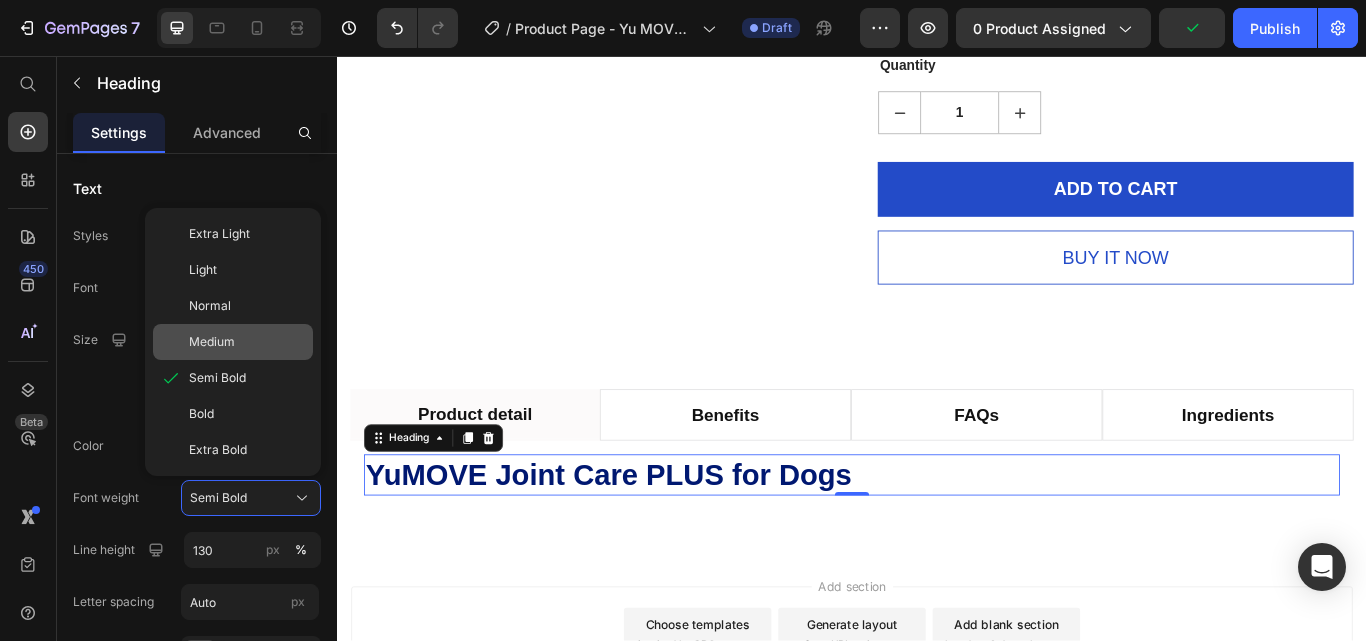 click on "Medium" 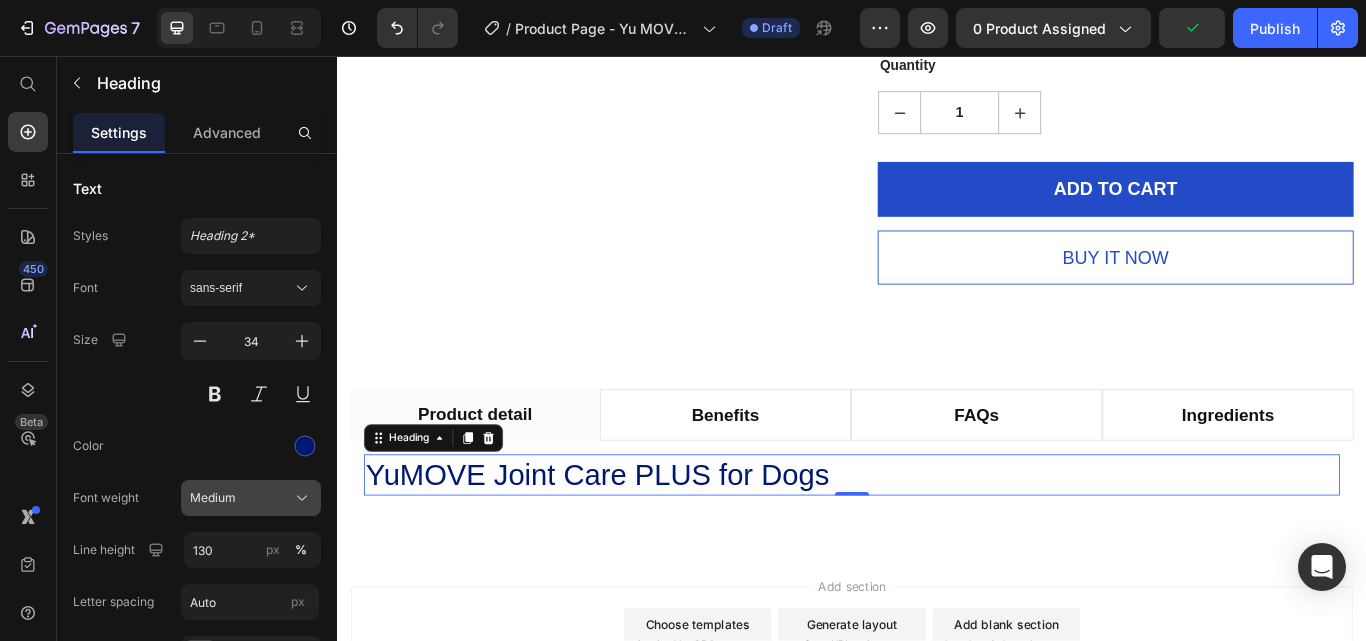 click on "Medium" at bounding box center [213, 498] 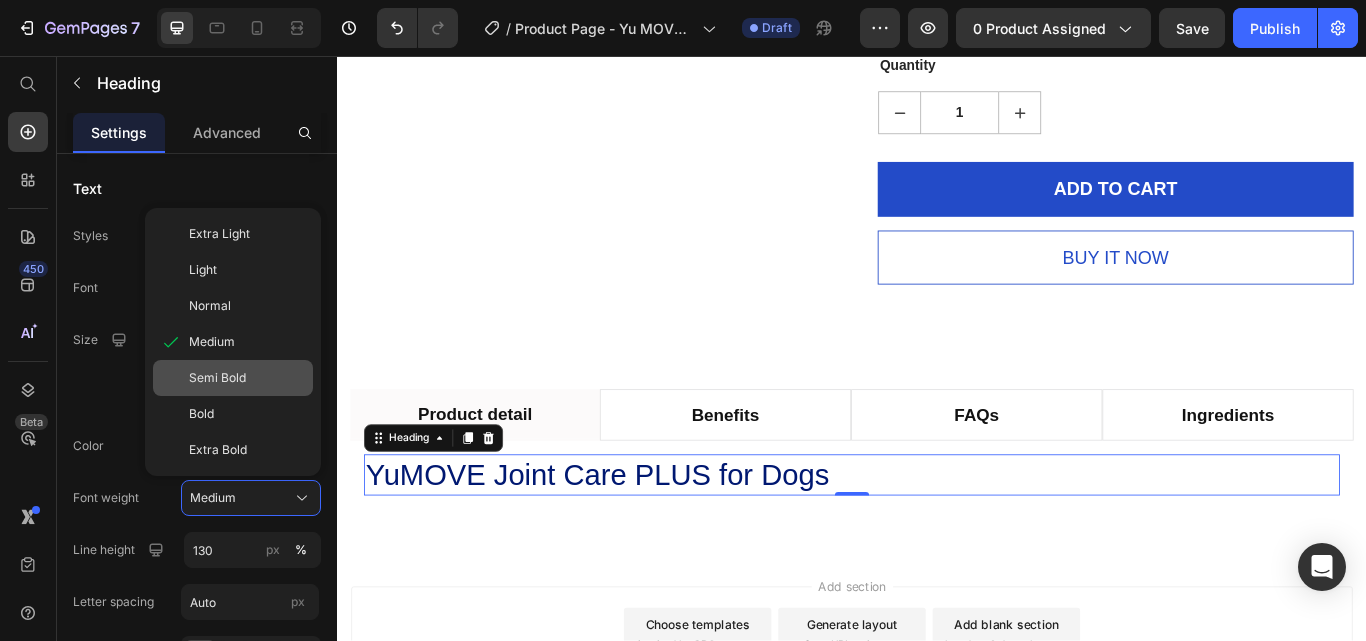 click on "Semi Bold" 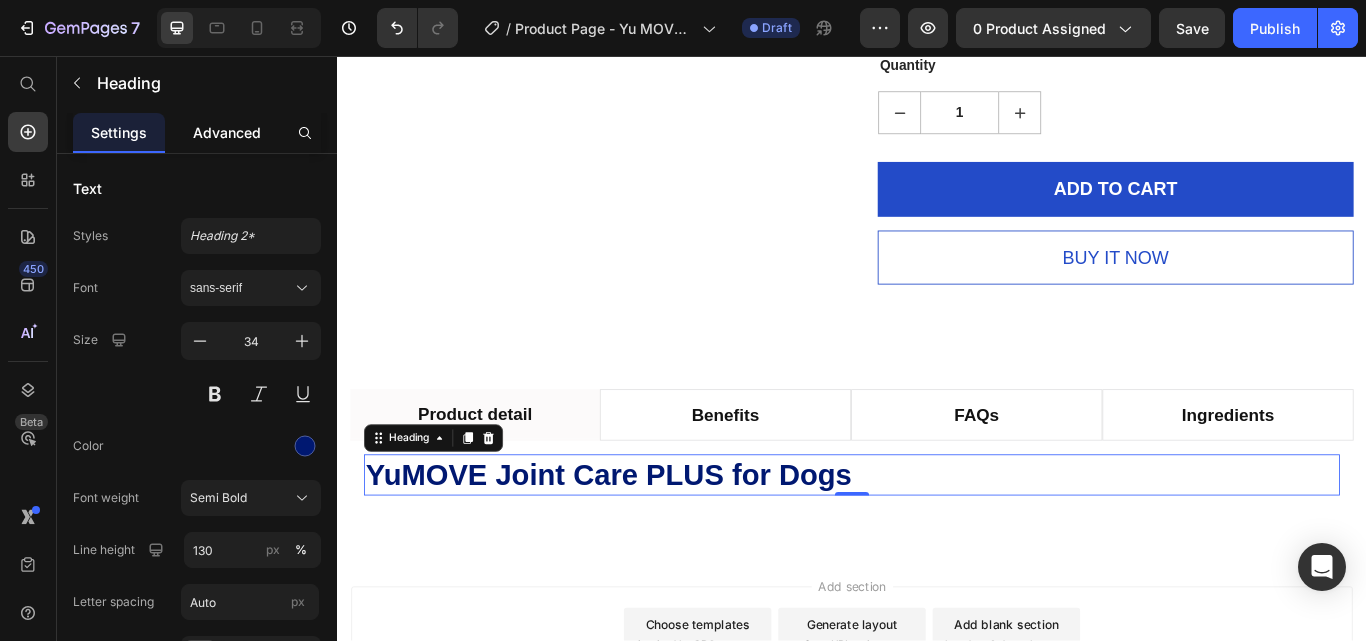 click on "Advanced" at bounding box center [227, 132] 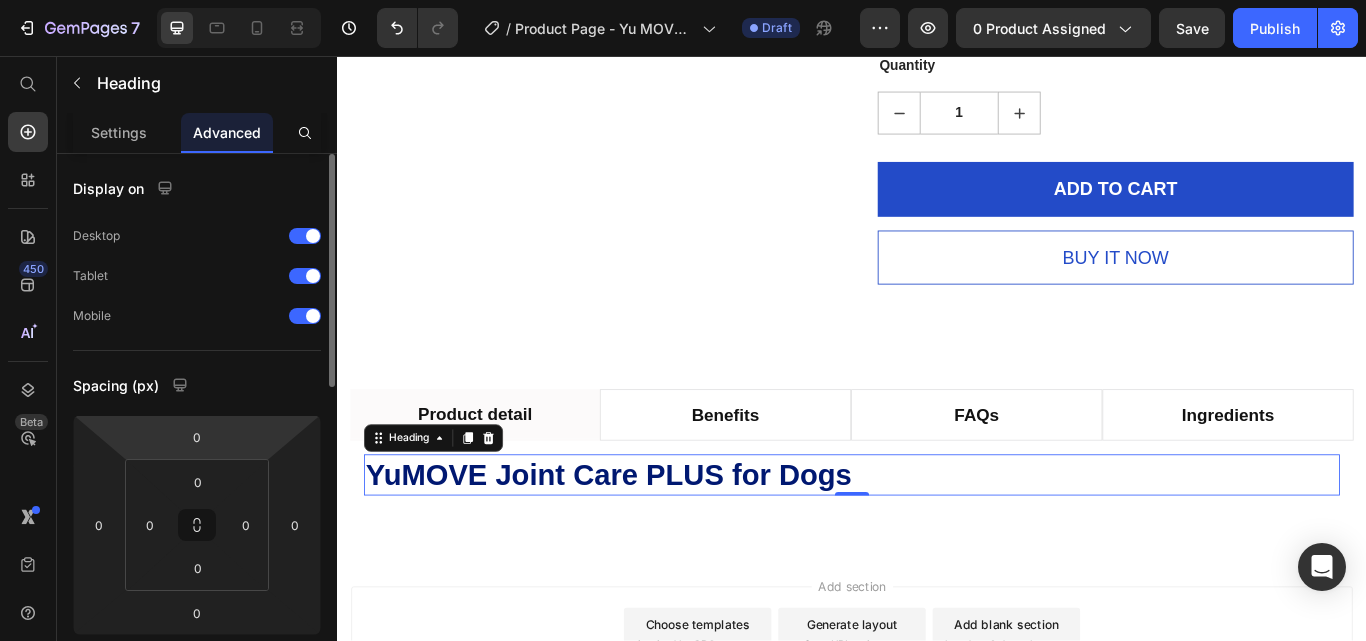 scroll, scrollTop: 200, scrollLeft: 0, axis: vertical 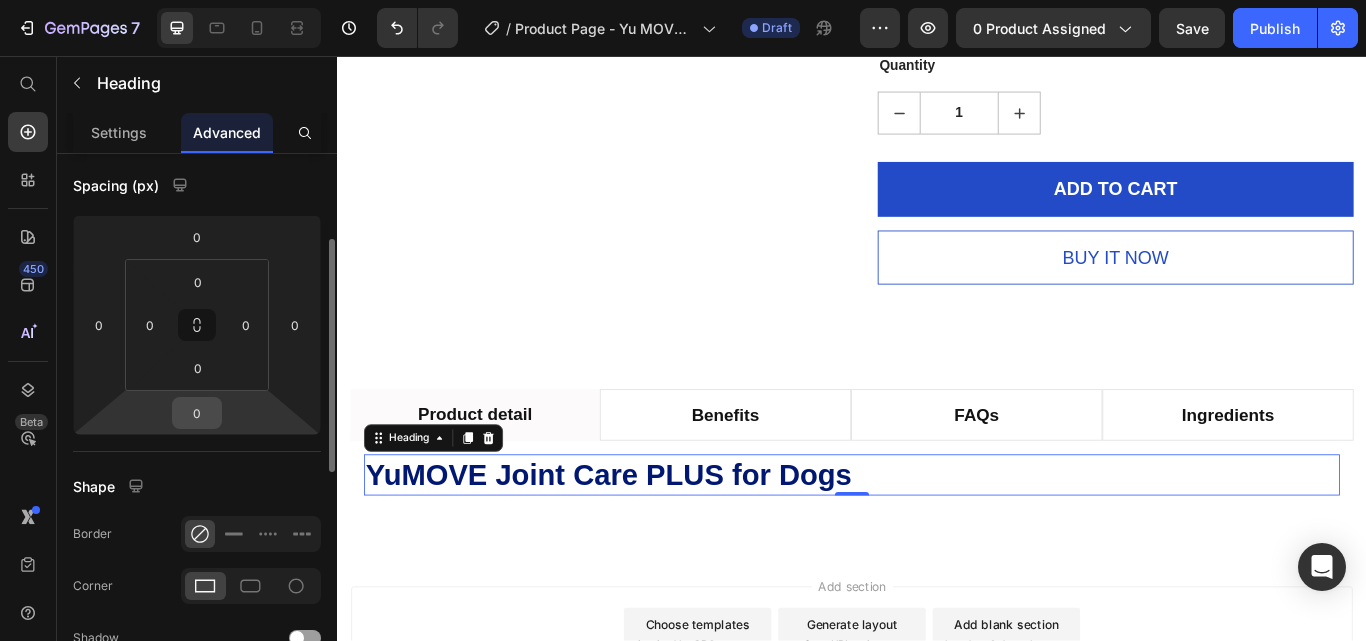 click on "0" at bounding box center (197, 413) 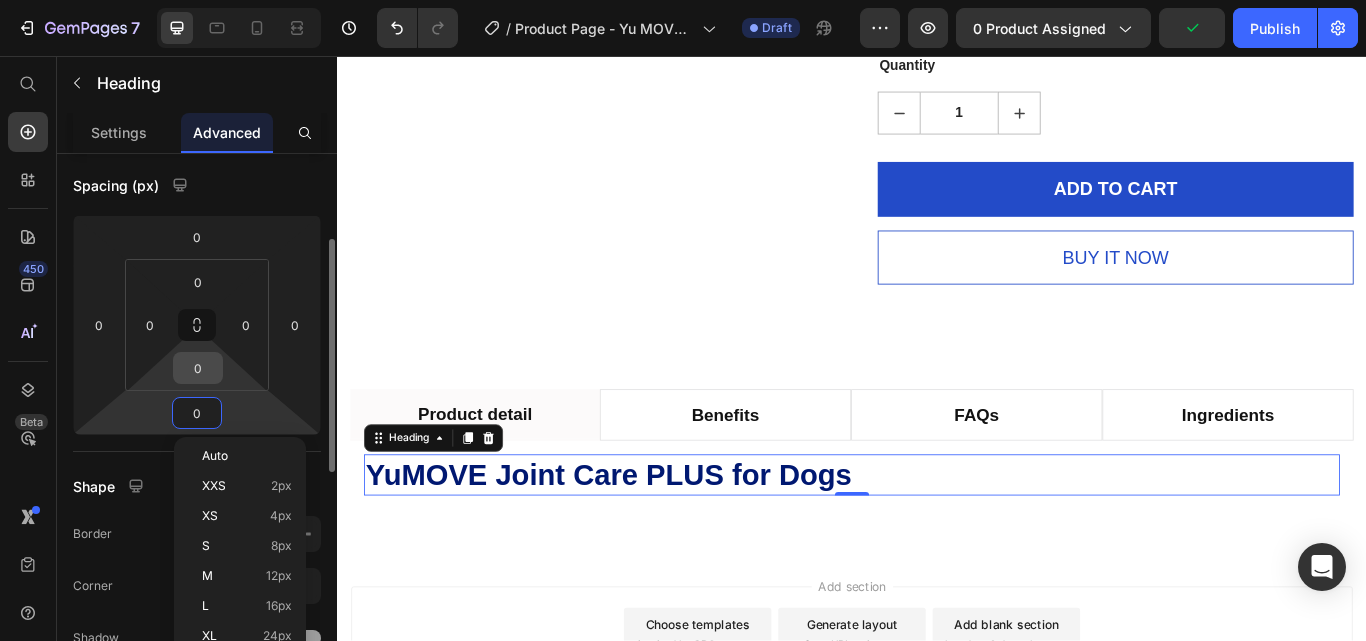 click on "0" at bounding box center [198, 368] 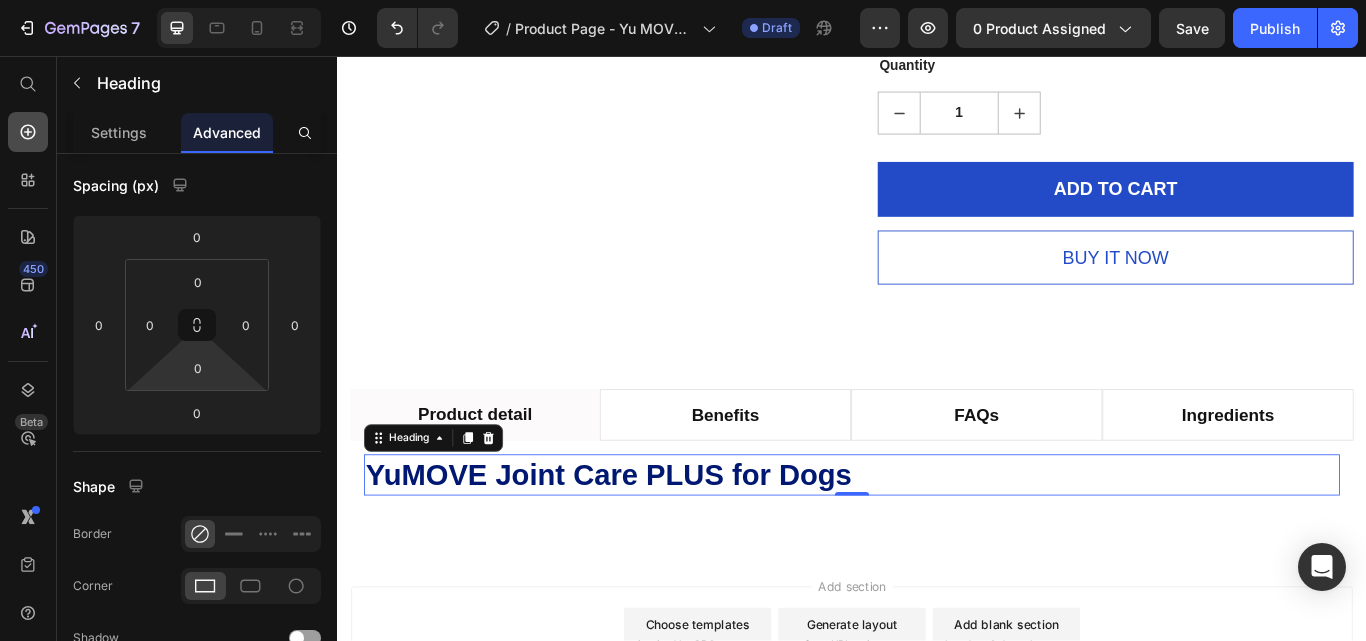 click 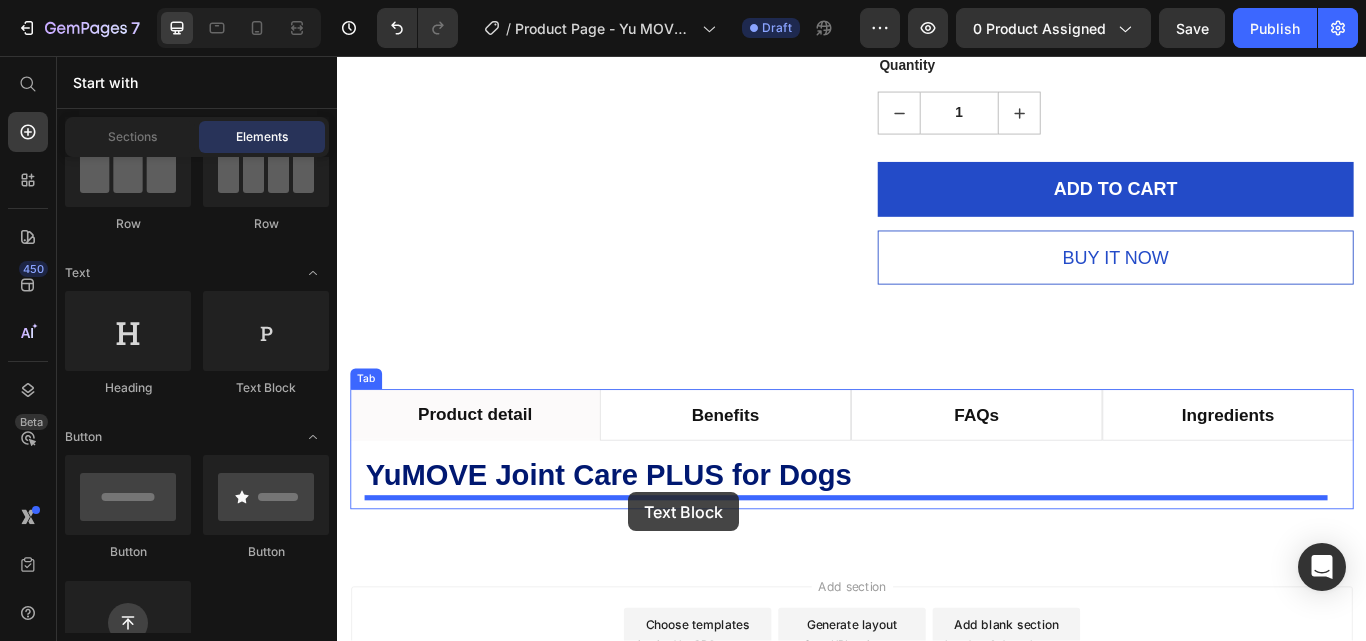 drag, startPoint x: 595, startPoint y: 384, endPoint x: 676, endPoint y: 565, distance: 198.29776 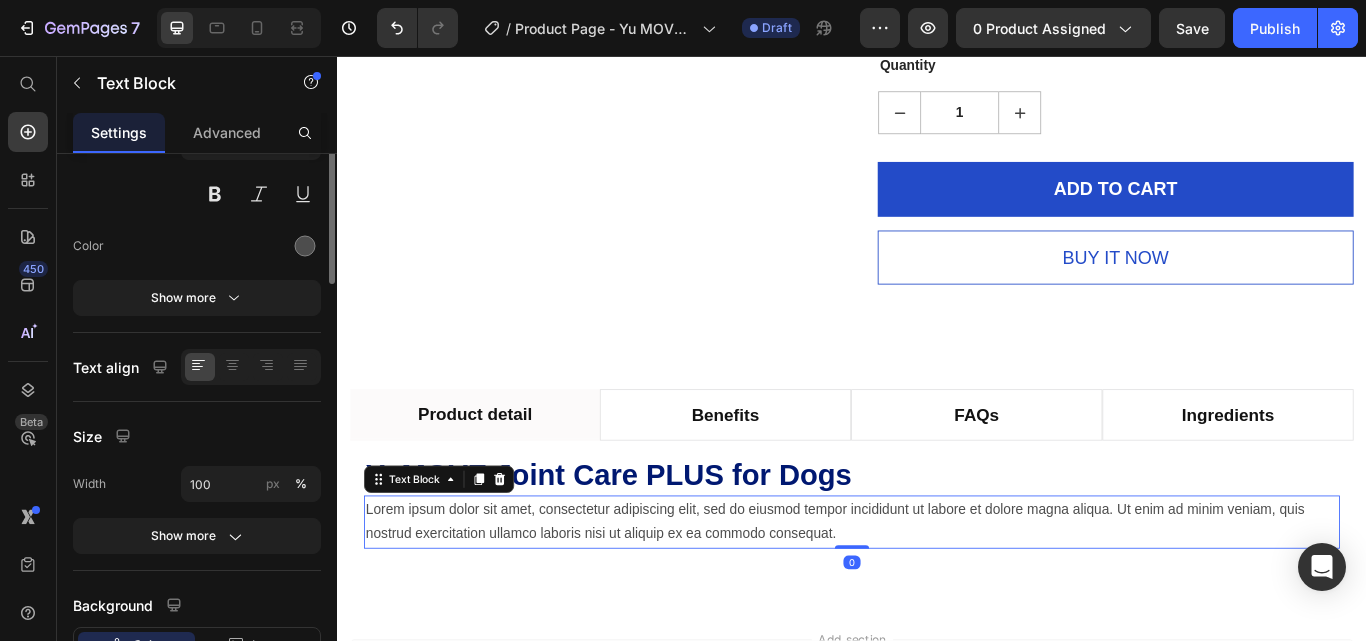 scroll, scrollTop: 0, scrollLeft: 0, axis: both 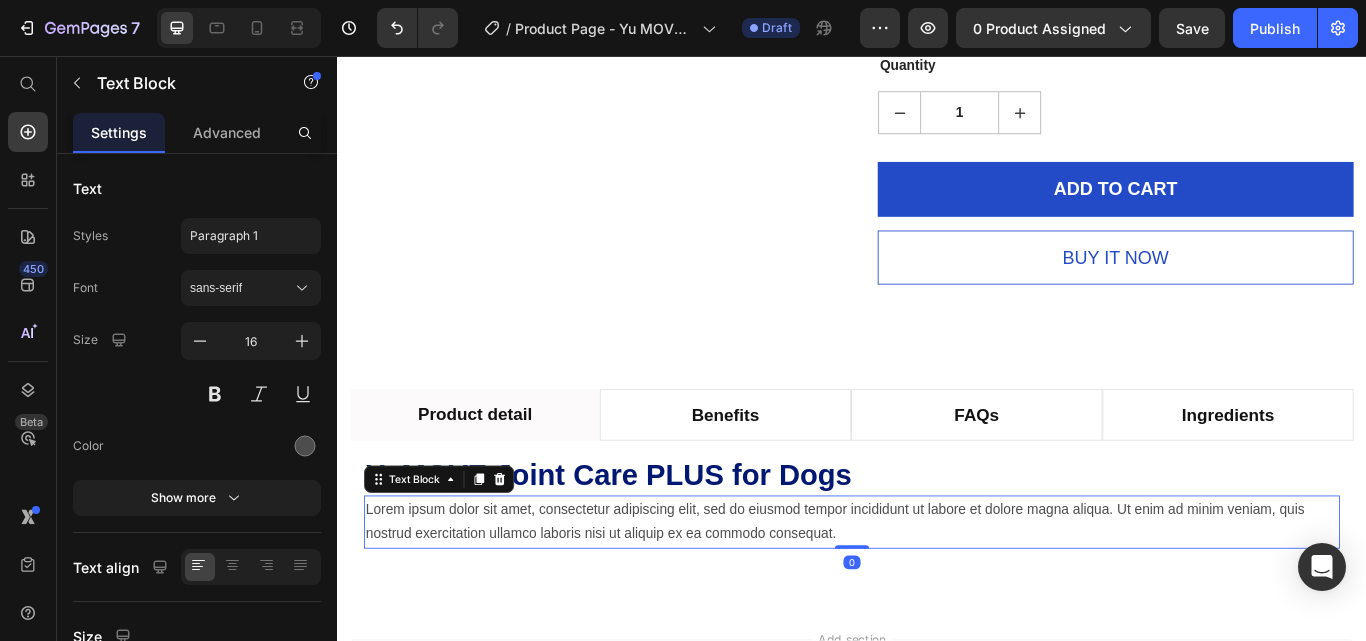 click on "Lorem ipsum dolor sit amet, consectetur adipiscing elit, sed do eiusmod tempor incididunt ut labore et dolore magna aliqua. Ut enim ad minim veniam, quis nostrud exercitation ullamco laboris nisi ut aliquip ex ea commodo consequat." at bounding box center (937, 600) 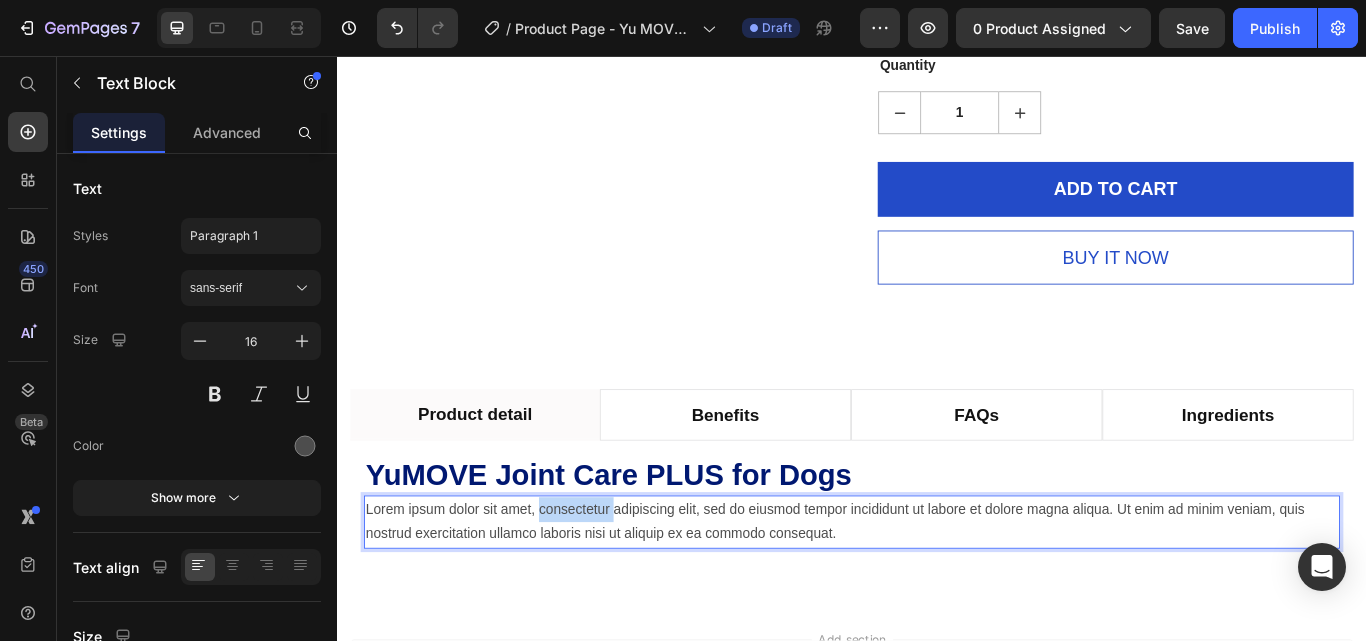 click on "Lorem ipsum dolor sit amet, consectetur adipiscing elit, sed do eiusmod tempor incididunt ut labore et dolore magna aliqua. Ut enim ad minim veniam, quis nostrud exercitation ullamco laboris nisi ut aliquip ex ea commodo consequat." at bounding box center [937, 600] 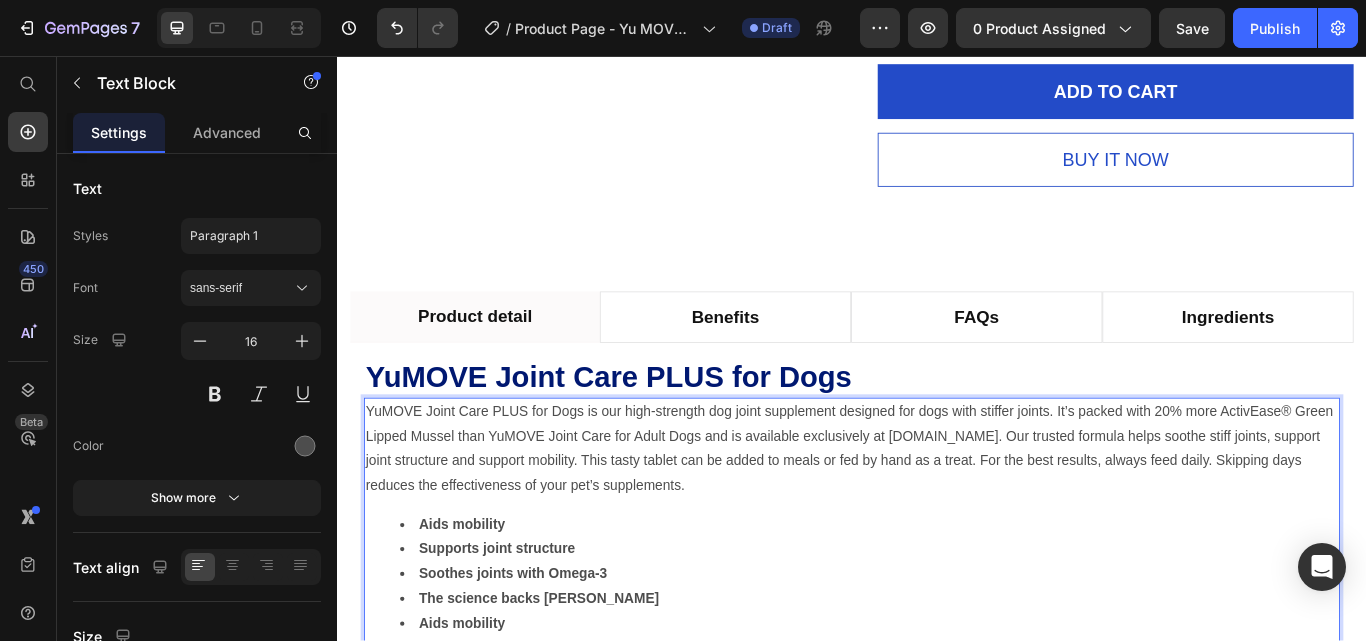 scroll, scrollTop: 2113, scrollLeft: 0, axis: vertical 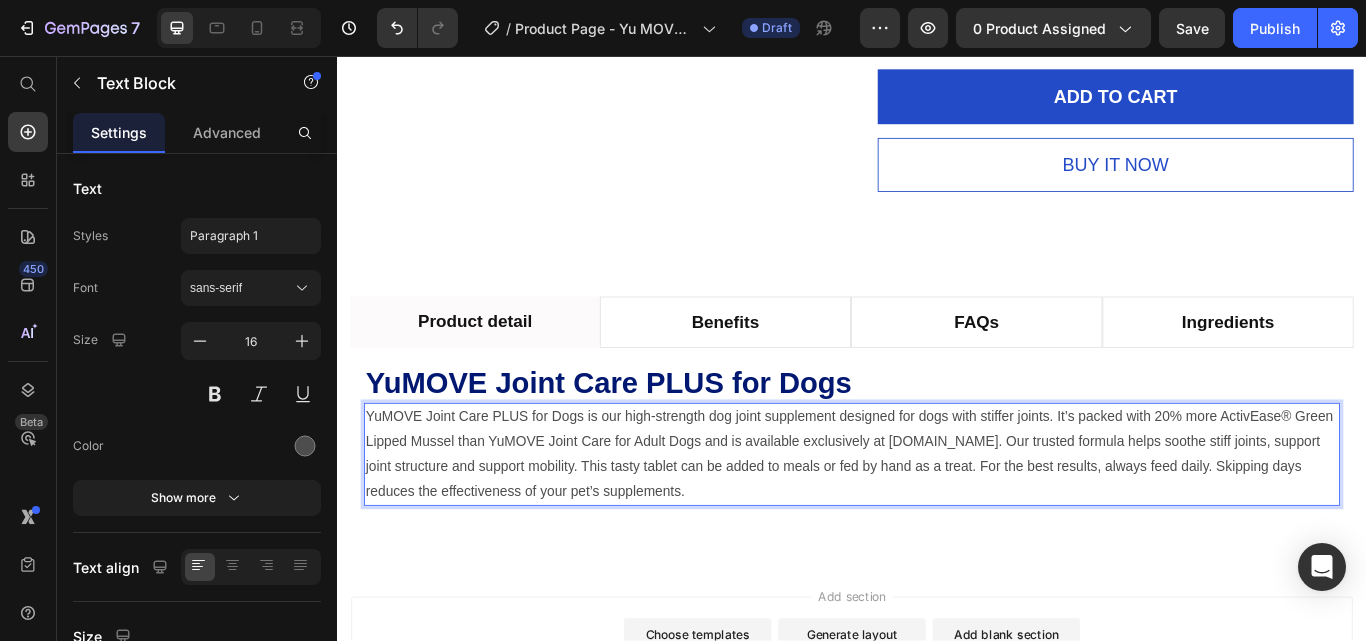 click on "YuMOVE Joint Care PLUS for Dogs is our high-strength dog joint supplement designed for dogs with stiffer joints. It’s packed with 20% more ActivEase® Green Lipped Mussel than YuMOVE Joint Care for Adult Dogs and is available exclusively at [DOMAIN_NAME]. Our trusted formula helps soothe stiff joints, support joint structure and support mobility. This tasty tablet can be added to meals or fed by hand as a treat. For the best results, always feed daily. Skipping days reduces the effectiveness of your pet’s supplements." at bounding box center (937, 520) 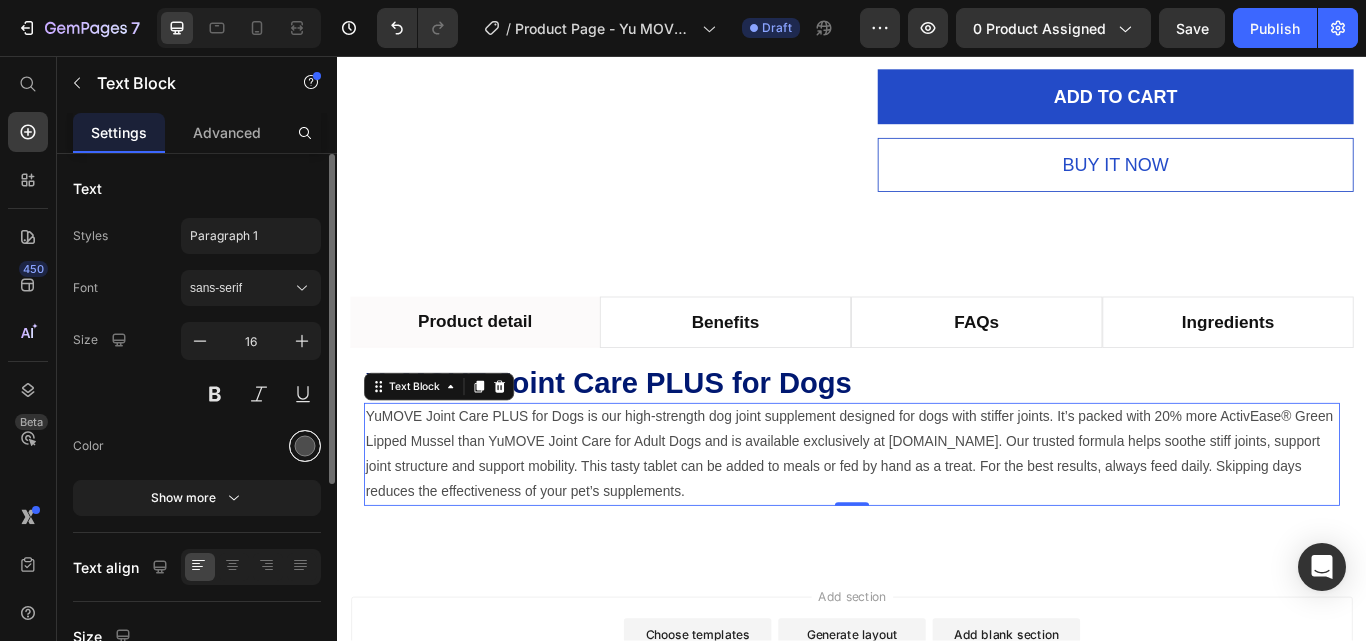 click at bounding box center [305, 446] 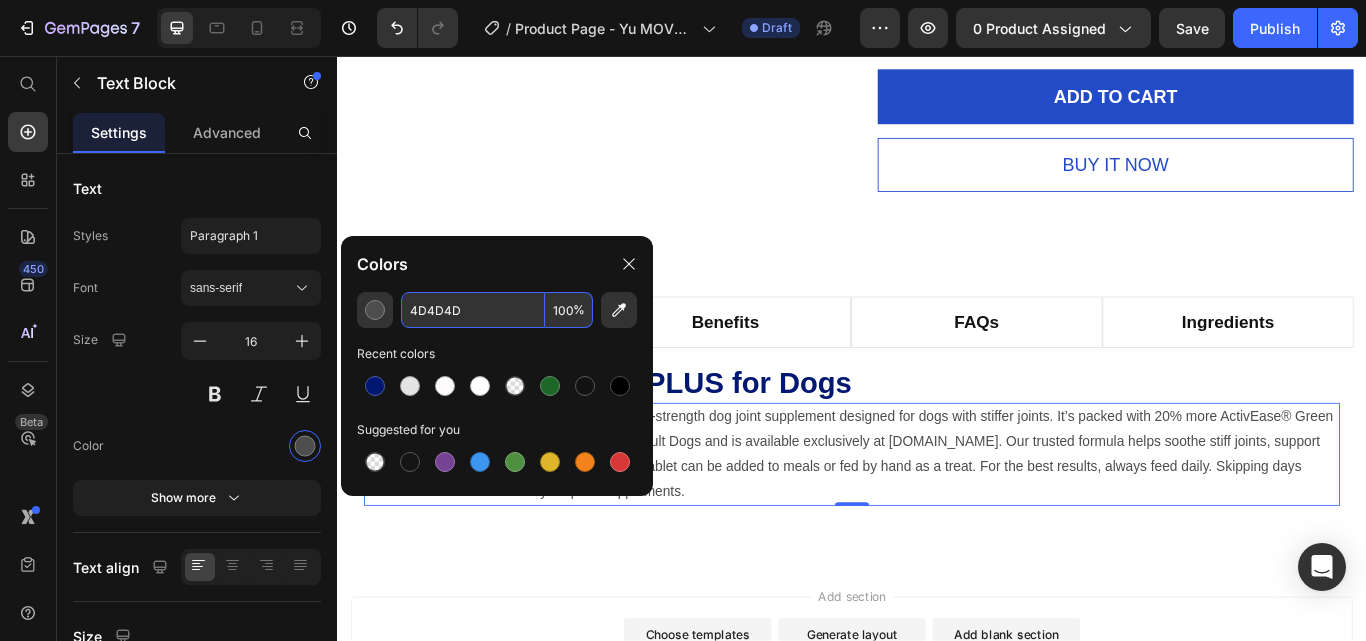 click on "4D4D4D" at bounding box center [473, 310] 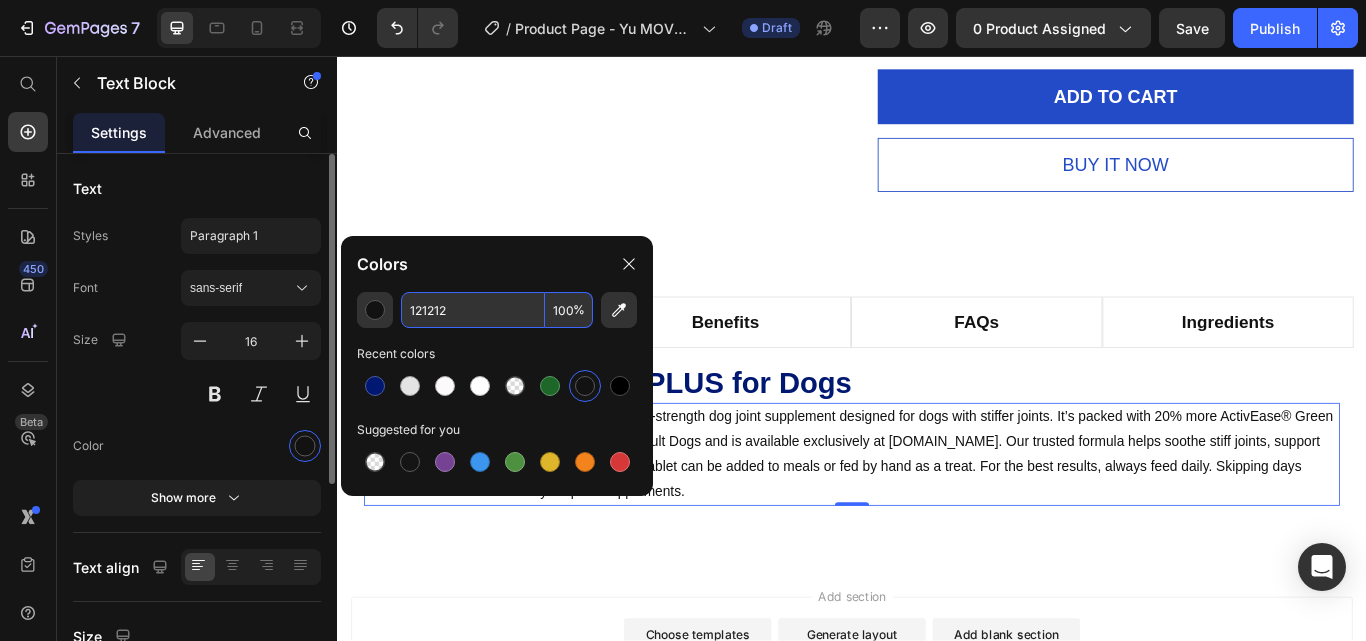 type on "121212" 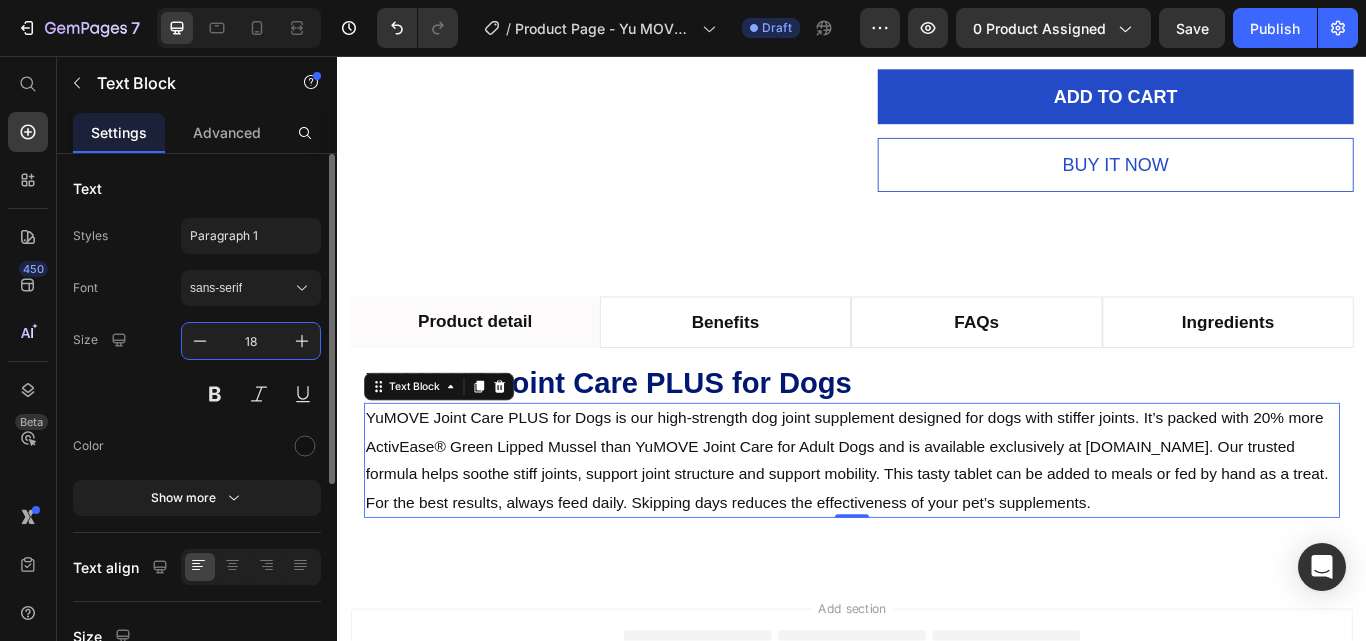 scroll, scrollTop: 300, scrollLeft: 0, axis: vertical 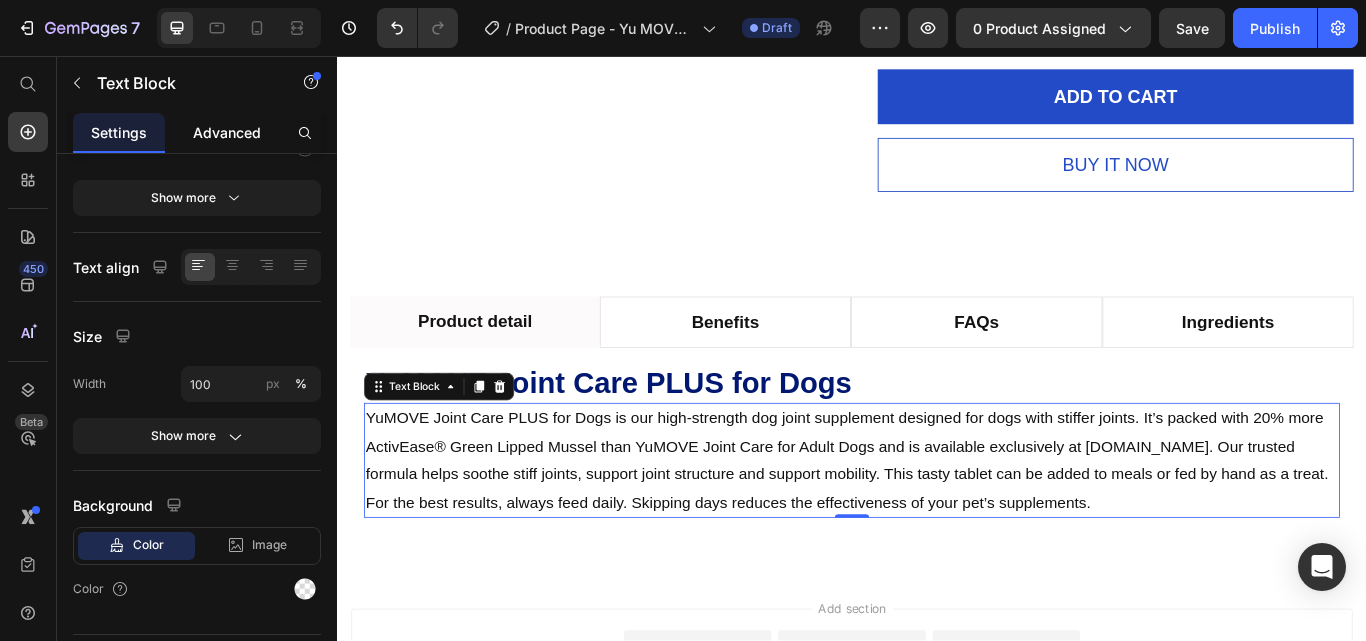 type on "18" 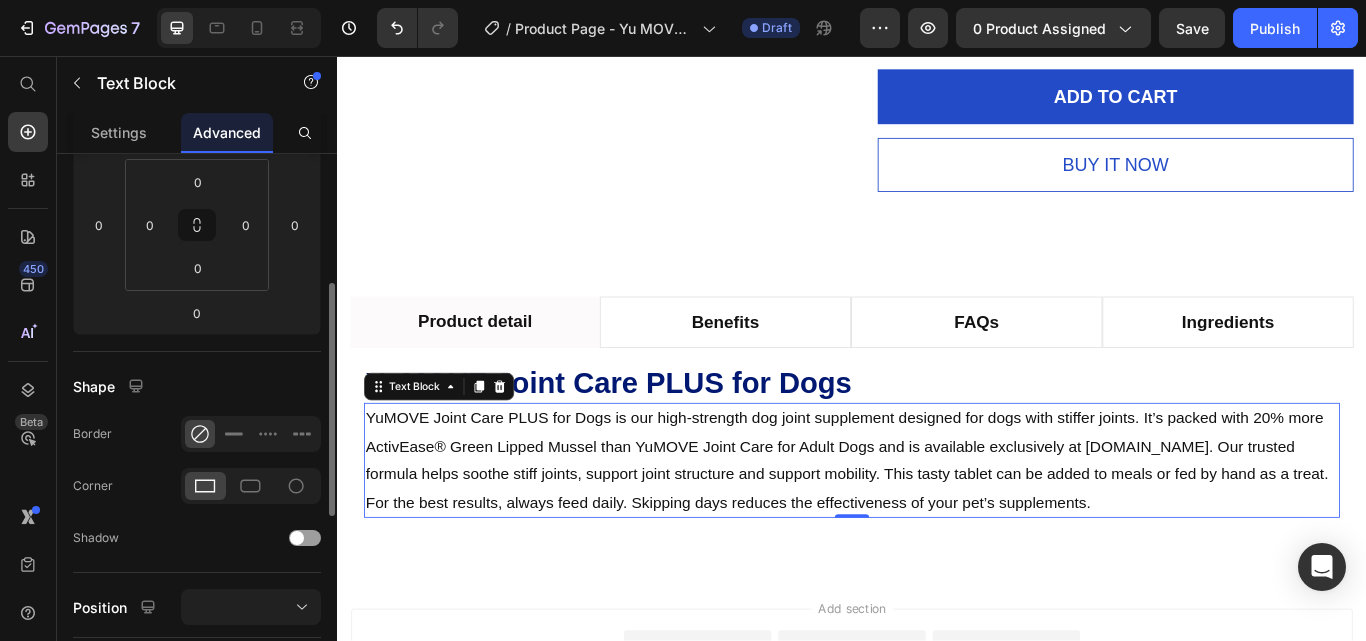 scroll, scrollTop: 0, scrollLeft: 0, axis: both 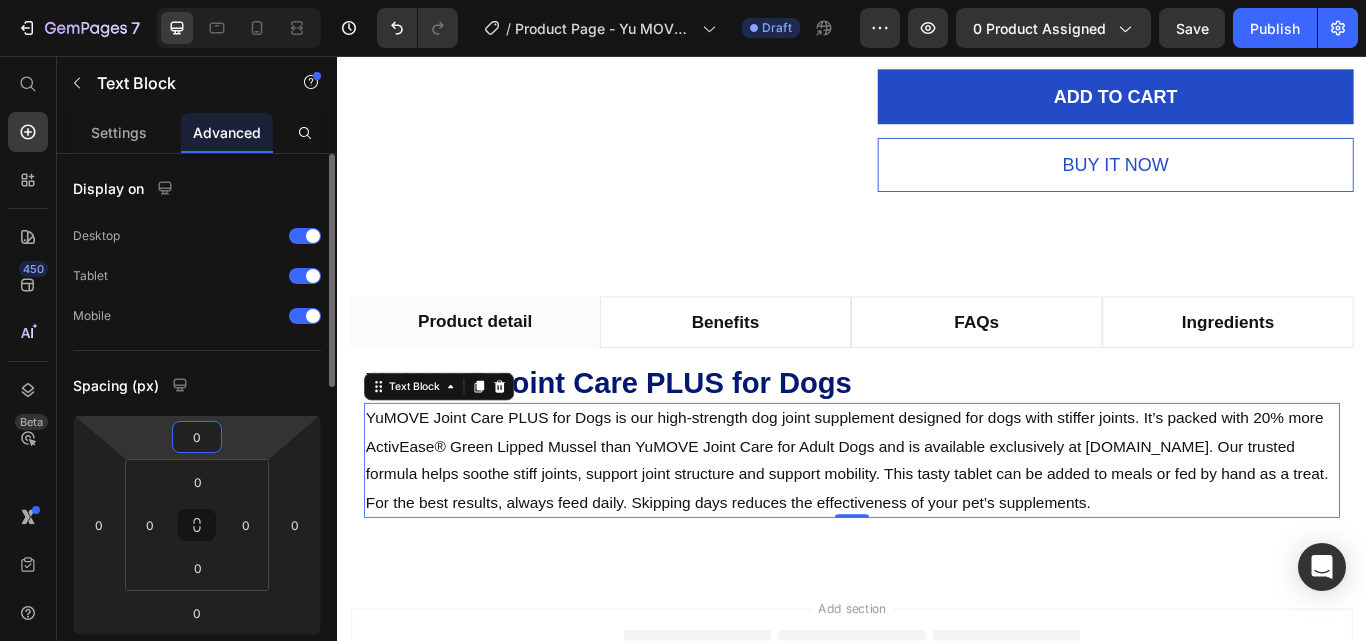 click on "0" at bounding box center (197, 437) 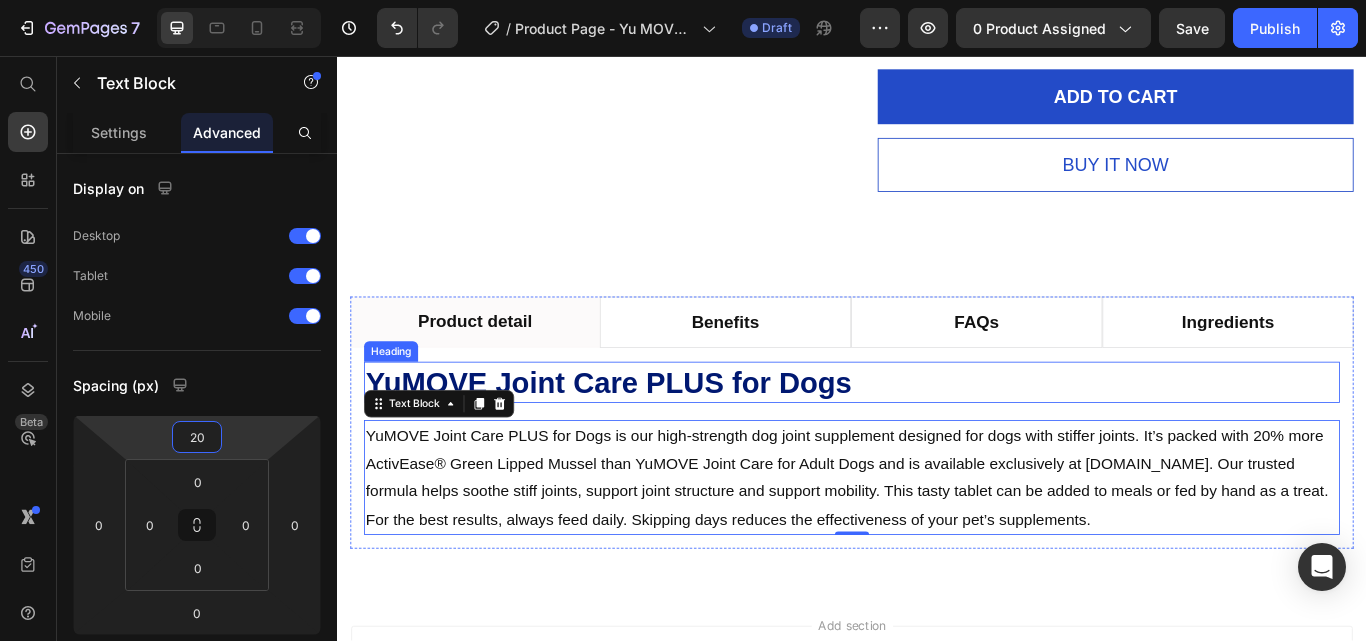type on "20" 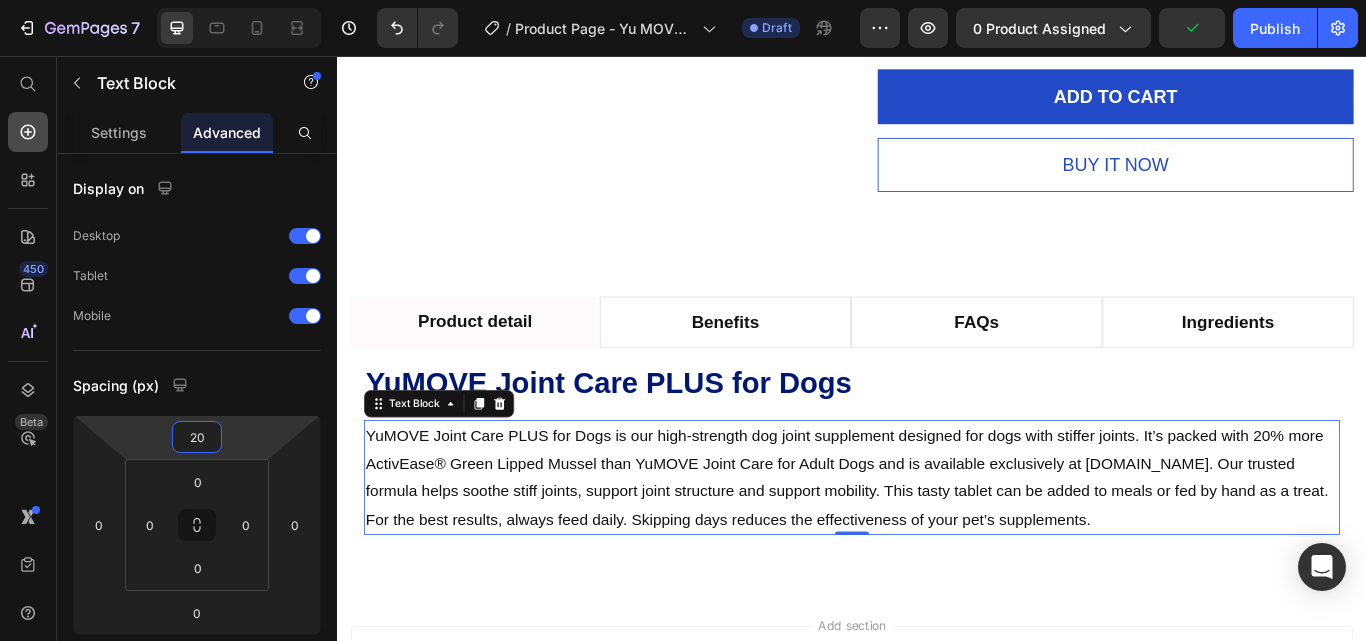 click 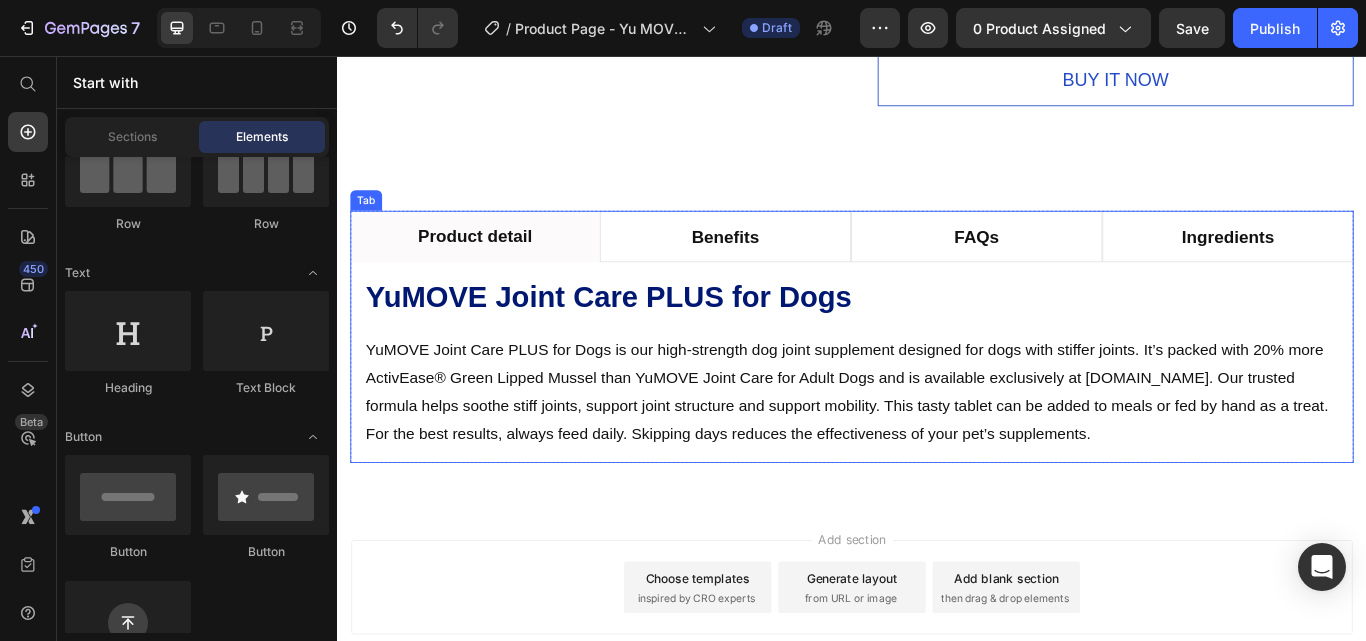 scroll, scrollTop: 2313, scrollLeft: 0, axis: vertical 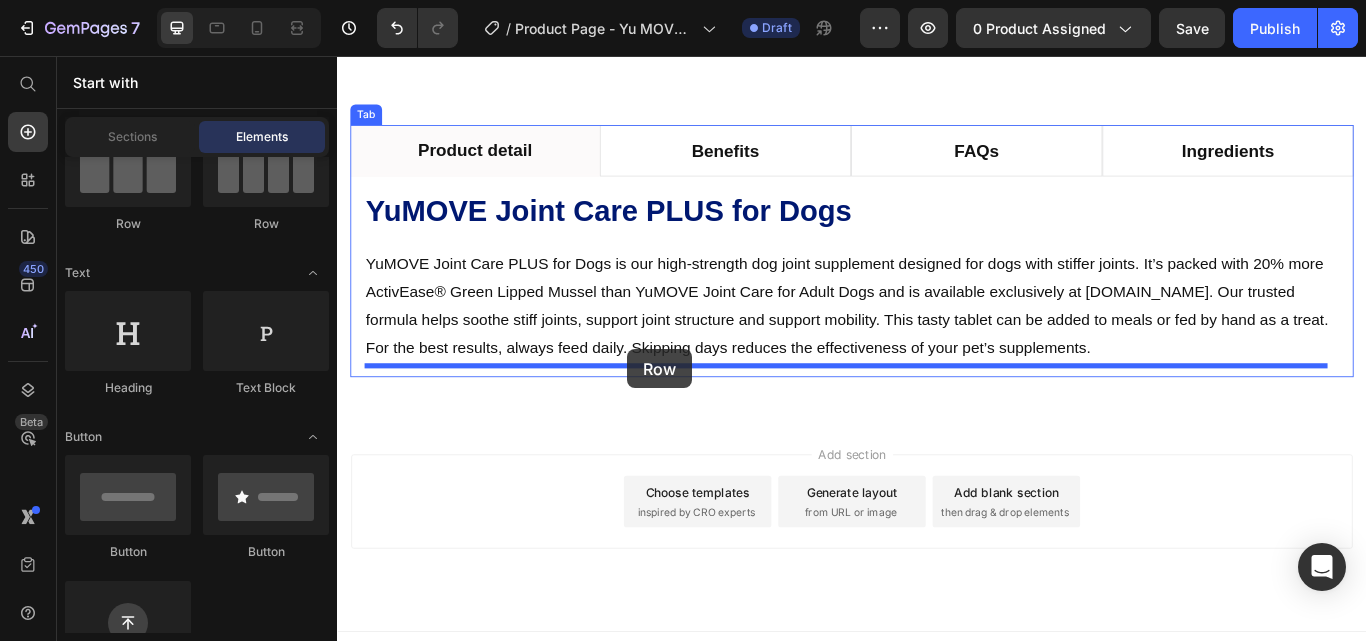 drag, startPoint x: 613, startPoint y: 237, endPoint x: 675, endPoint y: 398, distance: 172.52536 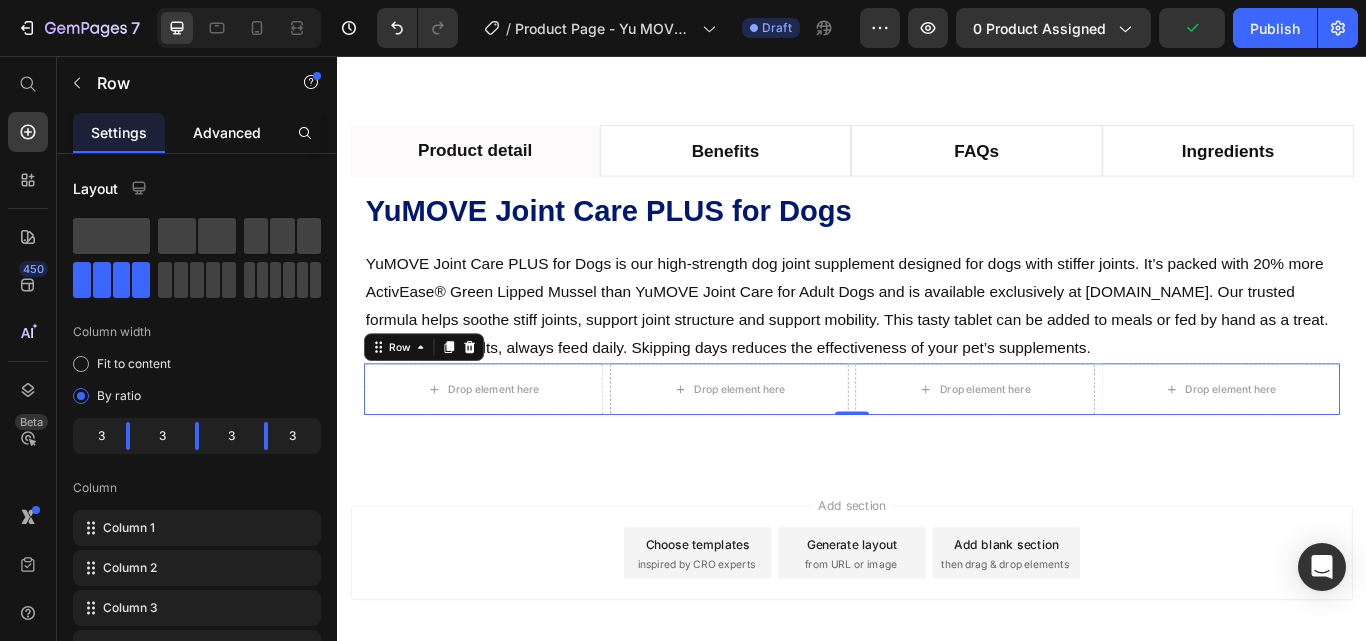 click on "Advanced" at bounding box center (227, 132) 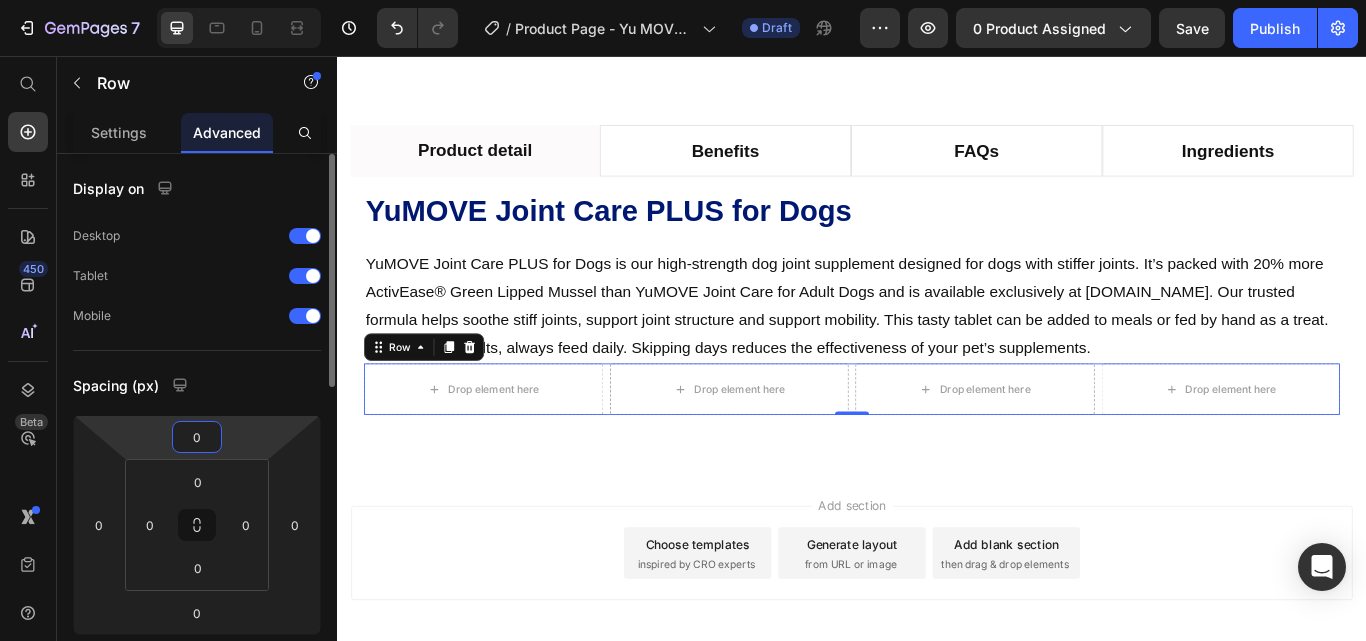 click on "0" at bounding box center (197, 437) 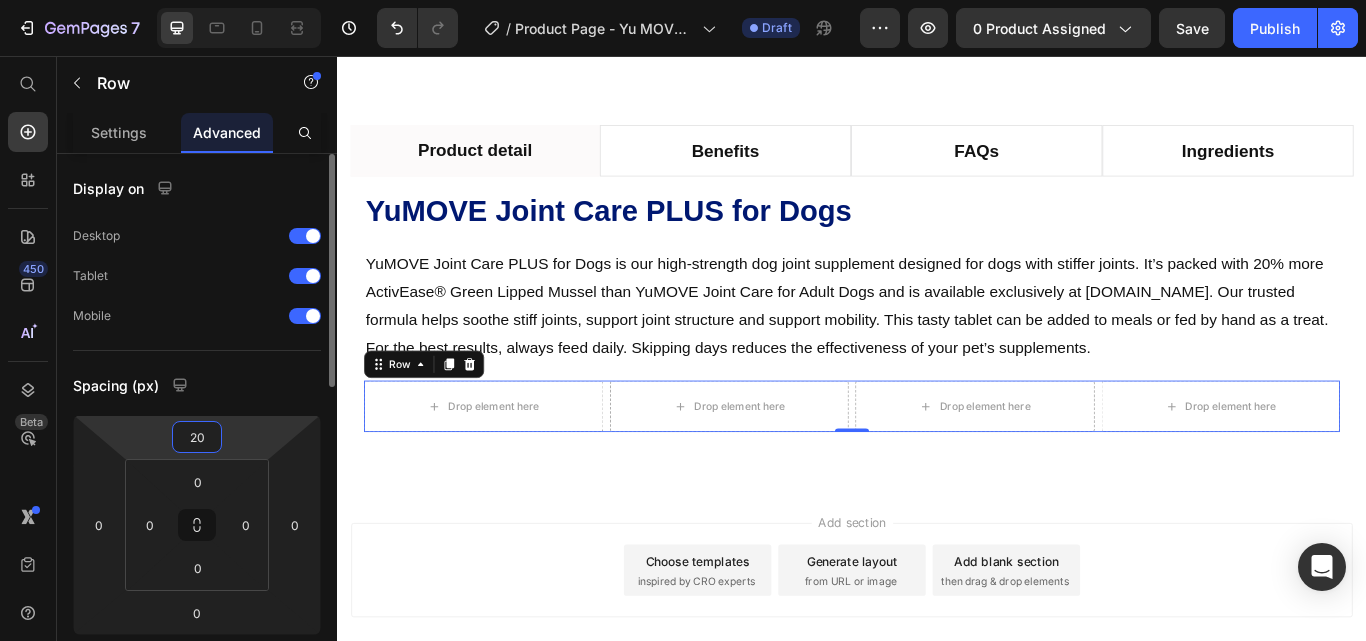 scroll, scrollTop: 200, scrollLeft: 0, axis: vertical 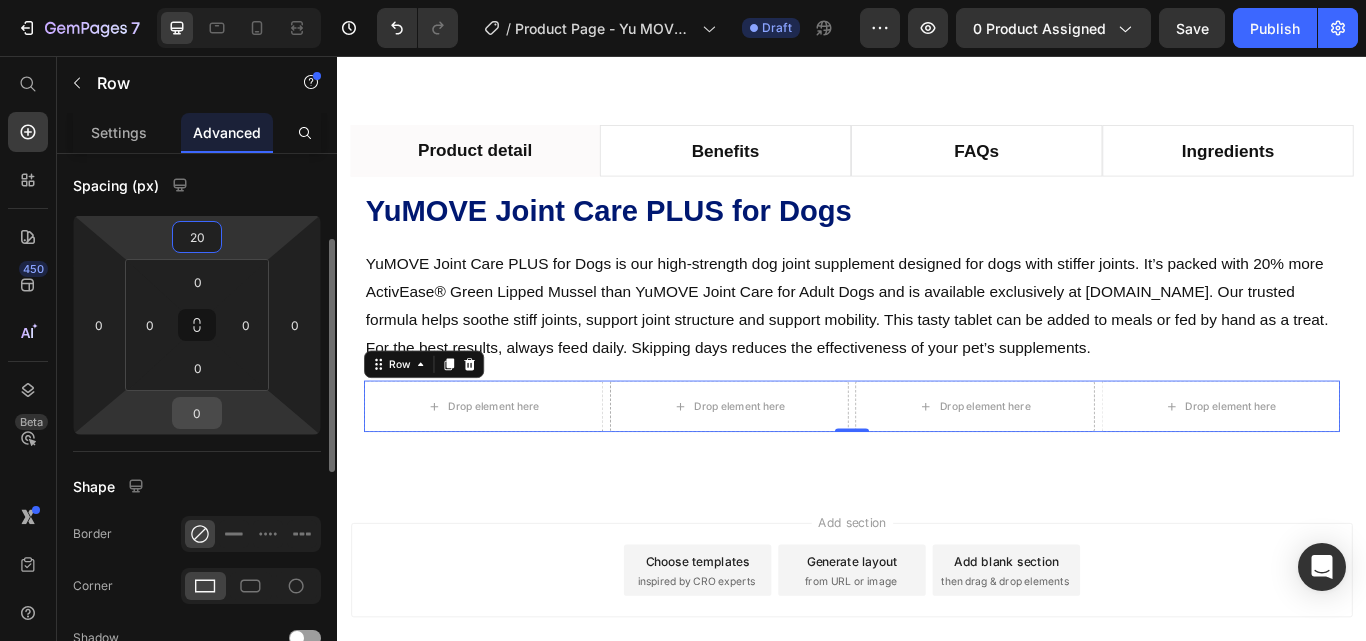 type on "20" 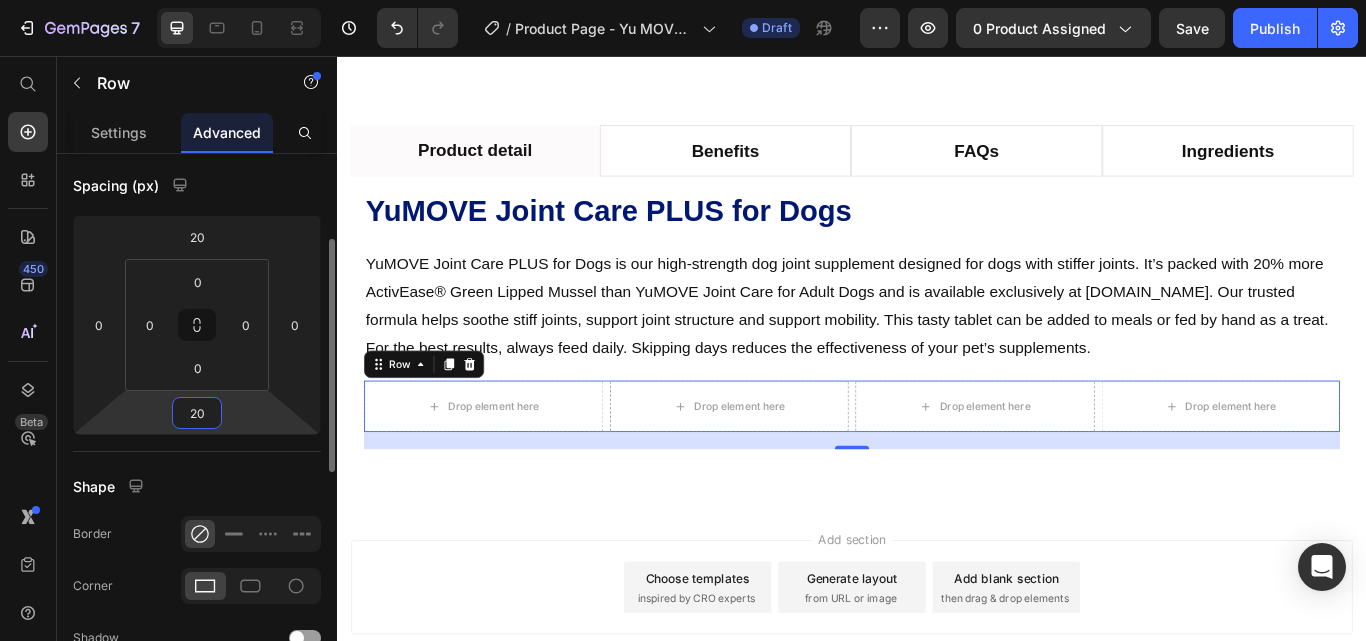 click on "20" at bounding box center [197, 413] 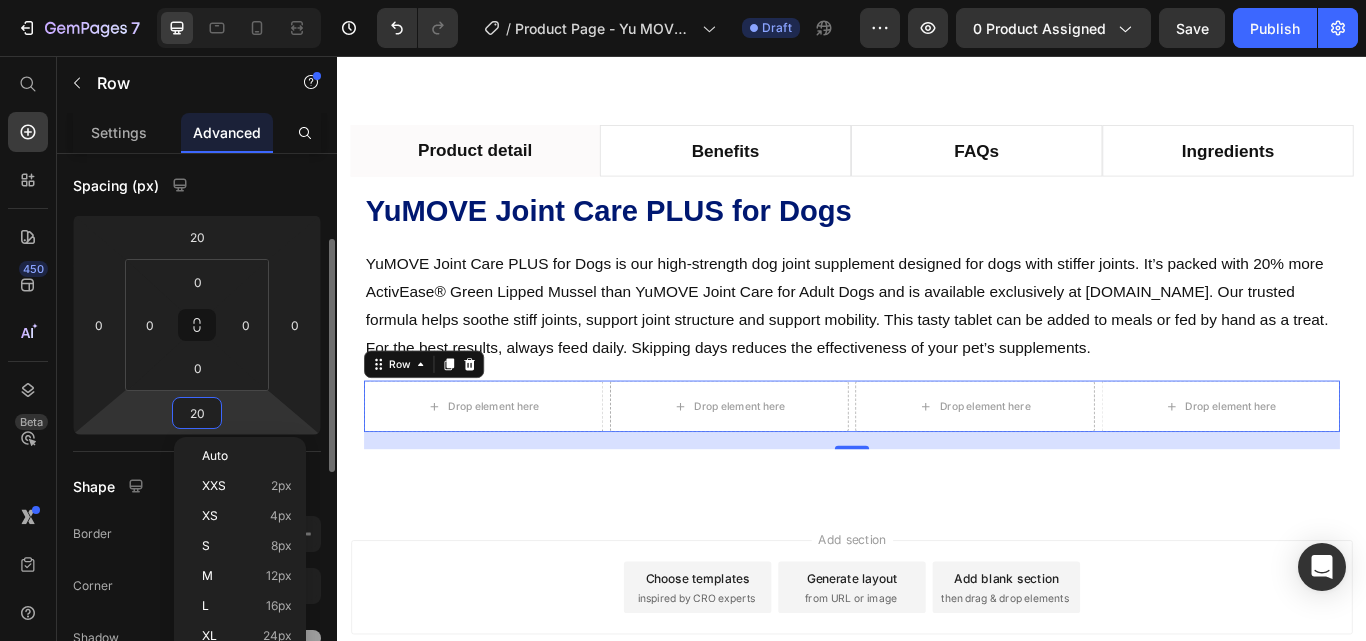 click on "20" at bounding box center [197, 413] 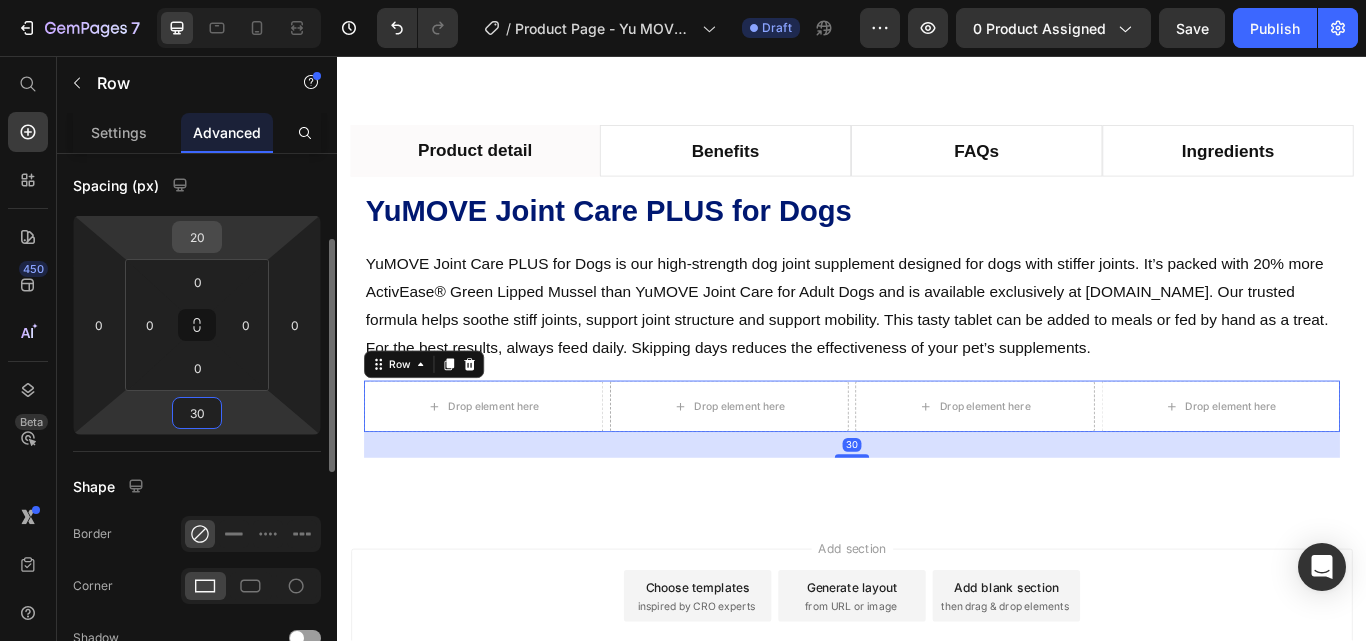 type on "30" 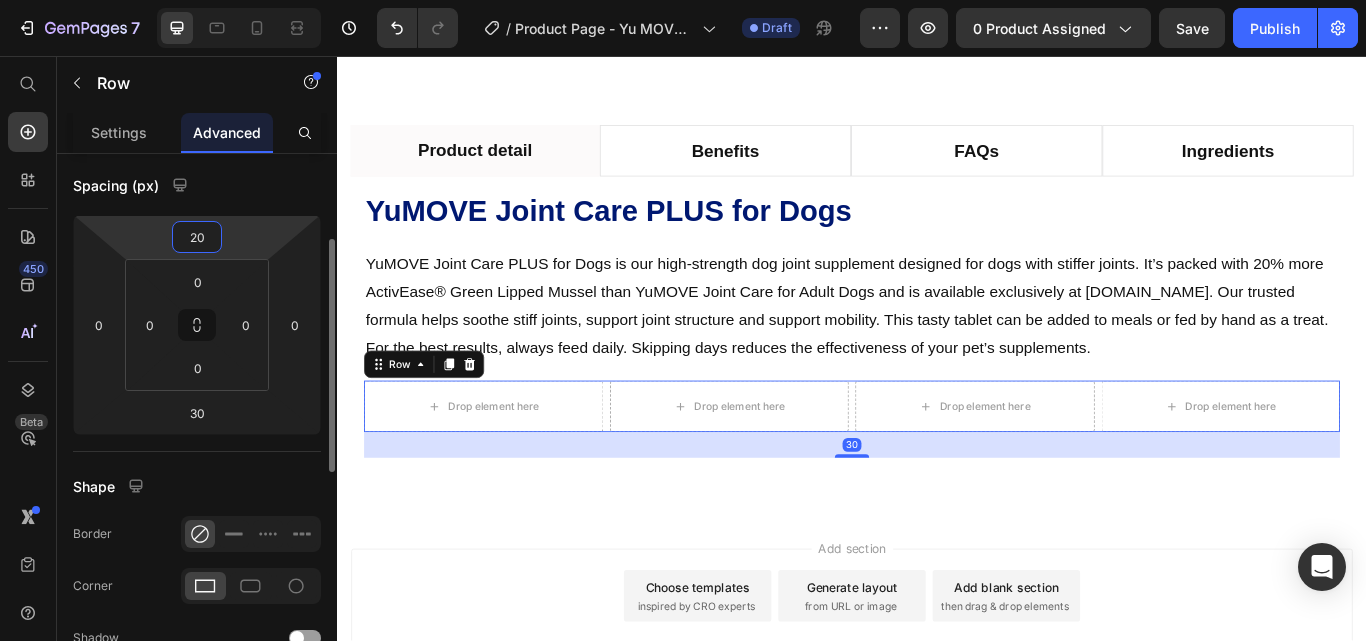 click on "20" at bounding box center (197, 237) 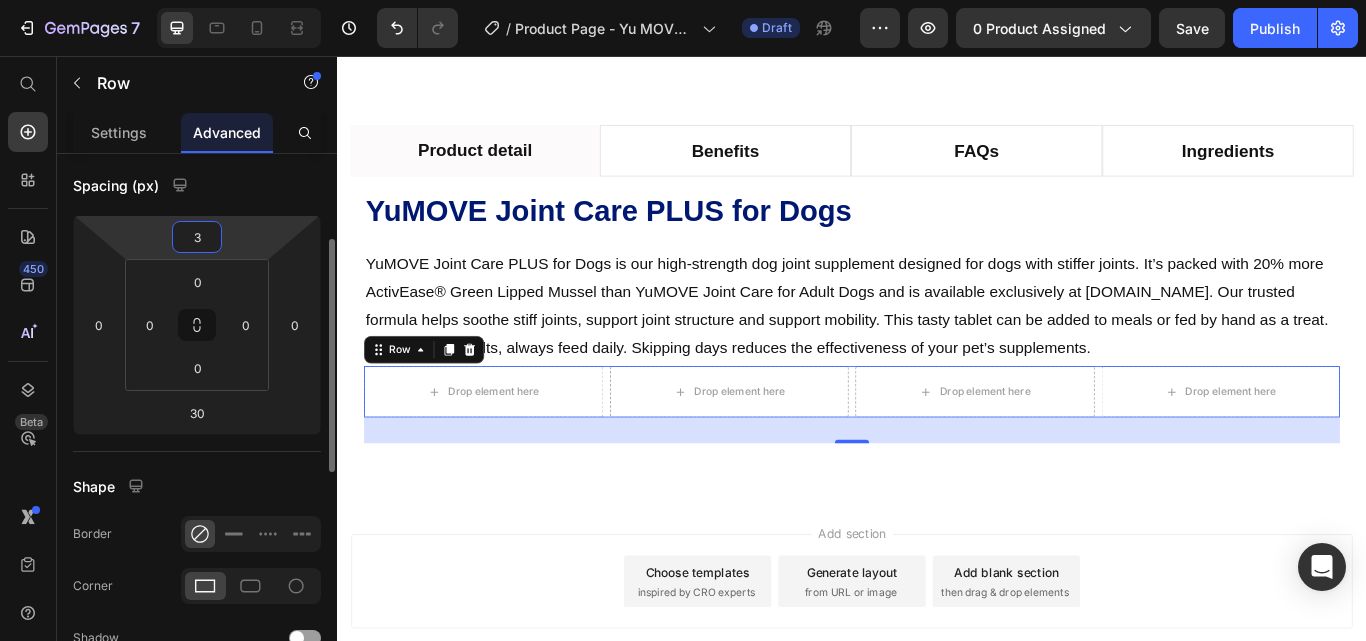 type on "30" 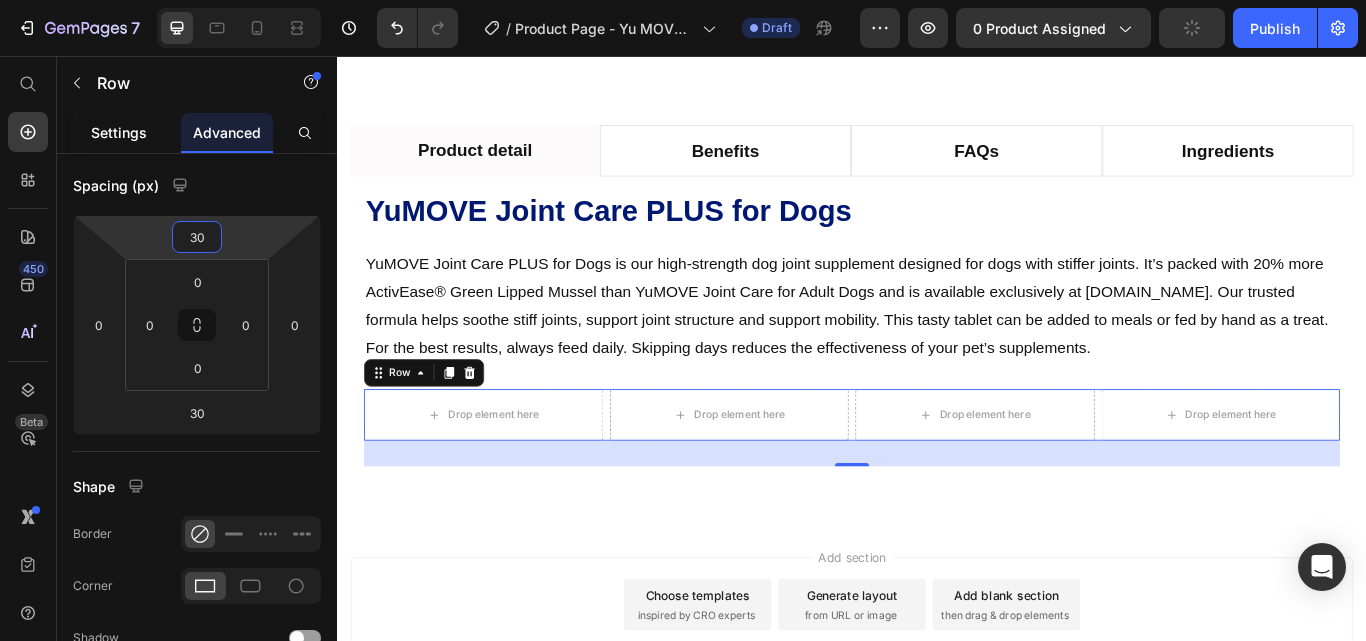click on "Settings" at bounding box center (119, 132) 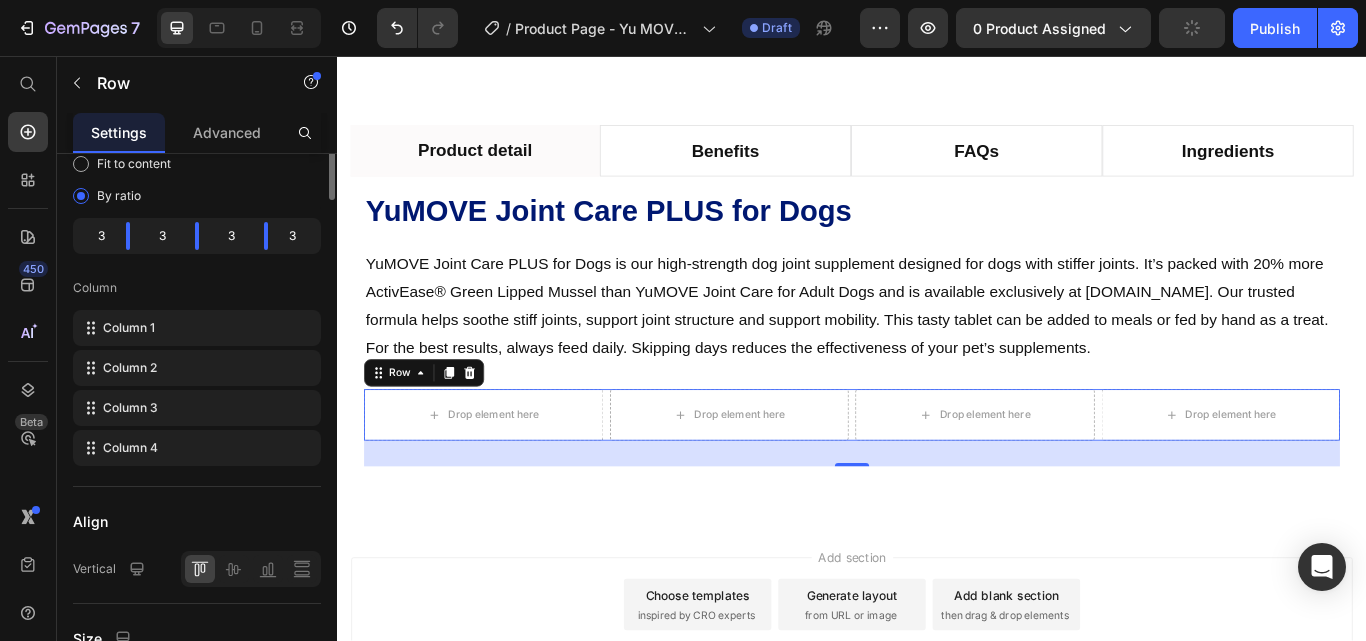 scroll, scrollTop: 0, scrollLeft: 0, axis: both 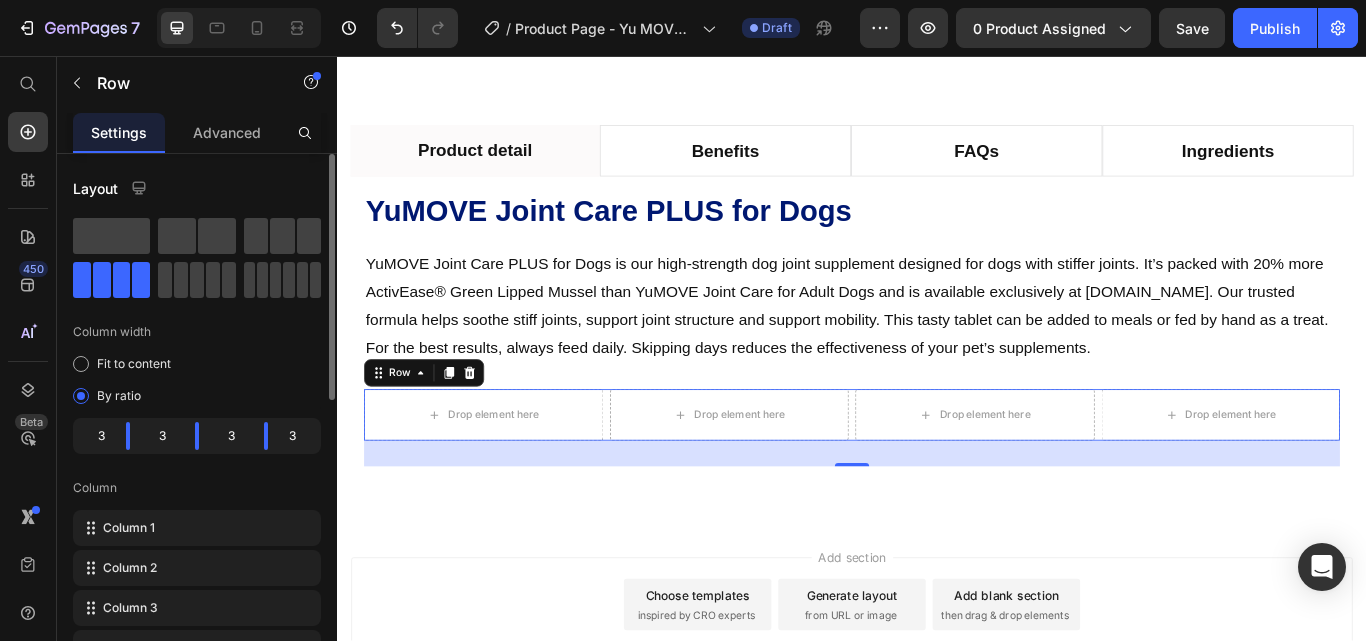click on "3" 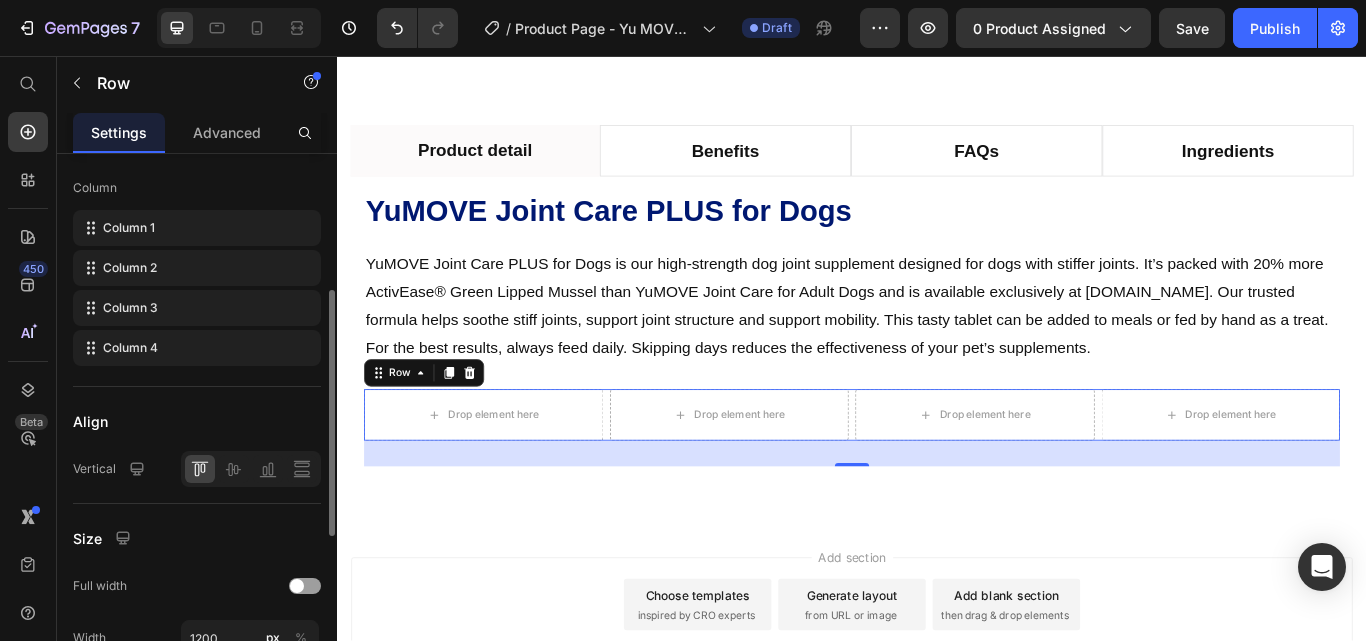 scroll, scrollTop: 400, scrollLeft: 0, axis: vertical 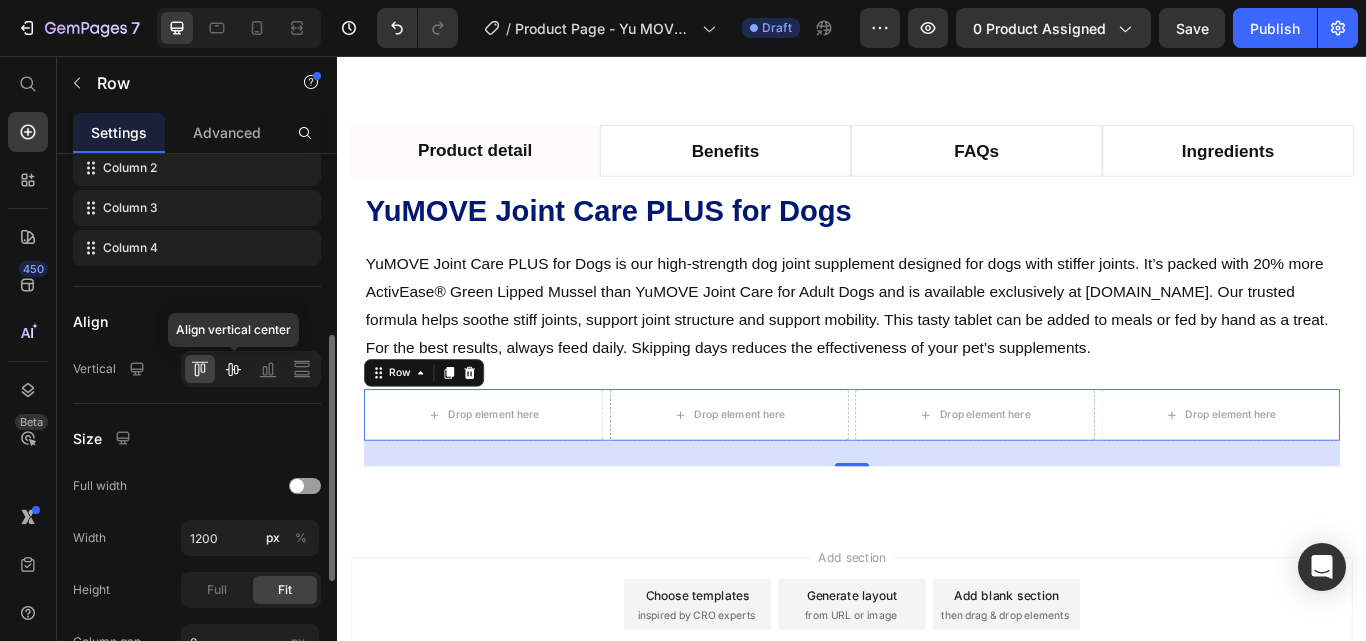 click 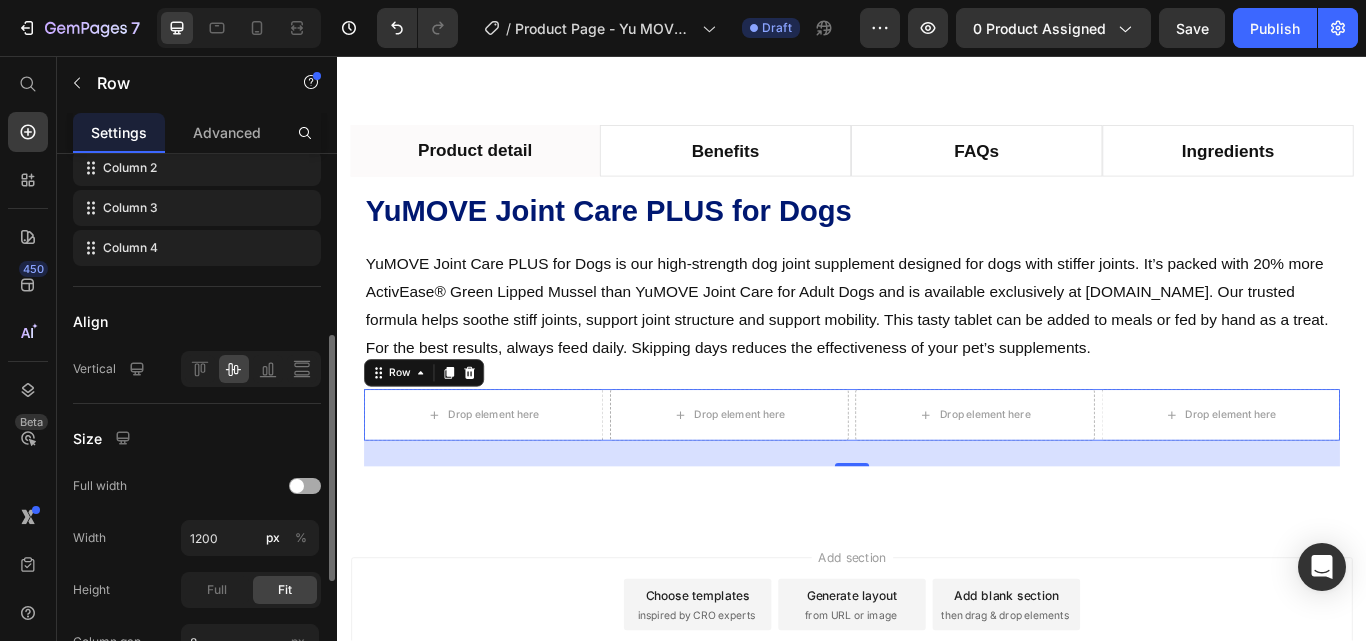 scroll, scrollTop: 500, scrollLeft: 0, axis: vertical 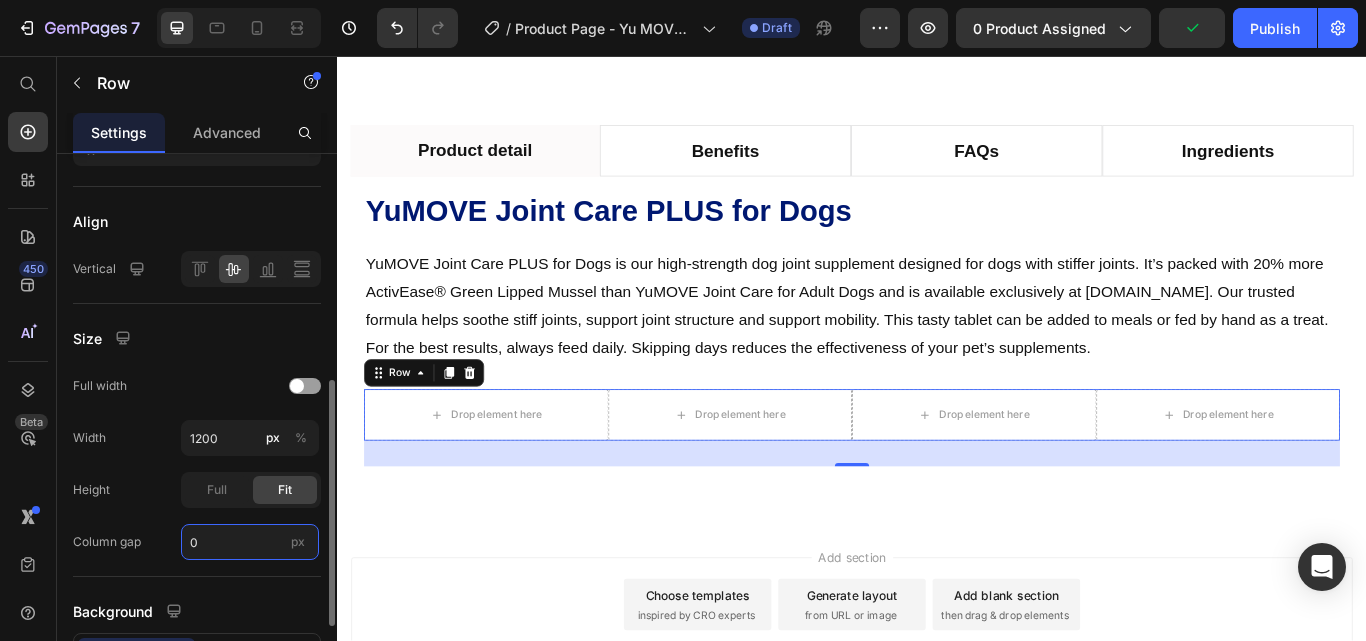 type on "0" 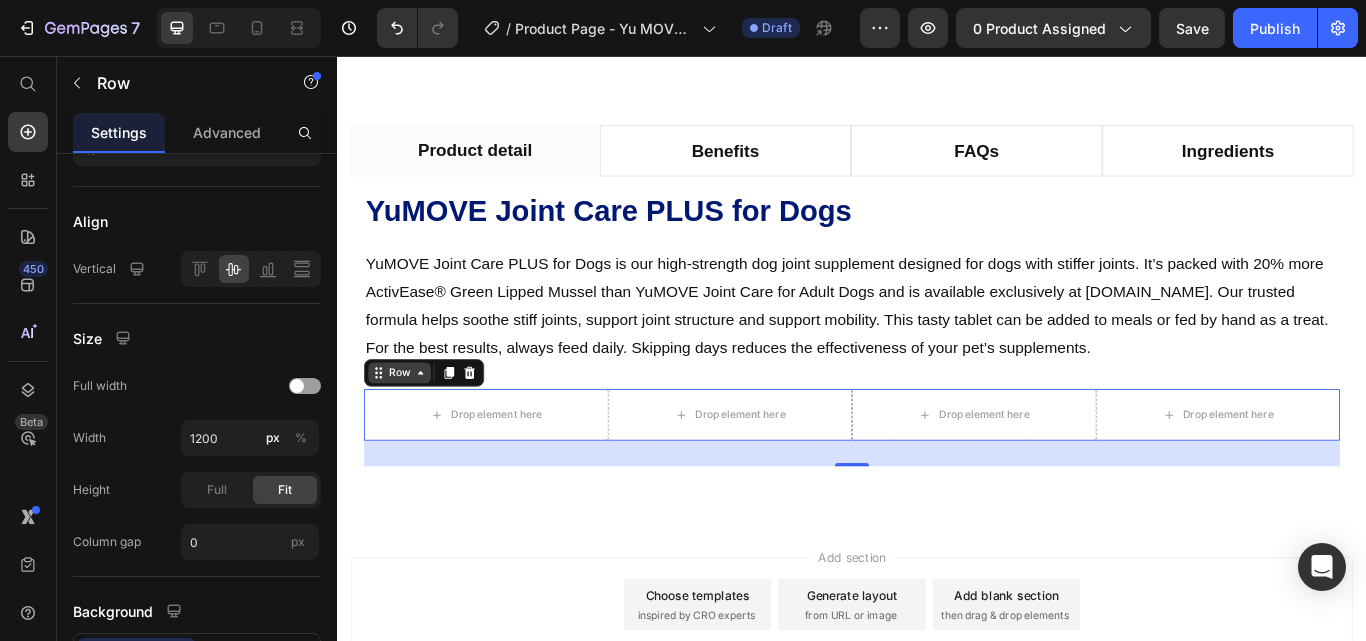 click on "Row" at bounding box center [409, 426] 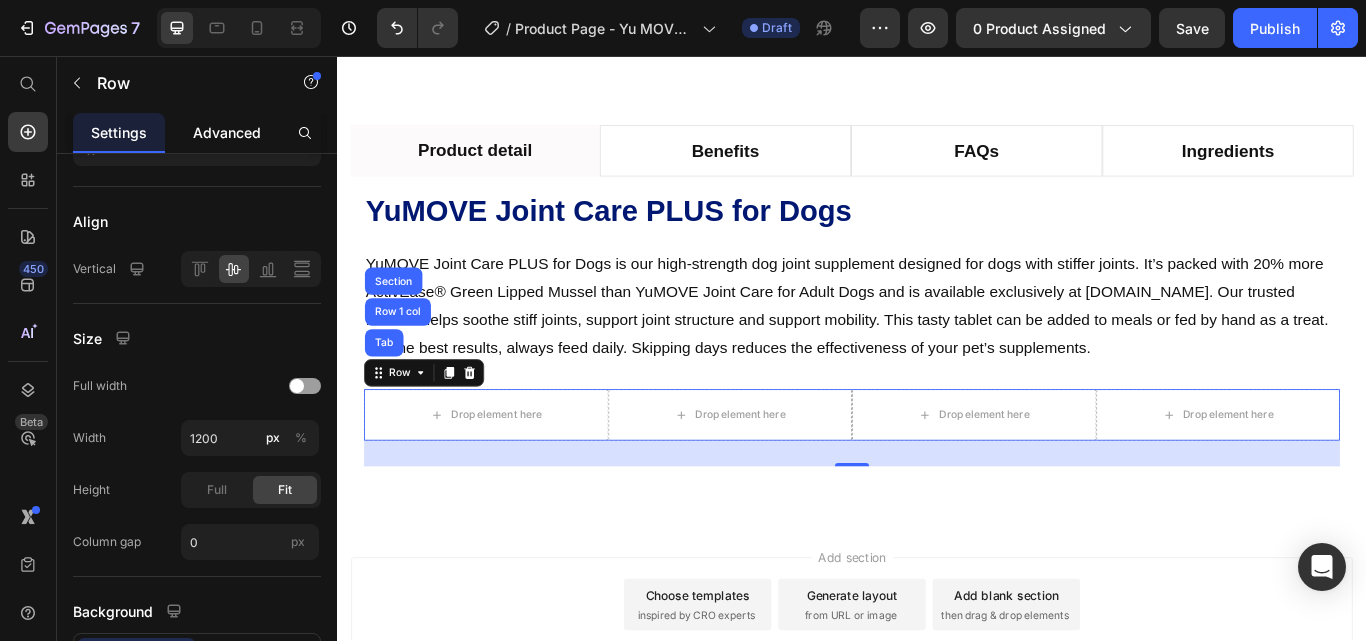 click on "Advanced" 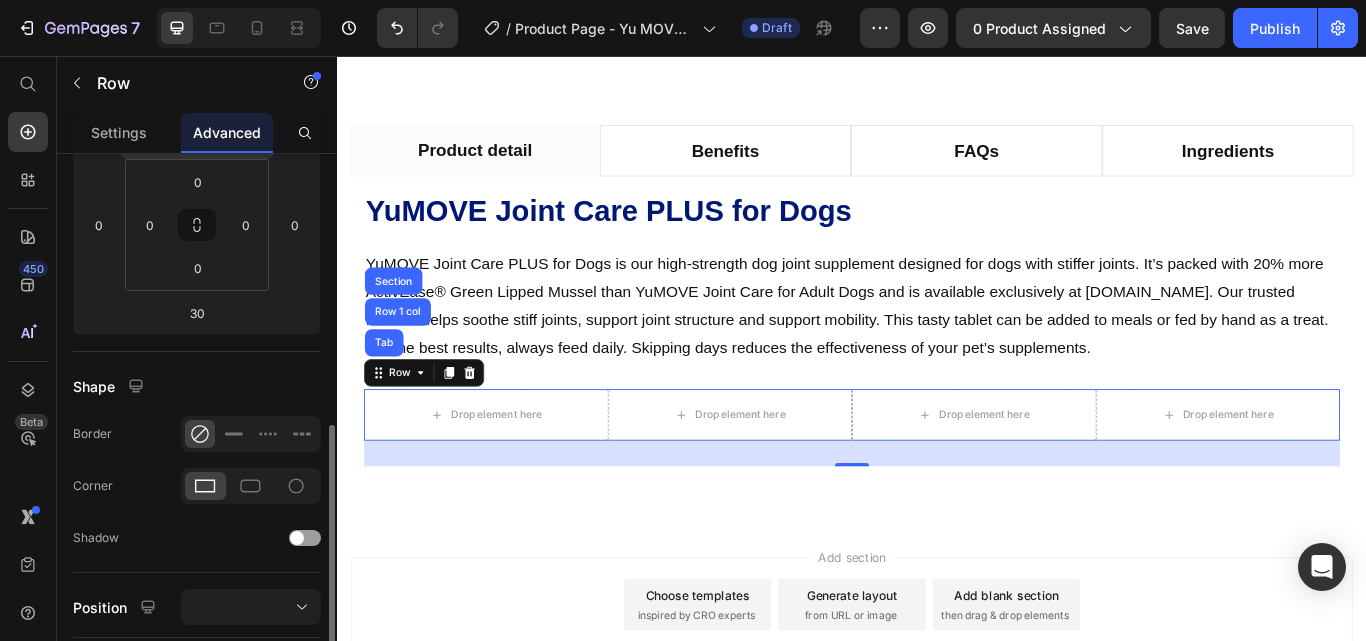 scroll, scrollTop: 400, scrollLeft: 0, axis: vertical 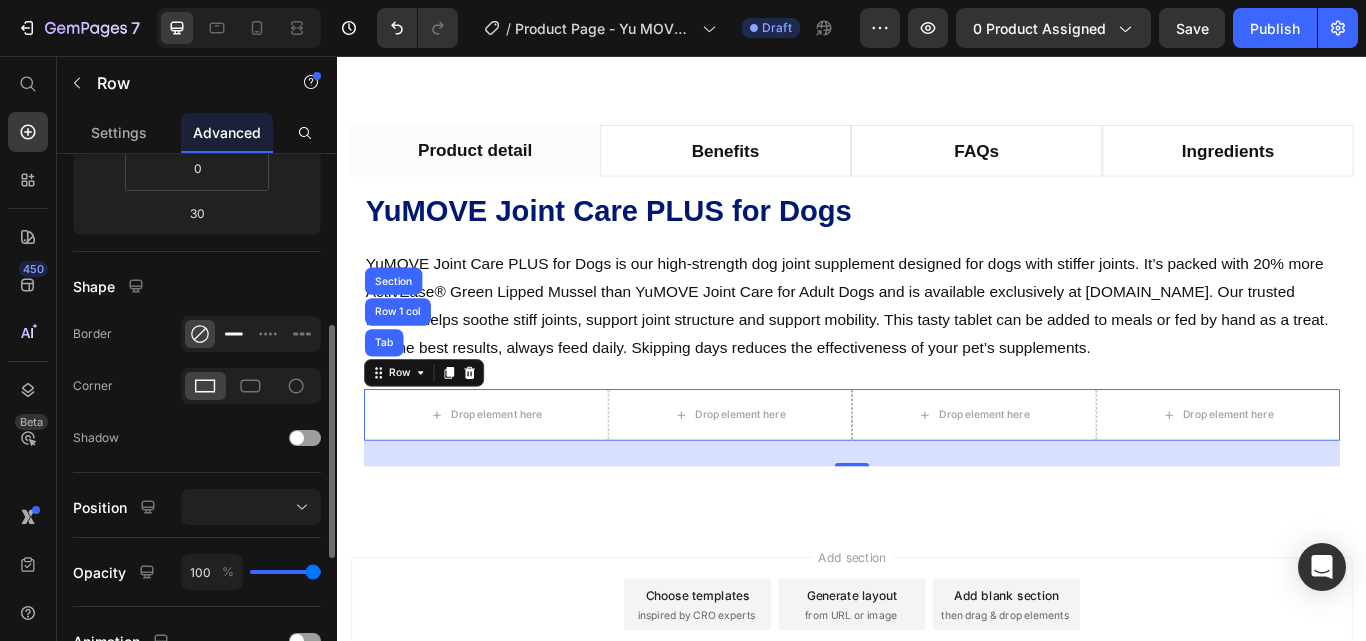 click 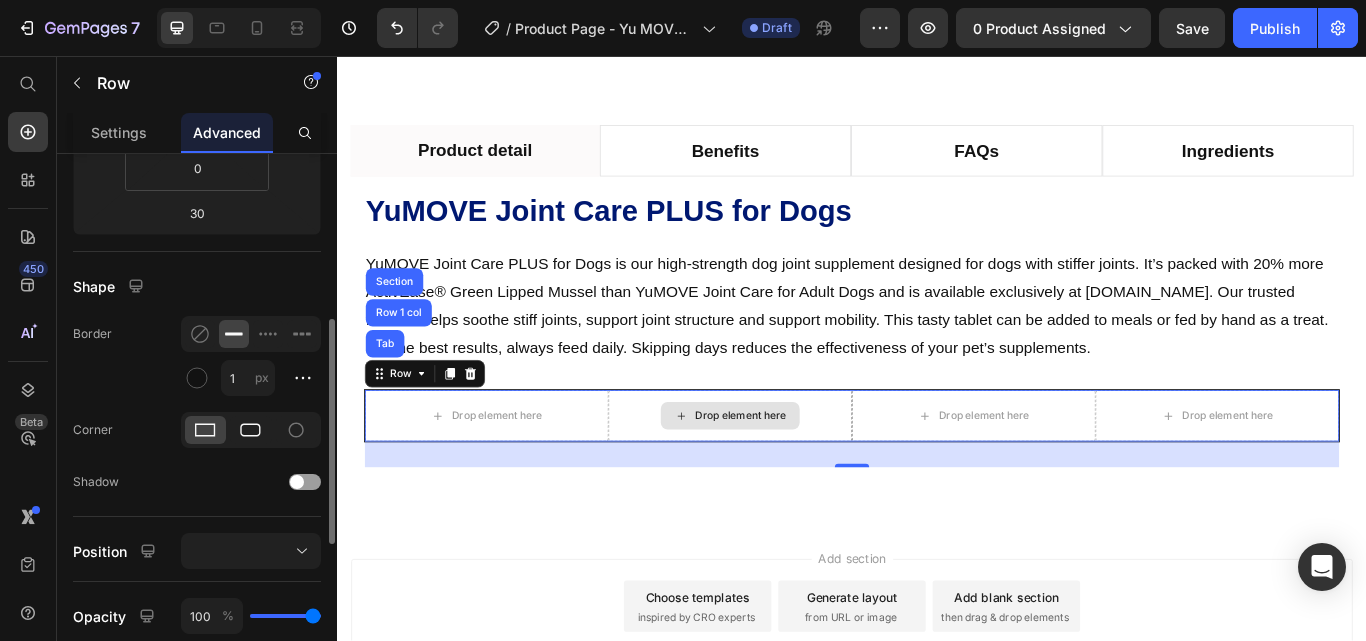 click 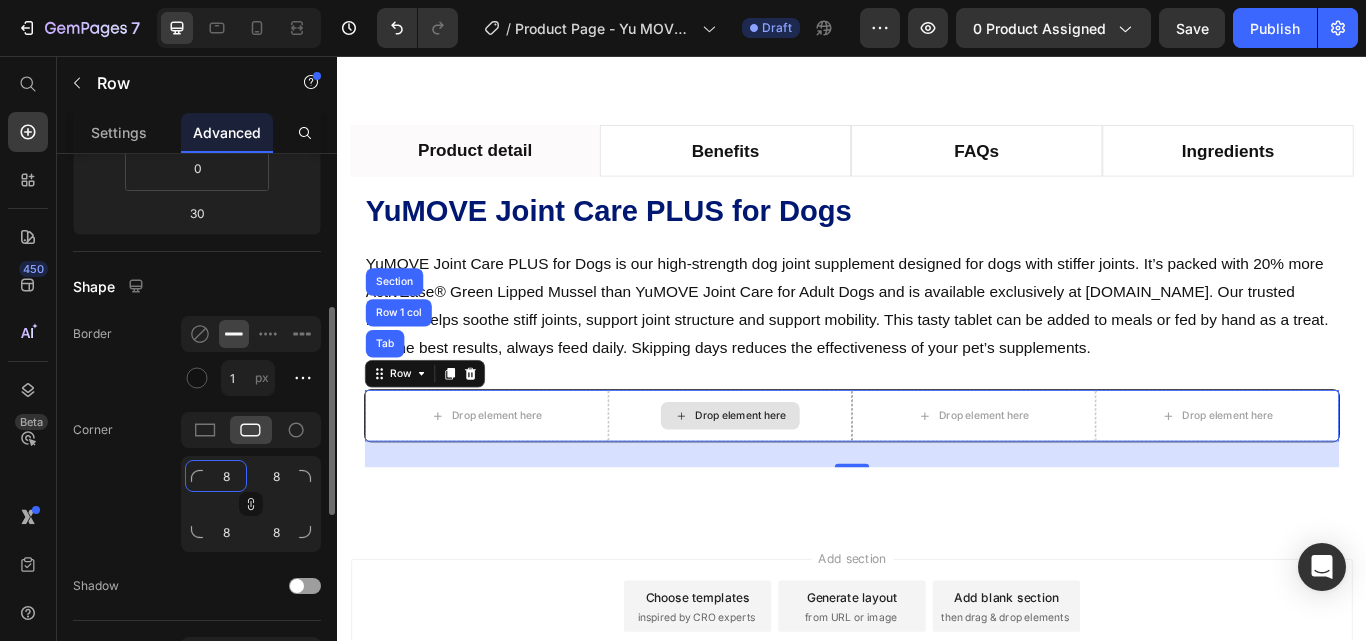 click on "8" 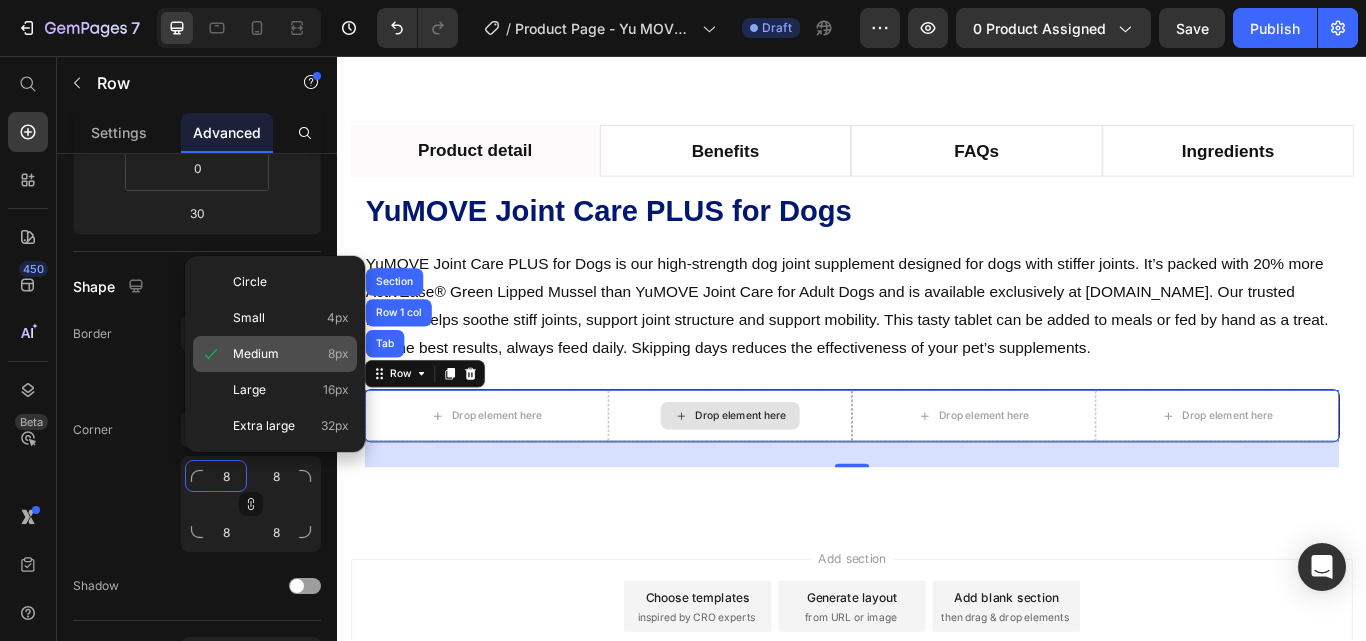 type on "5" 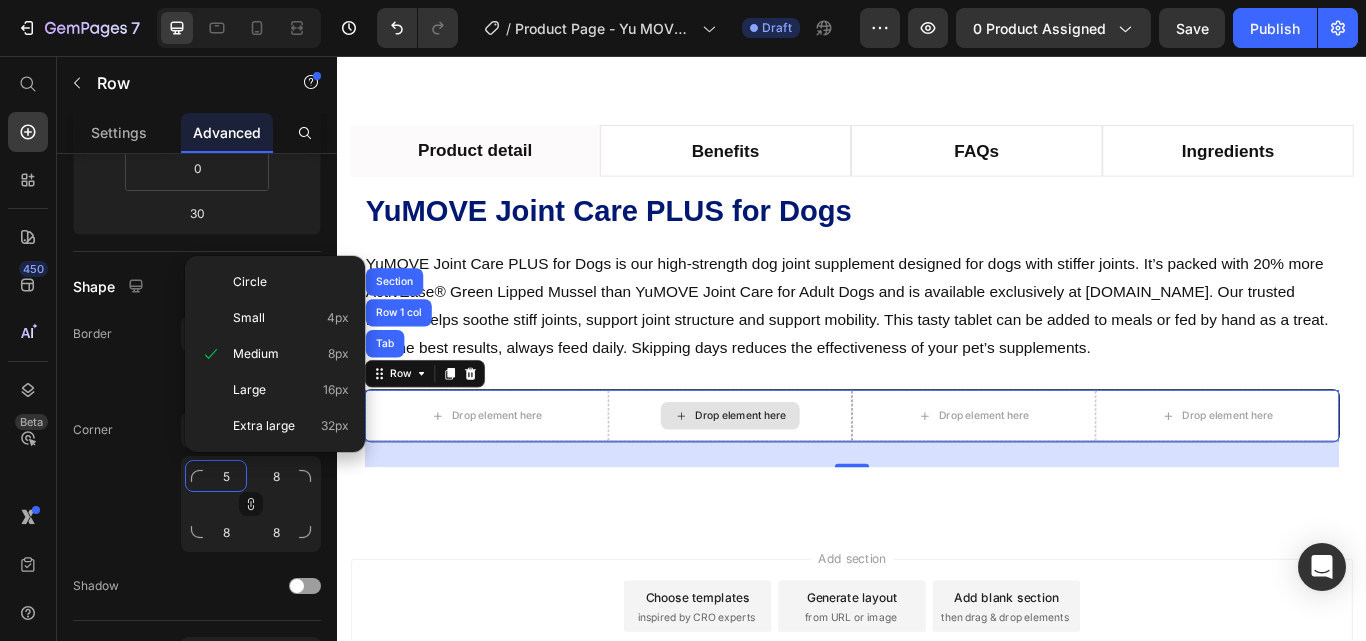 type on "5" 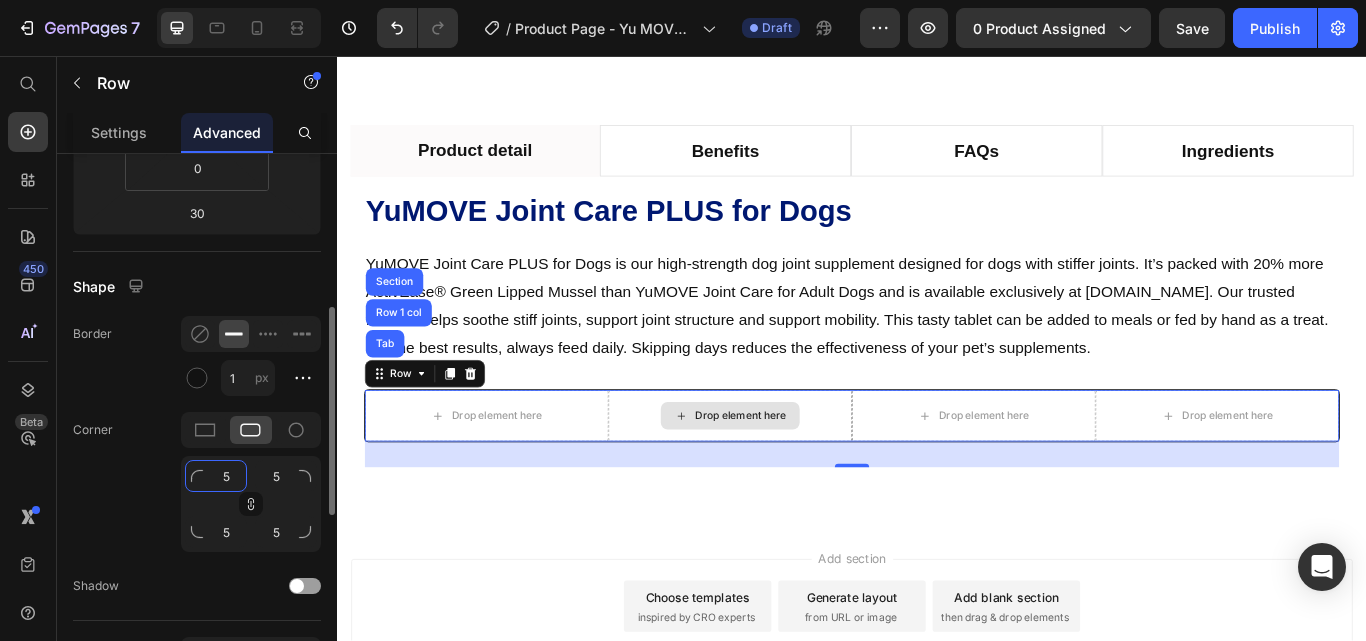 type on "5" 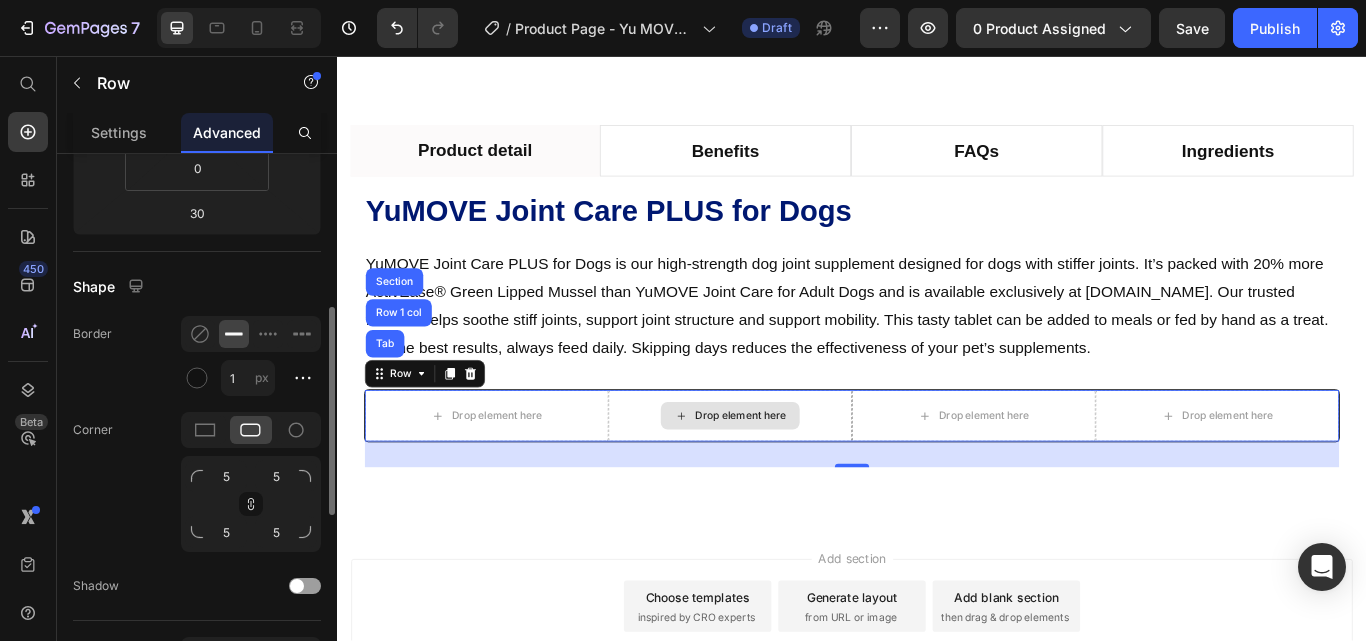 click on "Corner 5 5 5 5" 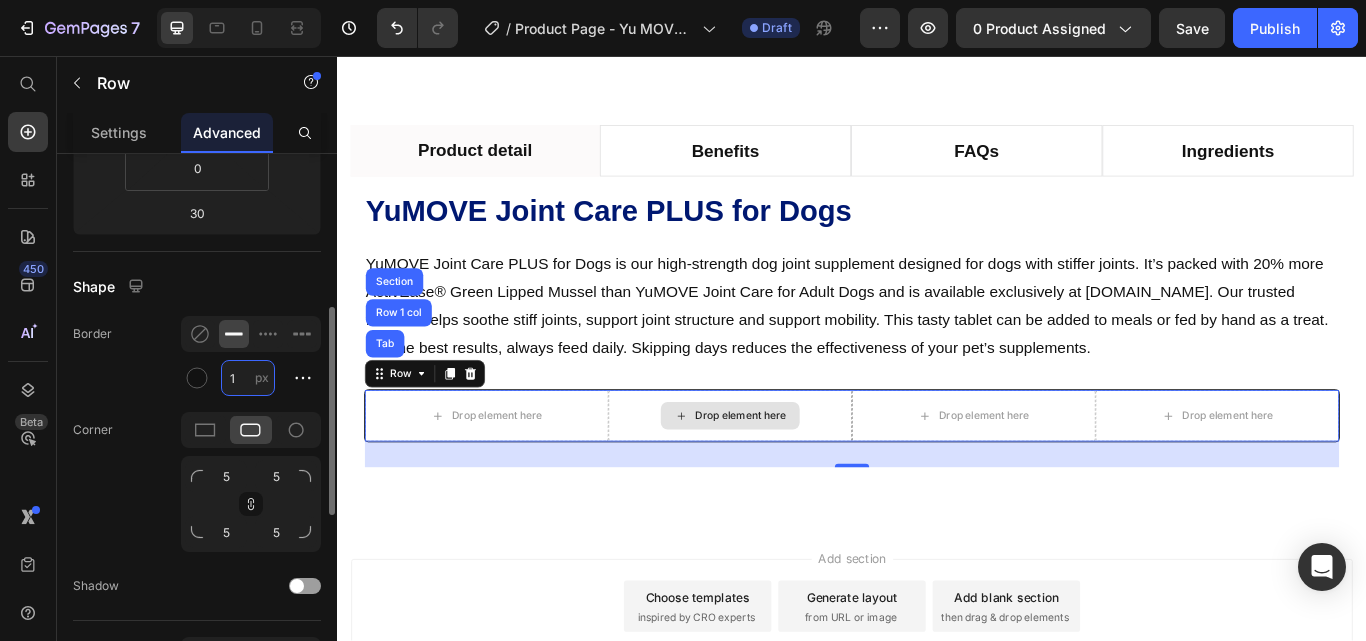 click on "1" at bounding box center (248, 378) 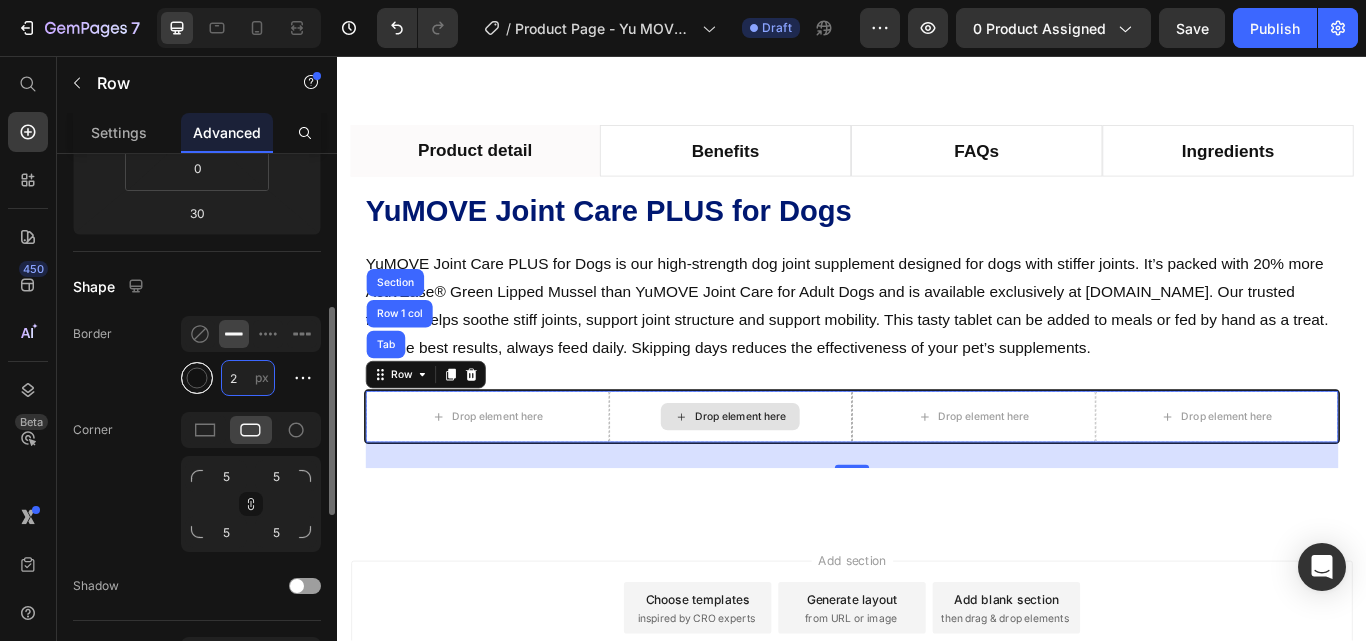 type on "2" 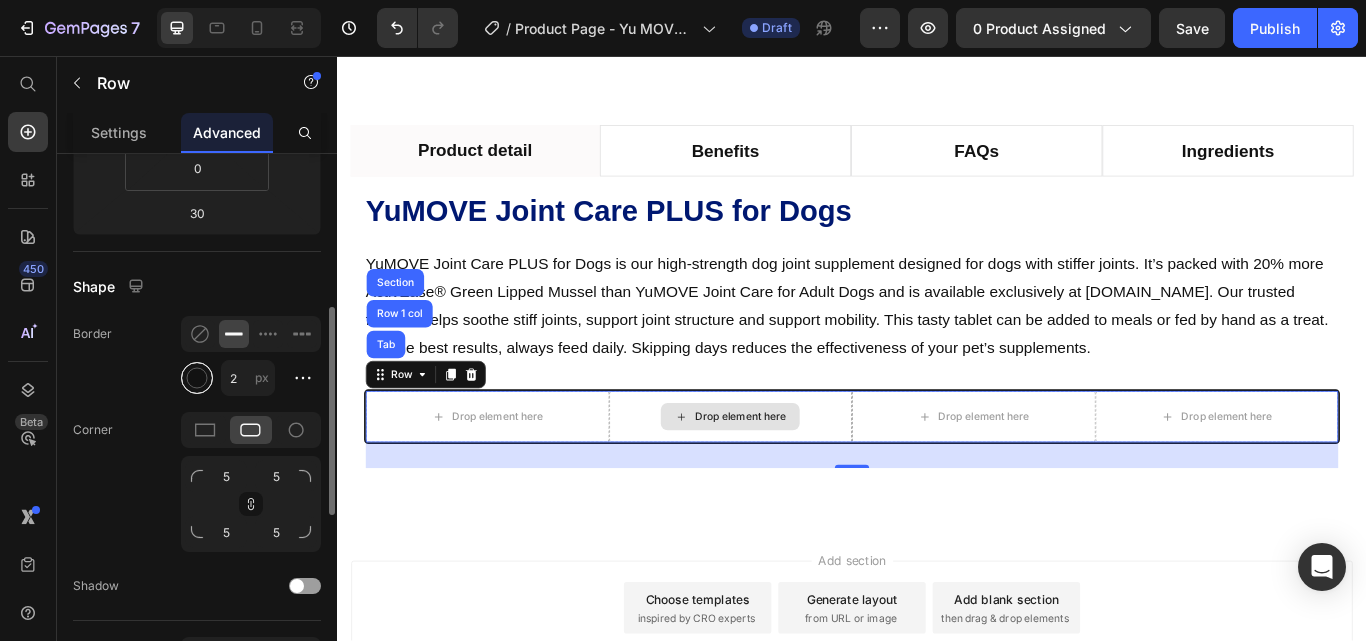 click at bounding box center [197, 378] 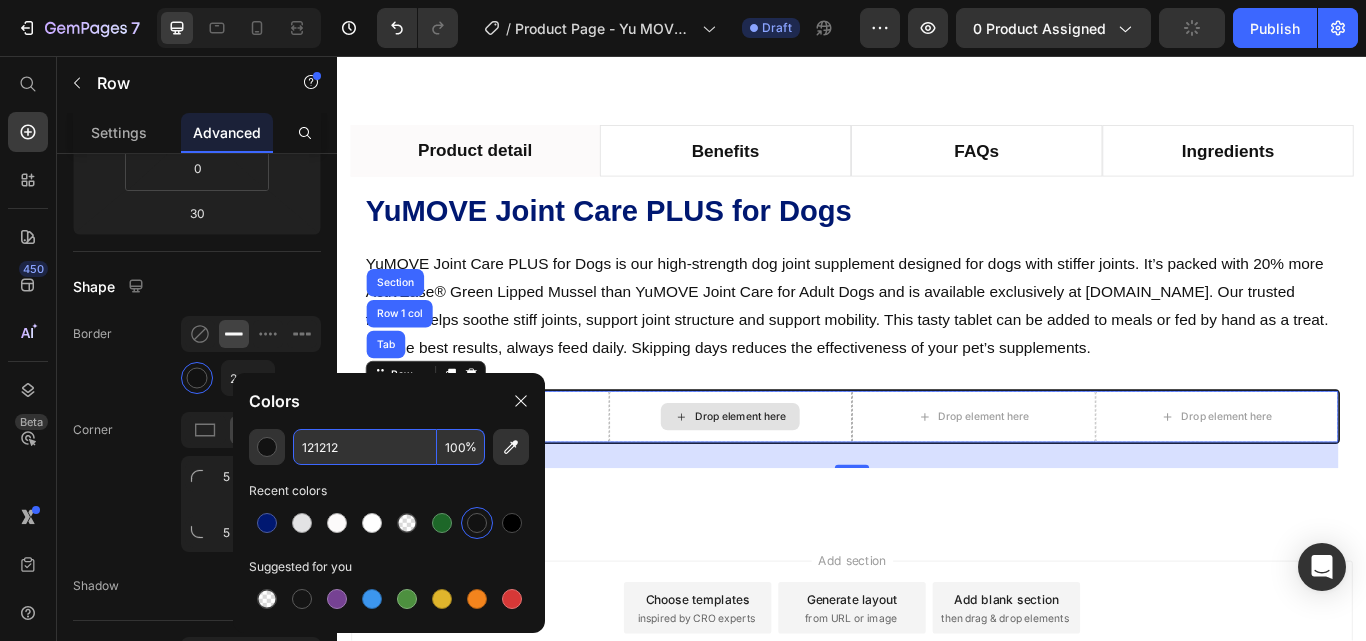 click on "121212" at bounding box center (365, 447) 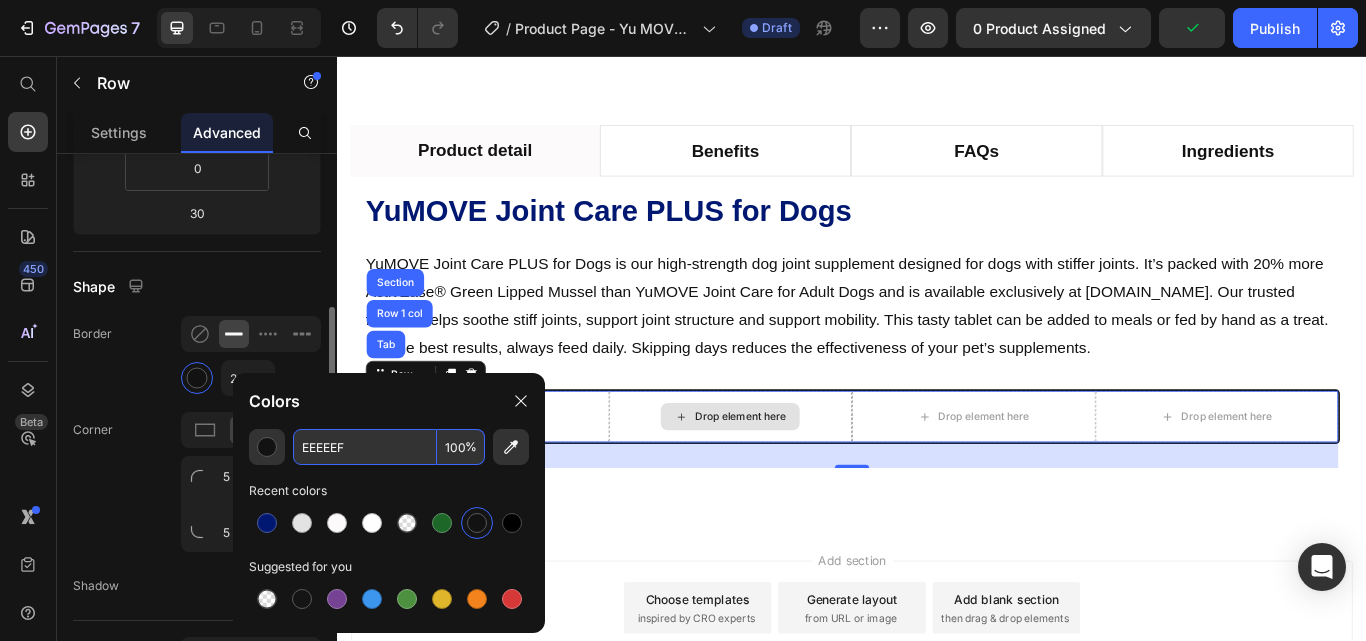 click on "Corner 5 5 5 5" 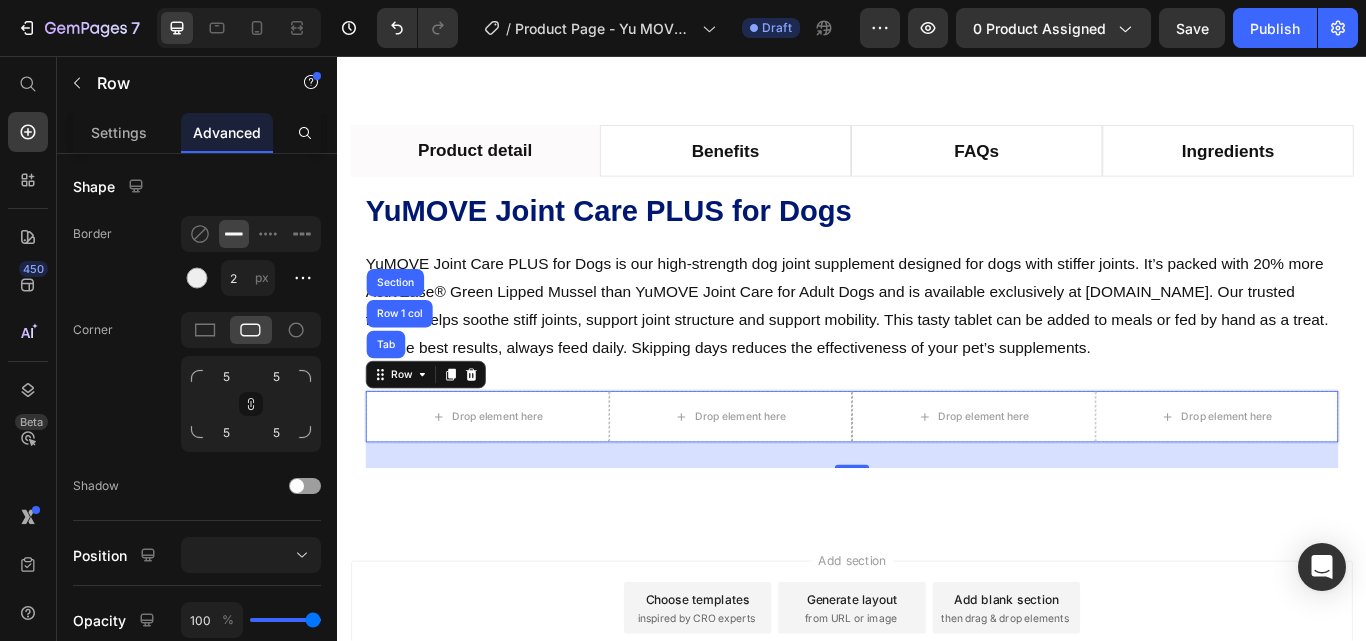 scroll, scrollTop: 0, scrollLeft: 0, axis: both 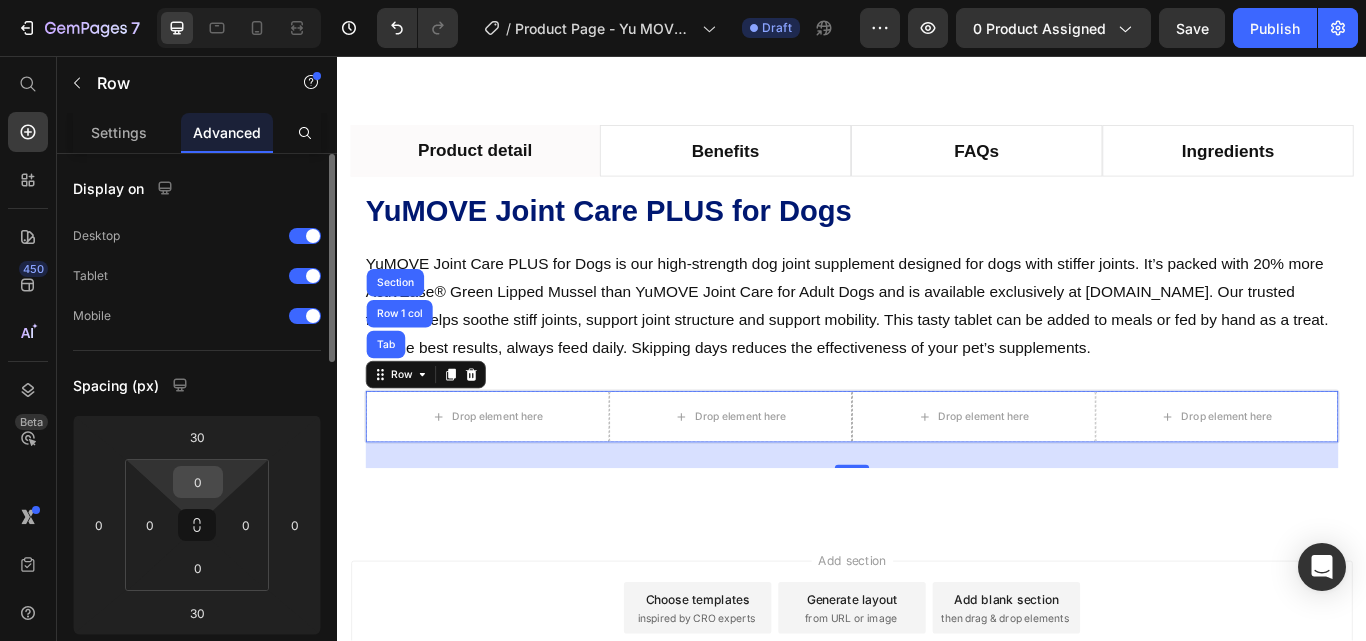 click on "0" at bounding box center [198, 482] 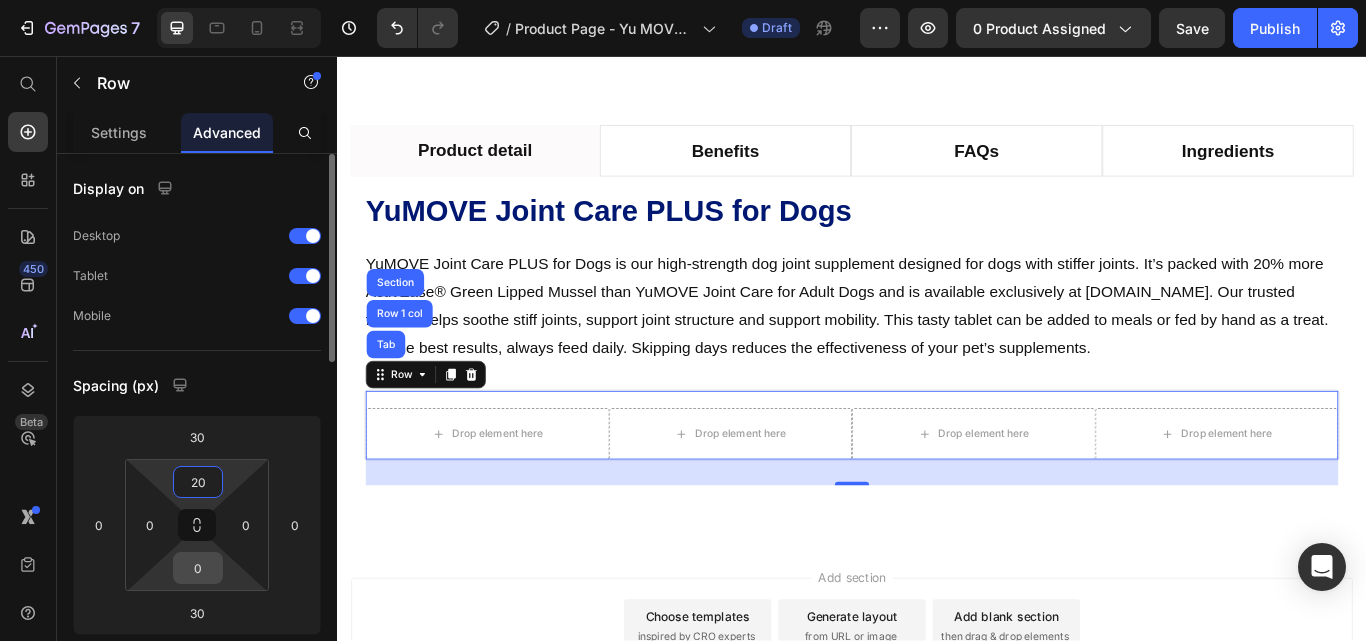 type on "20" 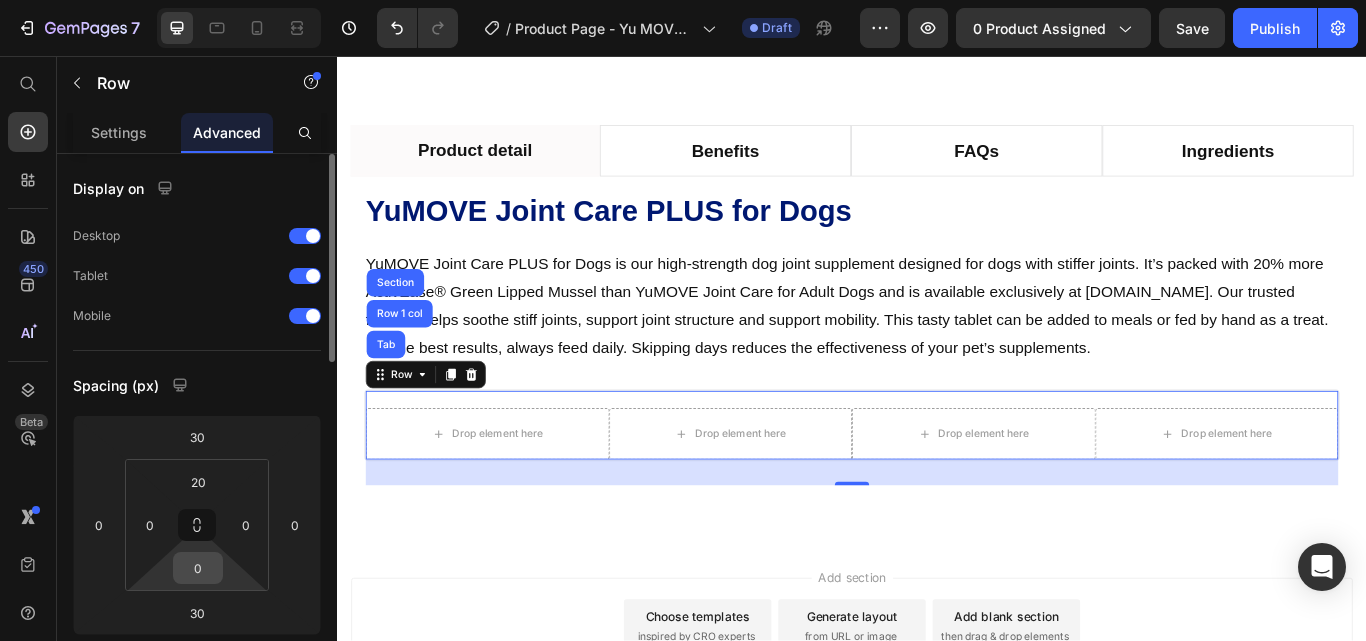 click on "0" at bounding box center (198, 568) 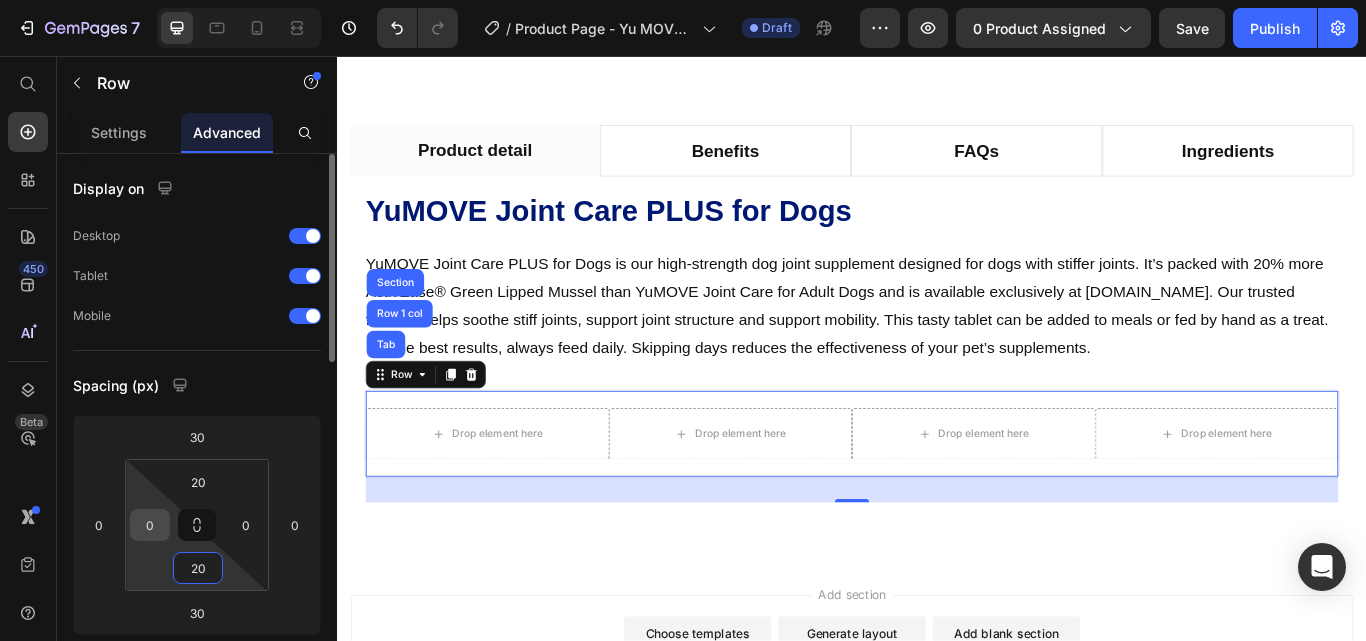 type on "20" 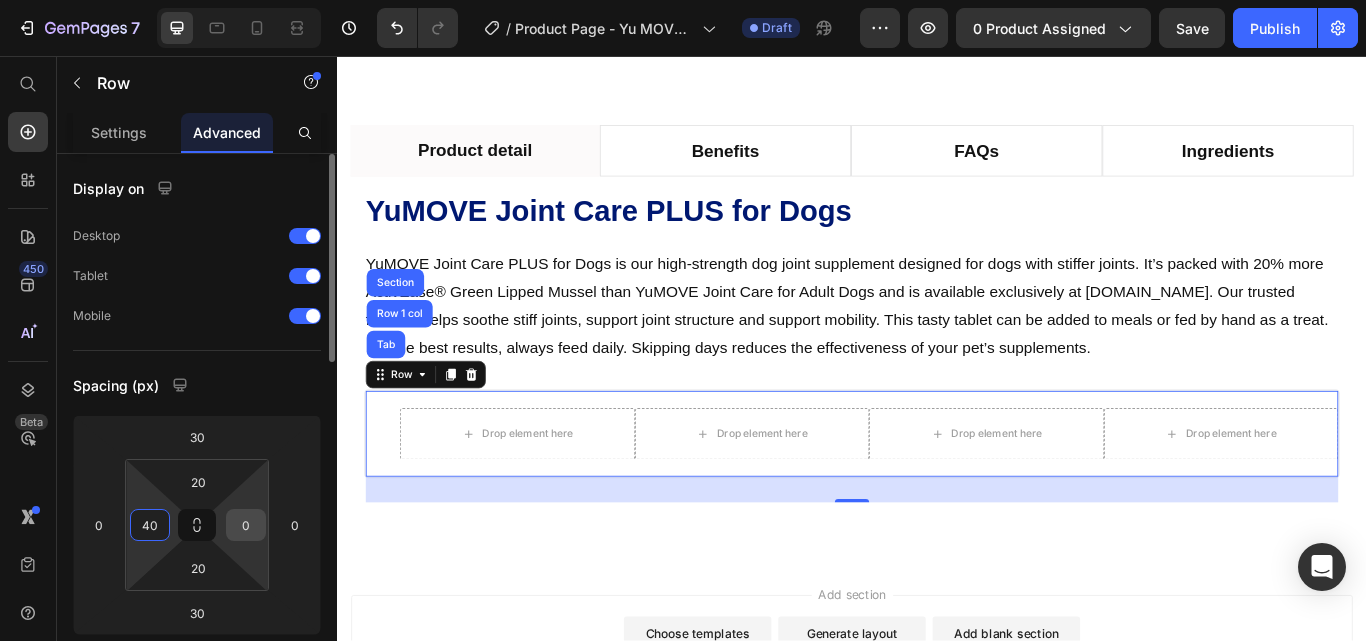 type on "40" 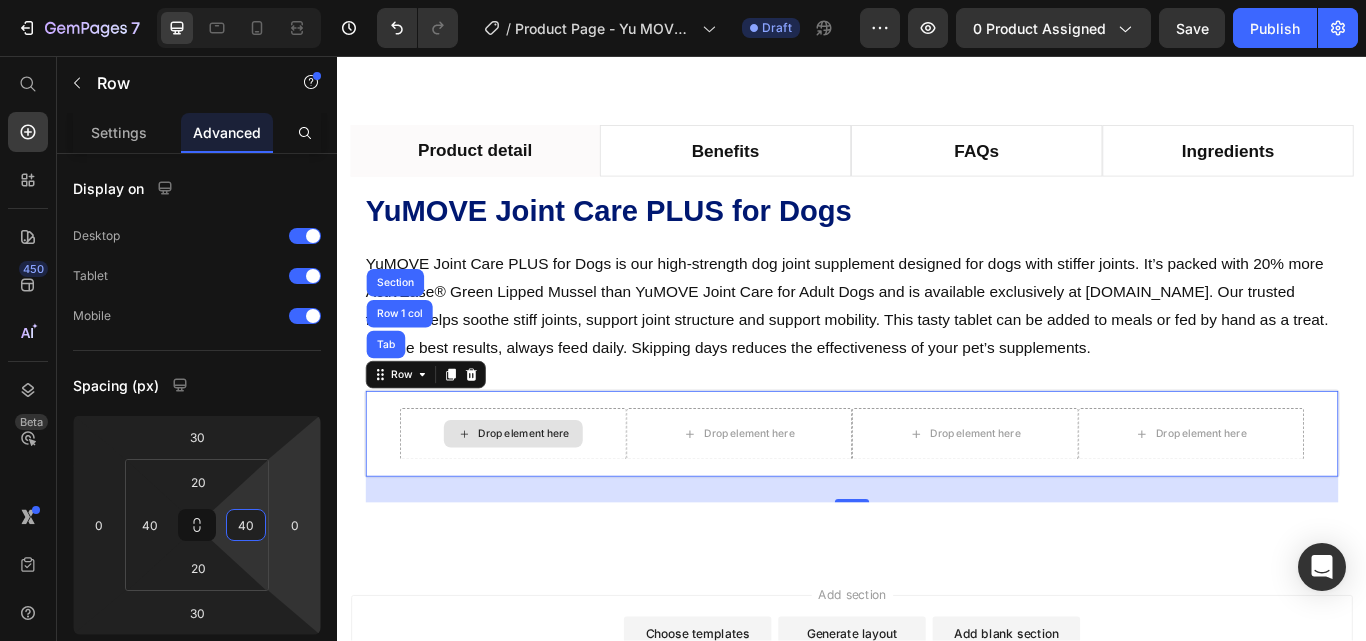 type on "40" 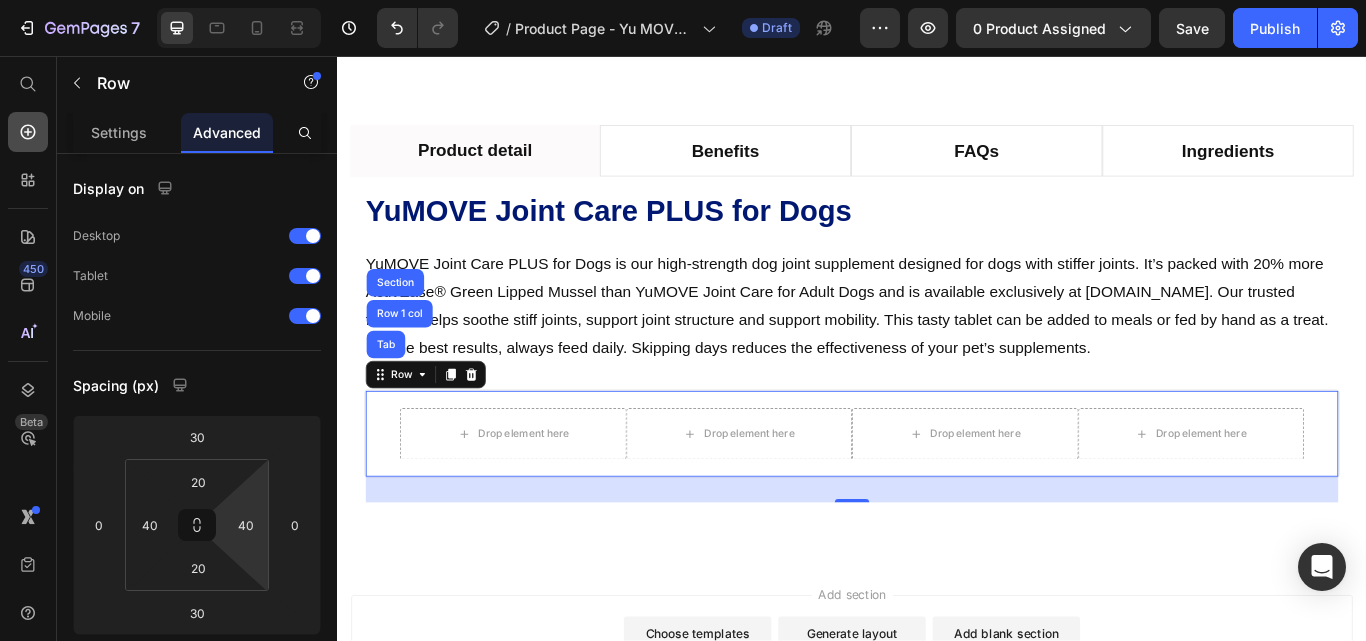click 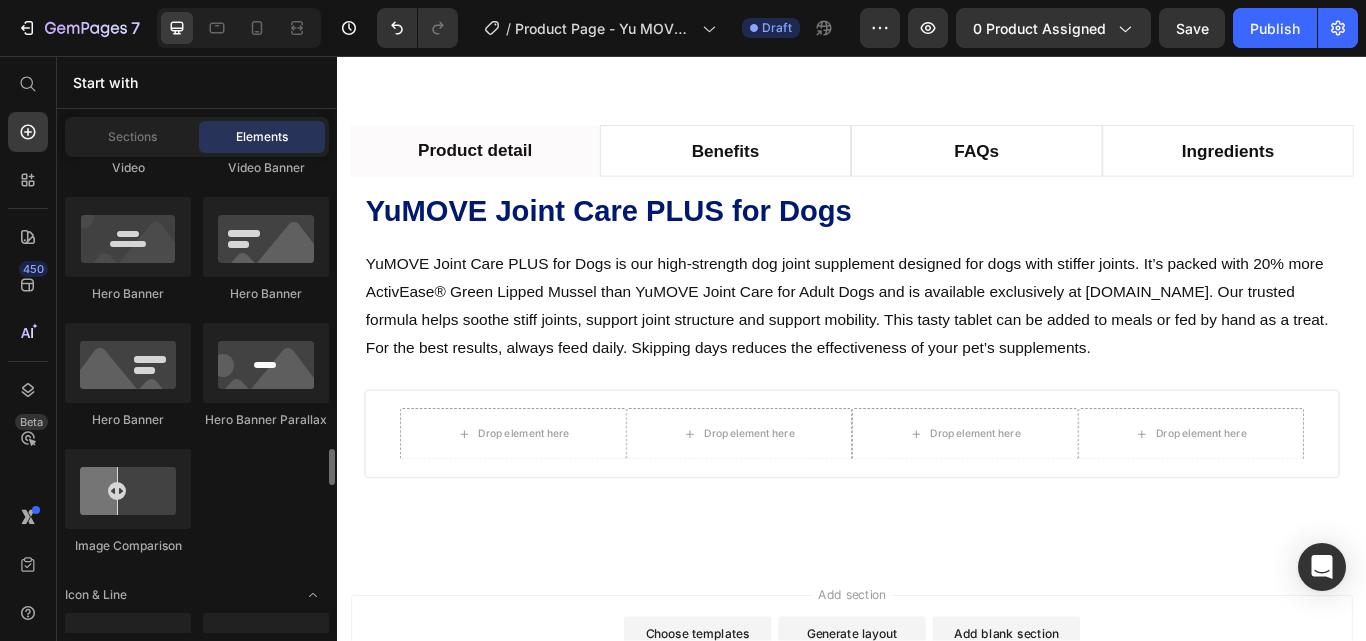 scroll, scrollTop: 1200, scrollLeft: 0, axis: vertical 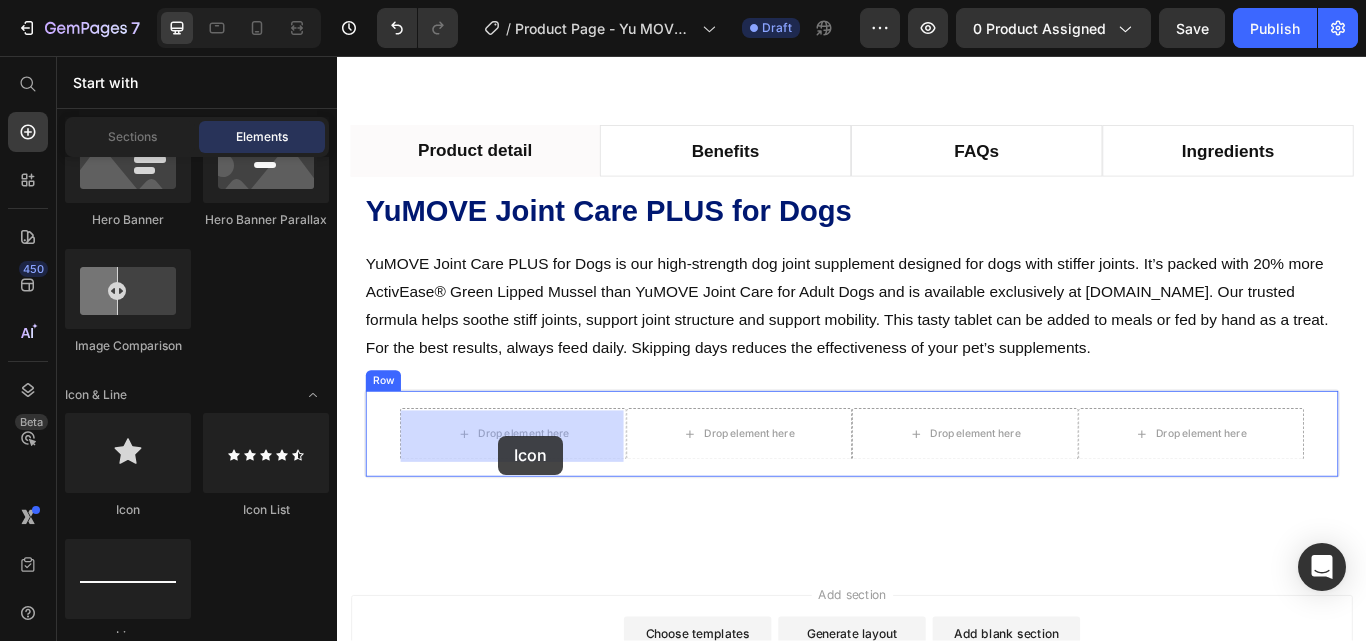 drag, startPoint x: 471, startPoint y: 528, endPoint x: 481, endPoint y: 539, distance: 14.866069 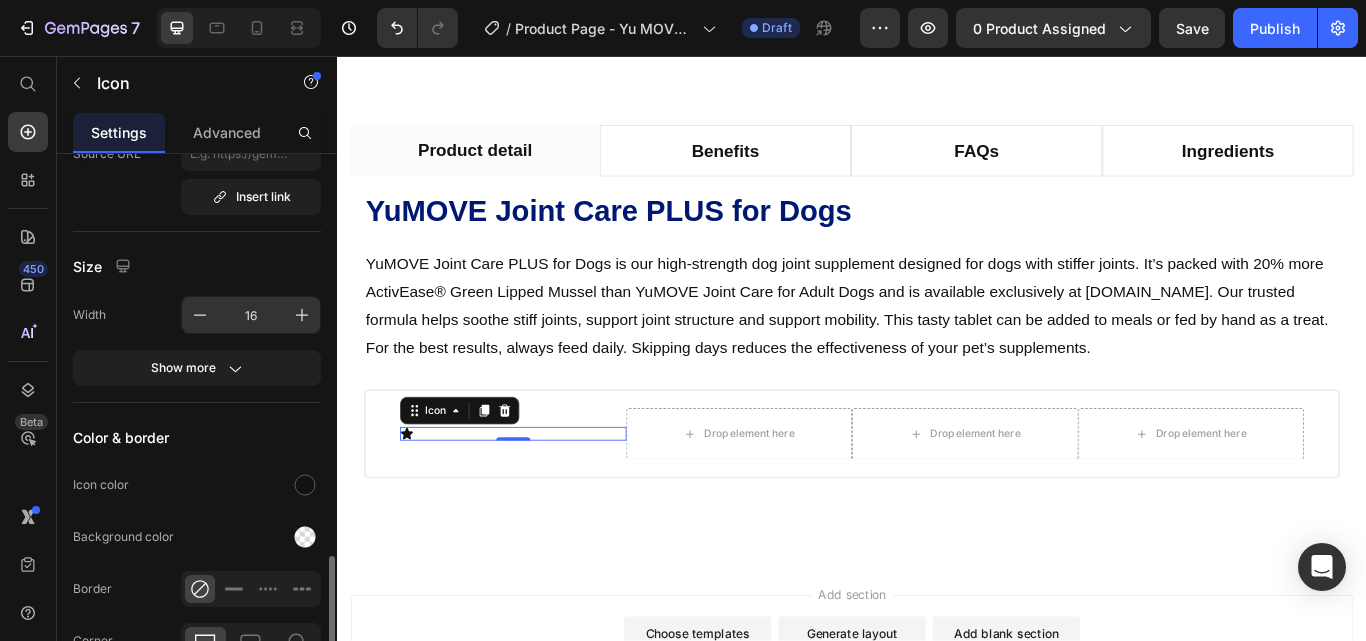 scroll, scrollTop: 378, scrollLeft: 0, axis: vertical 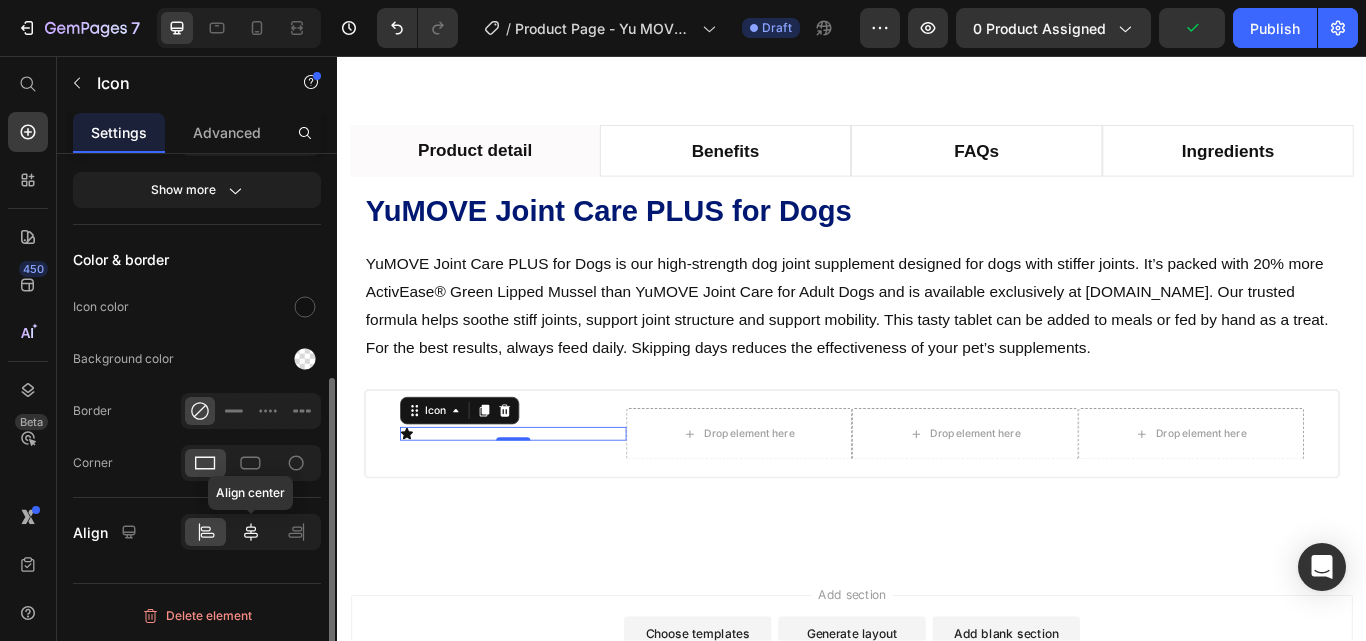 click 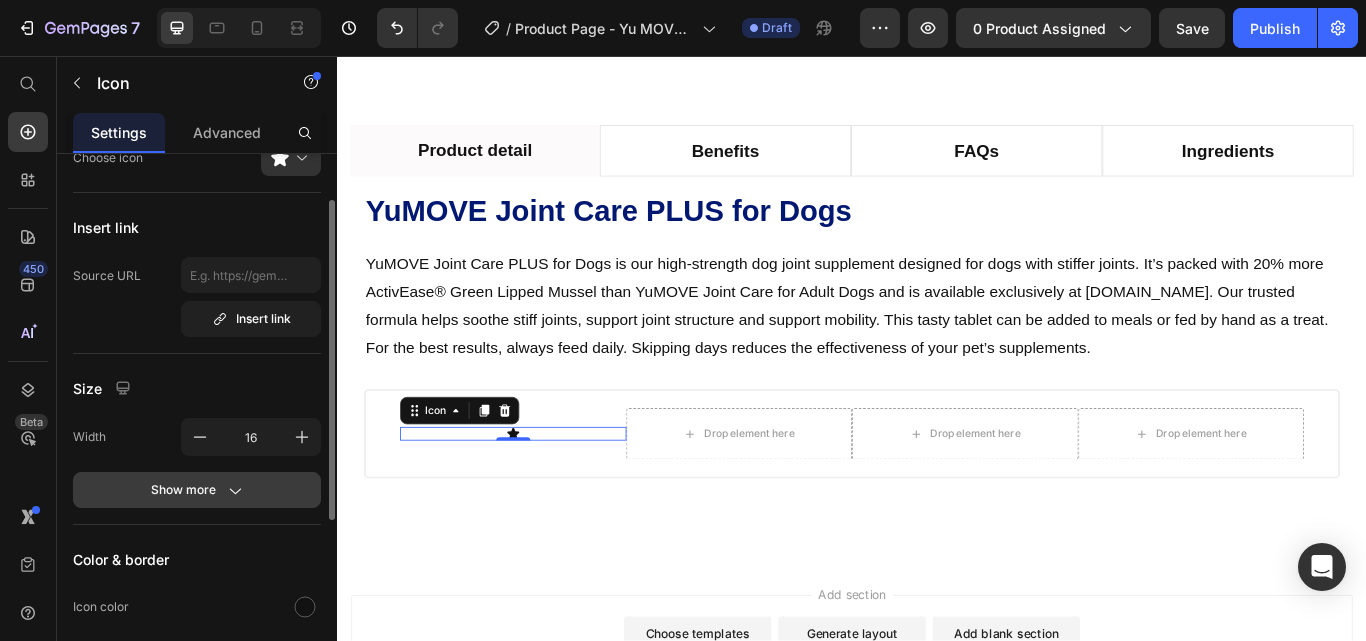 scroll, scrollTop: 0, scrollLeft: 0, axis: both 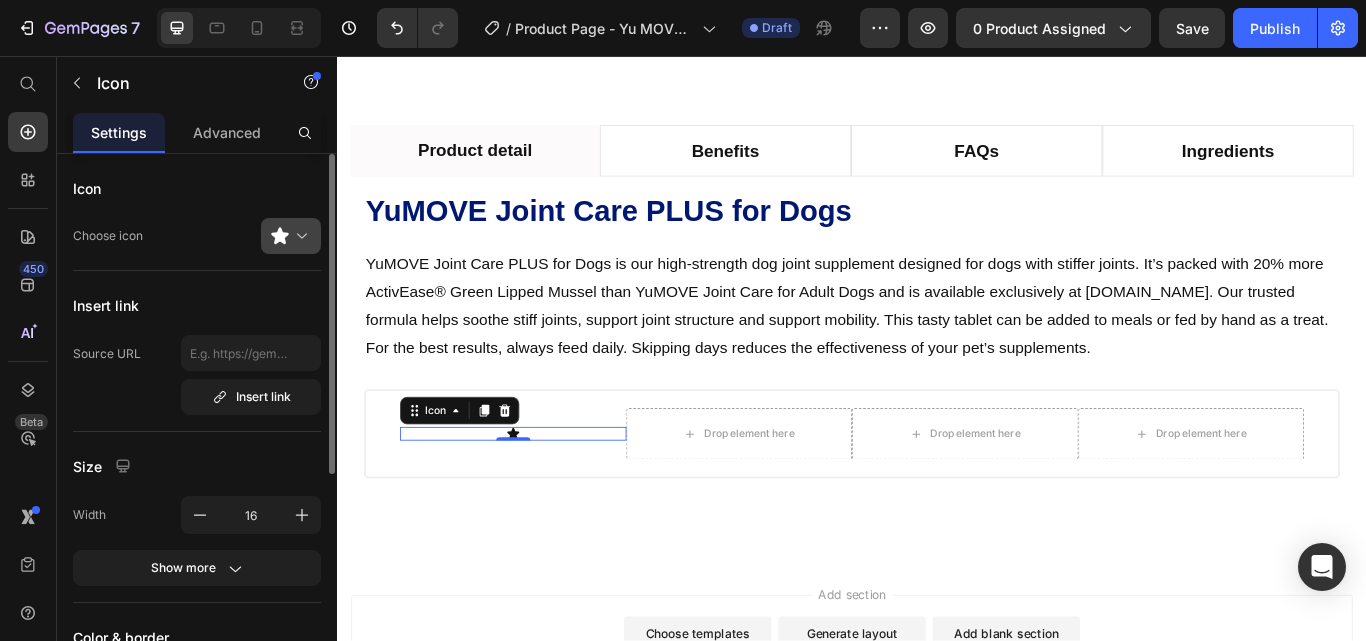 click at bounding box center [299, 236] 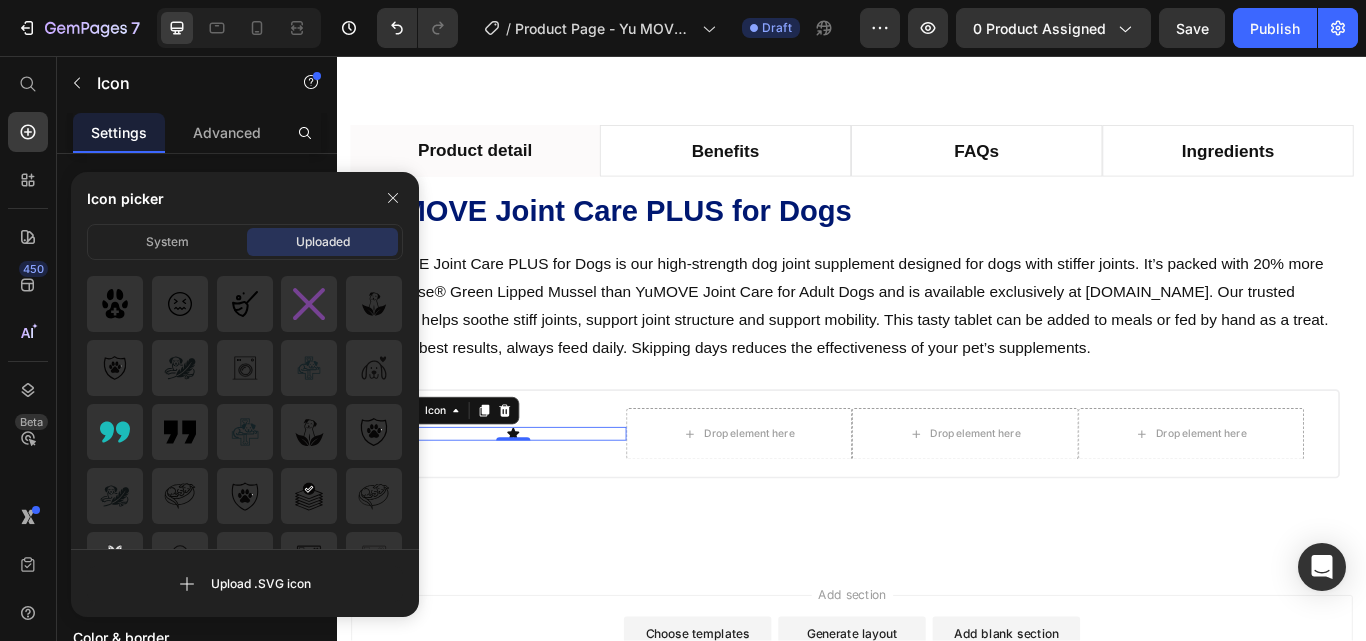 click on "Uploaded" at bounding box center (323, 242) 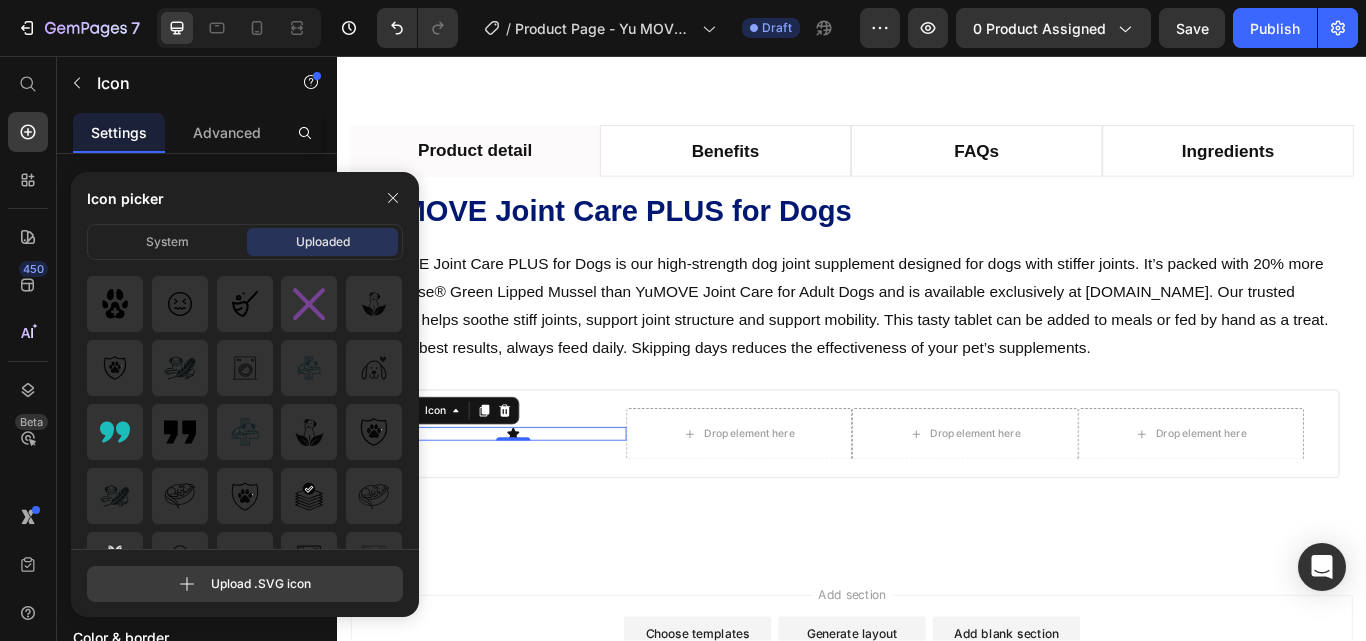 click 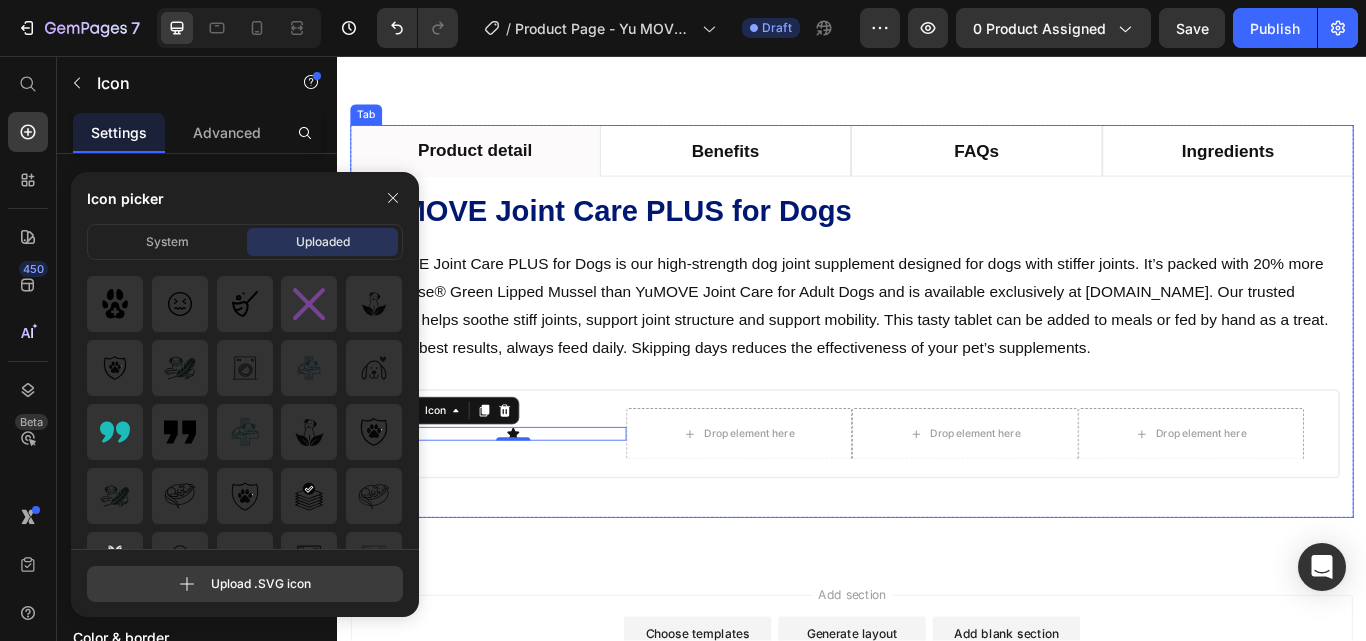 click 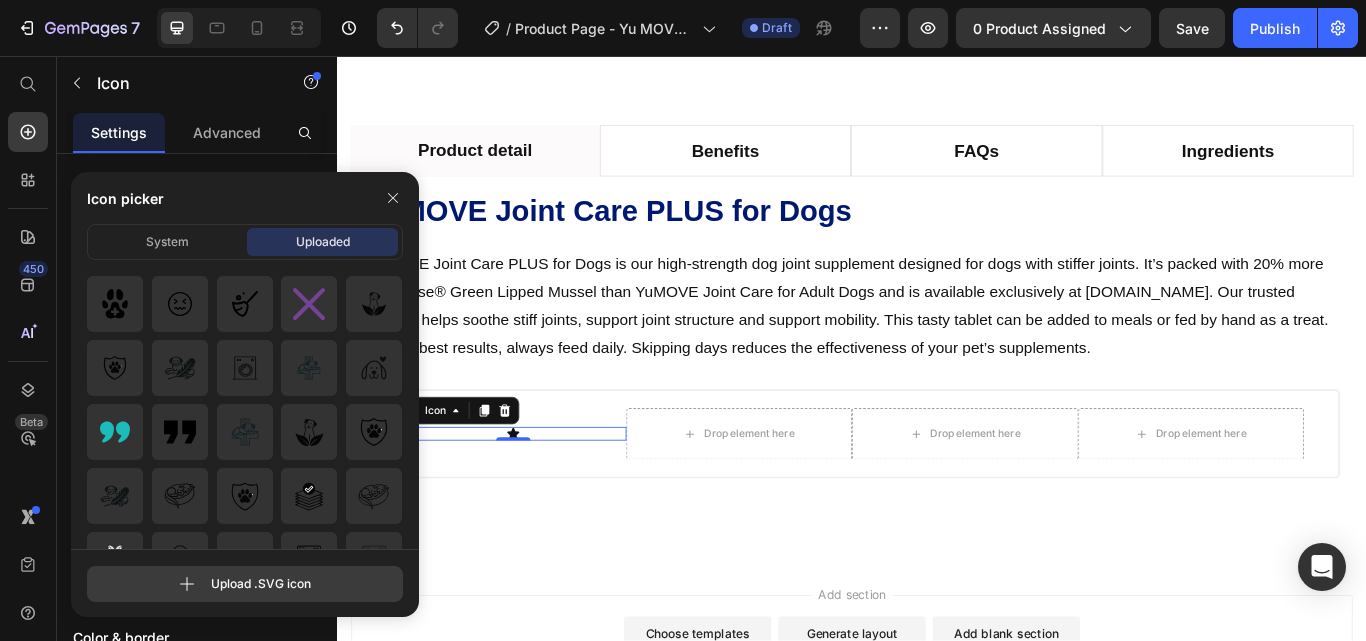 type on "C:\fakepath\tab--icon (1).svg" 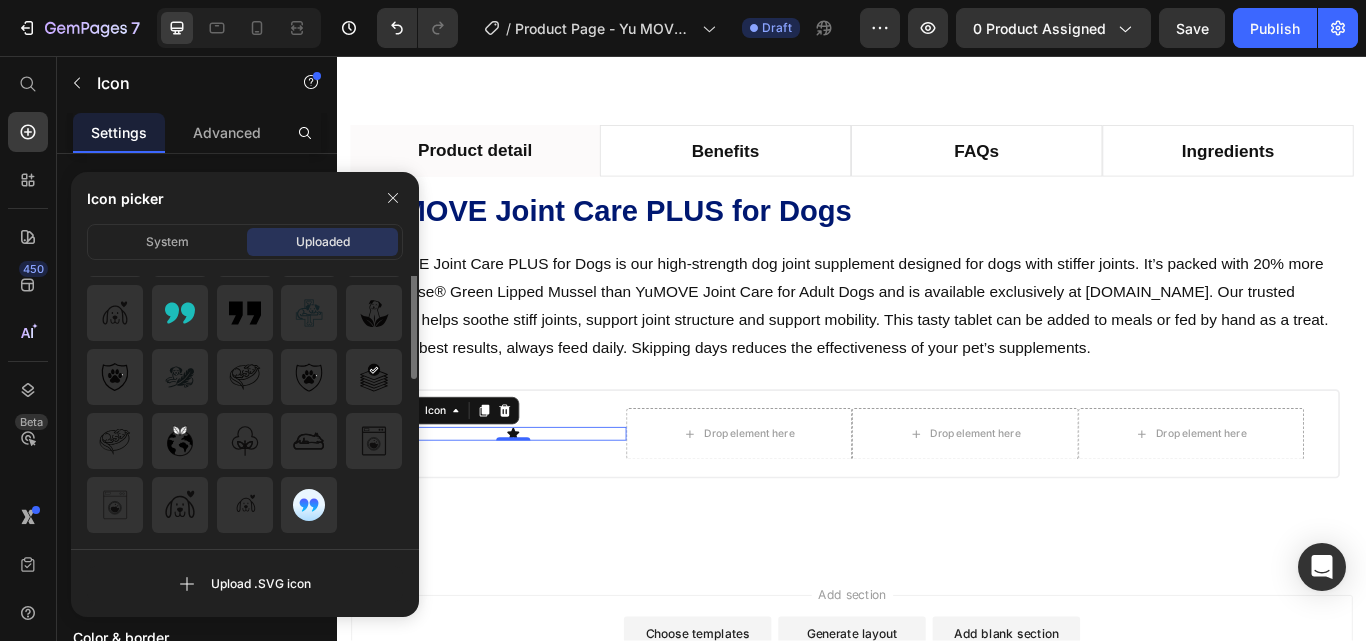scroll, scrollTop: 0, scrollLeft: 0, axis: both 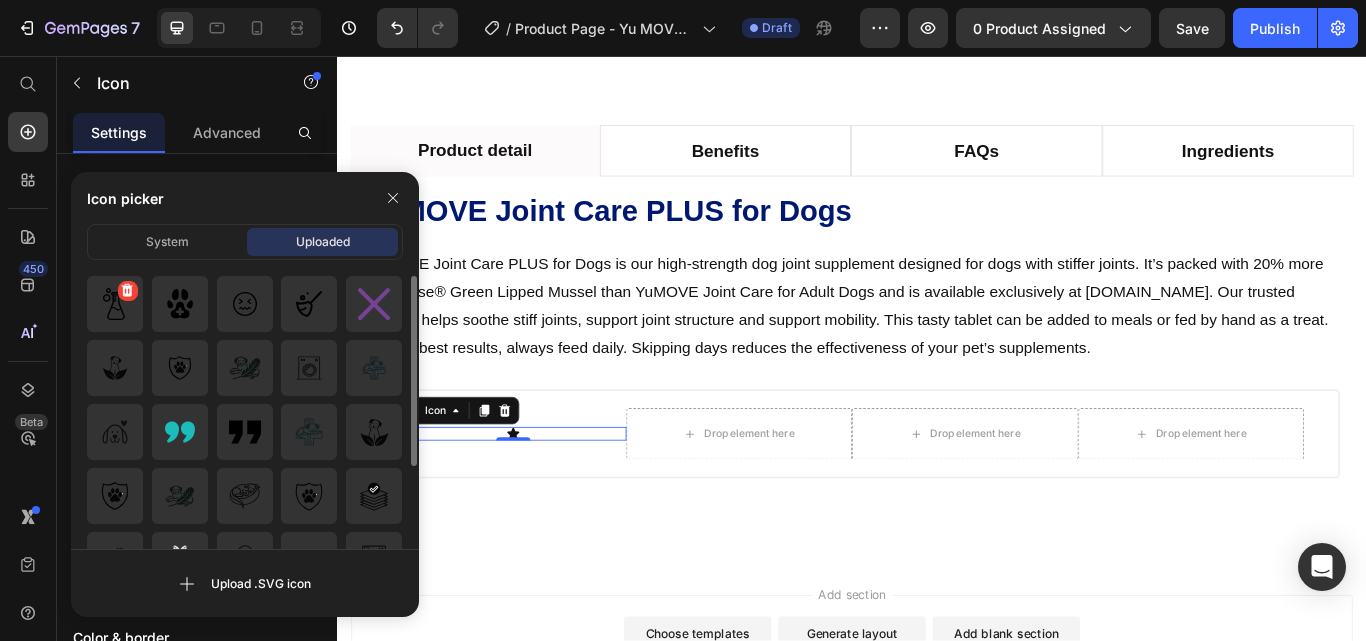 click 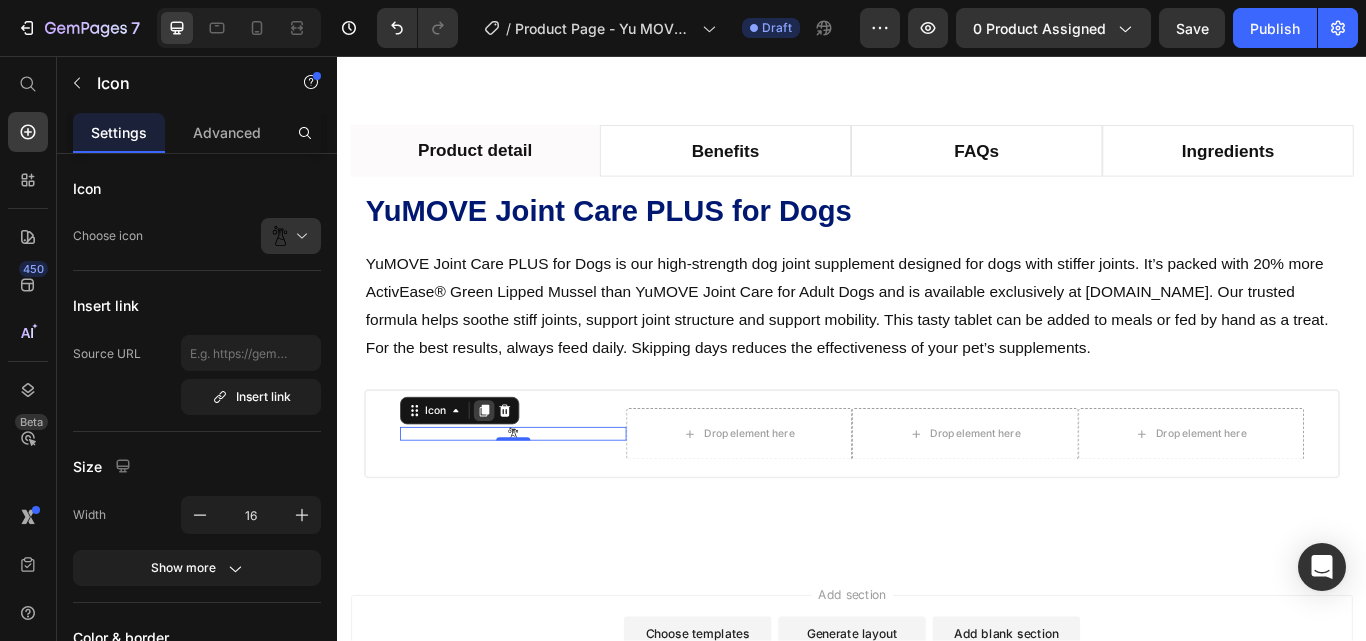 click at bounding box center (508, 470) 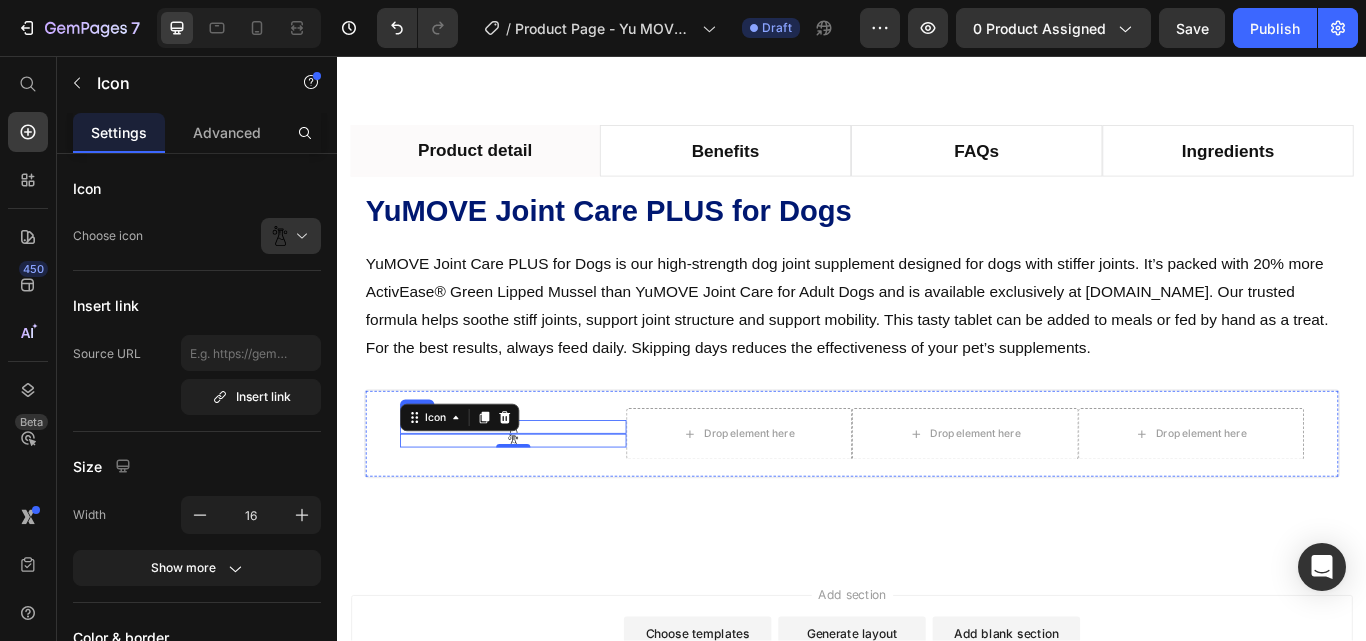 click on "Icon" at bounding box center (542, 489) 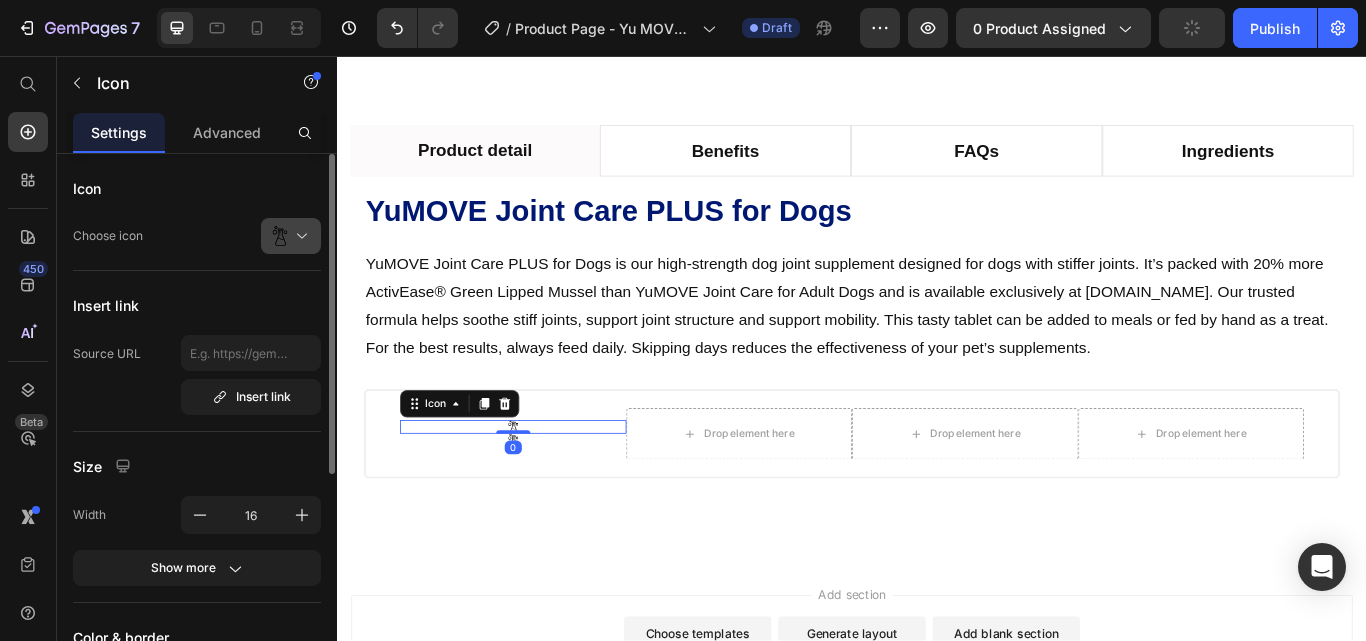 click at bounding box center [299, 236] 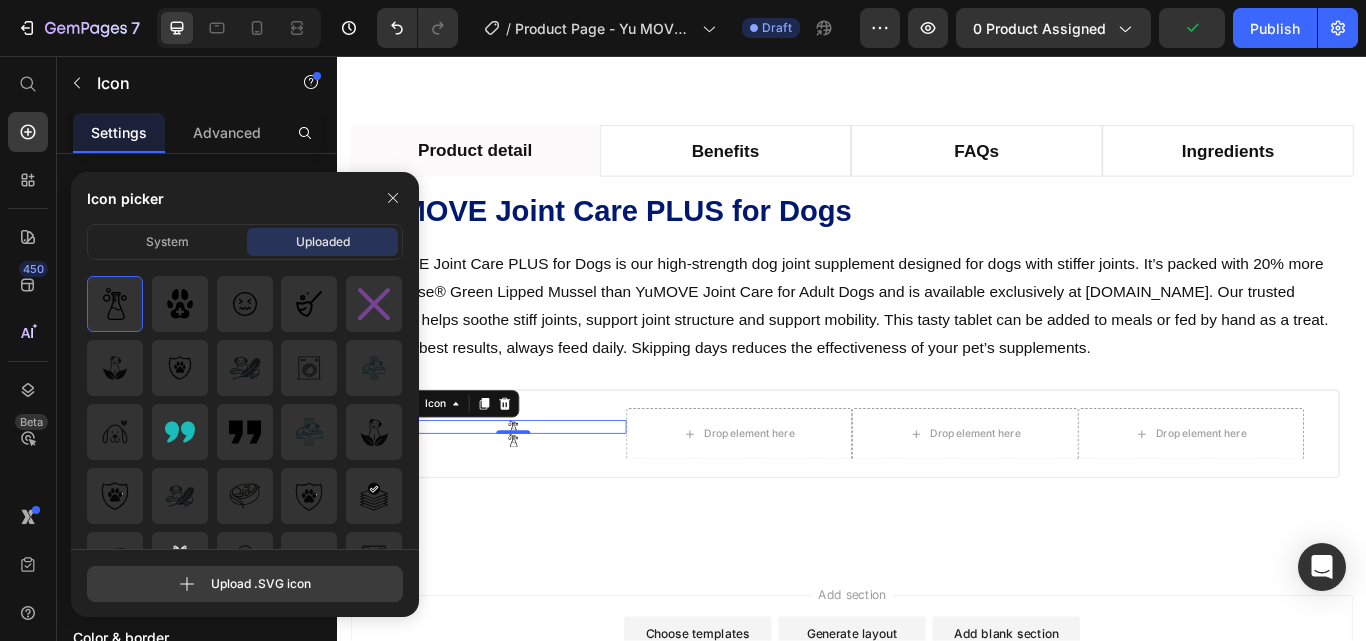 click 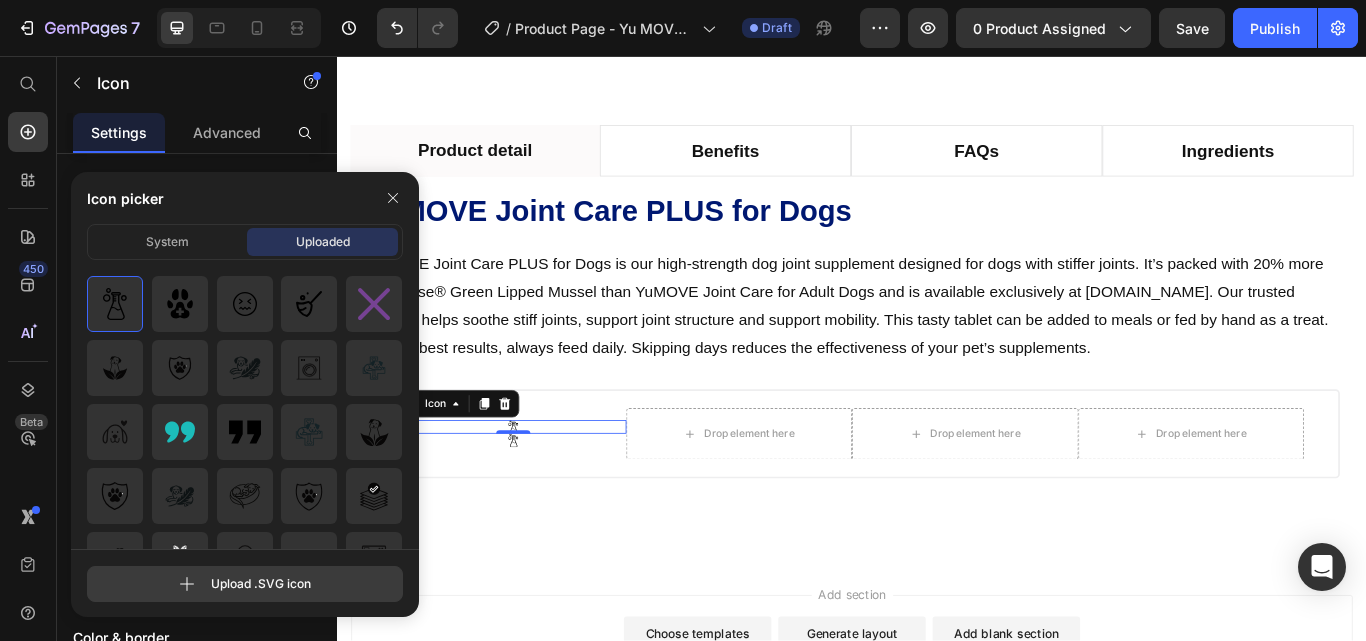 type on "C:\fakepath\tab--icon (2).svg" 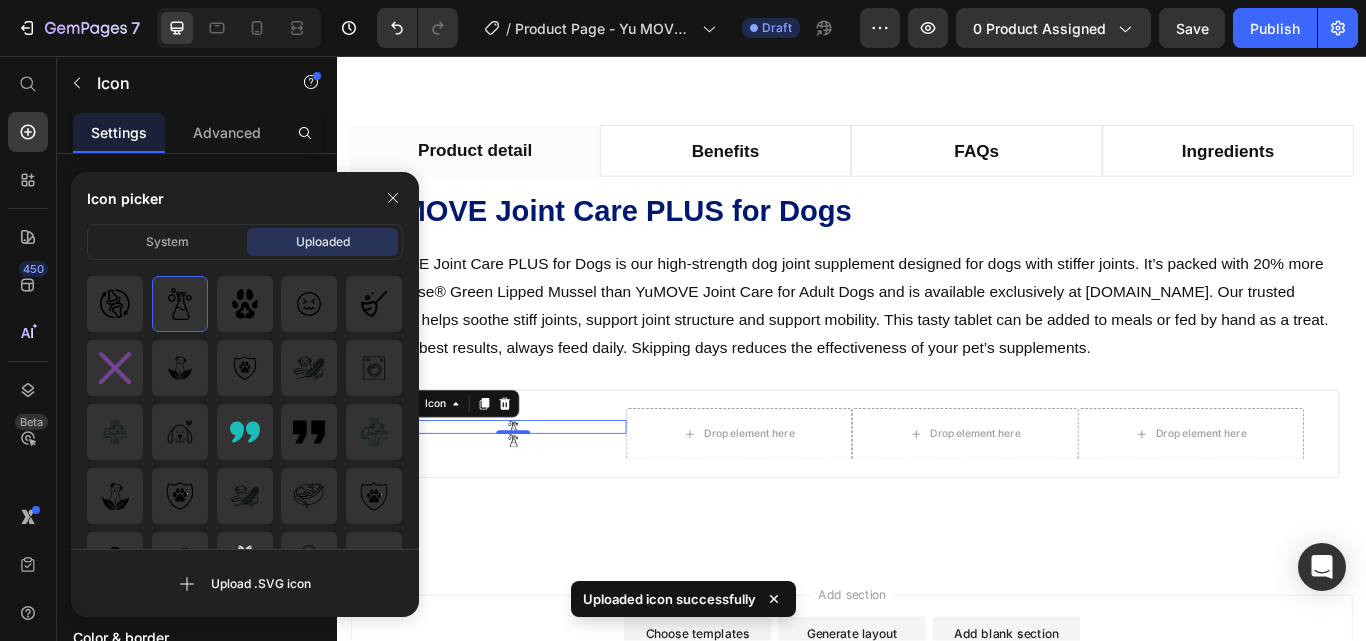 click at bounding box center [393, 198] 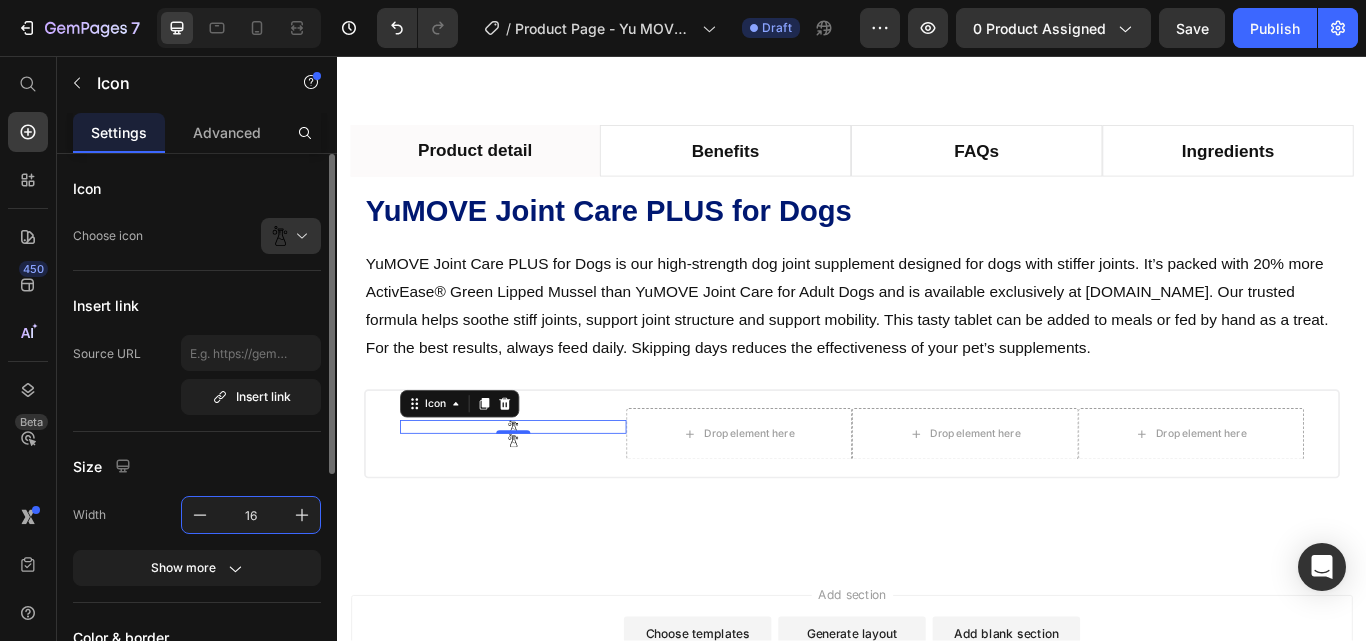 click on "16" at bounding box center (251, 515) 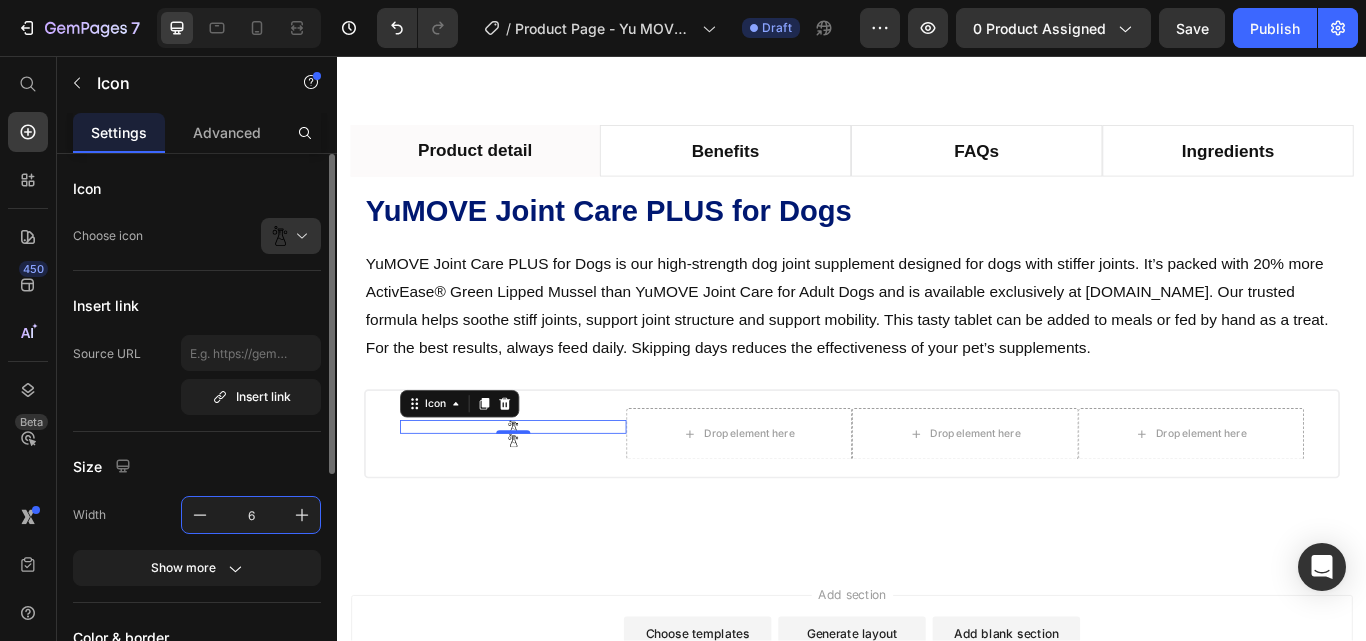 type on "60" 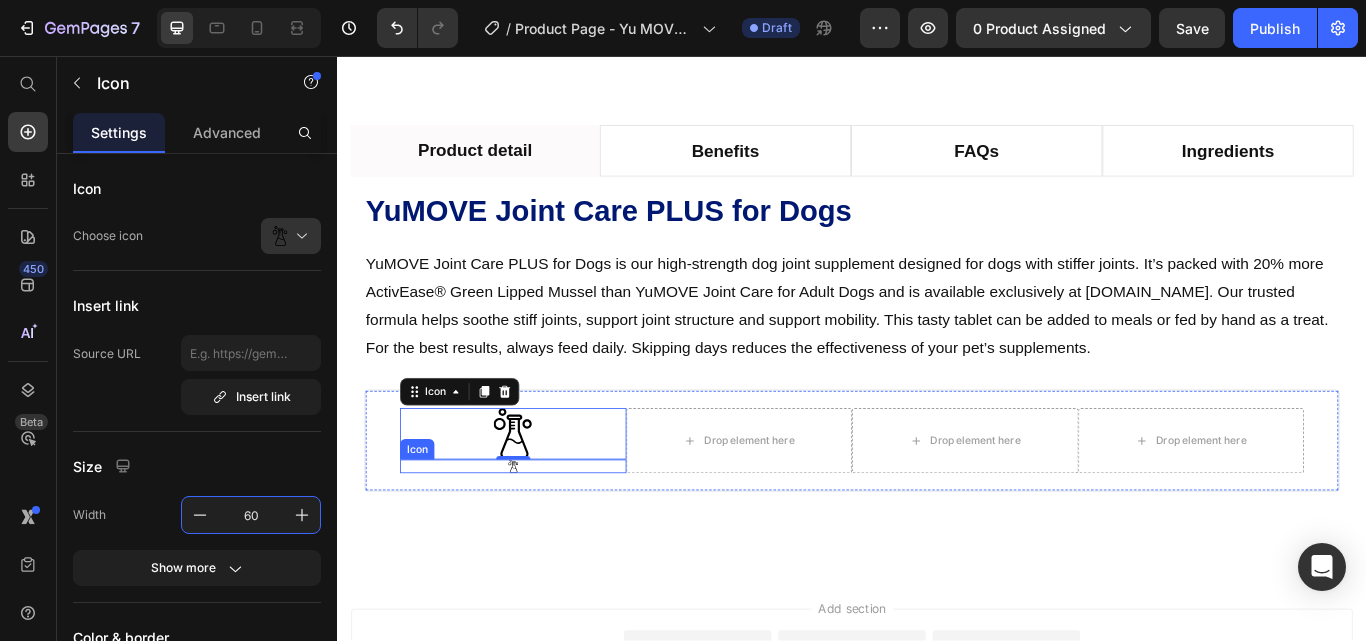 click on "Icon" at bounding box center [542, 535] 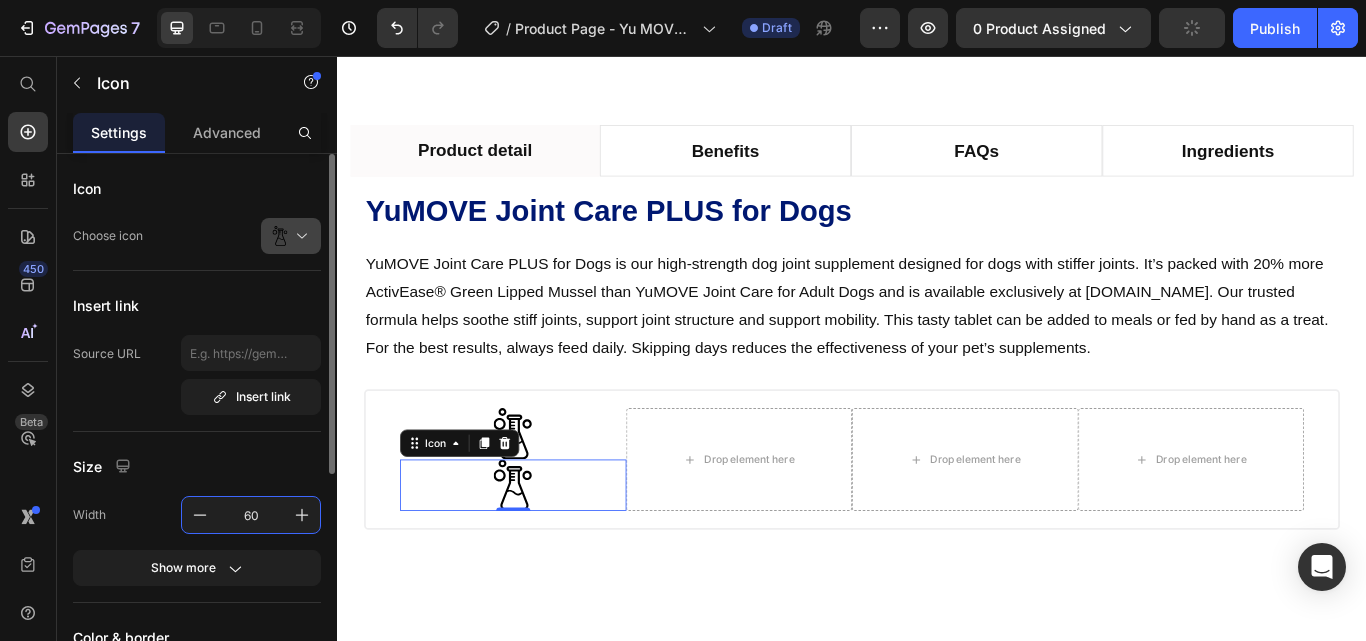 type on "60" 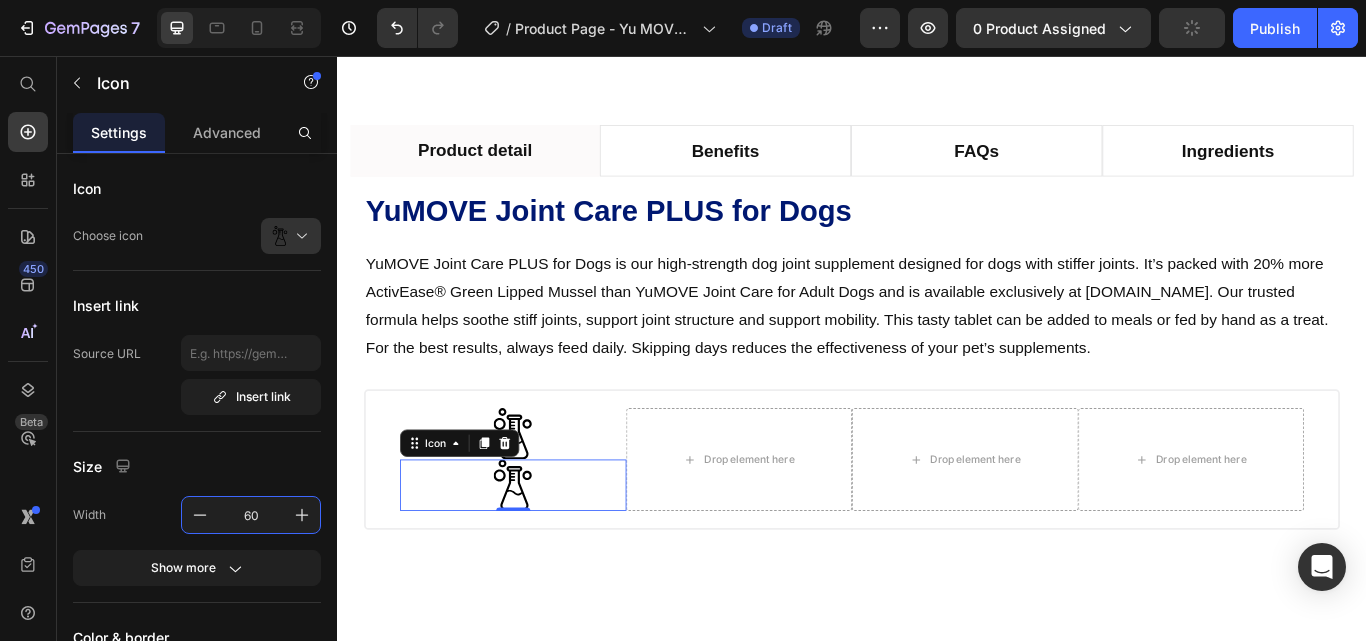 drag, startPoint x: 284, startPoint y: 238, endPoint x: 279, endPoint y: 252, distance: 14.866069 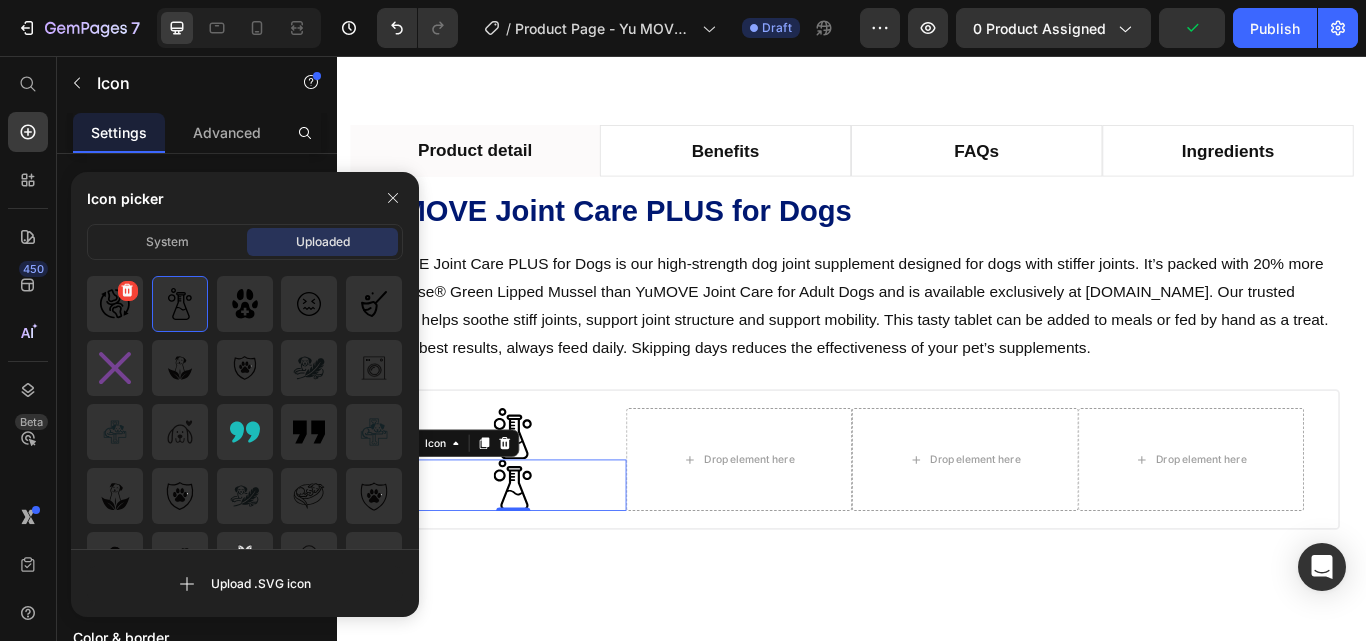 click 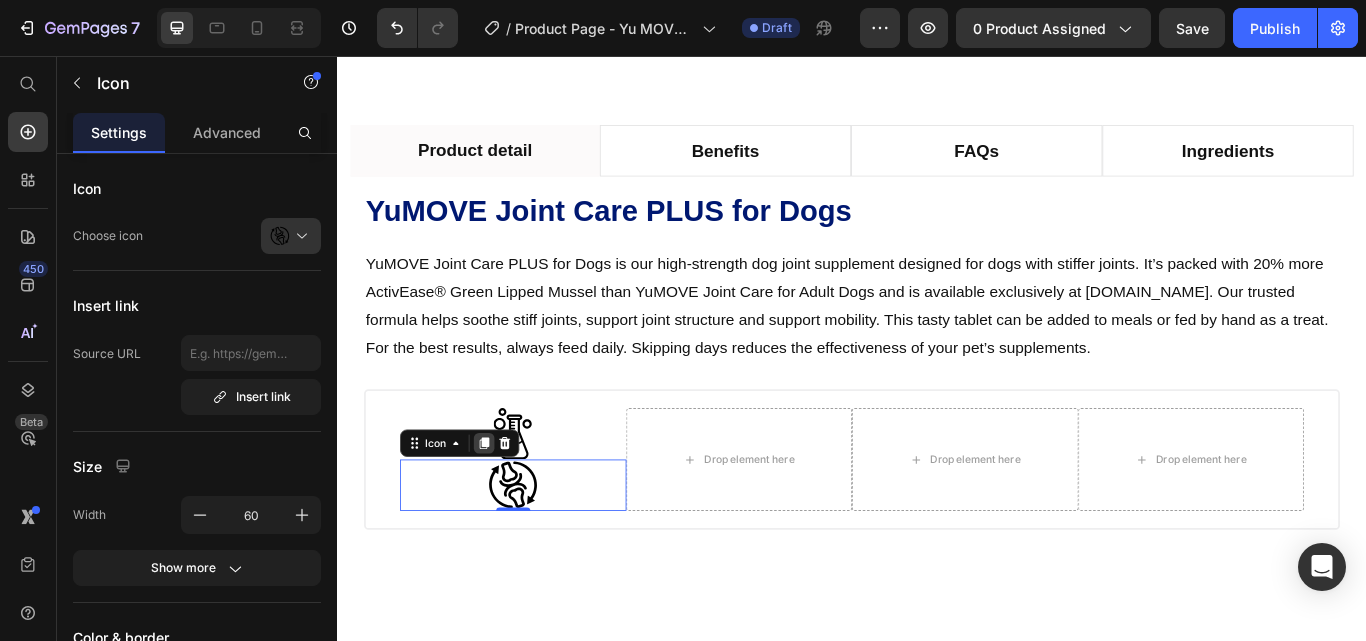 click at bounding box center [508, 508] 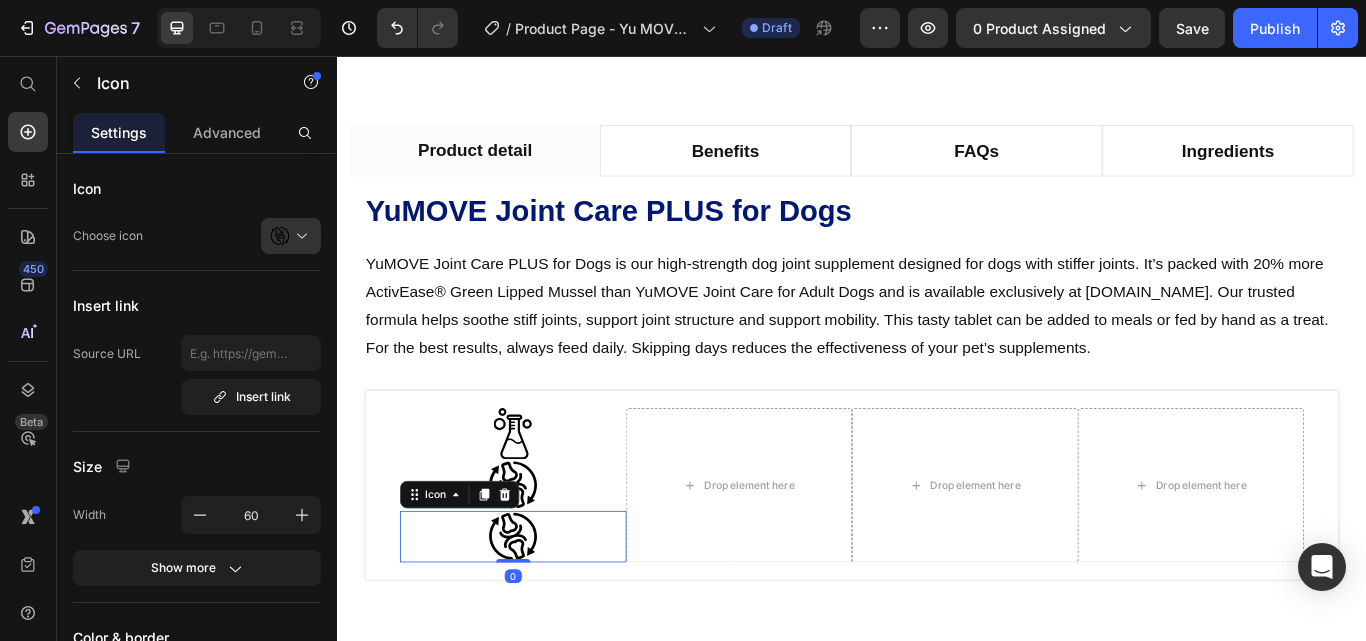 click 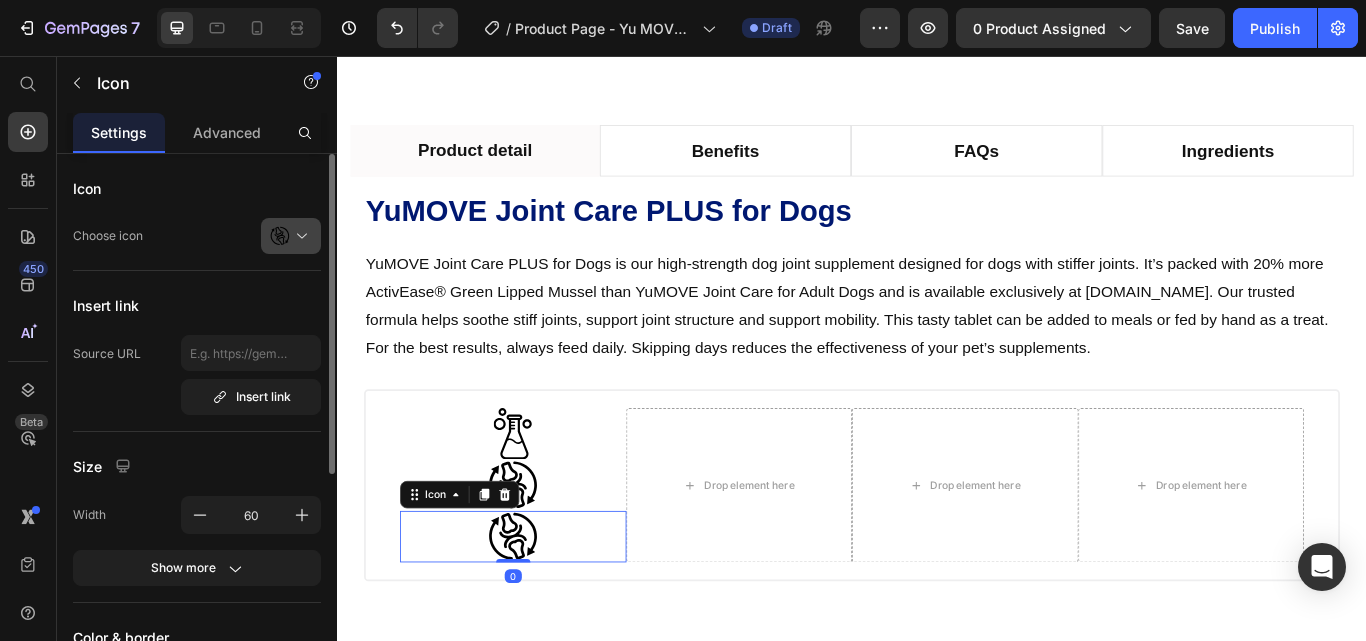click at bounding box center (299, 236) 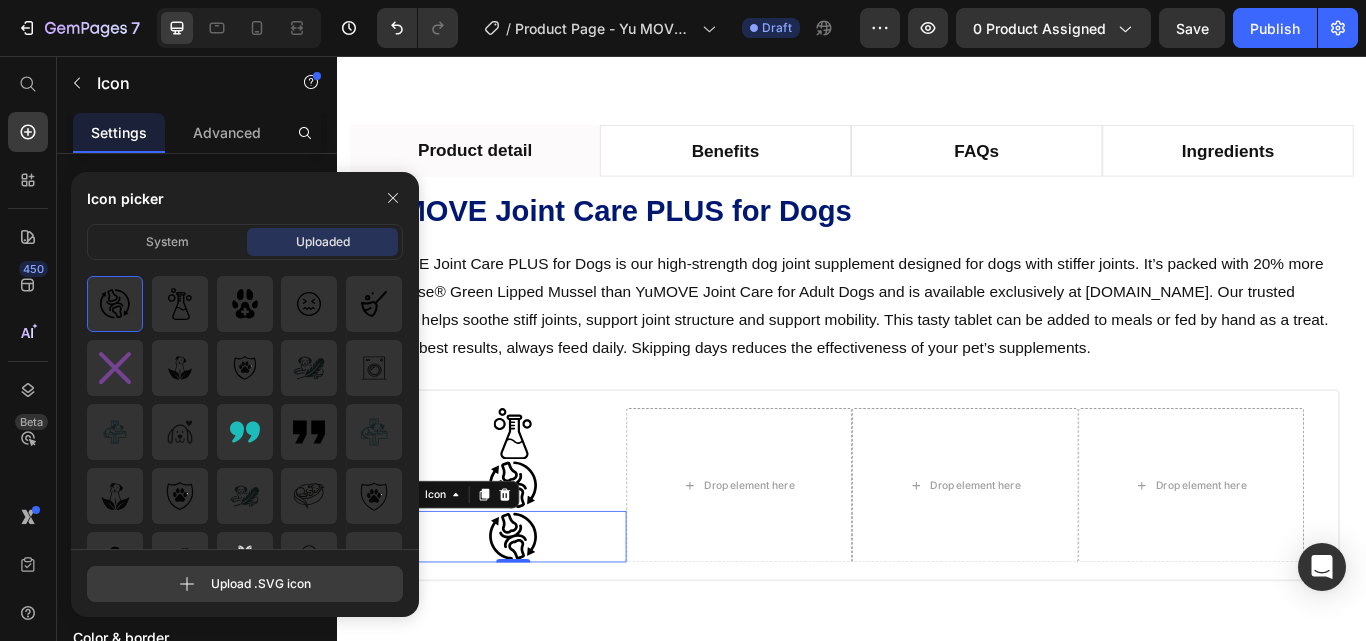 click 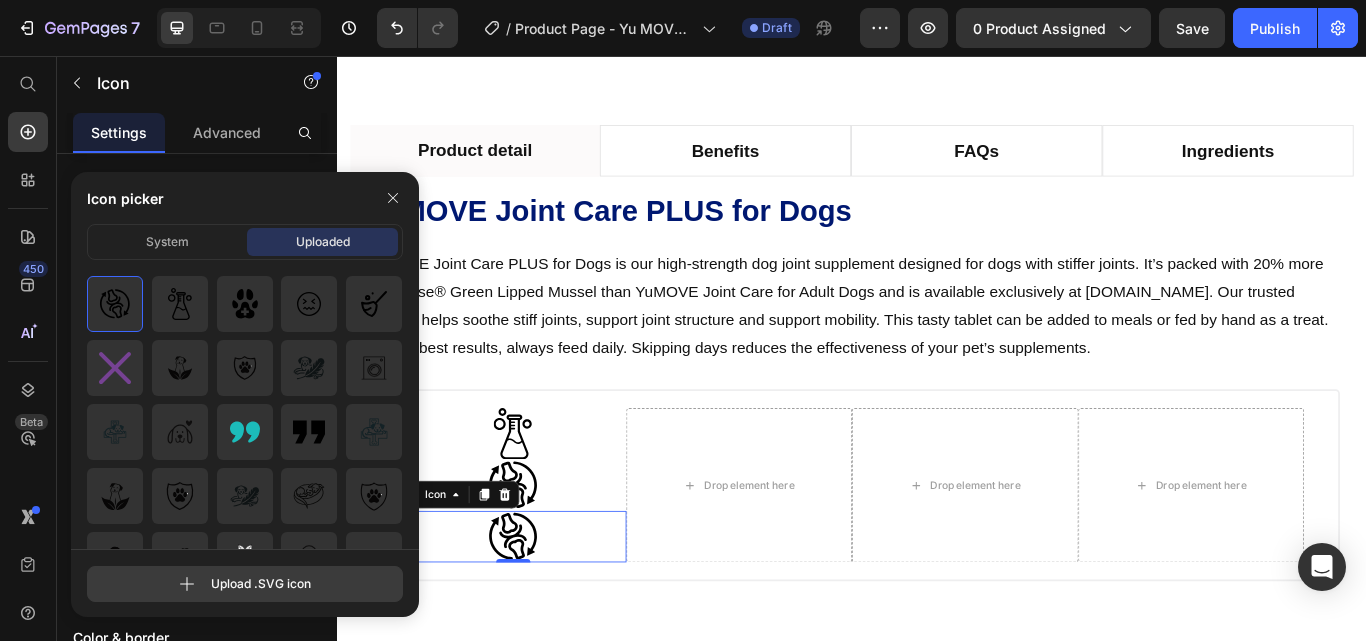 type on "C:\fakepath\tab--icon (3).svg" 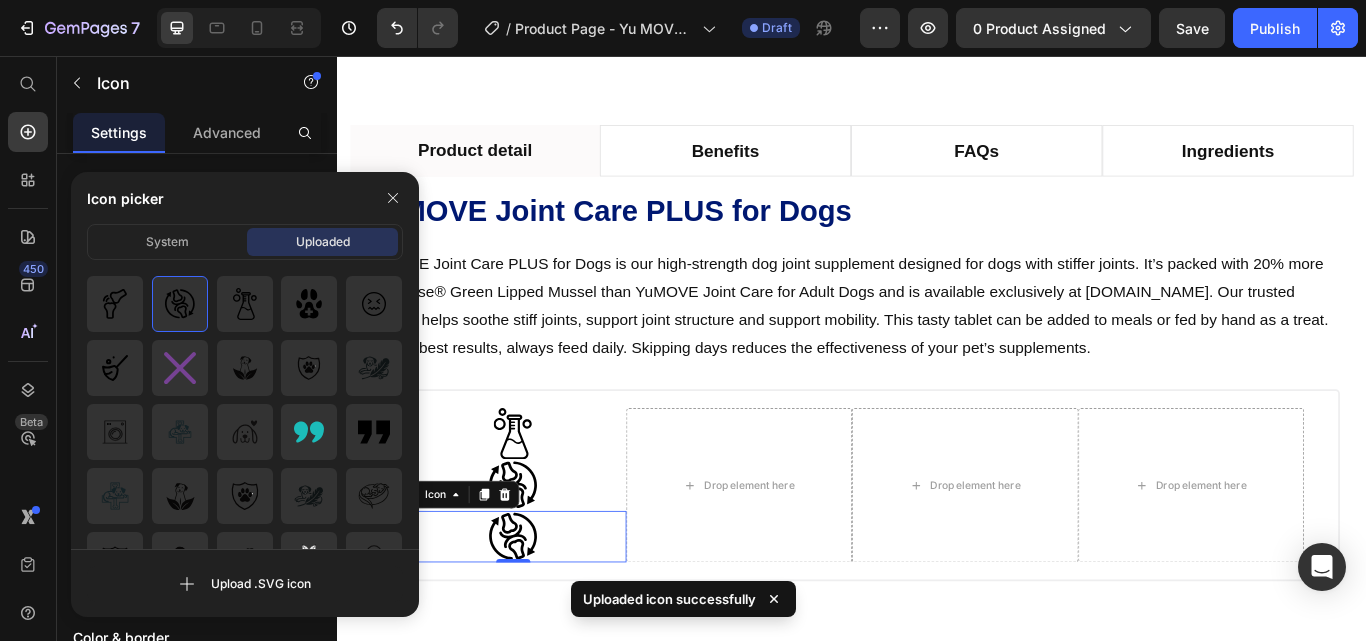 click 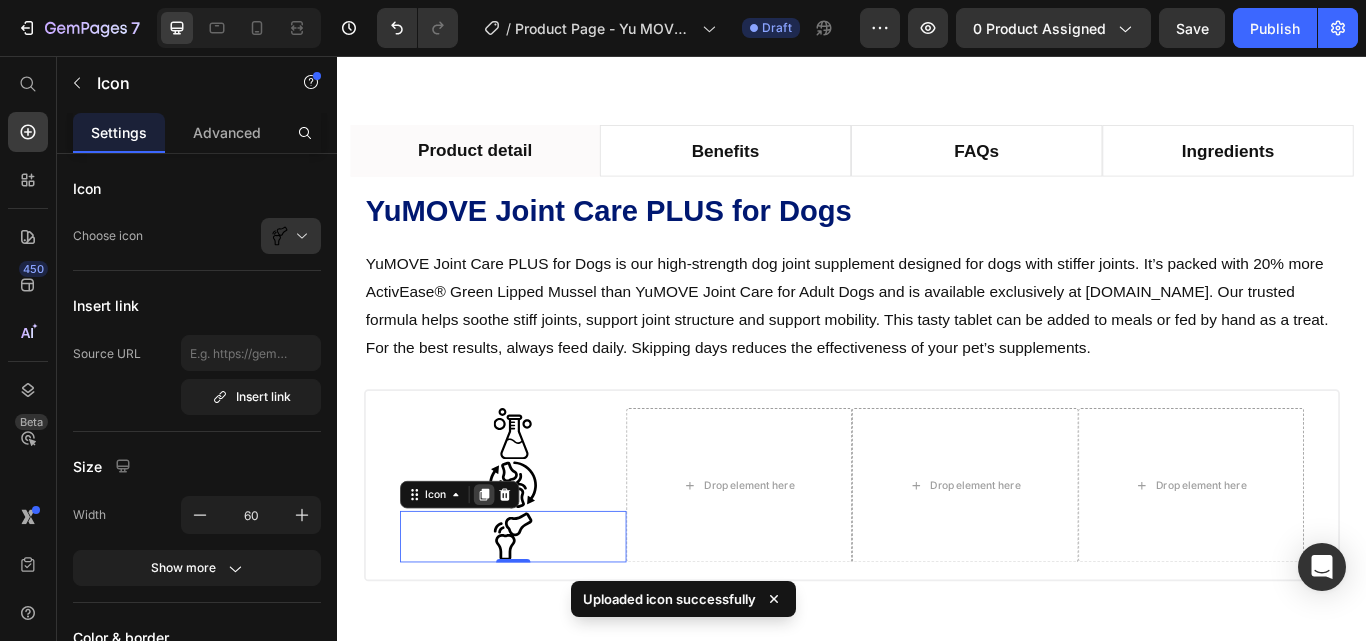click 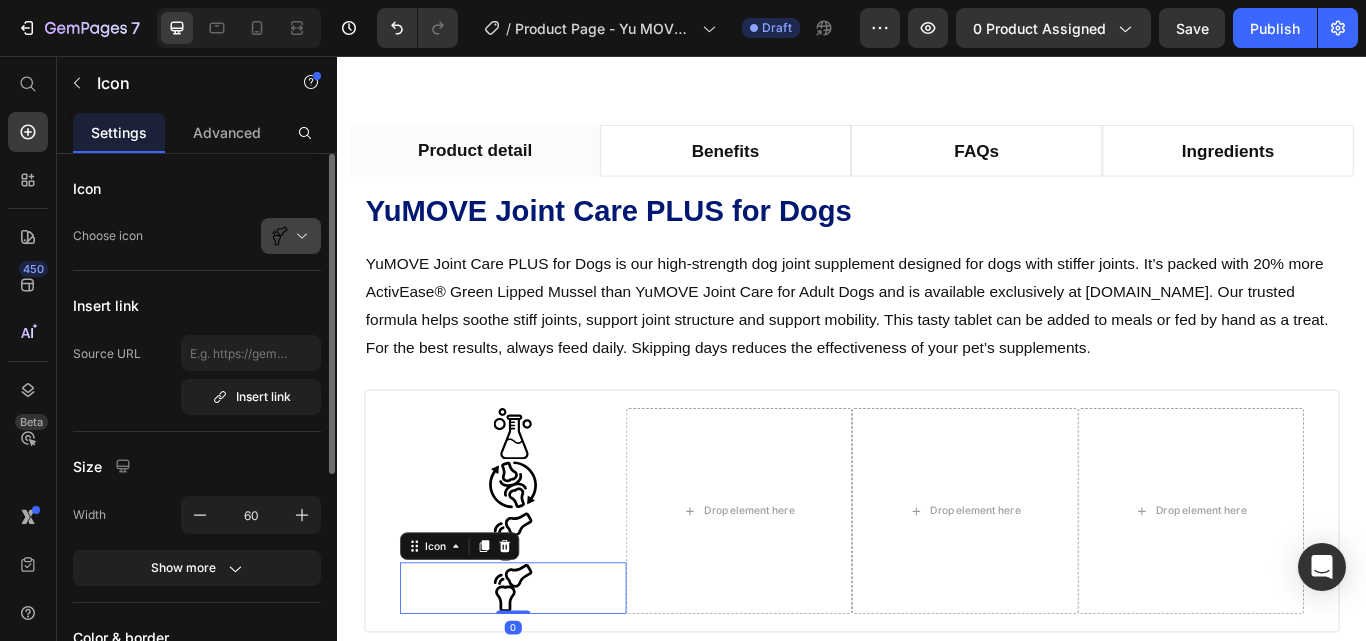 click at bounding box center (299, 236) 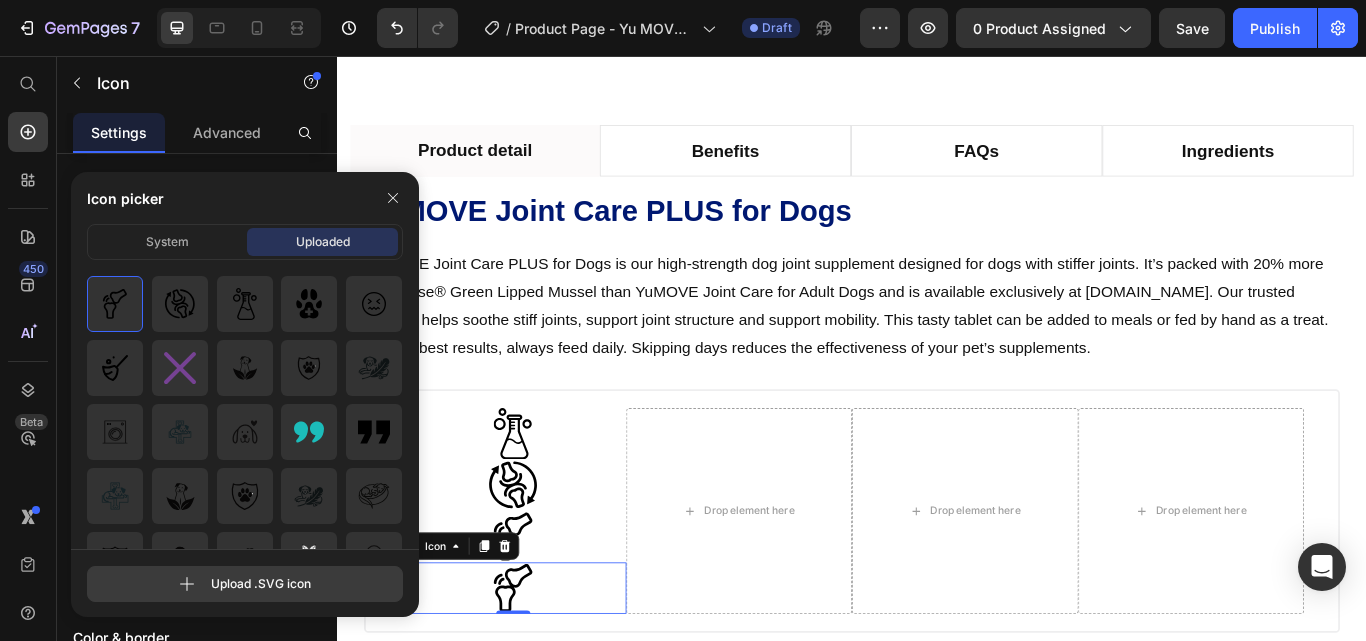 click 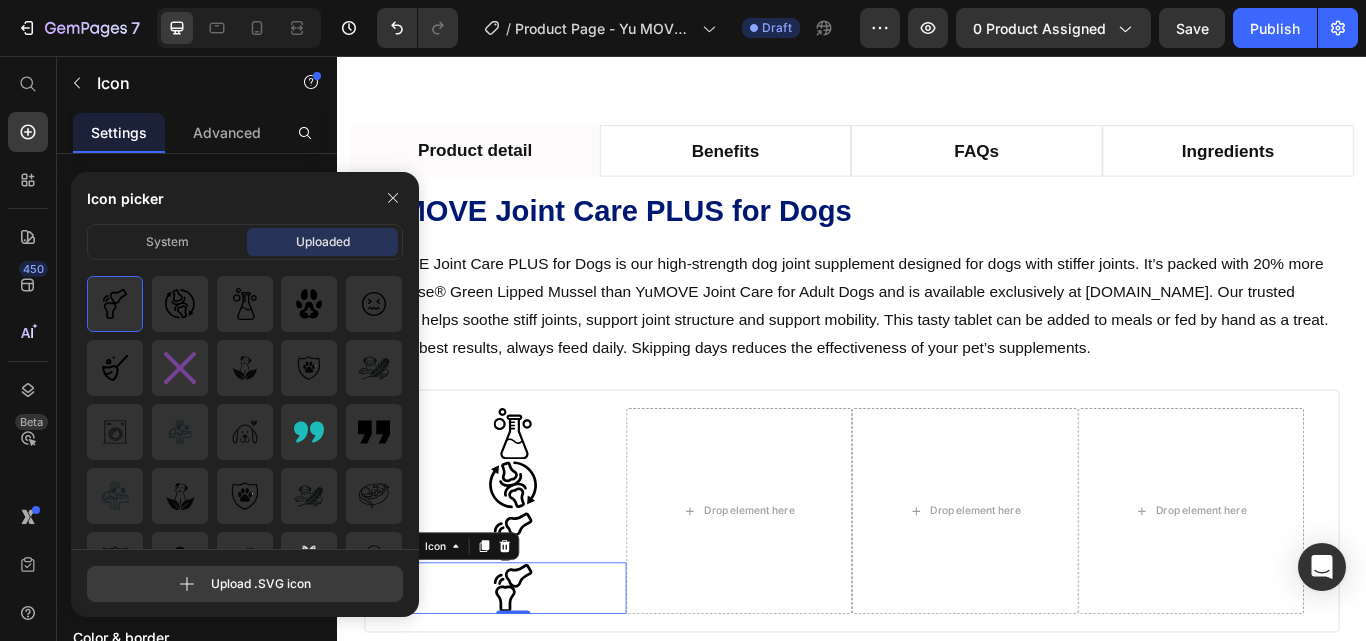 type on "C:\fakepath\tab--icon (4).svg" 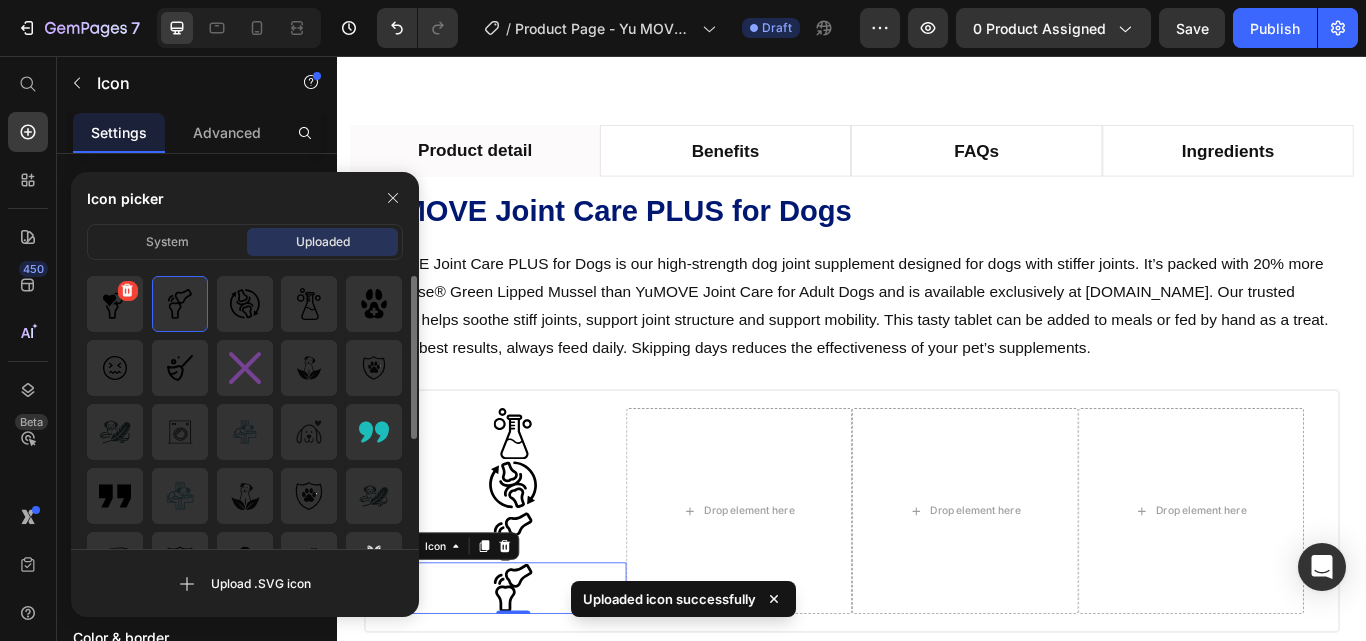 click 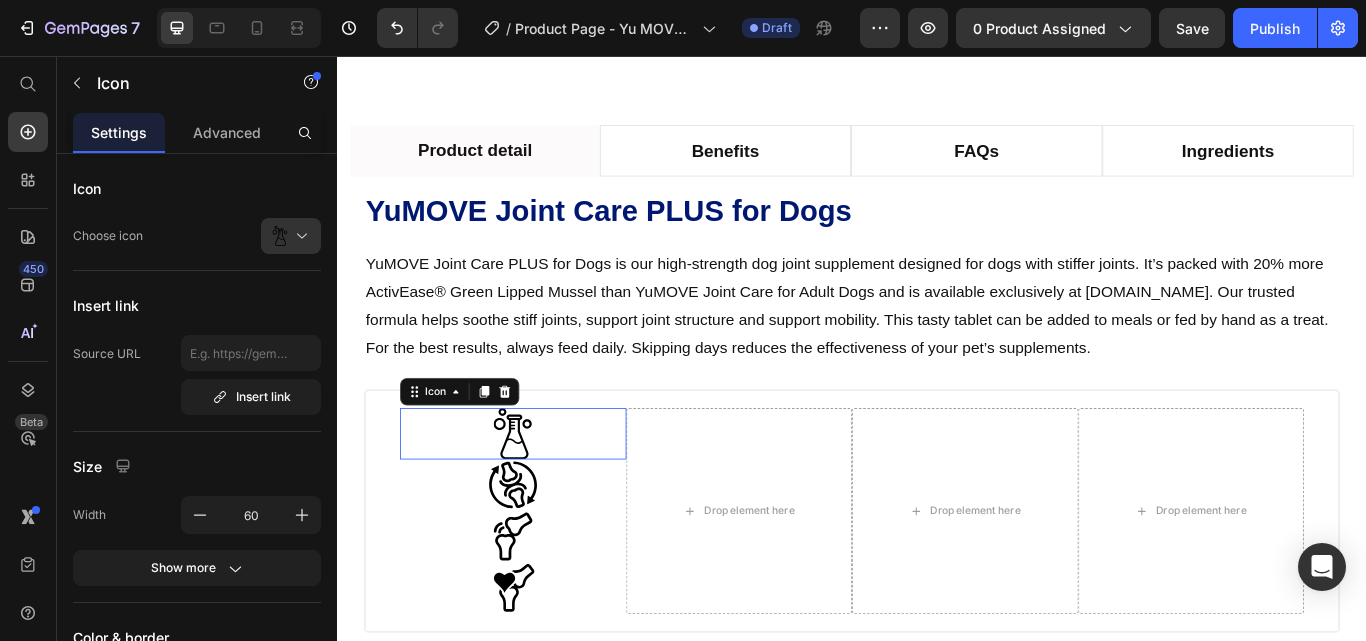 drag, startPoint x: 433, startPoint y: 458, endPoint x: 1329, endPoint y: 592, distance: 905.96466 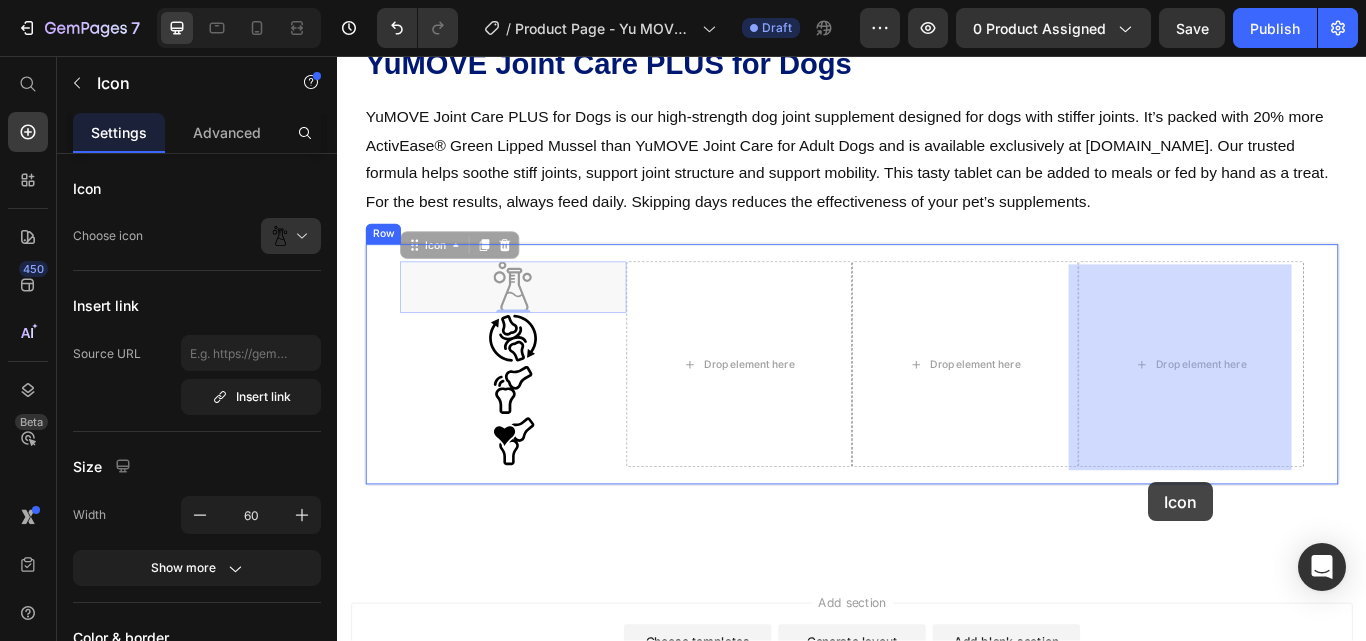 scroll, scrollTop: 2610, scrollLeft: 0, axis: vertical 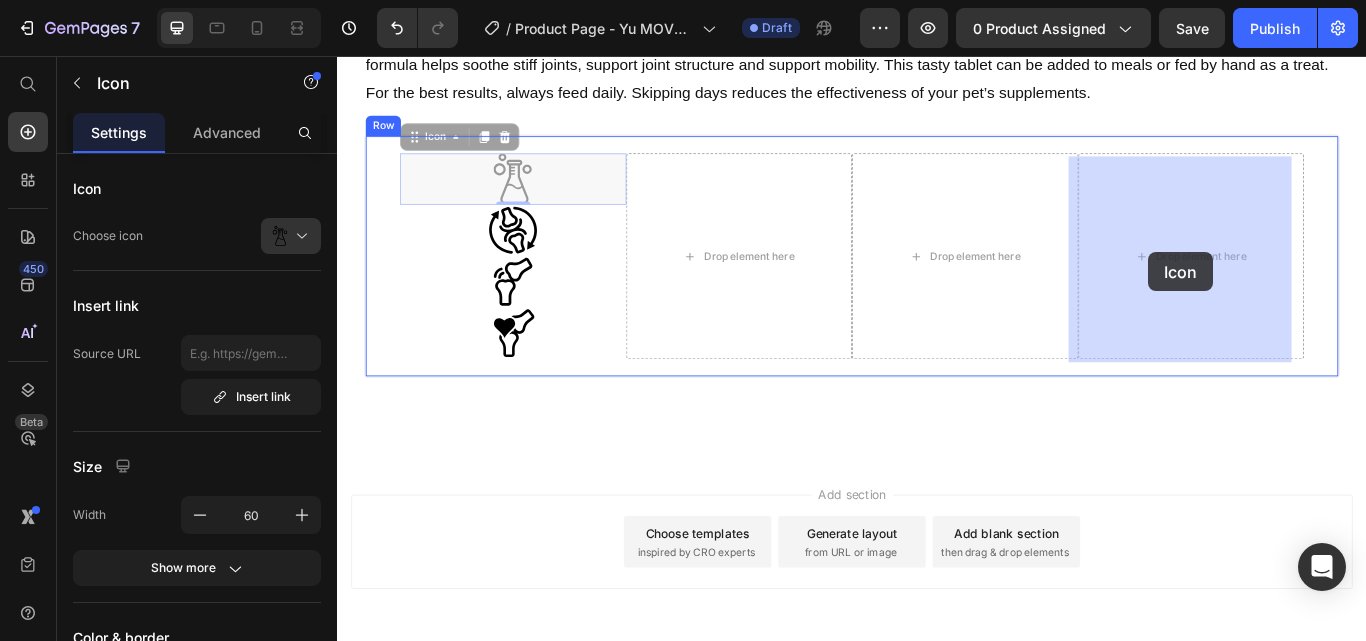 drag, startPoint x: 448, startPoint y: 453, endPoint x: 1283, endPoint y: 285, distance: 851.7329 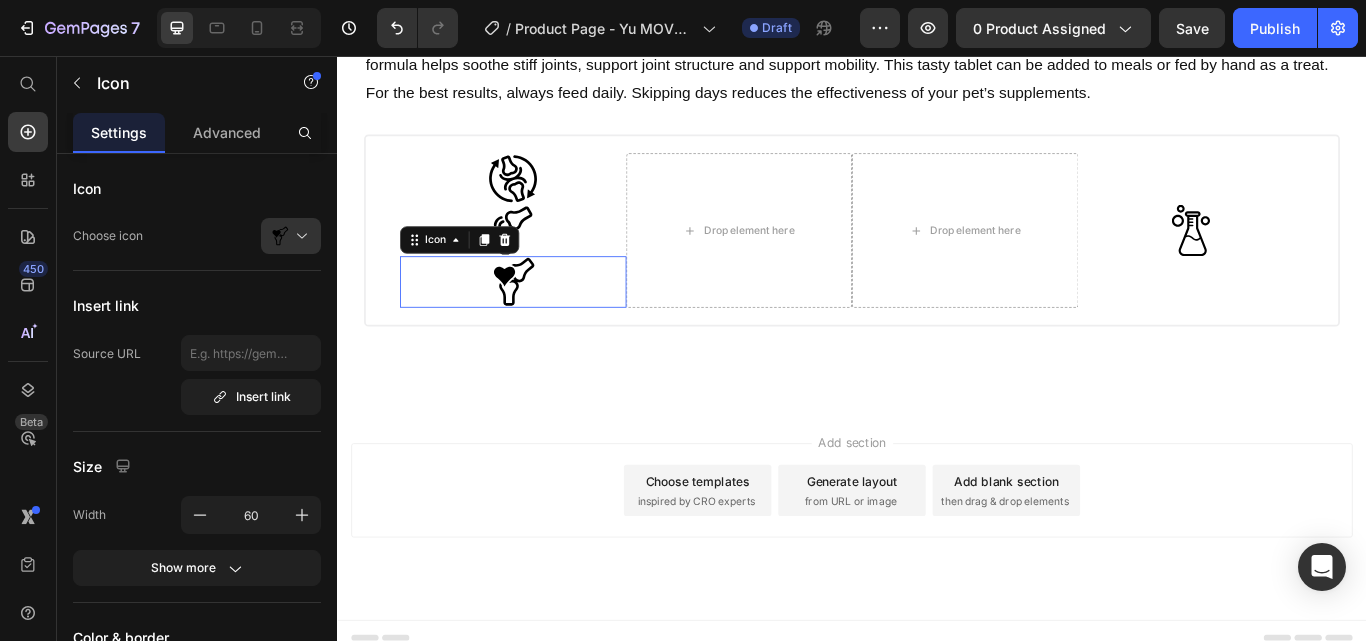 drag, startPoint x: 426, startPoint y: 276, endPoint x: 993, endPoint y: 361, distance: 573.3359 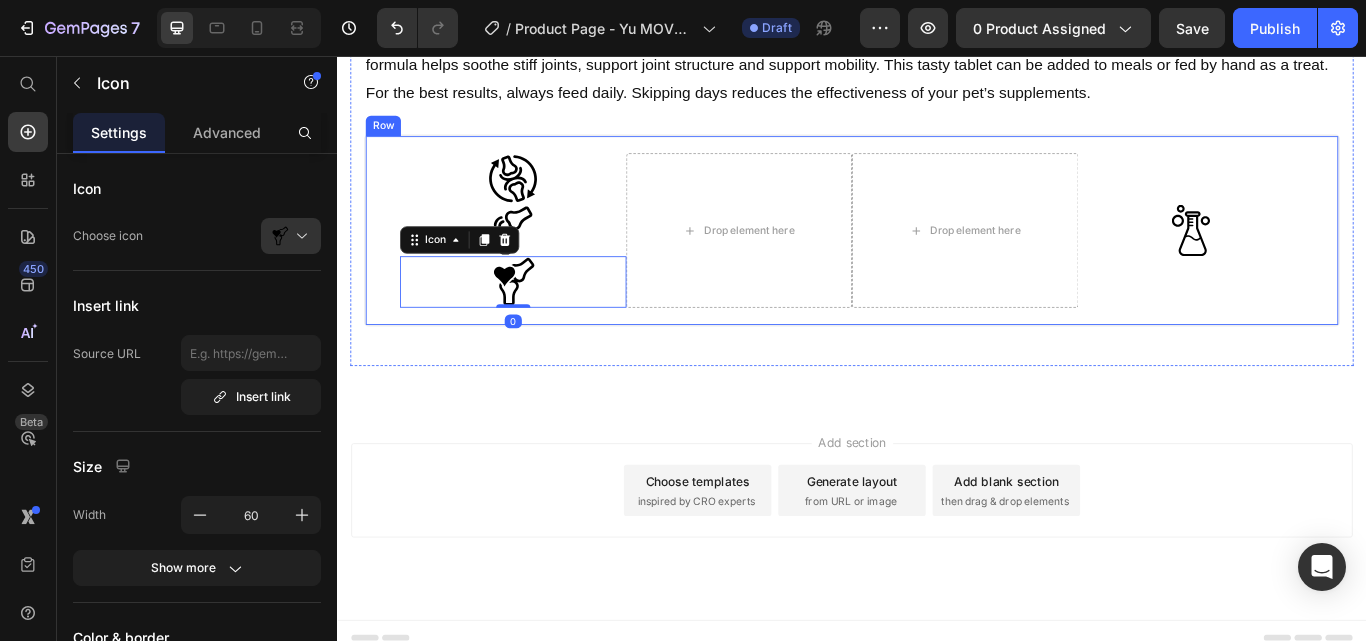 drag, startPoint x: 993, startPoint y: 361, endPoint x: 1044, endPoint y: 255, distance: 117.630775 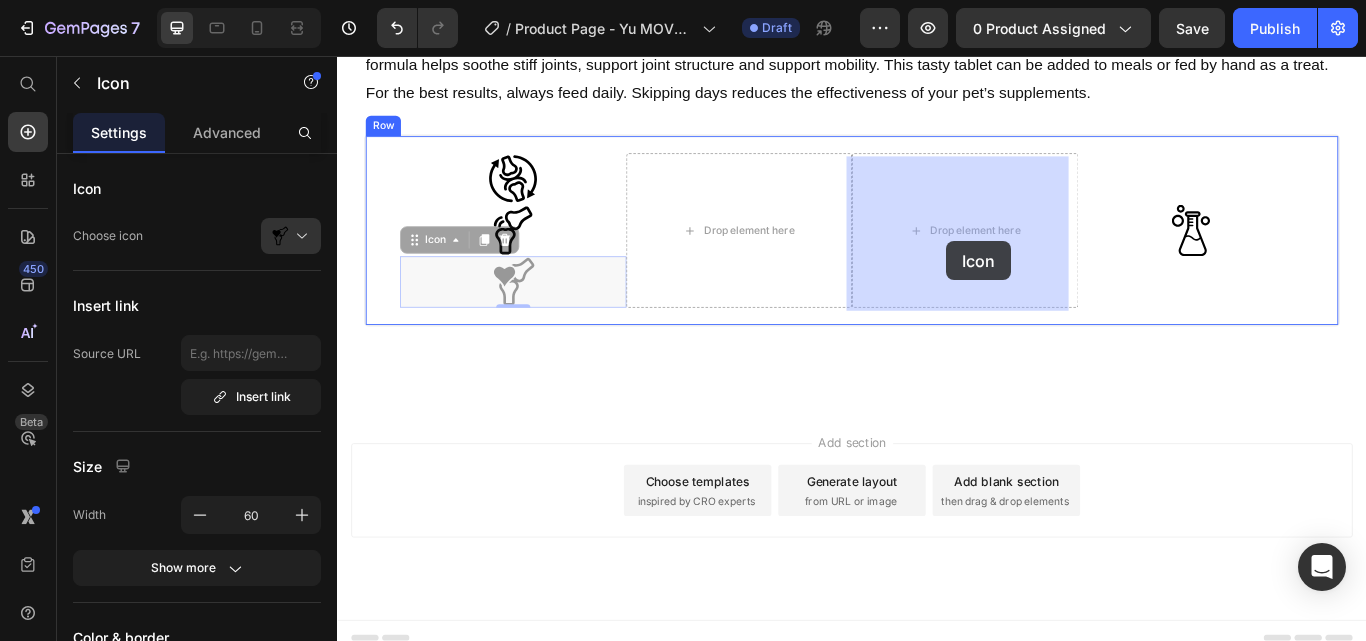 drag, startPoint x: 455, startPoint y: 281, endPoint x: 1047, endPoint y: 272, distance: 592.0684 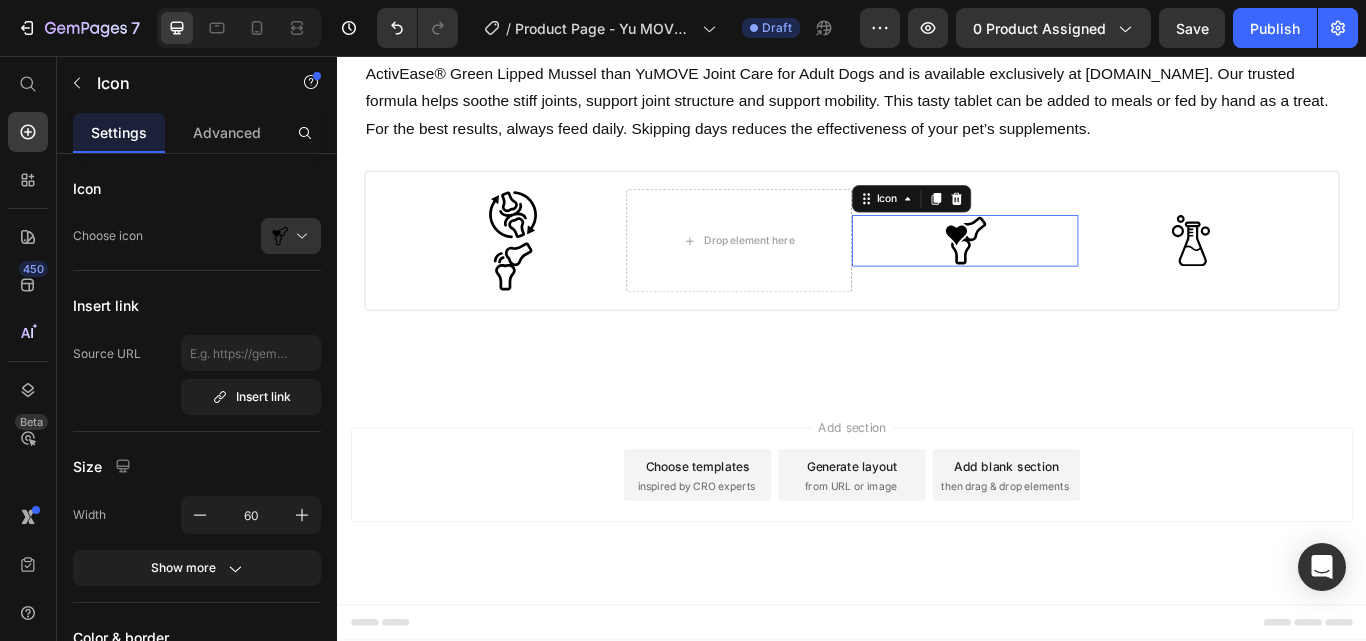 scroll, scrollTop: 2571, scrollLeft: 0, axis: vertical 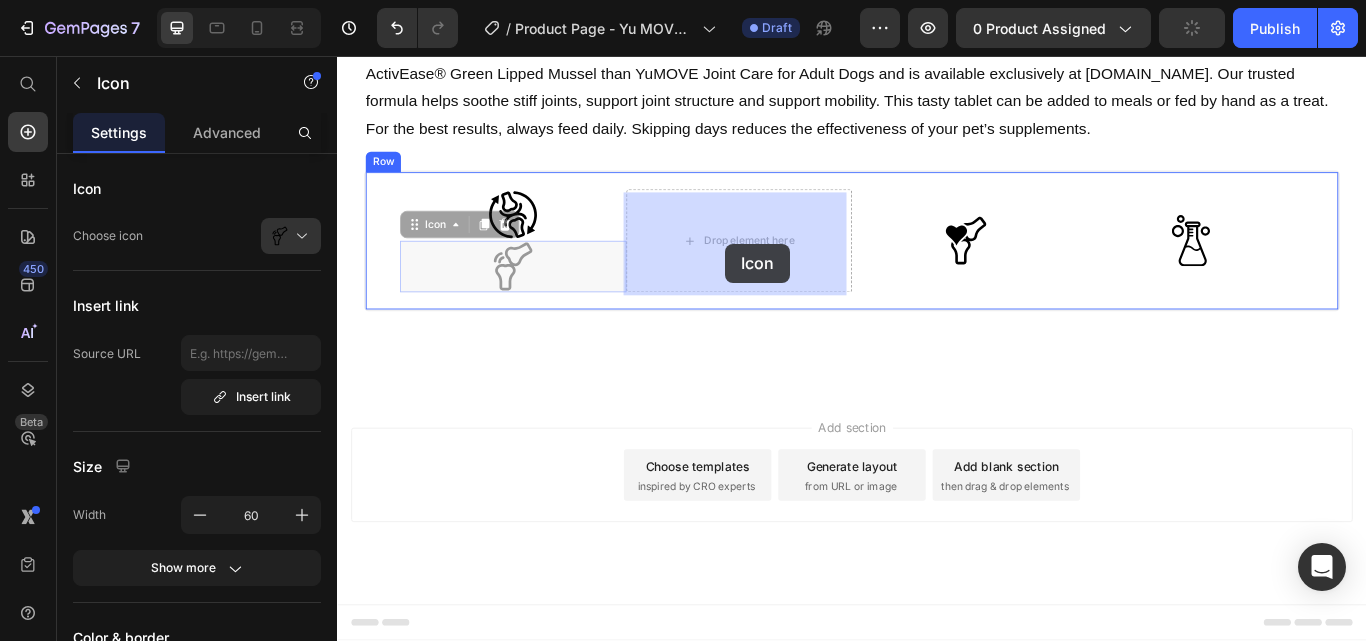 drag, startPoint x: 427, startPoint y: 262, endPoint x: 789, endPoint y: 275, distance: 362.23334 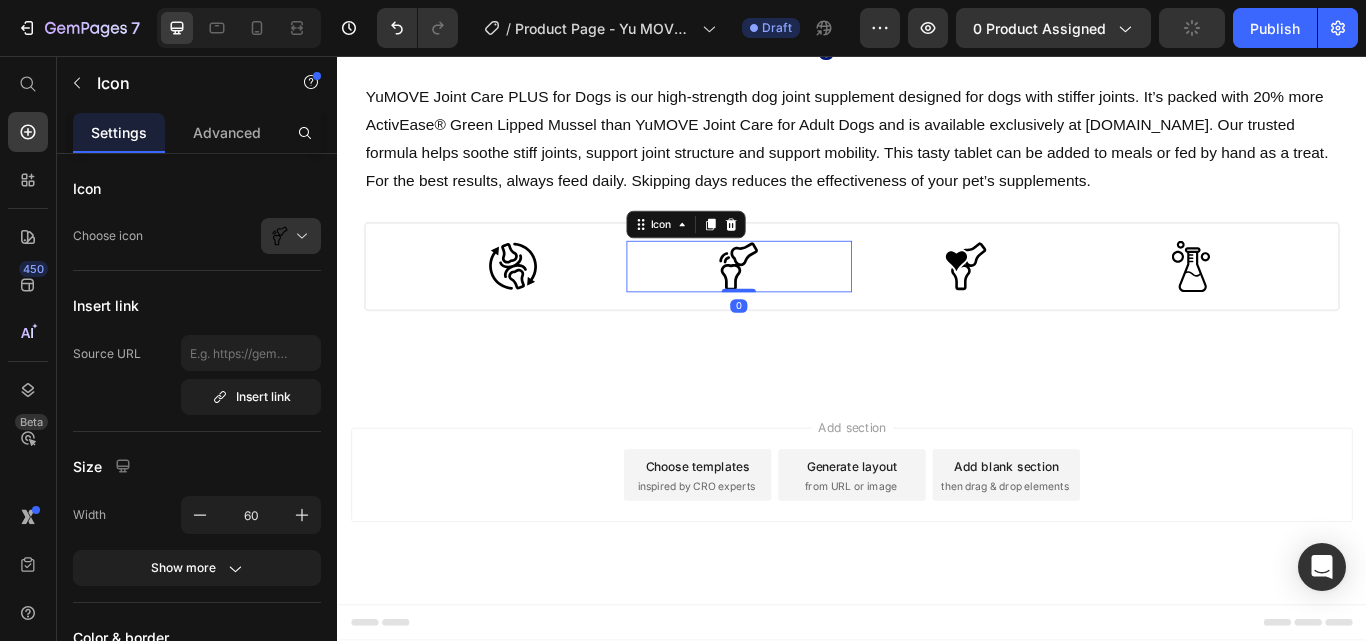 scroll, scrollTop: 2511, scrollLeft: 0, axis: vertical 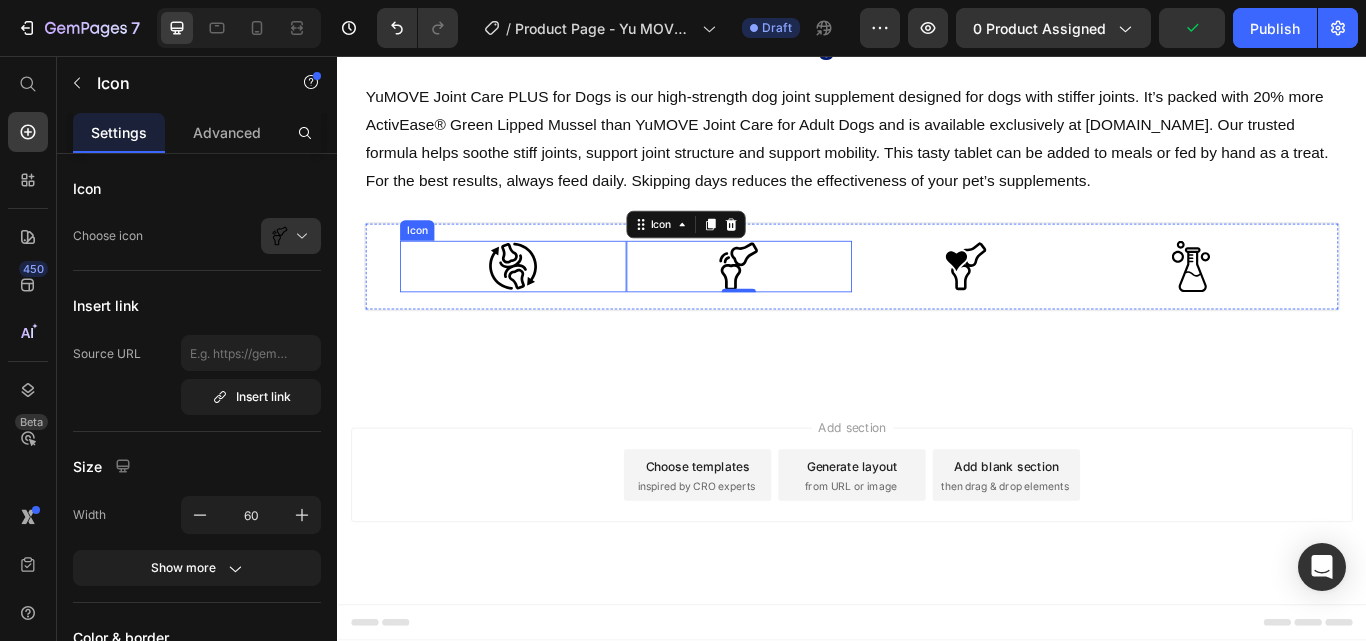 click on "Icon" at bounding box center [542, 302] 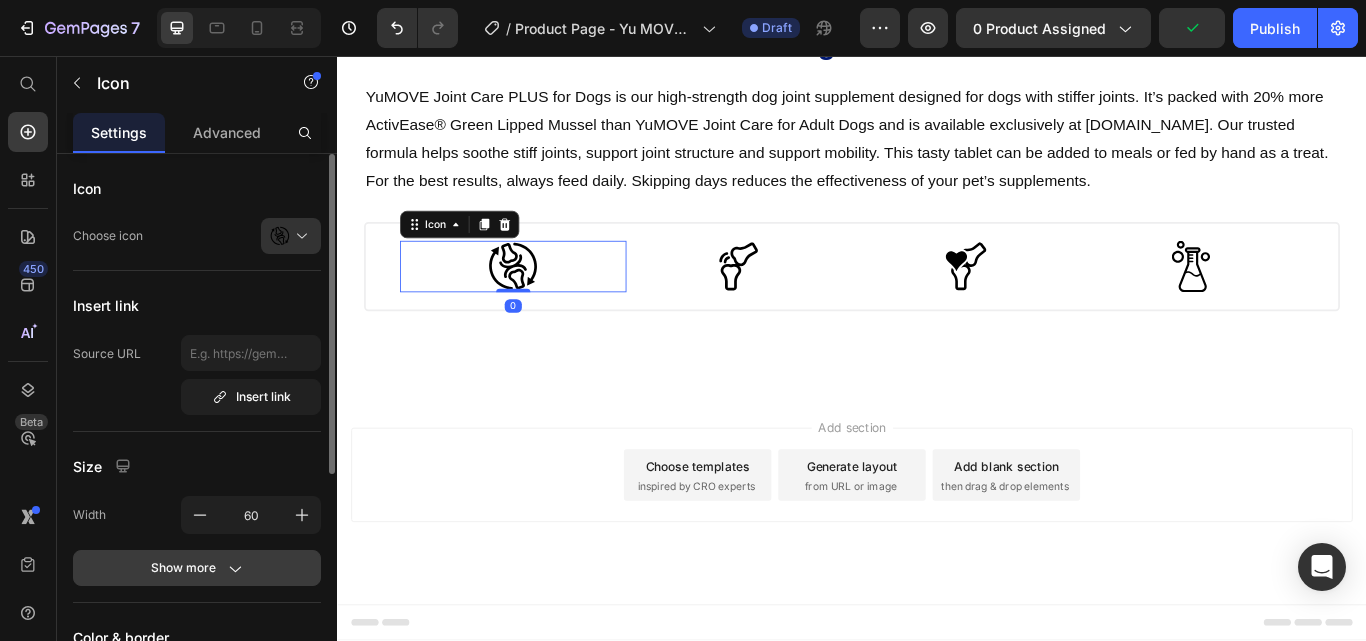 scroll, scrollTop: 200, scrollLeft: 0, axis: vertical 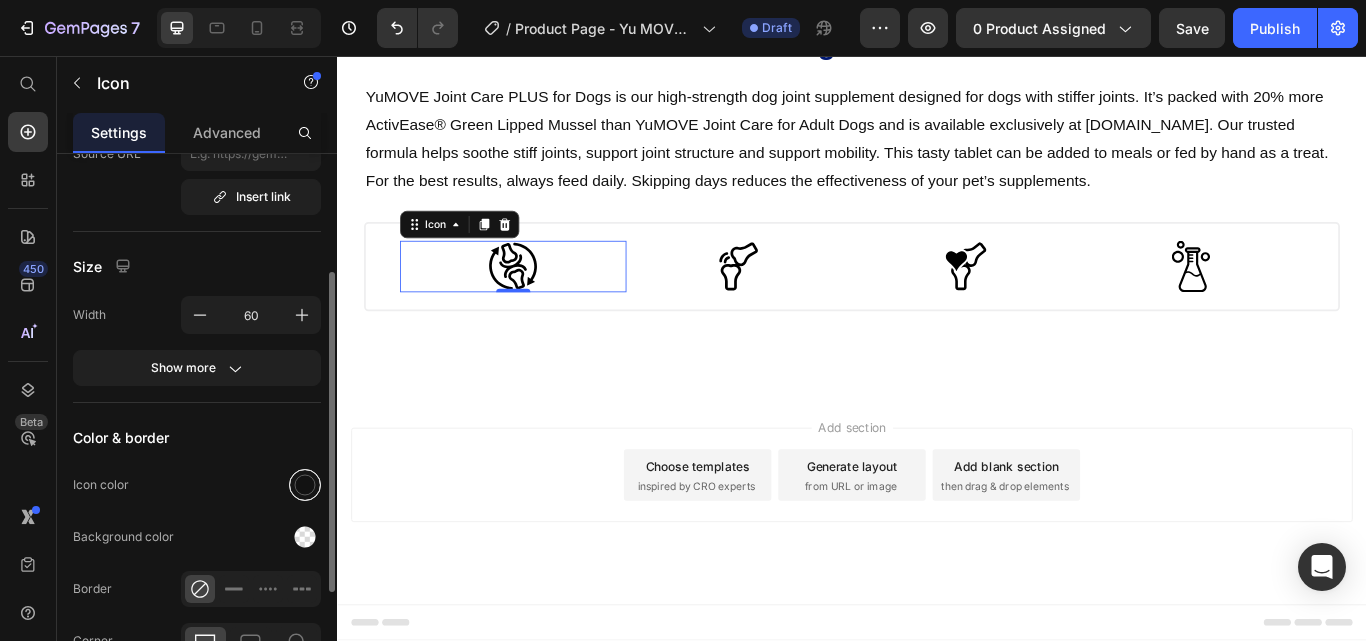 click at bounding box center [305, 485] 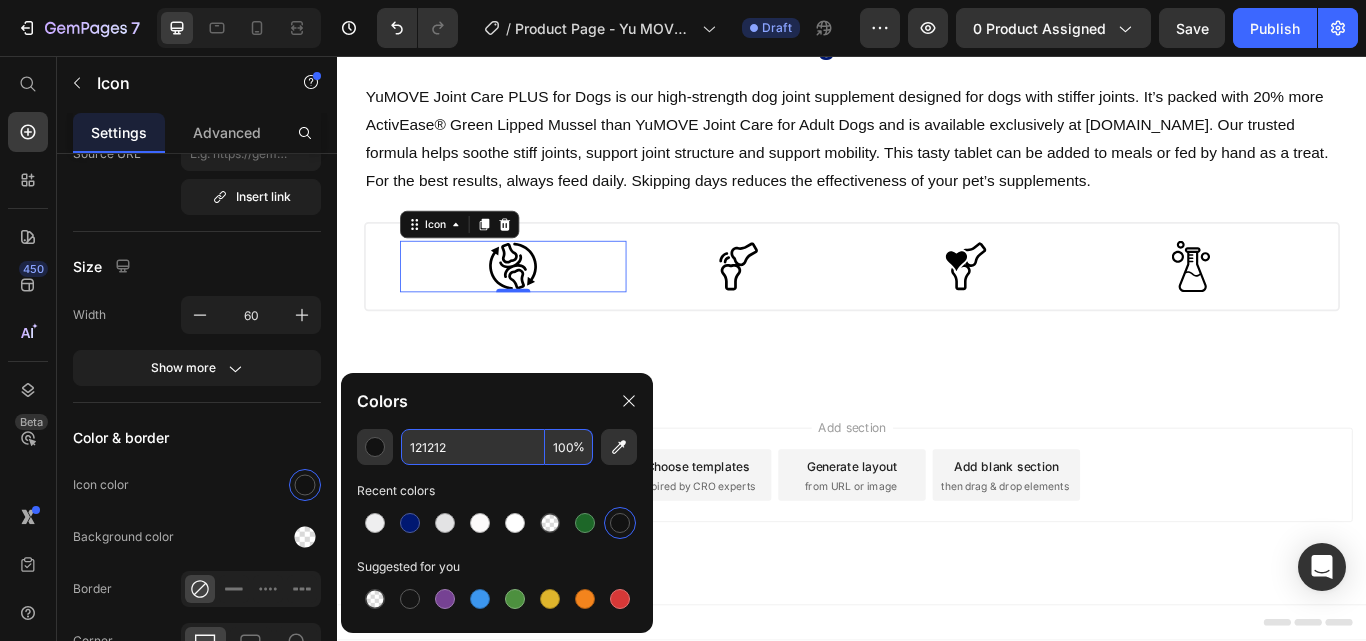click on "121212" at bounding box center (473, 447) 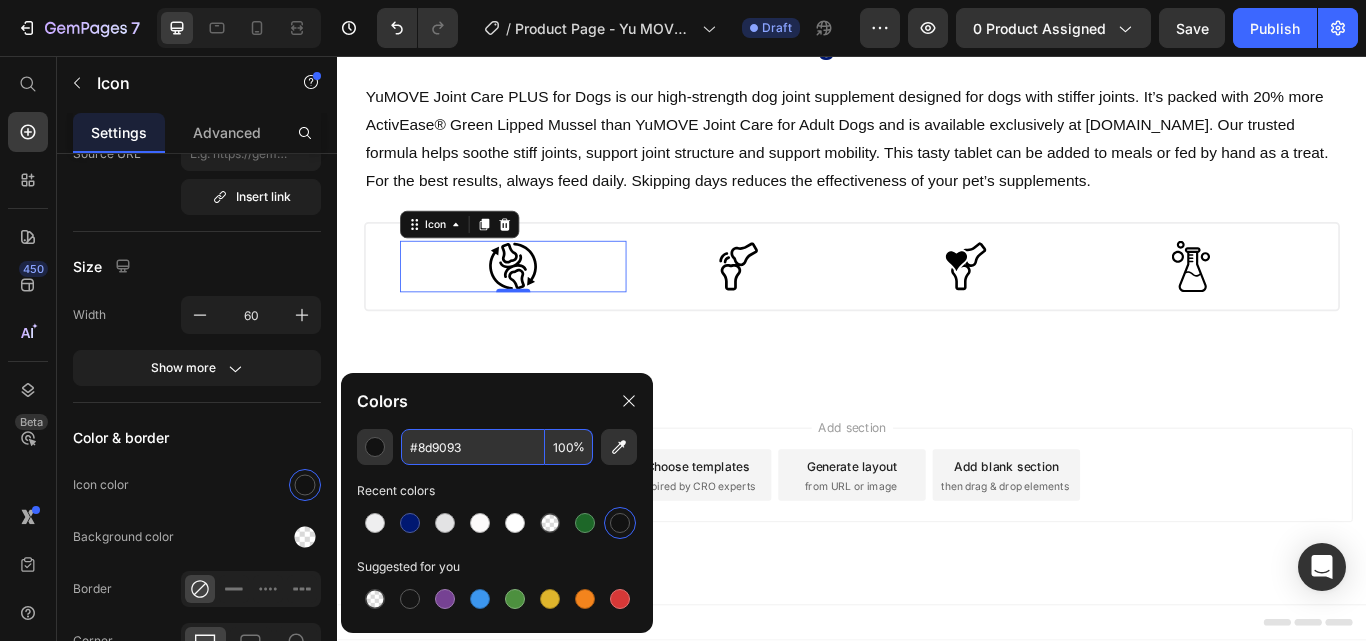 type on "8D9093" 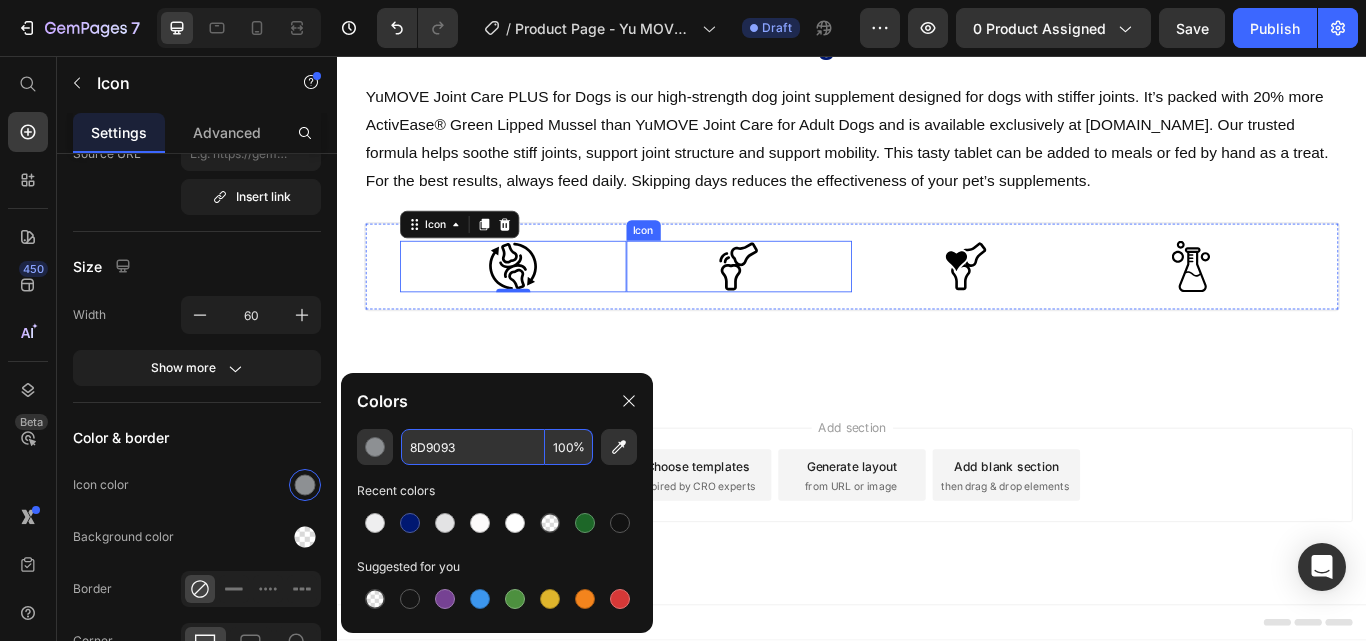 click 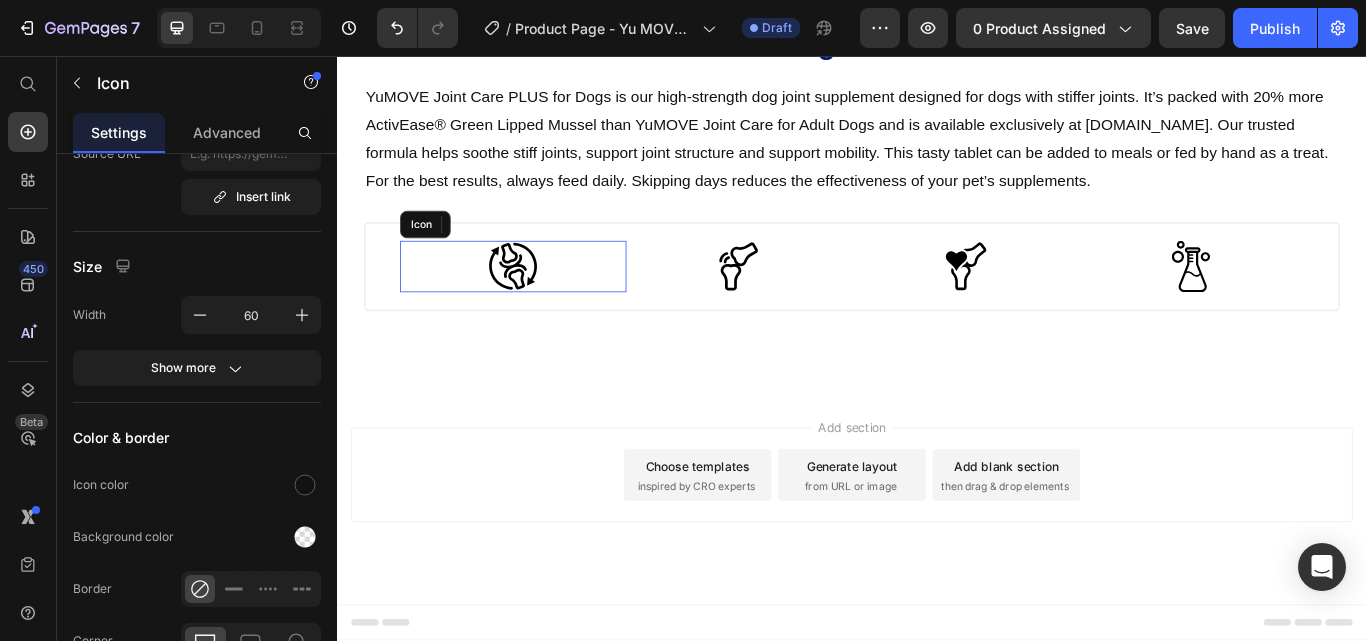 click 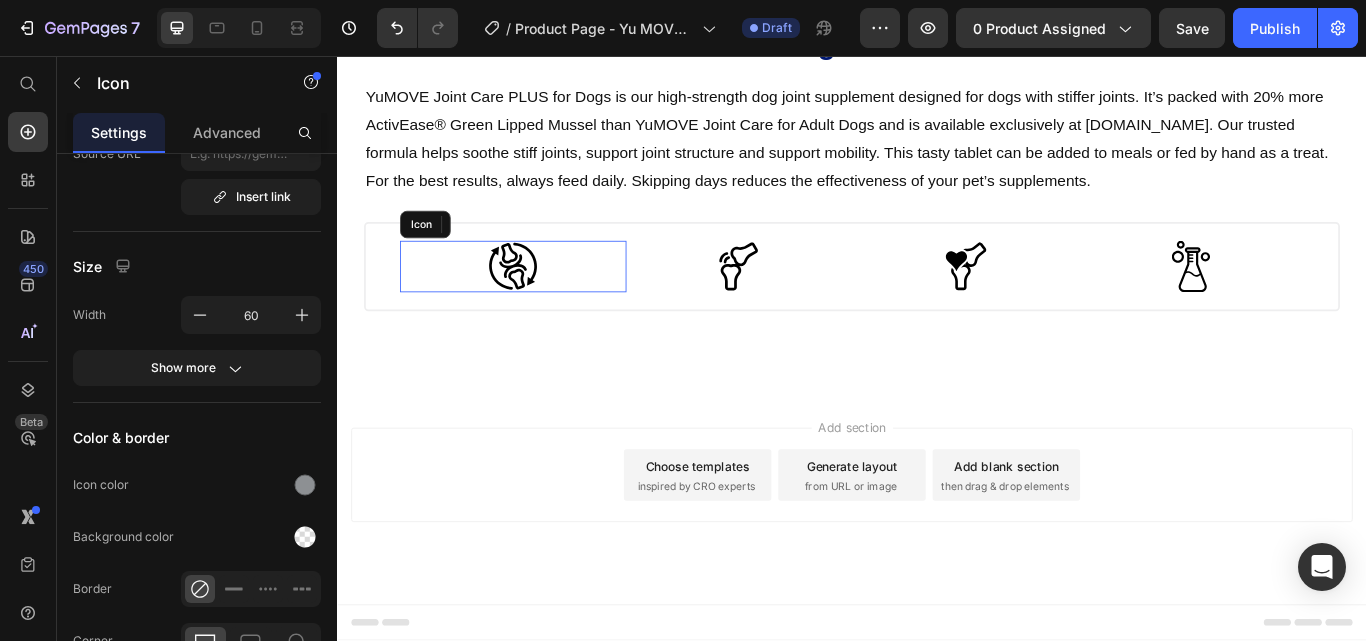 click at bounding box center (305, 485) 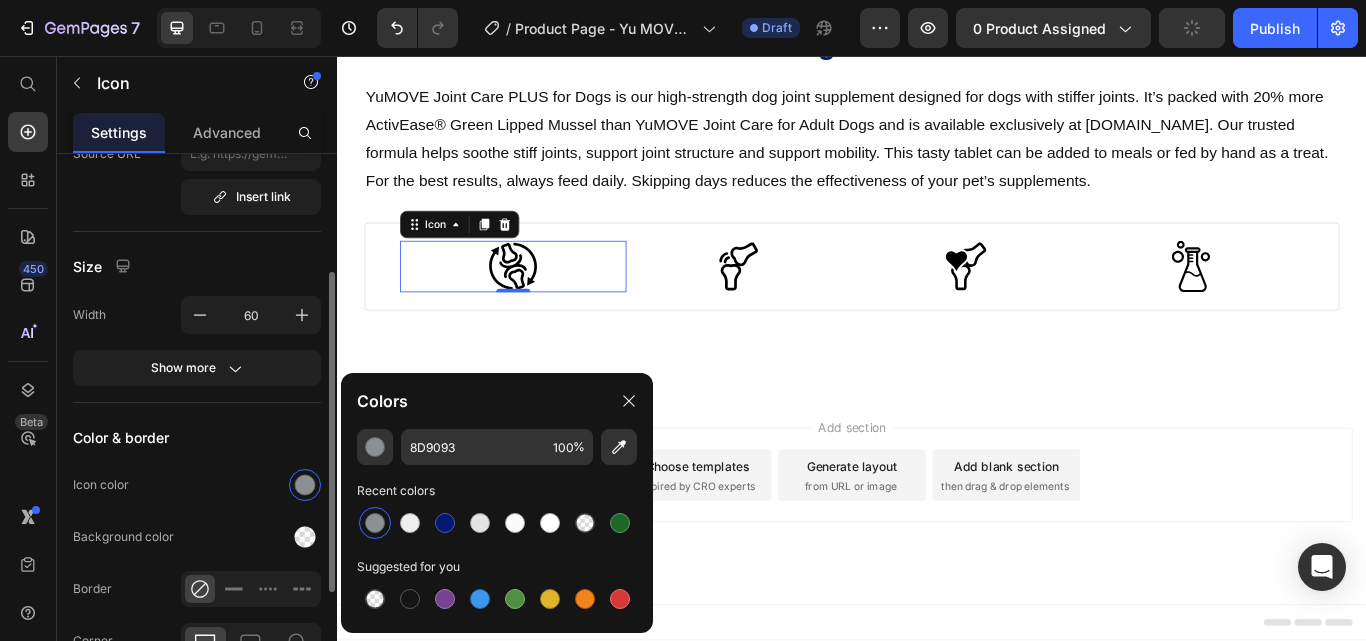 scroll, scrollTop: 378, scrollLeft: 0, axis: vertical 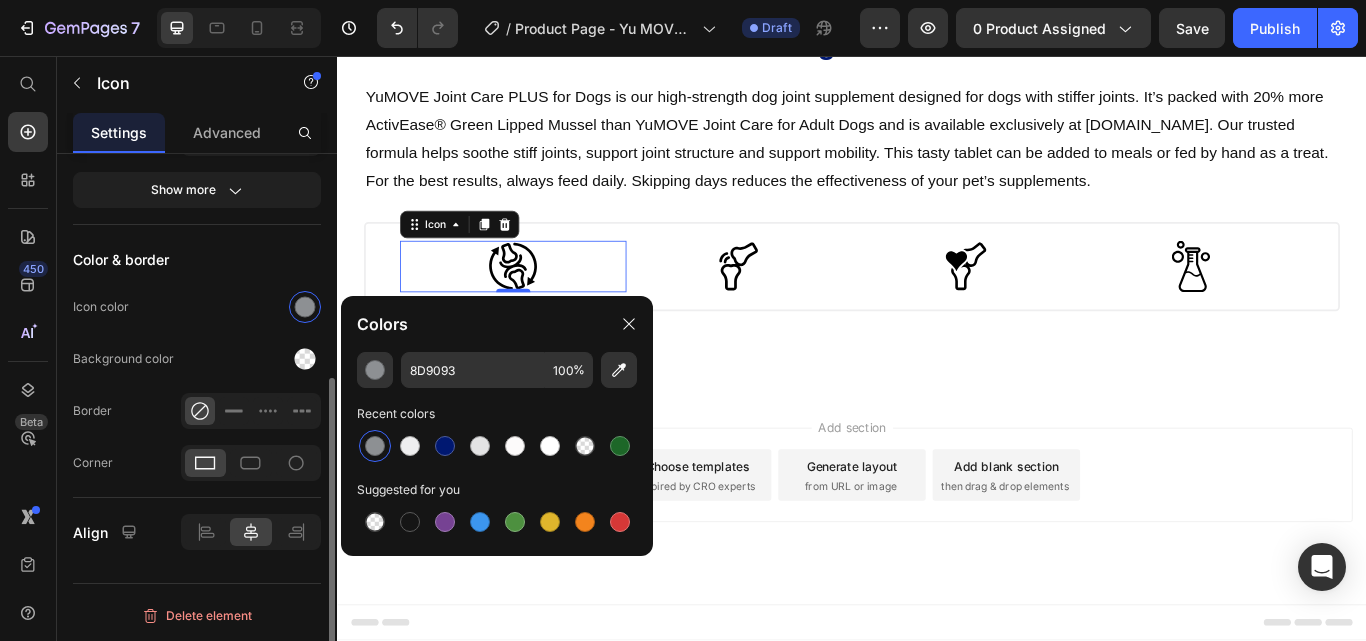 click on "Color & border Icon color Background color Border Corner" 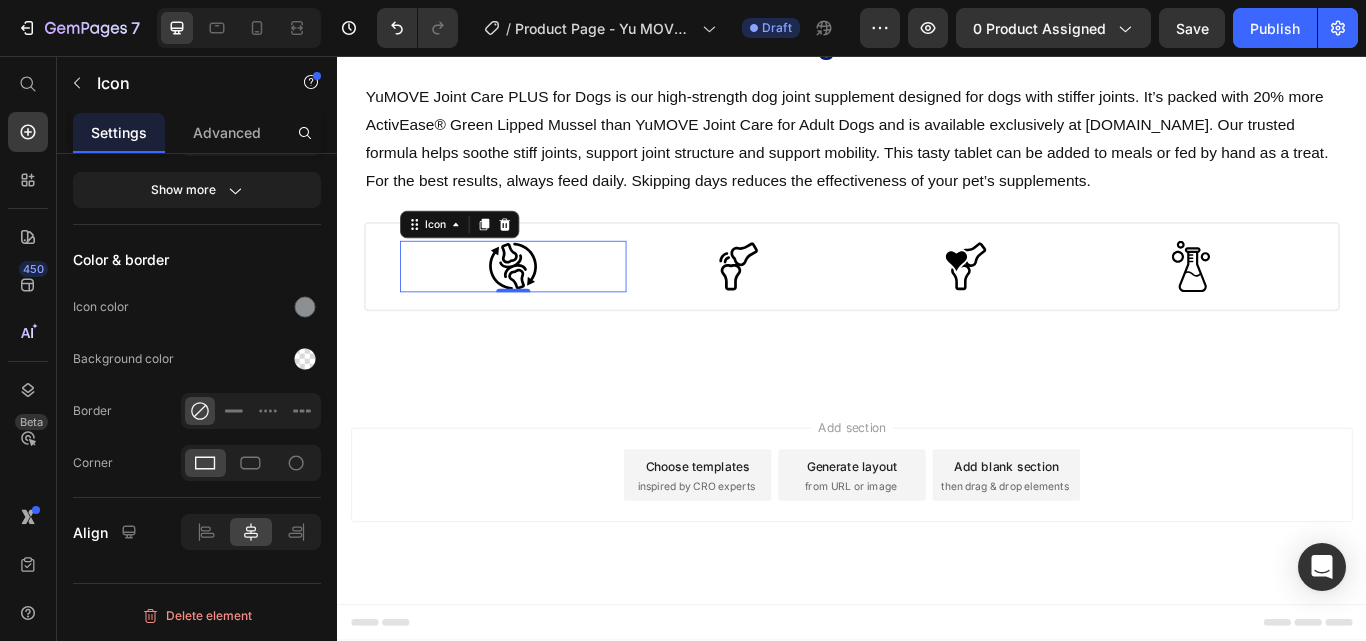scroll, scrollTop: 0, scrollLeft: 0, axis: both 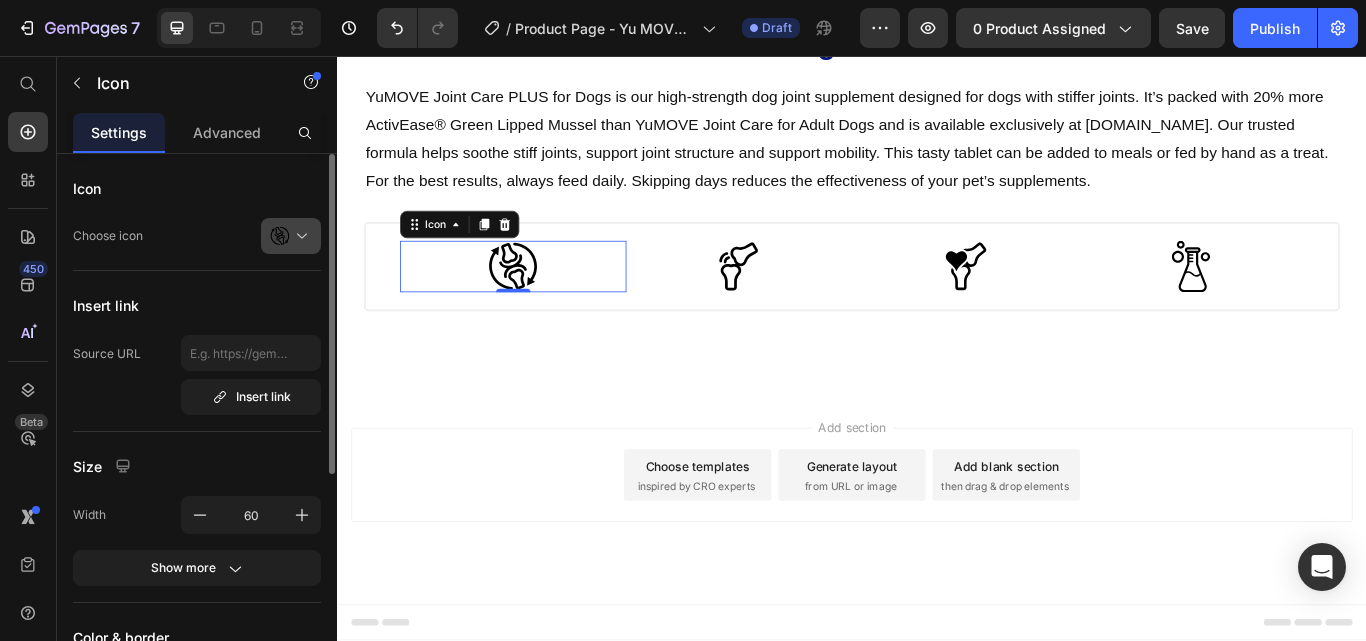 click at bounding box center (299, 236) 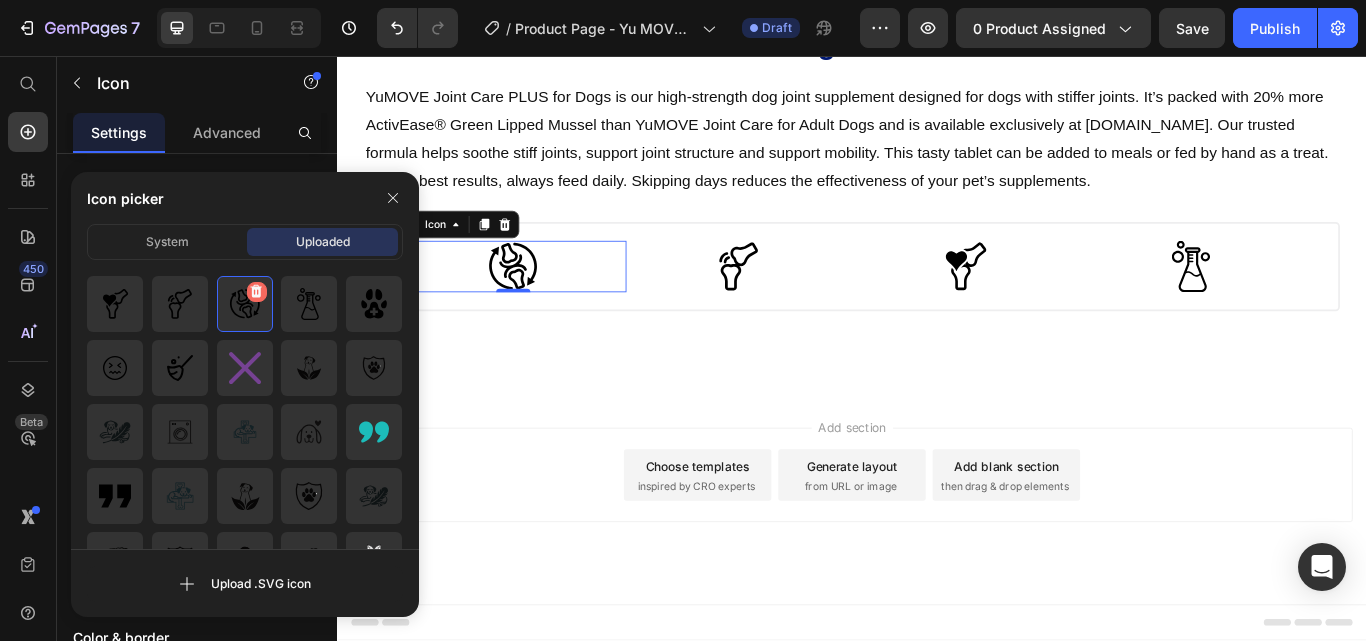 click 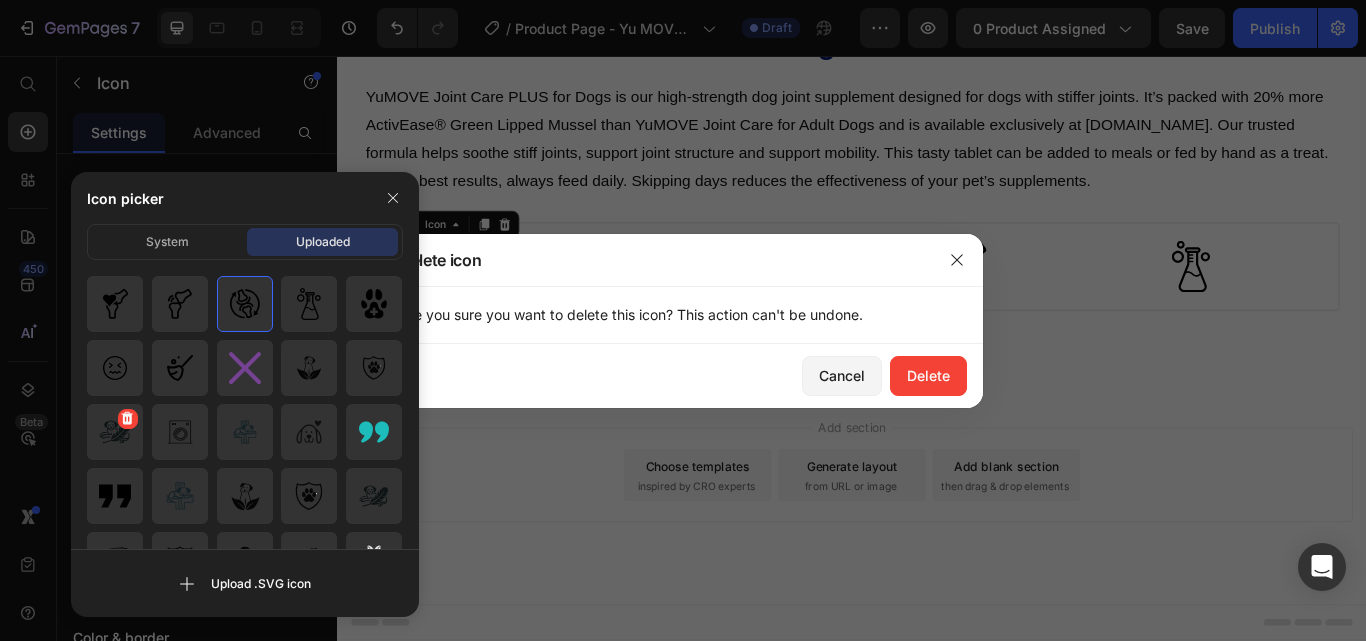 drag, startPoint x: 956, startPoint y: 369, endPoint x: 384, endPoint y: 359, distance: 572.0874 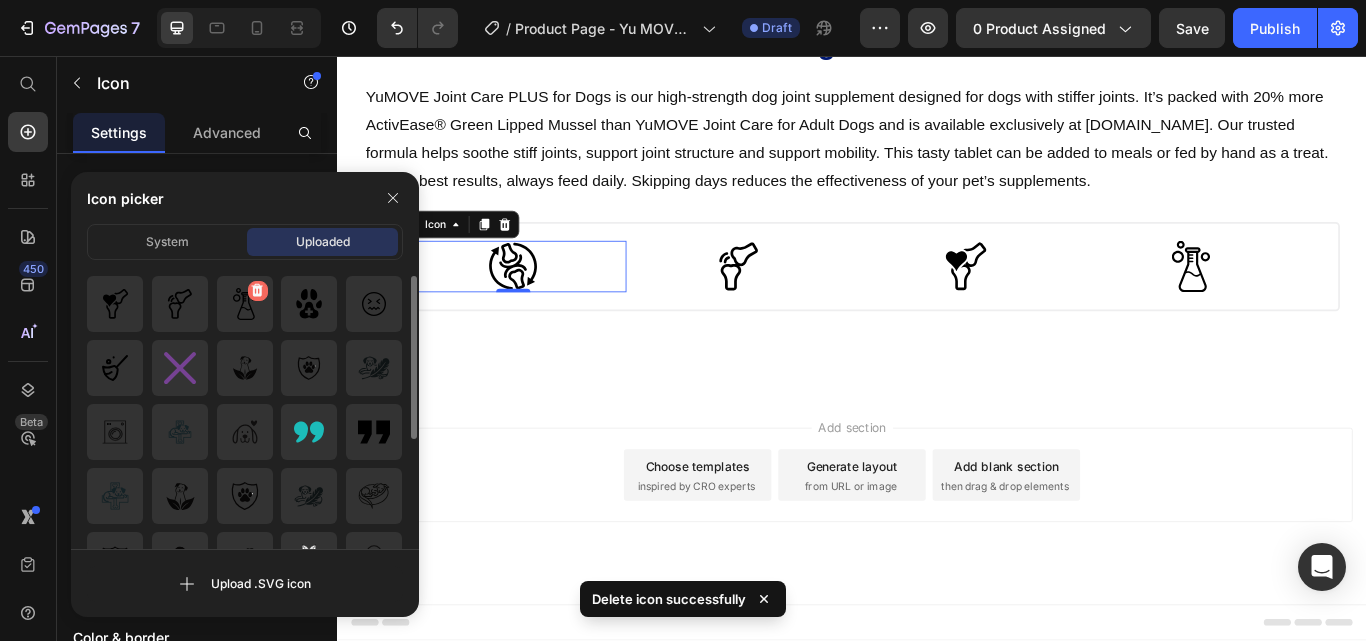 click 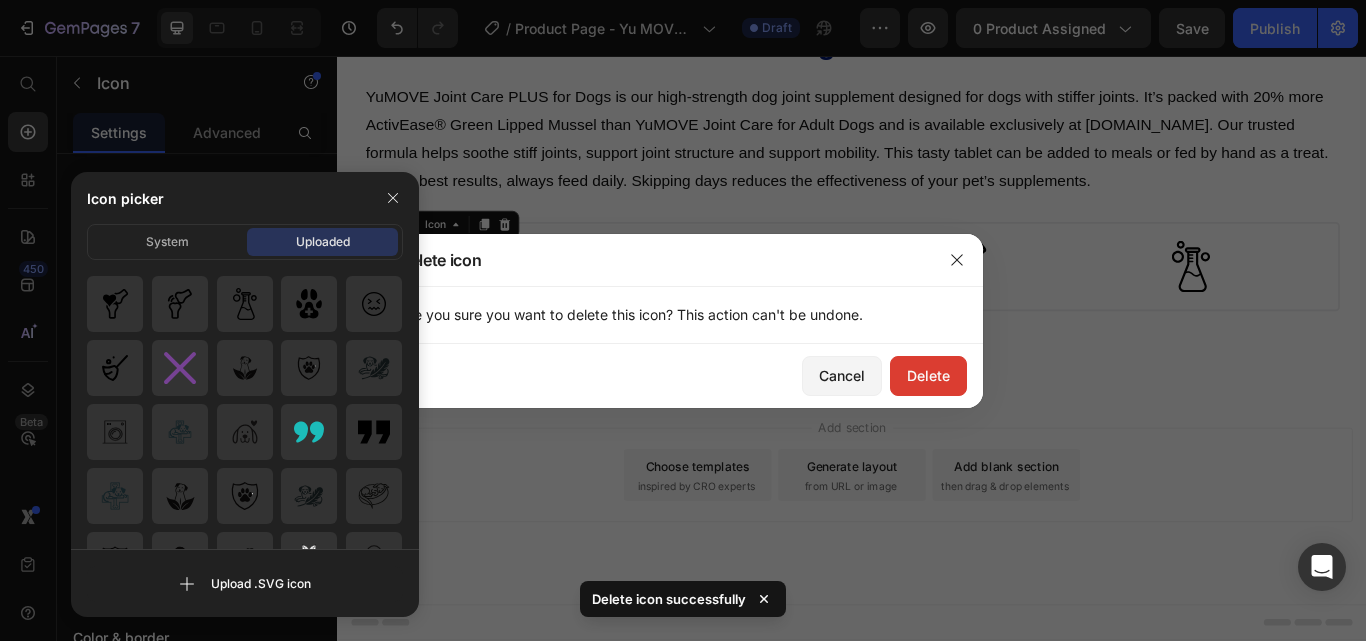 drag, startPoint x: 941, startPoint y: 377, endPoint x: 113, endPoint y: 366, distance: 828.07306 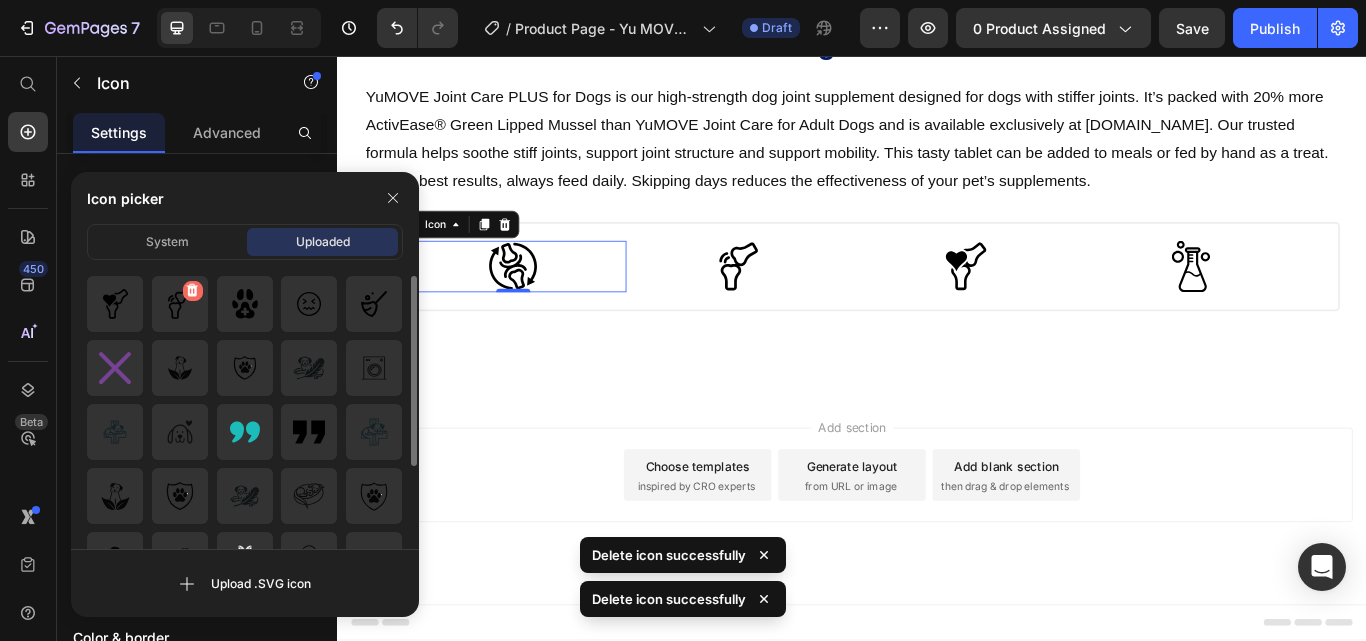 click 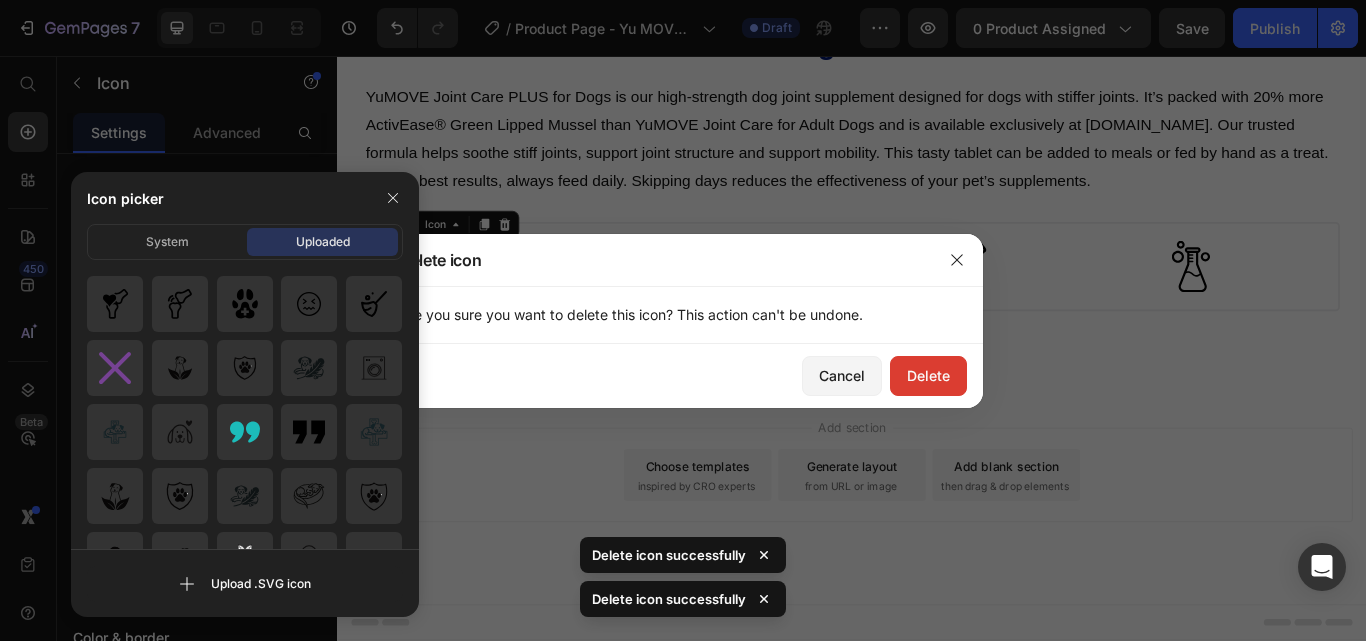 drag, startPoint x: 928, startPoint y: 372, endPoint x: 612, endPoint y: 375, distance: 316.01425 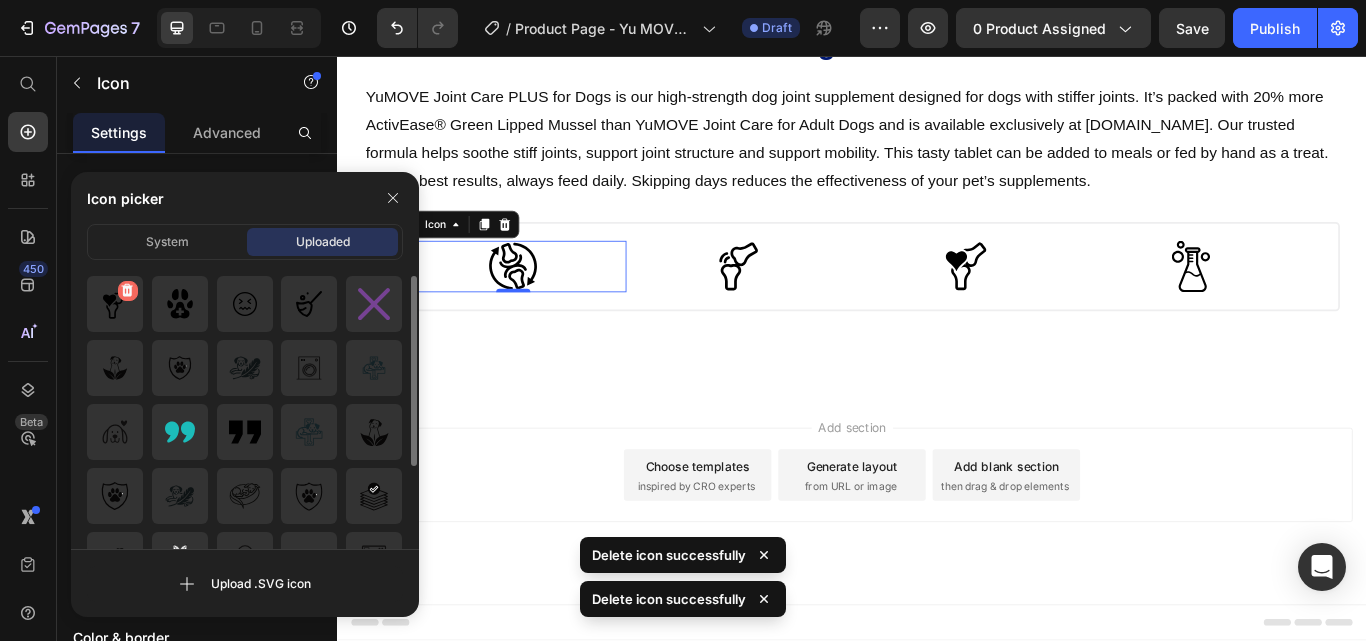 click 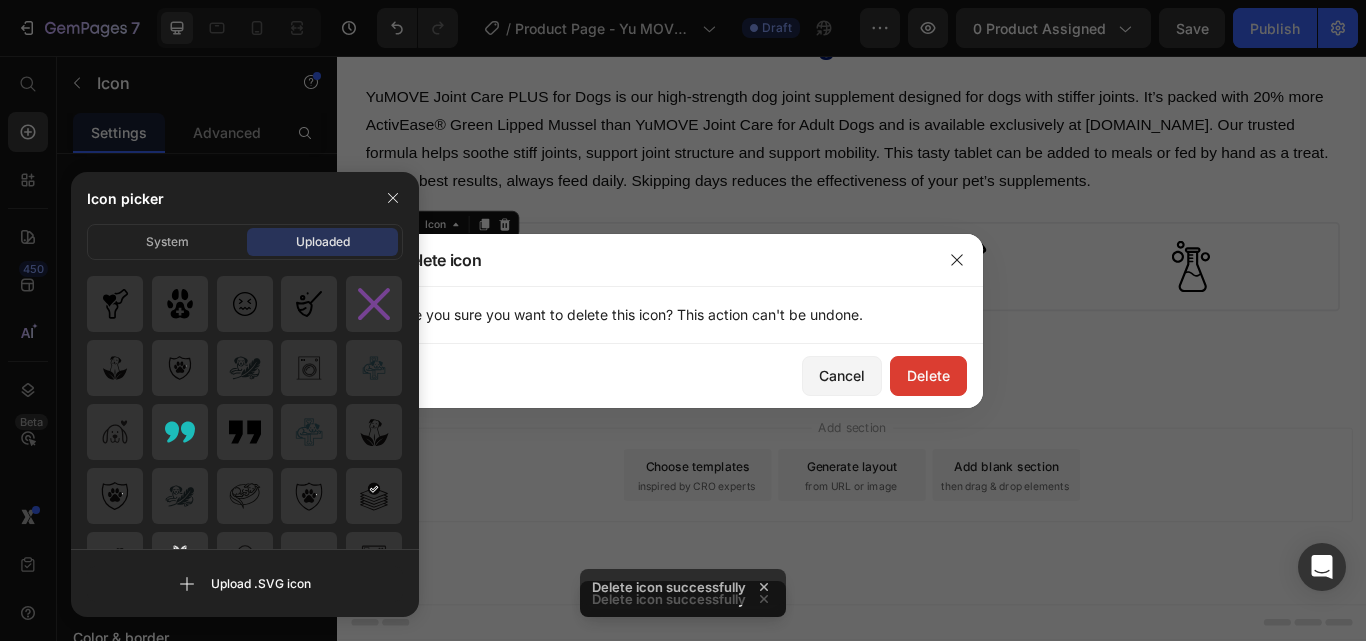 click on "Delete" at bounding box center (928, 375) 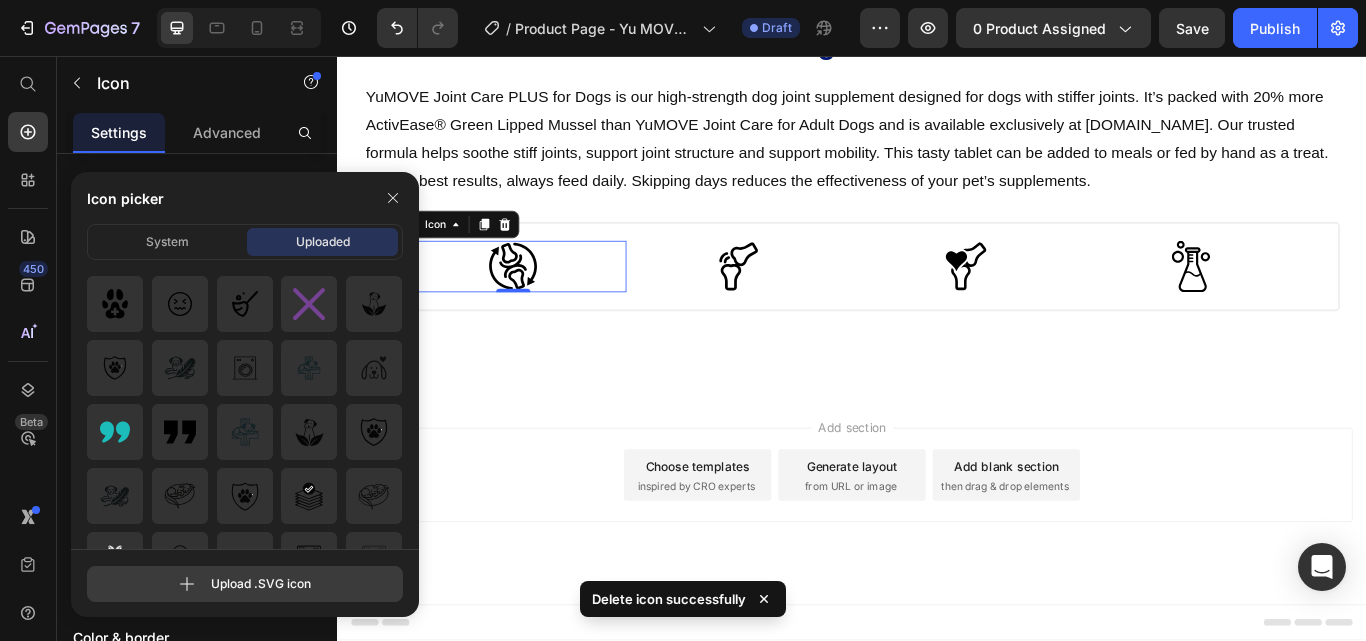 click 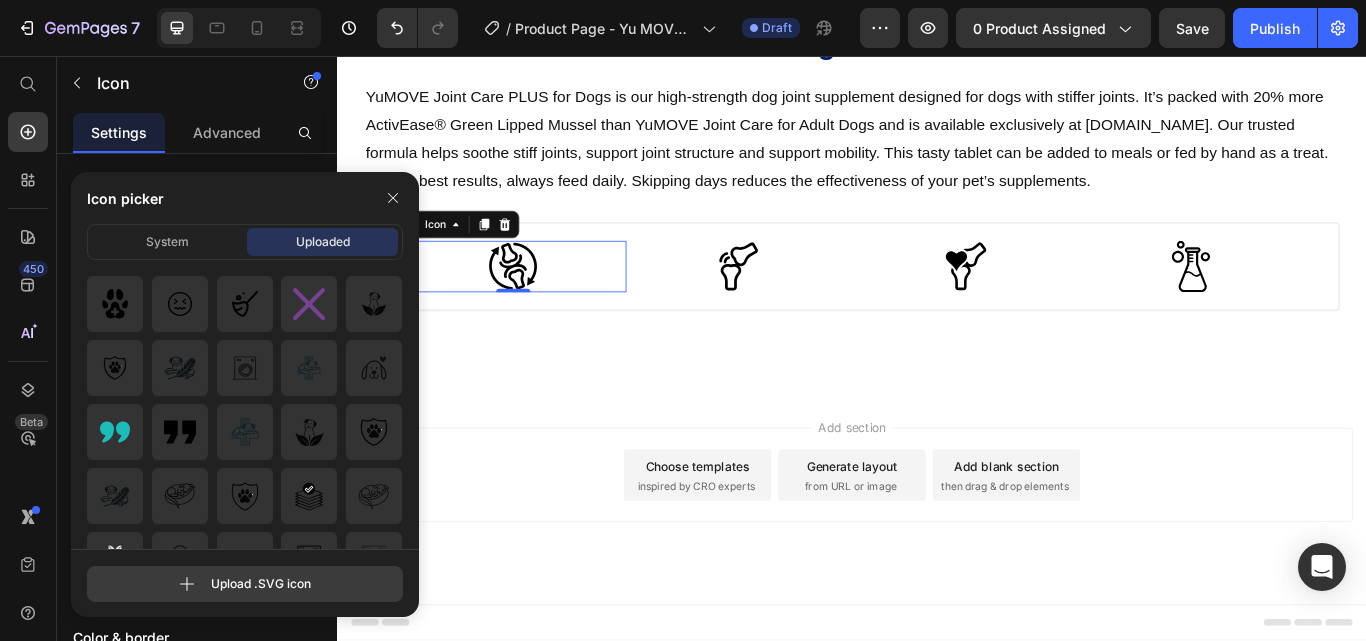 type on "C:\fakepath\tab_icon (4).svg" 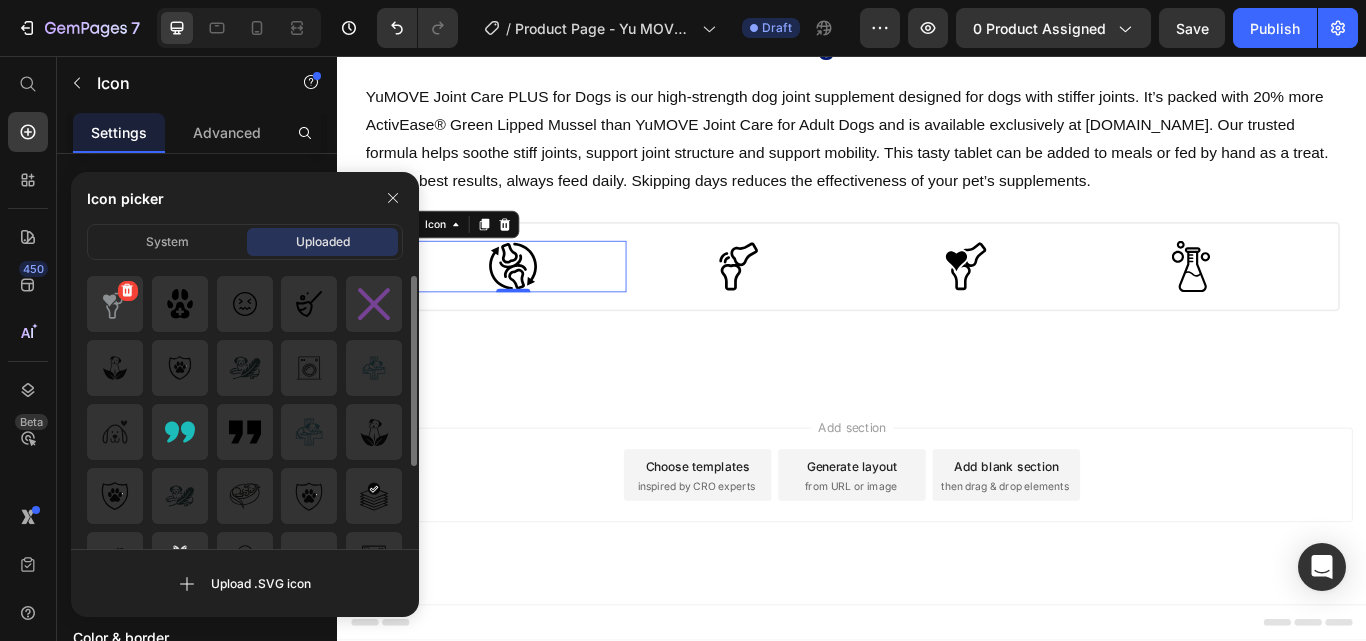 click at bounding box center (115, 304) 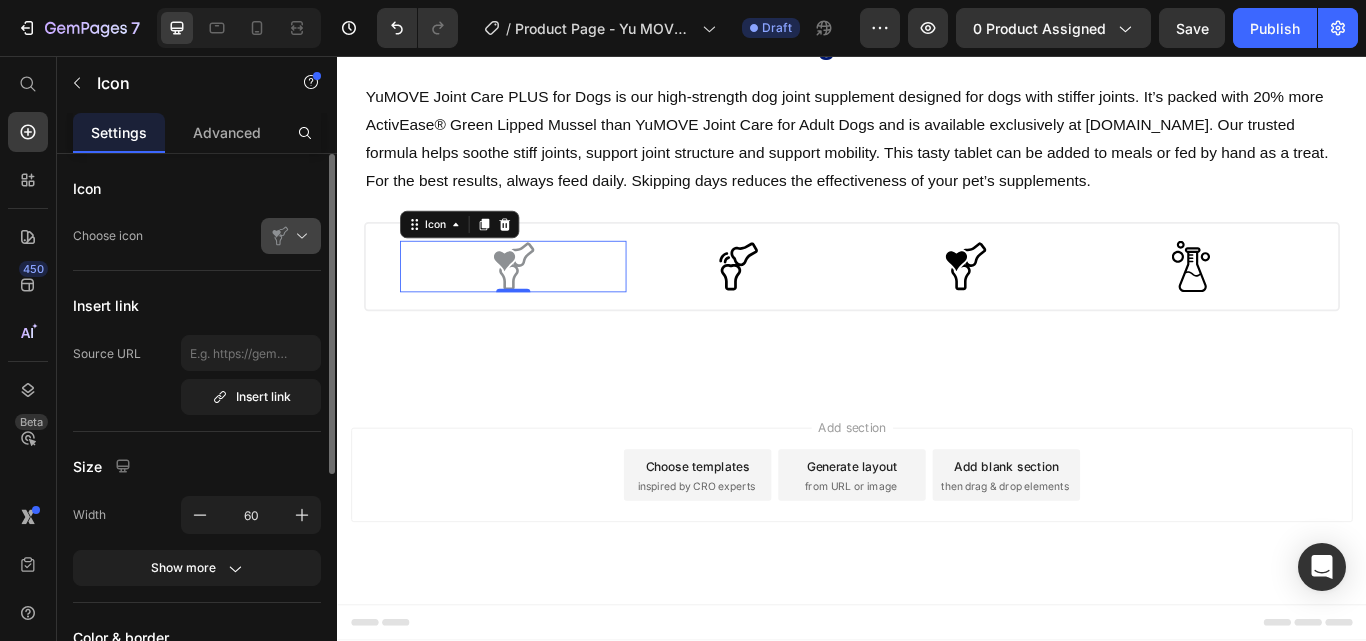 click at bounding box center (299, 236) 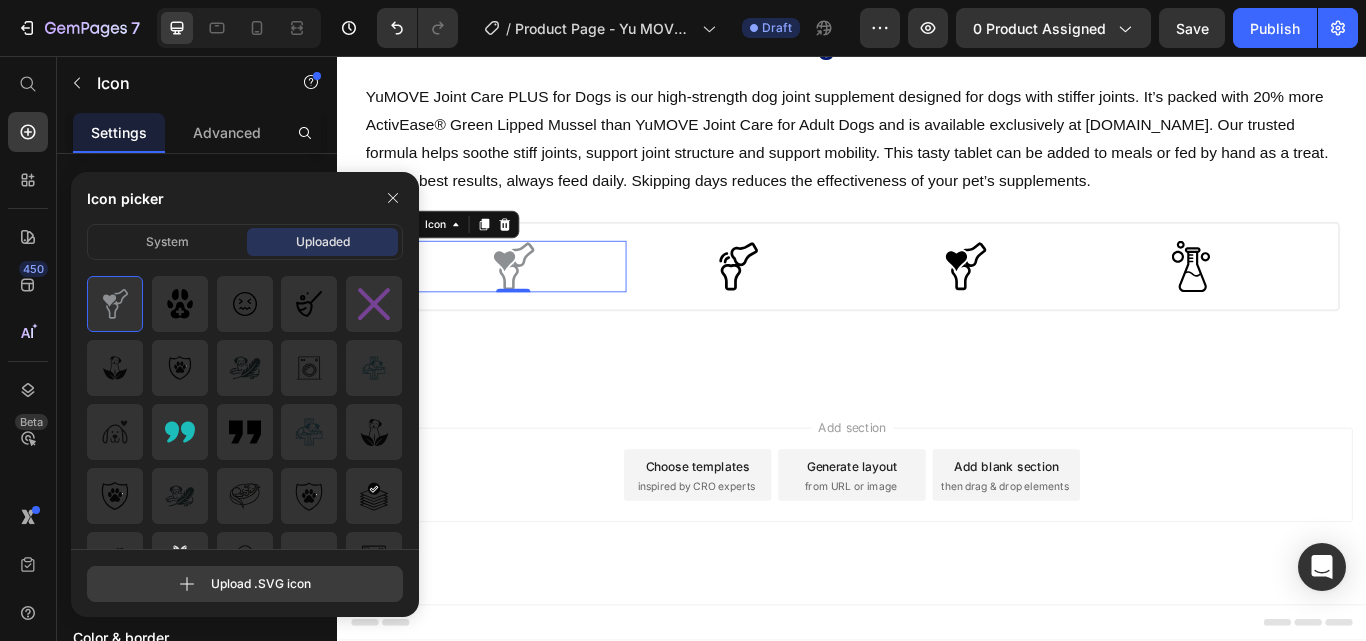 click 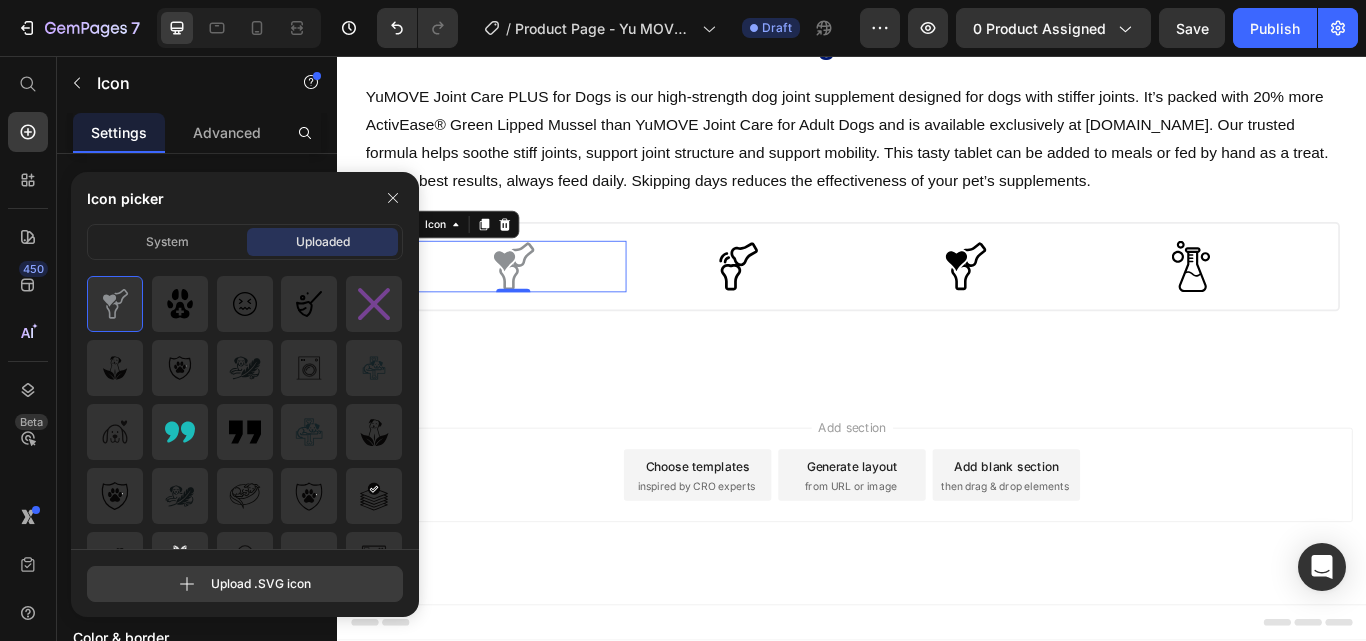 type on "C:\fakepath\tab_icon (2).svg" 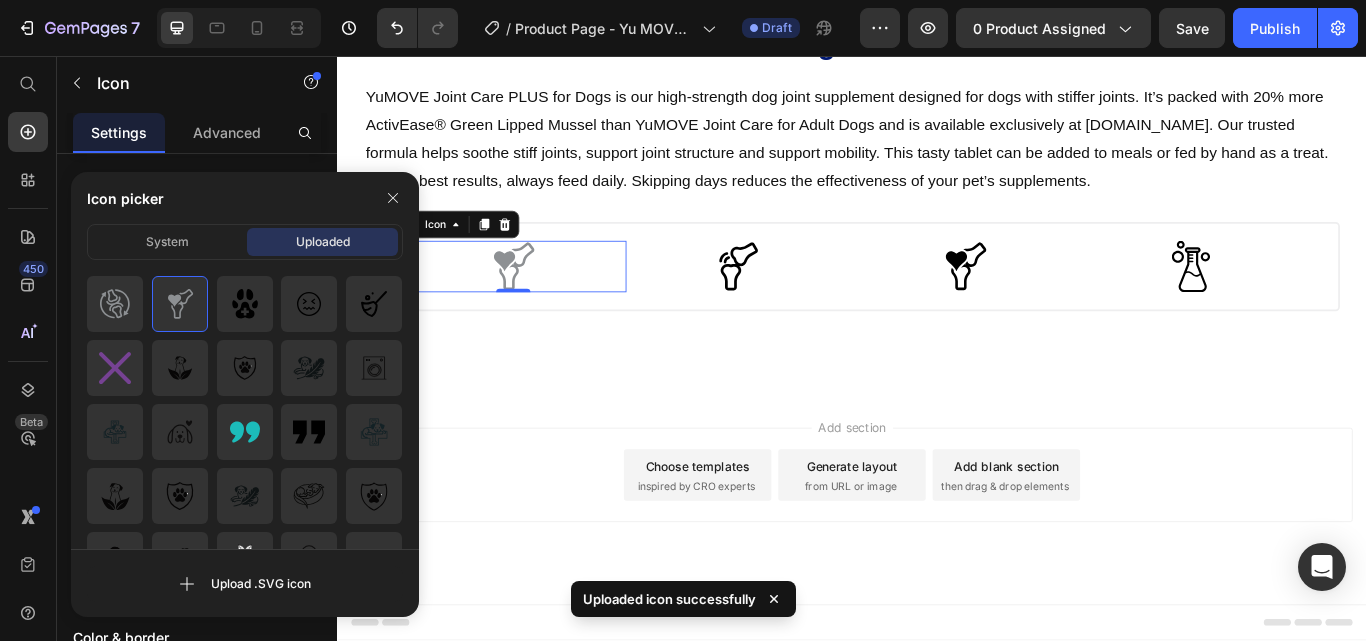 click 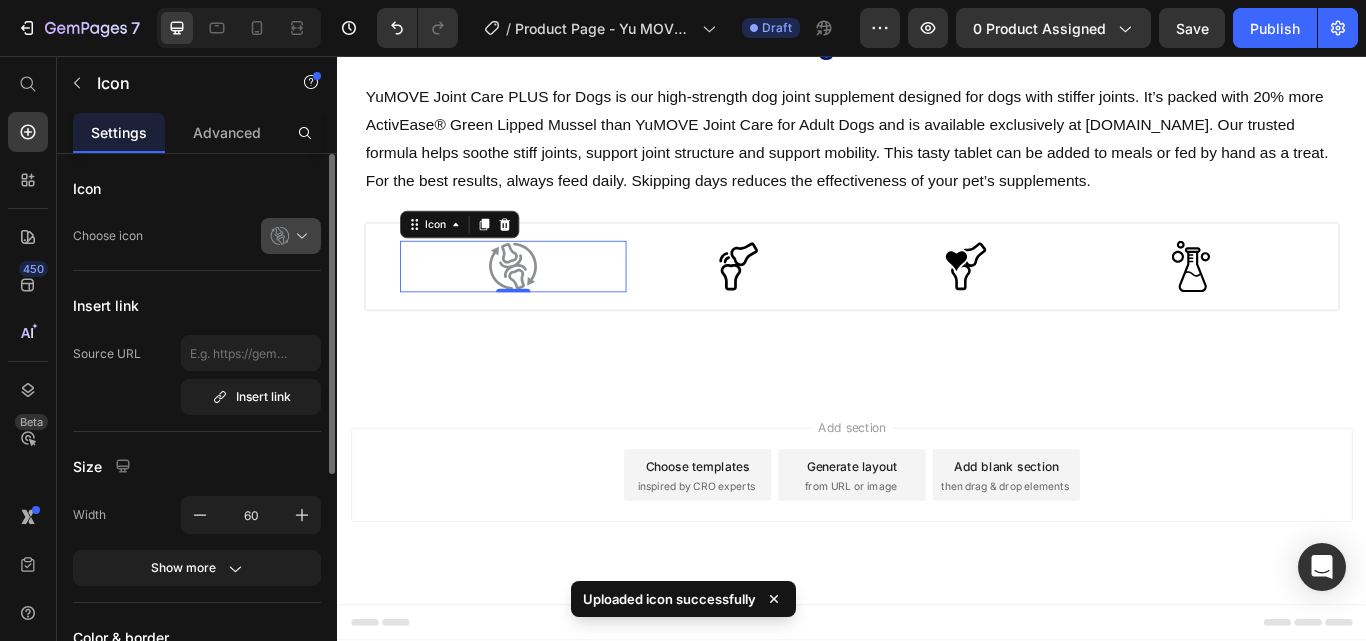 click at bounding box center [299, 236] 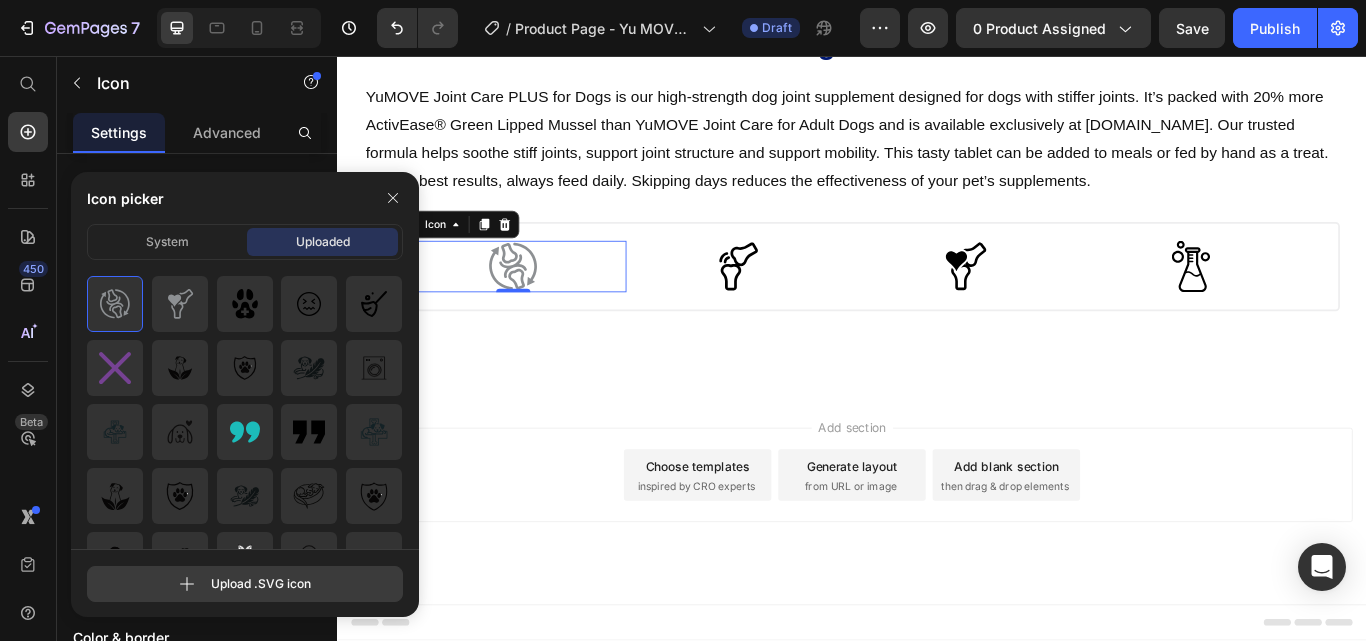 click 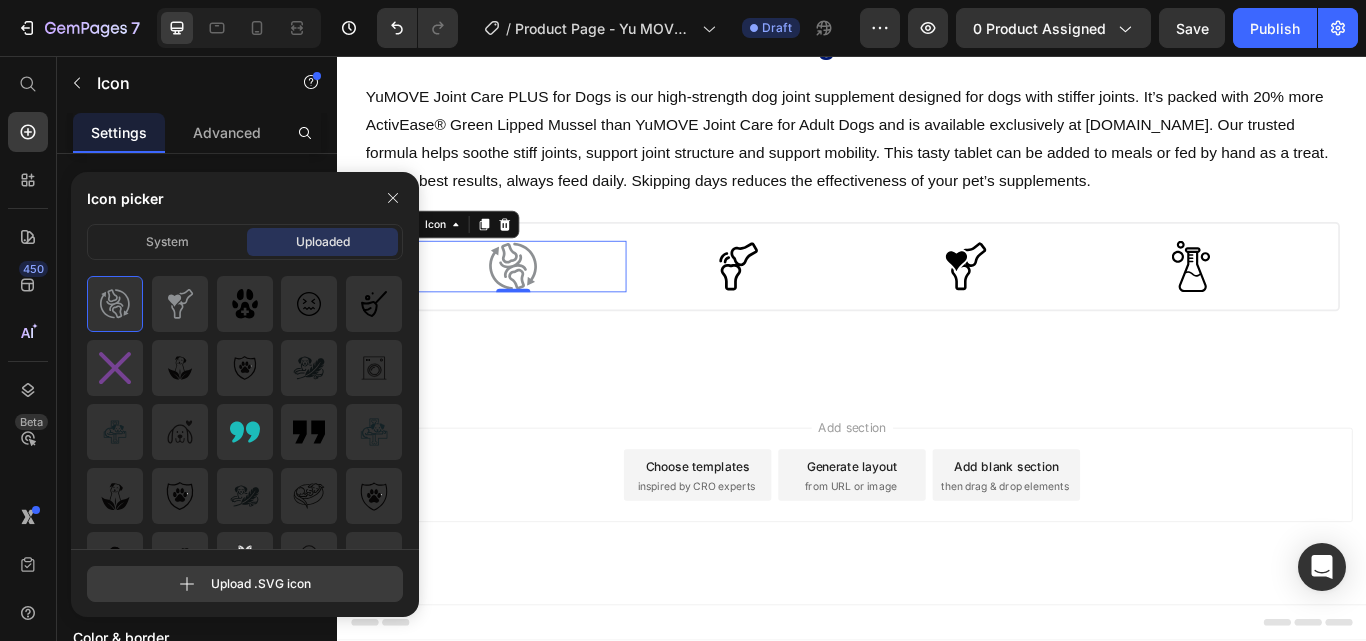 type on "C:\fakepath\tab_icon (3).svg" 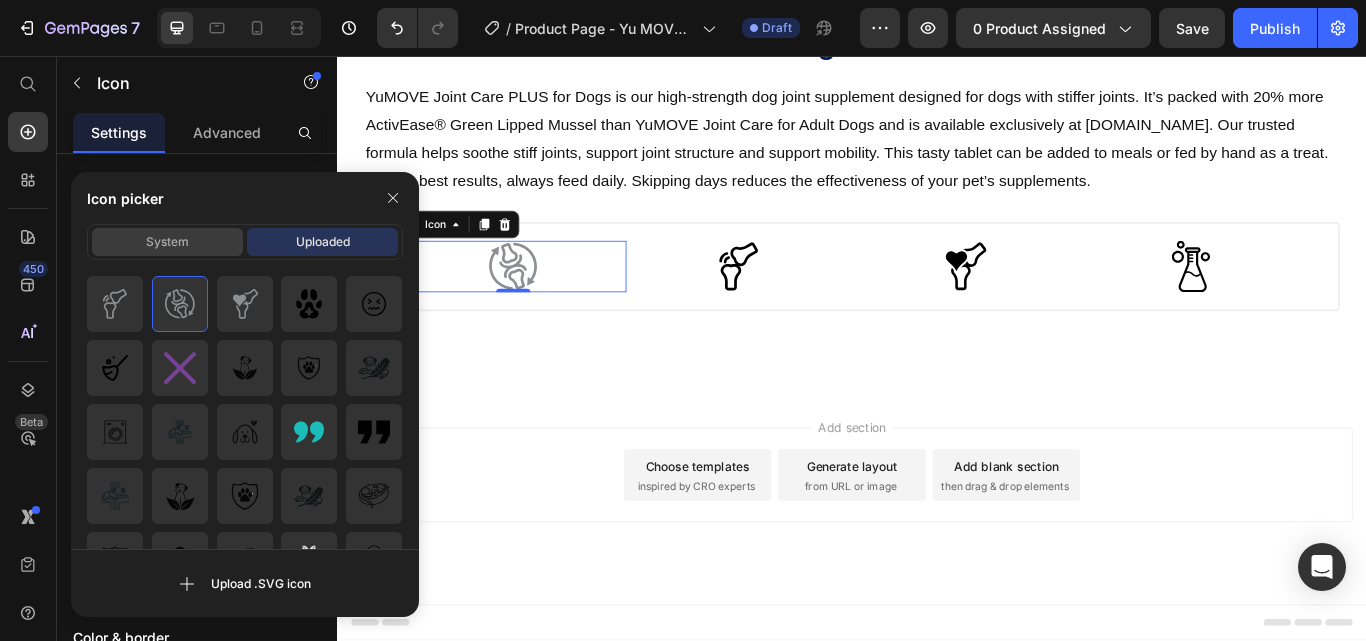 click on "System" at bounding box center (167, 242) 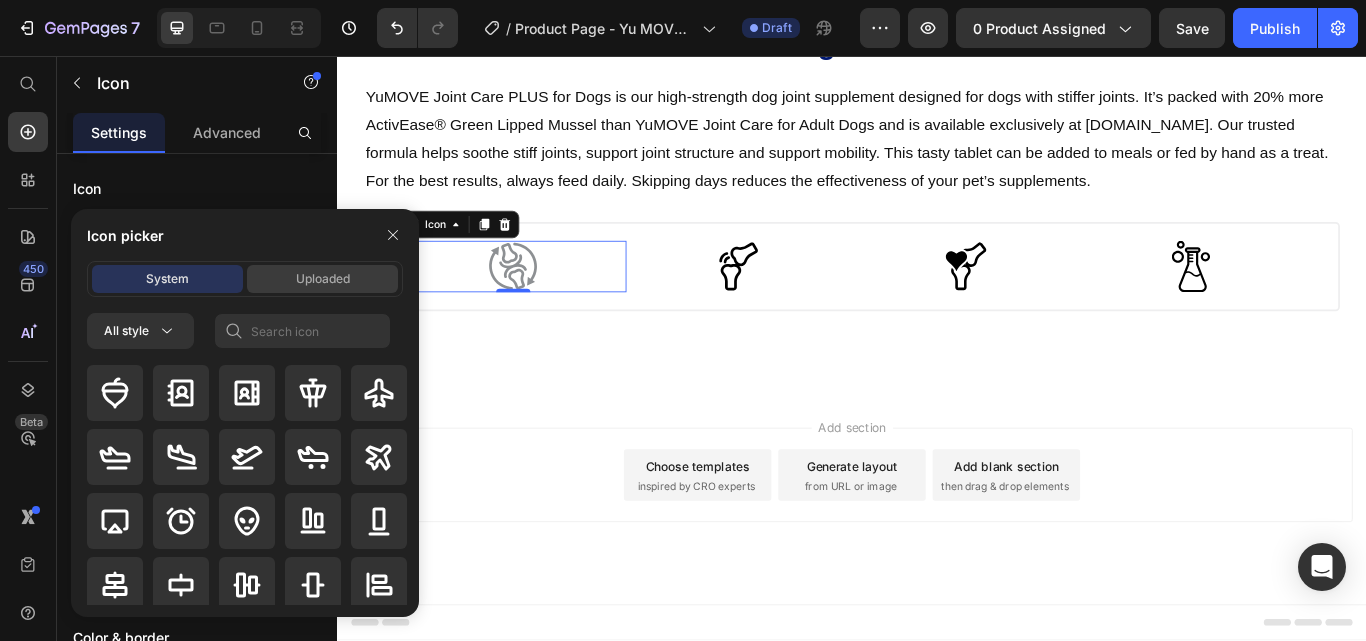 click on "Uploaded" at bounding box center [322, 279] 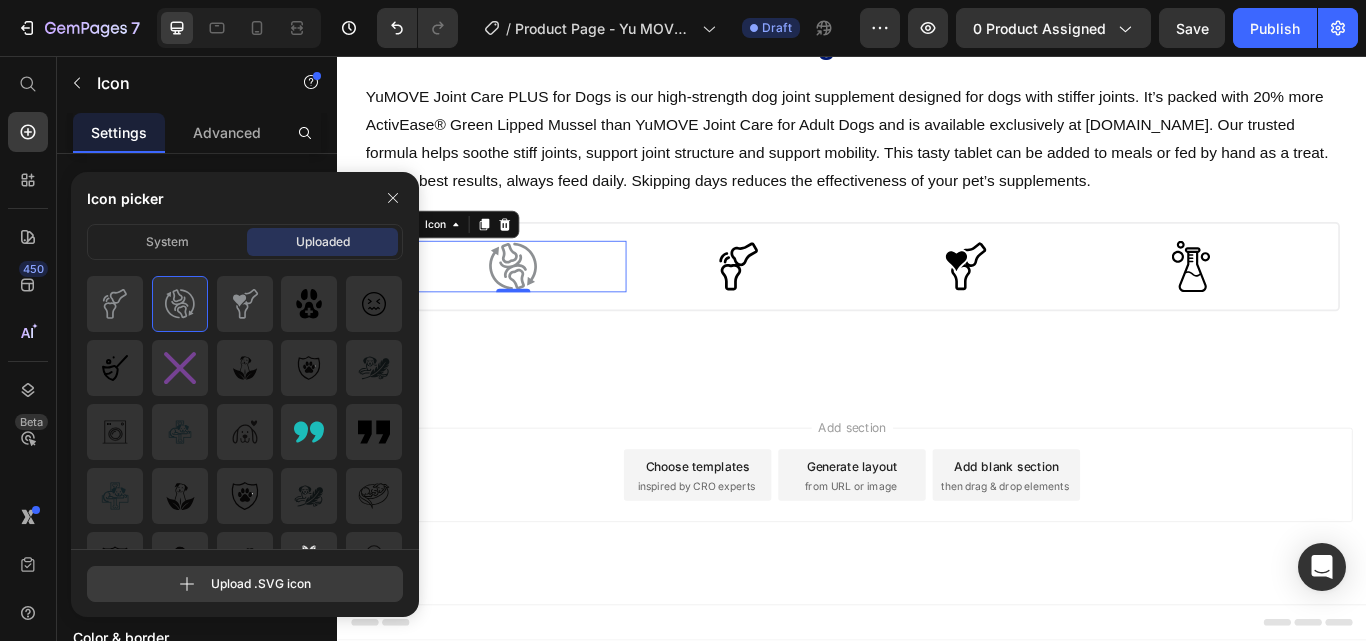 click 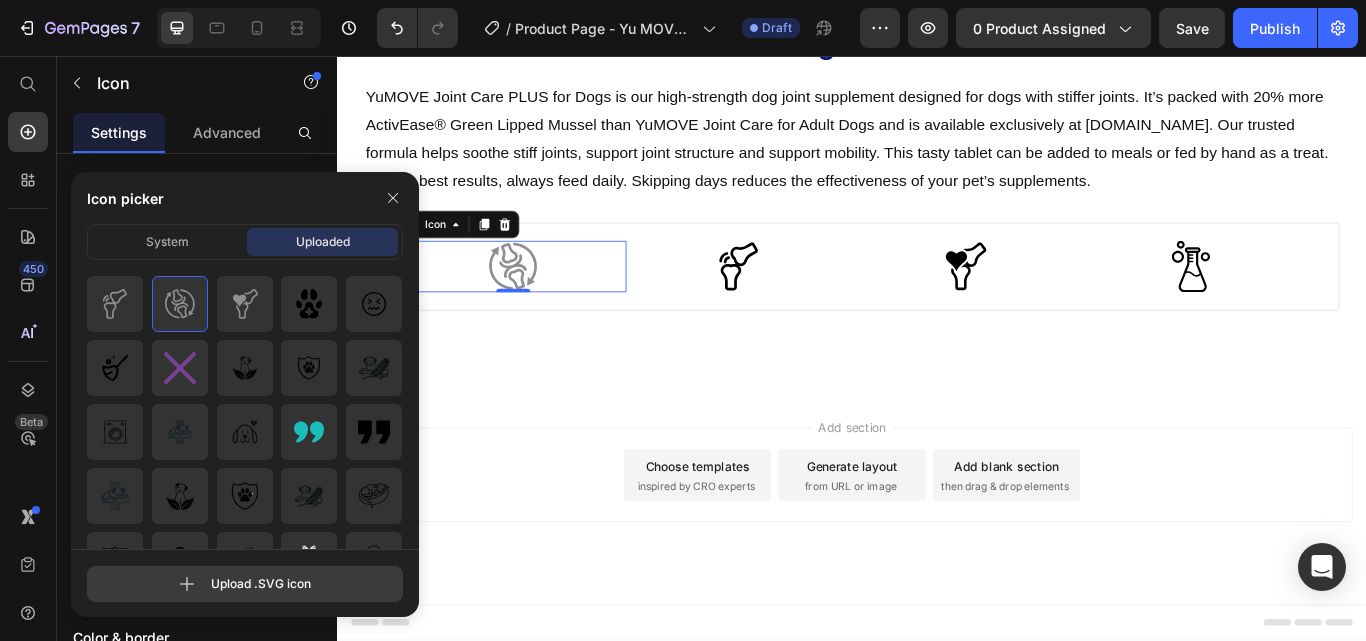 type on "C:\fakepath\tab_icon (4).svg" 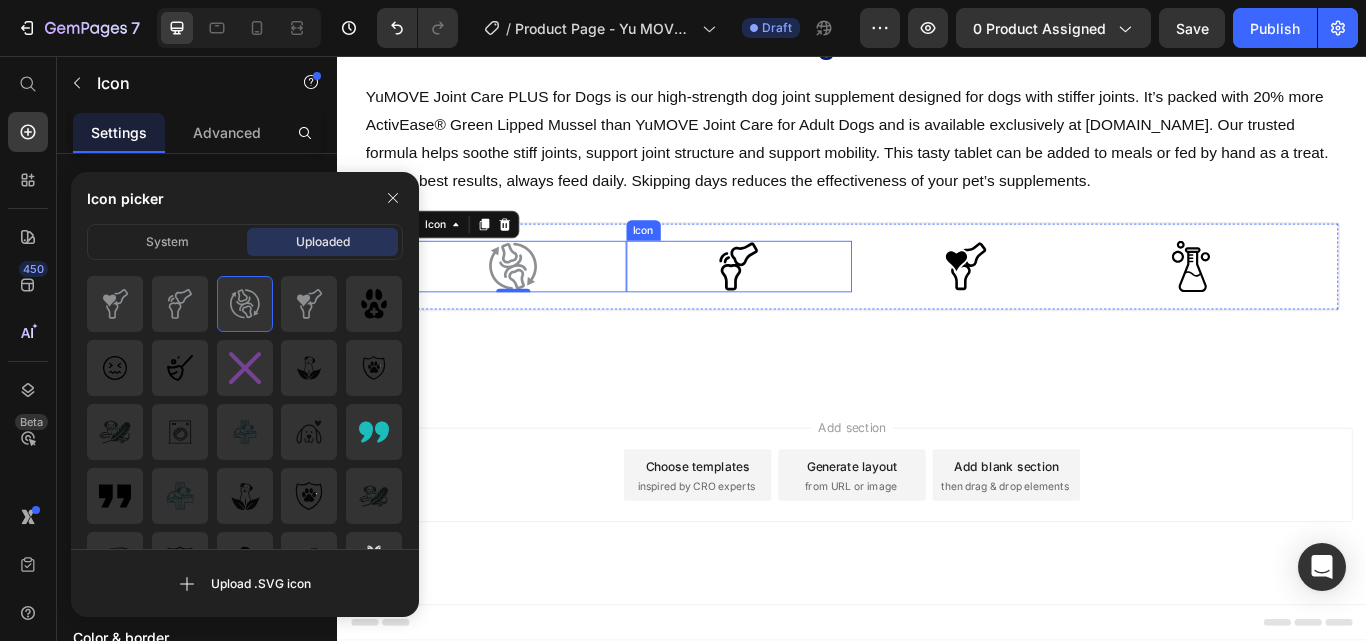 click 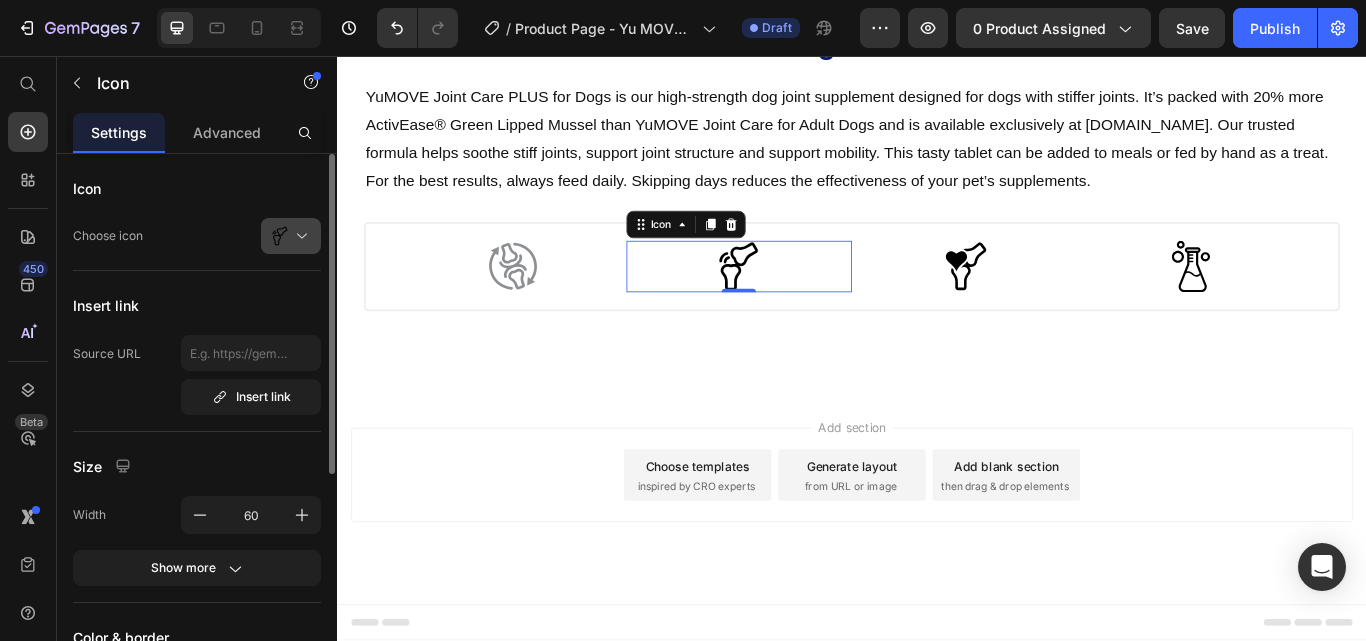 click at bounding box center (299, 236) 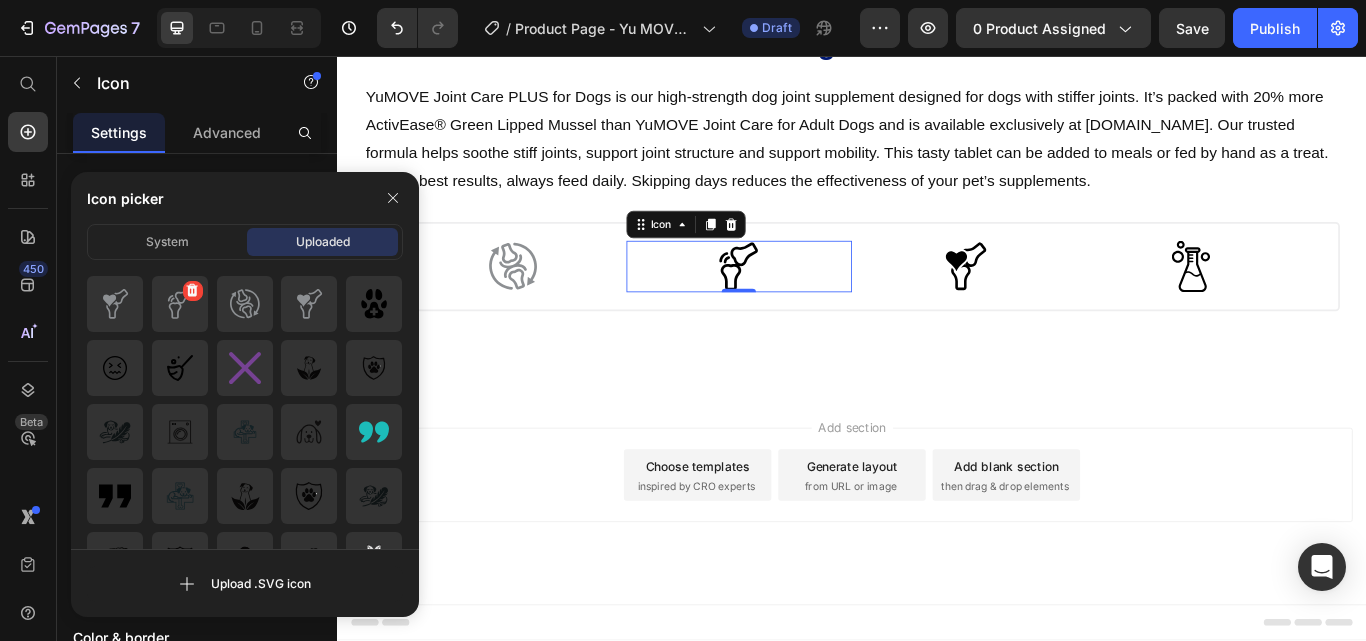 click at bounding box center (180, 304) 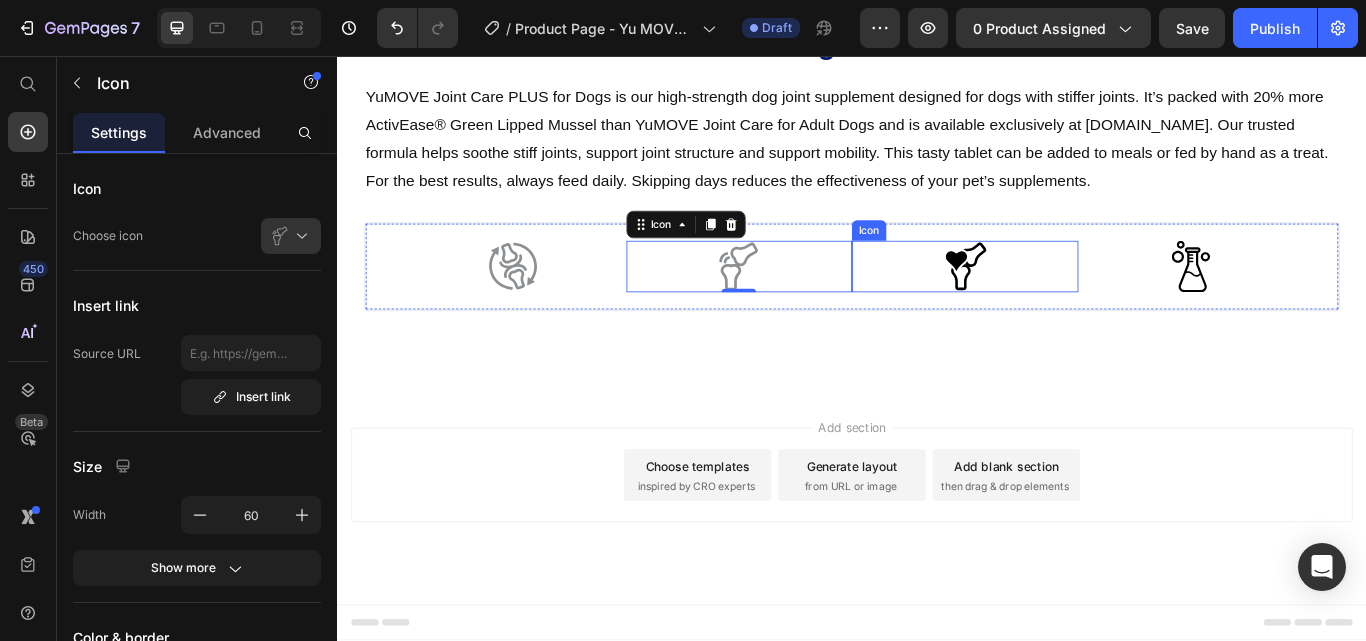 click 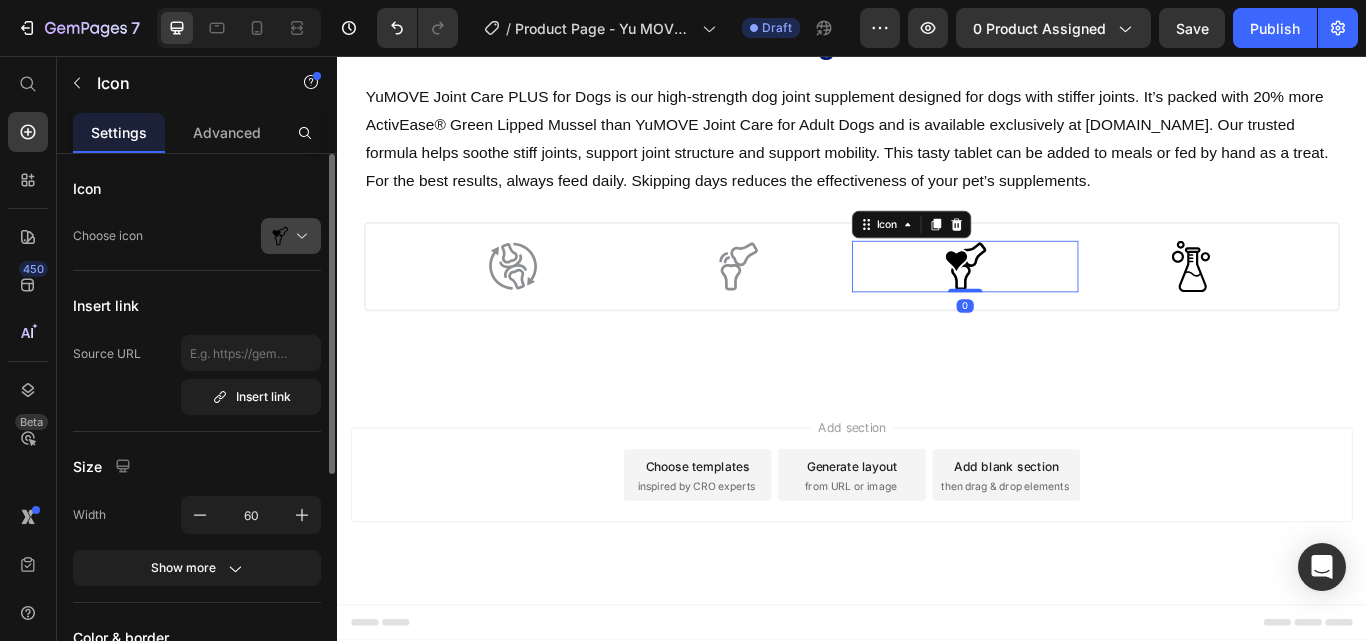click at bounding box center (299, 236) 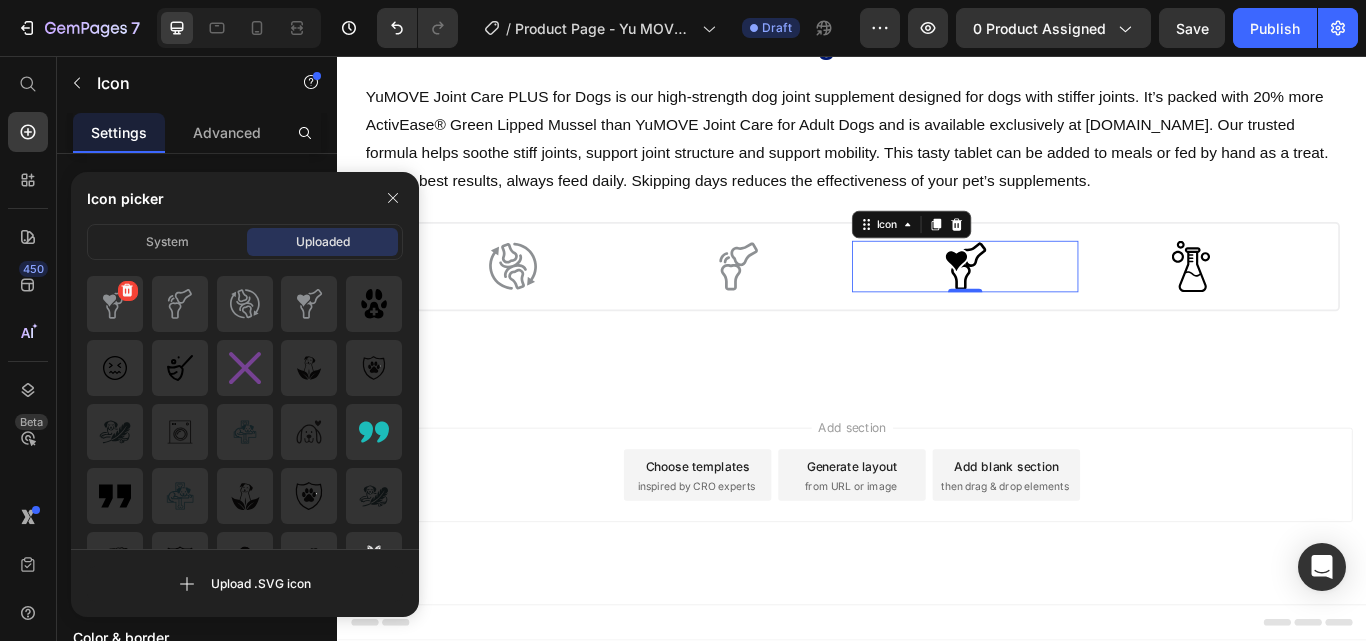 click at bounding box center [115, 304] 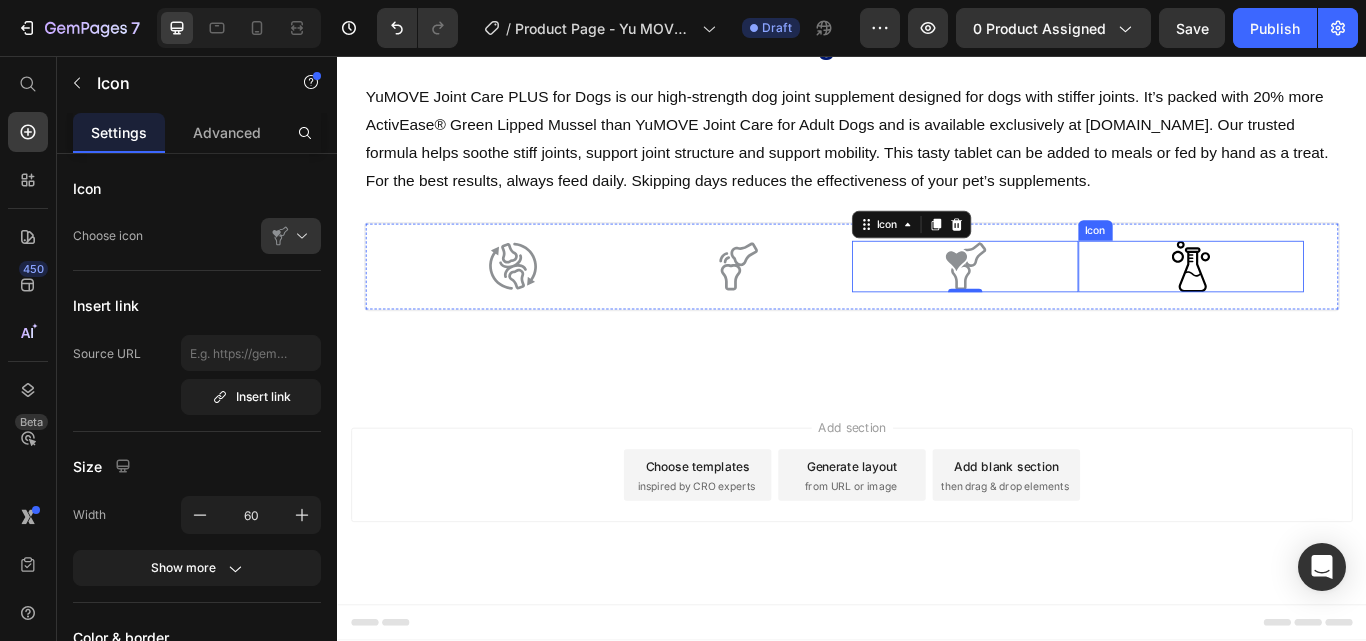 click at bounding box center (1332, 302) 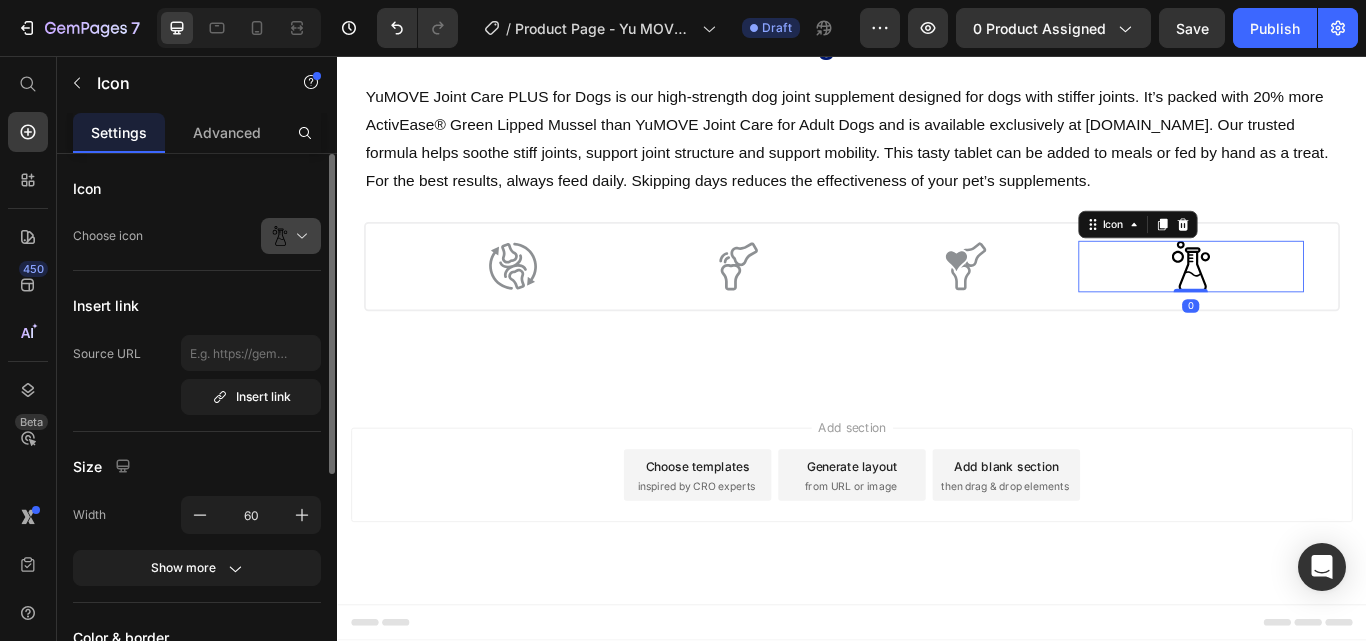 click at bounding box center (299, 236) 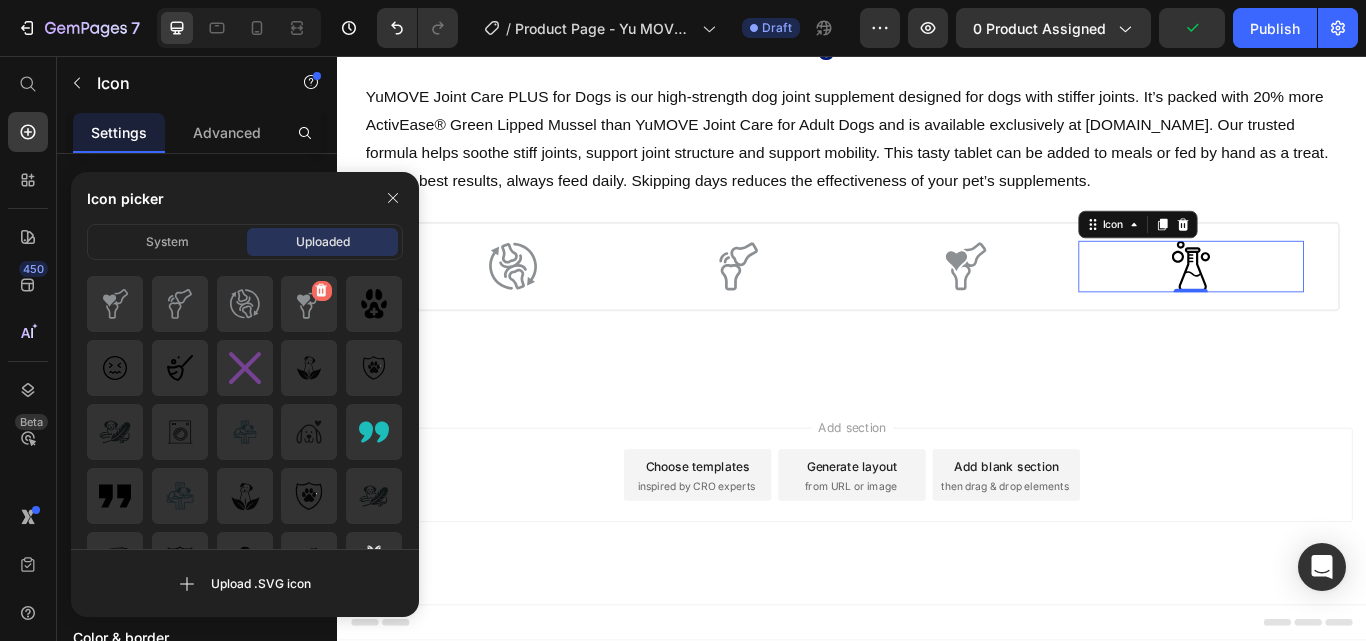 click 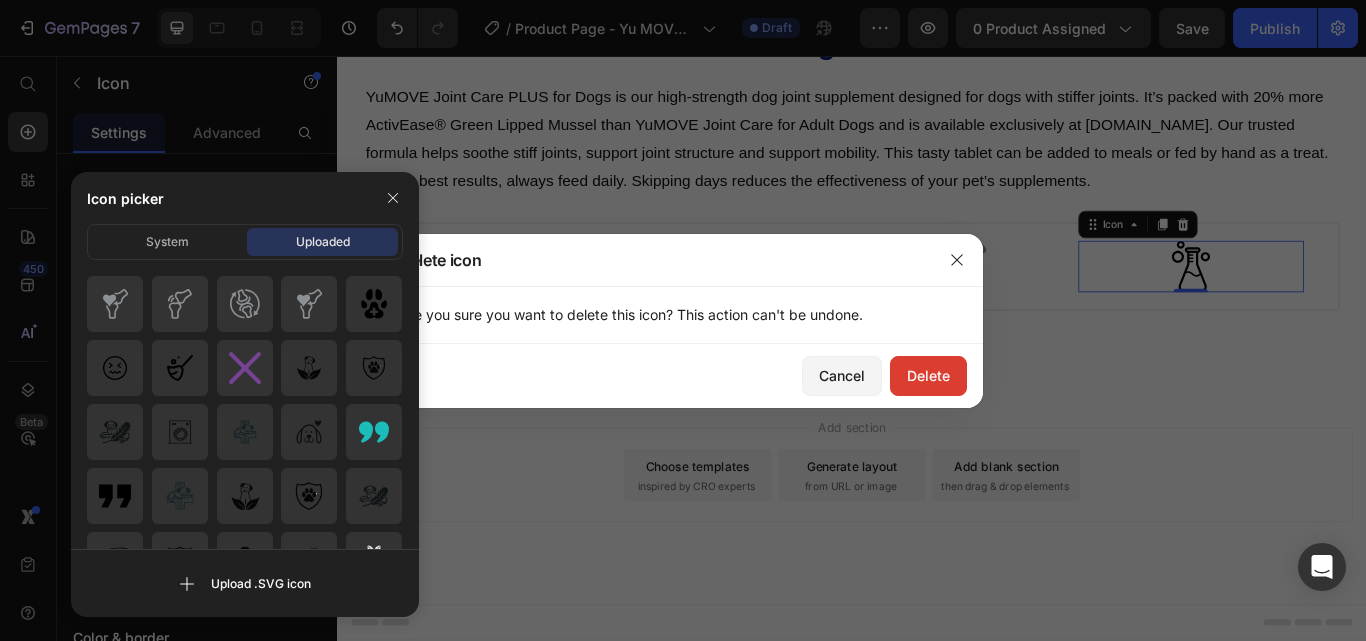 click on "Delete" 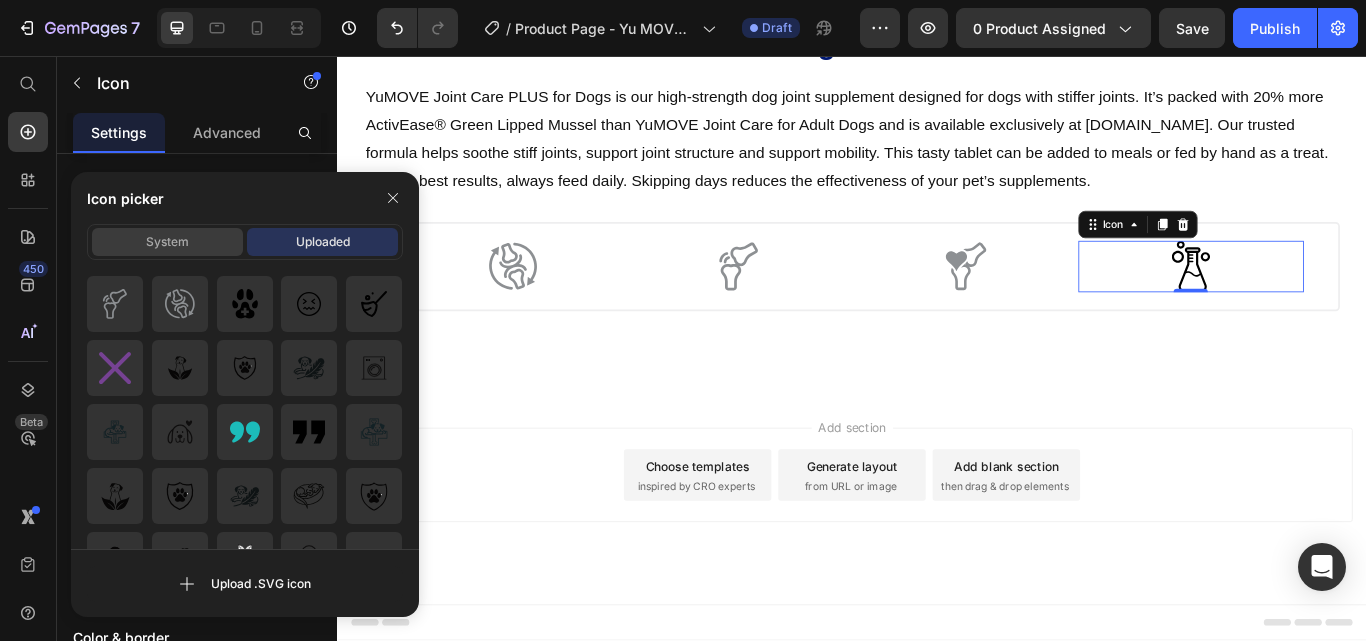 click on "System" at bounding box center [167, 242] 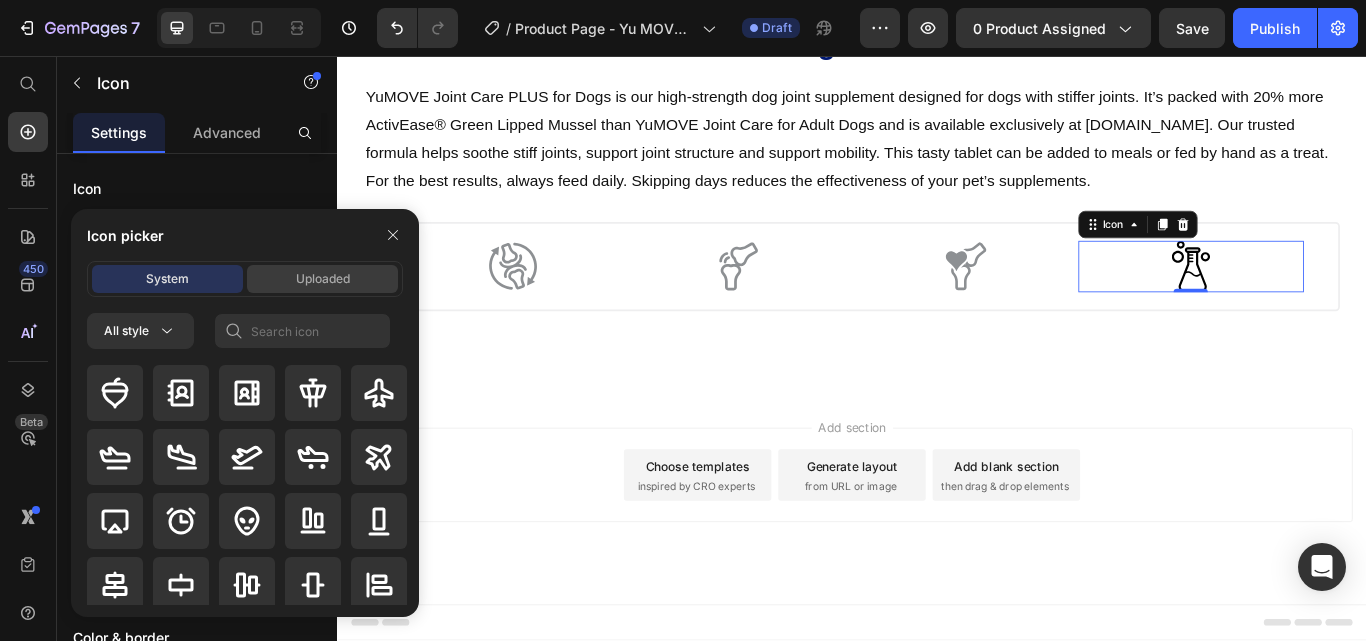 click on "Uploaded" at bounding box center [323, 279] 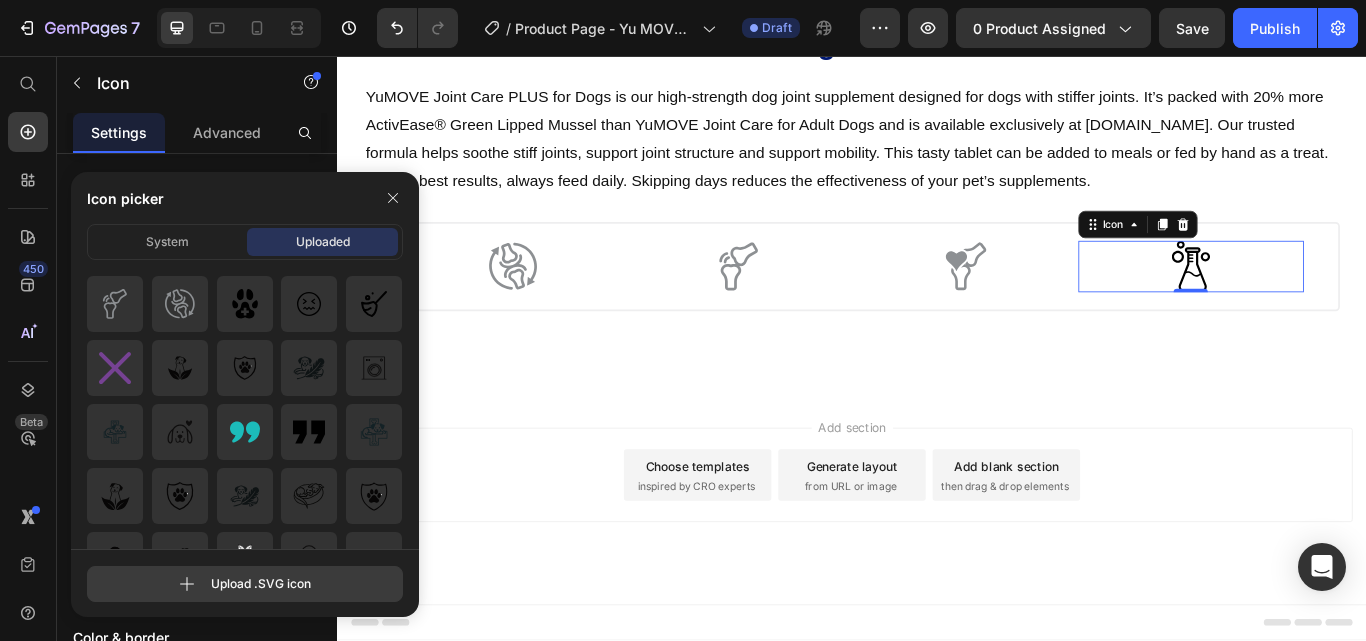 click 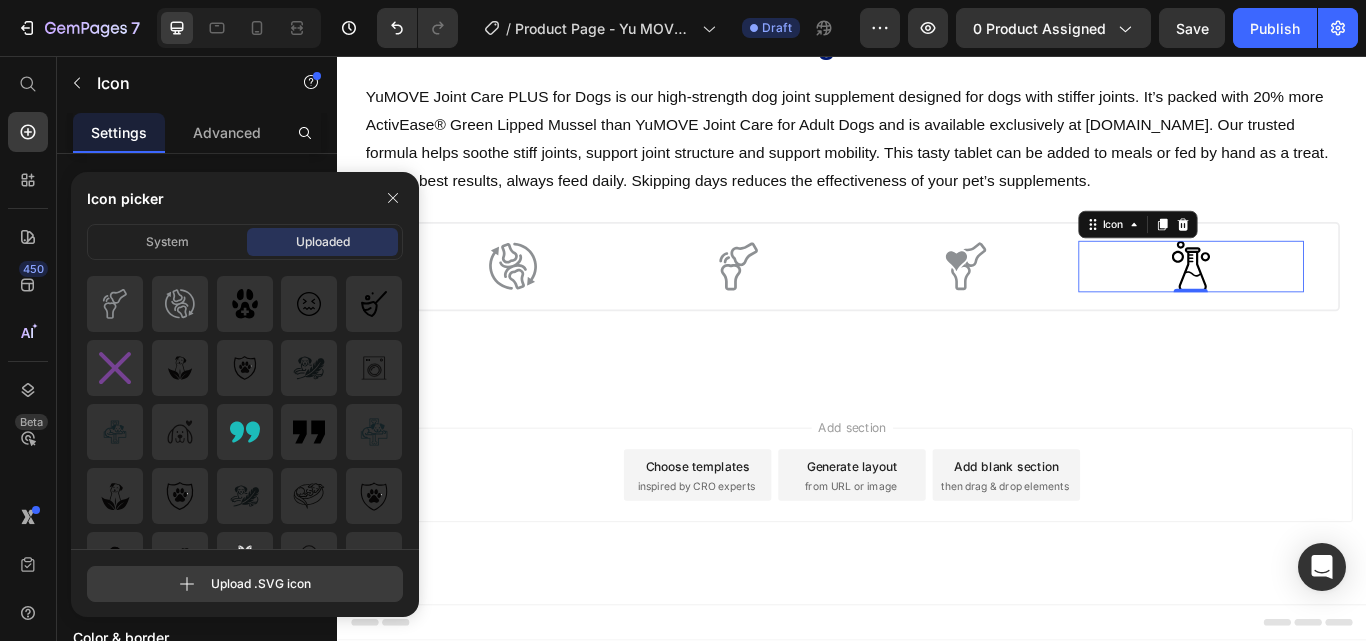 type on "C:\fakepath\tab_icon (1).svg" 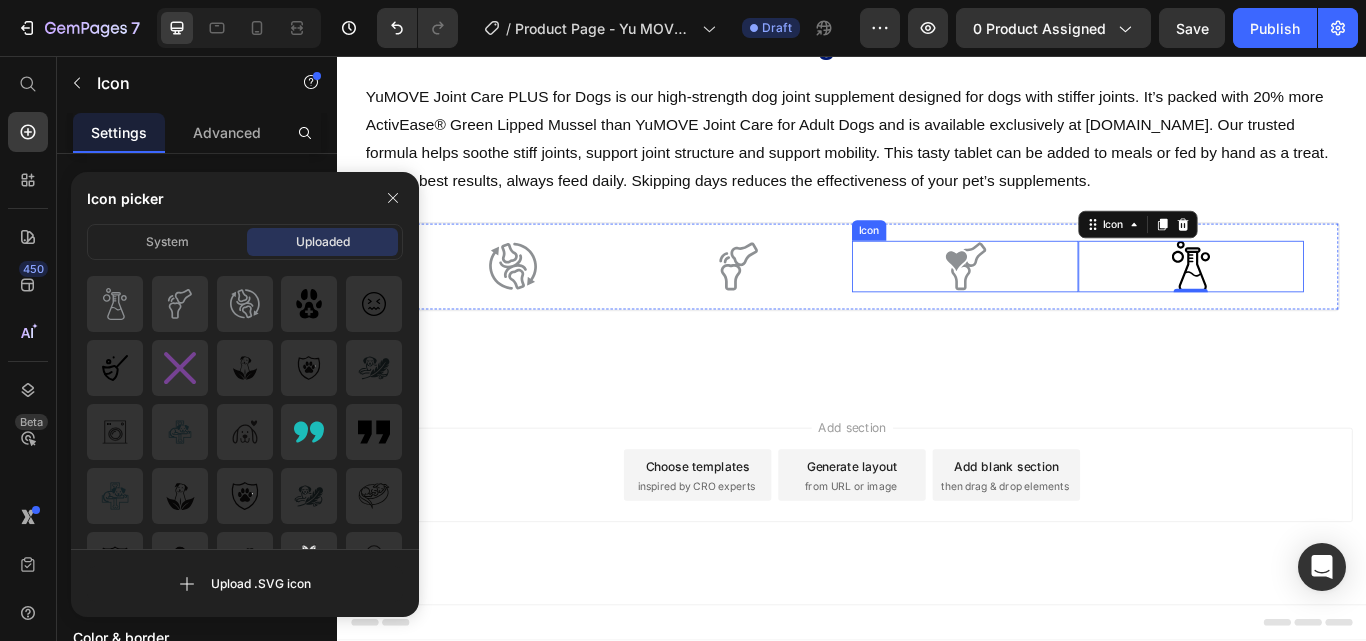 click 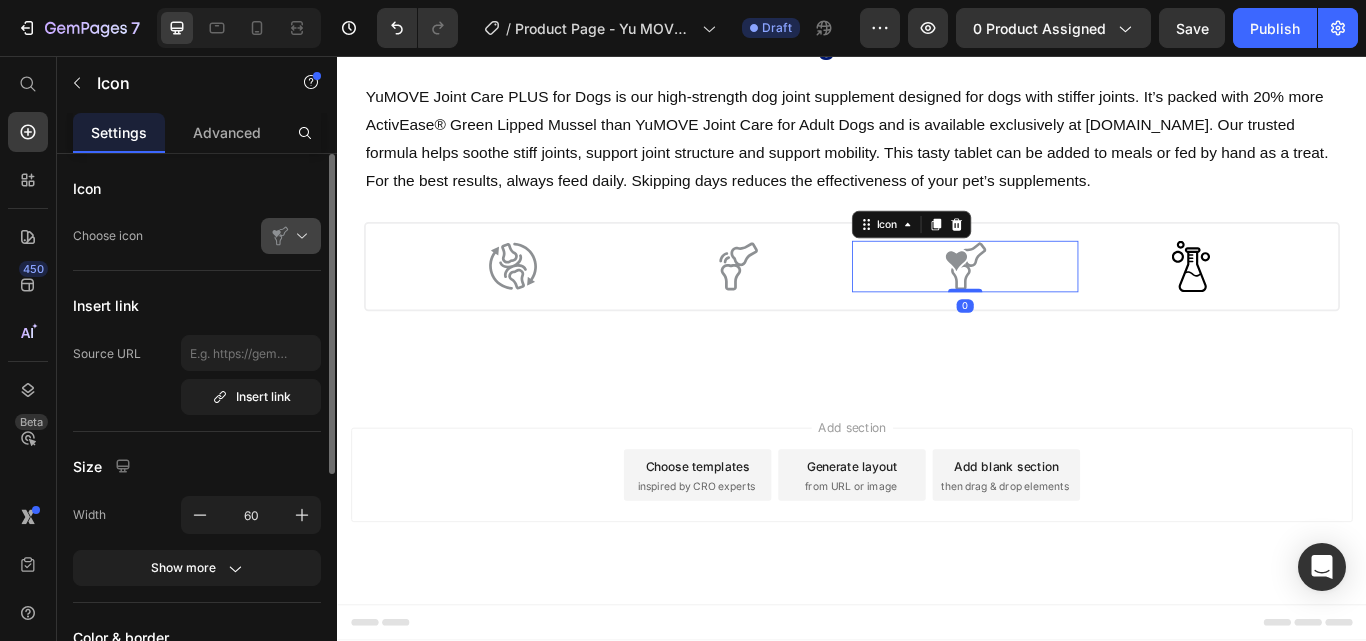 click at bounding box center (299, 236) 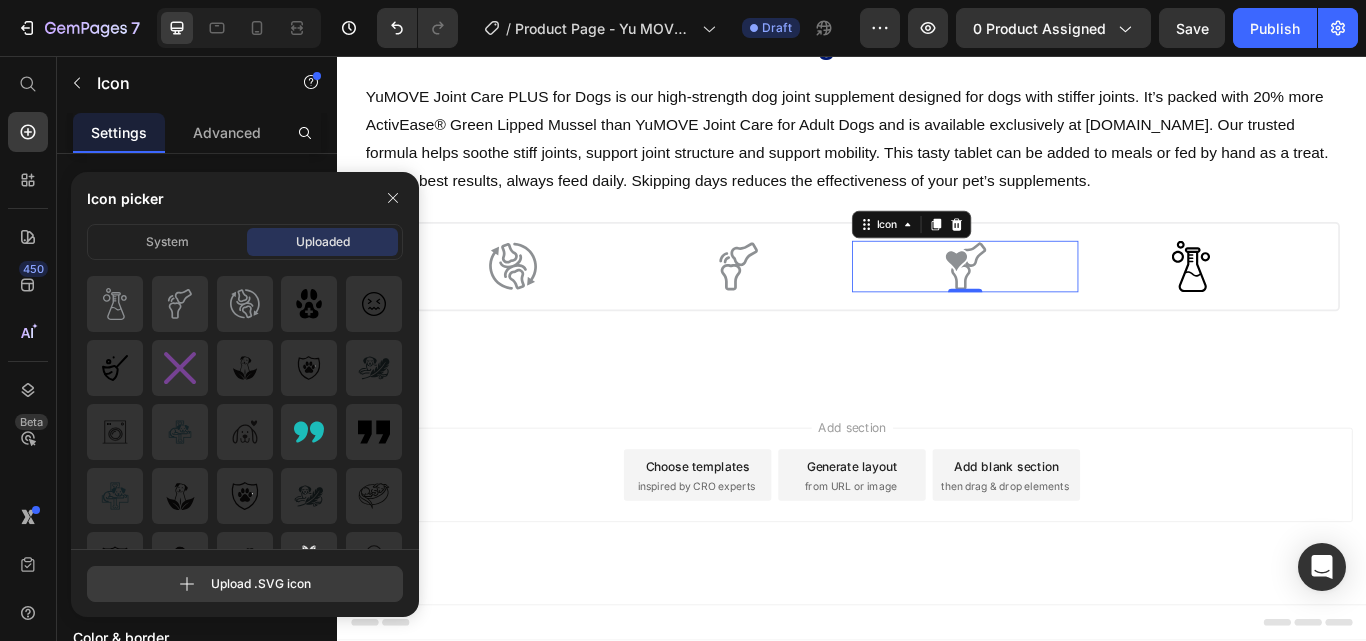 click 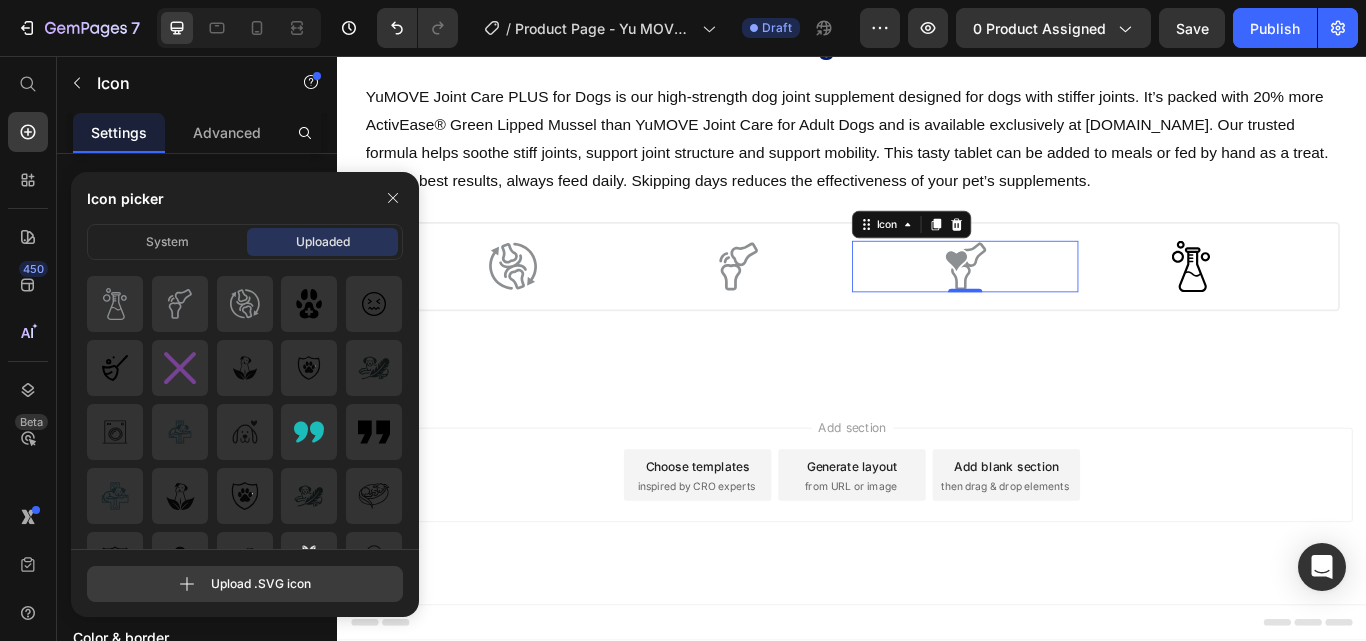type on "C:\fakepath\tab_icon (3).svg" 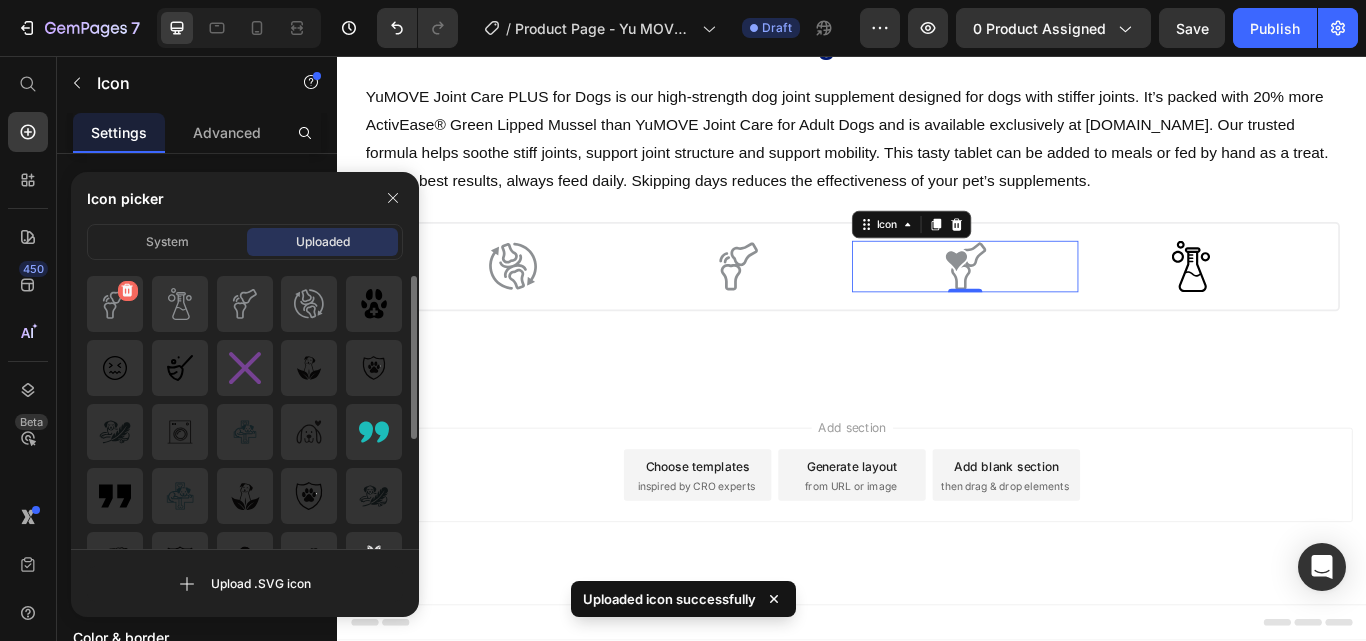 click 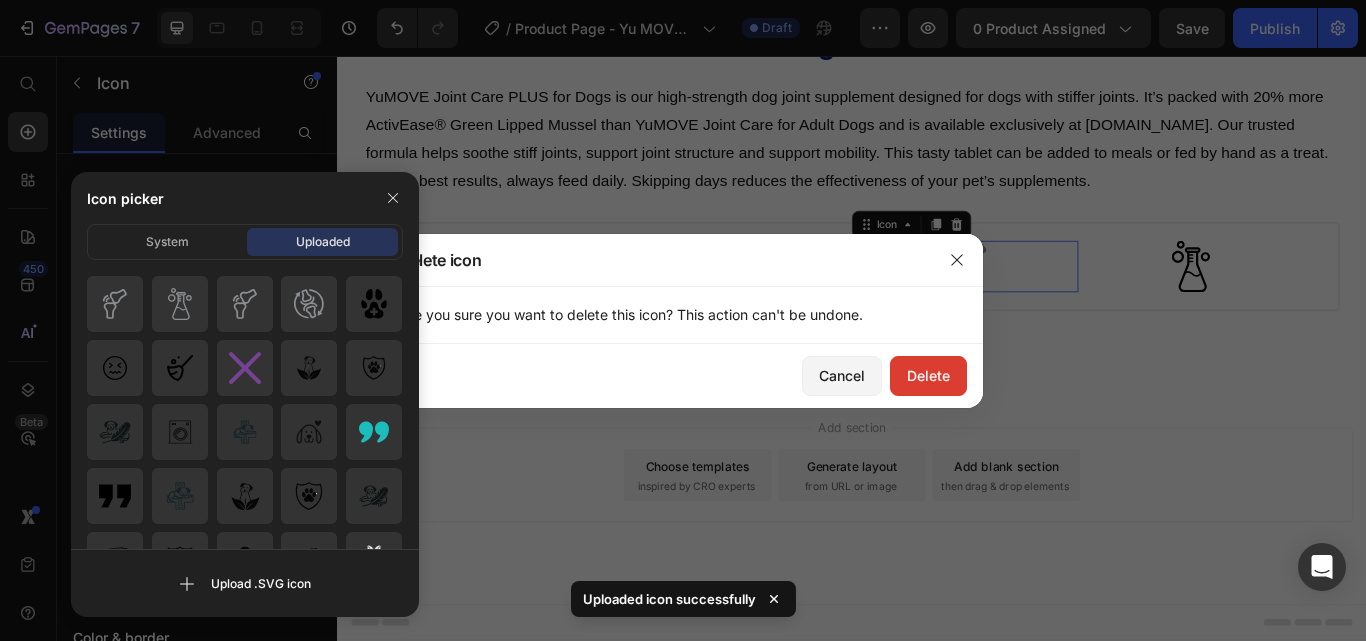 click on "Delete" at bounding box center [928, 375] 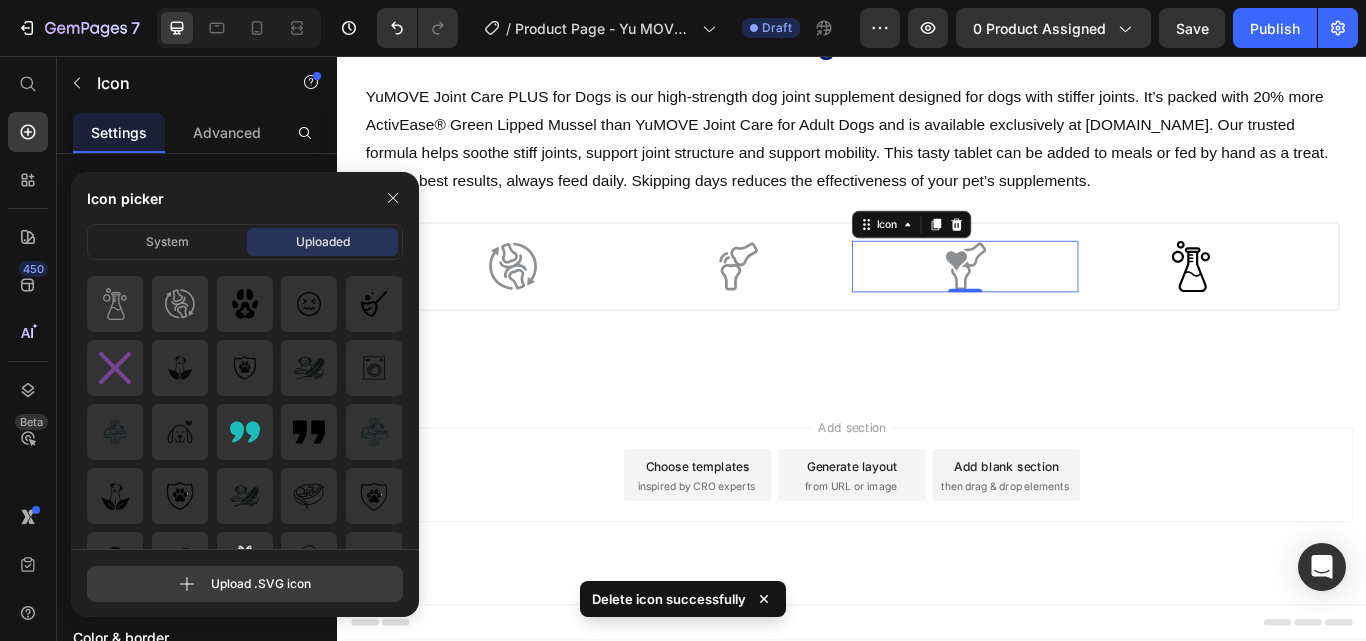click 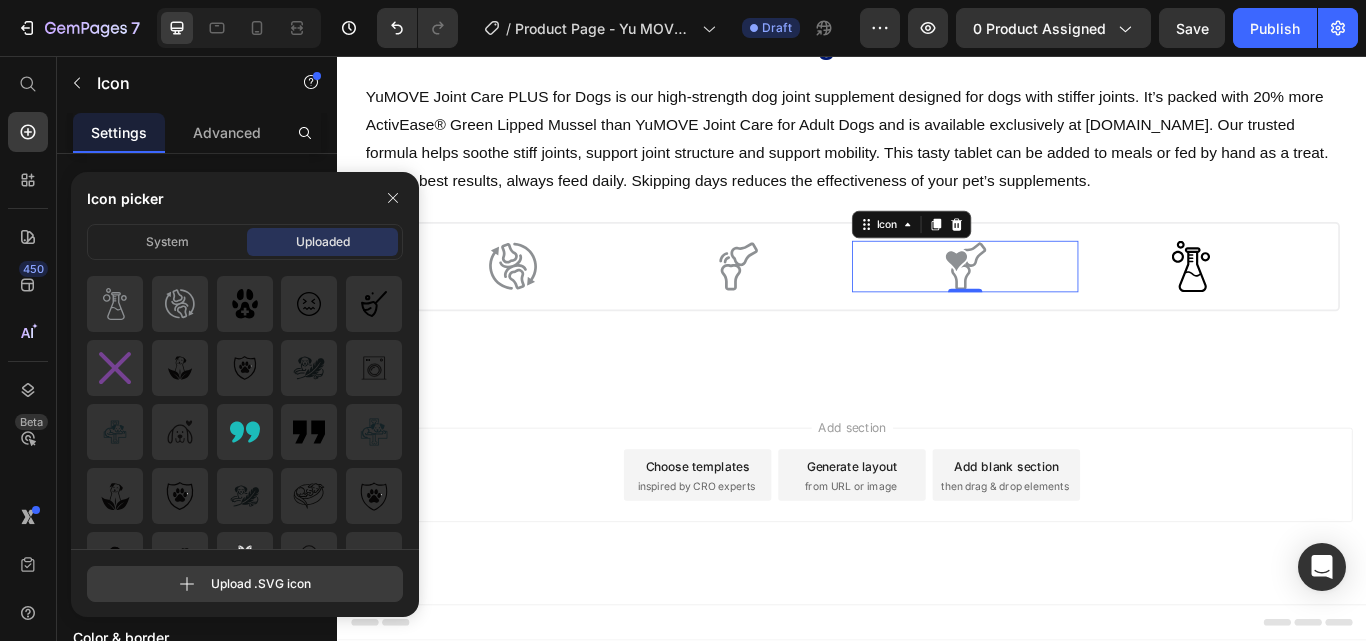 type on "C:\fakepath\tab_icon (3).svg" 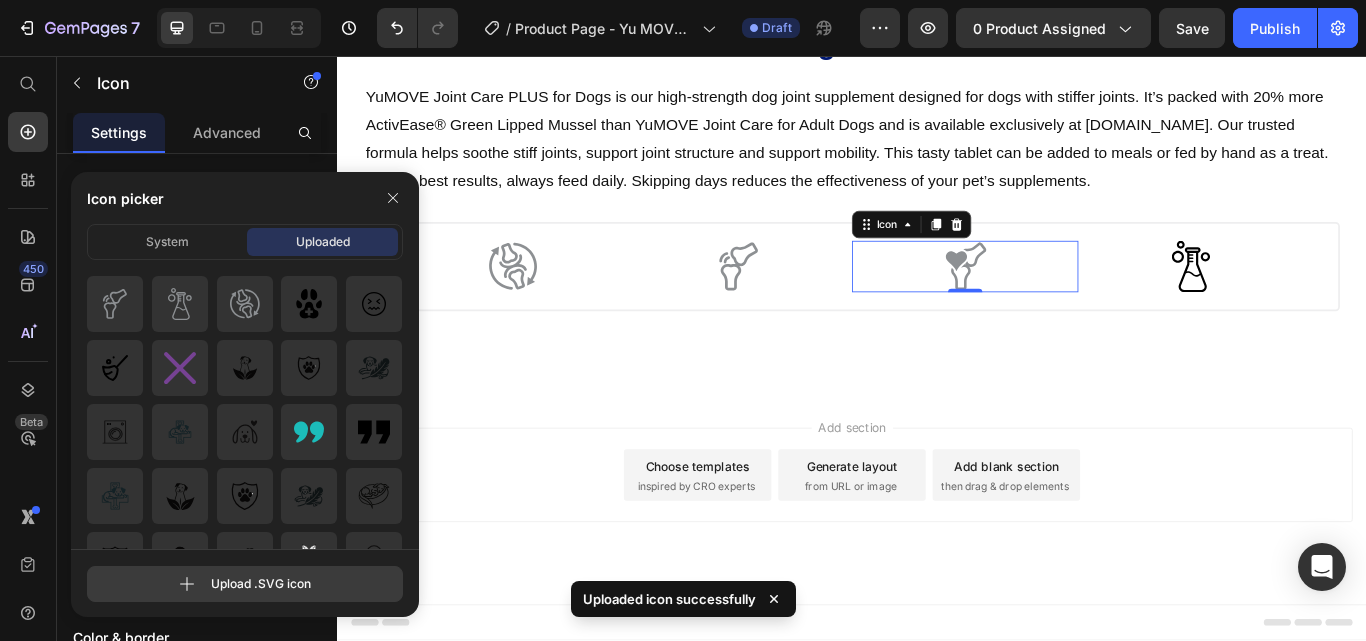 click 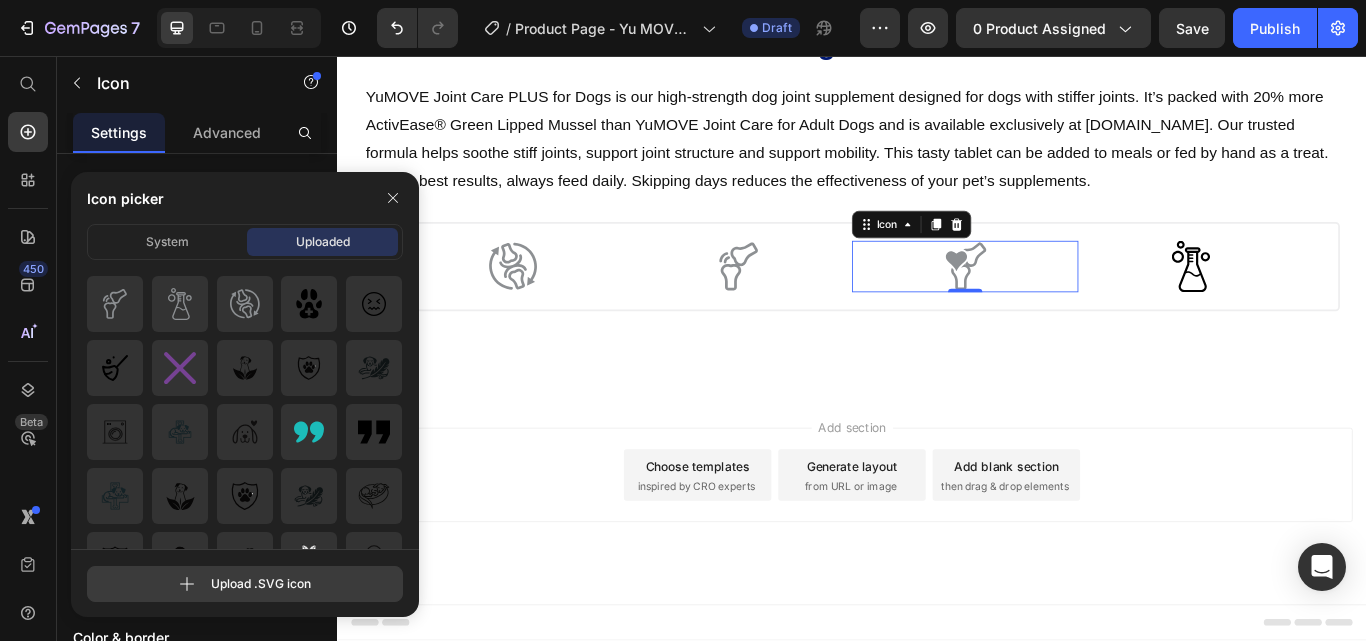 type on "C:\fakepath\tab_icon (2).svg" 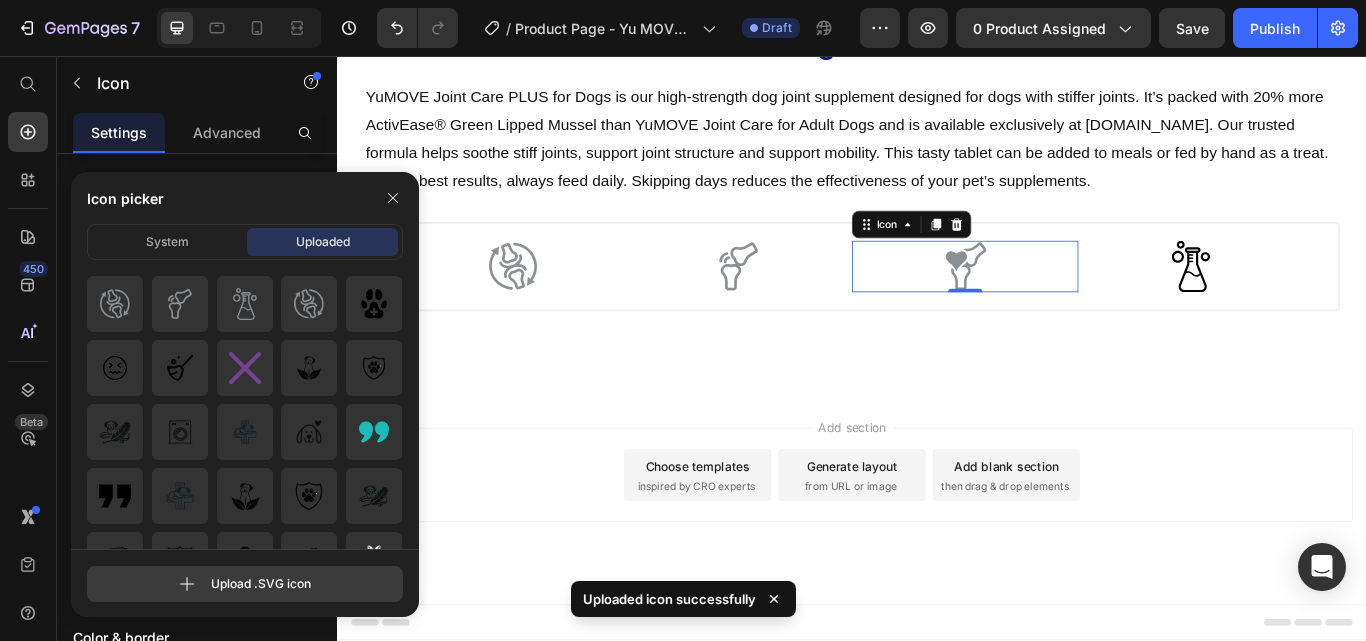 click 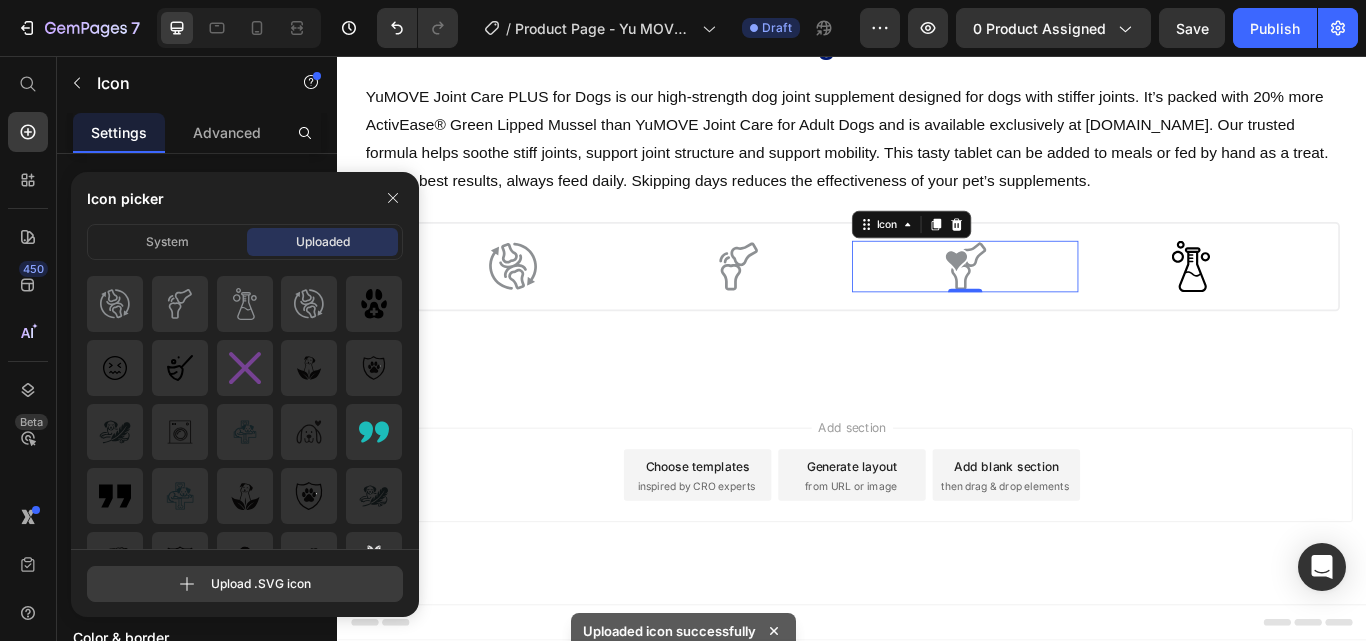 type on "C:\fakepath\tab_icon (1).svg" 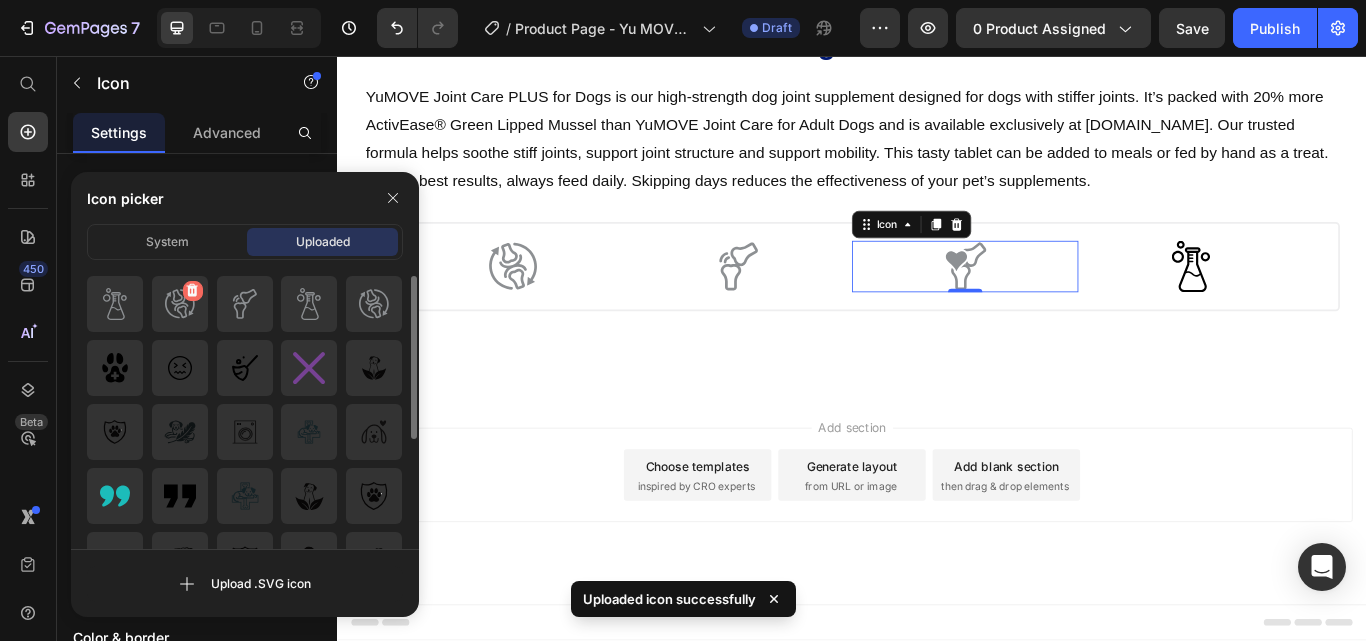 click 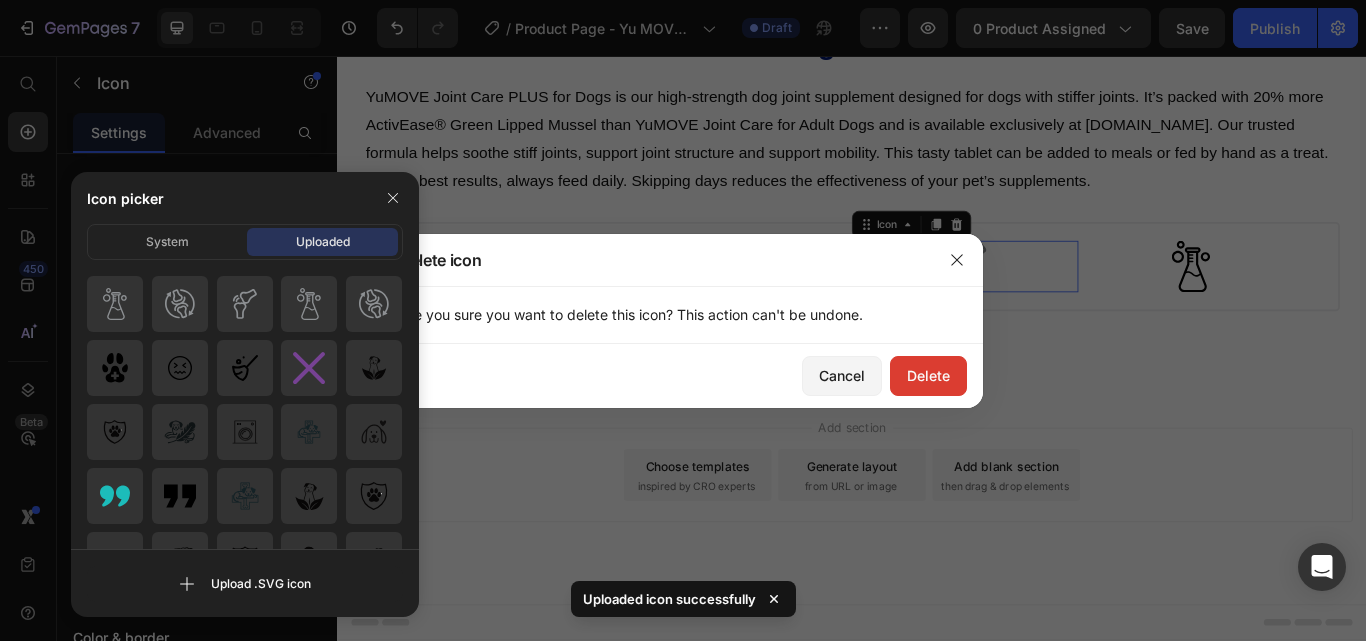 click on "Delete" at bounding box center (928, 375) 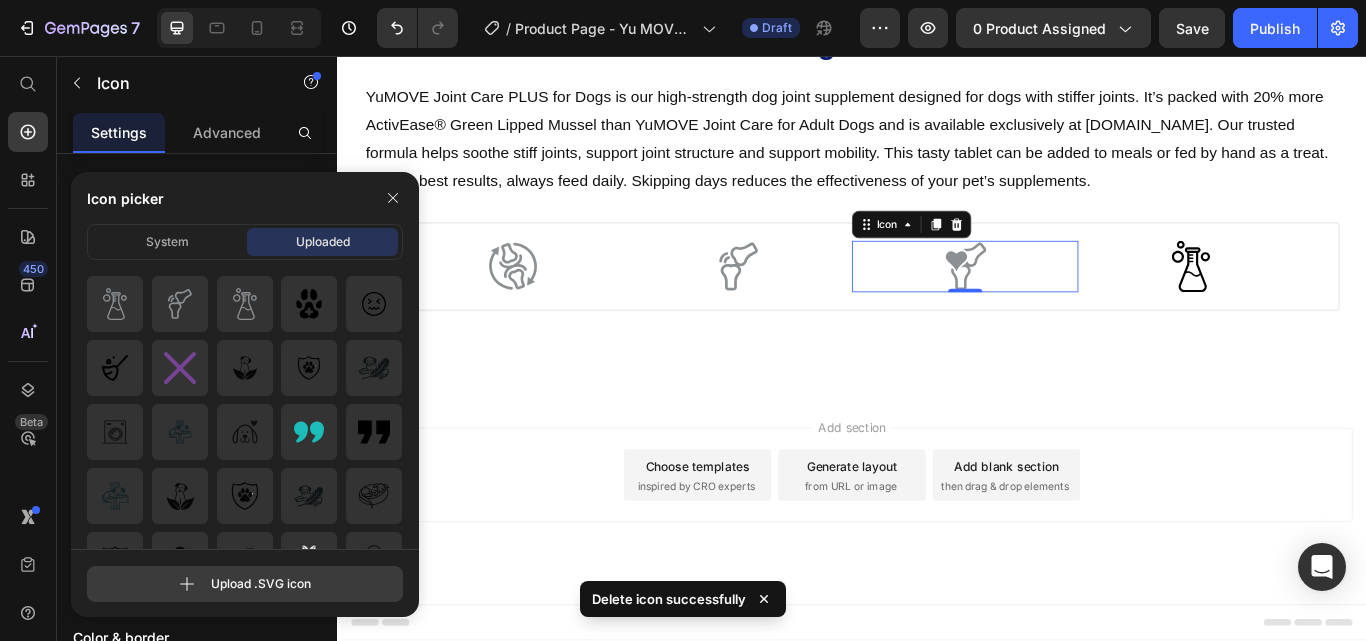 click 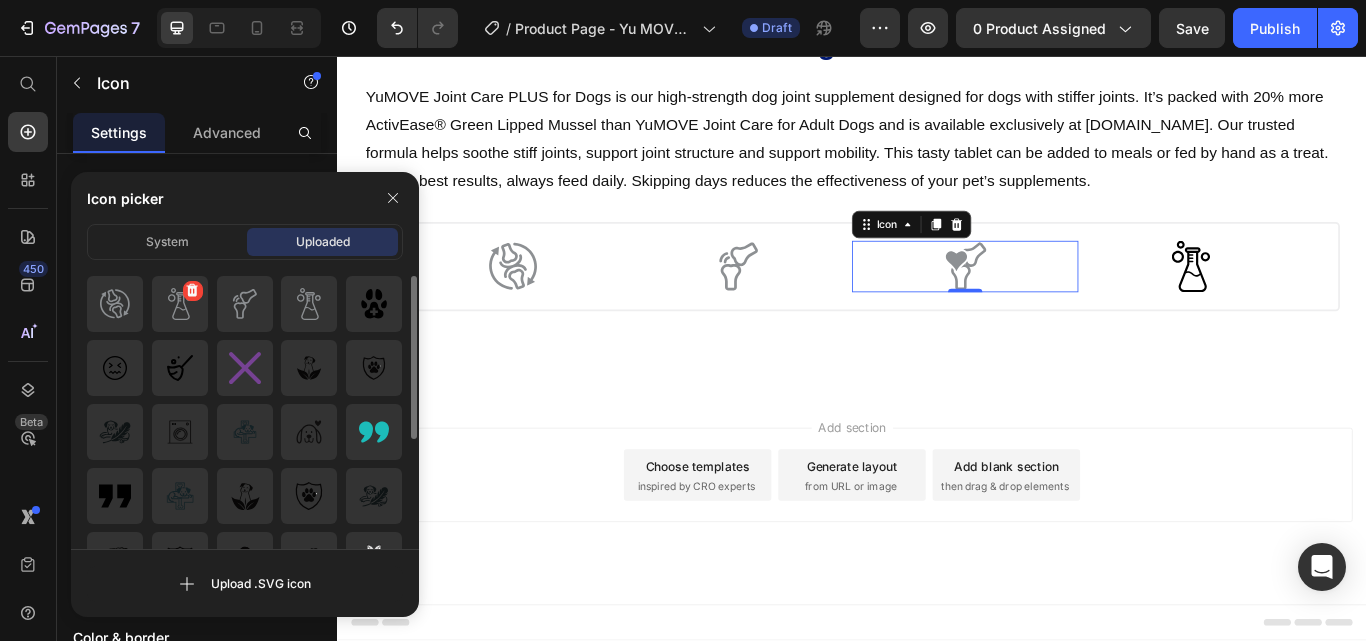 click 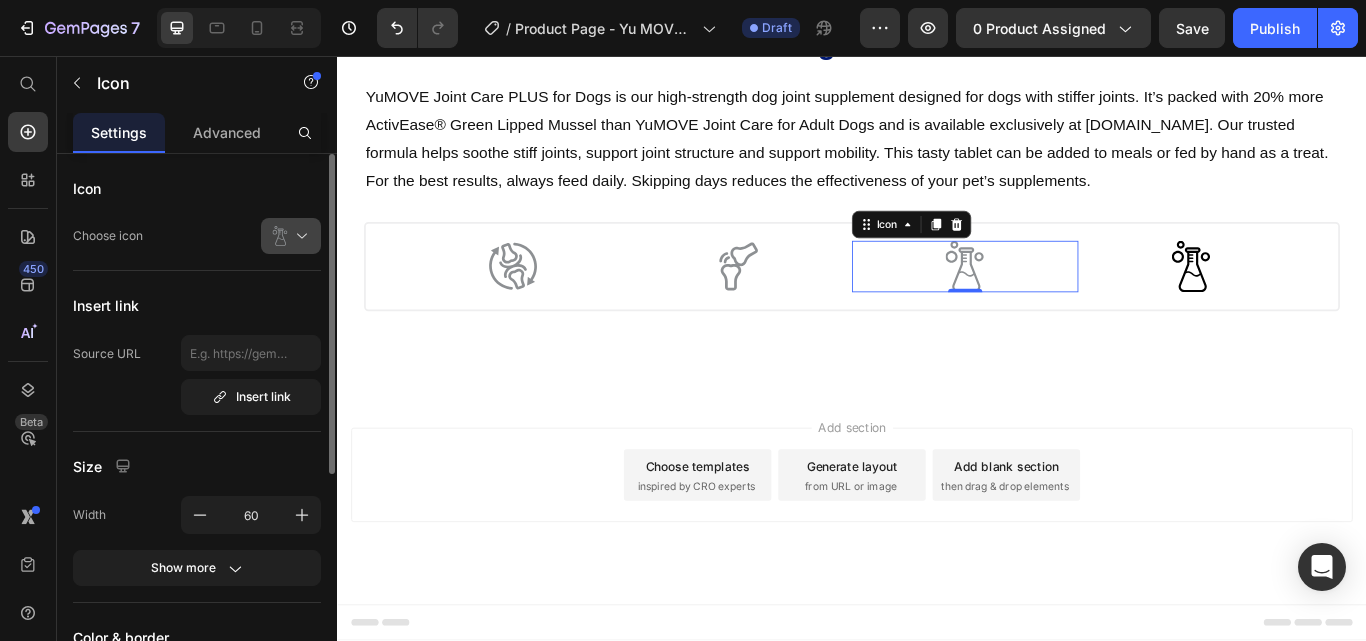 click at bounding box center [299, 236] 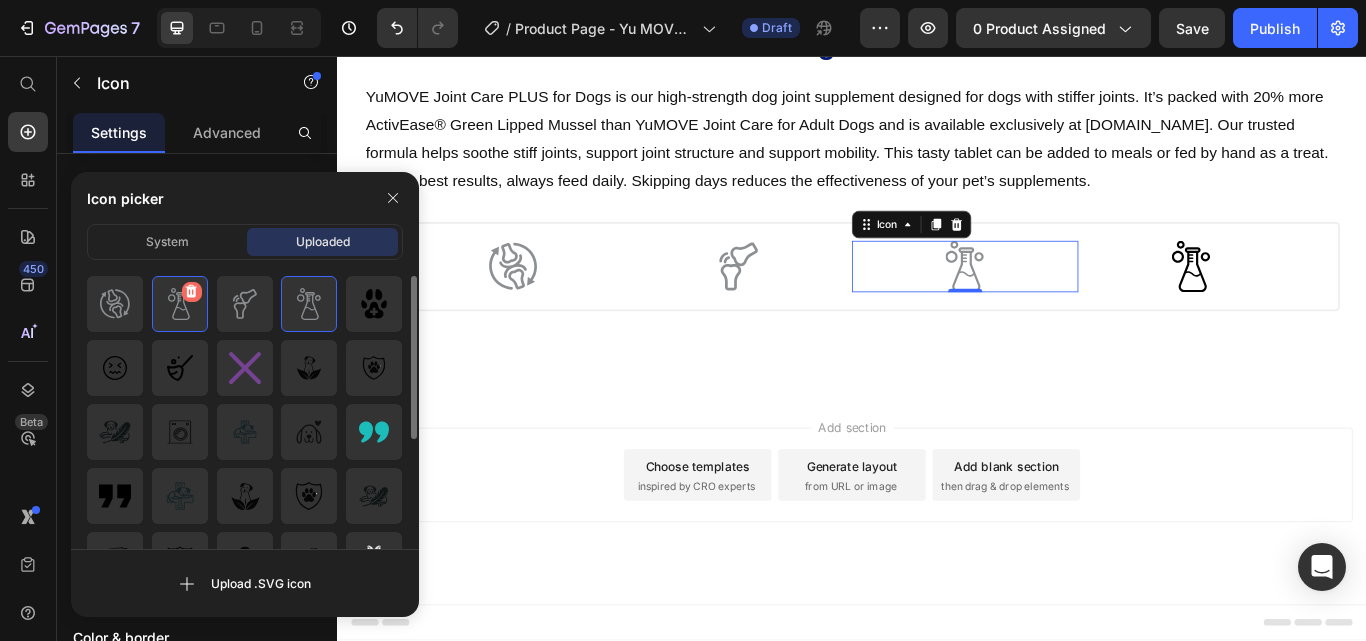 click 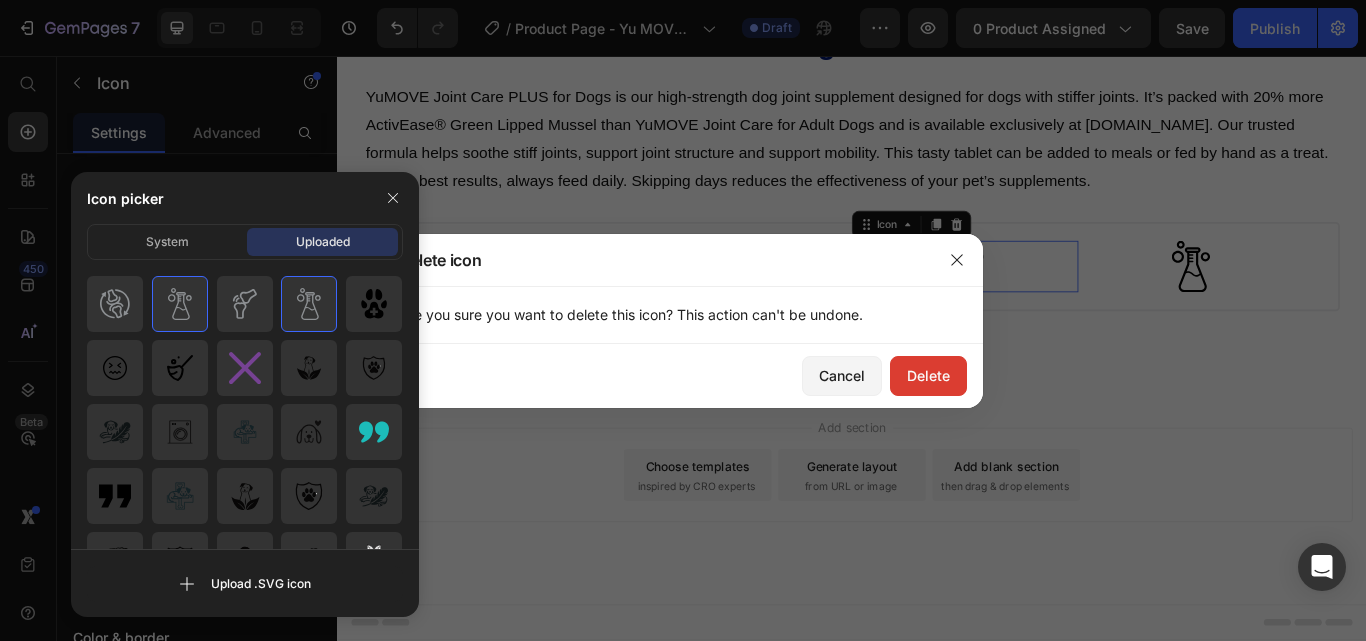 click on "Delete" 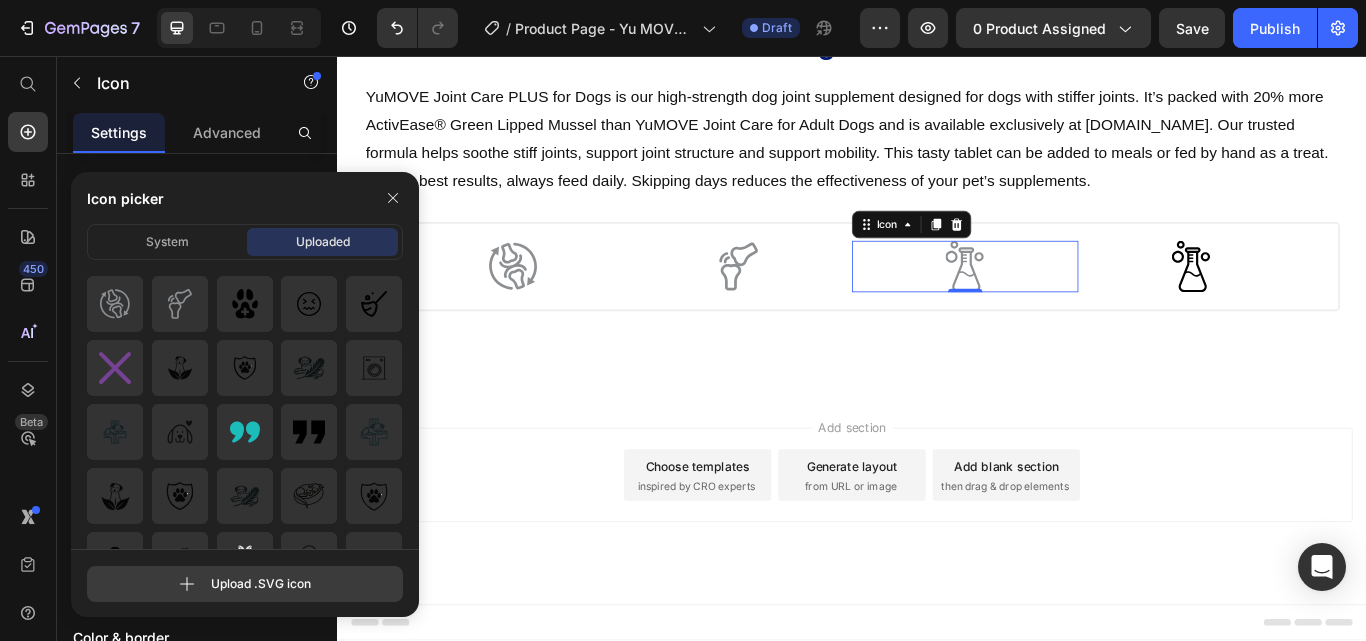 click 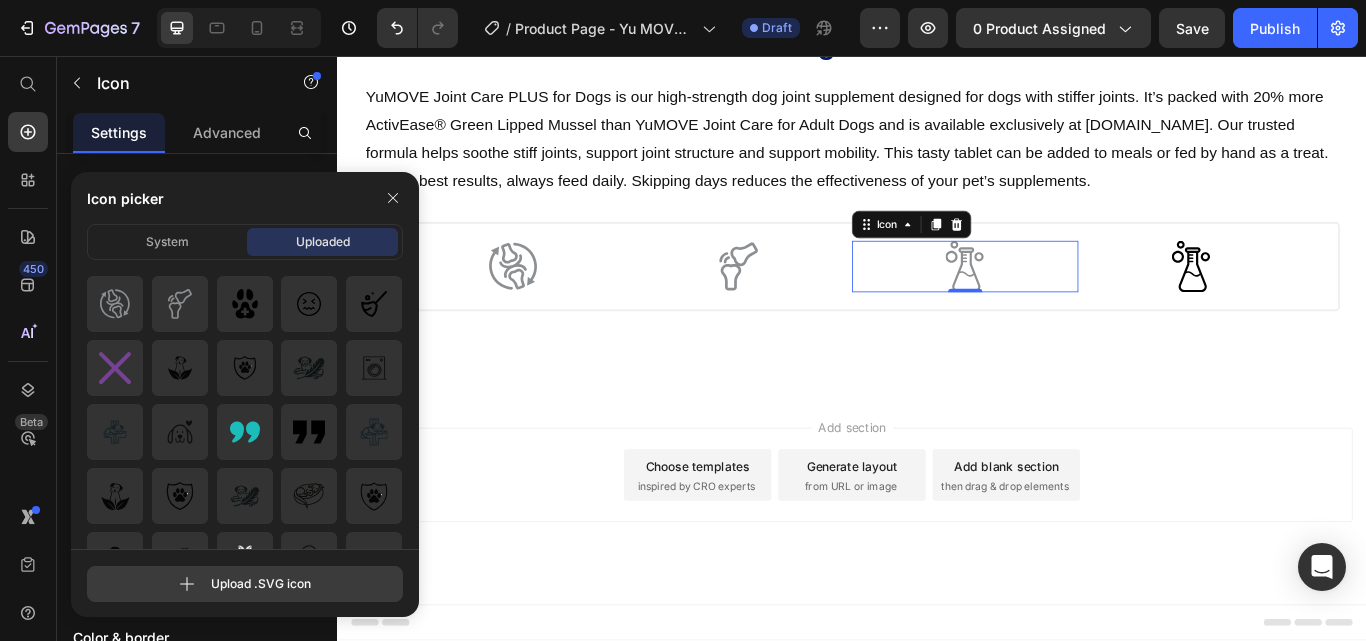 type on "C:\fakepath\tab_icon (4).svg" 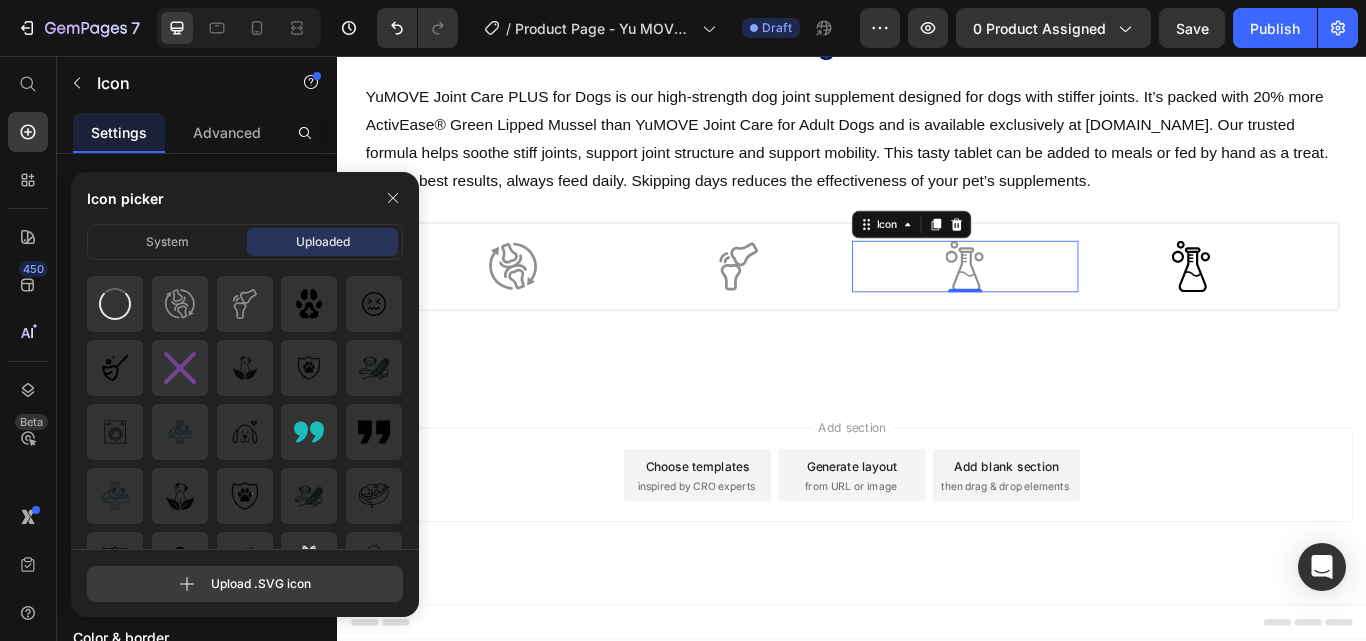 type 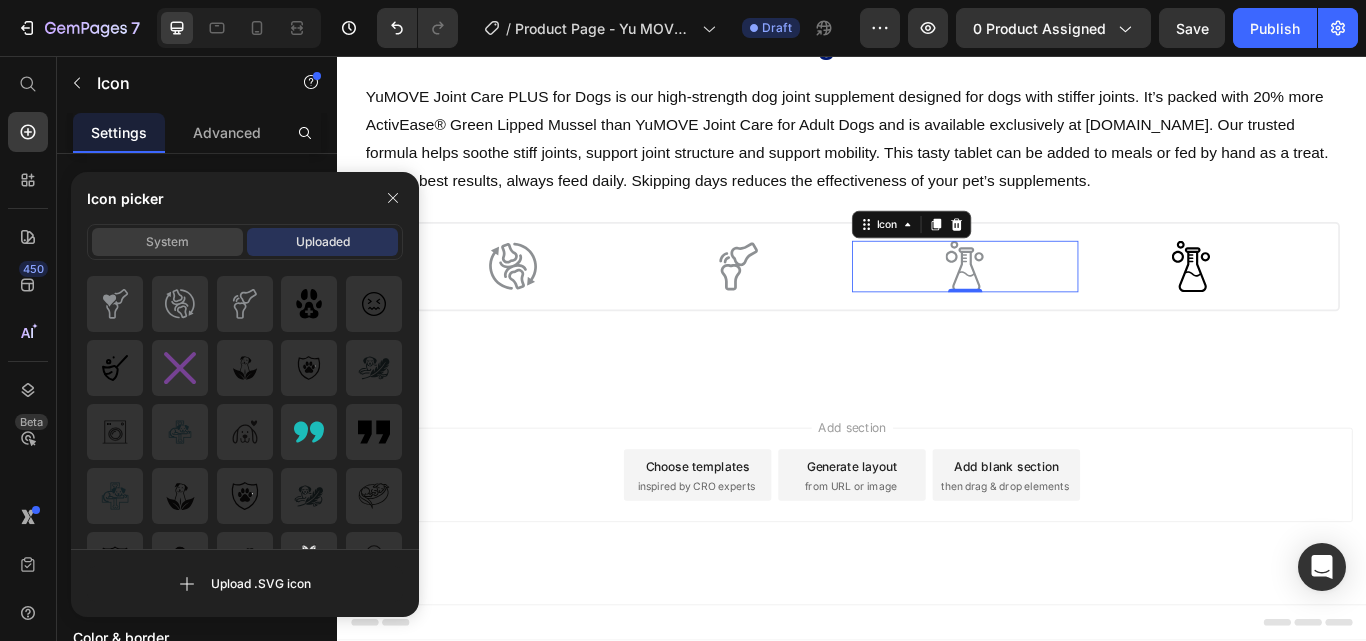 click on "System" at bounding box center (167, 242) 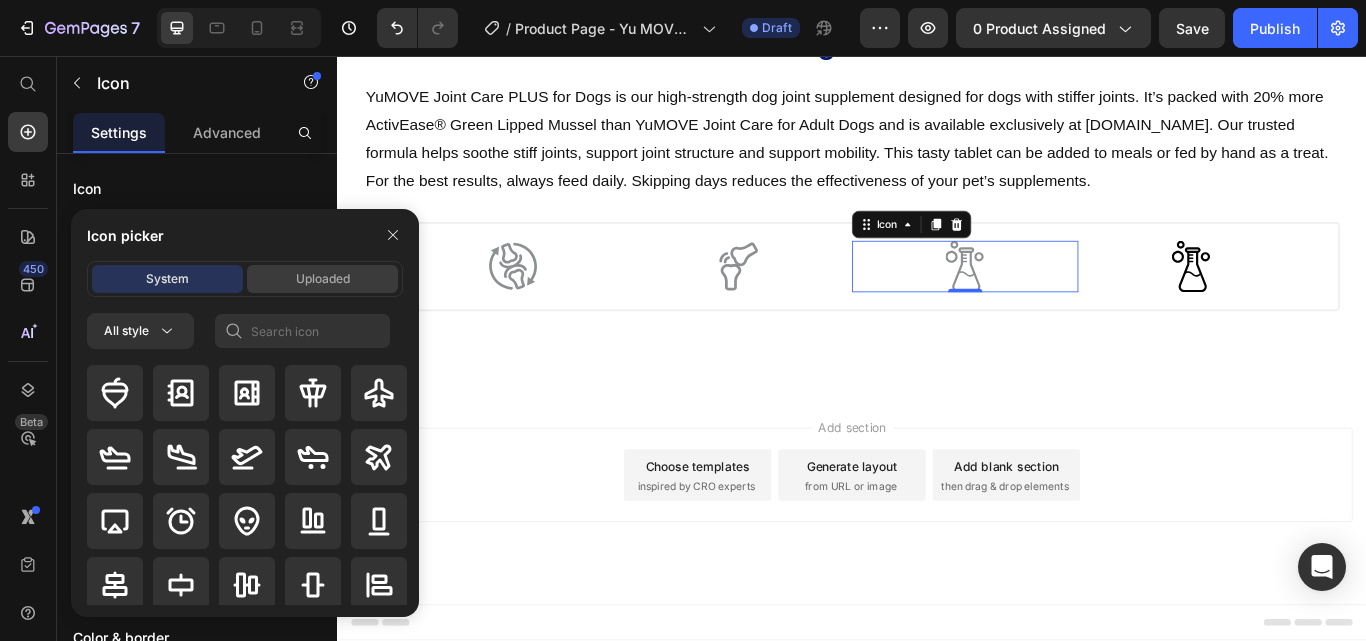 click on "Uploaded" at bounding box center [322, 279] 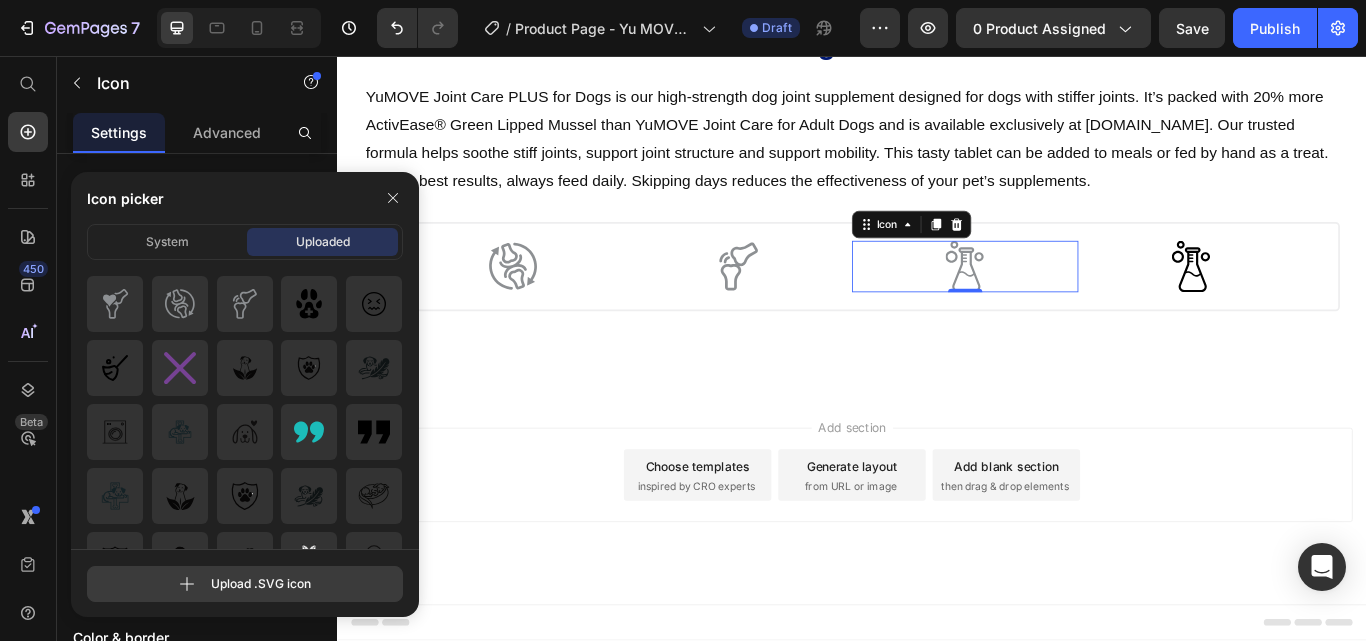 click 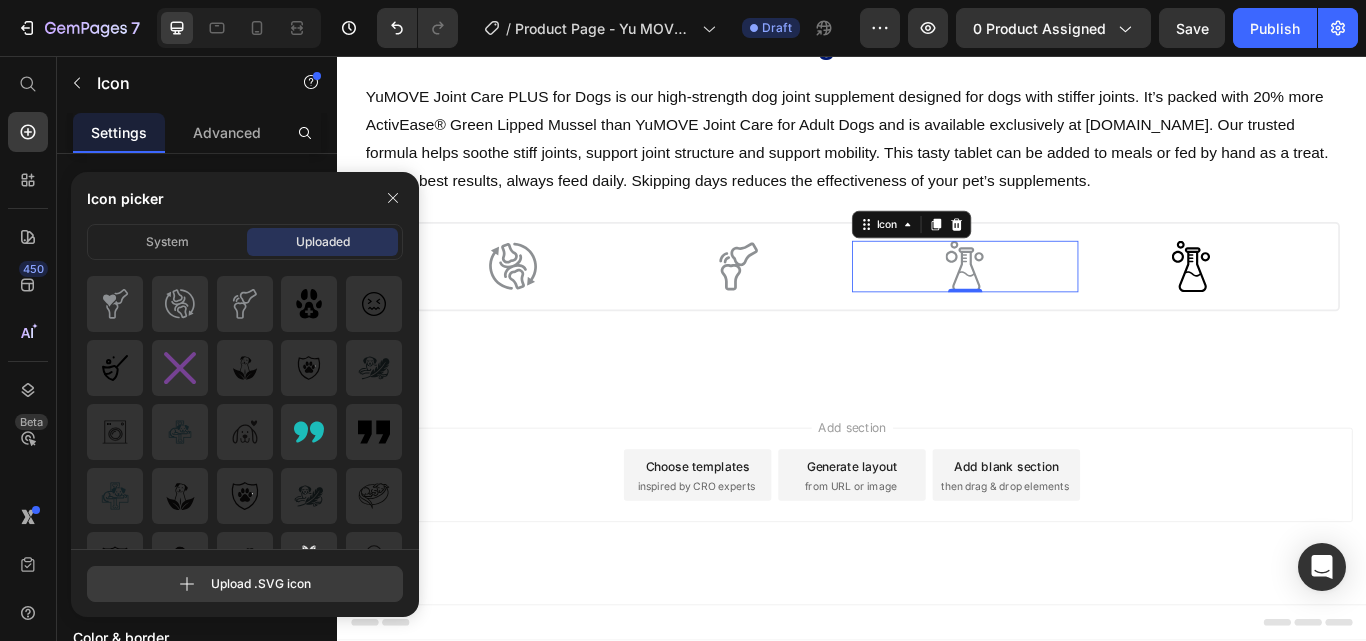 type on "C:\fakepath\tab_icon (1).svg" 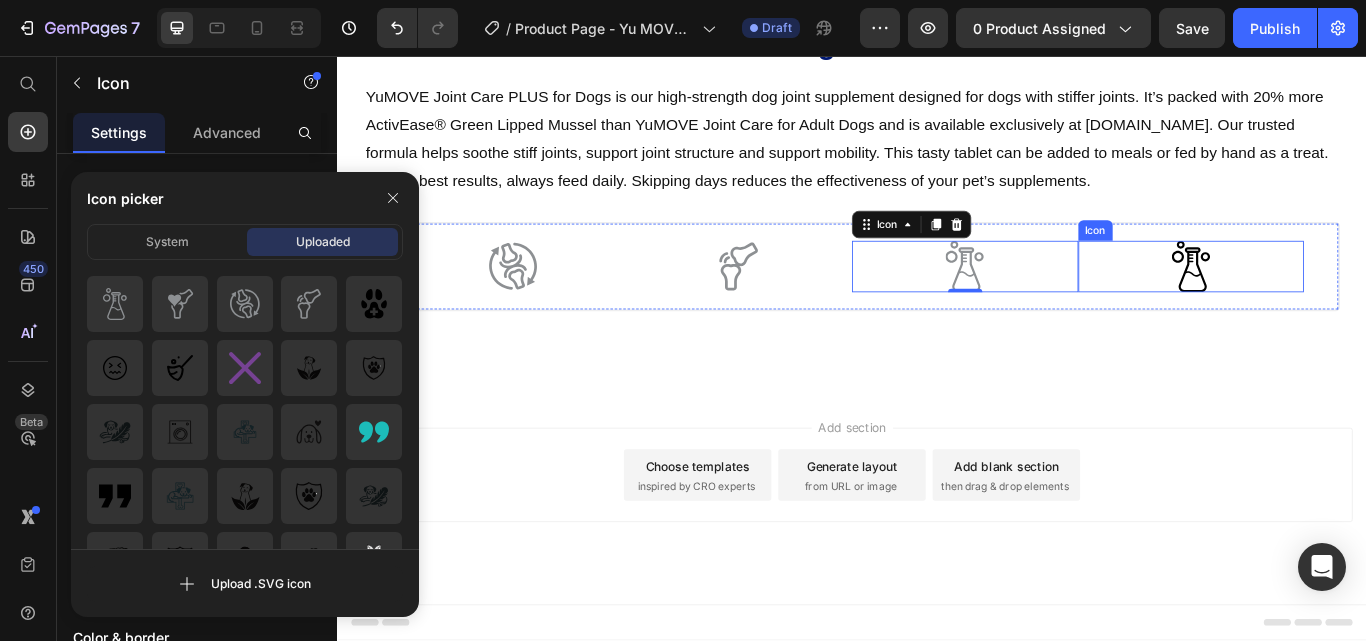 click 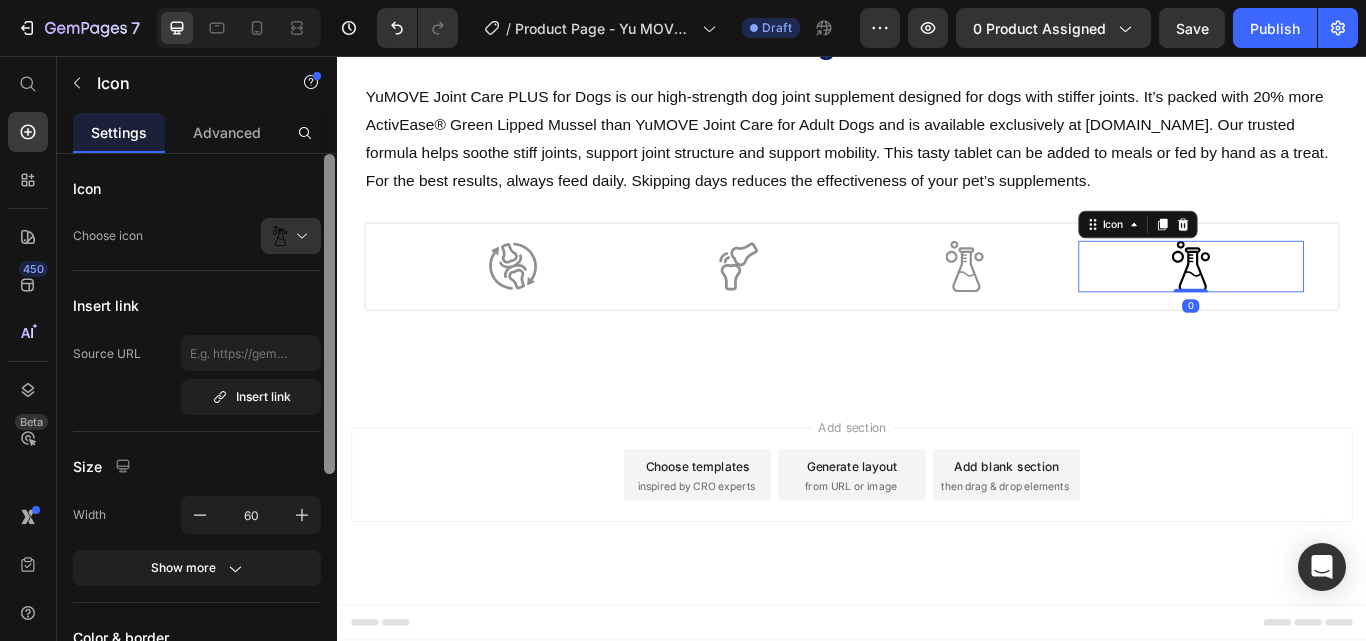 click at bounding box center (329, 314) 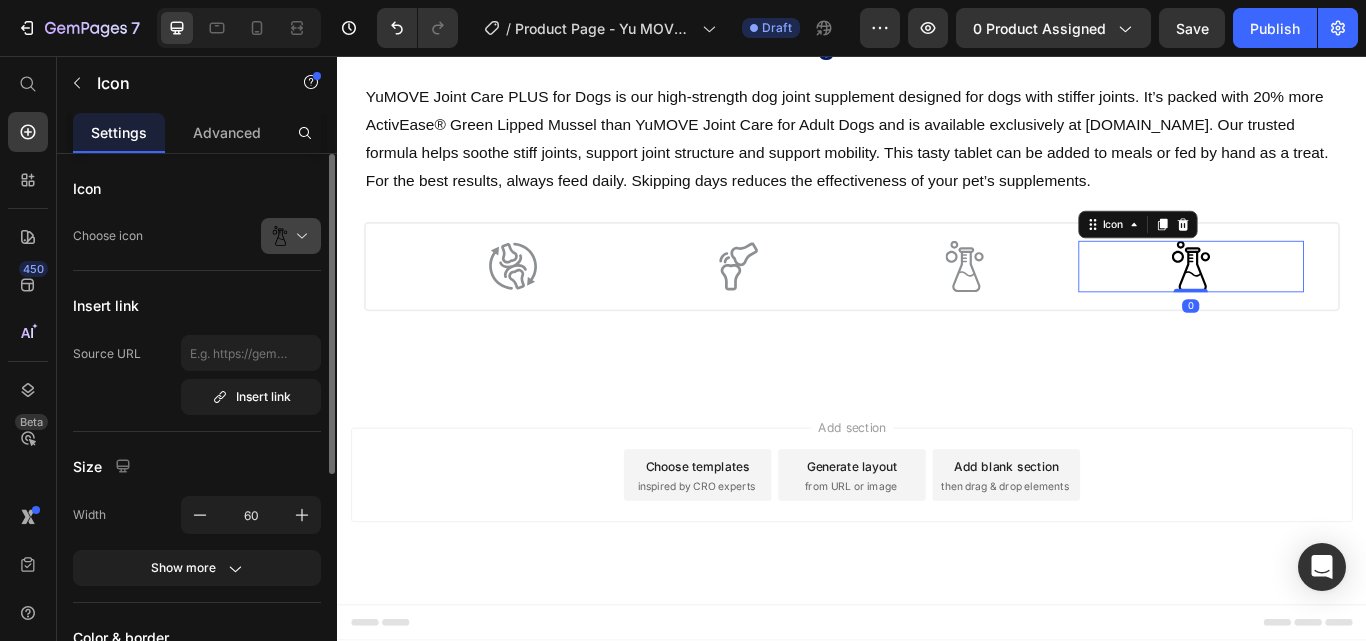 click at bounding box center (299, 236) 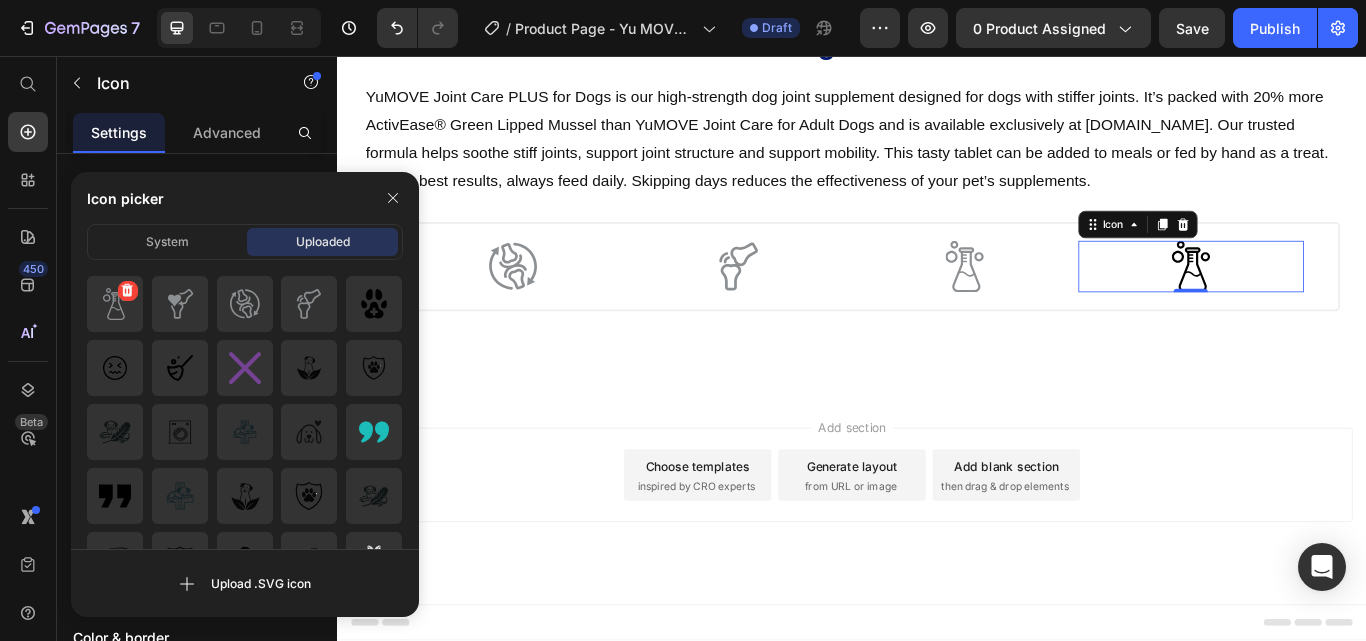 click at bounding box center [115, 304] 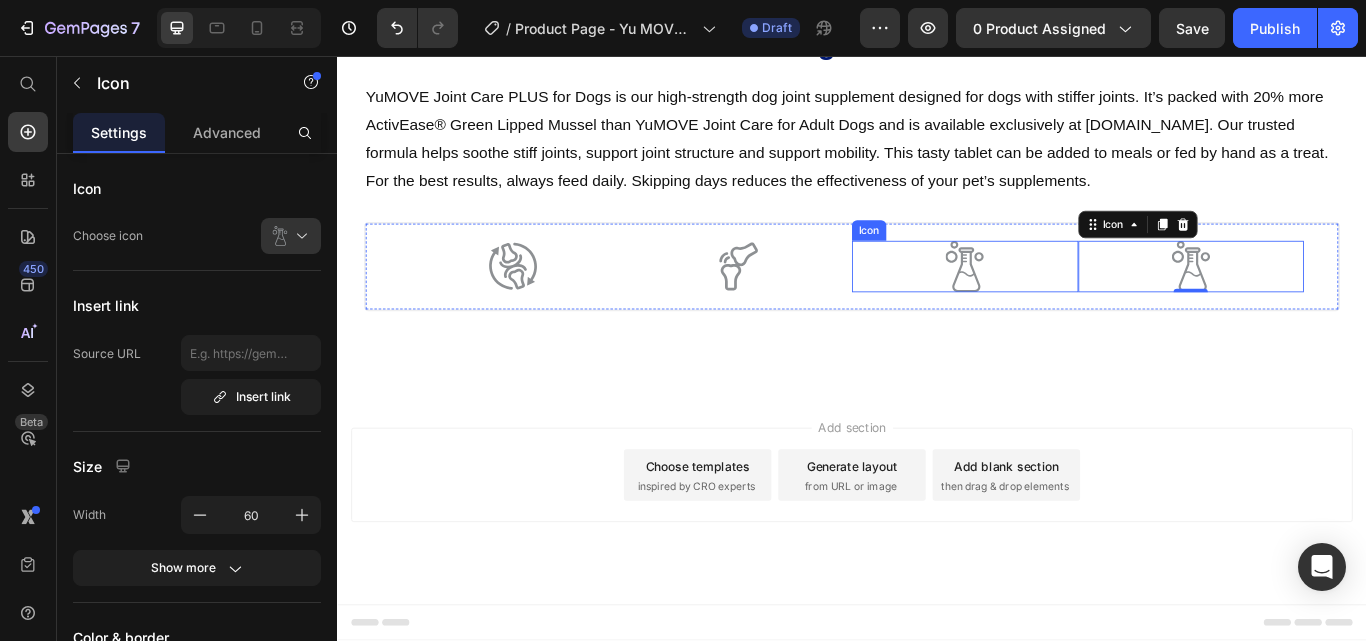 click 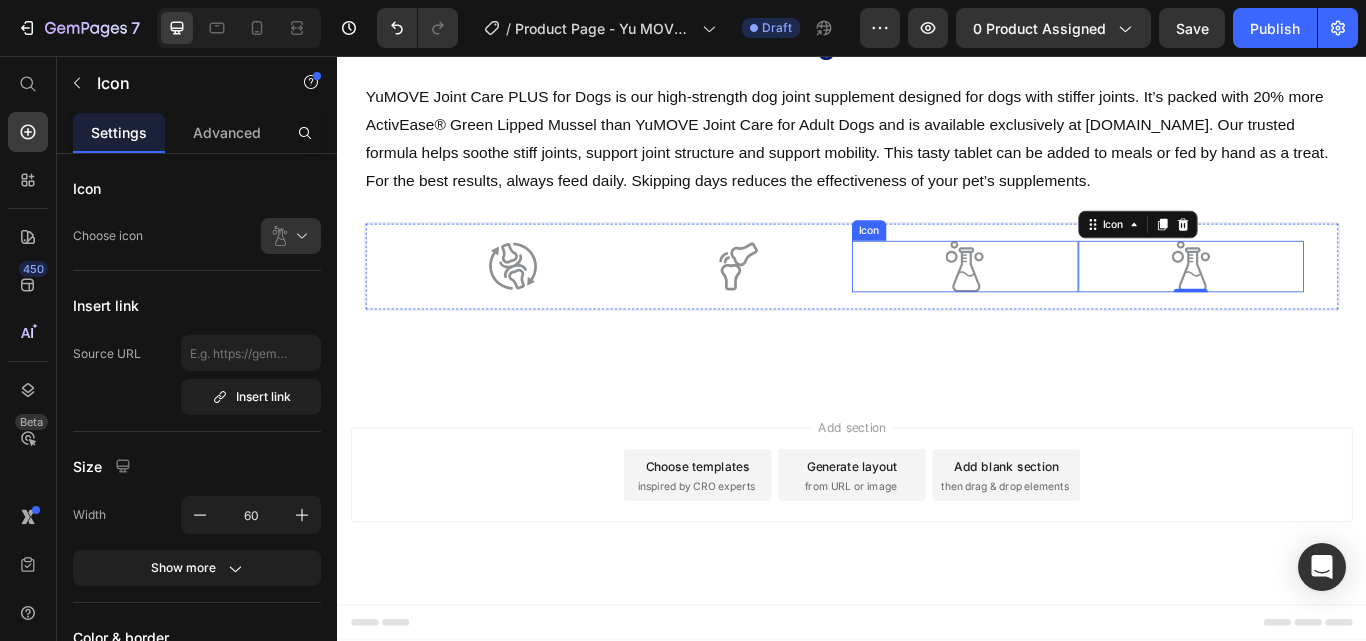 click at bounding box center (299, 236) 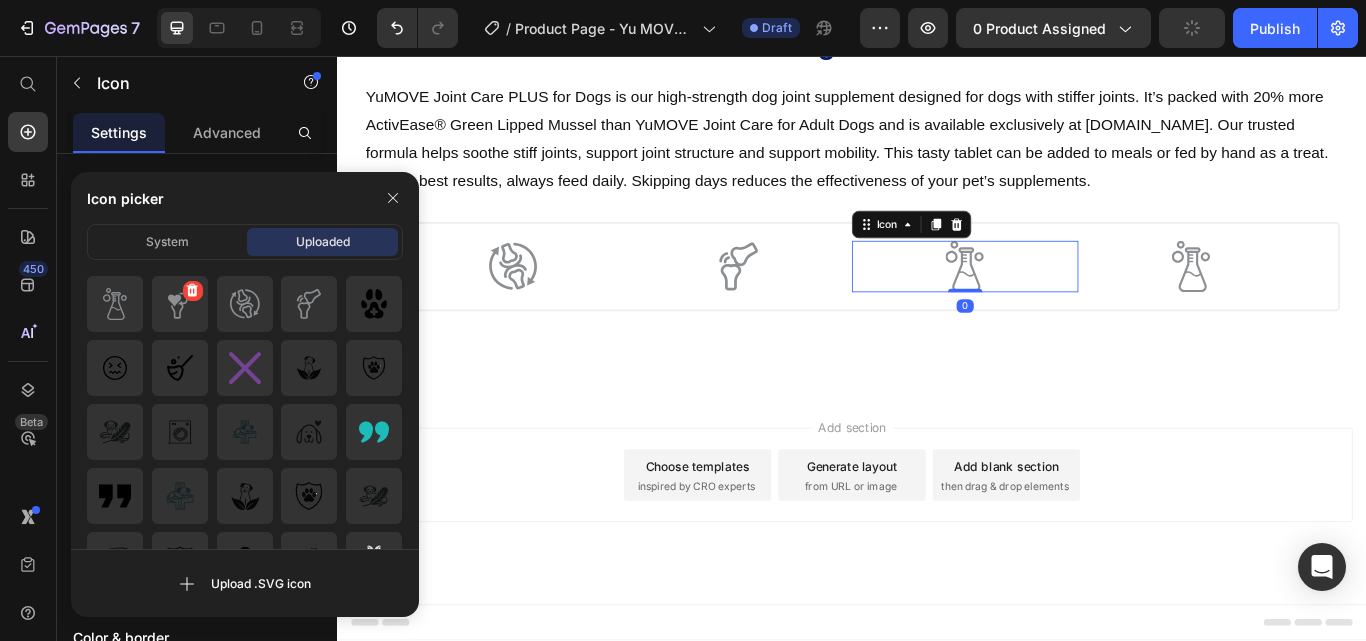 click at bounding box center (180, 304) 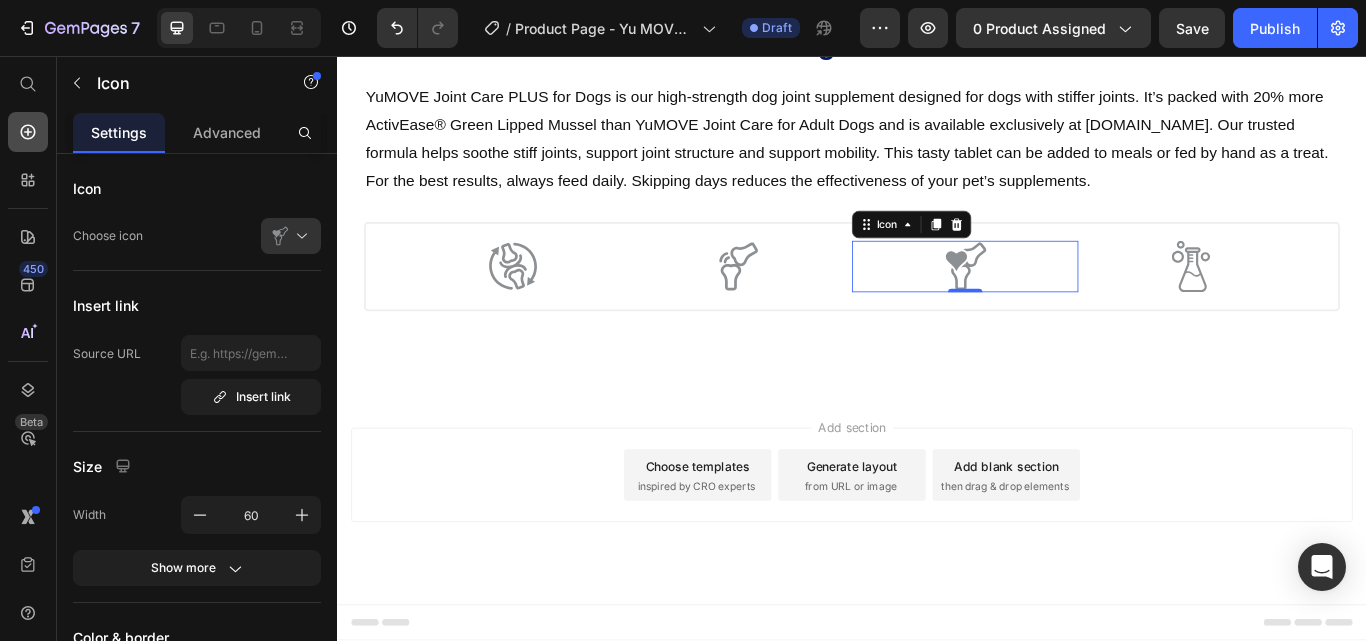 click 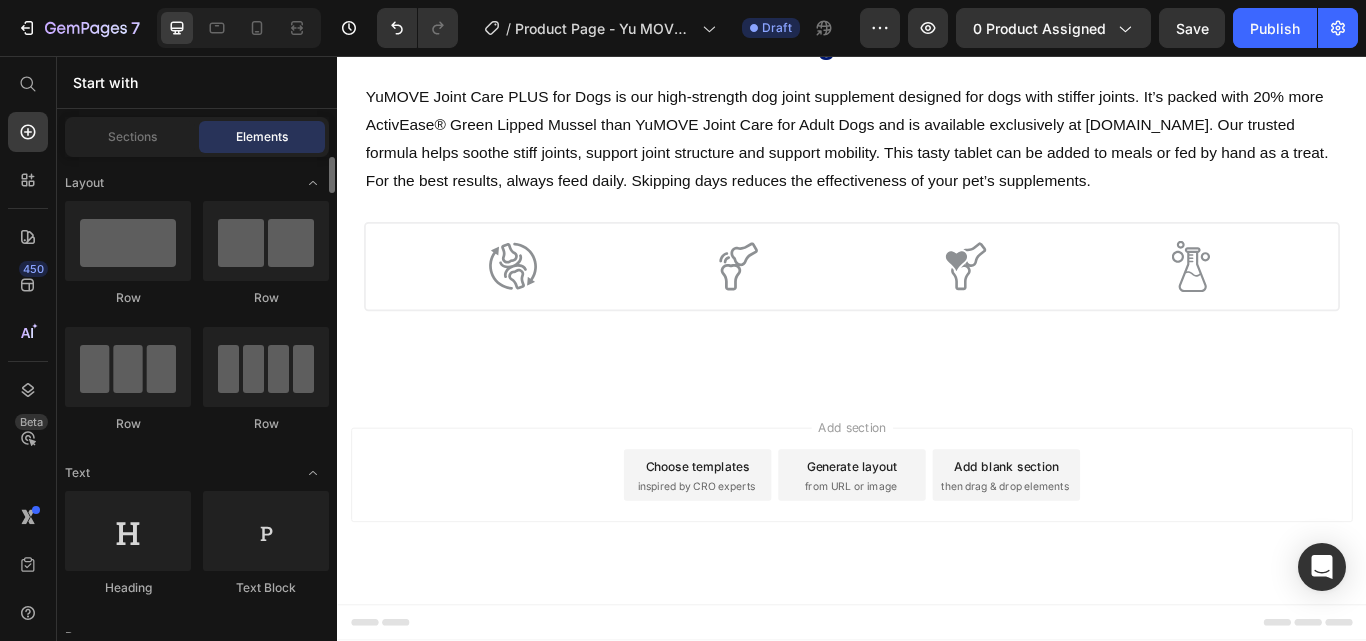 scroll, scrollTop: 200, scrollLeft: 0, axis: vertical 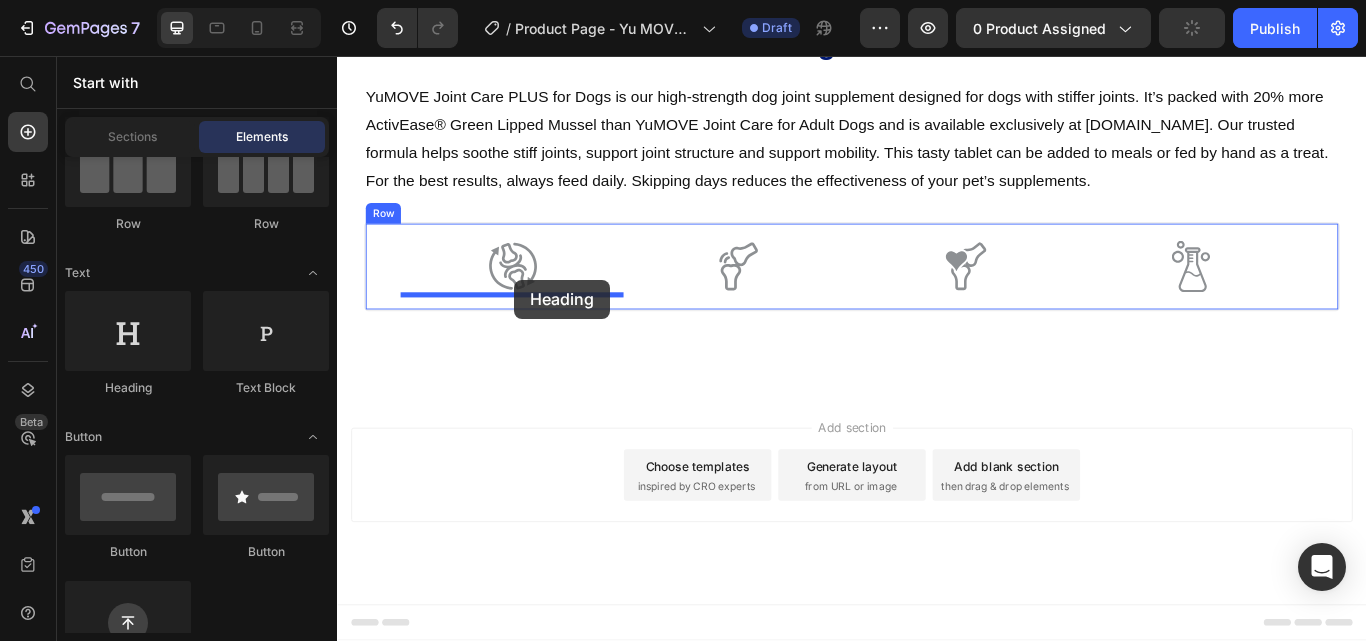 drag, startPoint x: 849, startPoint y: 338, endPoint x: 543, endPoint y: 317, distance: 306.71973 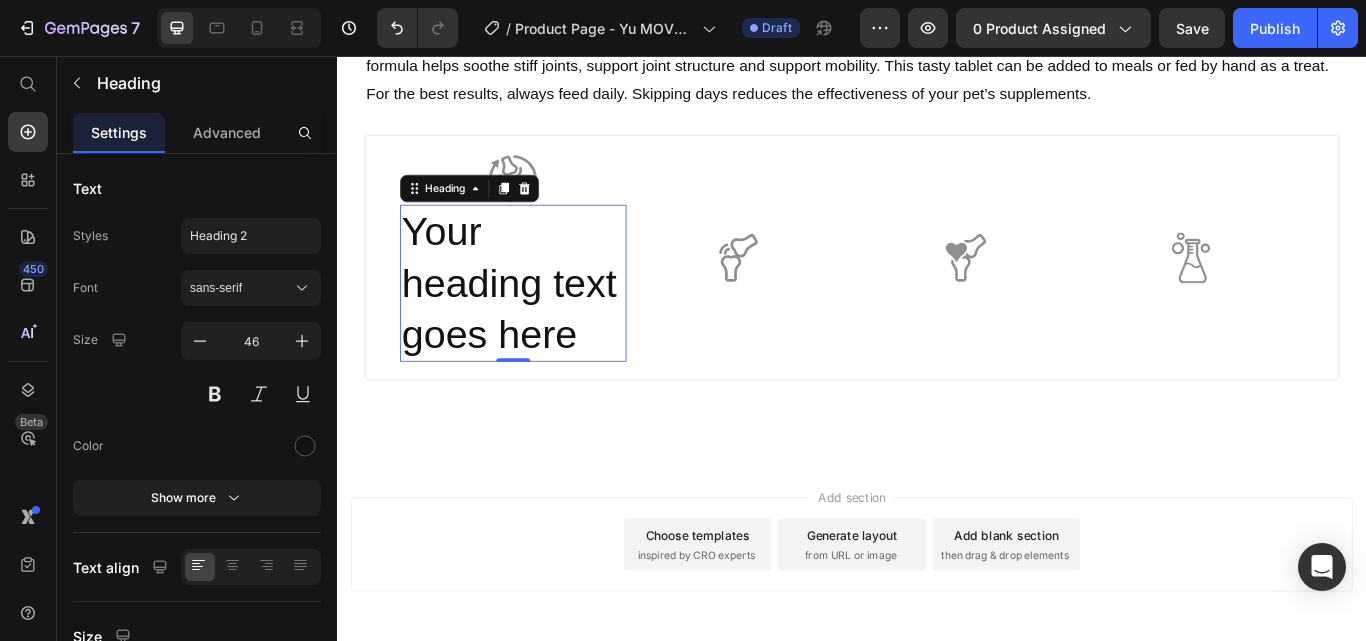 click on "Your heading text goes here" at bounding box center (542, 321) 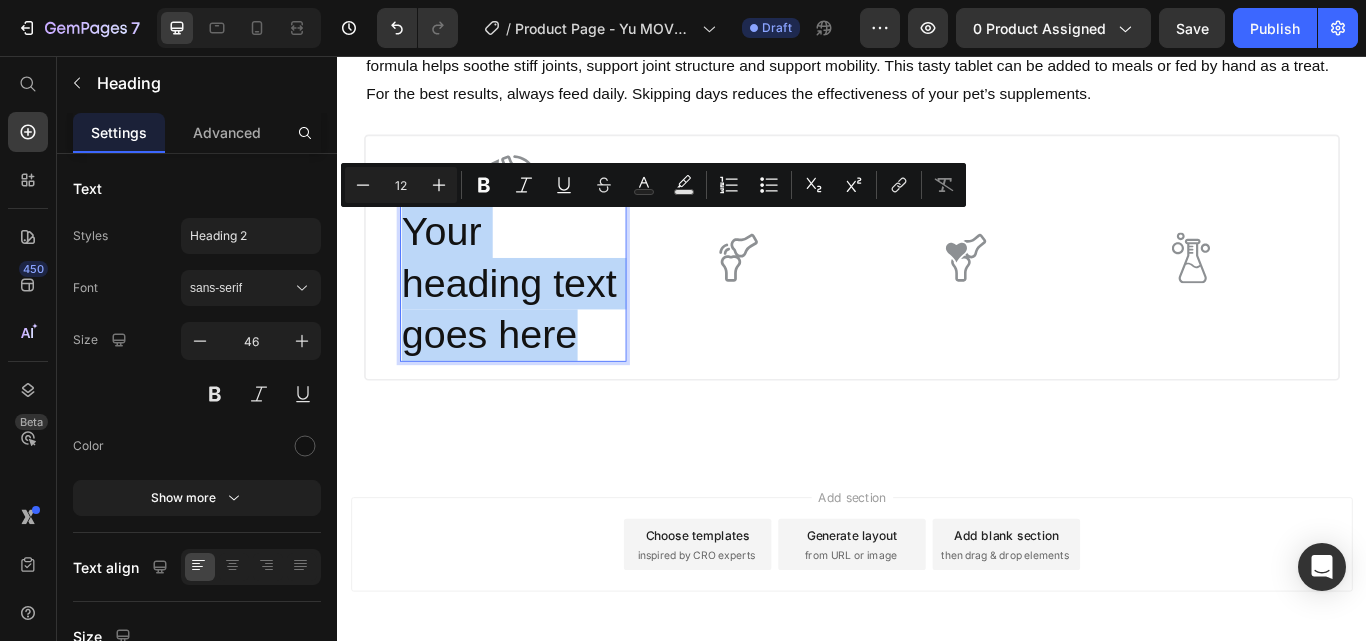 scroll, scrollTop: 2587, scrollLeft: 0, axis: vertical 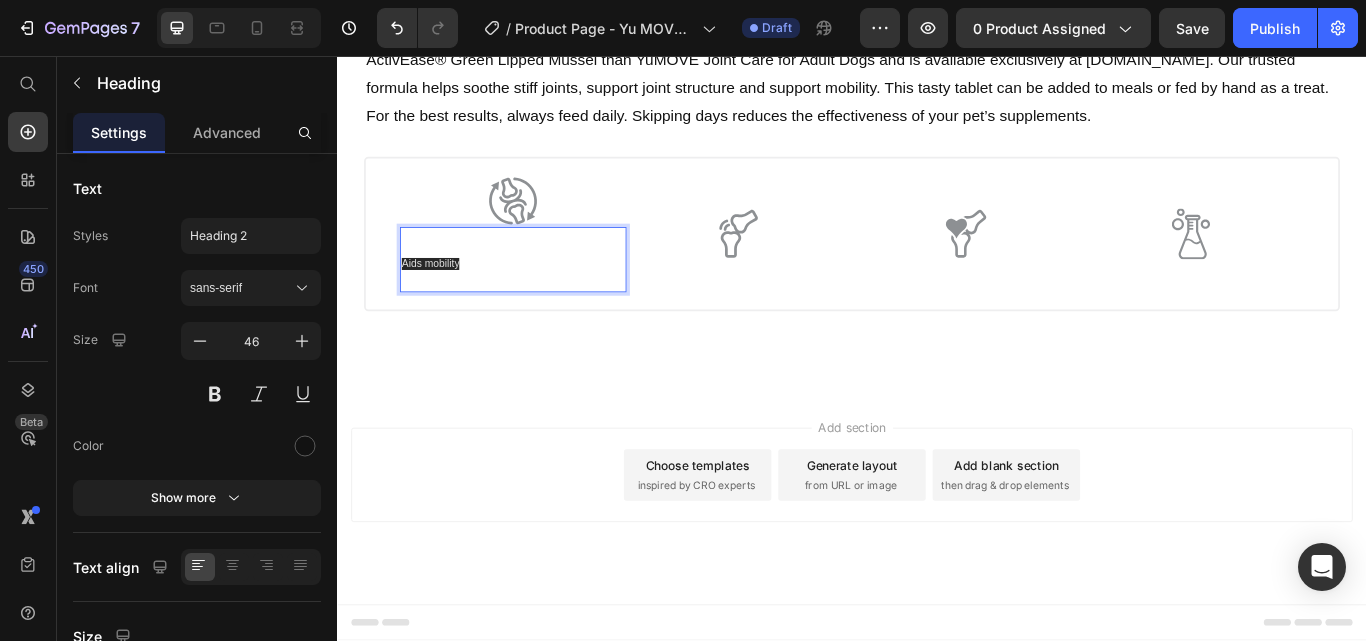 click on "Aids mobility" at bounding box center [542, 294] 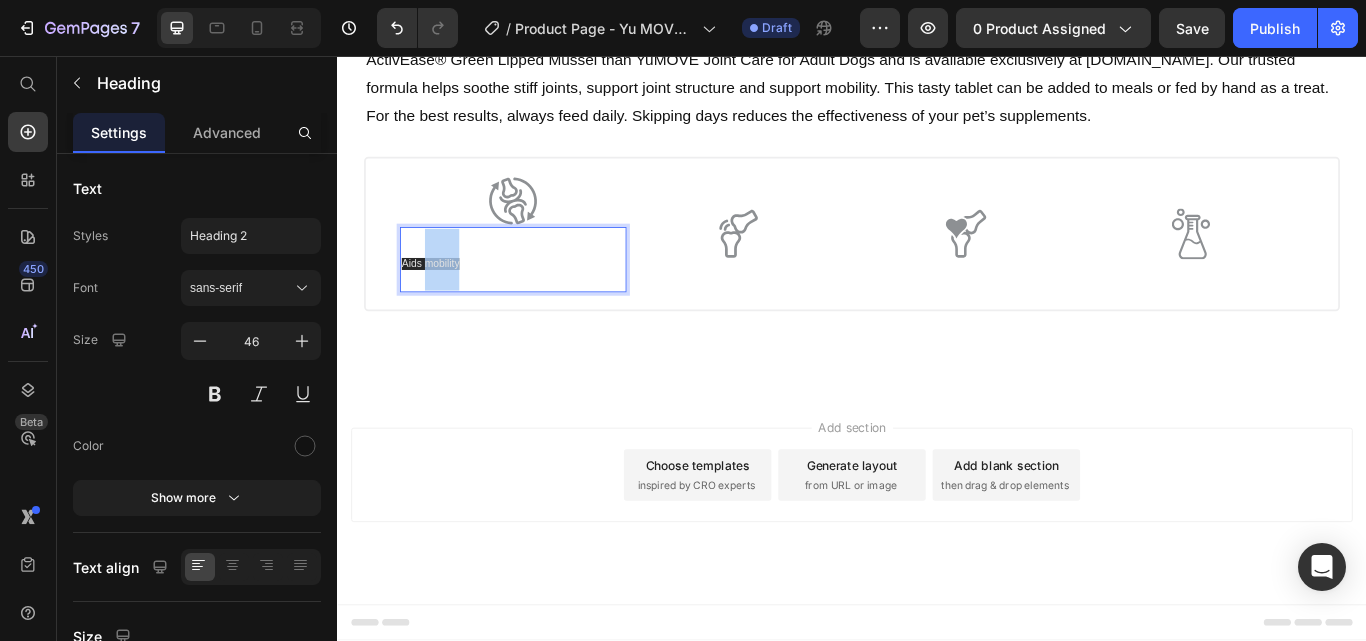 click on "Aids mobility" at bounding box center [445, 299] 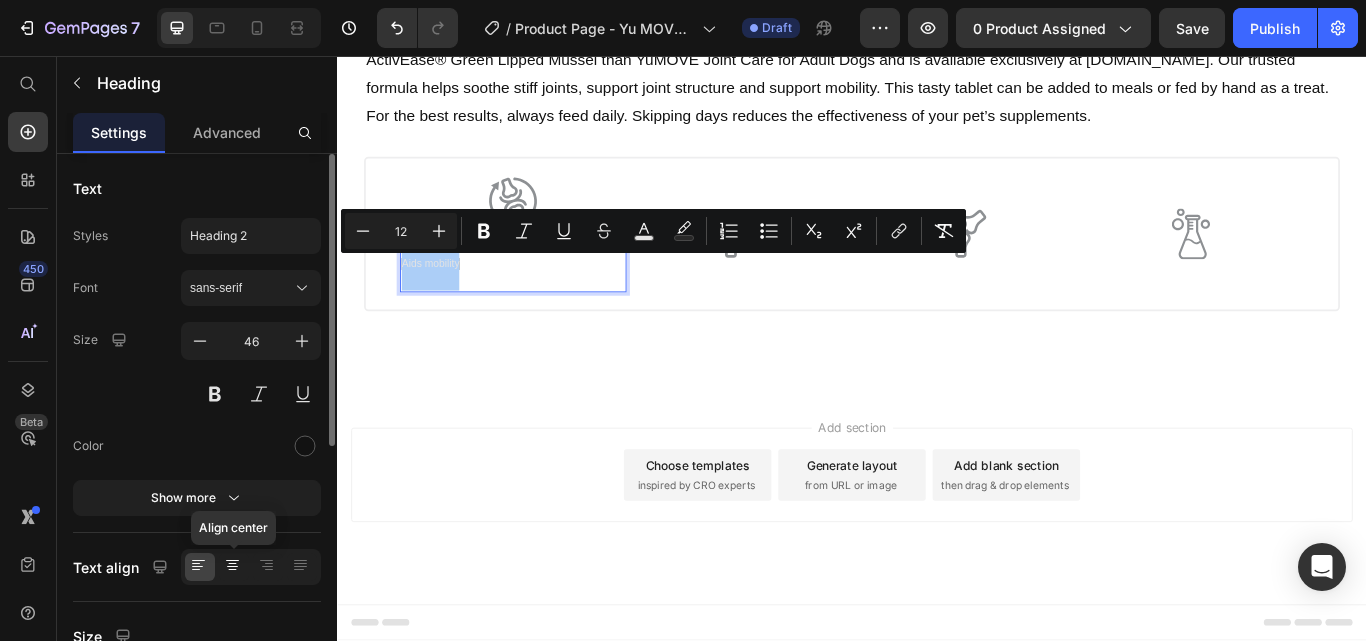 click 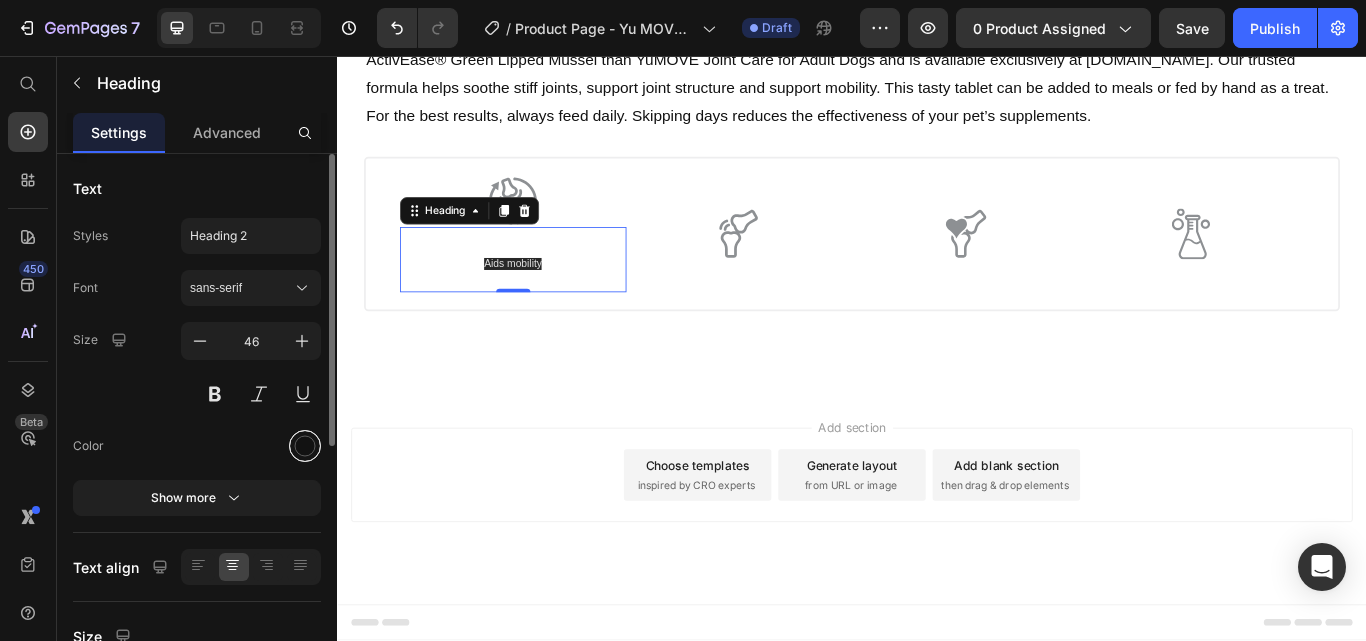click at bounding box center [305, 446] 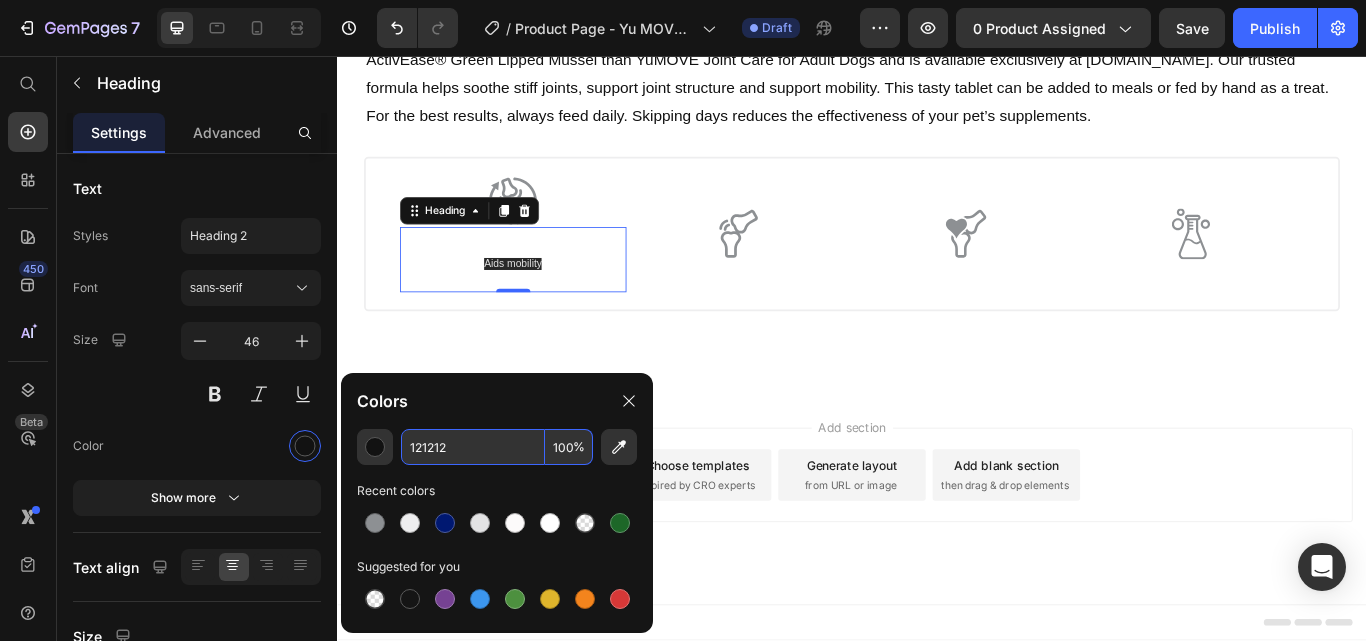 click on "121212" at bounding box center [473, 447] 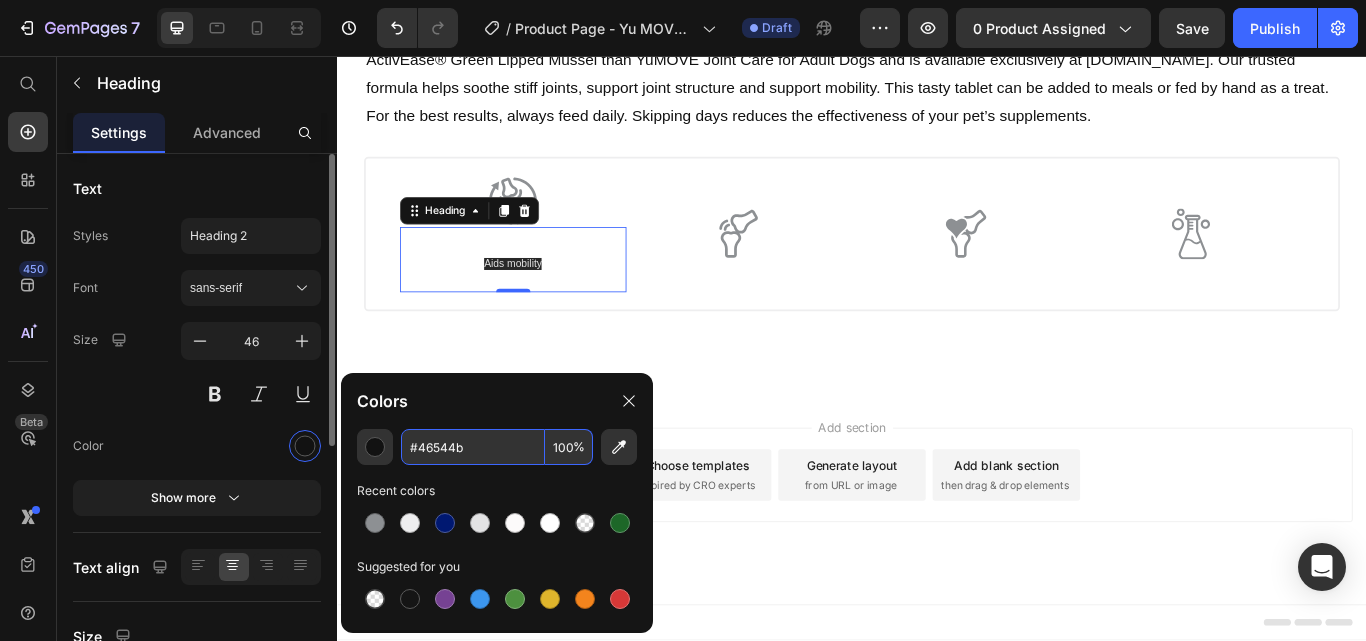 type on "46544B" 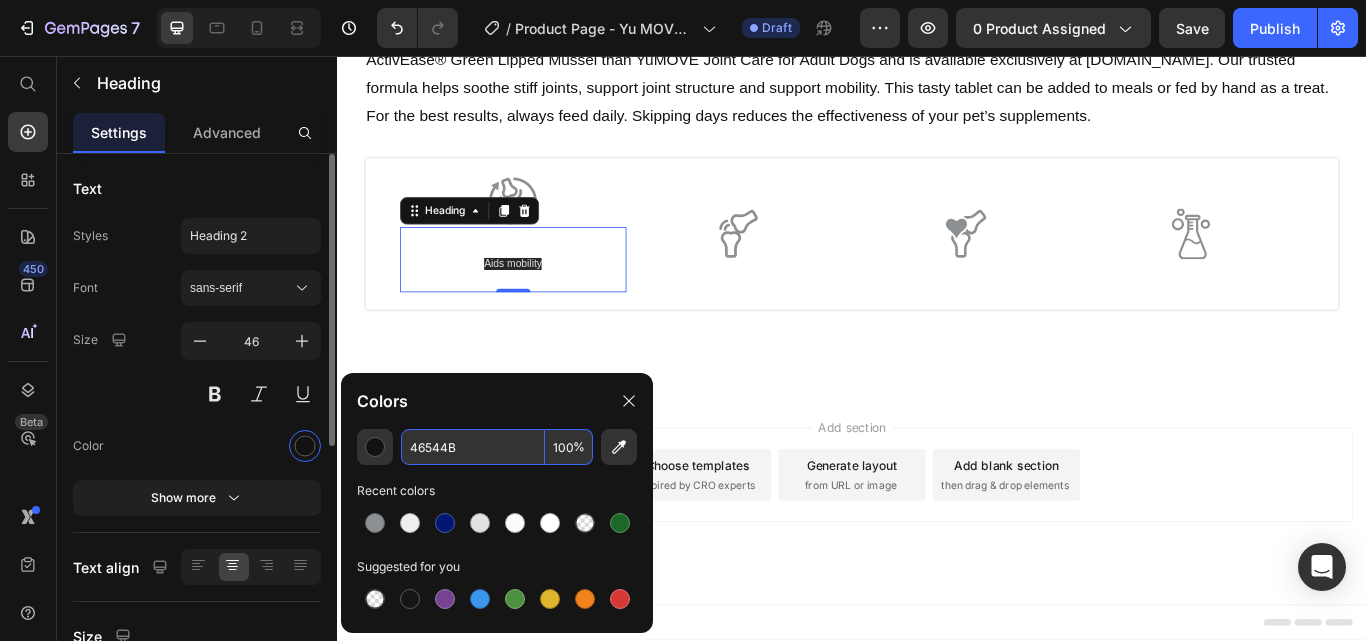 click on "Font sans-serif Size 46 Color Show more" at bounding box center (197, 393) 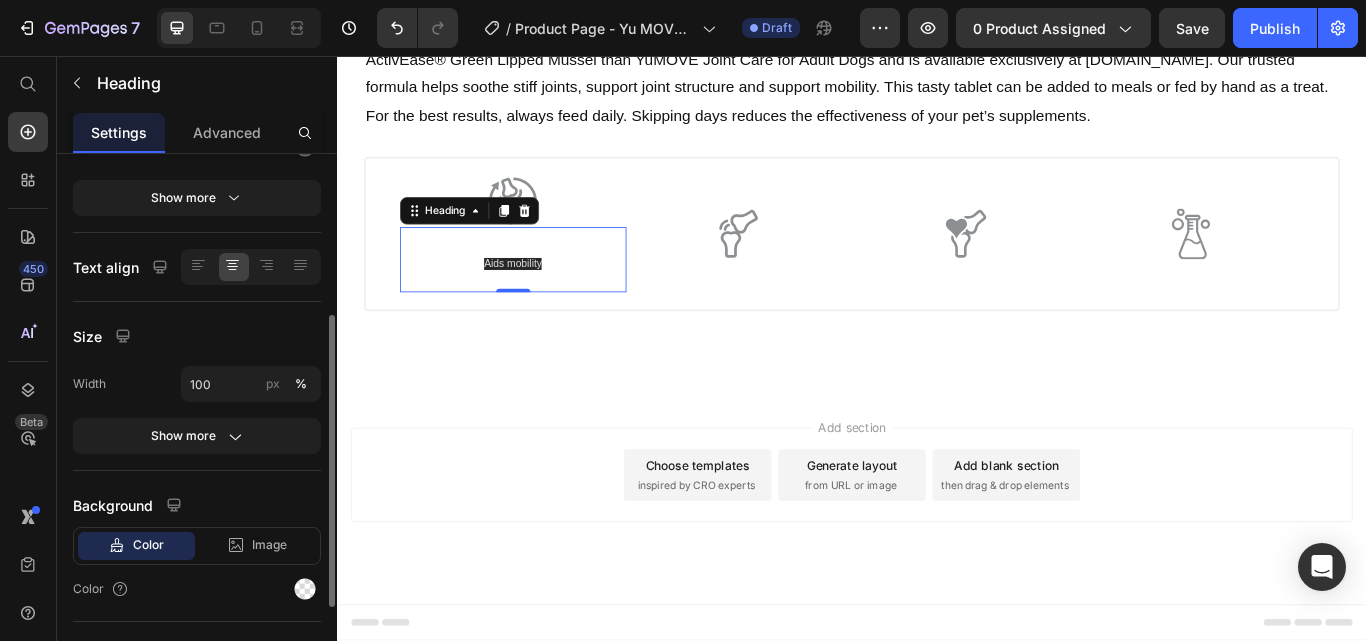 scroll, scrollTop: 400, scrollLeft: 0, axis: vertical 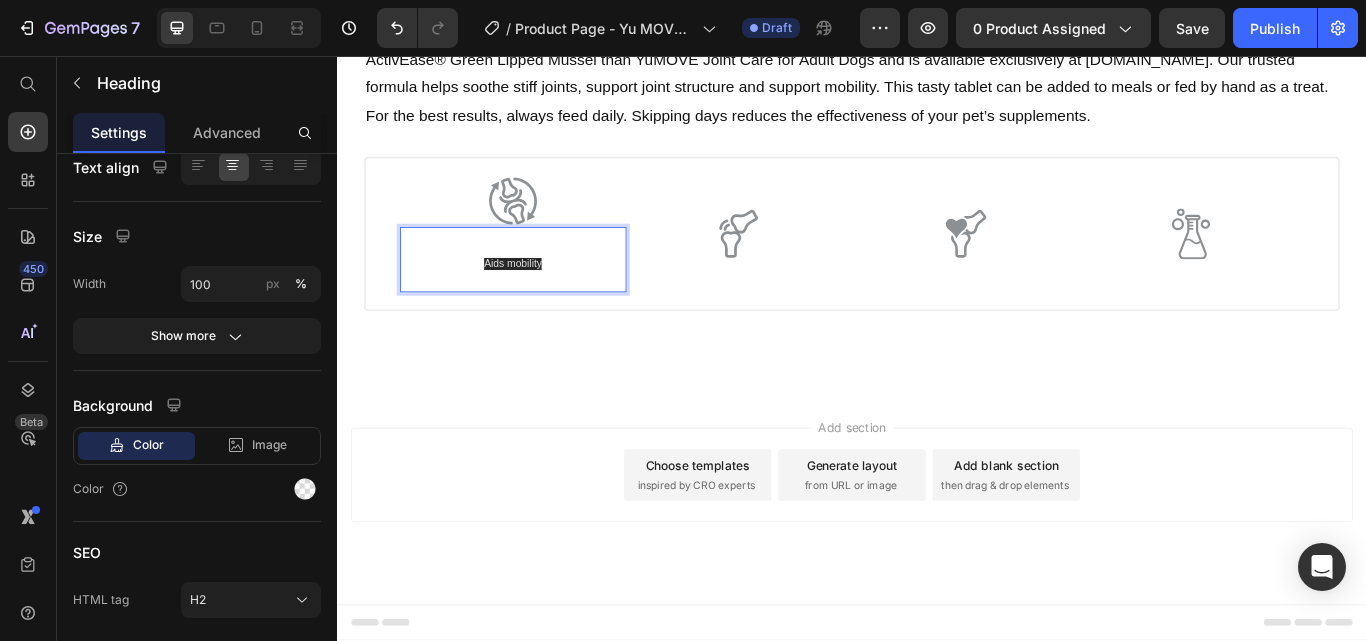 click on "Aids mobility" at bounding box center (541, 299) 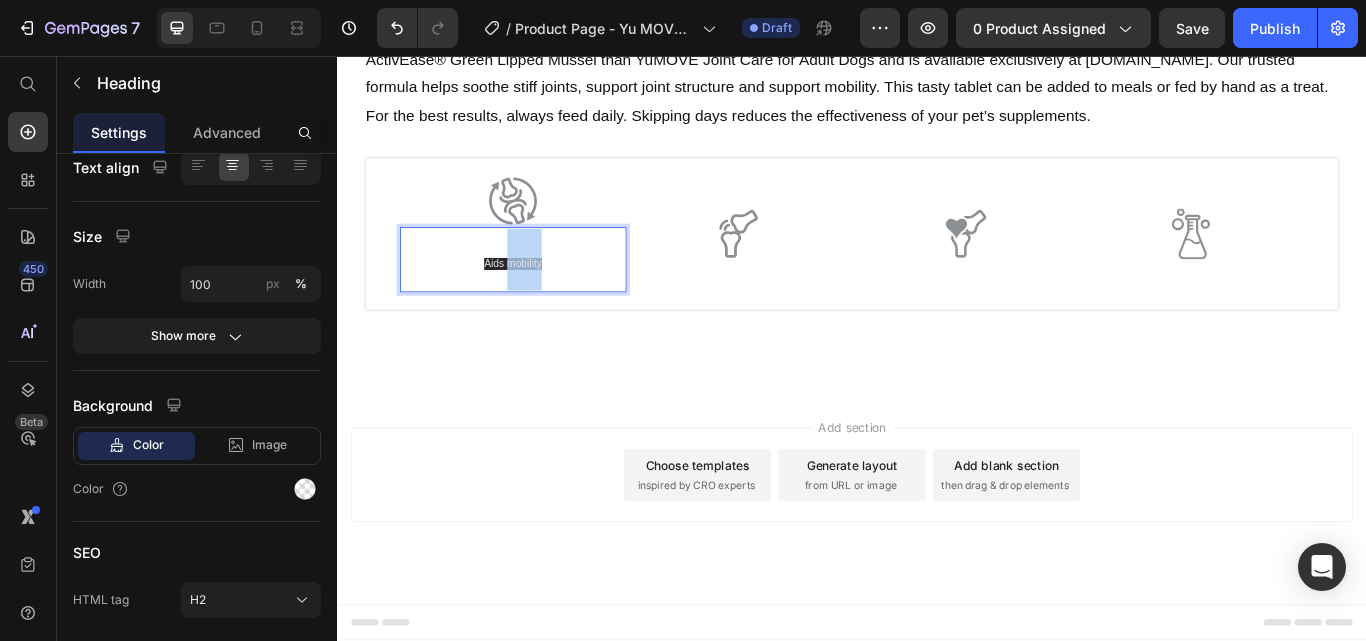 click on "Aids mobility" at bounding box center (541, 299) 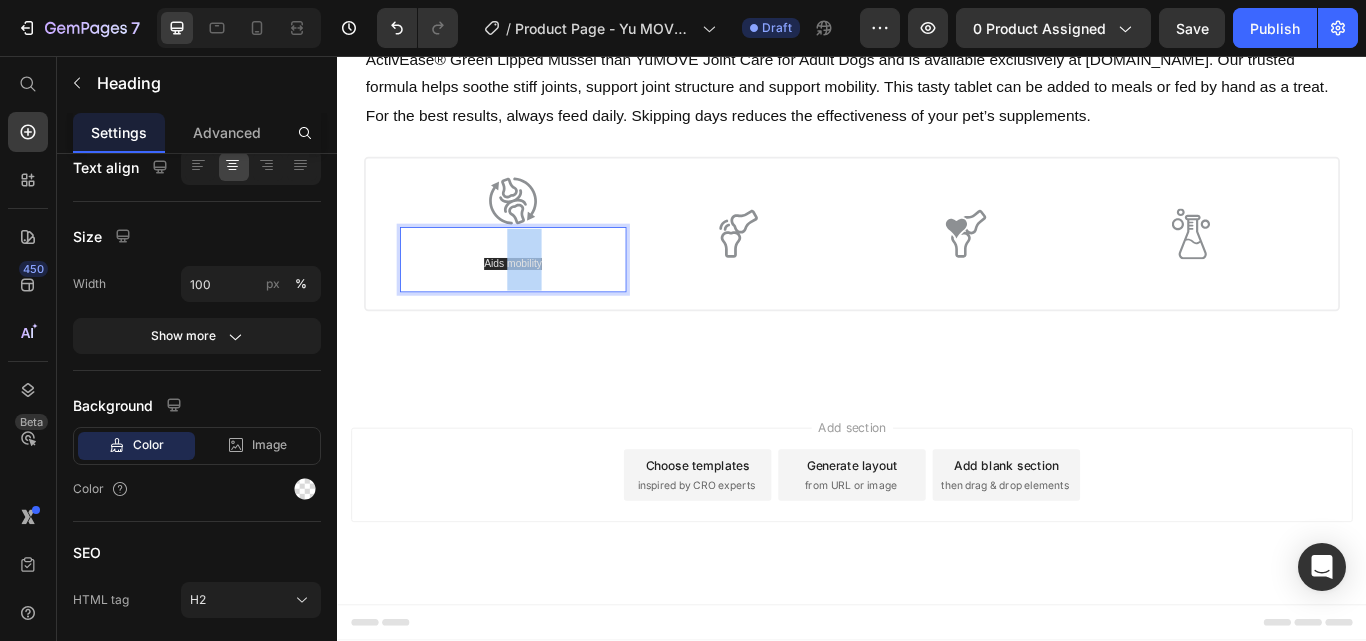 click on "Aids mobility" at bounding box center (541, 299) 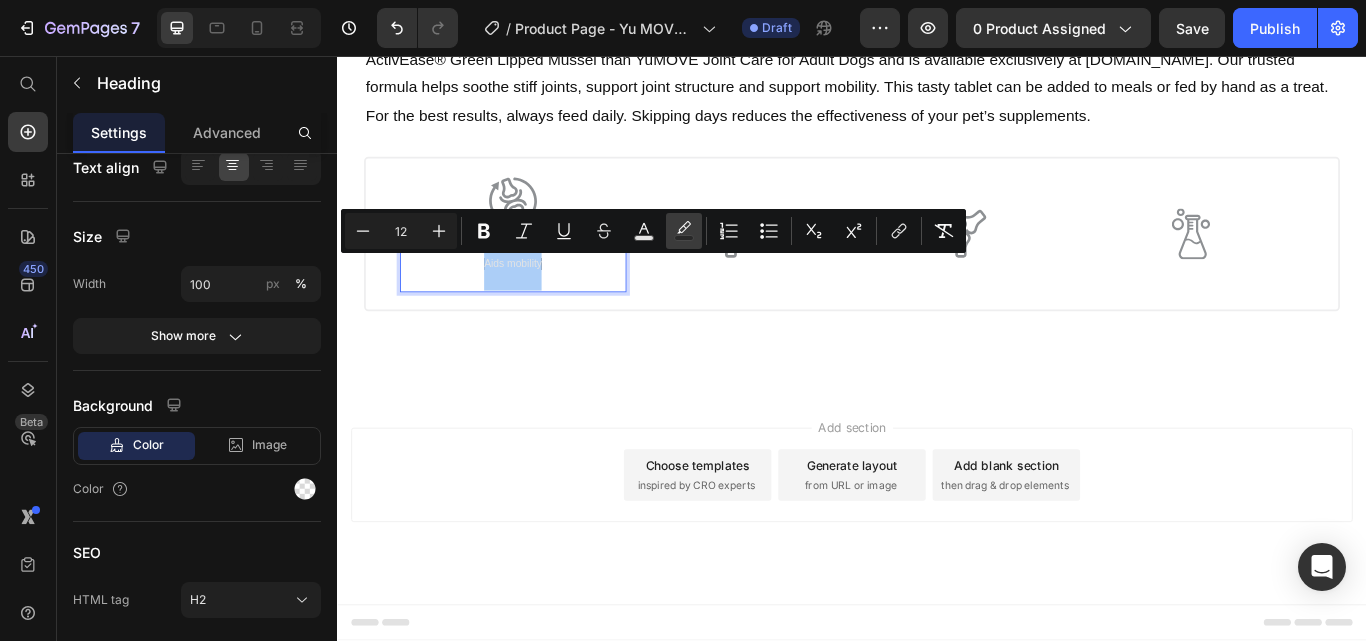 click 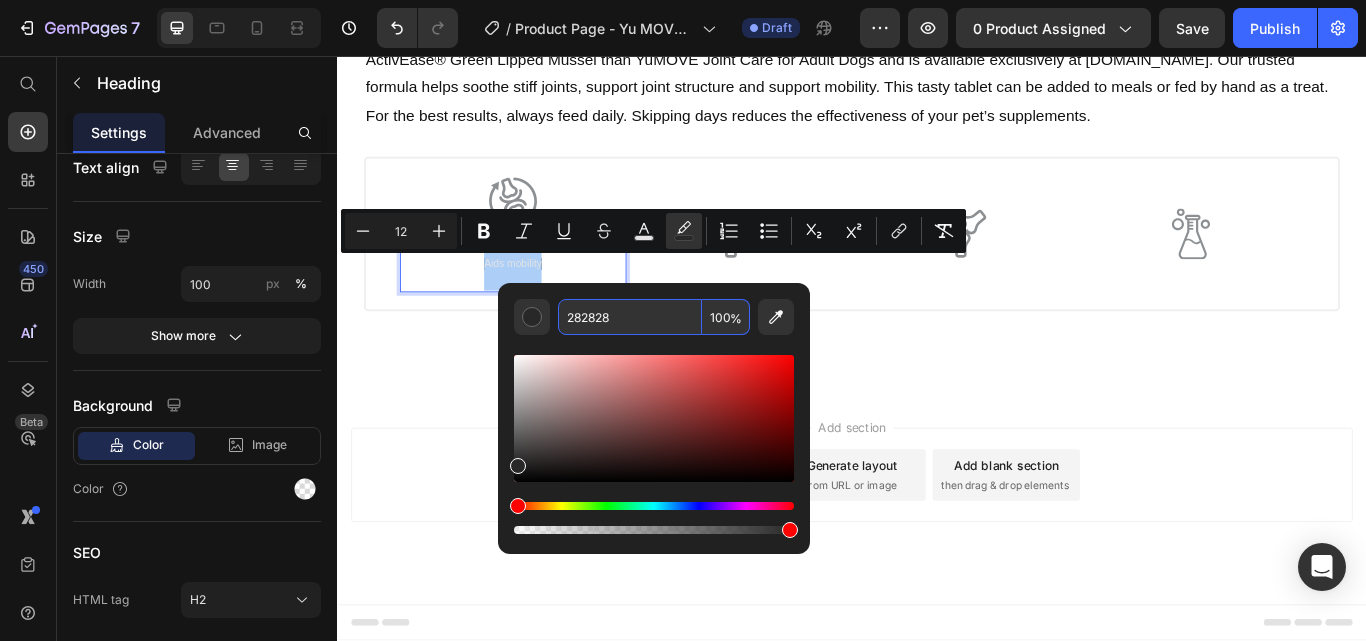 click on "282828" at bounding box center (630, 317) 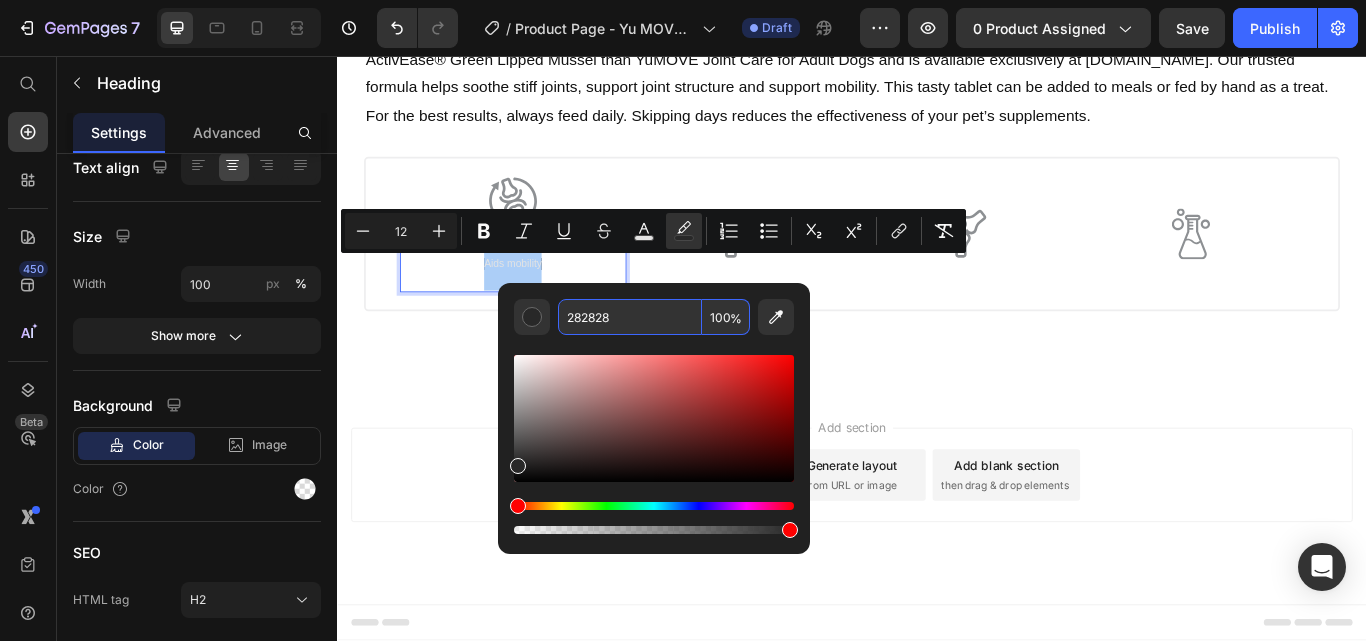 click on "282828" at bounding box center (630, 317) 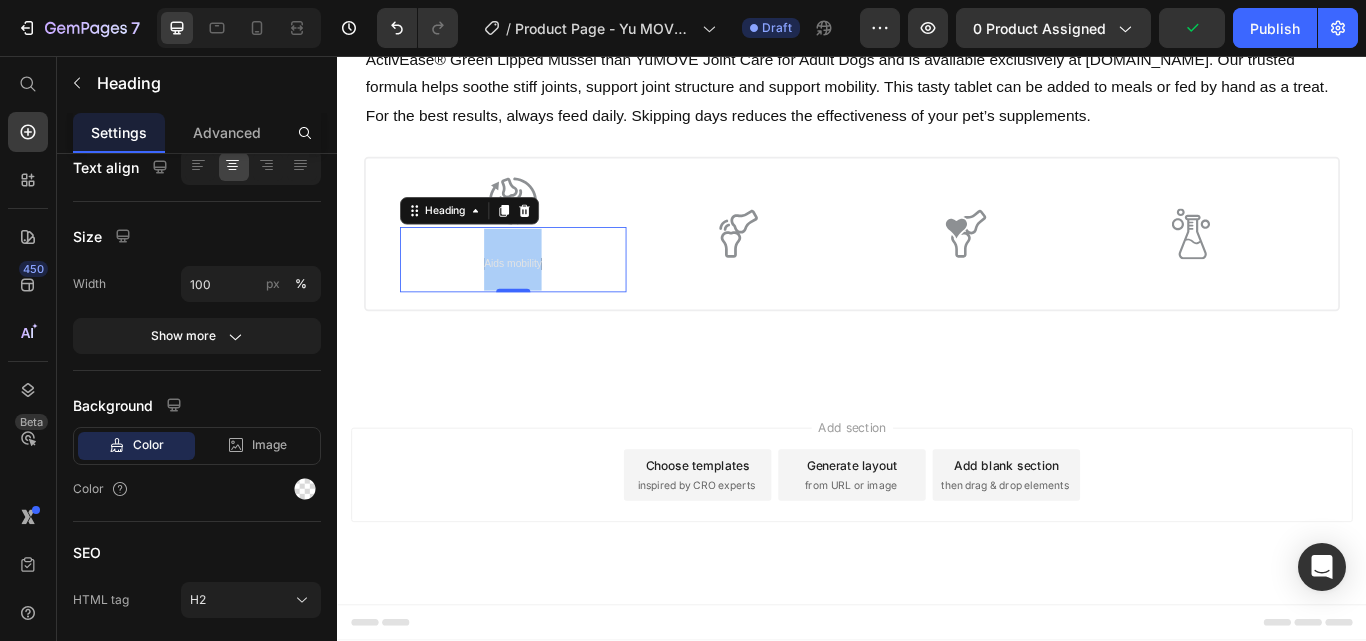drag, startPoint x: 1121, startPoint y: 578, endPoint x: 604, endPoint y: 494, distance: 523.77954 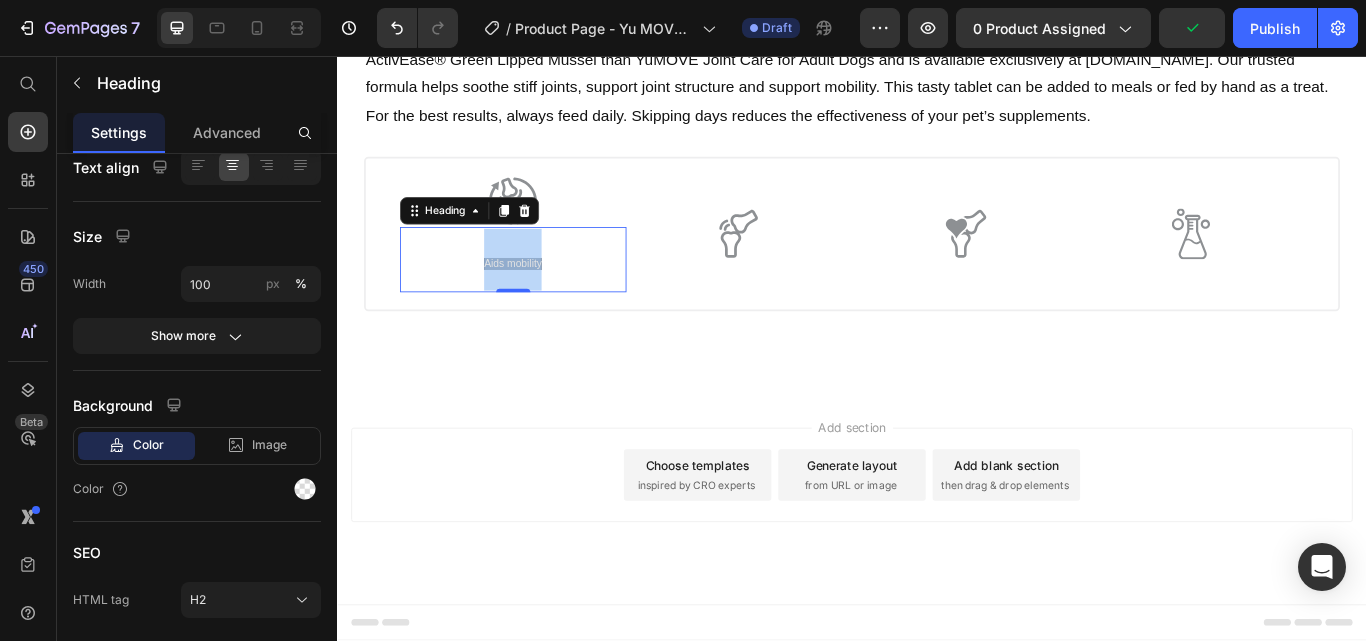 click on "Aids mobility" at bounding box center [542, 294] 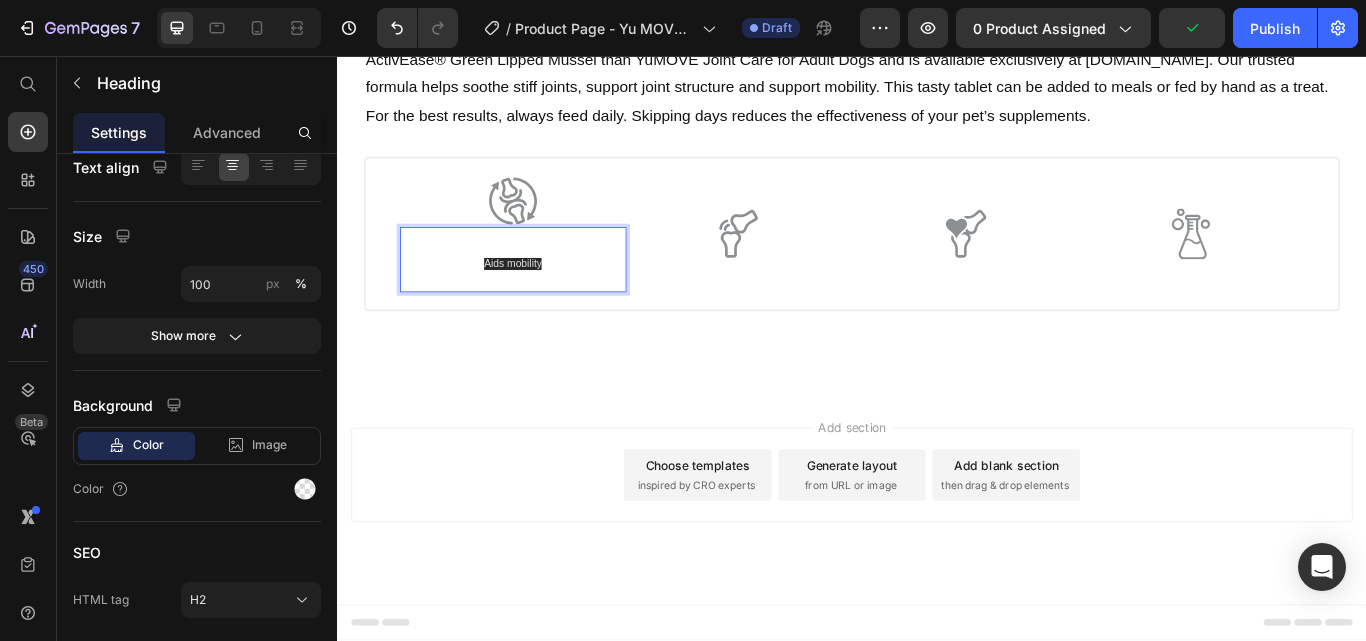 click on "Aids mobility" at bounding box center [541, 299] 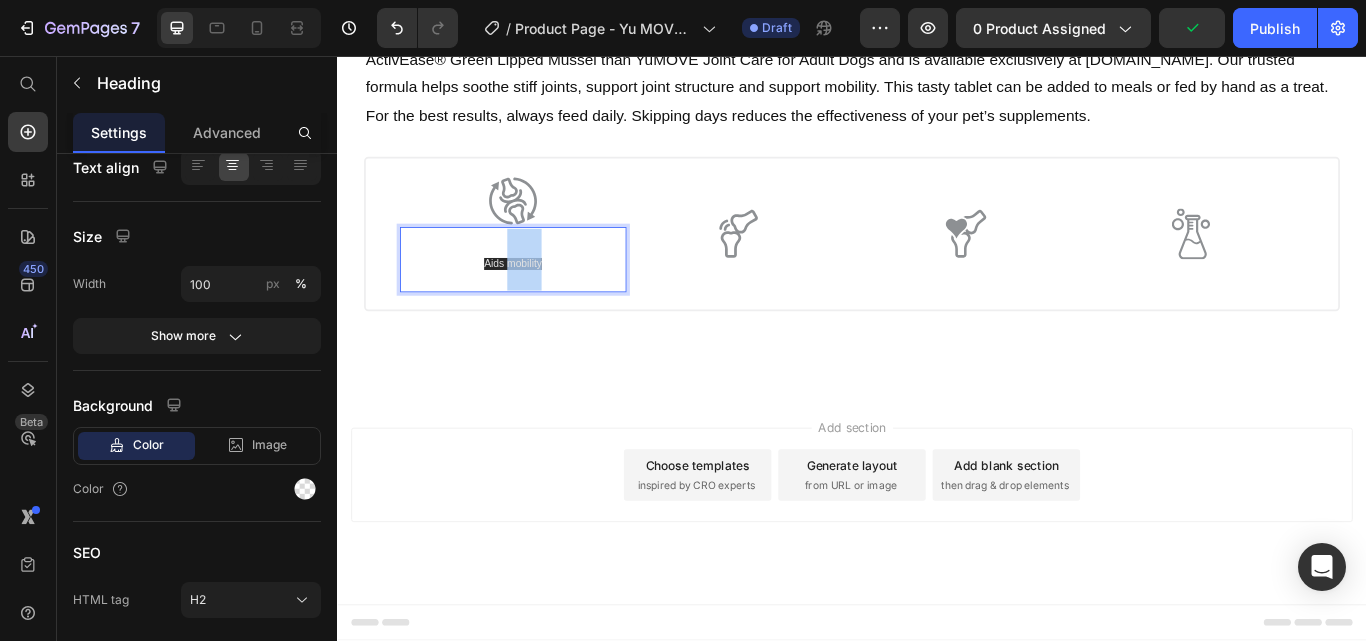 click on "Aids mobility" at bounding box center [541, 299] 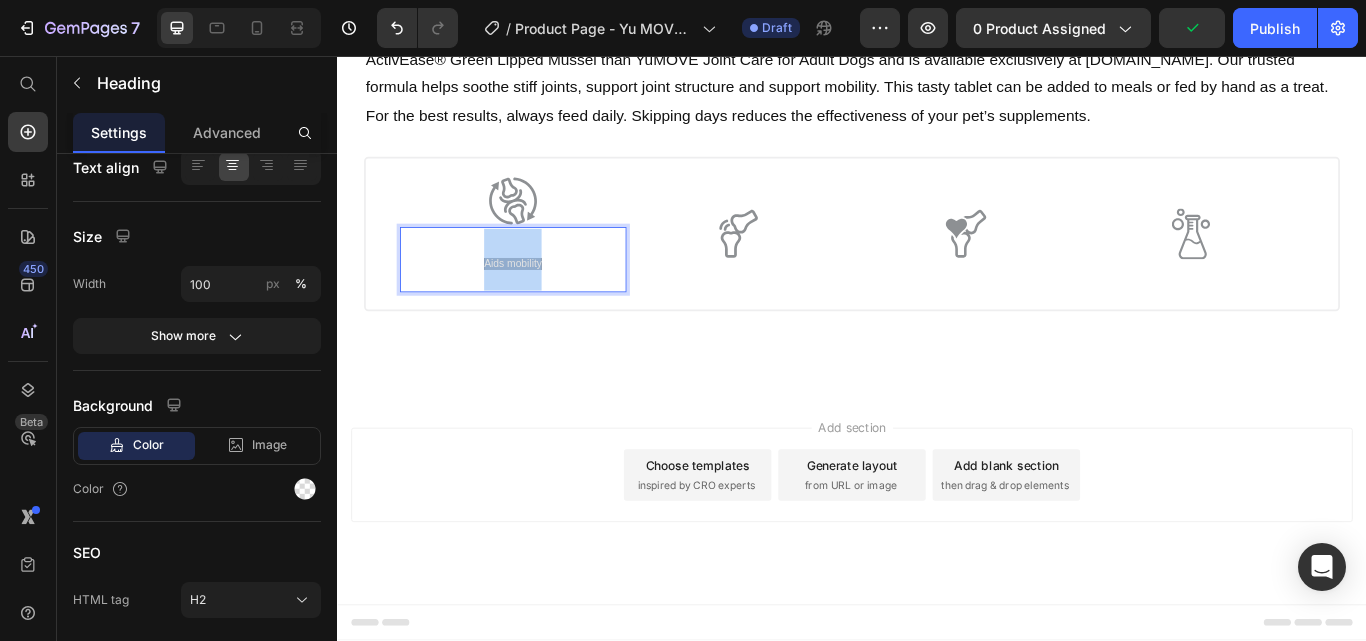 click on "Aids mobility" at bounding box center [541, 299] 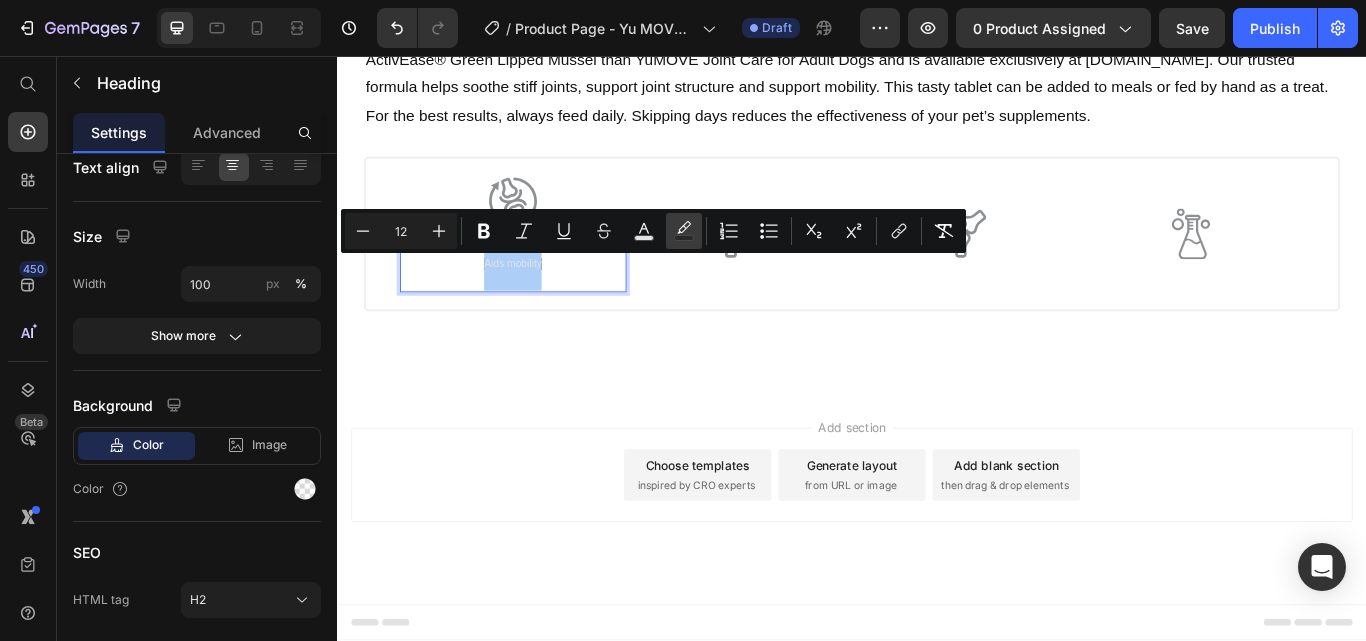 click 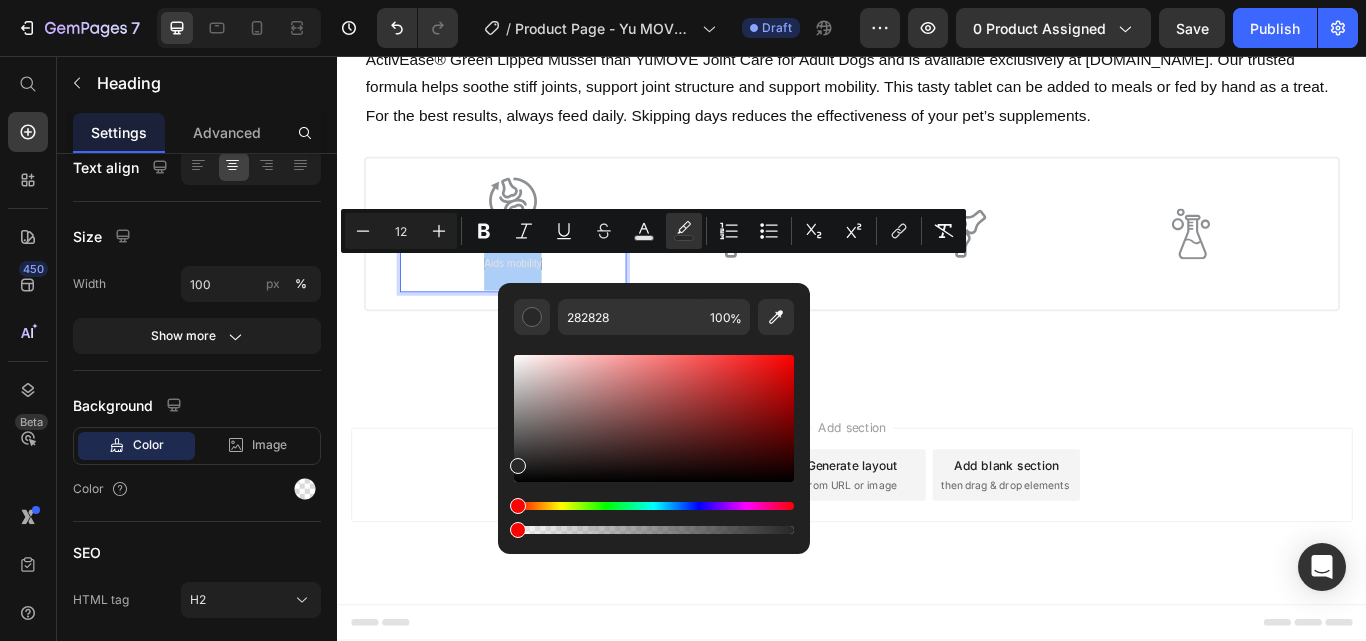 drag, startPoint x: 1128, startPoint y: 582, endPoint x: 518, endPoint y: 600, distance: 610.2655 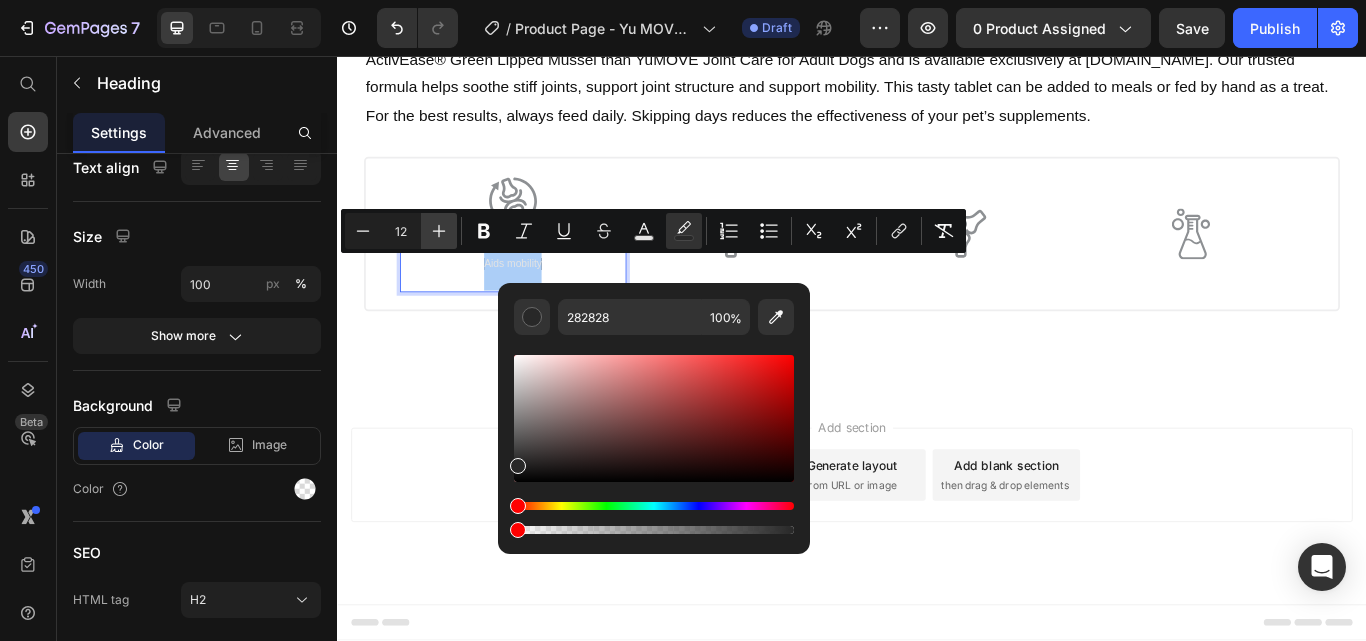 click on "Plus" at bounding box center (439, 231) 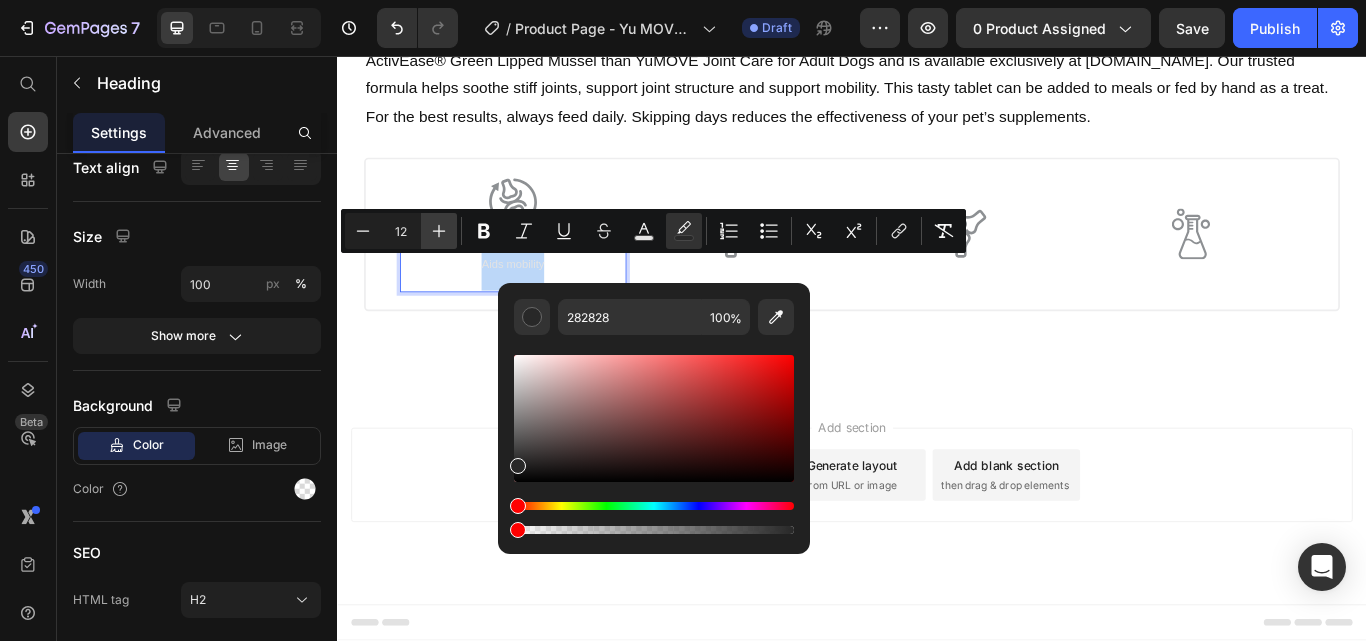 click on "Aids mobility" at bounding box center (542, 294) 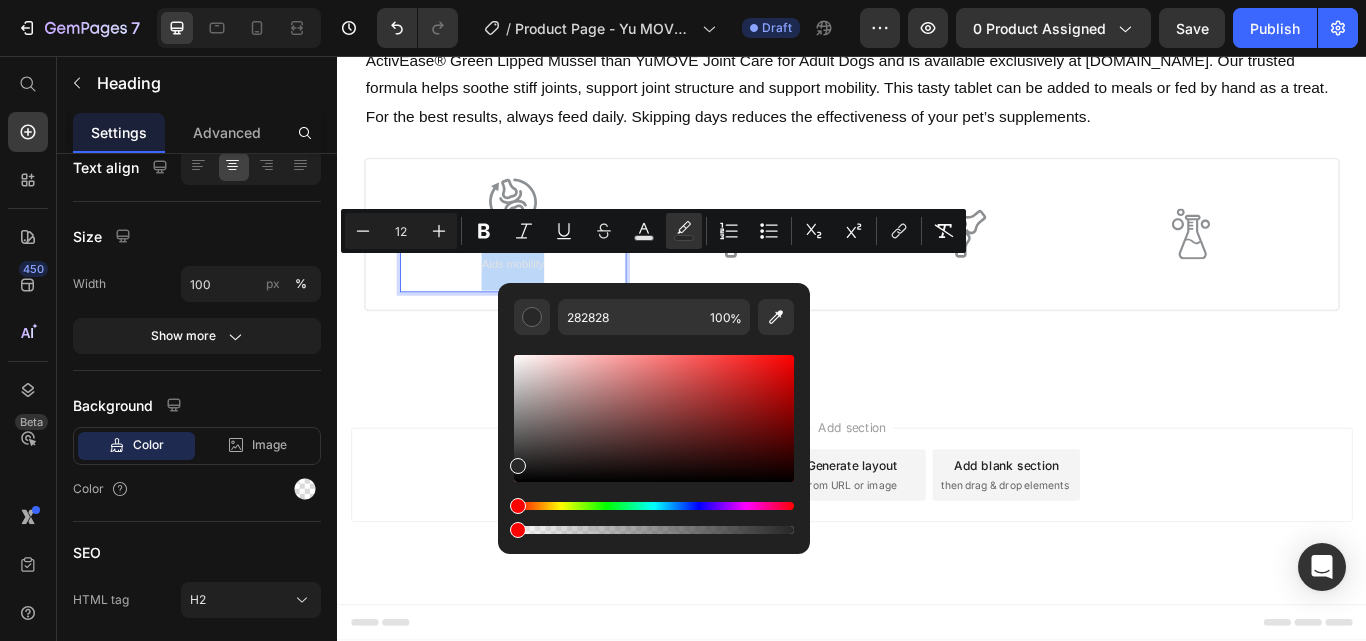 type on "13" 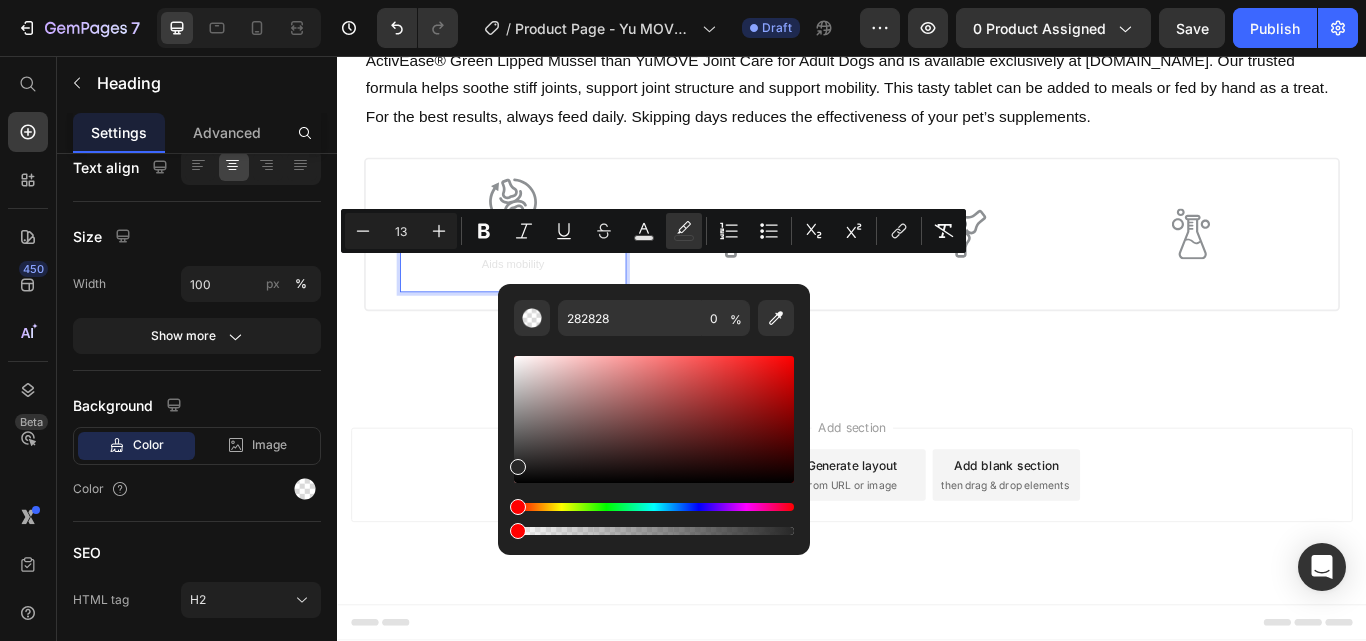 scroll, scrollTop: 2586, scrollLeft: 0, axis: vertical 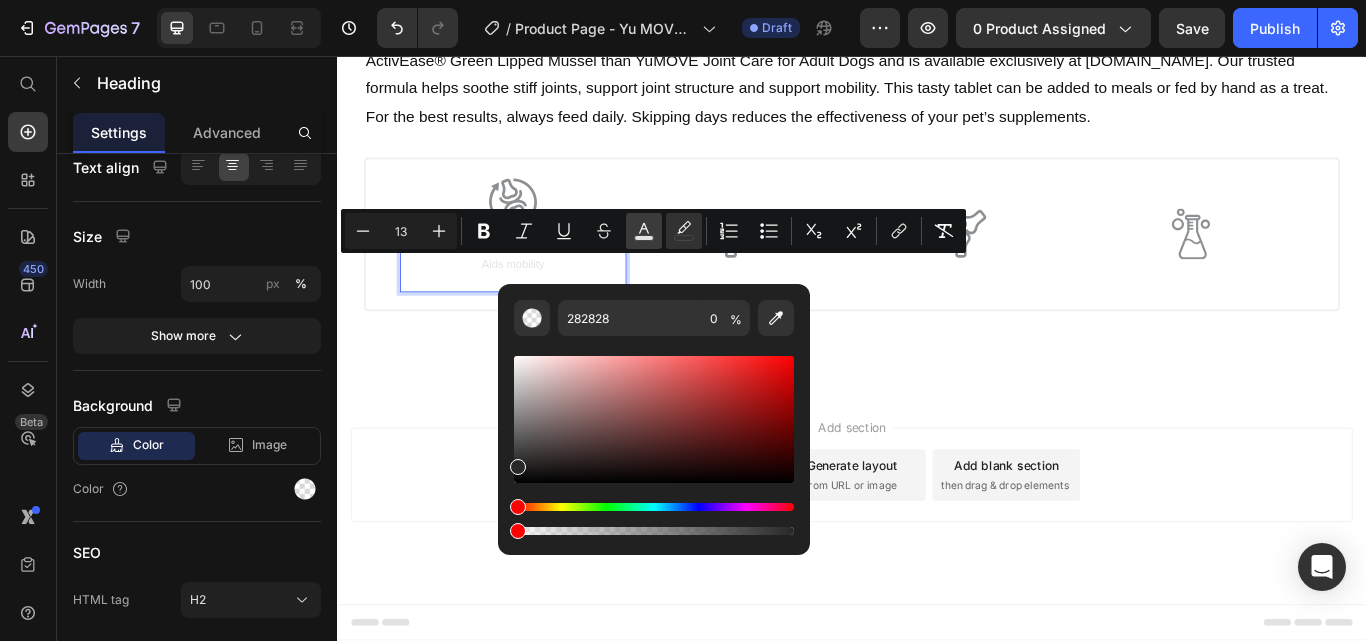 click on "color" at bounding box center [644, 231] 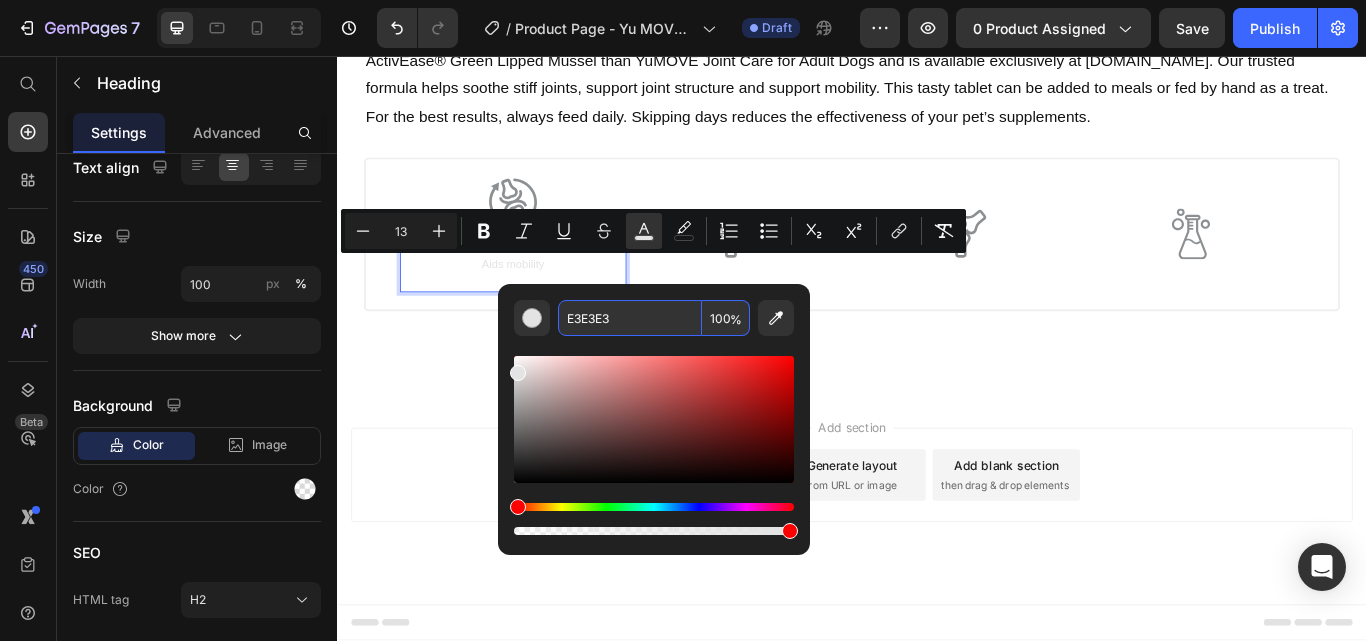 click on "E3E3E3" at bounding box center [630, 318] 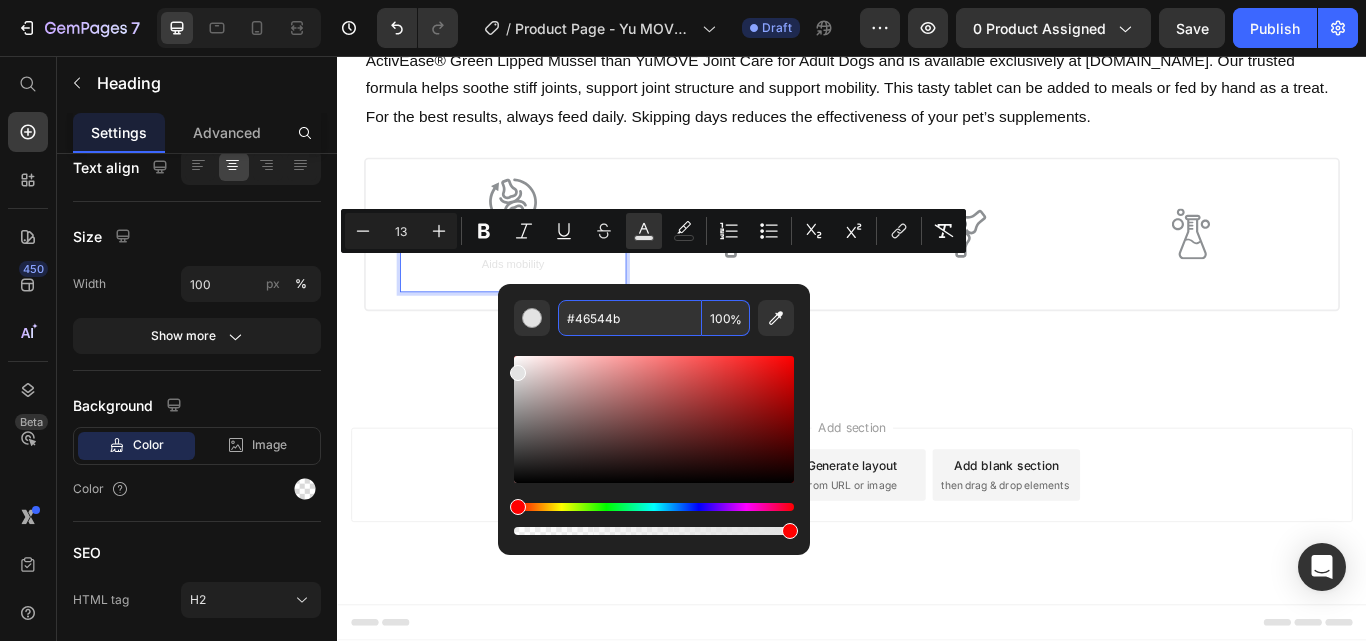 click on "Aids mobility" at bounding box center [542, 294] 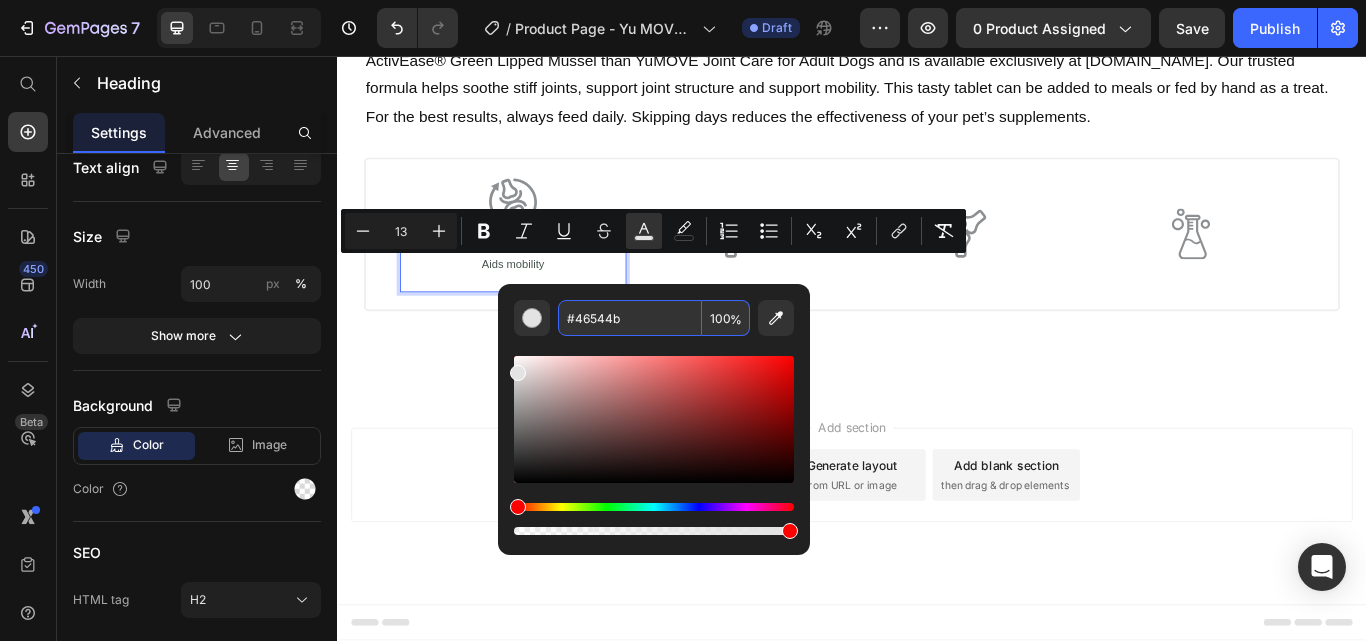 type on "46544B" 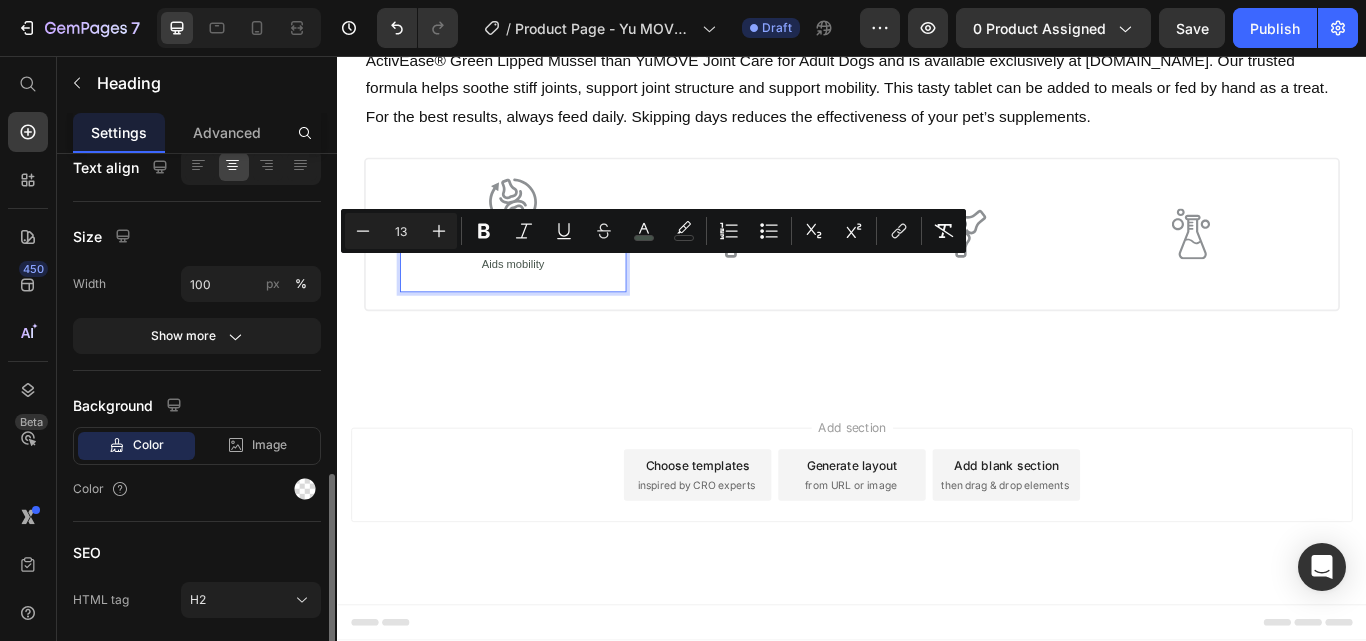 scroll, scrollTop: 468, scrollLeft: 0, axis: vertical 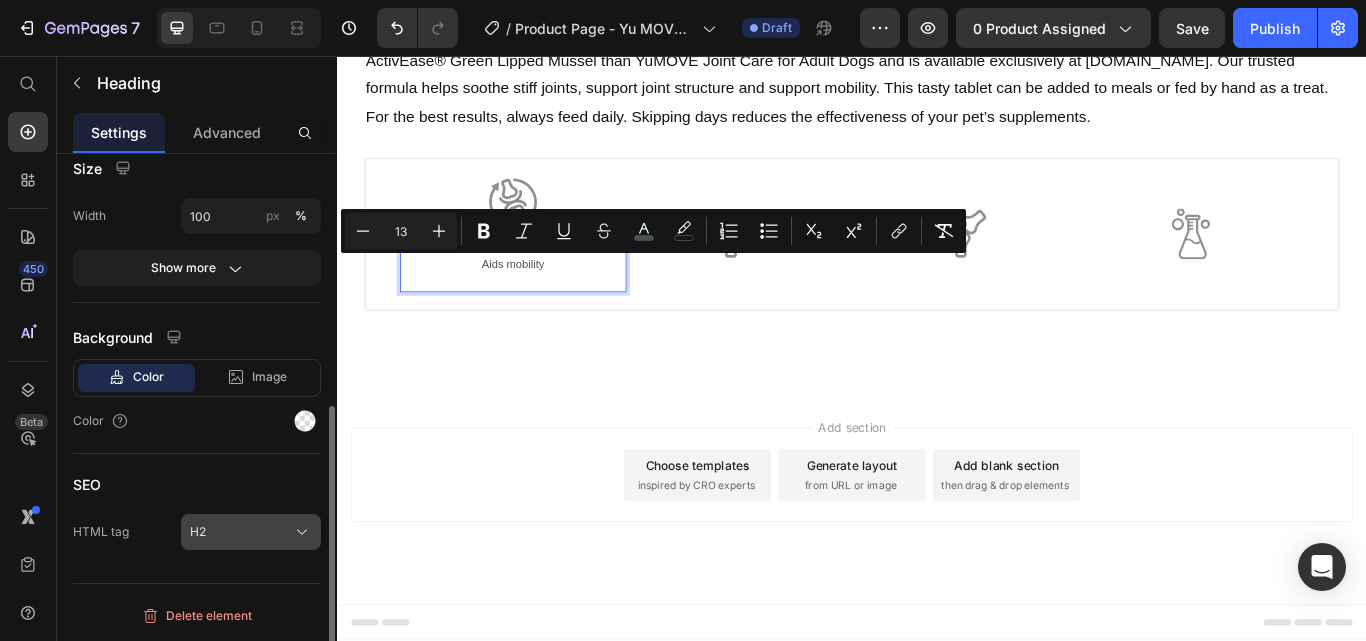 click on "H2" at bounding box center [251, 532] 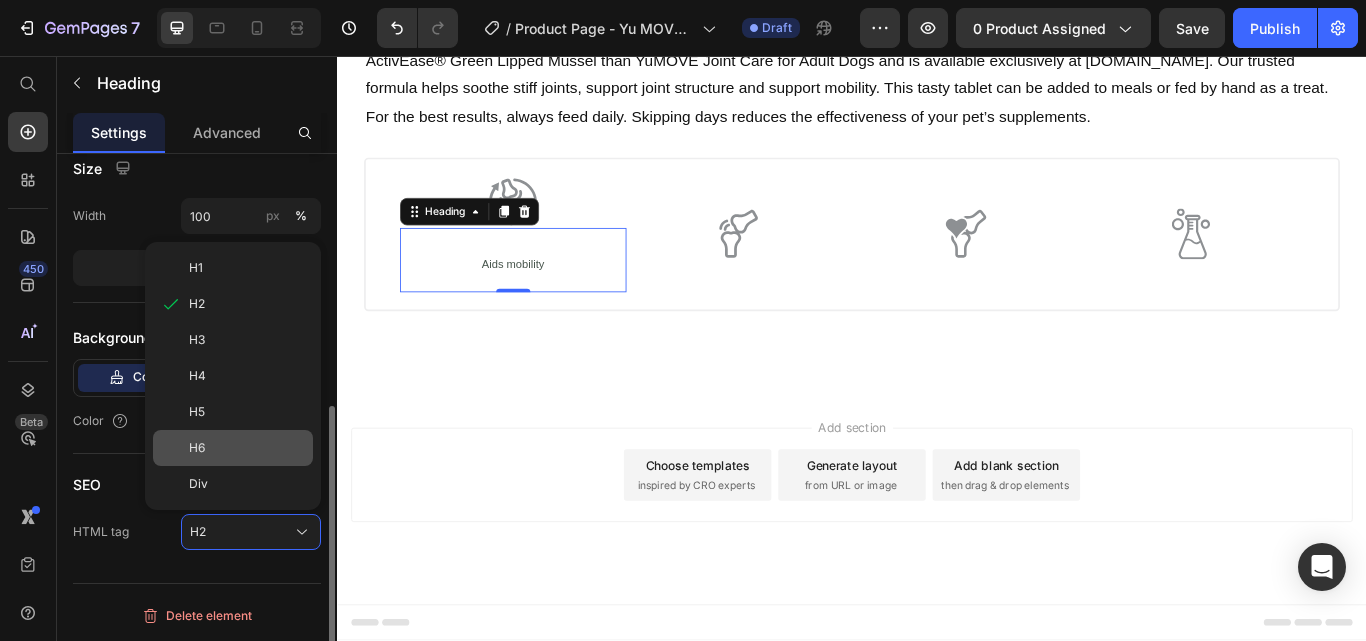click on "H6" at bounding box center (197, 448) 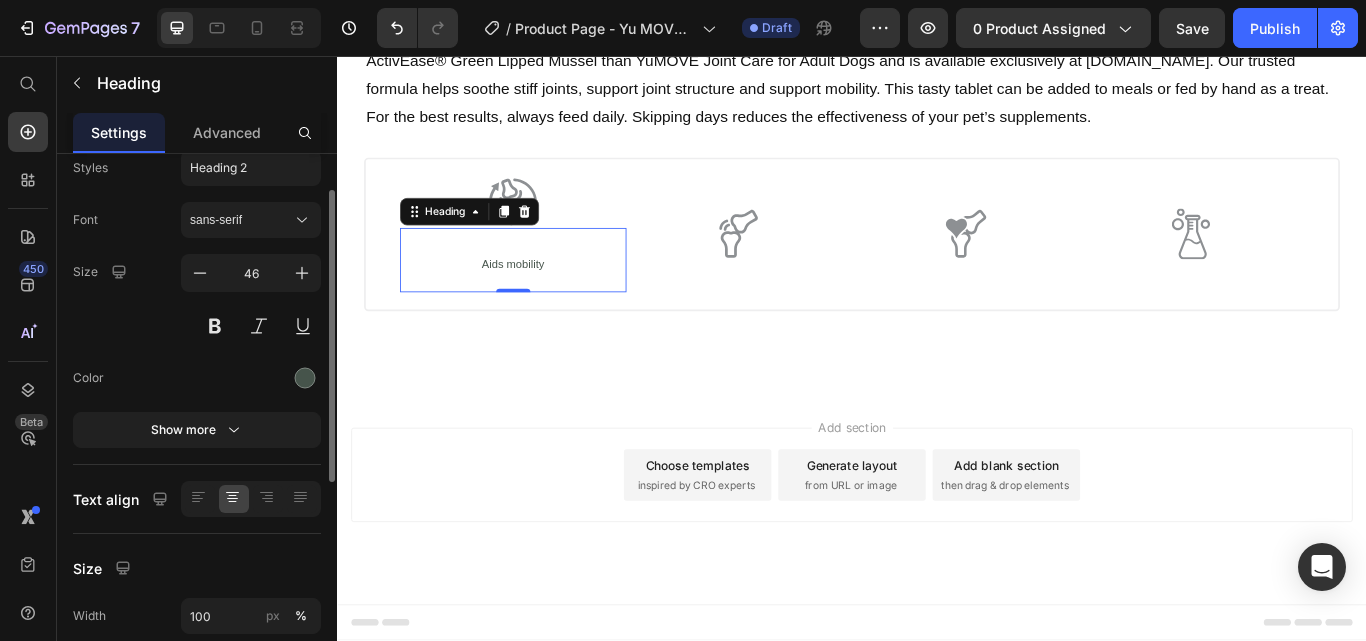 scroll, scrollTop: 0, scrollLeft: 0, axis: both 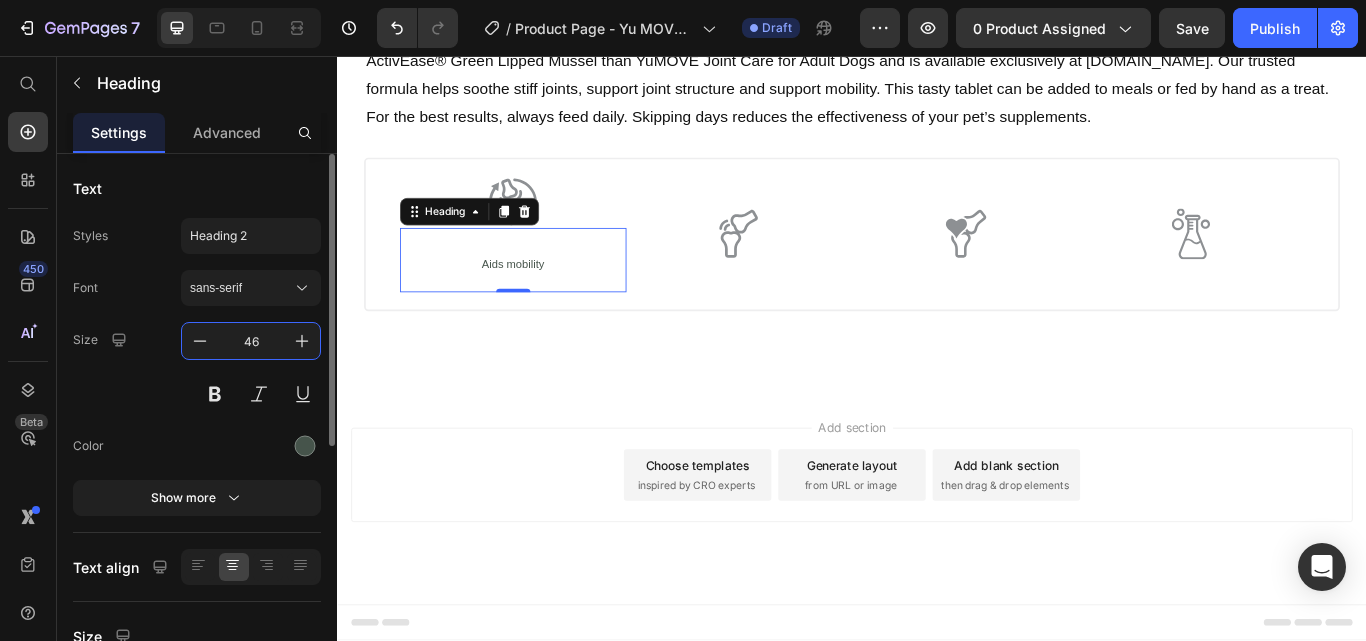 click on "46" at bounding box center [251, 341] 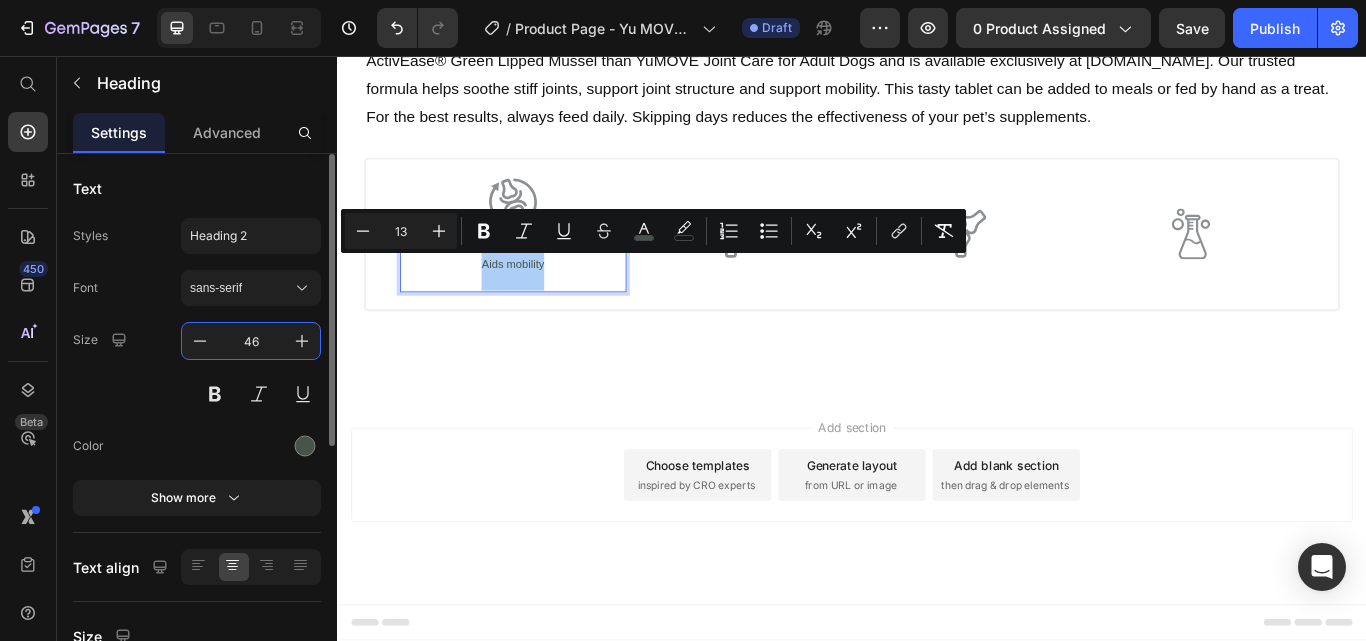 click on "46" at bounding box center (251, 341) 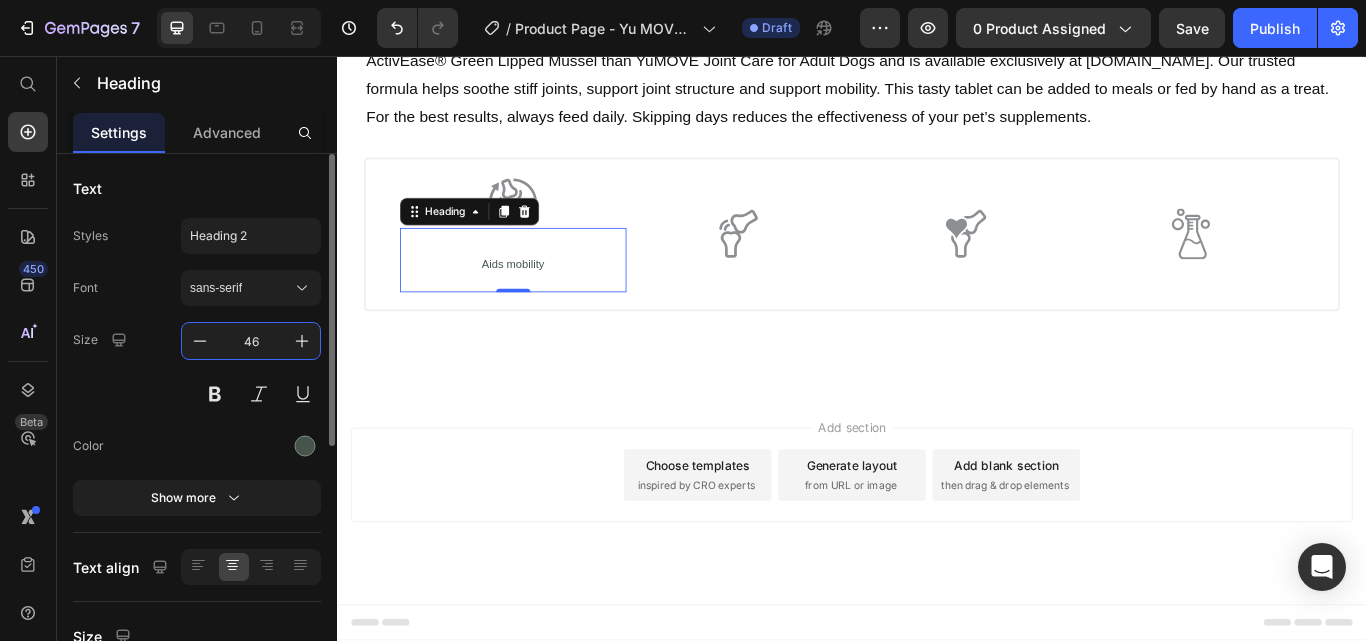 click on "46" at bounding box center [251, 341] 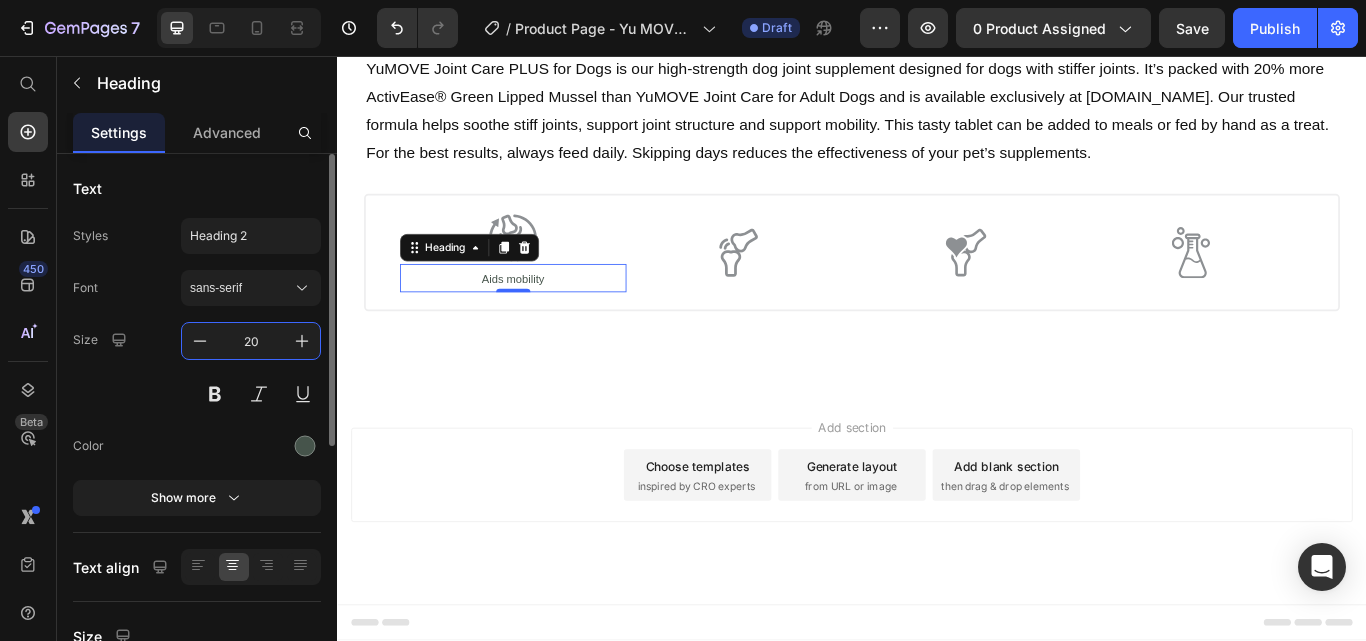 scroll, scrollTop: 2544, scrollLeft: 0, axis: vertical 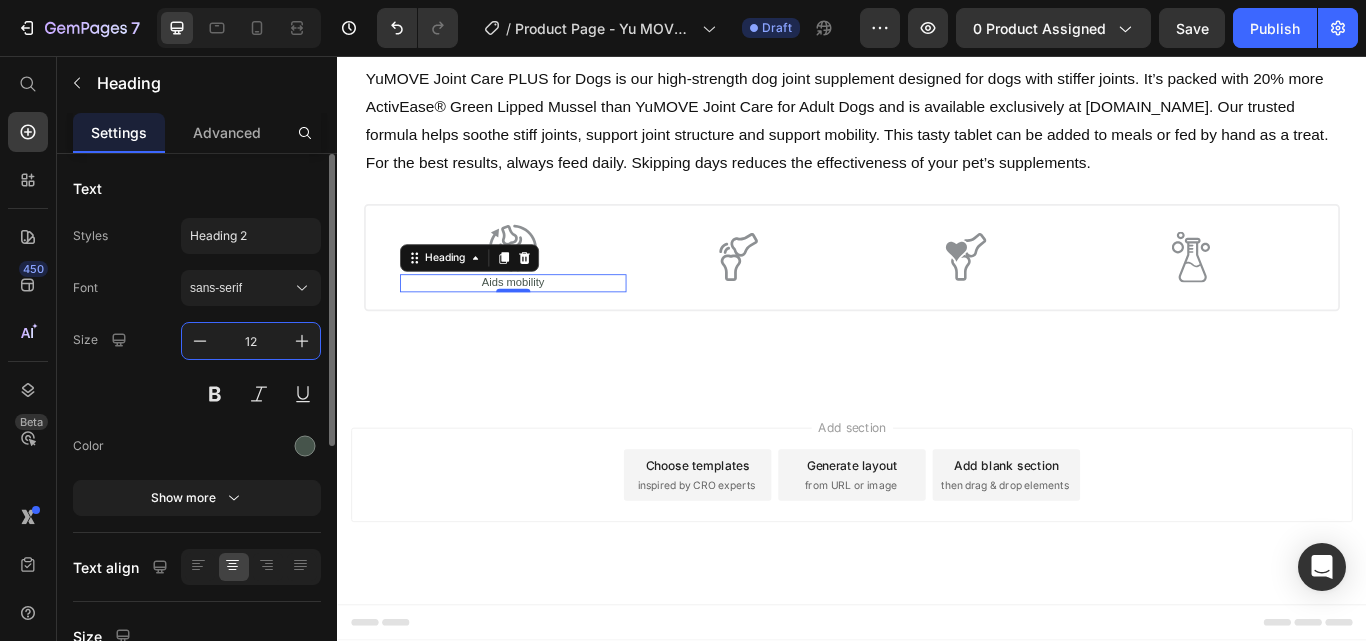click on "12" at bounding box center (251, 341) 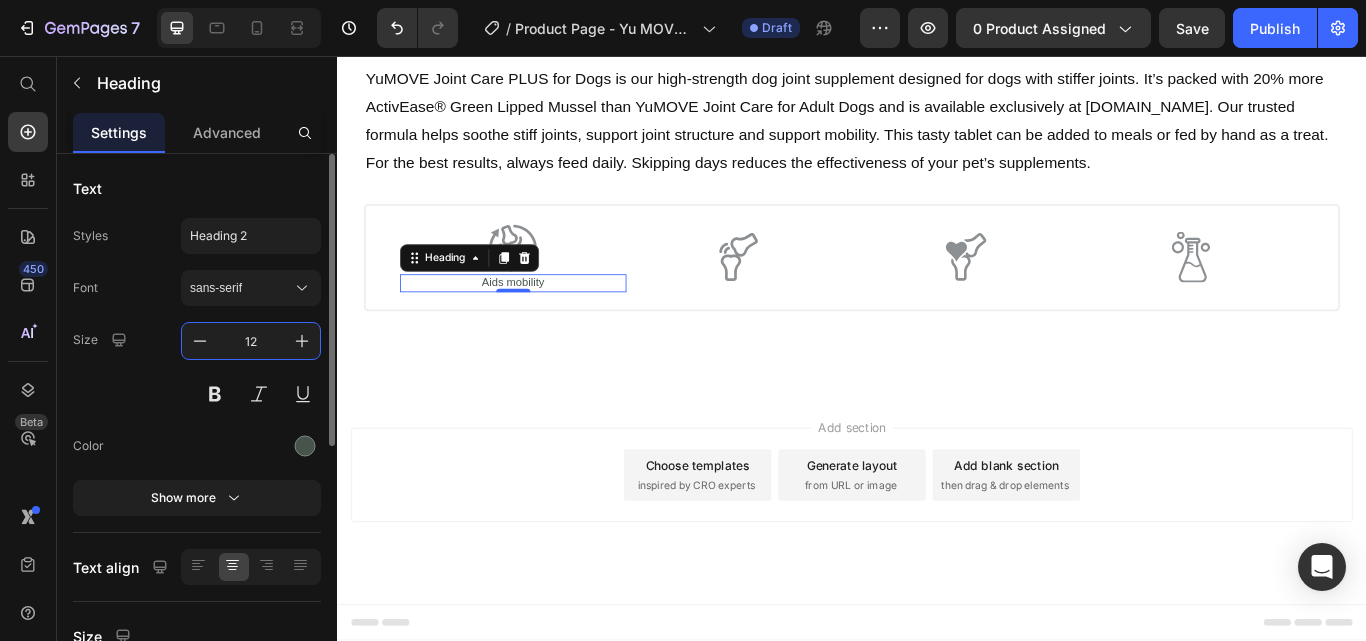 click on "12" at bounding box center [251, 341] 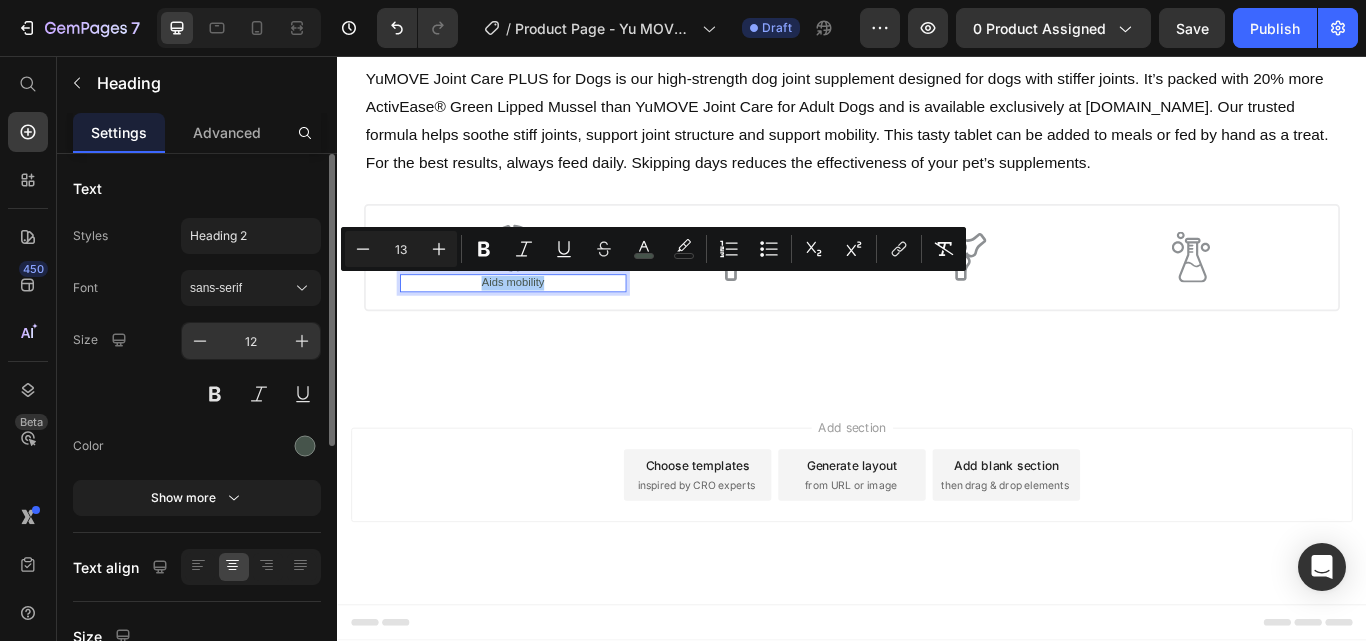 click on "12" at bounding box center (251, 341) 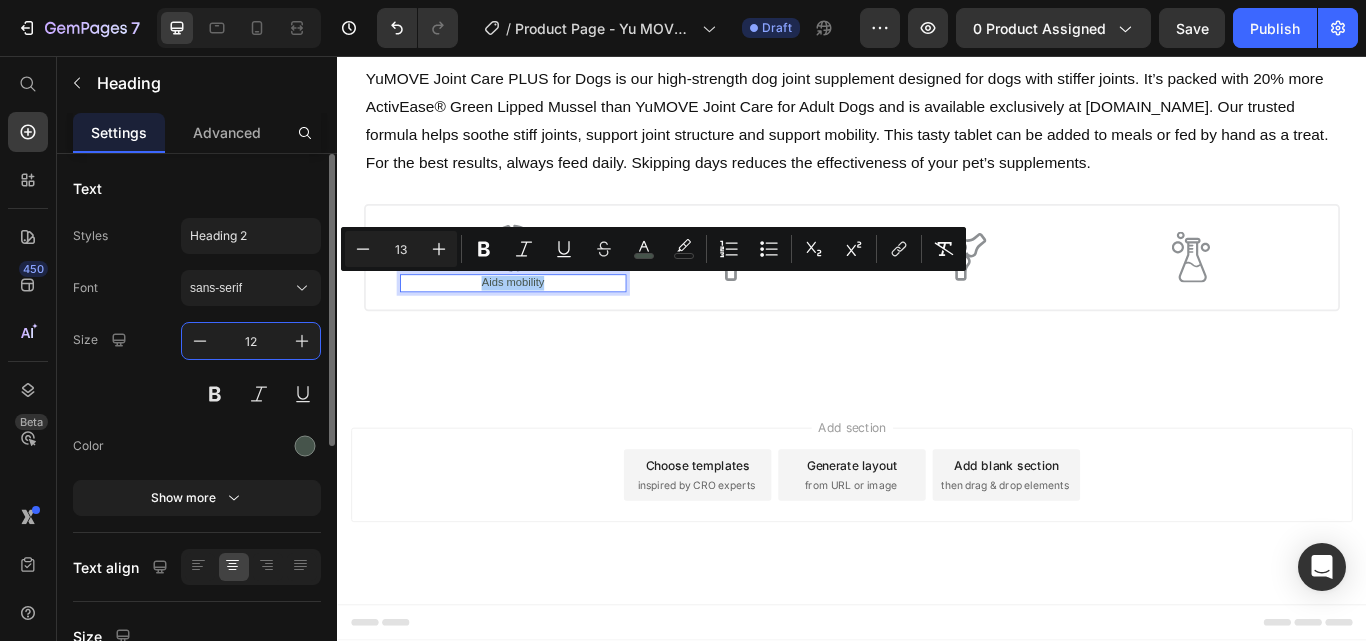 click on "12" at bounding box center (251, 341) 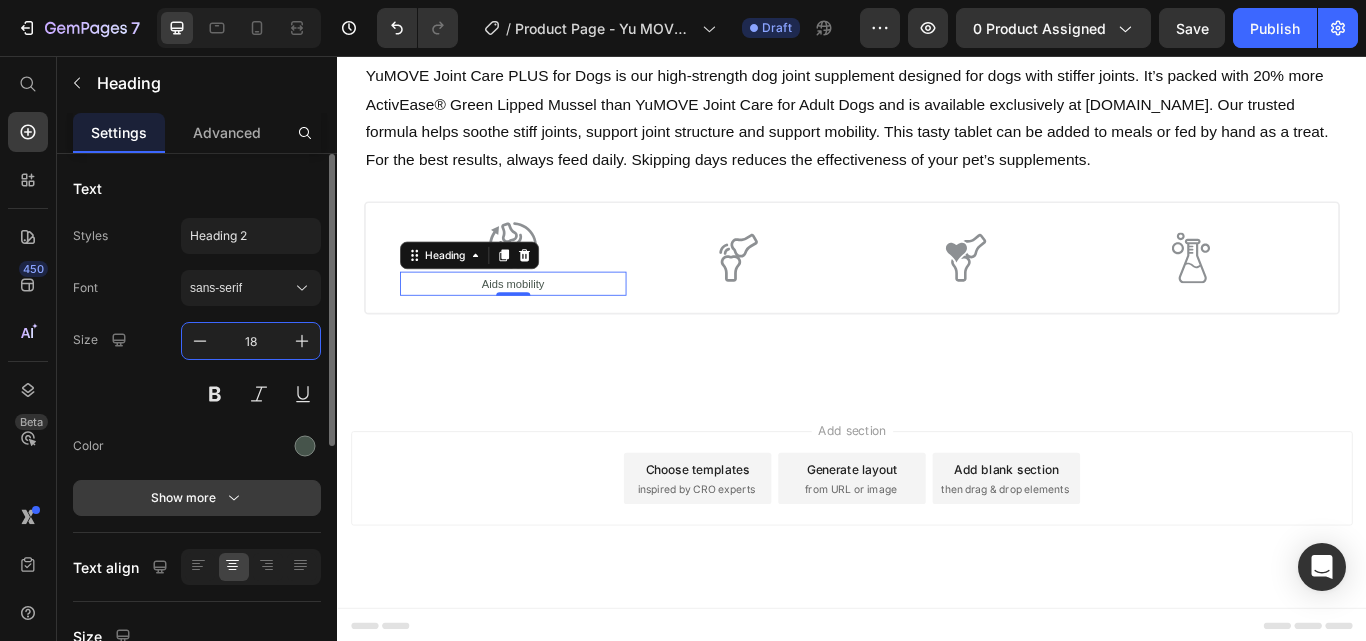 type on "18" 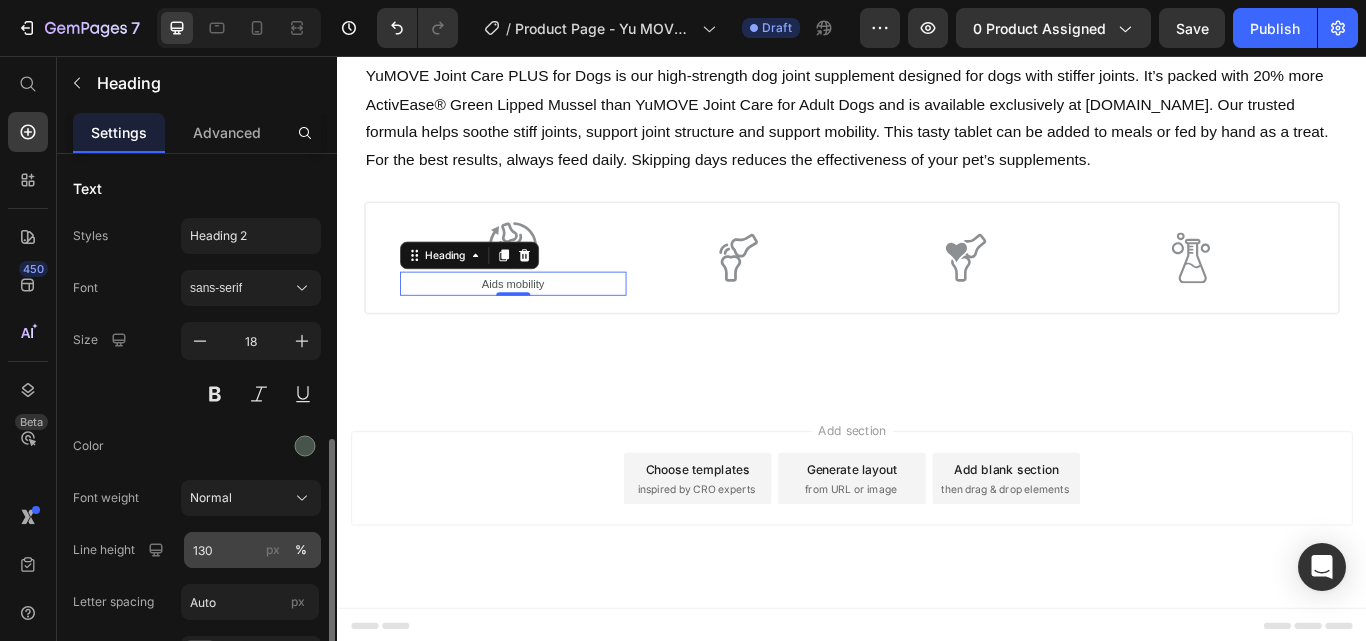 scroll, scrollTop: 200, scrollLeft: 0, axis: vertical 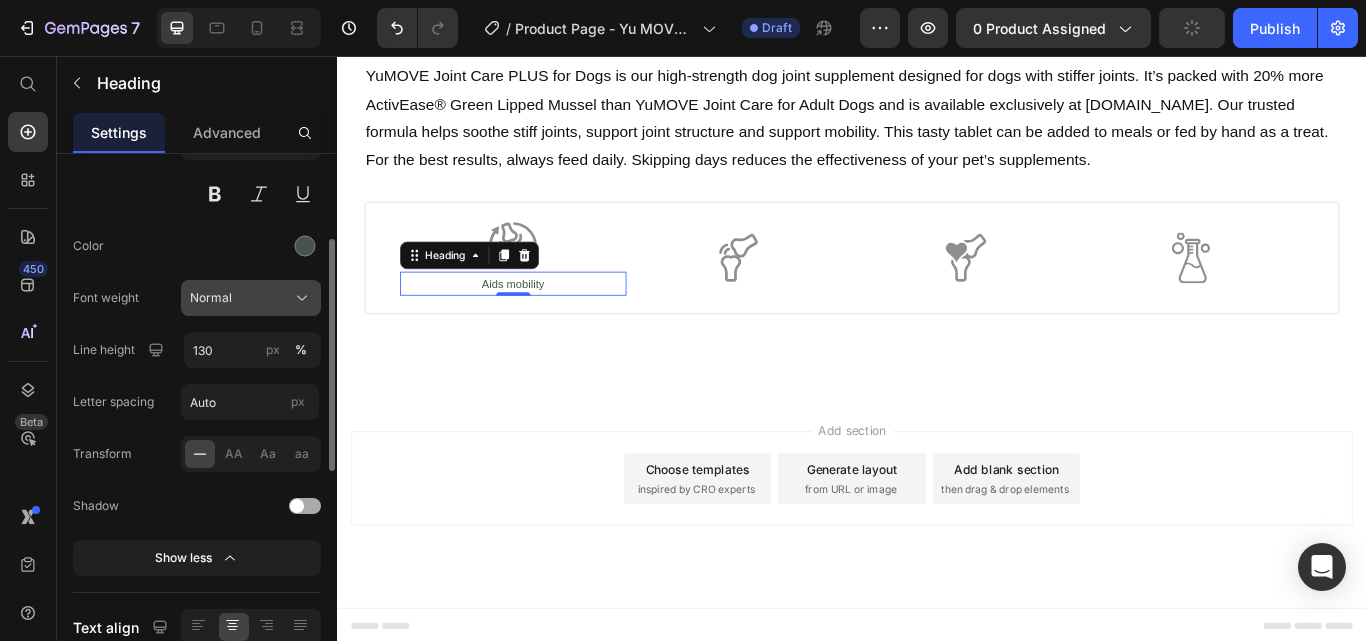 click on "Normal" at bounding box center [211, 298] 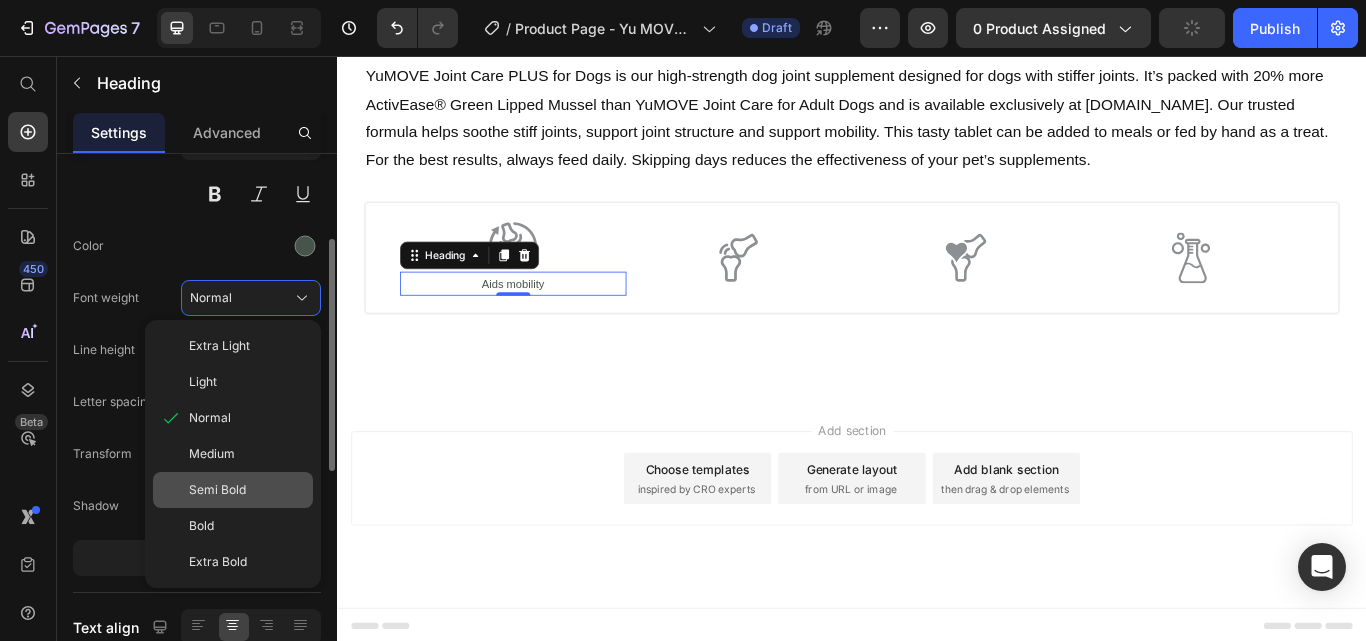 click on "Semi Bold" at bounding box center (217, 490) 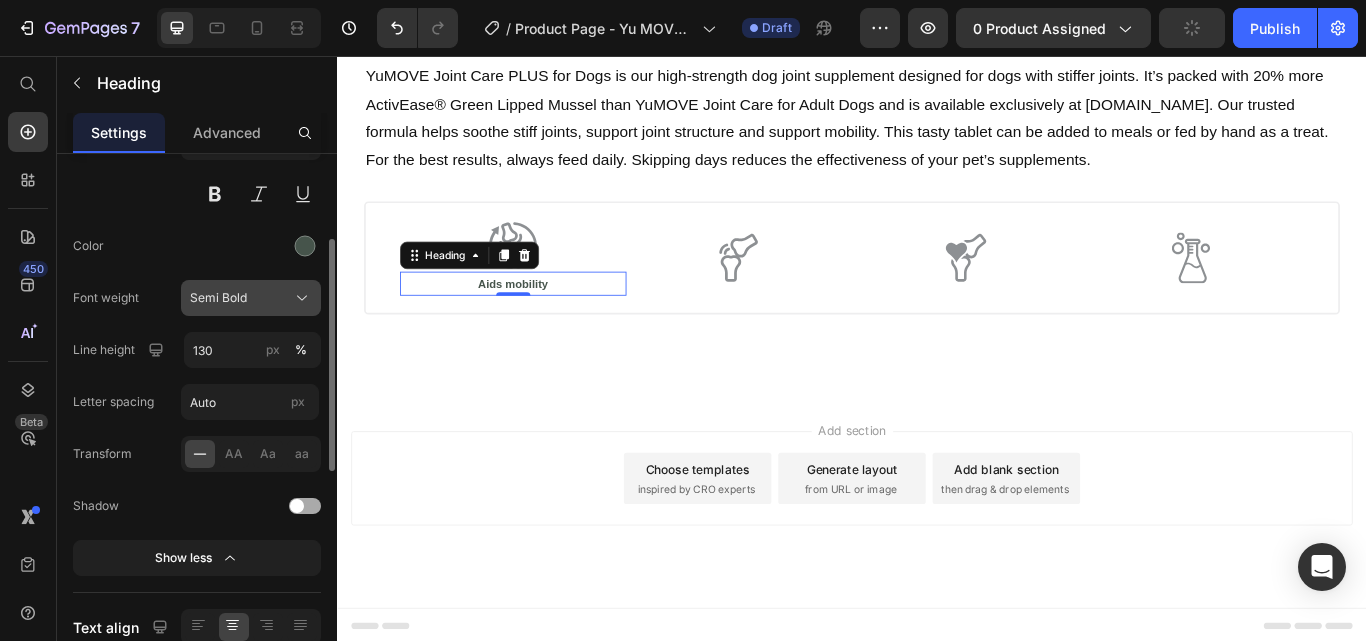 click on "Semi Bold" at bounding box center [218, 298] 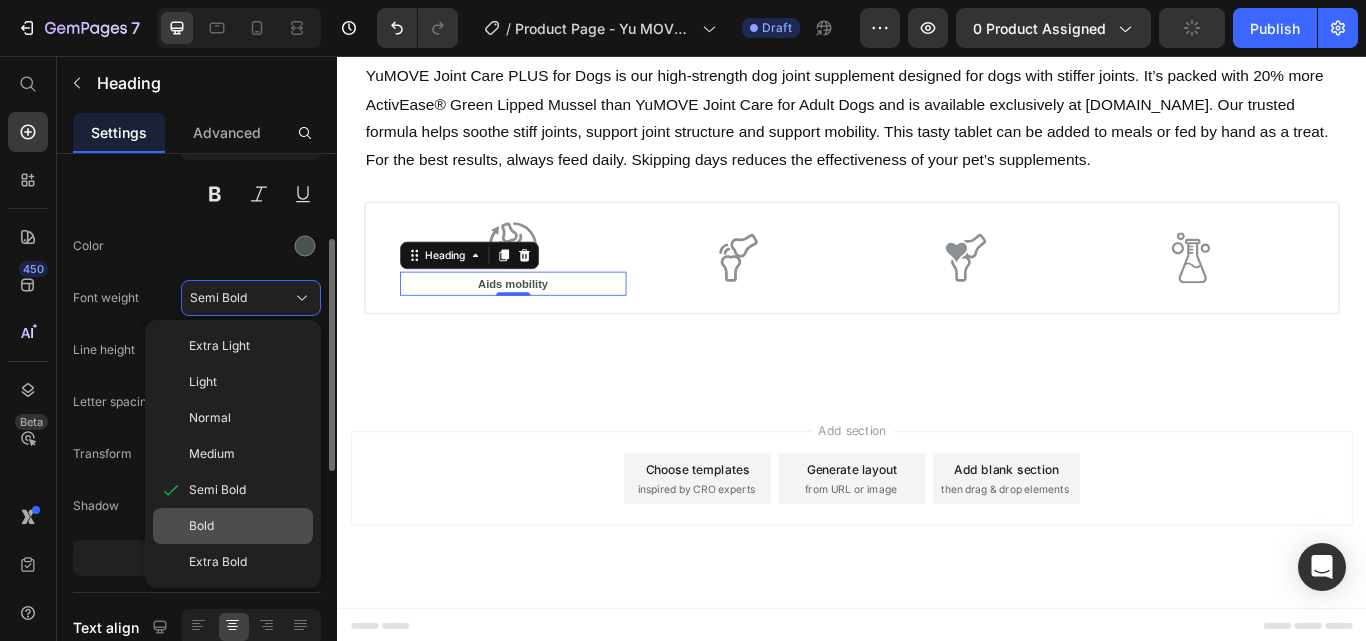 click on "Bold" at bounding box center [247, 526] 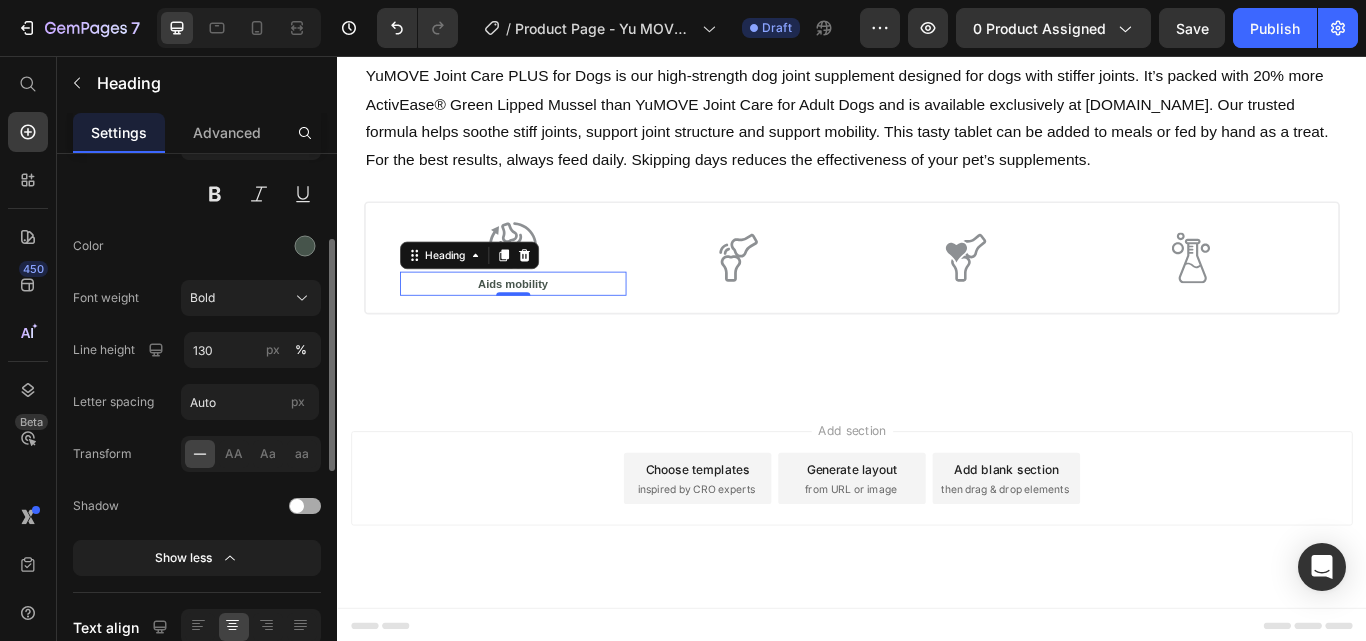 click on "Aids mobility" at bounding box center (542, 322) 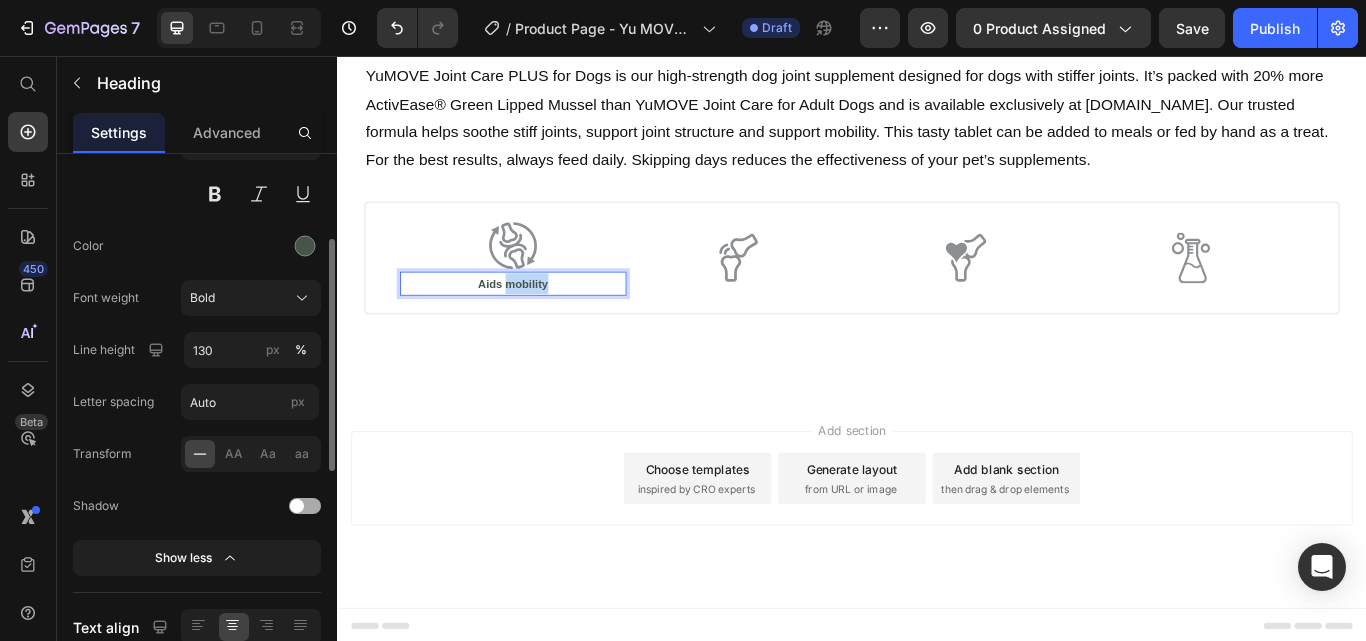 click on "Aids mobility" at bounding box center [542, 322] 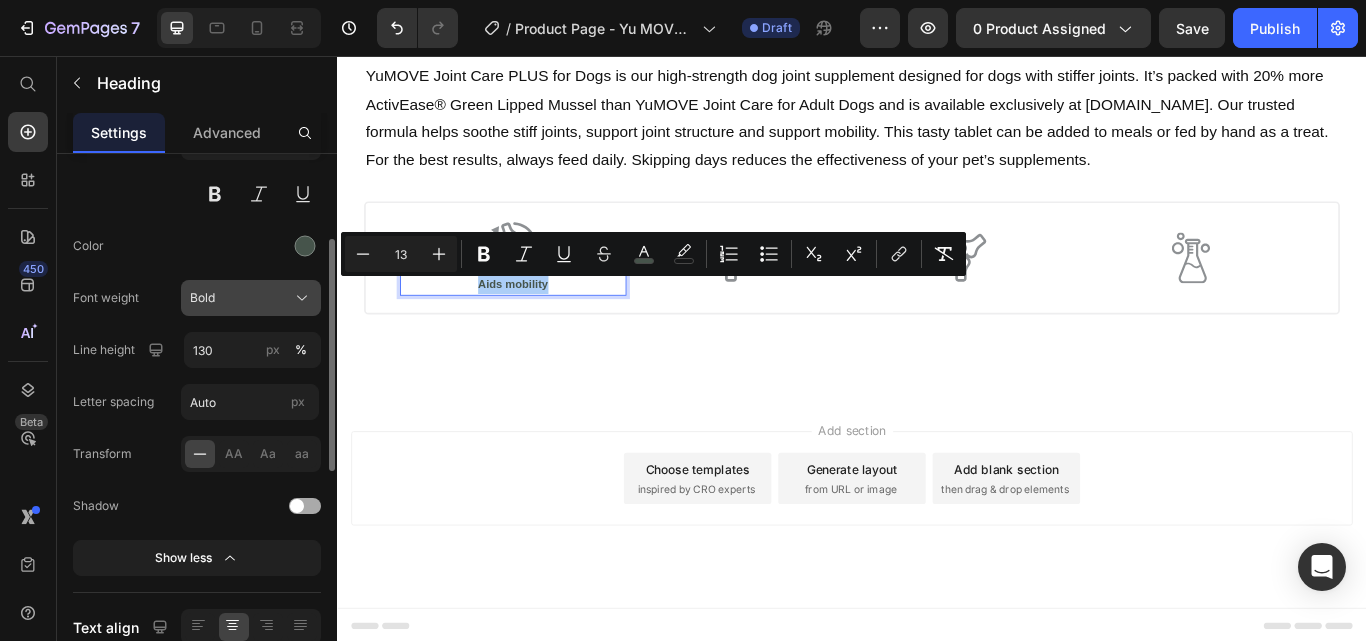 click on "Bold" 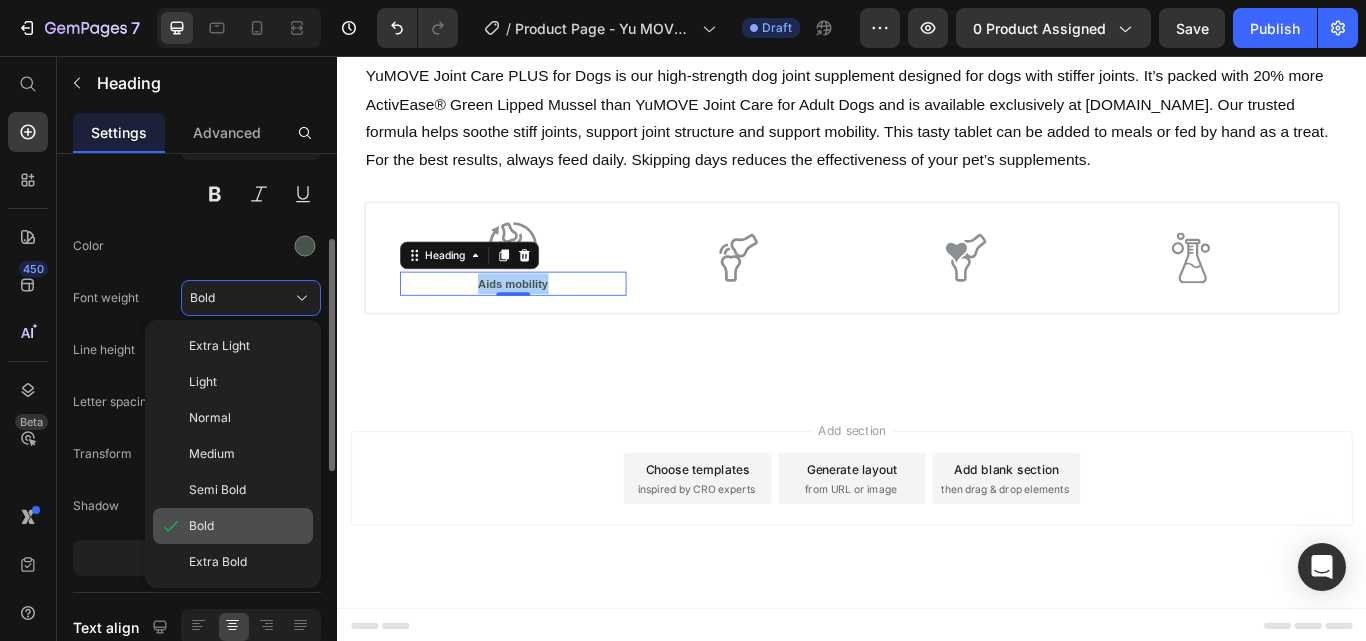 click on "Bold" at bounding box center [201, 526] 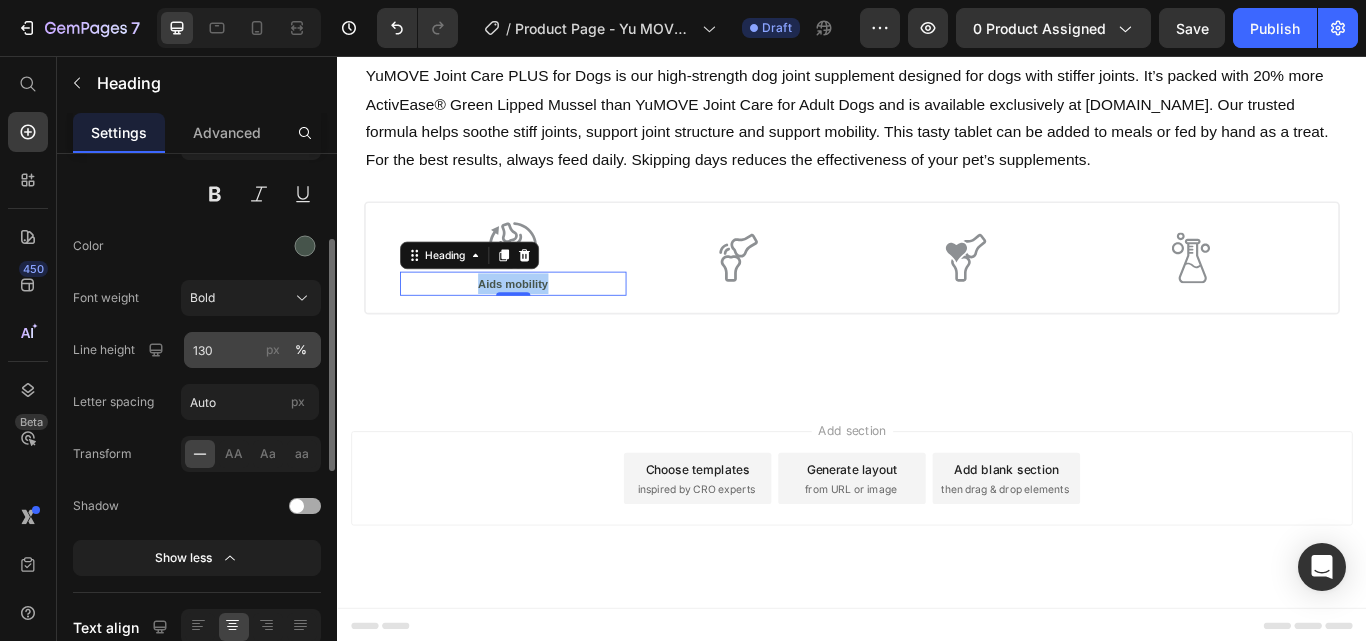 click on "px" at bounding box center (273, 350) 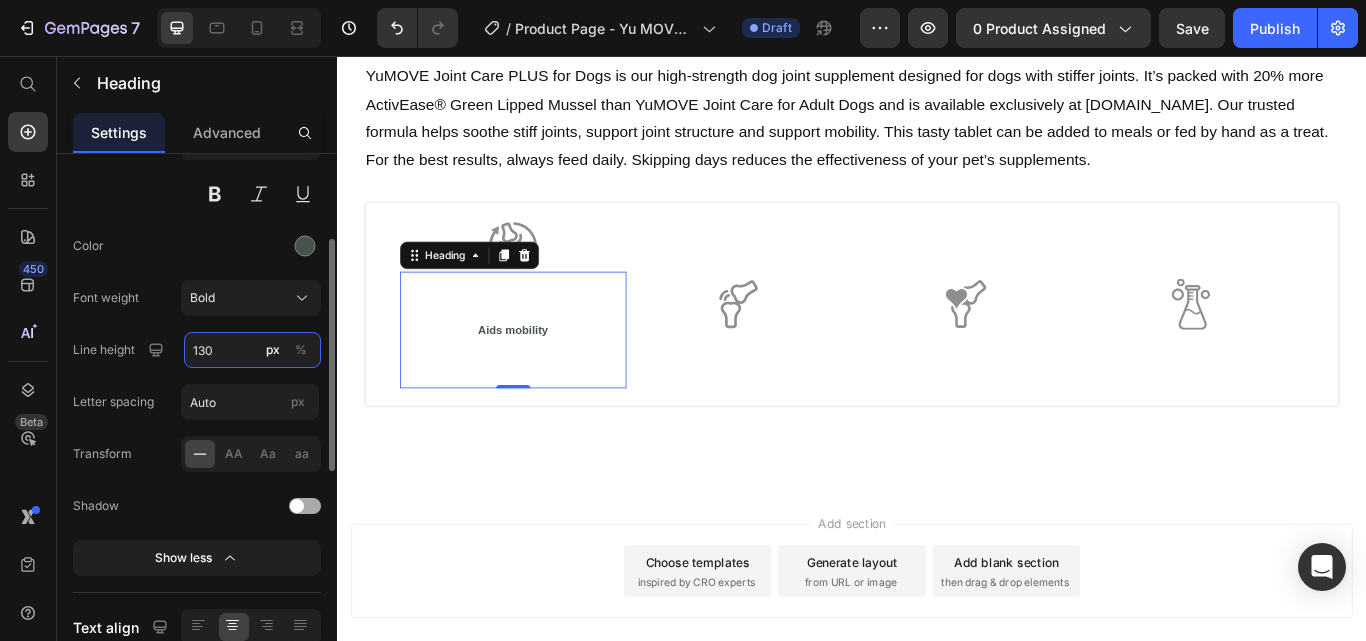 click on "130" at bounding box center [252, 350] 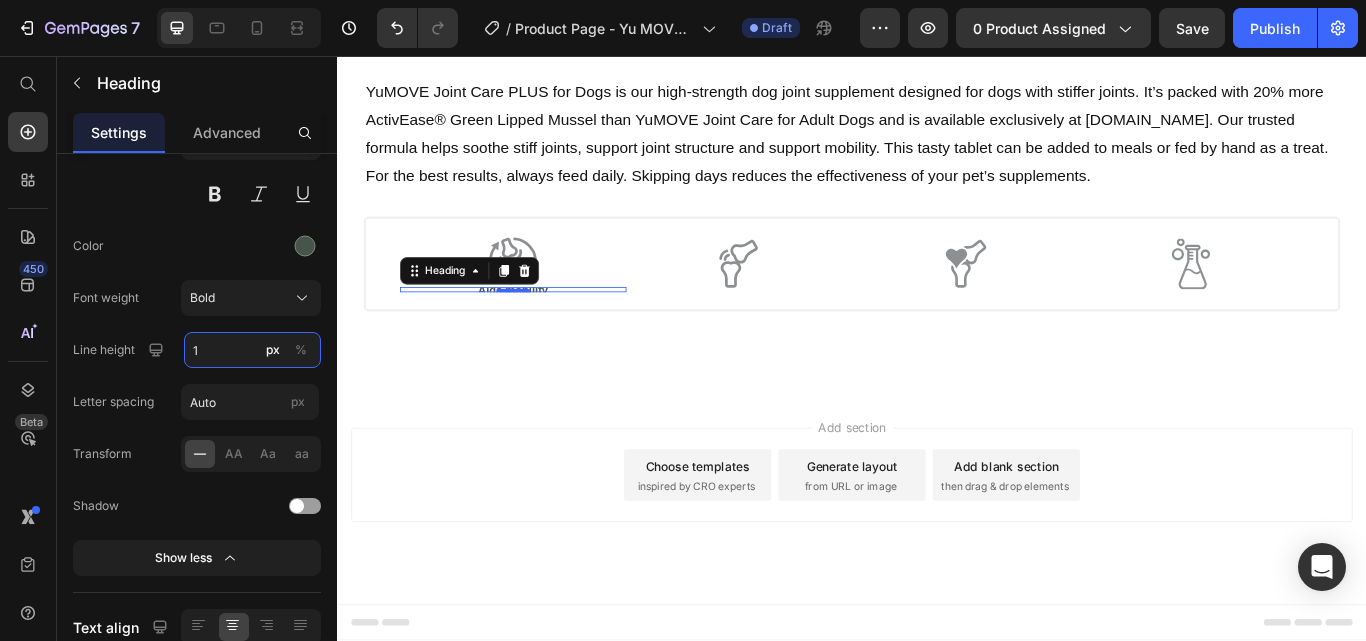 type on "18" 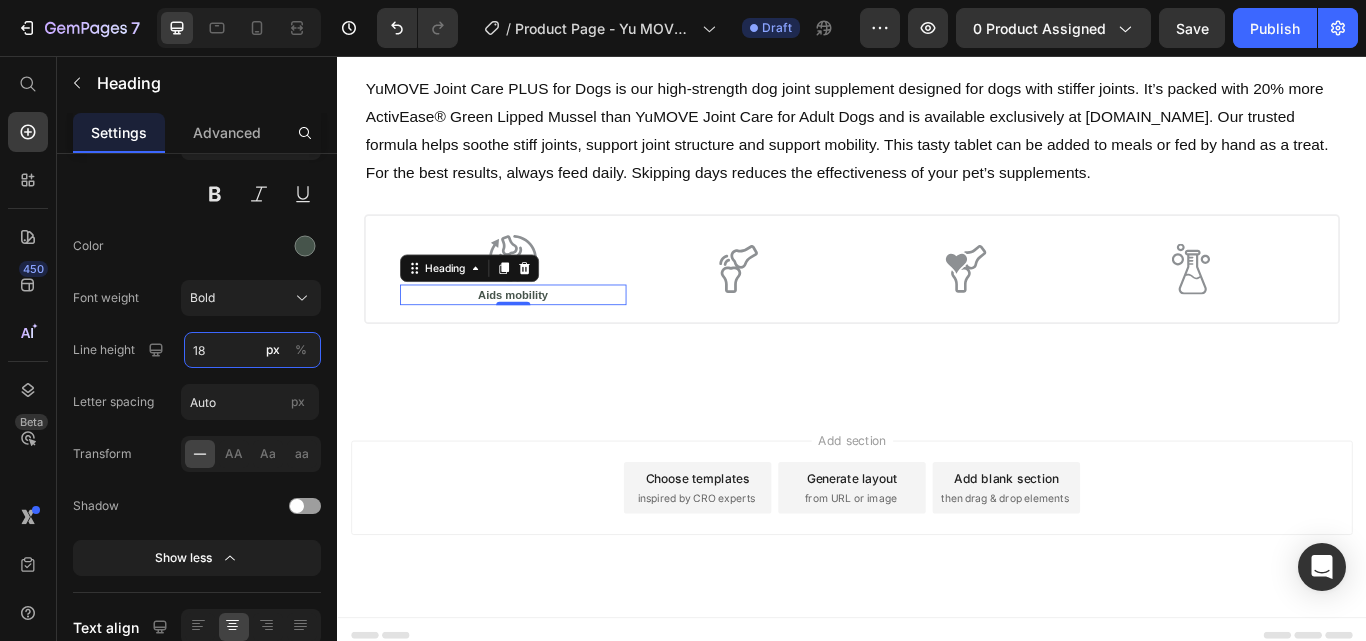 scroll, scrollTop: 2532, scrollLeft: 0, axis: vertical 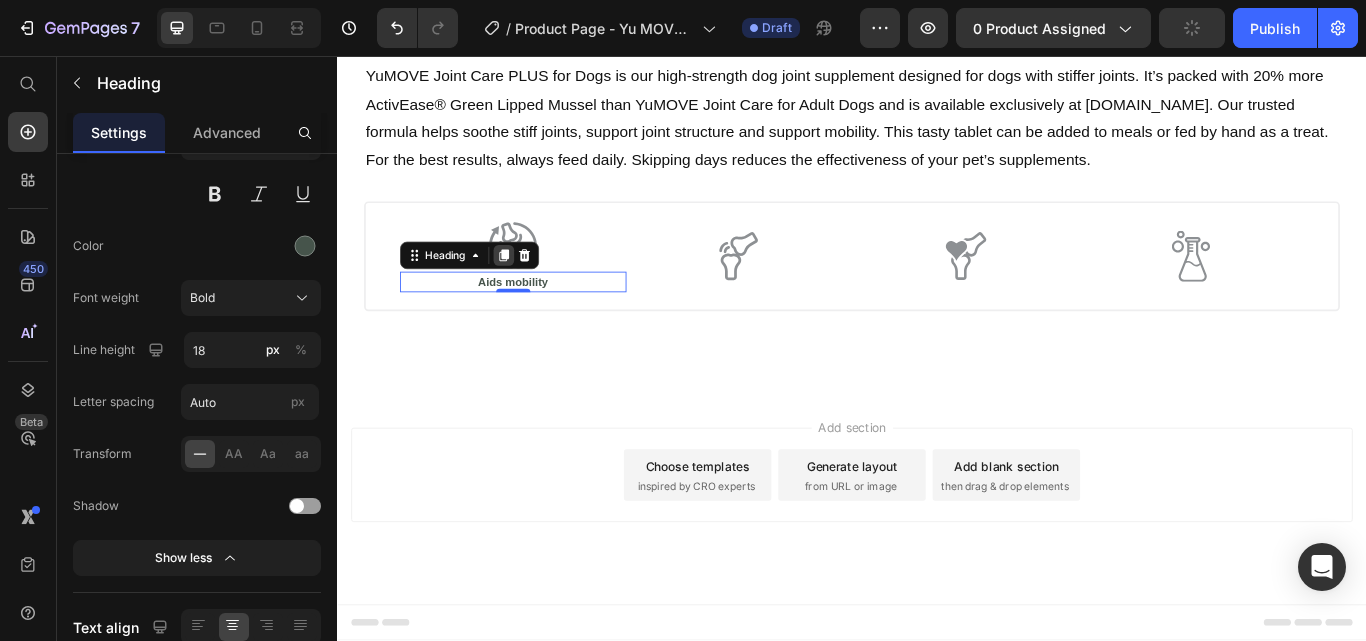 click 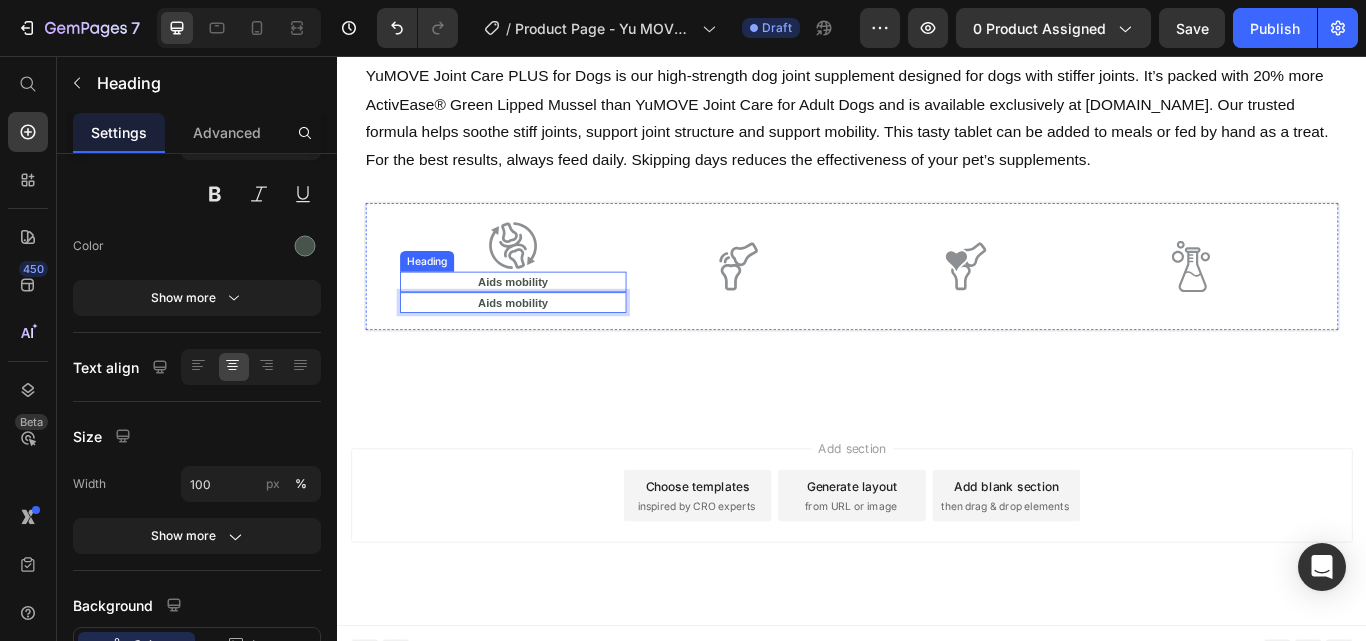 click on "⁠⁠⁠⁠⁠⁠⁠ Aids mobility" at bounding box center [542, 320] 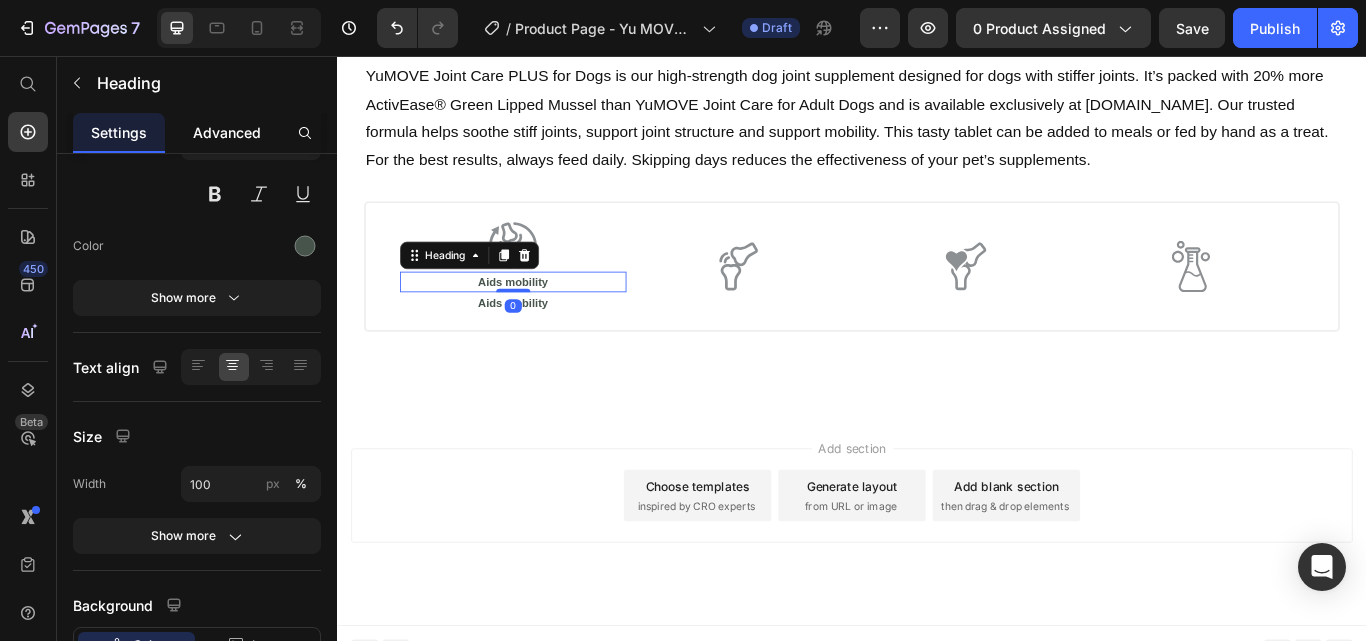 click on "Advanced" at bounding box center (227, 132) 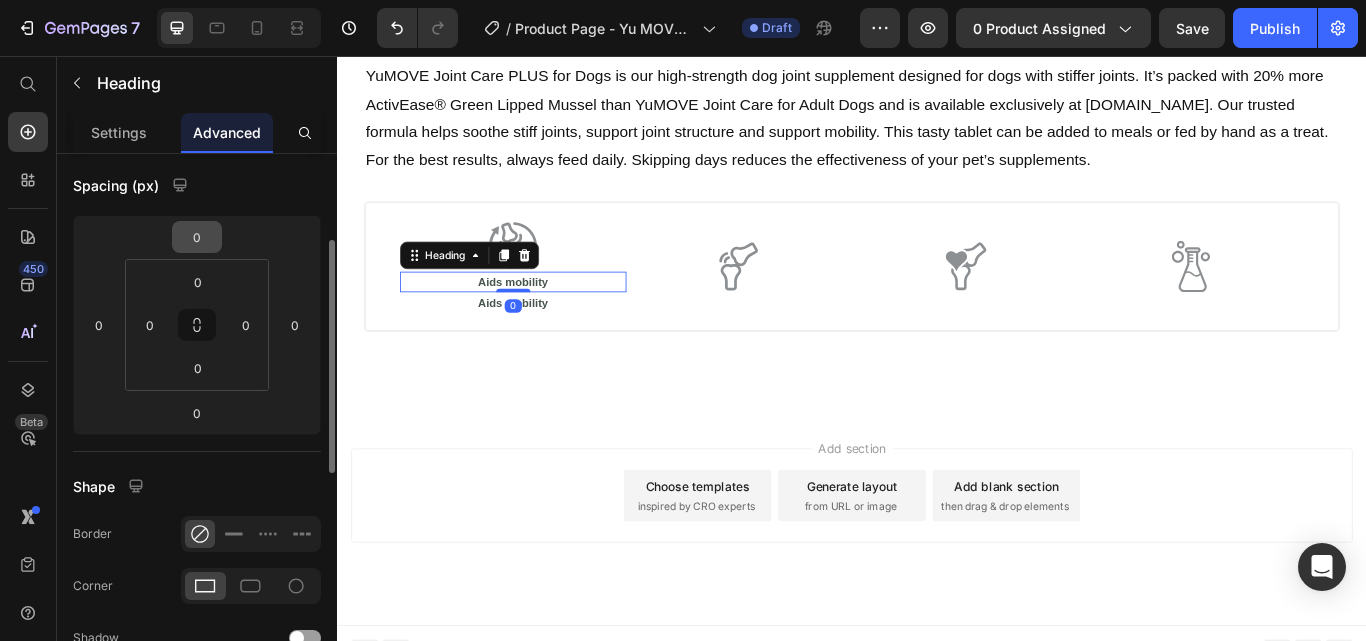 scroll, scrollTop: 0, scrollLeft: 0, axis: both 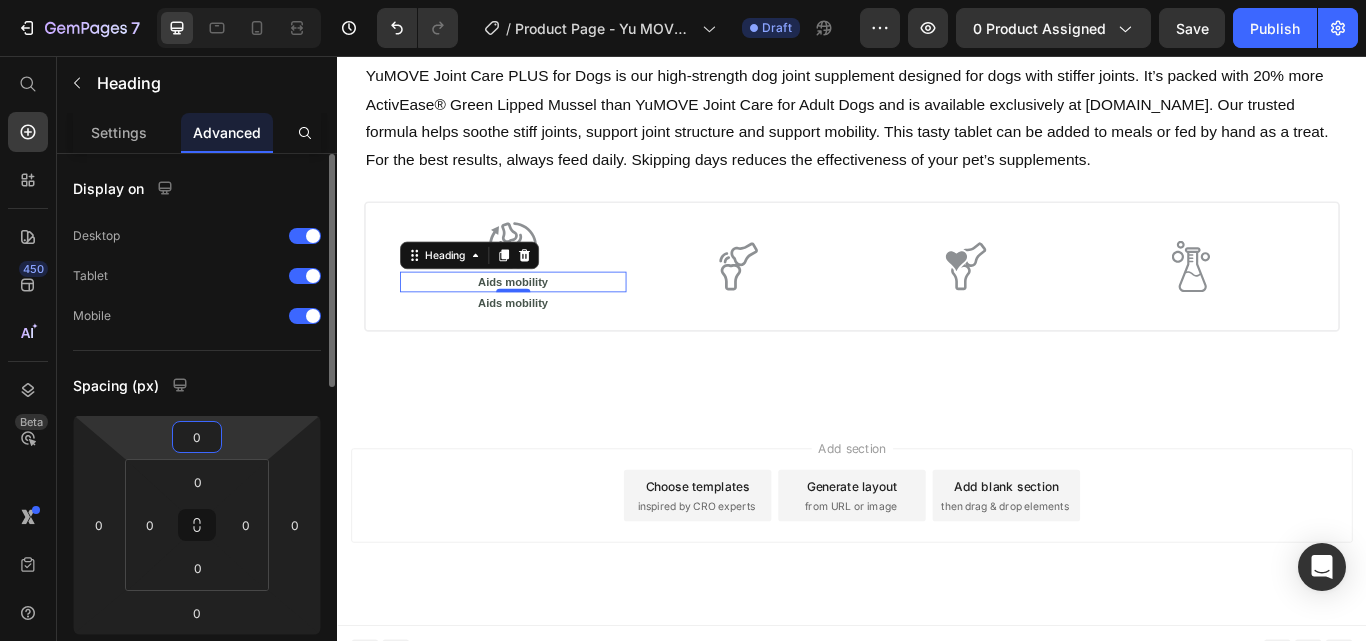 click on "0" at bounding box center (197, 437) 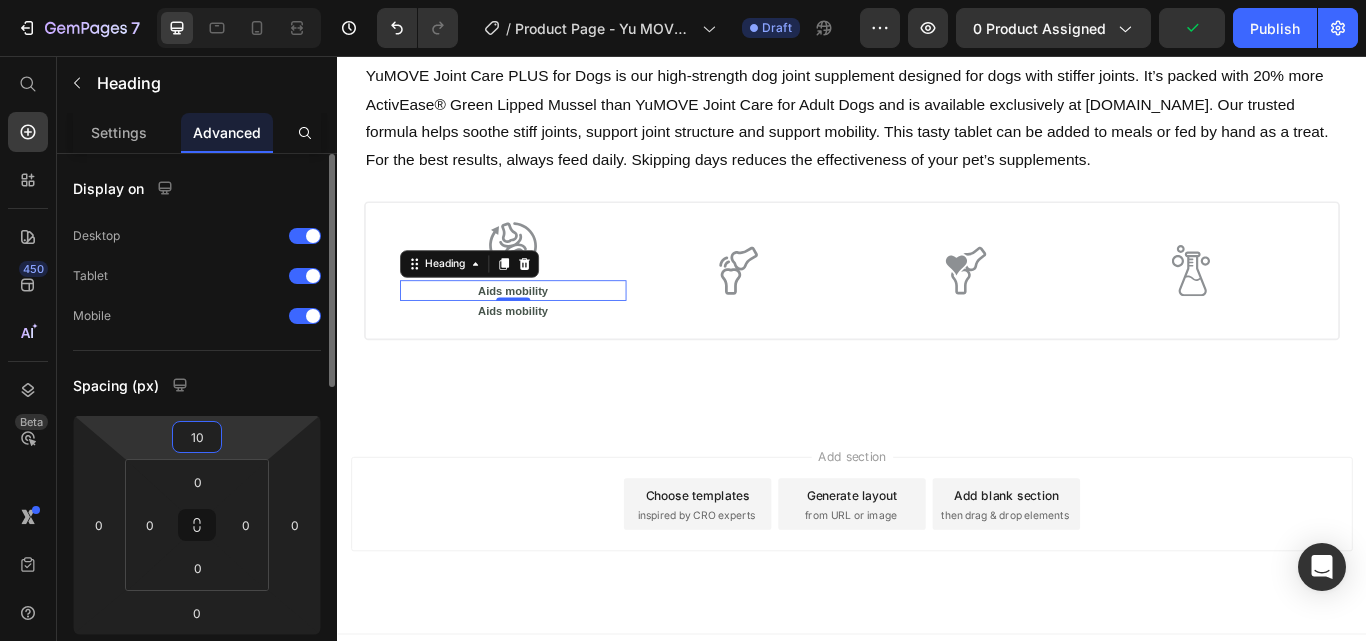 click on "10" at bounding box center [197, 437] 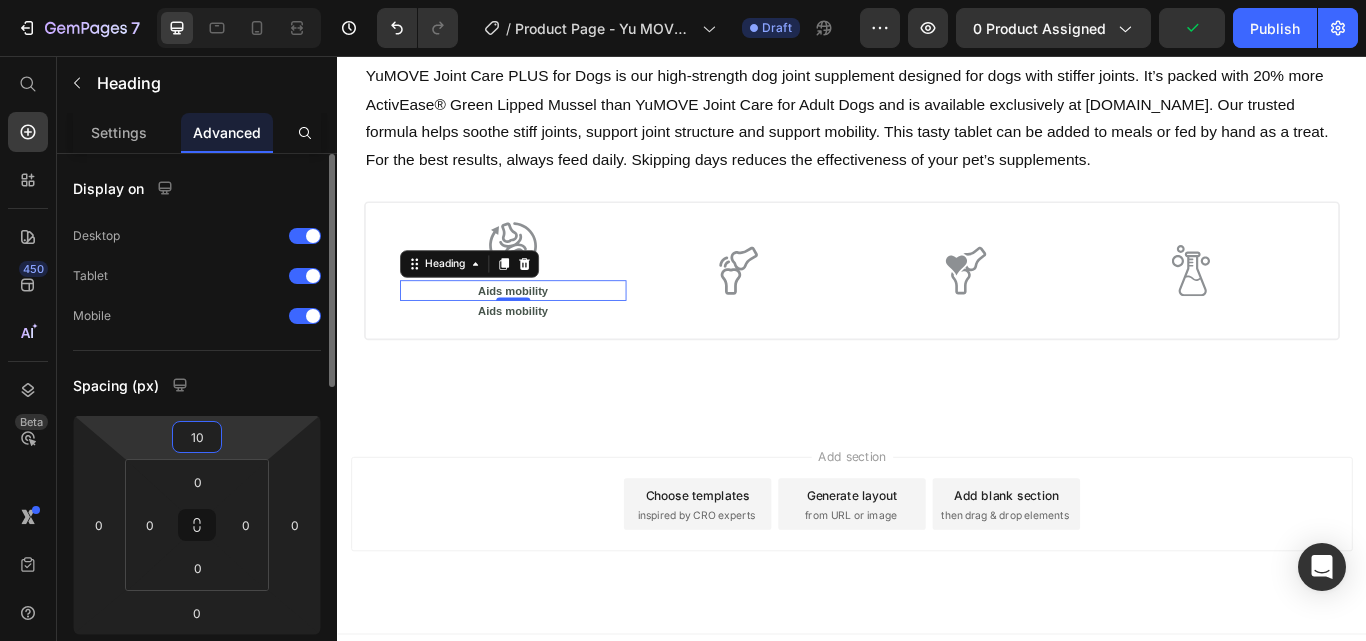 click on "10" at bounding box center (197, 437) 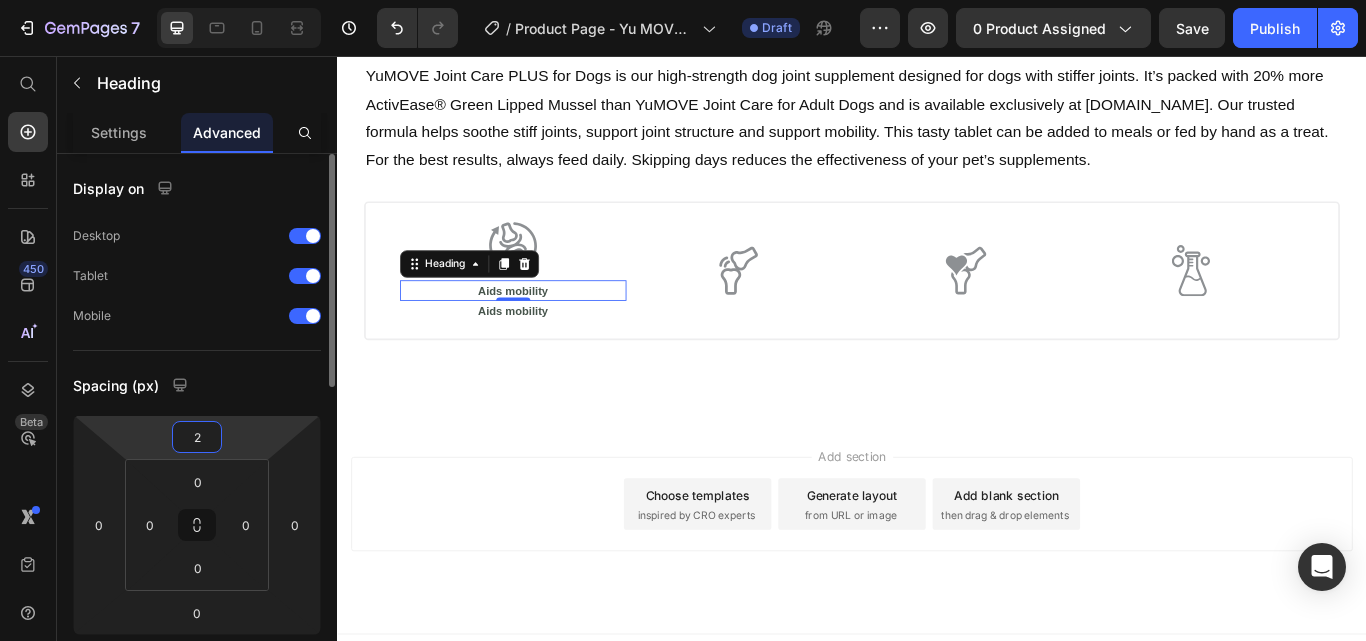 type on "20" 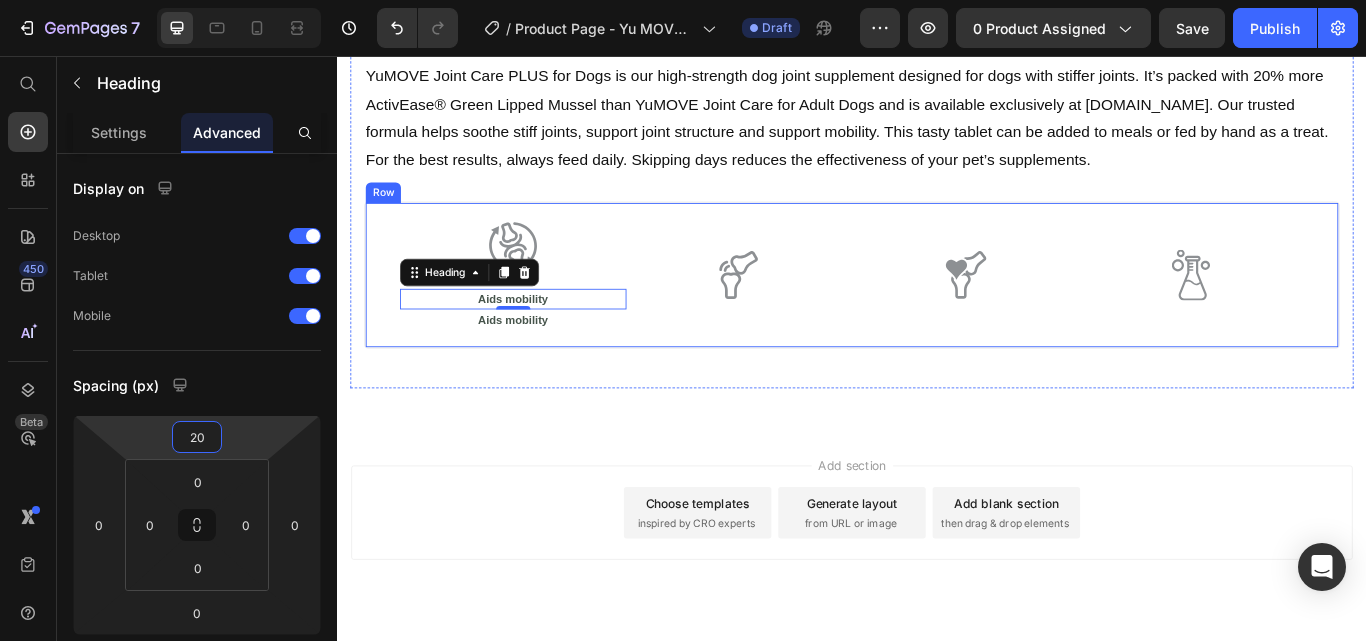 click 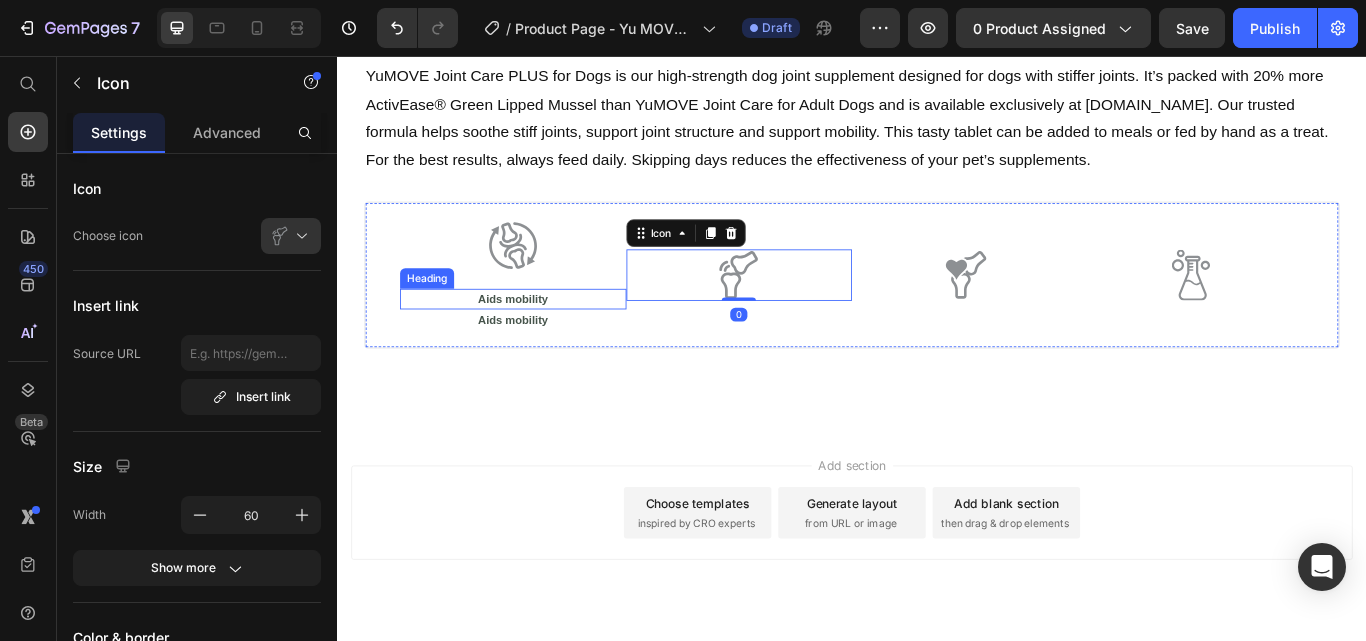 click on "Aids mobility" at bounding box center (542, 340) 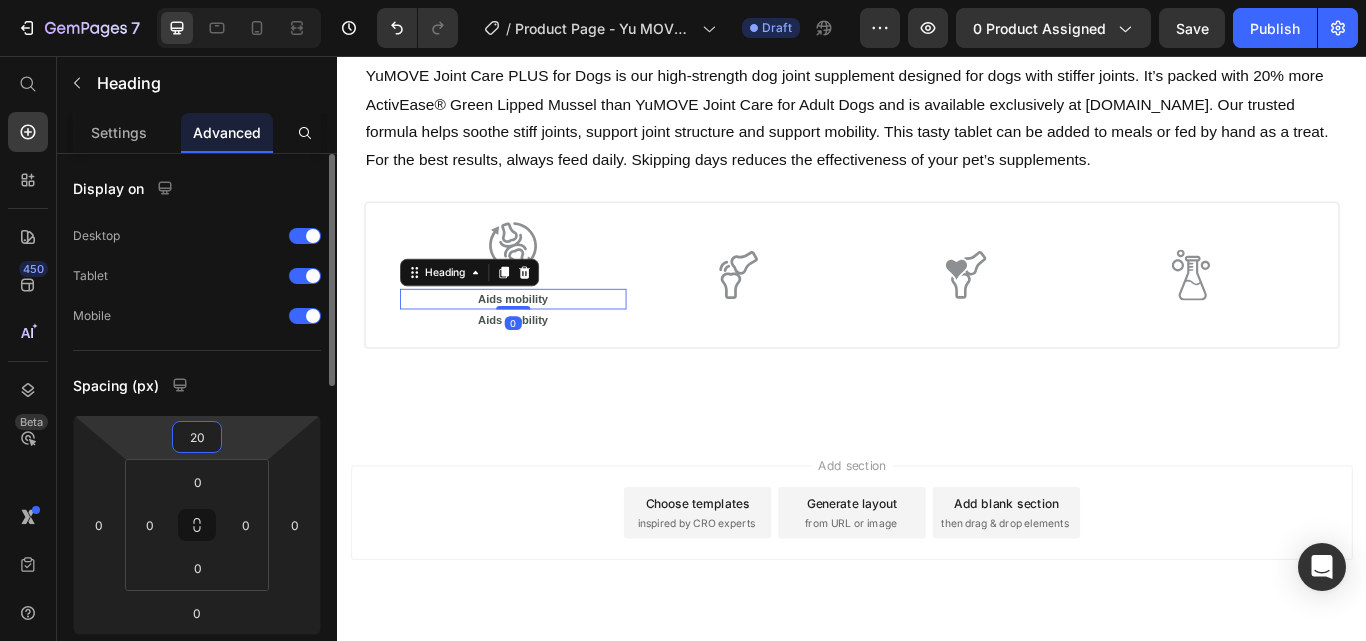 click on "20" at bounding box center [197, 437] 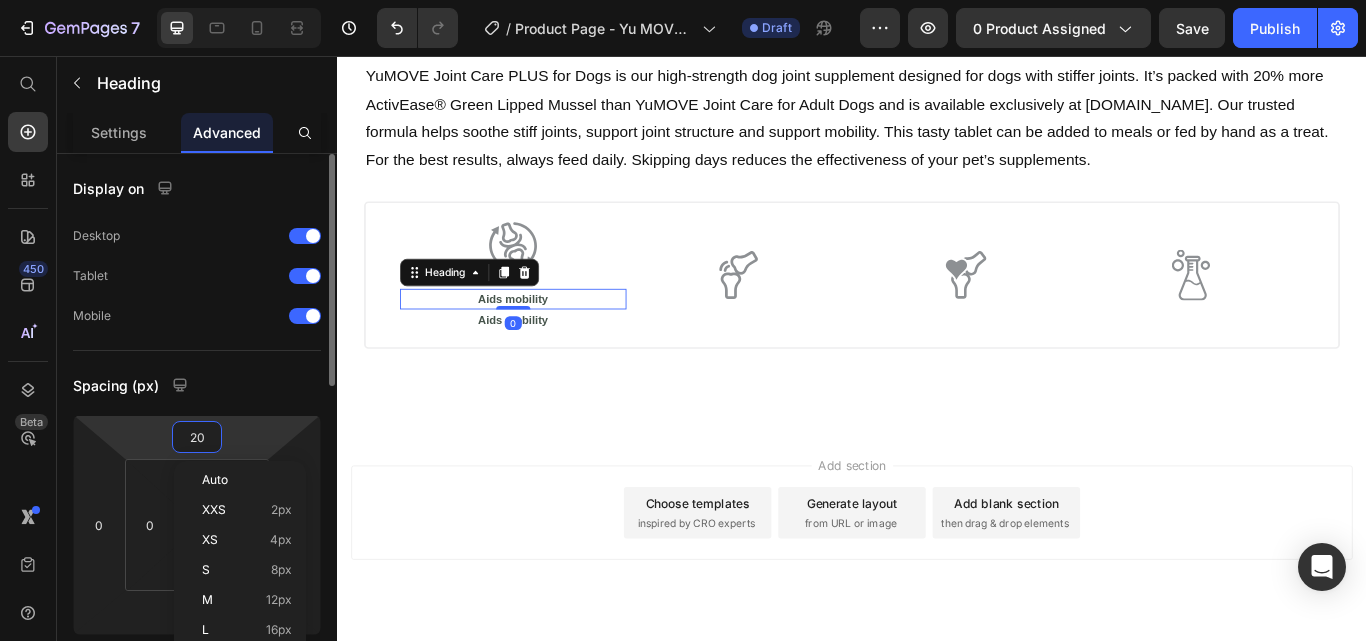 click on "20" at bounding box center [197, 437] 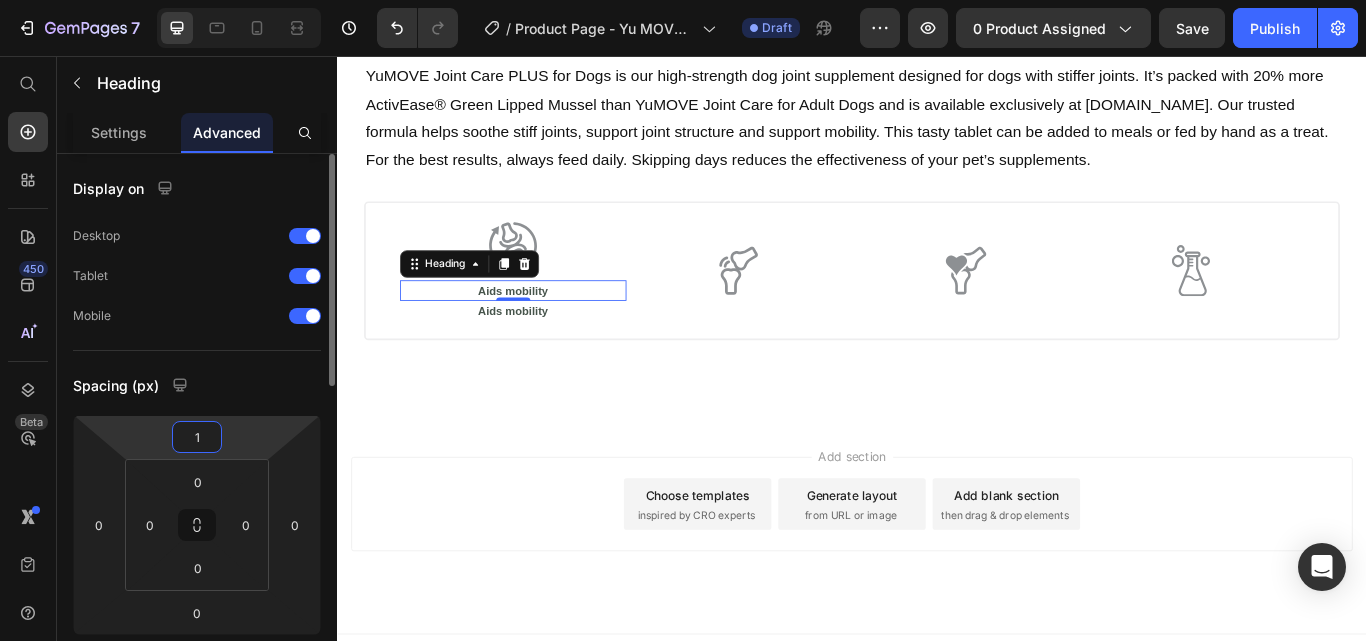 type on "10" 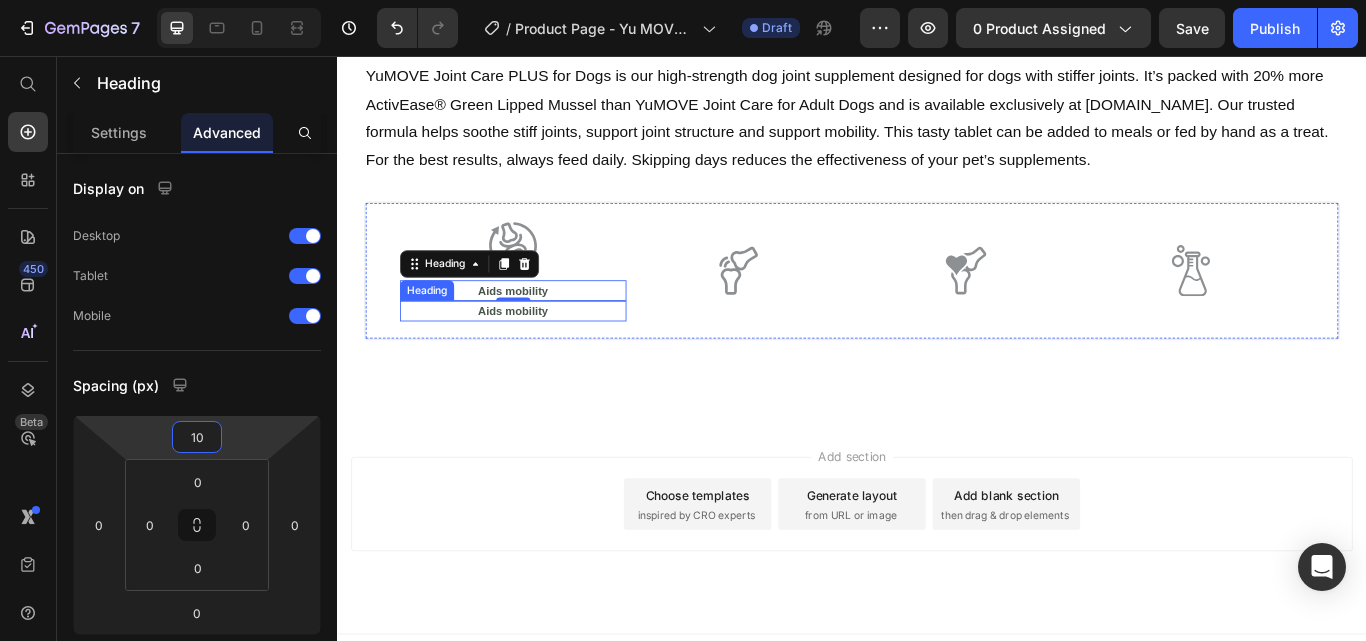 click on "Heading" at bounding box center (441, 330) 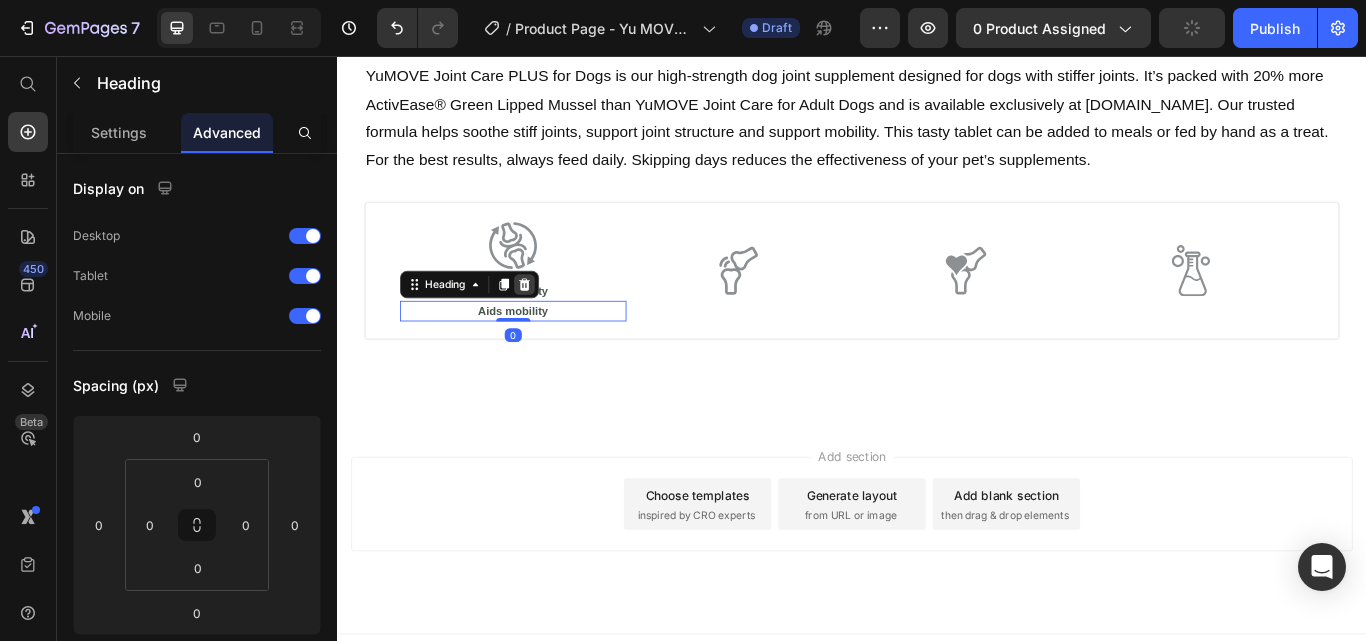 click 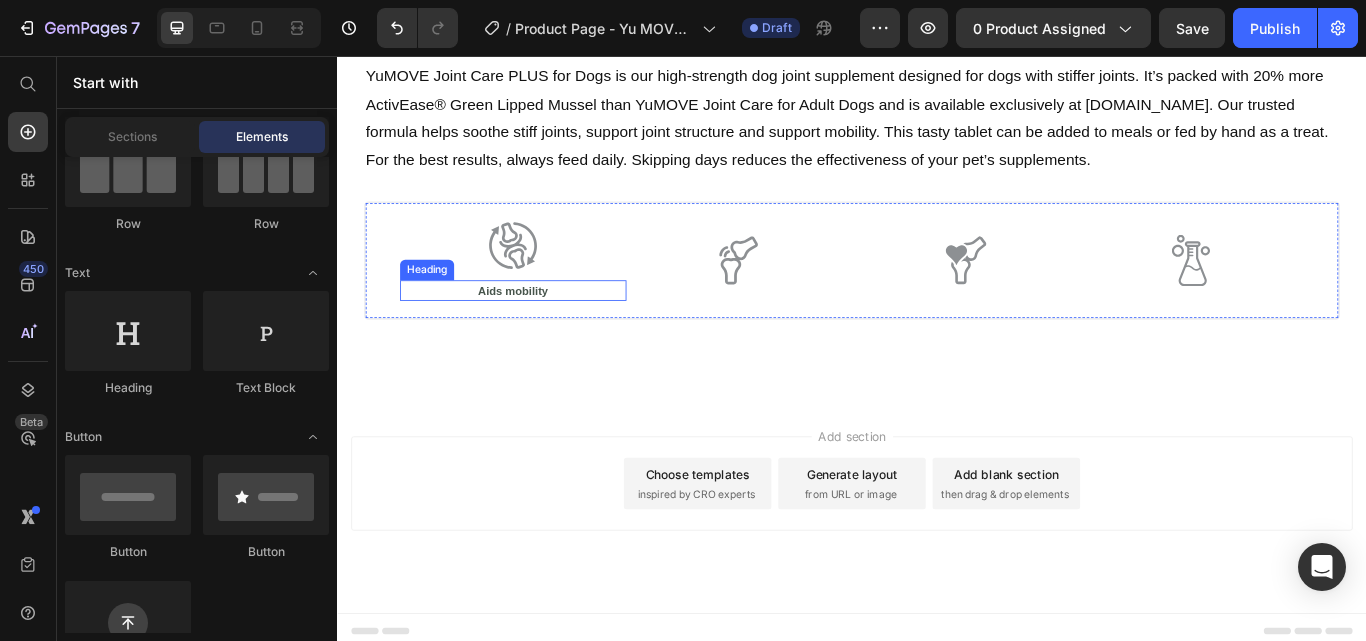 click on "Heading" at bounding box center [441, 306] 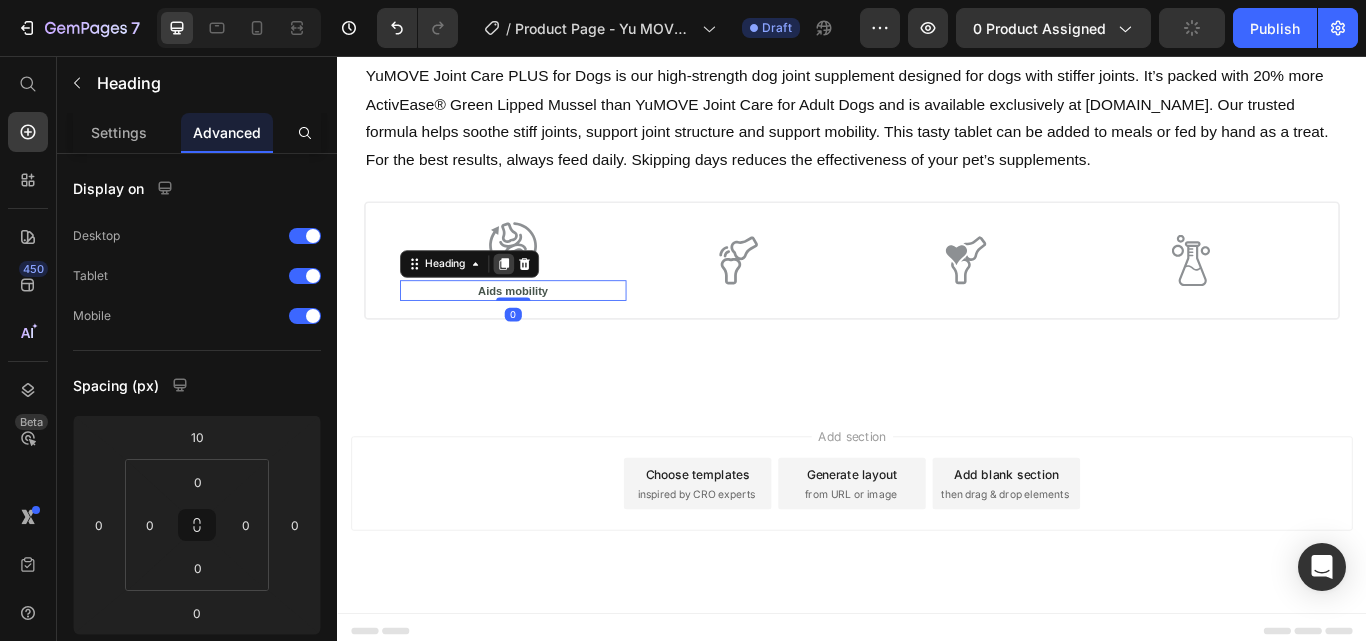 click 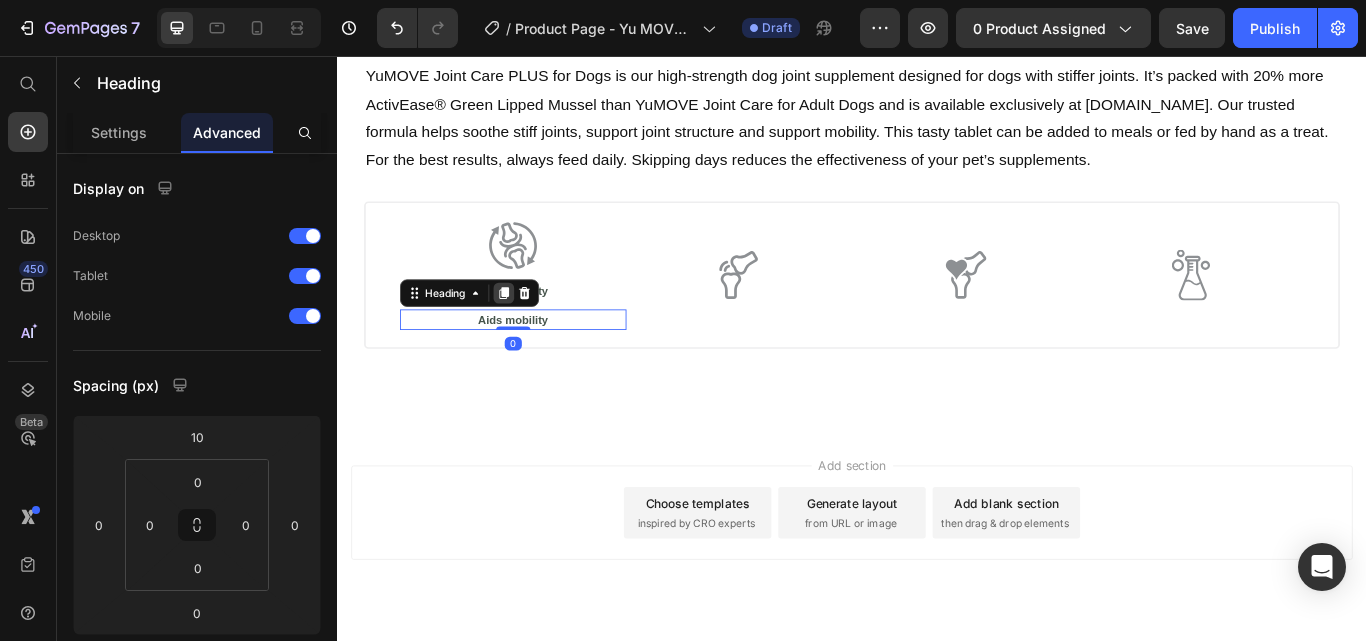 click 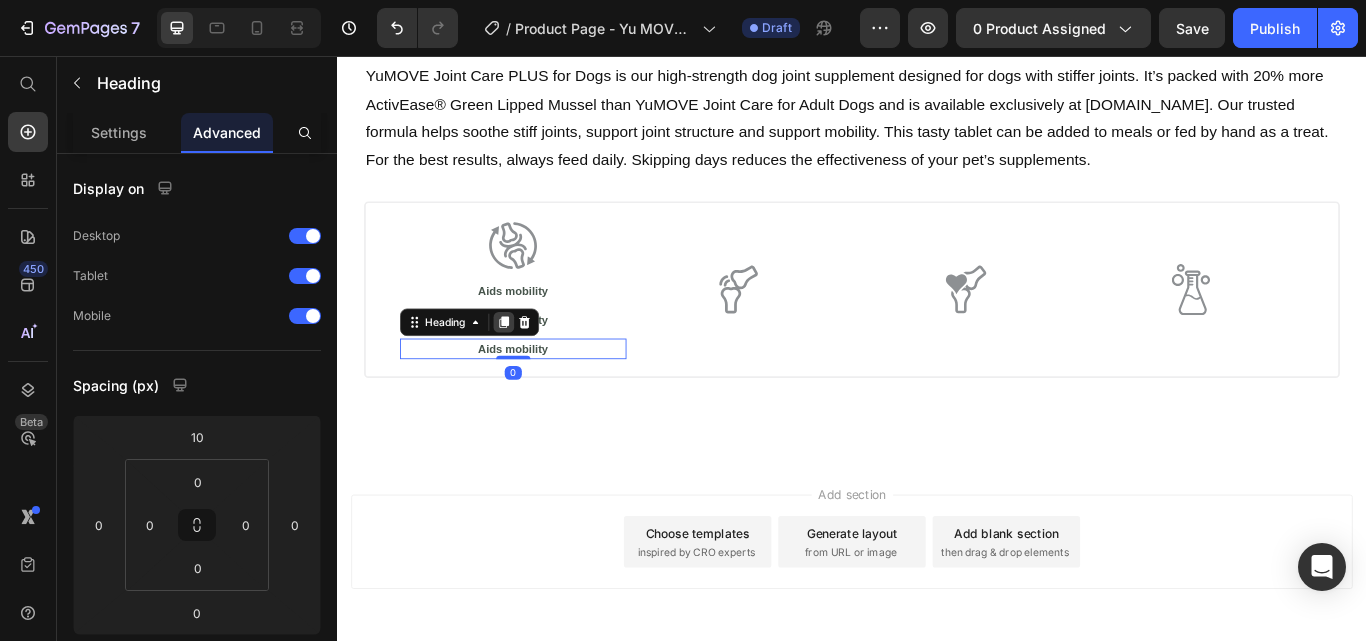 click 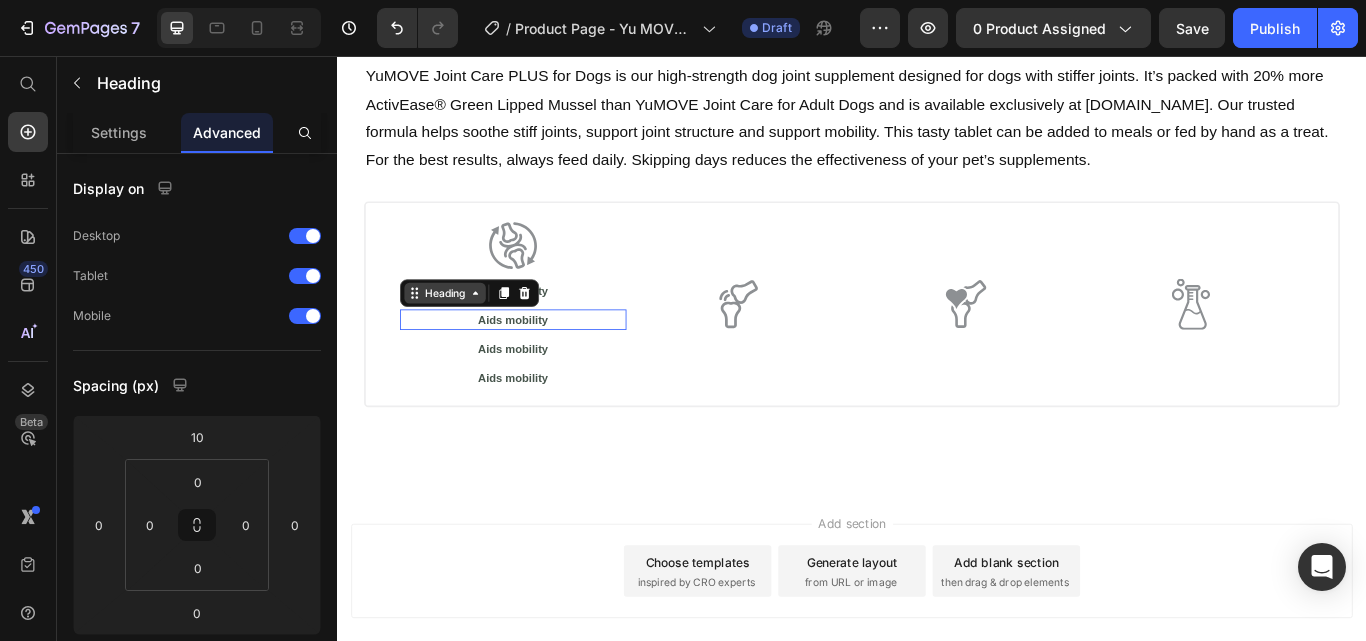drag, startPoint x: 448, startPoint y: 341, endPoint x: 465, endPoint y: 338, distance: 17.262676 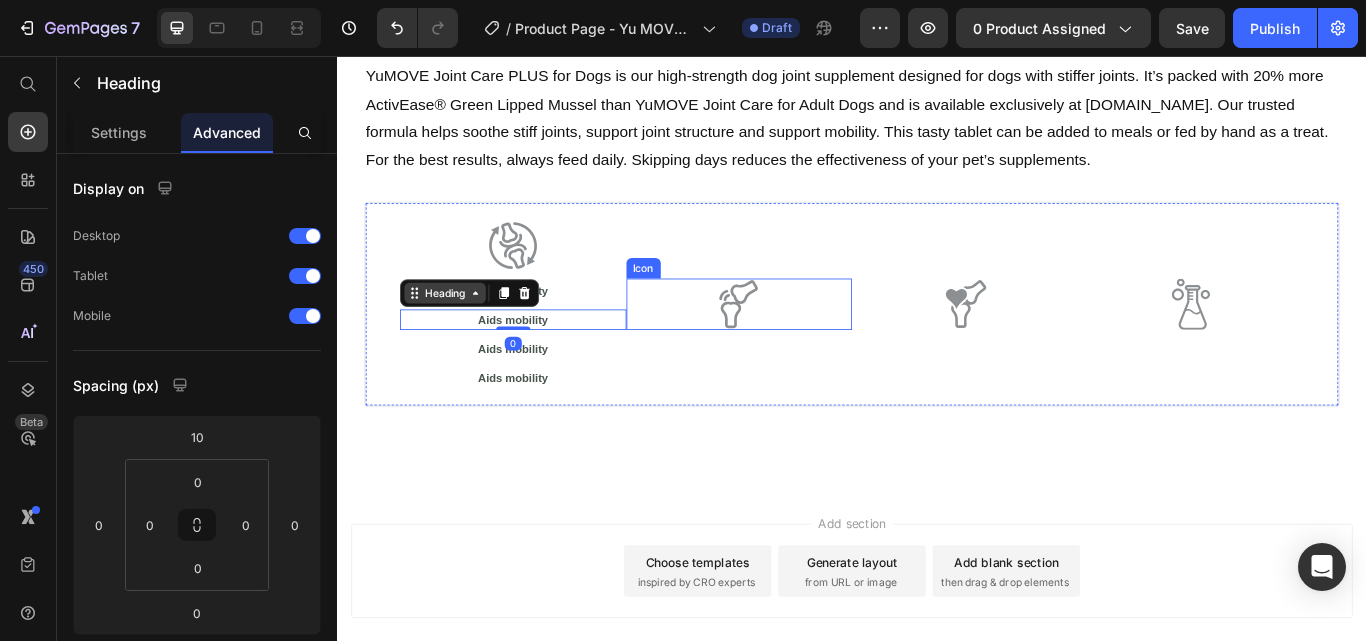 click on "Icon ⁠⁠⁠⁠⁠⁠⁠ Aids mobility Heading Aids mobility Heading   0 Aids mobility Heading Aids mobility Heading
Icon
Icon
Icon Row" at bounding box center [937, 346] 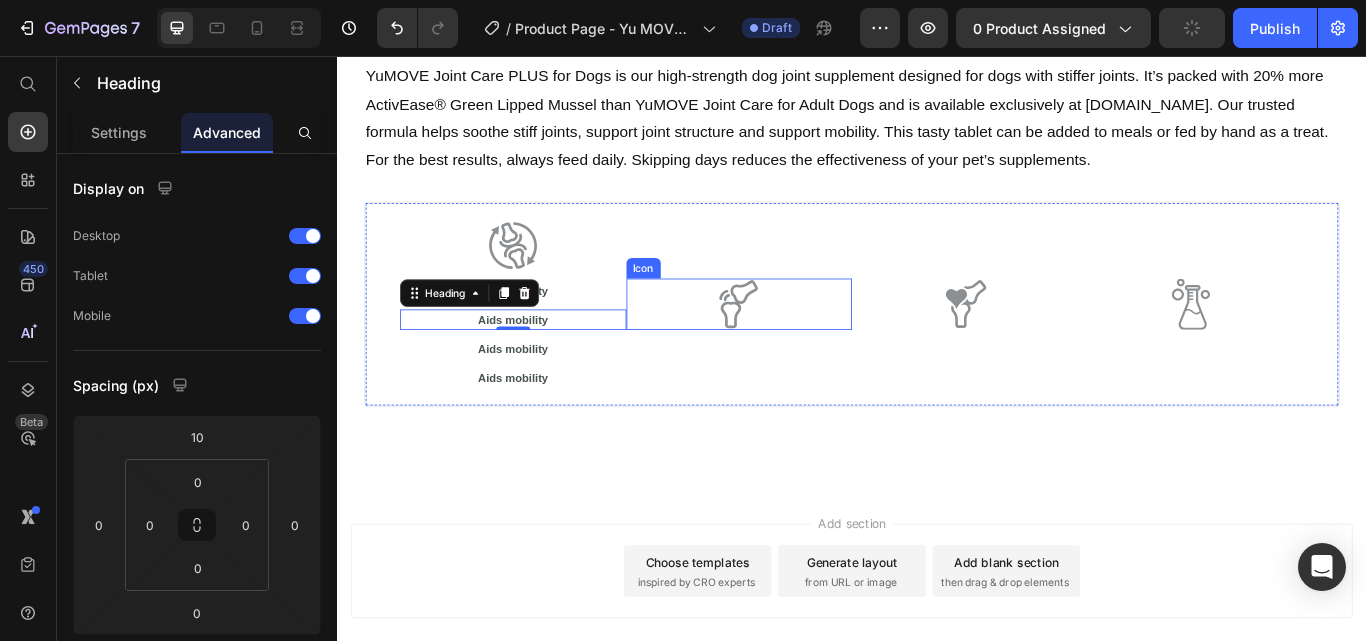 drag, startPoint x: 466, startPoint y: 335, endPoint x: 796, endPoint y: 361, distance: 331.02264 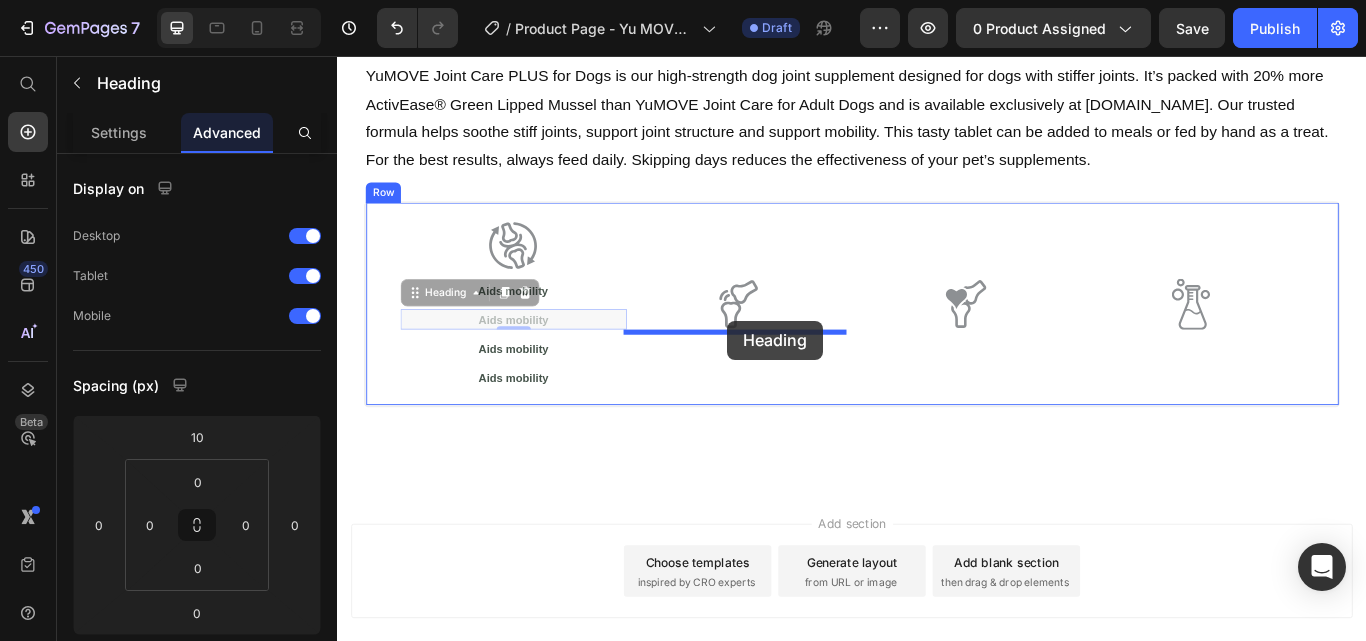 drag, startPoint x: 423, startPoint y: 339, endPoint x: 792, endPoint y: 365, distance: 369.91486 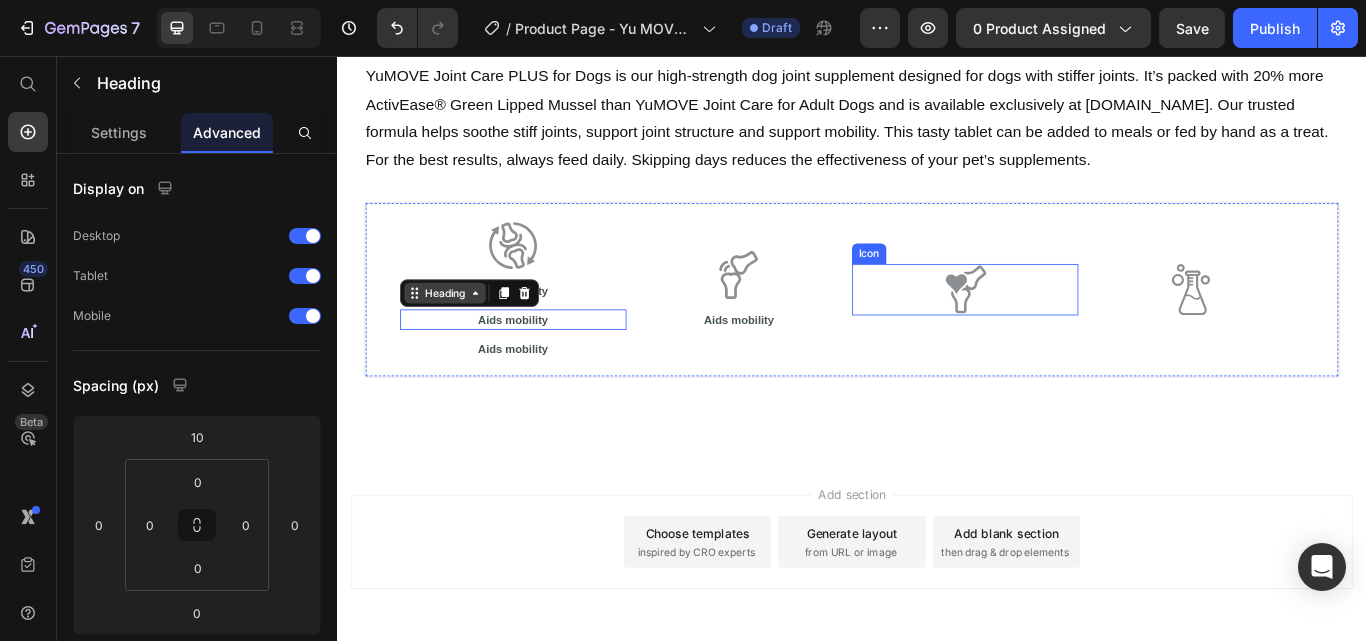 drag, startPoint x: 437, startPoint y: 339, endPoint x: 450, endPoint y: 333, distance: 14.3178215 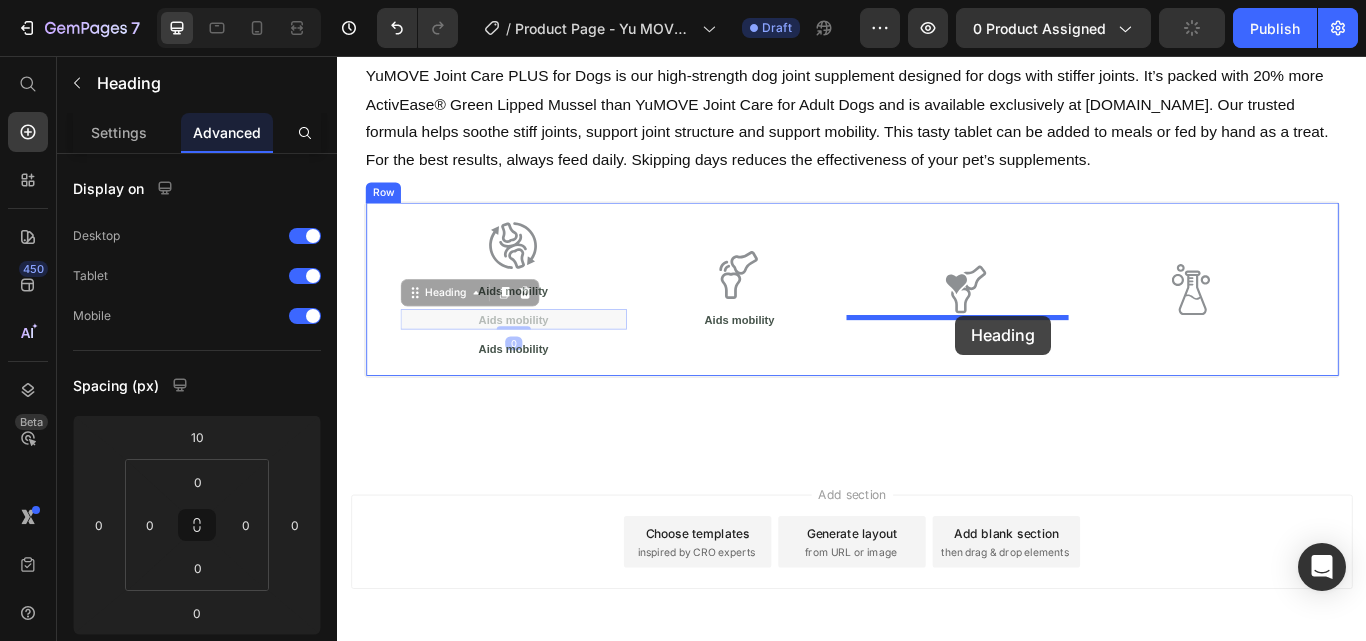 drag, startPoint x: 450, startPoint y: 333, endPoint x: 1058, endPoint y: 359, distance: 608.55566 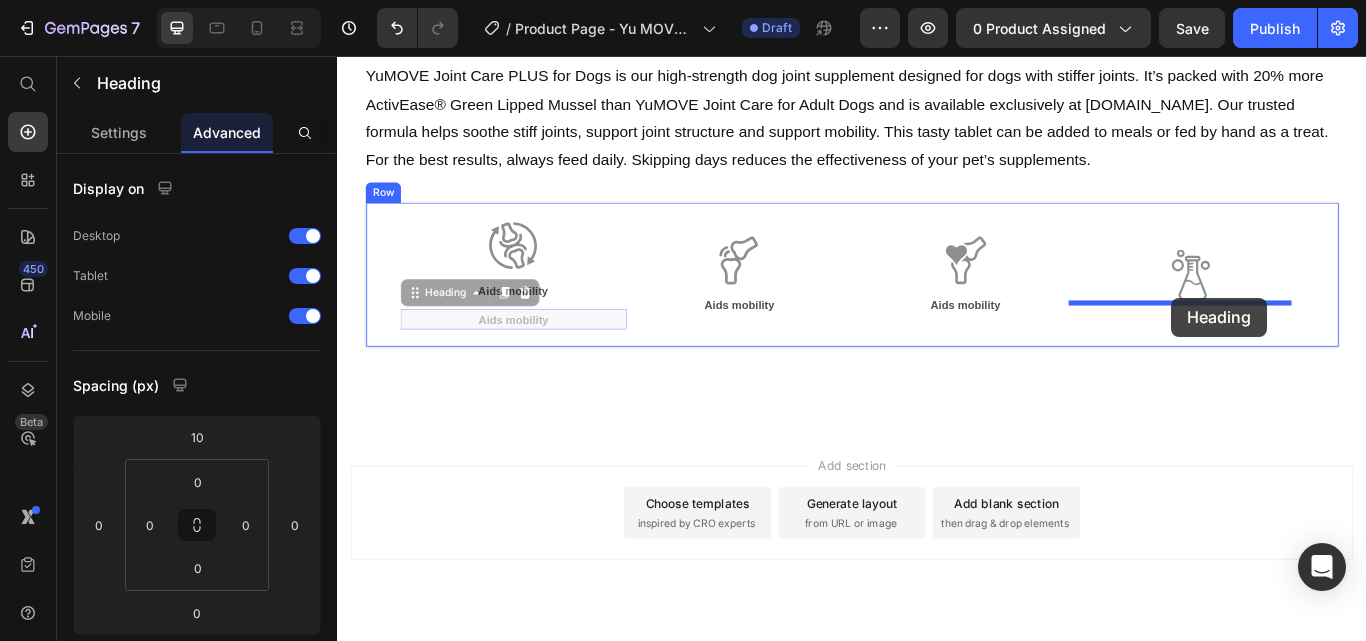 drag, startPoint x: 443, startPoint y: 344, endPoint x: 1310, endPoint y: 338, distance: 867.02075 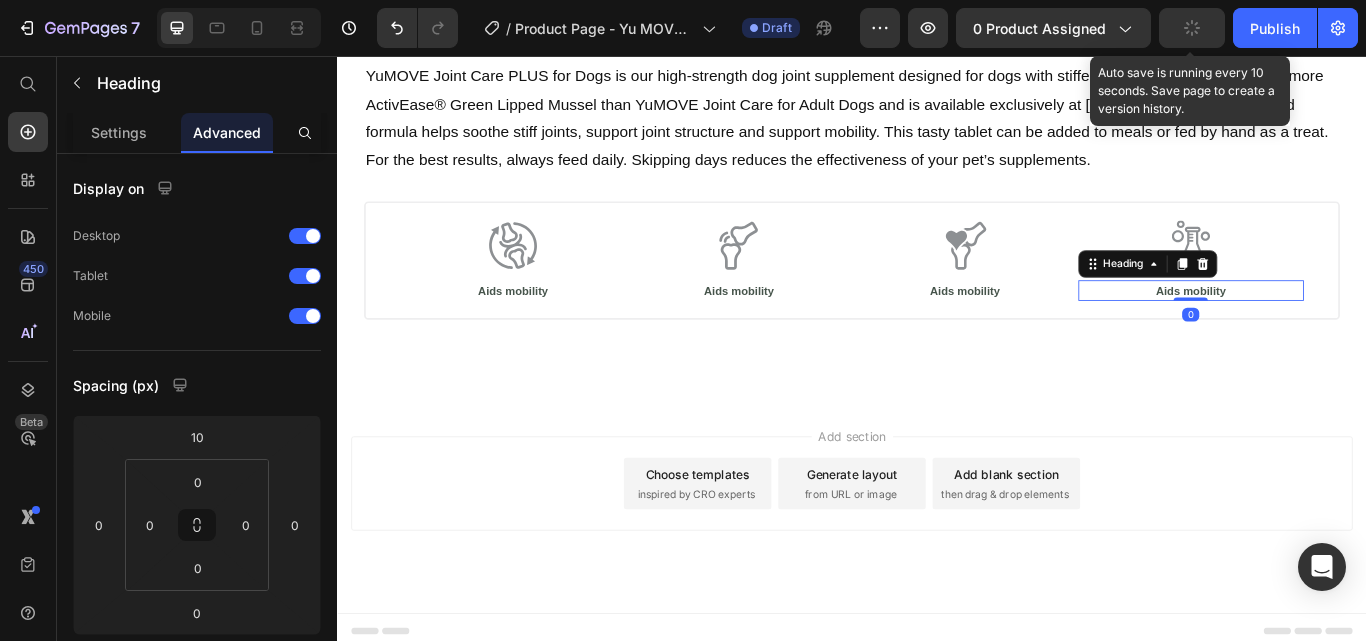 click 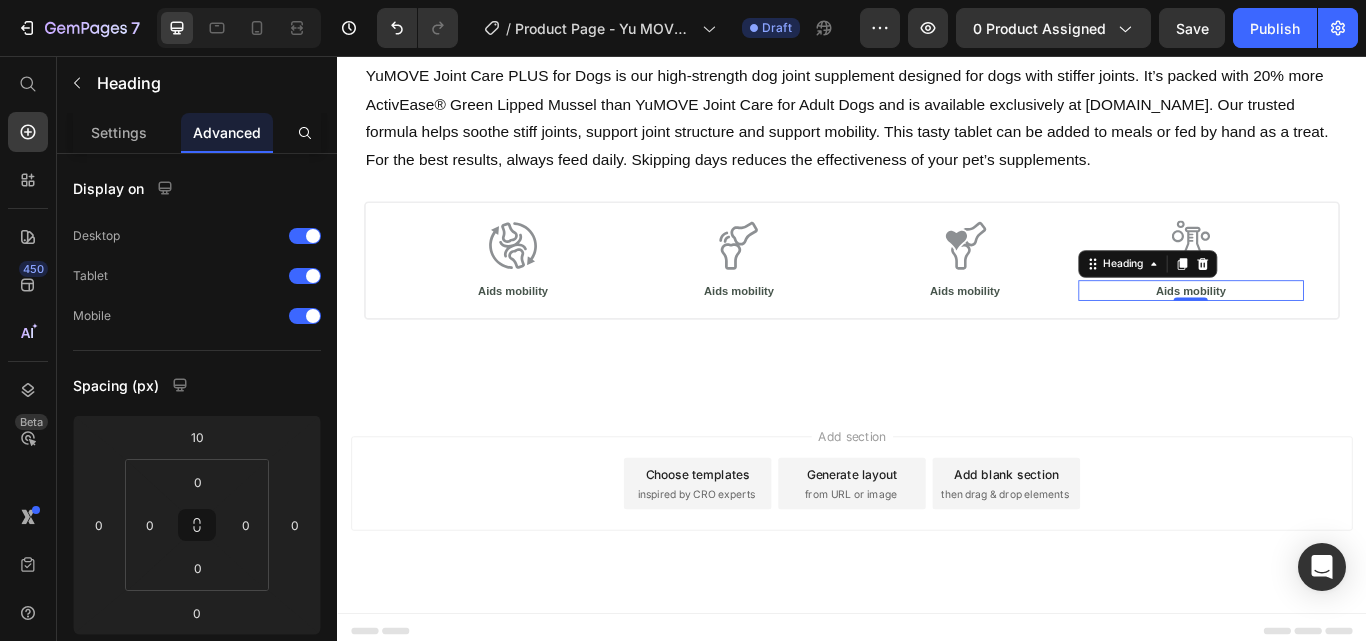 type 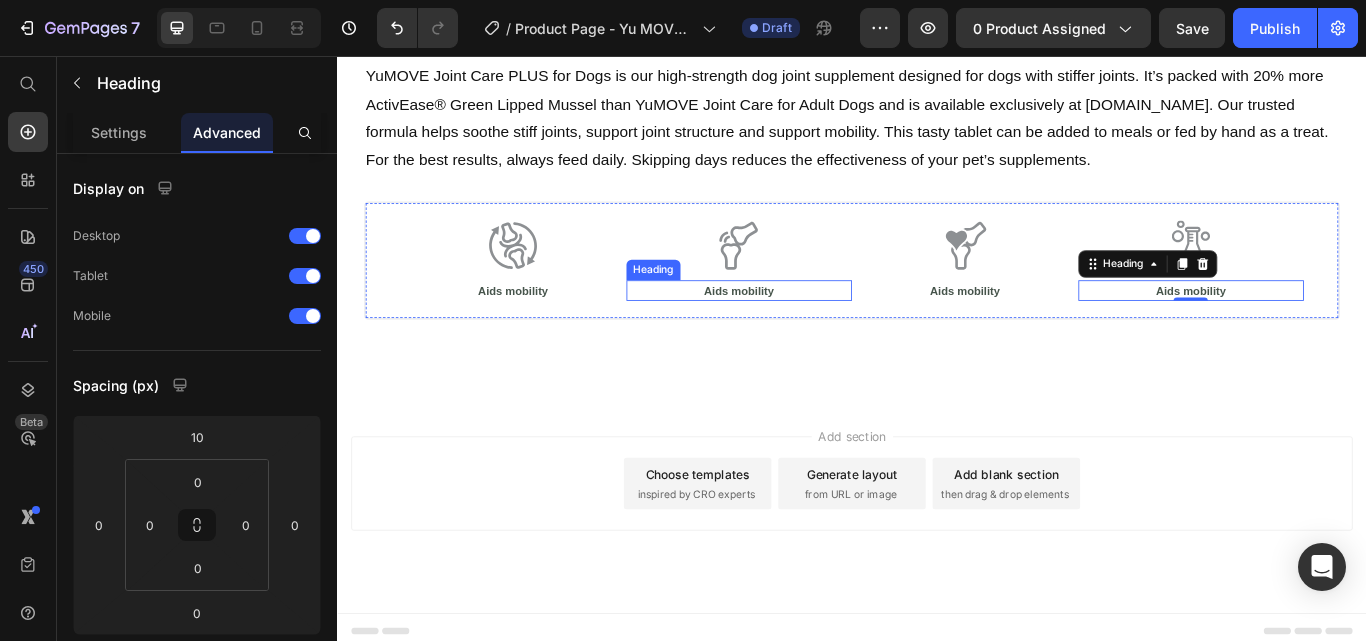 click on "Aids mobility" at bounding box center [805, 330] 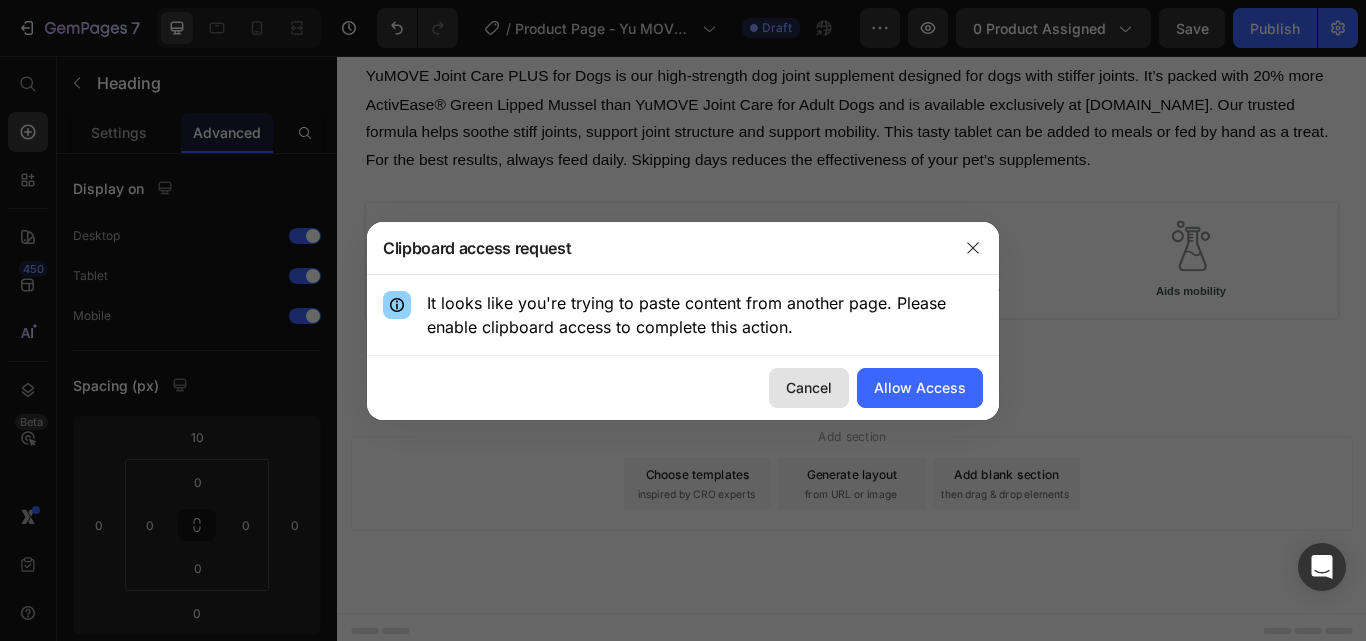 click on "Cancel" at bounding box center (809, 387) 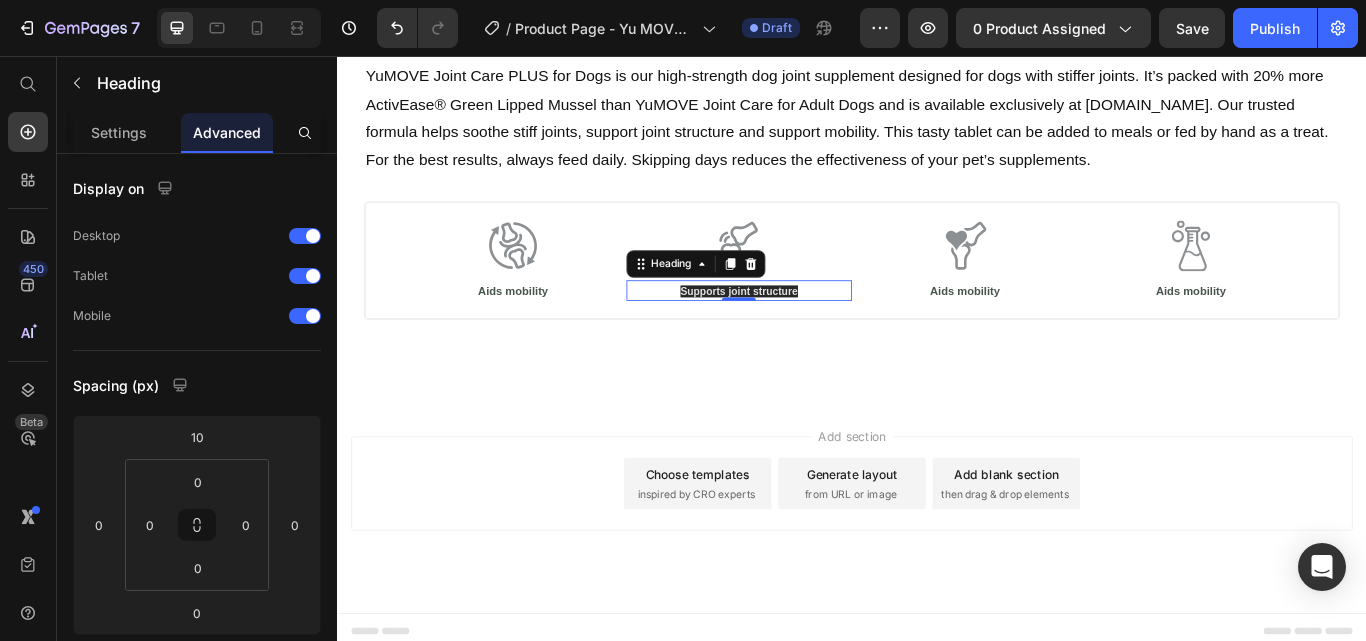 click on "Supports joint structure" at bounding box center [805, 331] 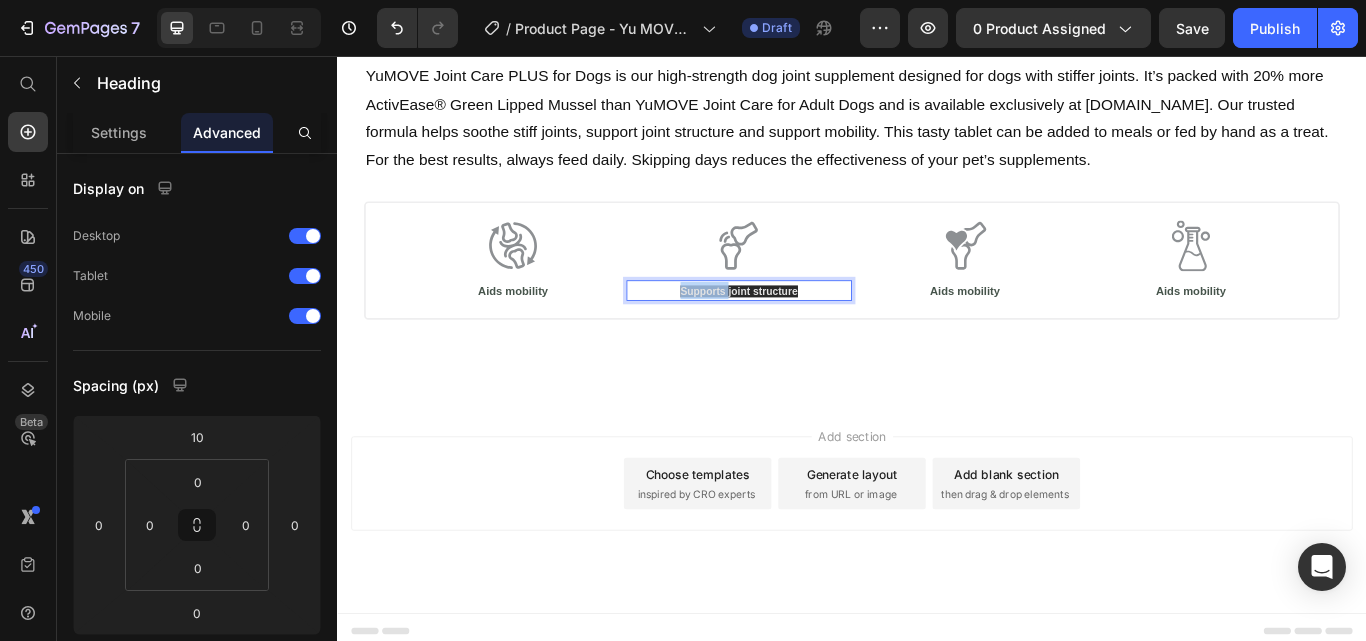 click on "Supports joint structure" at bounding box center (805, 331) 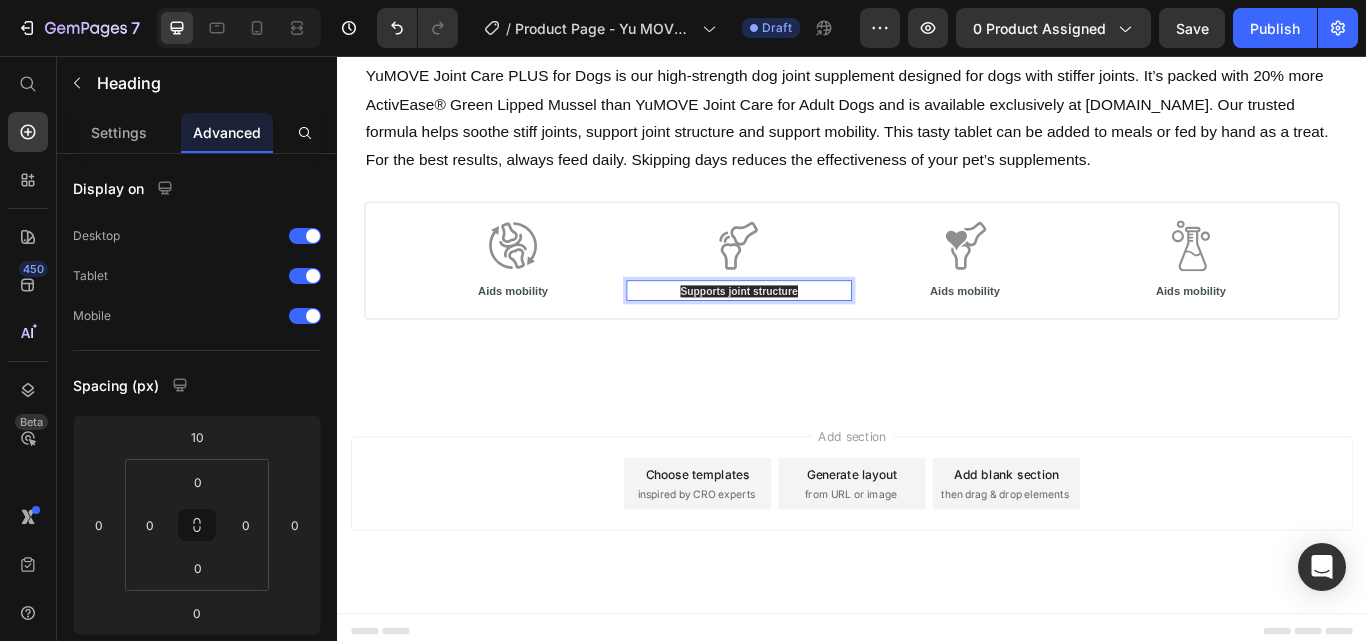 click on "Supports joint structure" at bounding box center [805, 331] 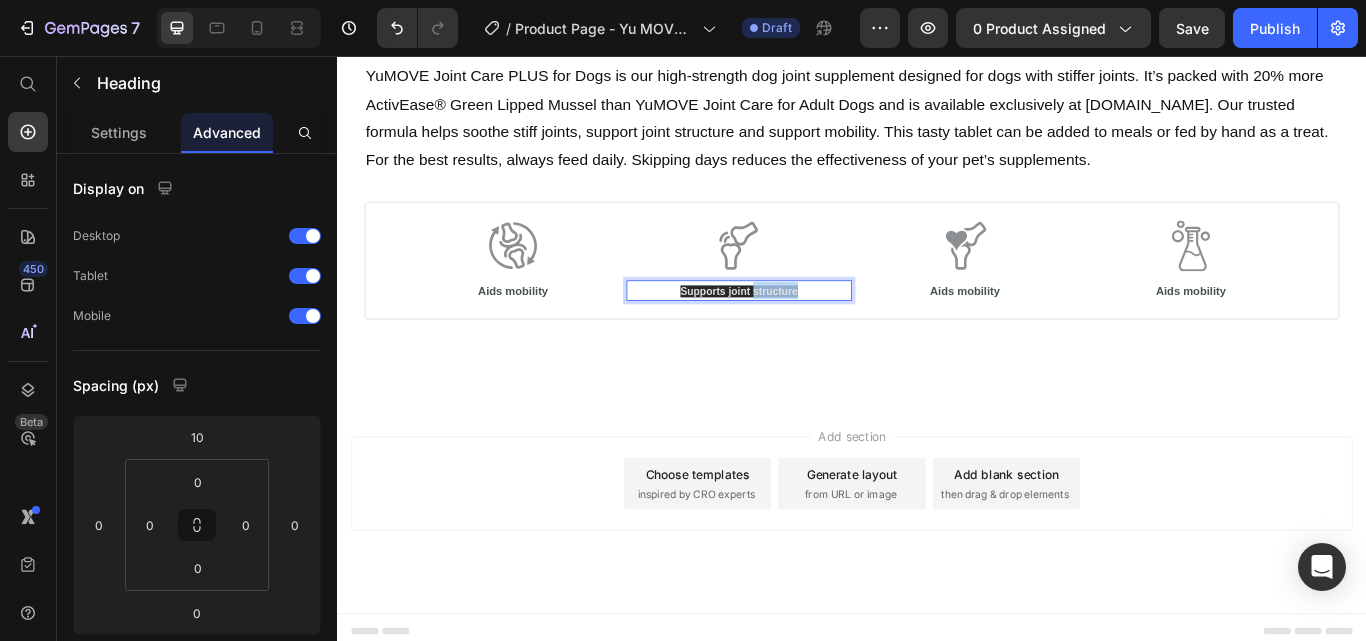click on "Supports joint structure" at bounding box center [805, 331] 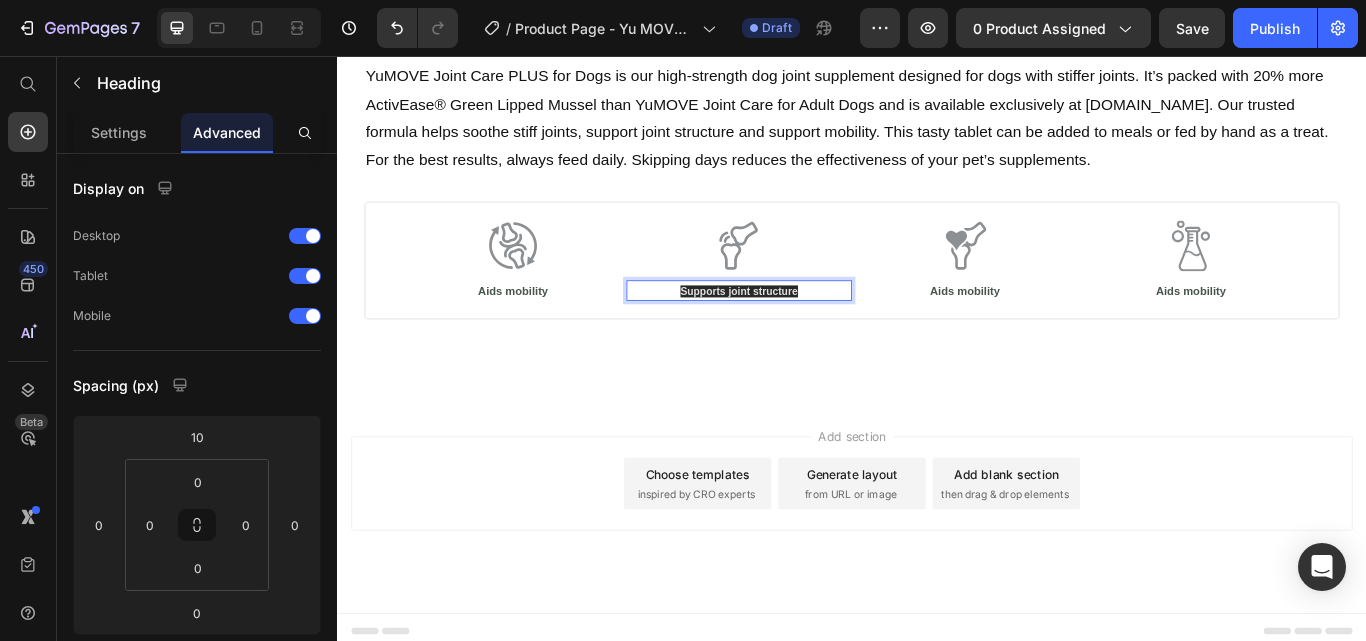 click on "Supports joint structure" at bounding box center [805, 331] 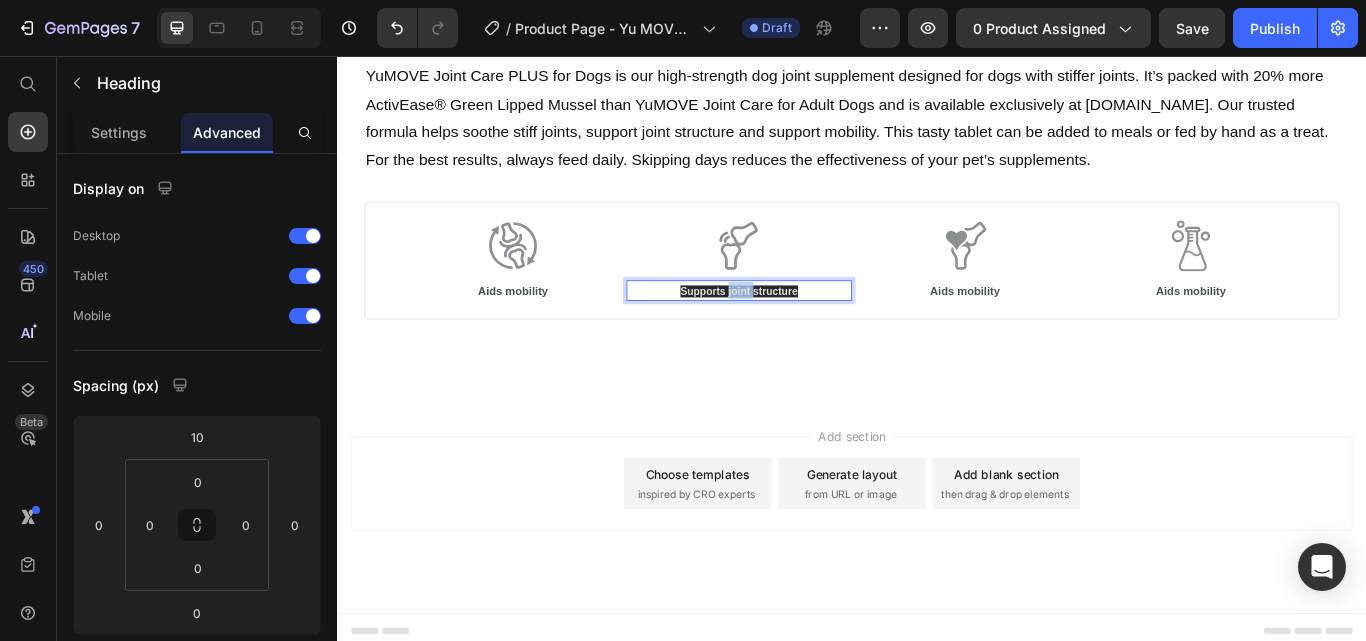 click on "Supports joint structure" at bounding box center (805, 331) 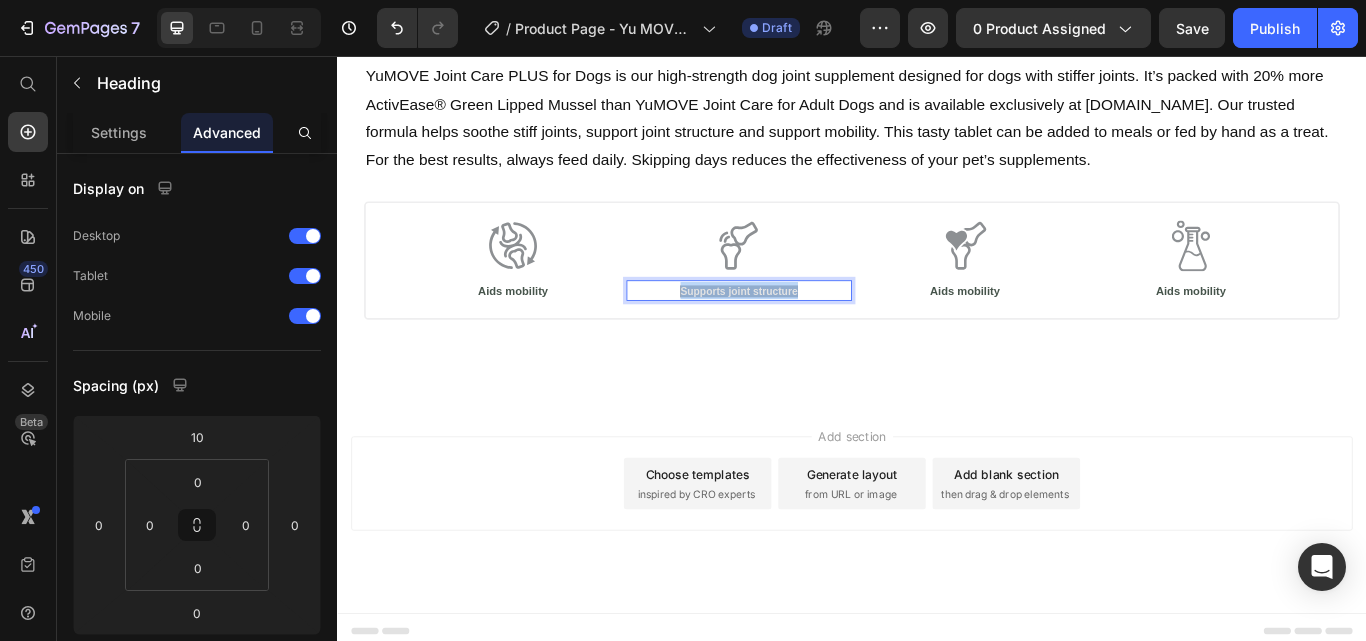 click on "Supports joint structure" at bounding box center [805, 331] 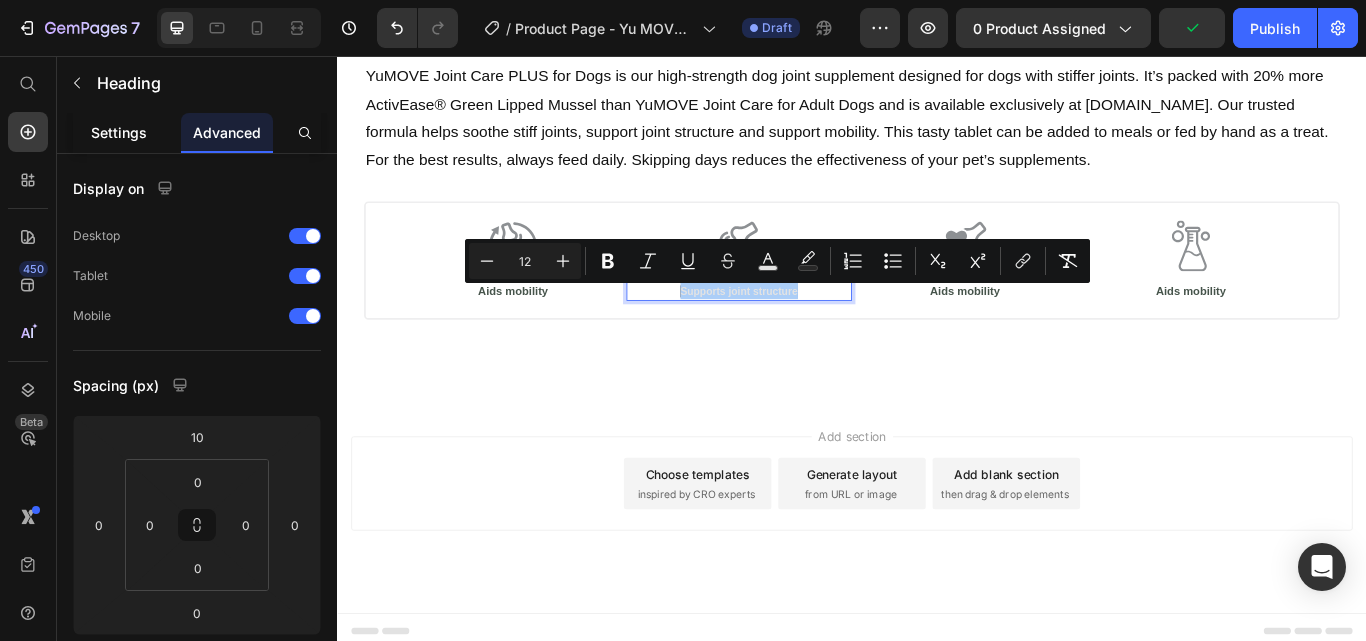 click on "Settings" at bounding box center (119, 132) 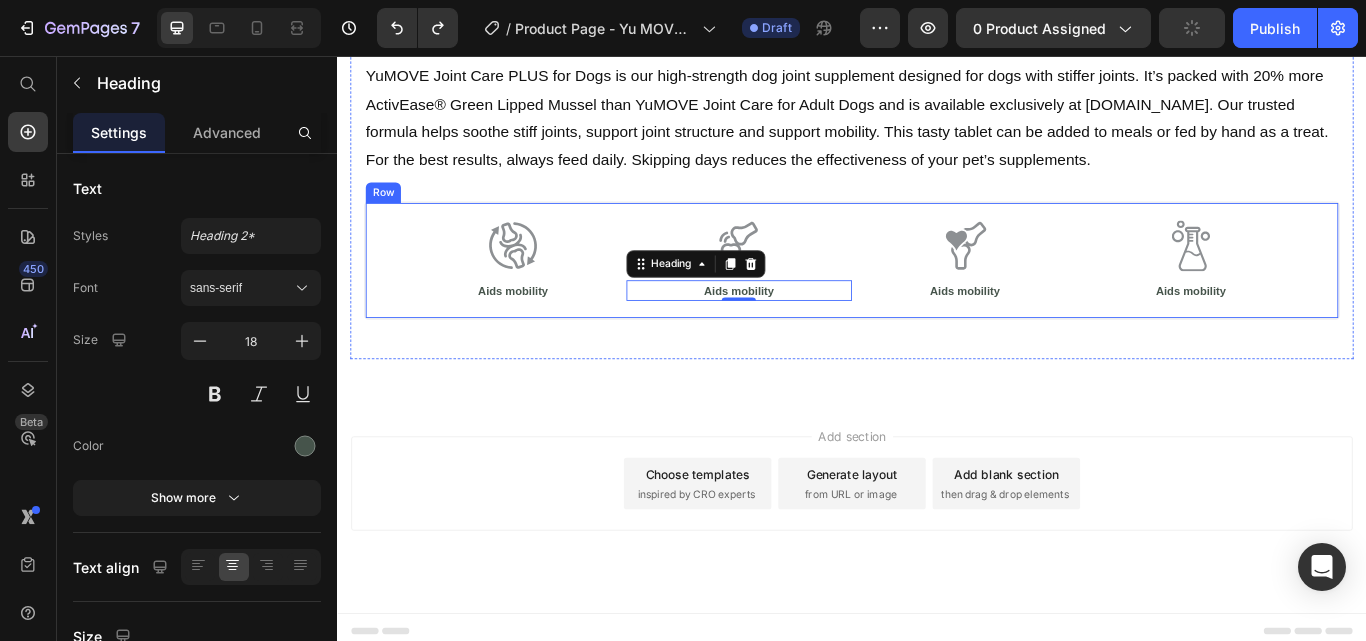 click on "Aids mobility" at bounding box center [806, 330] 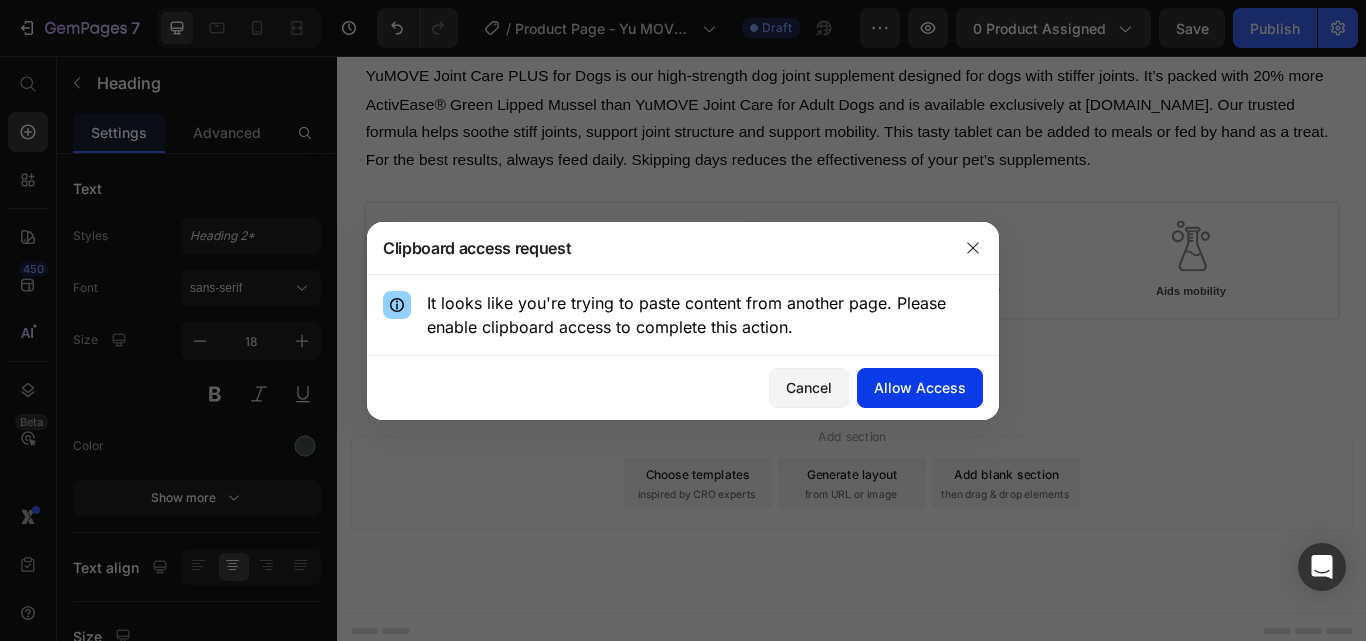 click on "Allow Access" at bounding box center (920, 387) 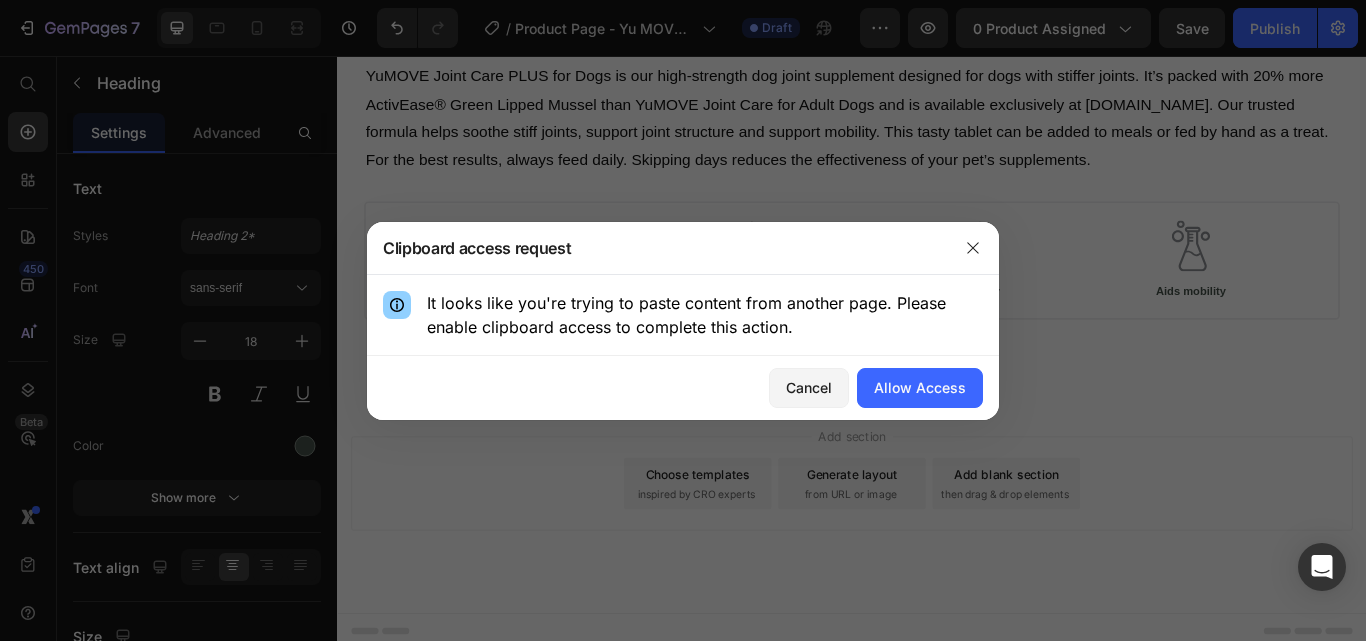 click on "Product detail Benefits FAQs Ingredients ⁠⁠⁠⁠⁠⁠⁠ YuMOVE Joint Care PLUS for Dogs Heading YuMOVE Joint Care PLUS for Dogs is our high-strength dog joint supplement designed for dogs with stiffer joints. It’s packed with 20% more ActivEase® Green Lipped Mussel than YuMOVE Joint Care for Adult Dogs and is available exclusively at yumove.co.uk. Our trusted formula helps soothe stiff joints, support joint structure and support mobility. This tasty tablet can be added to meals or fed by hand as a treat. For the best results, always feed daily. Skipping days reduces the effectiveness of your pet’s supplements. Text Block
Icon ⁠⁠⁠⁠⁠⁠⁠ Aids mobility Heading
Icon Supports joint structure Heading   0
Icon Aids mobility Heading
Icon Aids mobility Heading Row
Tab Row Section 3" at bounding box center (937, 164) 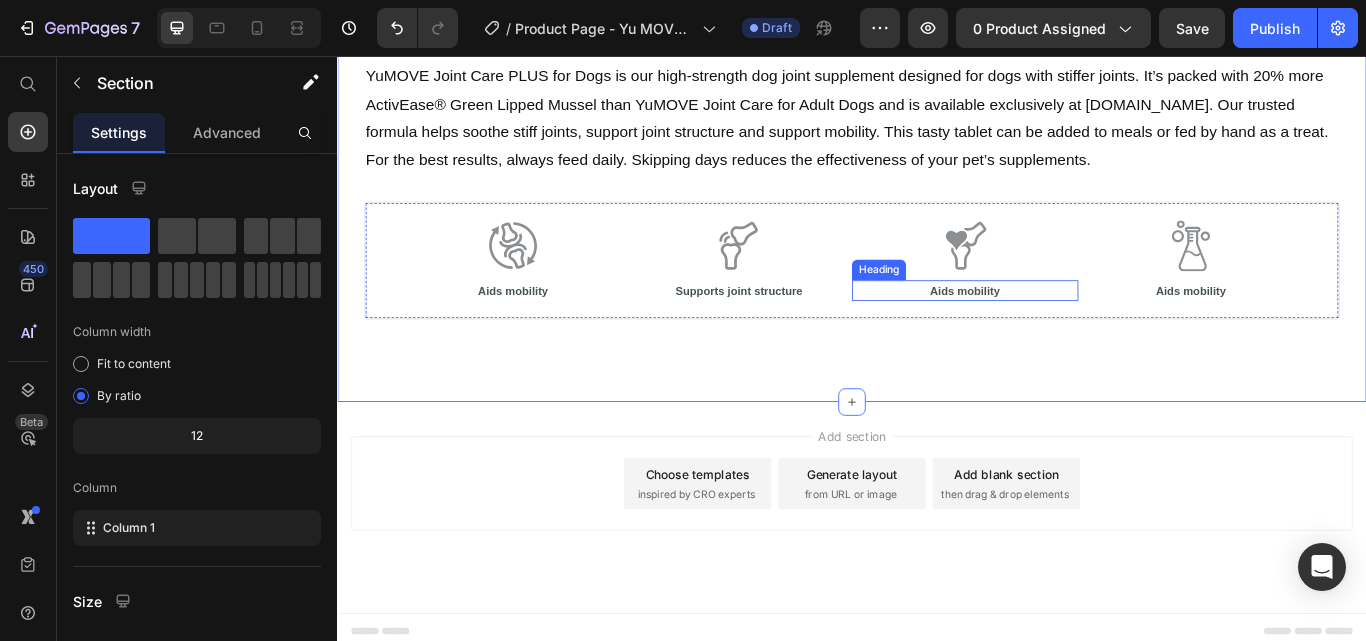 click on "Aids mobility" at bounding box center [1069, 330] 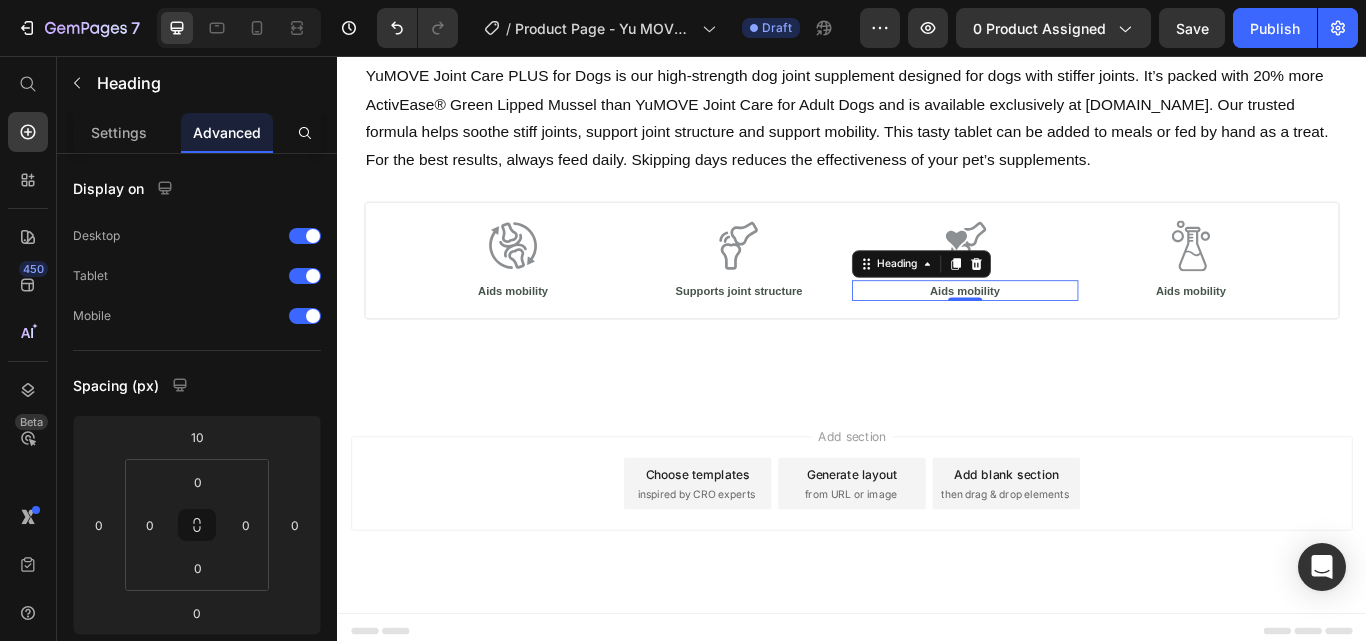 click on "Aids mobility" at bounding box center (1069, 330) 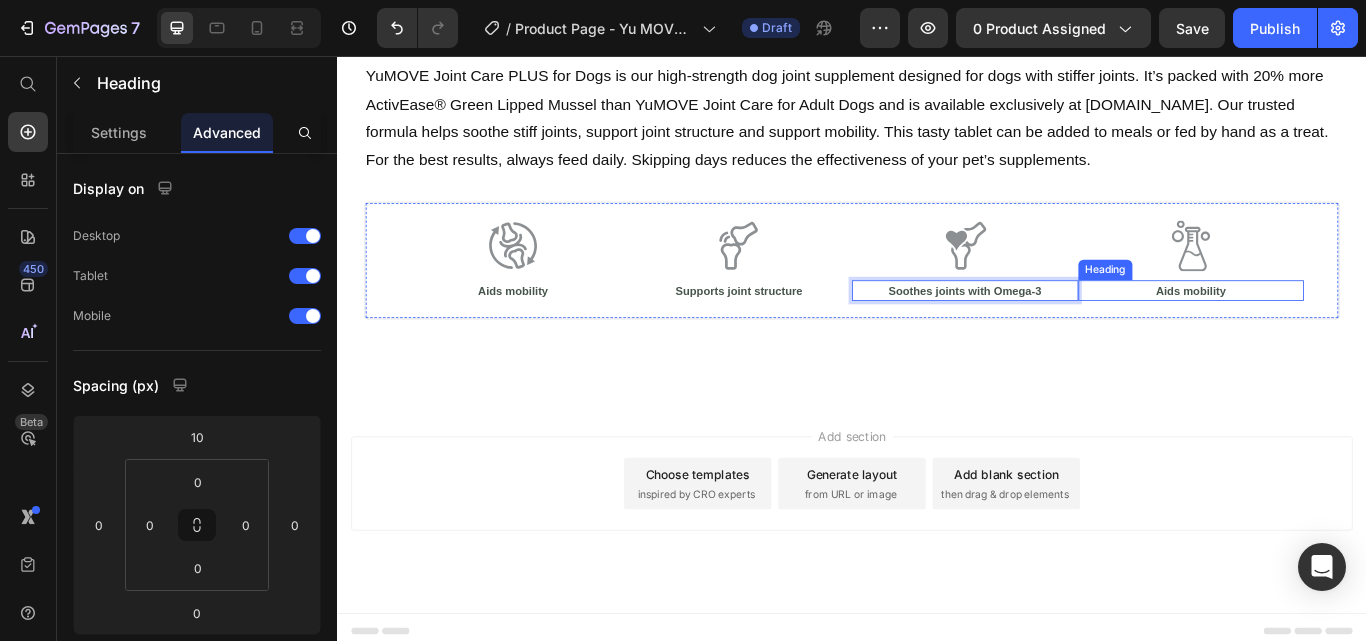 click on "Aids mobility" at bounding box center [1332, 330] 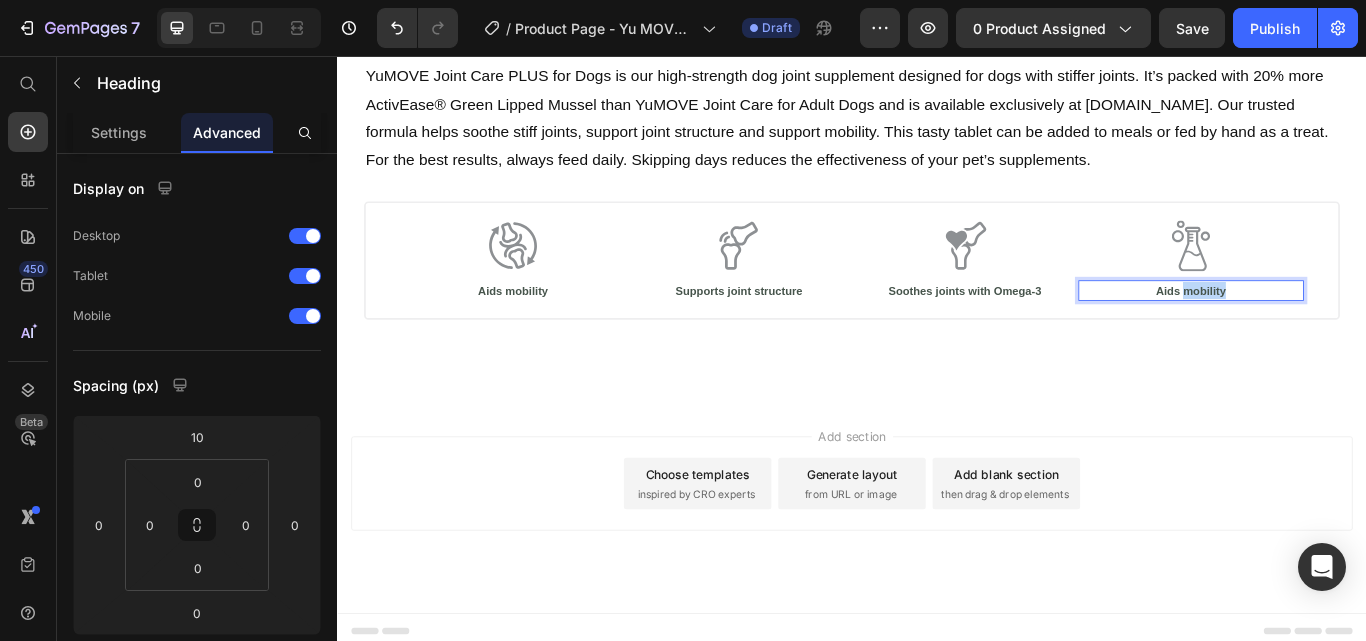 click on "Aids mobility" at bounding box center [1332, 330] 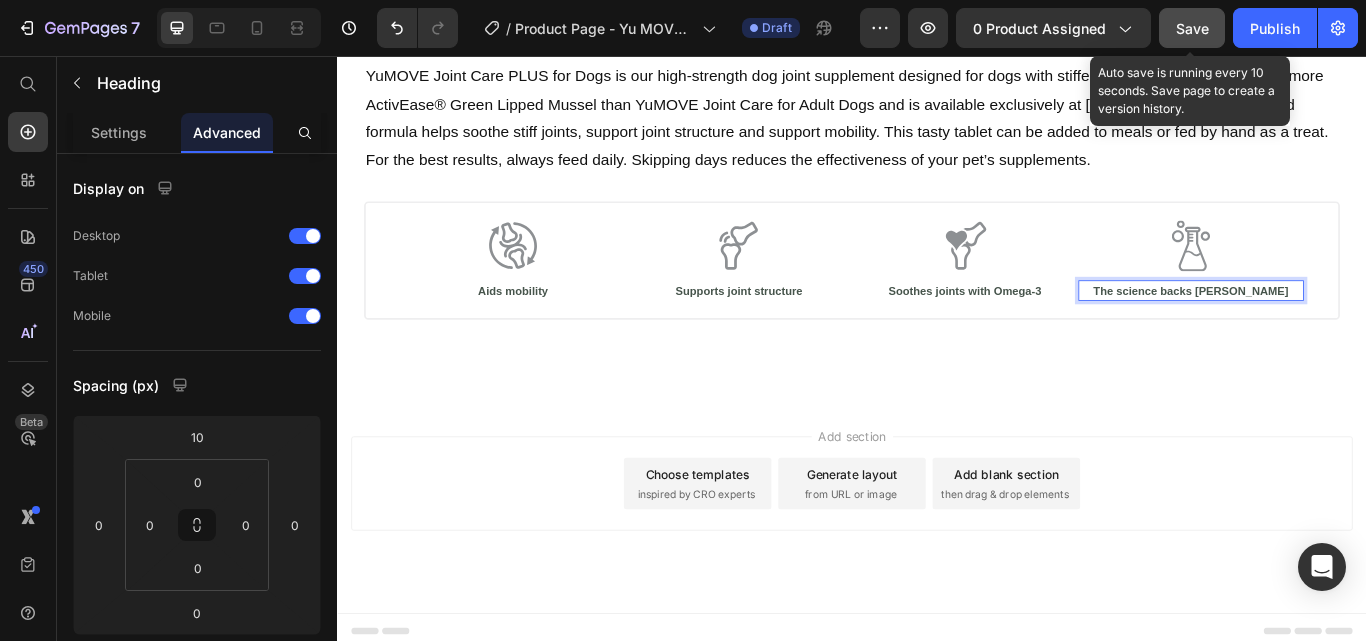 click on "Save" at bounding box center (1192, 28) 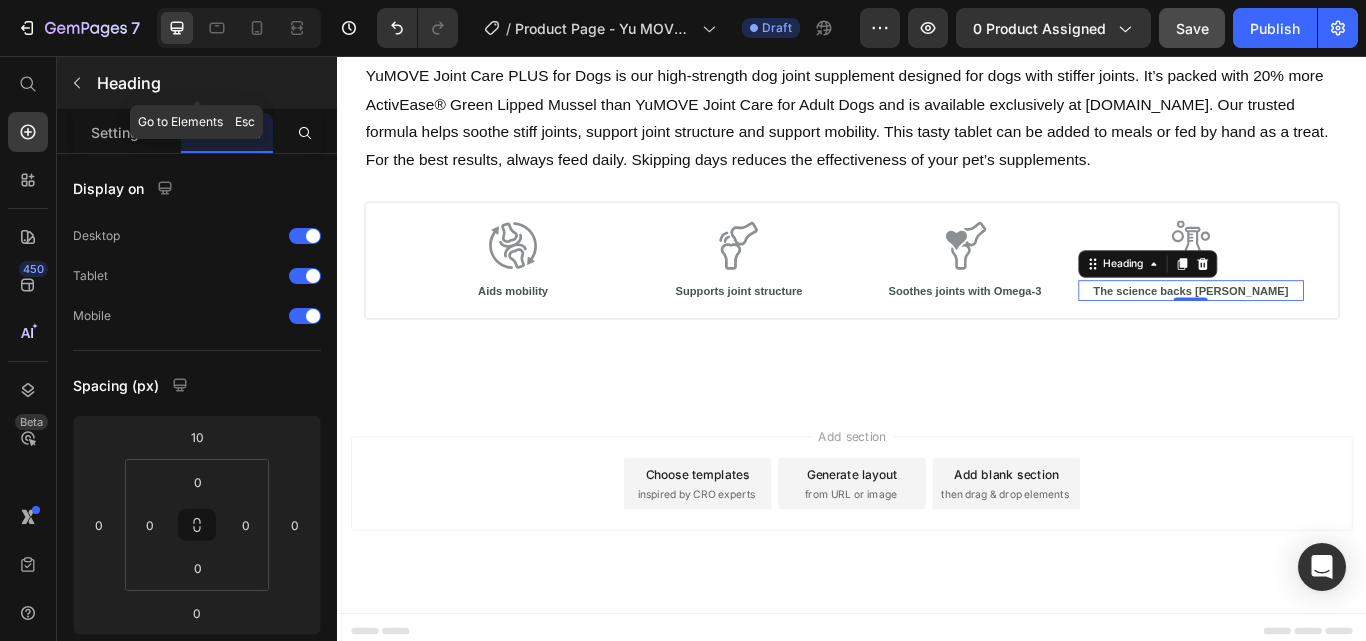 click 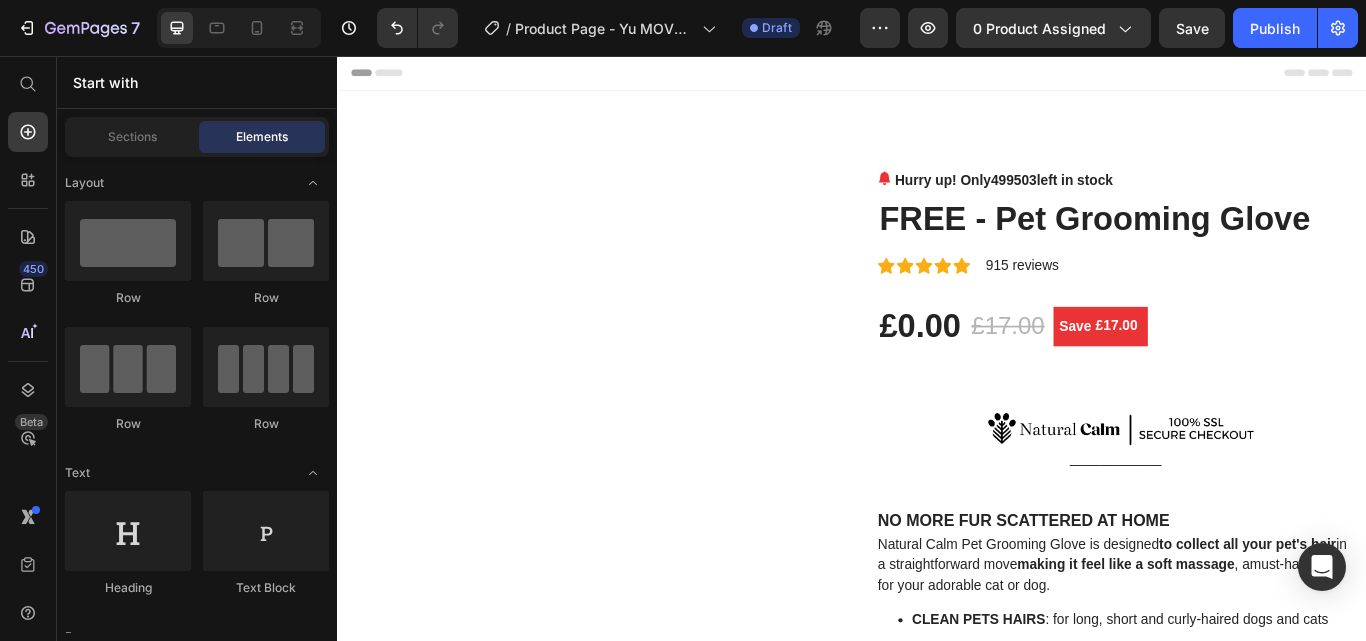 scroll, scrollTop: 0, scrollLeft: 0, axis: both 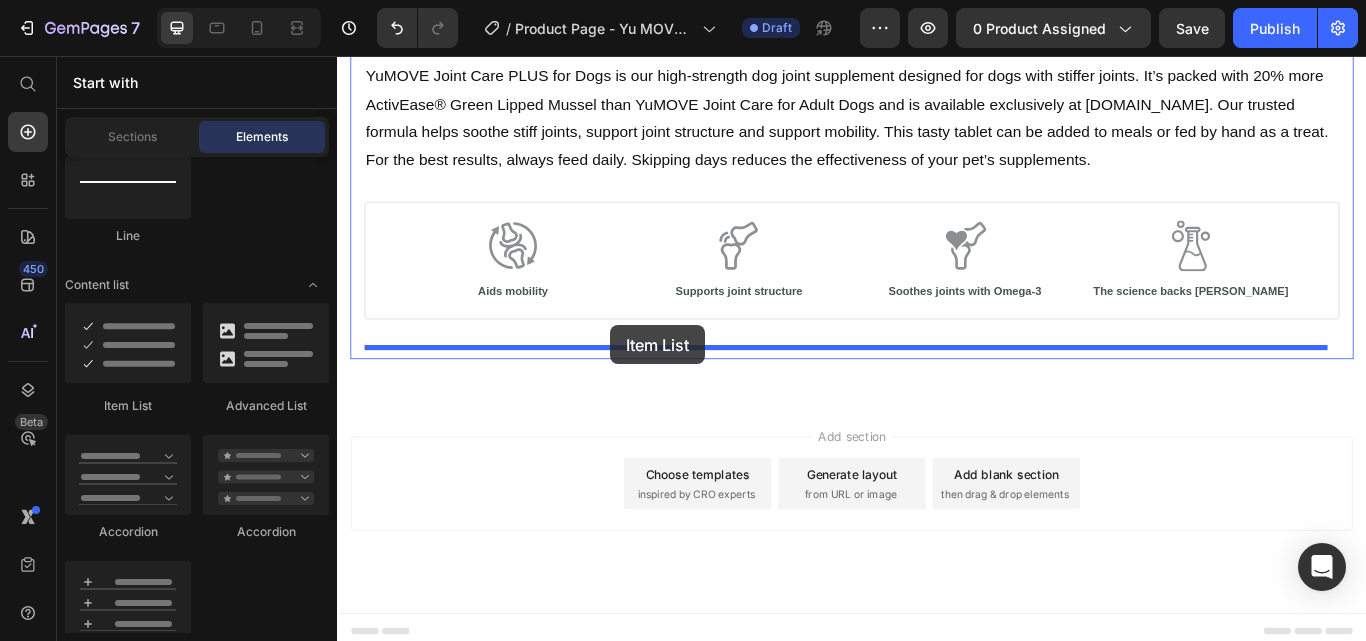drag, startPoint x: 457, startPoint y: 393, endPoint x: 655, endPoint y: 370, distance: 199.33138 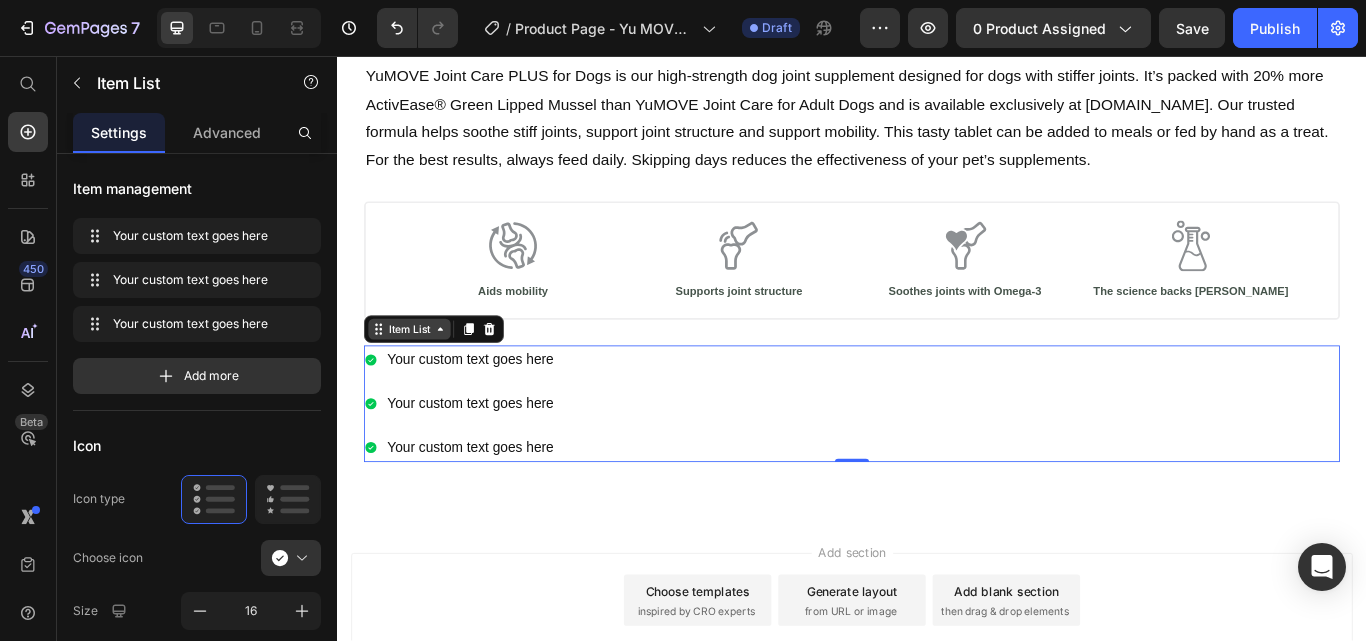 click 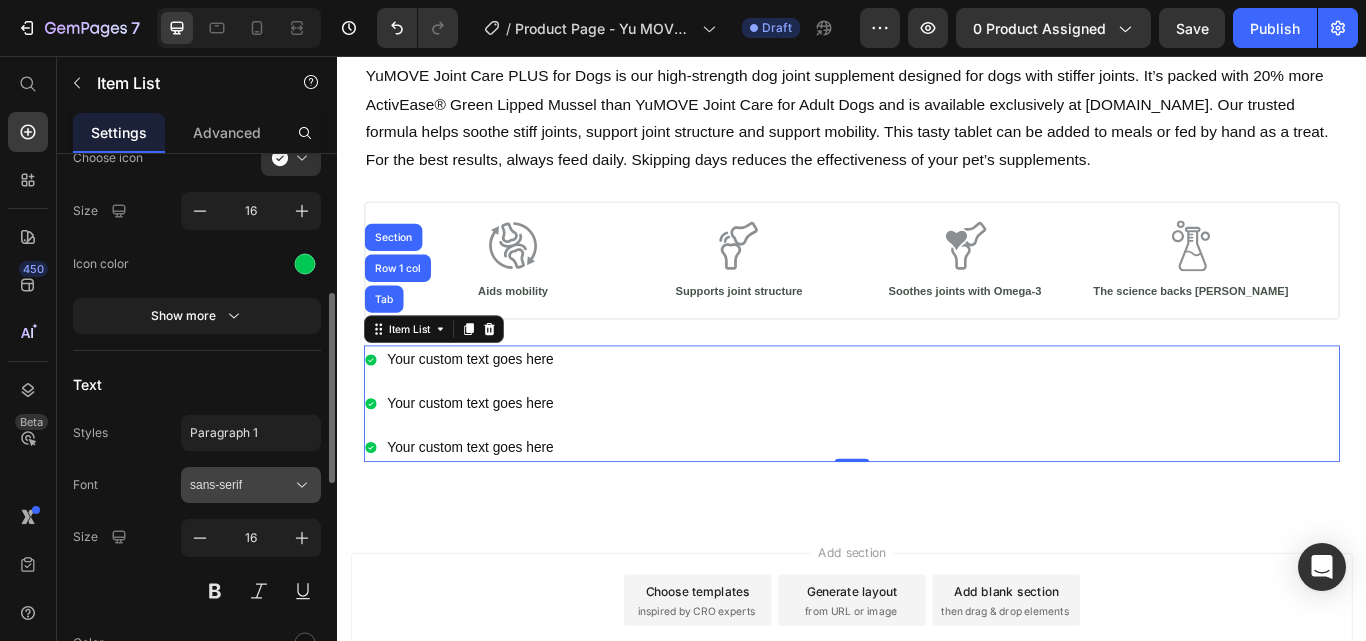 scroll, scrollTop: 200, scrollLeft: 0, axis: vertical 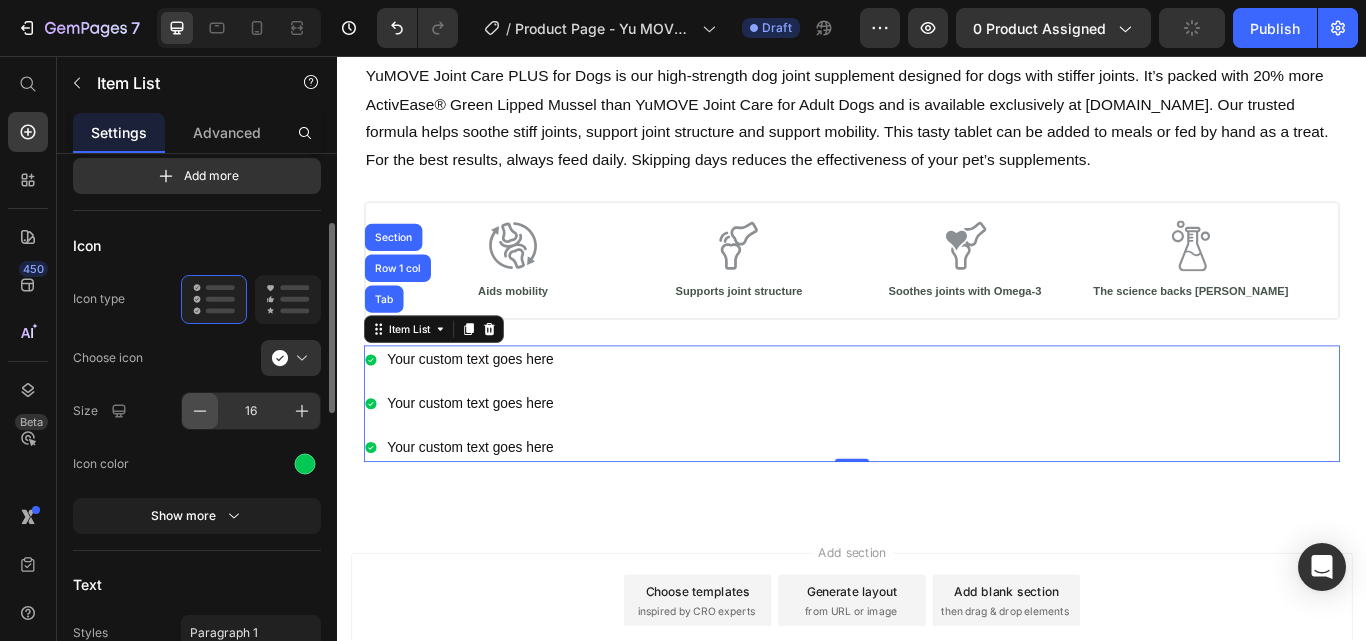 click 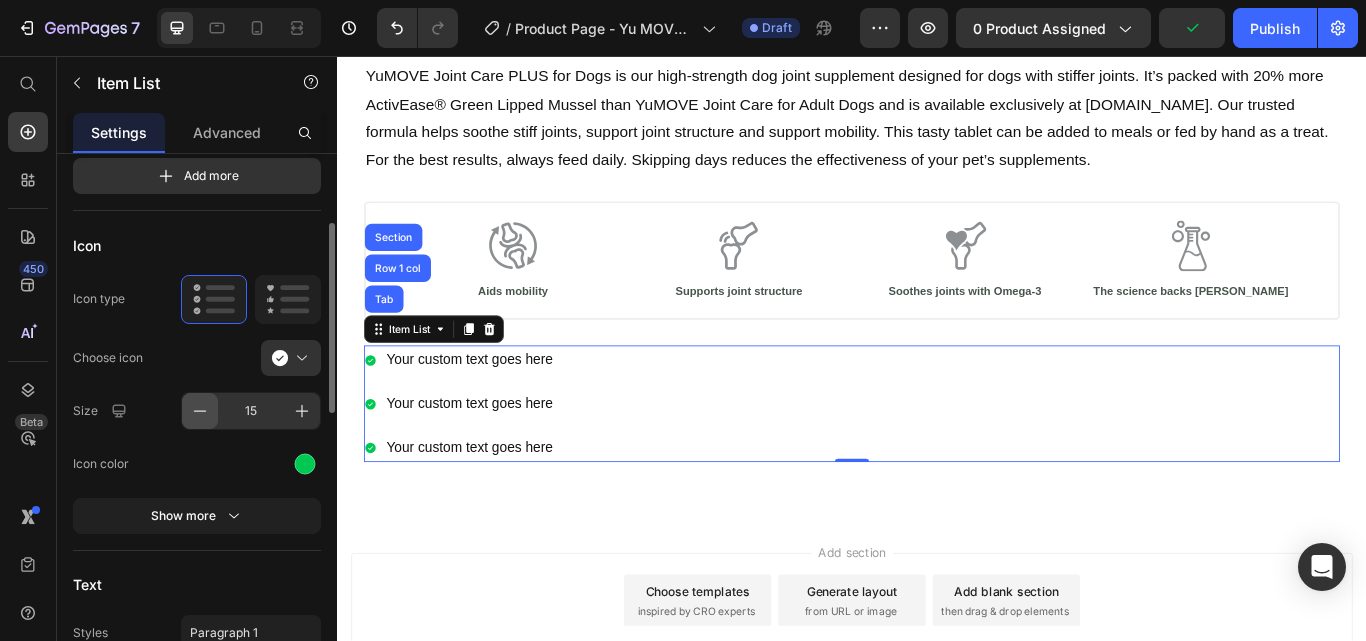 click 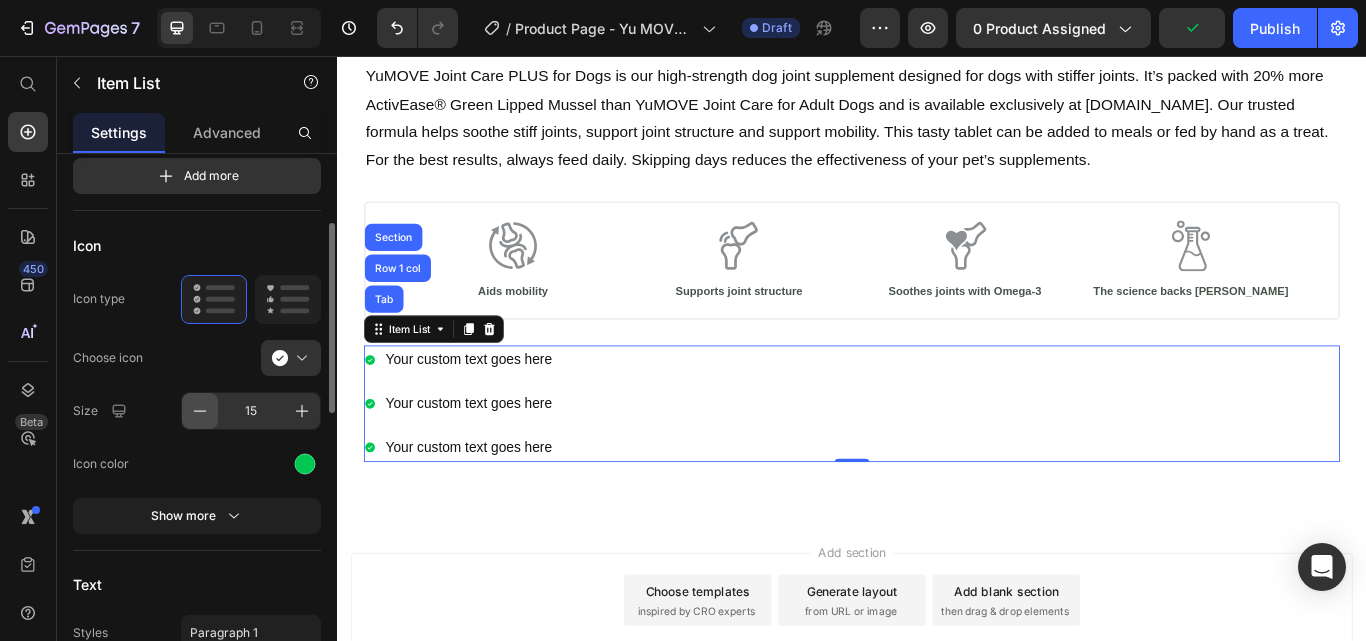 type on "14" 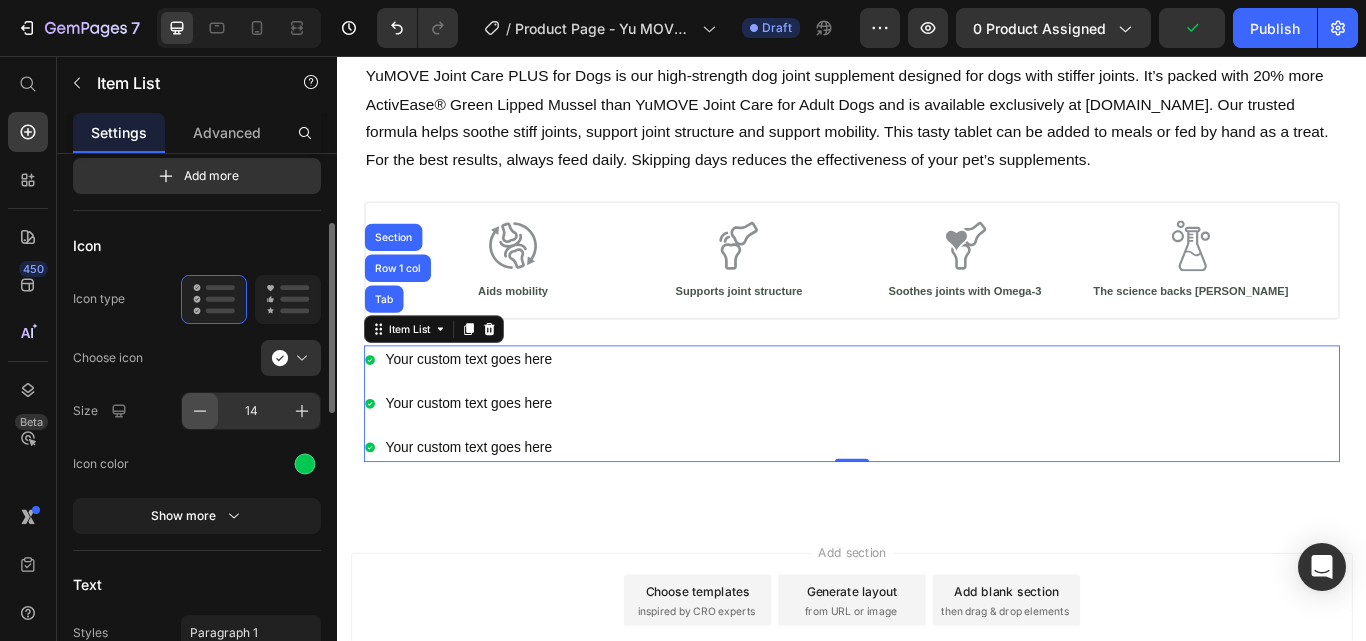 type 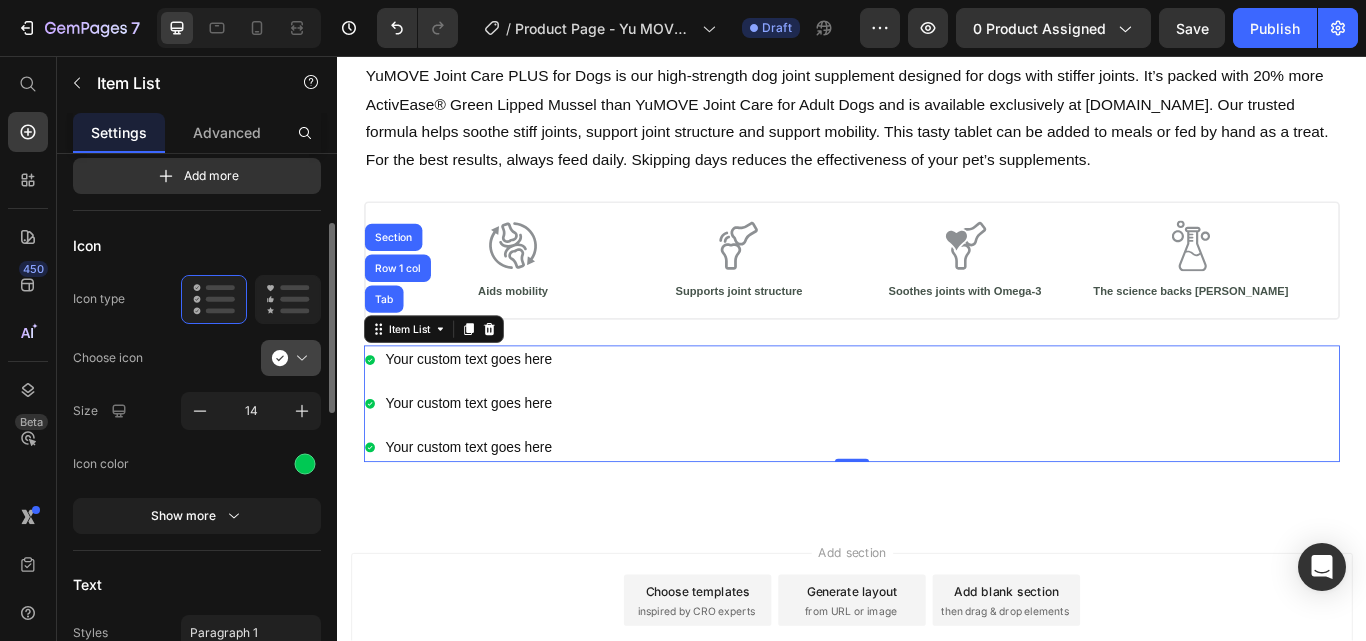 click at bounding box center (299, 358) 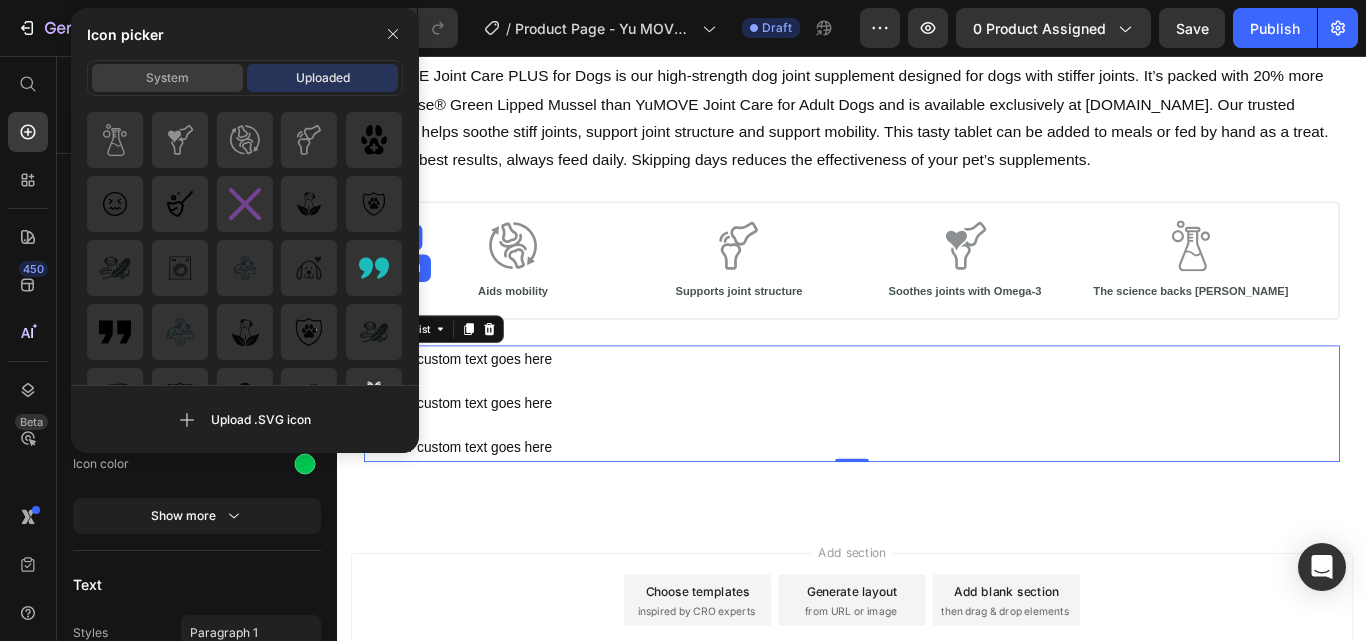click on "System" at bounding box center [167, 78] 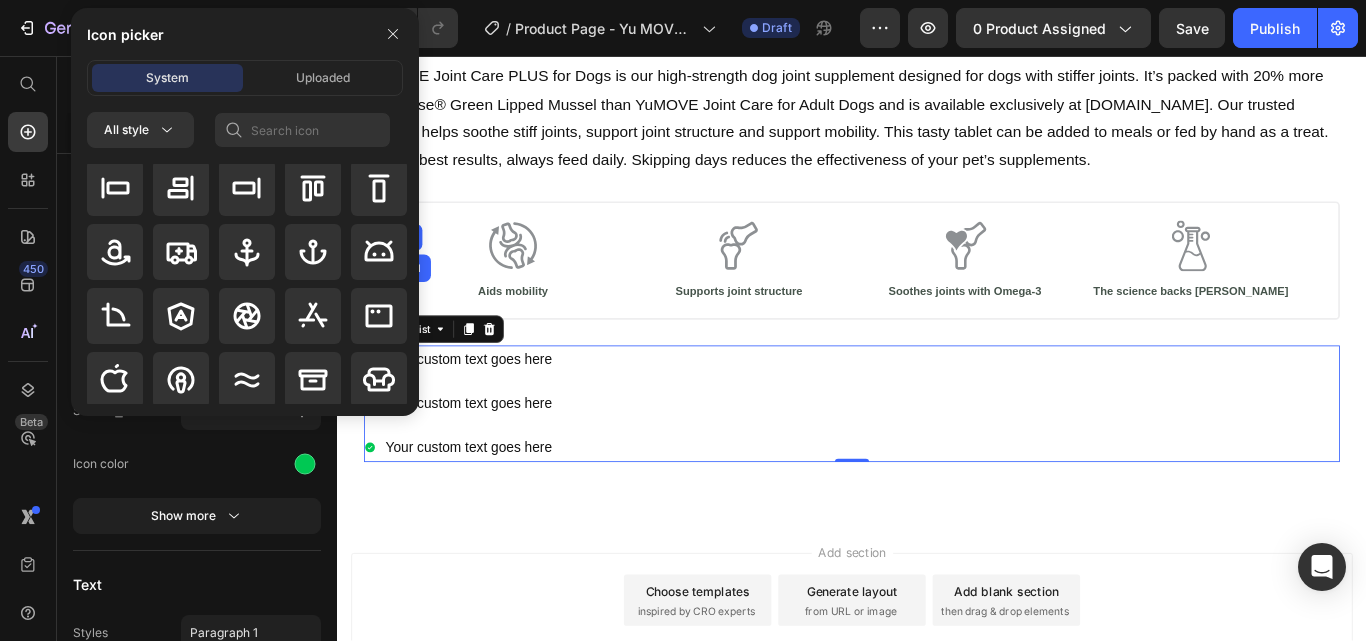 scroll, scrollTop: 400, scrollLeft: 0, axis: vertical 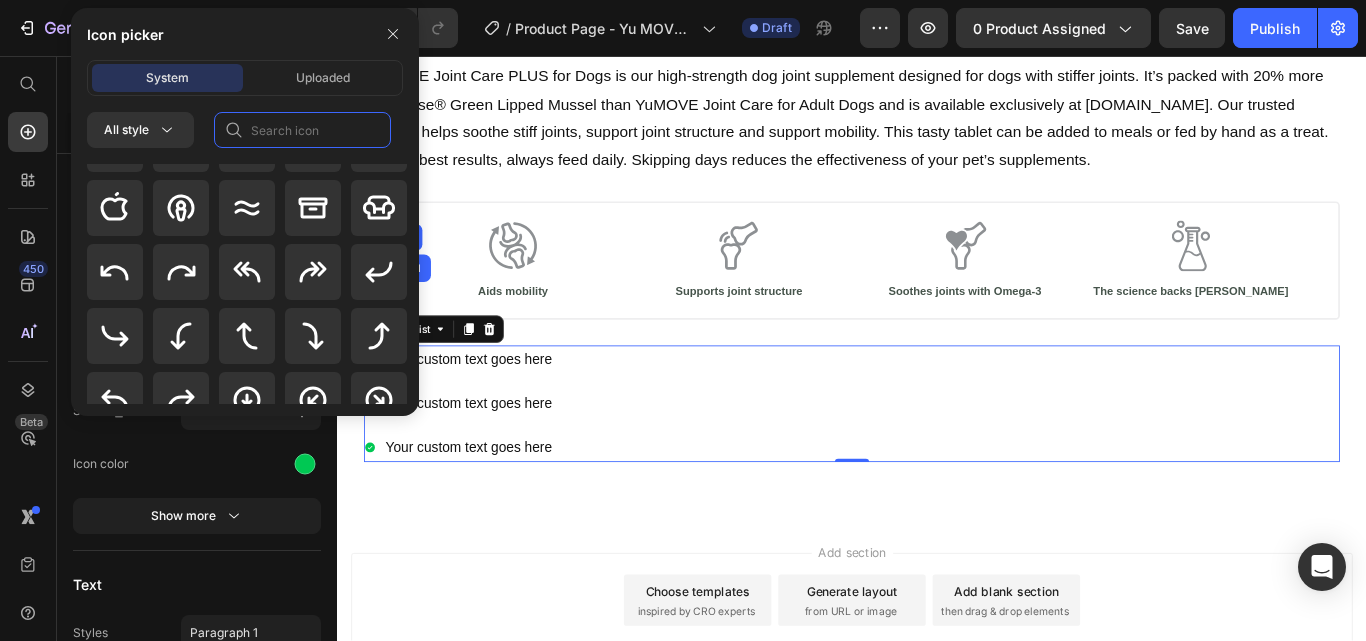 click 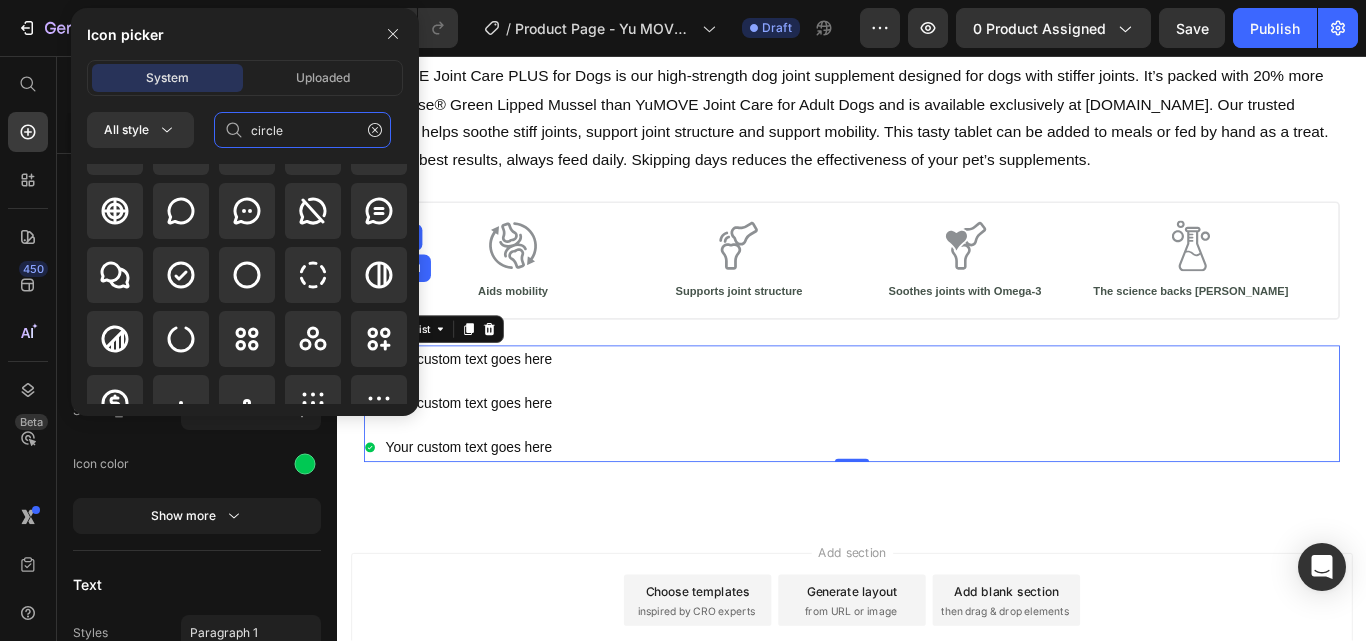 scroll, scrollTop: 228, scrollLeft: 0, axis: vertical 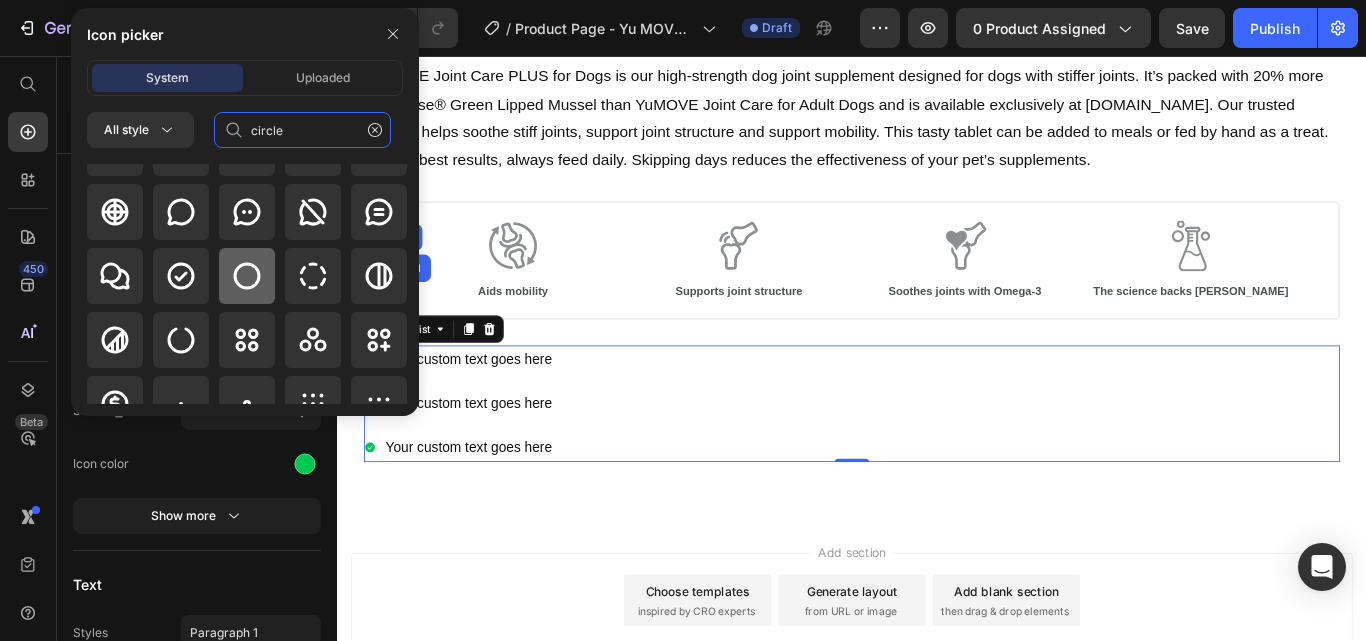 type on "circle" 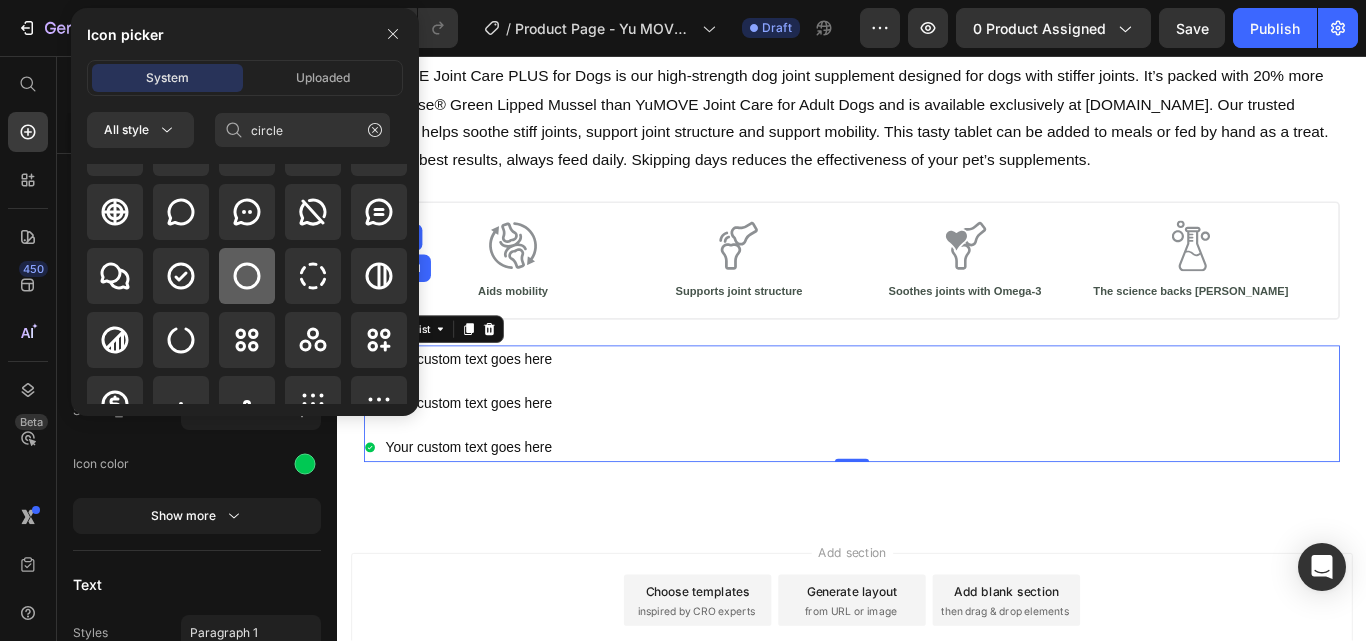 click 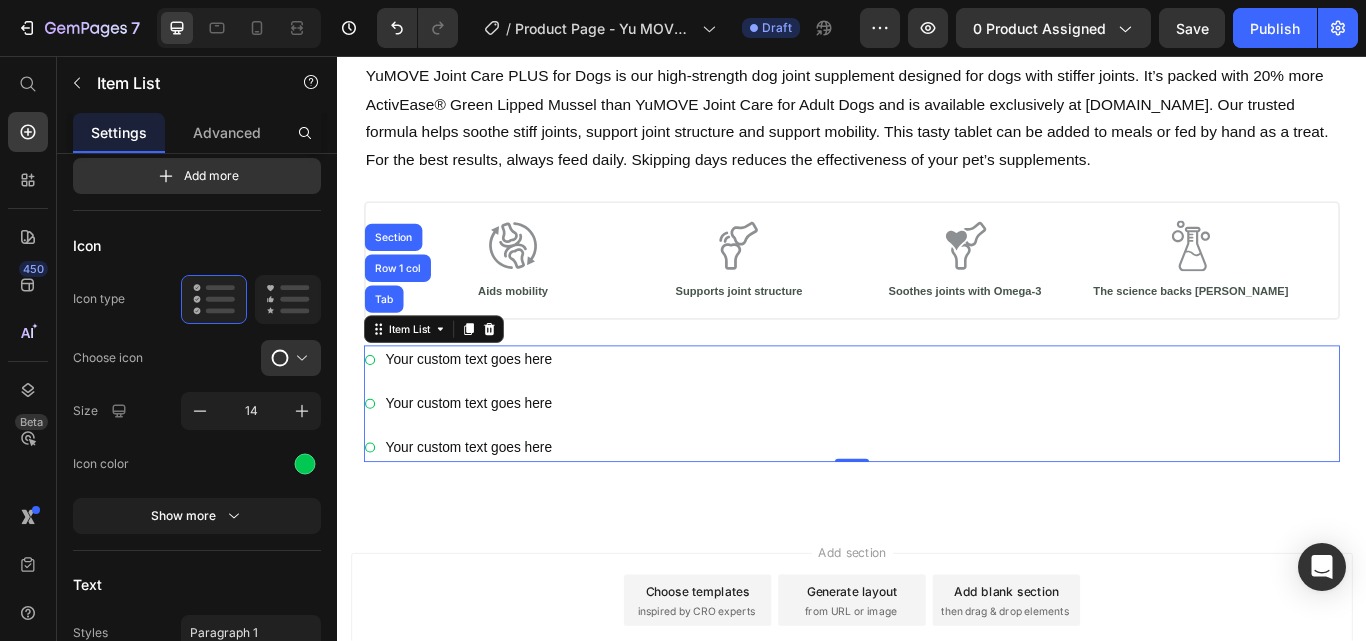 scroll, scrollTop: 0, scrollLeft: 0, axis: both 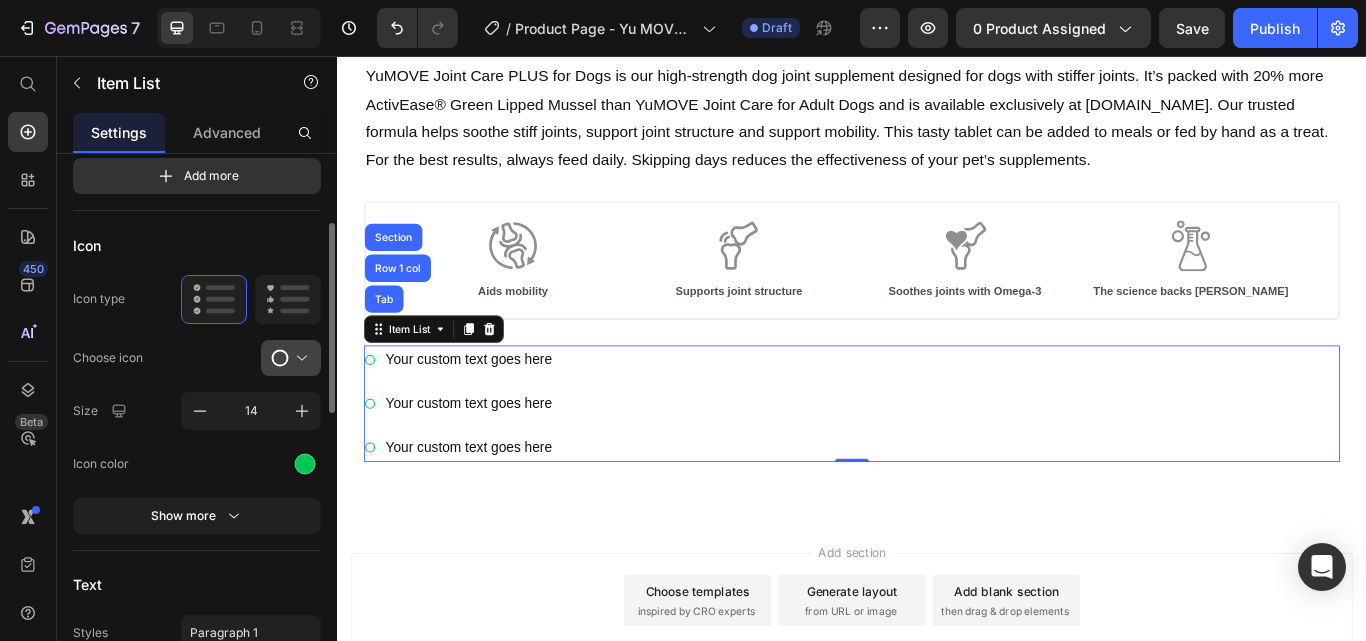 click at bounding box center [299, 358] 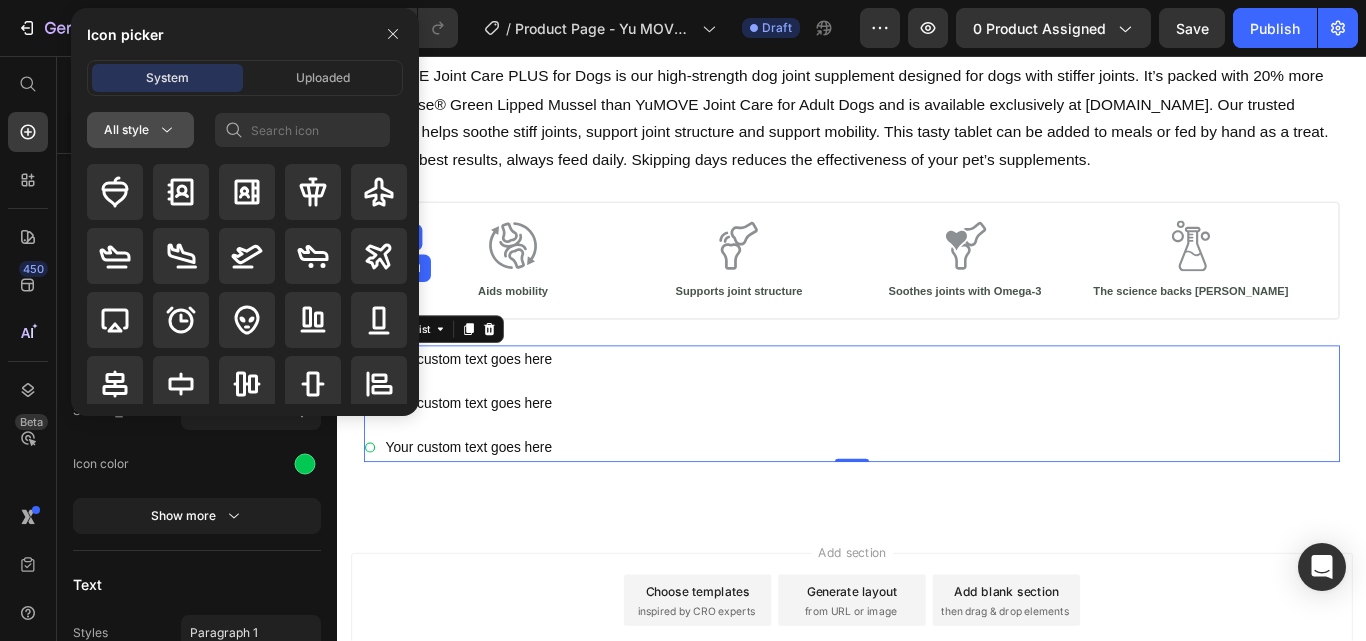 click 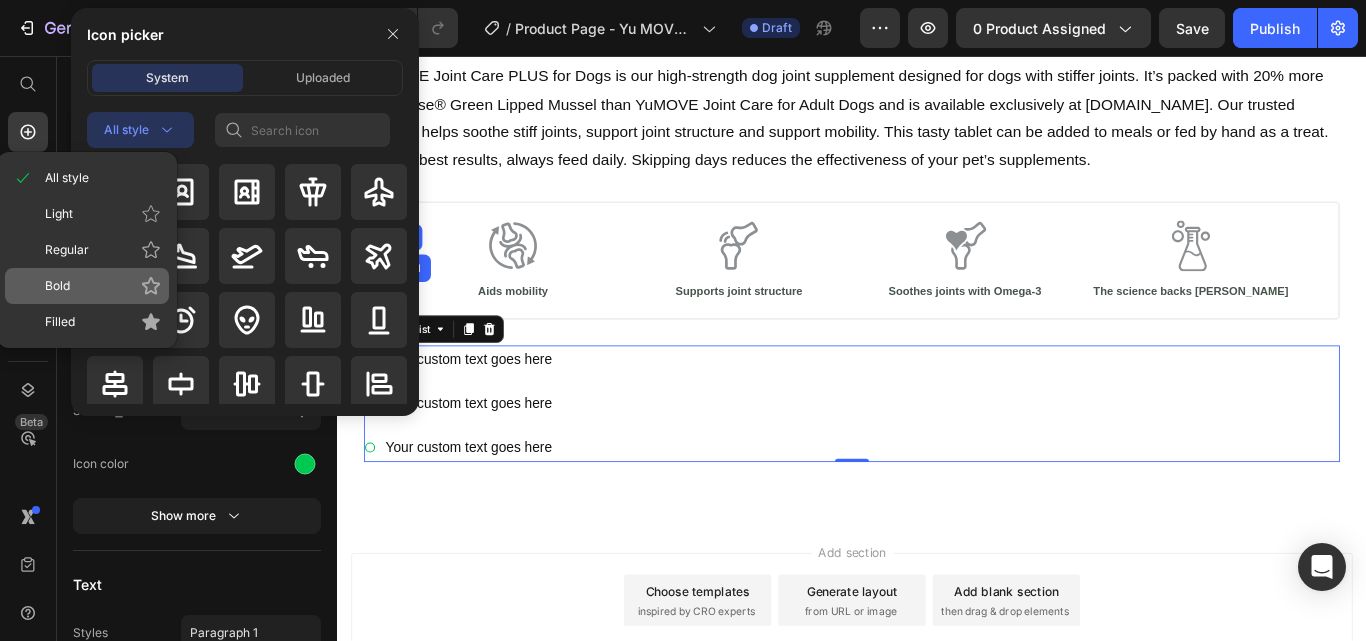 click on "Bold" at bounding box center (103, 286) 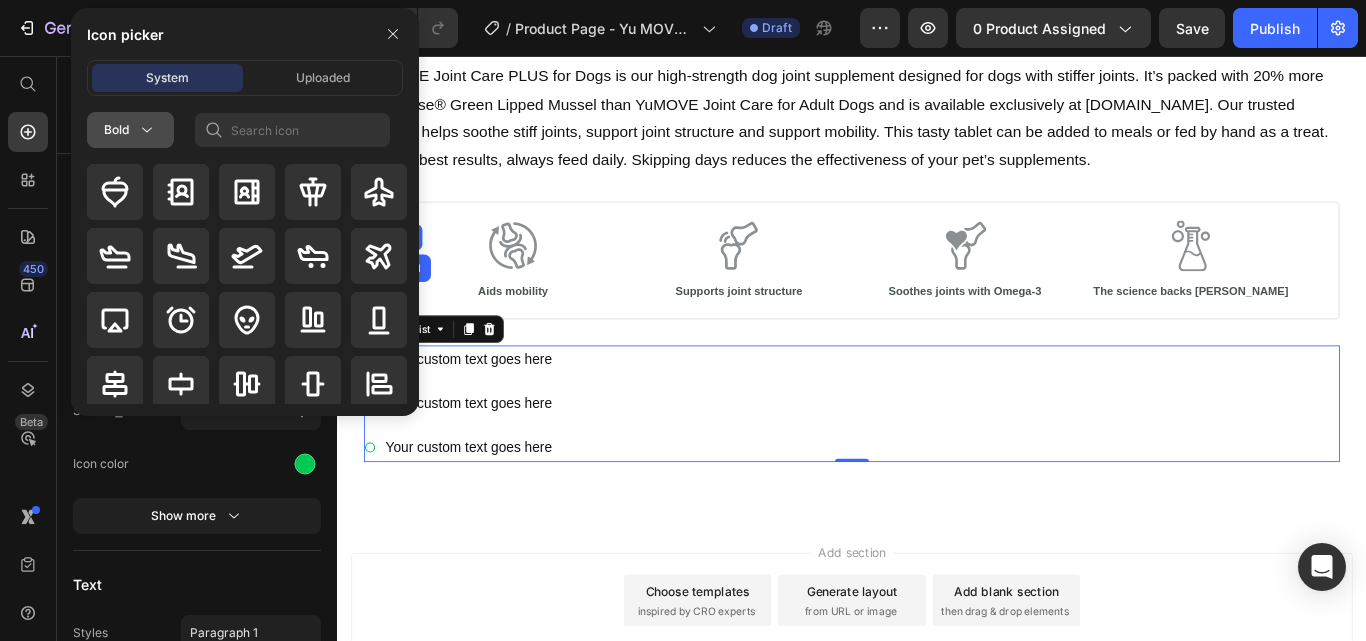 click on "Bold" at bounding box center (130, 130) 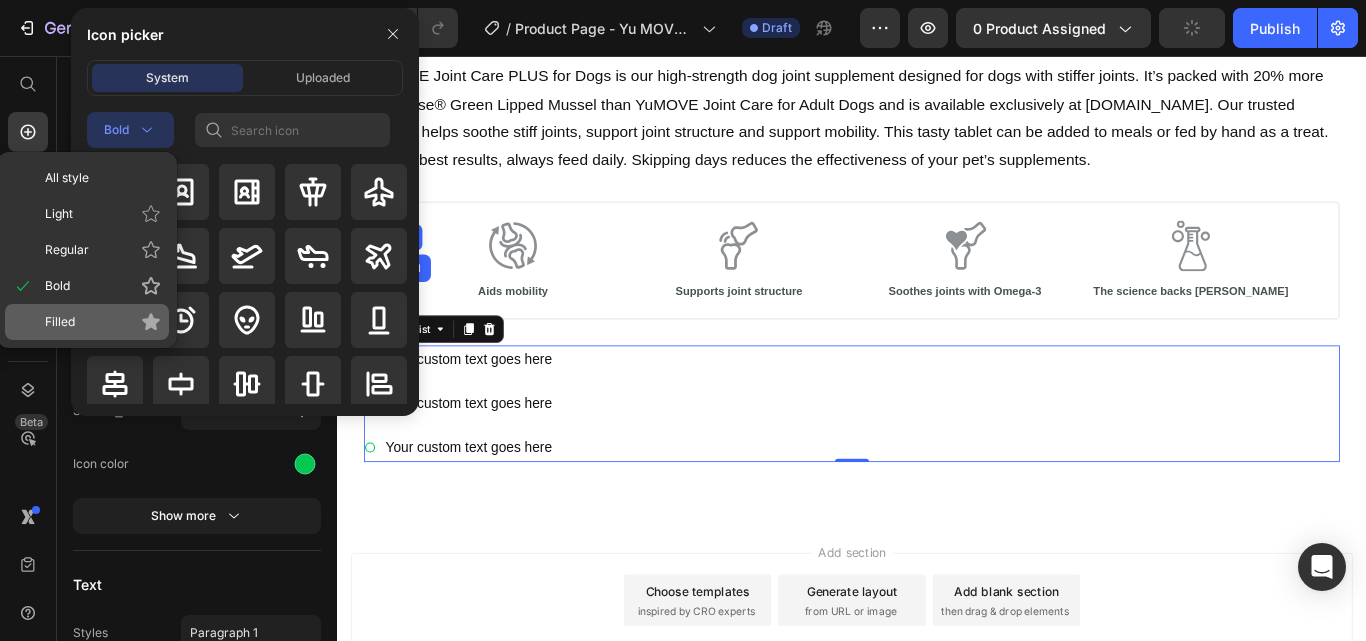 click on "Filled" at bounding box center (103, 322) 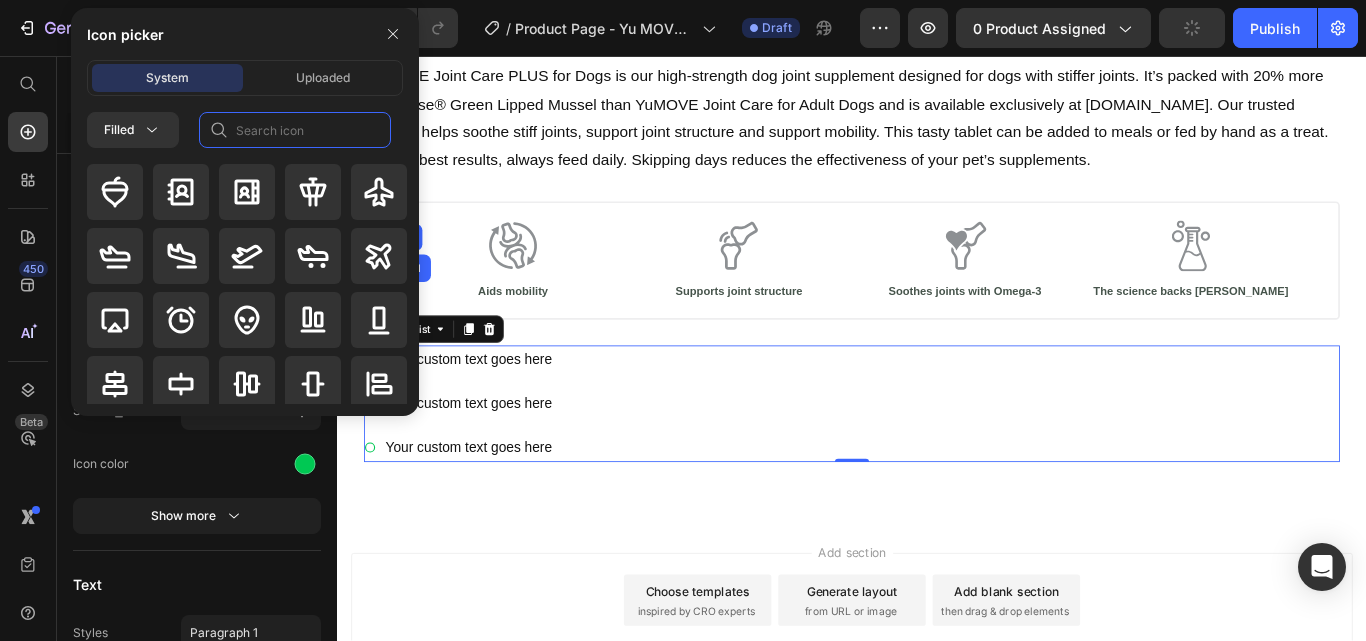 click 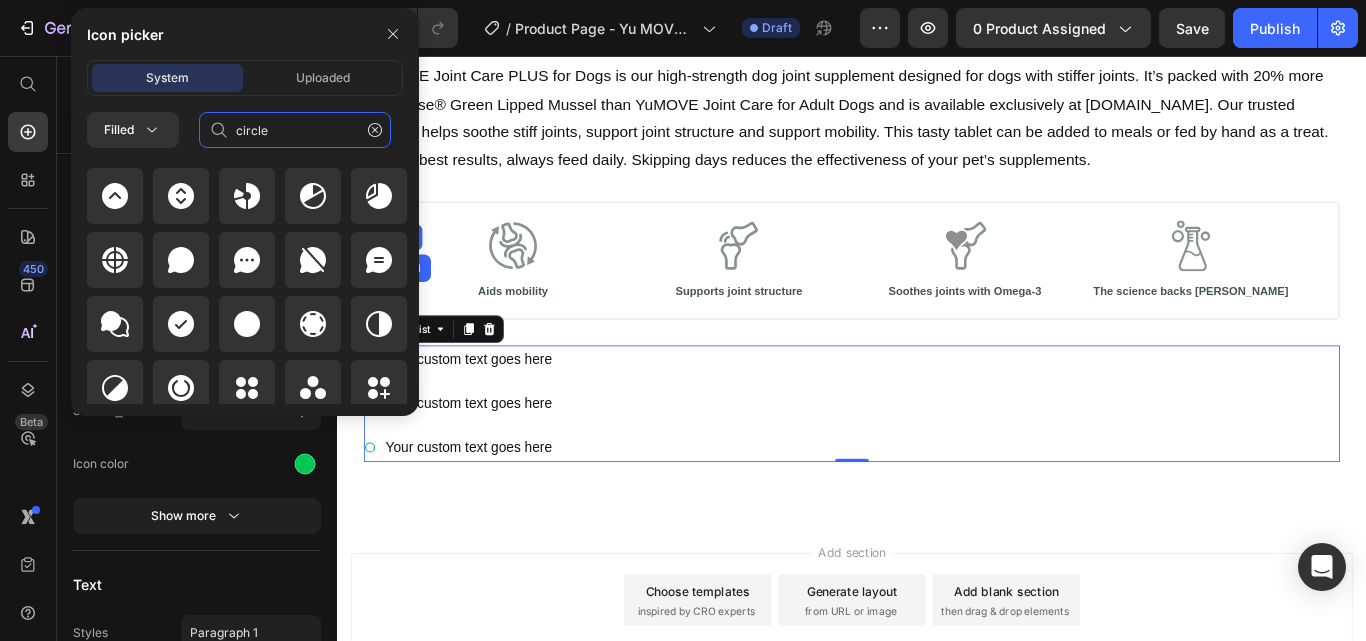 scroll, scrollTop: 200, scrollLeft: 0, axis: vertical 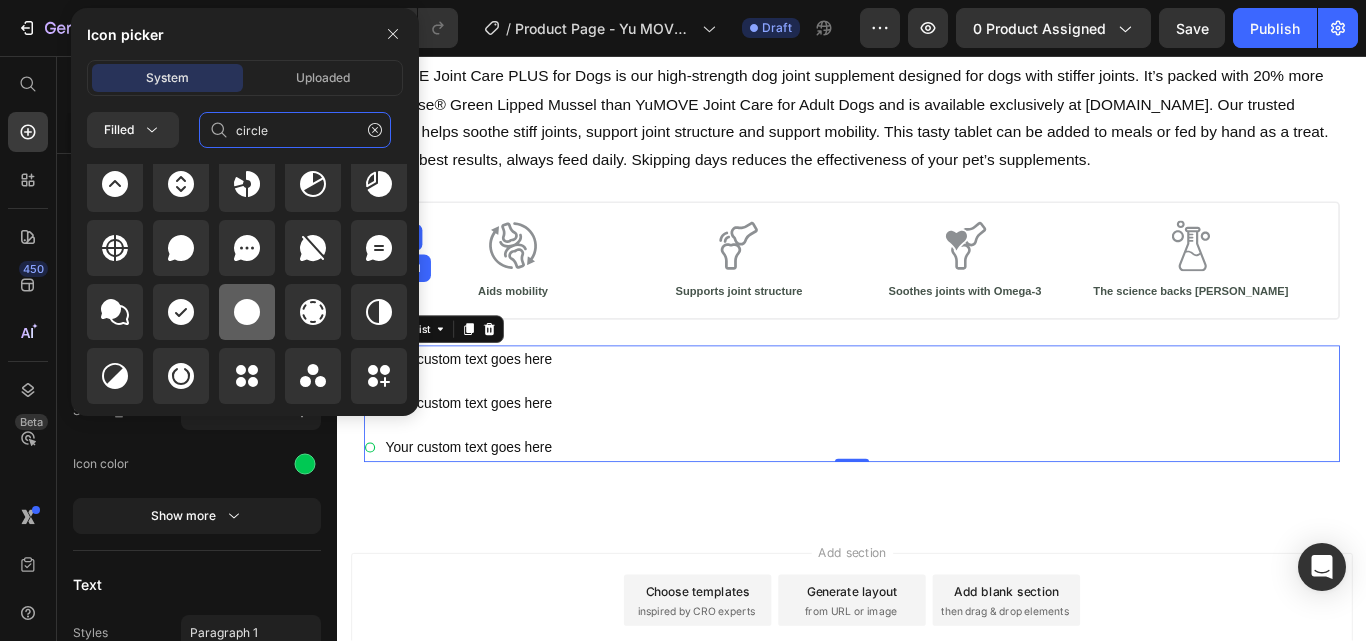 type on "circle" 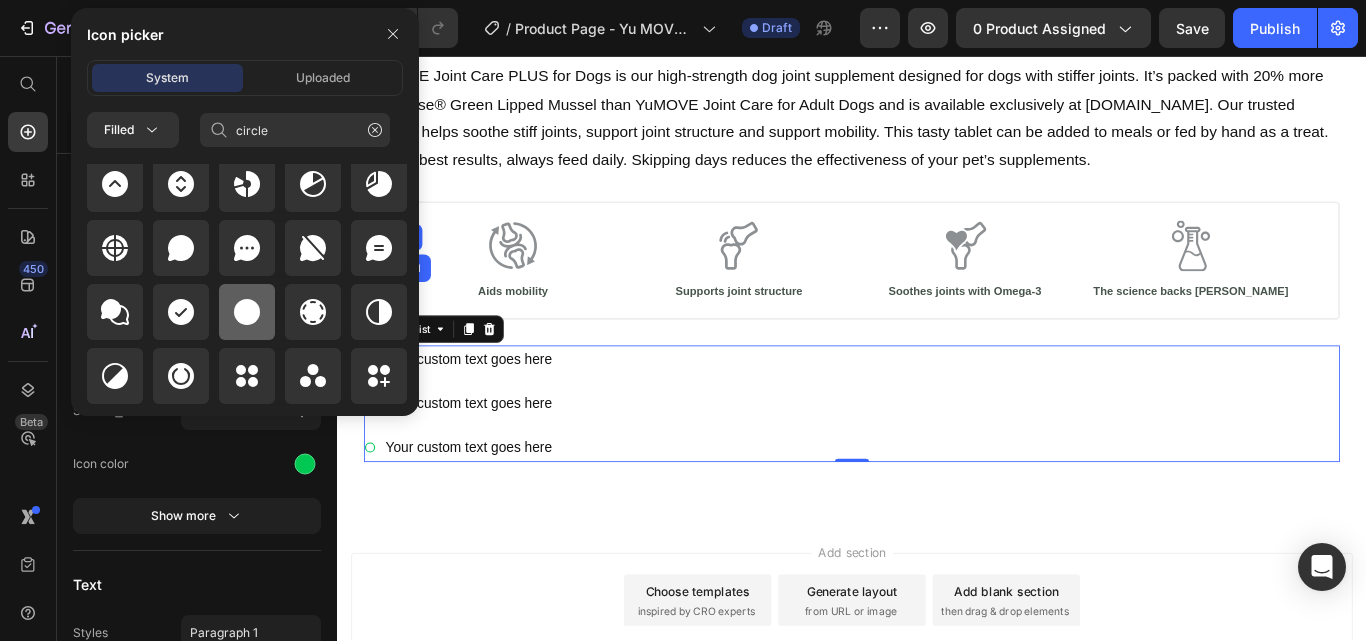 click 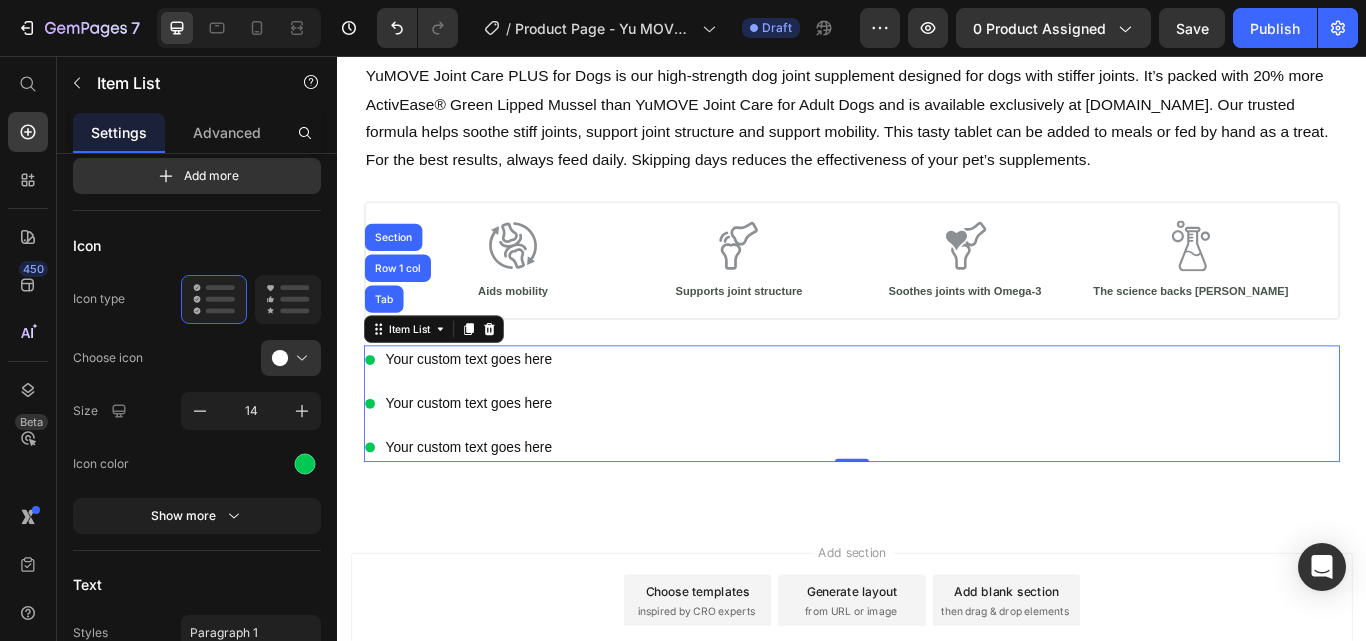 scroll, scrollTop: 0, scrollLeft: 0, axis: both 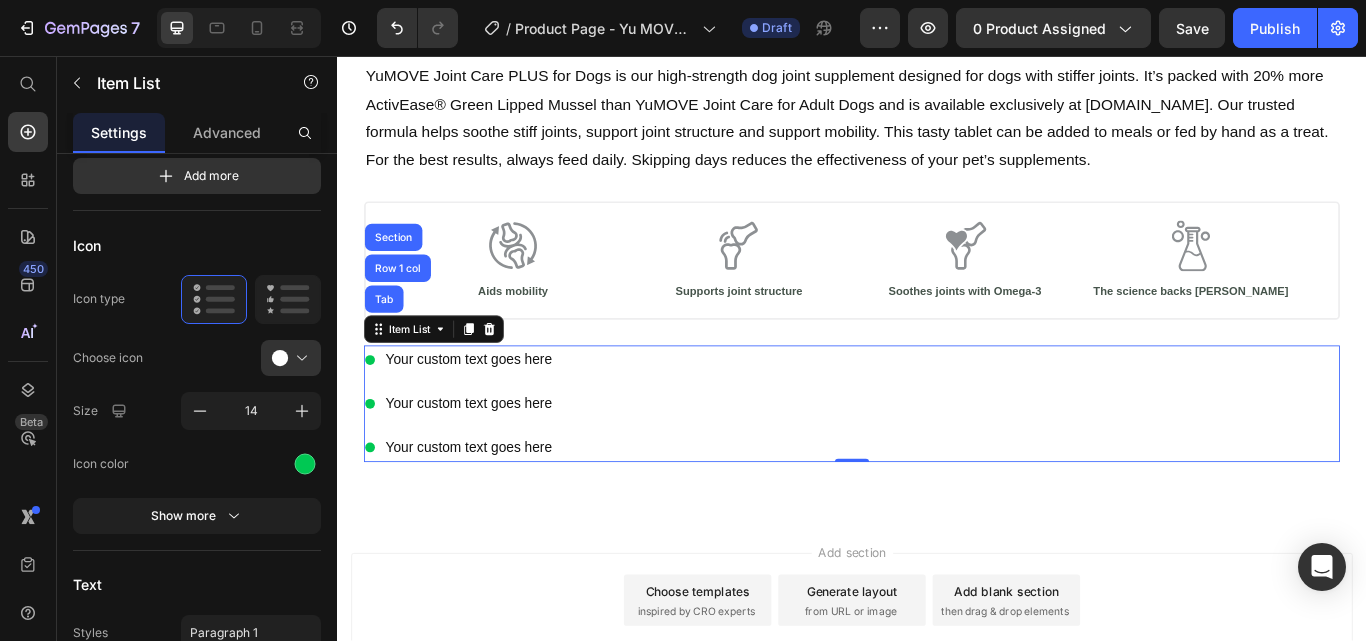 click on "Your custom text goes here" at bounding box center (490, 411) 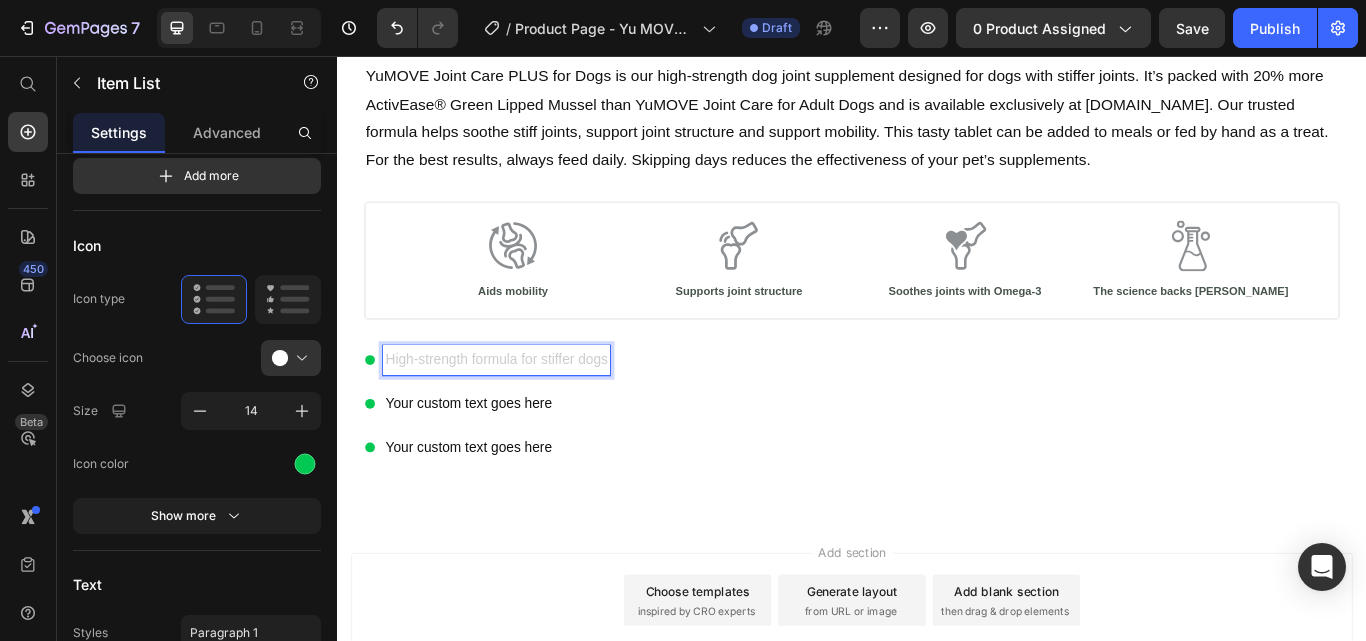 drag, startPoint x: 530, startPoint y: 400, endPoint x: 535, endPoint y: 416, distance: 16.763054 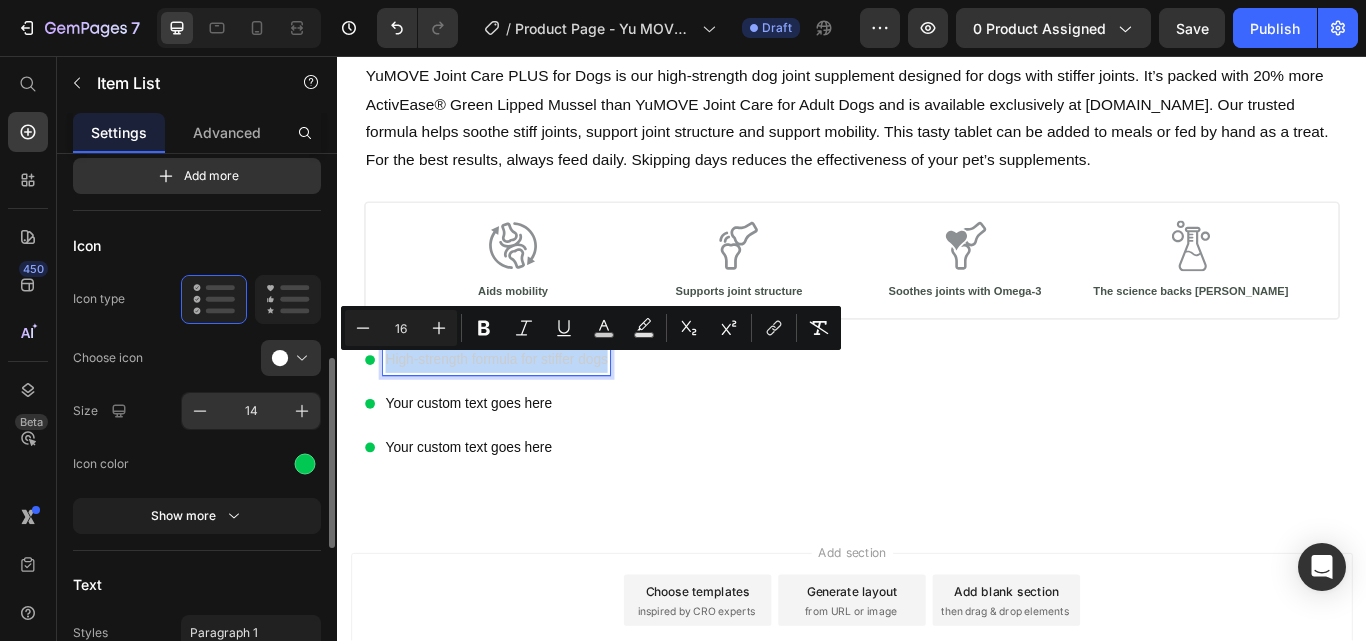 scroll, scrollTop: 500, scrollLeft: 0, axis: vertical 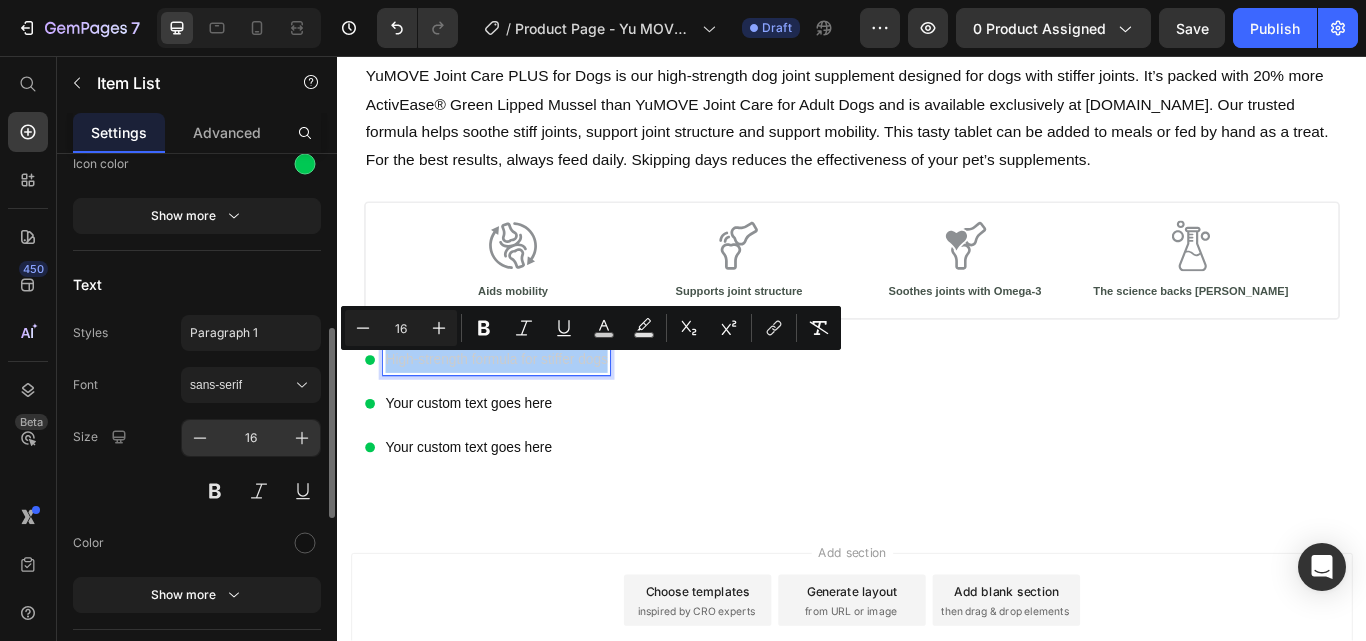 click on "16" at bounding box center (251, 438) 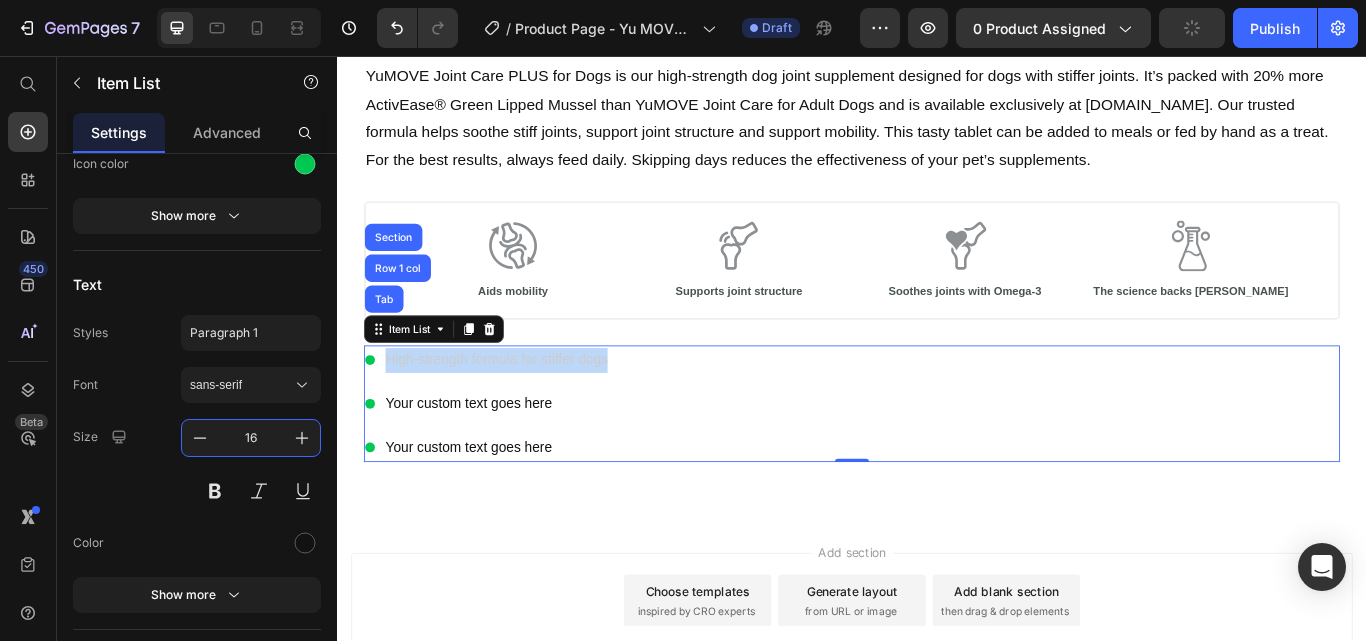 click on "High-strength formula for stiffer dogs" at bounding box center [522, 410] 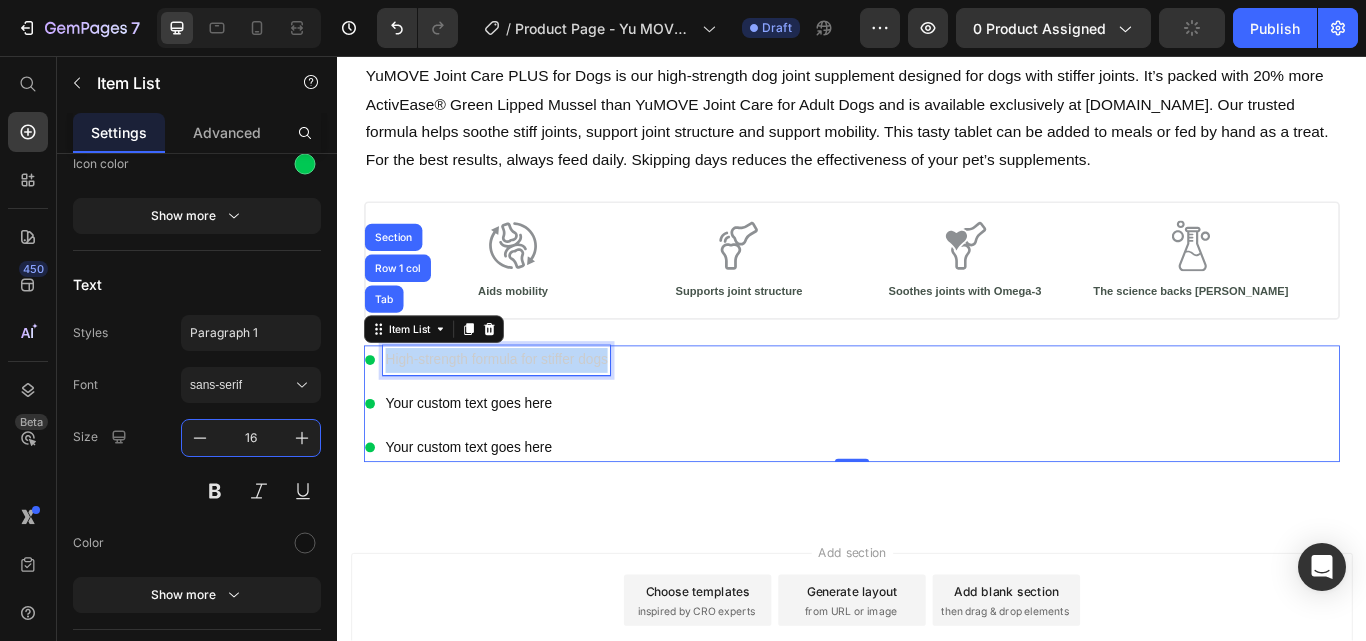 click on "High-strength formula for stiffer dogs" at bounding box center (522, 410) 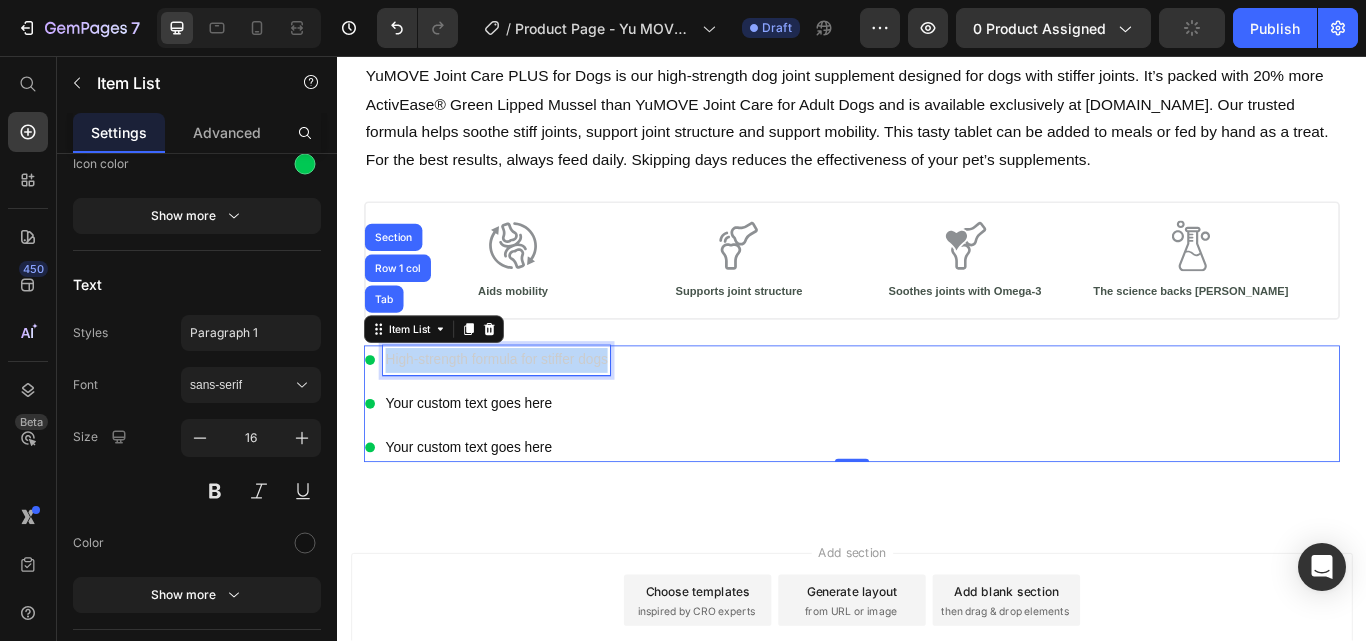 click on "High-strength formula for stiffer dogs" at bounding box center [522, 410] 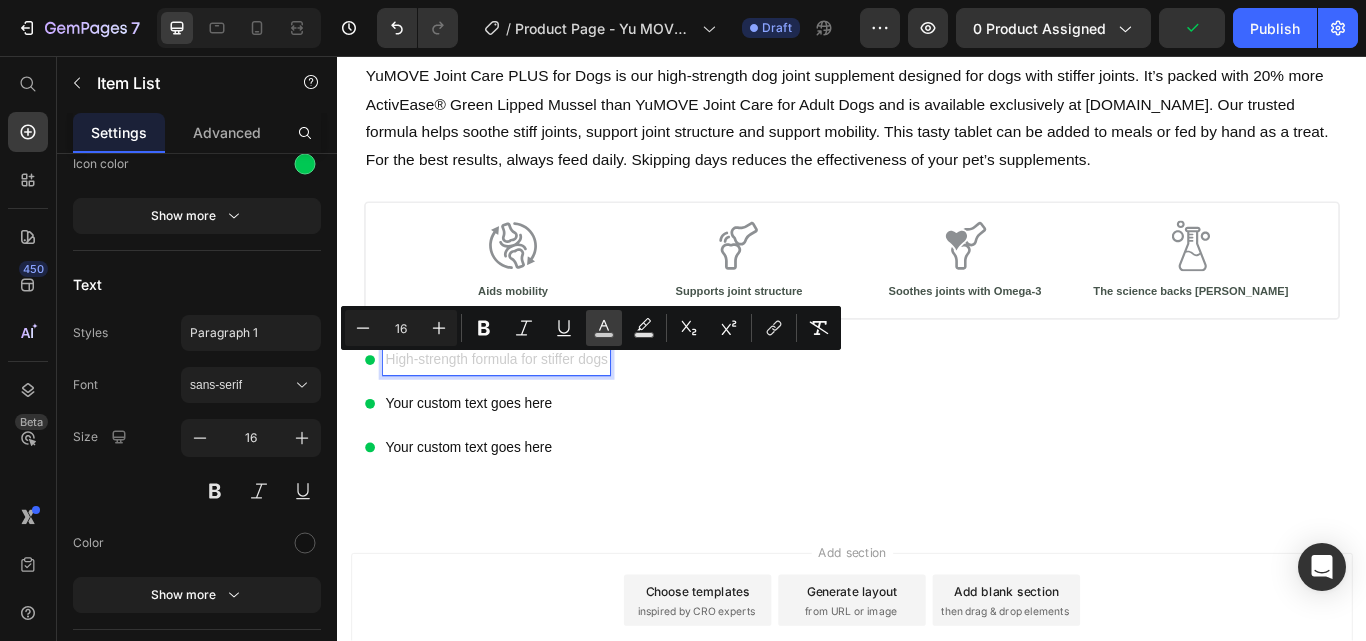click 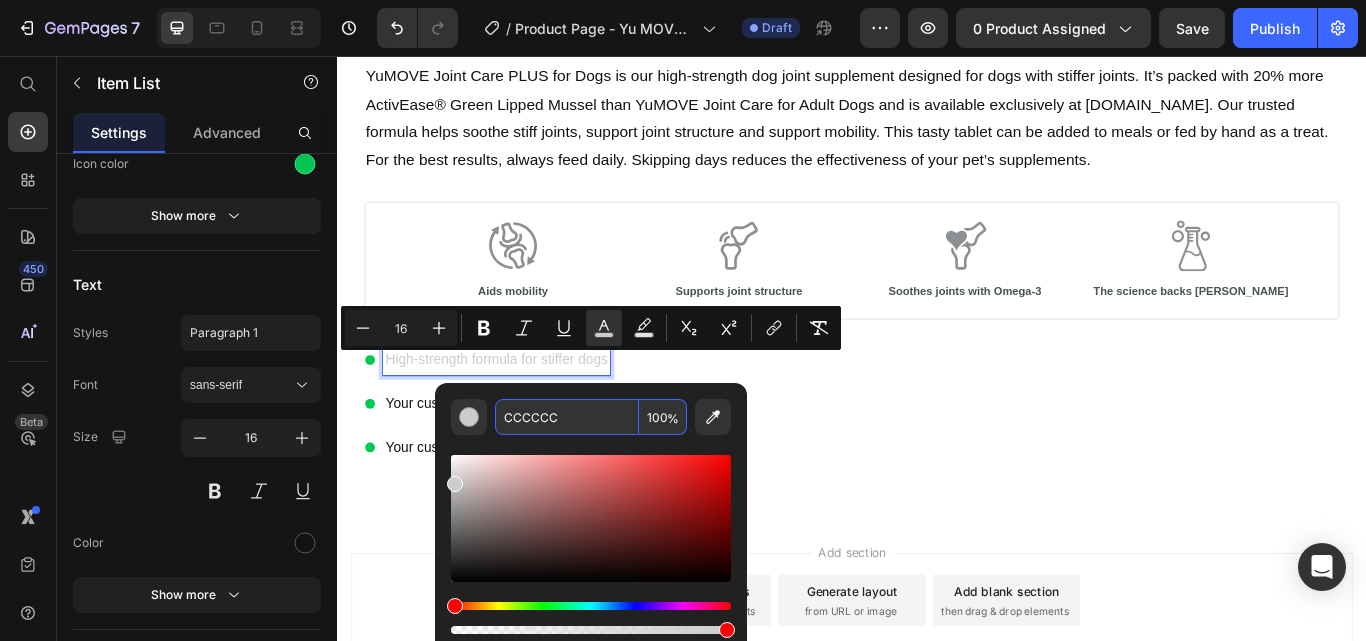 click on "CCCCCC" at bounding box center [567, 417] 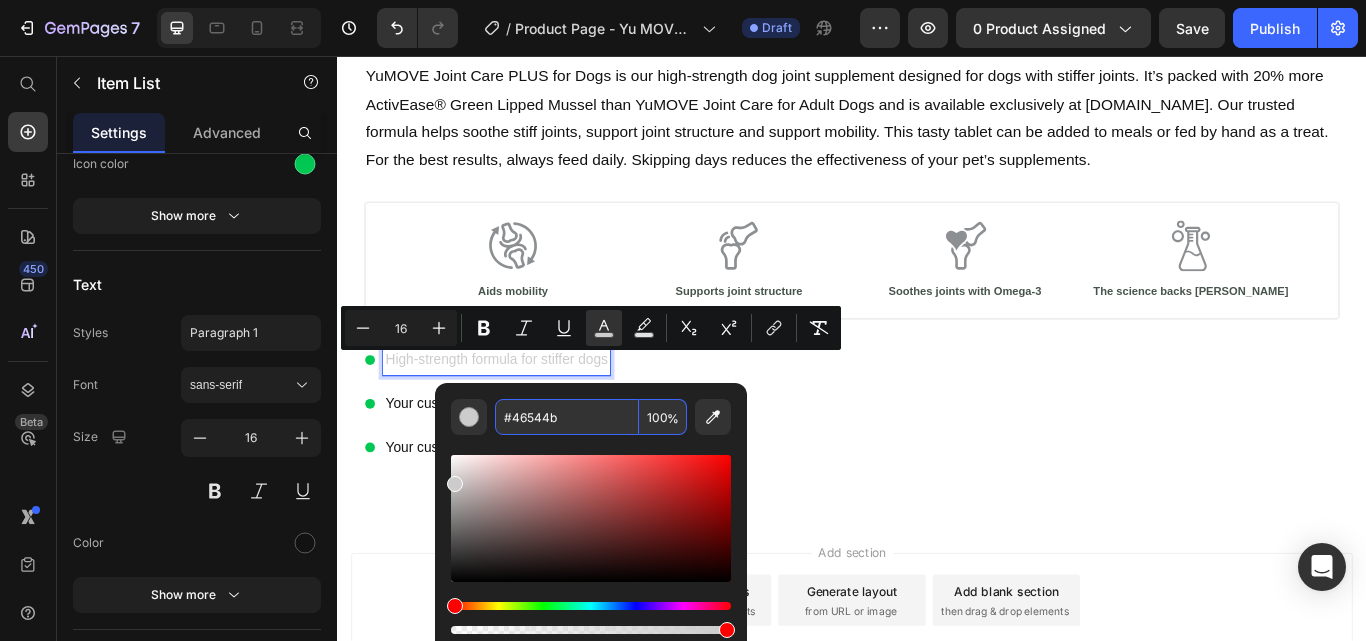 click on "High-strength formula for stiffer dogs
Your custom text goes here
Your custom text goes here" at bounding box center (937, 462) 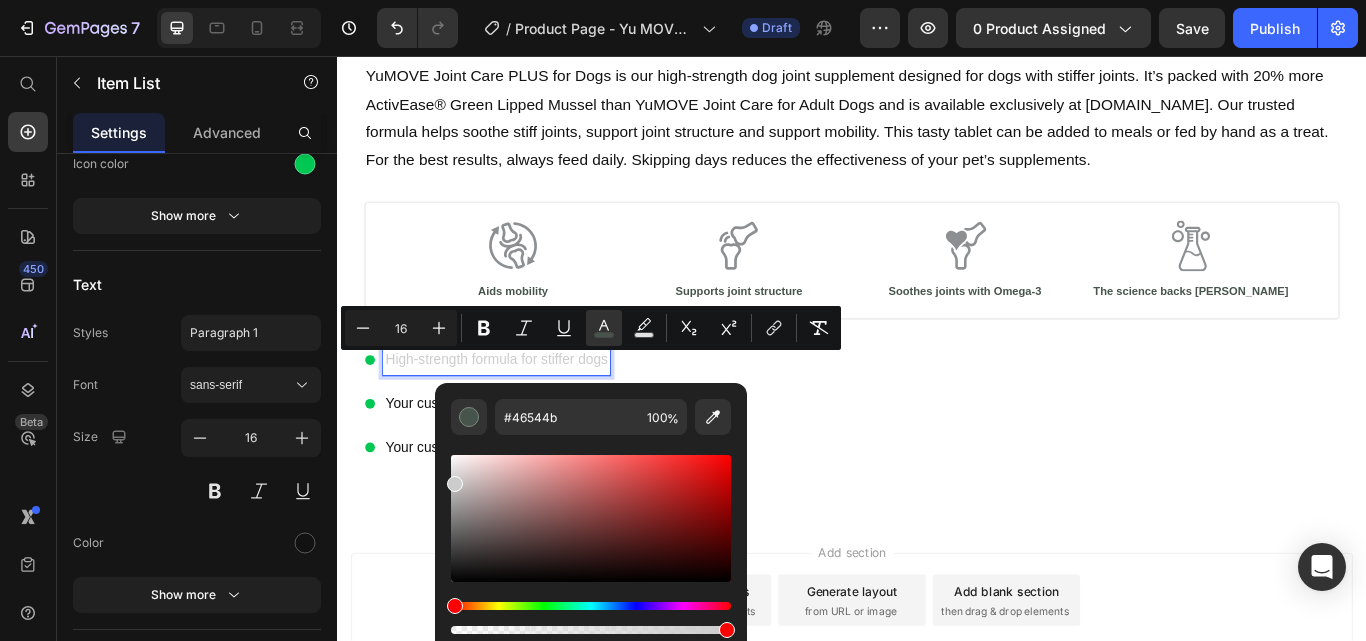 type on "46544B" 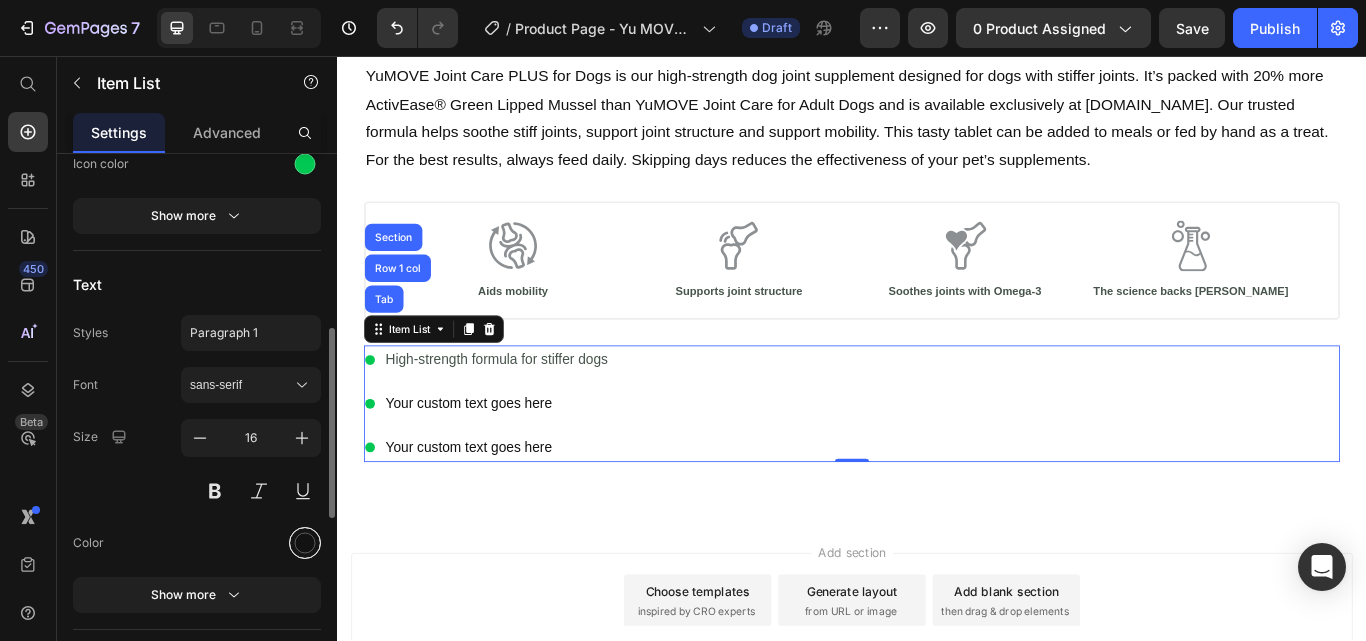 click at bounding box center [305, 542] 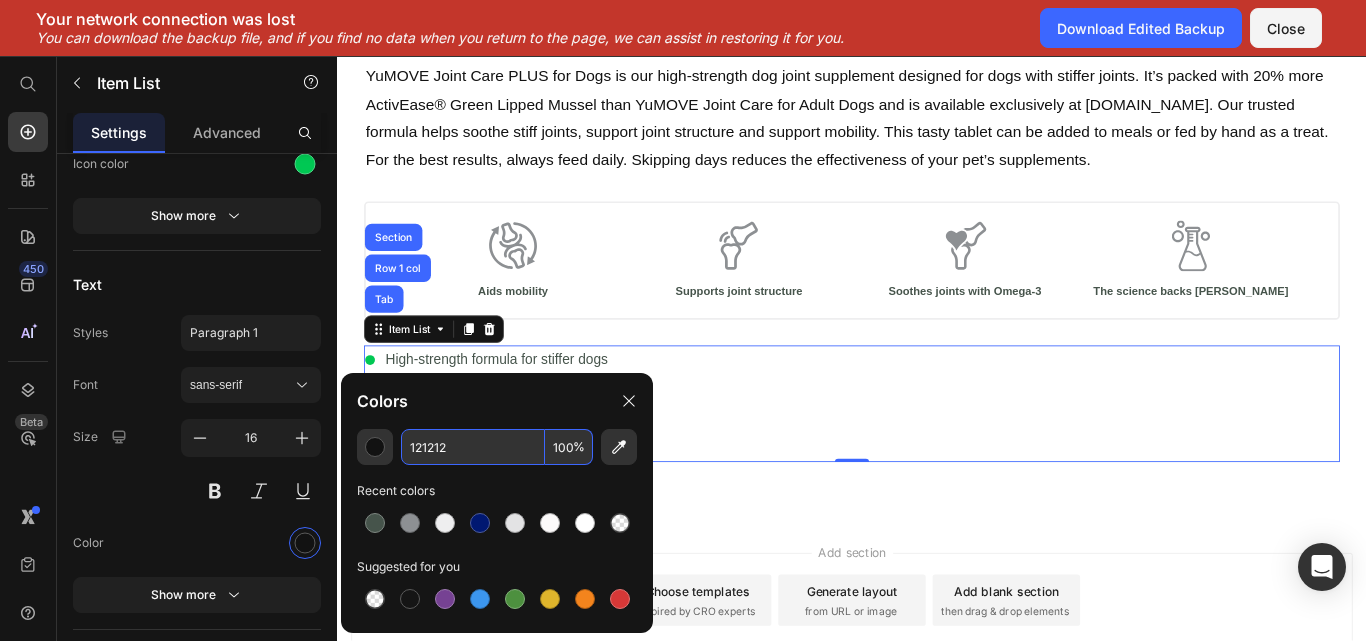 click on "121212" at bounding box center [473, 447] 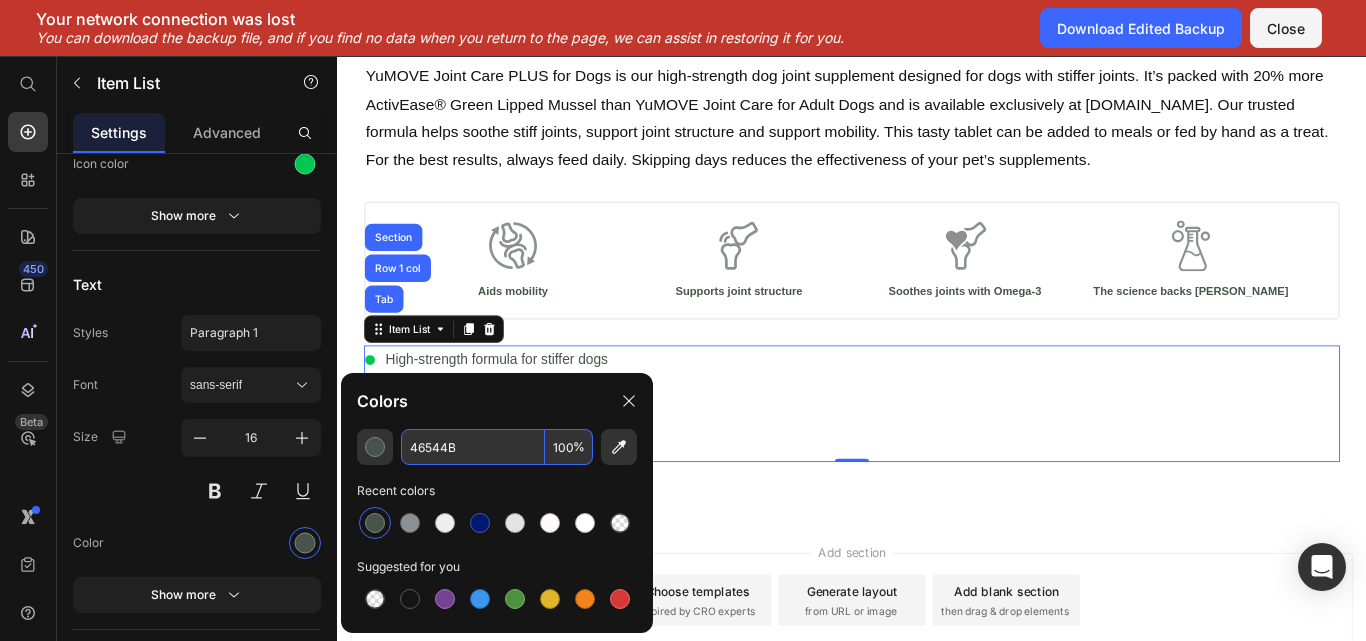 type on "46544B" 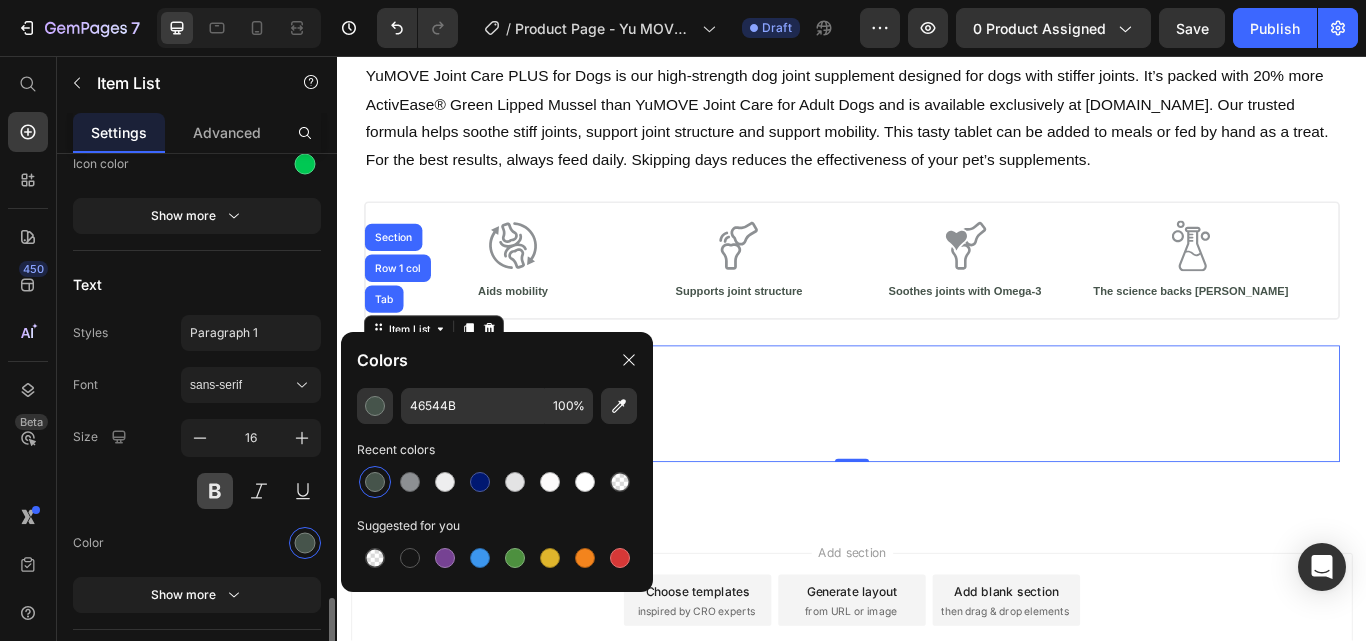 scroll, scrollTop: 700, scrollLeft: 0, axis: vertical 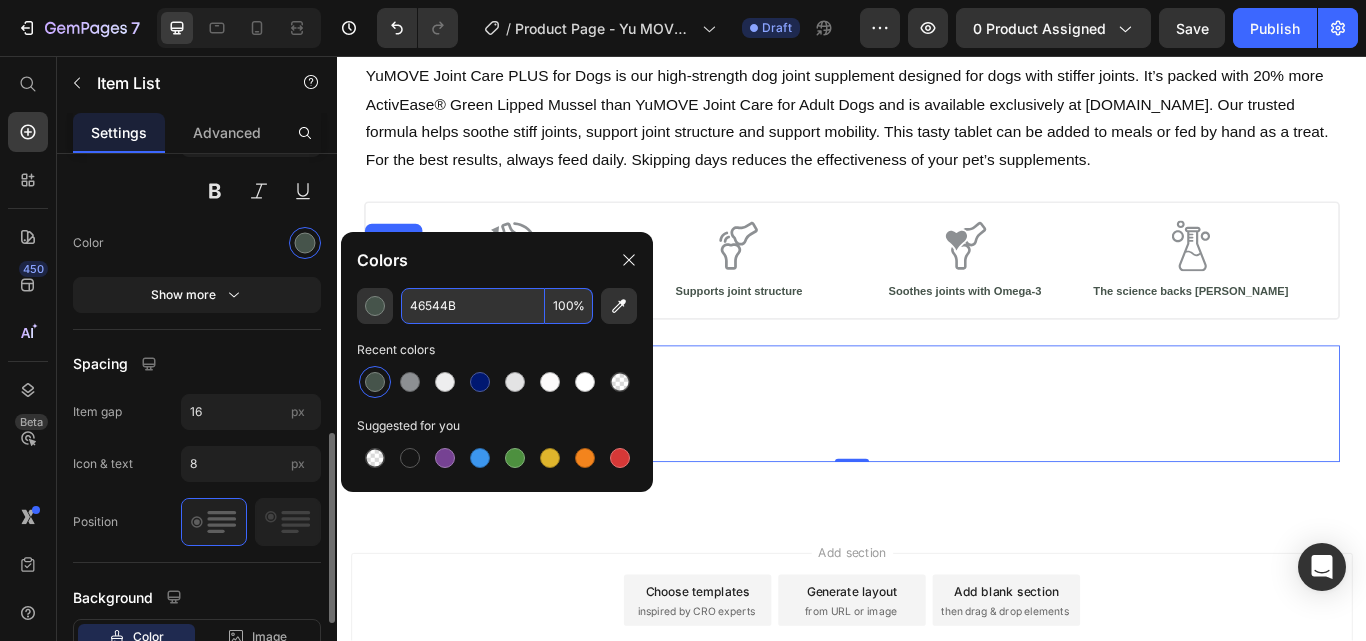 click on "Spacing" at bounding box center [197, 364] 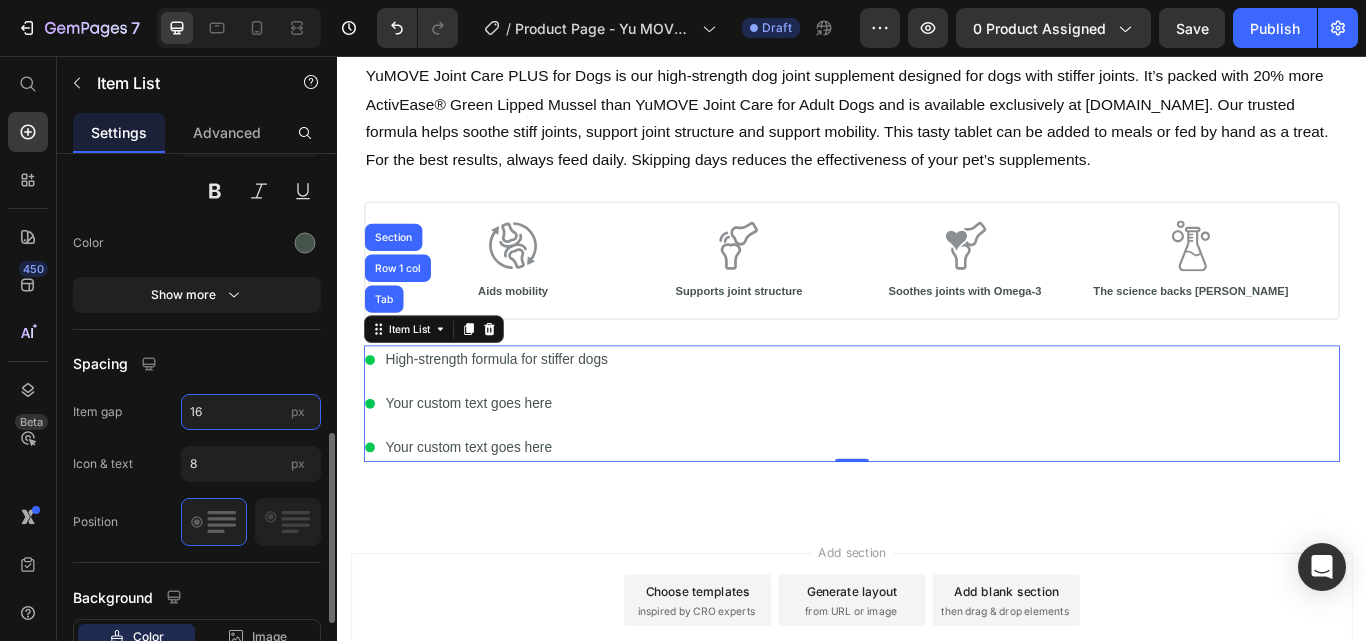 click on "16" at bounding box center [251, 412] 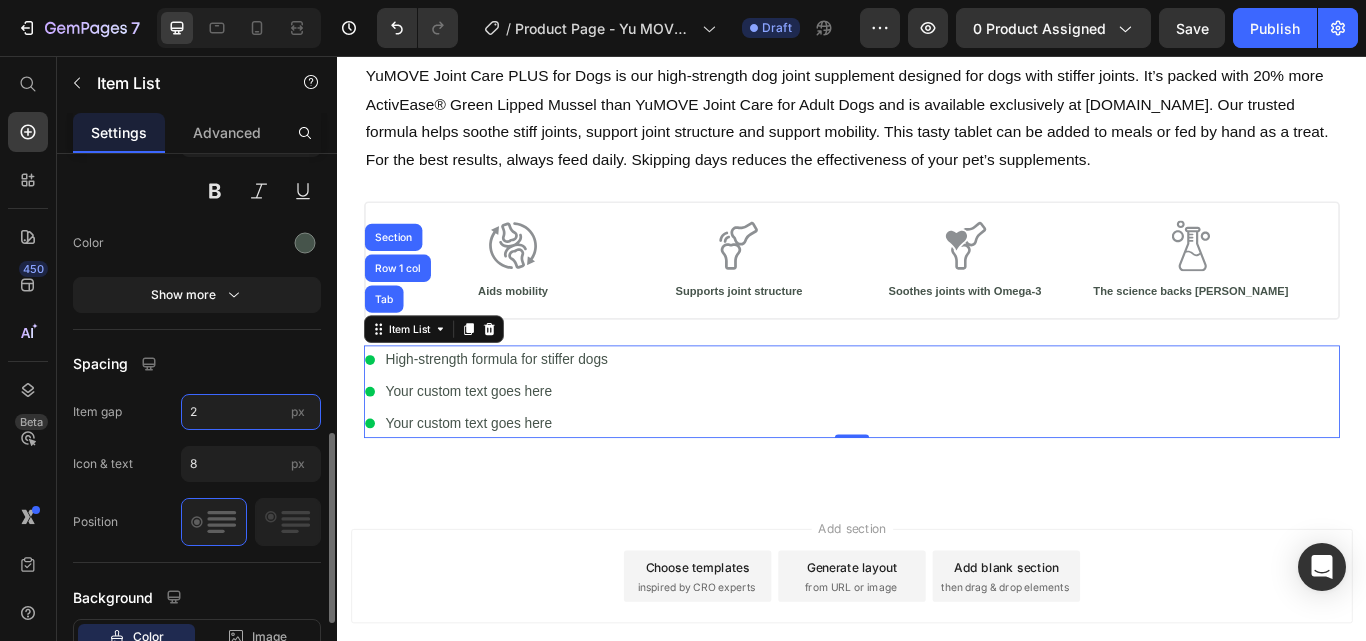 type on "1" 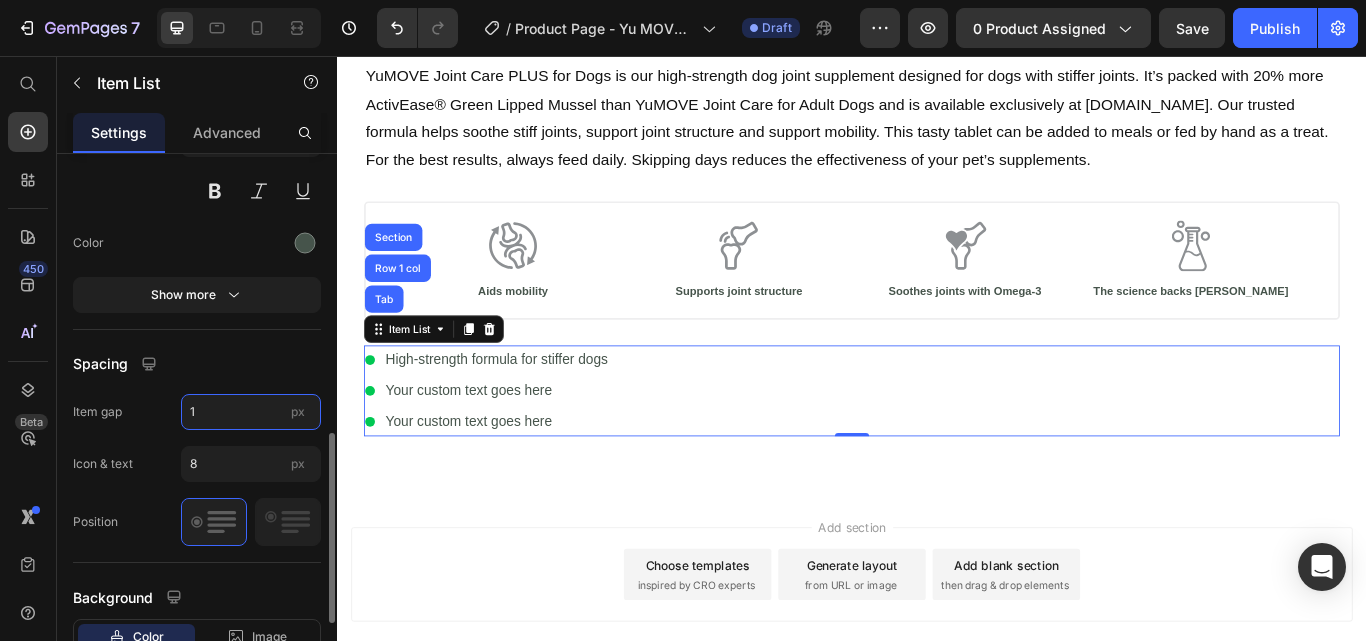 click on "1" at bounding box center (251, 412) 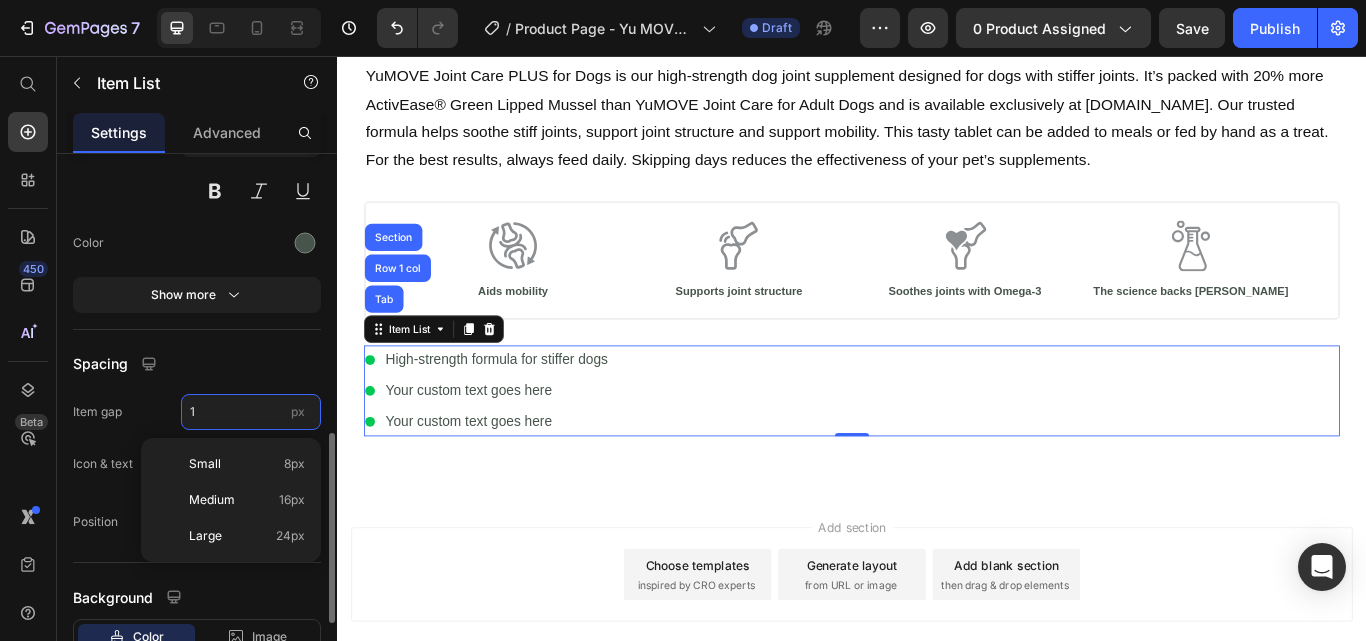 click on "1" at bounding box center [251, 412] 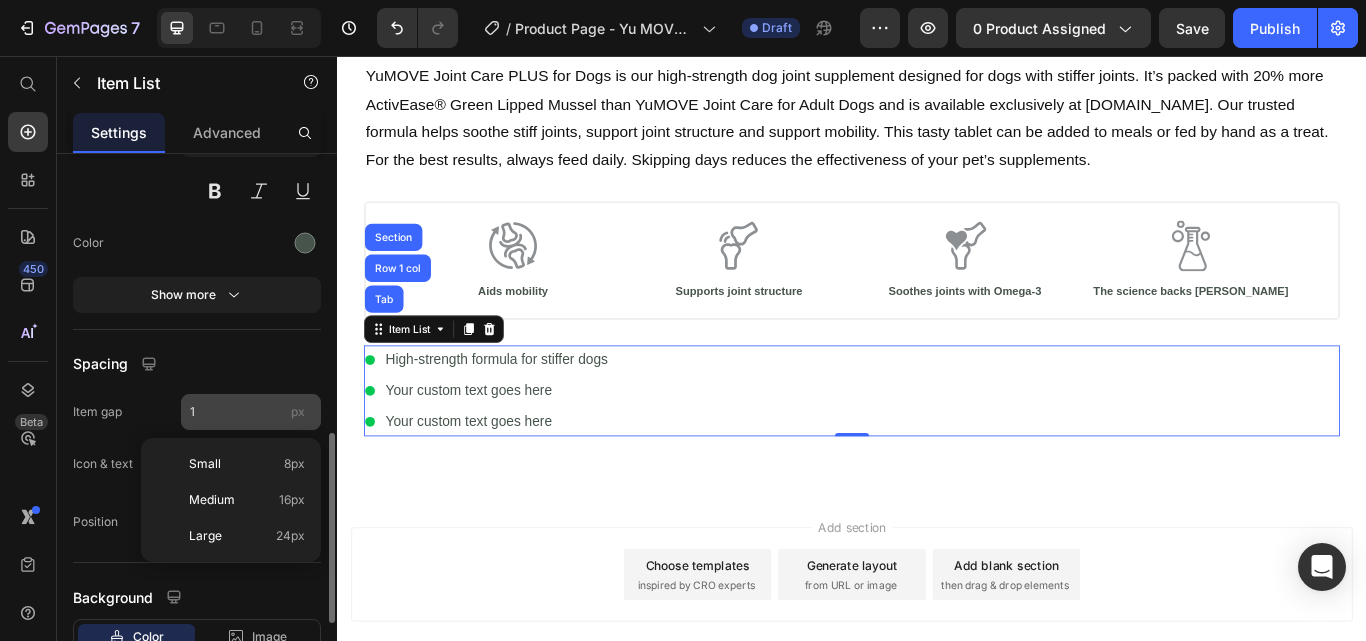 click on "Spacing" at bounding box center [197, 364] 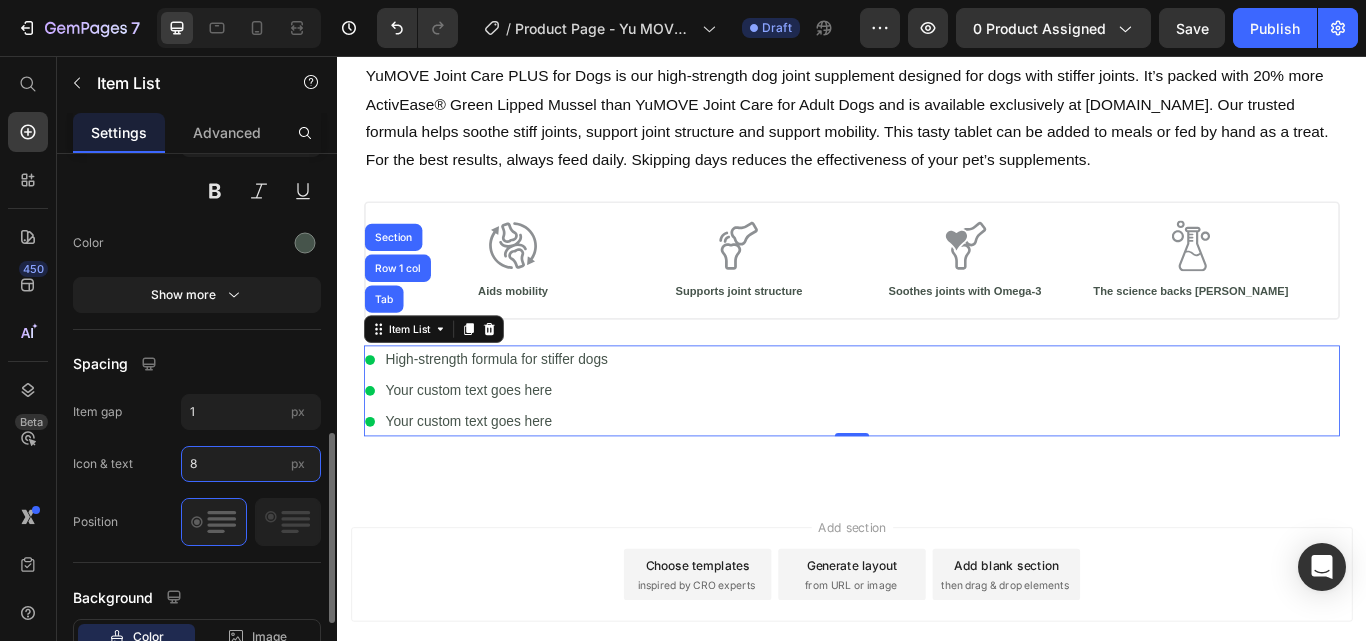 click on "8" at bounding box center (251, 464) 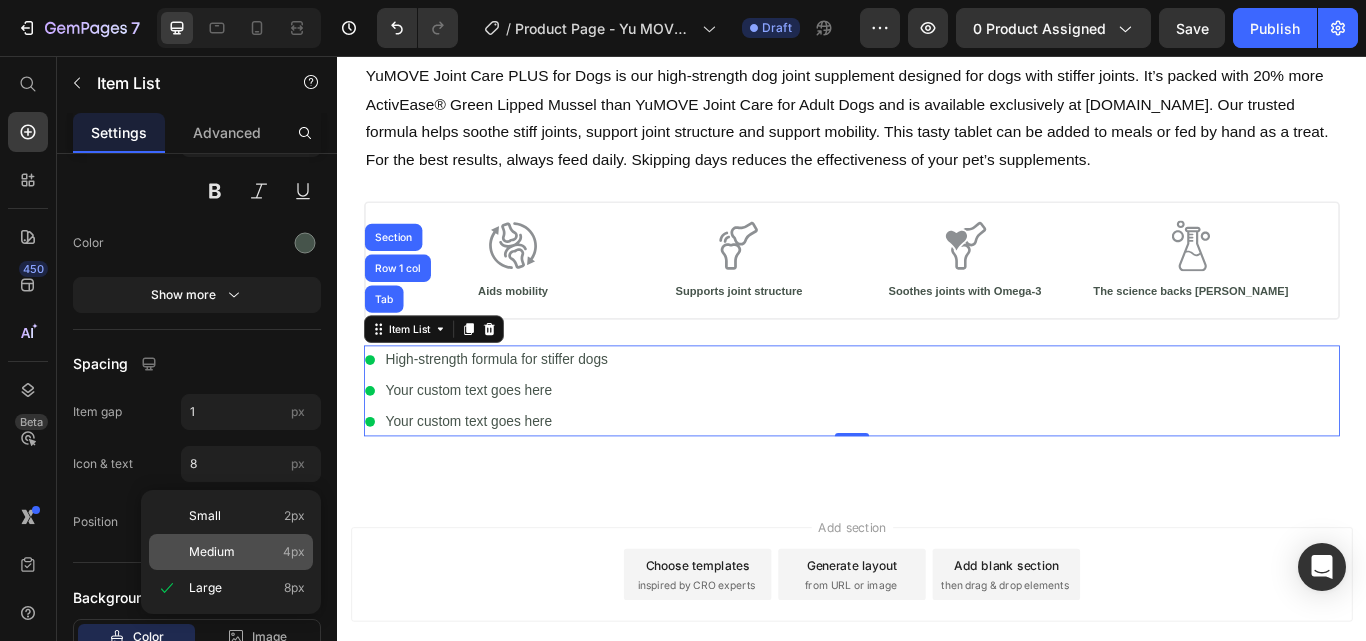 click on "Medium" at bounding box center (212, 552) 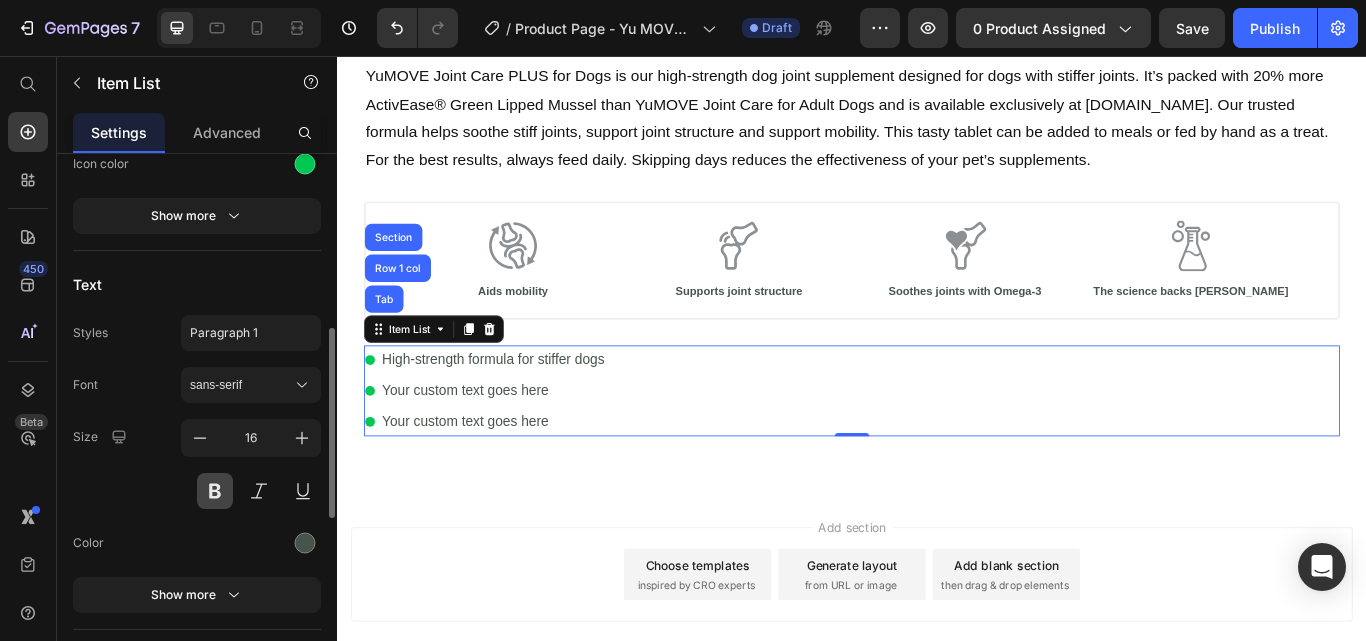 scroll, scrollTop: 600, scrollLeft: 0, axis: vertical 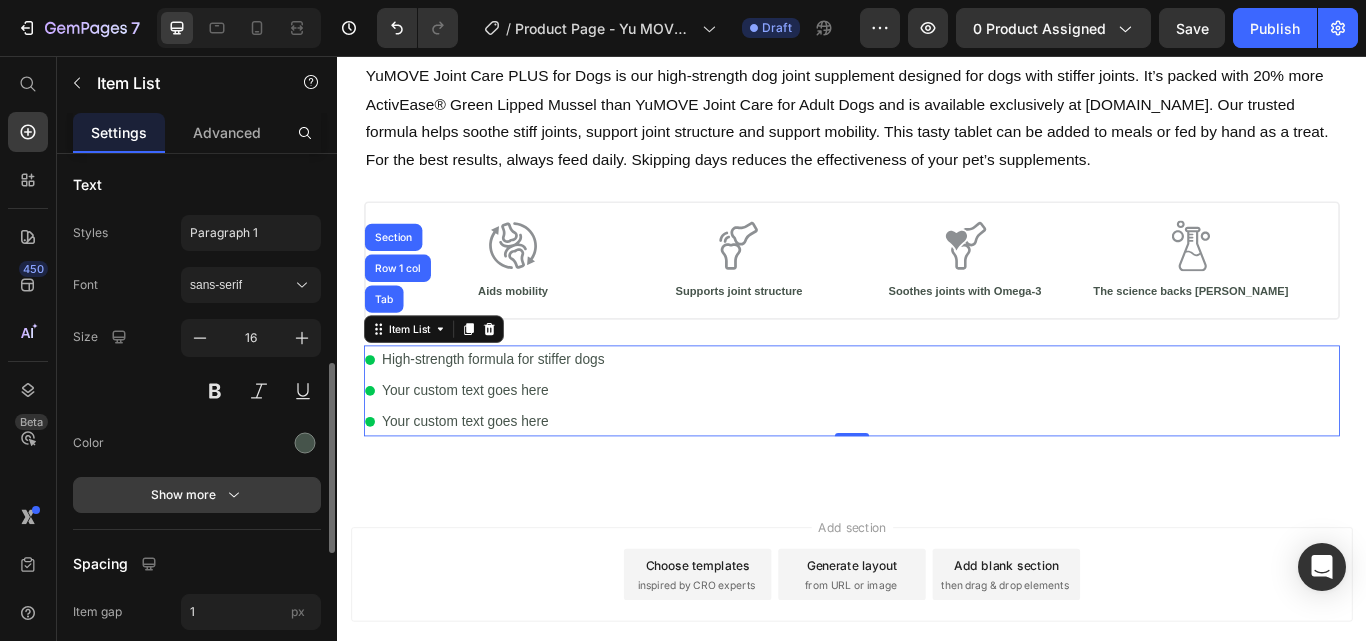 click on "Show more" at bounding box center [197, 495] 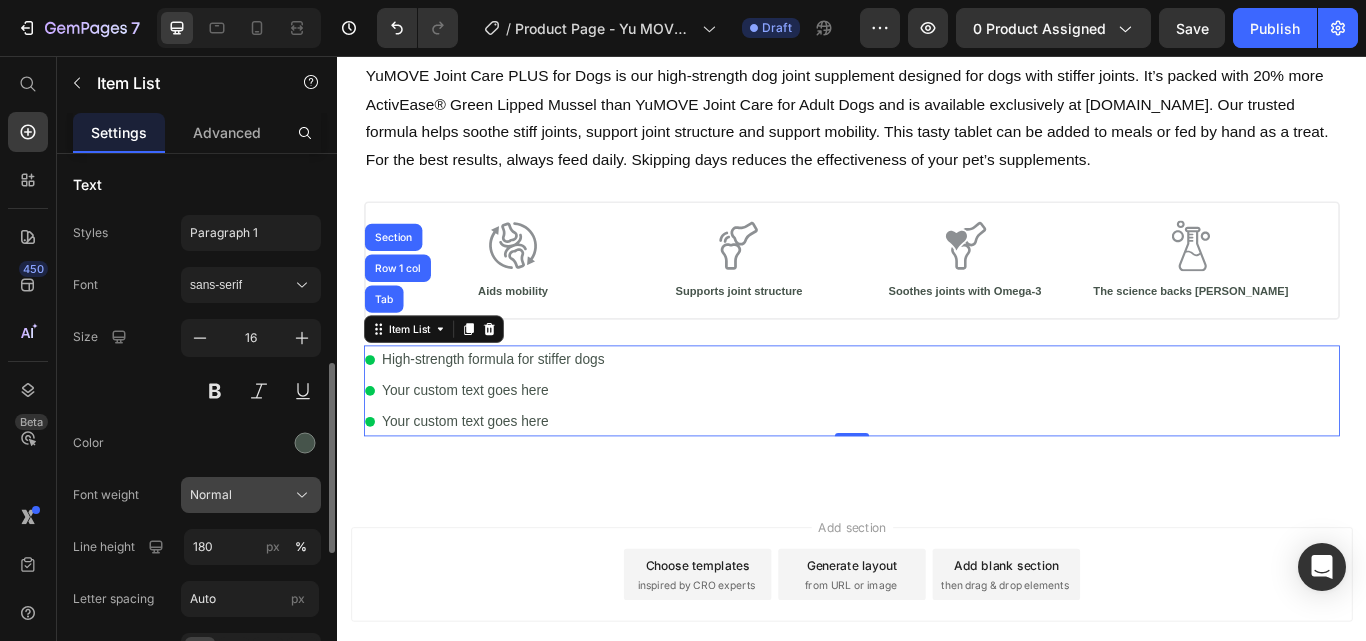 click on "Normal" at bounding box center (251, 495) 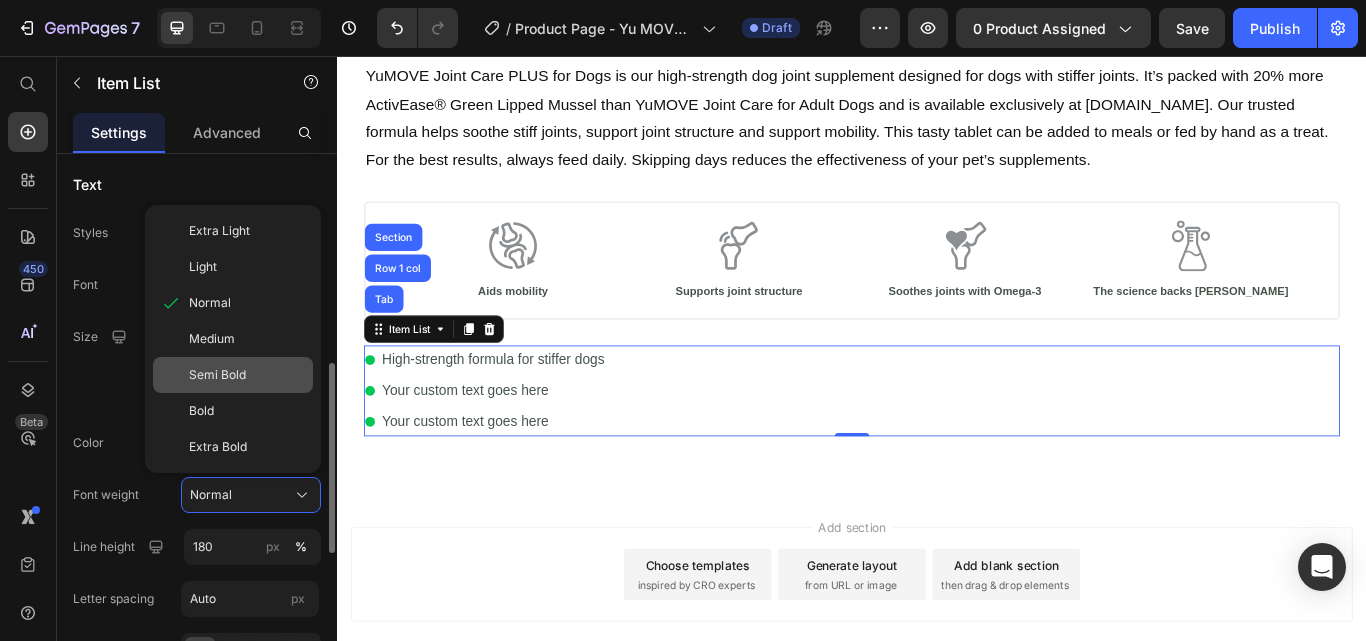 click on "Semi Bold" 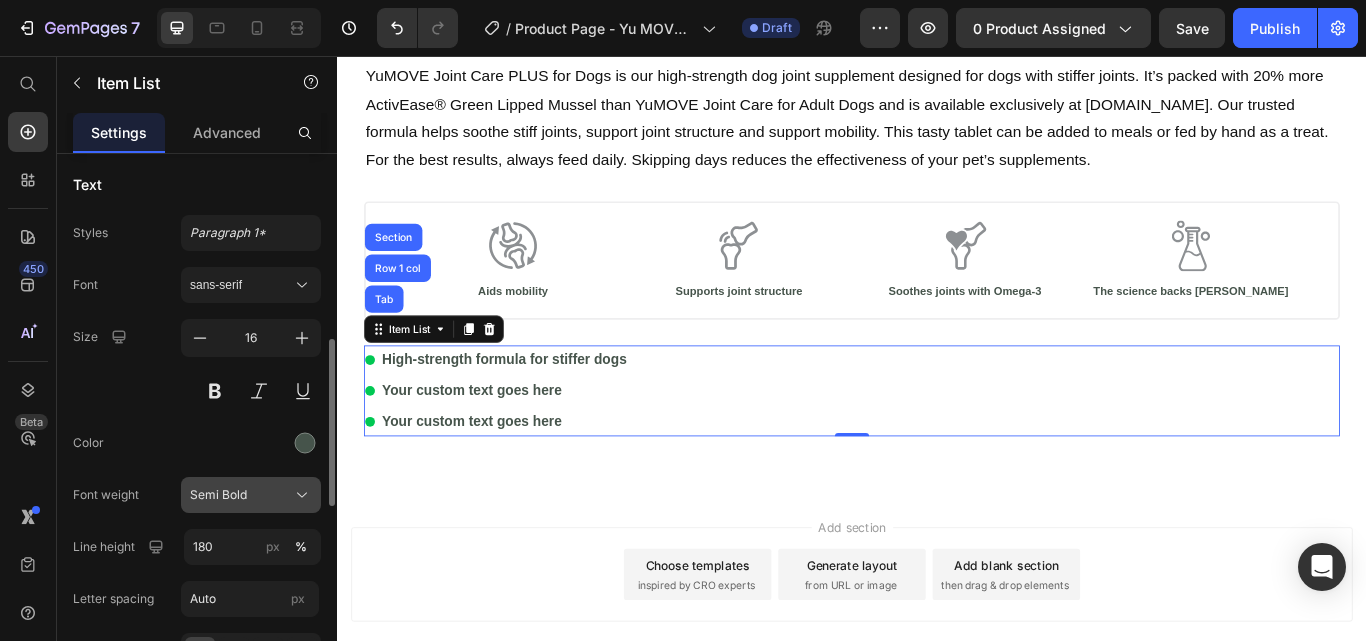 click on "Semi Bold" at bounding box center (251, 495) 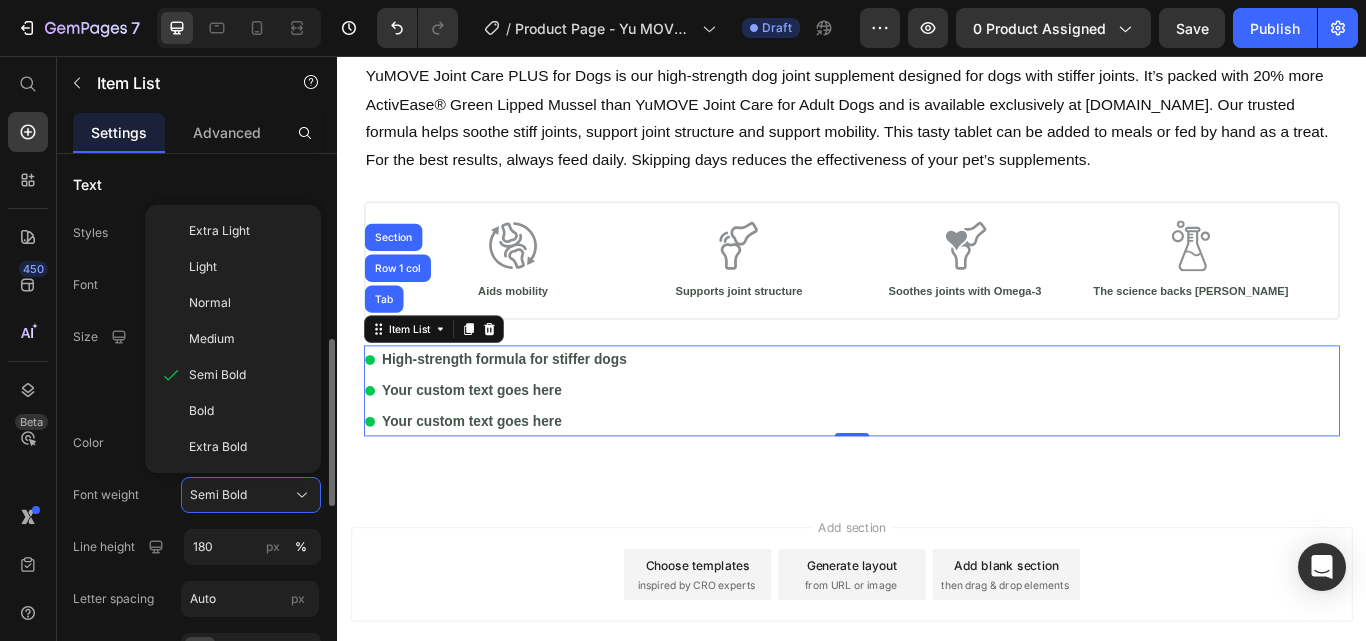 click on "Item management High-strength formula for stiffer dogs High-strength formula for stiffer dogs Your custom text goes here Your custom text goes here Your custom text goes here Your custom text goes here Add more Icon Icon type  Choose icon
Size 14 Icon color Show more Text Styles Paragraph 1* Font sans-serif Size 16 Color Font weight Semi Bold Extra Light Light Normal Medium Semi Bold Bold Extra Bold Line height 180 px % Letter spacing Auto px Transform
AA Aa aa Show less Spacing Item gap 1 px Icon & text 4 px Position Background Color Image Video  Color  Align  Delete element" at bounding box center [197, 436] 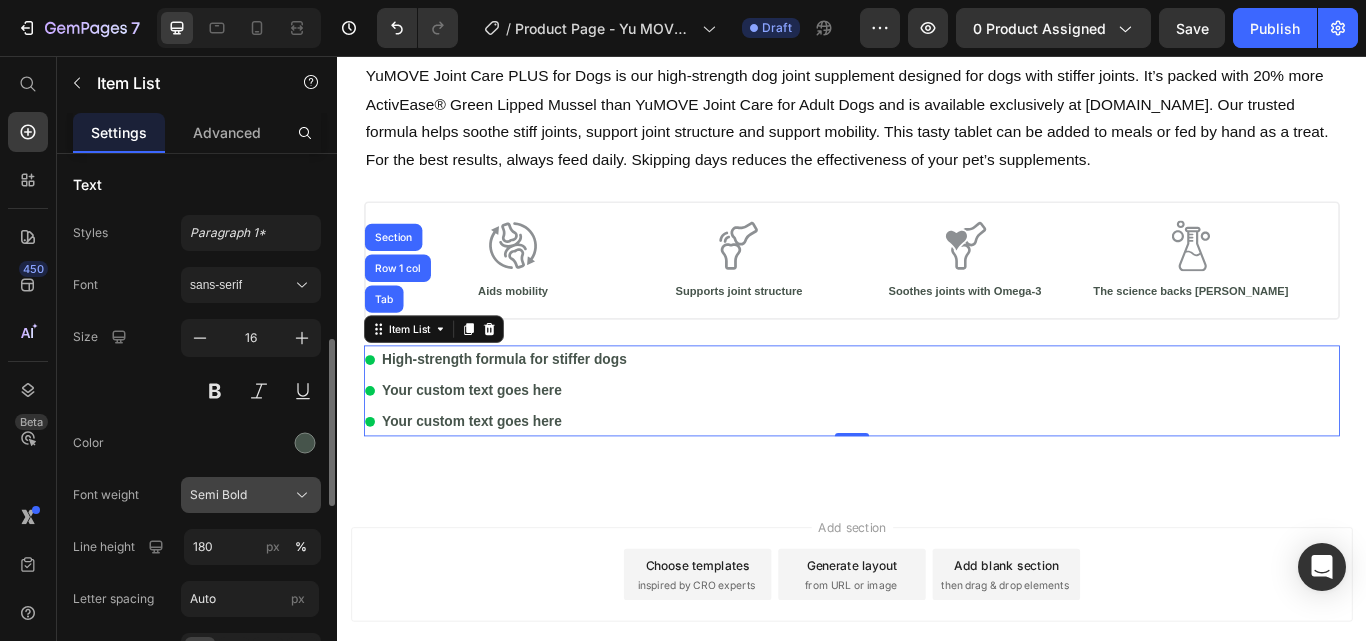 click on "Semi Bold" at bounding box center [218, 495] 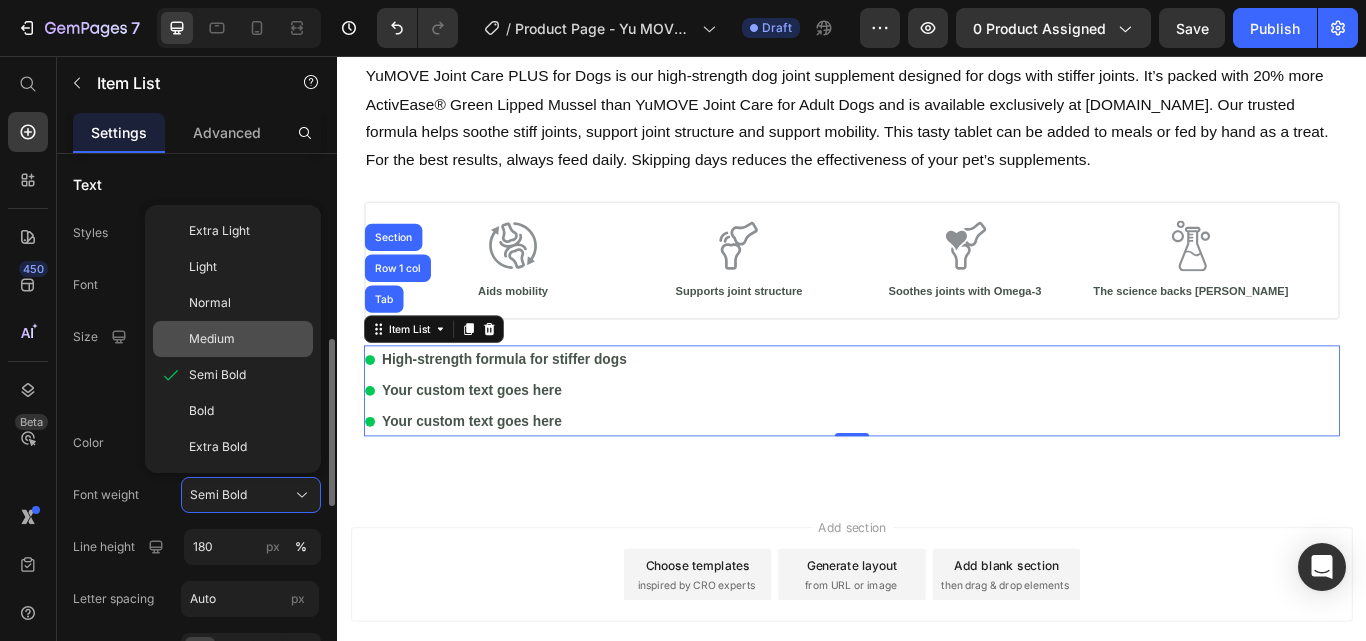 click on "Medium" at bounding box center [212, 339] 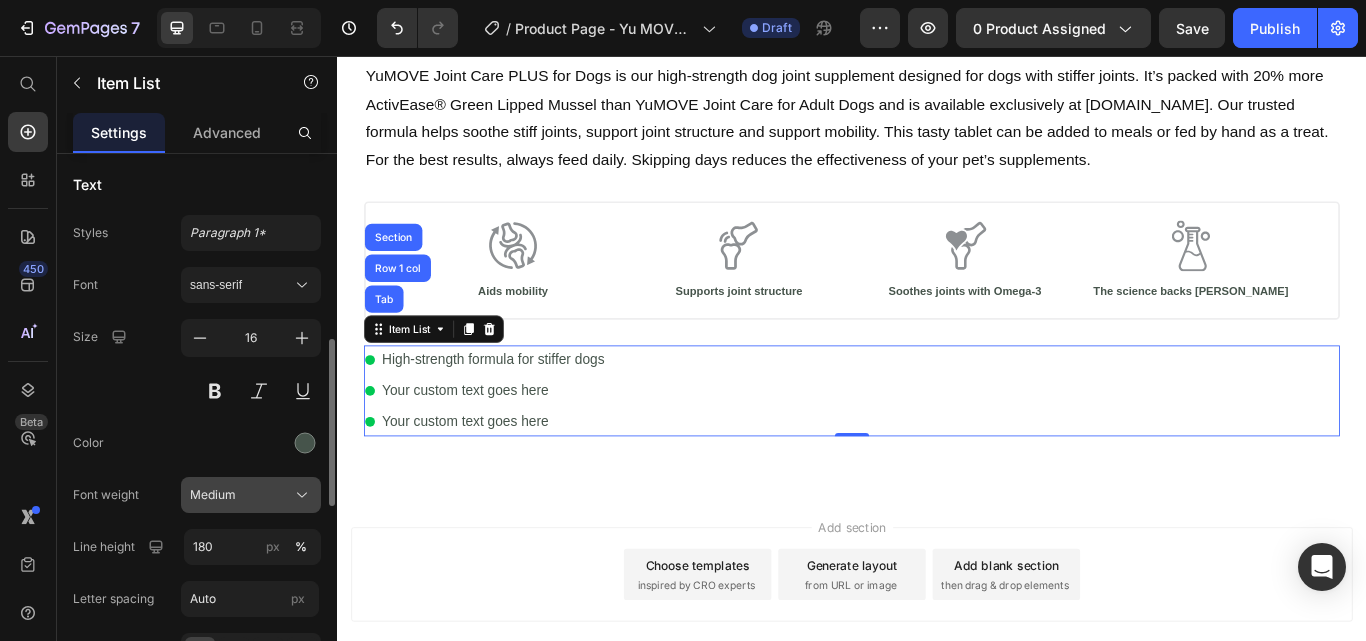click on "Medium" at bounding box center [213, 495] 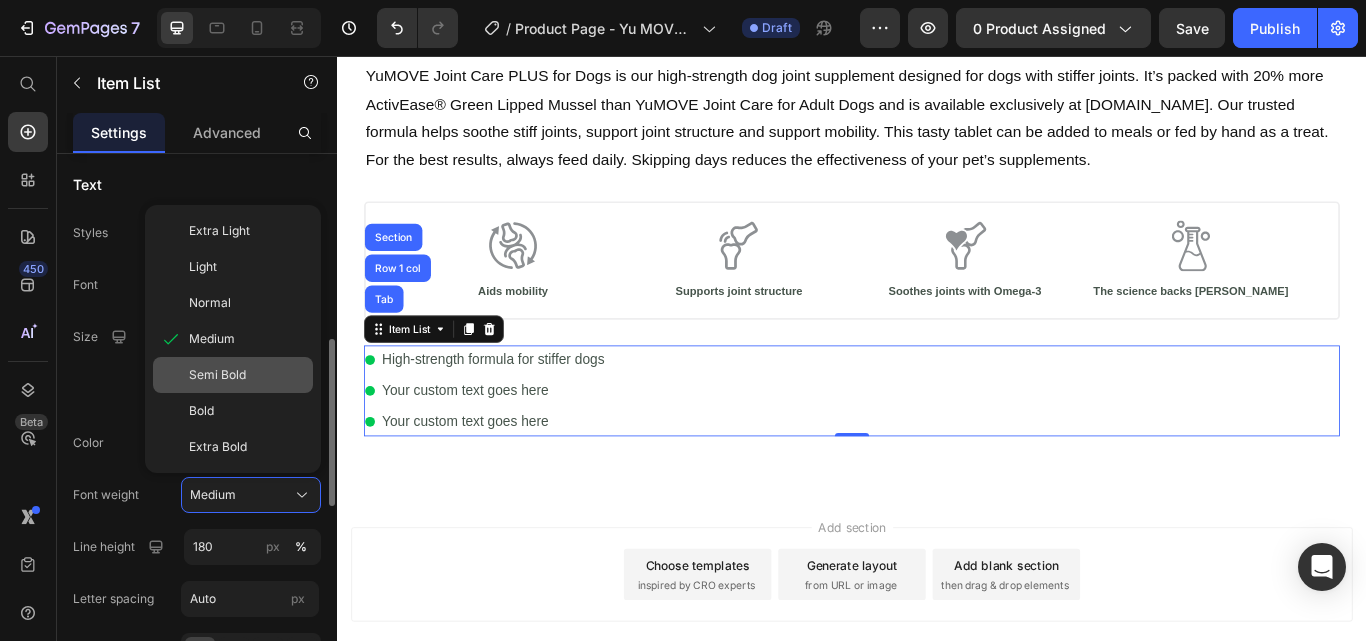 click on "Semi Bold" 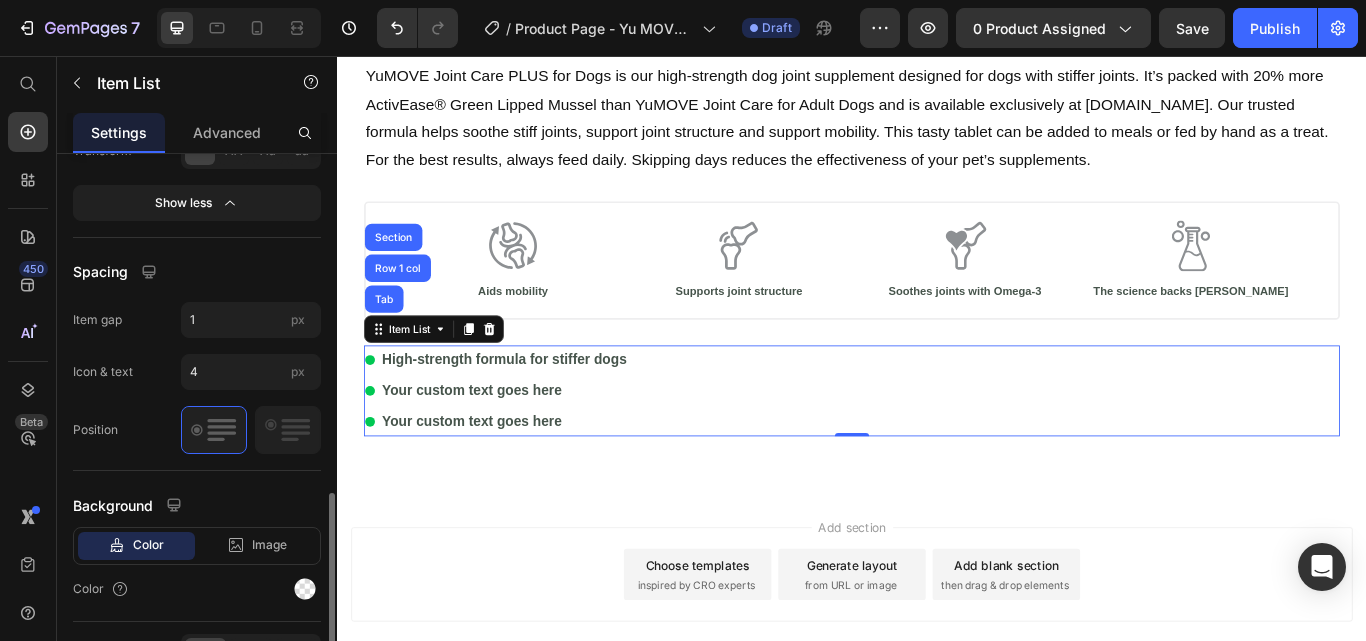 scroll, scrollTop: 1200, scrollLeft: 0, axis: vertical 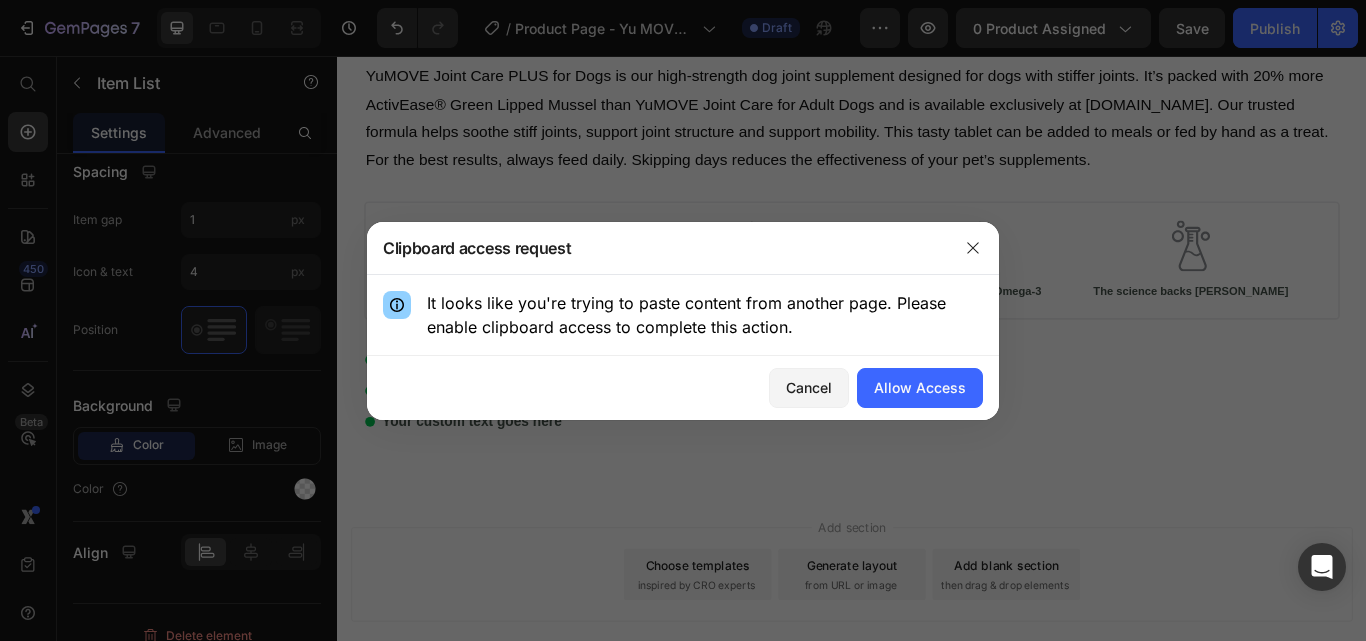 click on "Allow Access" at bounding box center [920, 387] 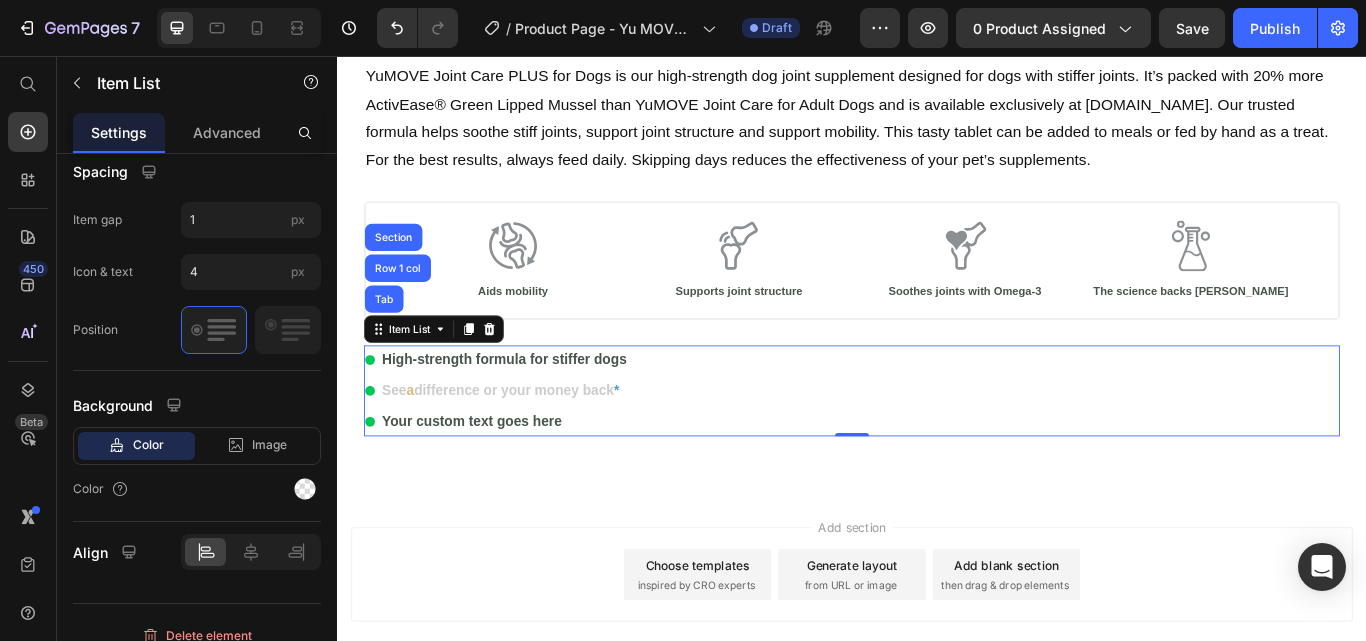 click on "difference or your money back" at bounding box center (542, 446) 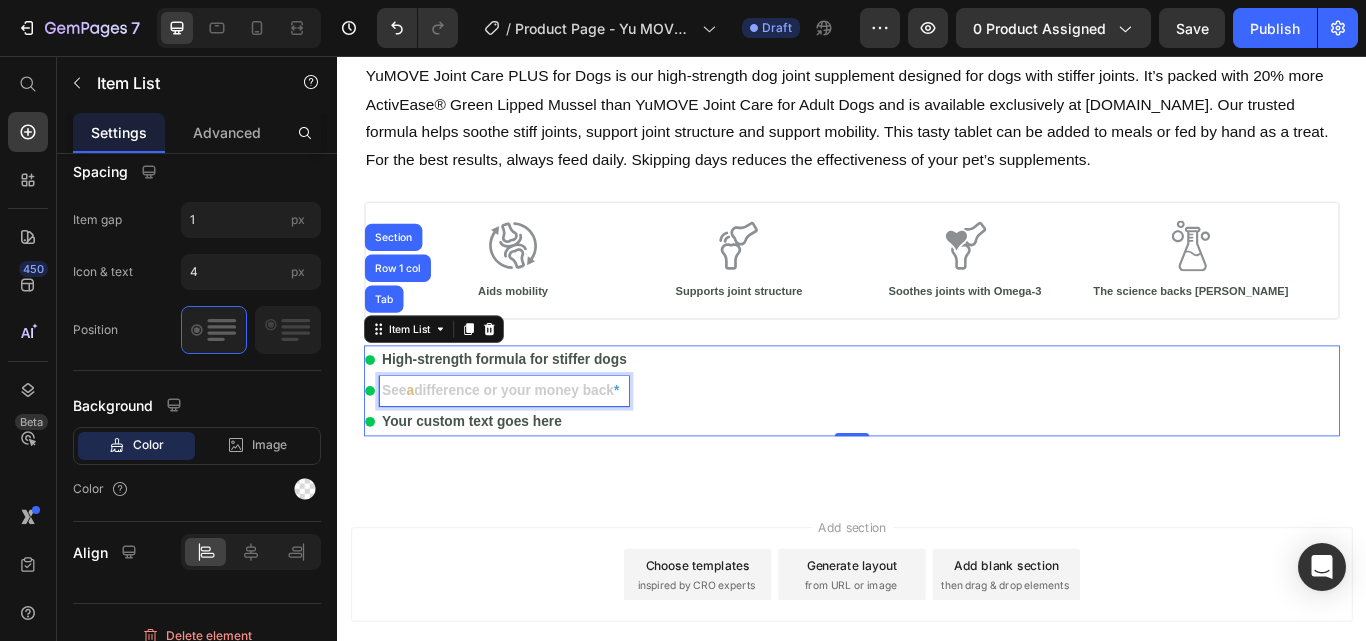 click on "difference or your money back" at bounding box center [542, 446] 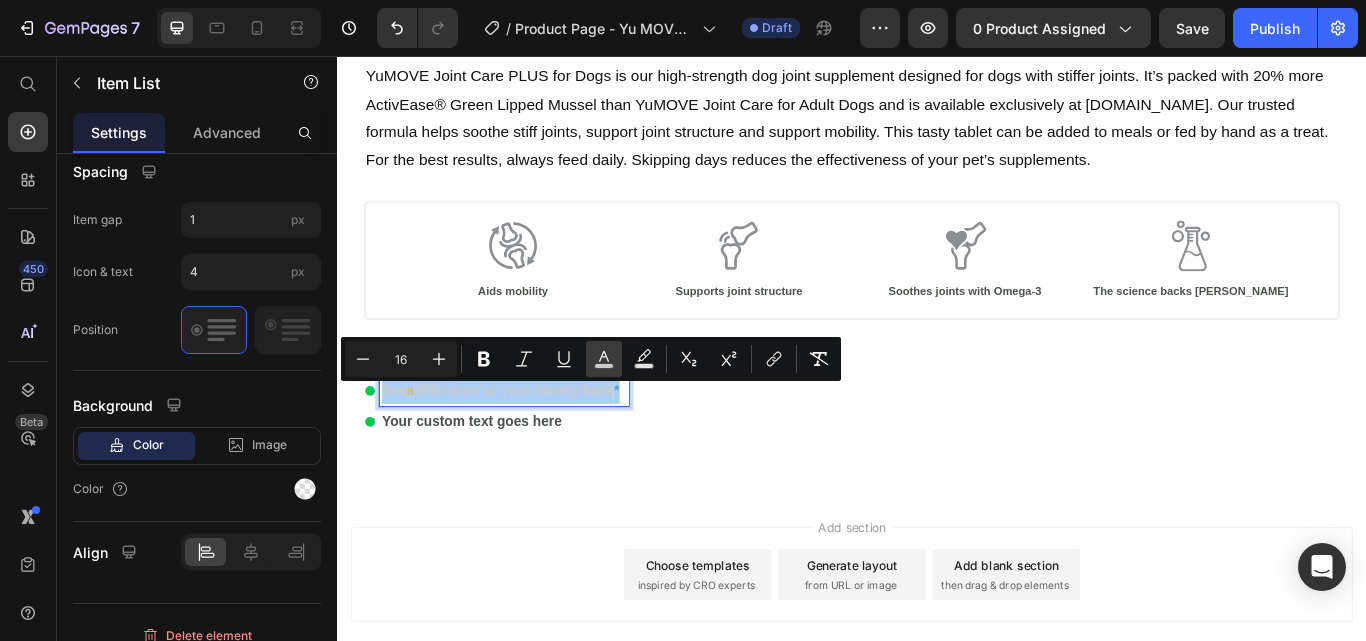 click 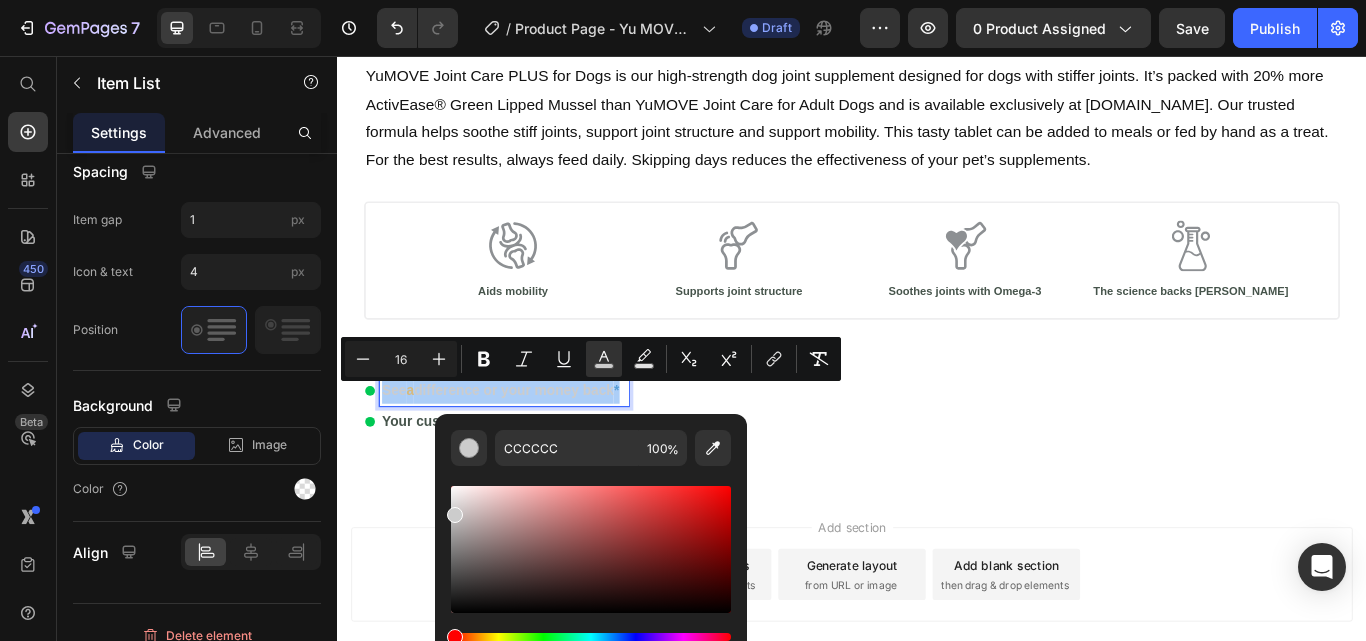 type 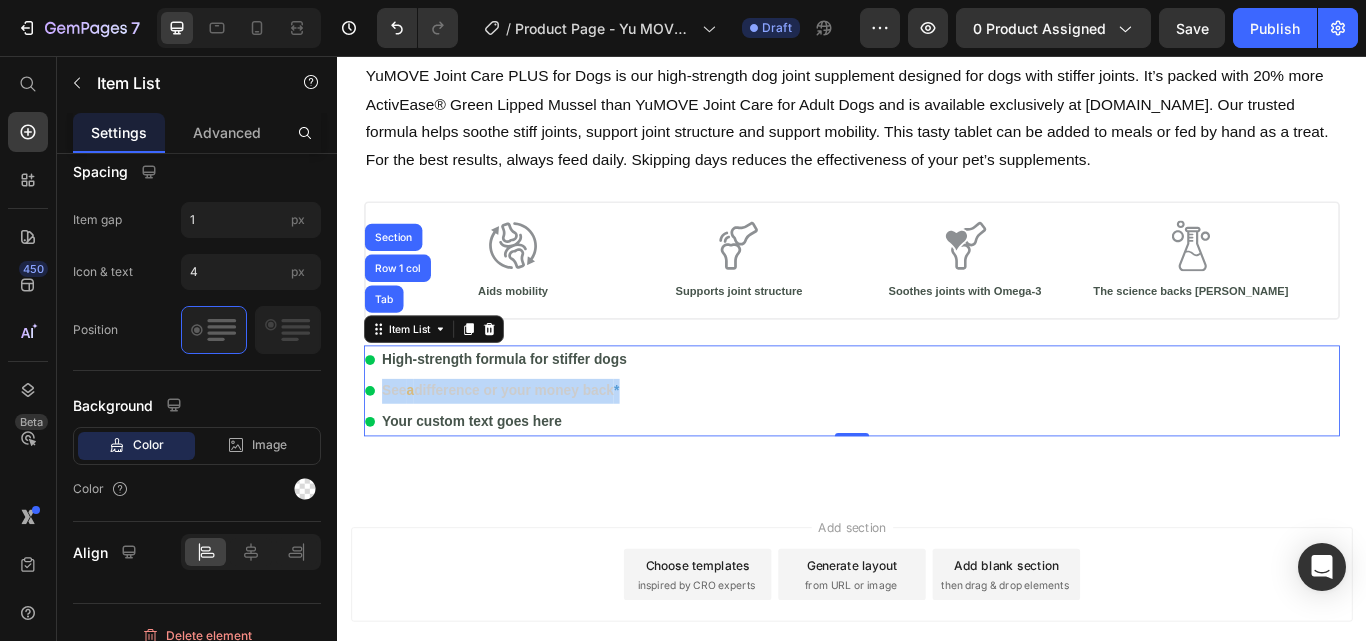 click on "difference or your money back" at bounding box center [542, 446] 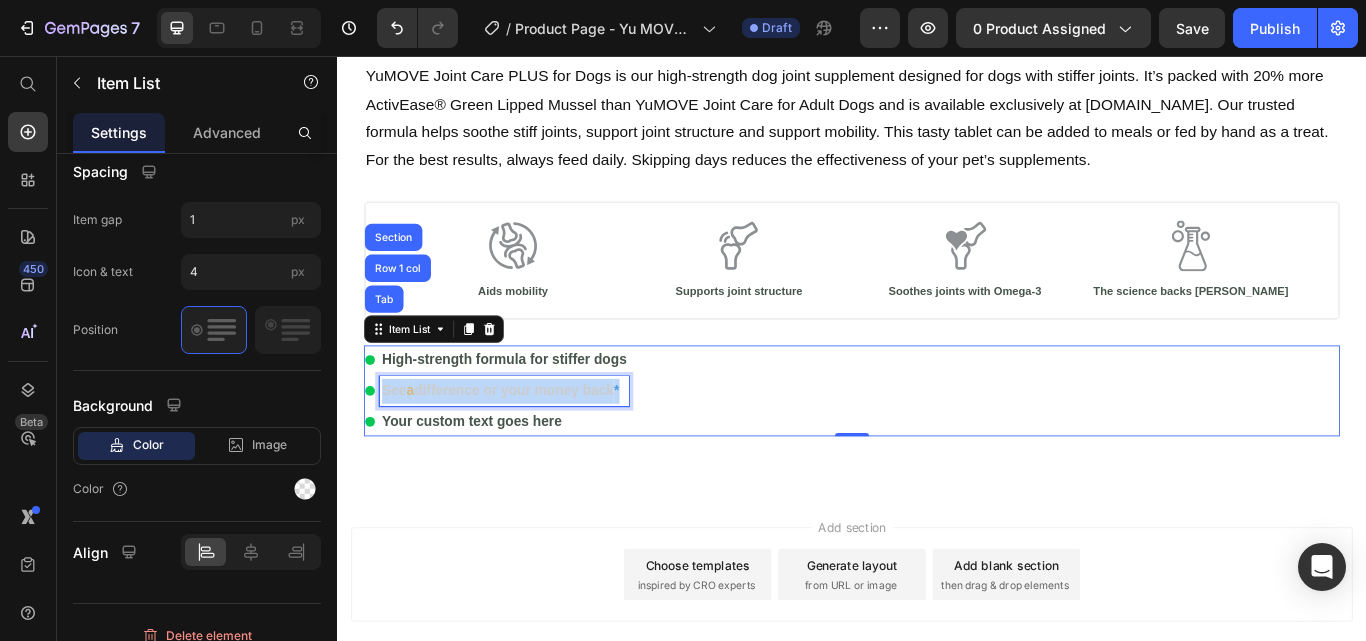 click on "difference or your money back" at bounding box center [542, 446] 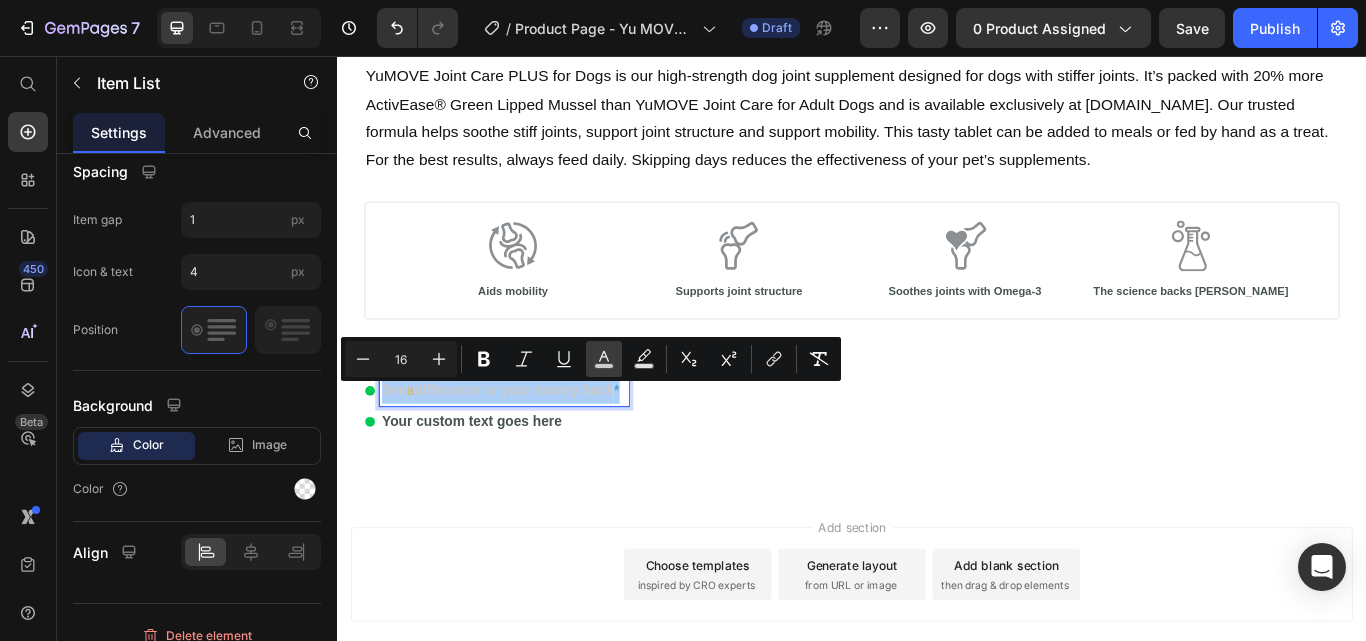 click 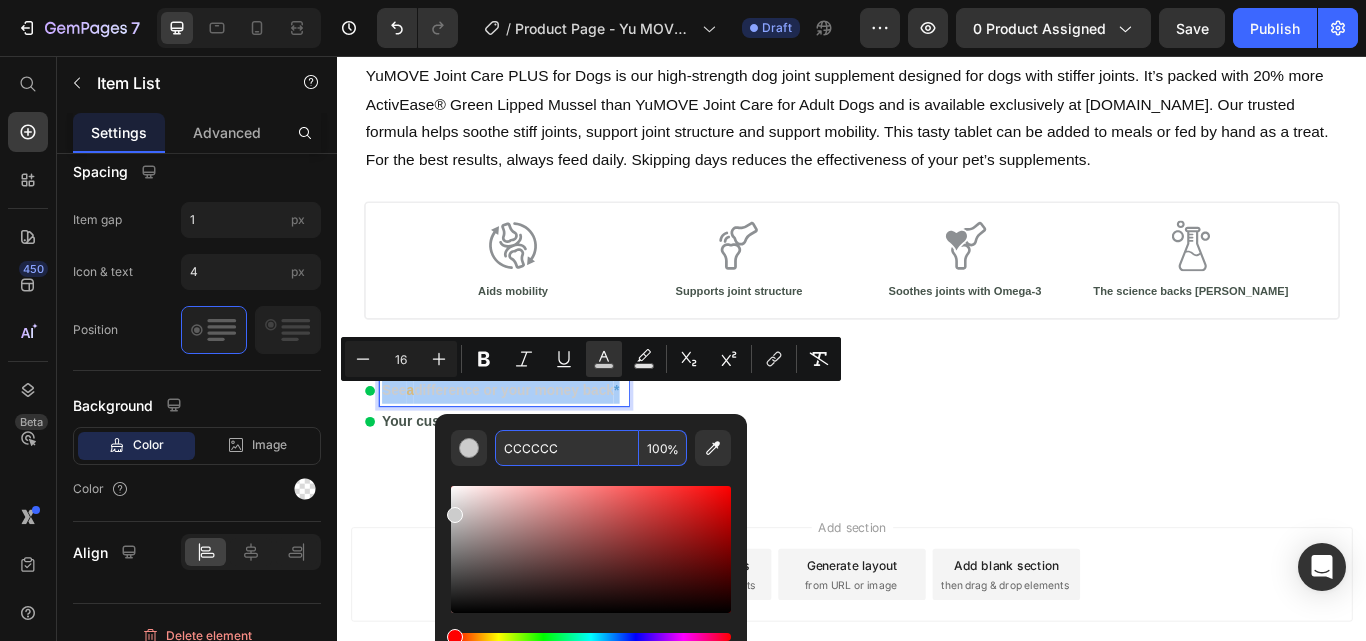 click on "CCCCCC" at bounding box center [567, 448] 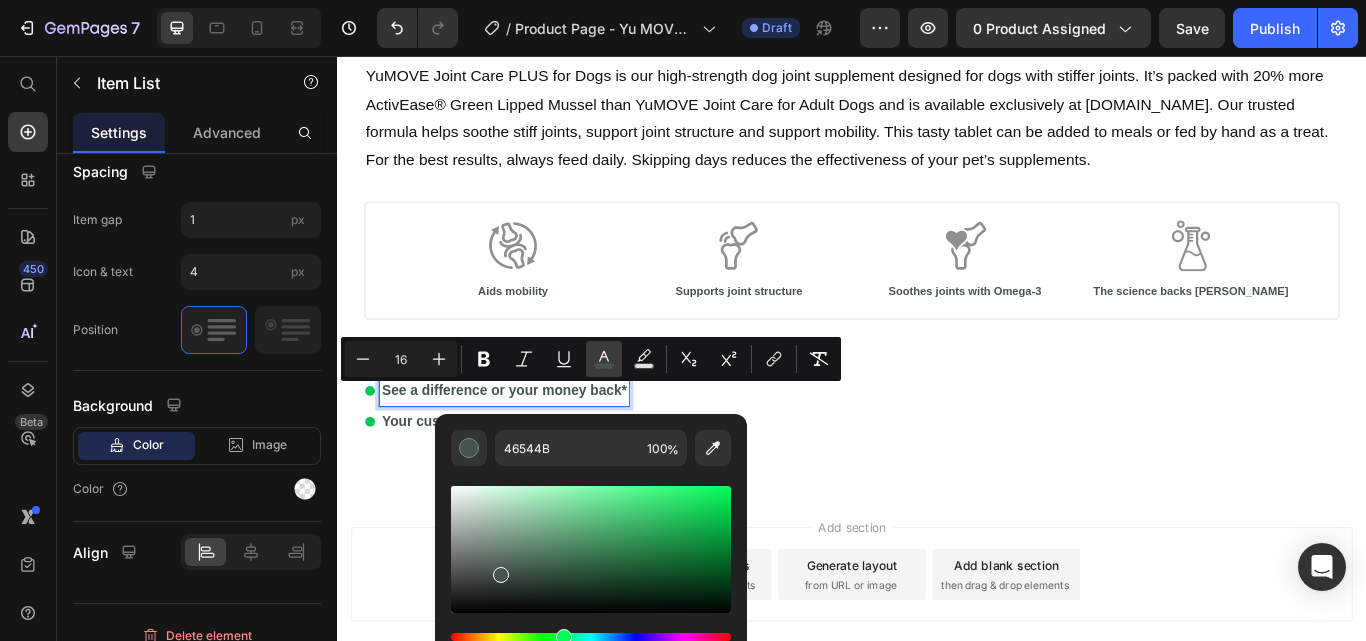 click on "color" at bounding box center [604, 359] 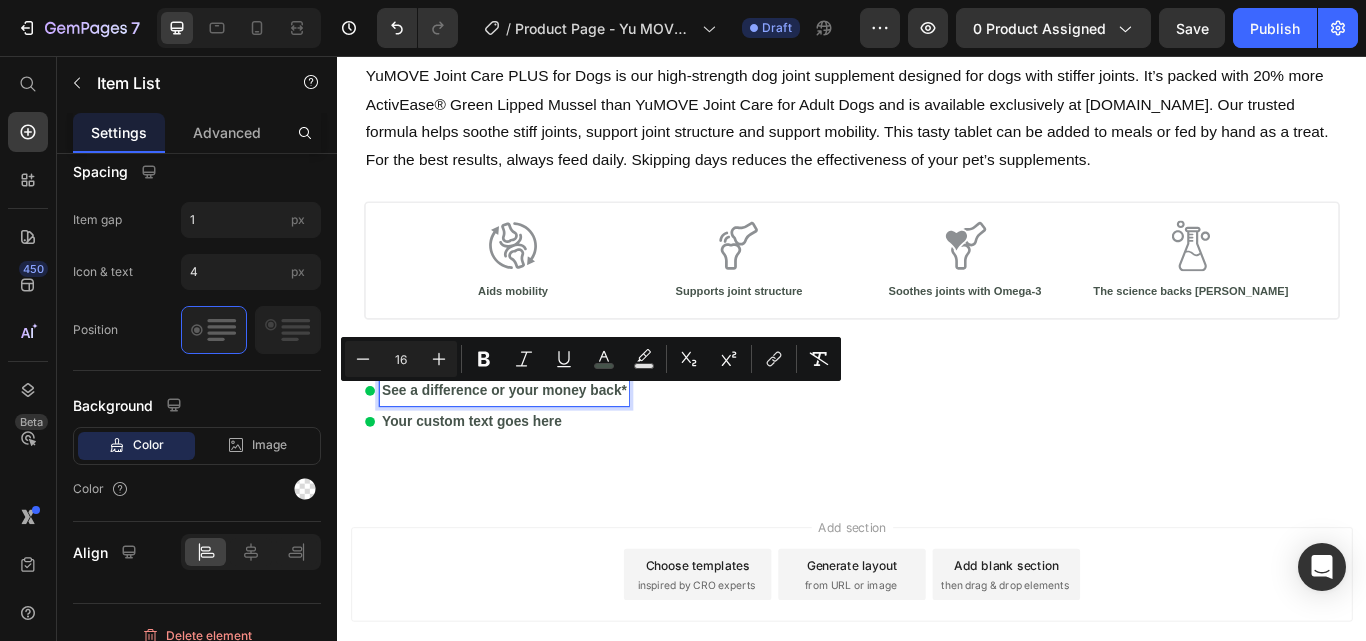 type 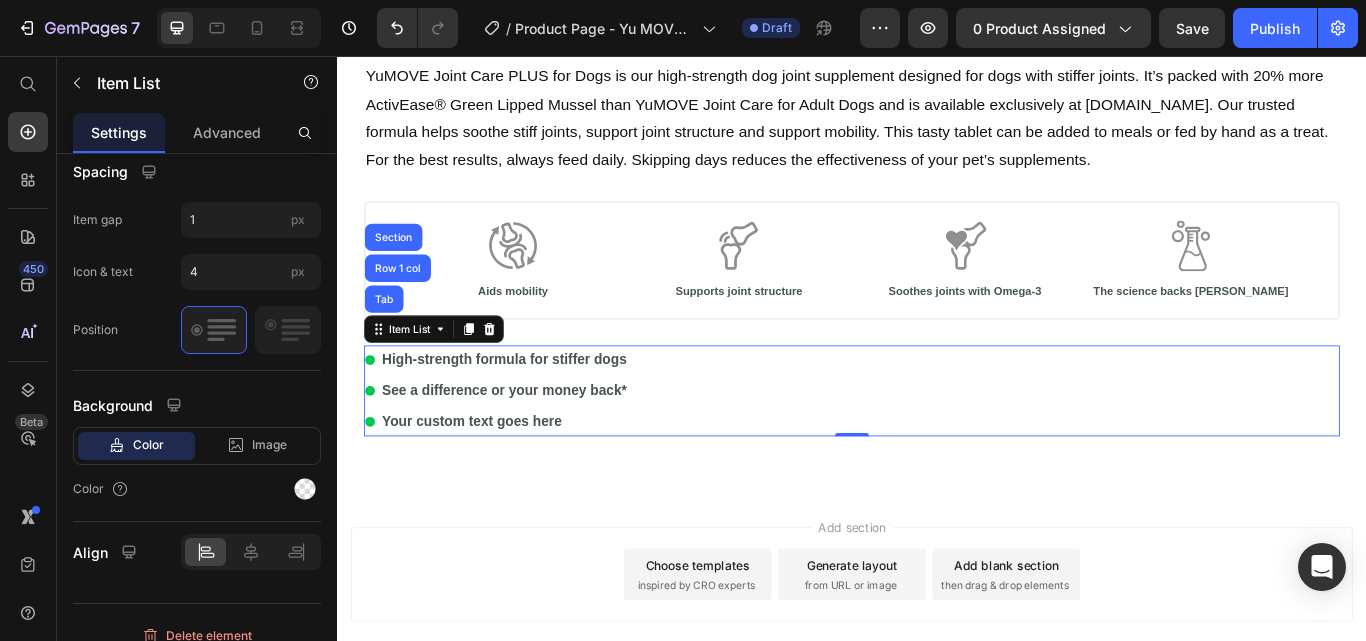 click on "Your custom text goes here" at bounding box center (531, 483) 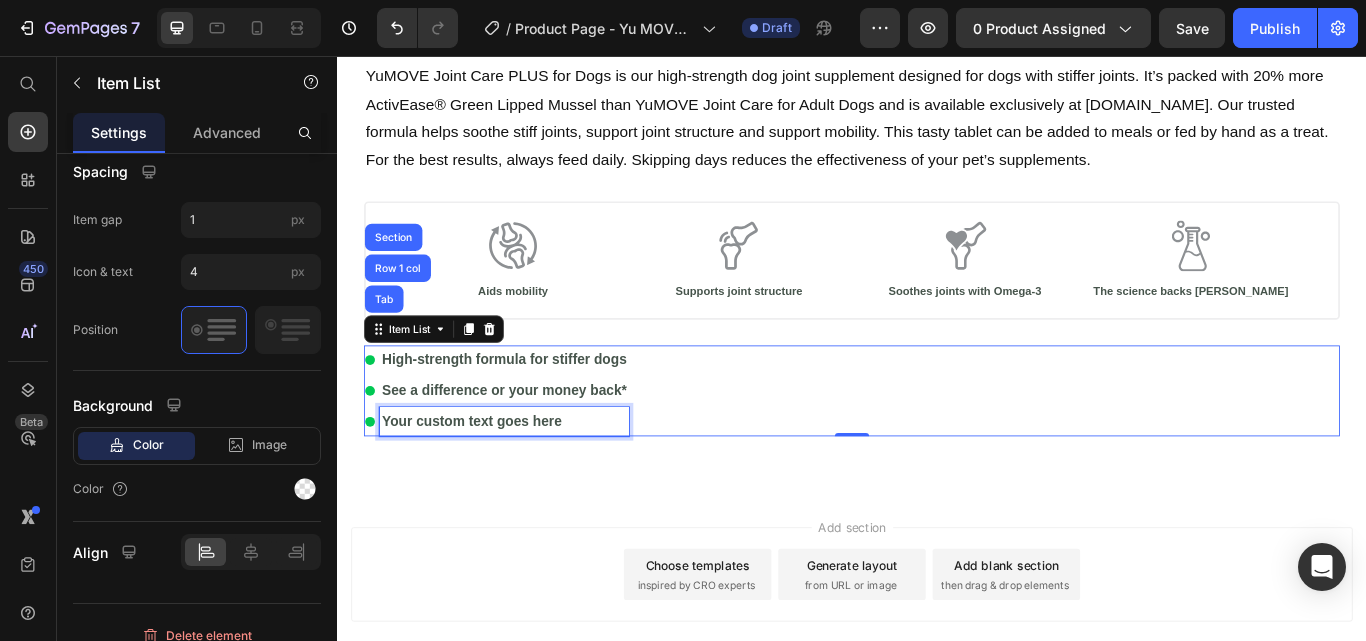 click on "Your custom text goes here" at bounding box center [531, 483] 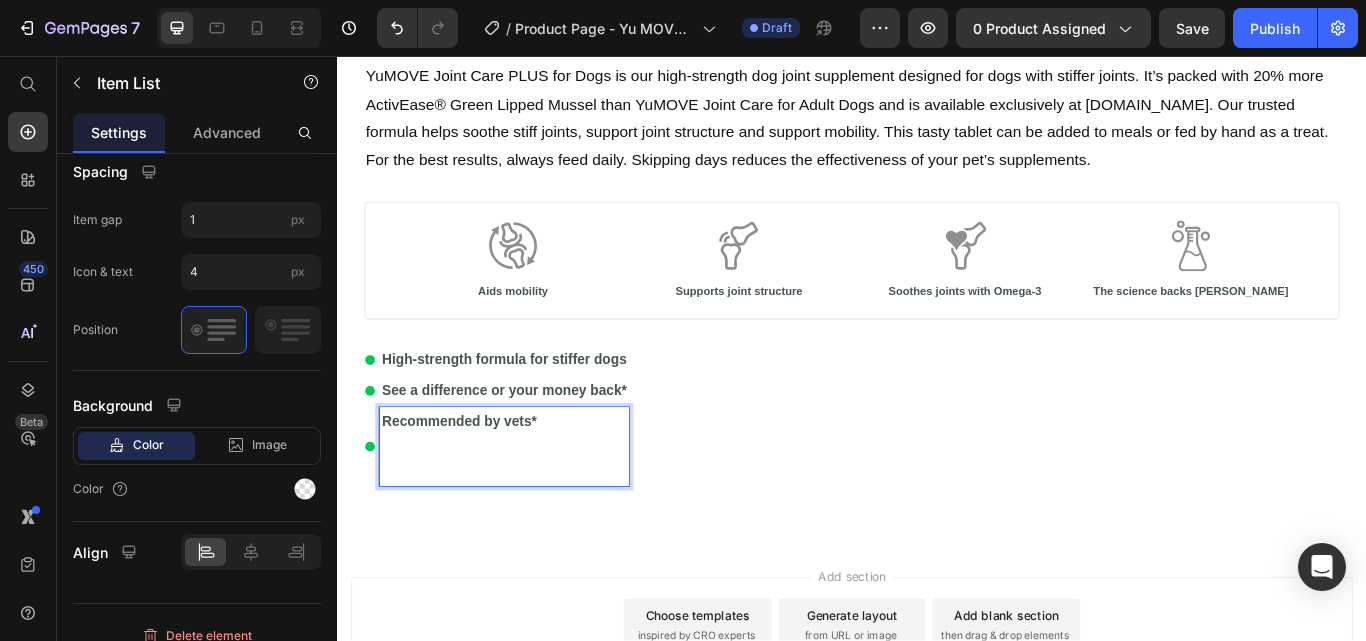 click on "Recommended by vets*" at bounding box center (531, 483) 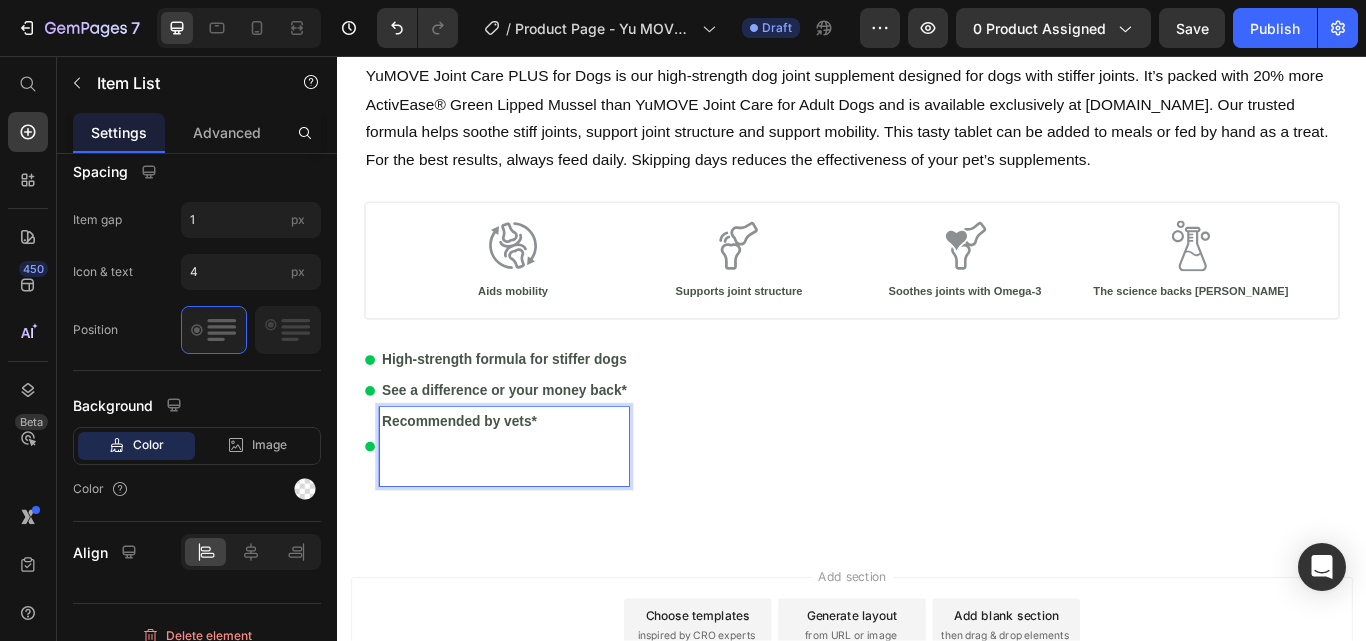 click at bounding box center (531, 526) 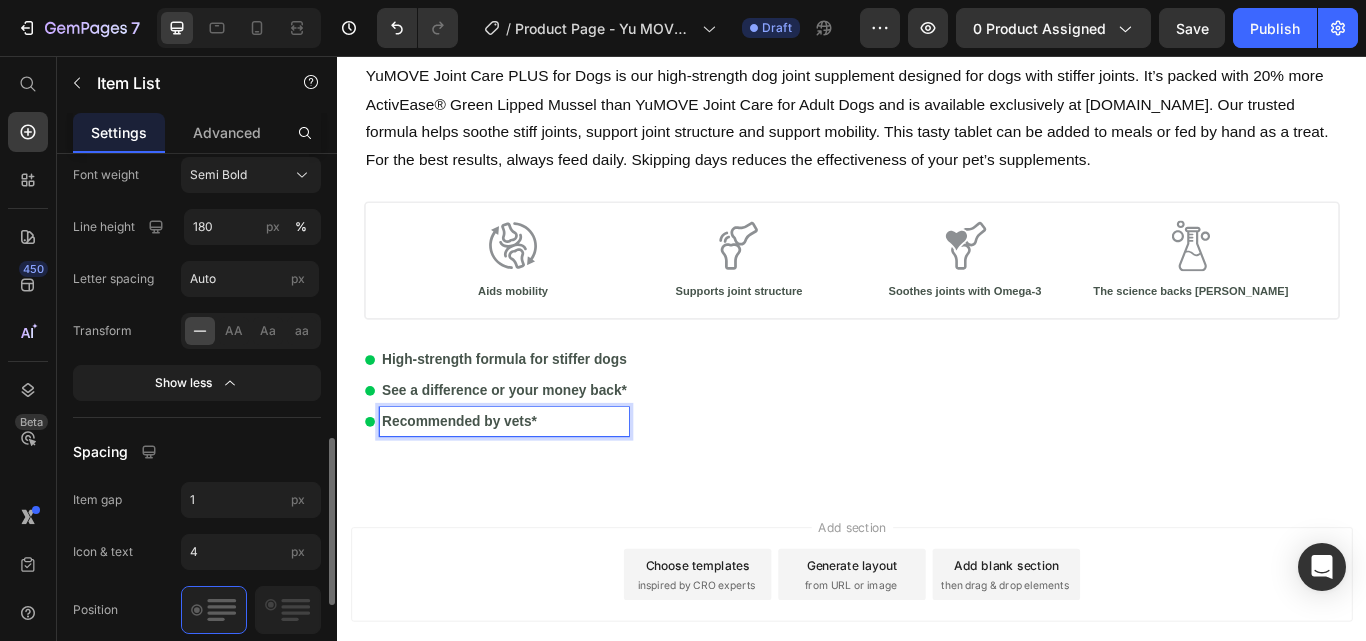 scroll, scrollTop: 720, scrollLeft: 0, axis: vertical 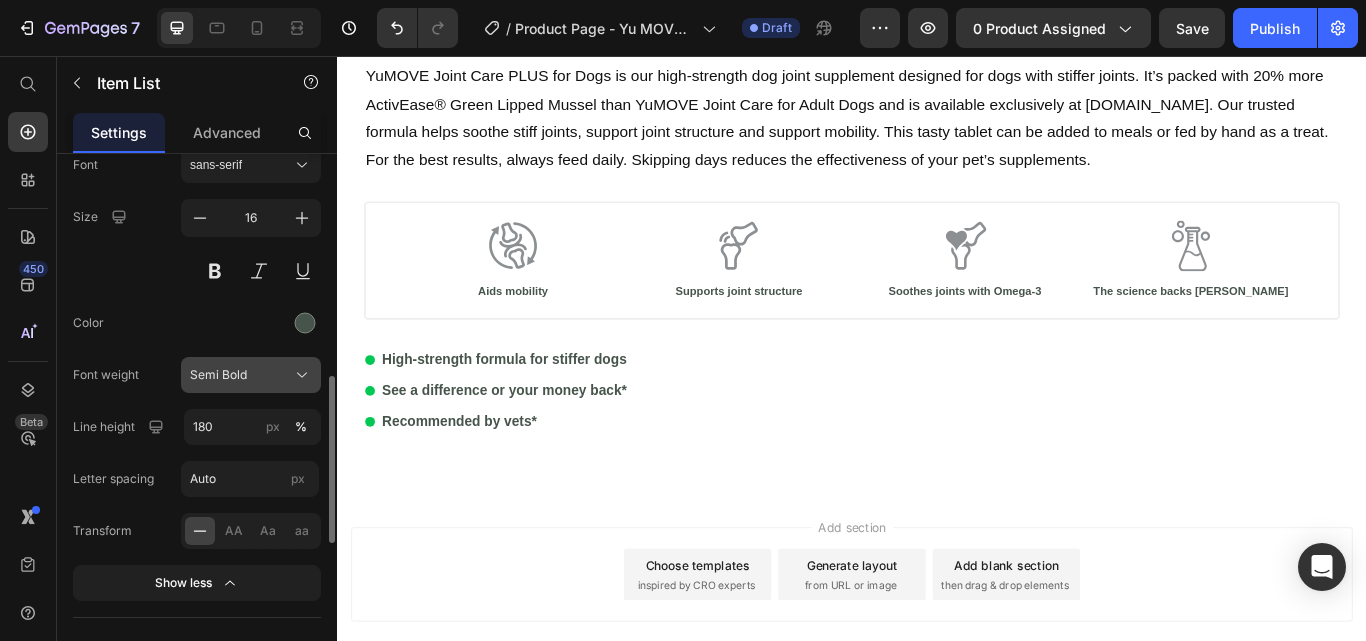 click on "Semi Bold" at bounding box center [218, 375] 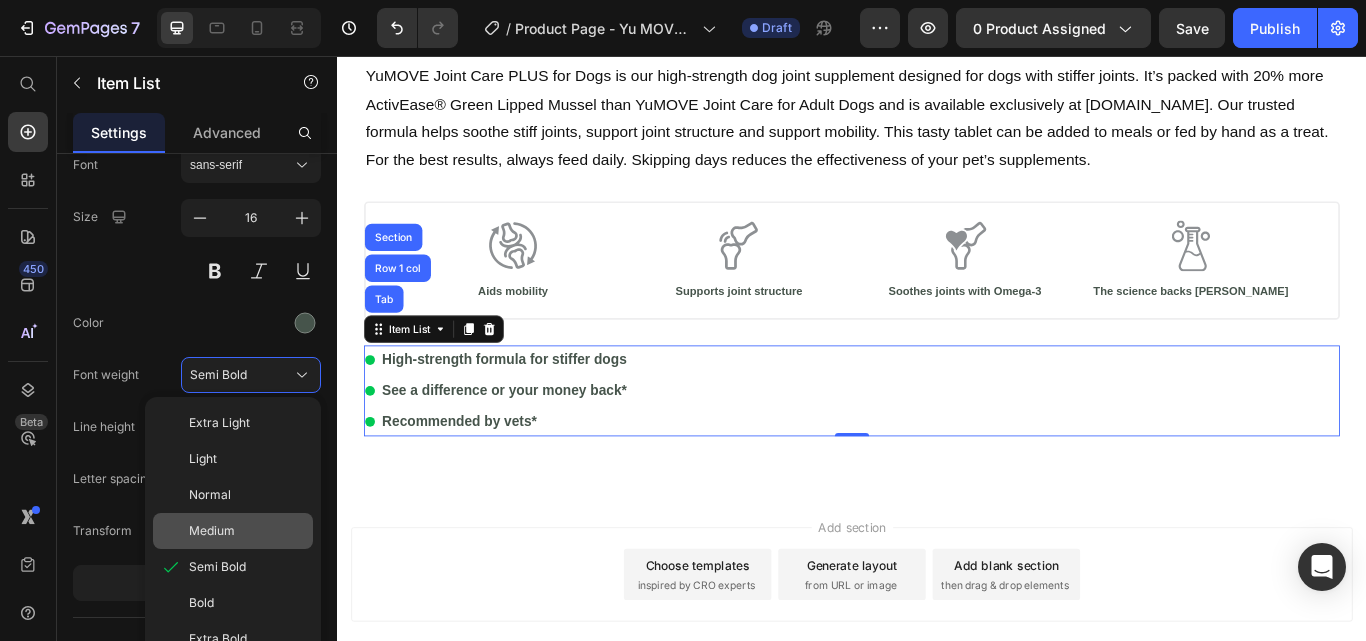 click on "Medium" at bounding box center [212, 531] 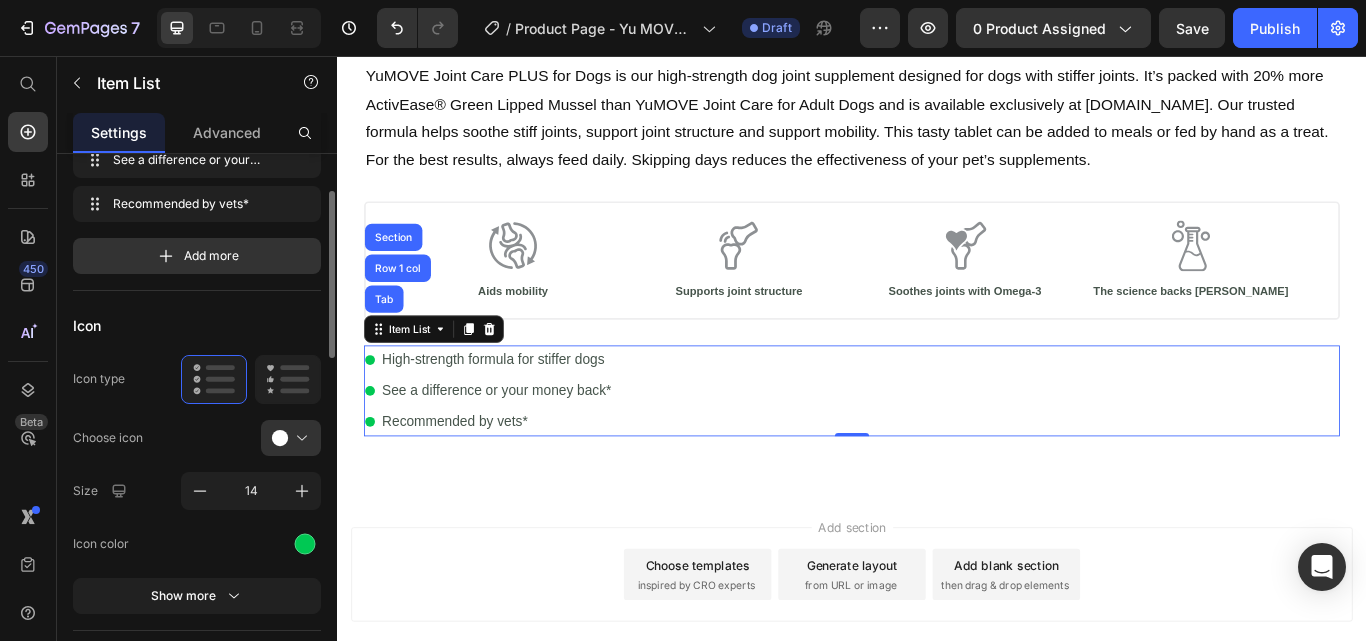 scroll, scrollTop: 0, scrollLeft: 0, axis: both 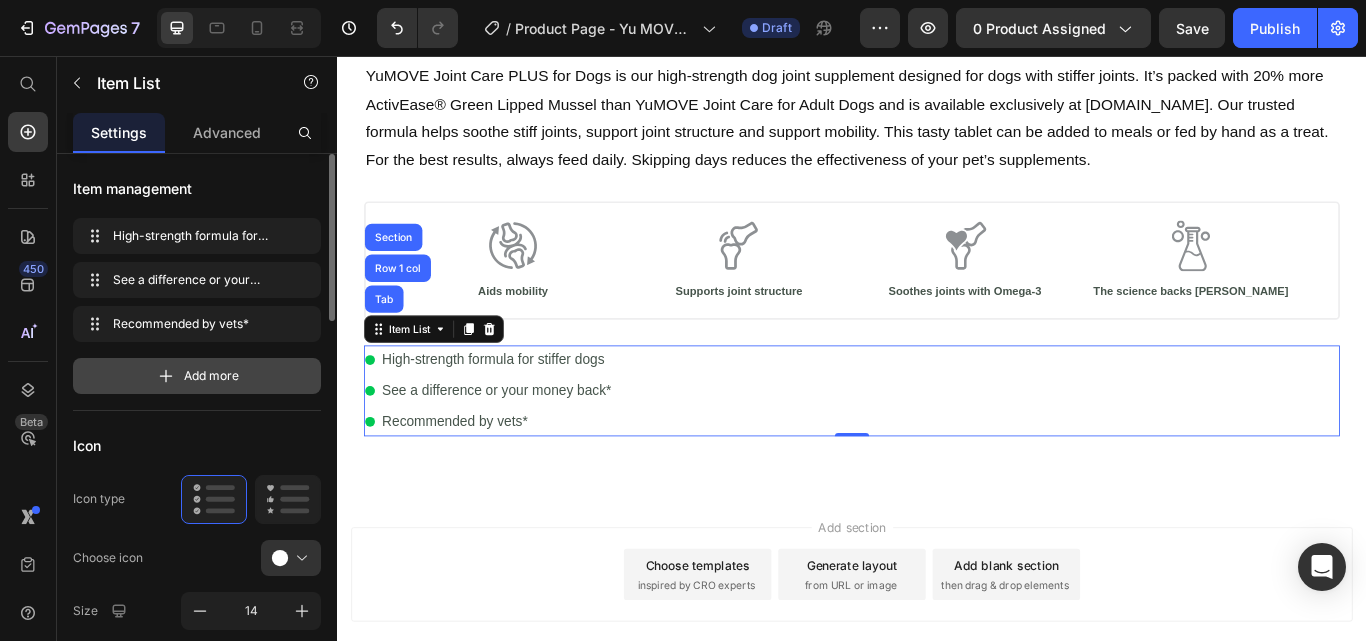 click on "Add more" at bounding box center (211, 376) 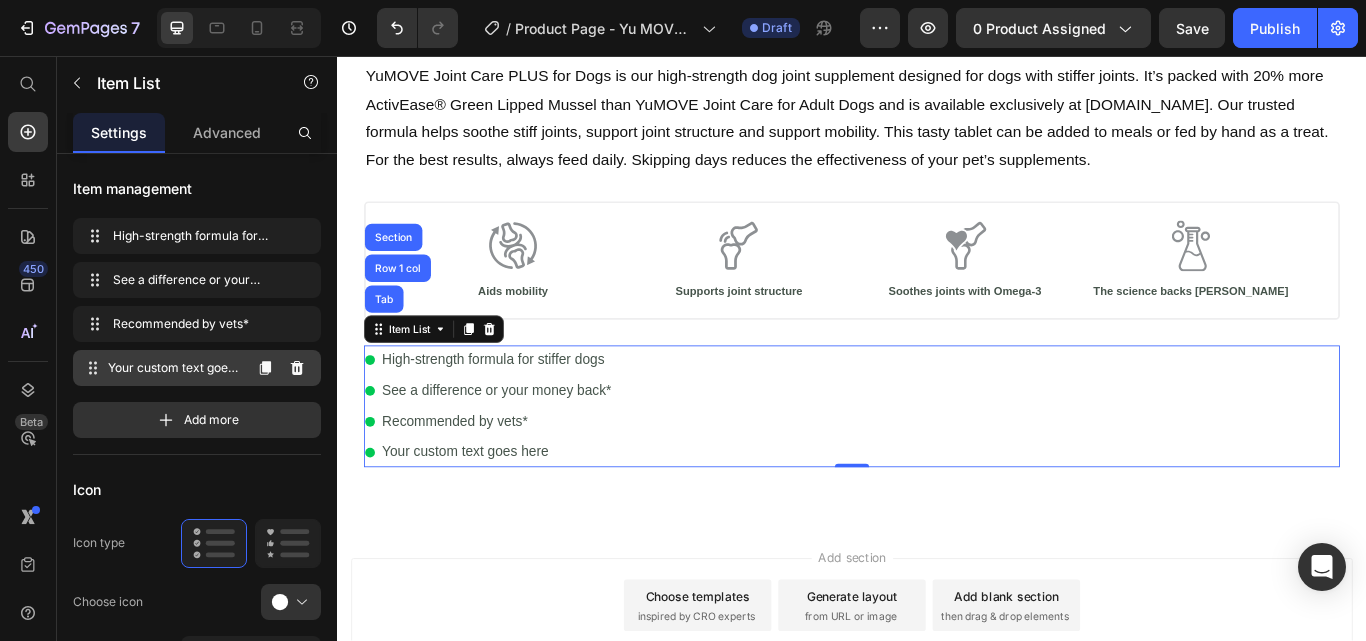 click on "Your custom text goes here" at bounding box center [174, 368] 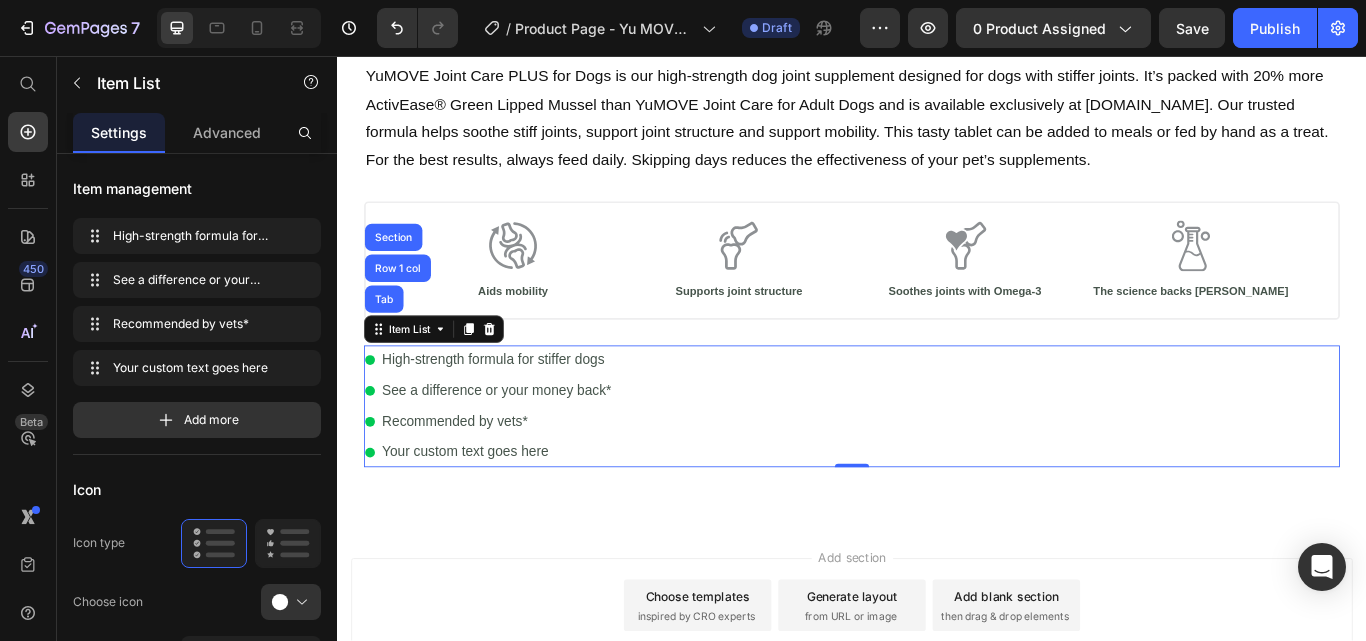 click on "Your custom text goes here" at bounding box center (522, 518) 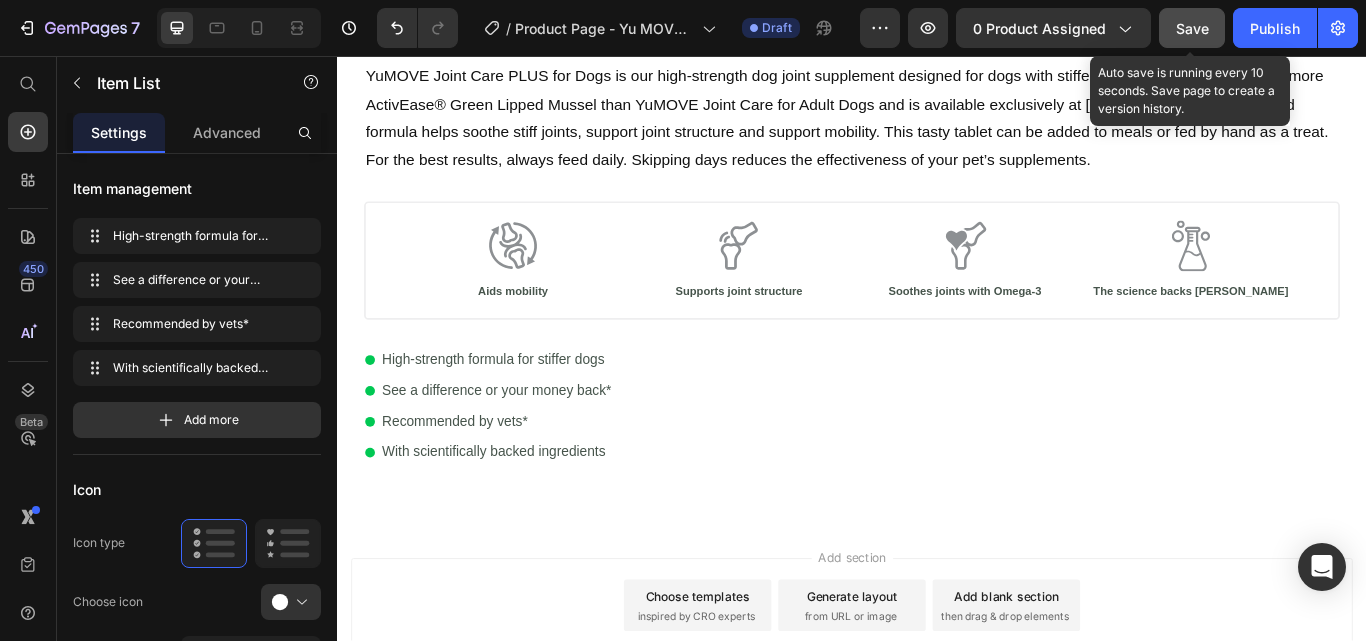 click on "Save" at bounding box center [1192, 28] 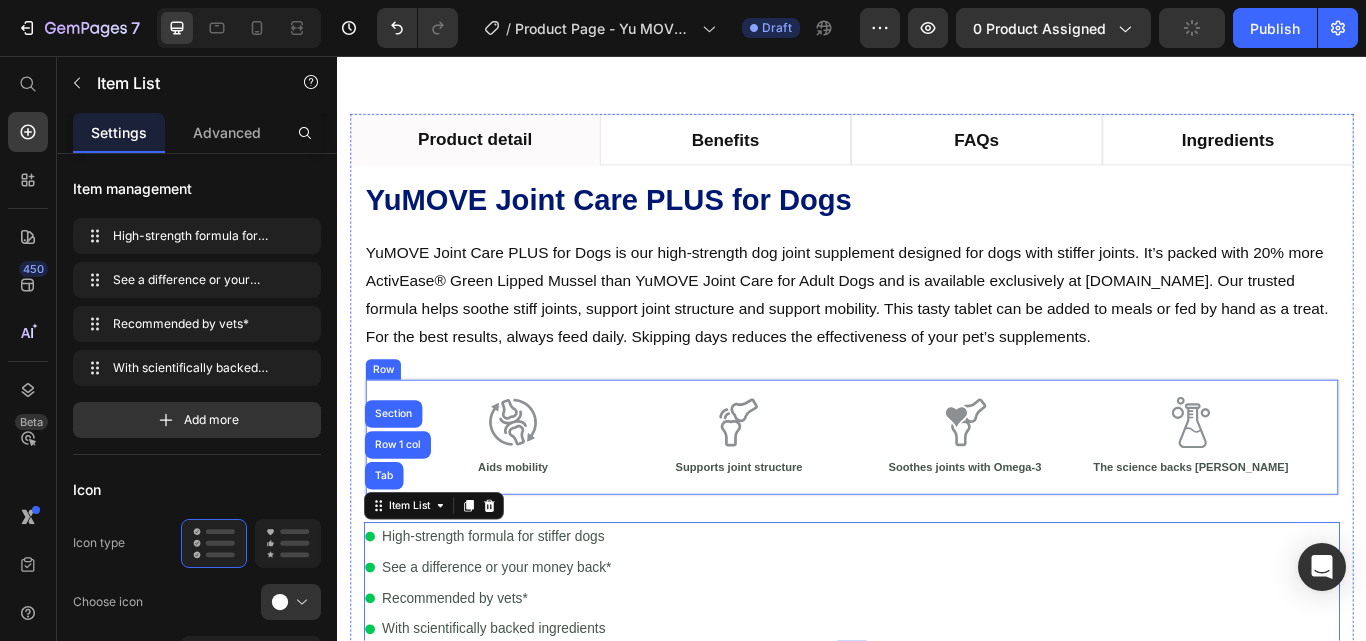 scroll, scrollTop: 2232, scrollLeft: 0, axis: vertical 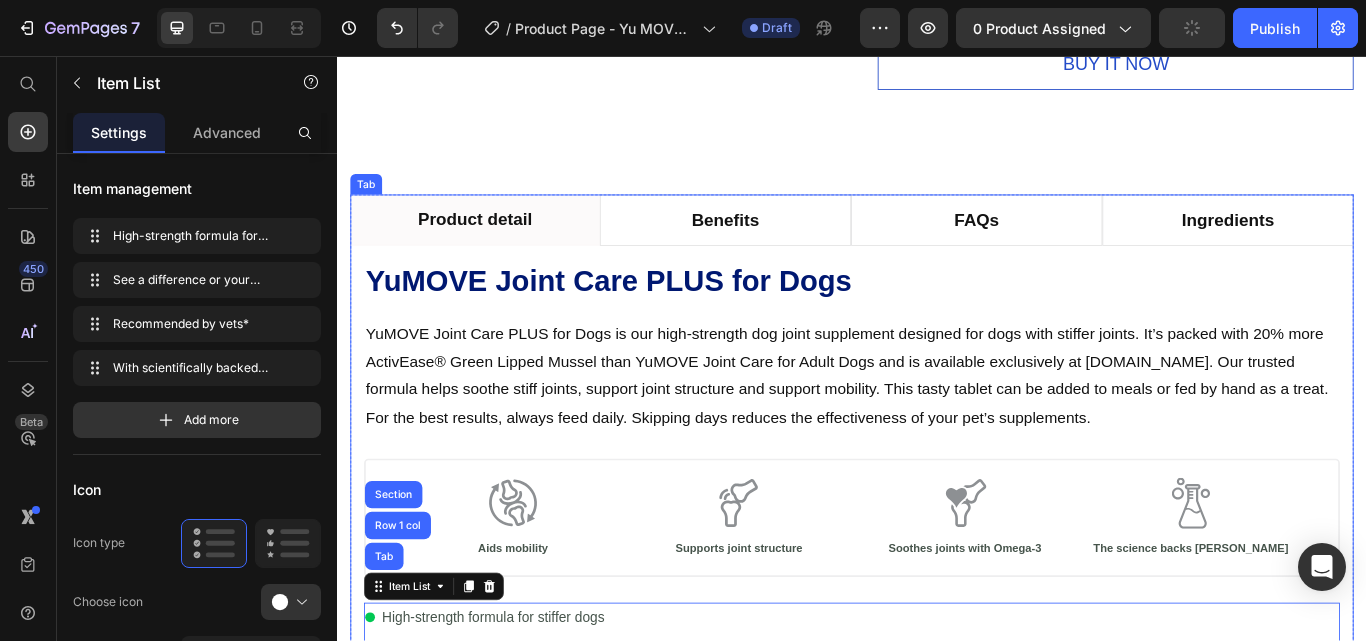 click on "Tab" at bounding box center (370, 206) 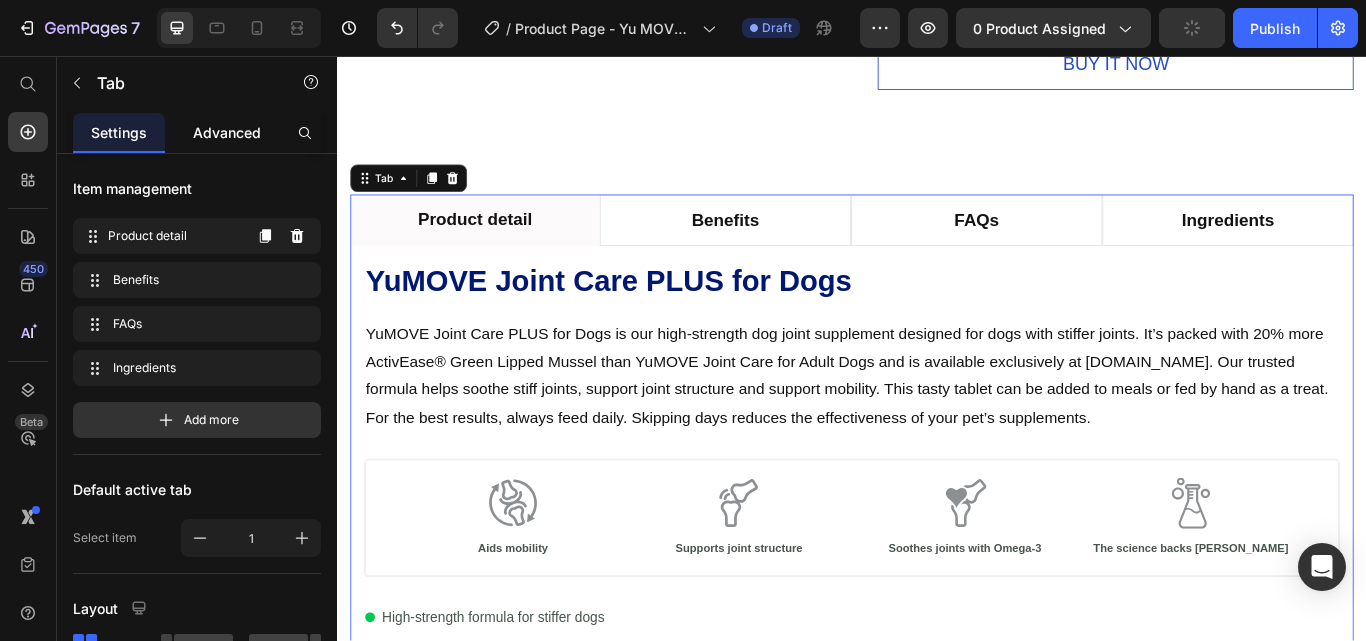 click on "Advanced" at bounding box center (227, 132) 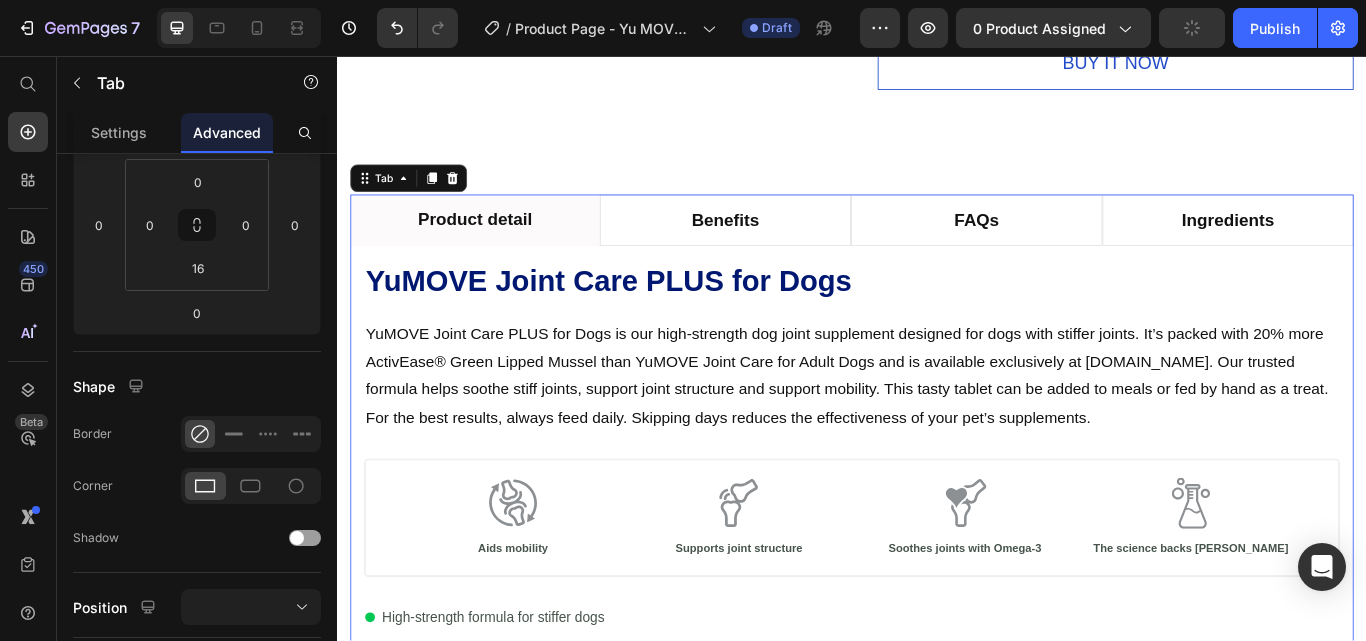 scroll, scrollTop: 725, scrollLeft: 0, axis: vertical 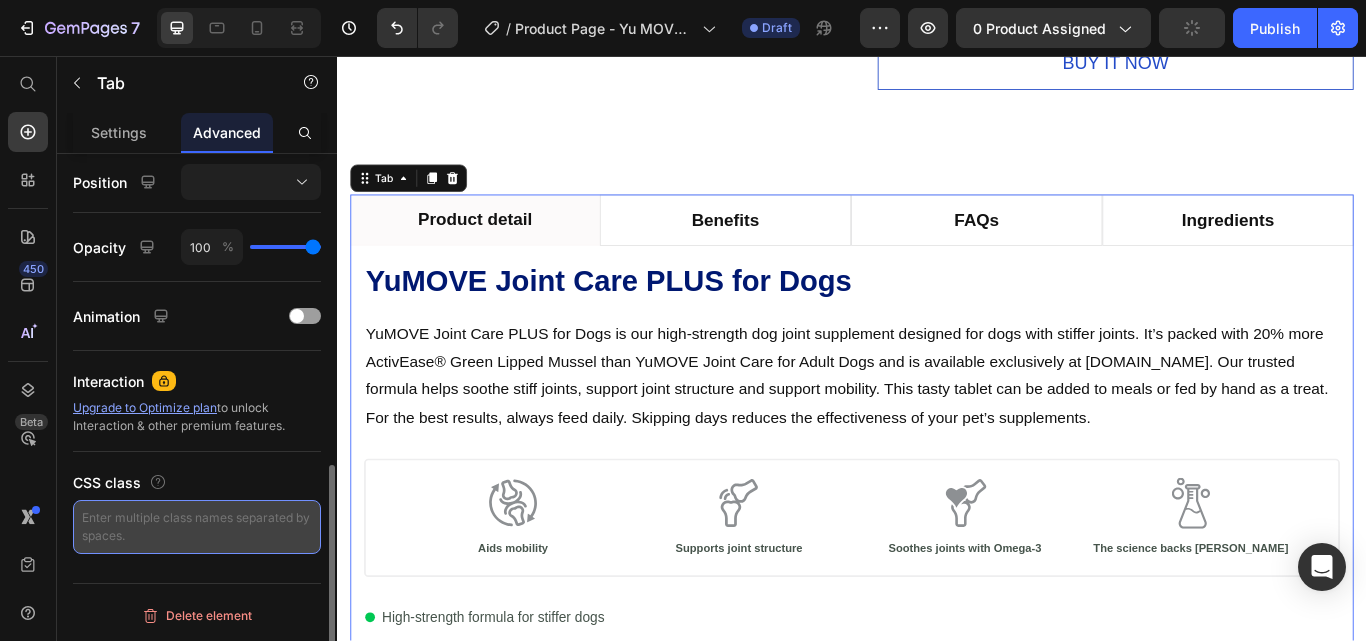 click at bounding box center (197, 527) 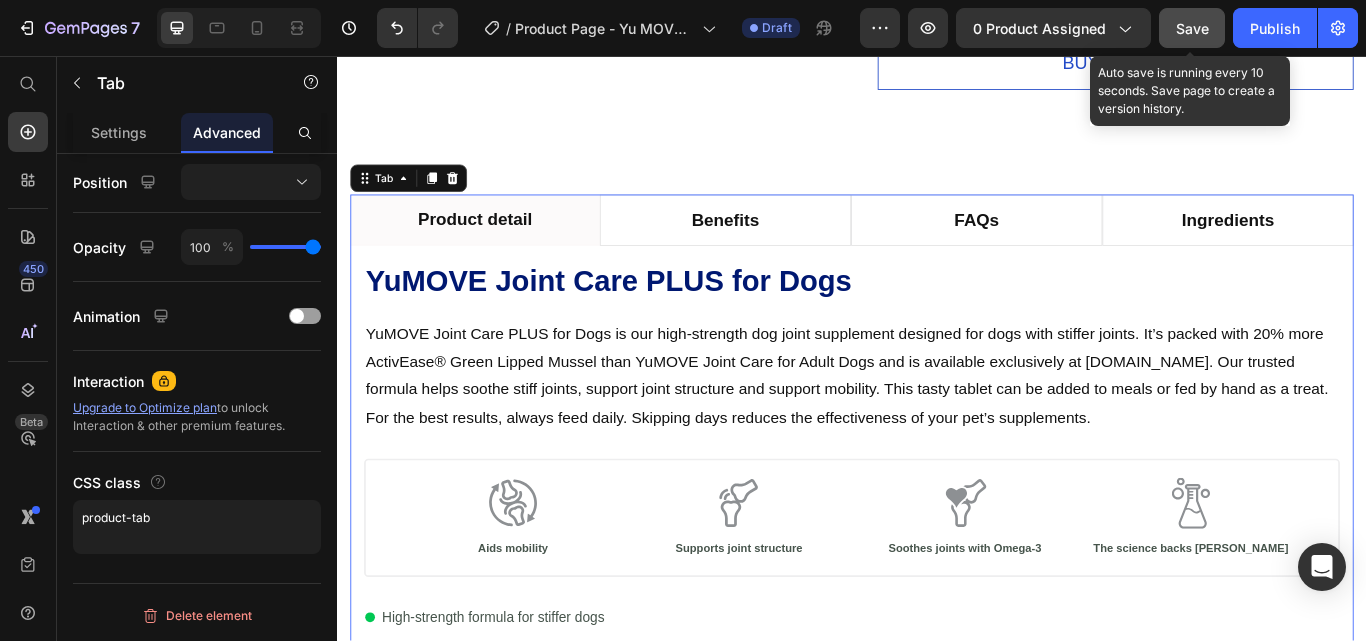 click on "Save" at bounding box center (1192, 28) 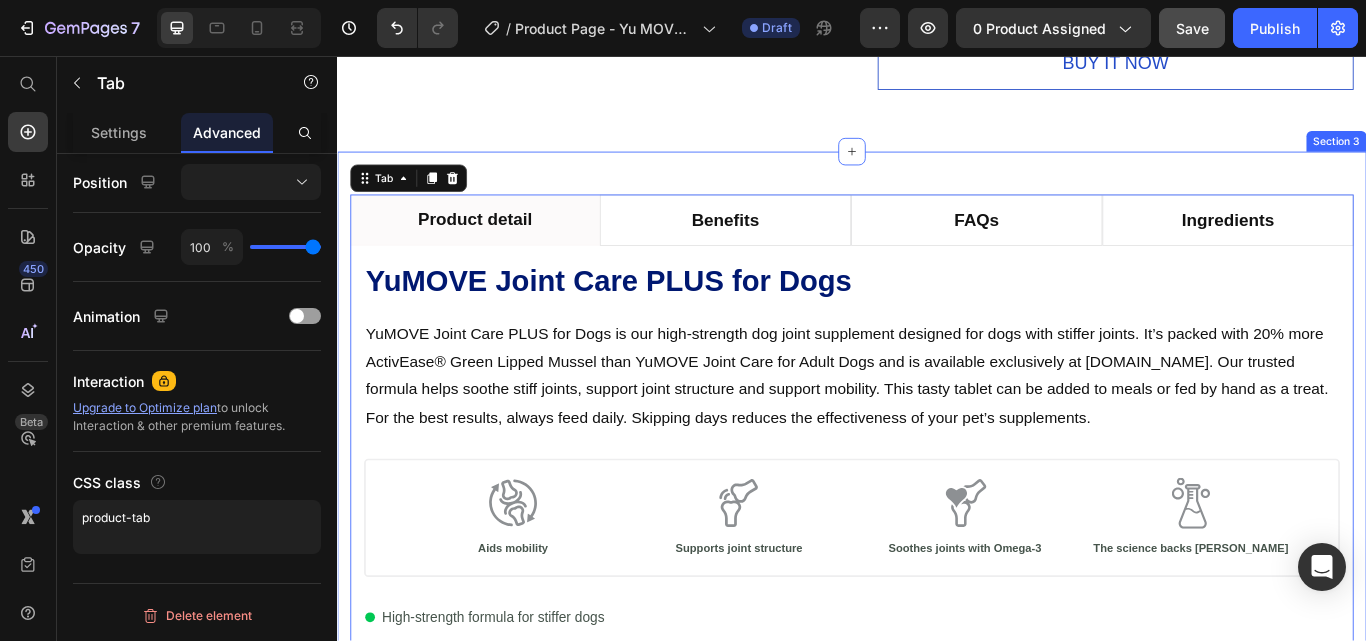 click on "Save" at bounding box center [1192, 28] 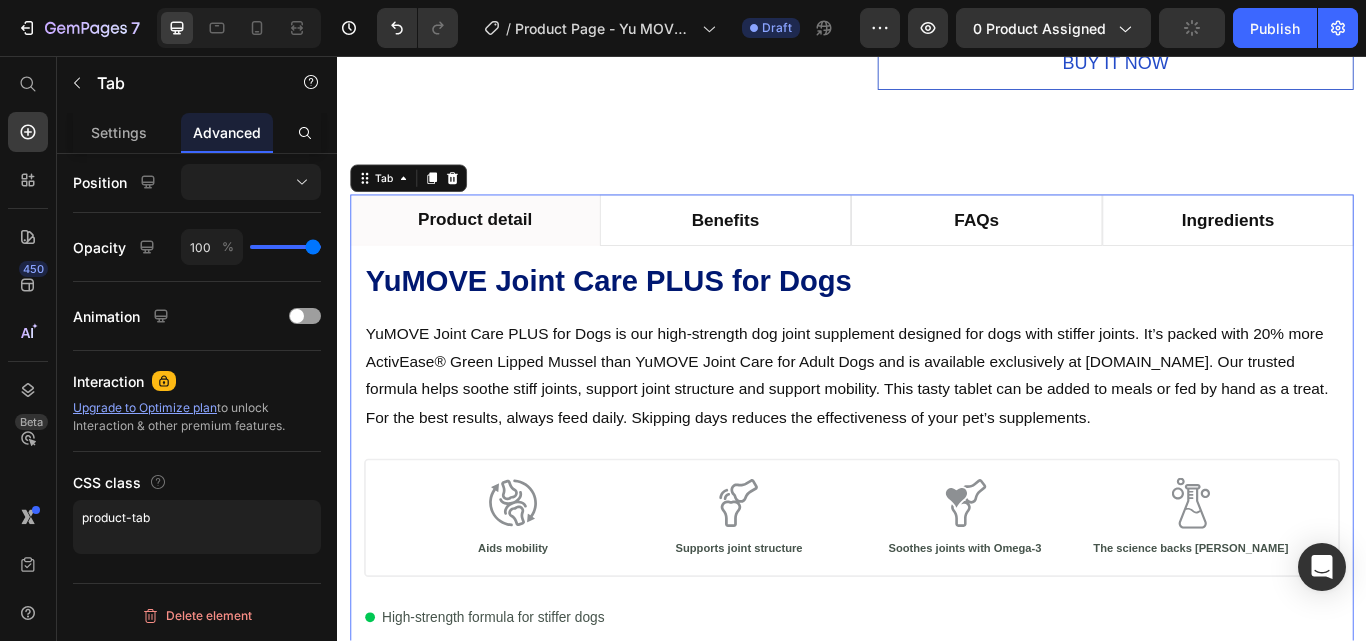 scroll, scrollTop: 2687, scrollLeft: 0, axis: vertical 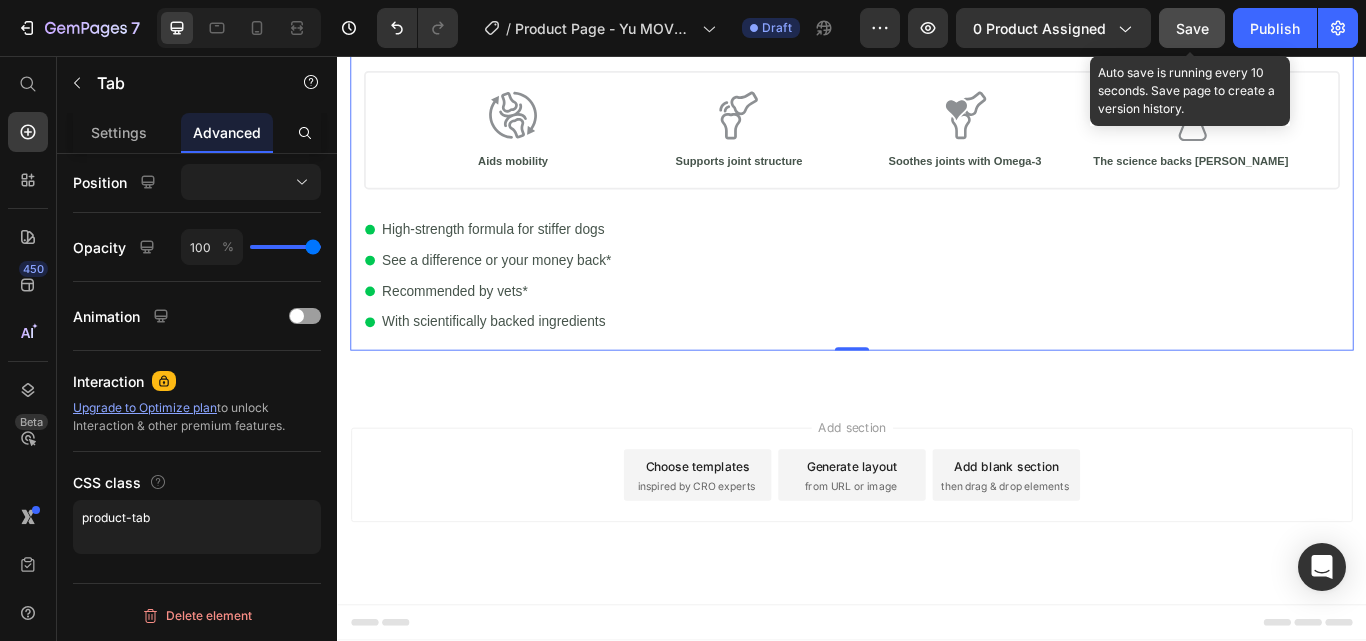 click on "Save" at bounding box center (1192, 28) 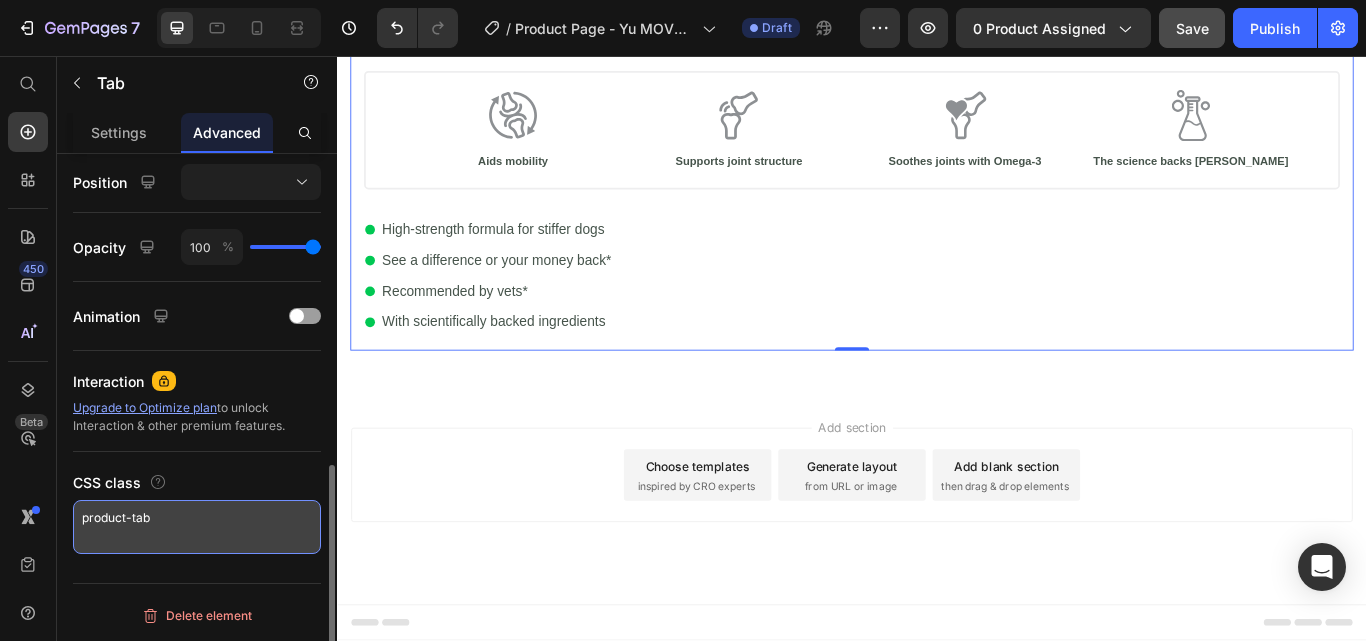 click on "product-tab" at bounding box center [197, 527] 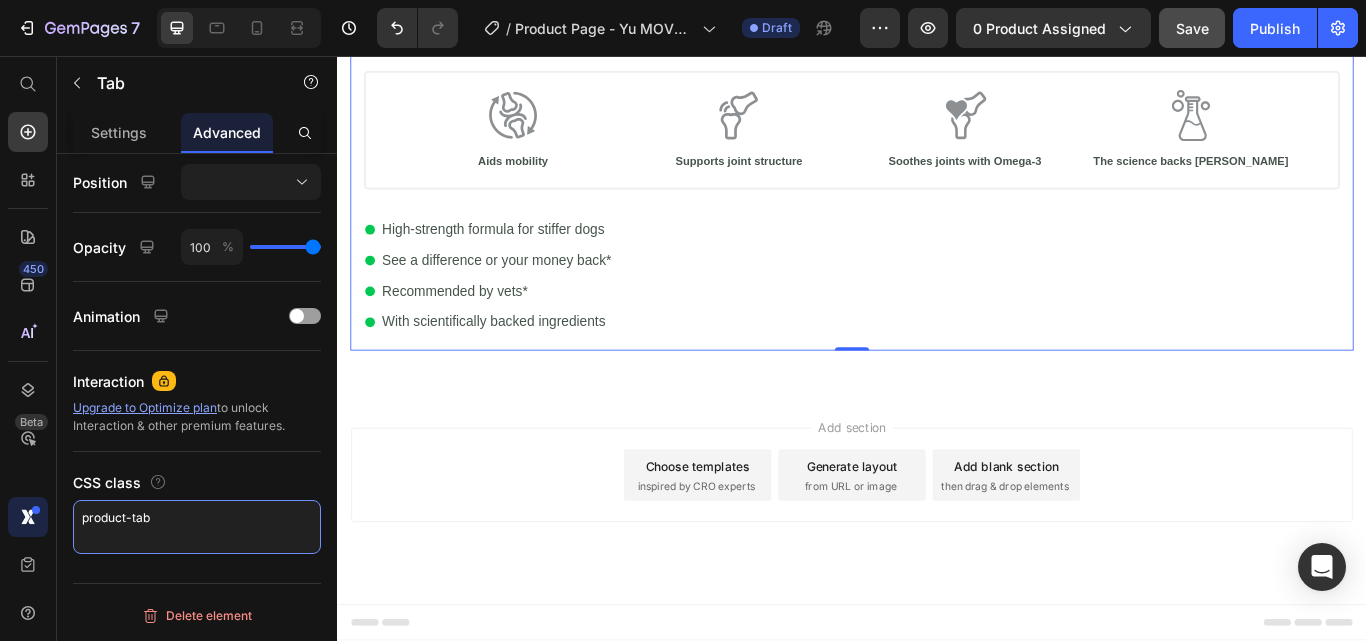 drag, startPoint x: 172, startPoint y: 521, endPoint x: 44, endPoint y: 518, distance: 128.03516 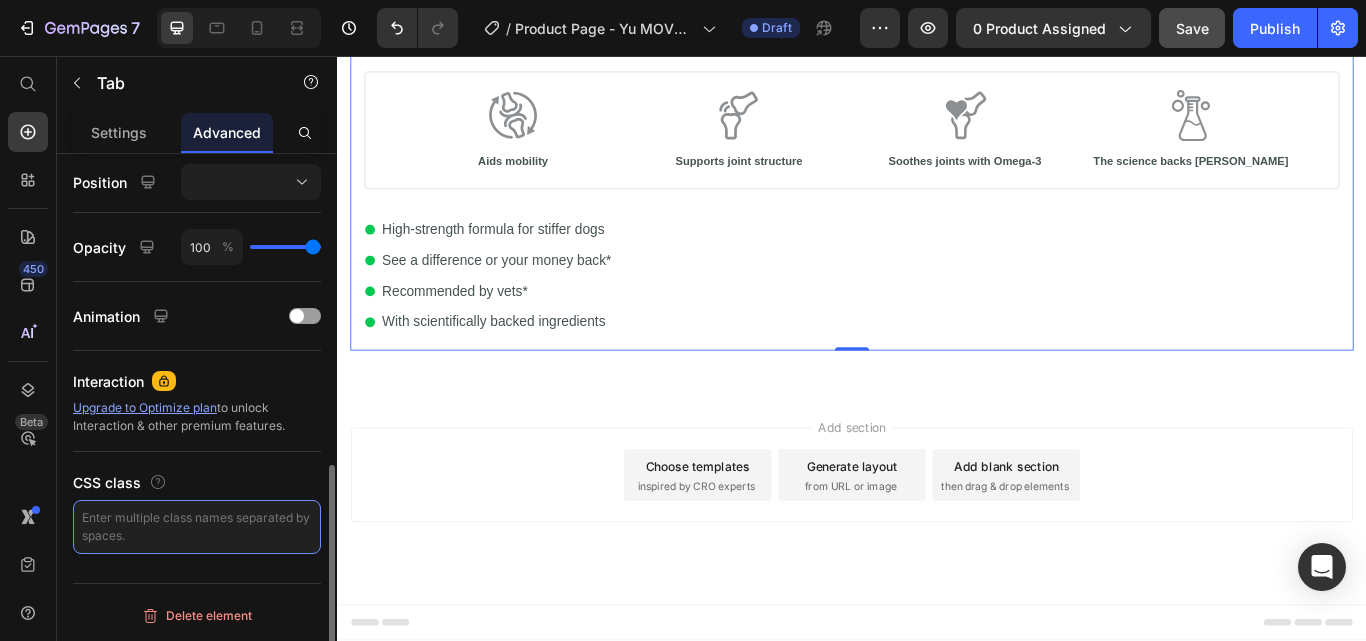 paste on "product-tab" 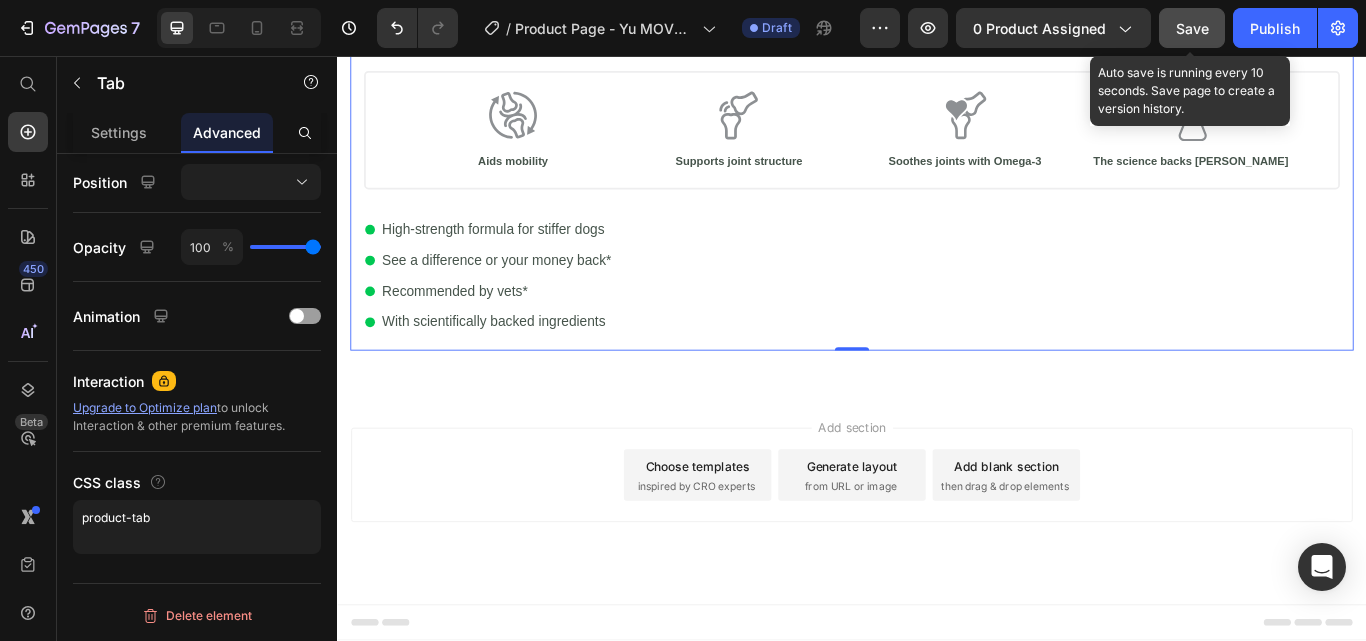 click on "Save" at bounding box center [1192, 28] 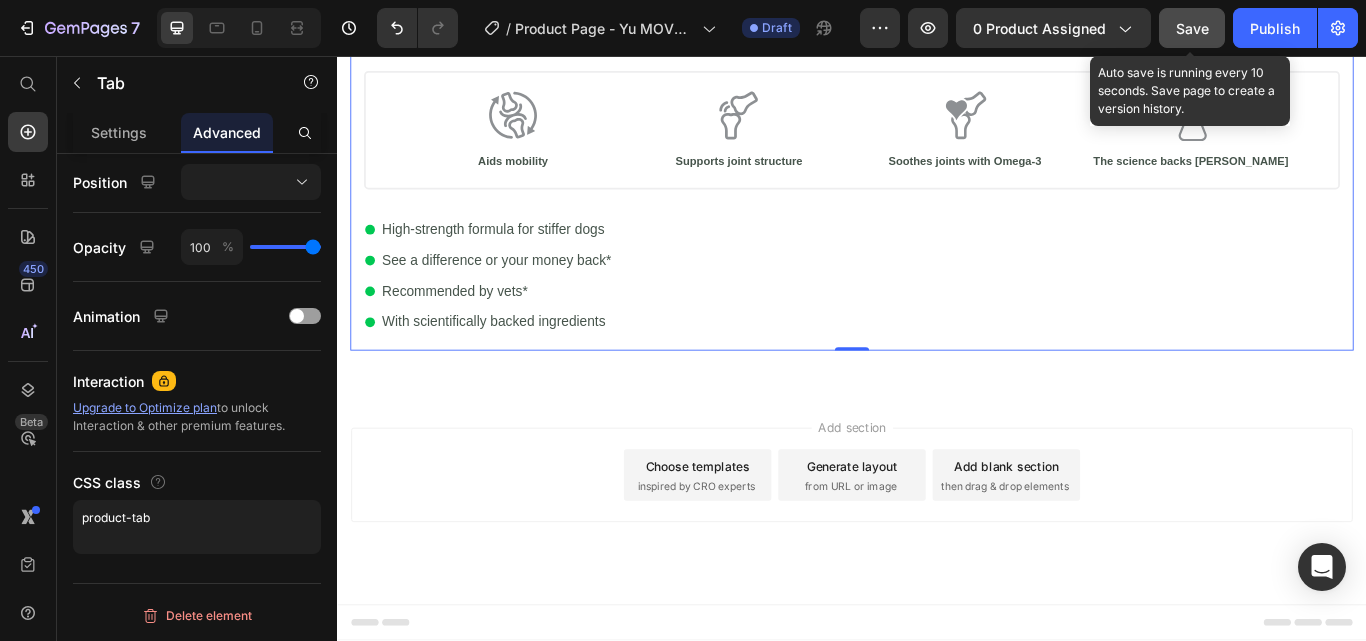 click on "⁠⁠⁠⁠⁠⁠⁠ YuMOVE Joint Care PLUS for Dogs Heading YuMOVE Joint Care PLUS for Dogs is our high-strength dog joint supplement designed for dogs with stiffer joints. It’s packed with 20% more ActivEase® Green Lipped Mussel than YuMOVE Joint Care for Adult Dogs and is available exclusively at [DOMAIN_NAME]. Our trusted formula helps soothe stiff joints, support joint structure and support mobility. This tasty tablet can be added to meals or fed by hand as a treat. For the best results, always feed daily. Skipping days reduces the effectiveness of your pet’s supplements. Text Block
Icon ⁠⁠⁠⁠⁠⁠⁠ Aids mobility Heading
Icon ⁠⁠⁠⁠⁠⁠⁠ Supports joint structure Heading
Icon ⁠⁠⁠⁠⁠⁠⁠ Soothes joints with Omega-3 Heading
Icon ⁠⁠⁠⁠⁠⁠⁠ The science backs YuMOVE Heading Row
High-strength formula for stiffer dogs
See a difference or your money back*
Recommended by vets* Item List" at bounding box center [937, 105] 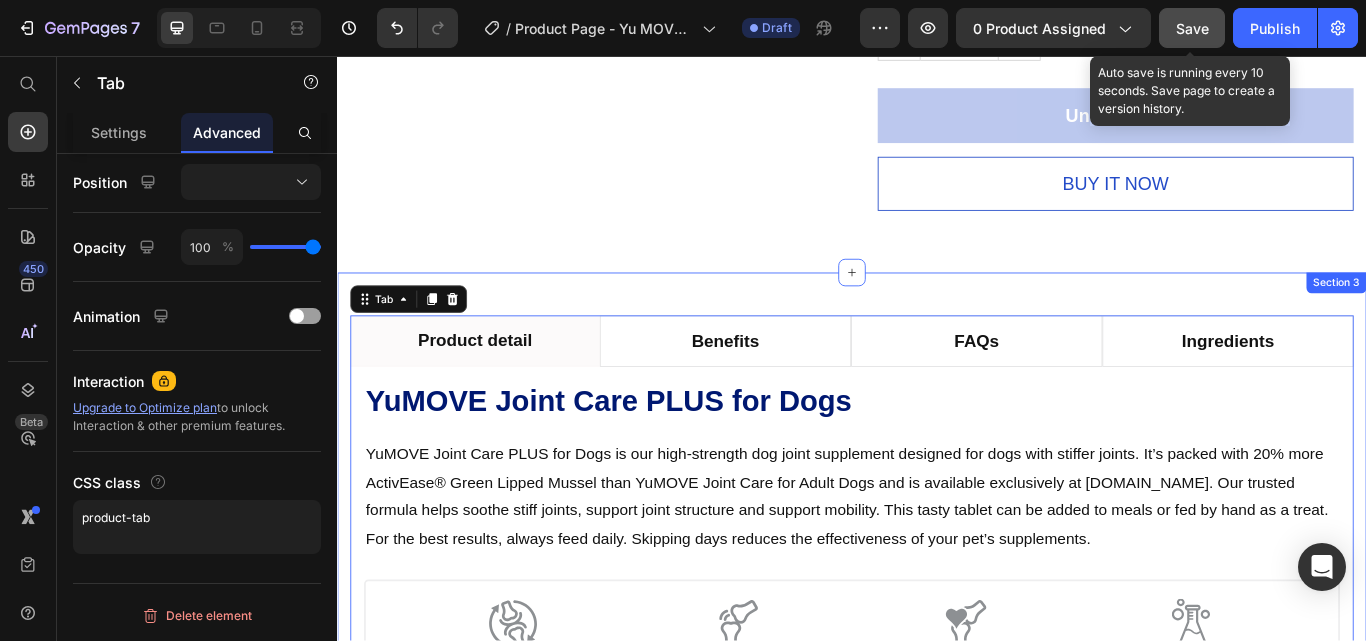 scroll, scrollTop: 2087, scrollLeft: 0, axis: vertical 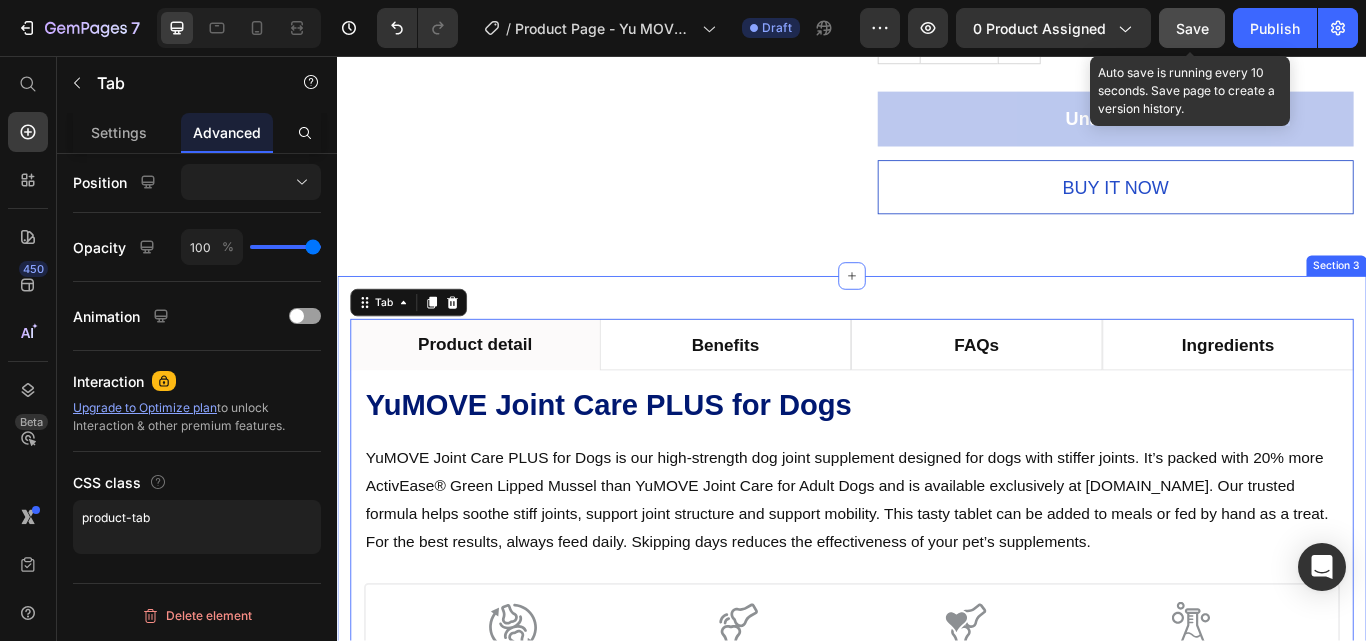 click on "Product detail Benefits FAQs Ingredients ⁠⁠⁠⁠⁠⁠⁠ YuMOVE Joint Care PLUS for Dogs Heading YuMOVE Joint Care PLUS for Dogs is our high-strength dog joint supplement designed for dogs with stiffer joints. It’s packed with 20% more ActivEase® Green Lipped Mussel than YuMOVE Joint Care for Adult Dogs and is available exclusively at [DOMAIN_NAME]. Our trusted formula helps soothe stiff joints, support joint structure and support mobility. This tasty tablet can be added to meals or fed by hand as a treat. For the best results, always feed daily. Skipping days reduces the effectiveness of your pet’s supplements. Text Block
Icon ⁠⁠⁠⁠⁠⁠⁠ Aids mobility Heading
Icon ⁠⁠⁠⁠⁠⁠⁠ Supports joint structure Heading
Icon ⁠⁠⁠⁠⁠⁠⁠ Soothes joints with Omega-3 Heading
Icon ⁠⁠⁠⁠⁠⁠⁠ The science backs YuMOVE Heading Row
High-strength formula for stiffer dogs
See a difference or your money back* Item List" at bounding box center (937, 680) 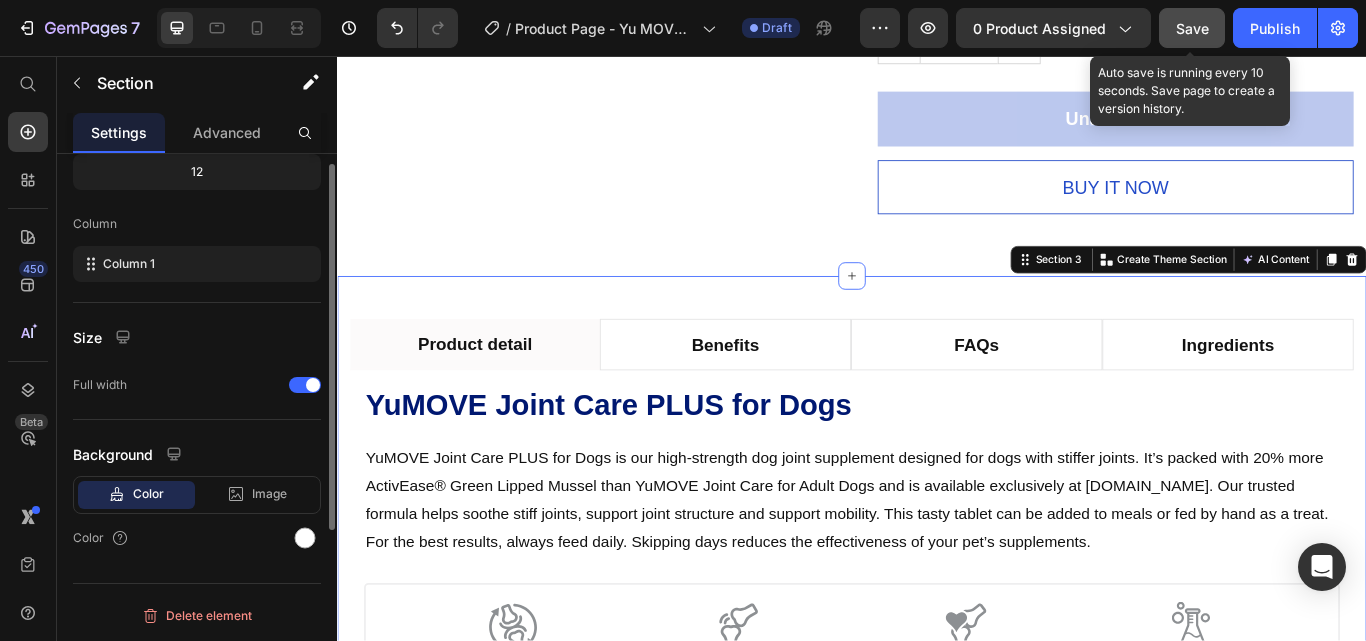 scroll, scrollTop: 0, scrollLeft: 0, axis: both 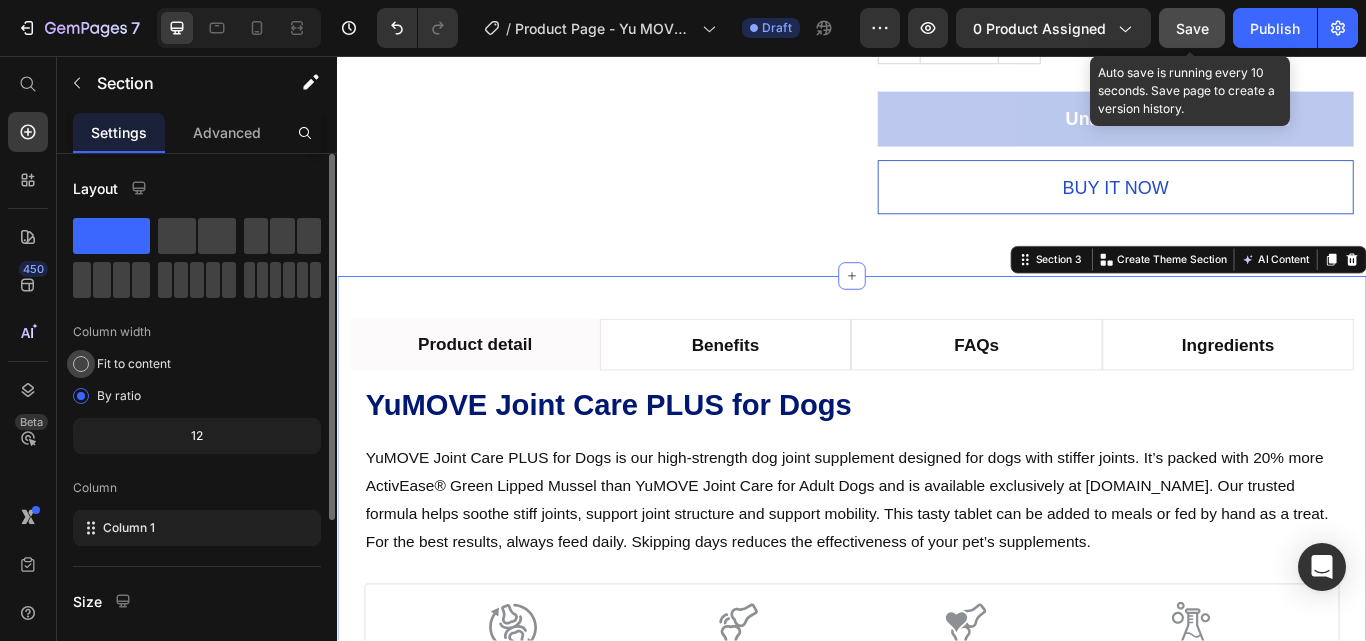 click on "Fit to content" at bounding box center (134, 364) 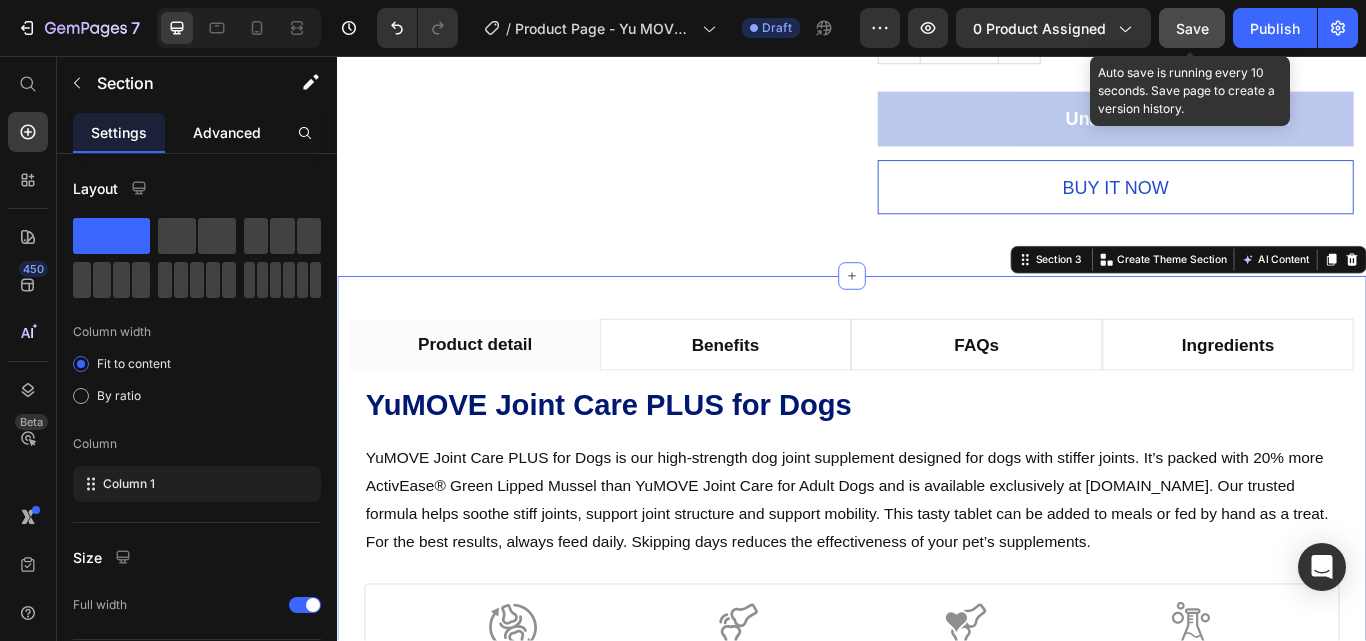 click on "Advanced" 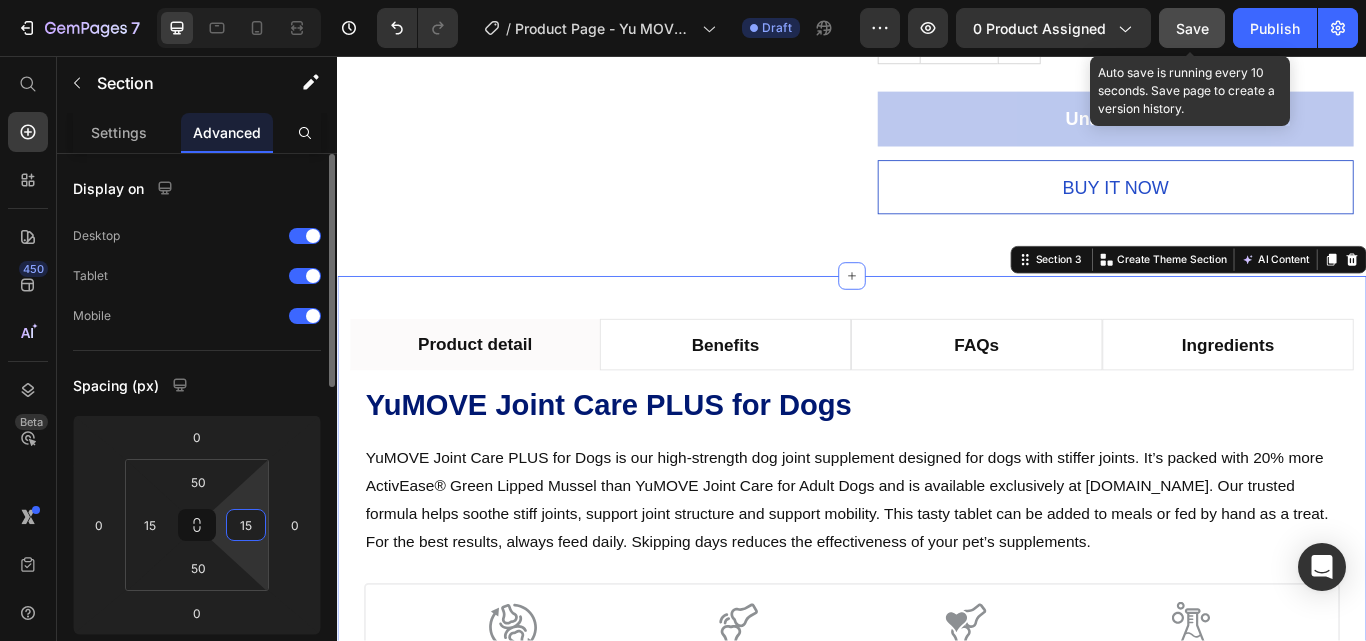 click on "15" at bounding box center [246, 525] 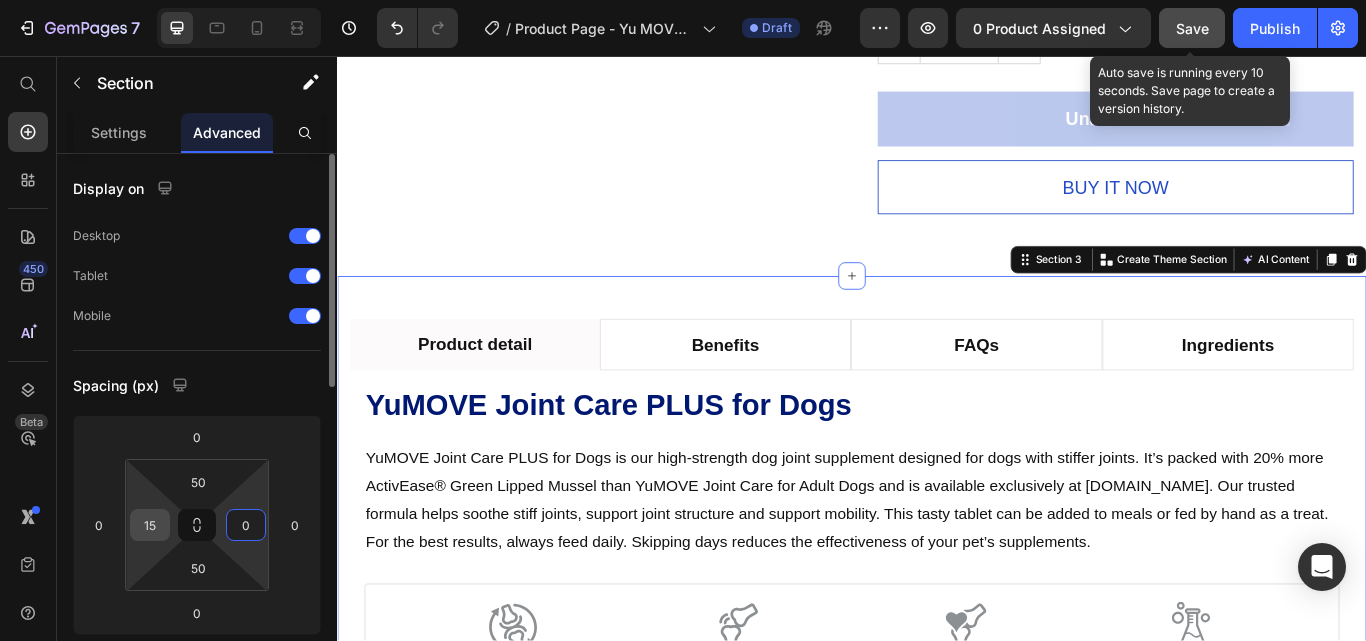 type on "0" 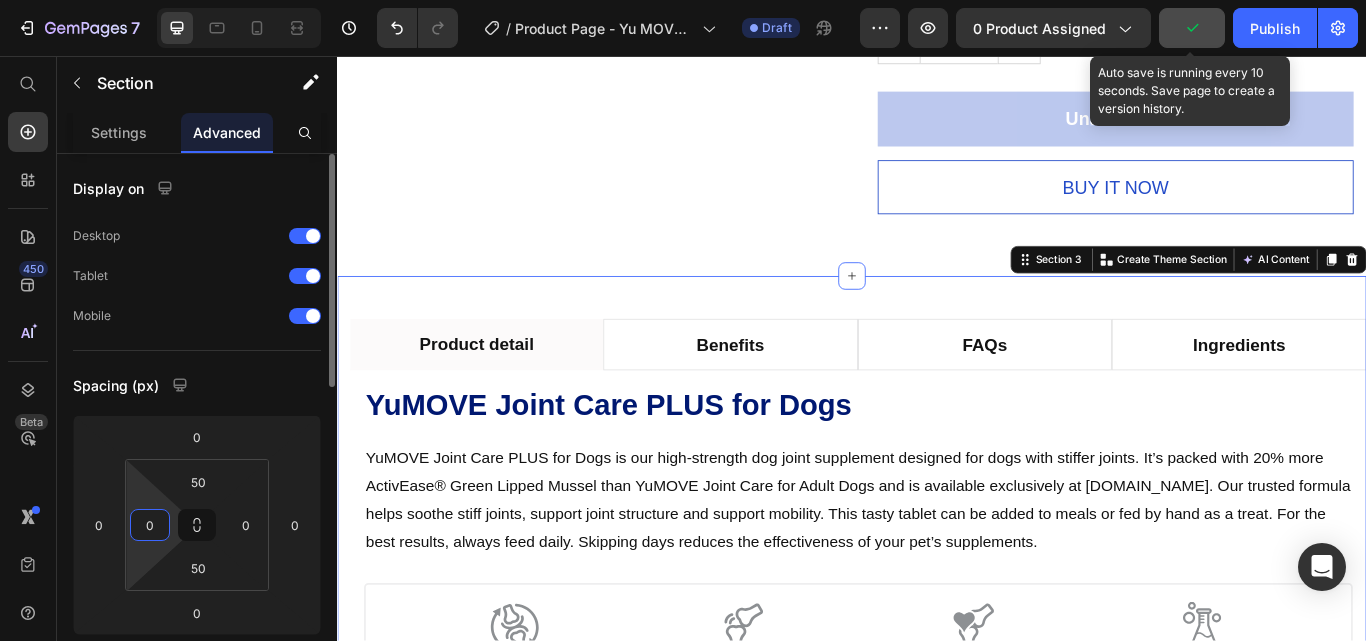 type on "0" 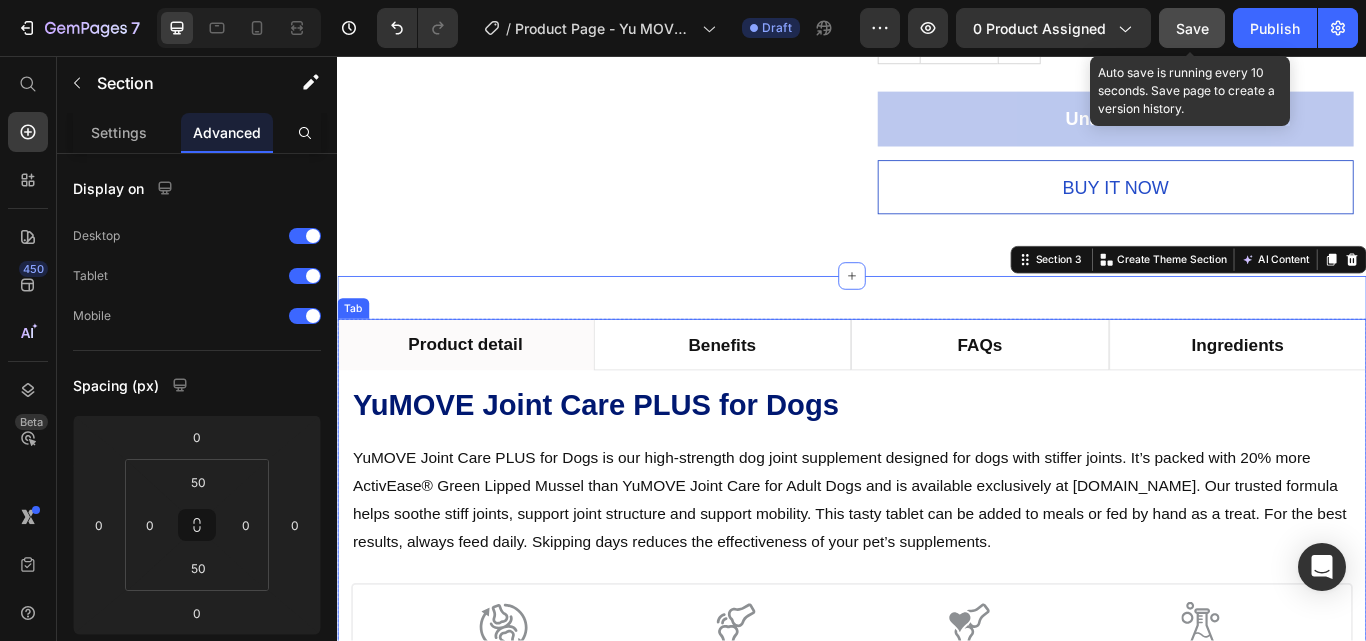 click on "⁠⁠⁠⁠⁠⁠⁠ YuMOVE Joint Care PLUS for Dogs Heading YuMOVE Joint Care PLUS for Dogs is our high-strength dog joint supplement designed for dogs with stiffer joints. It’s packed with 20% more ActivEase® Green Lipped Mussel than YuMOVE Joint Care for Adult Dogs and is available exclusively at [DOMAIN_NAME]. Our trusted formula helps soothe stiff joints, support joint structure and support mobility. This tasty tablet can be added to meals or fed by hand as a treat. For the best results, always feed daily. Skipping days reduces the effectiveness of your pet’s supplements. Text Block
Icon ⁠⁠⁠⁠⁠⁠⁠ Aids mobility Heading
Icon ⁠⁠⁠⁠⁠⁠⁠ Supports joint structure Heading
Icon ⁠⁠⁠⁠⁠⁠⁠ Soothes joints with Omega-3 Heading
Icon ⁠⁠⁠⁠⁠⁠⁠ The science backs YuMOVE Heading Row
High-strength formula for stiffer dogs
See a difference or your money back*
Recommended by vets* Item List" at bounding box center [937, 702] 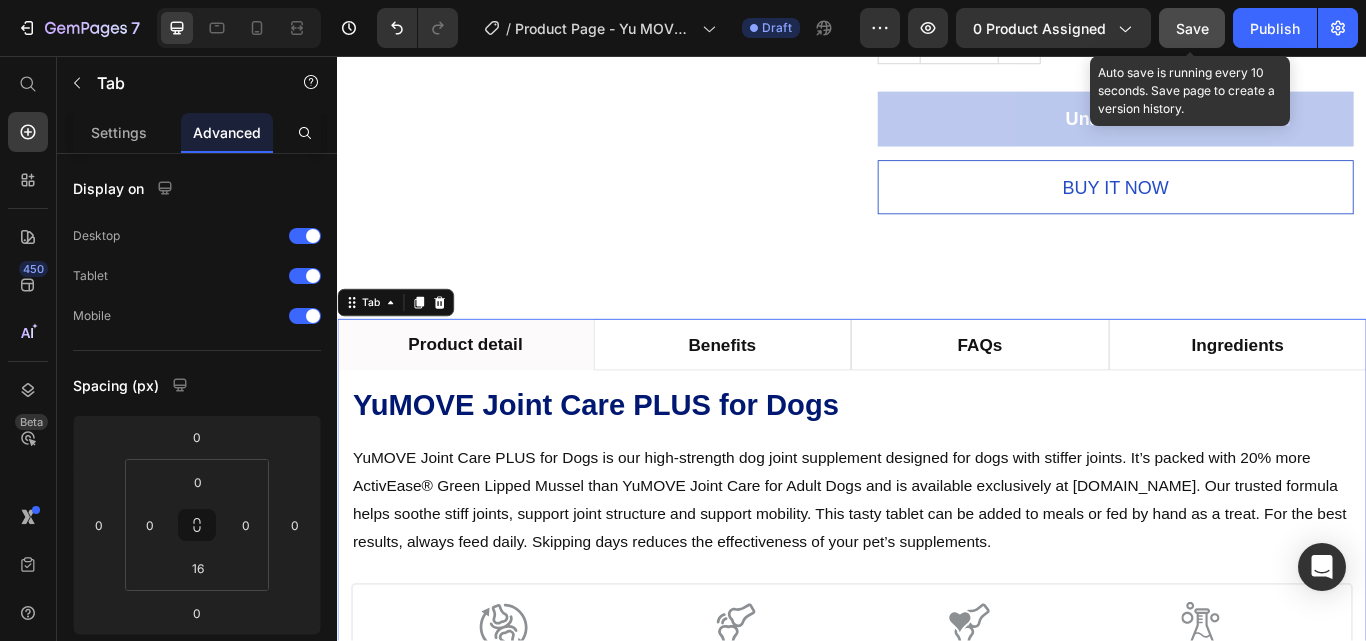 click on "Save" at bounding box center (1192, 28) 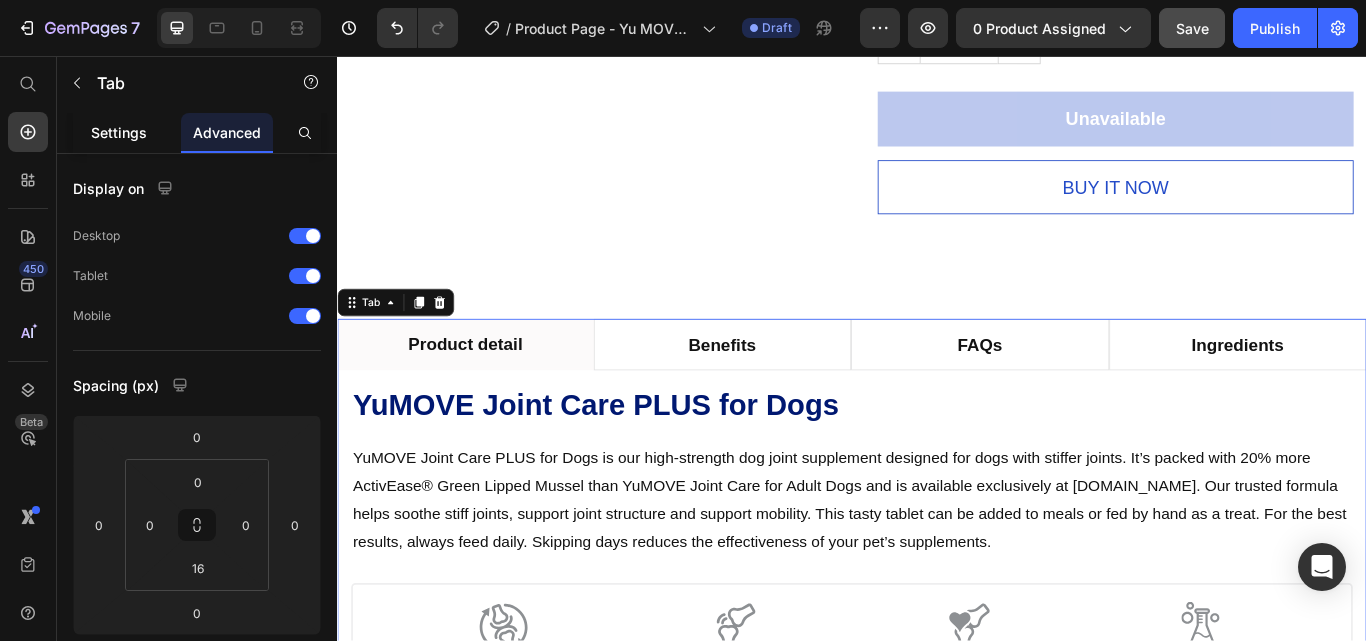 click on "Settings" at bounding box center (119, 132) 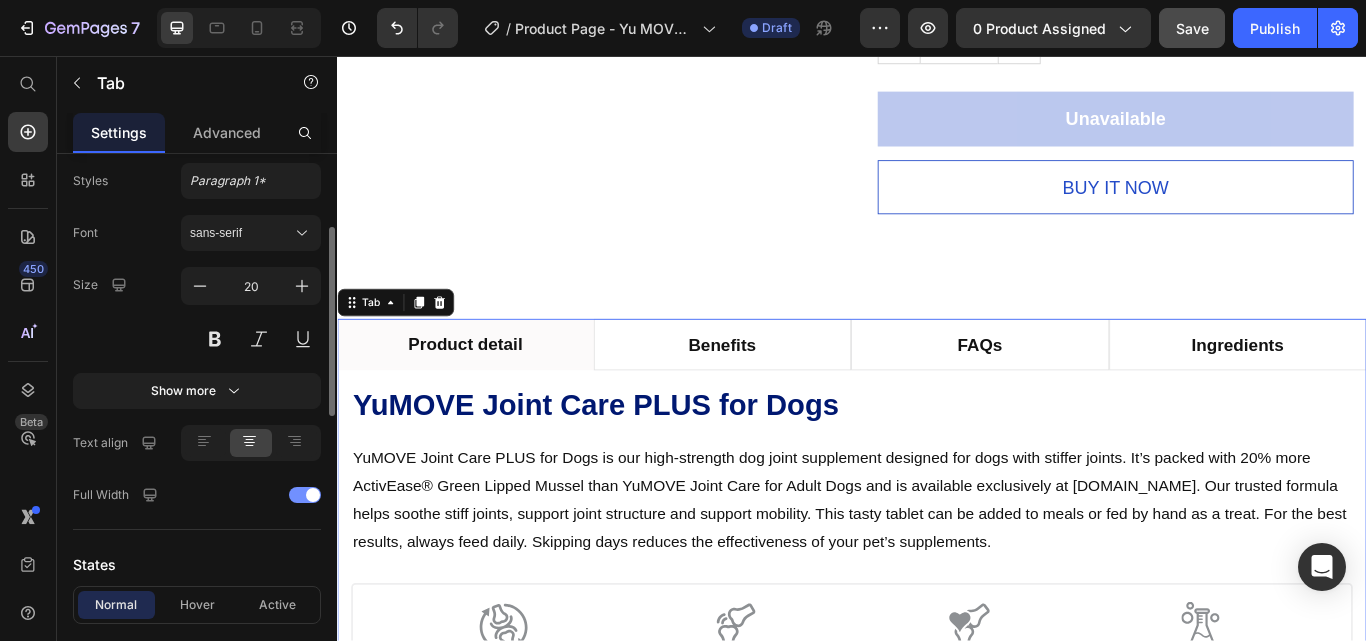 scroll, scrollTop: 500, scrollLeft: 0, axis: vertical 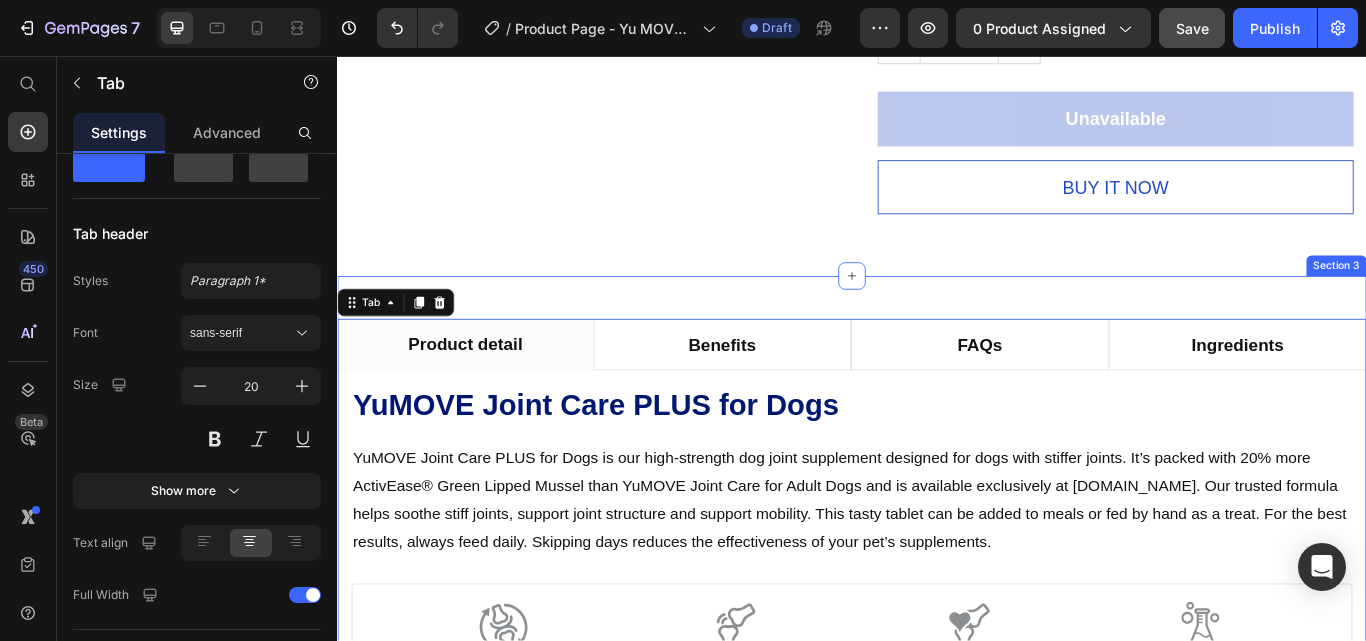 click on "Product detail Benefits FAQs Ingredients ⁠⁠⁠⁠⁠⁠⁠ YuMOVE Joint Care PLUS for Dogs Heading YuMOVE Joint Care PLUS for Dogs is our high-strength dog joint supplement designed for dogs with stiffer joints. It’s packed with 20% more ActivEase® Green Lipped Mussel than YuMOVE Joint Care for Adult Dogs and is available exclusively at [DOMAIN_NAME]. Our trusted formula helps soothe stiff joints, support joint structure and support mobility. This tasty tablet can be added to meals or fed by hand as a treat. For the best results, always feed daily. Skipping days reduces the effectiveness of your pet’s supplements. Text Block
Icon ⁠⁠⁠⁠⁠⁠⁠ Aids mobility Heading
Icon ⁠⁠⁠⁠⁠⁠⁠ Supports joint structure Heading
Icon ⁠⁠⁠⁠⁠⁠⁠ Soothes joints with Omega-3 Heading
Icon ⁠⁠⁠⁠⁠⁠⁠ The science backs YuMOVE Heading Row
High-strength formula for stiffer dogs
See a difference or your money back* Item List" at bounding box center (937, 680) 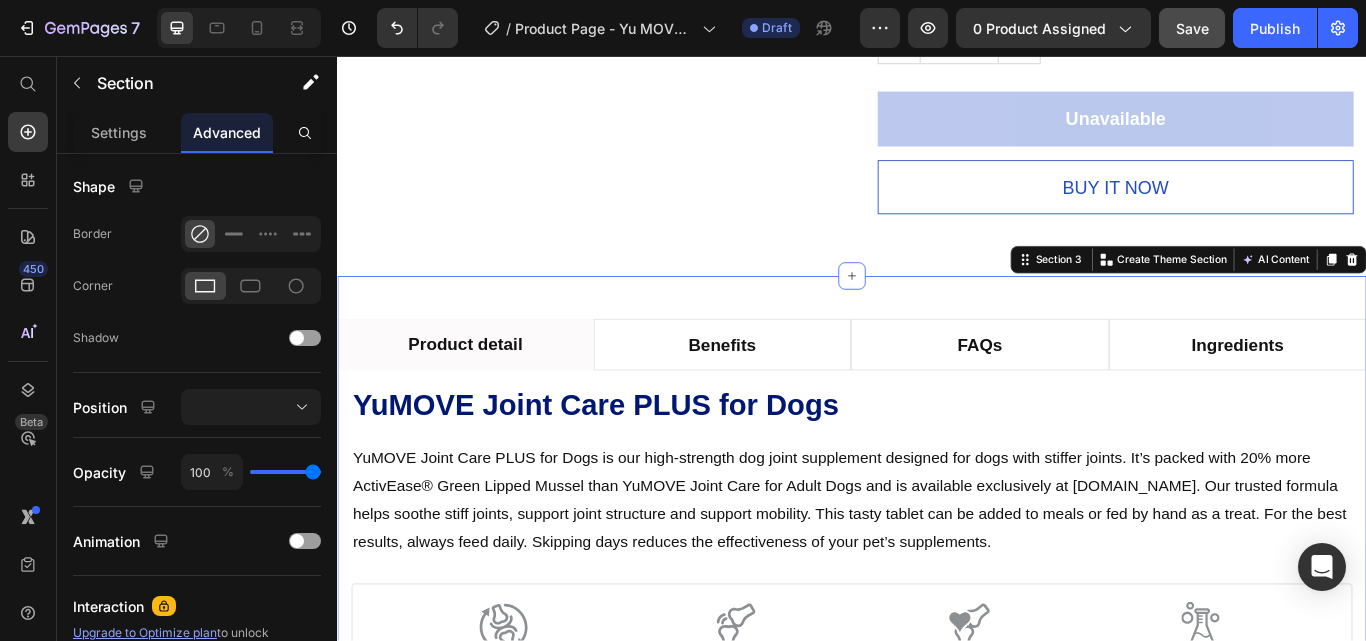 scroll, scrollTop: 0, scrollLeft: 0, axis: both 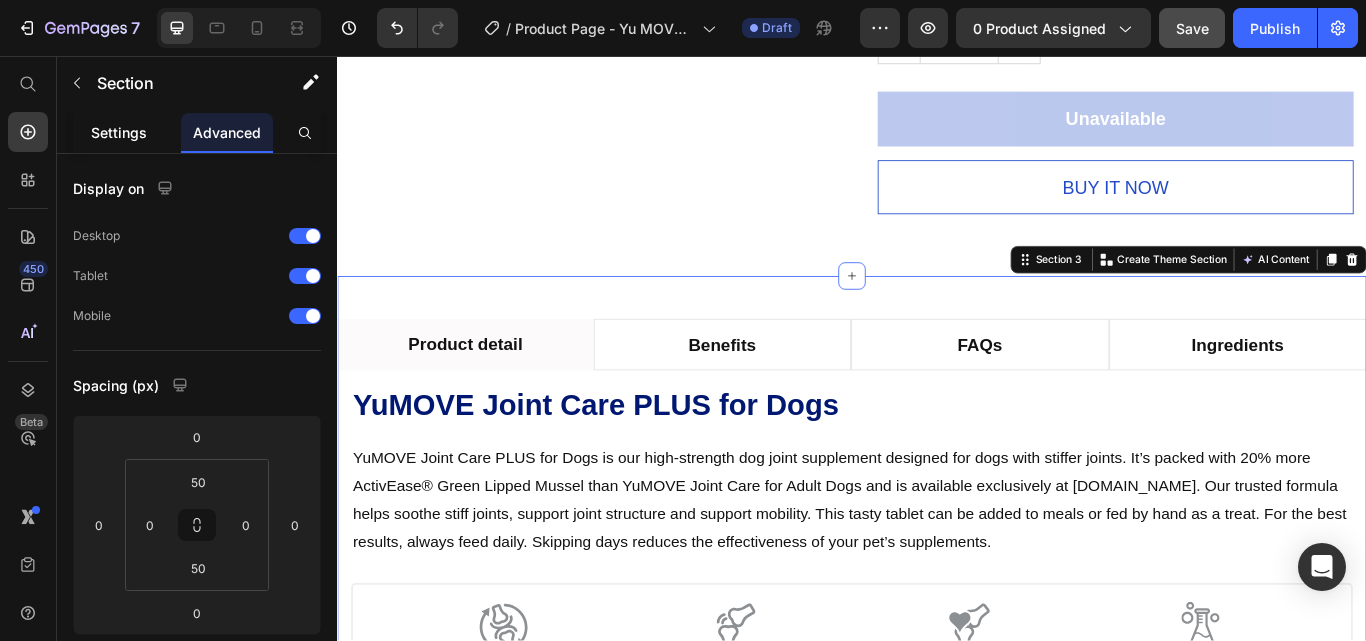 click on "Settings" at bounding box center (119, 132) 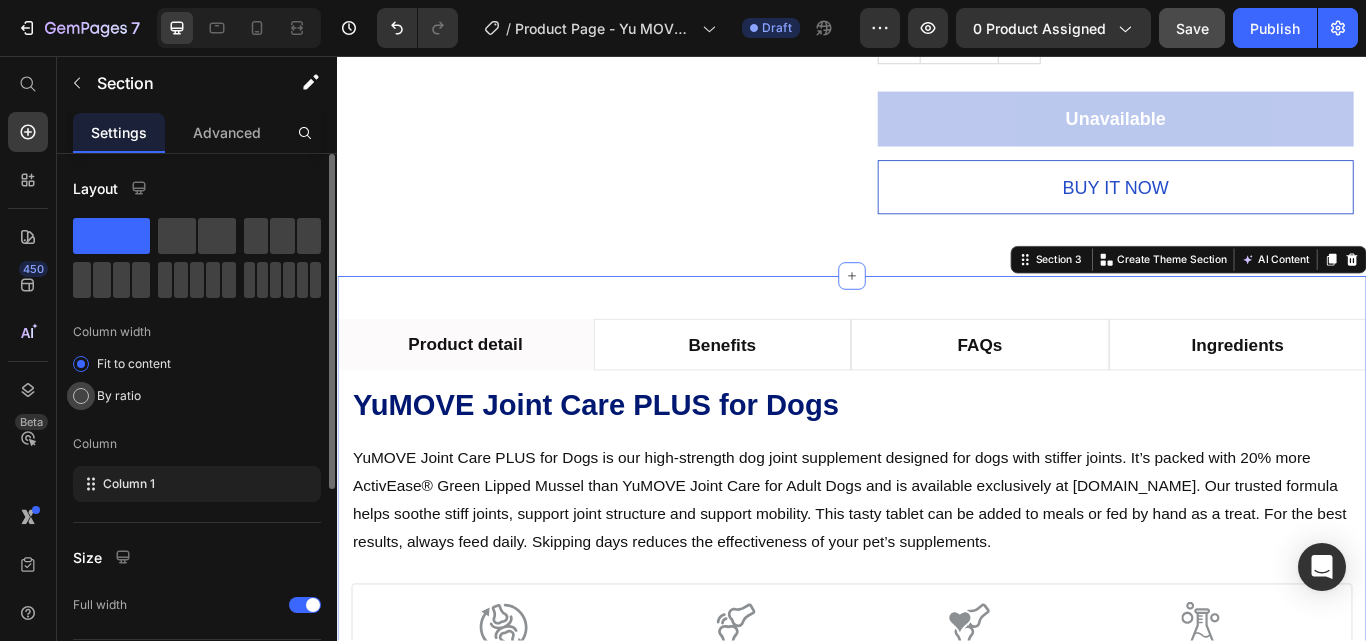 scroll, scrollTop: 200, scrollLeft: 0, axis: vertical 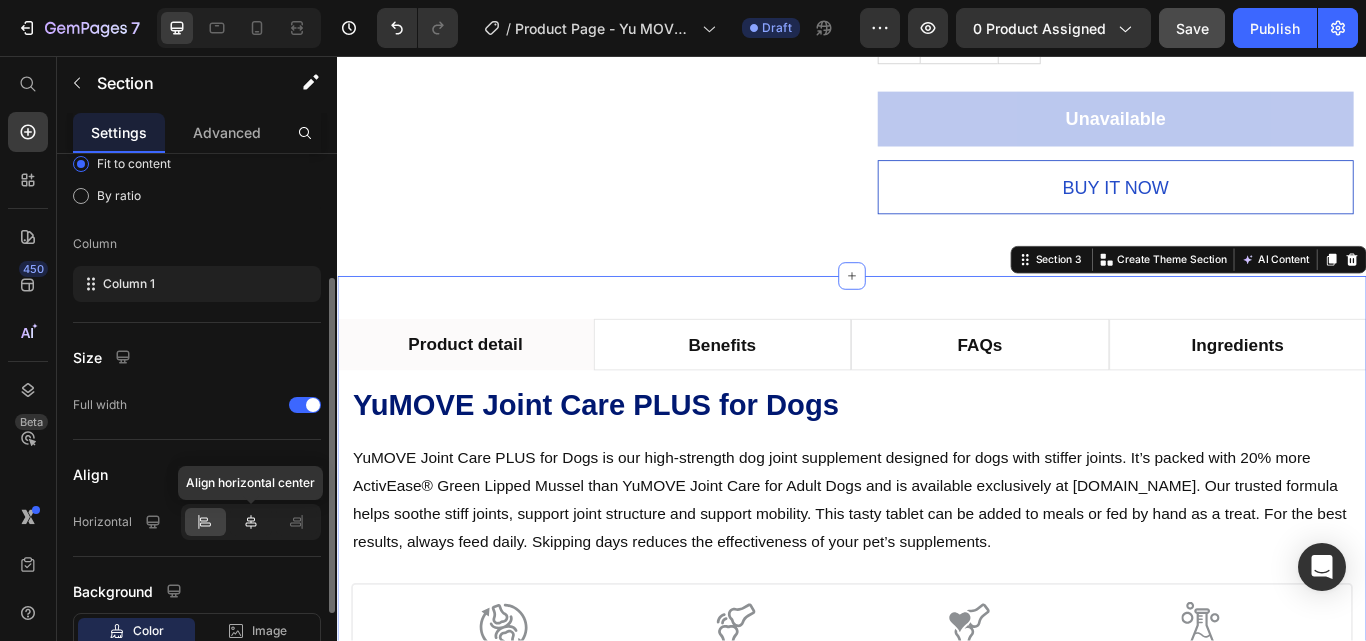 click 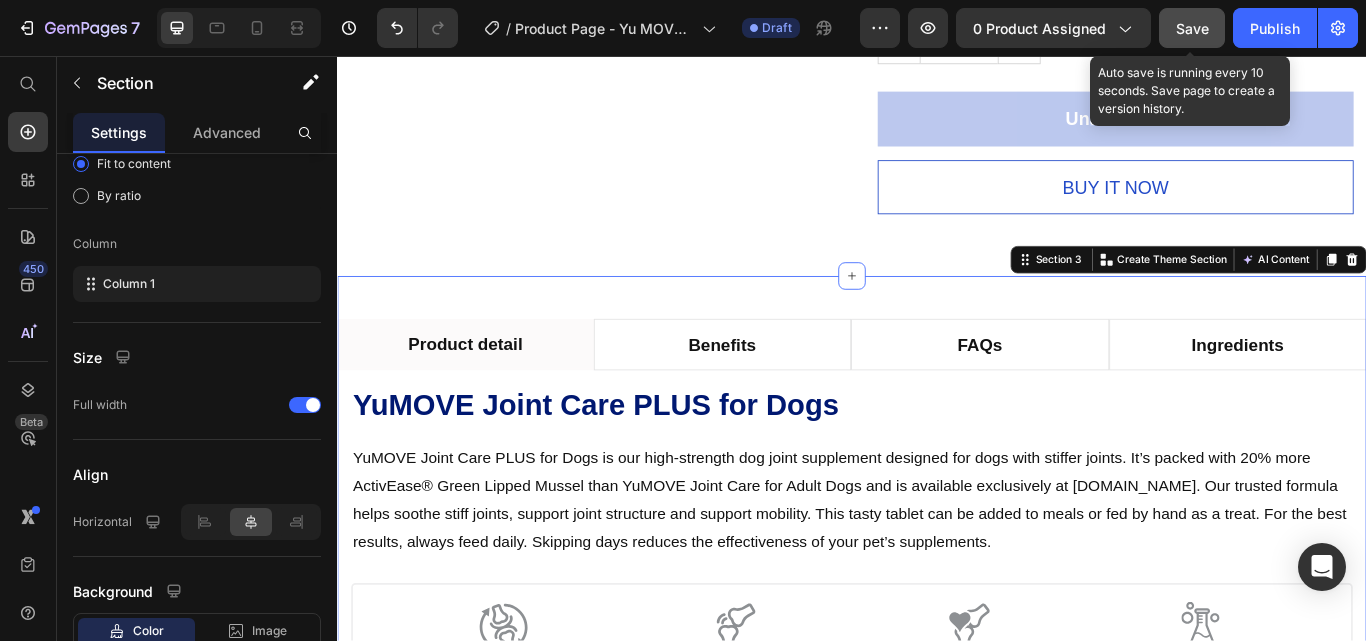 click on "Save" at bounding box center (1192, 28) 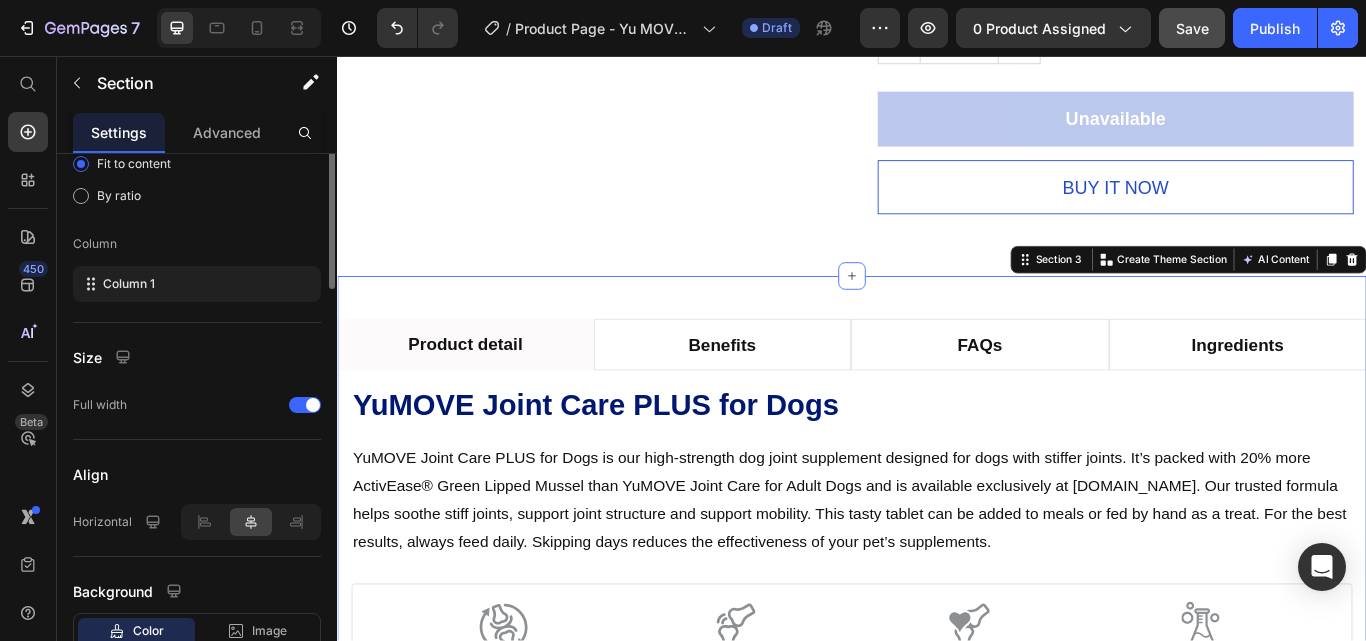 scroll, scrollTop: 0, scrollLeft: 0, axis: both 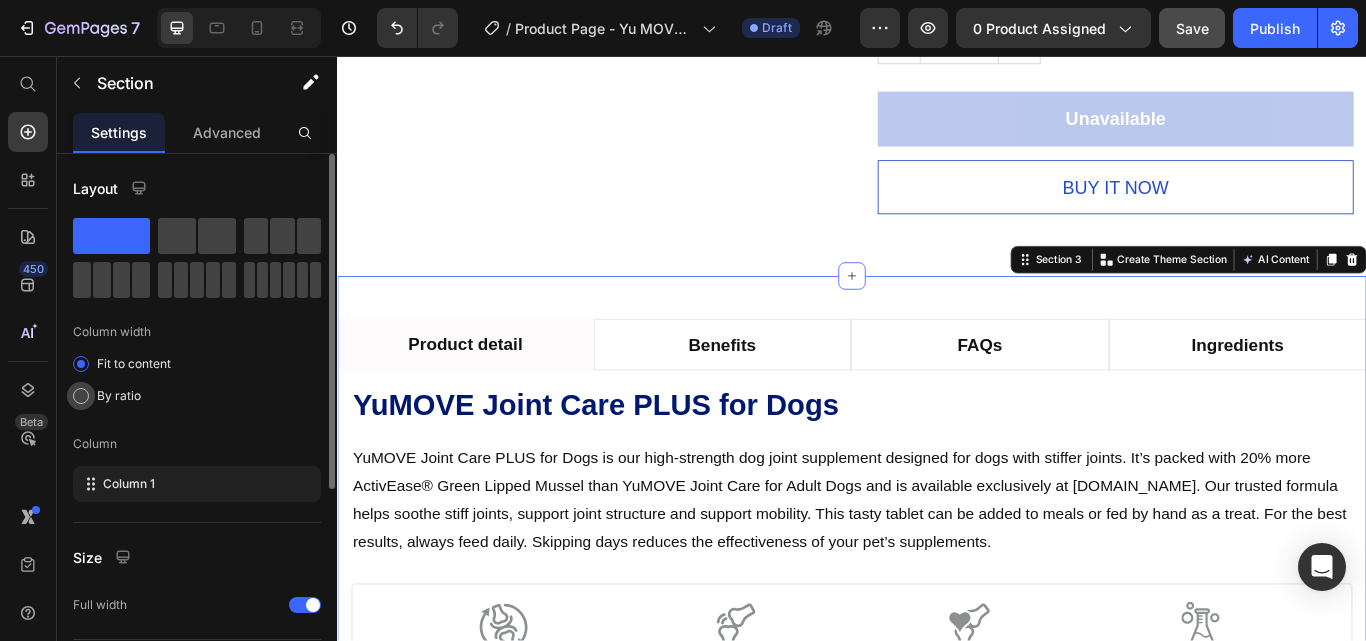 click on "By ratio" at bounding box center [119, 396] 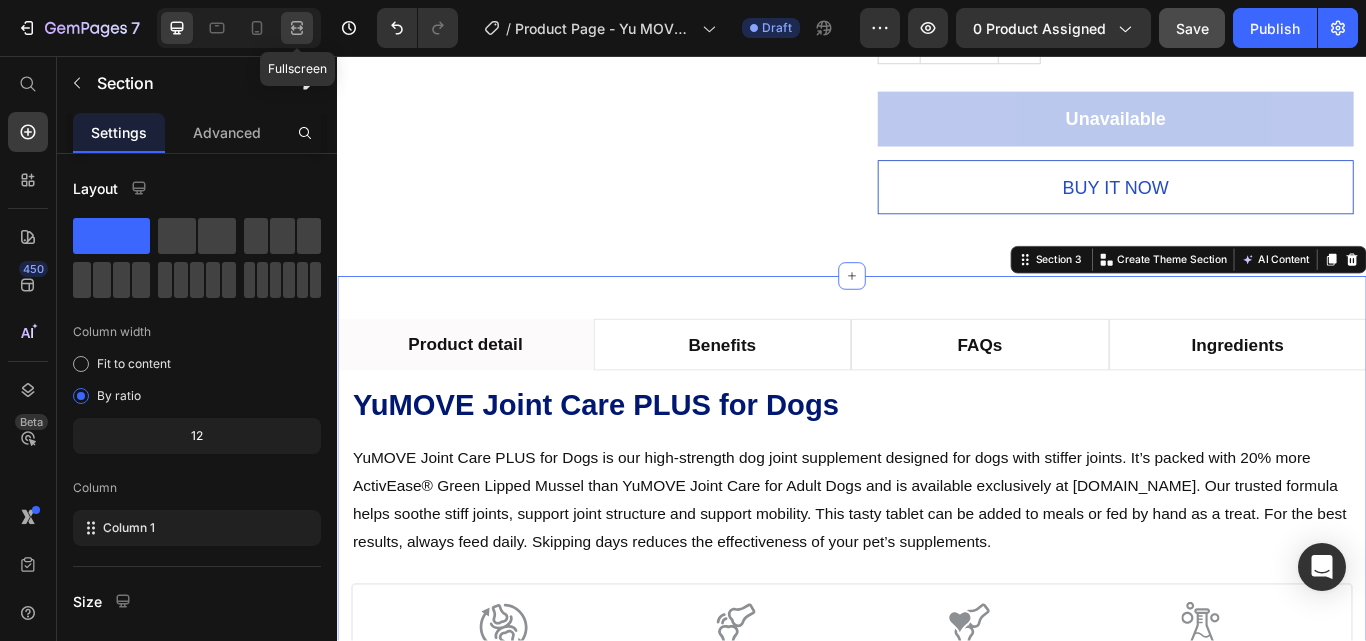 click 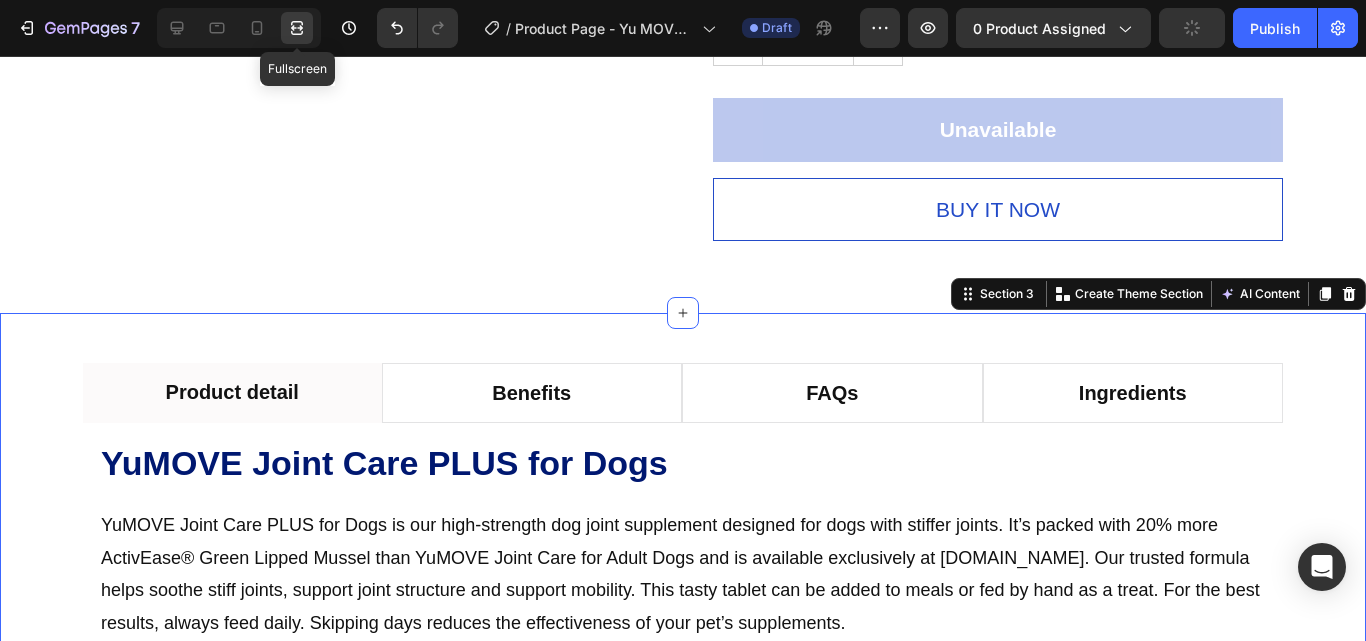 click 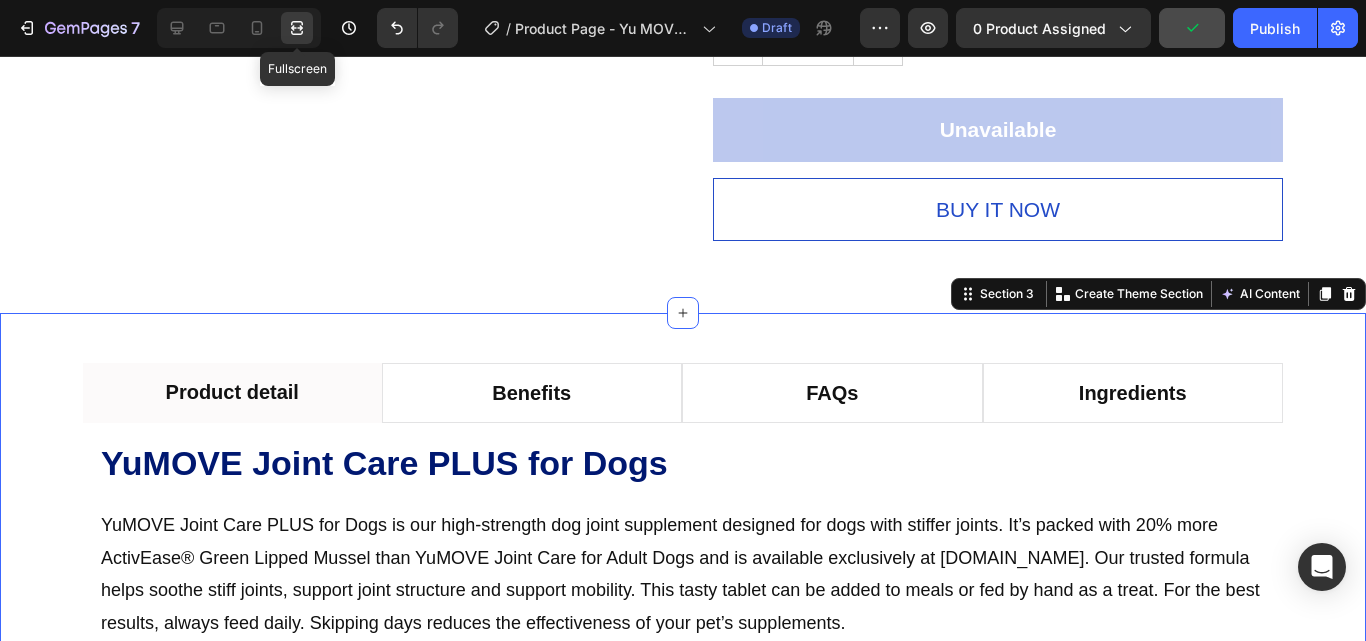 click 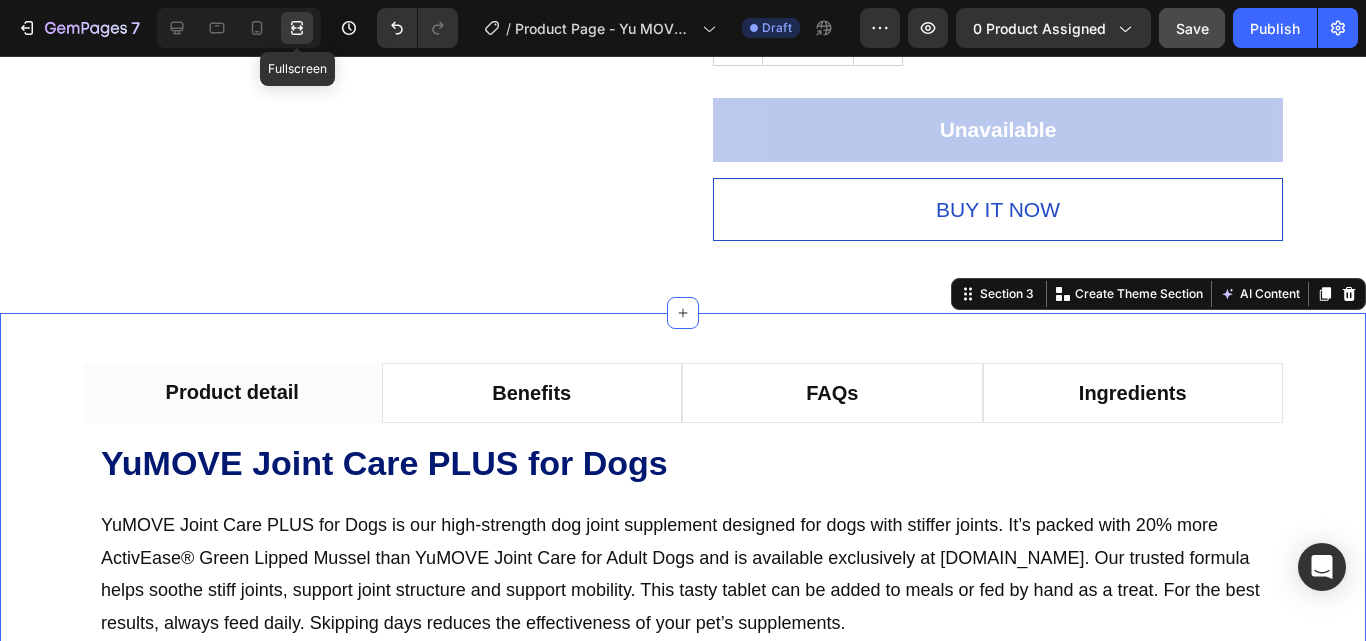 click 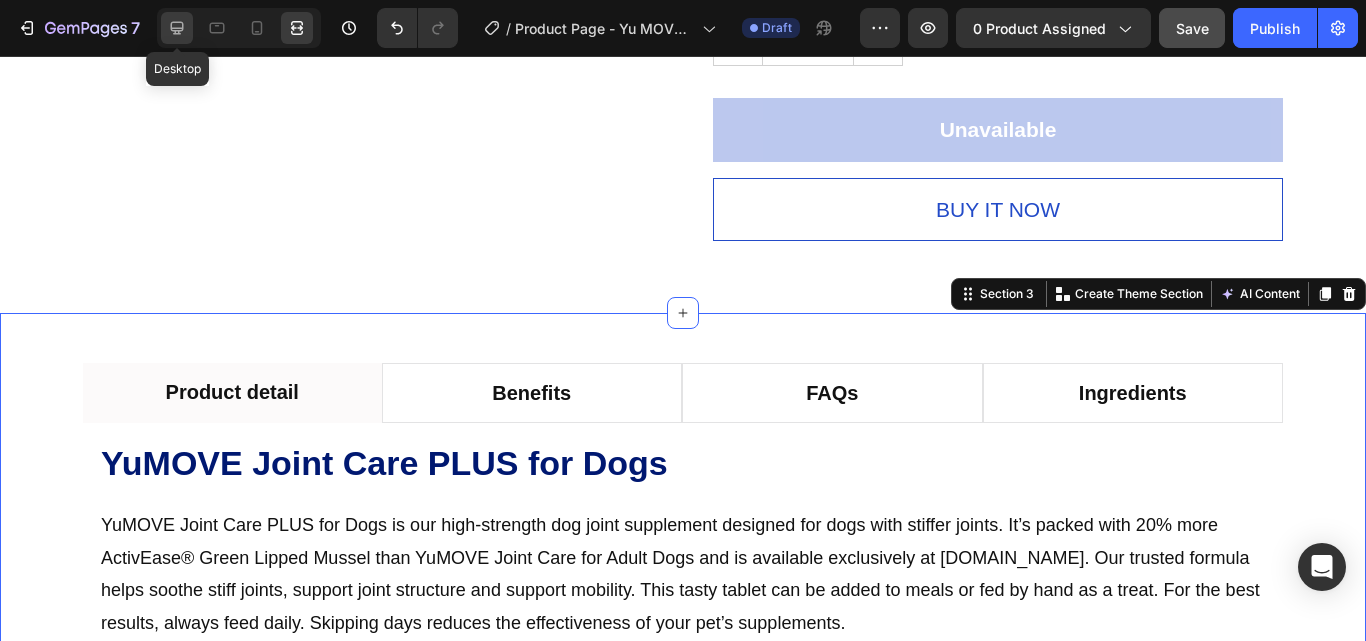 click 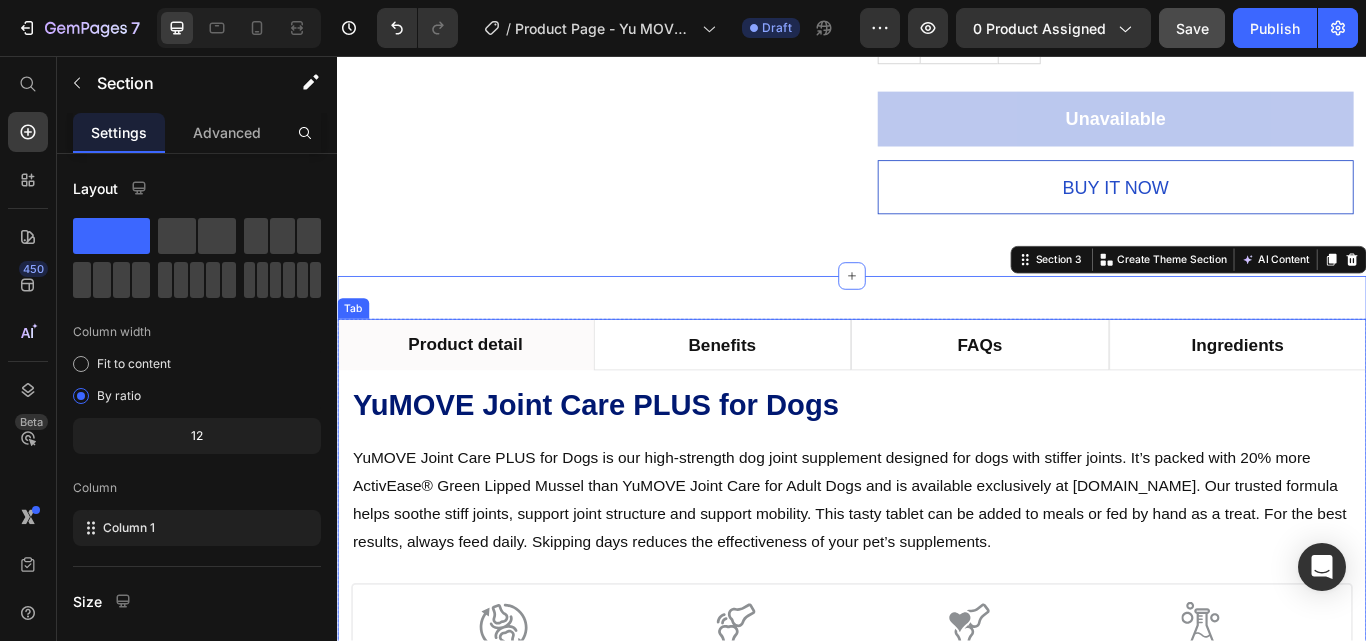 click on "Tab" at bounding box center [355, 351] 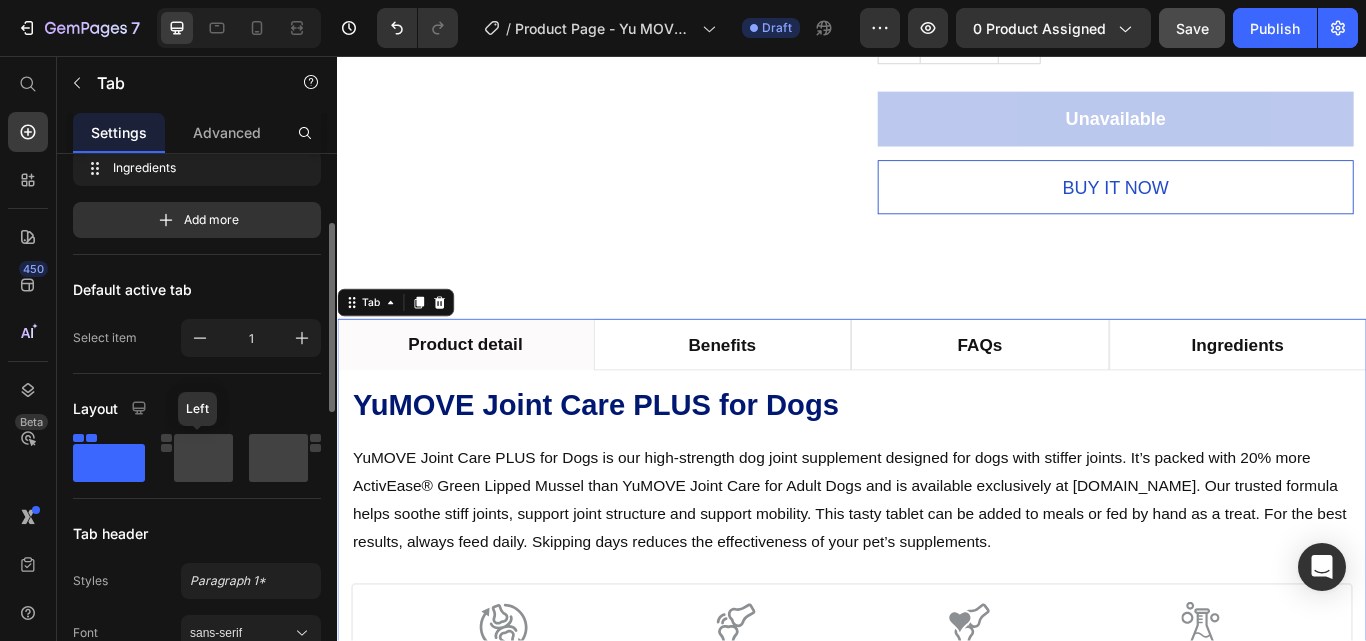 scroll, scrollTop: 0, scrollLeft: 0, axis: both 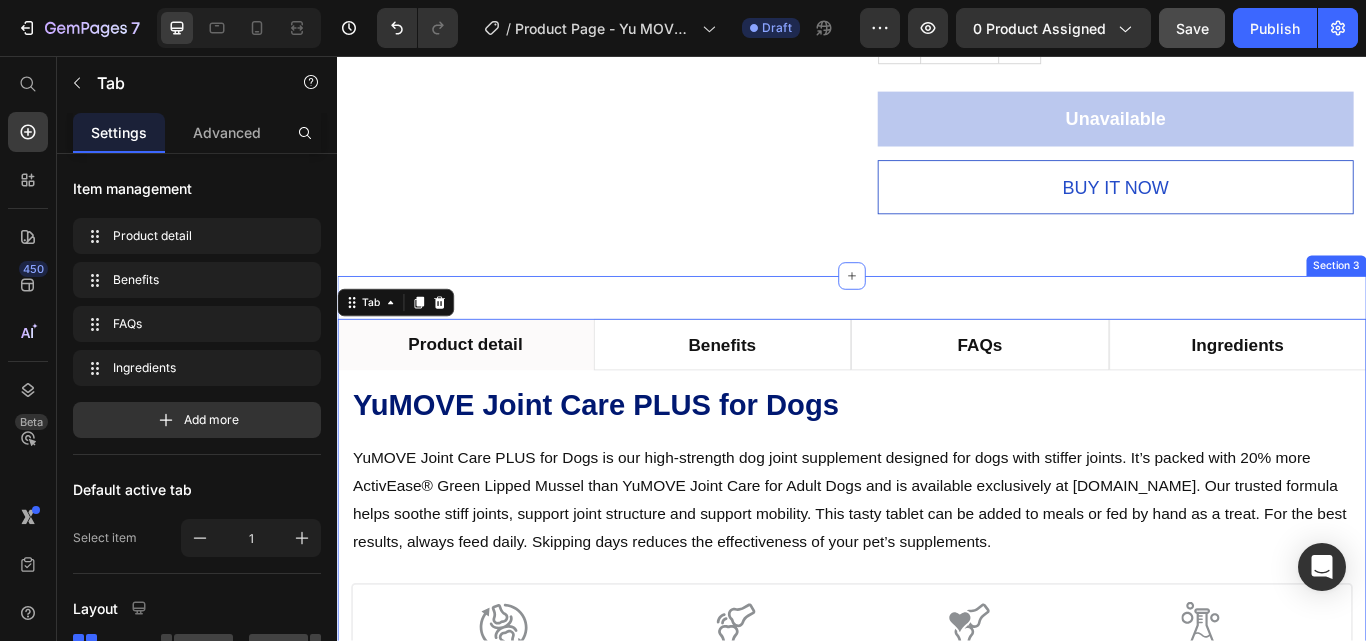 click on "Product detail Benefits FAQs Ingredients ⁠⁠⁠⁠⁠⁠⁠ YuMOVE Joint Care PLUS for Dogs Heading YuMOVE Joint Care PLUS for Dogs is our high-strength dog joint supplement designed for dogs with stiffer joints. It’s packed with 20% more ActivEase® Green Lipped Mussel than YuMOVE Joint Care for Adult Dogs and is available exclusively at [DOMAIN_NAME]. Our trusted formula helps soothe stiff joints, support joint structure and support mobility. This tasty tablet can be added to meals or fed by hand as a treat. For the best results, always feed daily. Skipping days reduces the effectiveness of your pet’s supplements. Text Block
Icon ⁠⁠⁠⁠⁠⁠⁠ Aids mobility Heading
Icon ⁠⁠⁠⁠⁠⁠⁠ Supports joint structure Heading
Icon ⁠⁠⁠⁠⁠⁠⁠ Soothes joints with Omega-3 Heading
Icon ⁠⁠⁠⁠⁠⁠⁠ The science backs YuMOVE Heading Row
High-strength formula for stiffer dogs
See a difference or your money back* Item List" at bounding box center [937, 680] 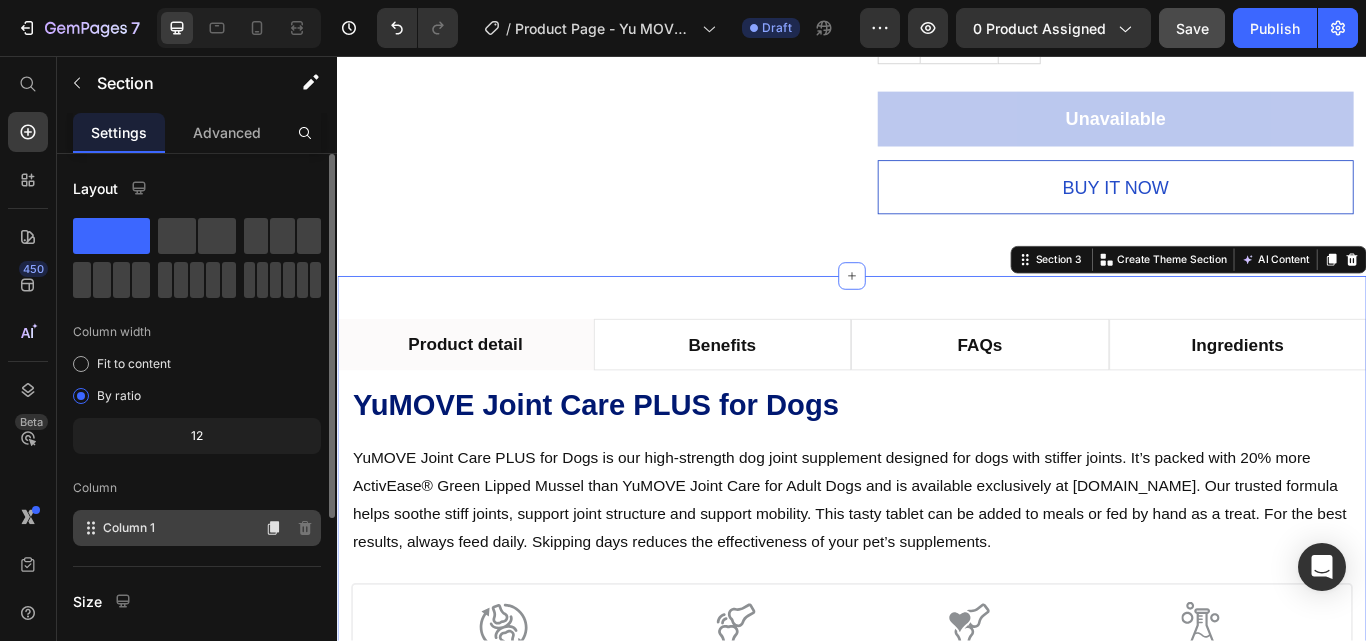 scroll, scrollTop: 200, scrollLeft: 0, axis: vertical 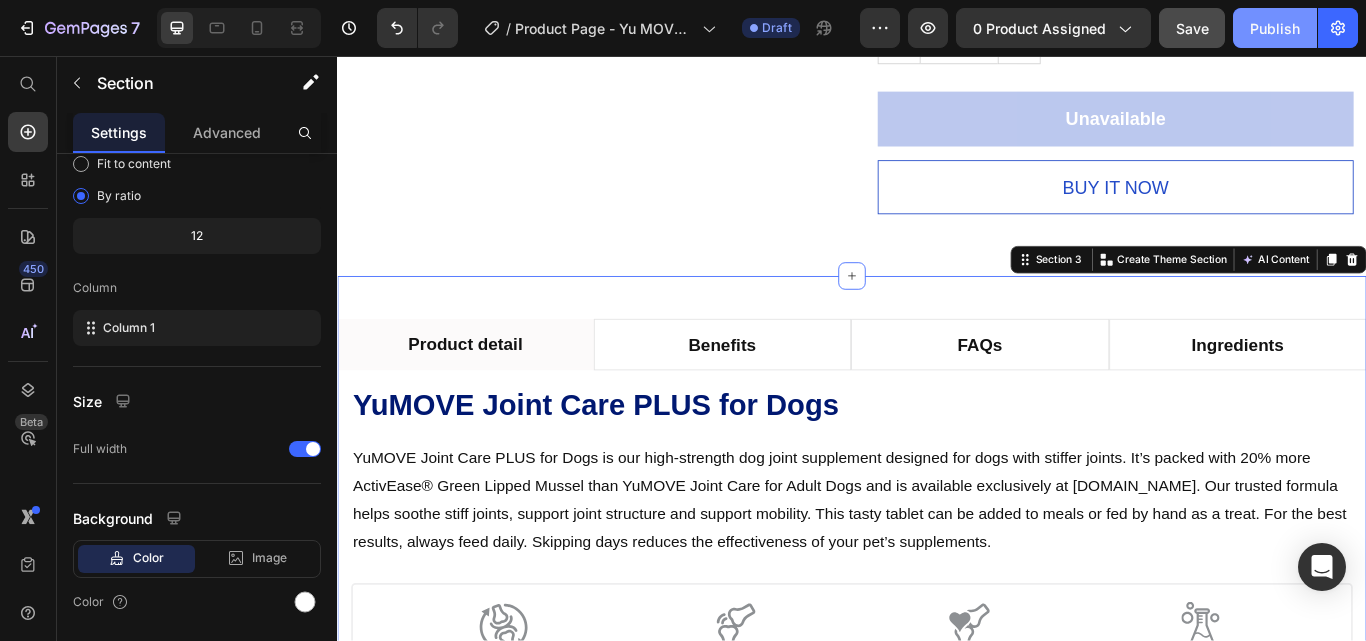 click on "Publish" 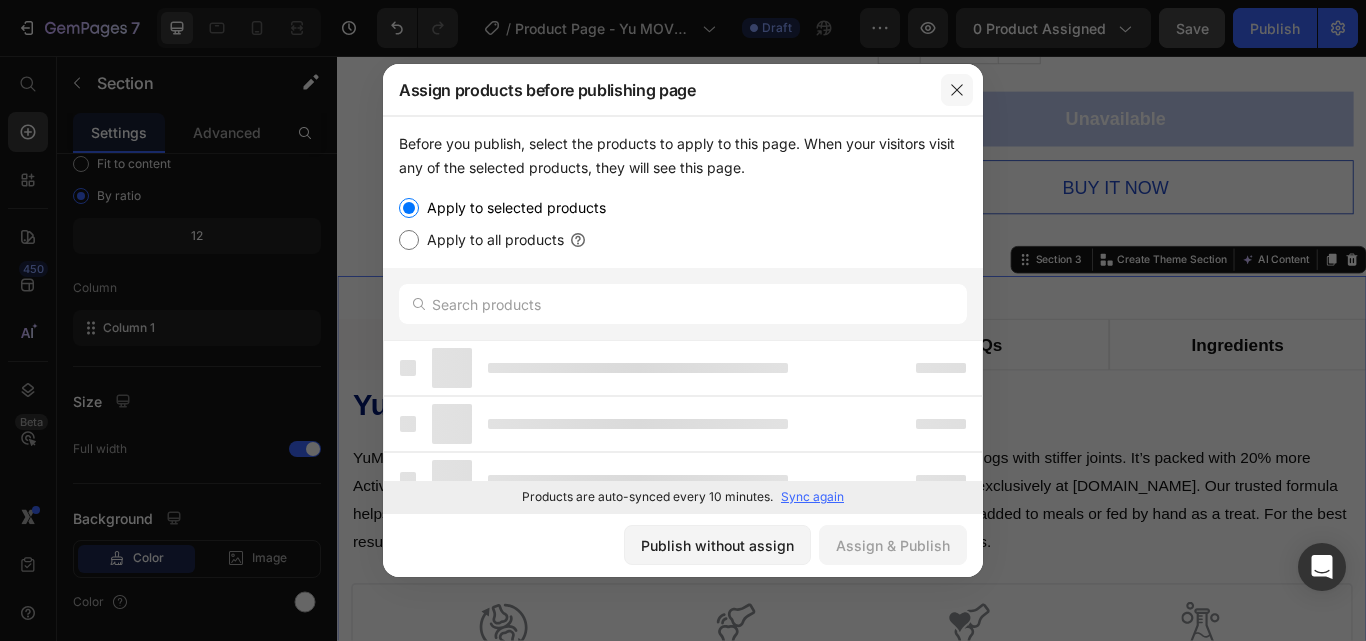 click 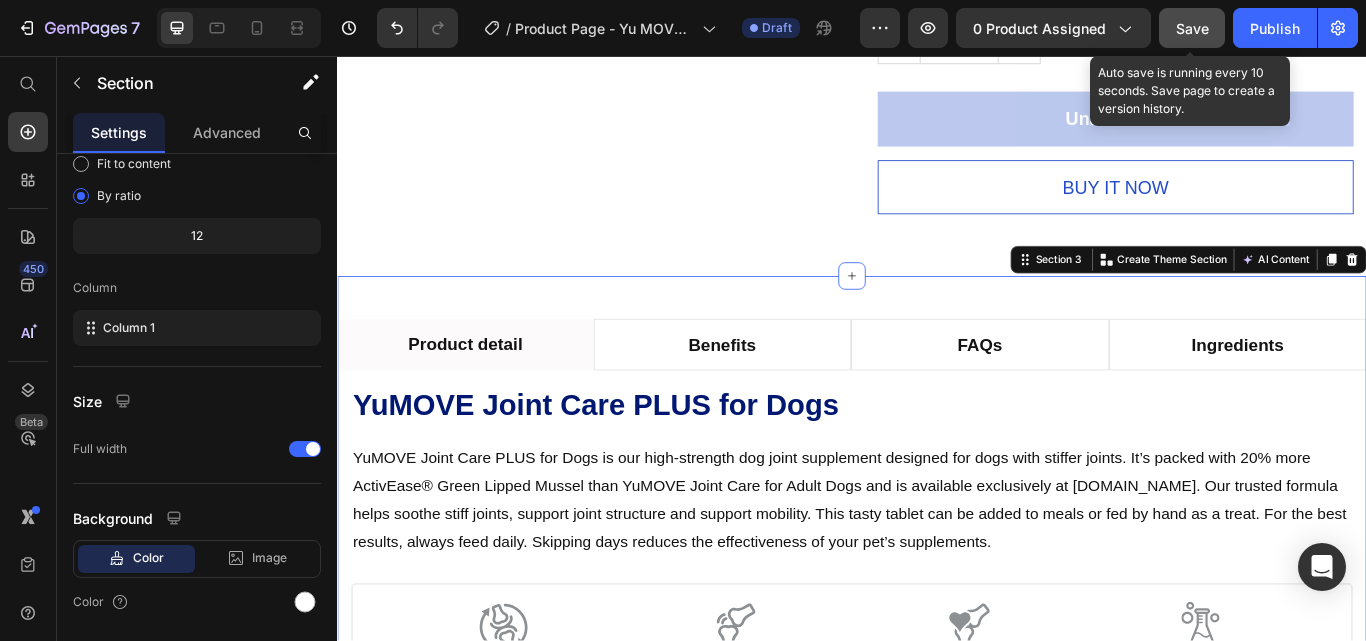 click on "Save" at bounding box center (1192, 28) 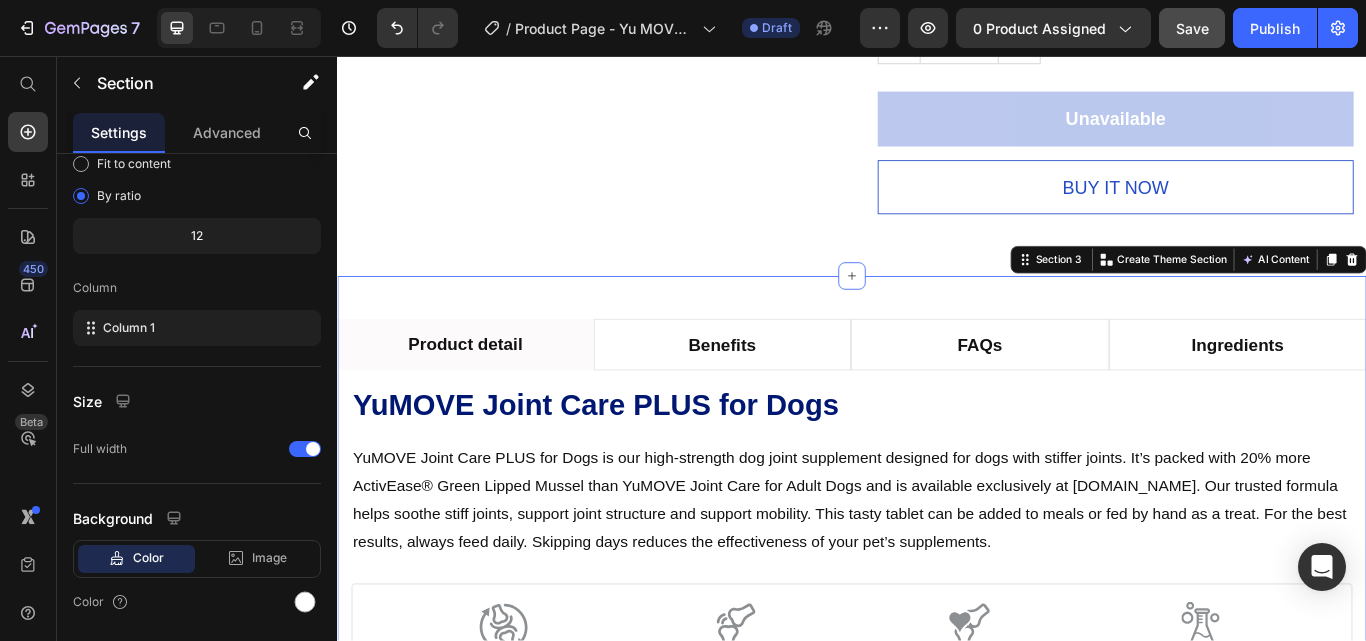 type 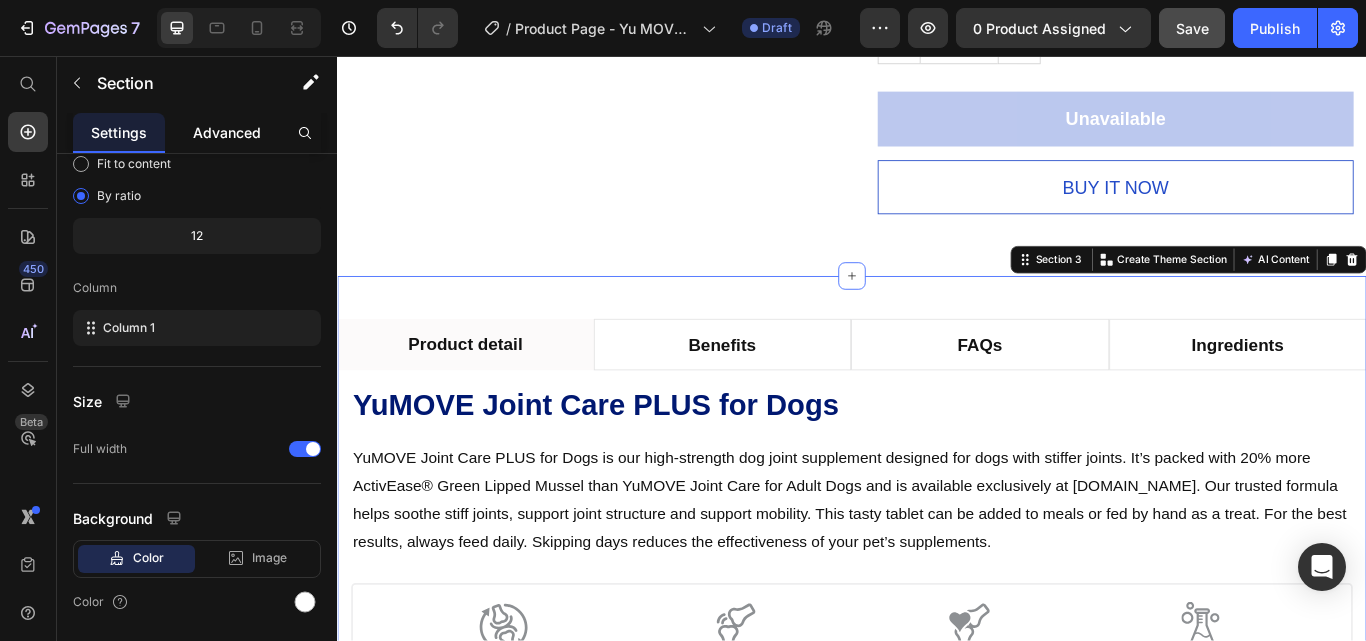 click on "Advanced" at bounding box center [227, 132] 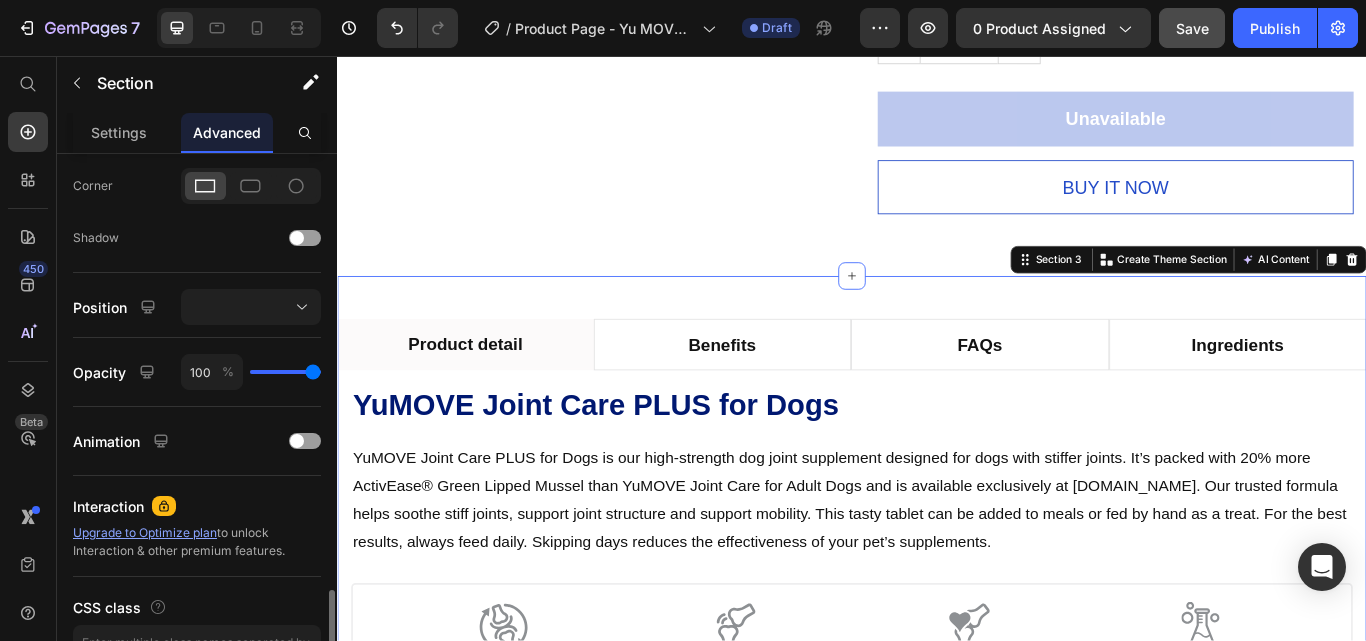 scroll, scrollTop: 725, scrollLeft: 0, axis: vertical 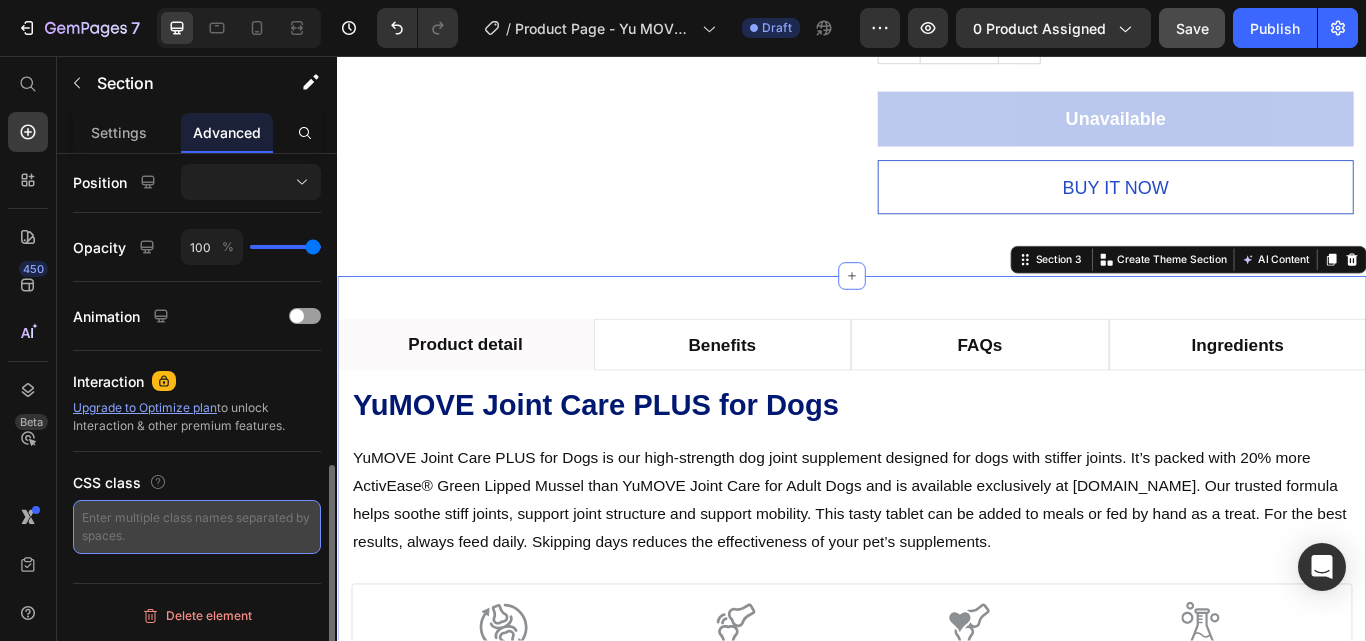click at bounding box center (197, 527) 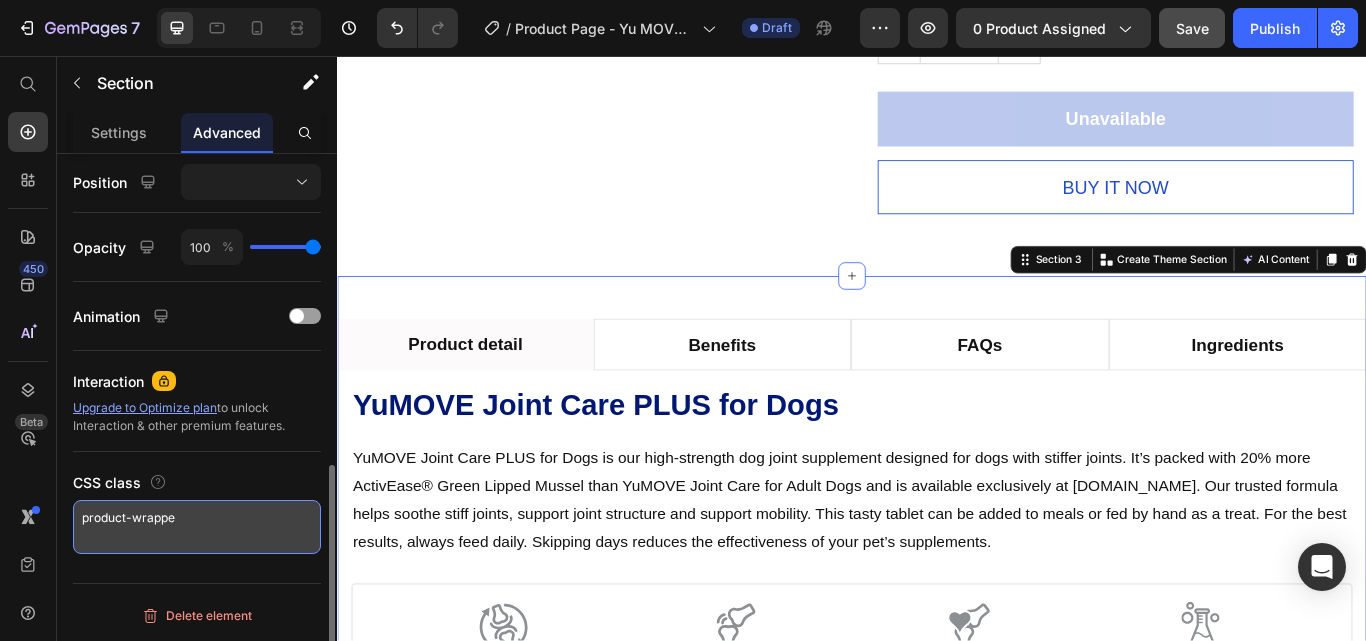 type on "product-wrapper" 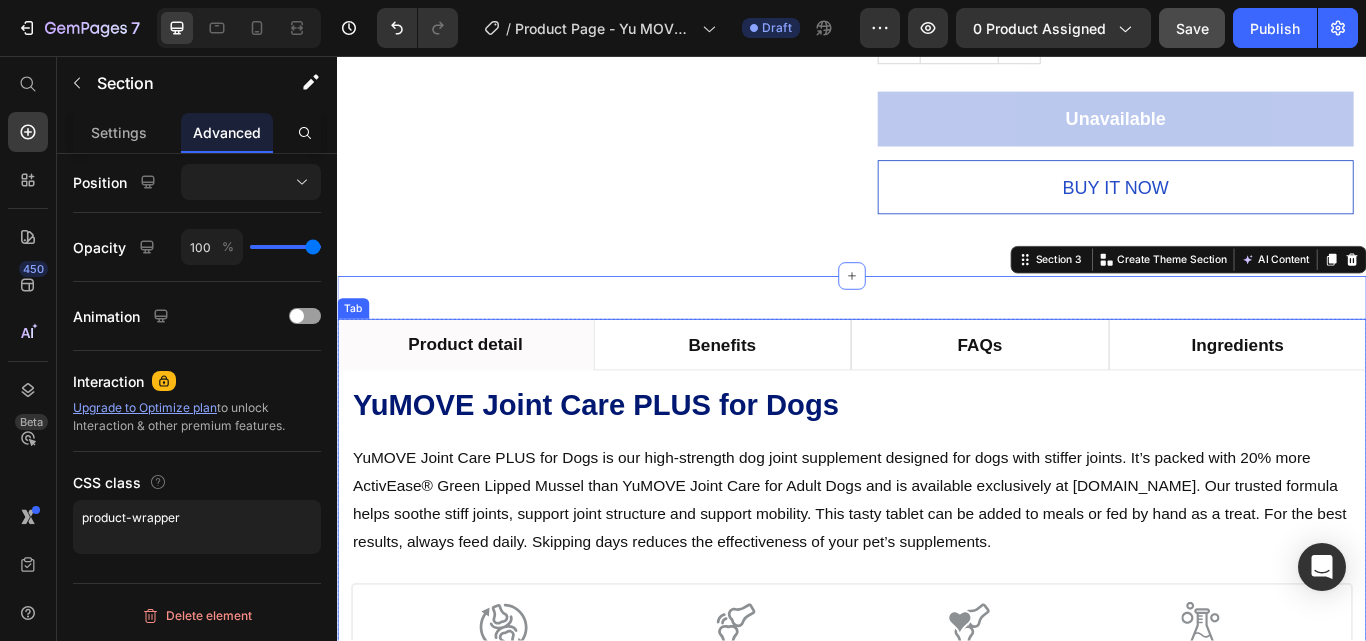 click on "Tab" at bounding box center [355, 351] 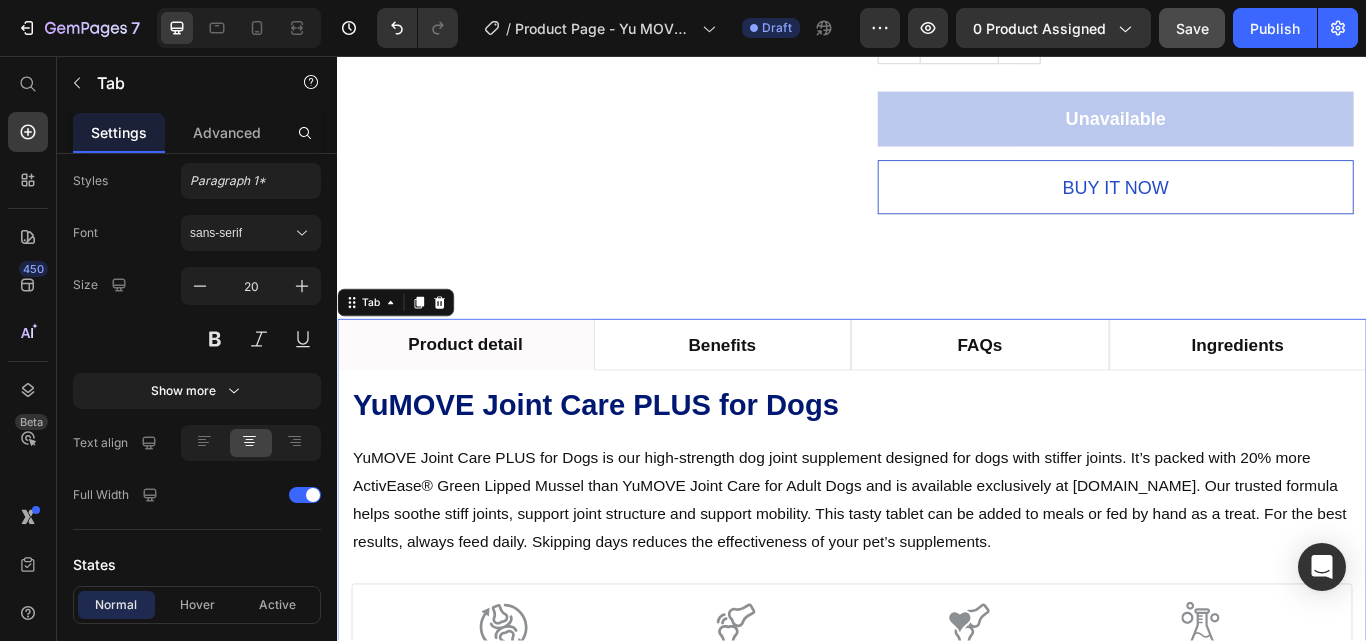 scroll, scrollTop: 1000, scrollLeft: 0, axis: vertical 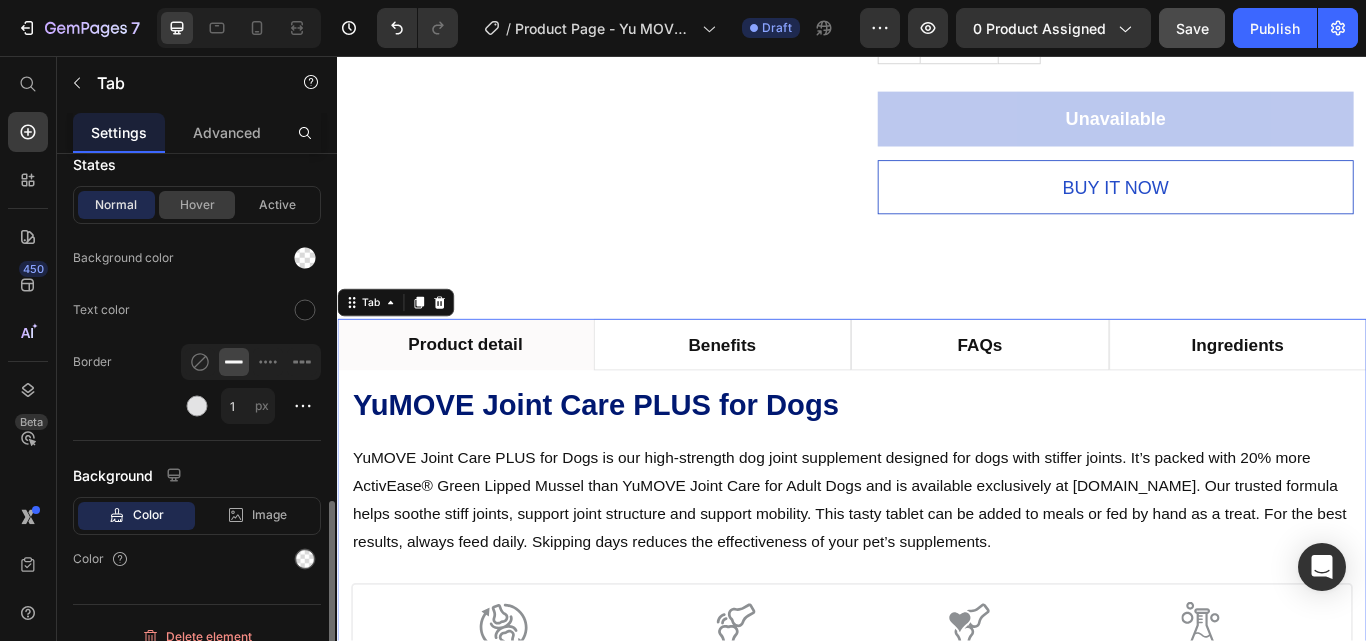 click on "Hover" at bounding box center [197, 205] 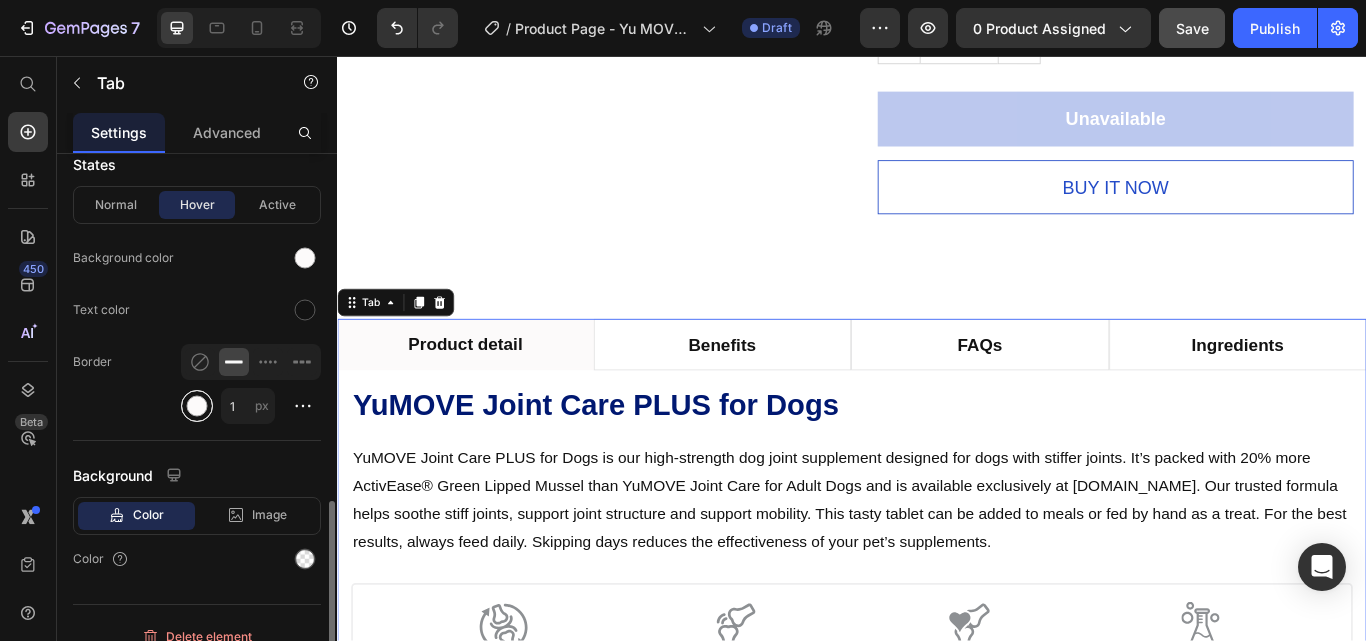 click at bounding box center (197, 406) 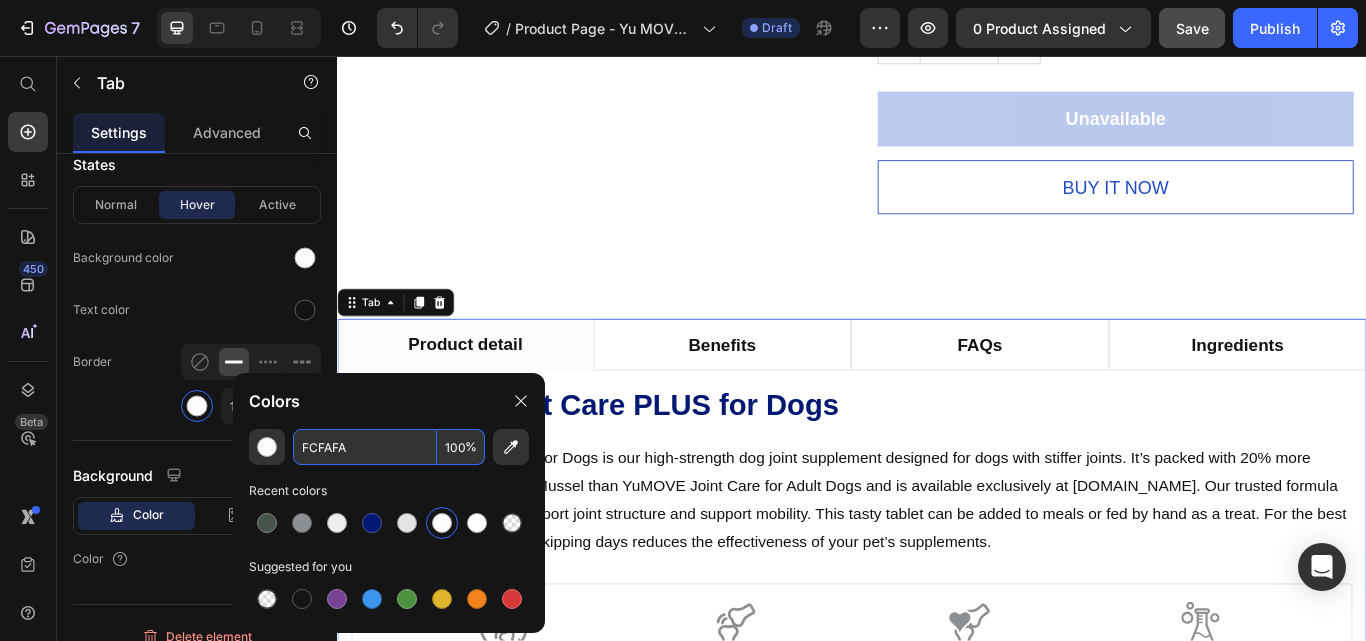 click on "FCFAFA" at bounding box center [365, 447] 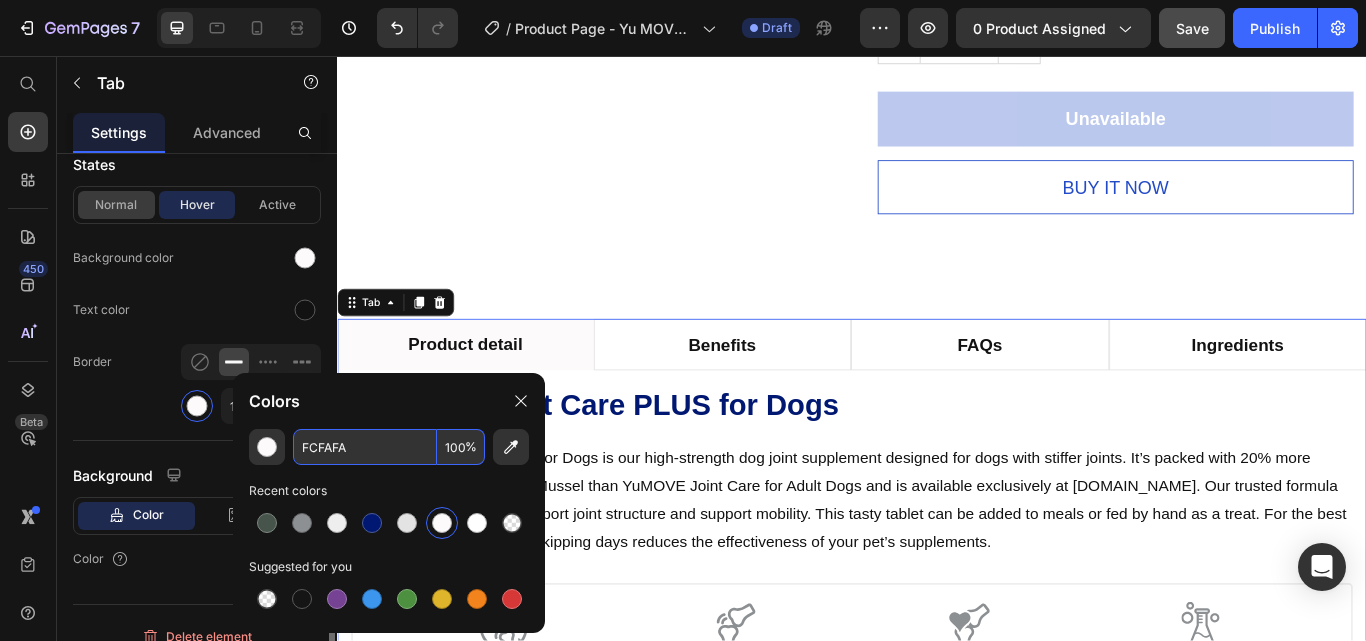 click on "Normal" at bounding box center (116, 205) 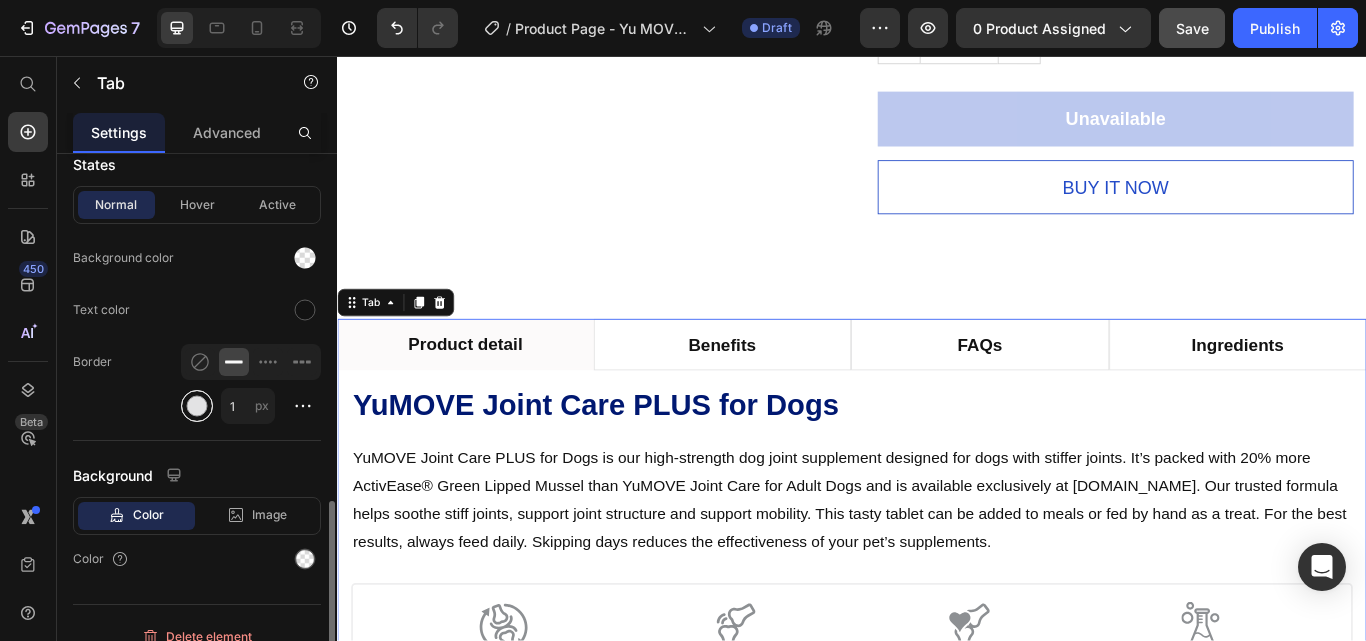 click at bounding box center [197, 406] 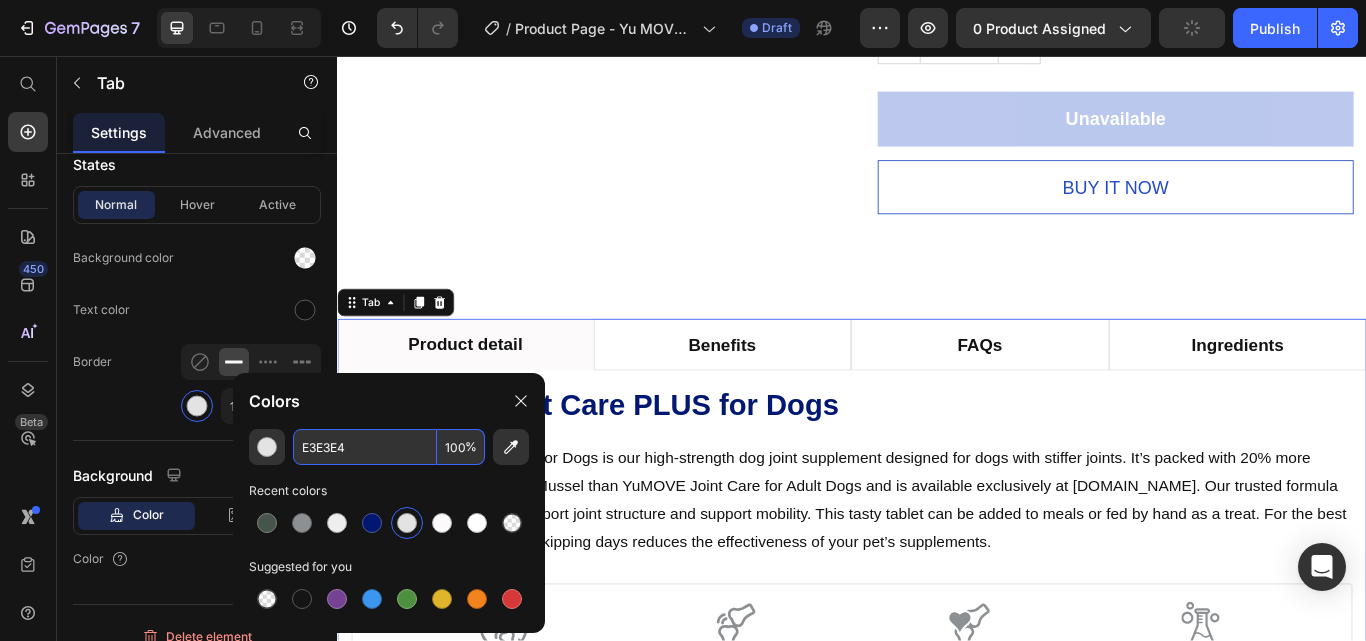 click on "E3E3E4" at bounding box center (365, 447) 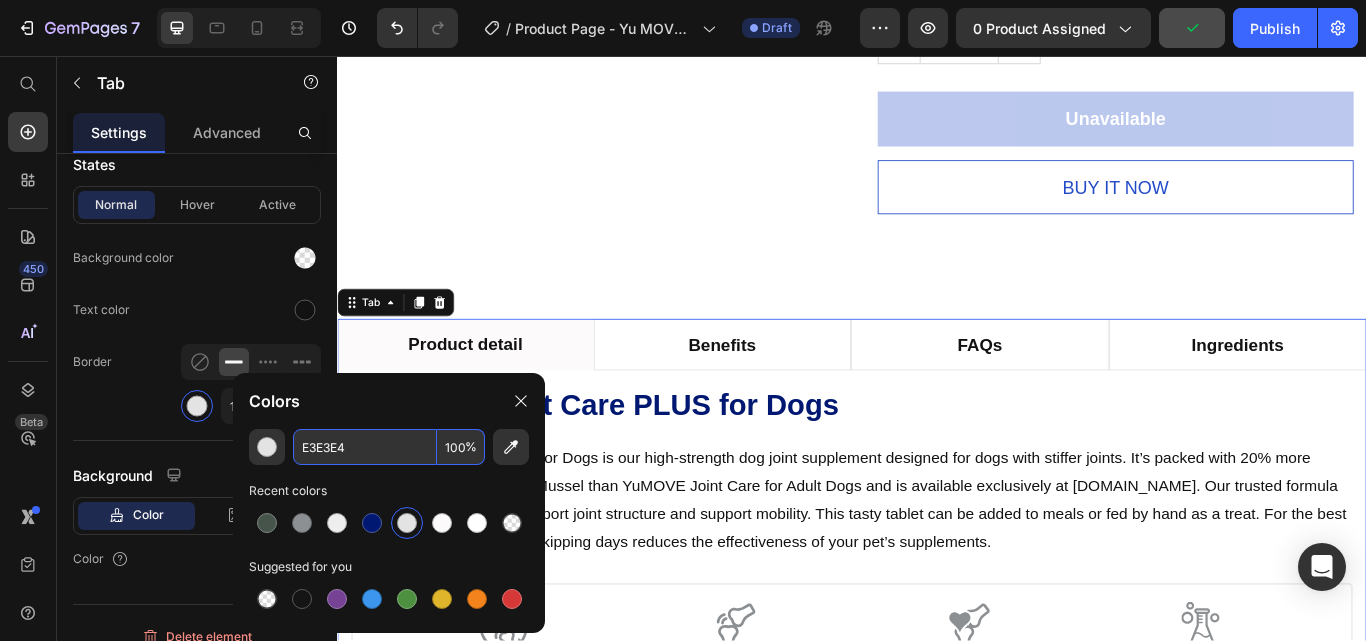 paste on "FCFAFA" 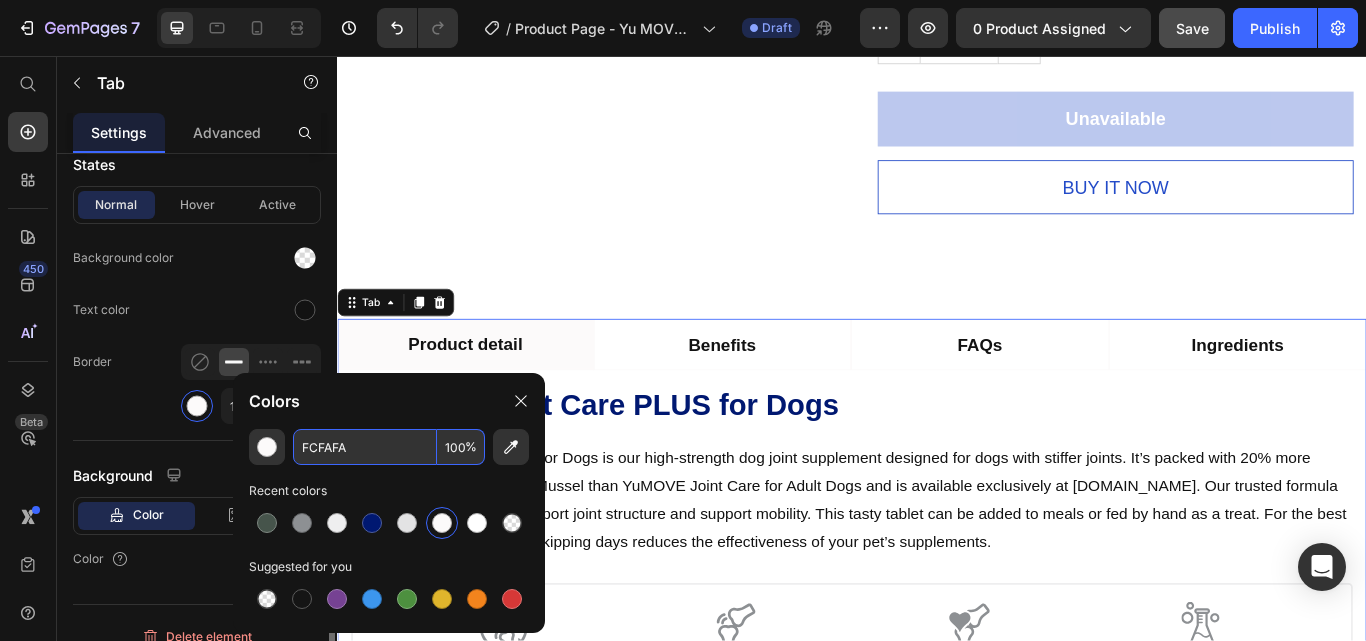 type on "FCFAFA" 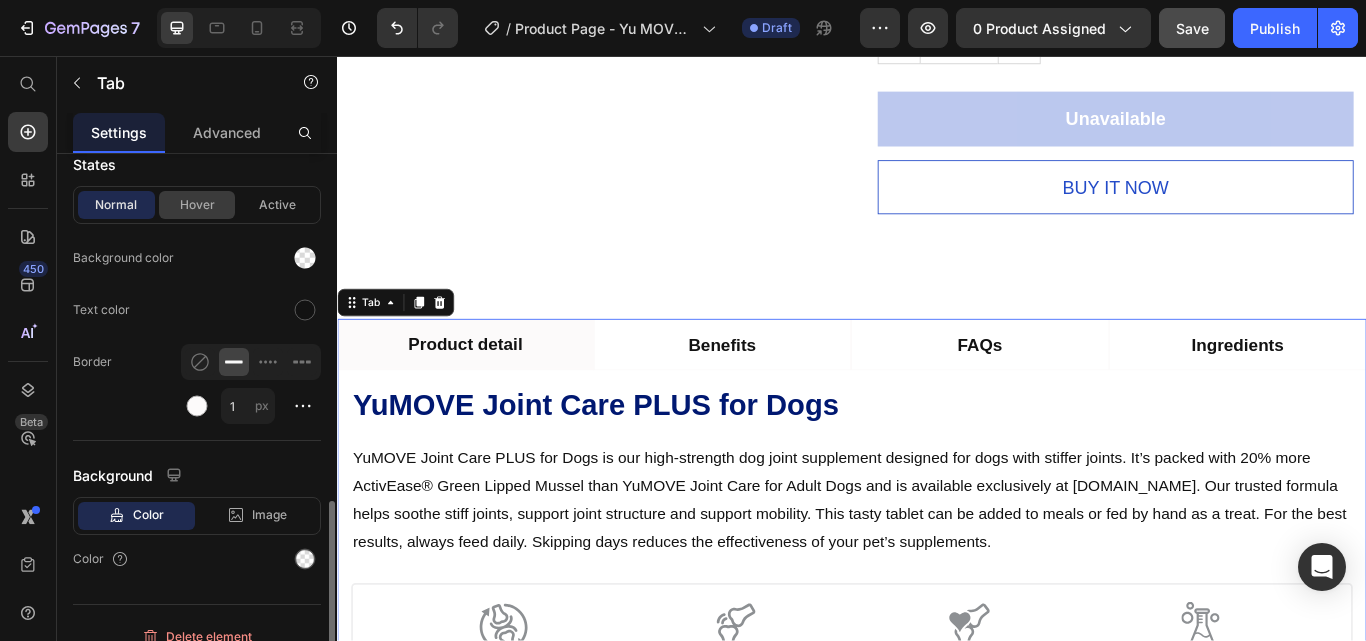 click on "Hover" at bounding box center [197, 205] 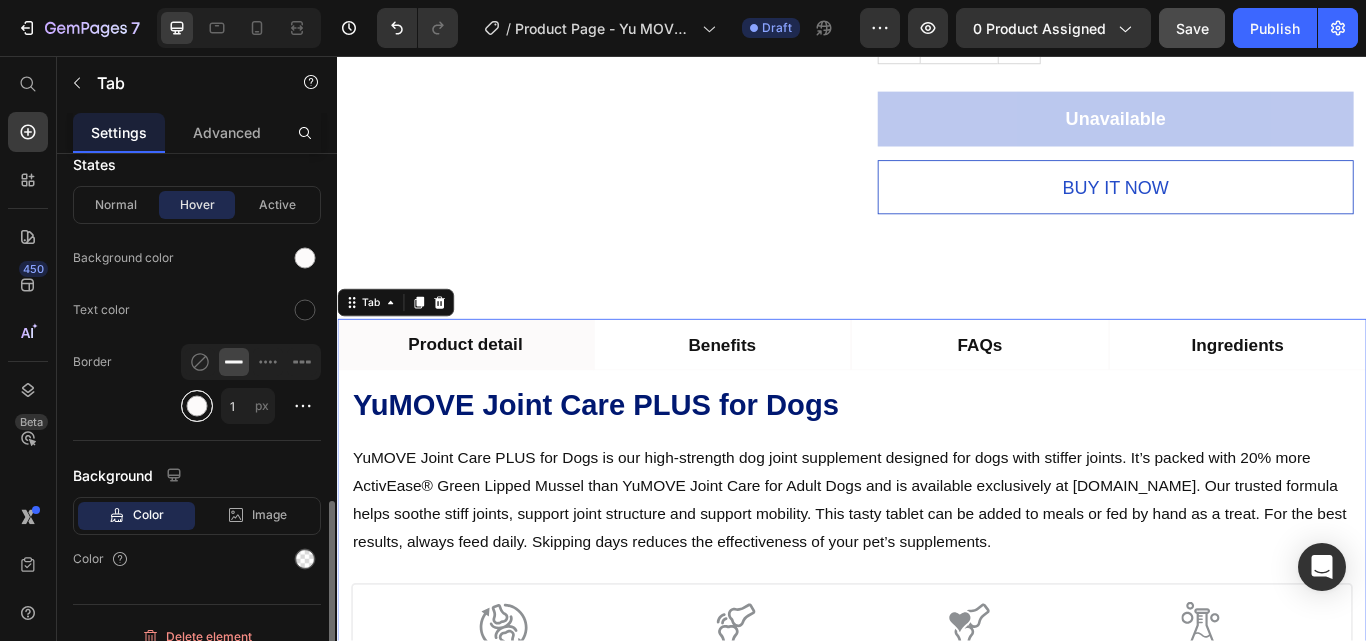 click at bounding box center [197, 406] 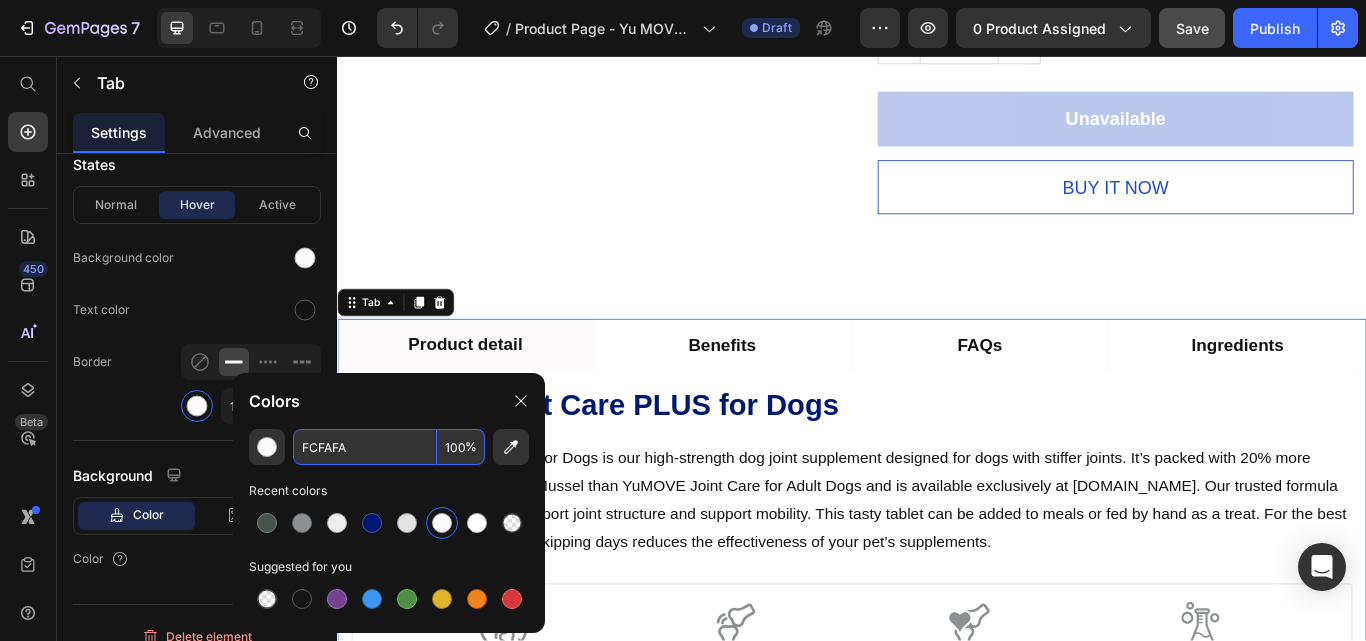 click on "FCFAFA" at bounding box center (365, 447) 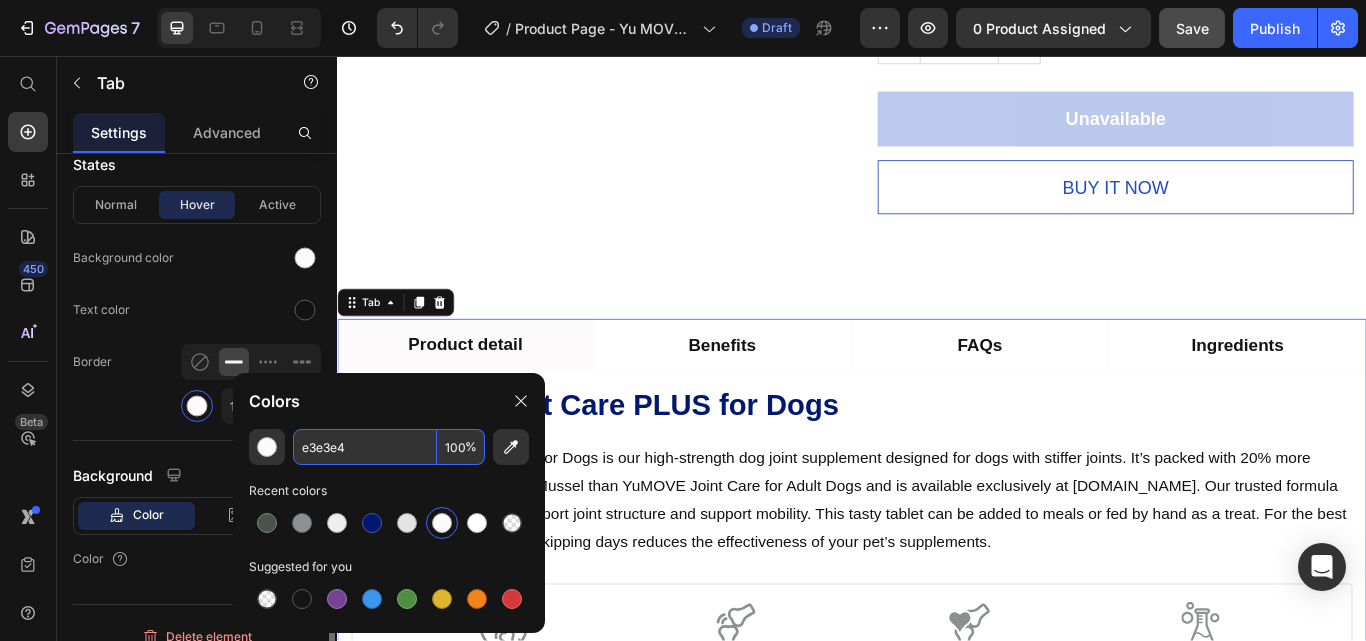 type on "FCFAFA" 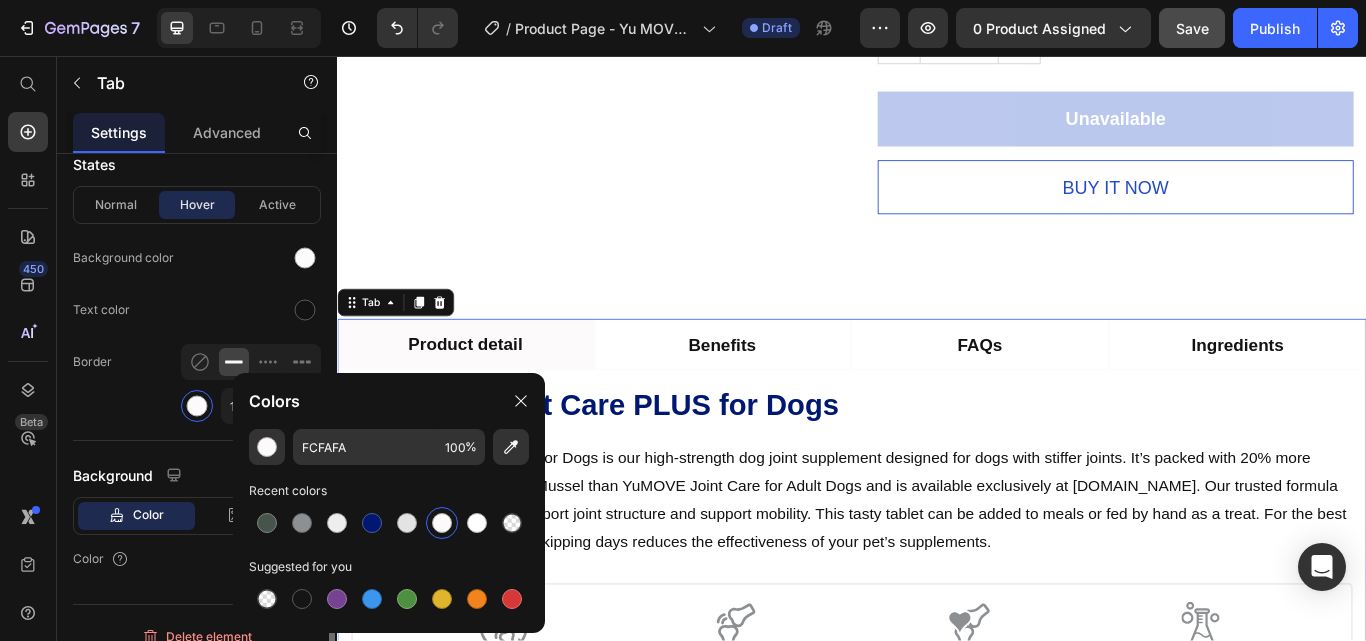 click on "Border 1 px" 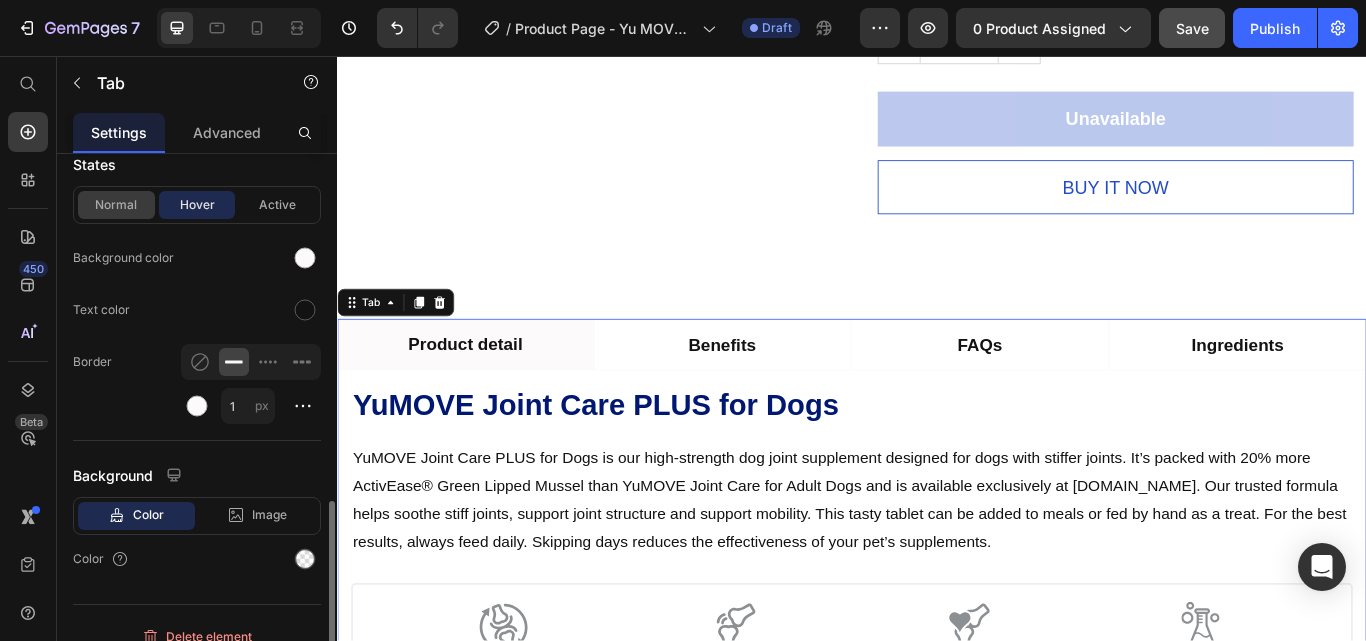 click on "Normal" at bounding box center (116, 205) 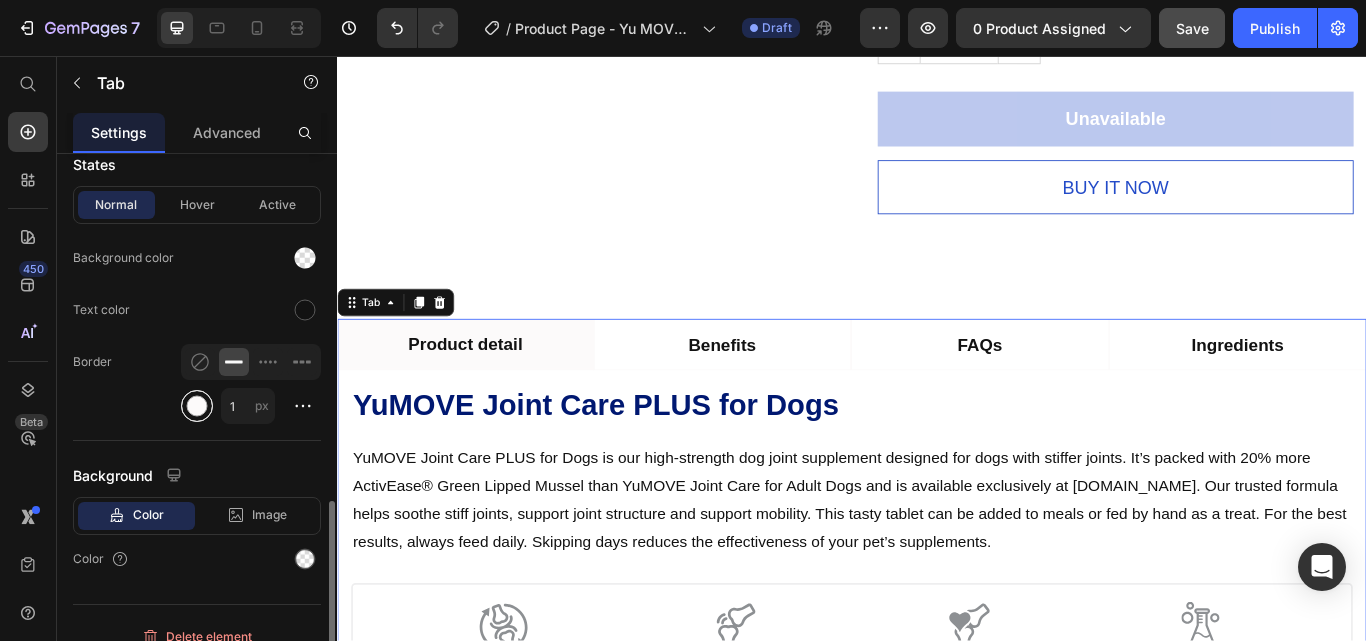 click at bounding box center [197, 406] 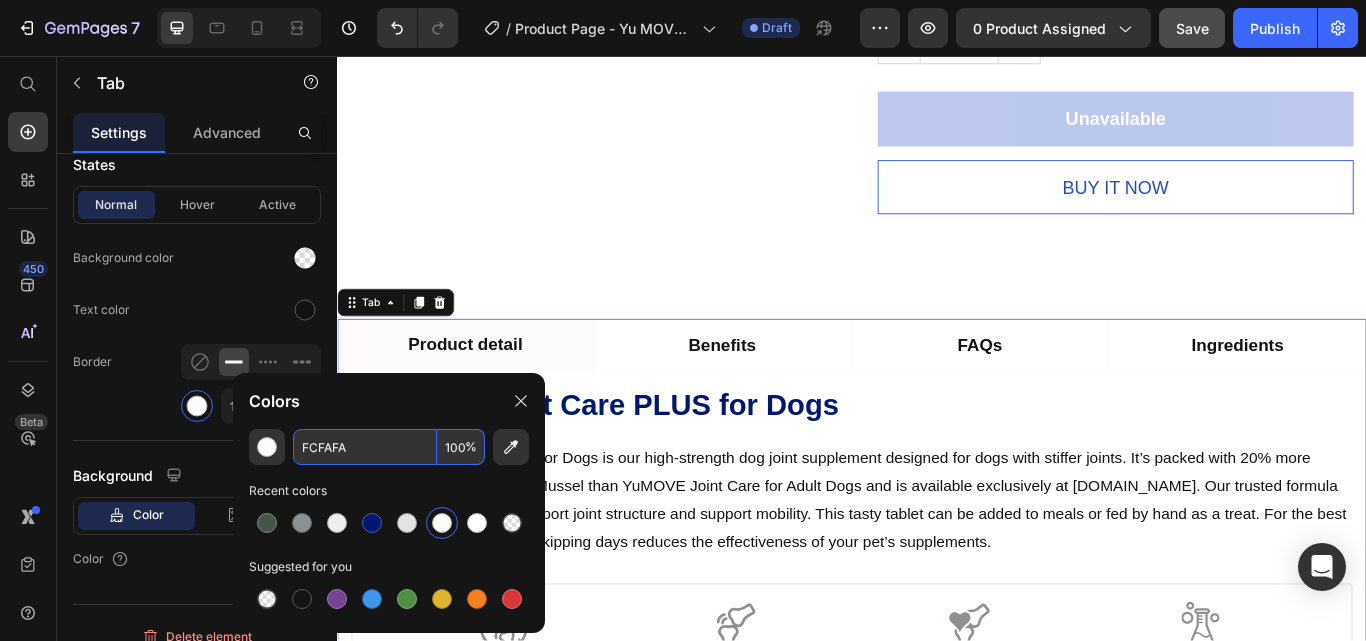 click on "FCFAFA" at bounding box center (365, 447) 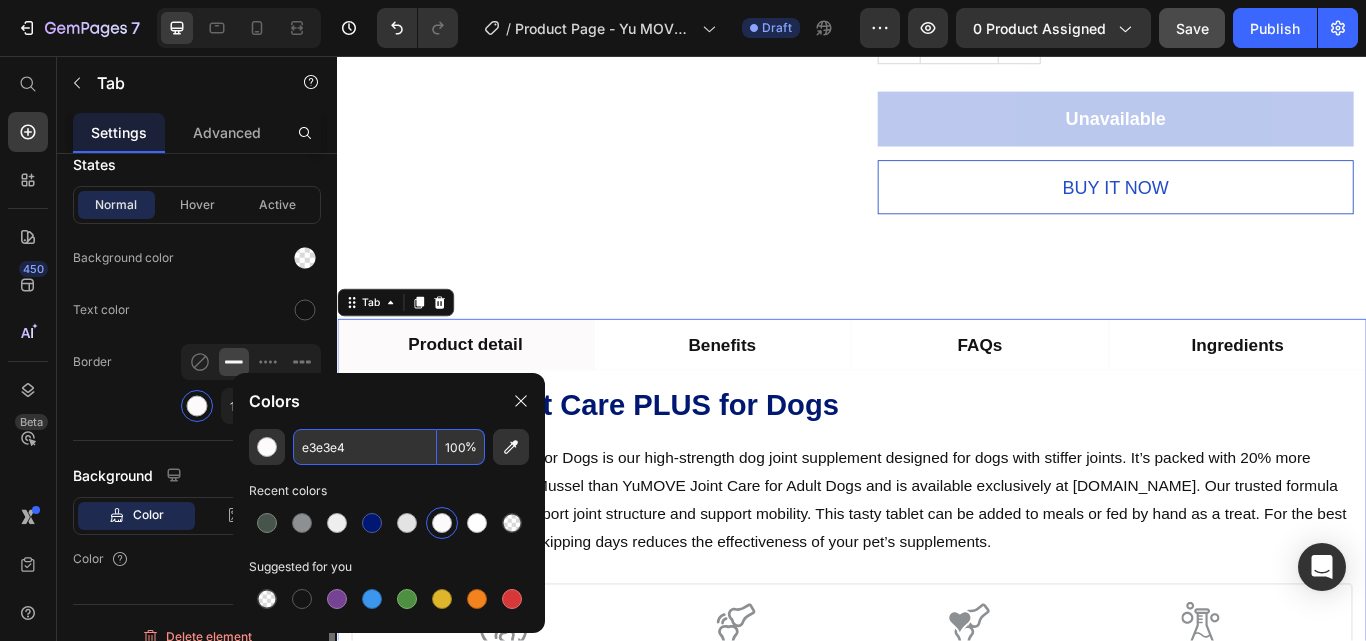 type on "FCFAFA" 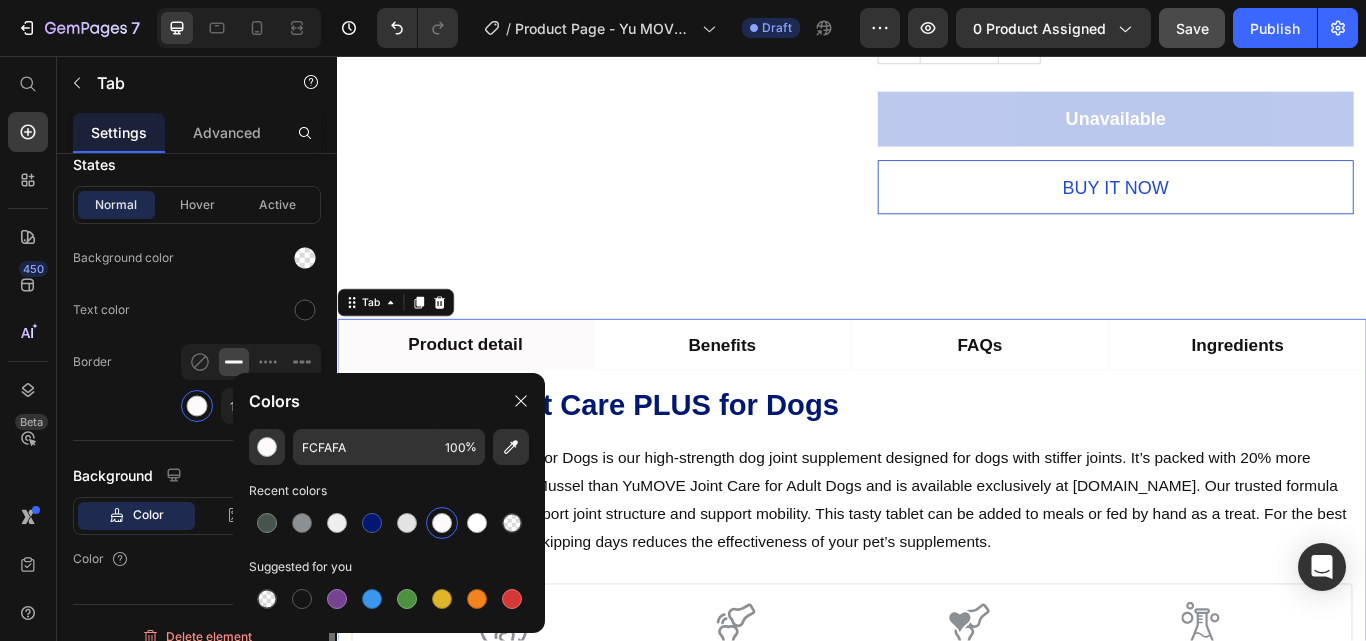 click on "Border 1 px" 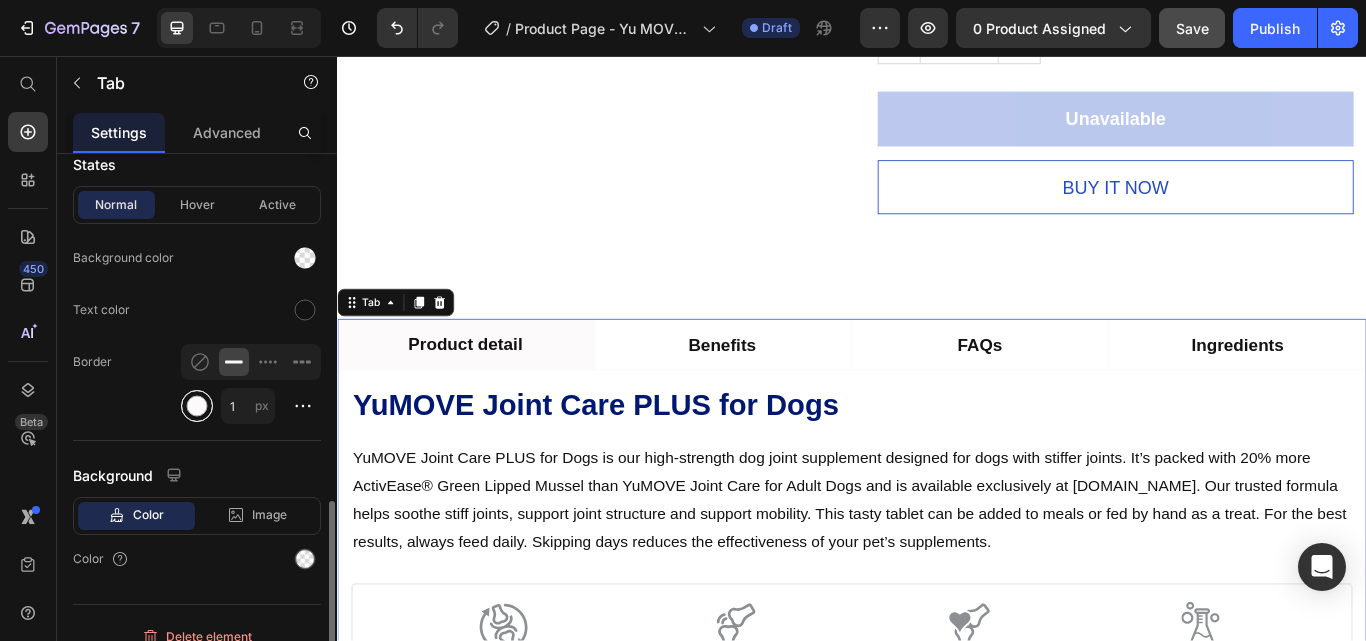 click at bounding box center (197, 406) 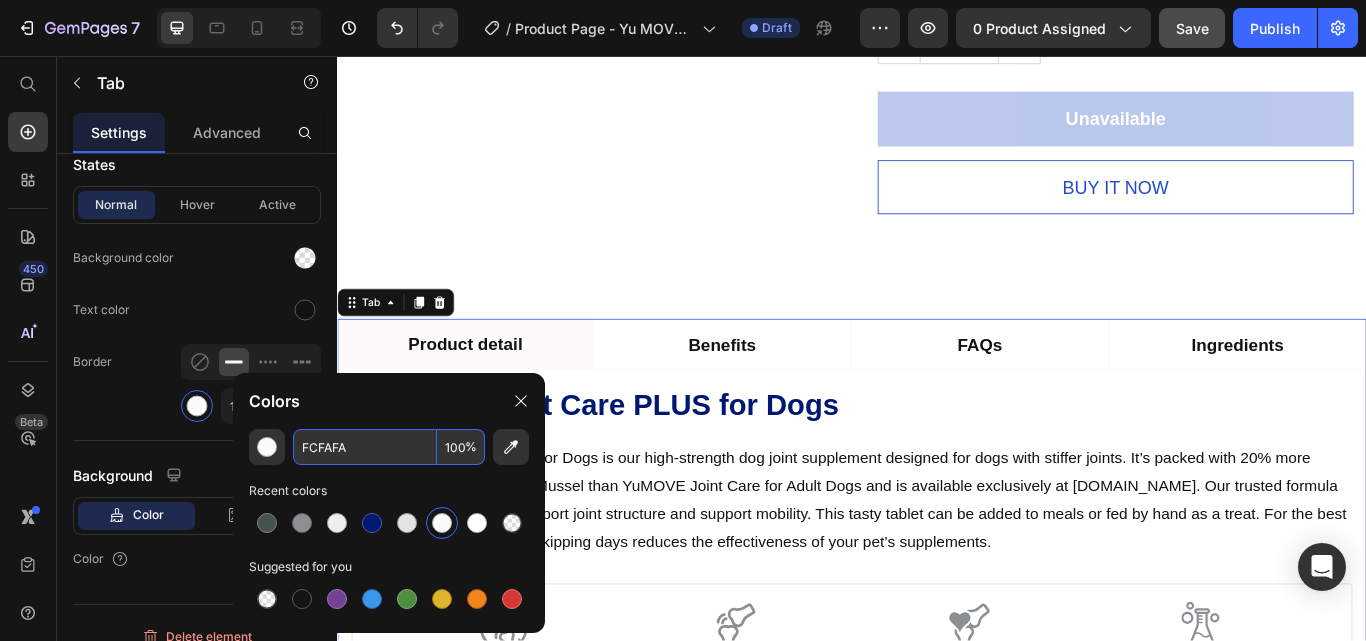click on "FCFAFA" at bounding box center (365, 447) 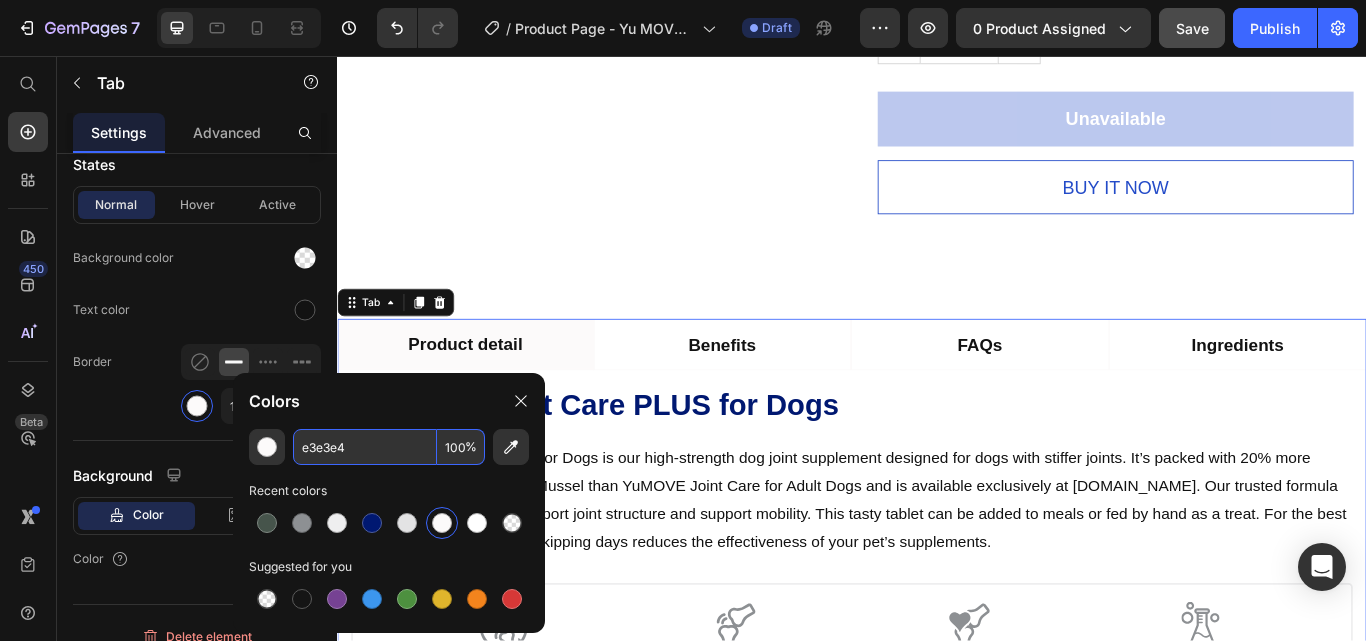 click on "e3e3e4" at bounding box center (365, 447) 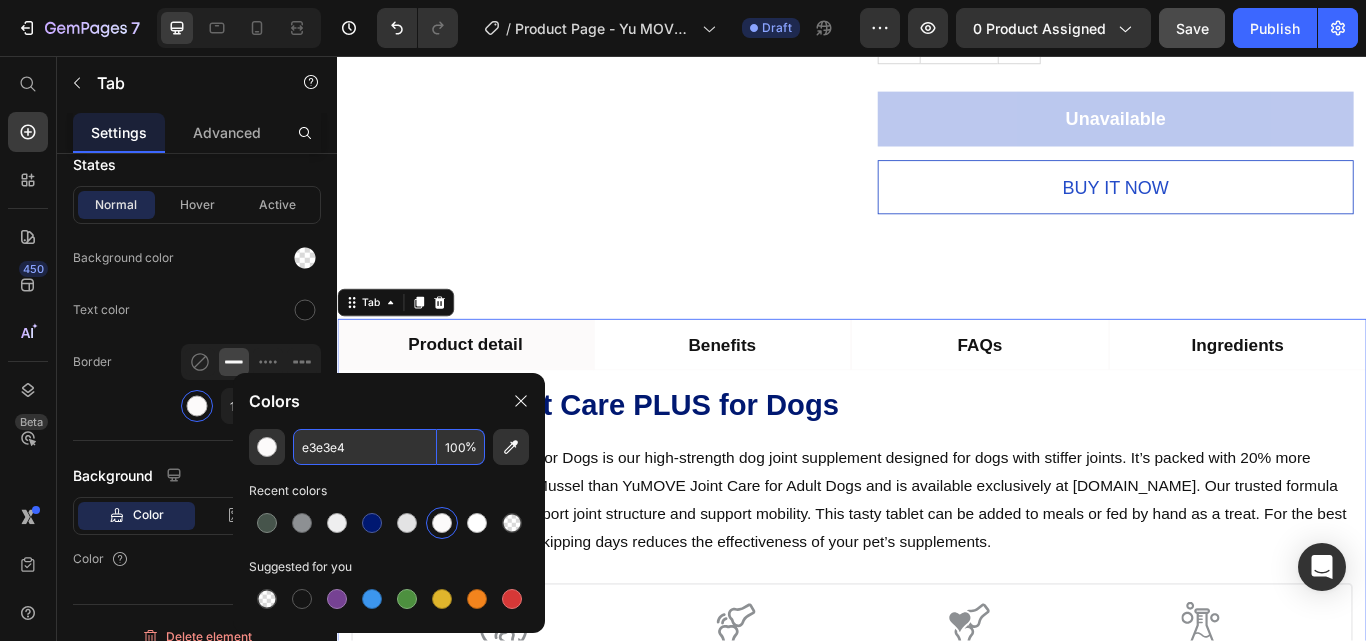 type on "#e3e3e4" 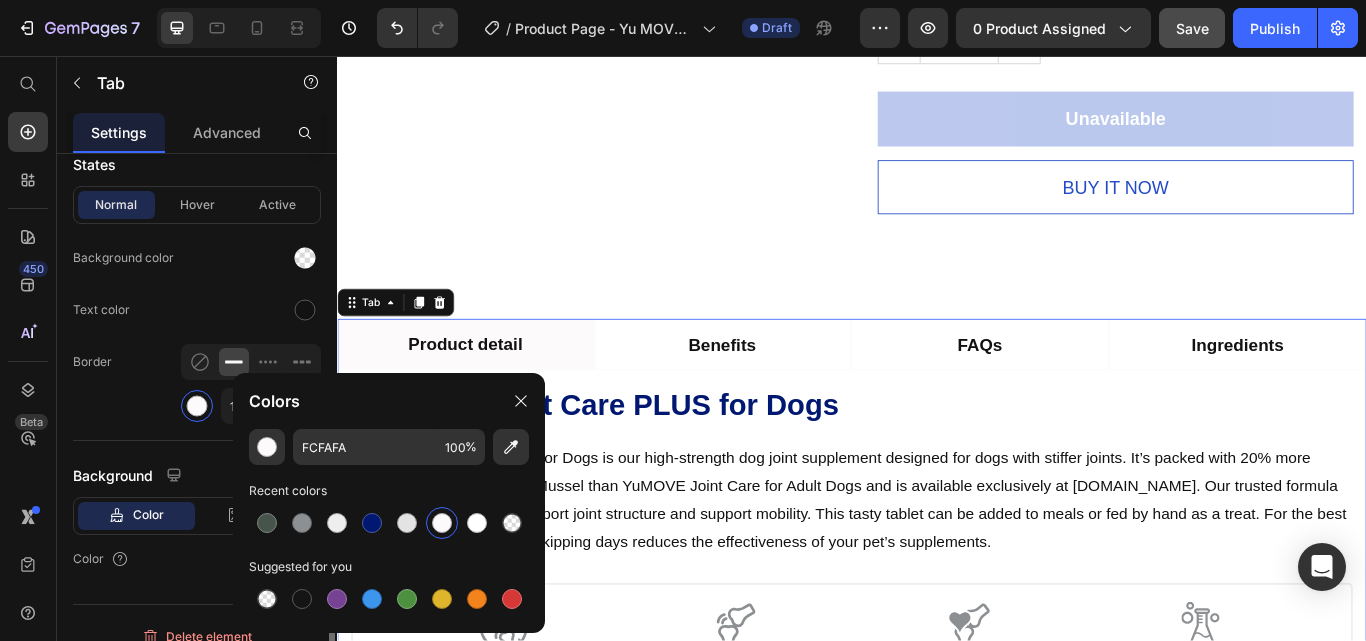 click on "Background" at bounding box center (197, 475) 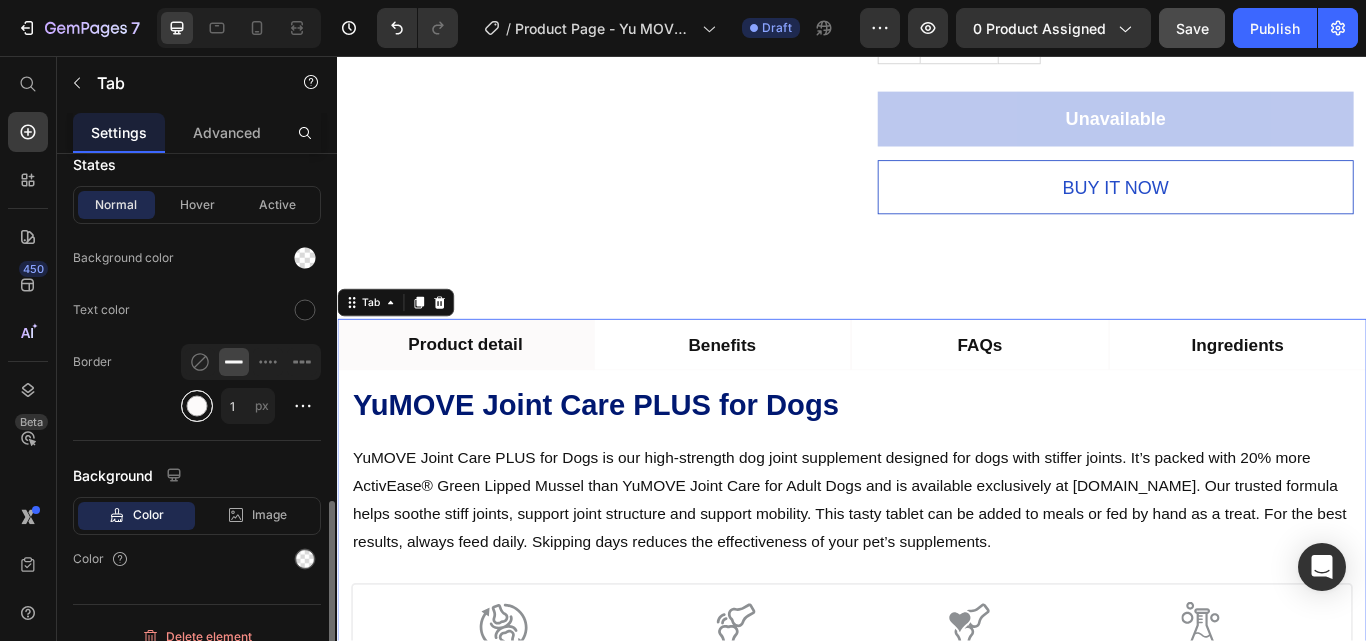 click at bounding box center [197, 406] 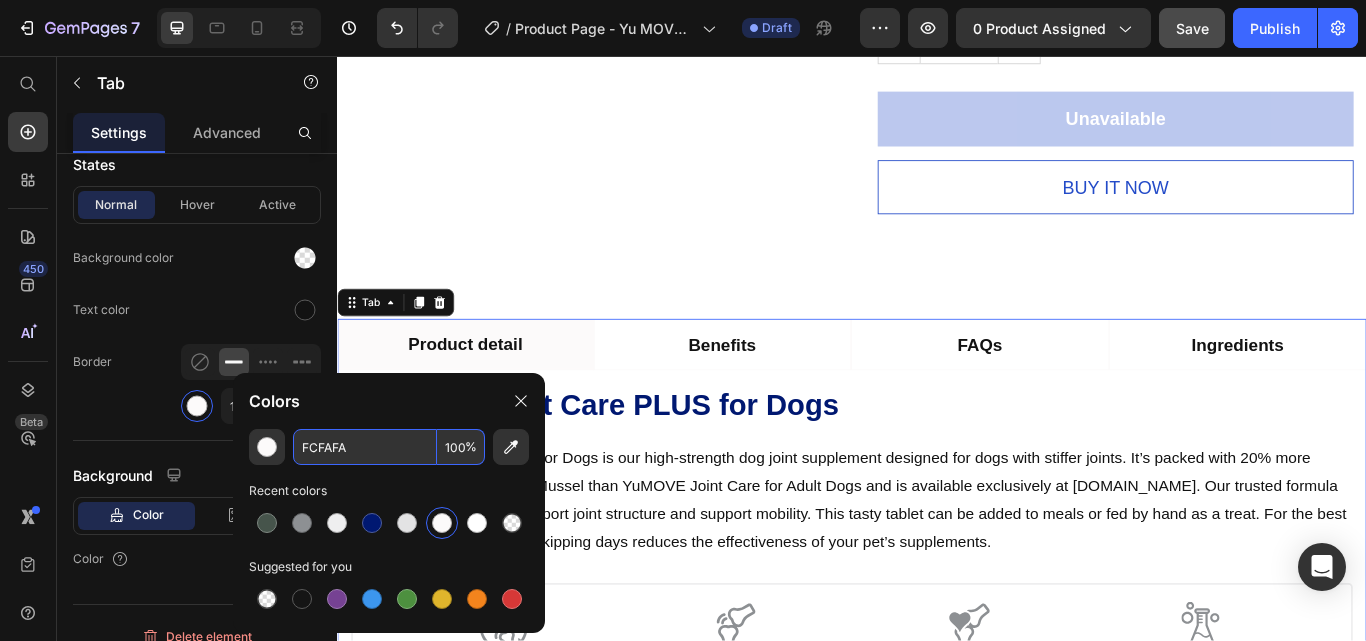 click on "FCFAFA" at bounding box center [365, 447] 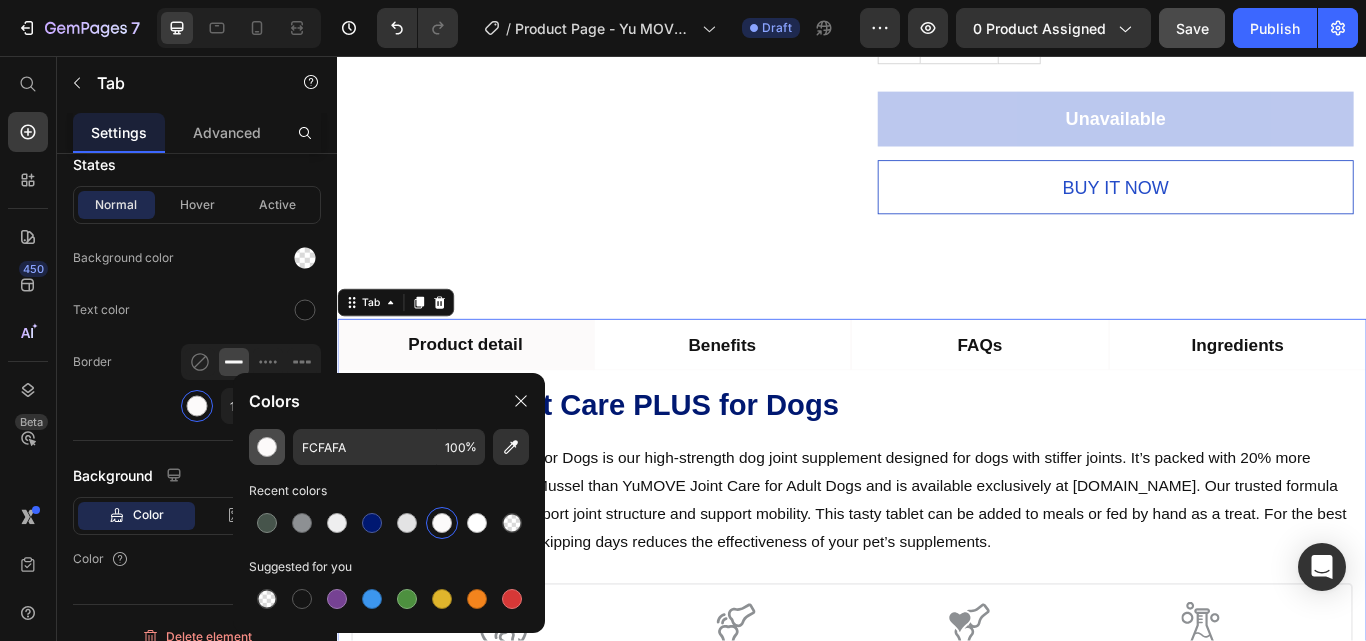 click at bounding box center (267, 447) 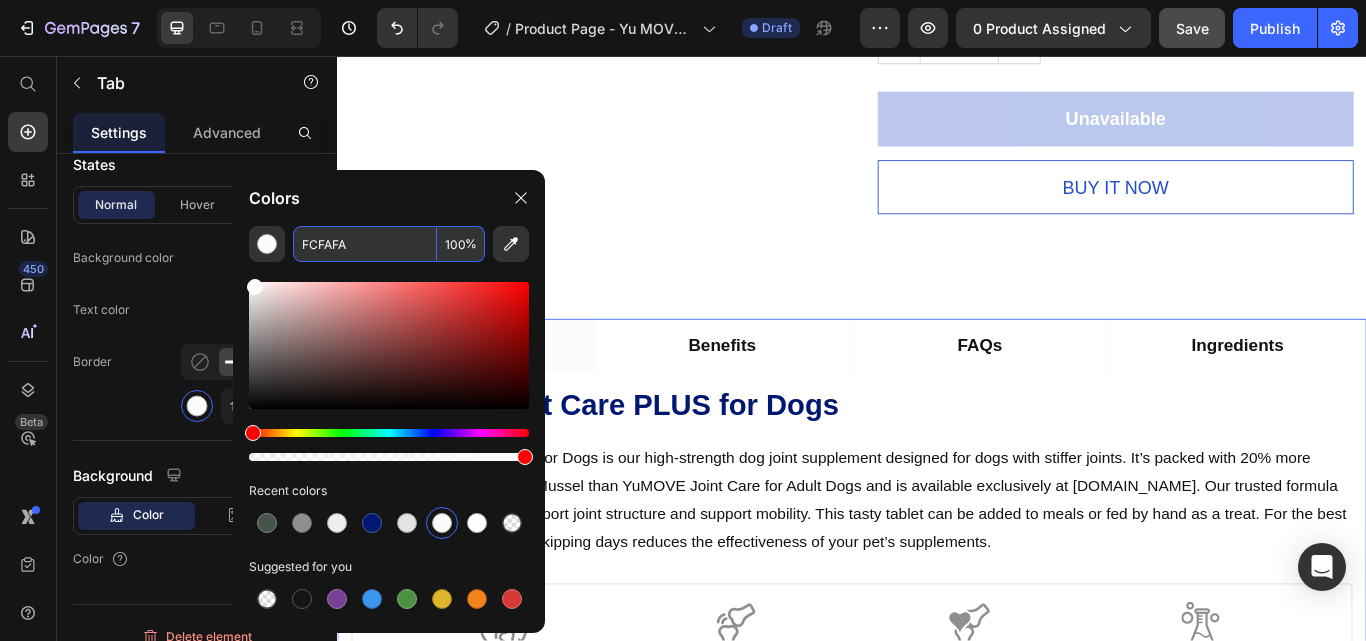 click on "FCFAFA" at bounding box center (365, 244) 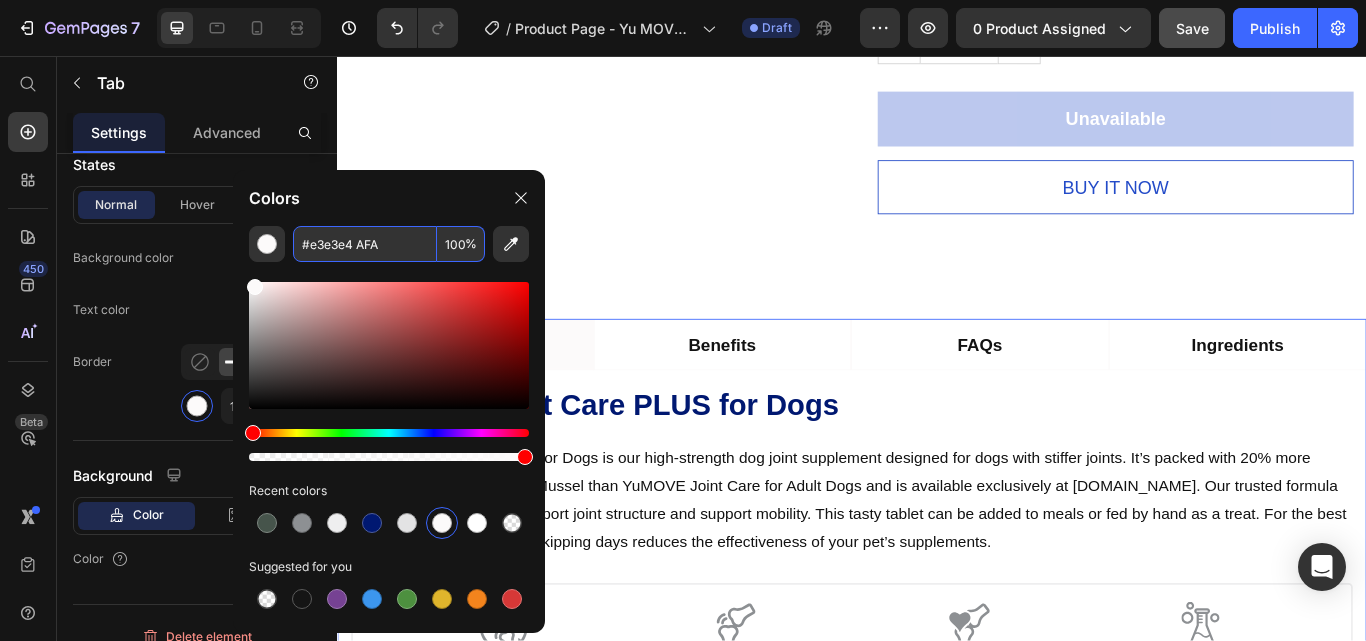 click on "#e3e3e4 AFA" at bounding box center [365, 244] 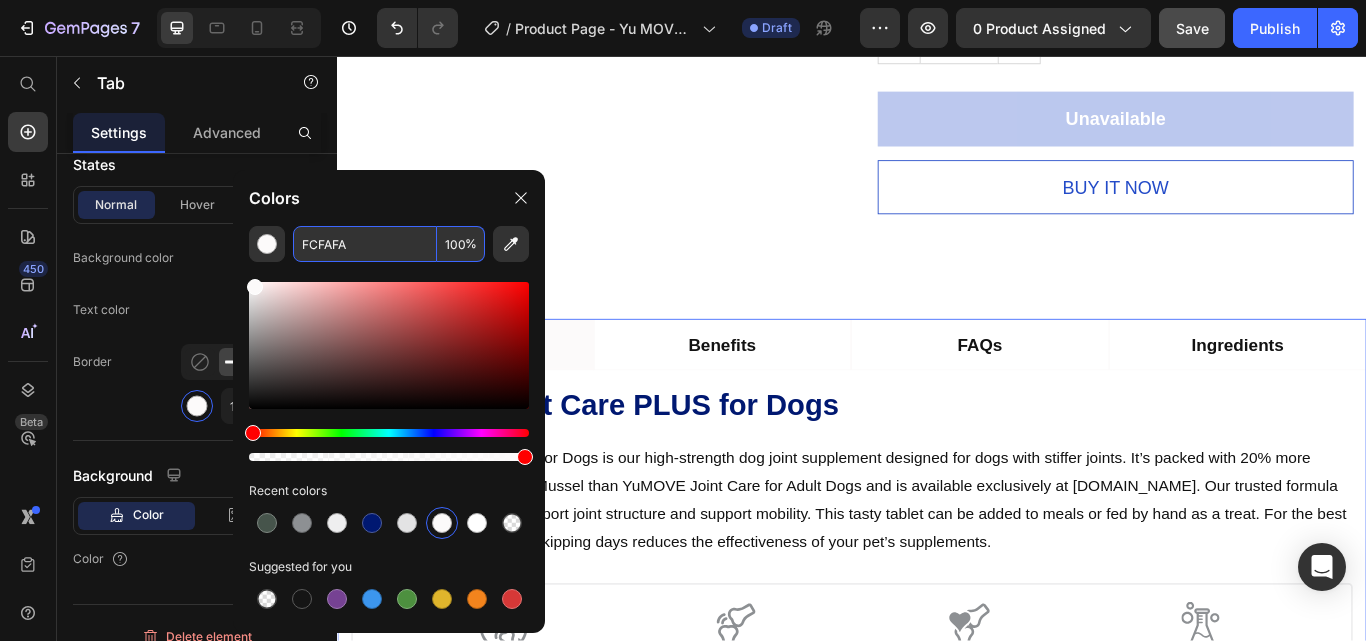click on "Colors" 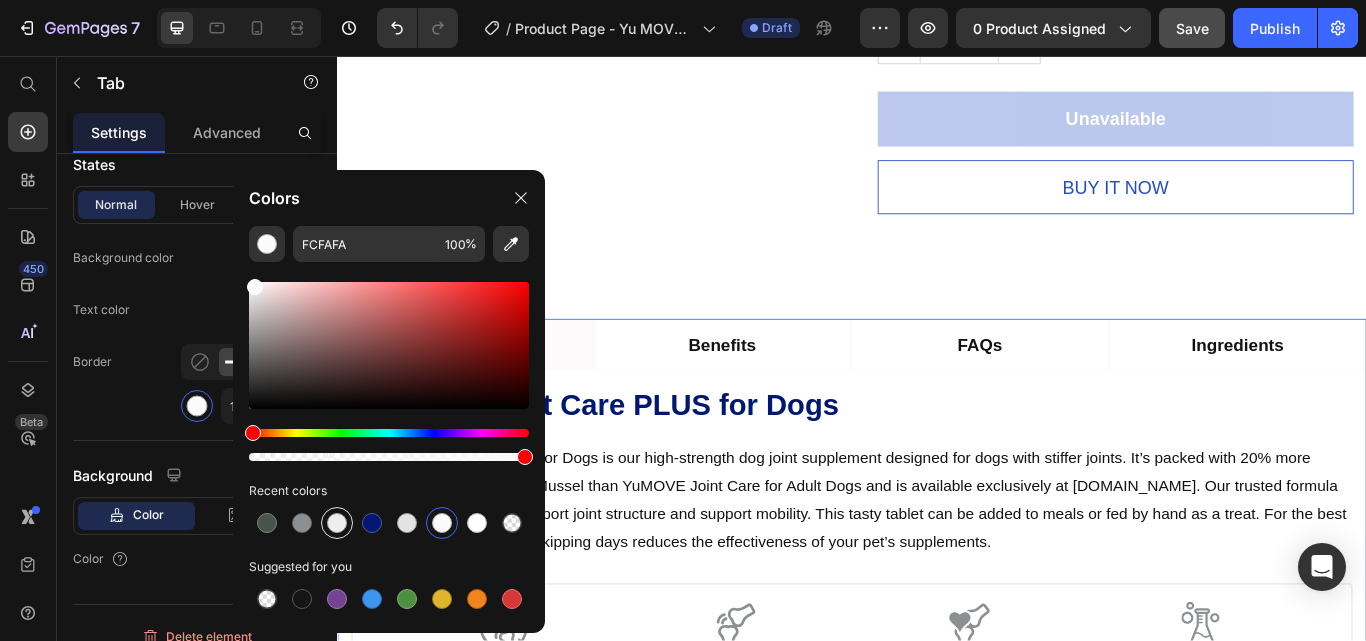 click at bounding box center (337, 523) 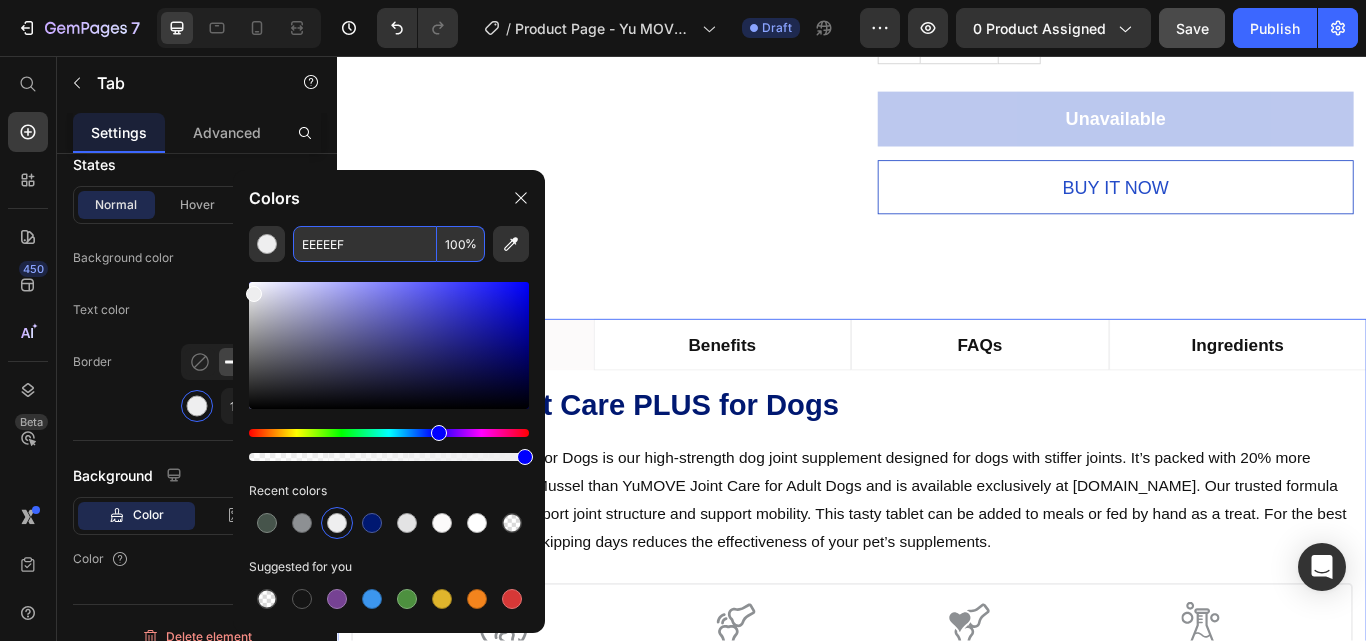 click on "EEEEEF" at bounding box center (365, 244) 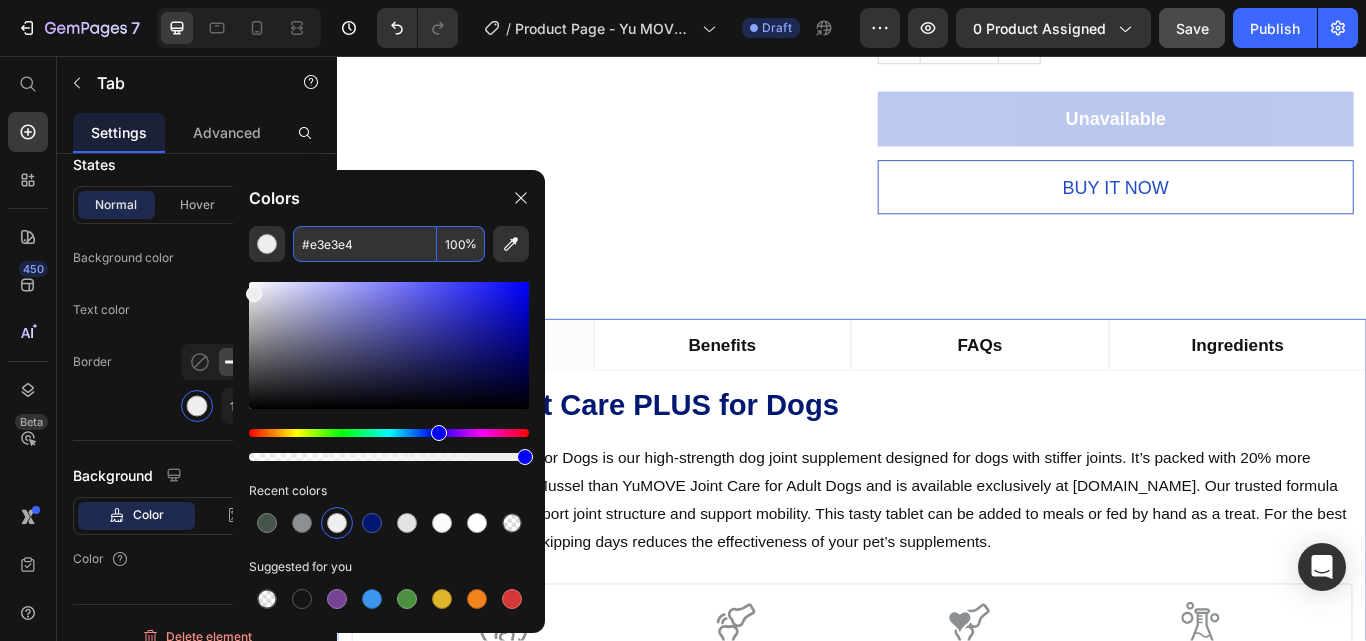 type on "EEEEEF" 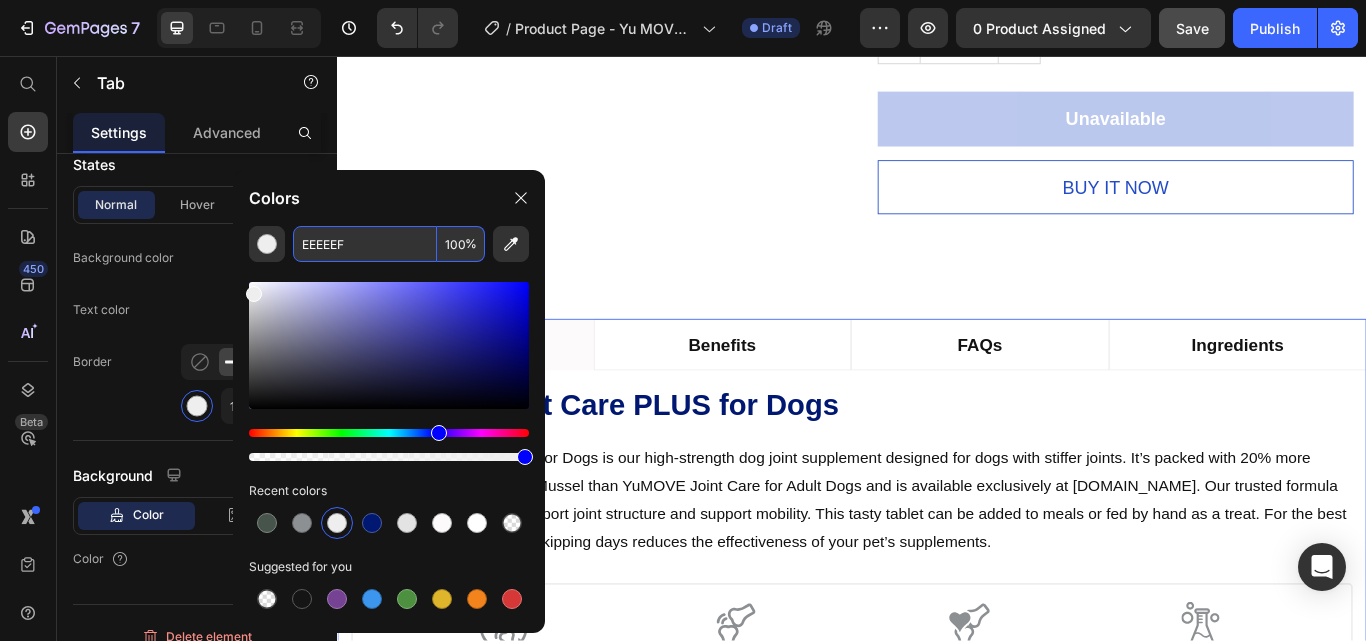click on "Colors" 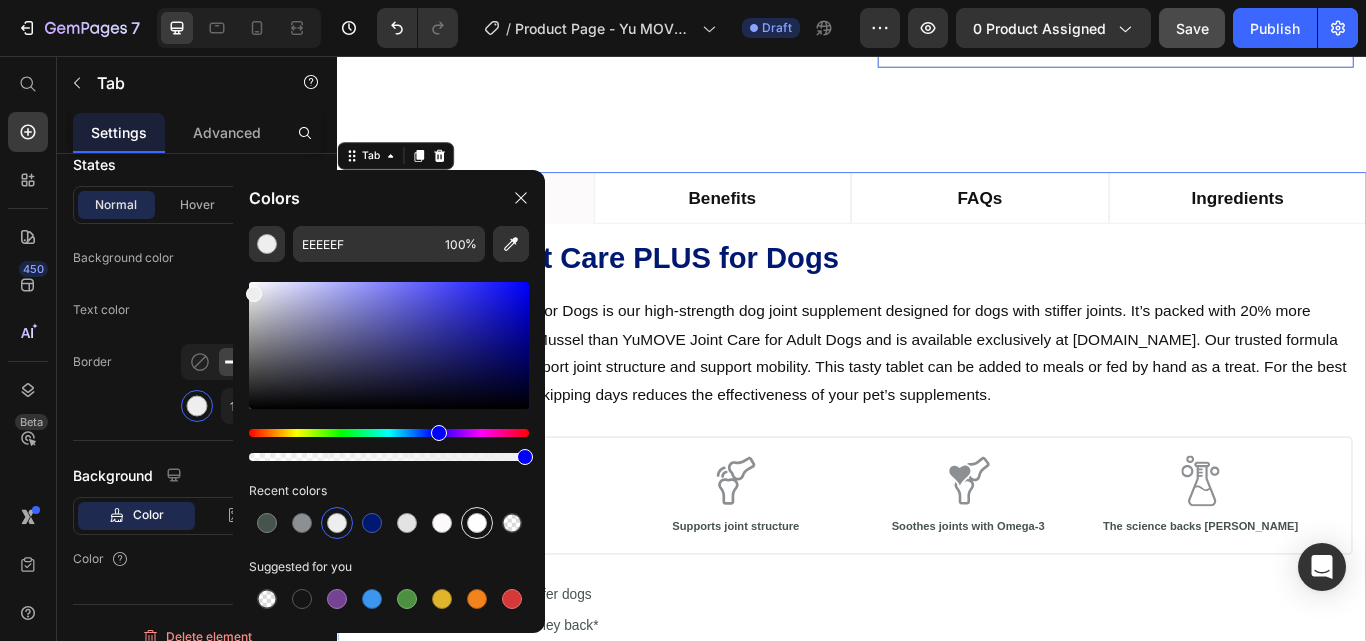 scroll, scrollTop: 2287, scrollLeft: 0, axis: vertical 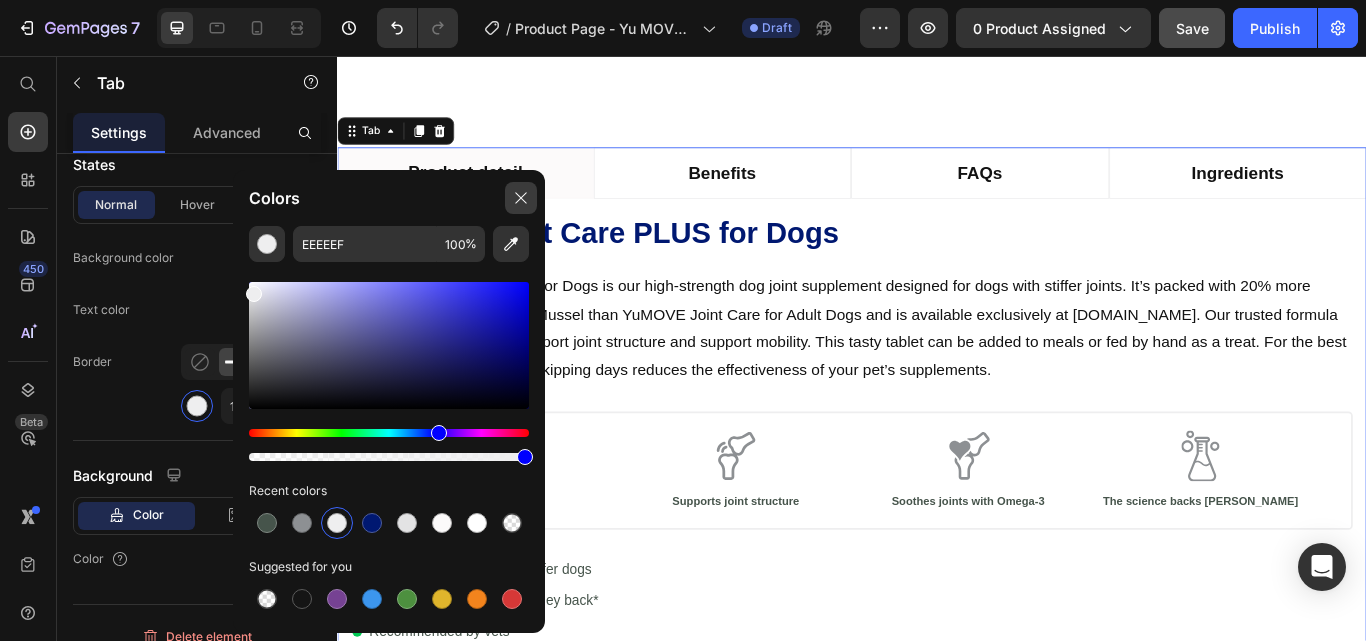 click 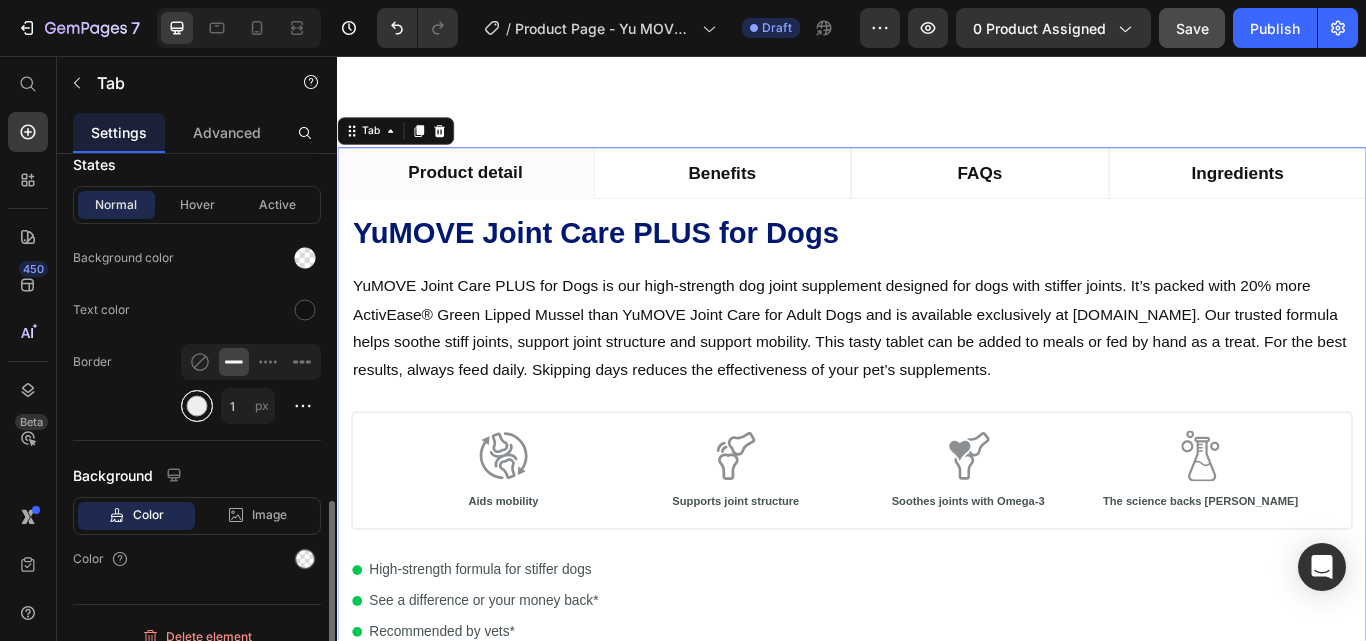 click at bounding box center [197, 406] 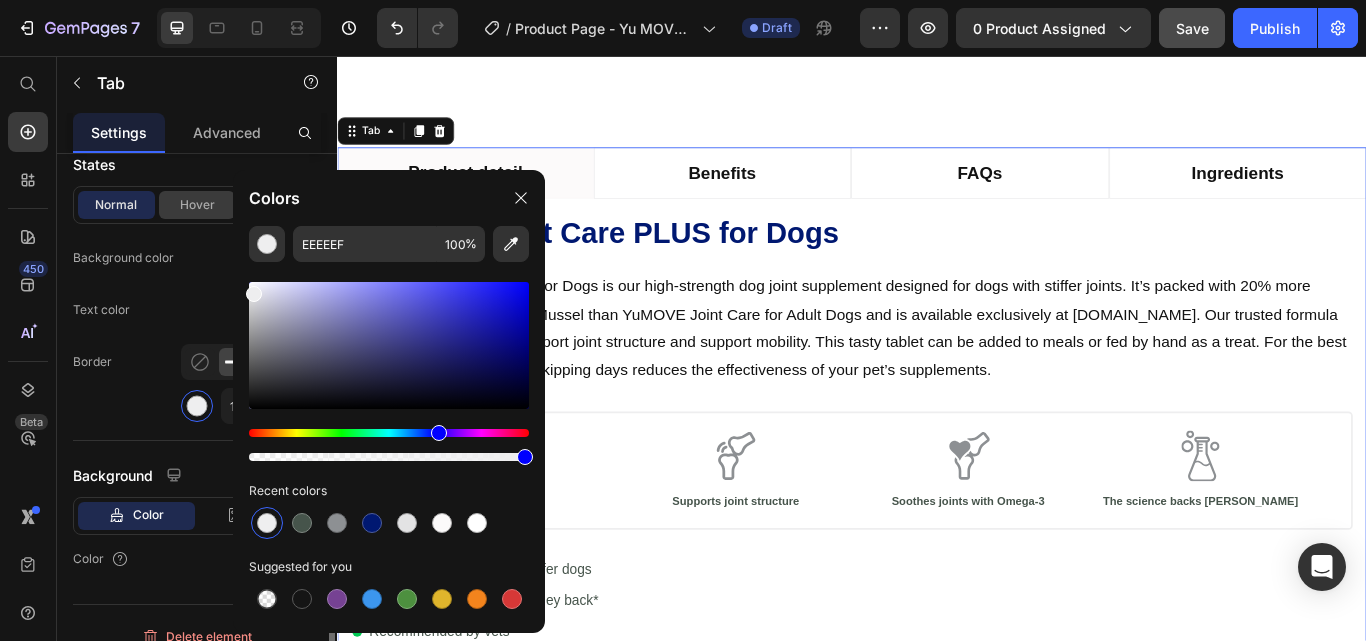 click on "Hover" at bounding box center (197, 205) 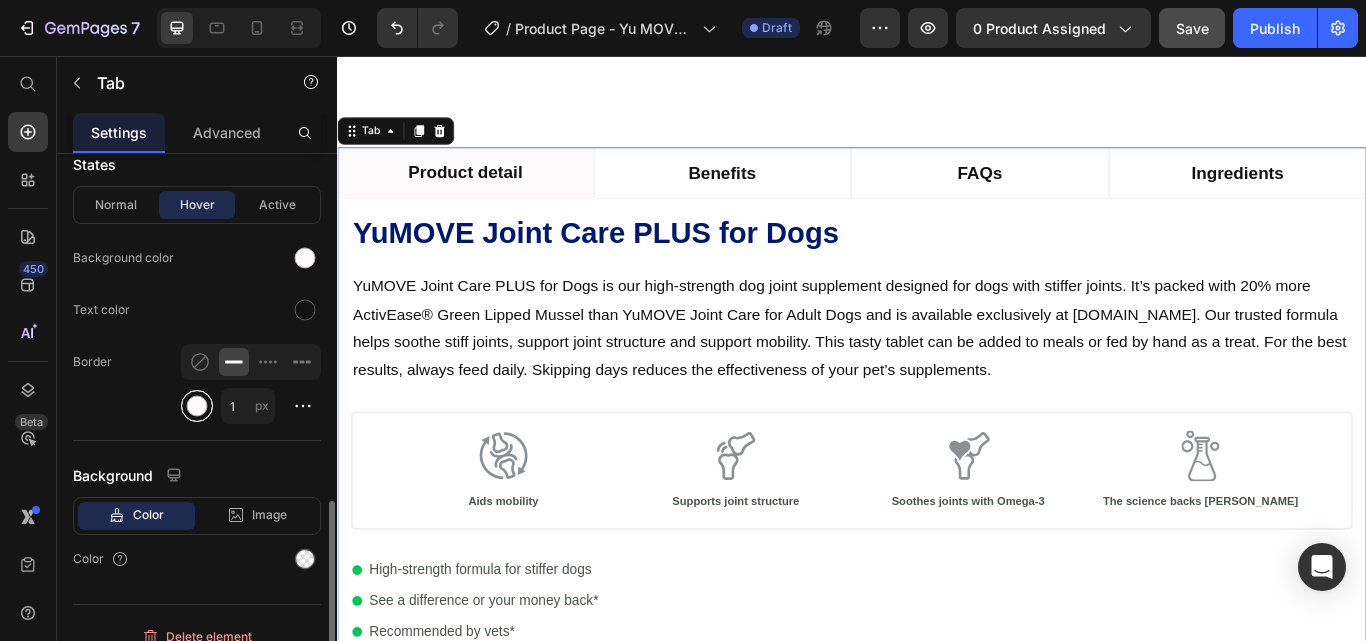 drag, startPoint x: 191, startPoint y: 406, endPoint x: 68, endPoint y: 242, distance: 205 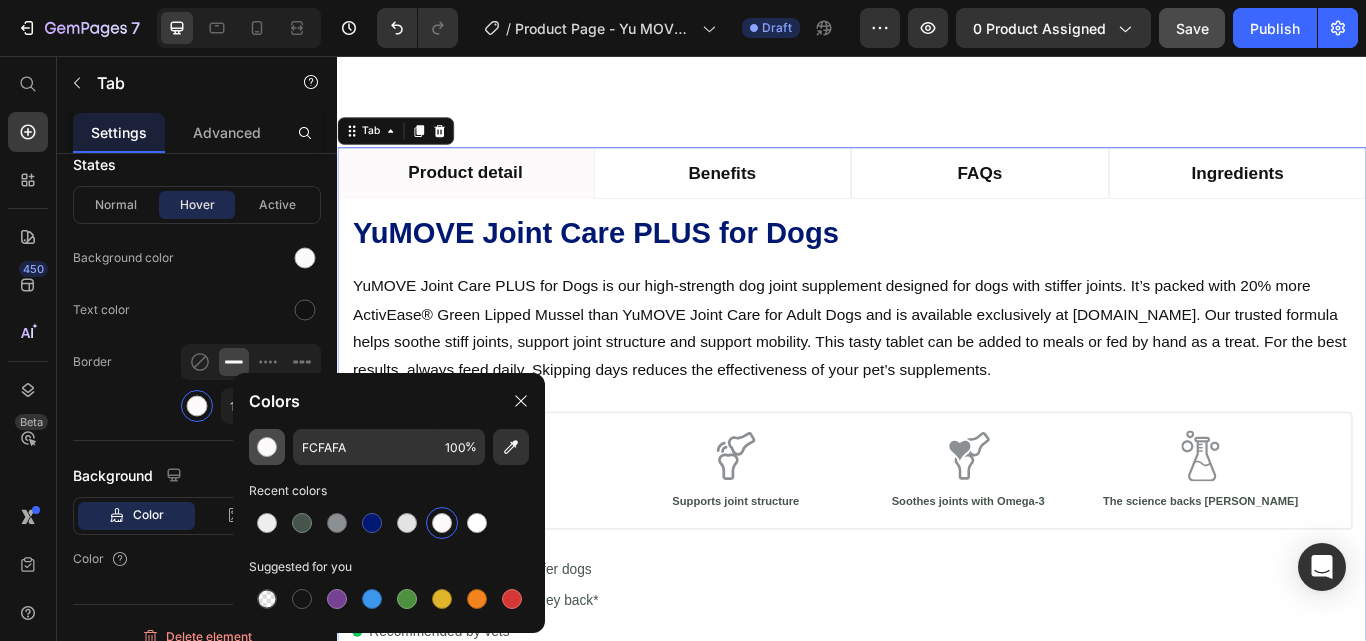 click at bounding box center [267, 447] 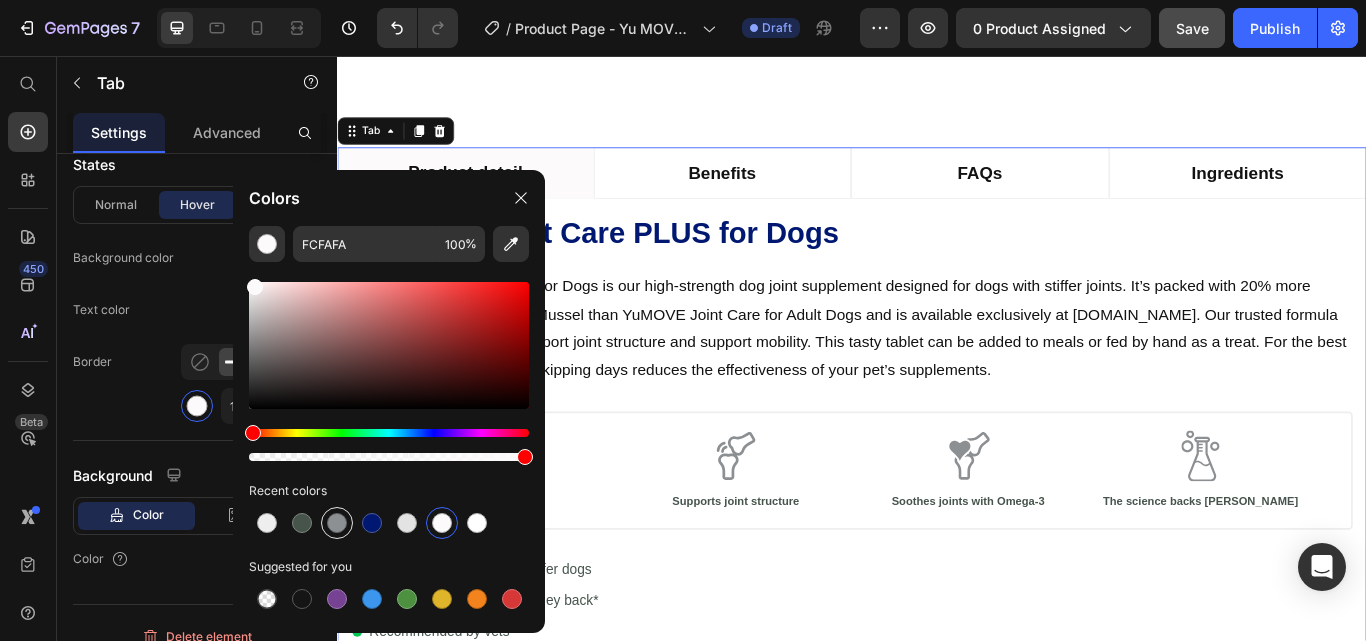 click at bounding box center (337, 523) 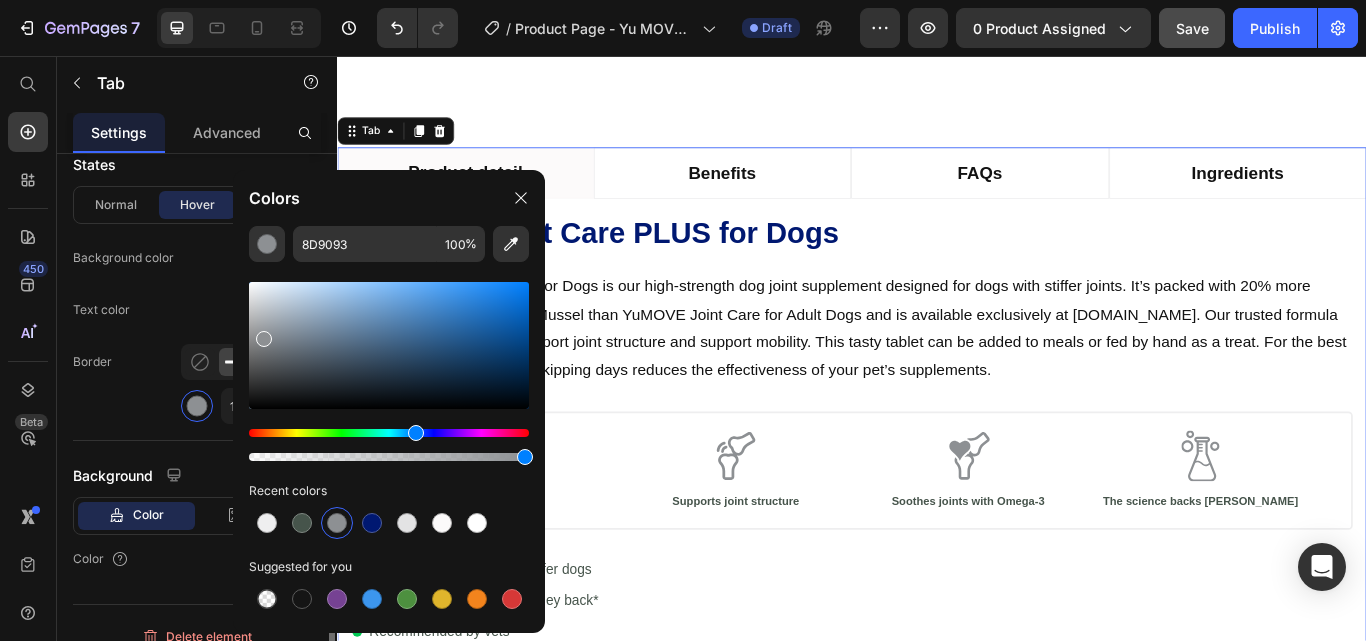 click on "Border 1 px" 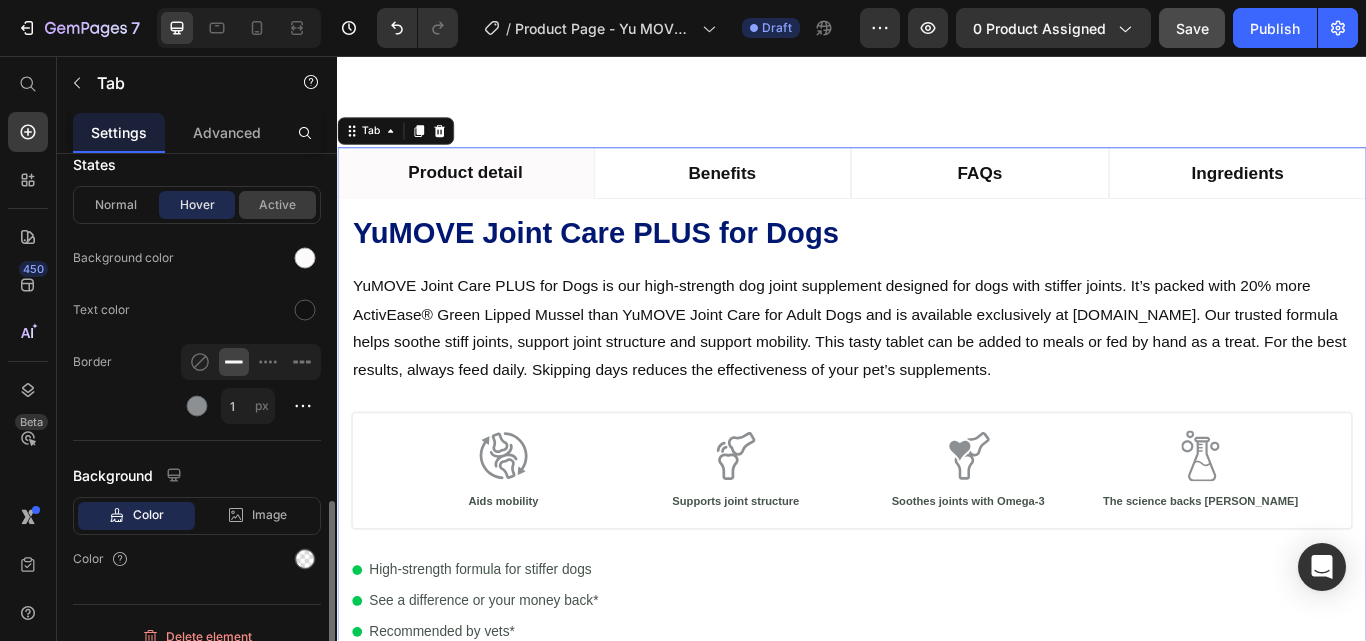 click on "Active" at bounding box center (277, 205) 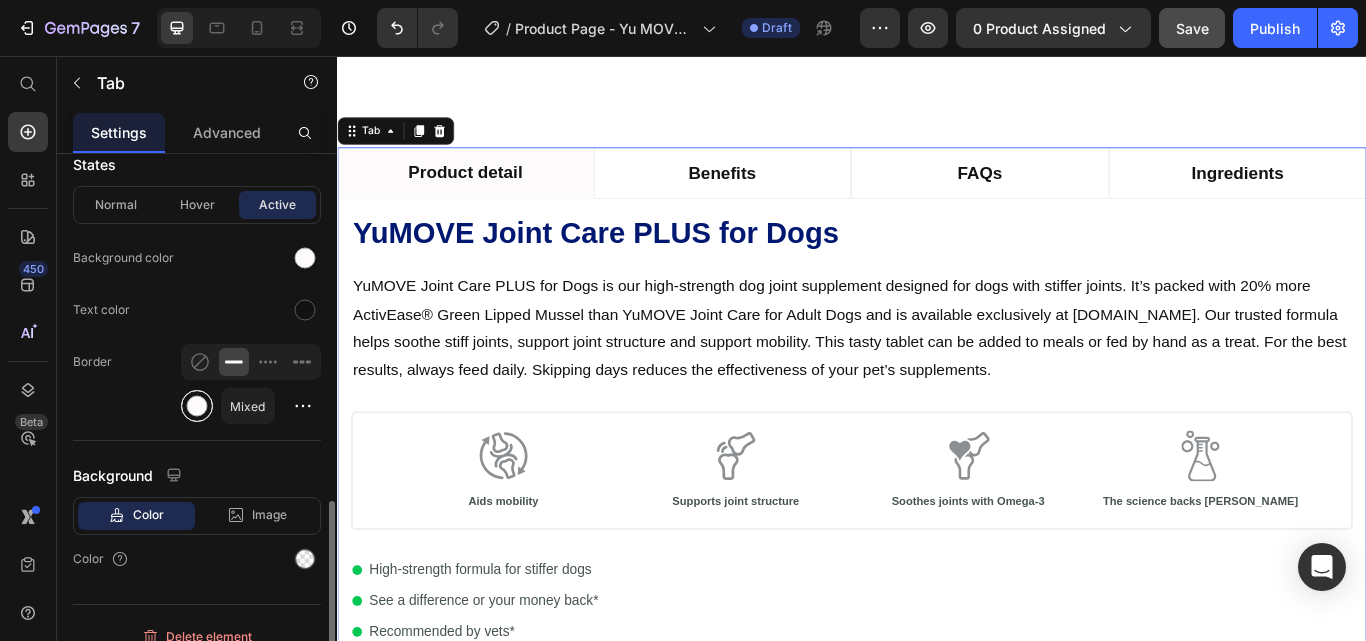 click at bounding box center [197, 406] 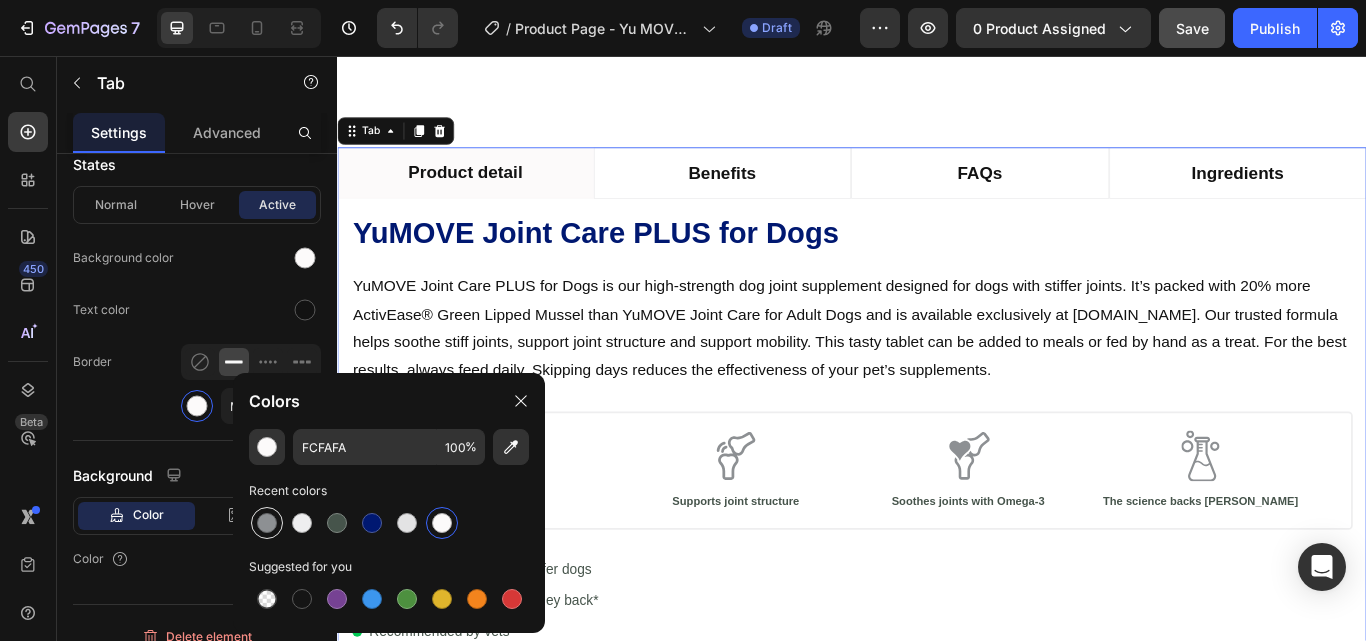 click at bounding box center [267, 523] 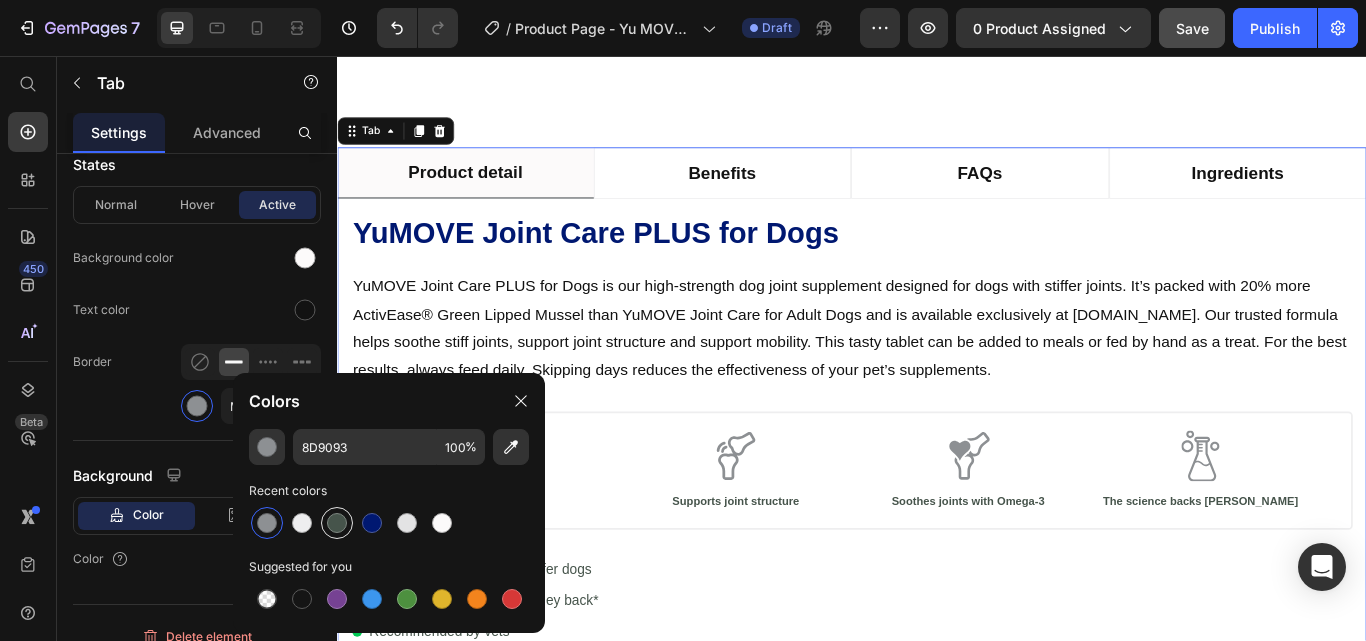 click at bounding box center [337, 523] 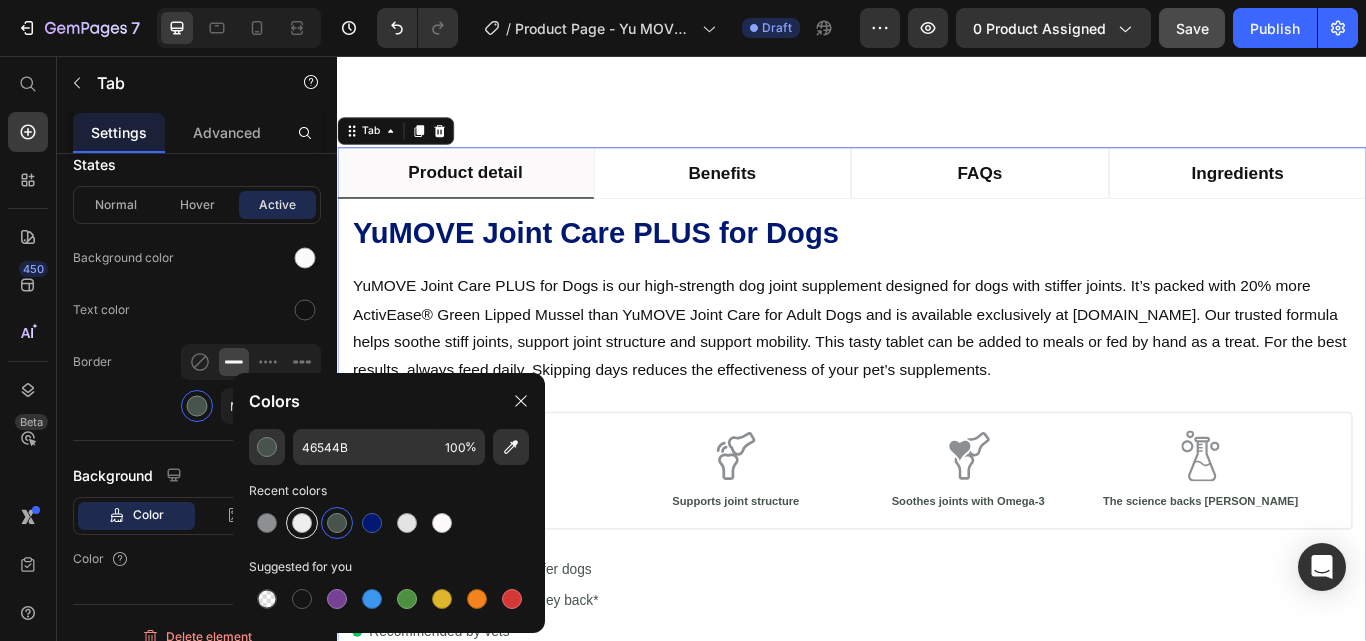 click at bounding box center (302, 523) 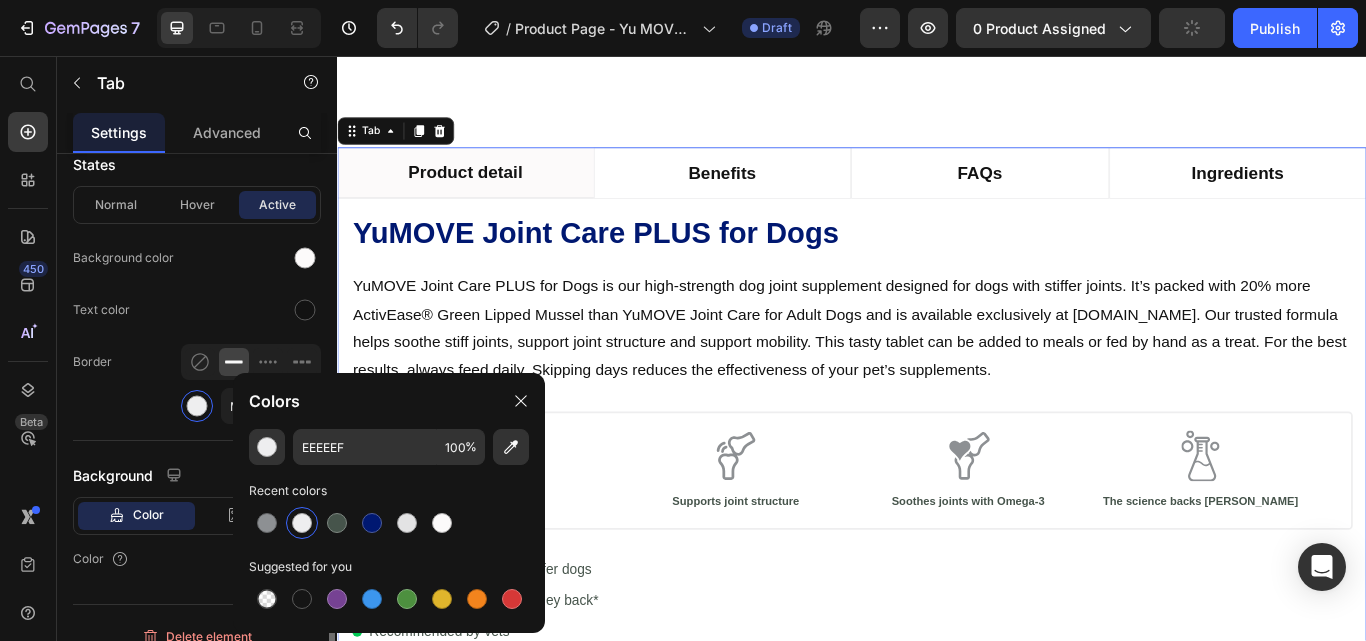 click on "Border Mixed" 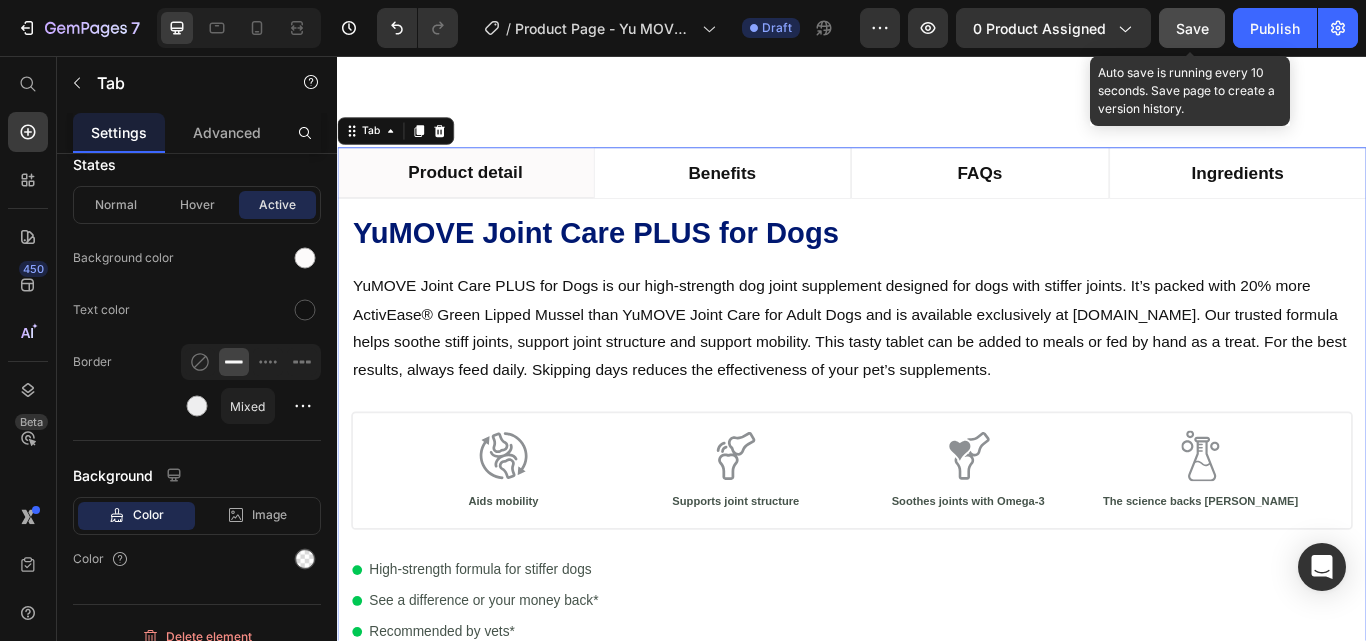 click on "Save" 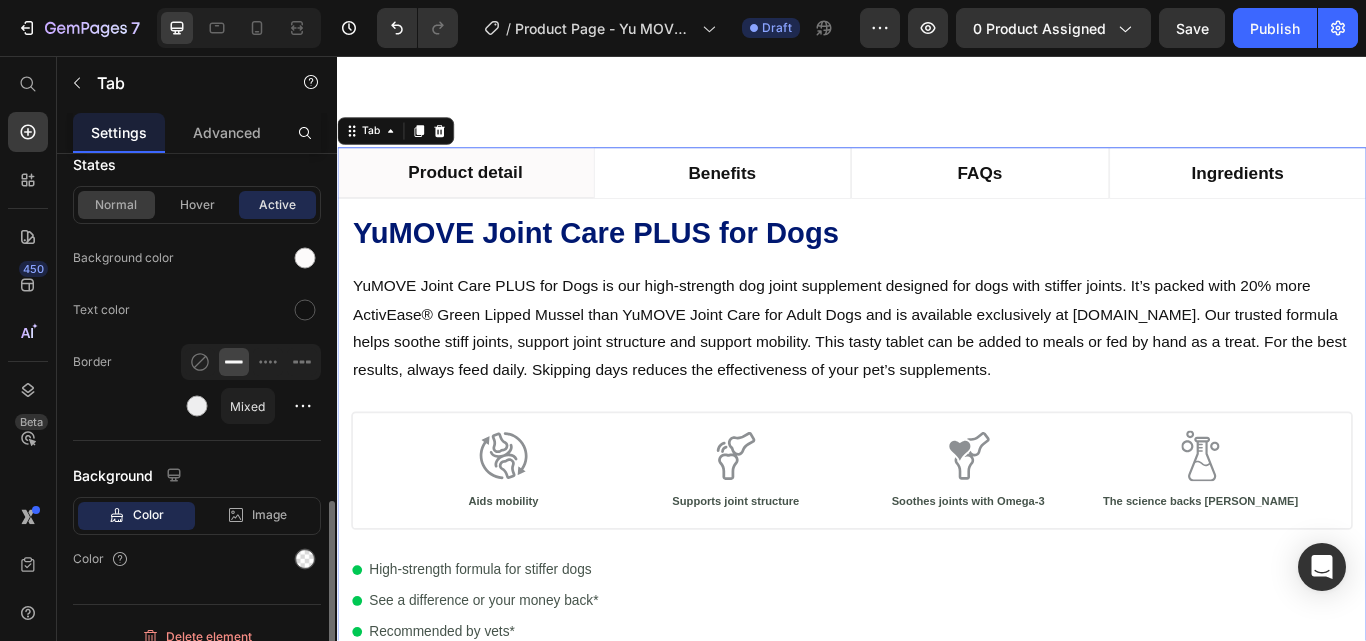 click on "Normal" at bounding box center [116, 205] 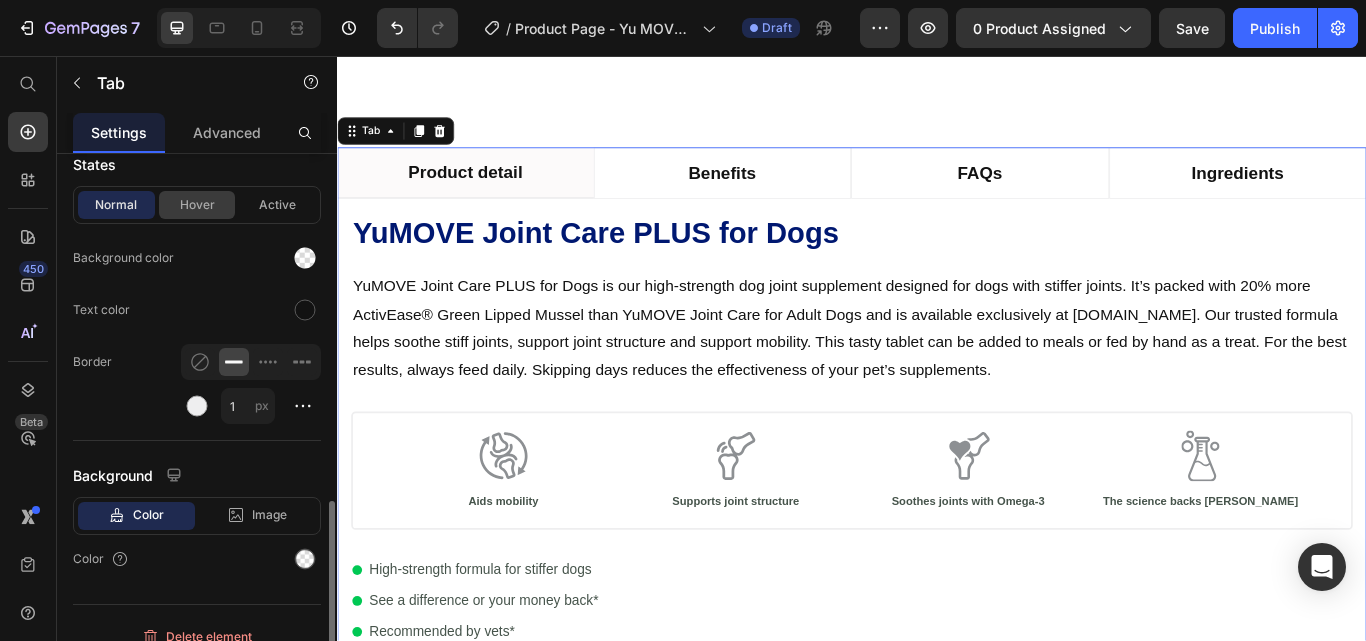 click on "Hover" at bounding box center (197, 205) 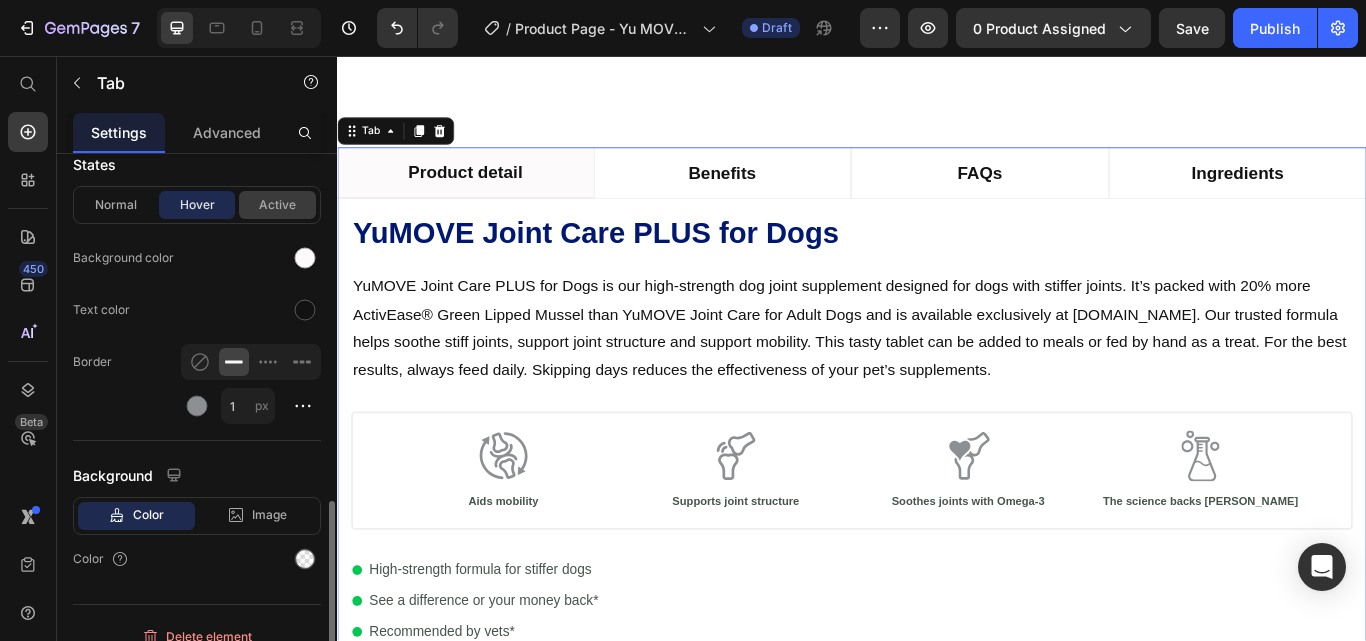 click on "Active" at bounding box center [277, 205] 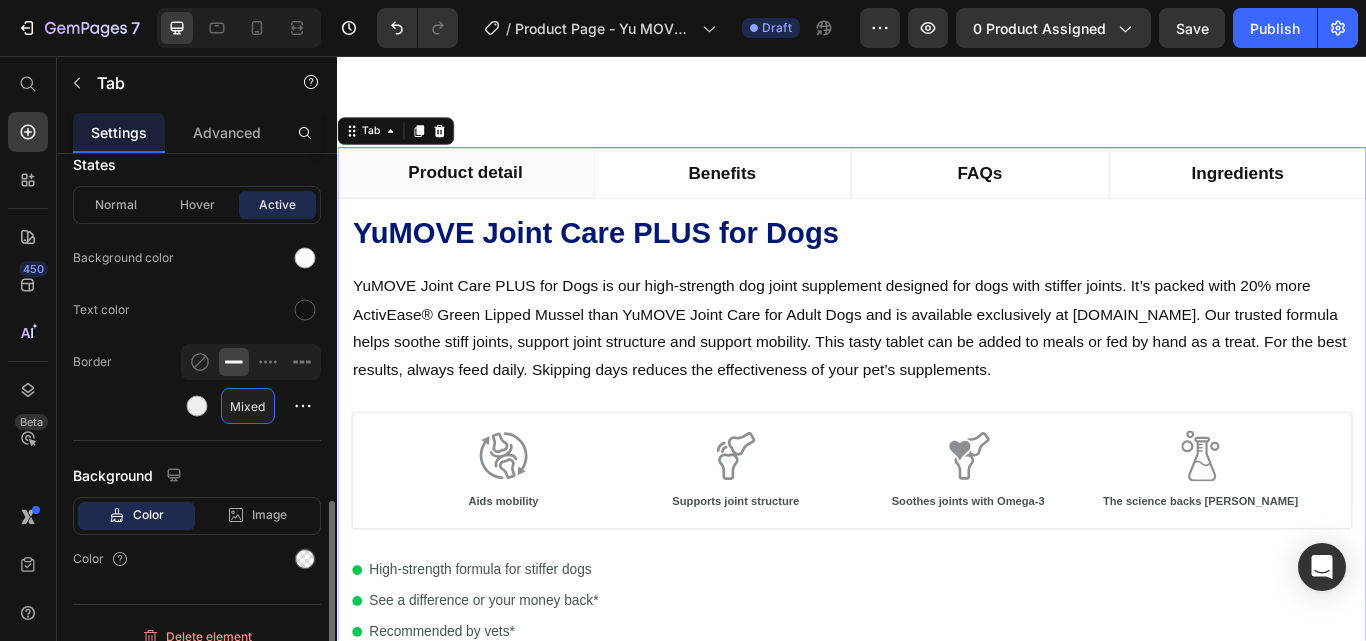 click on "Mixed" at bounding box center [248, 406] 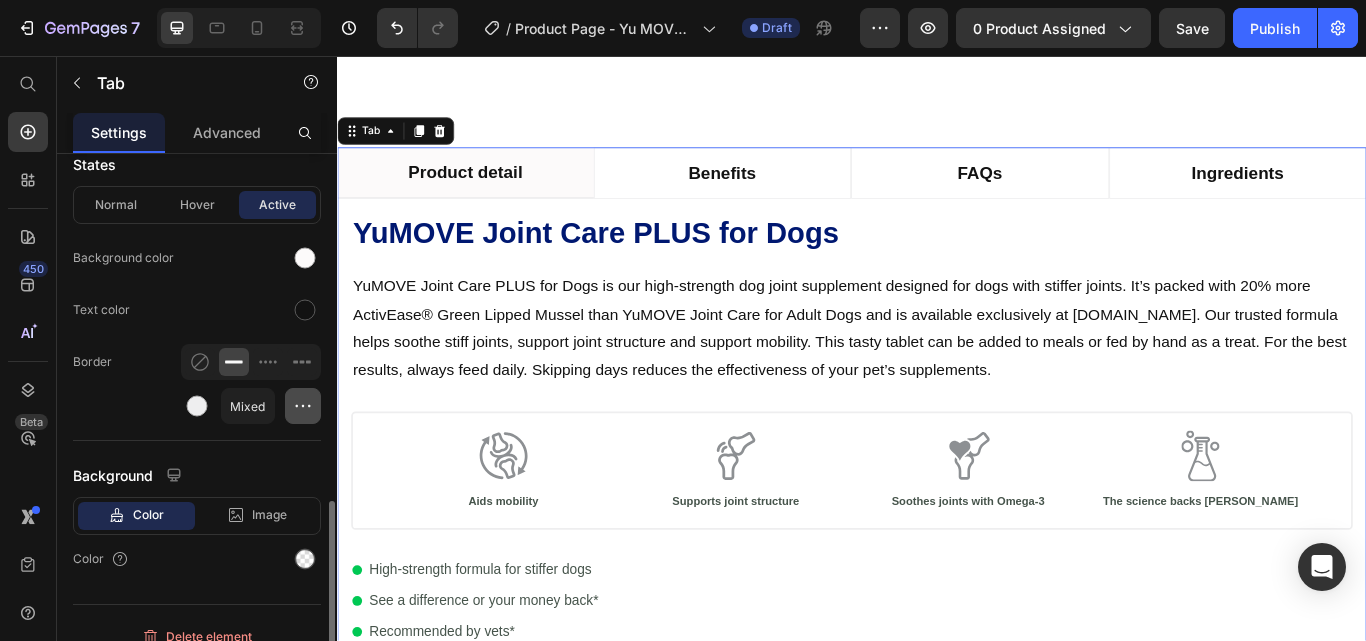 click 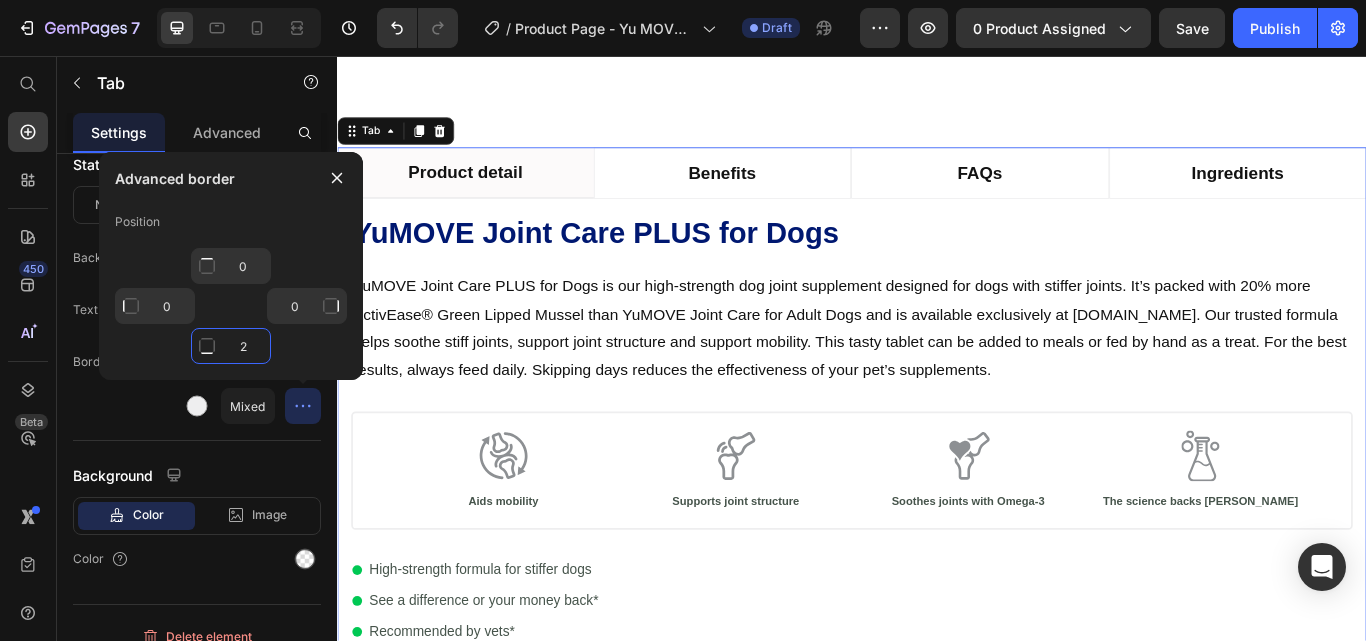 type 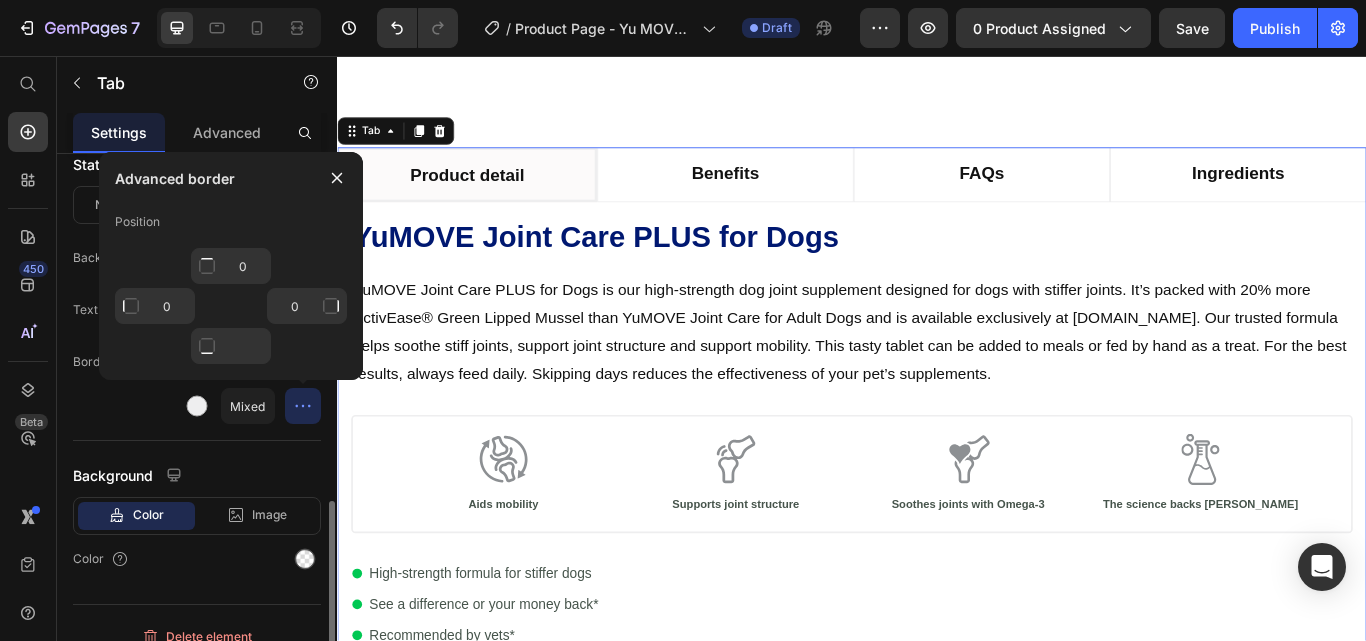 click on "States Normal Hover Active Background color Text color Border Mixed" 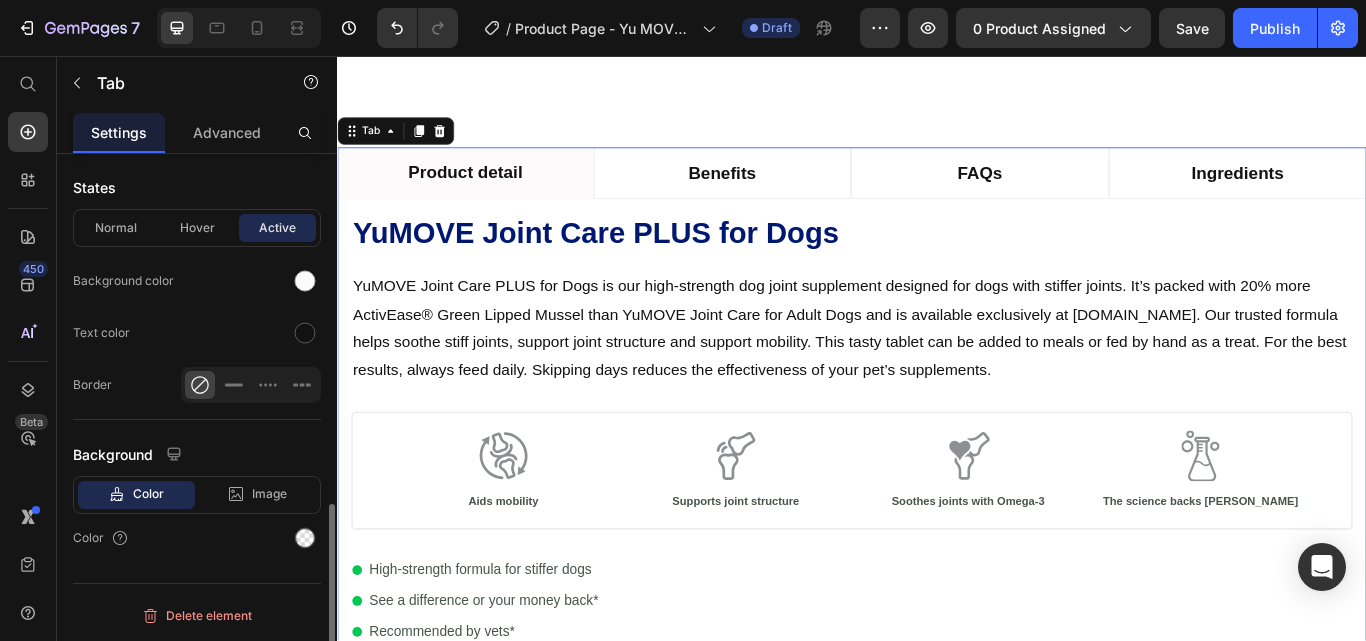 scroll, scrollTop: 977, scrollLeft: 0, axis: vertical 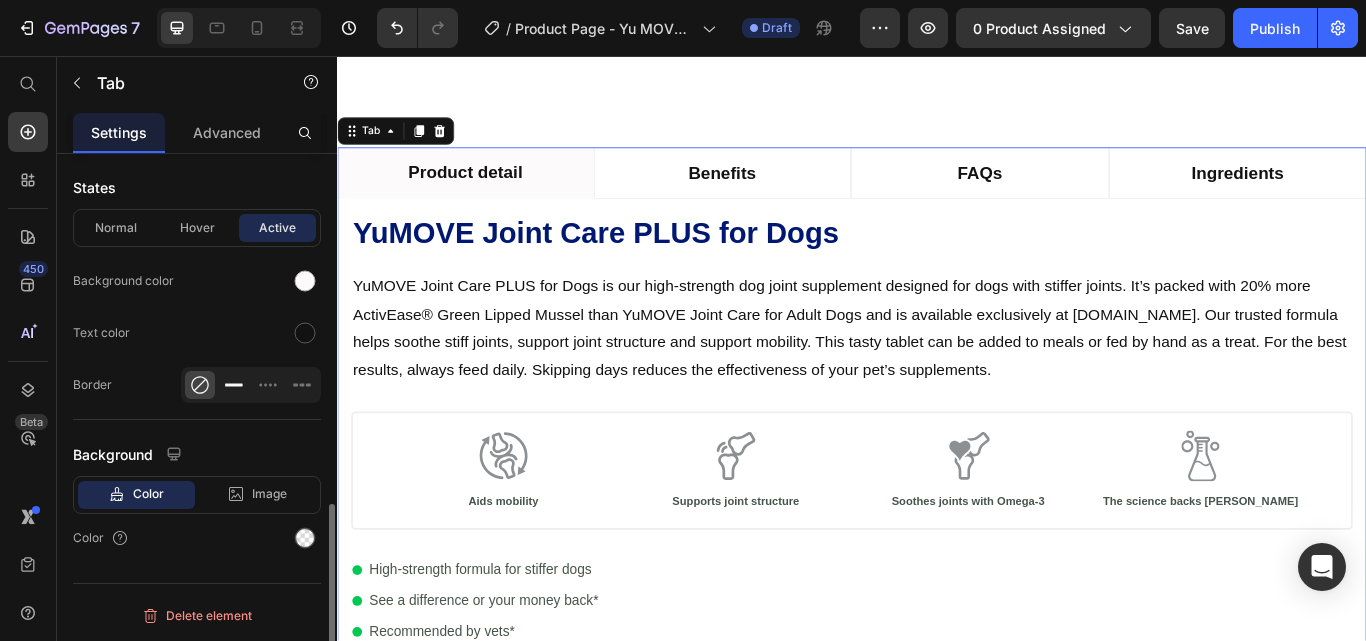 click 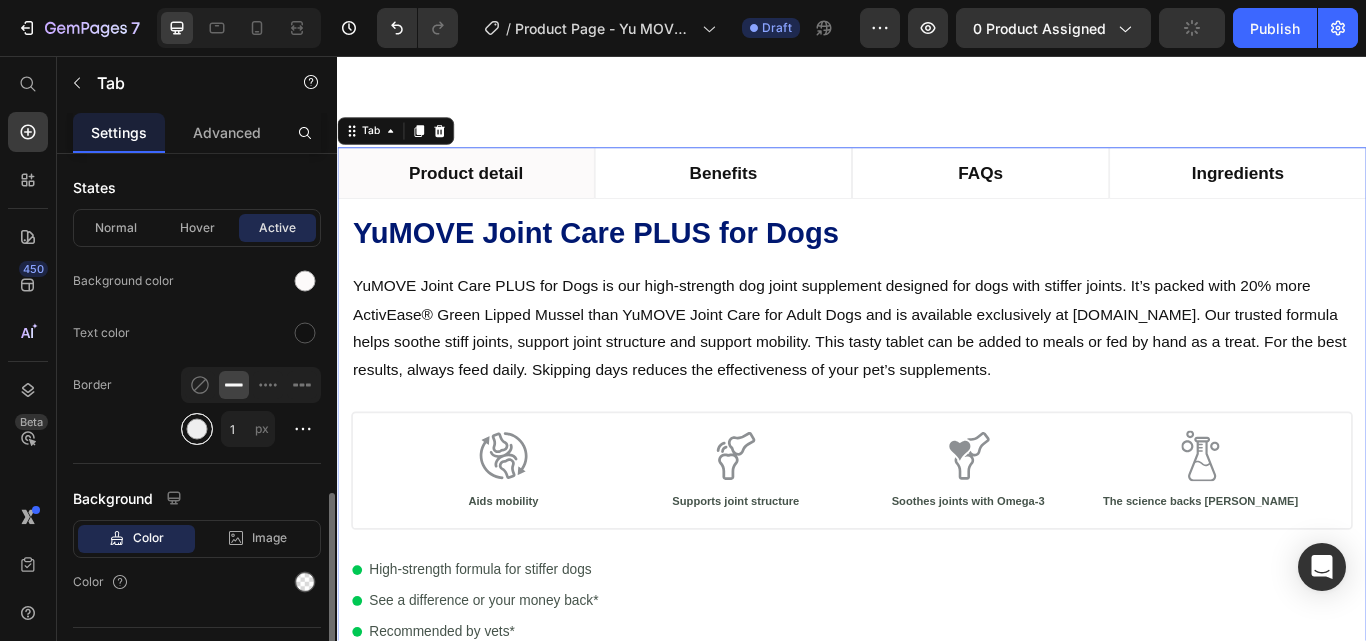 click at bounding box center [197, 429] 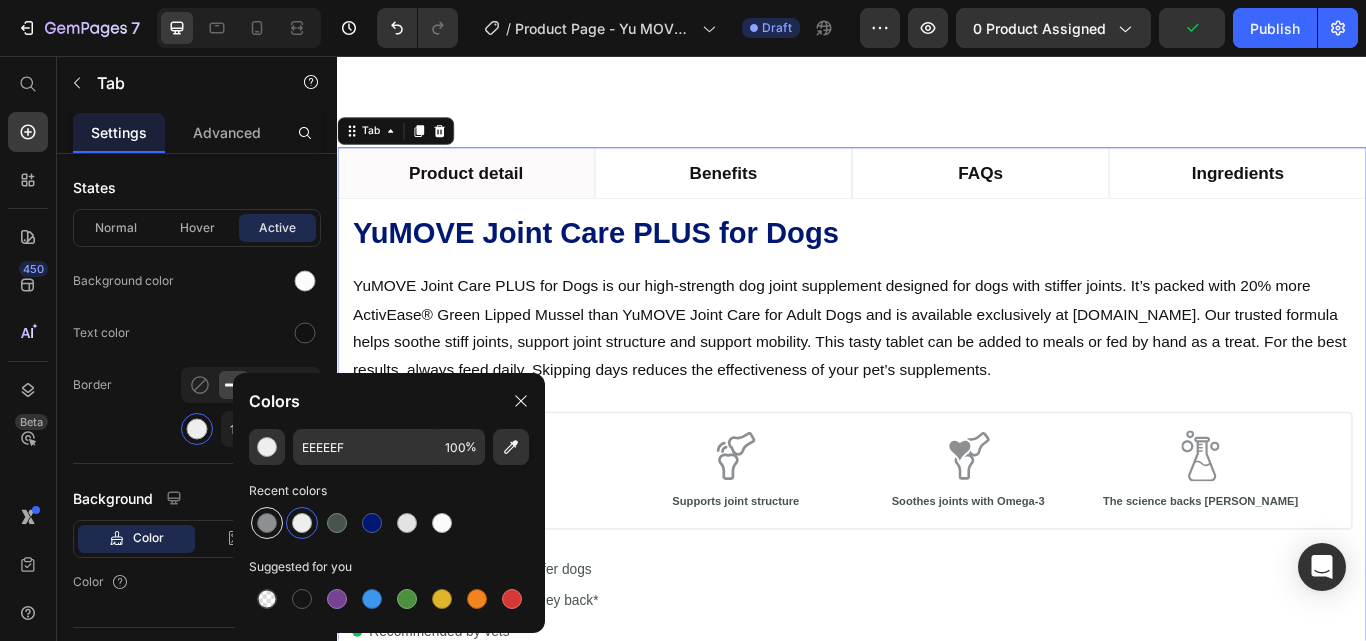 click at bounding box center [267, 523] 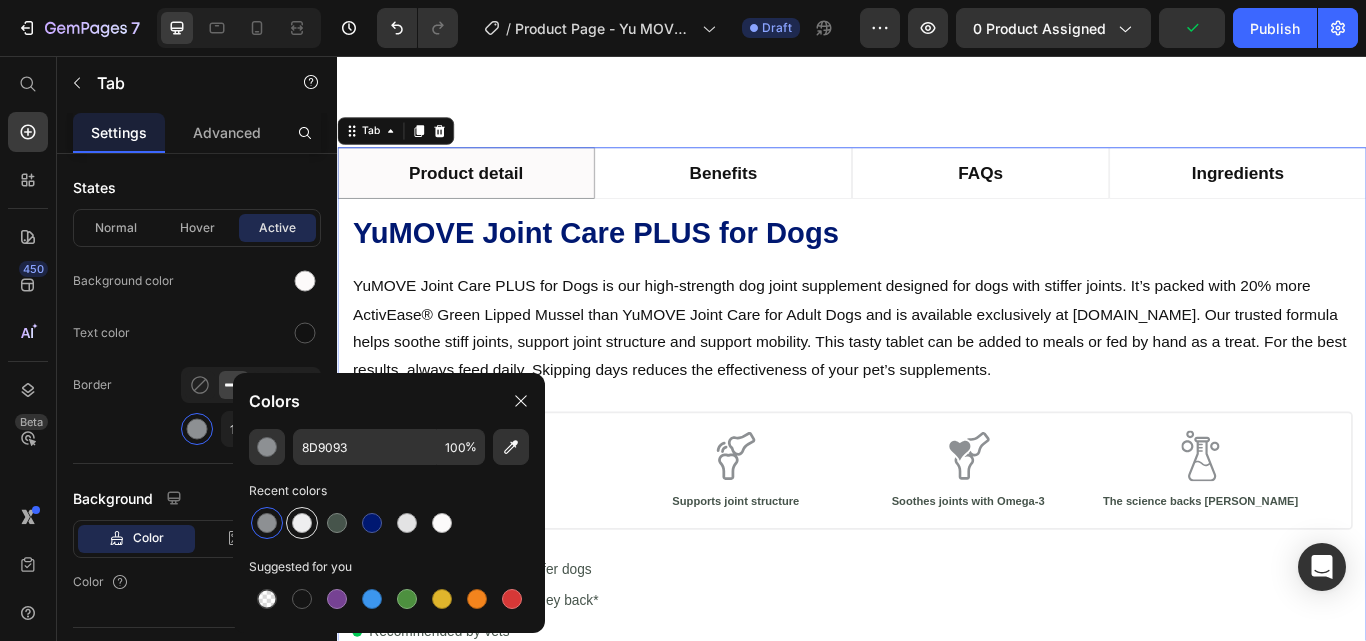 click at bounding box center (302, 523) 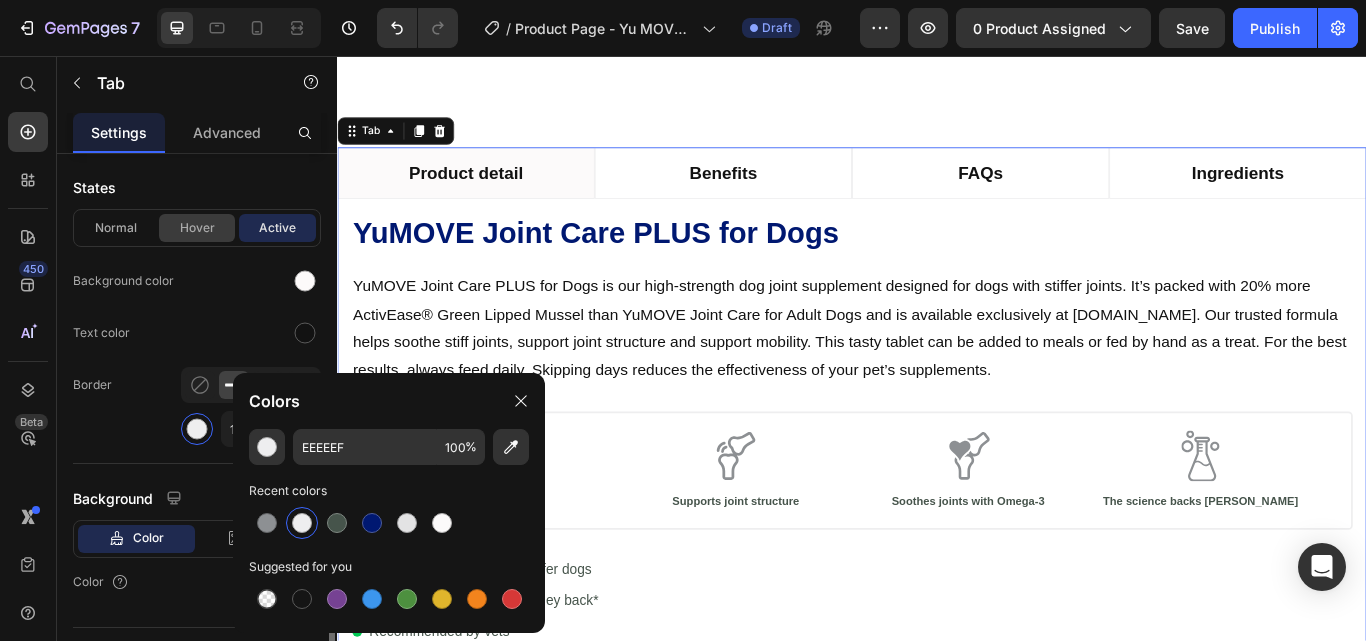 click on "Hover" at bounding box center [197, 228] 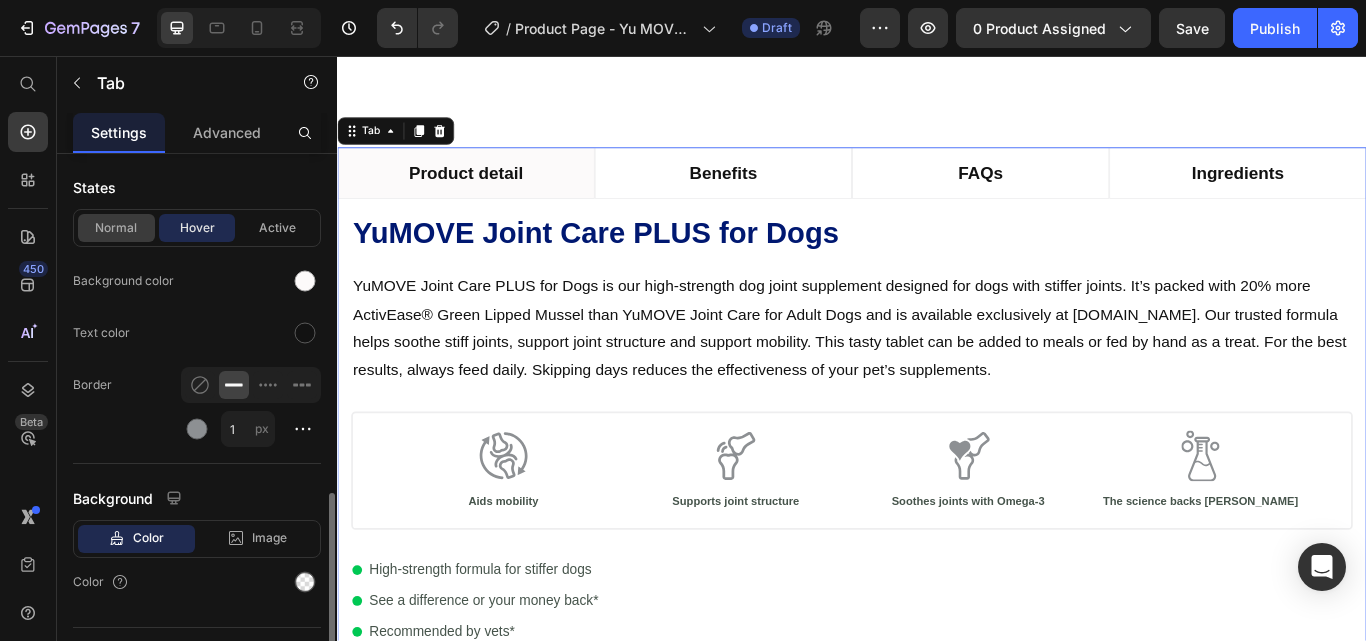 click on "Normal" at bounding box center [116, 228] 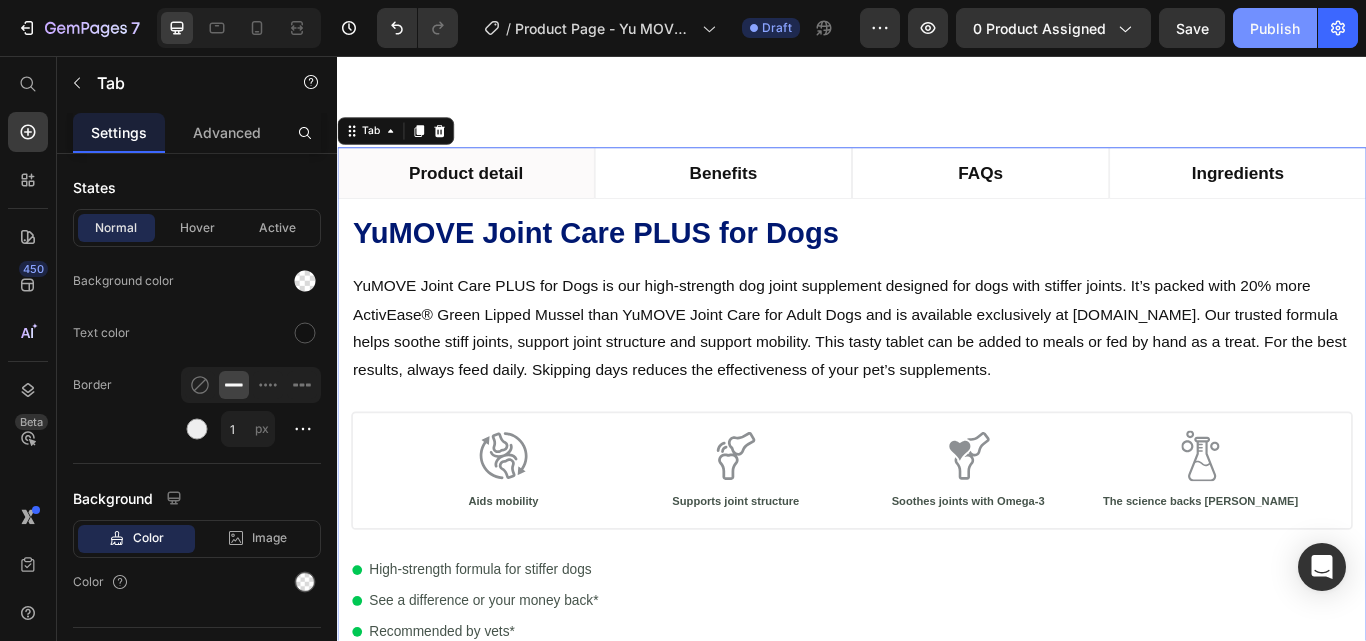 click on "Publish" at bounding box center (1275, 28) 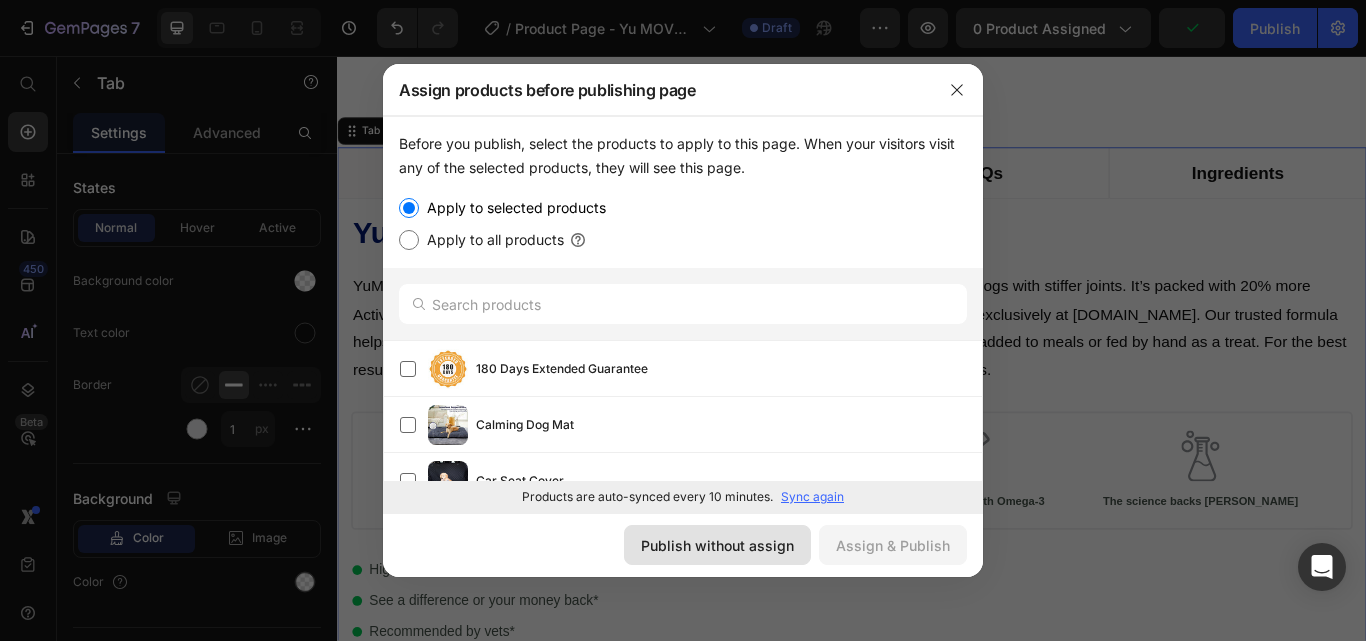 click on "Publish without assign" at bounding box center (717, 545) 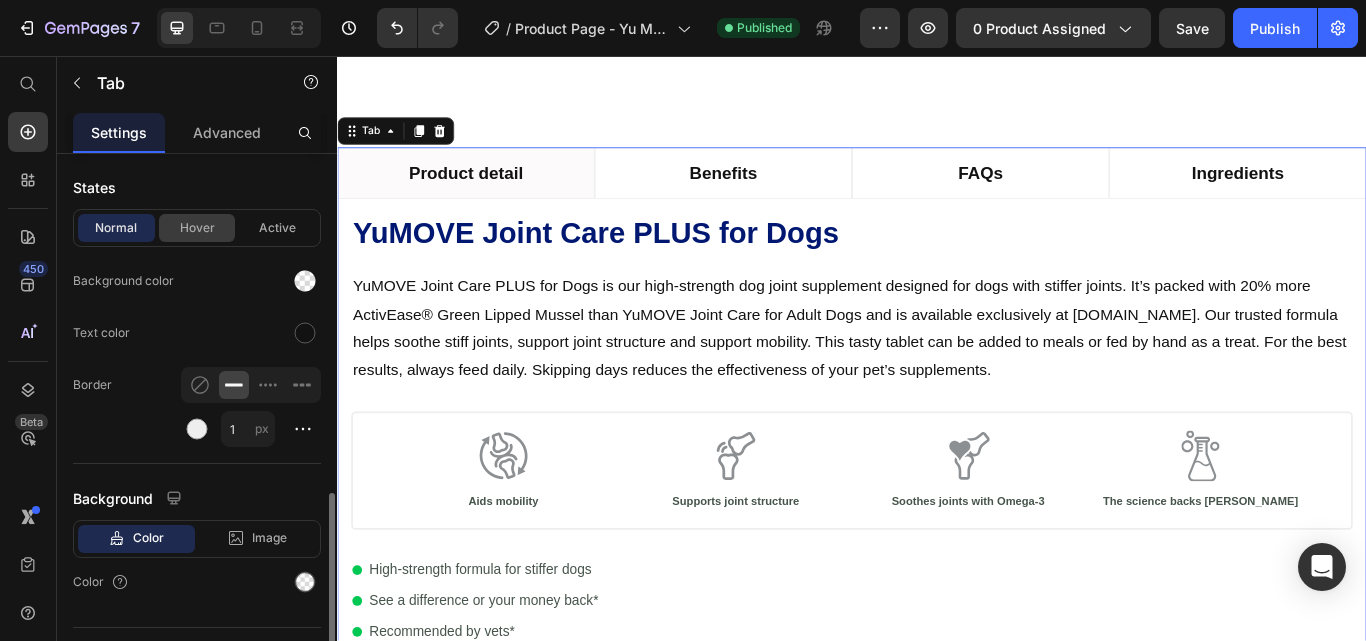 click on "Hover" at bounding box center (197, 228) 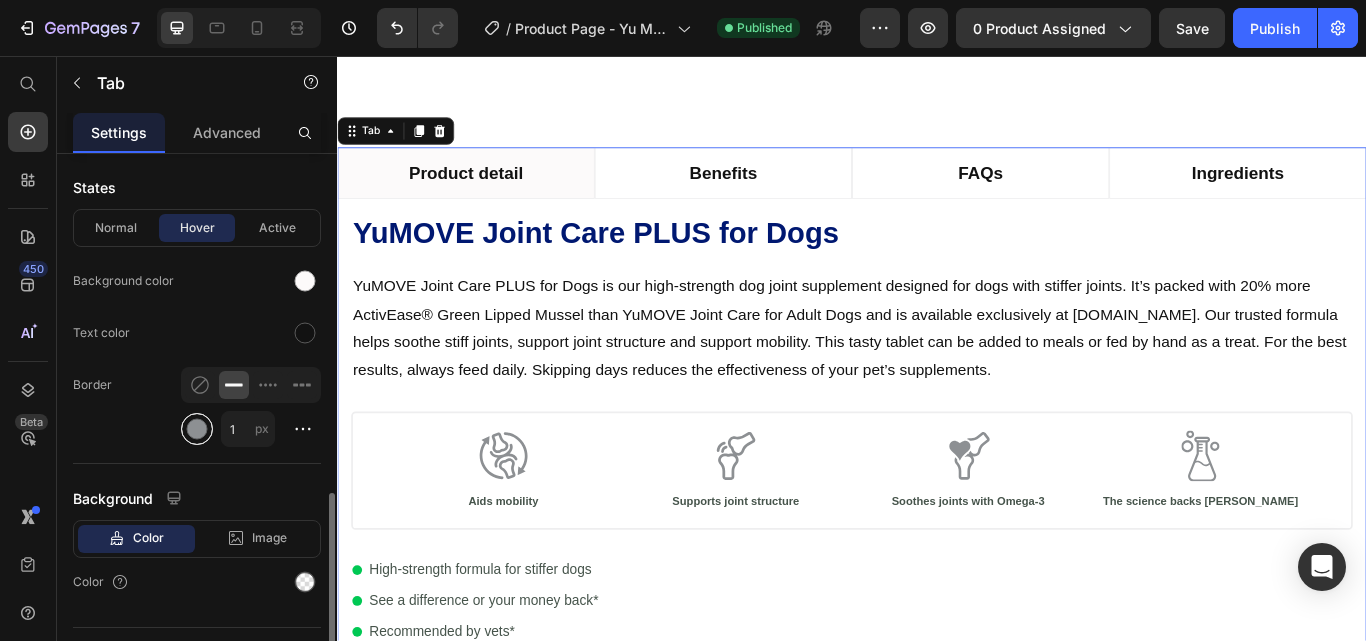 click at bounding box center (197, 429) 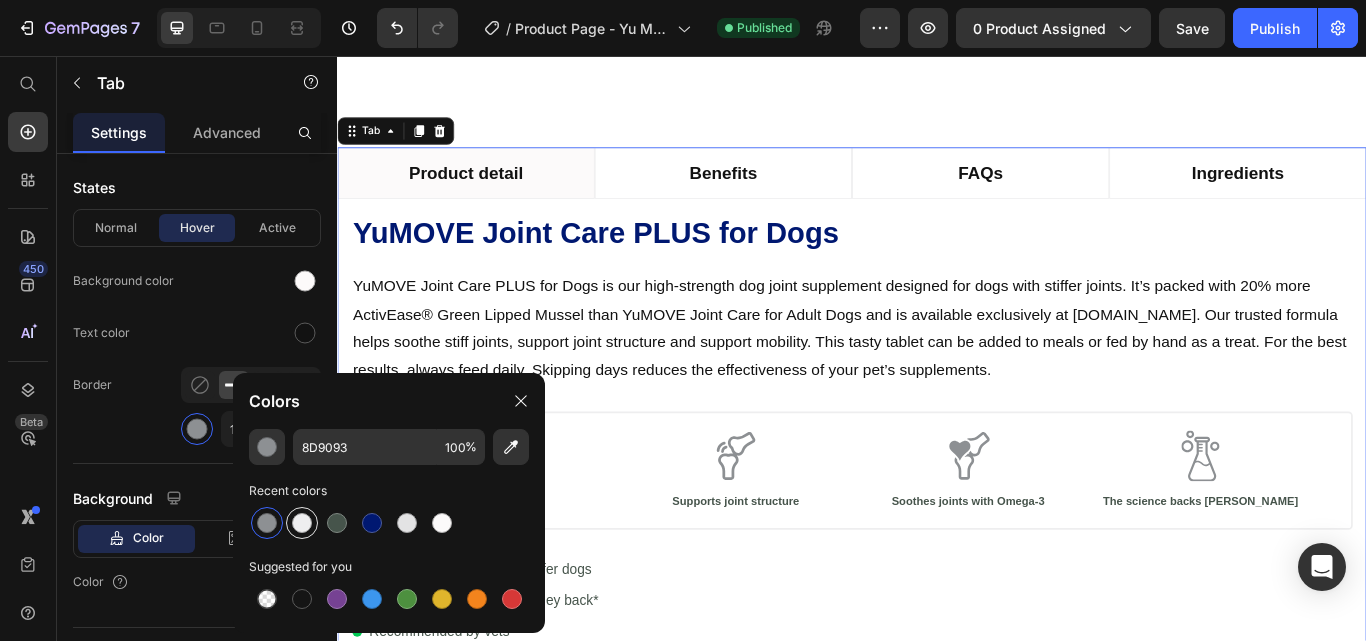 click at bounding box center [302, 523] 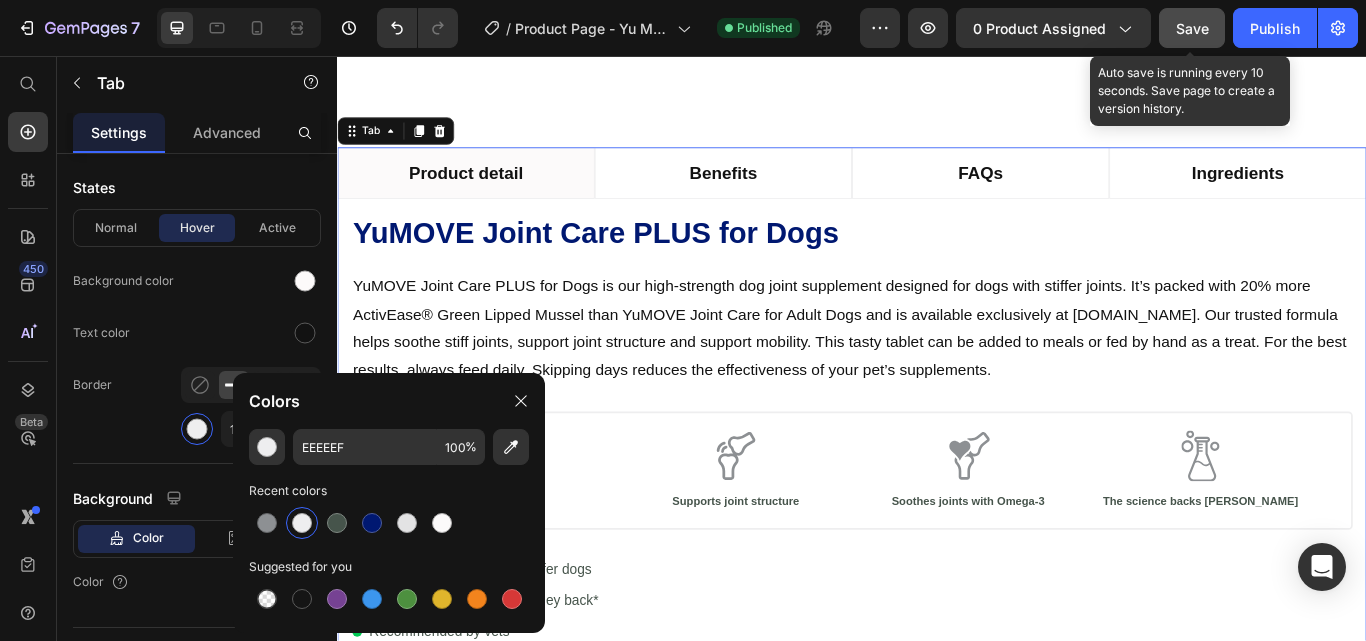 click on "Save" at bounding box center (1192, 28) 